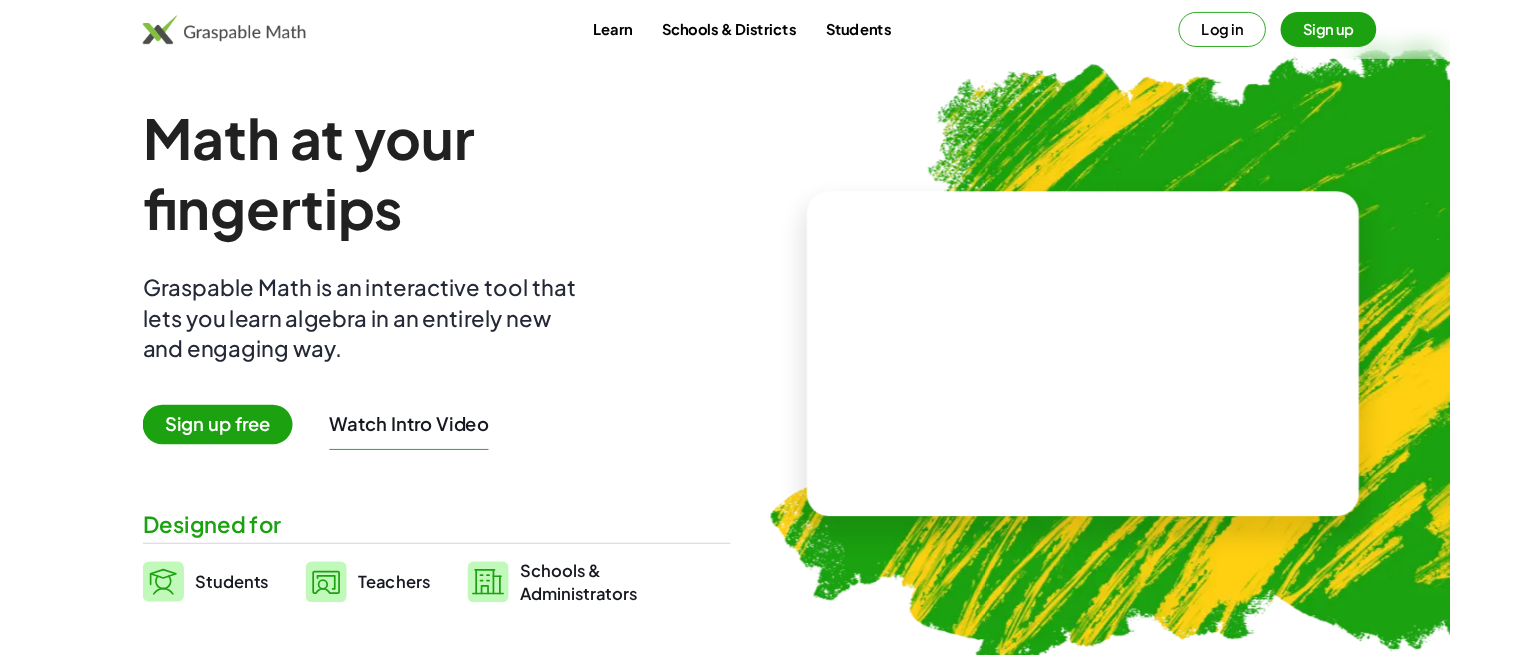 scroll, scrollTop: 0, scrollLeft: 0, axis: both 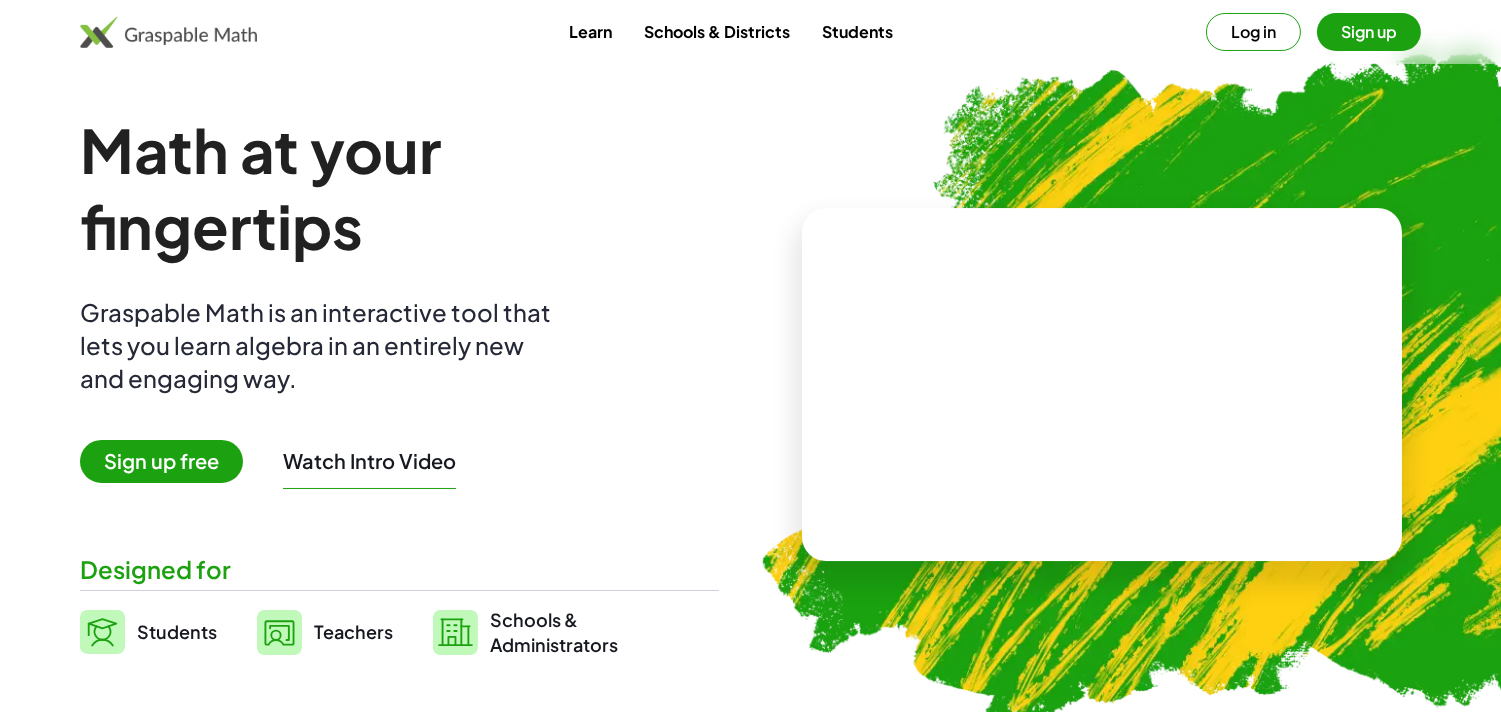 click on "Log in" at bounding box center (1253, 32) 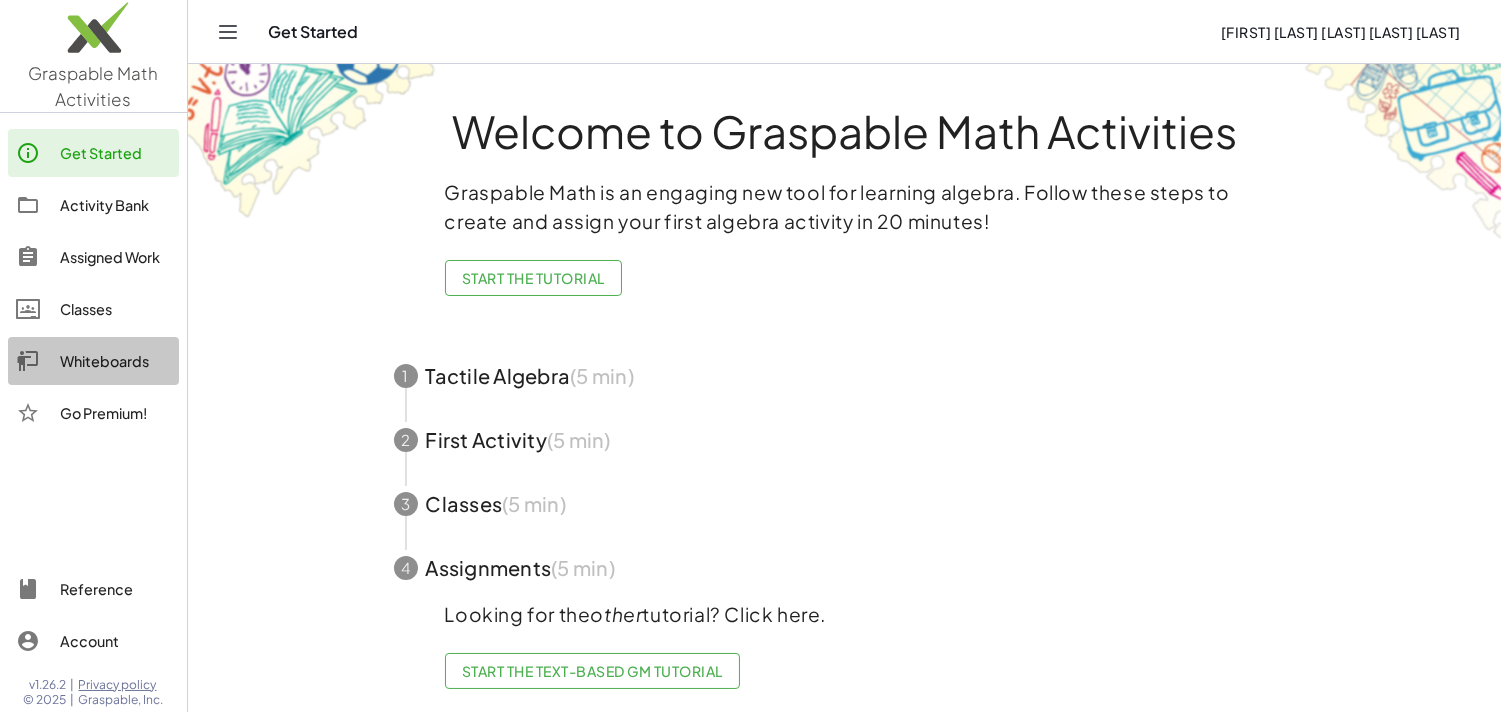 click on "Whiteboards" 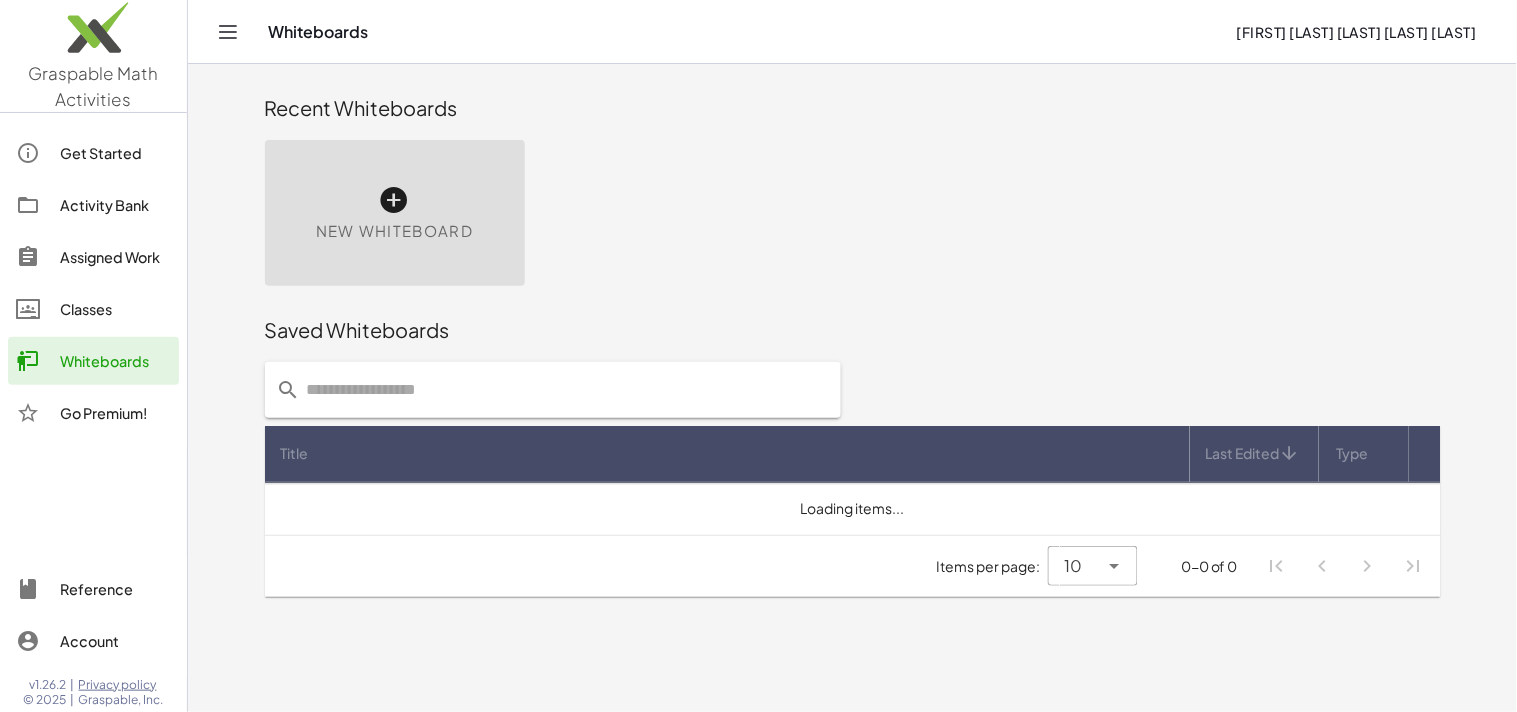click on "New Whiteboard" at bounding box center (395, 213) 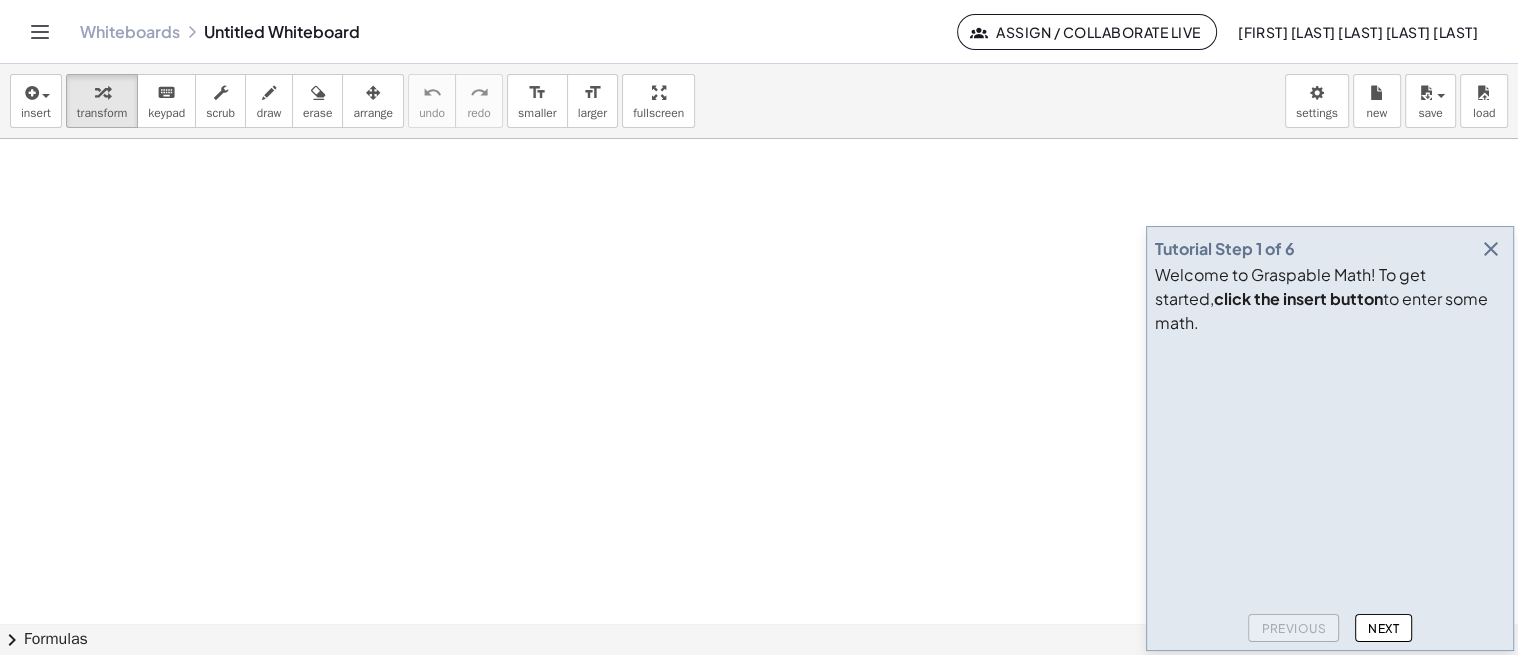 click at bounding box center [1491, 249] 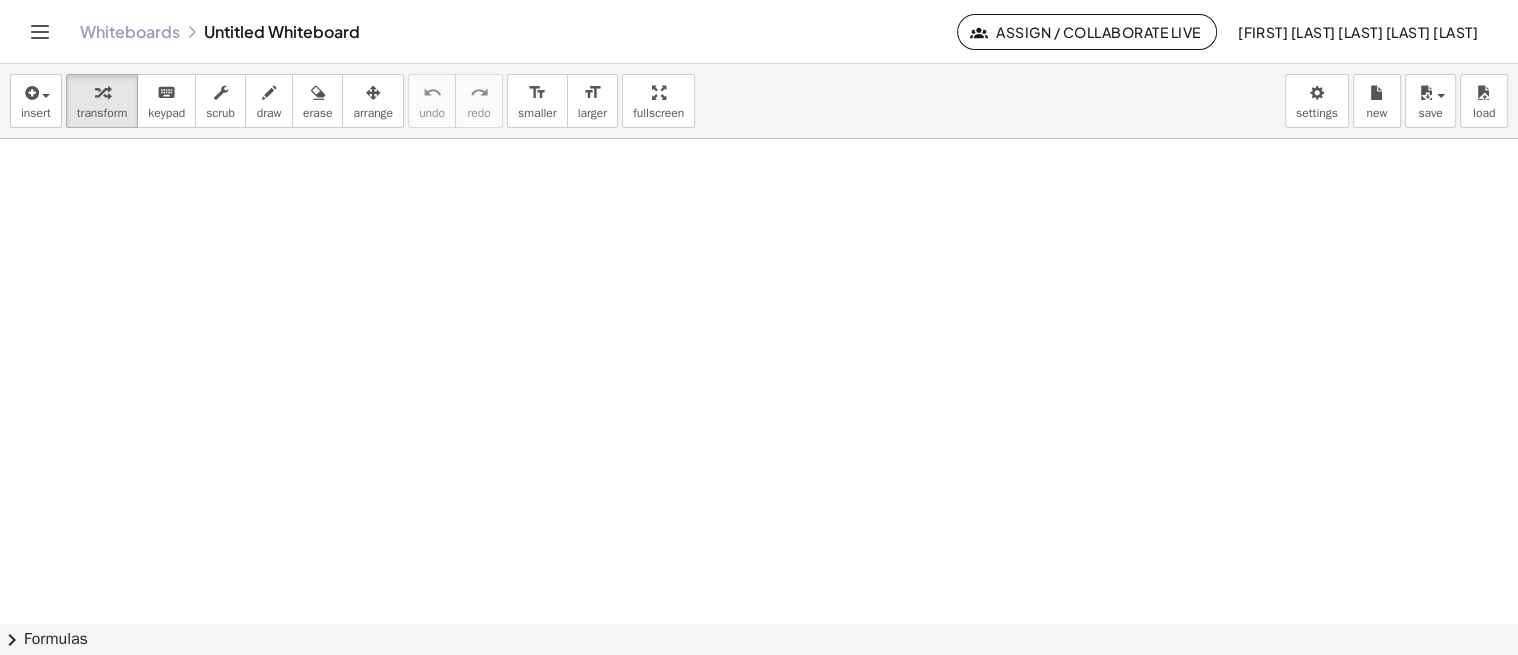 click on "draw" at bounding box center [269, 101] 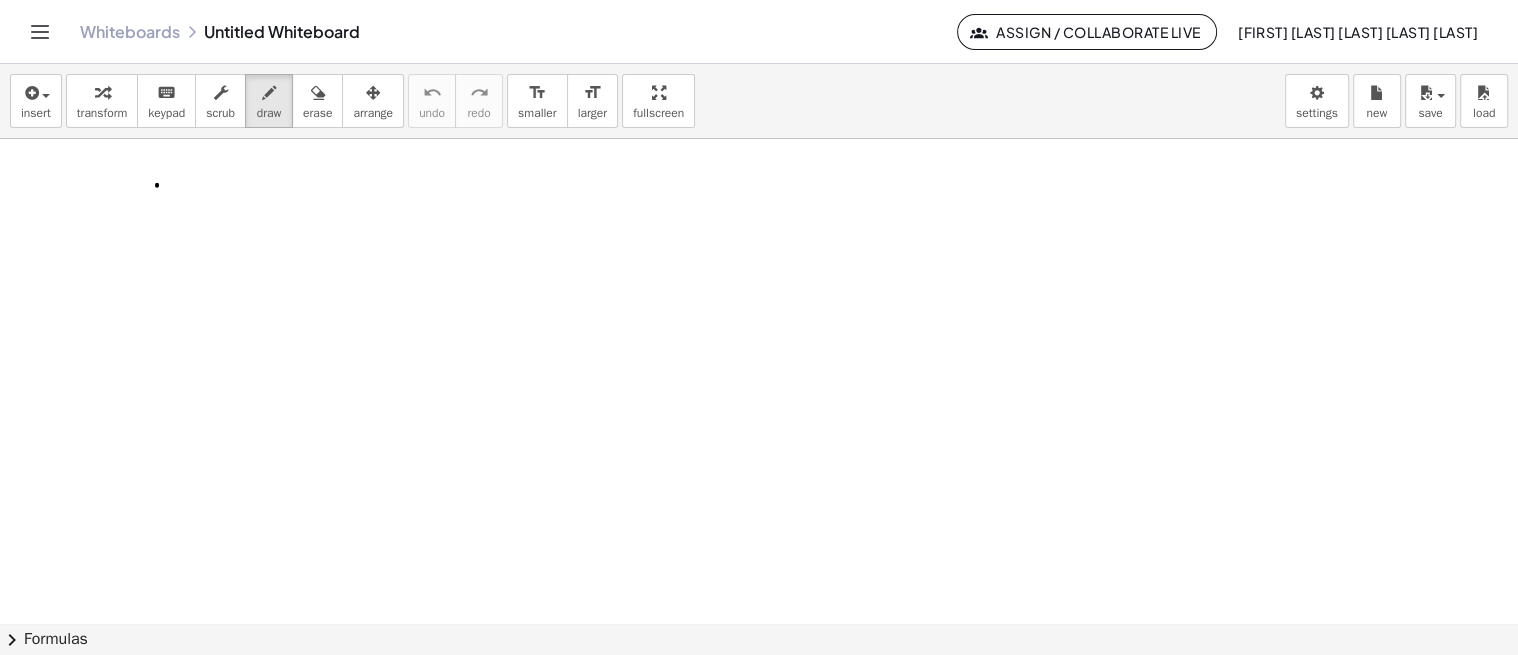 drag, startPoint x: 157, startPoint y: 185, endPoint x: 194, endPoint y: 183, distance: 37.054016 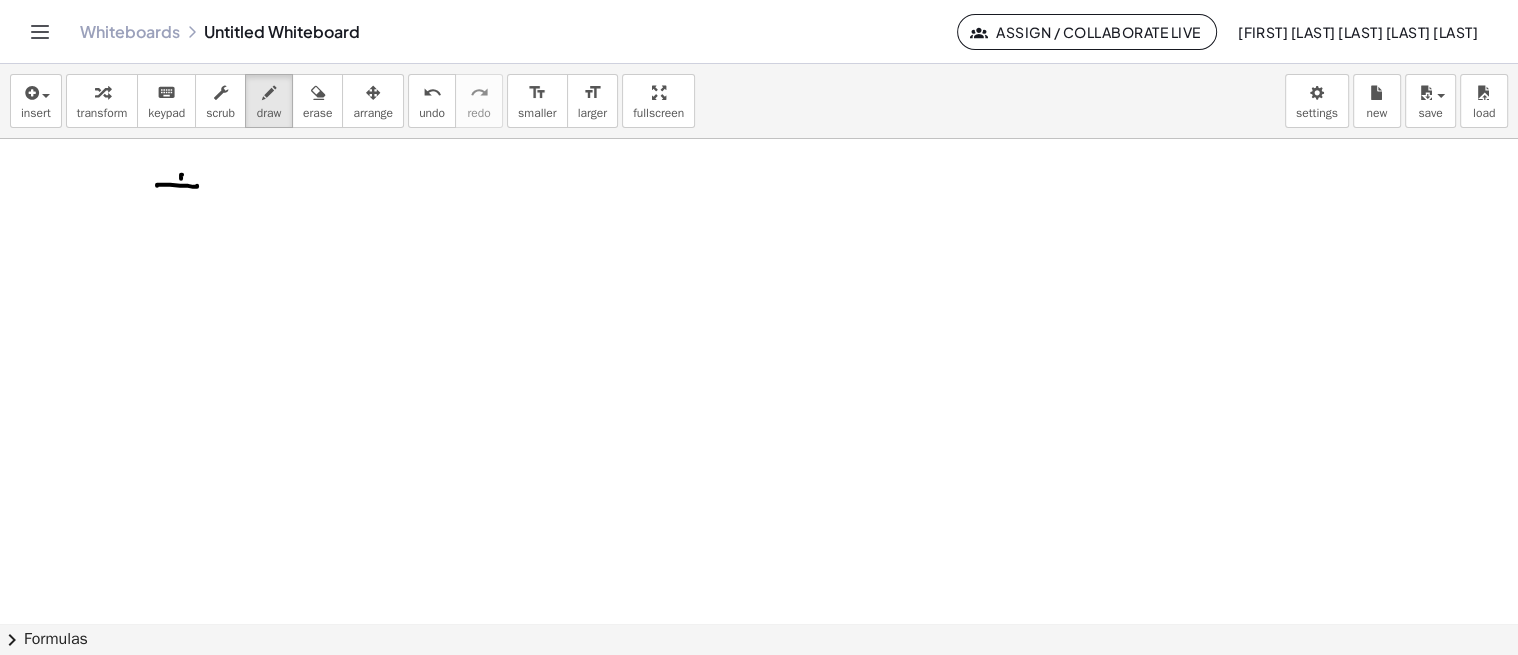 drag, startPoint x: 182, startPoint y: 174, endPoint x: 175, endPoint y: 205, distance: 31.780497 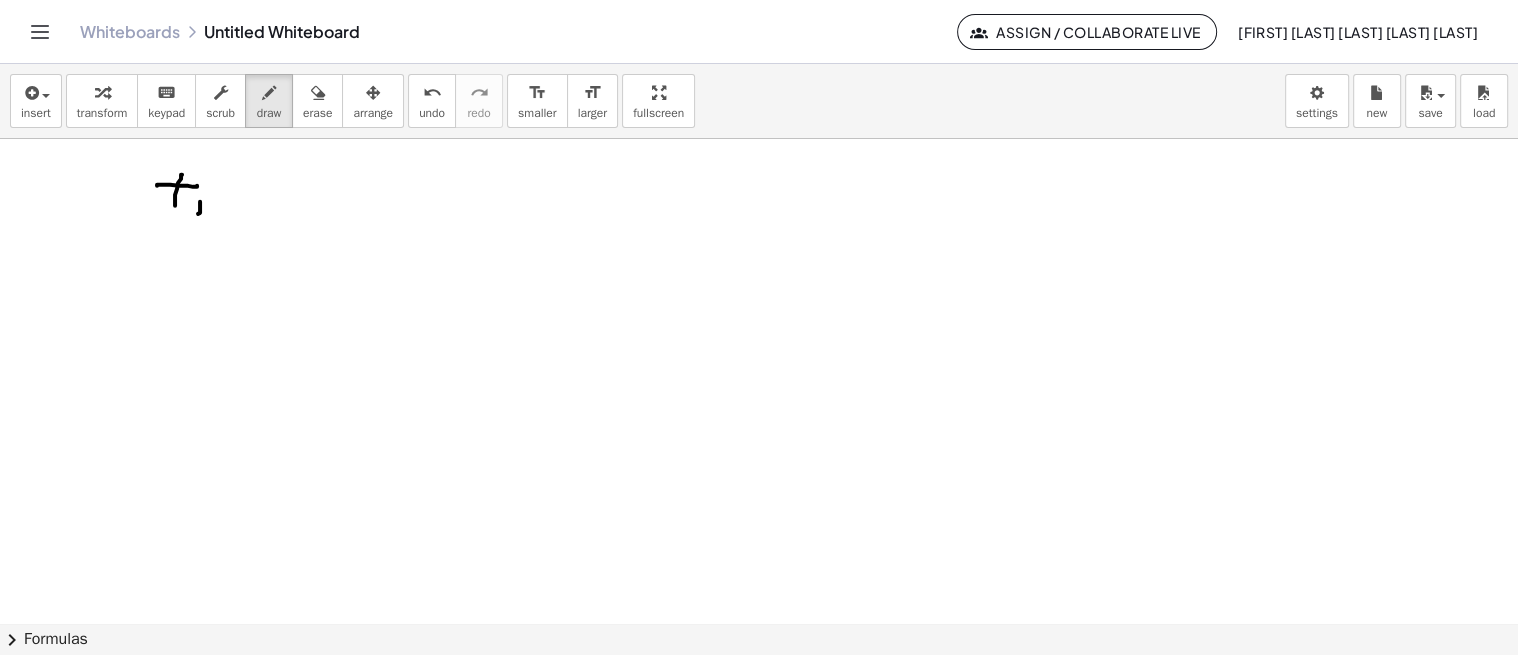 drag, startPoint x: 200, startPoint y: 201, endPoint x: 214, endPoint y: 198, distance: 14.3178215 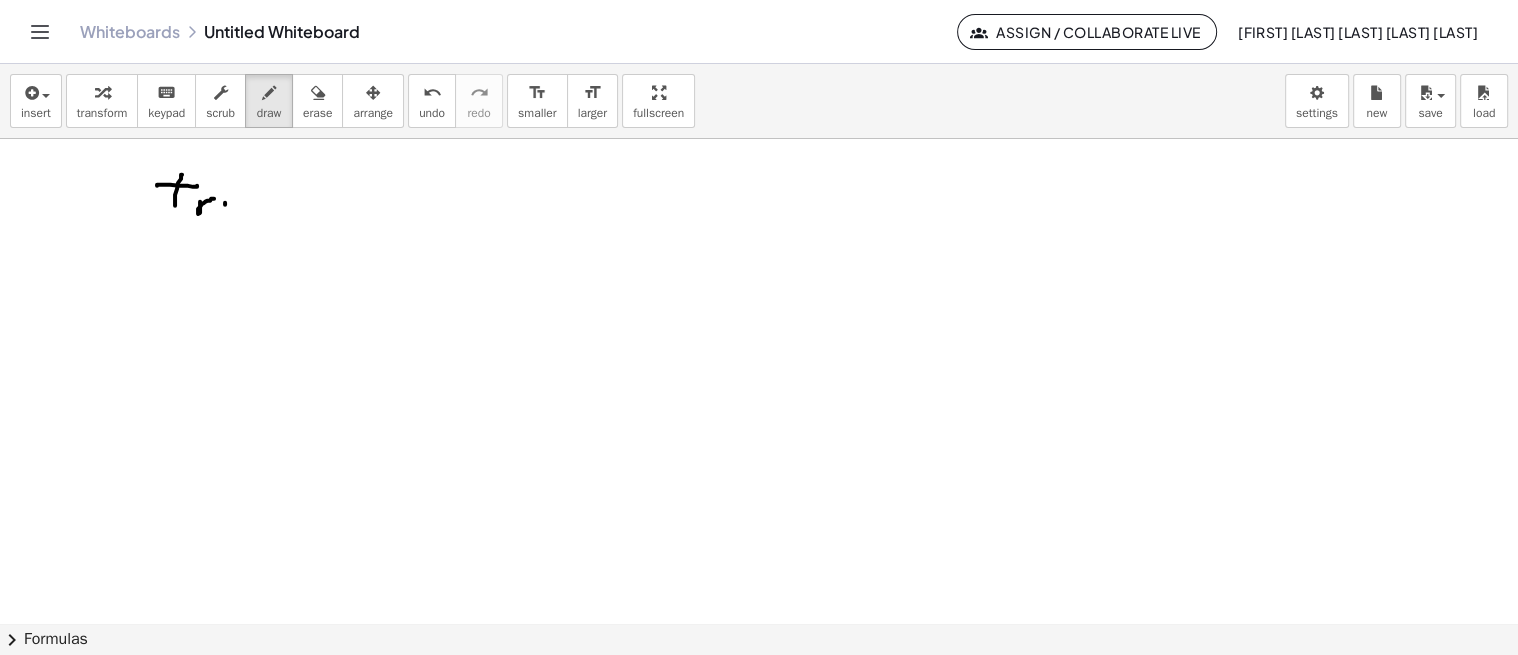 drag, startPoint x: 225, startPoint y: 204, endPoint x: 223, endPoint y: 215, distance: 11.18034 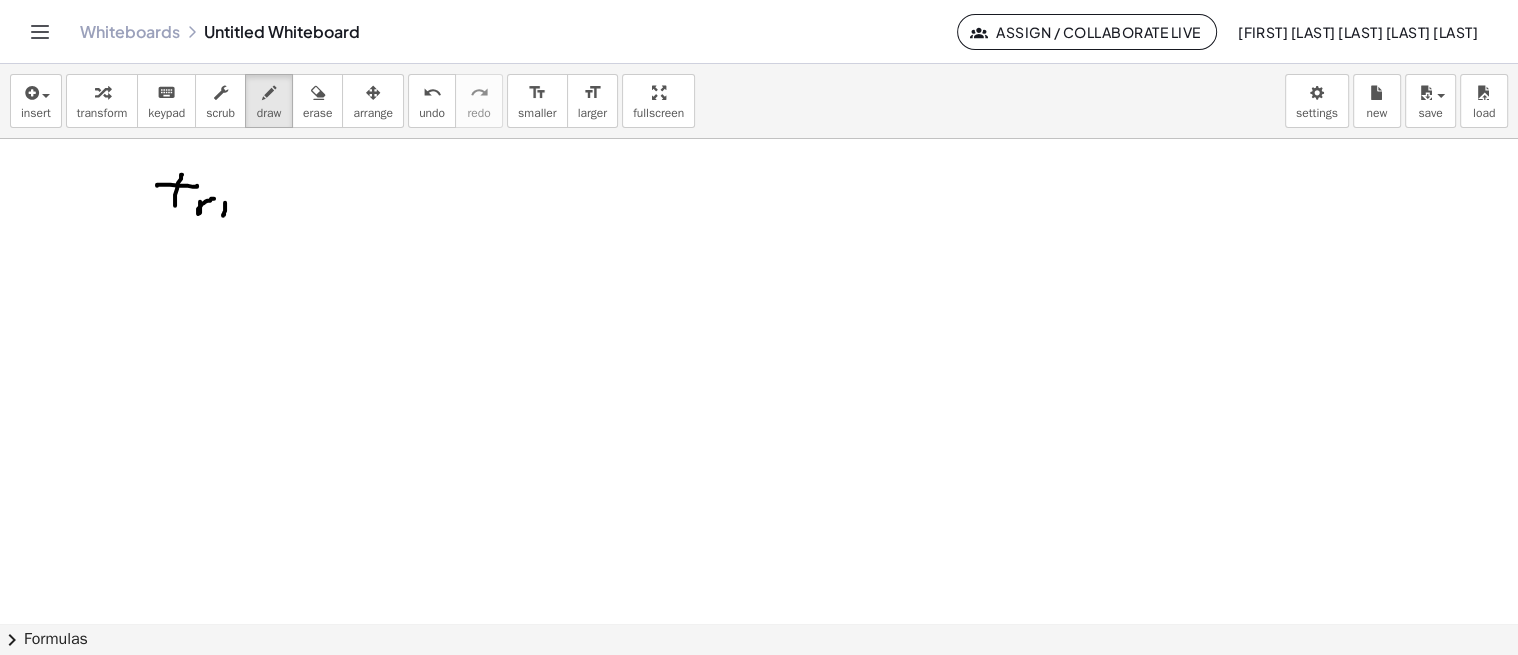 click at bounding box center (759, 680) 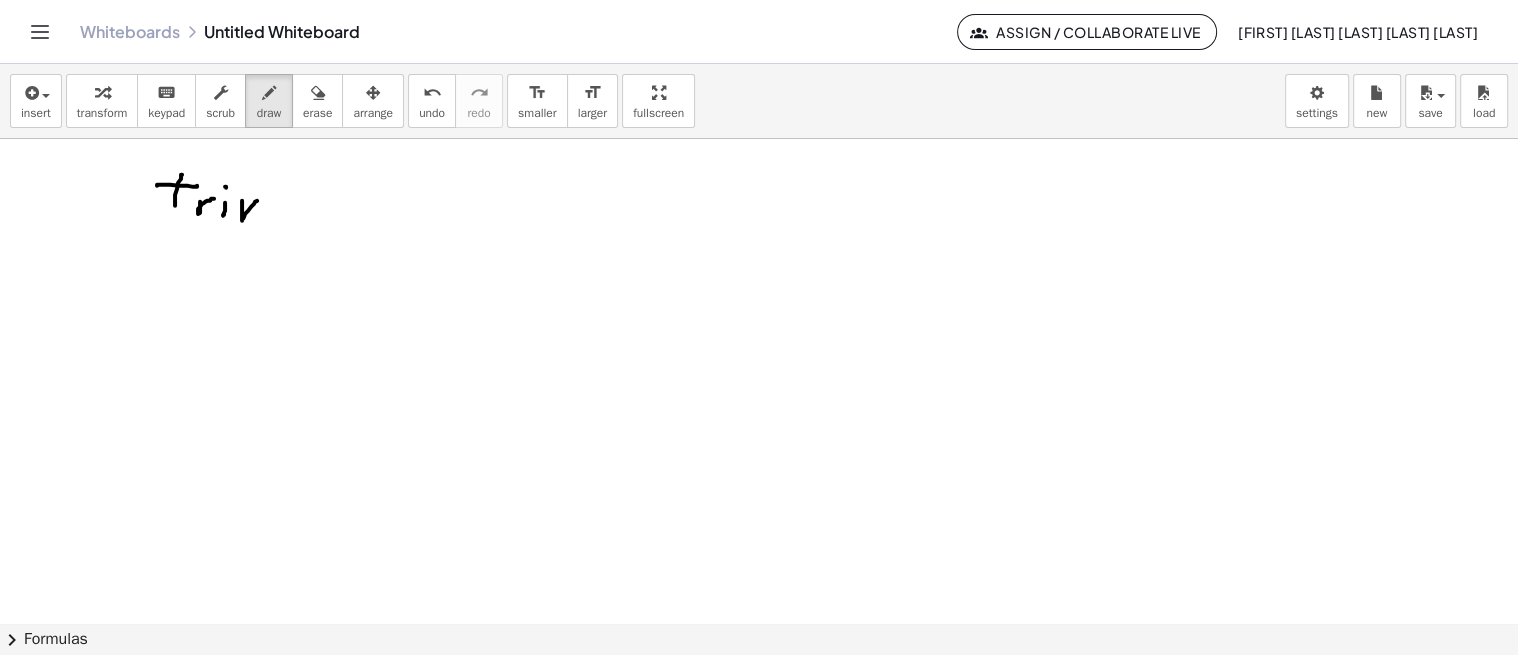 drag, startPoint x: 242, startPoint y: 202, endPoint x: 263, endPoint y: 222, distance: 29 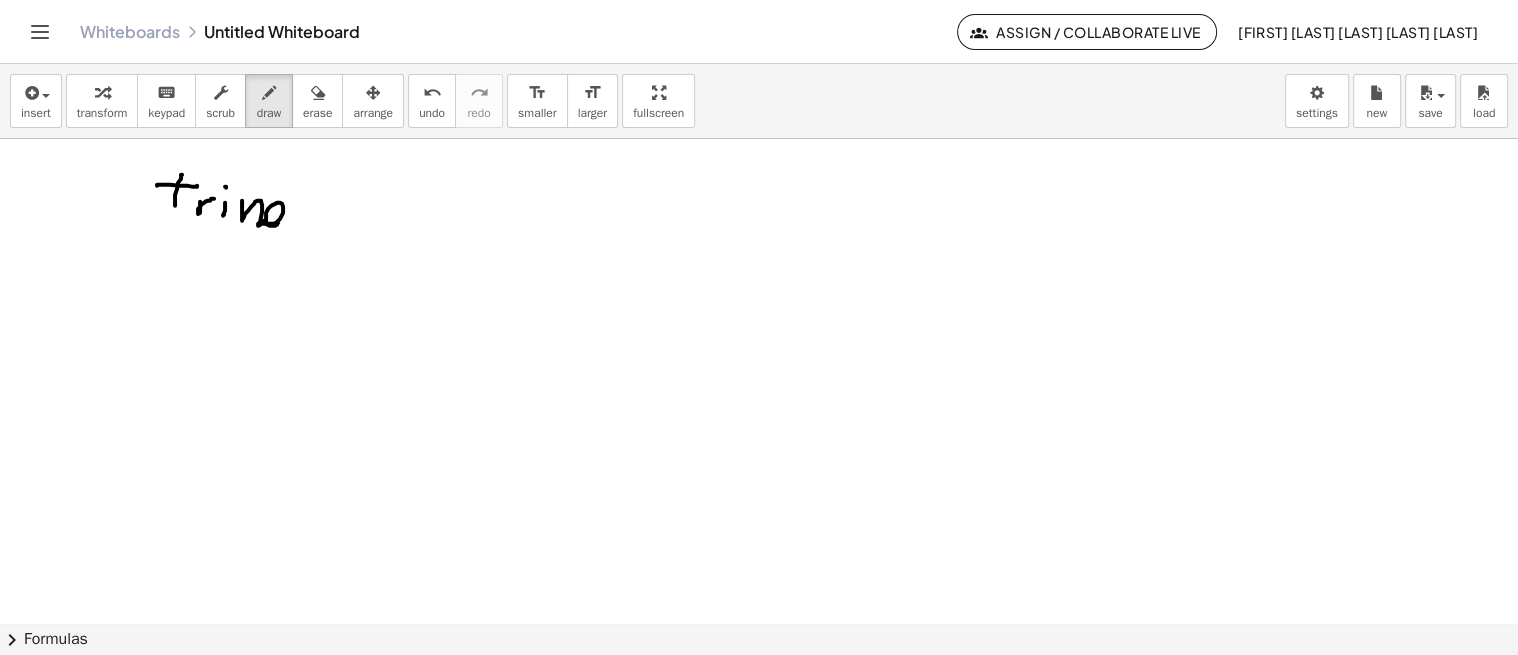drag, startPoint x: 277, startPoint y: 224, endPoint x: 268, endPoint y: 217, distance: 11.401754 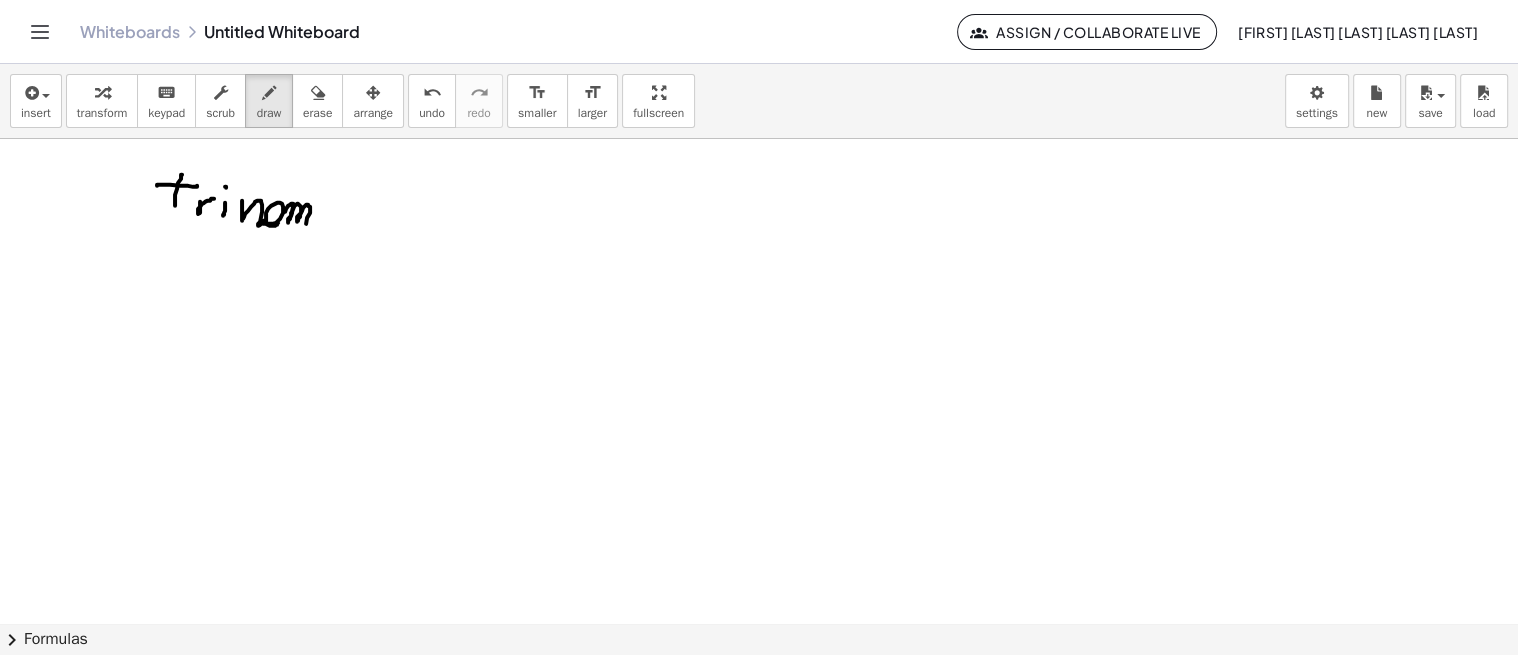 drag, startPoint x: 284, startPoint y: 211, endPoint x: 310, endPoint y: 225, distance: 29.529646 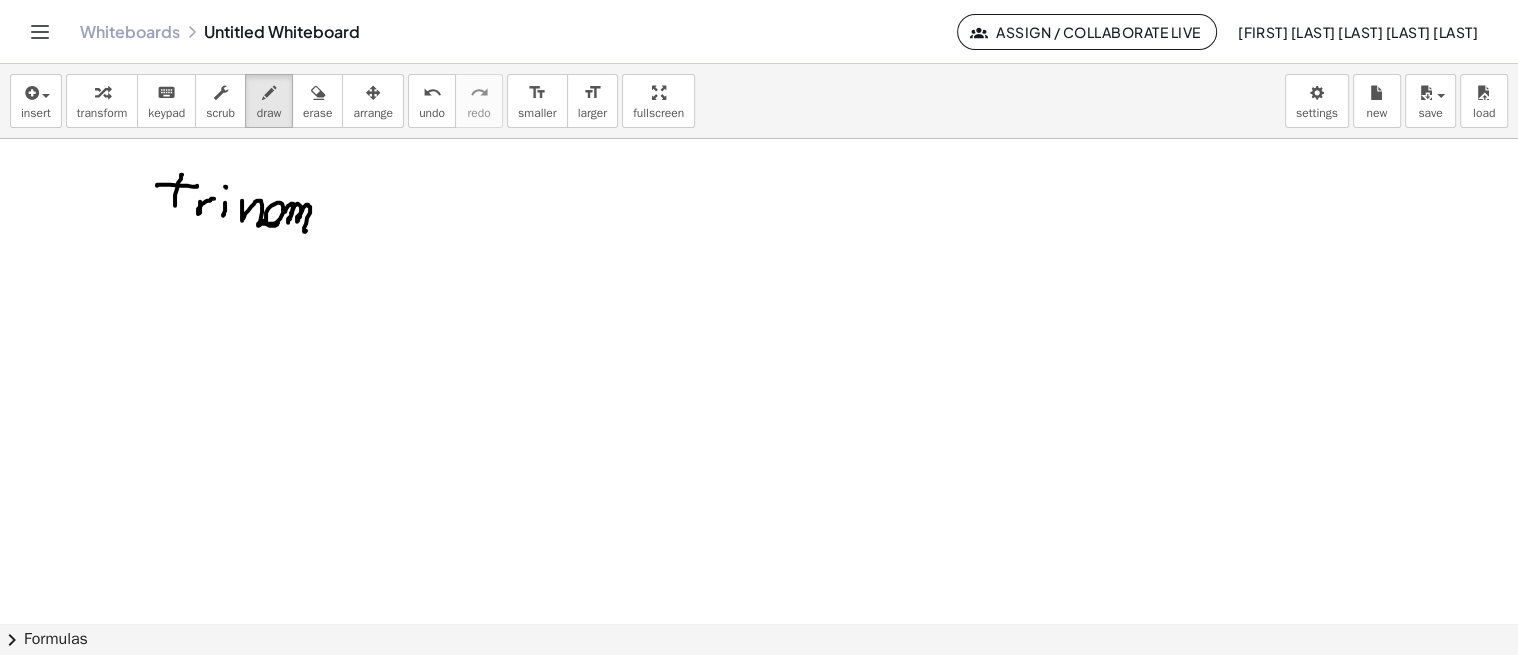 drag, startPoint x: 321, startPoint y: 212, endPoint x: 320, endPoint y: 231, distance: 19.026299 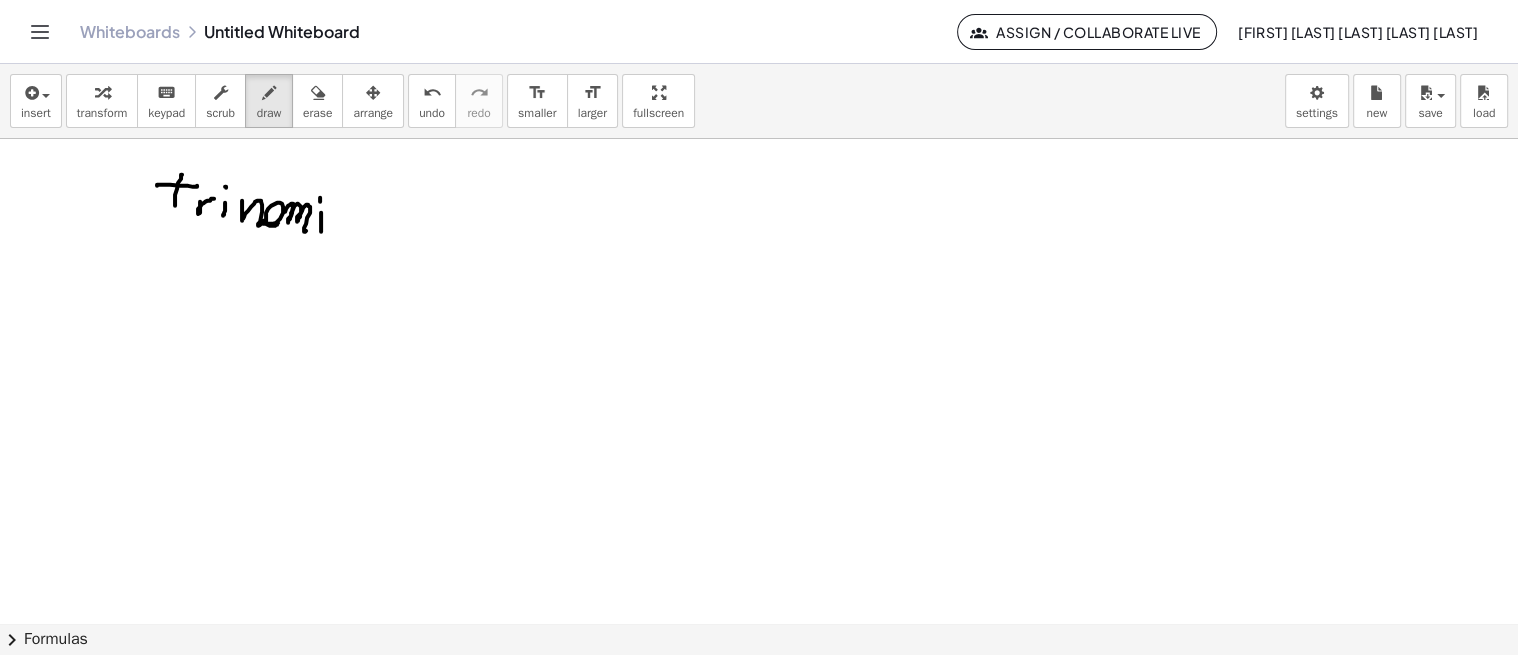 click at bounding box center (759, 680) 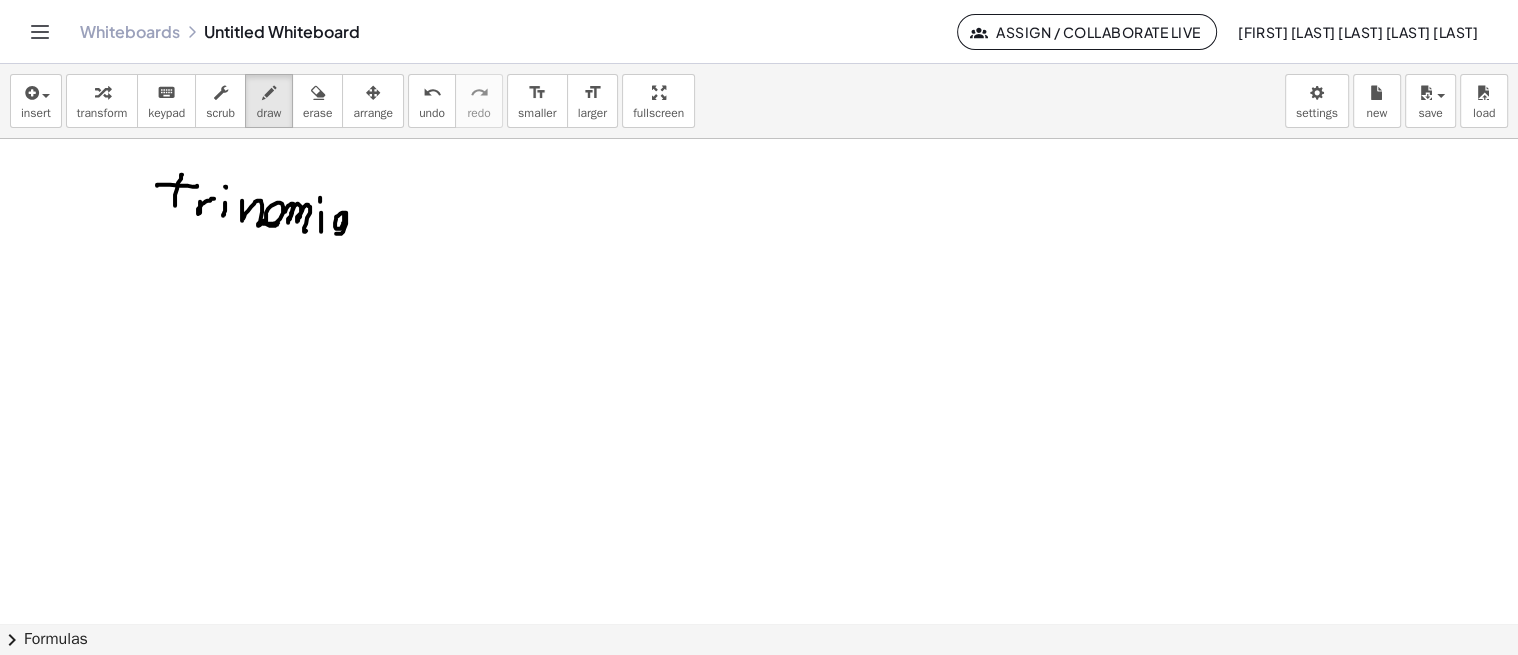 drag, startPoint x: 344, startPoint y: 215, endPoint x: 334, endPoint y: 226, distance: 14.866069 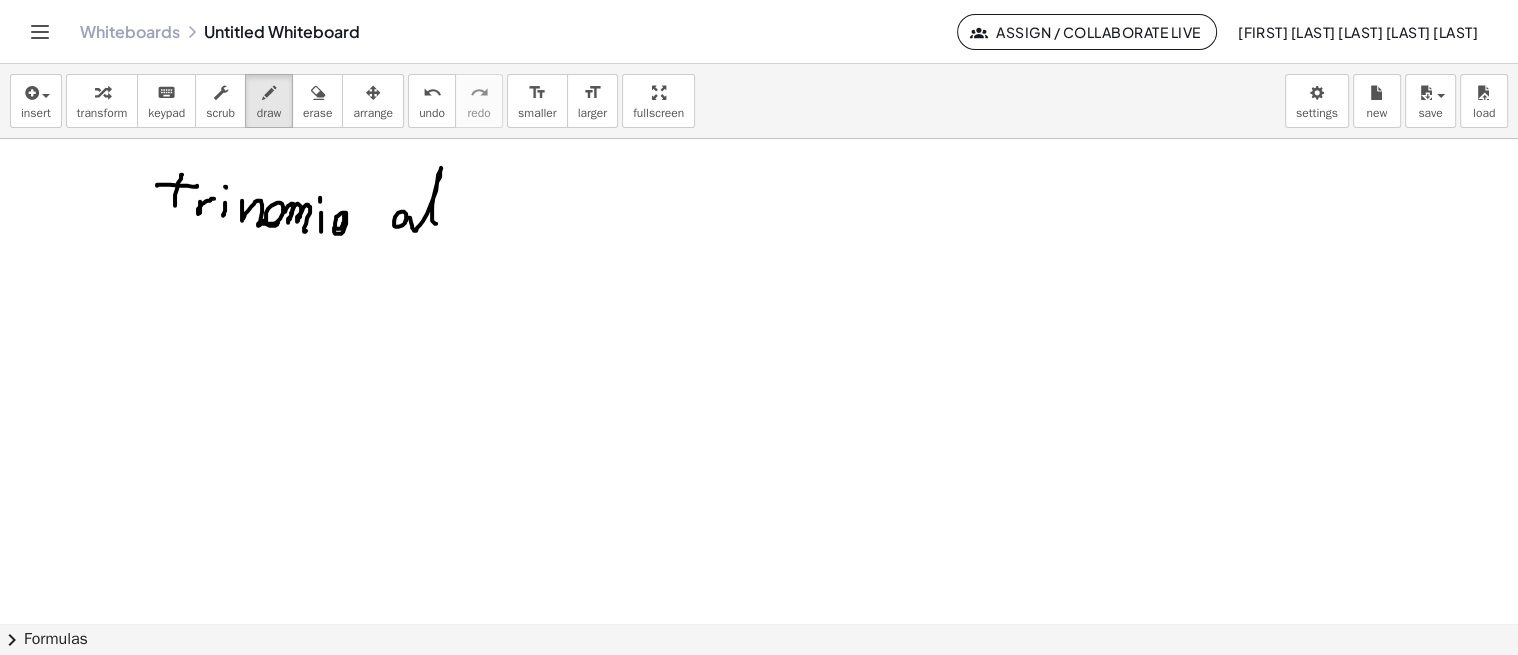 drag, startPoint x: 404, startPoint y: 211, endPoint x: 442, endPoint y: 220, distance: 39.051247 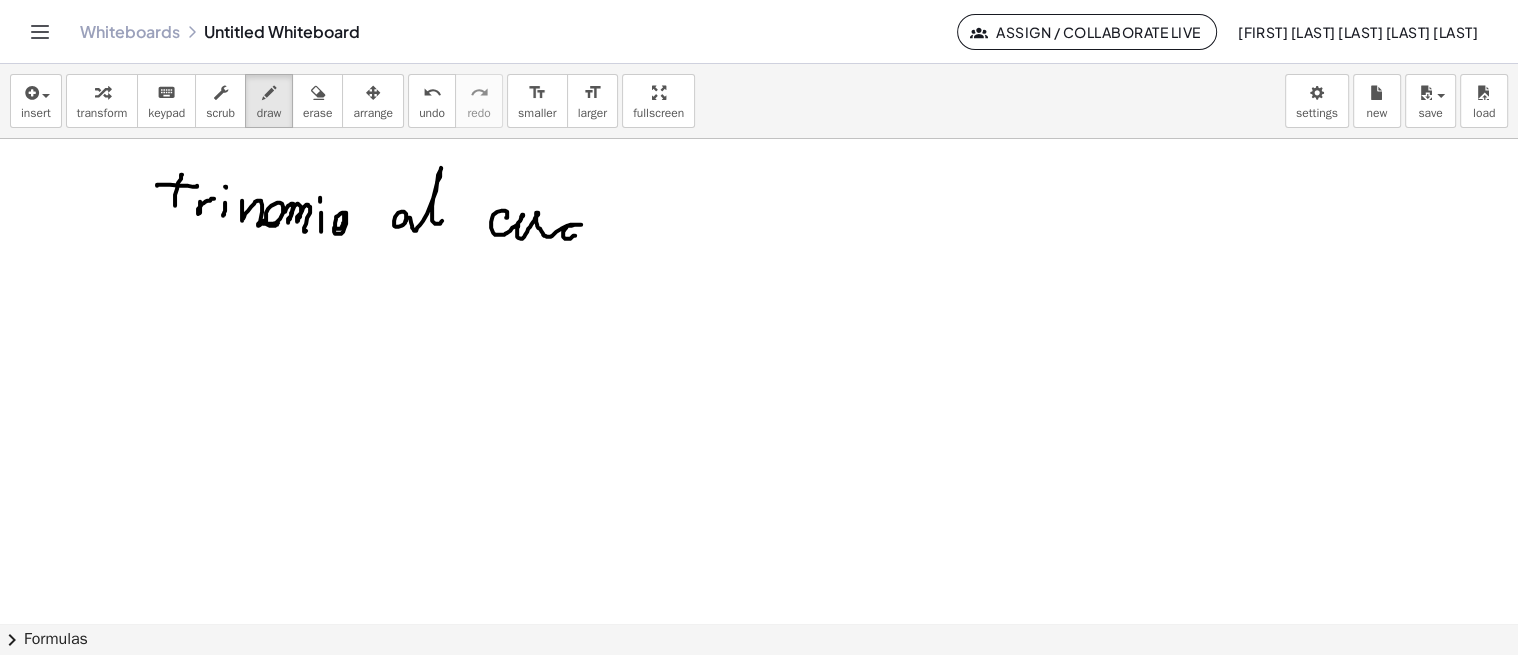 drag, startPoint x: 506, startPoint y: 217, endPoint x: 584, endPoint y: 235, distance: 80.04999 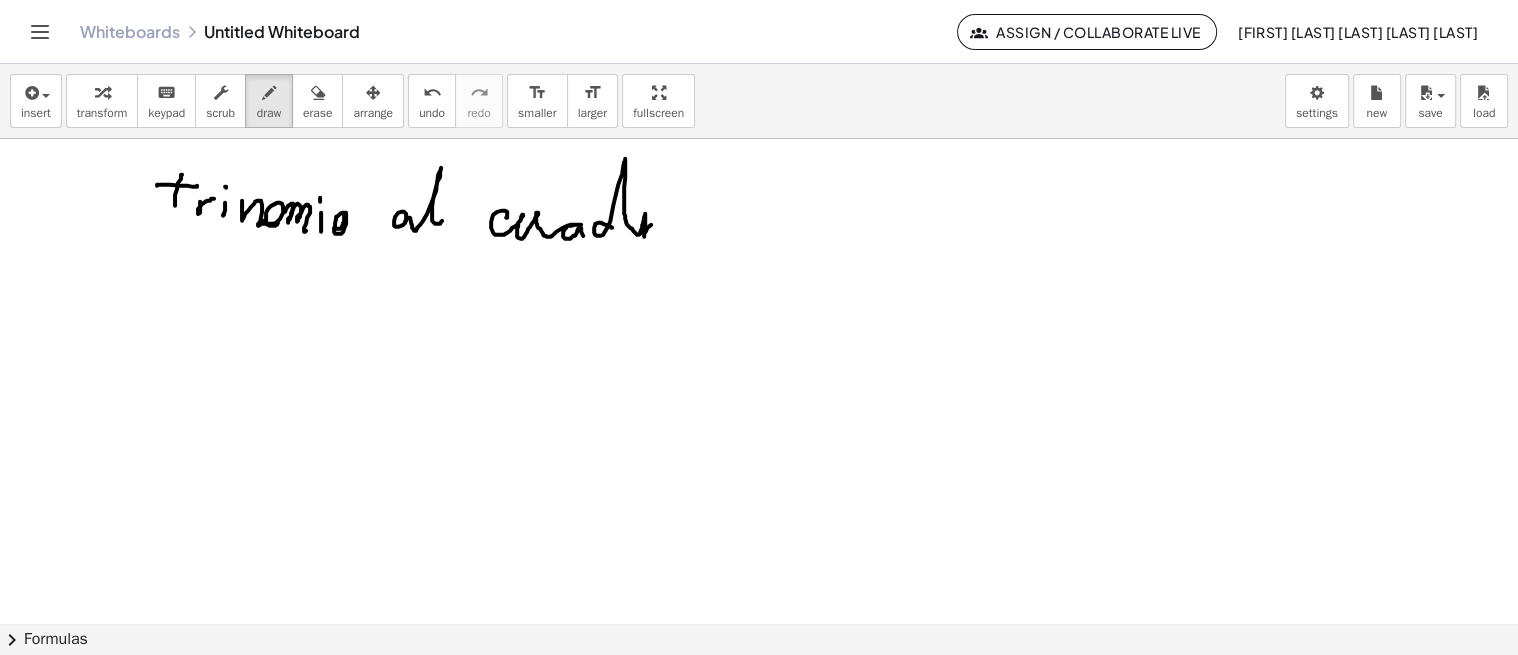 drag, startPoint x: 612, startPoint y: 227, endPoint x: 671, endPoint y: 214, distance: 60.41523 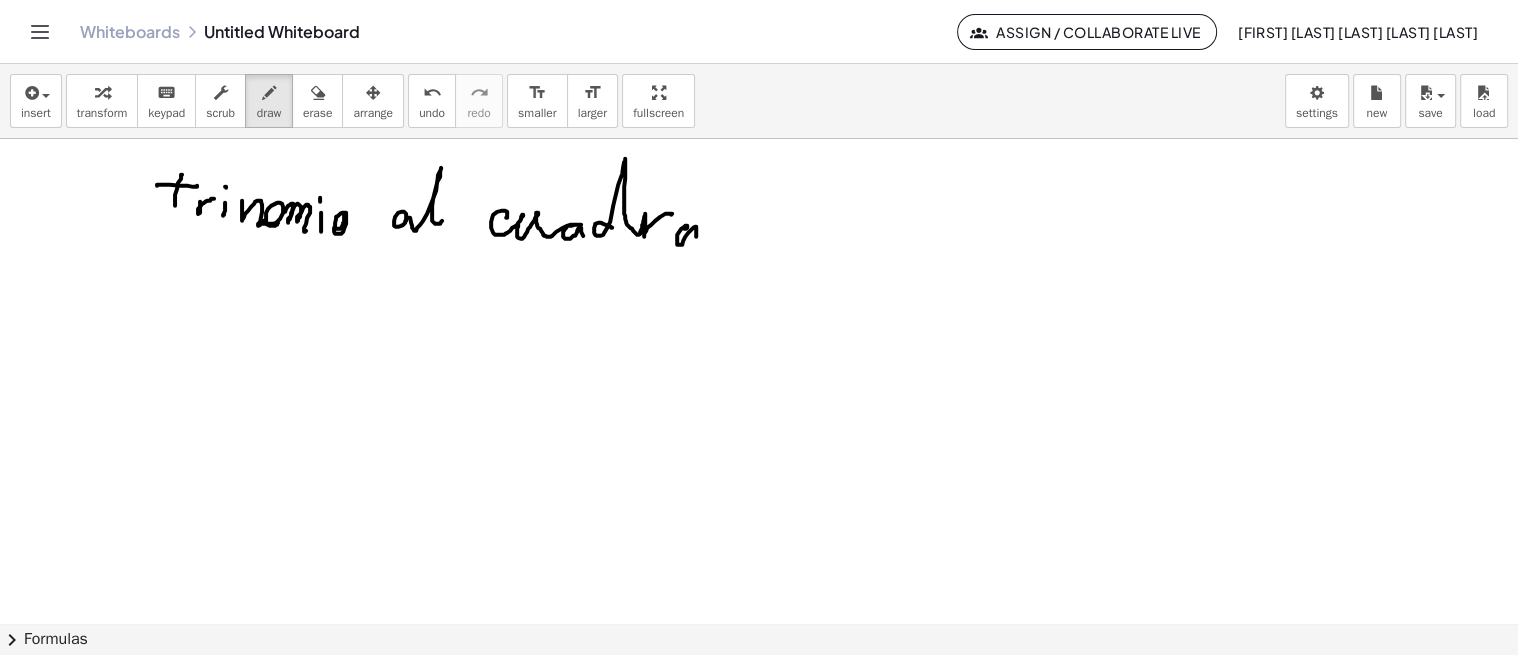 drag, startPoint x: 685, startPoint y: 228, endPoint x: 697, endPoint y: 234, distance: 13.416408 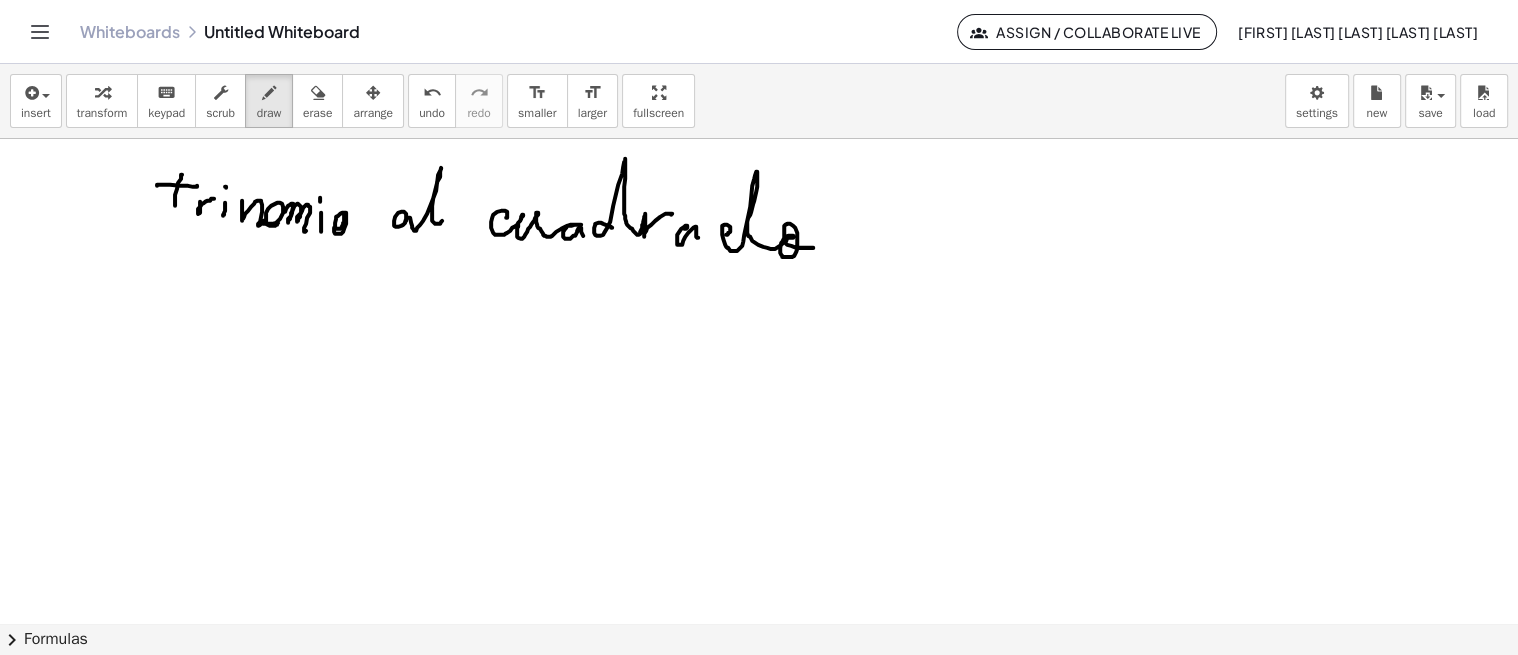 drag, startPoint x: 730, startPoint y: 230, endPoint x: 808, endPoint y: 236, distance: 78.23043 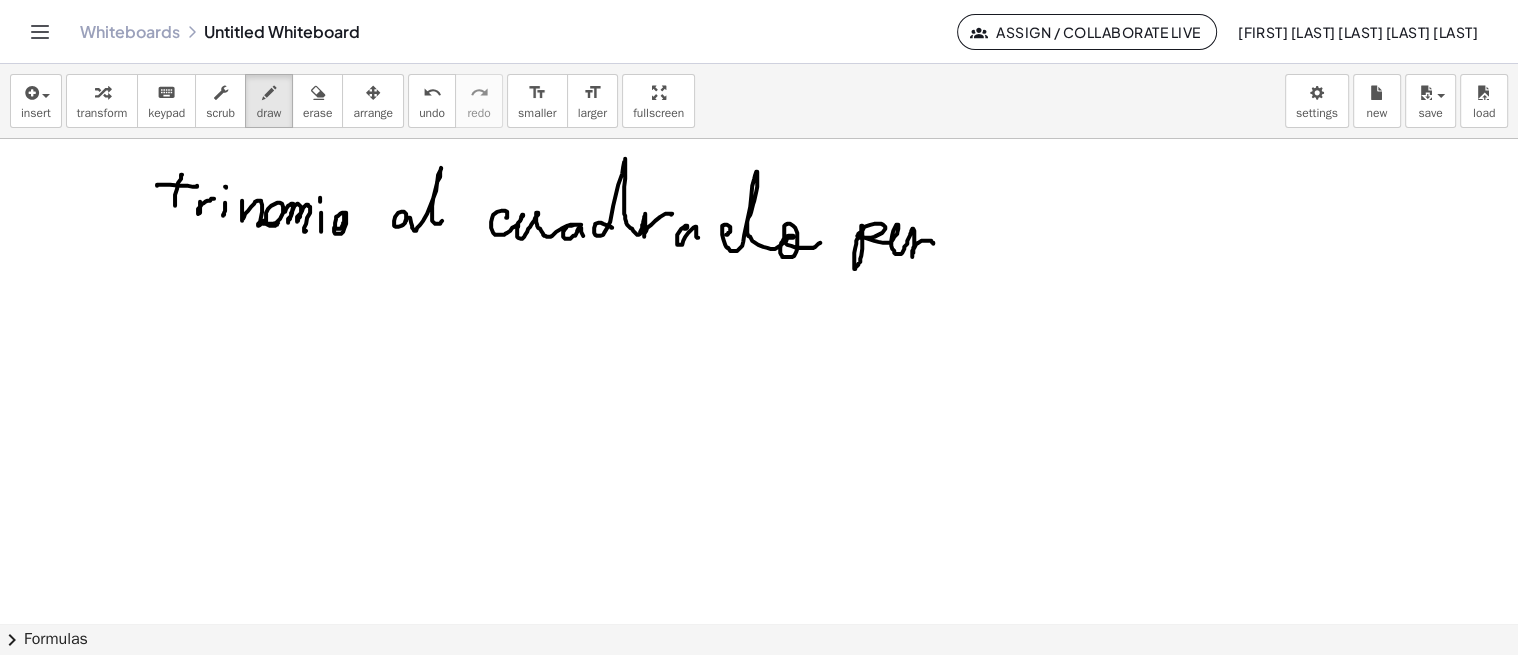 drag, startPoint x: 861, startPoint y: 230, endPoint x: 921, endPoint y: 240, distance: 60.827625 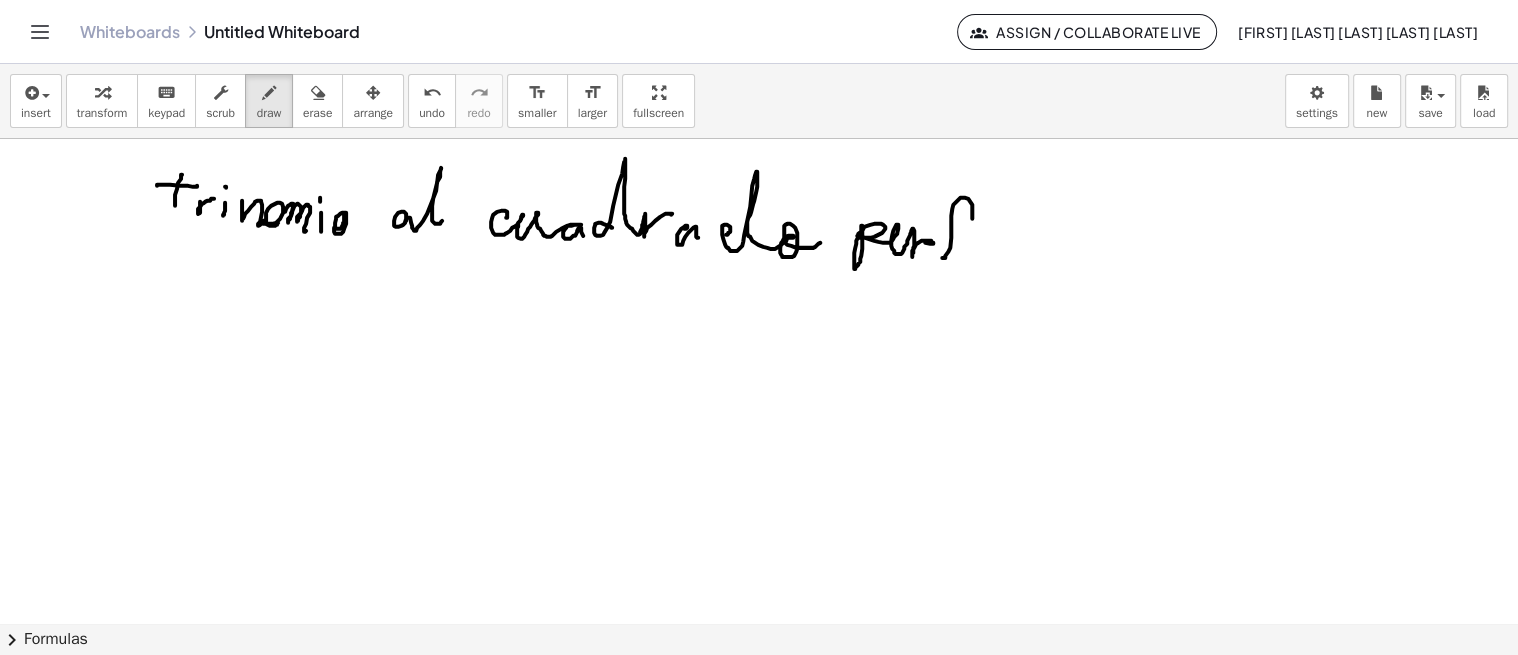 drag, startPoint x: 943, startPoint y: 257, endPoint x: 966, endPoint y: 225, distance: 39.40812 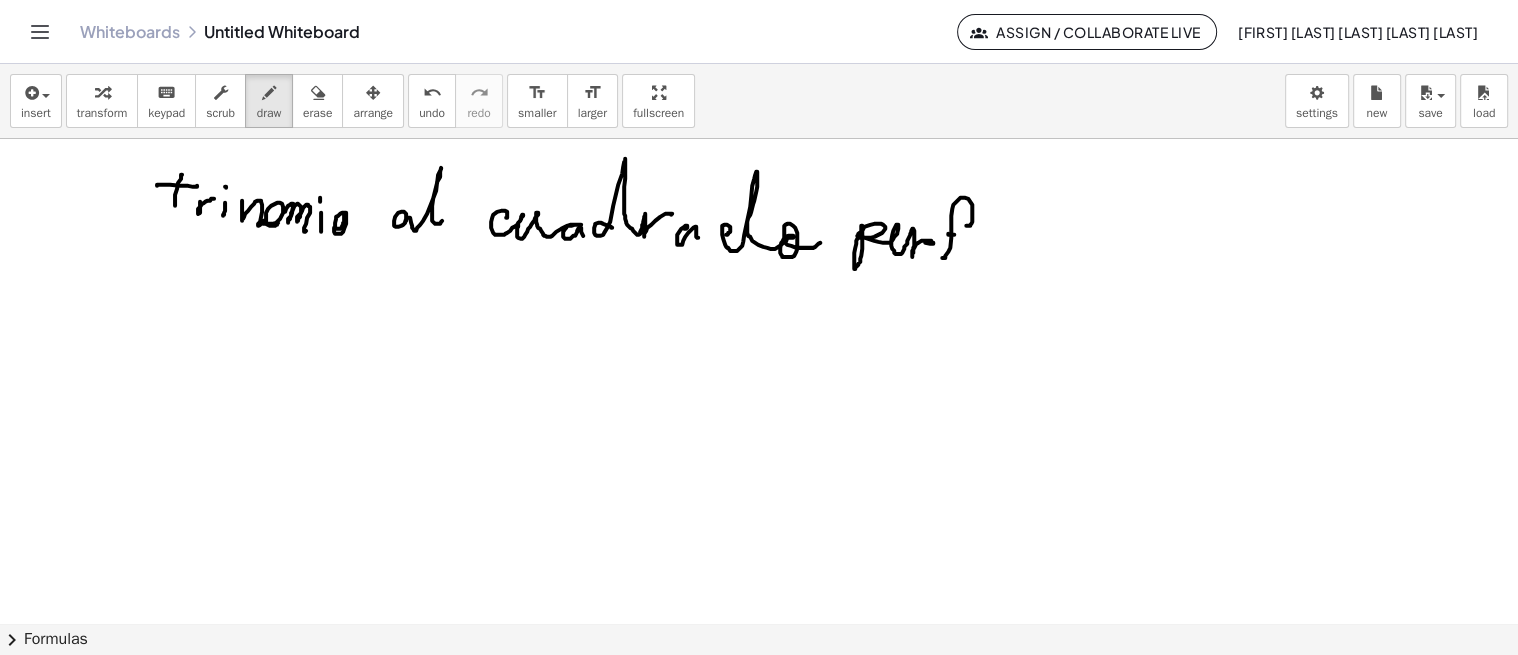 drag, startPoint x: 948, startPoint y: 233, endPoint x: 970, endPoint y: 234, distance: 22.022715 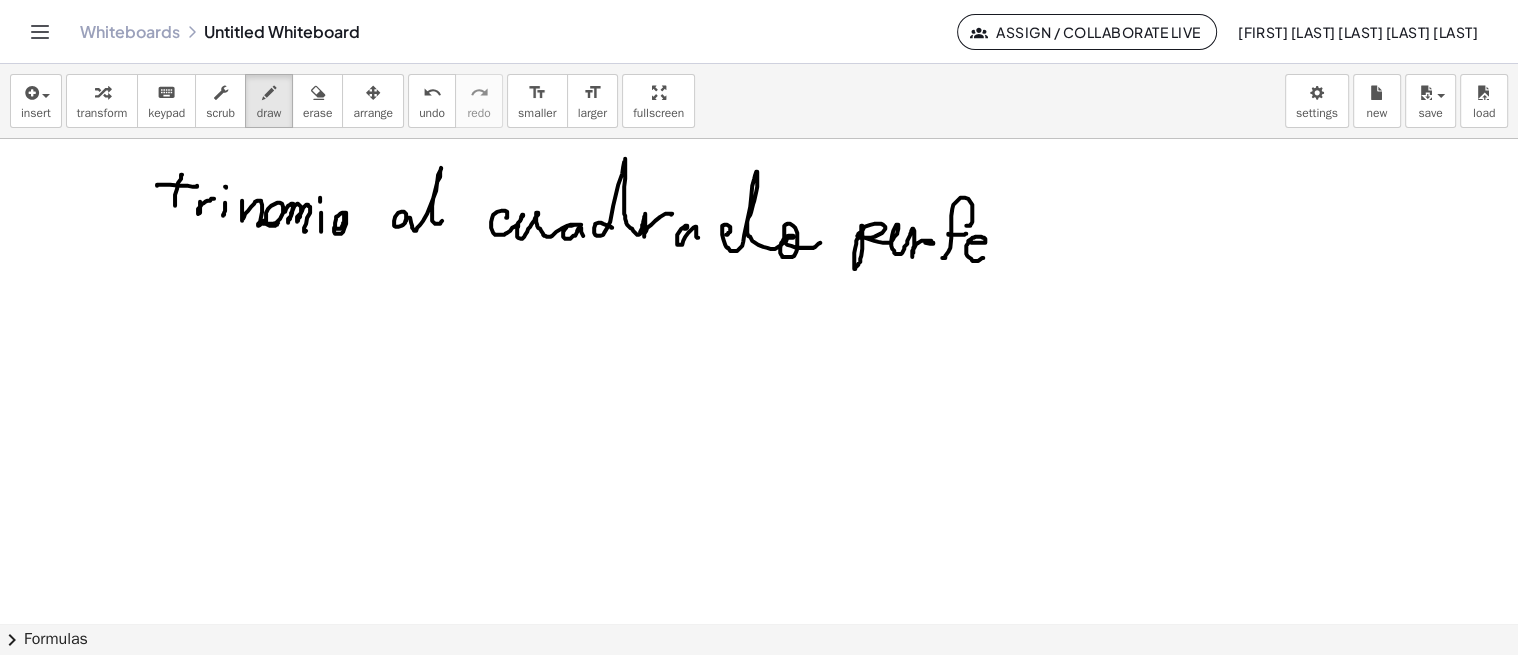 drag, startPoint x: 971, startPoint y: 241, endPoint x: 991, endPoint y: 247, distance: 20.880613 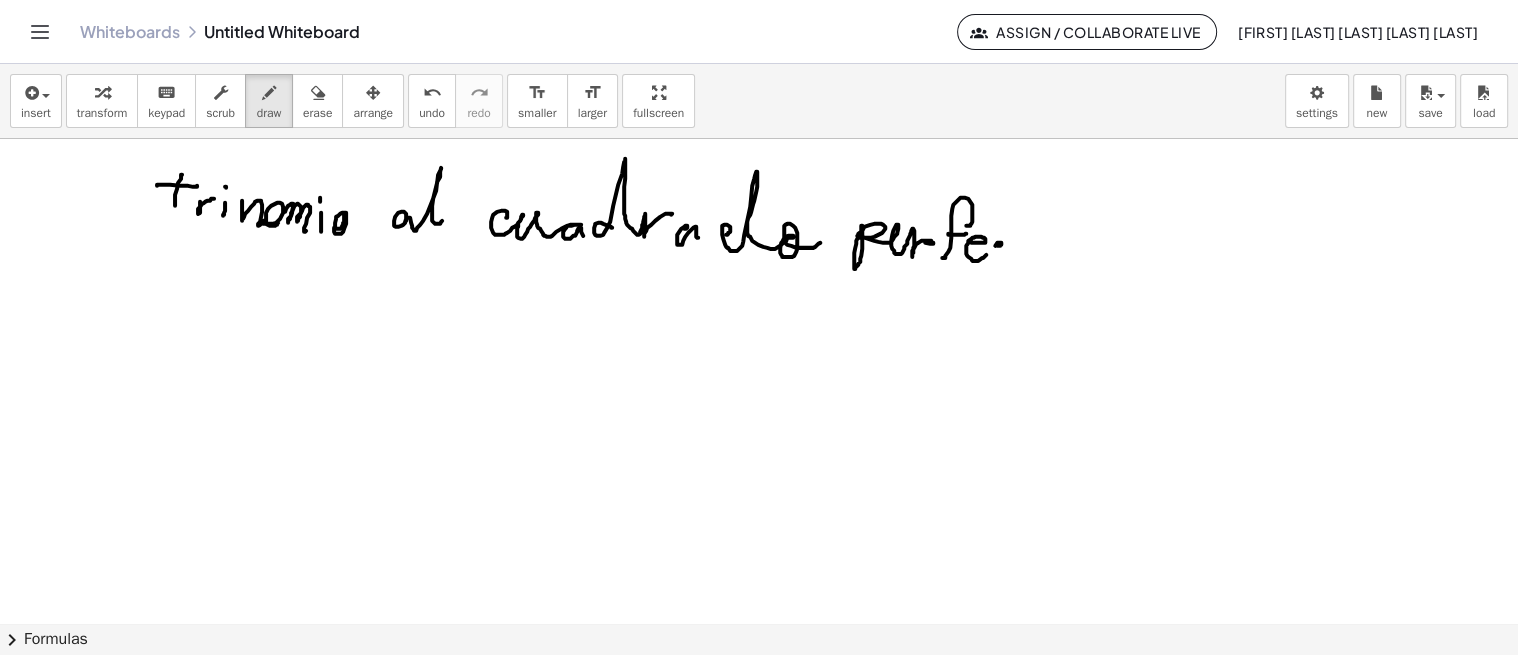 drag, startPoint x: 998, startPoint y: 245, endPoint x: 1008, endPoint y: 256, distance: 14.866069 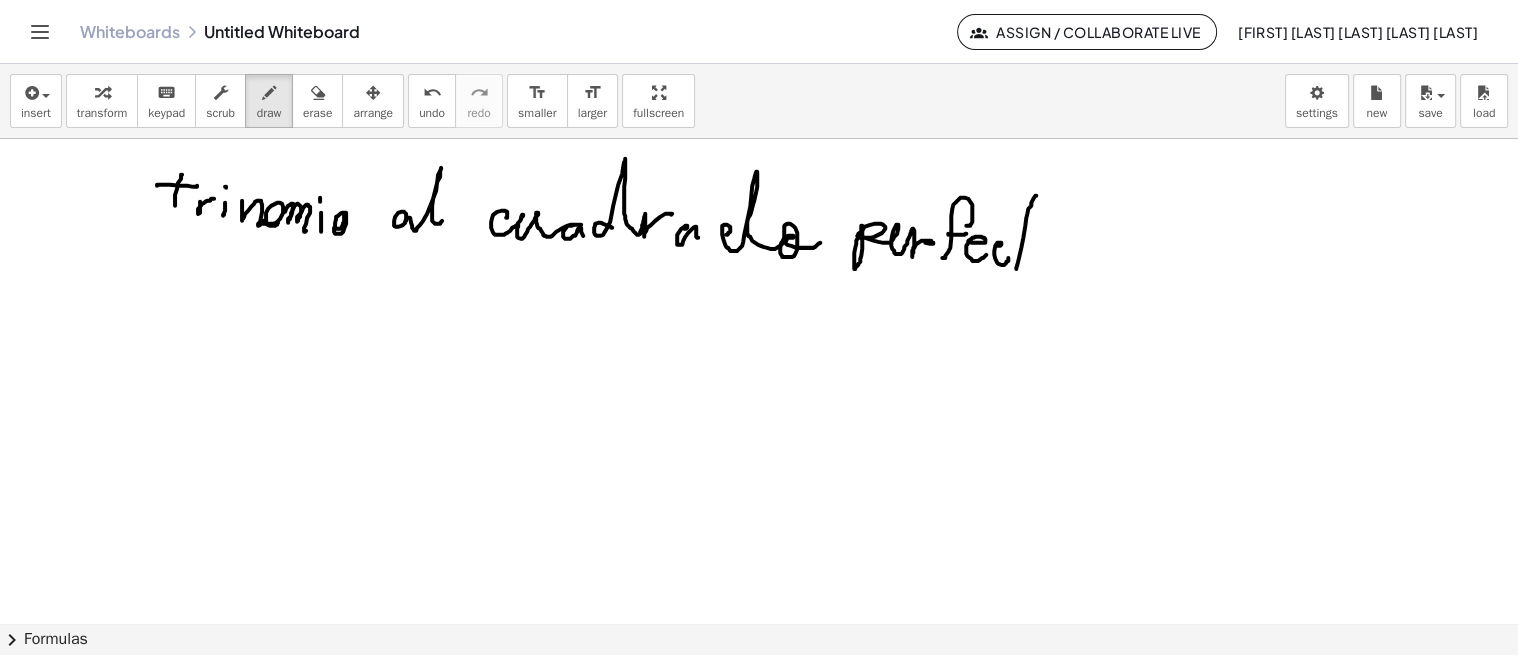 drag, startPoint x: 1036, startPoint y: 195, endPoint x: 1023, endPoint y: 255, distance: 61.39218 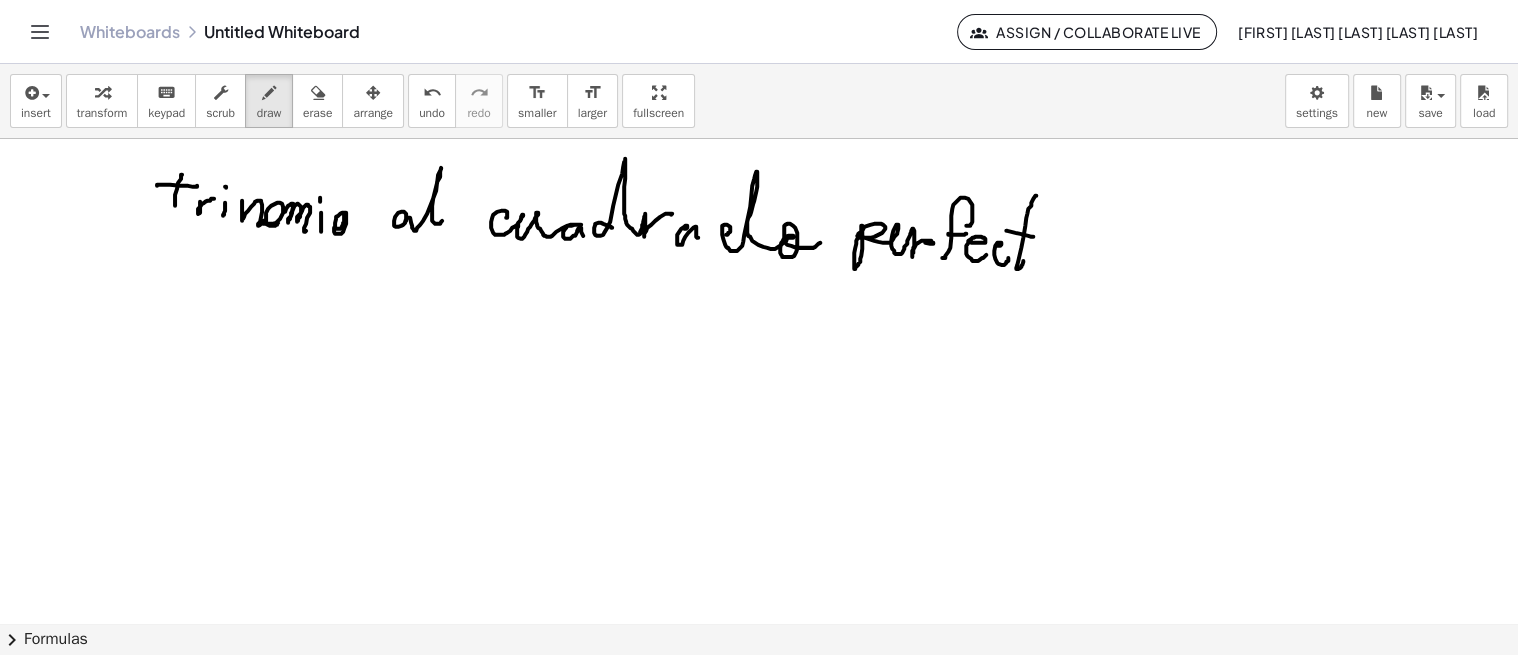 drag, startPoint x: 1006, startPoint y: 230, endPoint x: 1032, endPoint y: 255, distance: 36.069378 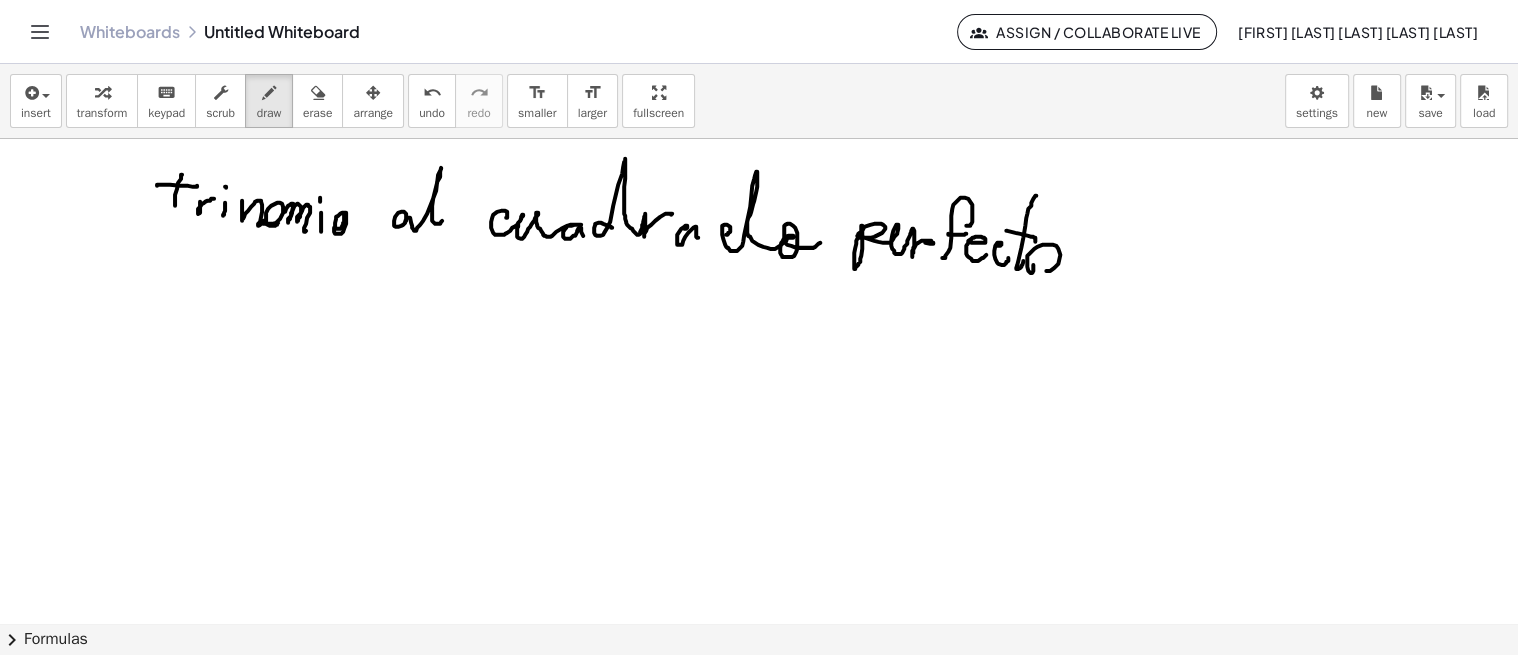 drag, startPoint x: 1033, startPoint y: 264, endPoint x: 1050, endPoint y: 251, distance: 21.400934 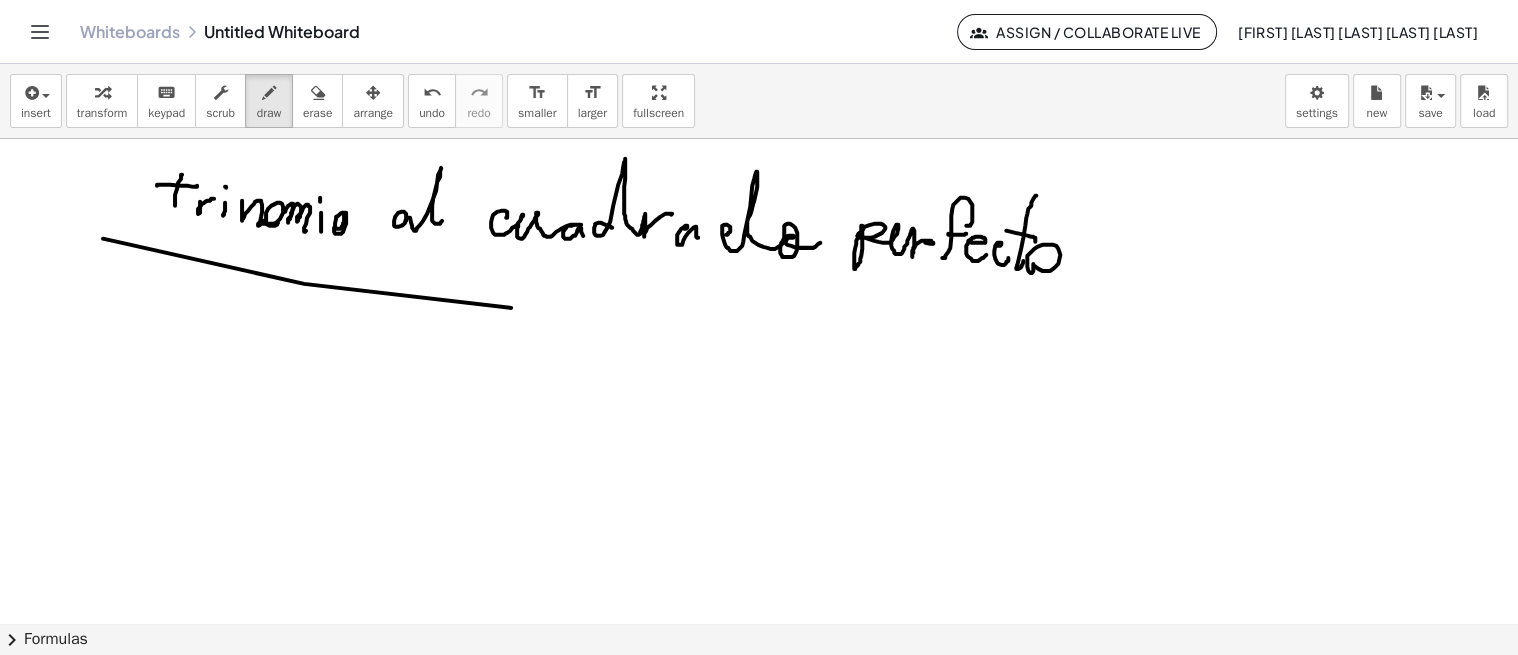 drag, startPoint x: 103, startPoint y: 238, endPoint x: 1491, endPoint y: 185, distance: 1389.0115 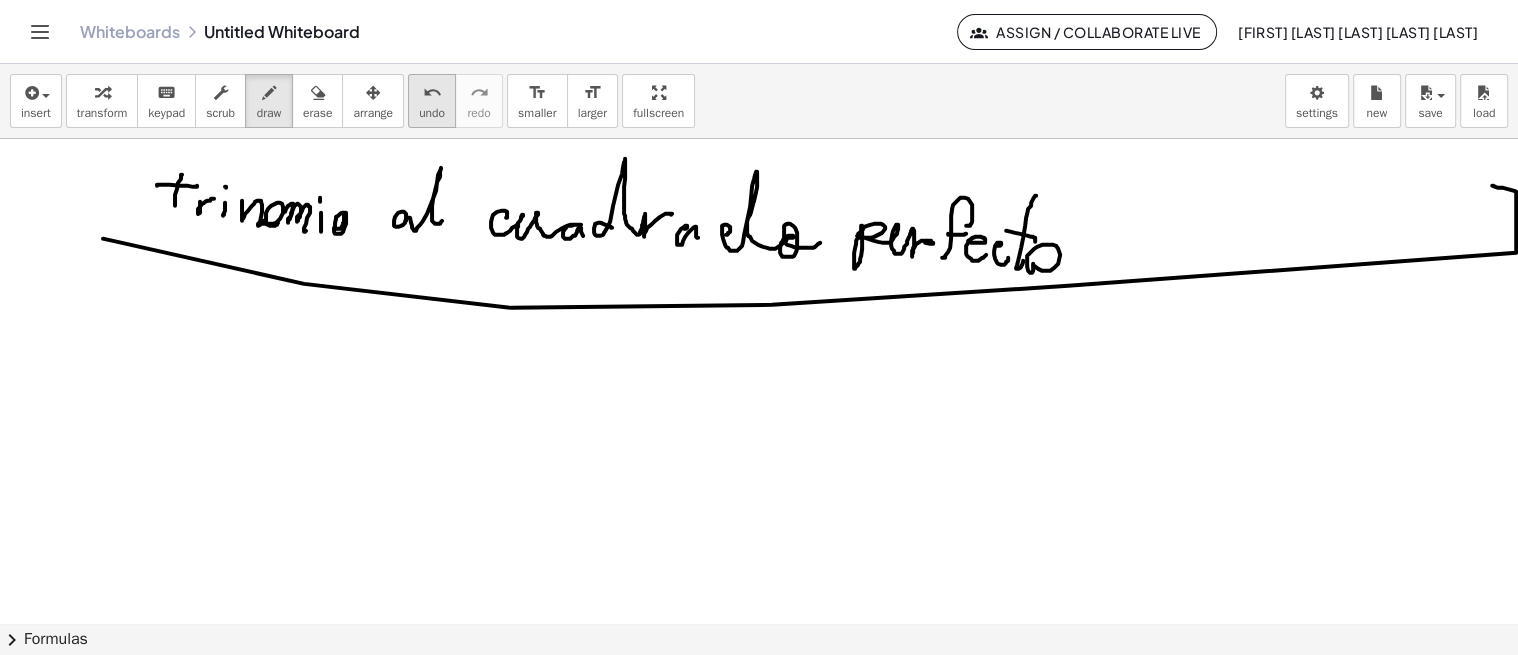 click on "undo" at bounding box center [432, 113] 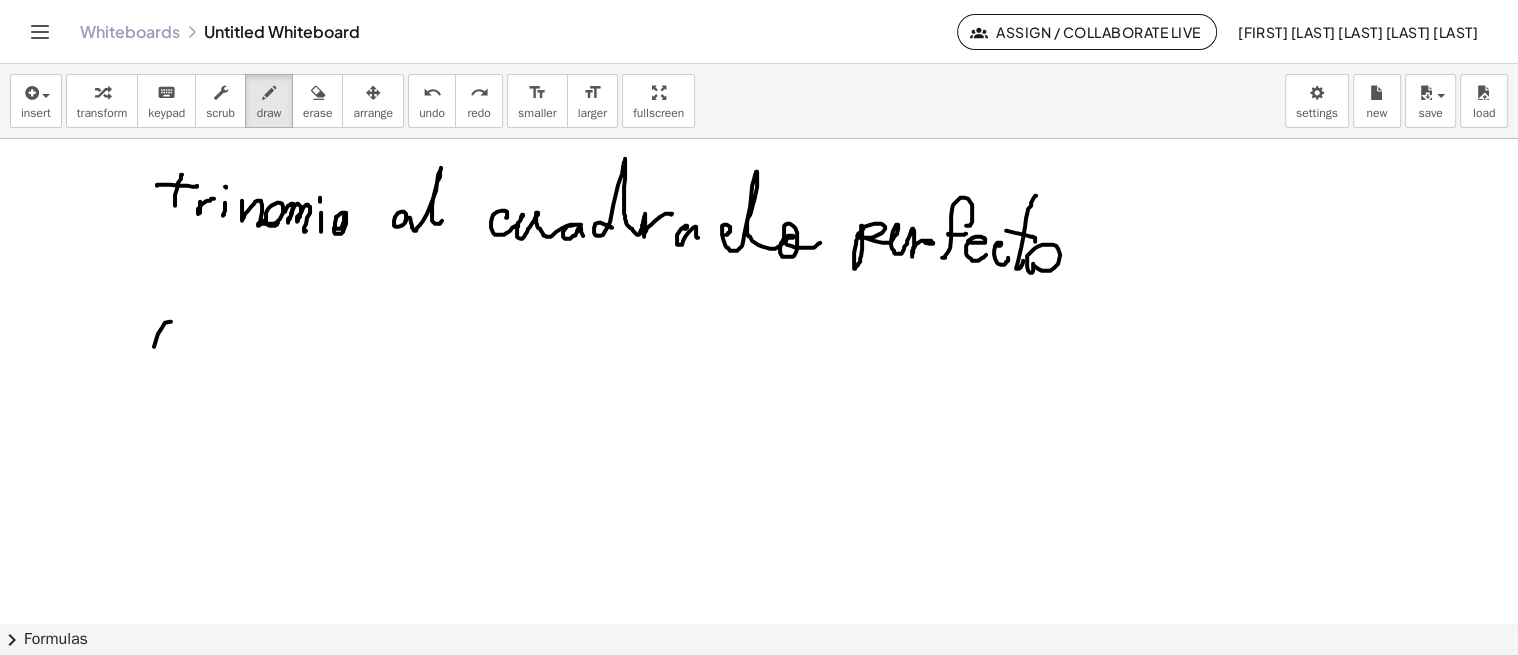 drag, startPoint x: 171, startPoint y: 321, endPoint x: 166, endPoint y: 378, distance: 57.21888 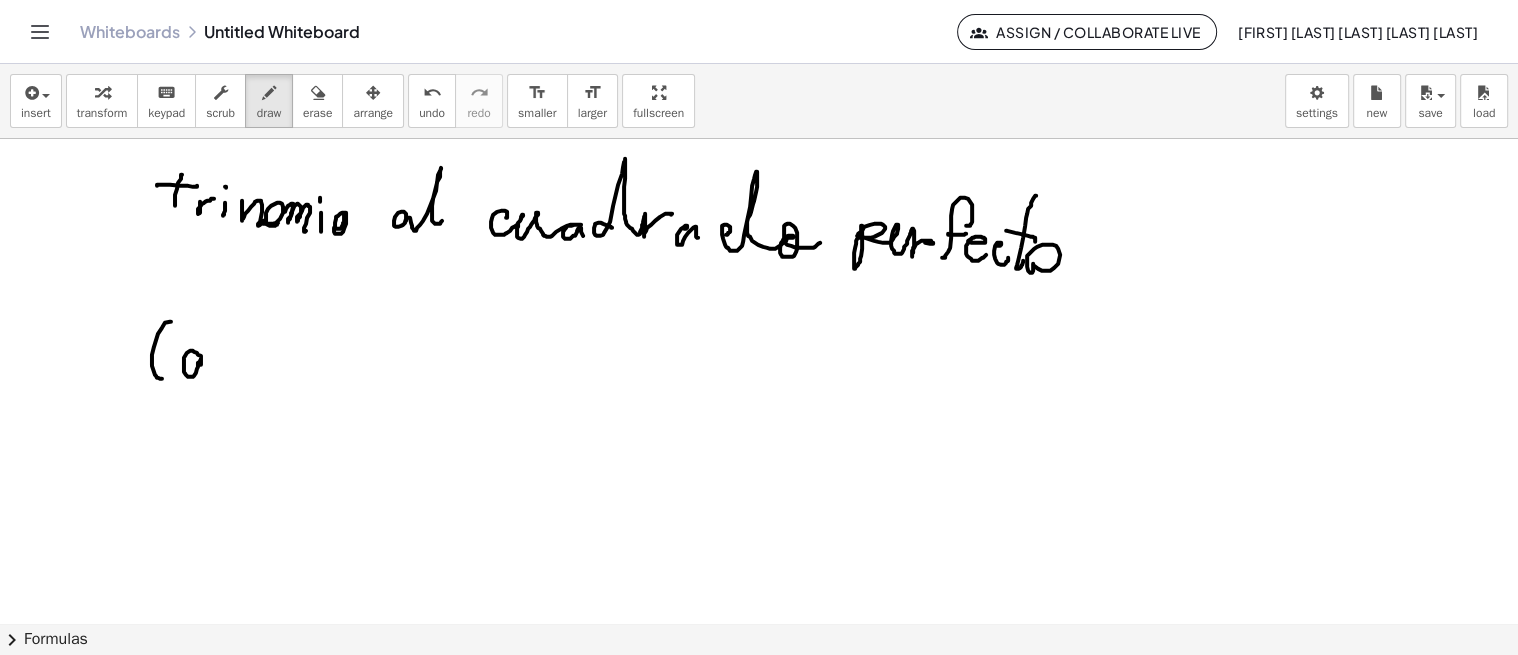 drag, startPoint x: 201, startPoint y: 364, endPoint x: 215, endPoint y: 375, distance: 17.804493 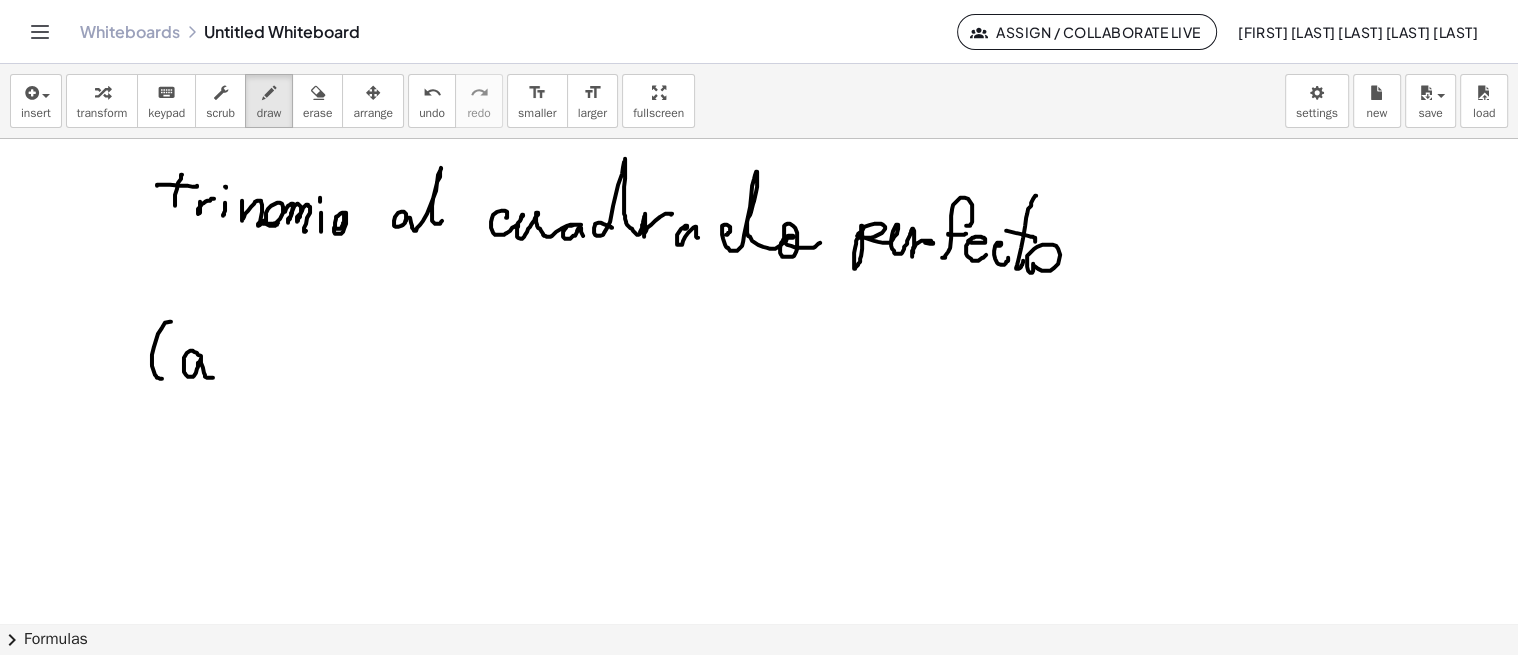 drag, startPoint x: 218, startPoint y: 353, endPoint x: 236, endPoint y: 355, distance: 18.110771 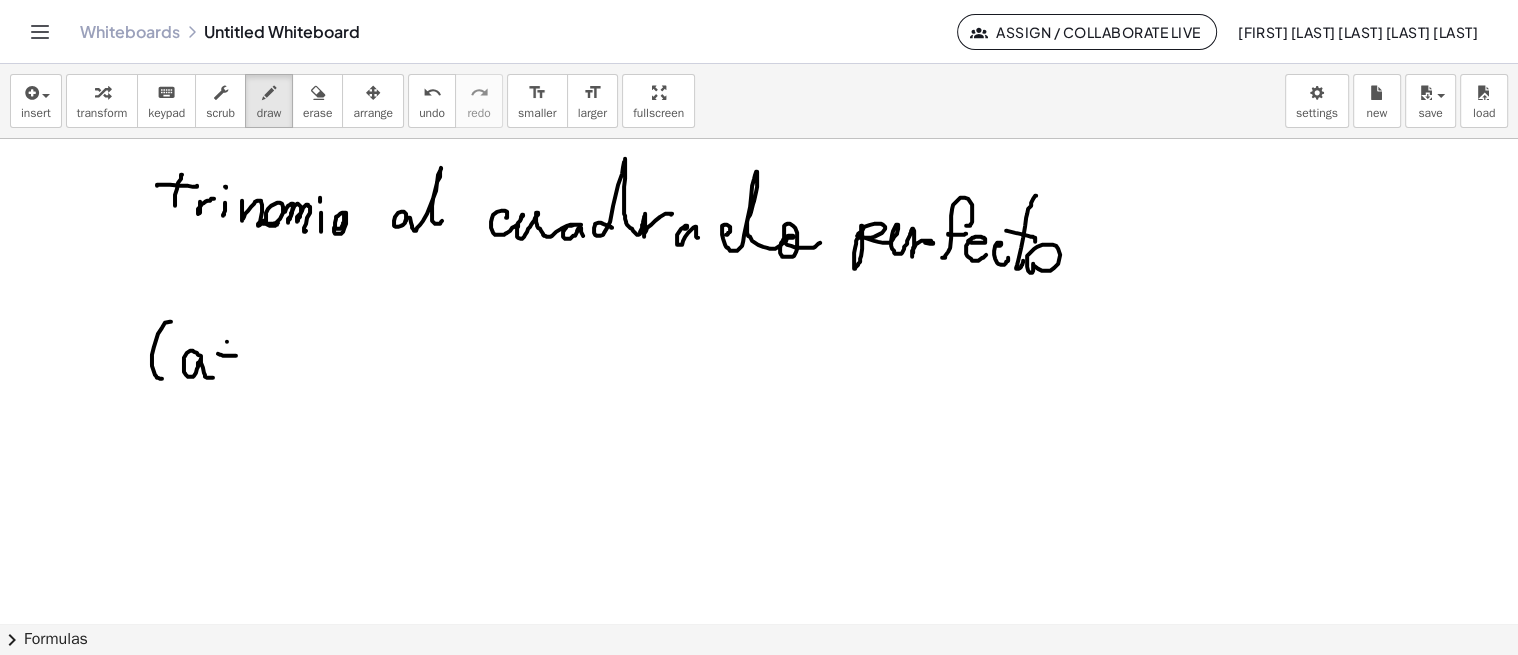 drag, startPoint x: 227, startPoint y: 341, endPoint x: 227, endPoint y: 374, distance: 33 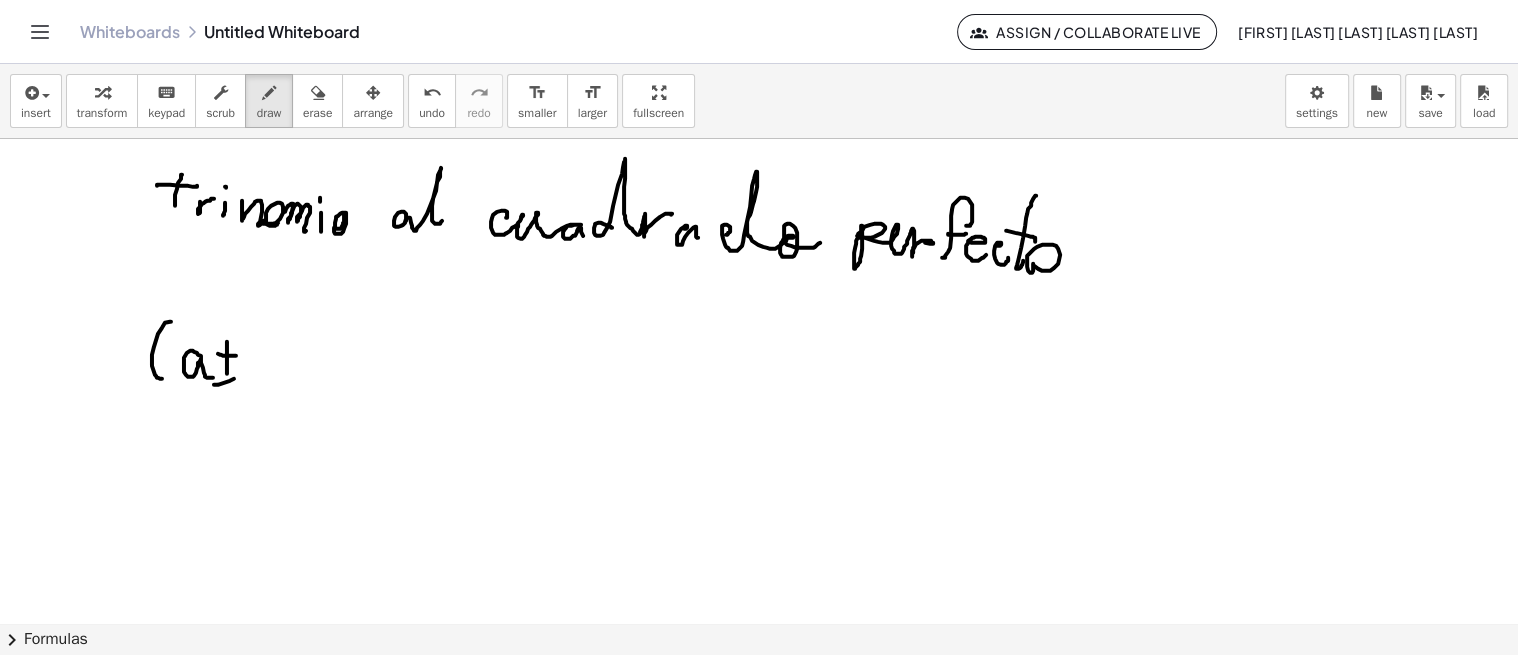 drag, startPoint x: 216, startPoint y: 384, endPoint x: 246, endPoint y: 370, distance: 33.105892 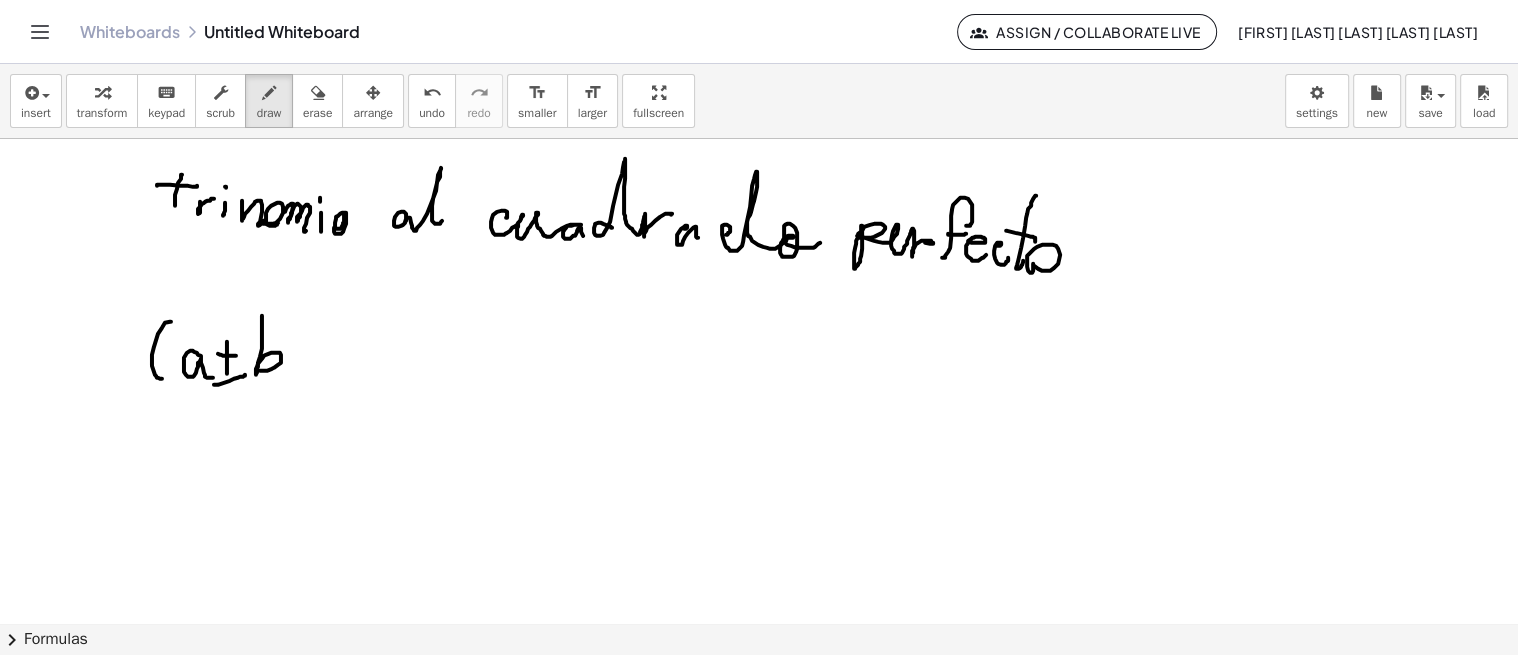 drag, startPoint x: 260, startPoint y: 356, endPoint x: 260, endPoint y: 370, distance: 14 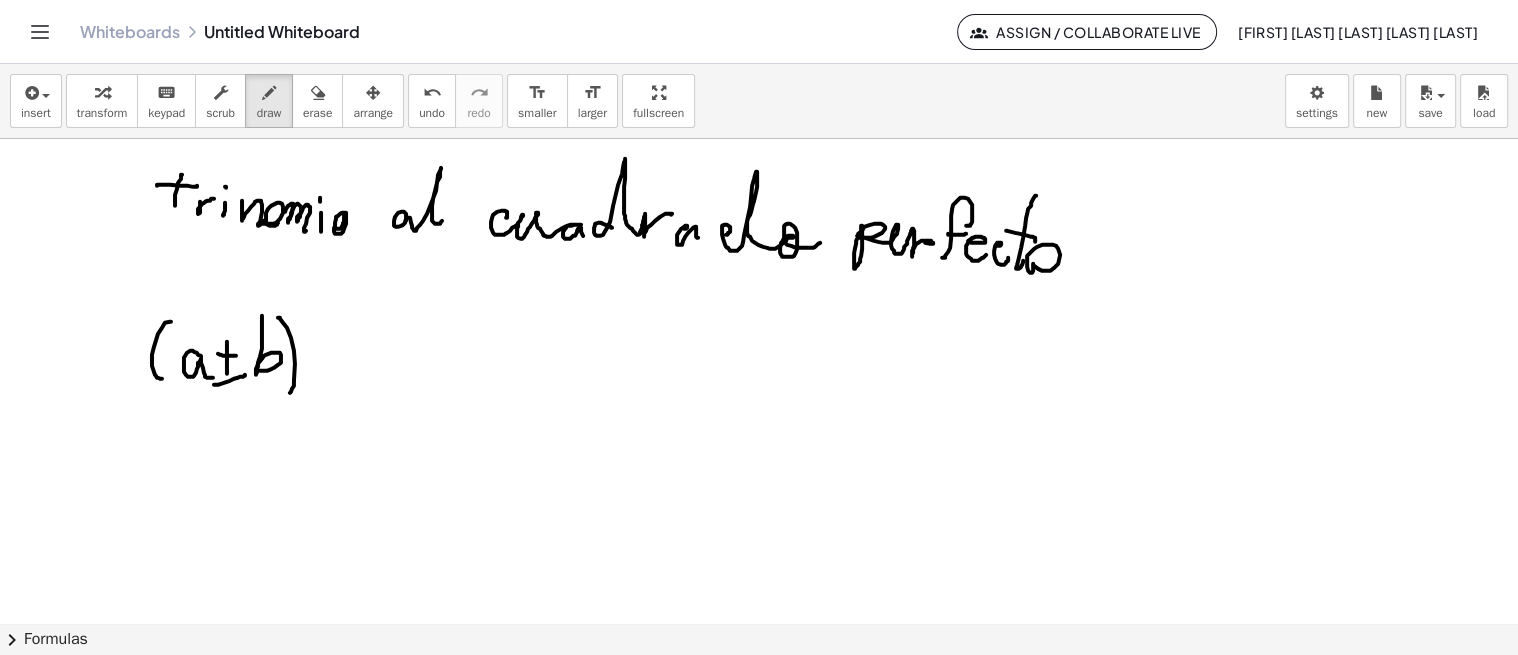 drag, startPoint x: 280, startPoint y: 317, endPoint x: 287, endPoint y: 375, distance: 58.420887 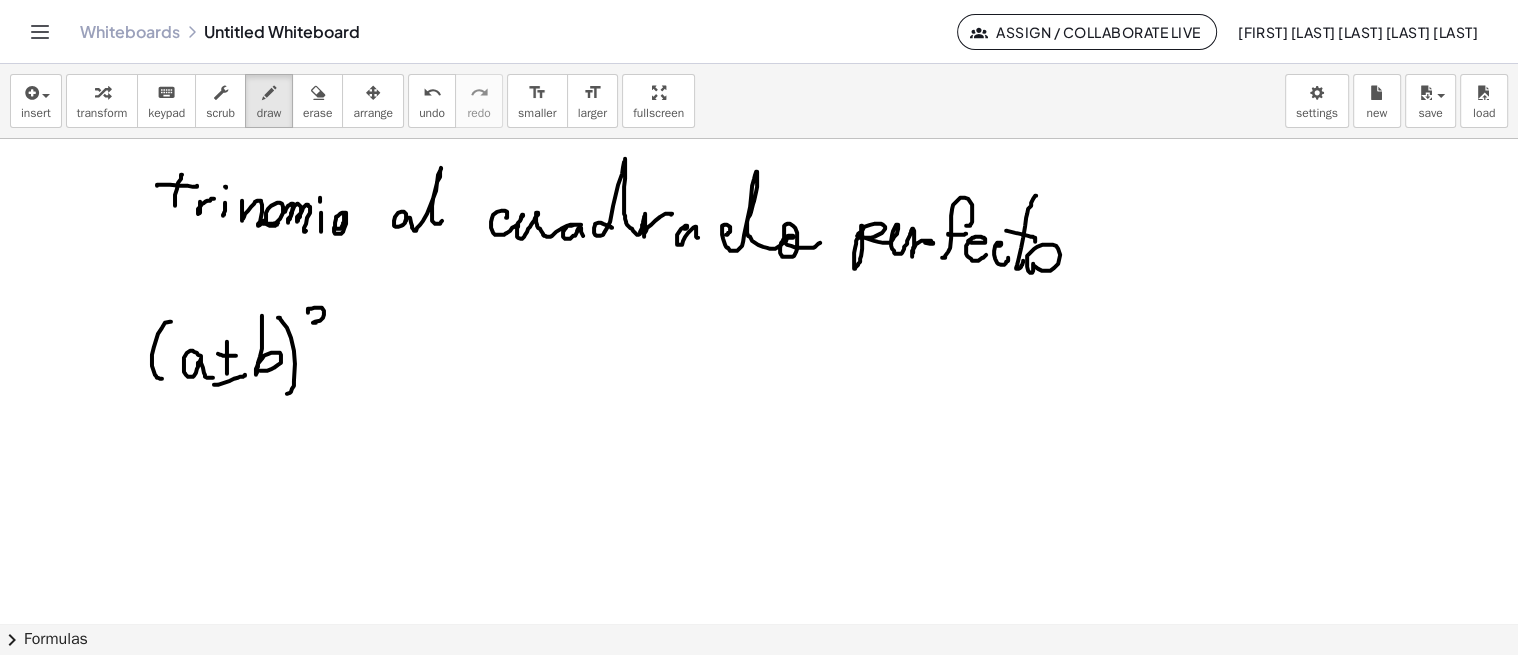 drag 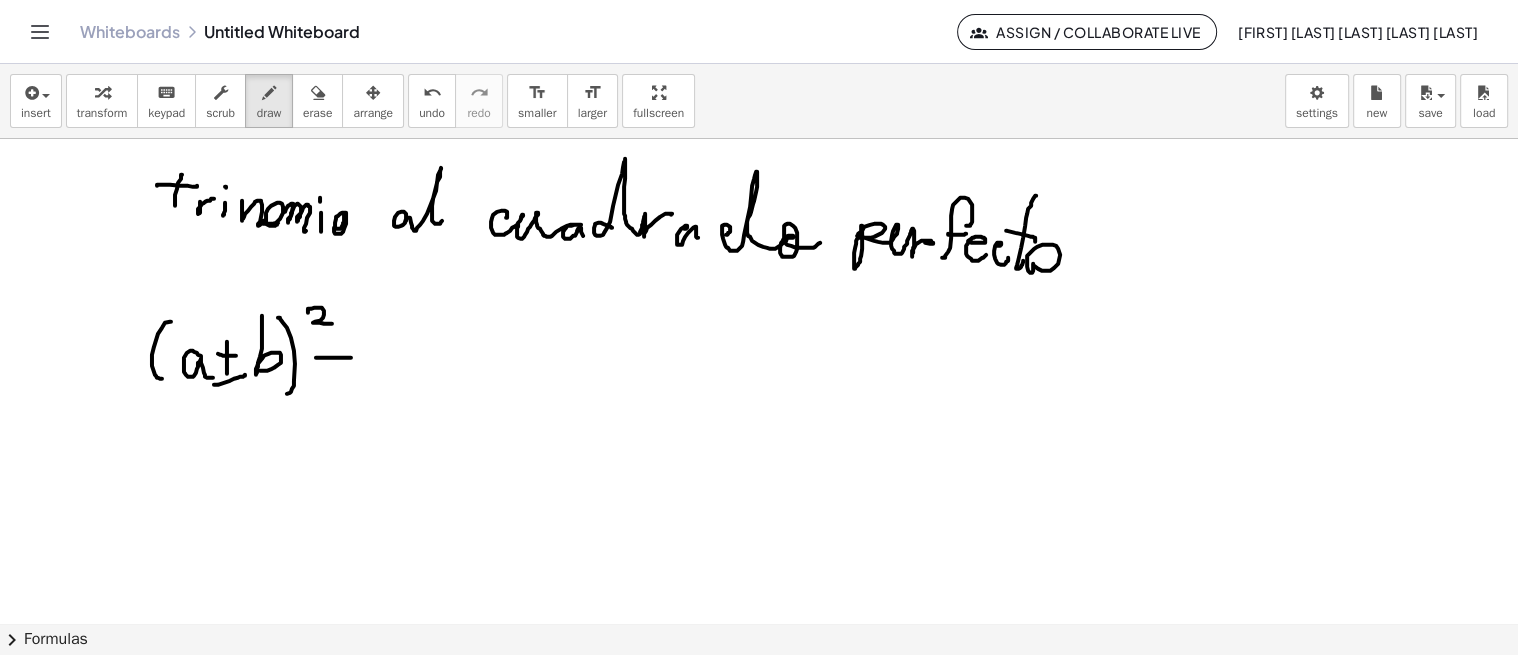 click at bounding box center [761, 680] 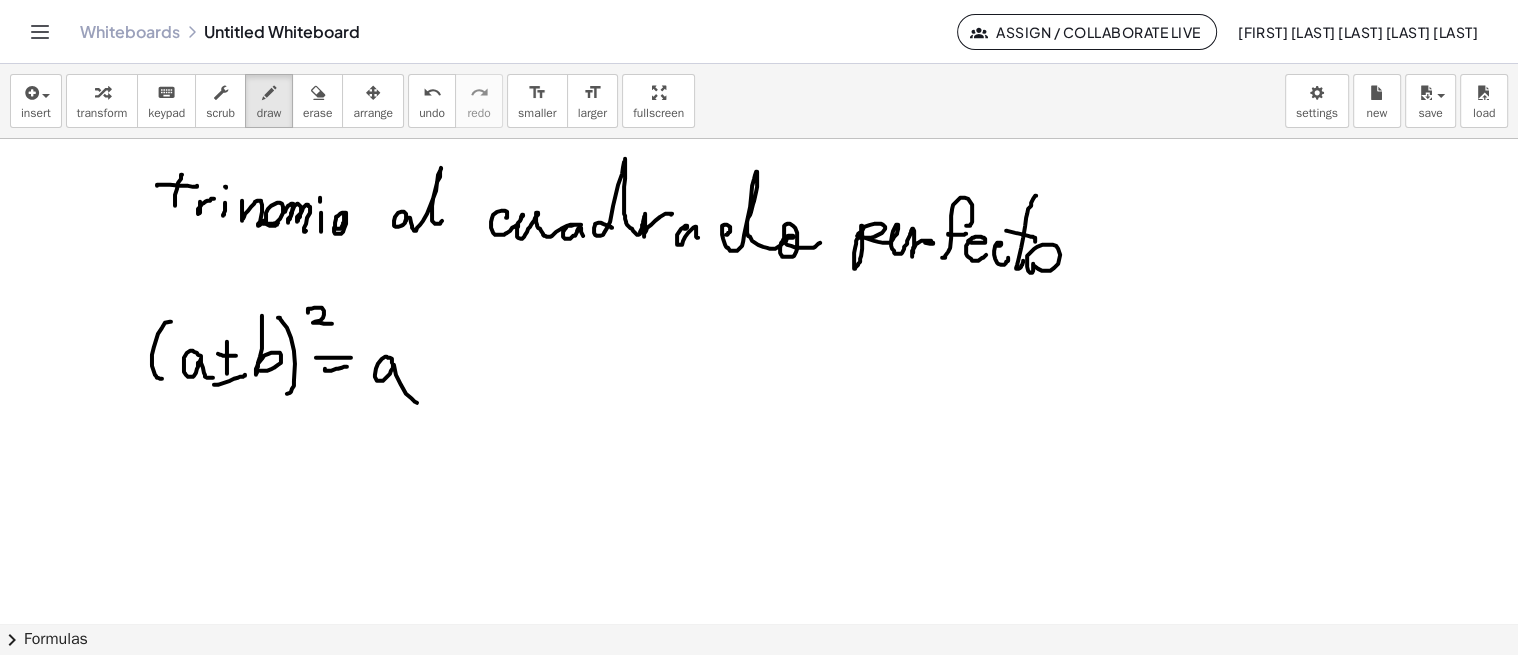 click at bounding box center (761, 680) 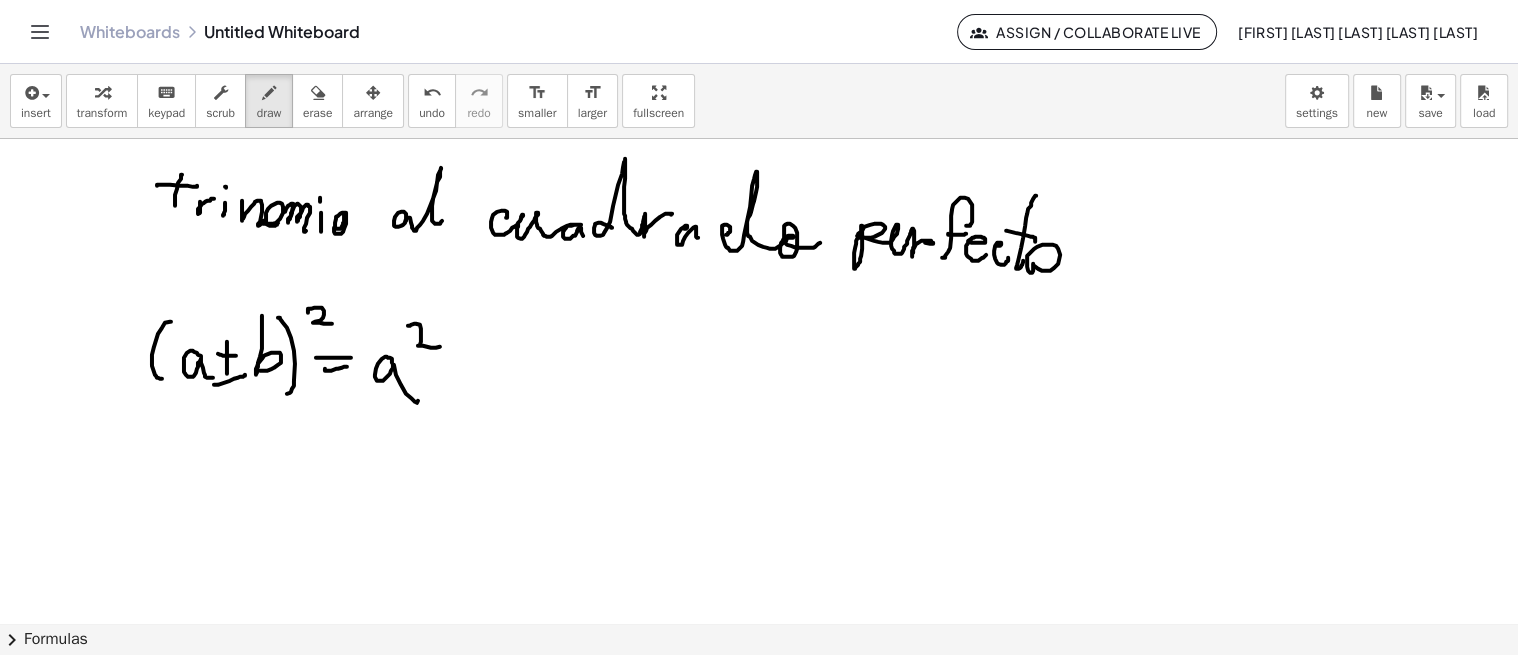 click at bounding box center [761, 680] 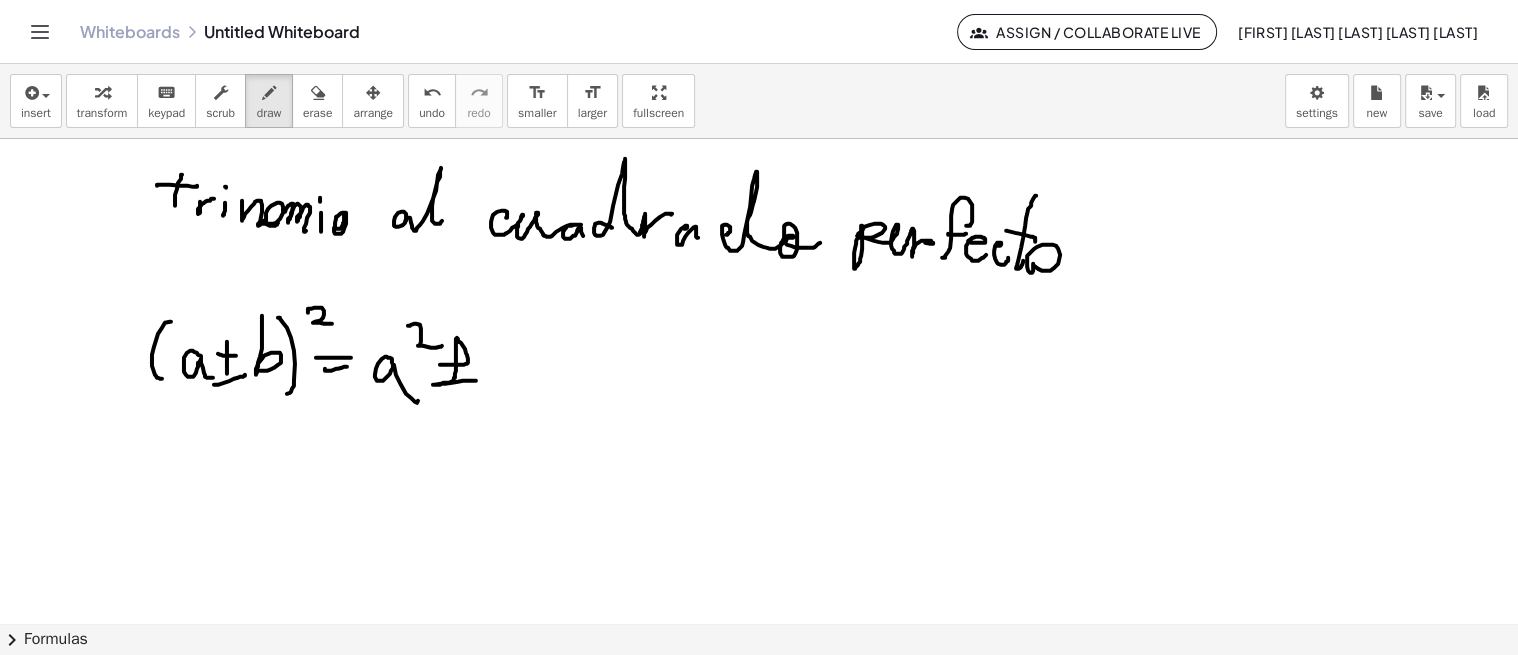 click at bounding box center [761, 680] 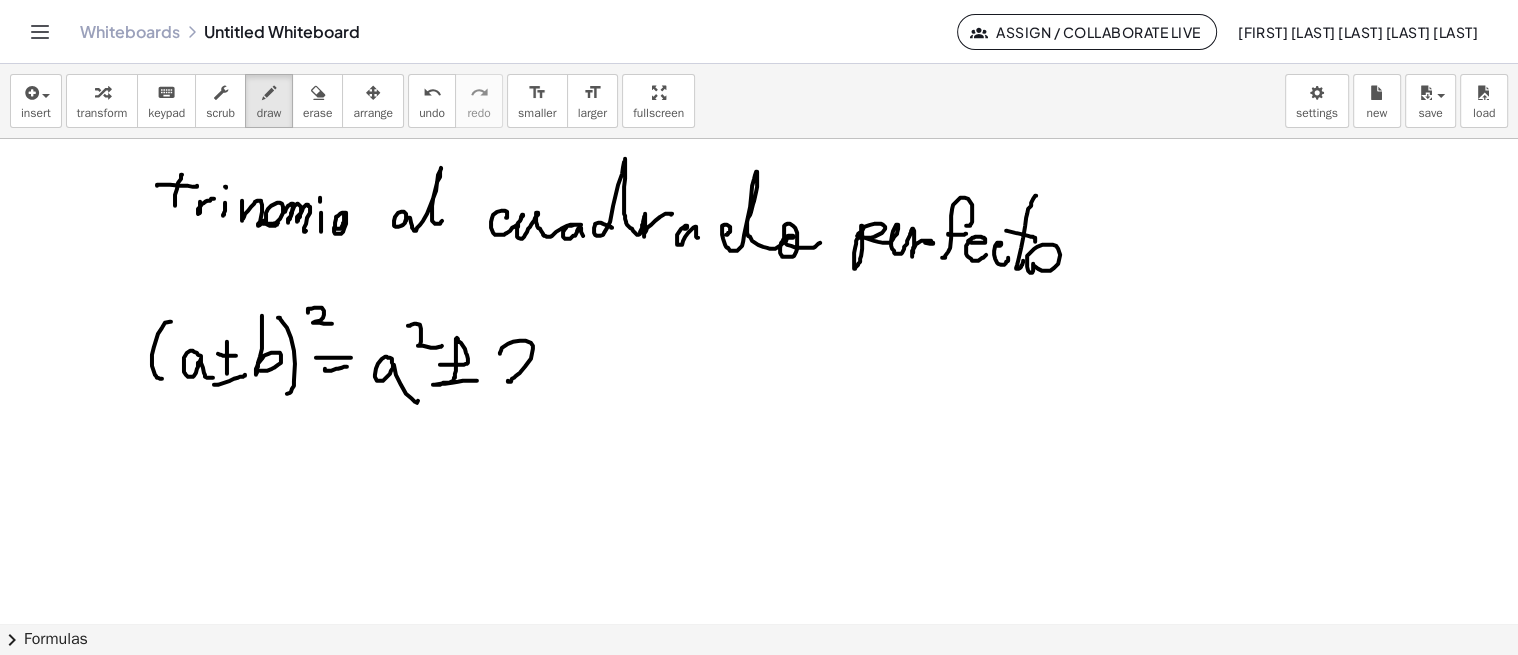 click at bounding box center [761, 680] 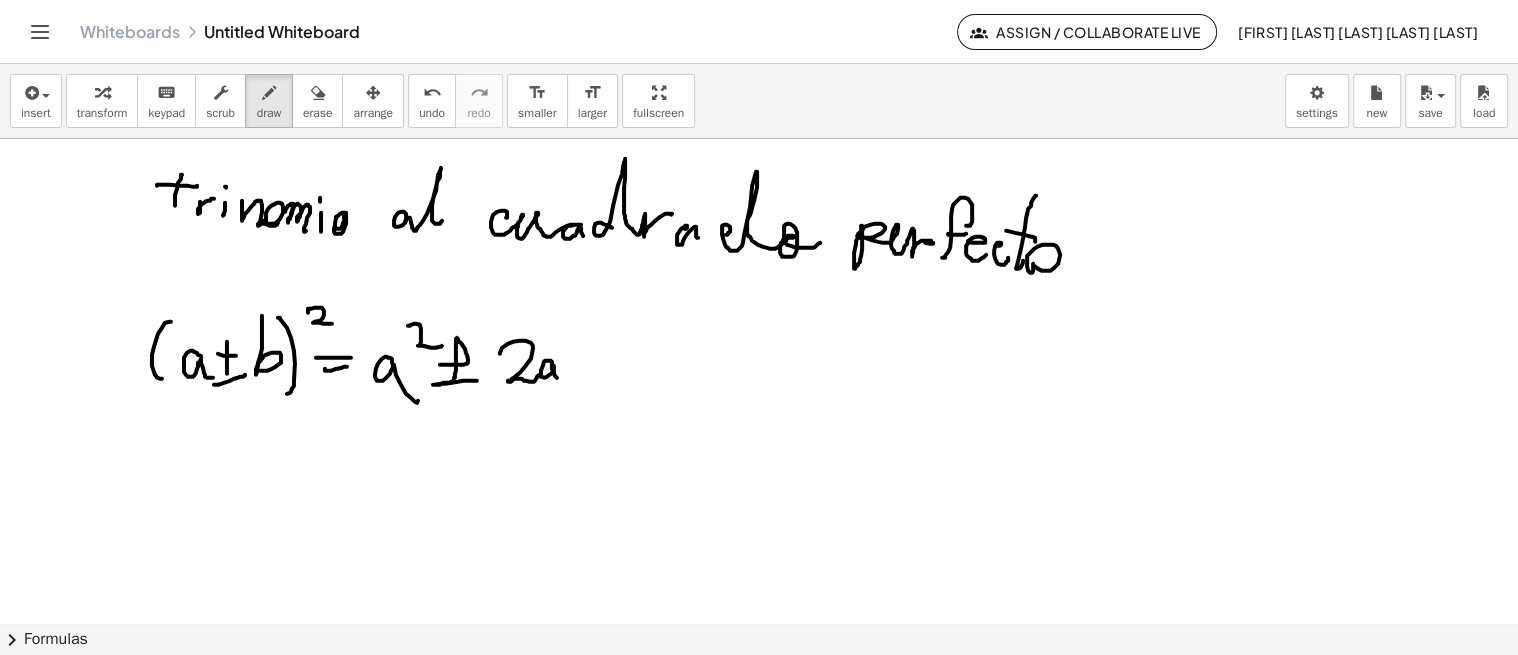 click at bounding box center (761, 680) 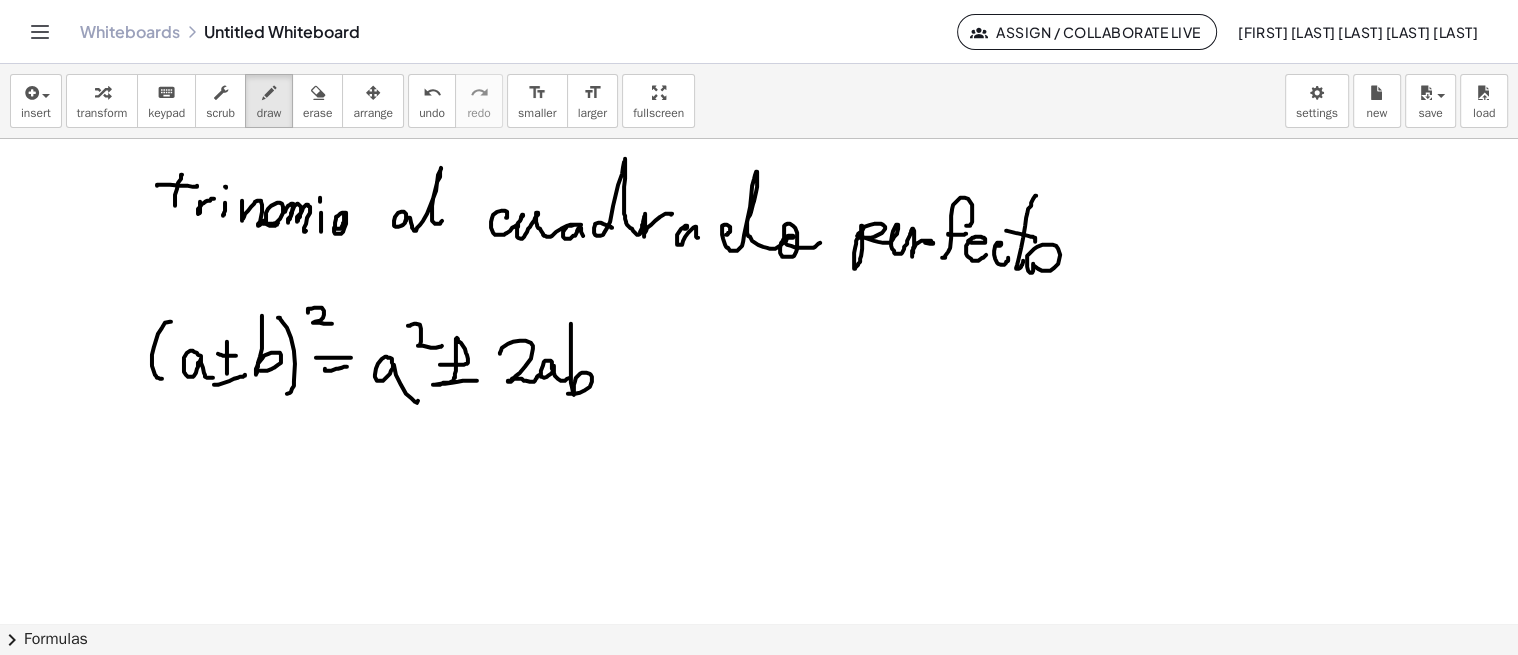 click at bounding box center (761, 680) 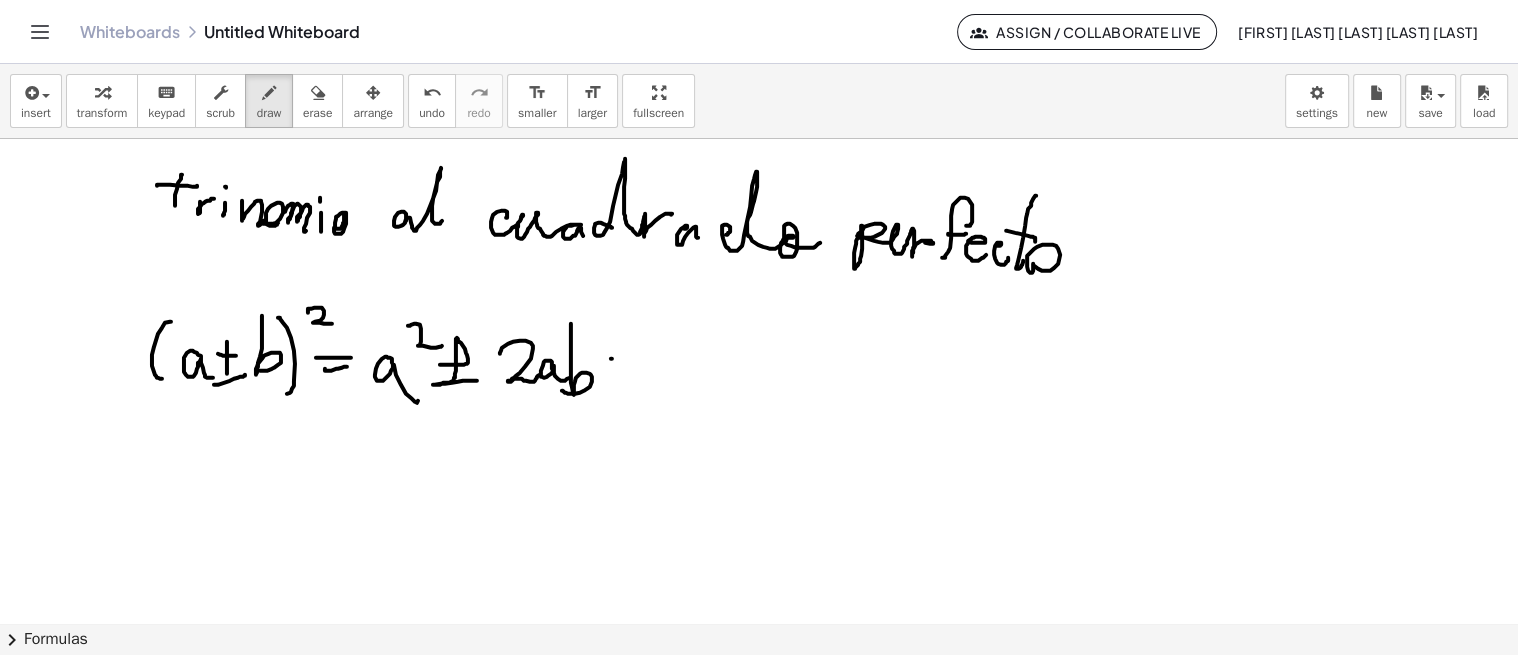 click at bounding box center (761, 680) 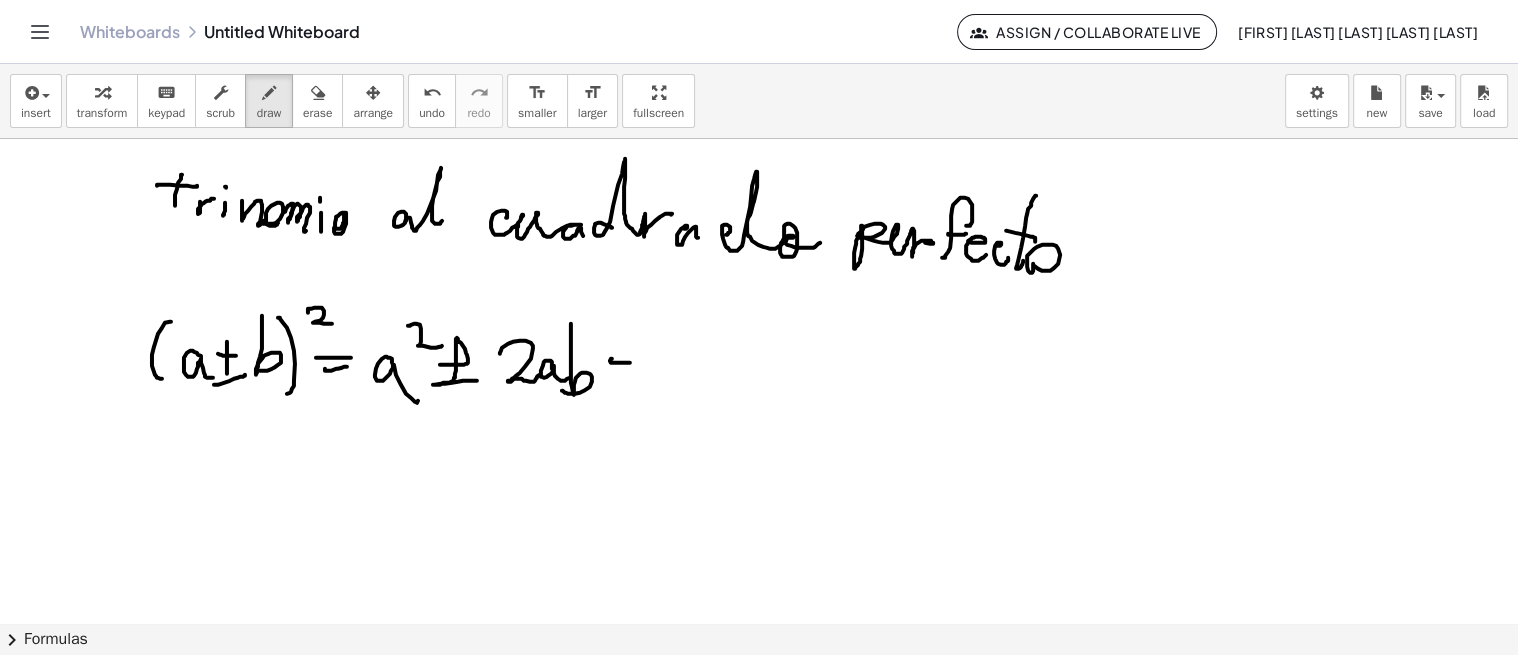 click at bounding box center (761, 680) 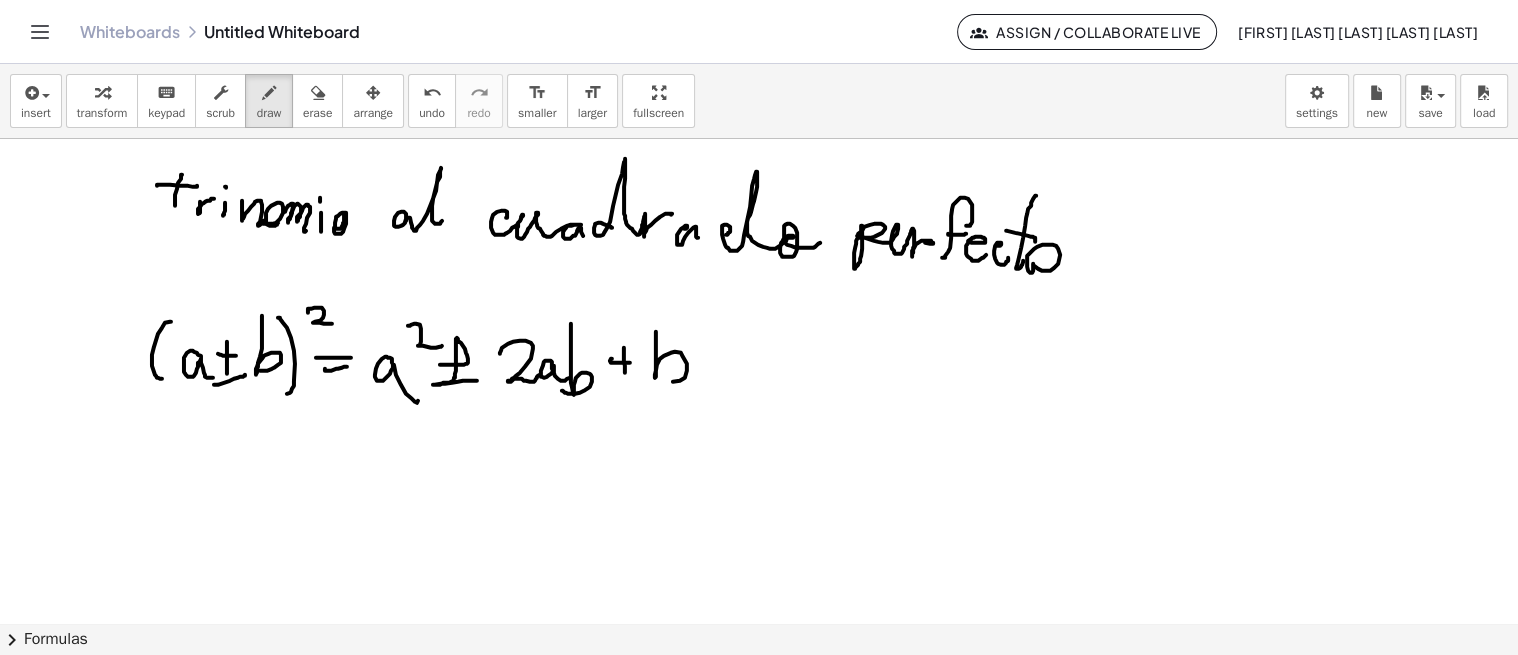 click at bounding box center [761, 680] 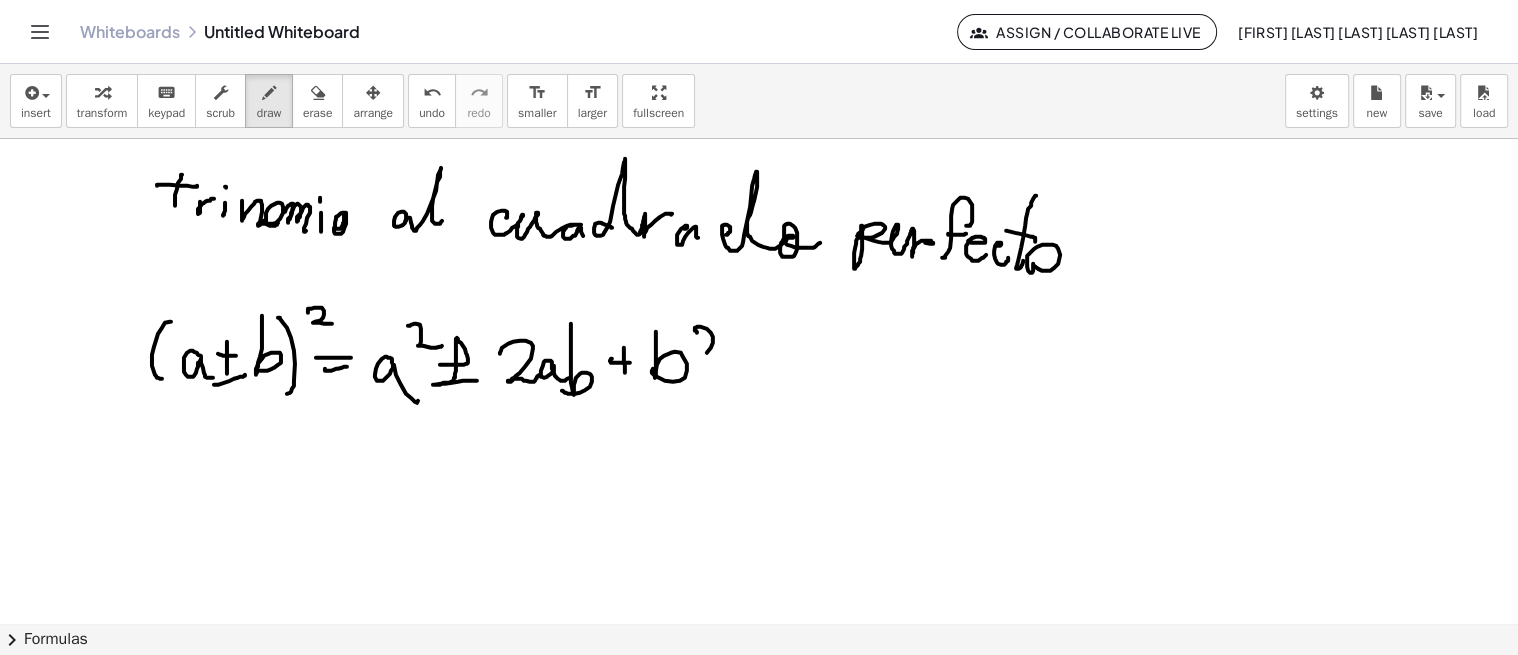 click at bounding box center (761, 680) 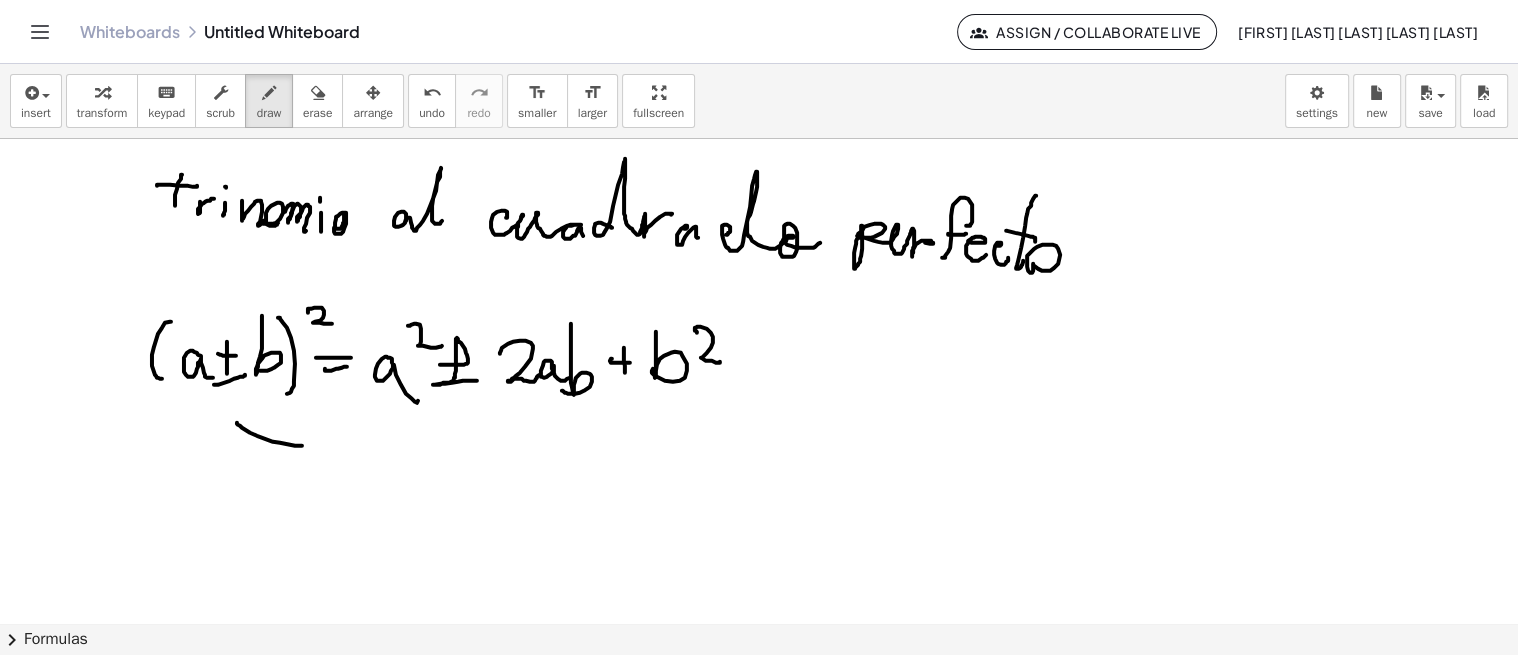 drag, startPoint x: 237, startPoint y: 422, endPoint x: 326, endPoint y: 434, distance: 89.80534 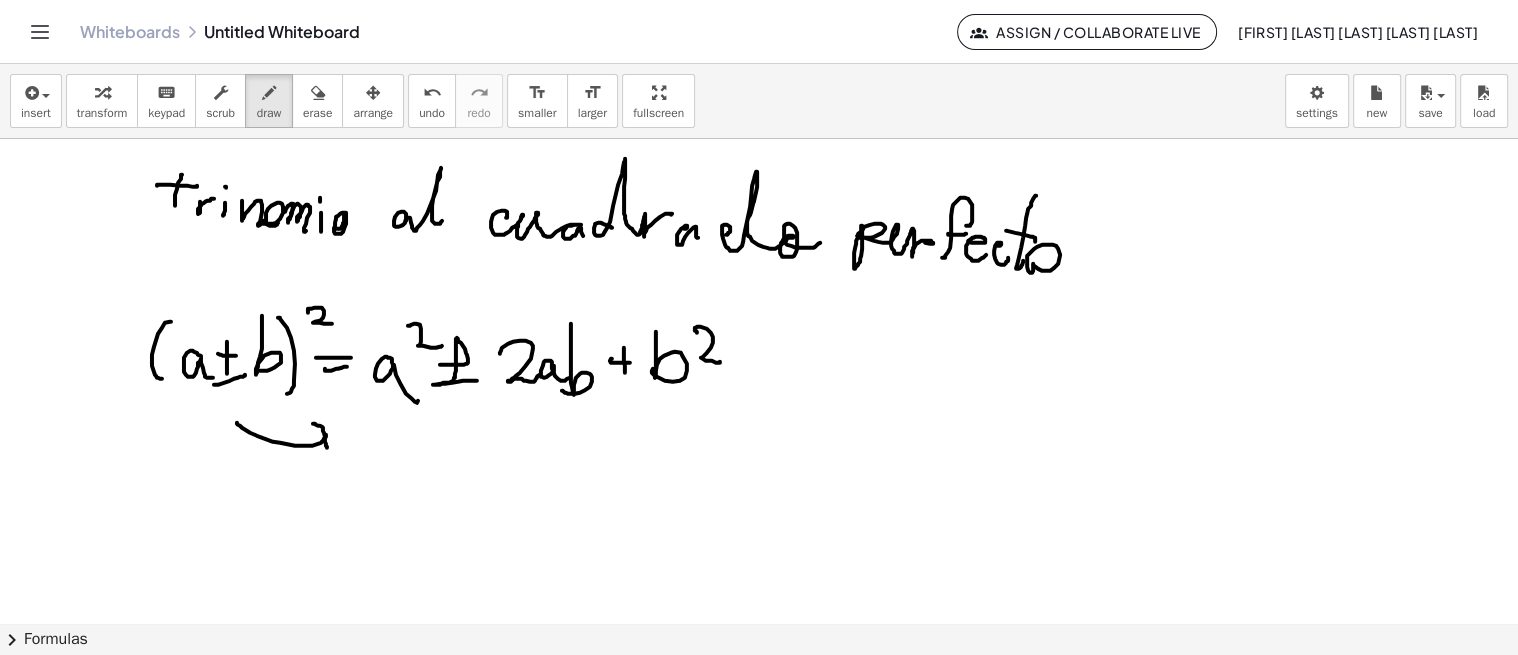 drag, startPoint x: 313, startPoint y: 423, endPoint x: 327, endPoint y: 451, distance: 31.304953 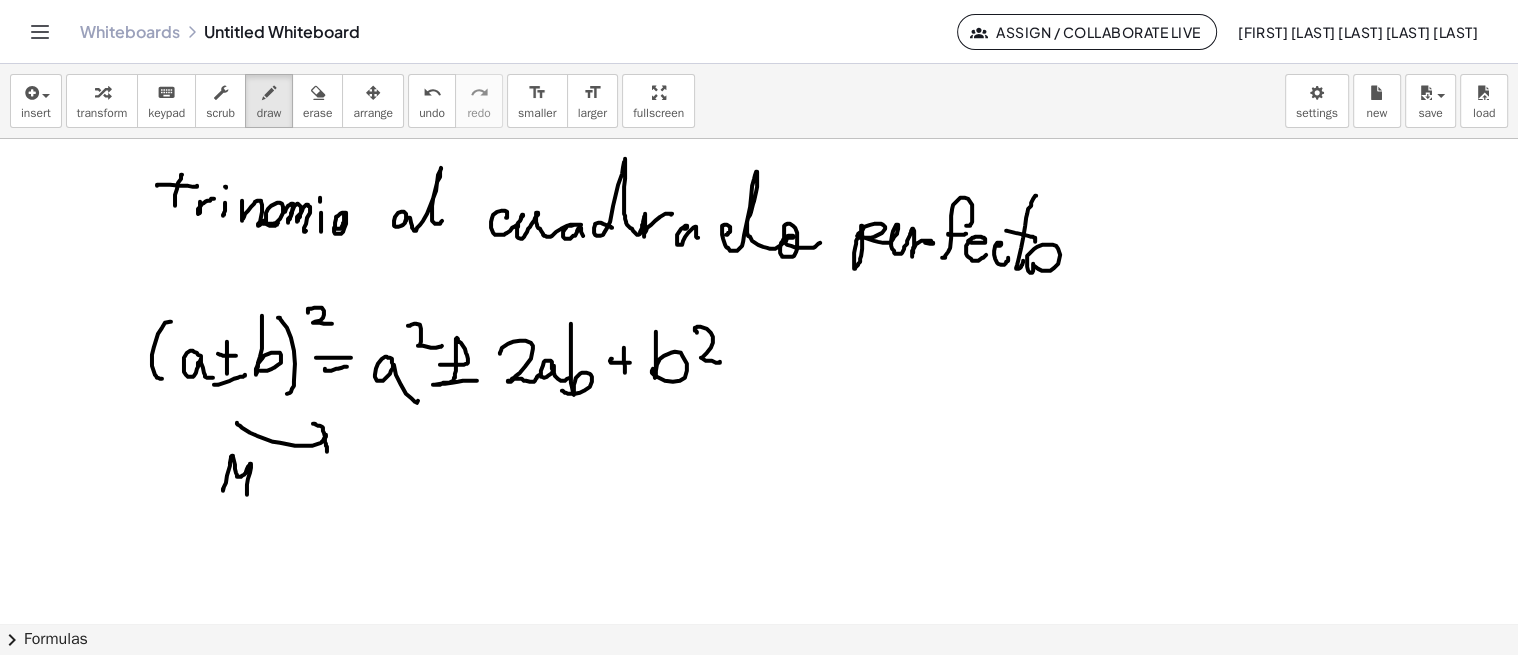 drag, startPoint x: 223, startPoint y: 488, endPoint x: 257, endPoint y: 483, distance: 34.36568 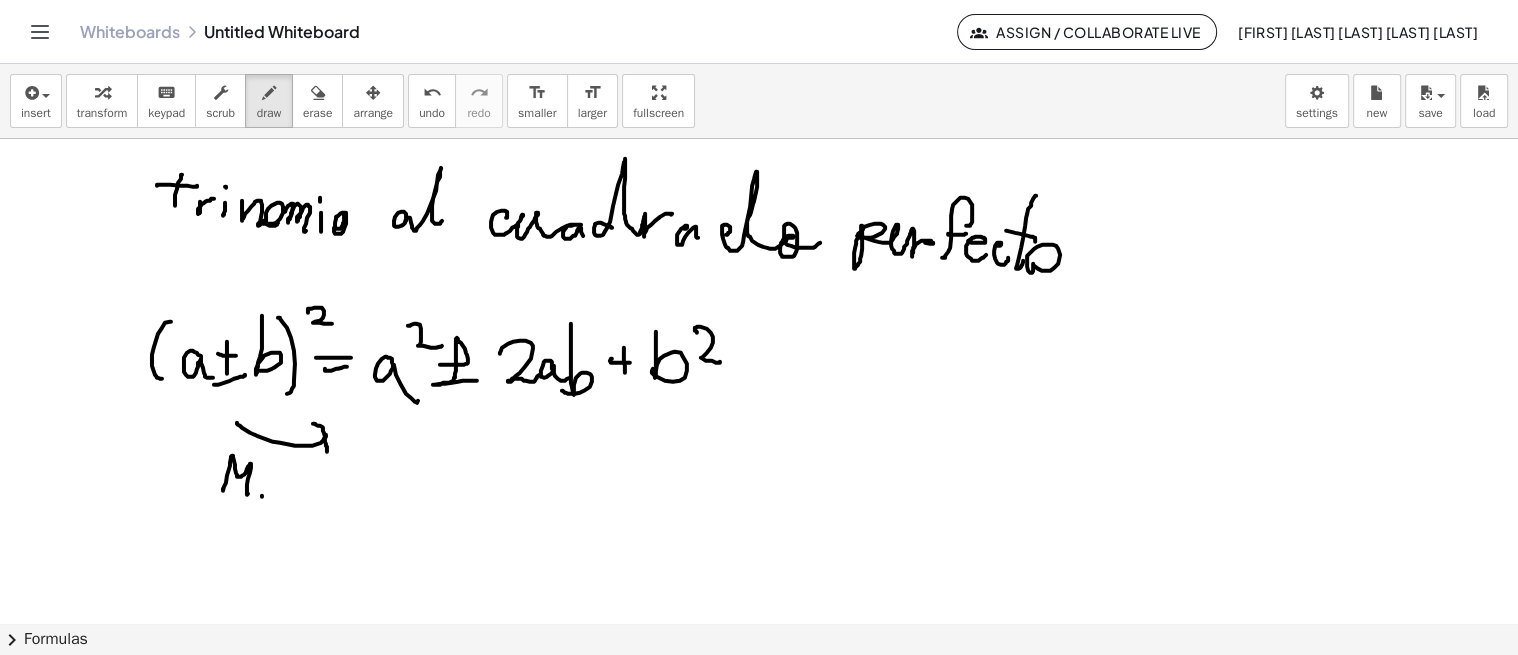 click at bounding box center (761, 680) 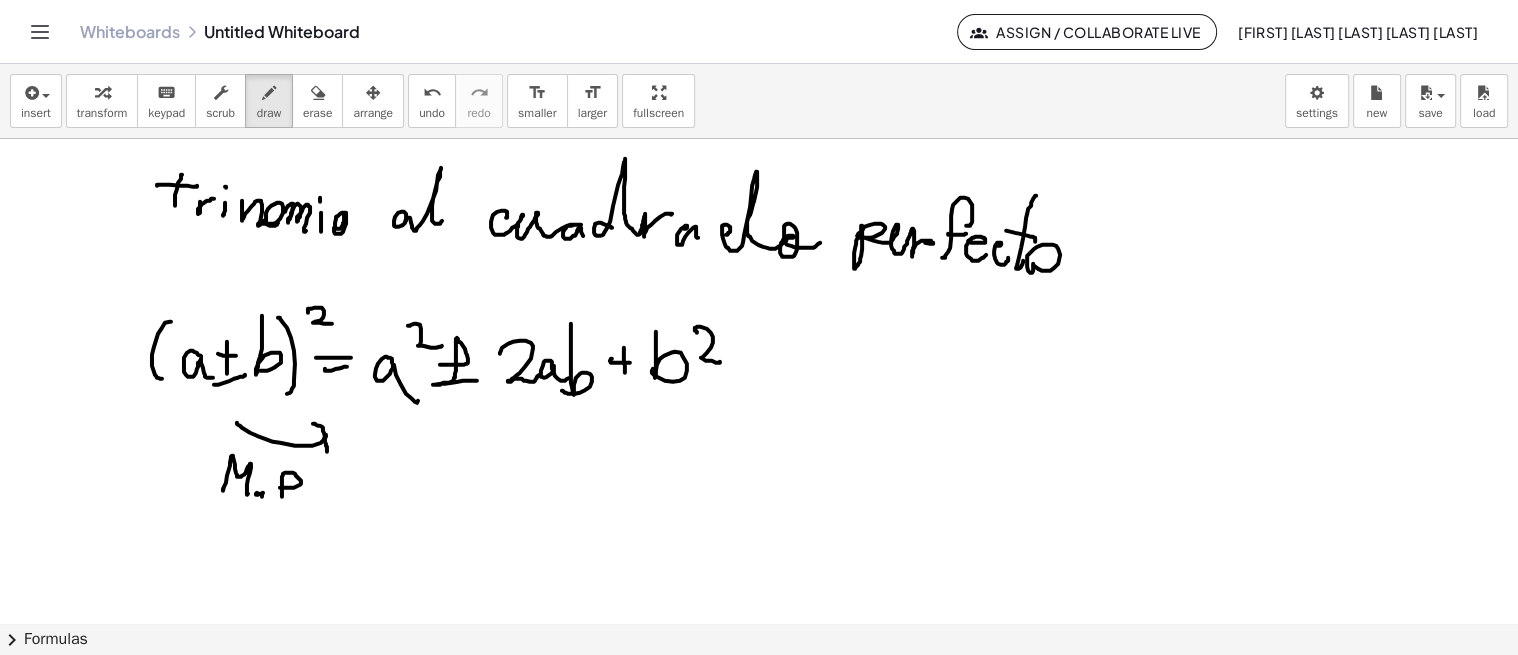 drag, startPoint x: 282, startPoint y: 496, endPoint x: 281, endPoint y: 485, distance: 11.045361 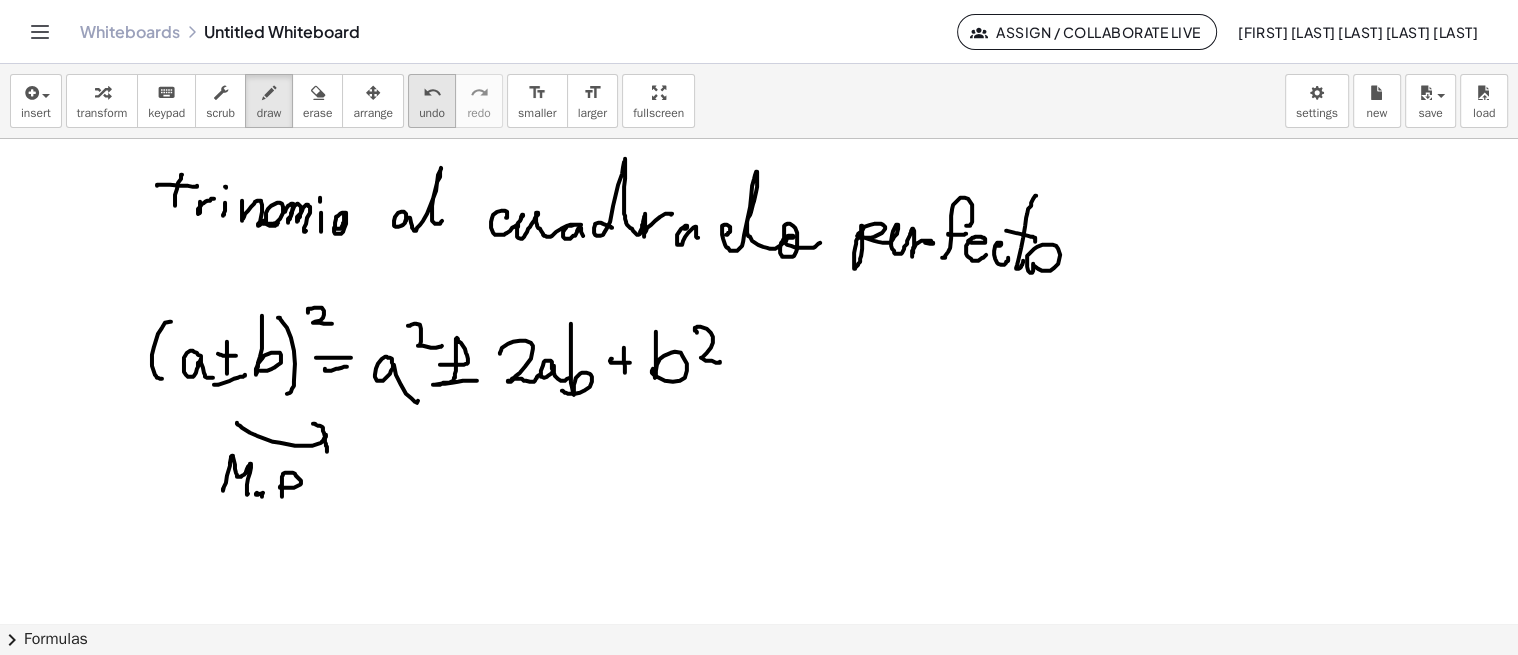 click on "undo undo redo redo" at bounding box center [455, 101] 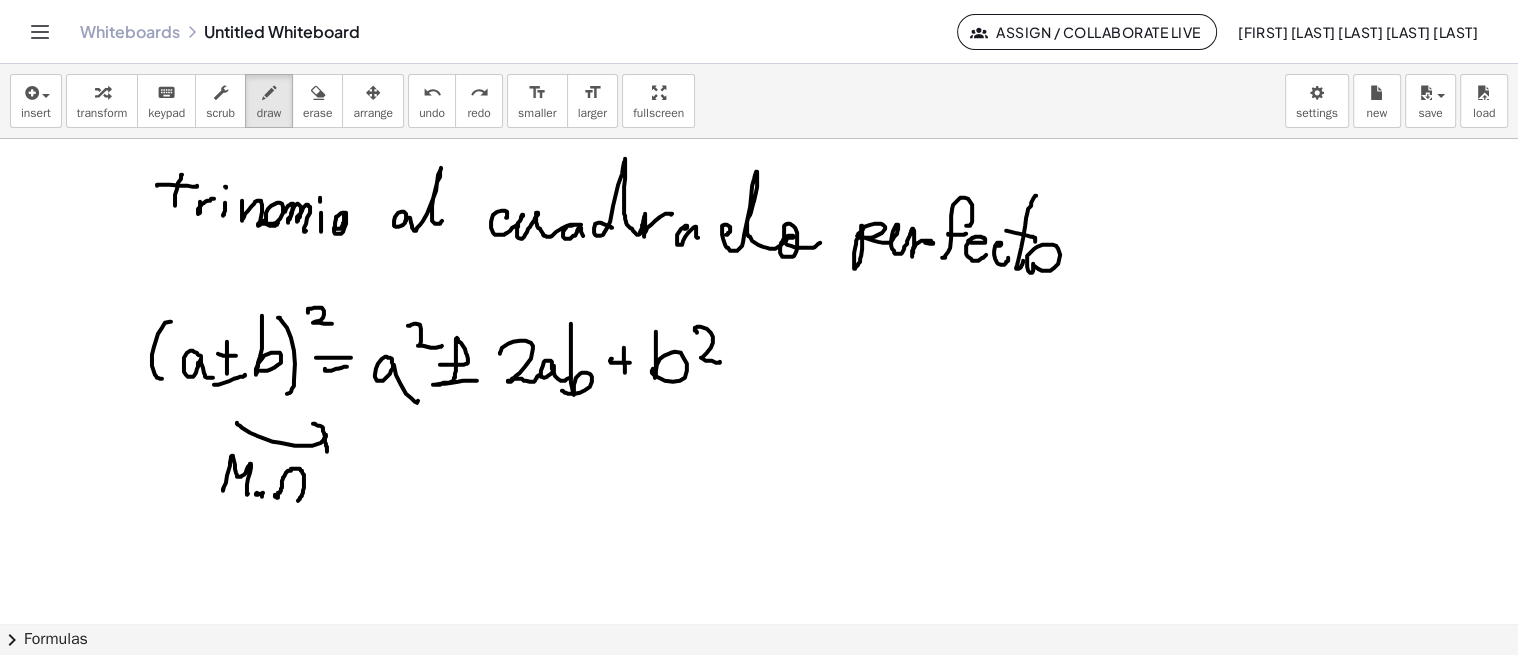drag, startPoint x: 275, startPoint y: 496, endPoint x: 297, endPoint y: 500, distance: 22.36068 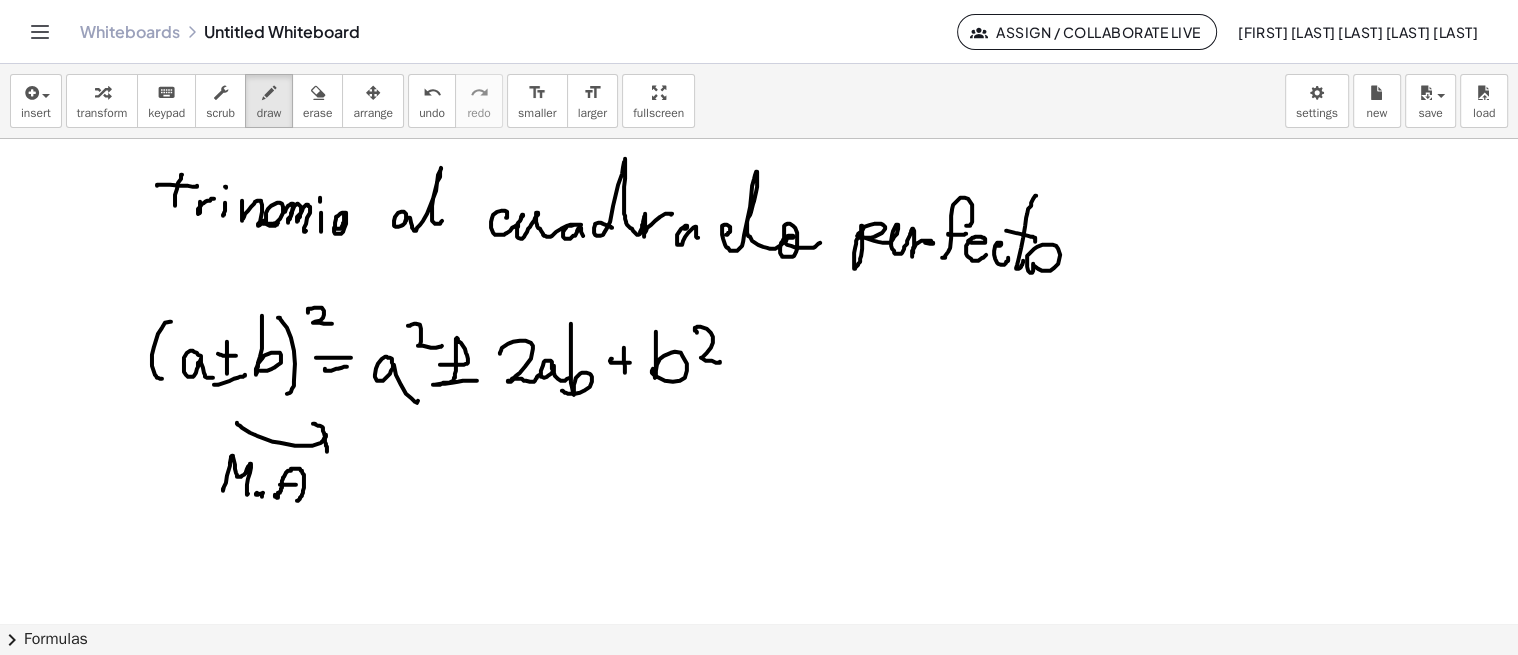 click at bounding box center [761, 680] 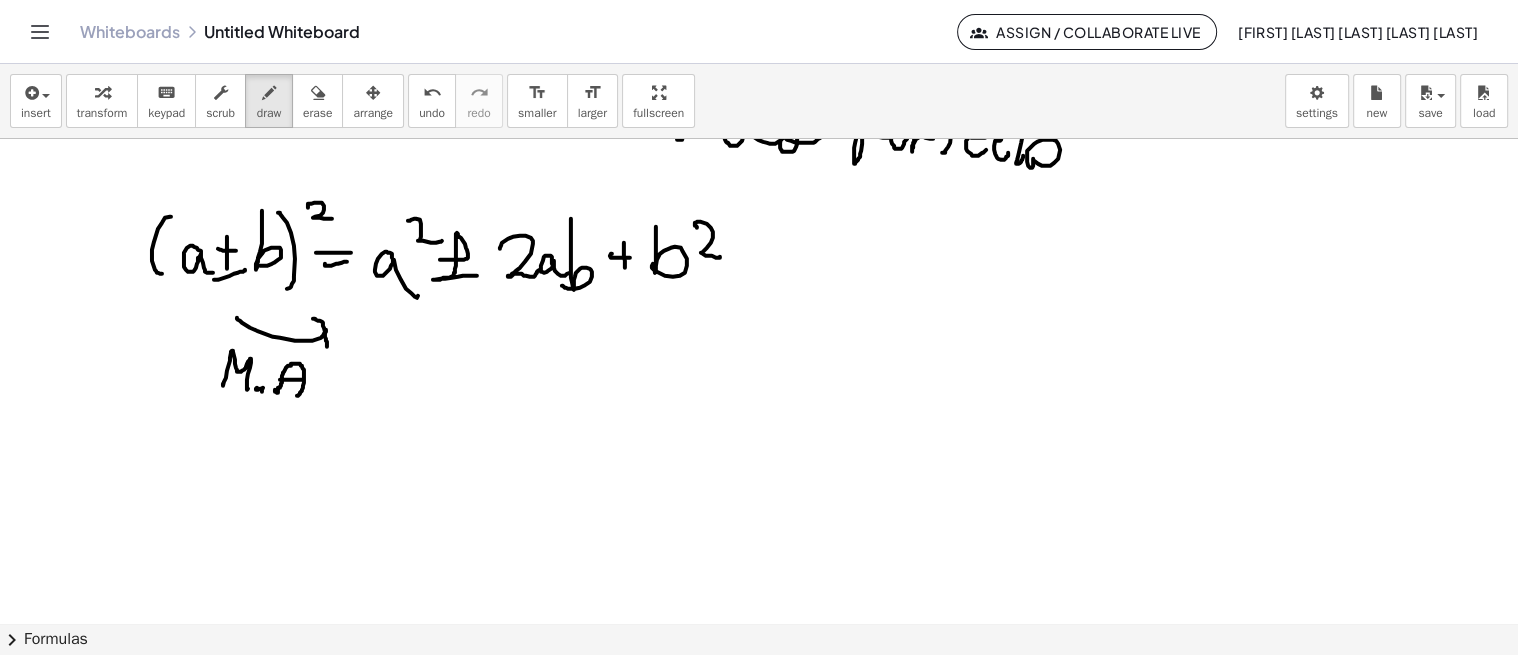 scroll, scrollTop: 106, scrollLeft: 0, axis: vertical 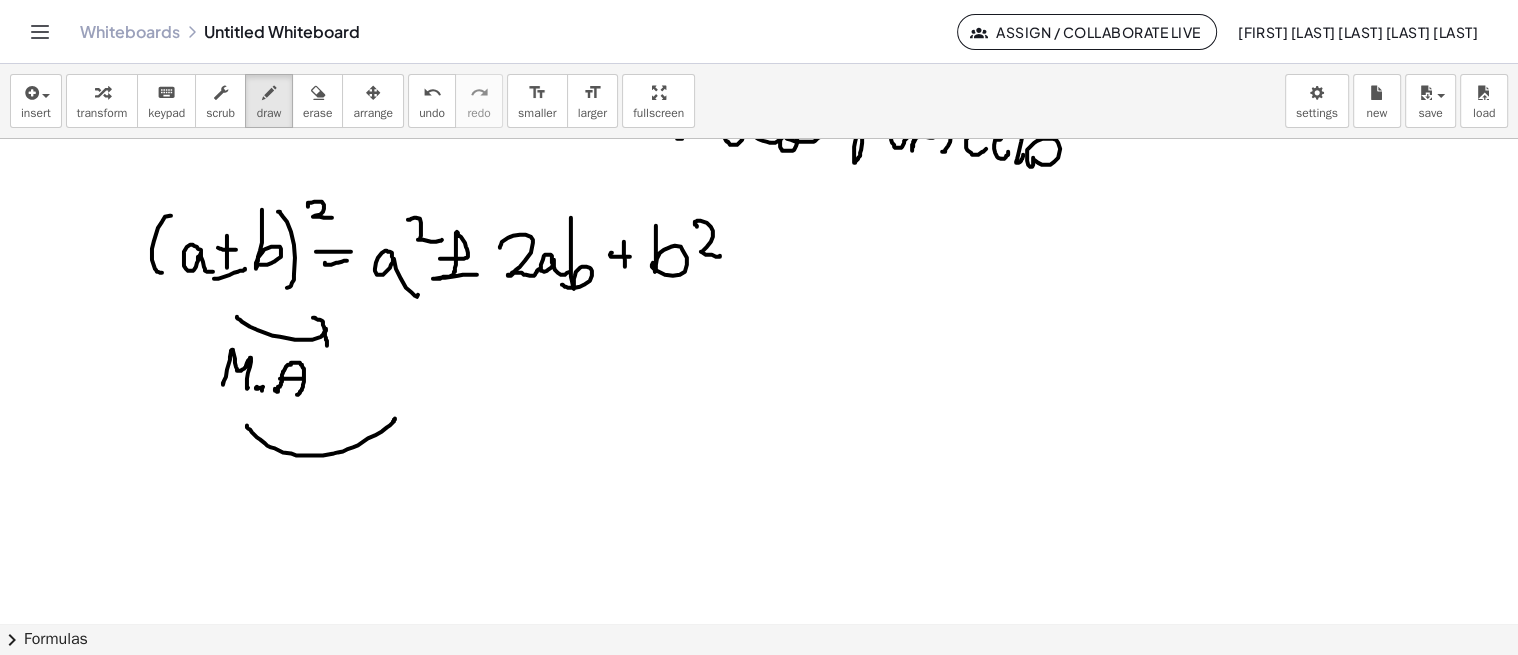 drag, startPoint x: 393, startPoint y: 421, endPoint x: 247, endPoint y: 435, distance: 146.6697 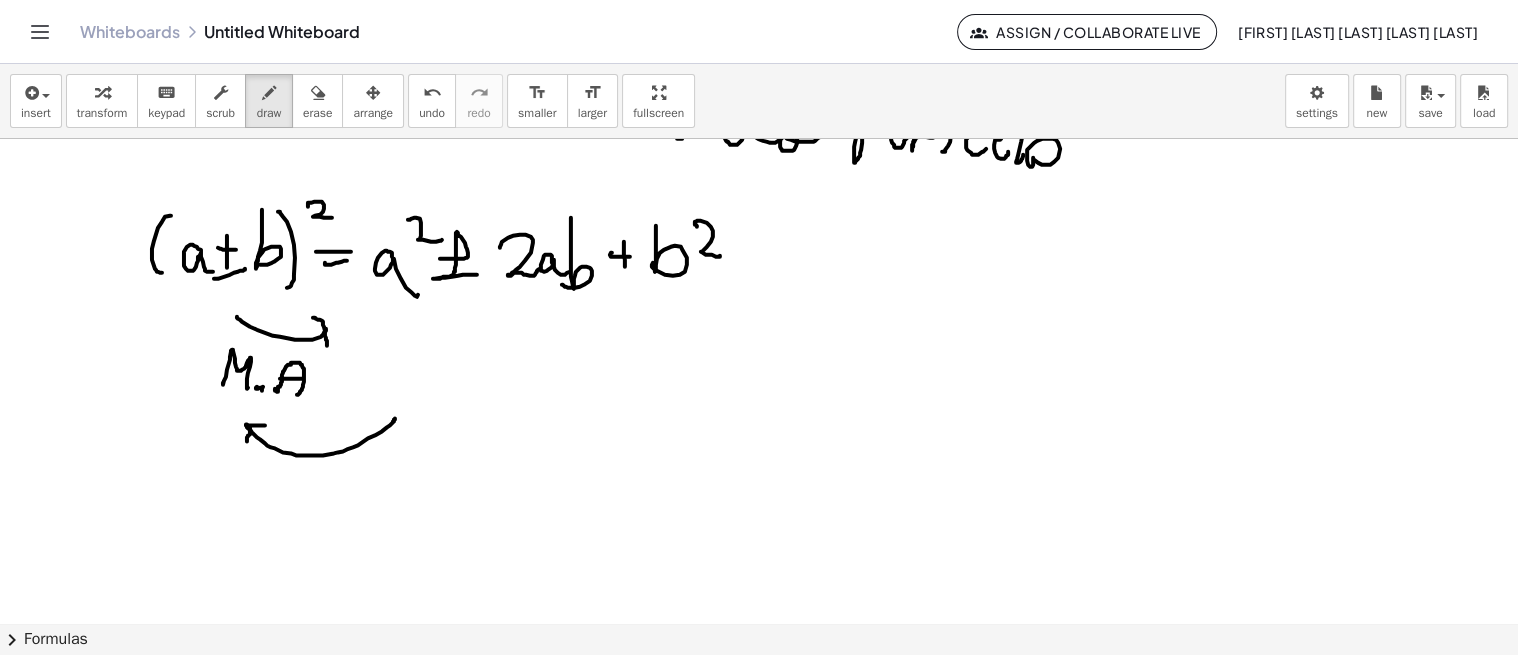 drag, startPoint x: 247, startPoint y: 440, endPoint x: 265, endPoint y: 428, distance: 21.633308 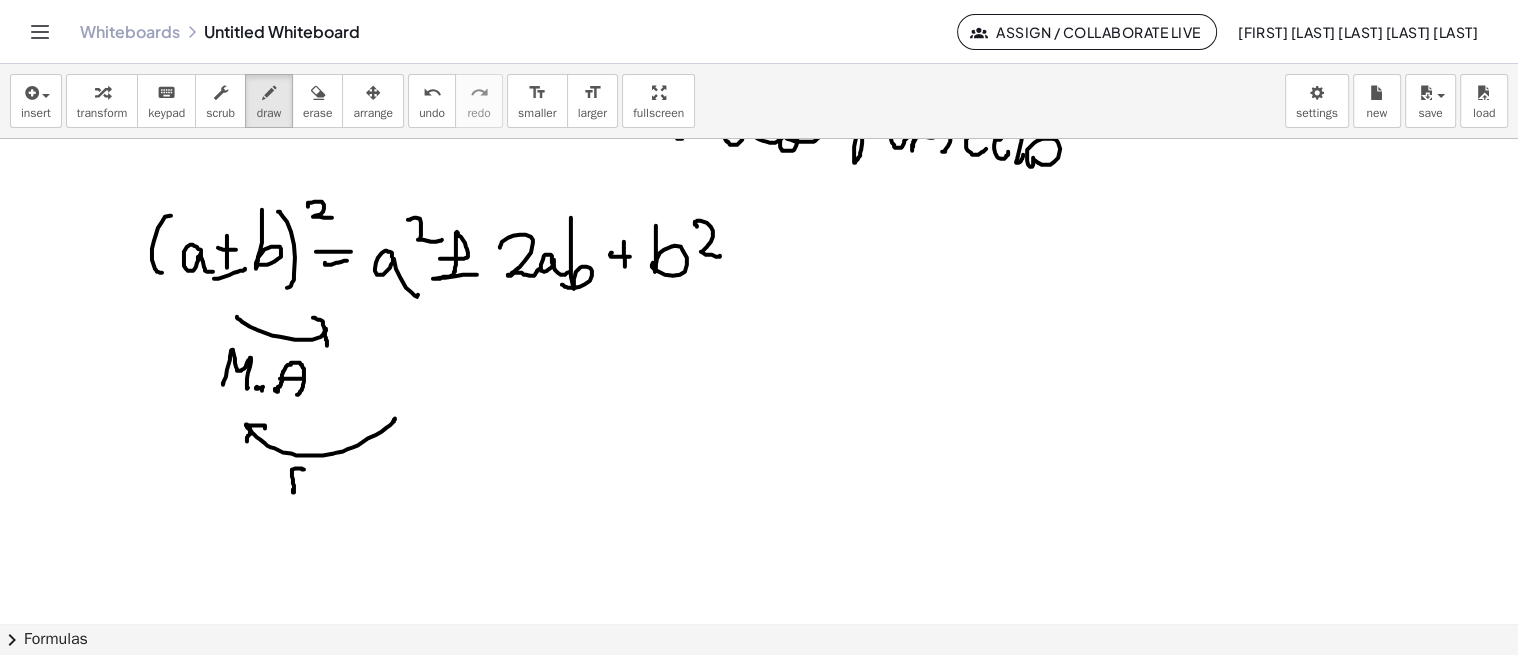 drag, startPoint x: 294, startPoint y: 490, endPoint x: 301, endPoint y: 476, distance: 15.652476 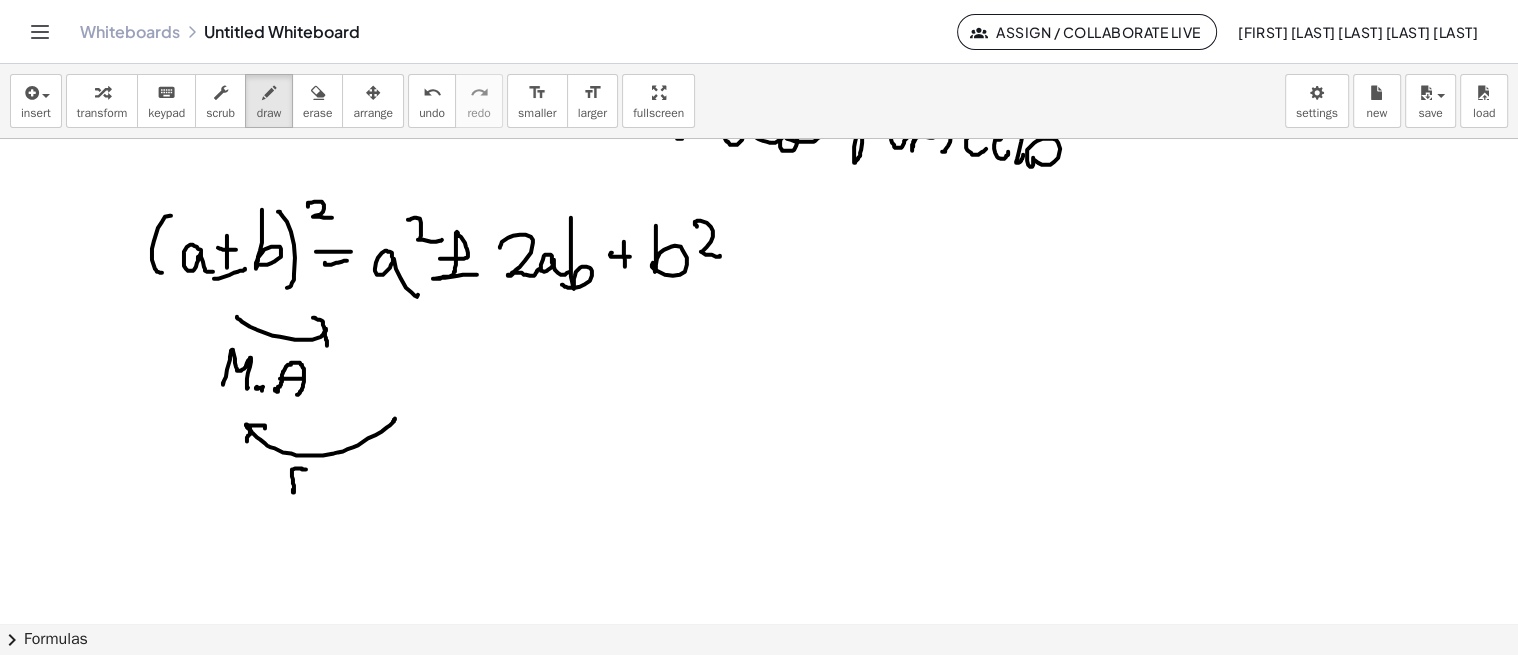 click at bounding box center (761, 574) 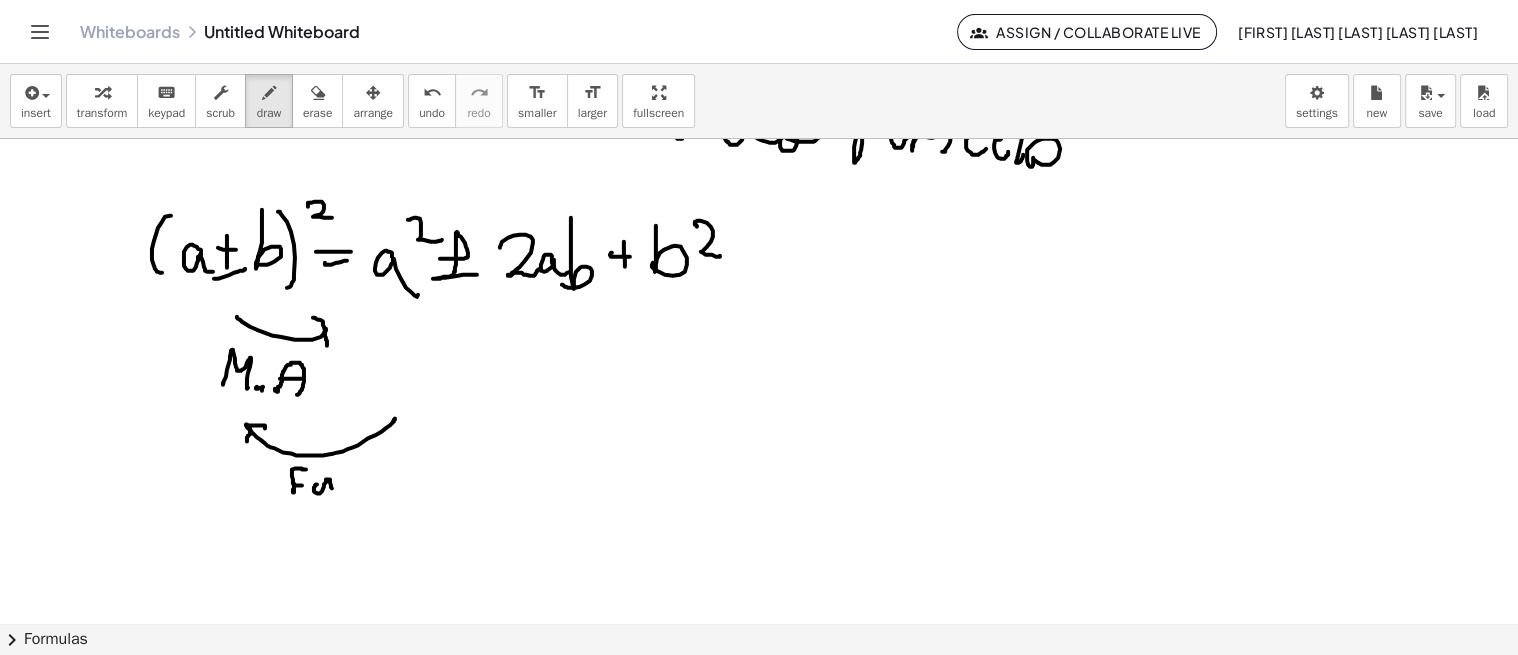 drag, startPoint x: 317, startPoint y: 483, endPoint x: 340, endPoint y: 487, distance: 23.345236 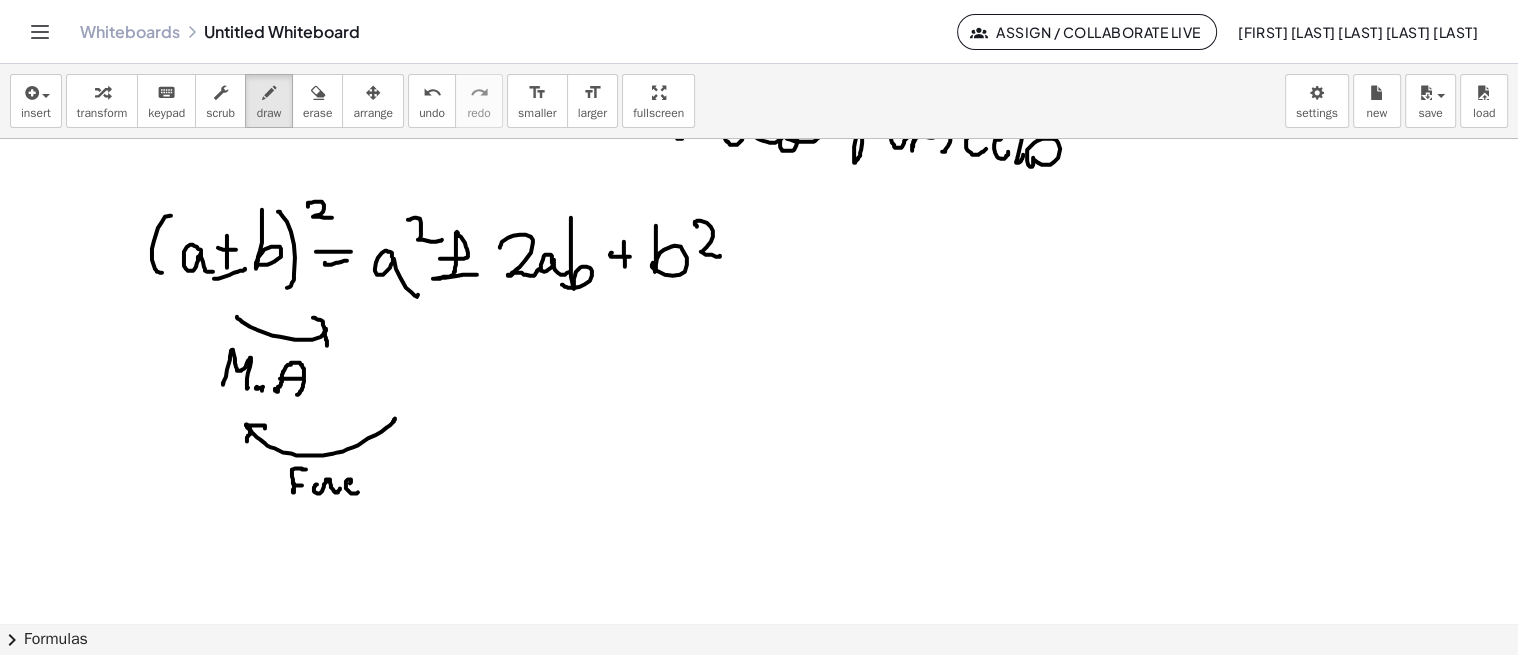 click at bounding box center [761, 574] 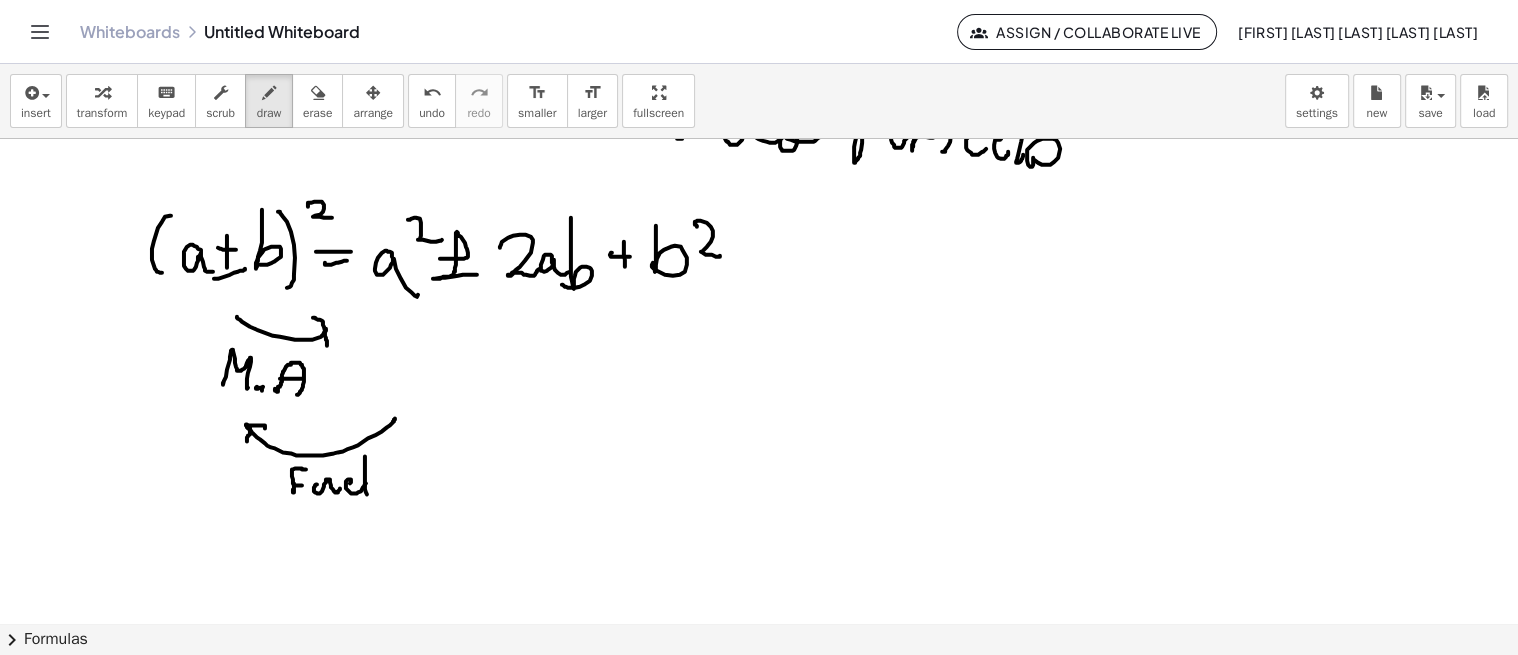 click at bounding box center [761, 574] 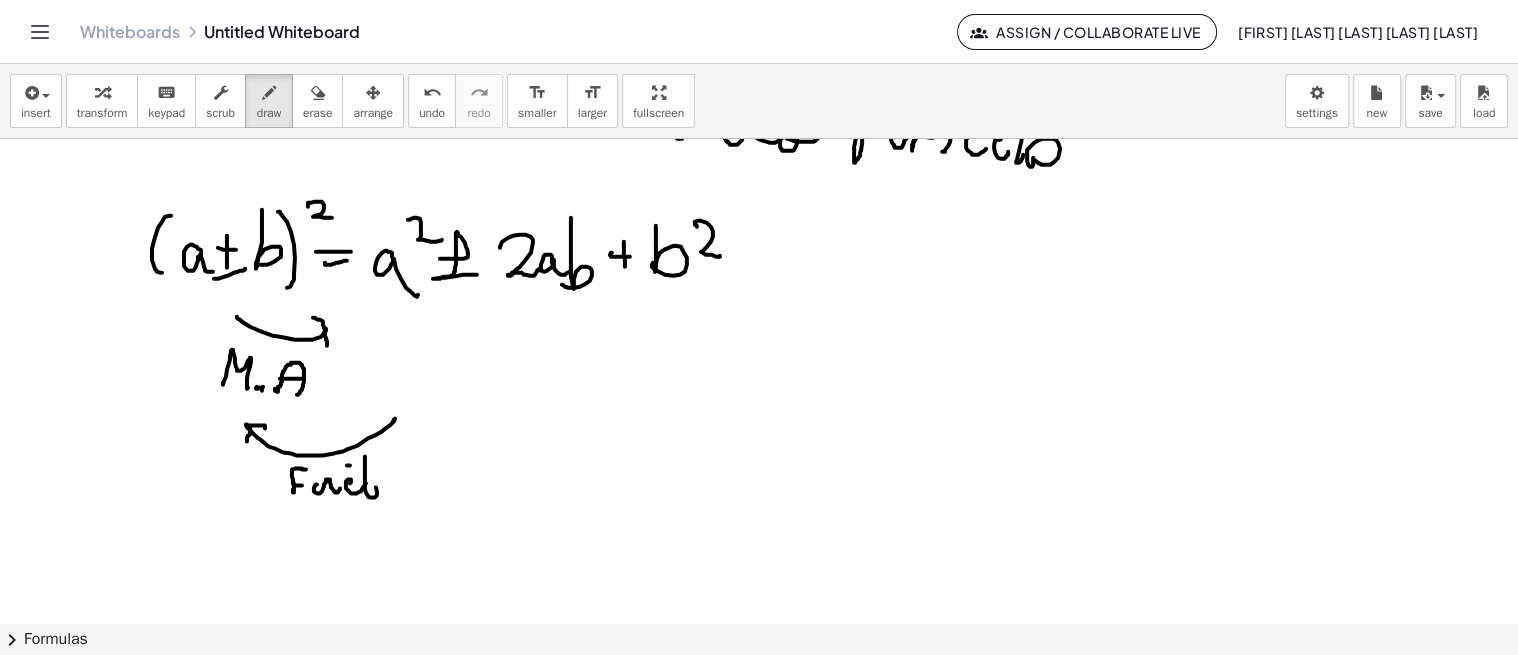 click at bounding box center (761, 574) 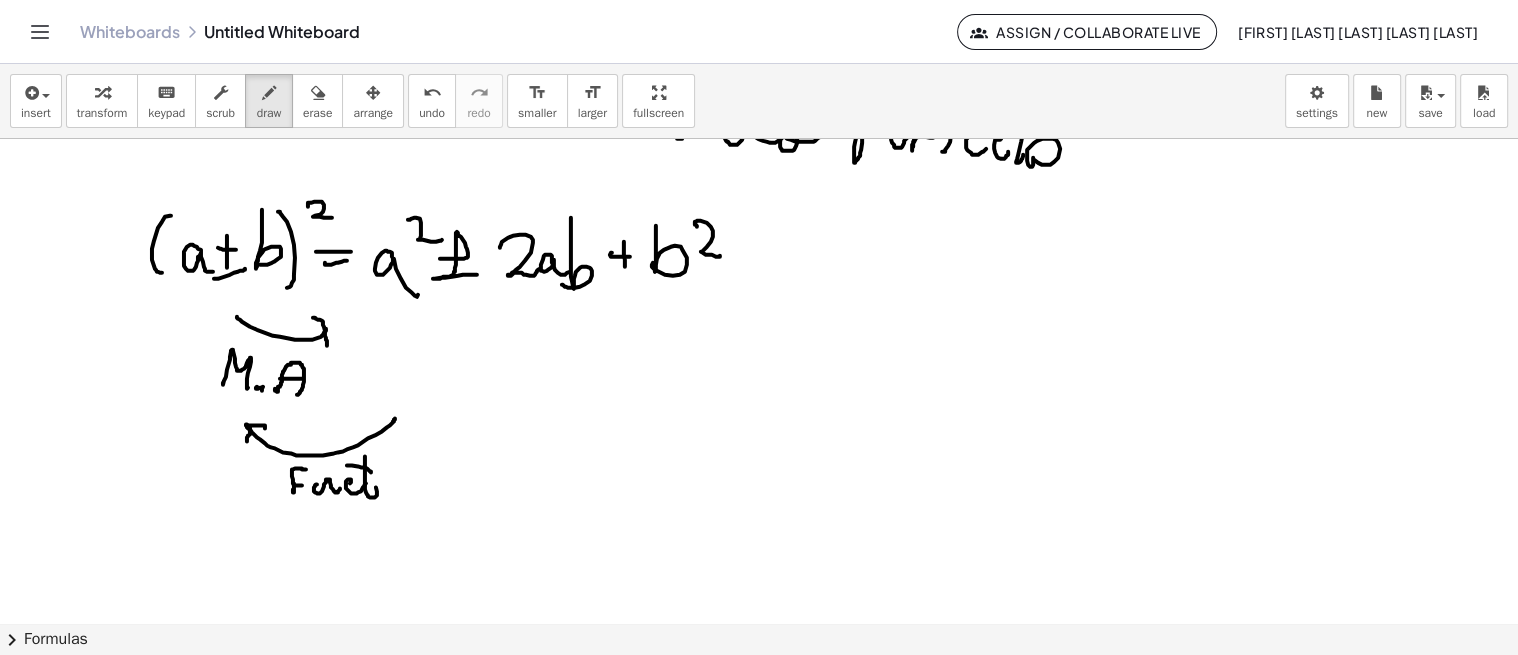 click at bounding box center (761, 574) 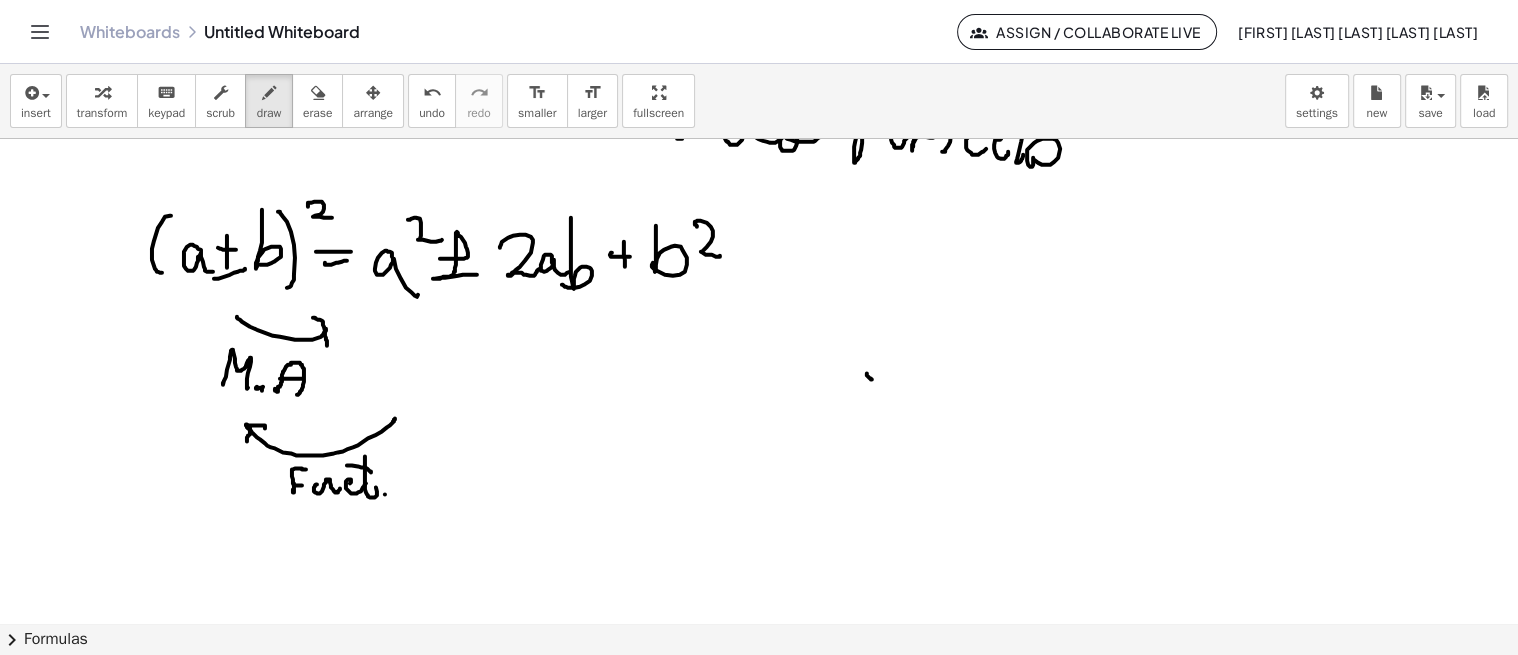 drag, startPoint x: 868, startPoint y: 375, endPoint x: 910, endPoint y: 365, distance: 43.174065 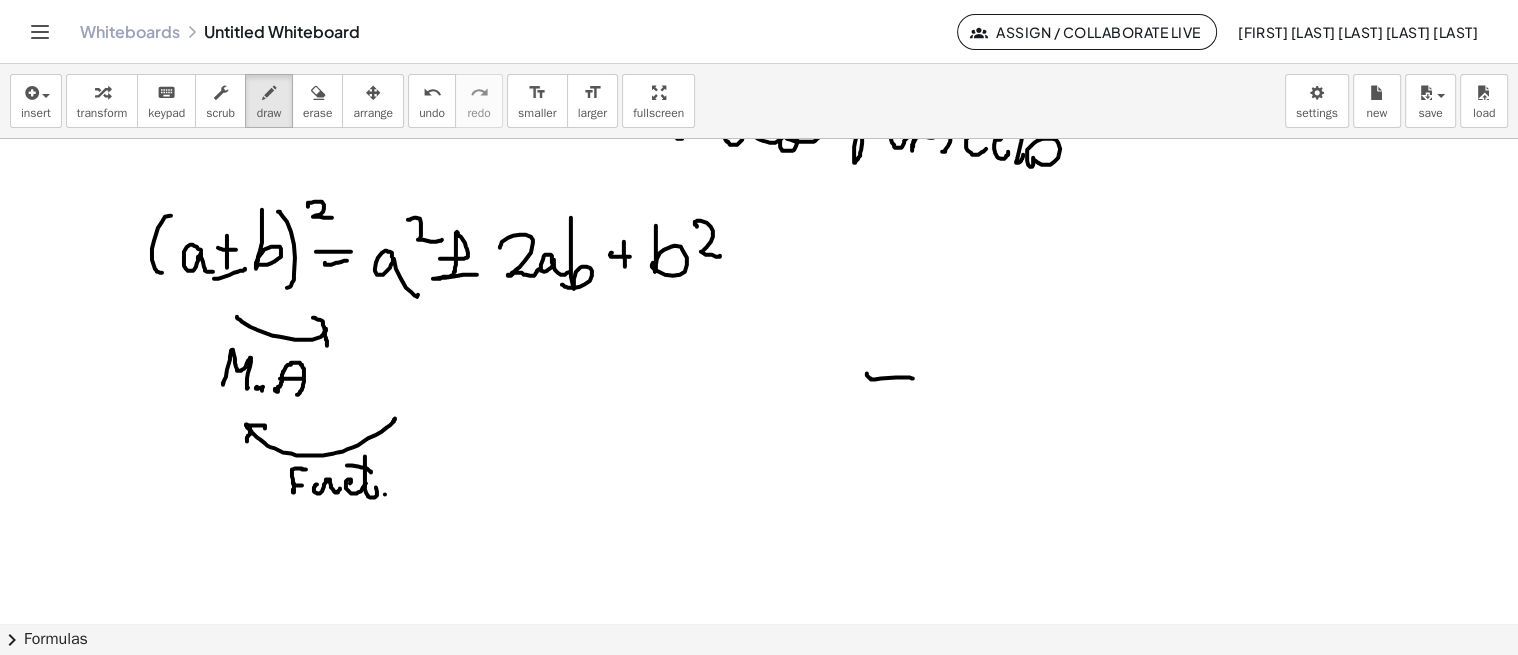 click at bounding box center (761, 574) 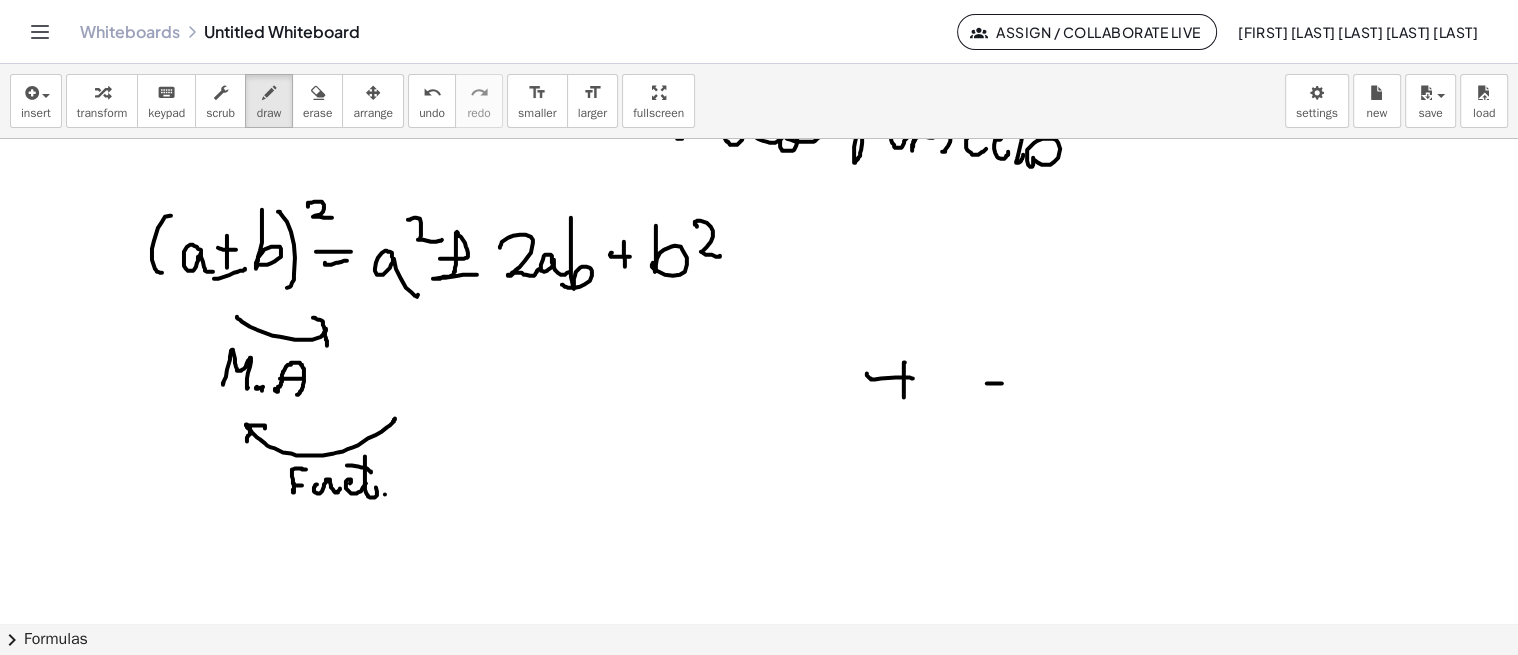 click at bounding box center (761, 574) 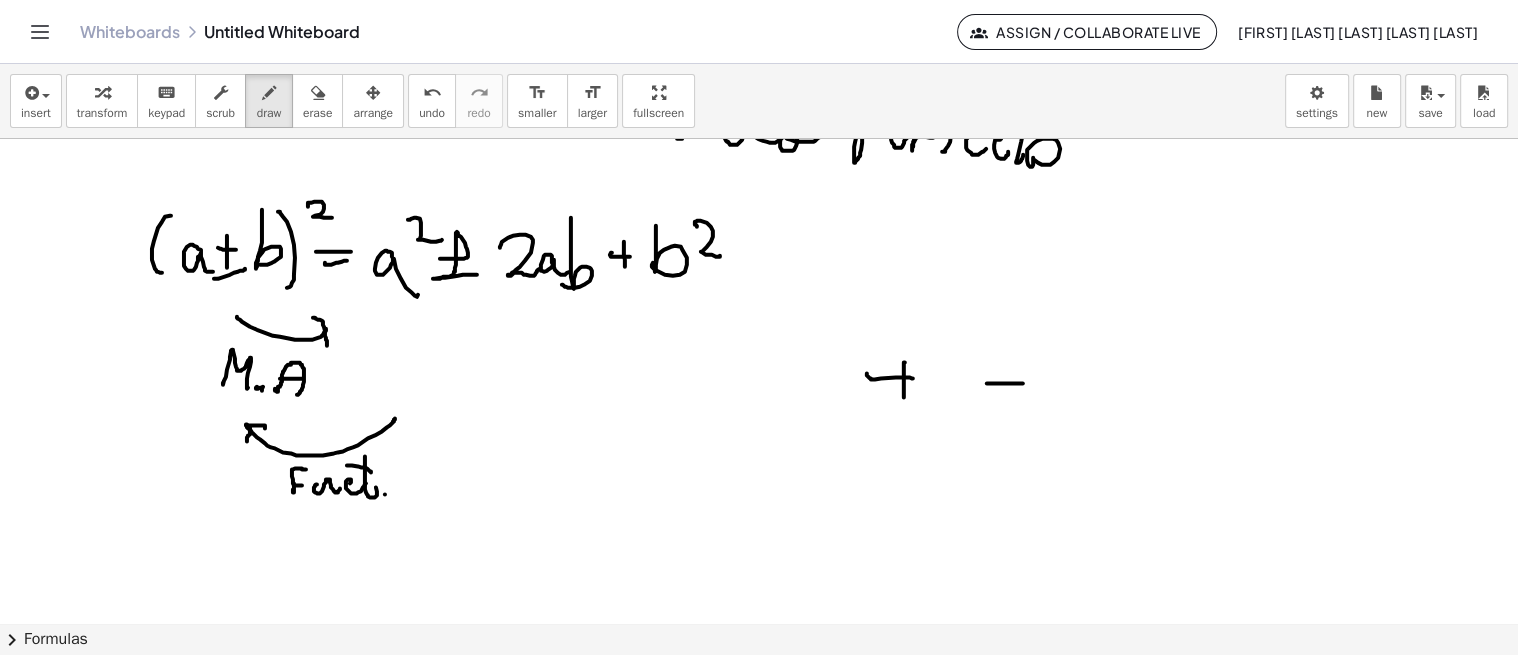 scroll, scrollTop: 132, scrollLeft: 0, axis: vertical 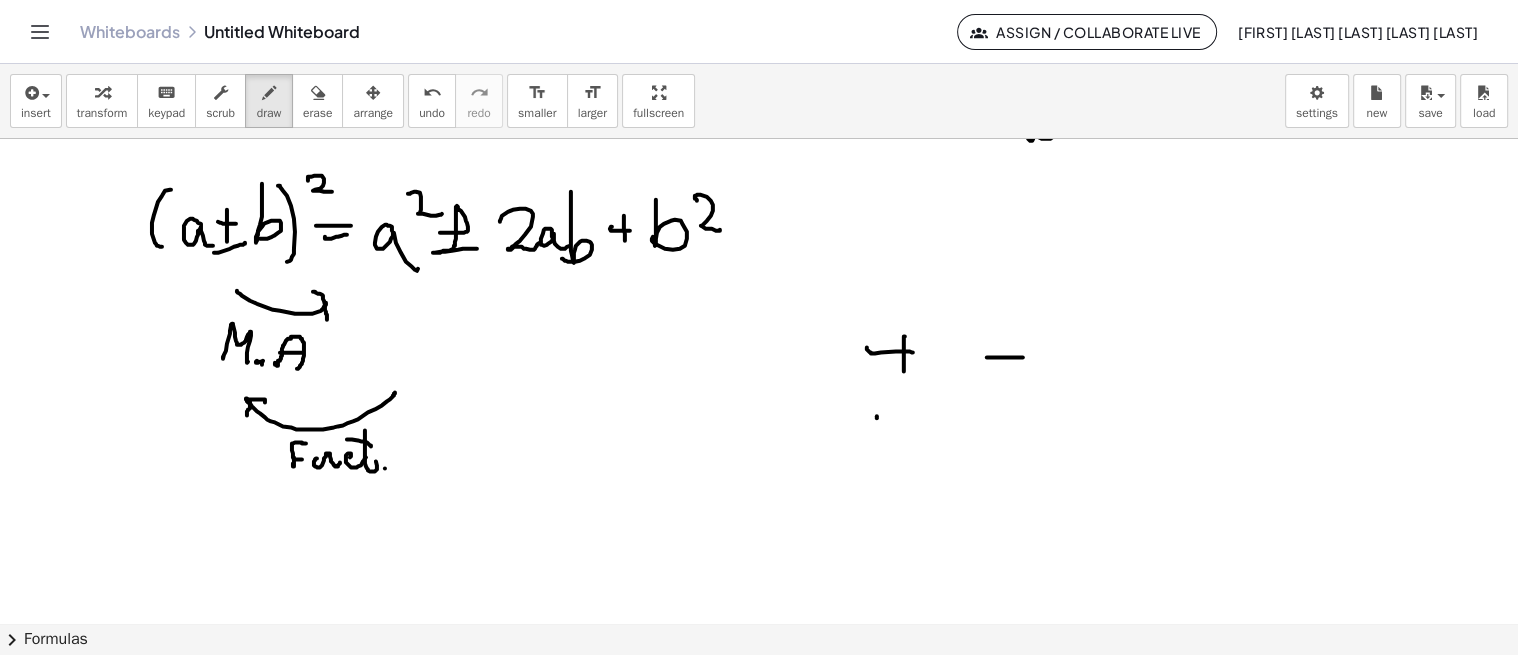 drag, startPoint x: 877, startPoint y: 415, endPoint x: 904, endPoint y: 434, distance: 33.01515 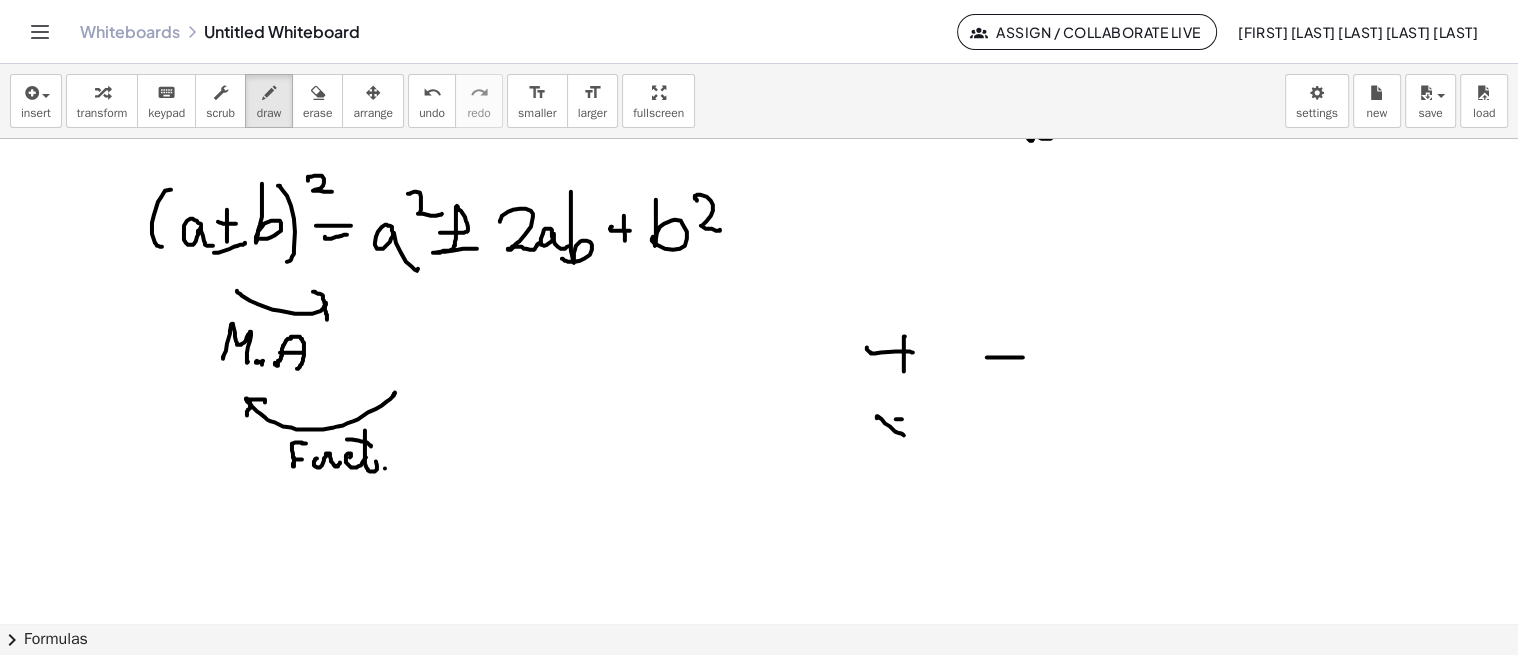 drag, startPoint x: 902, startPoint y: 418, endPoint x: 890, endPoint y: 428, distance: 15.6205 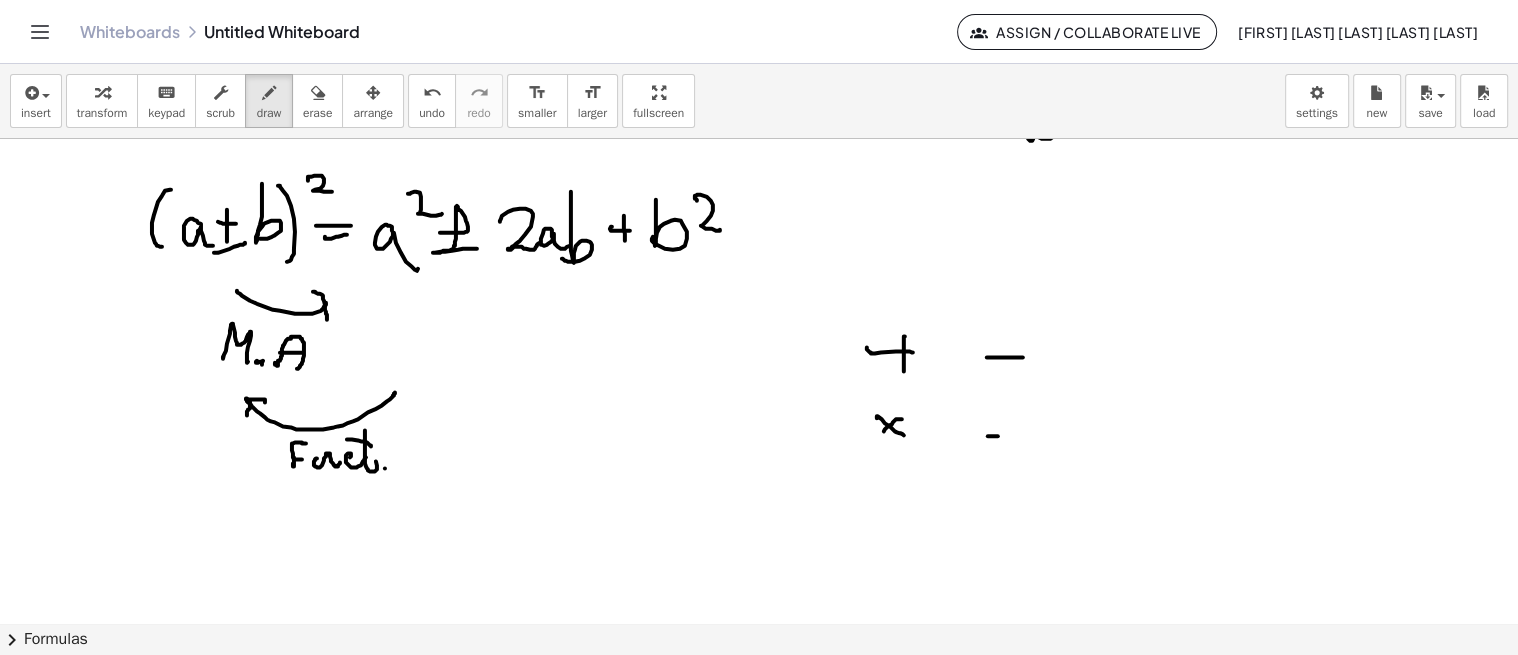 drag, startPoint x: 993, startPoint y: 435, endPoint x: 1013, endPoint y: 435, distance: 20 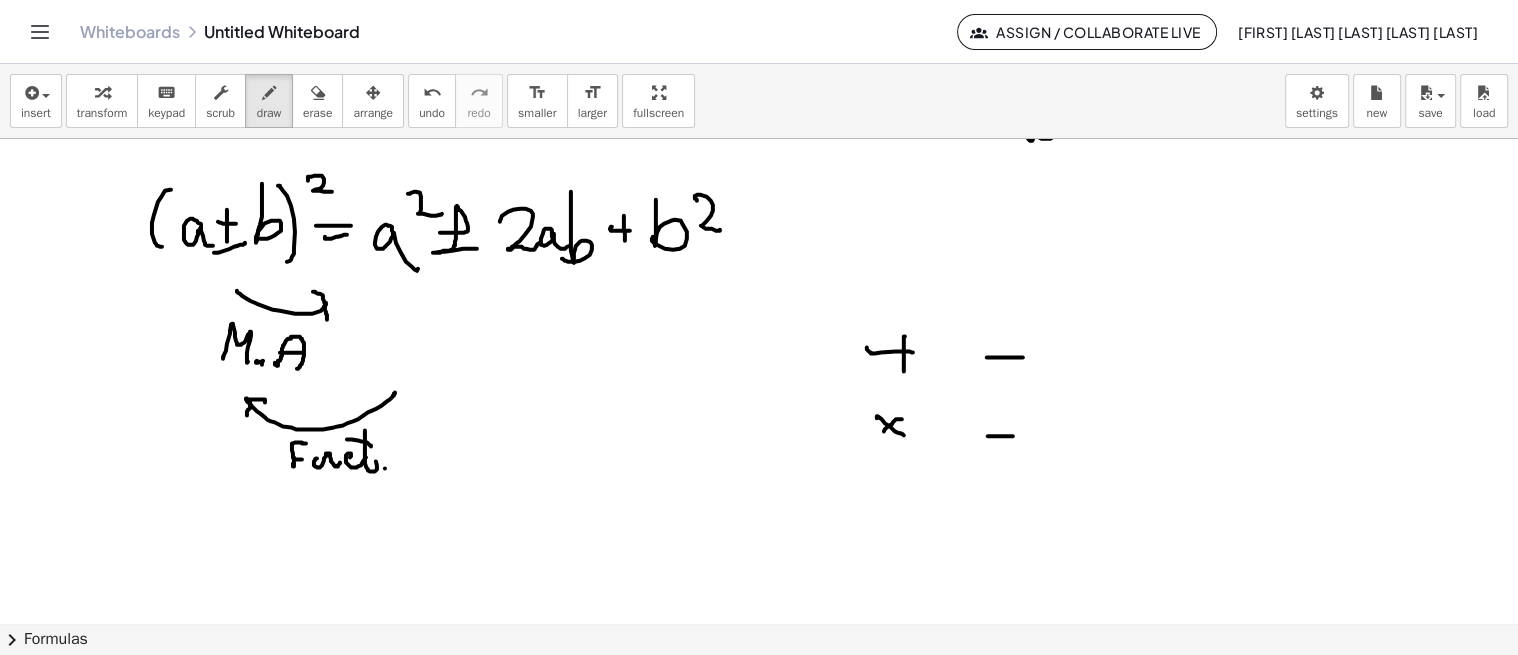 click at bounding box center (761, 548) 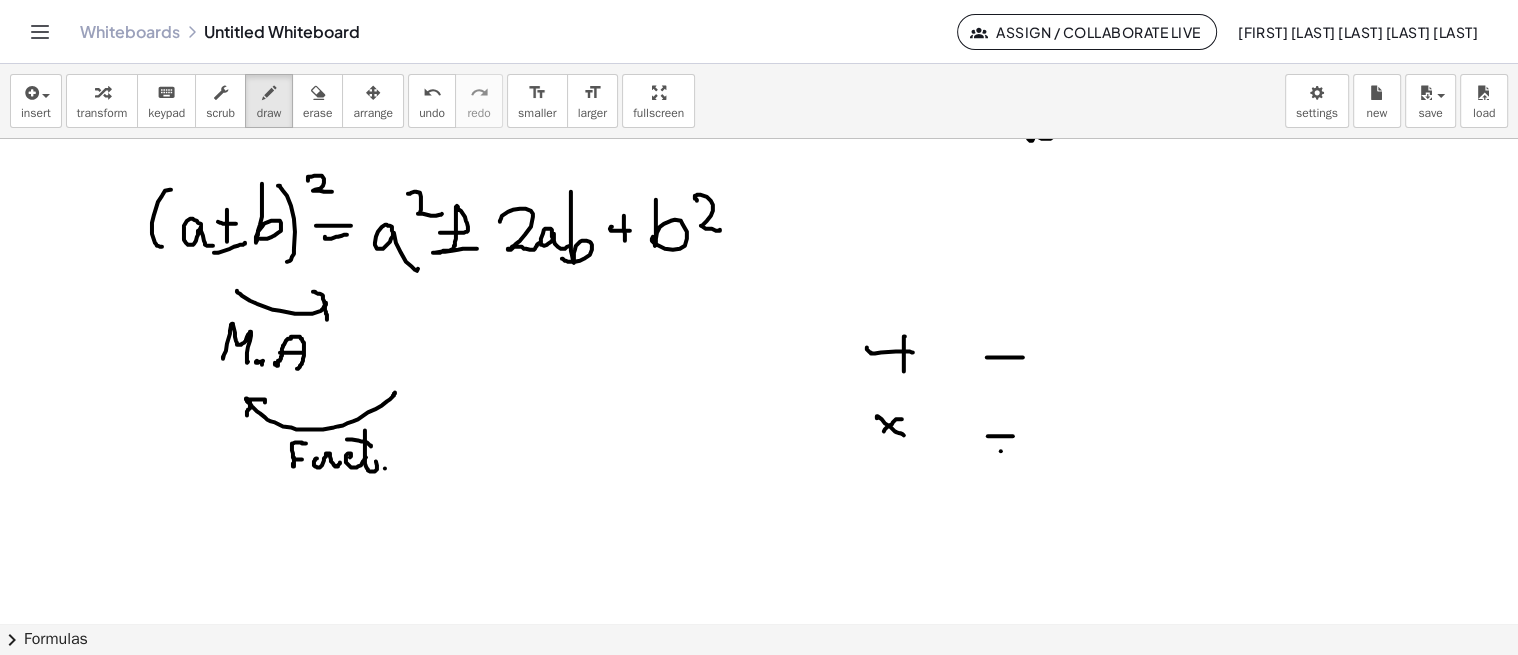 click at bounding box center (761, 548) 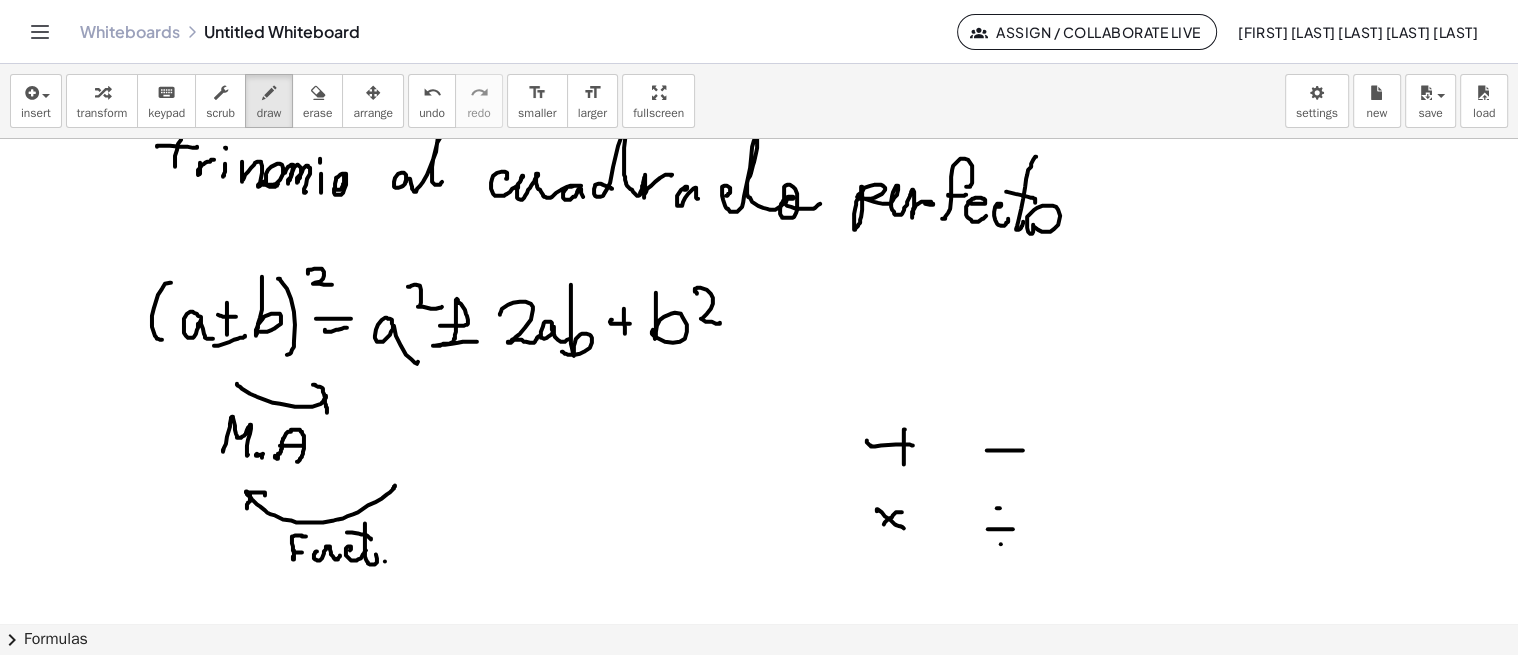 scroll, scrollTop: 37, scrollLeft: 0, axis: vertical 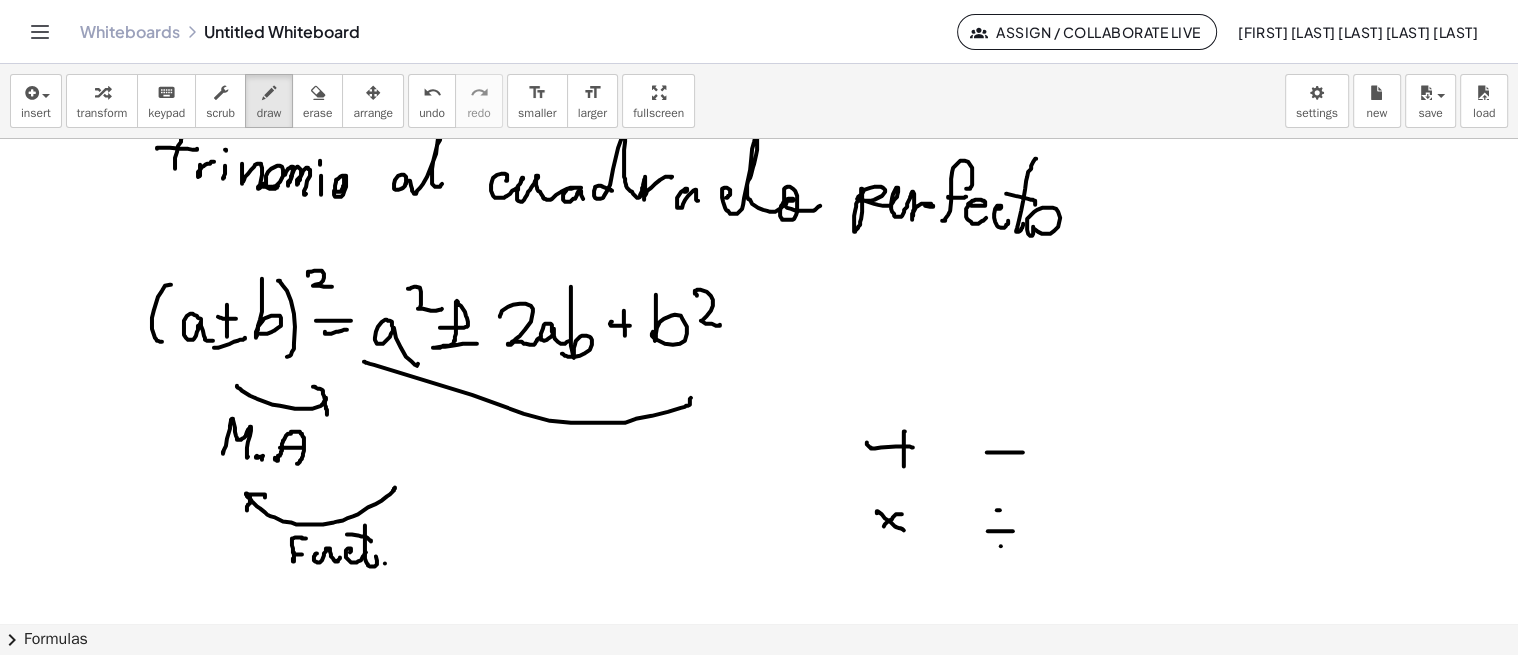 drag, startPoint x: 364, startPoint y: 361, endPoint x: 690, endPoint y: 391, distance: 327.37747 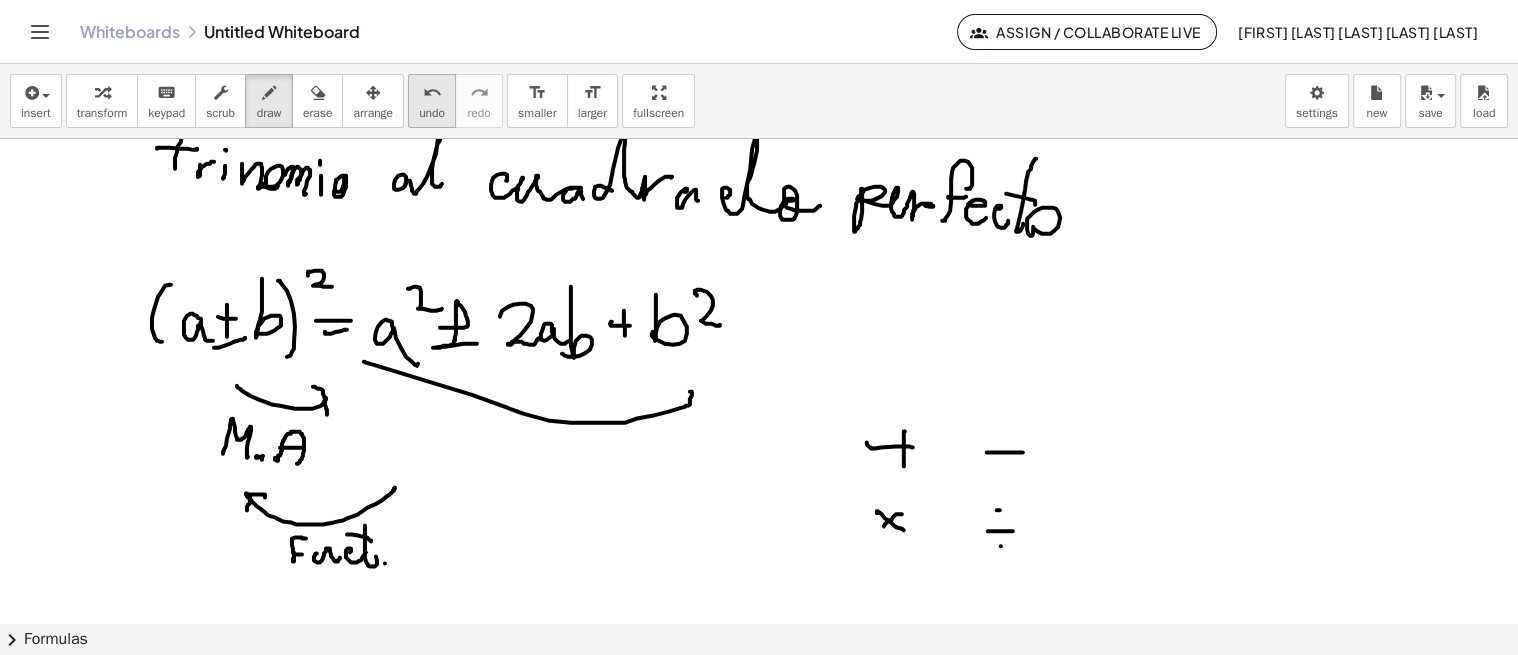 click on "undo" at bounding box center [432, 113] 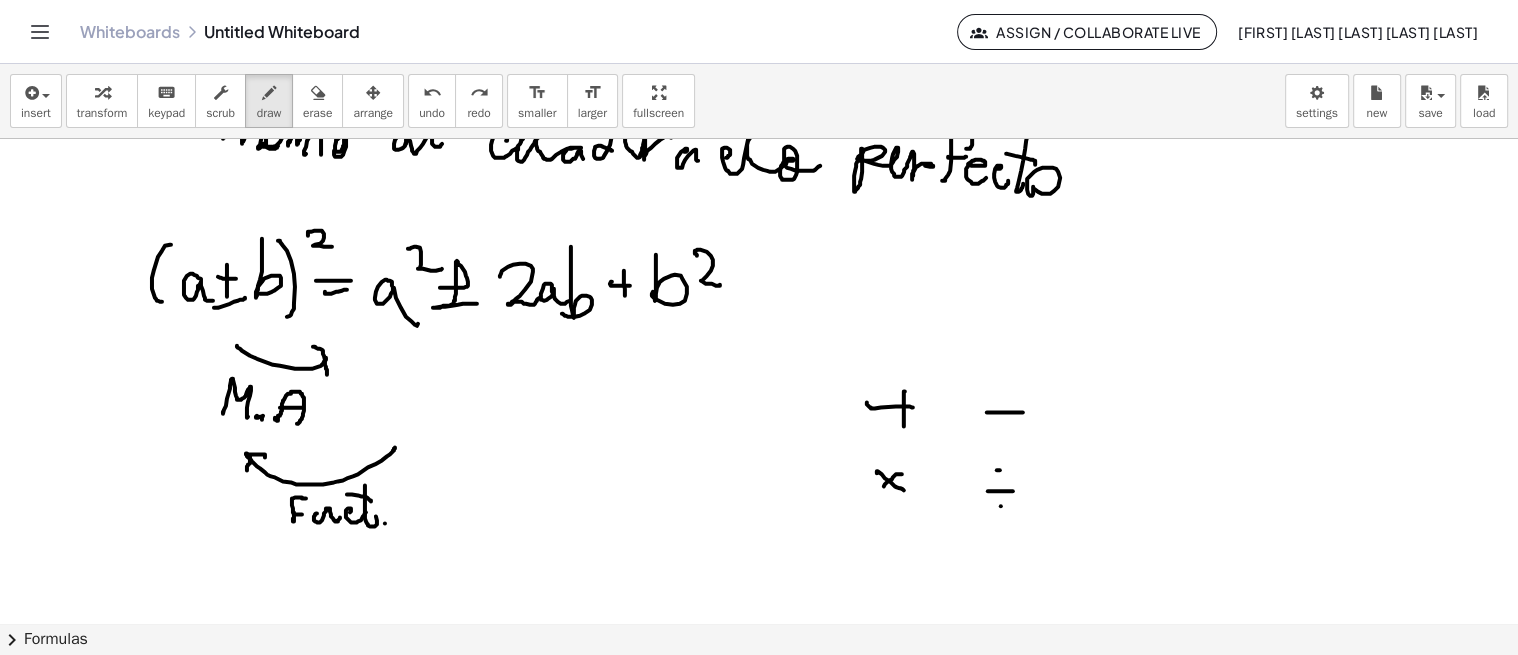 scroll, scrollTop: 75, scrollLeft: 0, axis: vertical 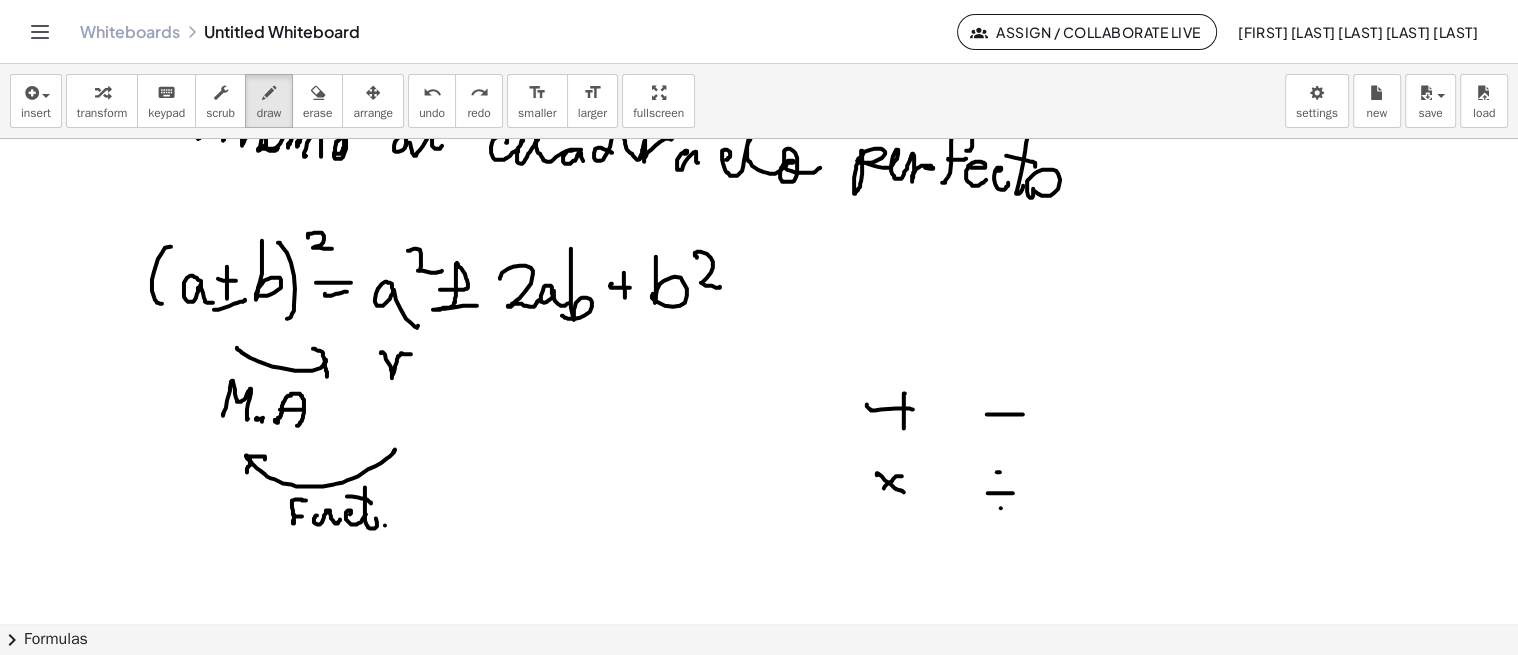drag, startPoint x: 381, startPoint y: 352, endPoint x: 445, endPoint y: 356, distance: 64.12488 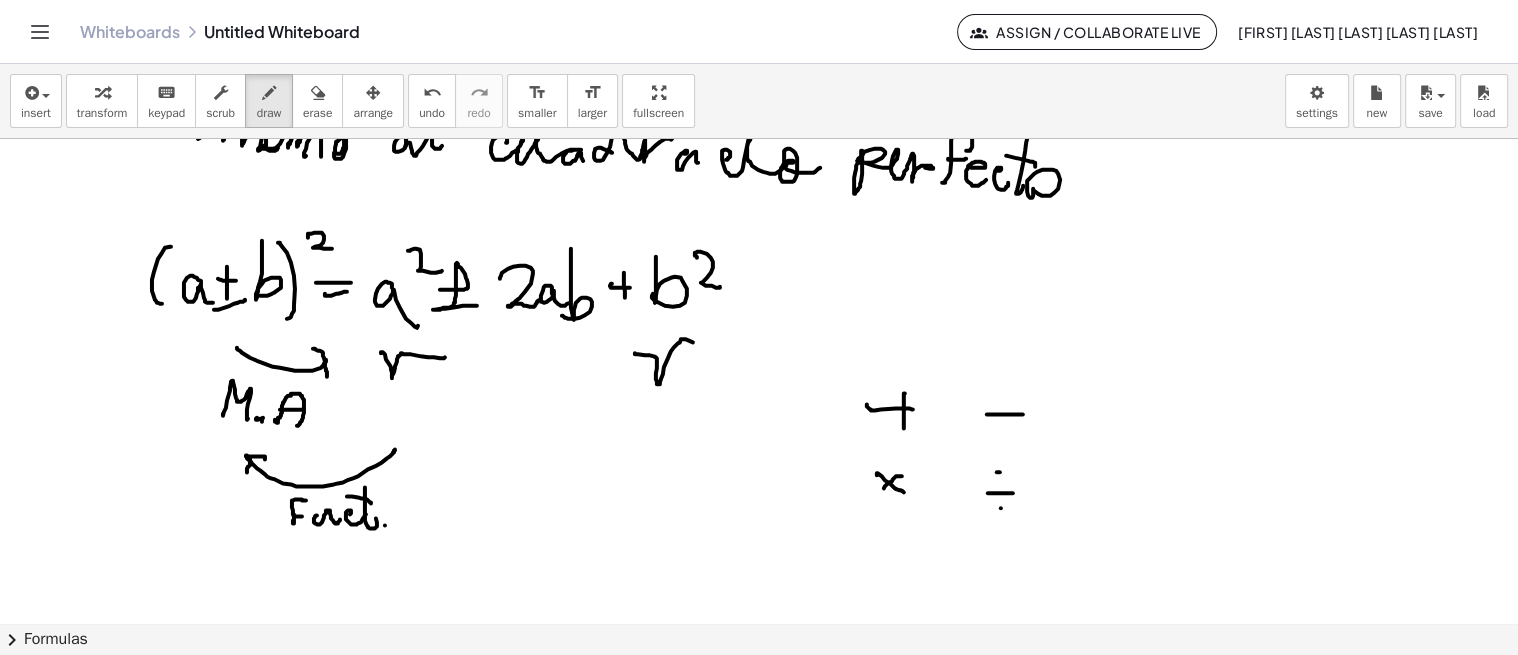 drag, startPoint x: 635, startPoint y: 352, endPoint x: 717, endPoint y: 348, distance: 82.0975 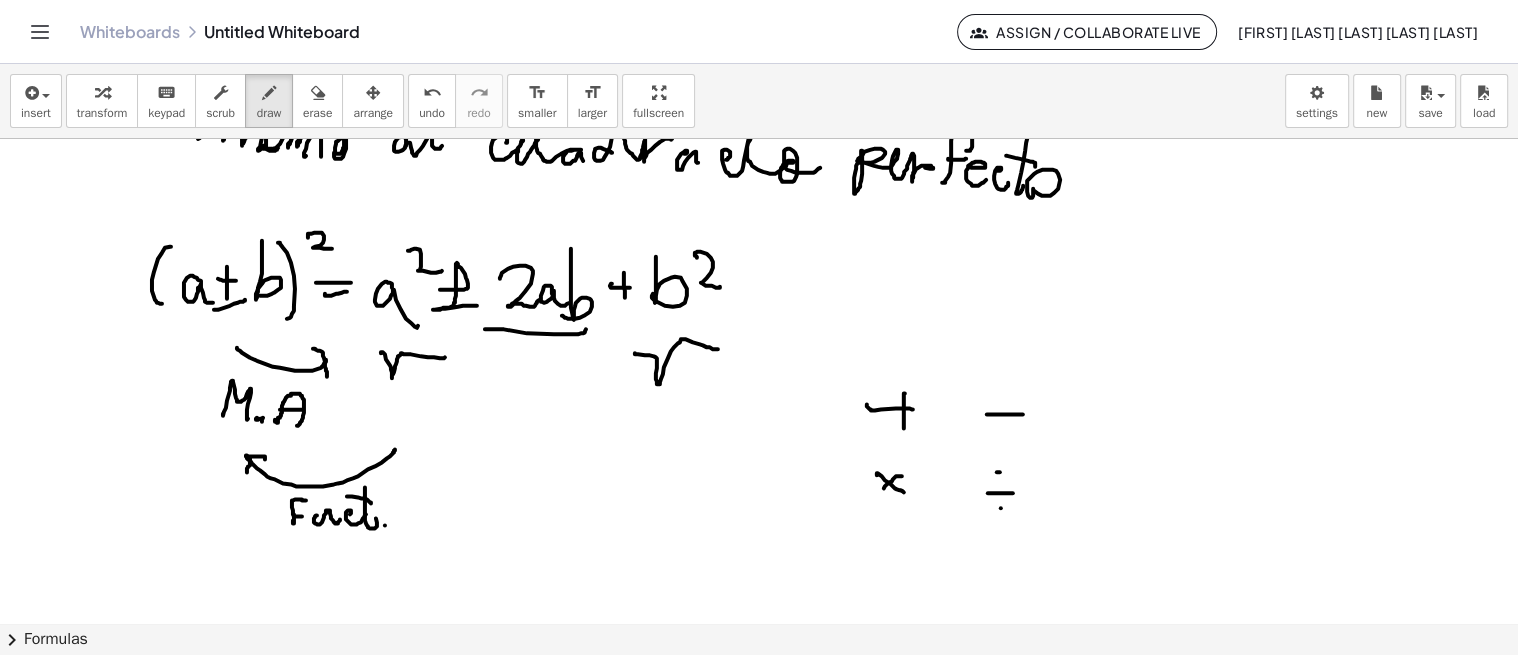 drag, startPoint x: 486, startPoint y: 328, endPoint x: 586, endPoint y: 328, distance: 100 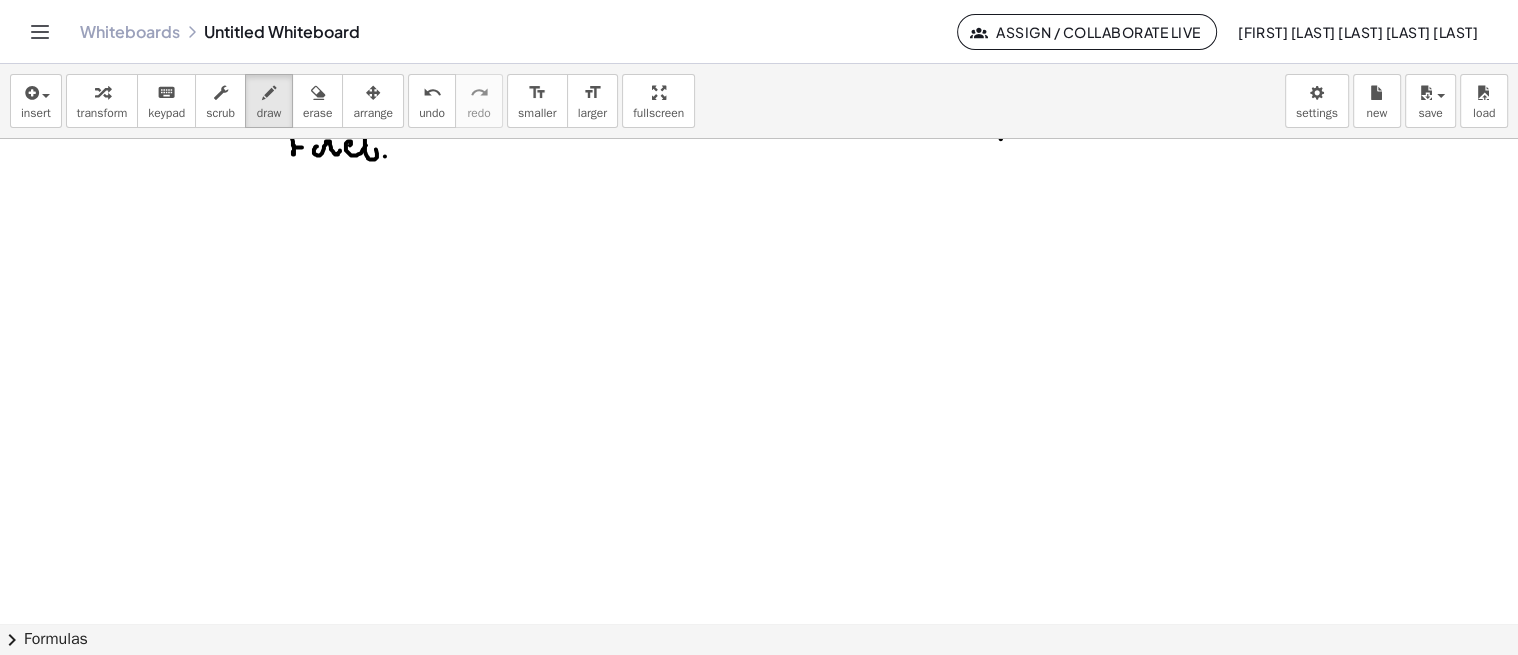 scroll, scrollTop: 445, scrollLeft: 0, axis: vertical 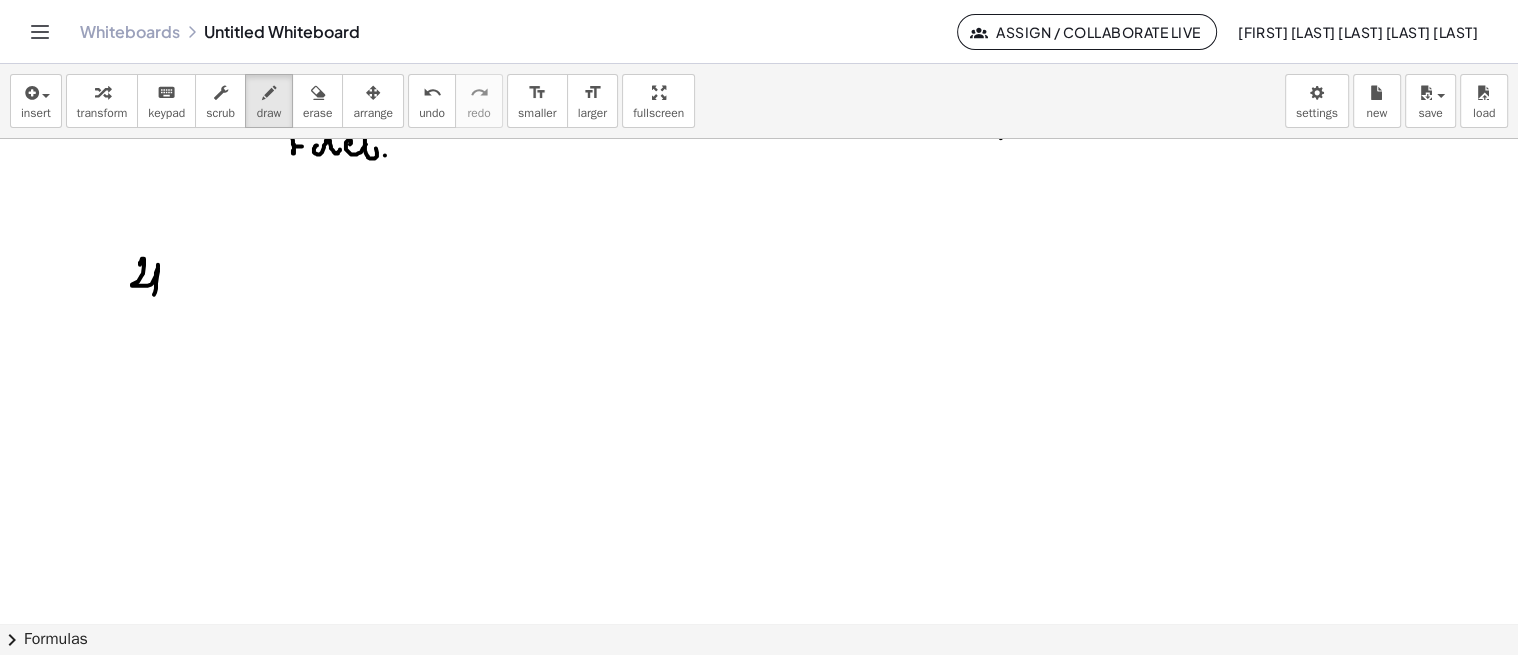 drag, startPoint x: 144, startPoint y: 257, endPoint x: 147, endPoint y: 306, distance: 49.09175 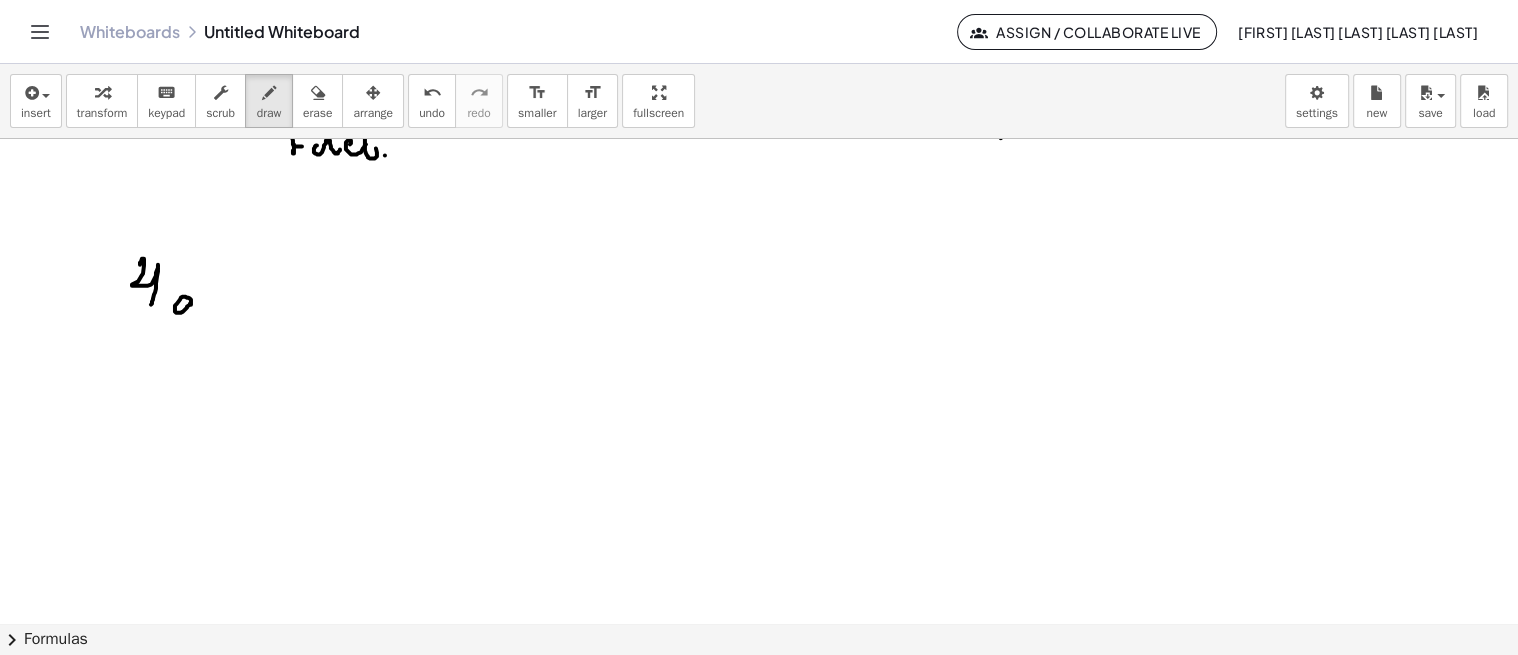 drag, startPoint x: 191, startPoint y: 301, endPoint x: 214, endPoint y: 301, distance: 23 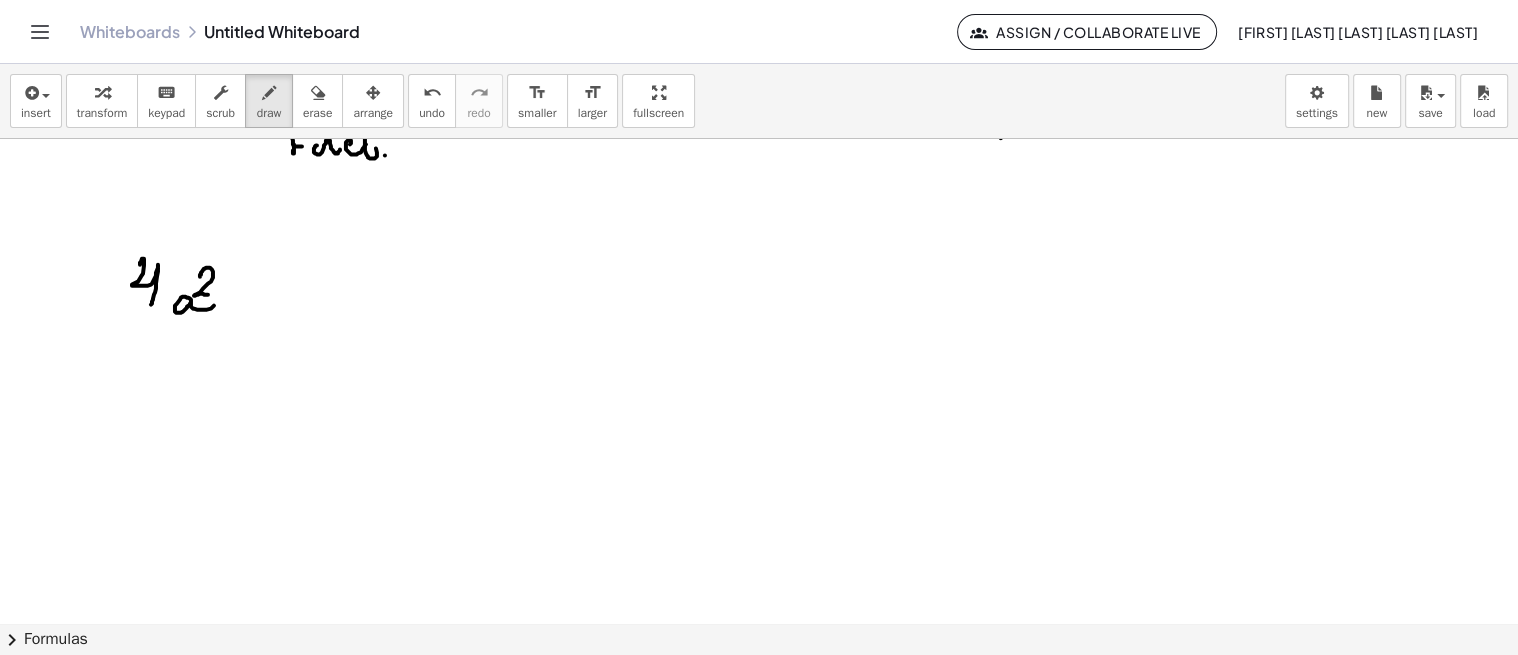drag, startPoint x: 201, startPoint y: 271, endPoint x: 216, endPoint y: 288, distance: 22.671568 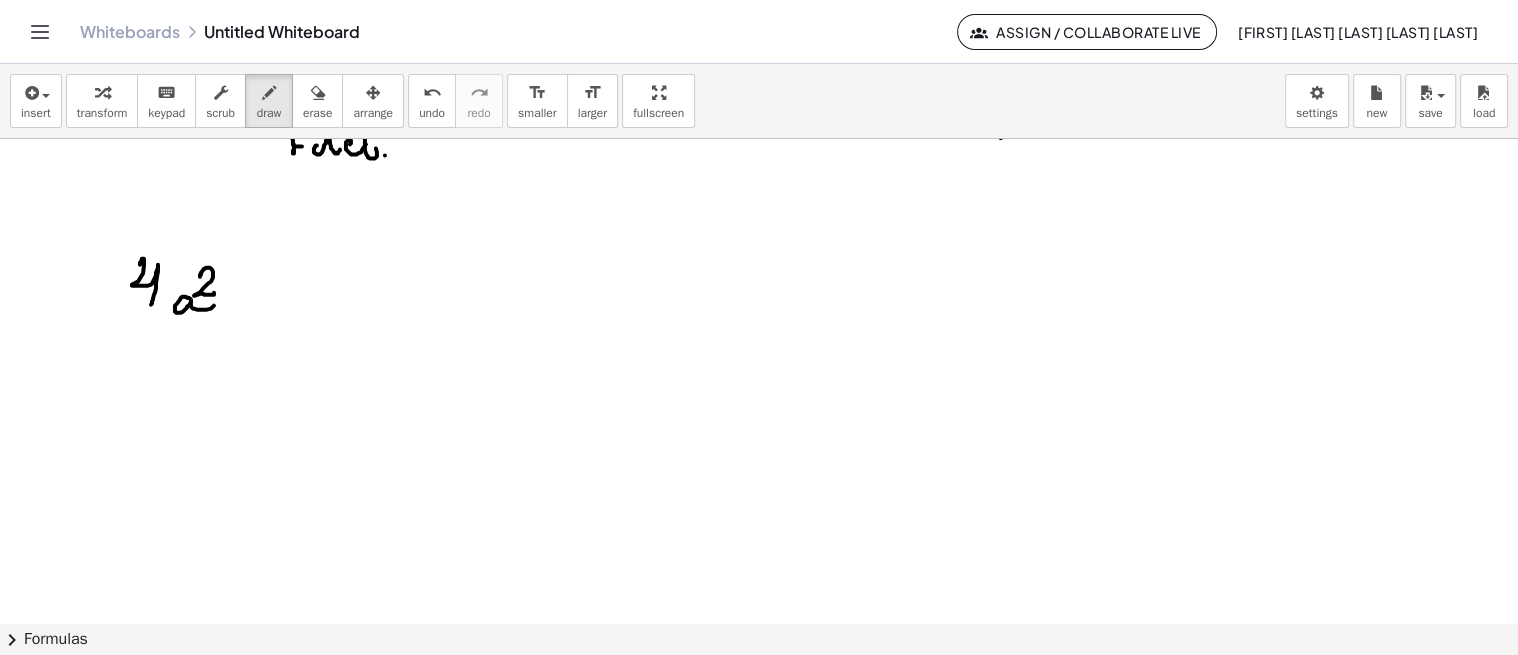 drag, startPoint x: 242, startPoint y: 297, endPoint x: 257, endPoint y: 295, distance: 15.132746 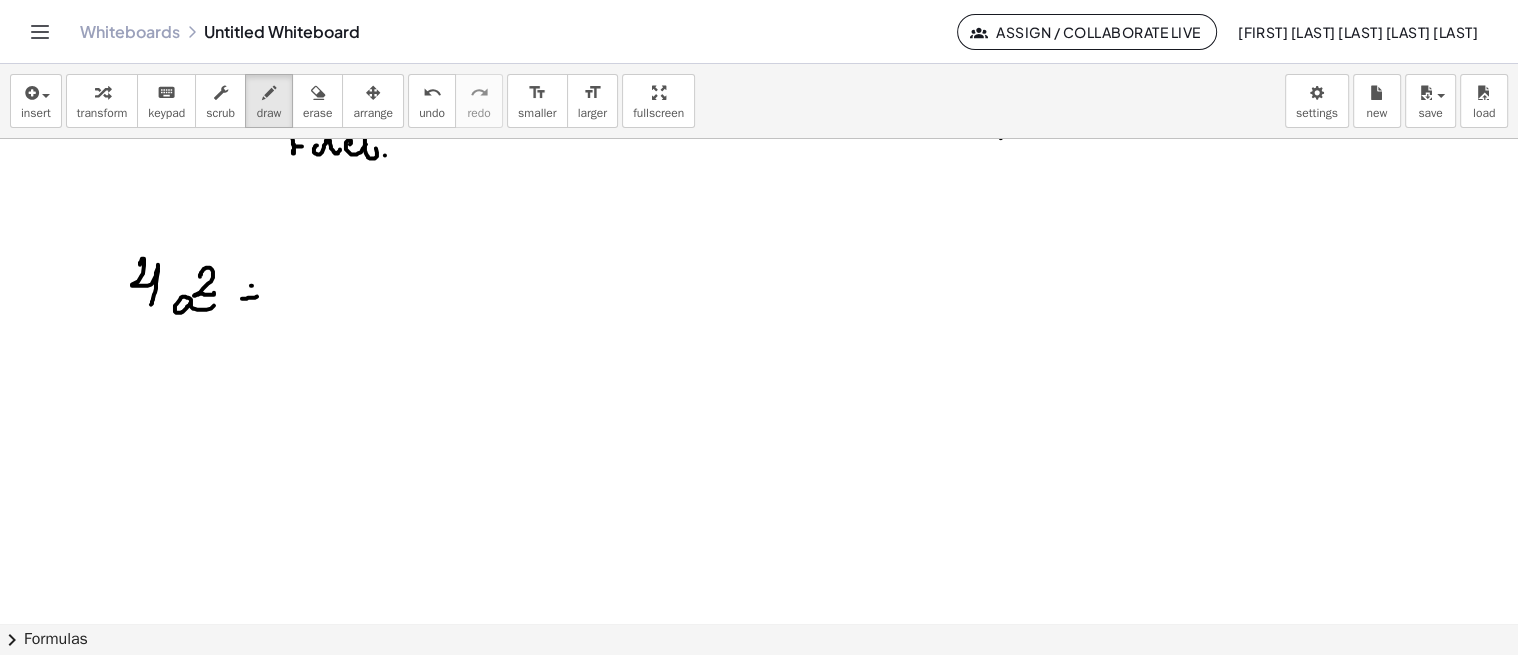 drag, startPoint x: 251, startPoint y: 284, endPoint x: 248, endPoint y: 302, distance: 18.248287 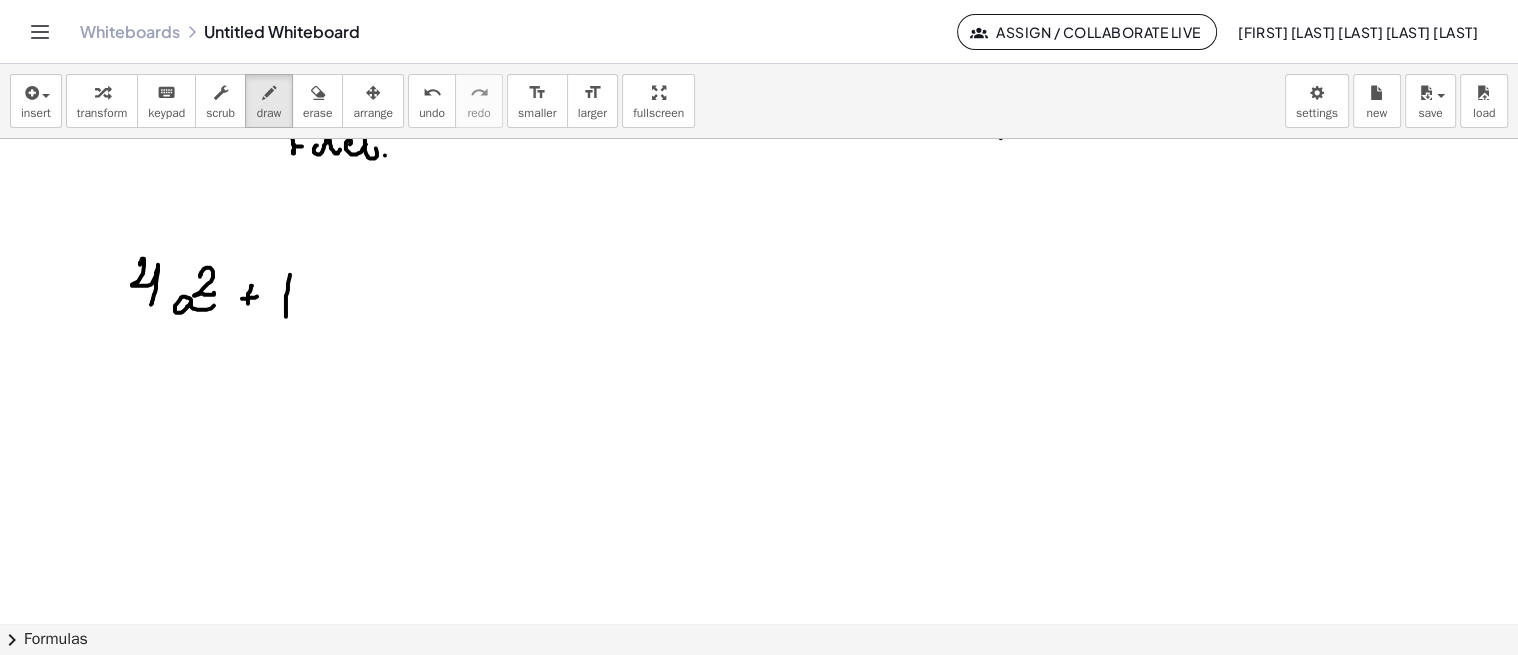 drag, startPoint x: 290, startPoint y: 273, endPoint x: 295, endPoint y: 301, distance: 28.442924 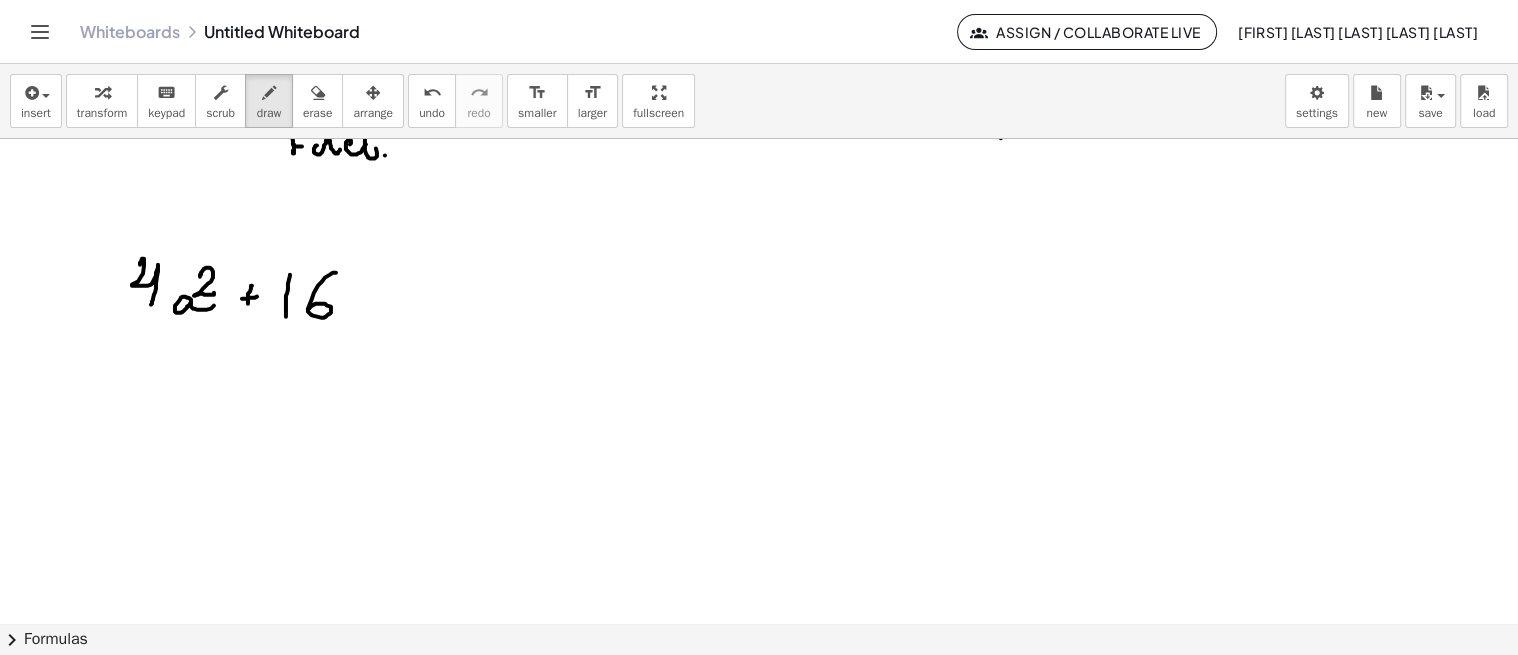 drag, startPoint x: 336, startPoint y: 271, endPoint x: 351, endPoint y: 307, distance: 39 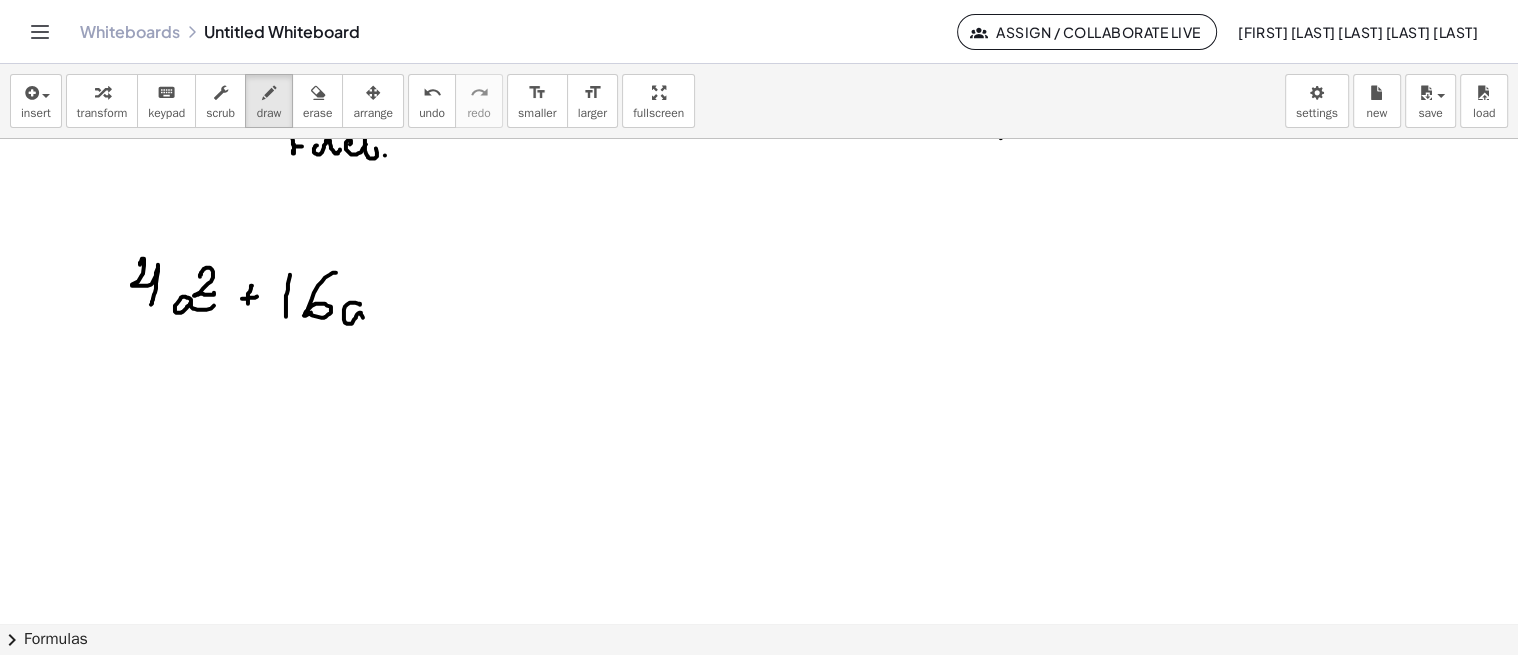 drag, startPoint x: 360, startPoint y: 303, endPoint x: 382, endPoint y: 317, distance: 26.076809 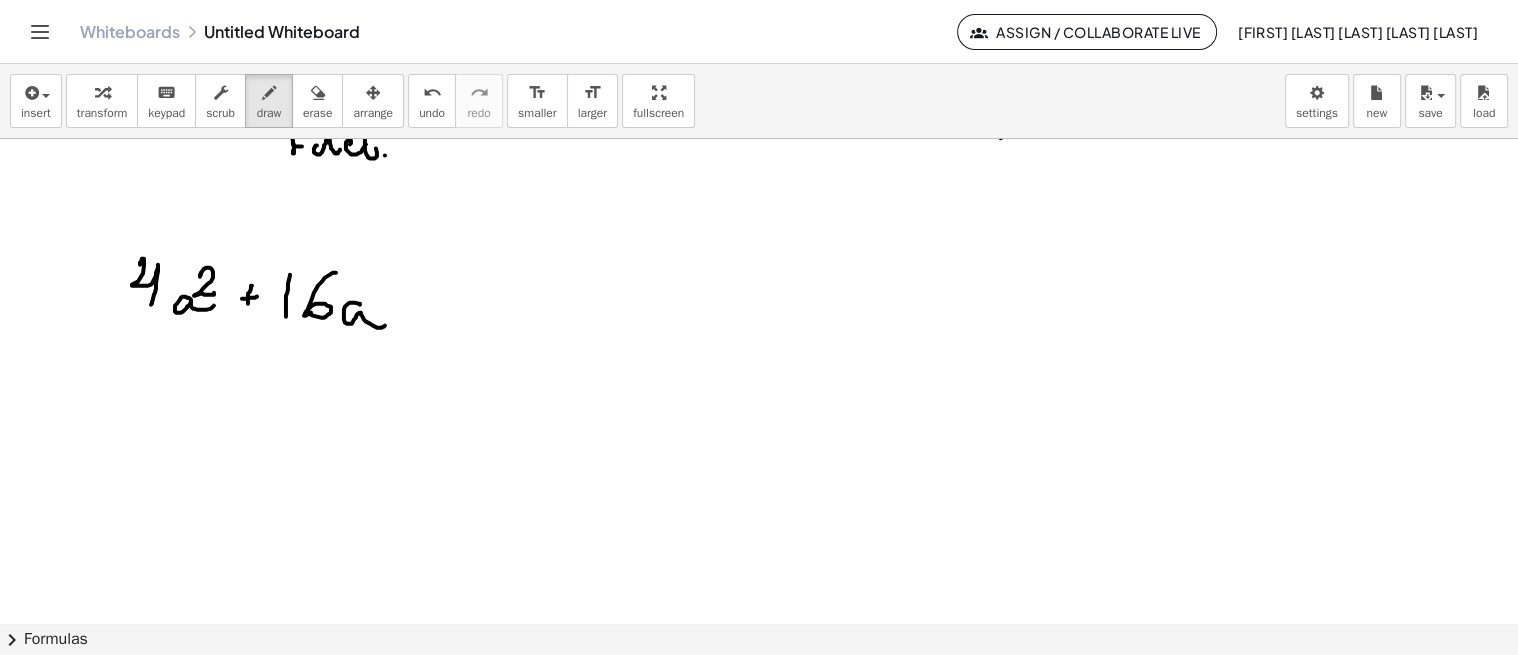 drag, startPoint x: 386, startPoint y: 295, endPoint x: 405, endPoint y: 288, distance: 20.248457 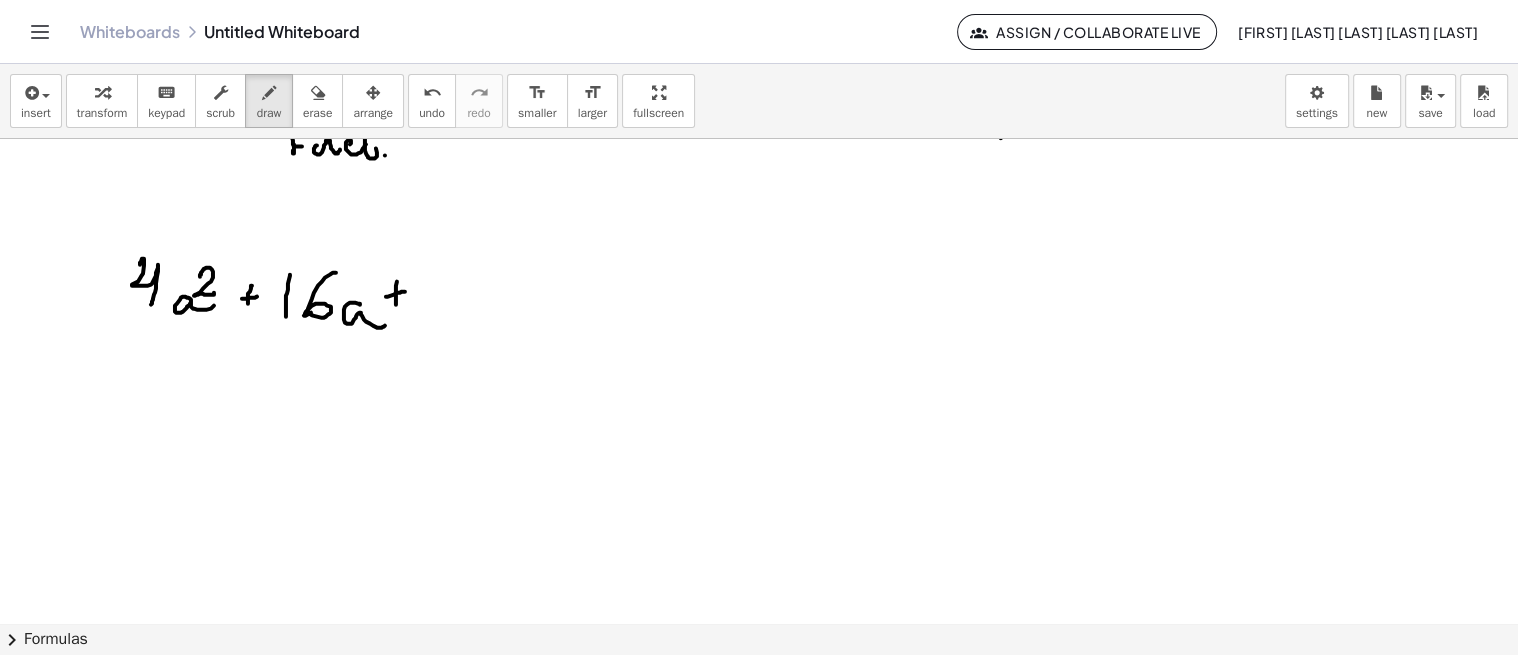 drag, startPoint x: 396, startPoint y: 284, endPoint x: 396, endPoint y: 306, distance: 22 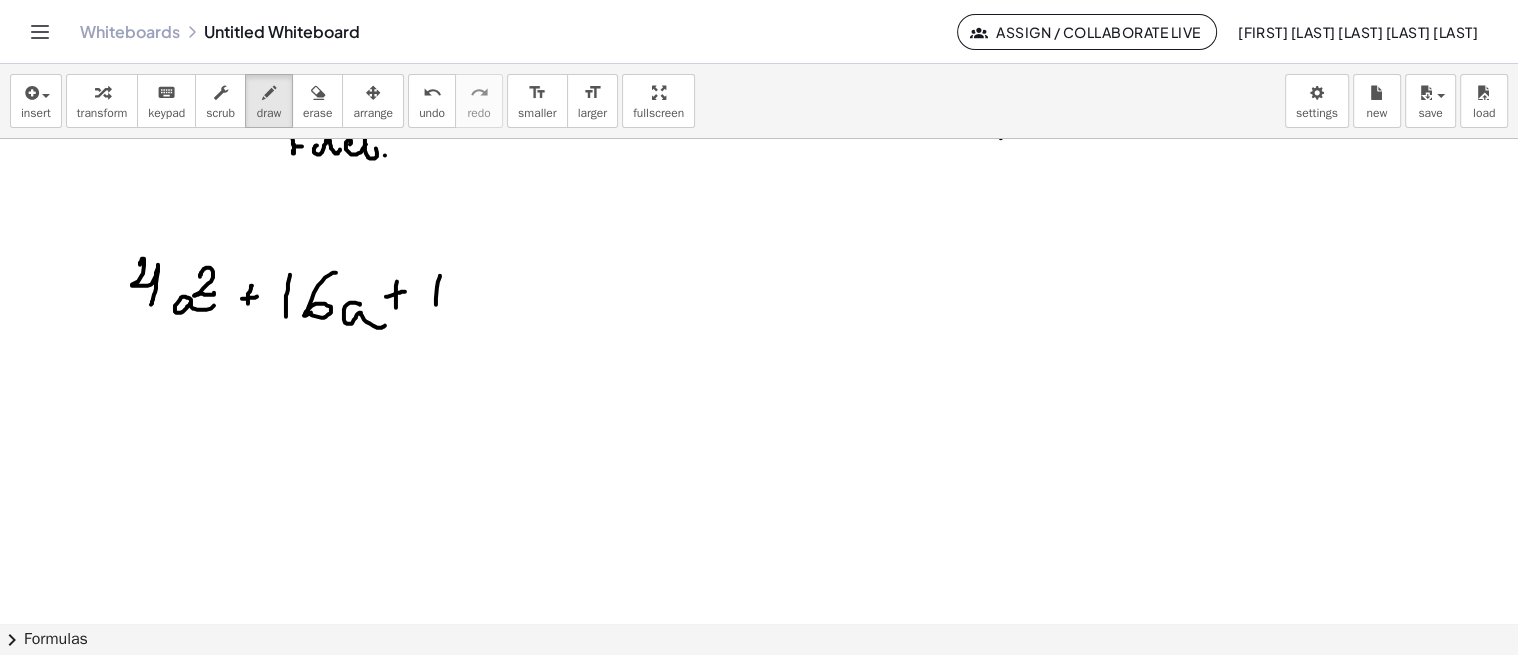 drag, startPoint x: 440, startPoint y: 274, endPoint x: 435, endPoint y: 314, distance: 40.311287 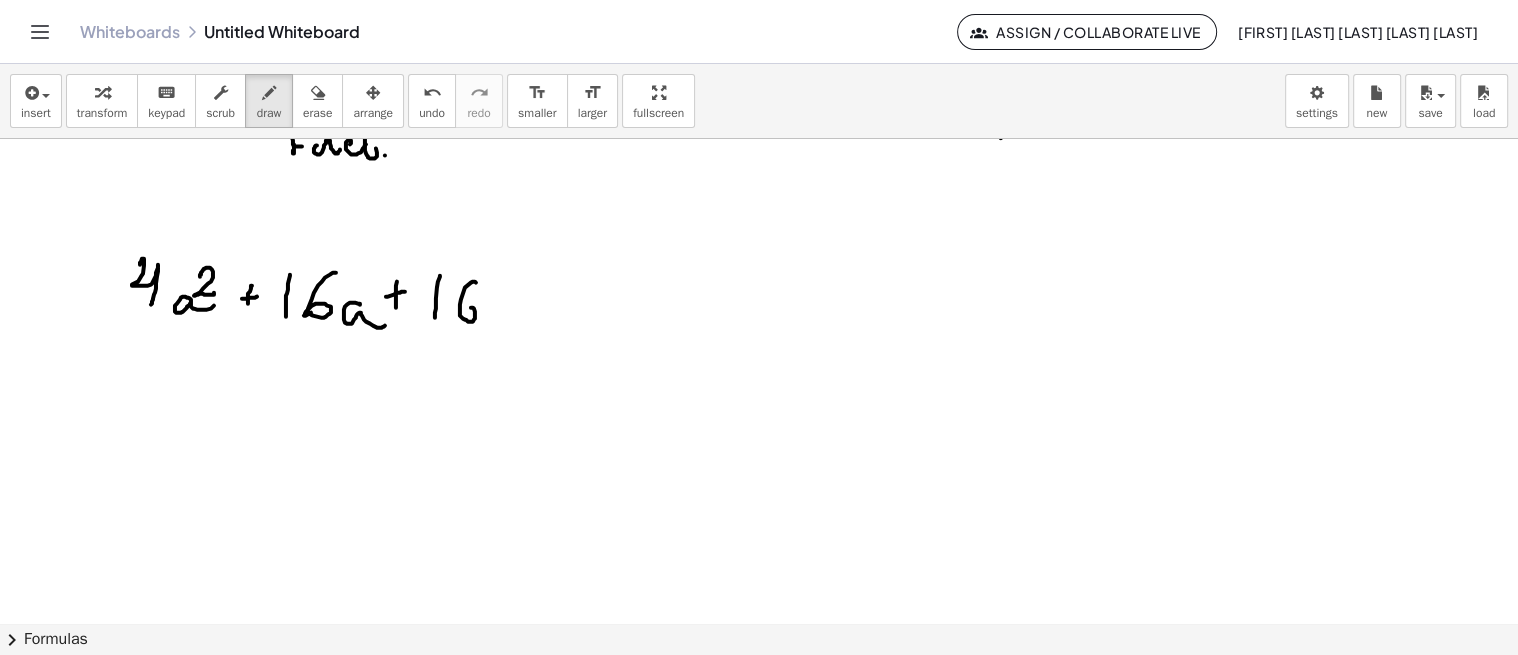 drag, startPoint x: 476, startPoint y: 281, endPoint x: 460, endPoint y: 316, distance: 38.483765 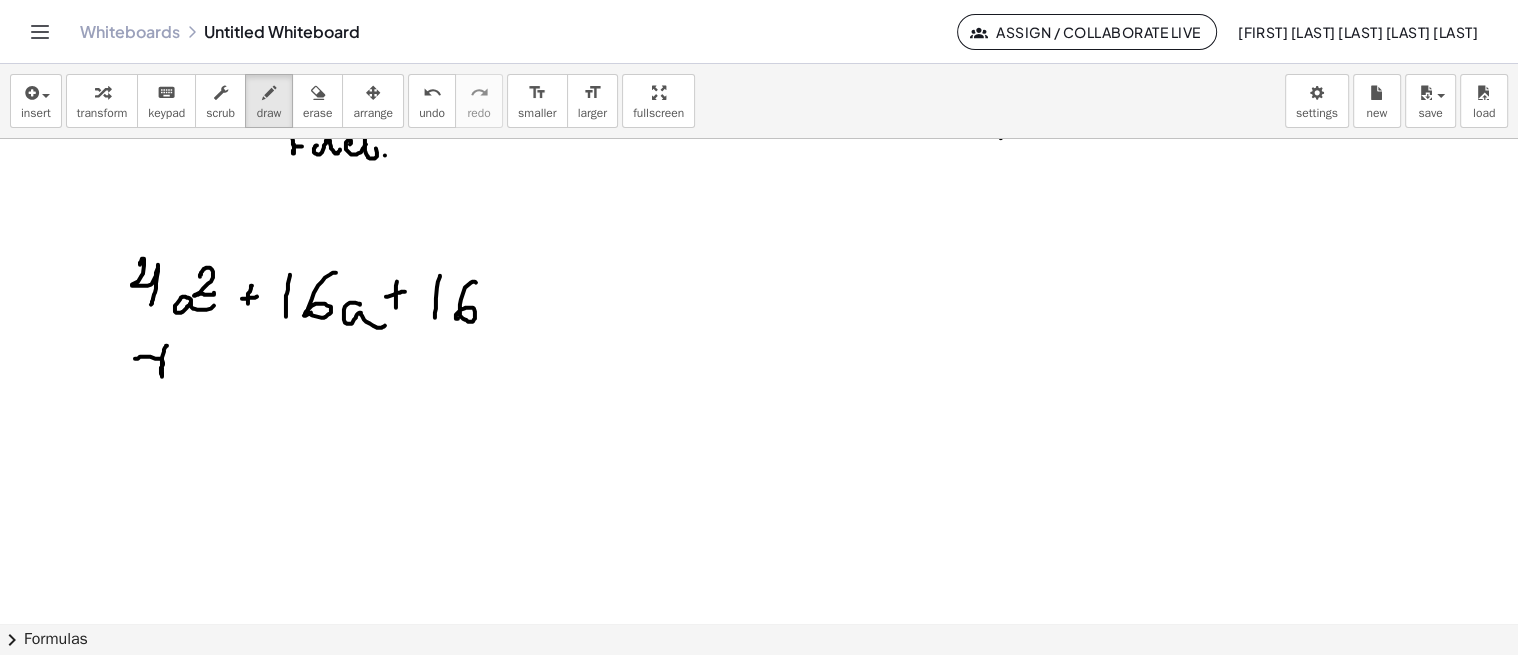 drag, startPoint x: 136, startPoint y: 357, endPoint x: 192, endPoint y: 344, distance: 57.48913 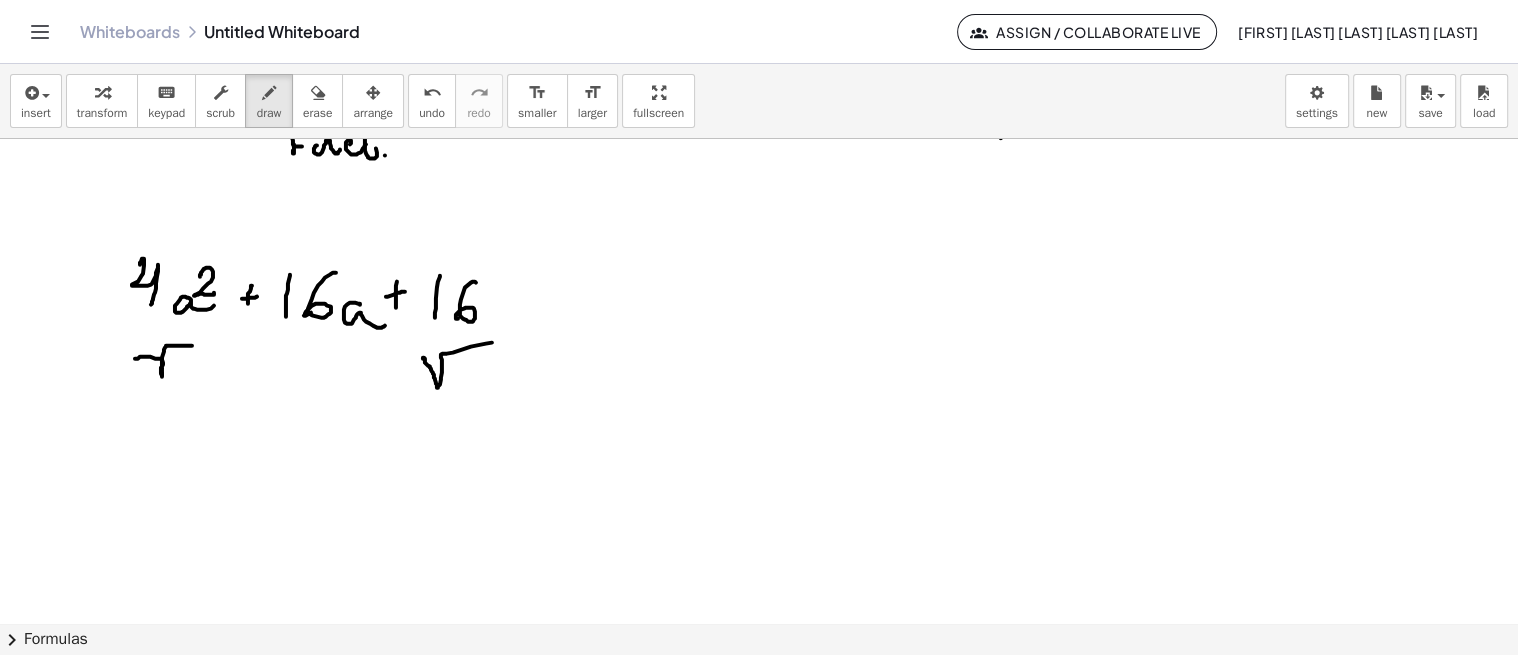 drag, startPoint x: 425, startPoint y: 357, endPoint x: 486, endPoint y: 340, distance: 63.324562 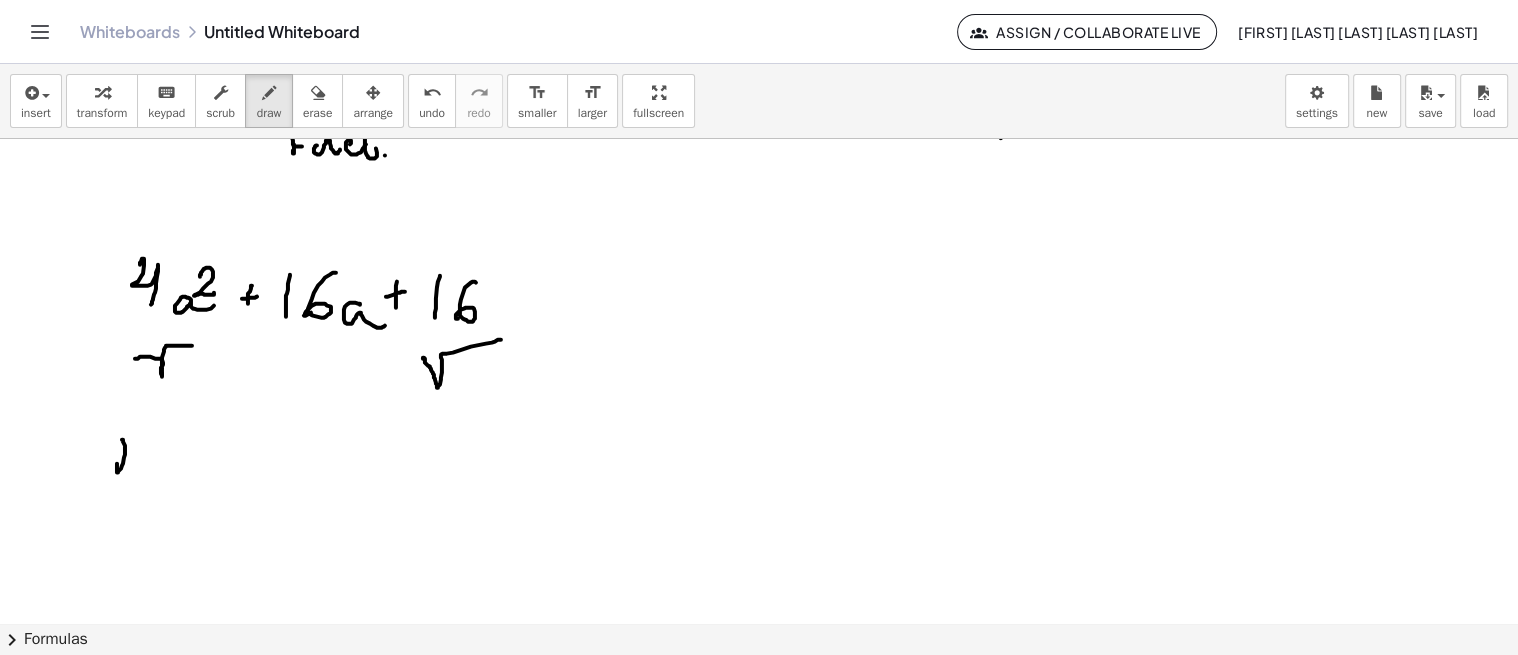 drag, startPoint x: 122, startPoint y: 438, endPoint x: 117, endPoint y: 454, distance: 16.763054 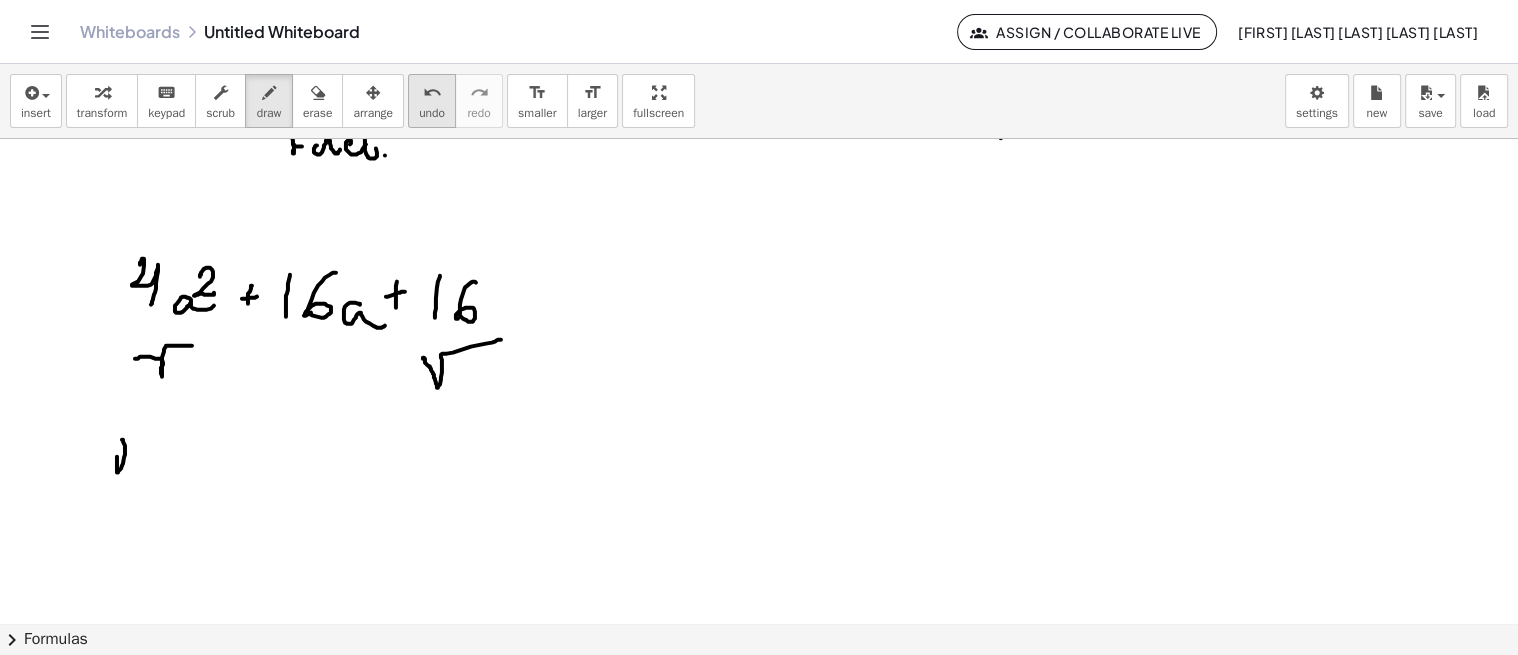 click on "undo undo" at bounding box center (432, 101) 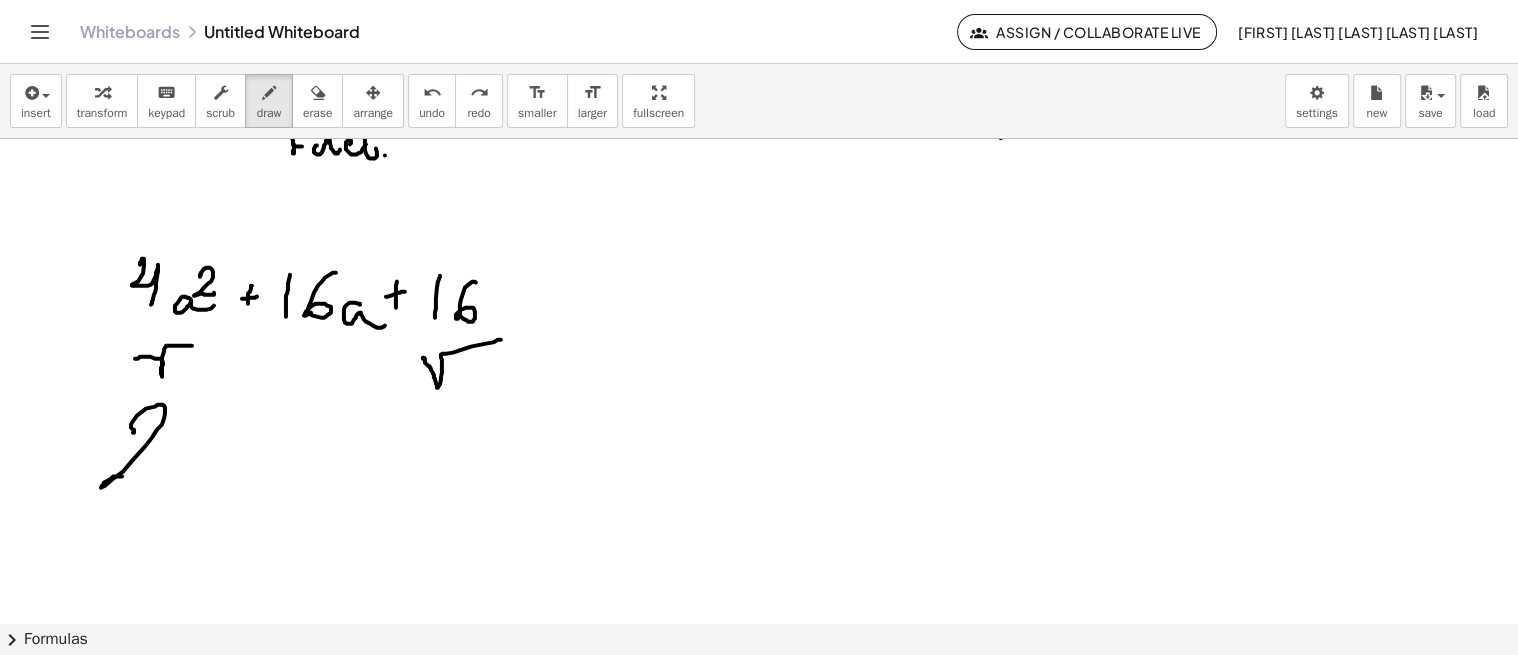 drag, startPoint x: 134, startPoint y: 430, endPoint x: 144, endPoint y: 478, distance: 49.0306 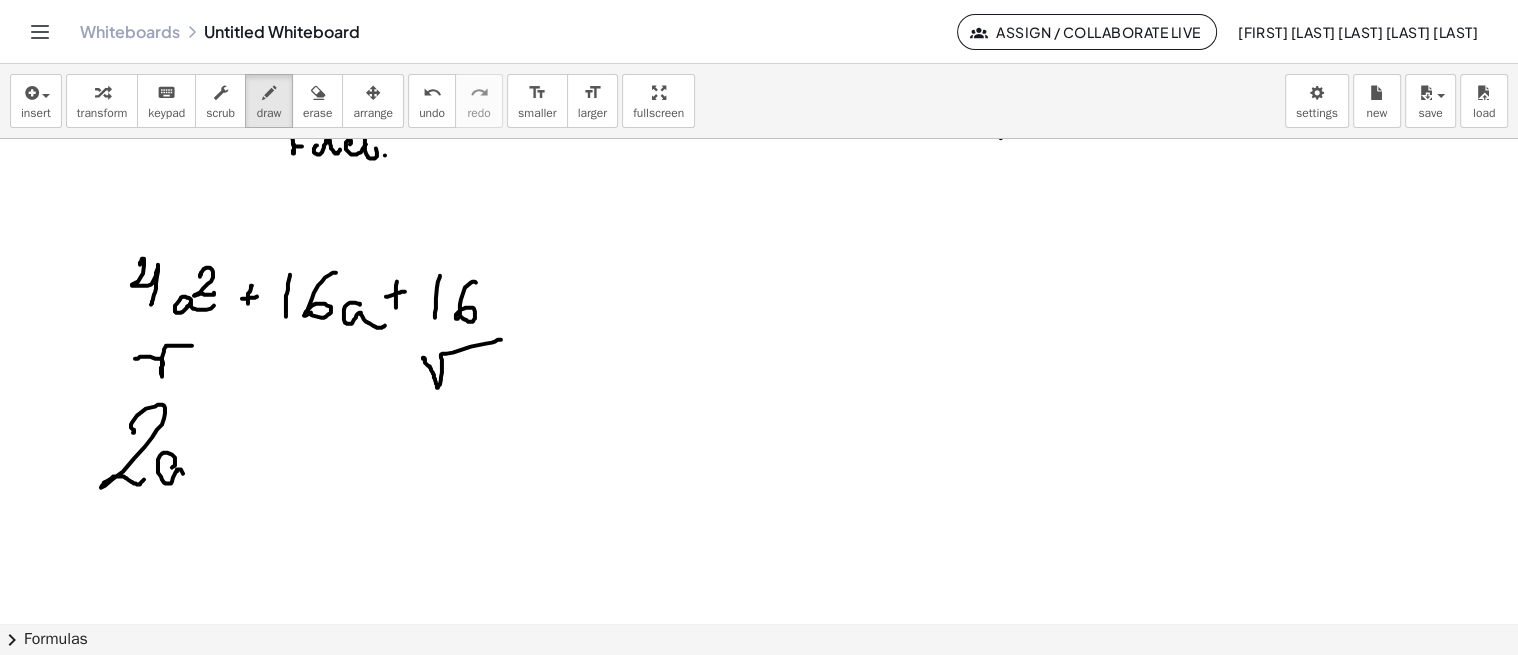 drag, startPoint x: 173, startPoint y: 465, endPoint x: 187, endPoint y: 473, distance: 16.124516 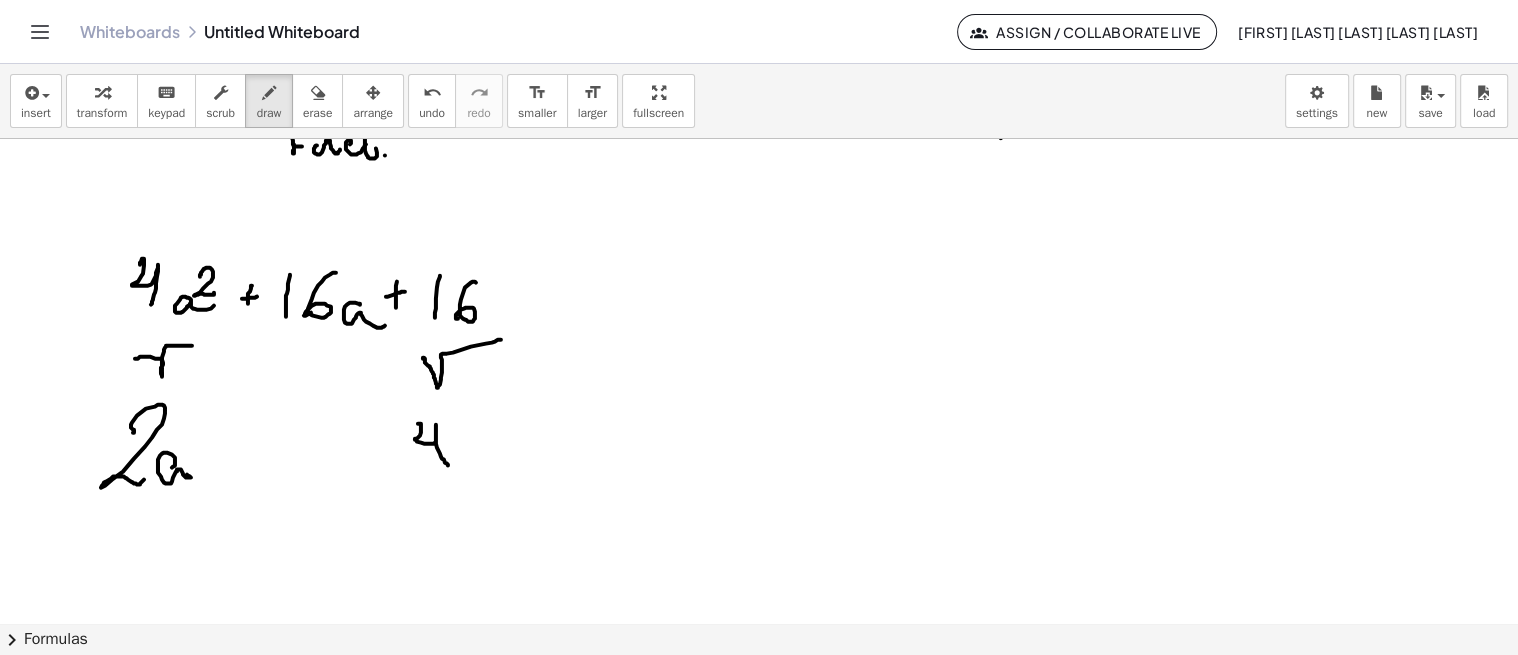 drag, startPoint x: 418, startPoint y: 422, endPoint x: 447, endPoint y: 464, distance: 51.0392 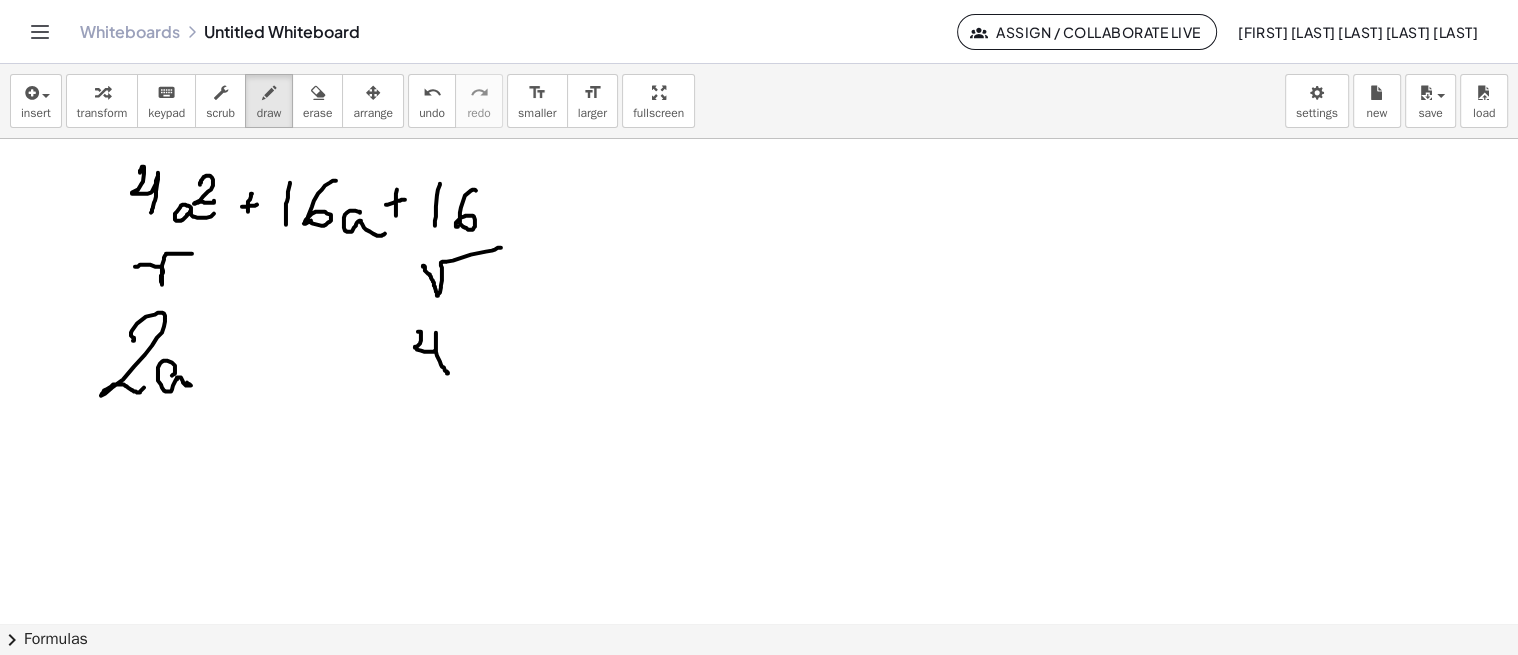 scroll, scrollTop: 539, scrollLeft: 0, axis: vertical 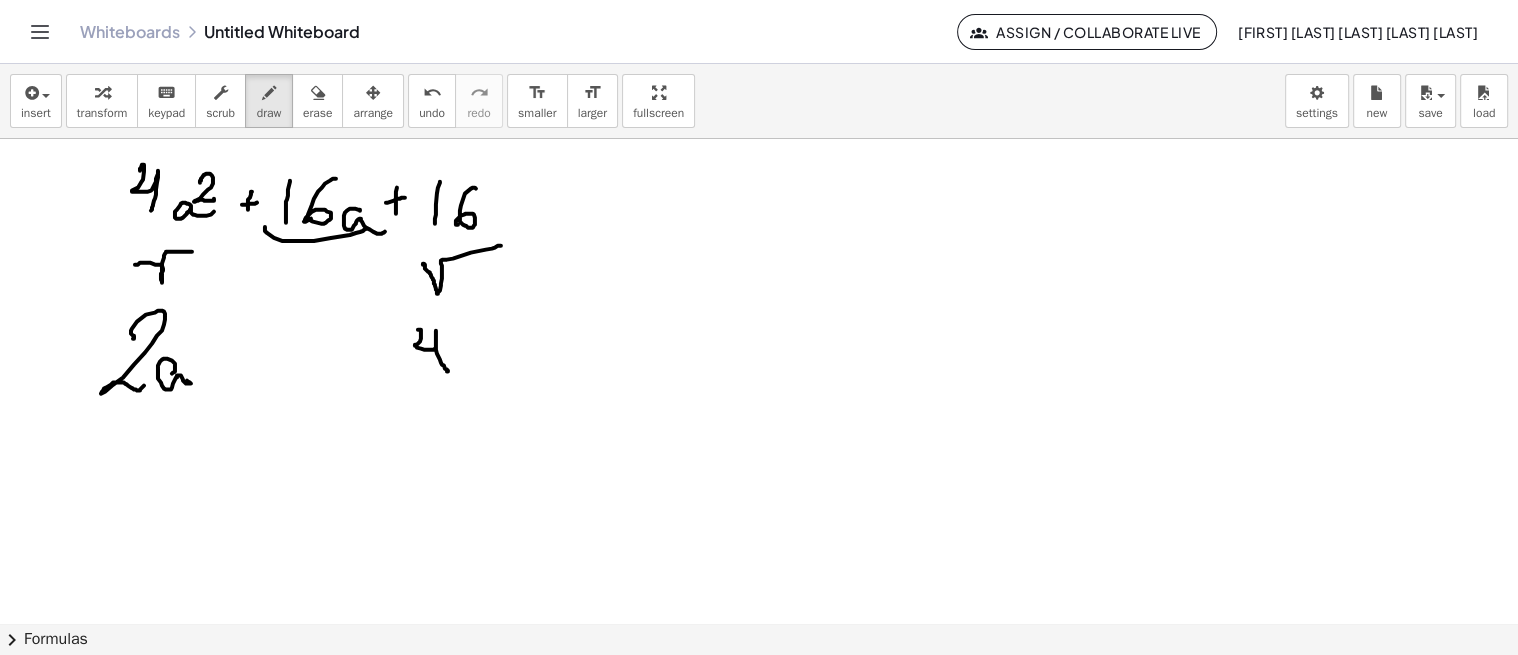 drag, startPoint x: 265, startPoint y: 226, endPoint x: 368, endPoint y: 225, distance: 103.00485 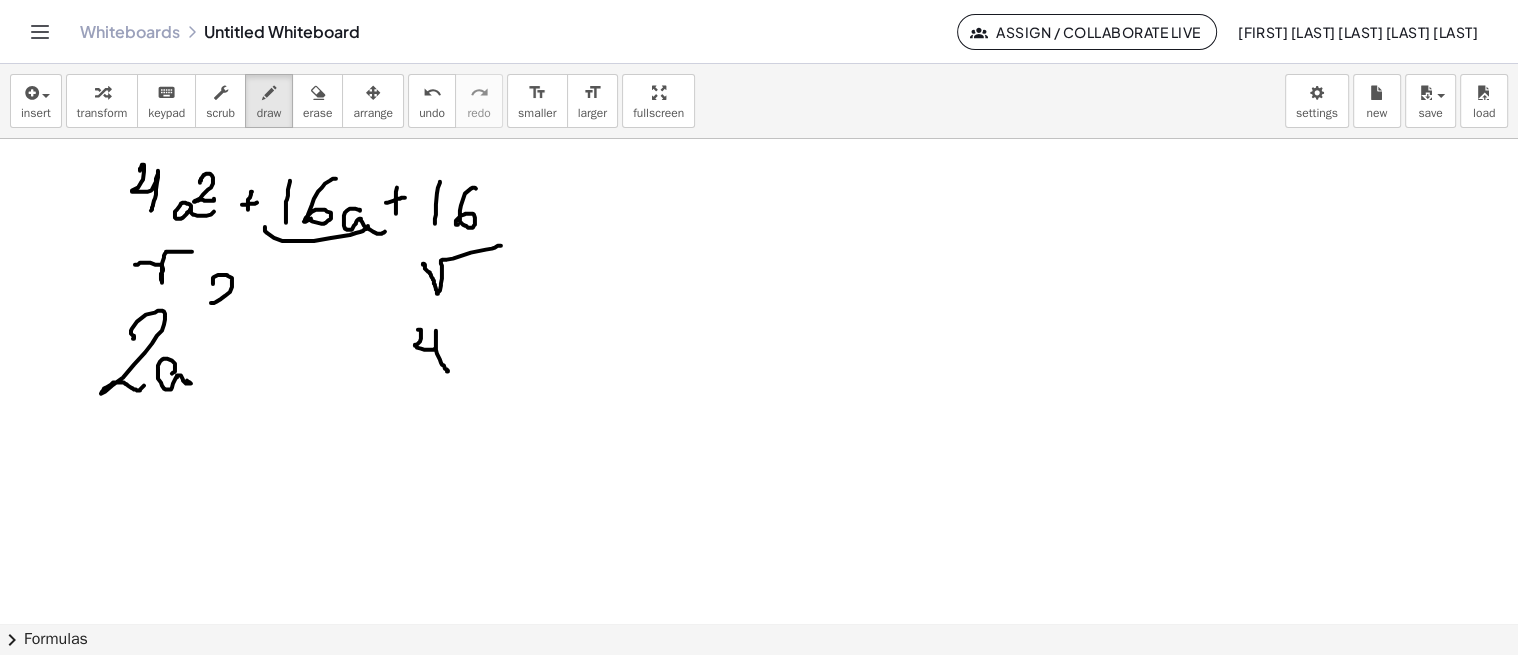 drag, startPoint x: 225, startPoint y: 274, endPoint x: 238, endPoint y: 305, distance: 33.61547 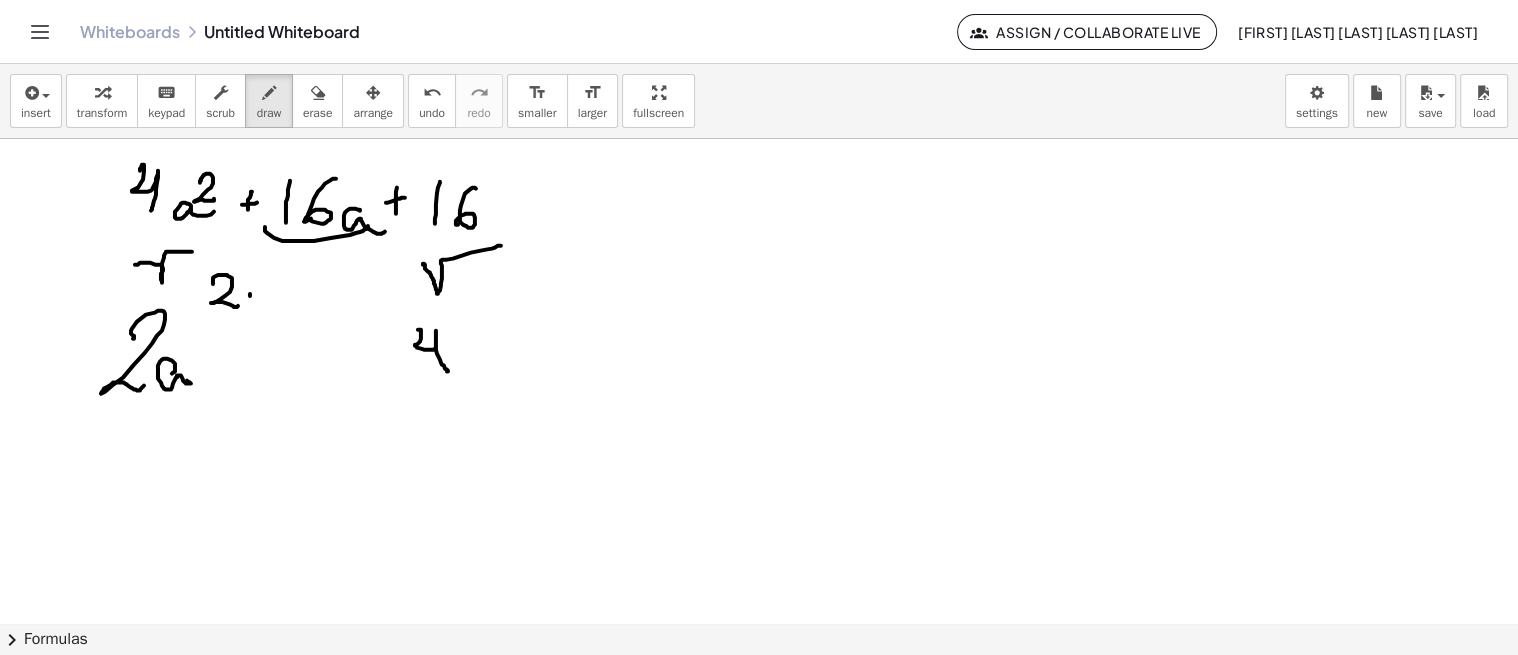 click at bounding box center (761, 141) 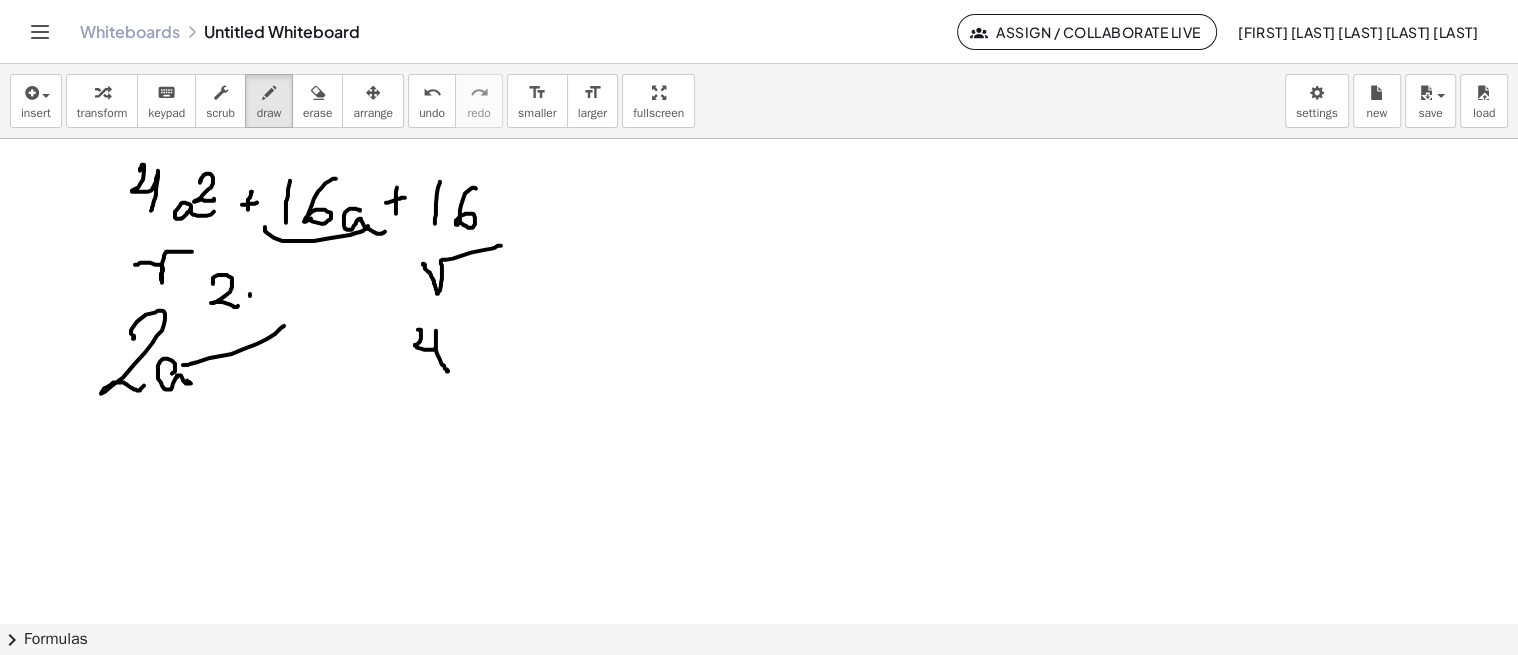 drag, startPoint x: 185, startPoint y: 364, endPoint x: 283, endPoint y: 312, distance: 110.94143 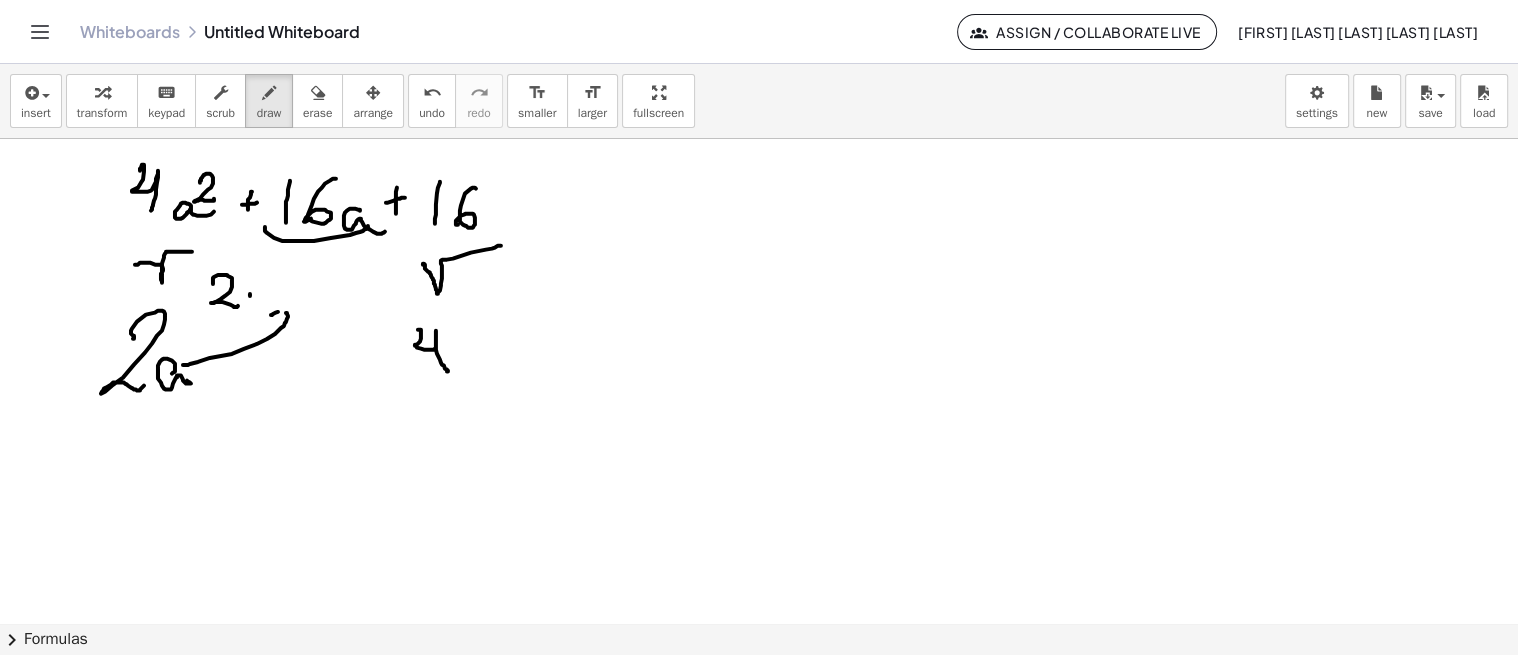 drag, startPoint x: 271, startPoint y: 314, endPoint x: 296, endPoint y: 326, distance: 27.730848 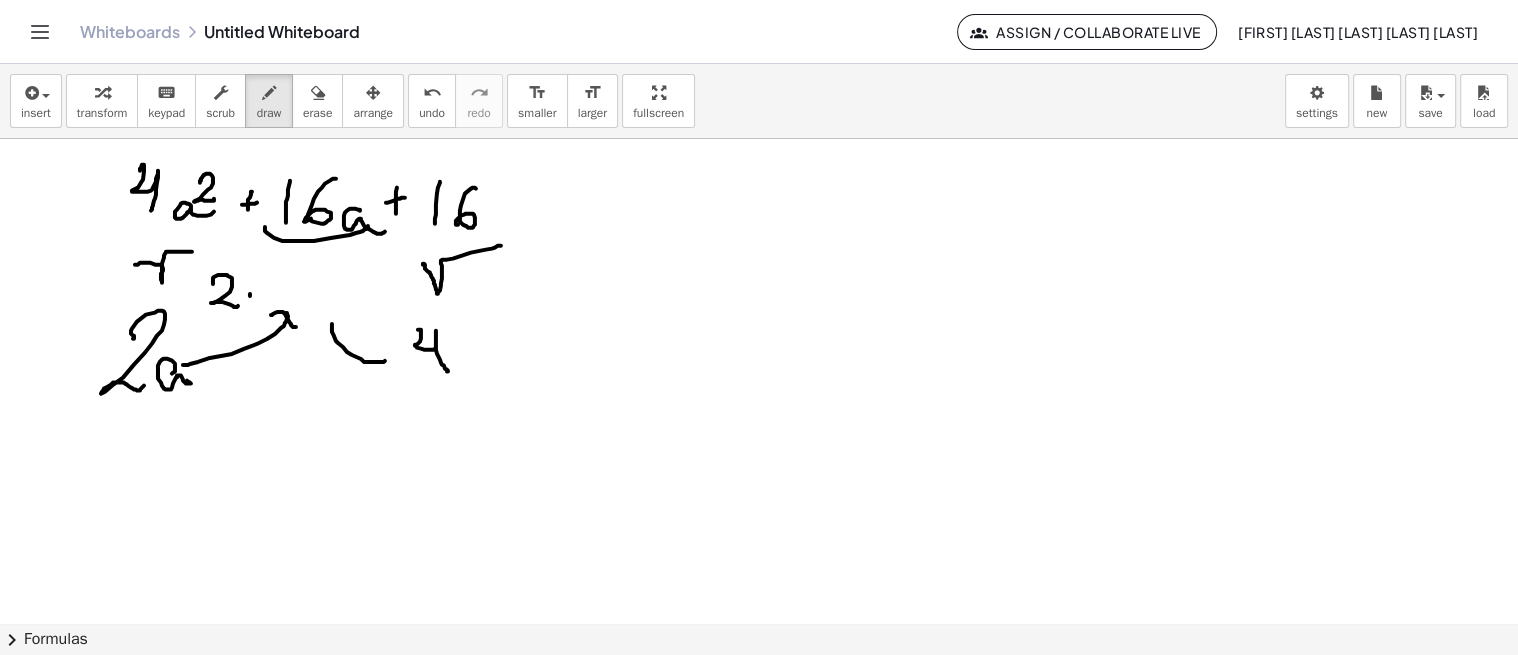 drag, startPoint x: 382, startPoint y: 361, endPoint x: 330, endPoint y: 324, distance: 63.82006 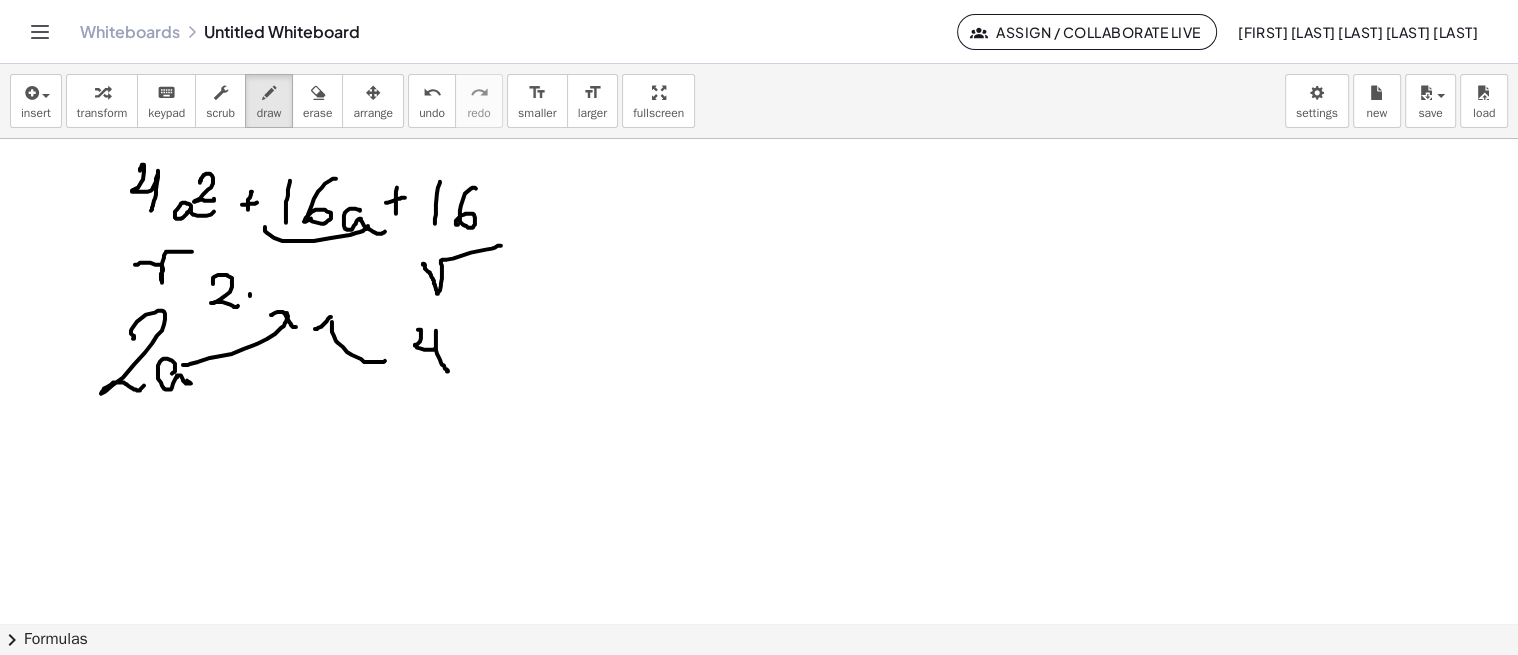 drag, startPoint x: 315, startPoint y: 328, endPoint x: 336, endPoint y: 314, distance: 25.23886 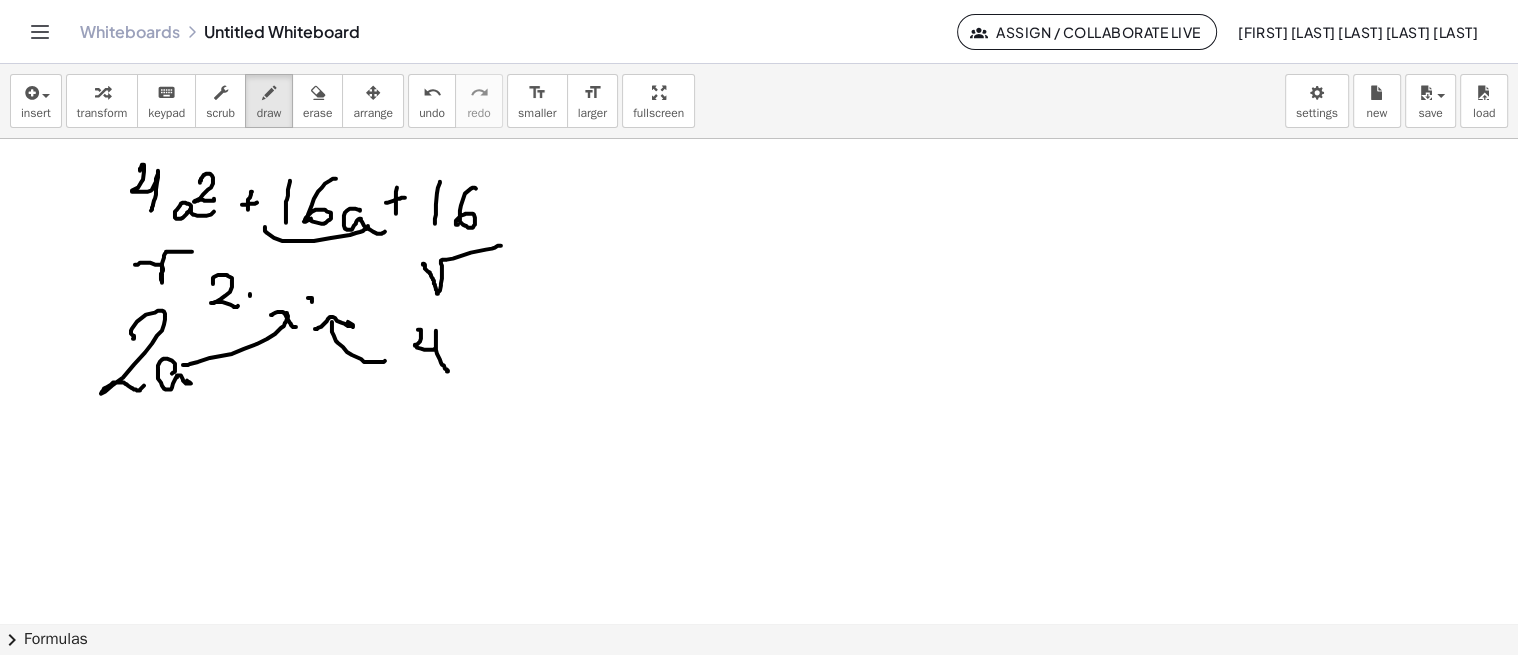 click at bounding box center (761, 141) 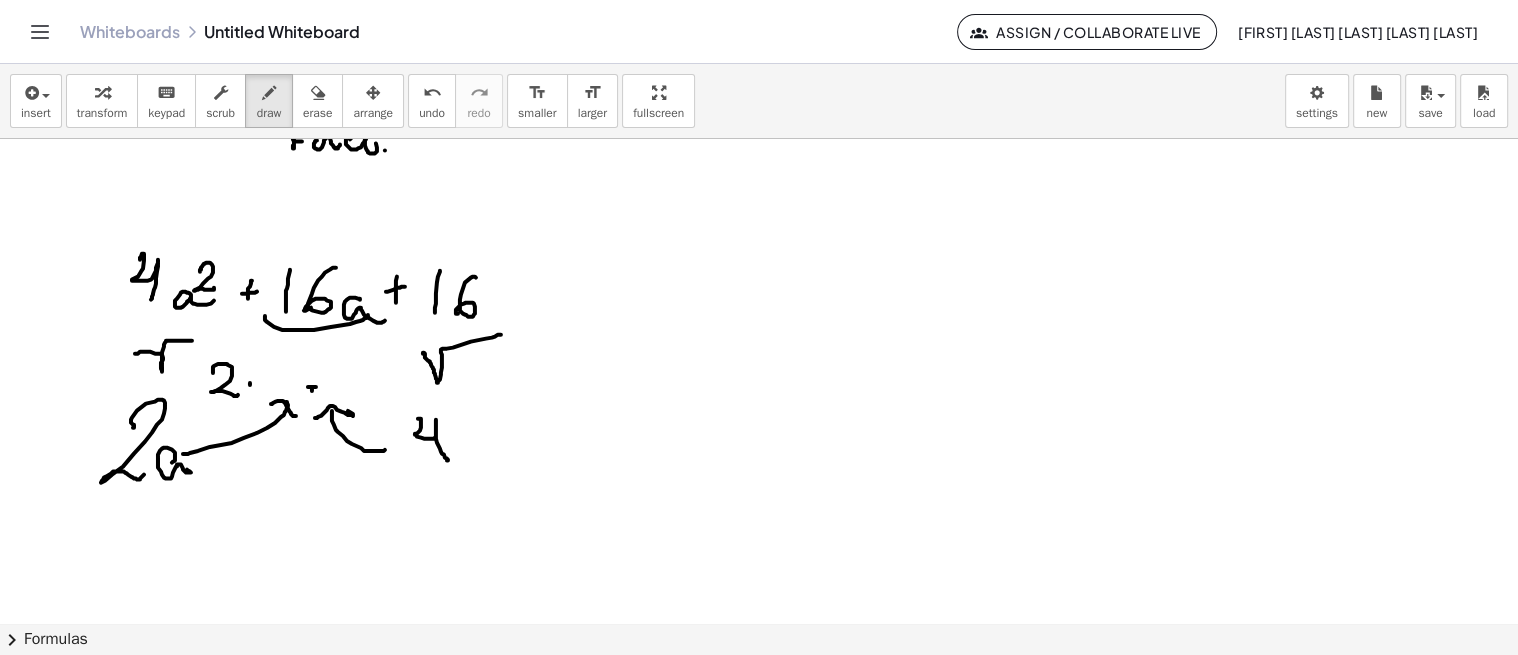 scroll, scrollTop: 448, scrollLeft: 0, axis: vertical 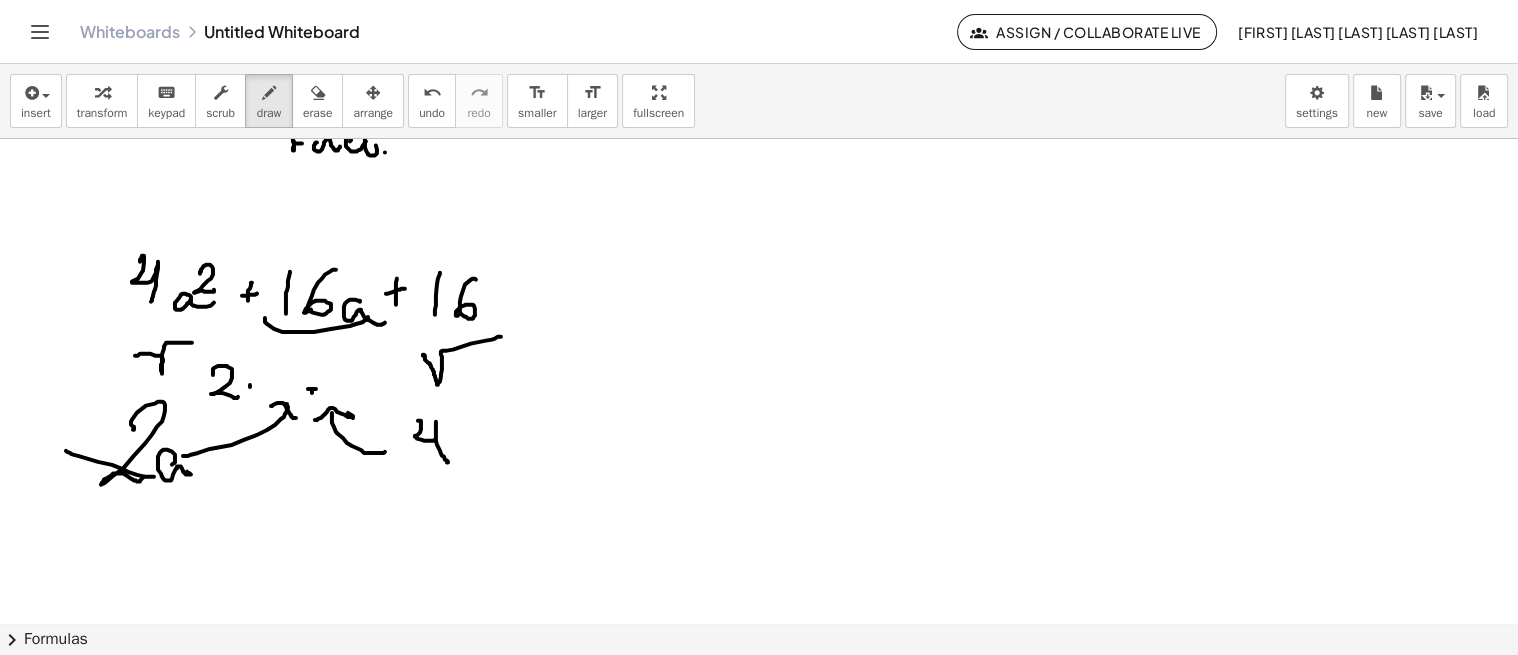drag, startPoint x: 67, startPoint y: 451, endPoint x: 228, endPoint y: 467, distance: 161.79308 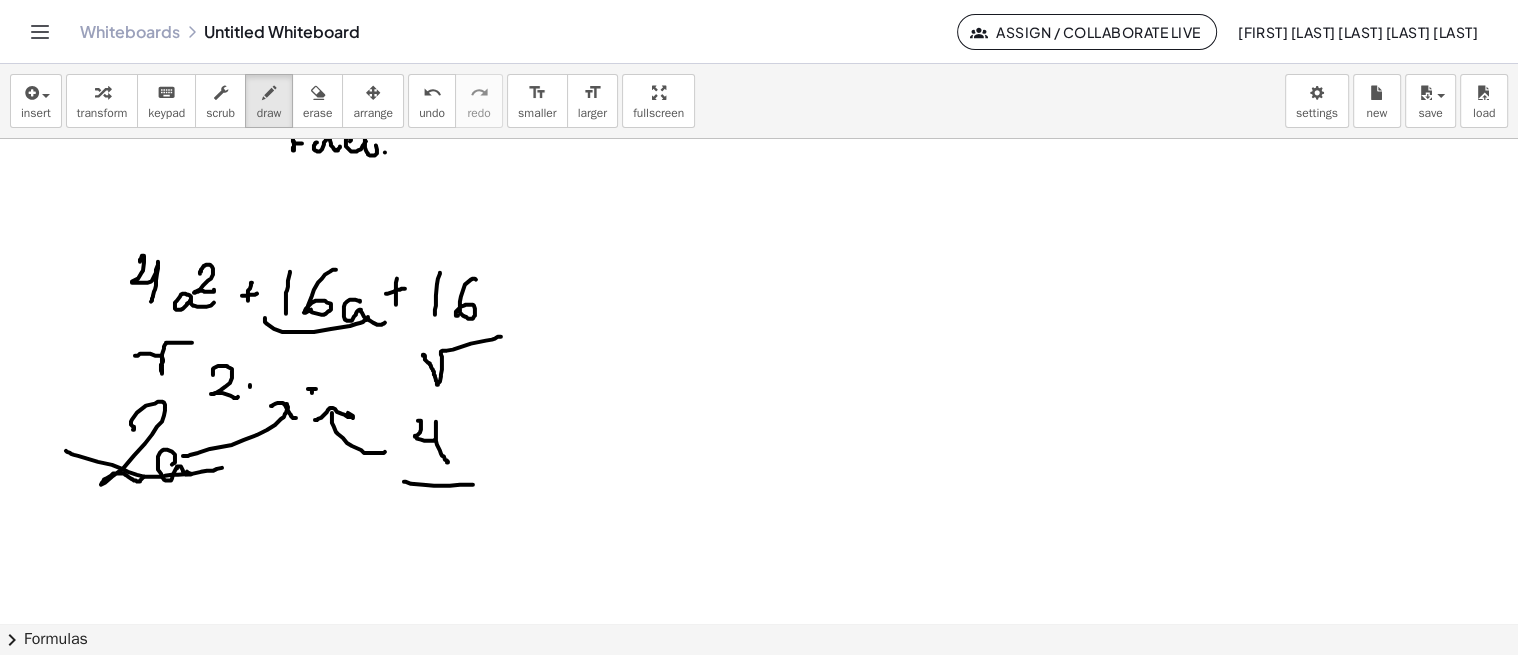 drag, startPoint x: 404, startPoint y: 481, endPoint x: 473, endPoint y: 484, distance: 69.065186 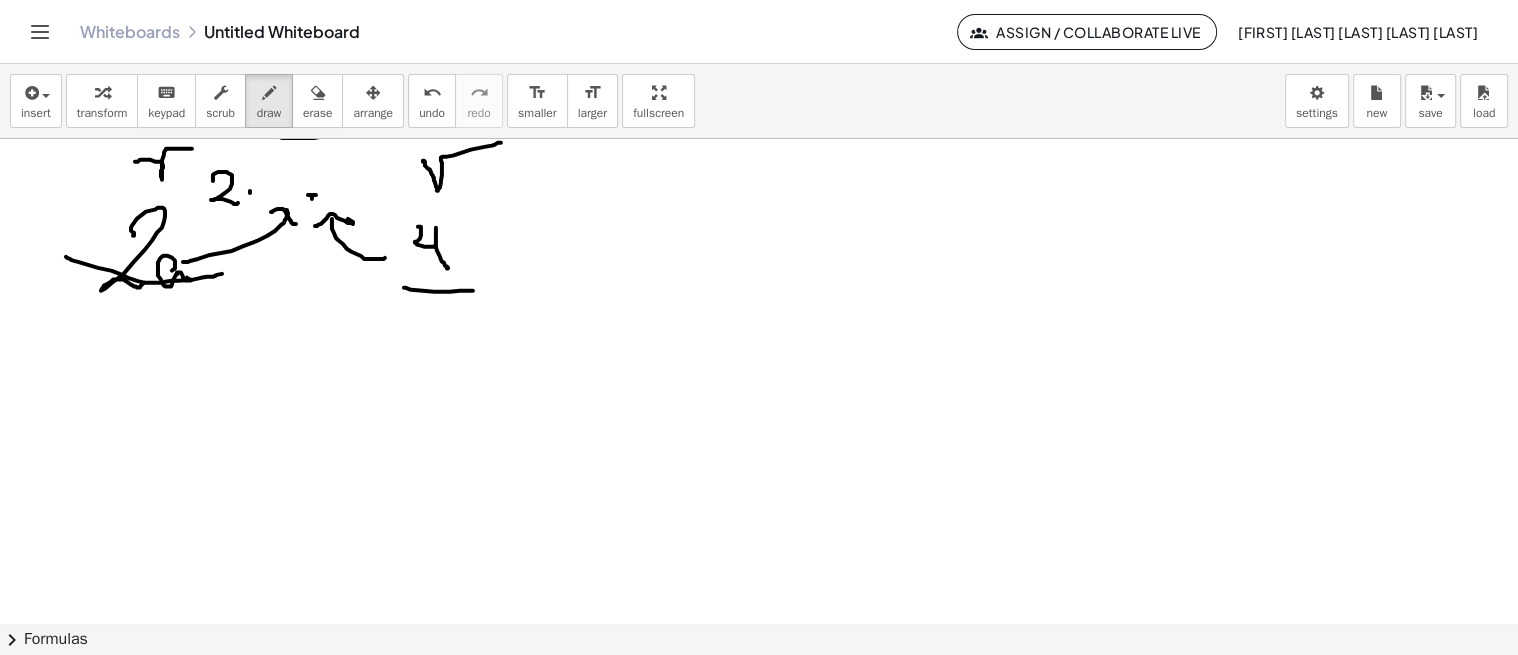 scroll, scrollTop: 502, scrollLeft: 0, axis: vertical 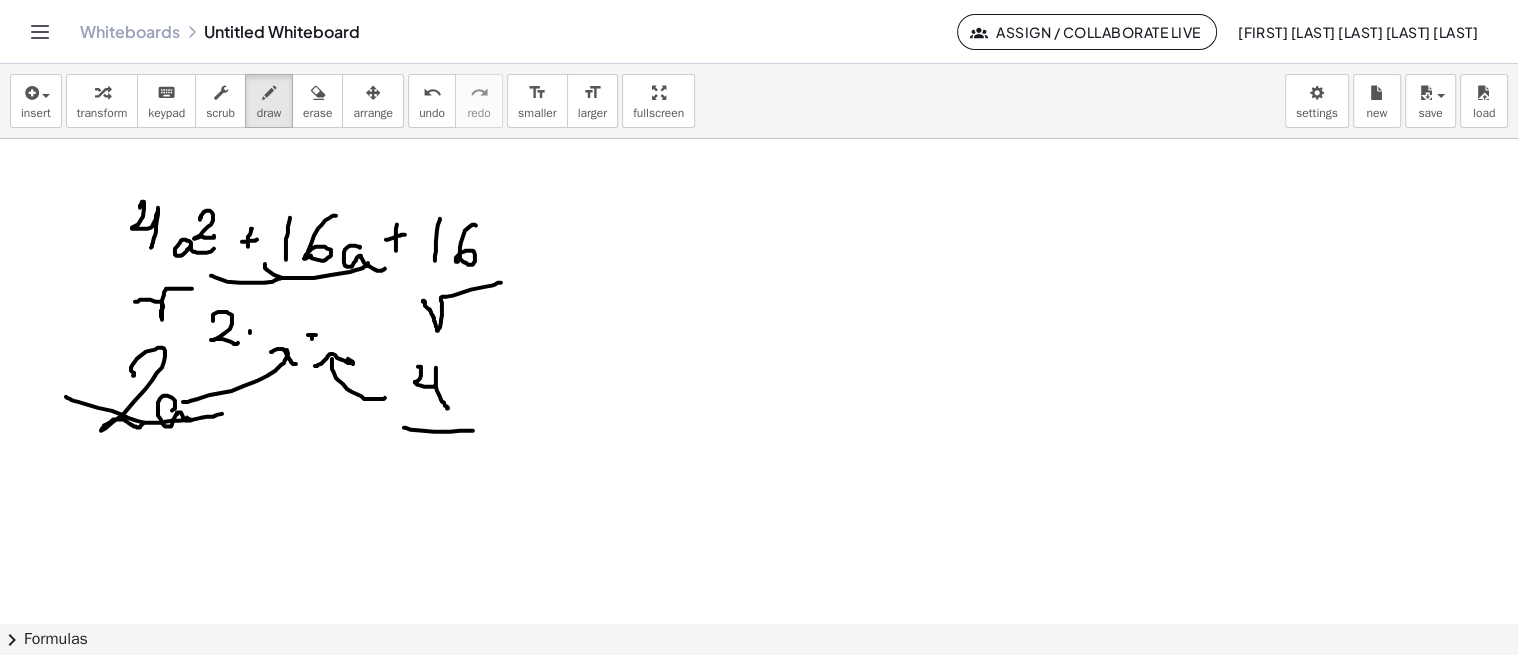 drag, startPoint x: 211, startPoint y: 274, endPoint x: 280, endPoint y: 276, distance: 69.02898 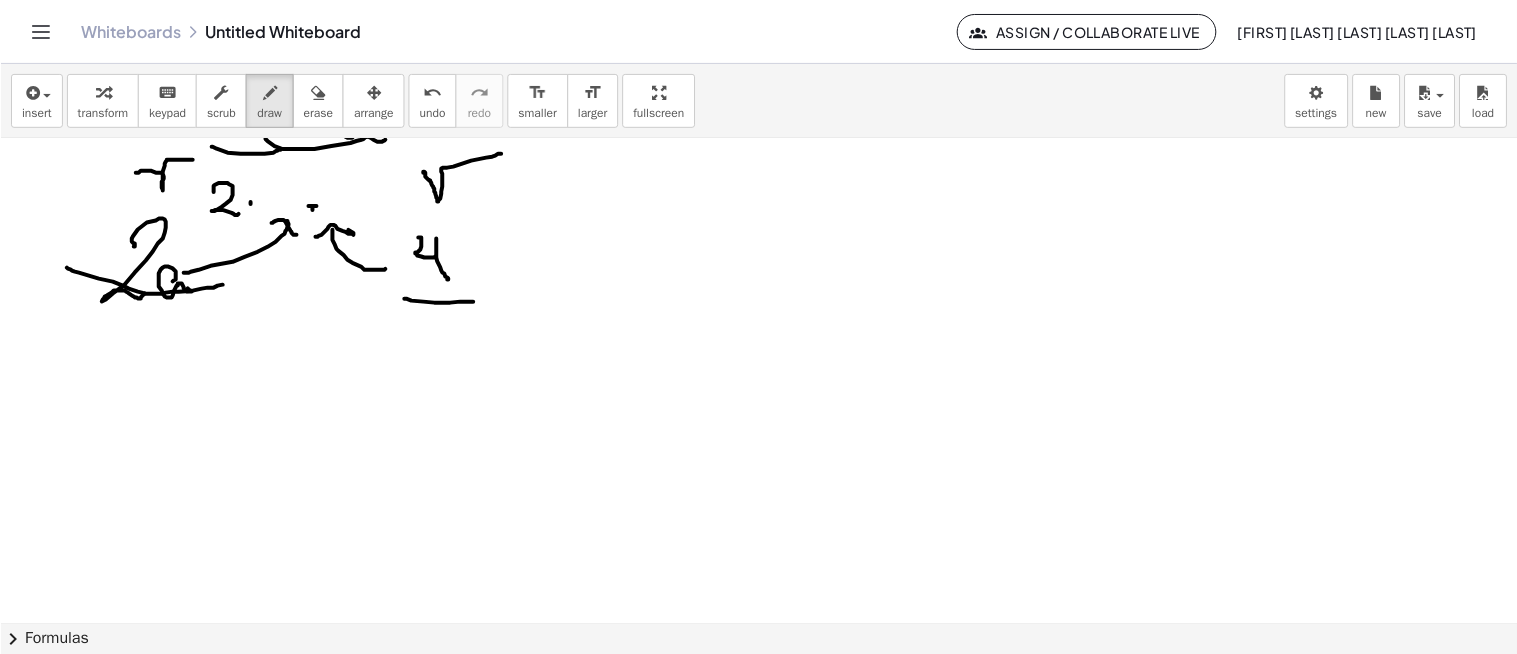 scroll, scrollTop: 633, scrollLeft: 0, axis: vertical 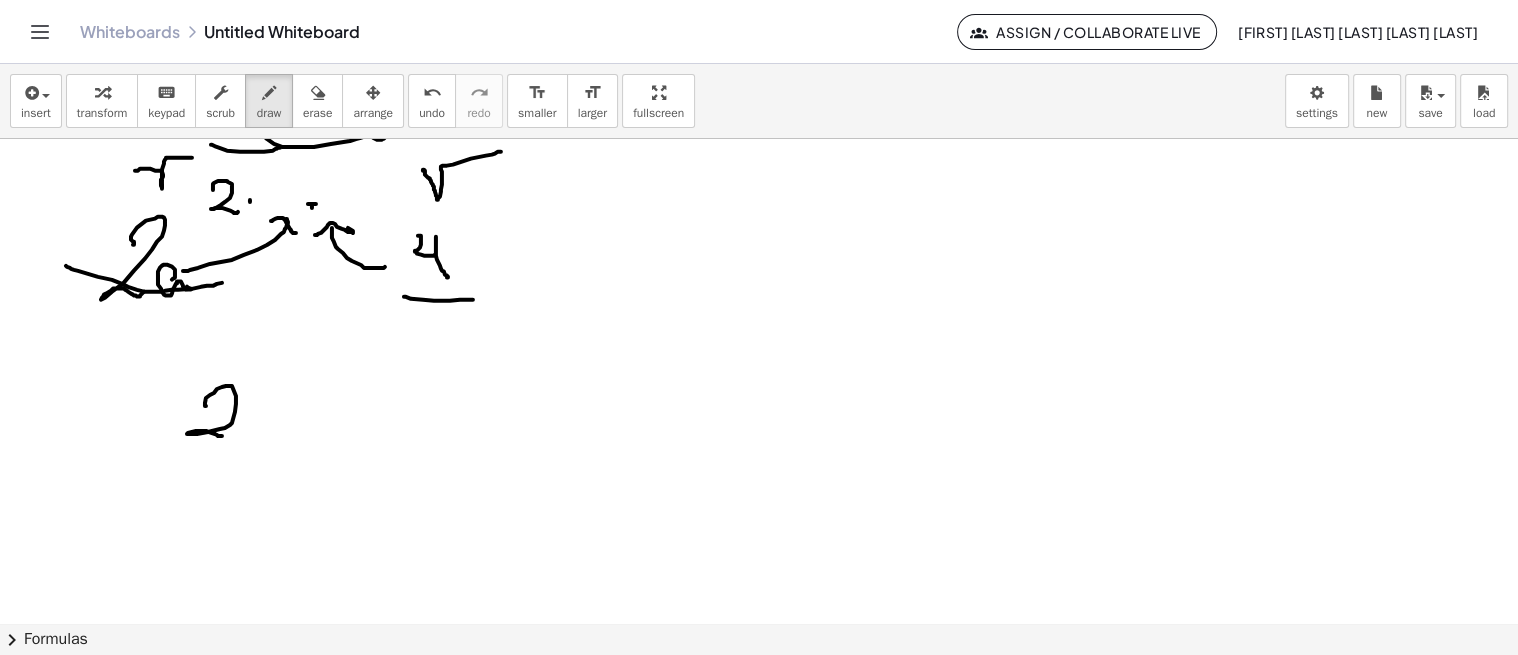 drag, startPoint x: 205, startPoint y: 402, endPoint x: 252, endPoint y: 426, distance: 52.773098 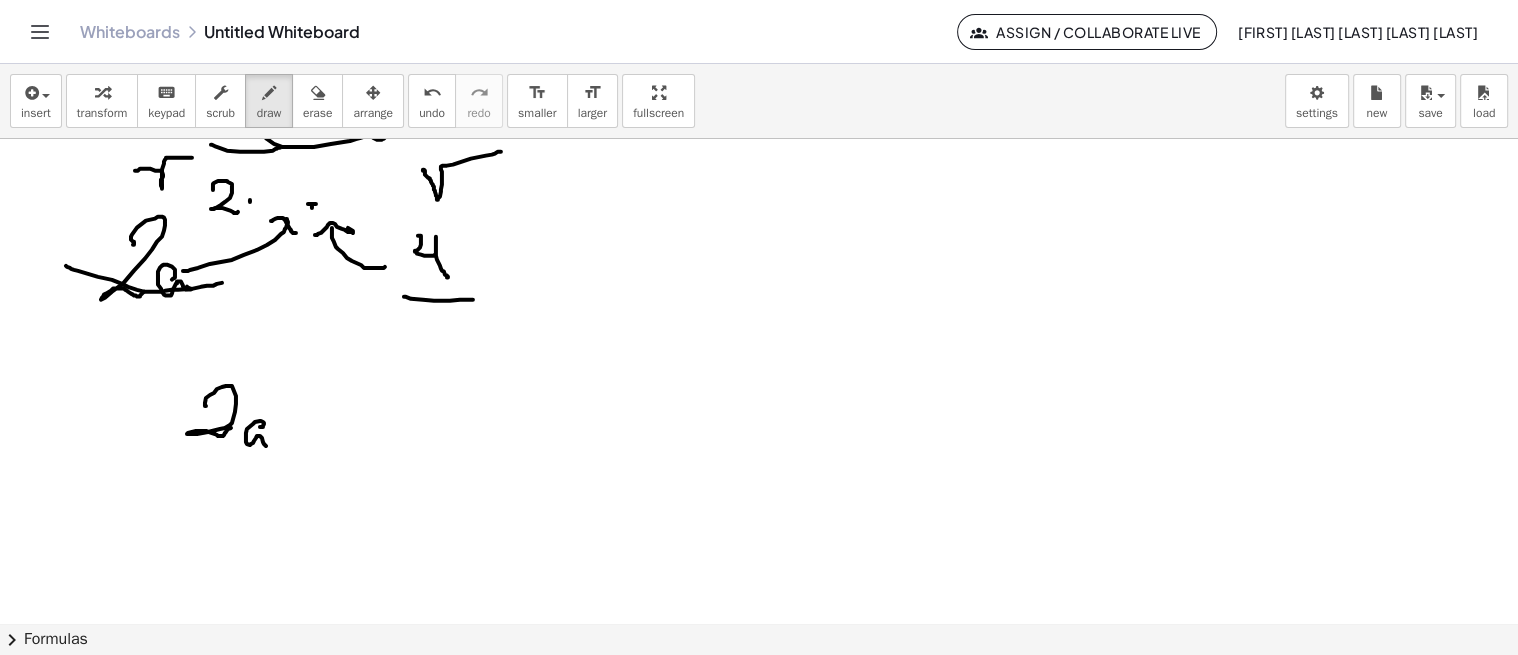 drag, startPoint x: 260, startPoint y: 426, endPoint x: 286, endPoint y: 425, distance: 26.019224 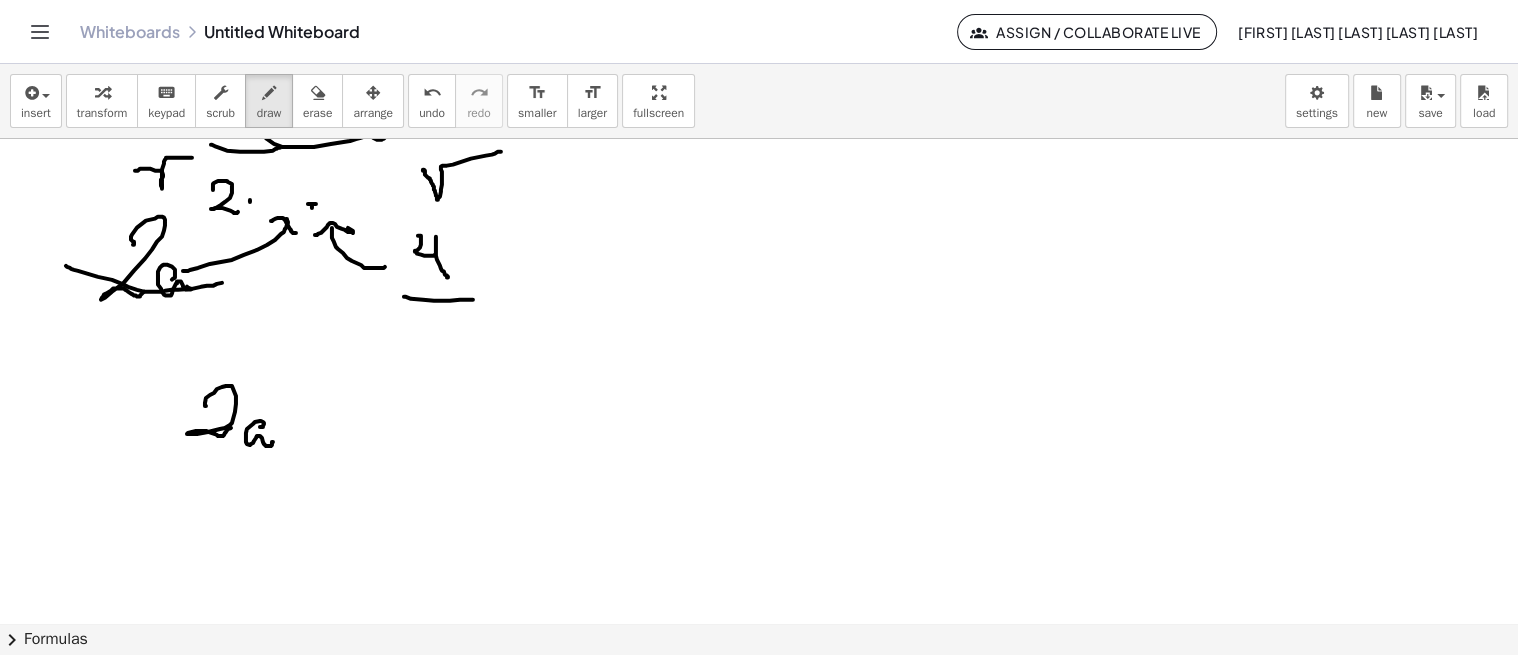 drag, startPoint x: 290, startPoint y: 417, endPoint x: 312, endPoint y: 418, distance: 22.022715 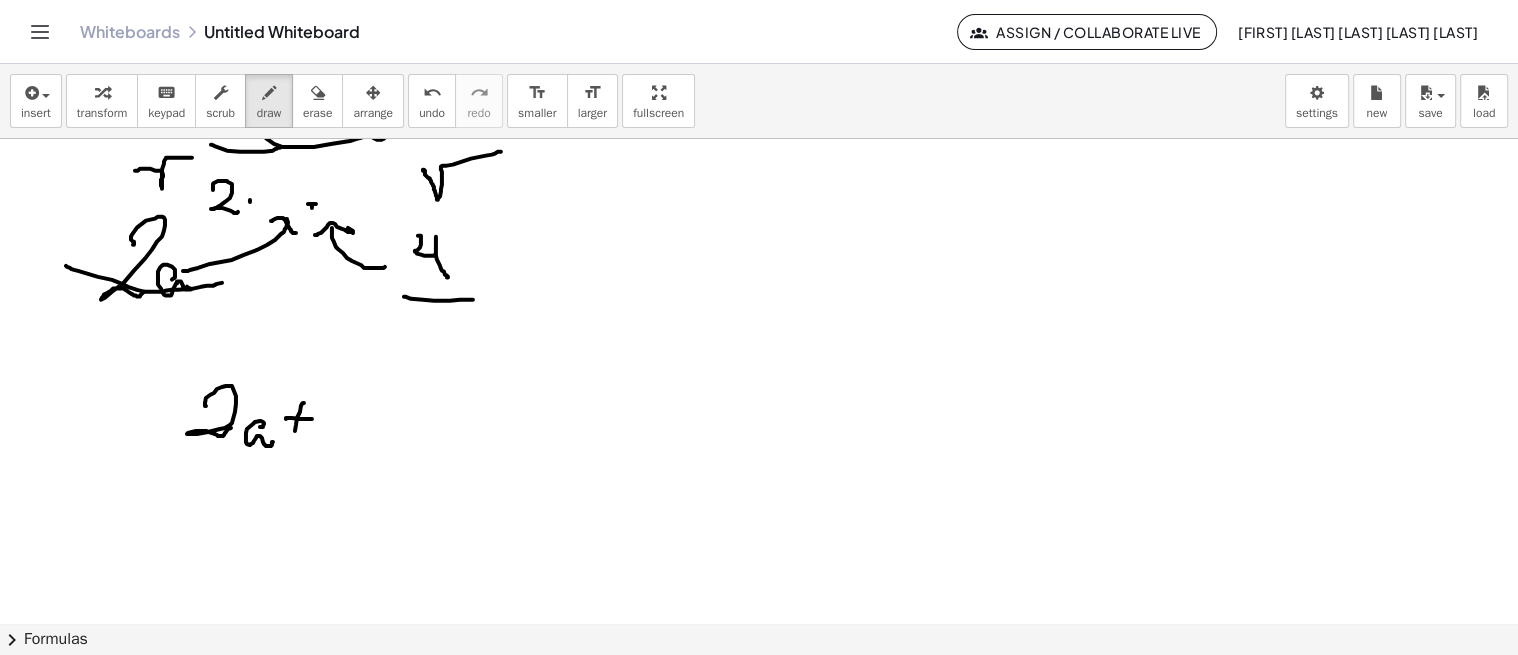 drag, startPoint x: 300, startPoint y: 411, endPoint x: 294, endPoint y: 435, distance: 24.738634 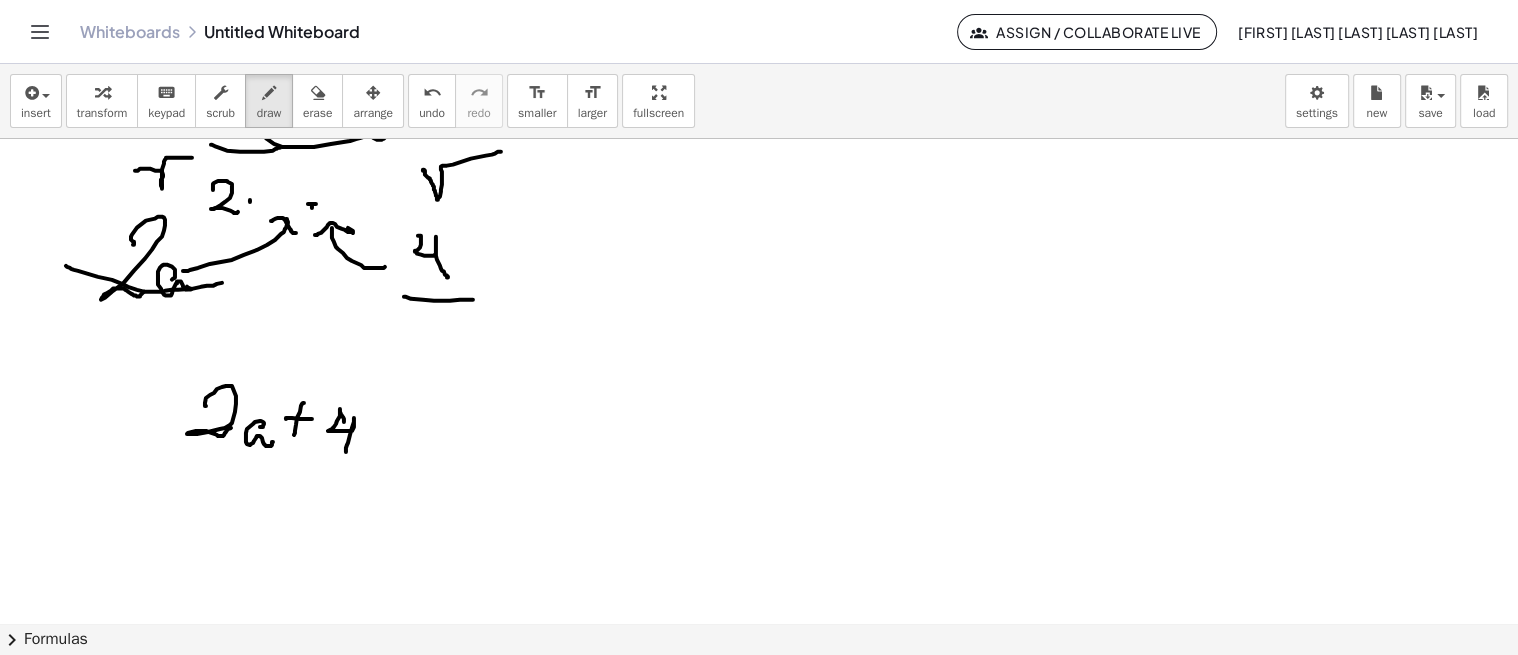 drag, startPoint x: 340, startPoint y: 410, endPoint x: 346, endPoint y: 452, distance: 42.426407 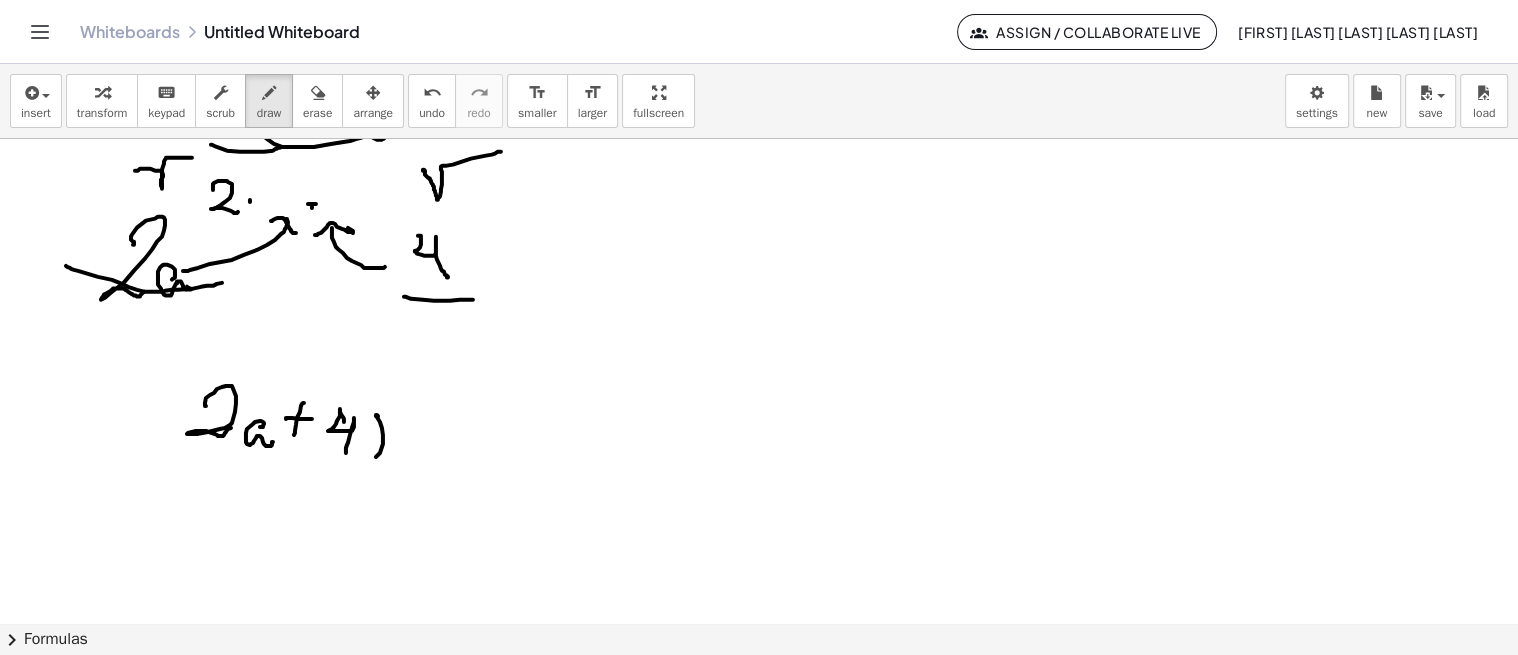 drag, startPoint x: 378, startPoint y: 416, endPoint x: 373, endPoint y: 448, distance: 32.38827 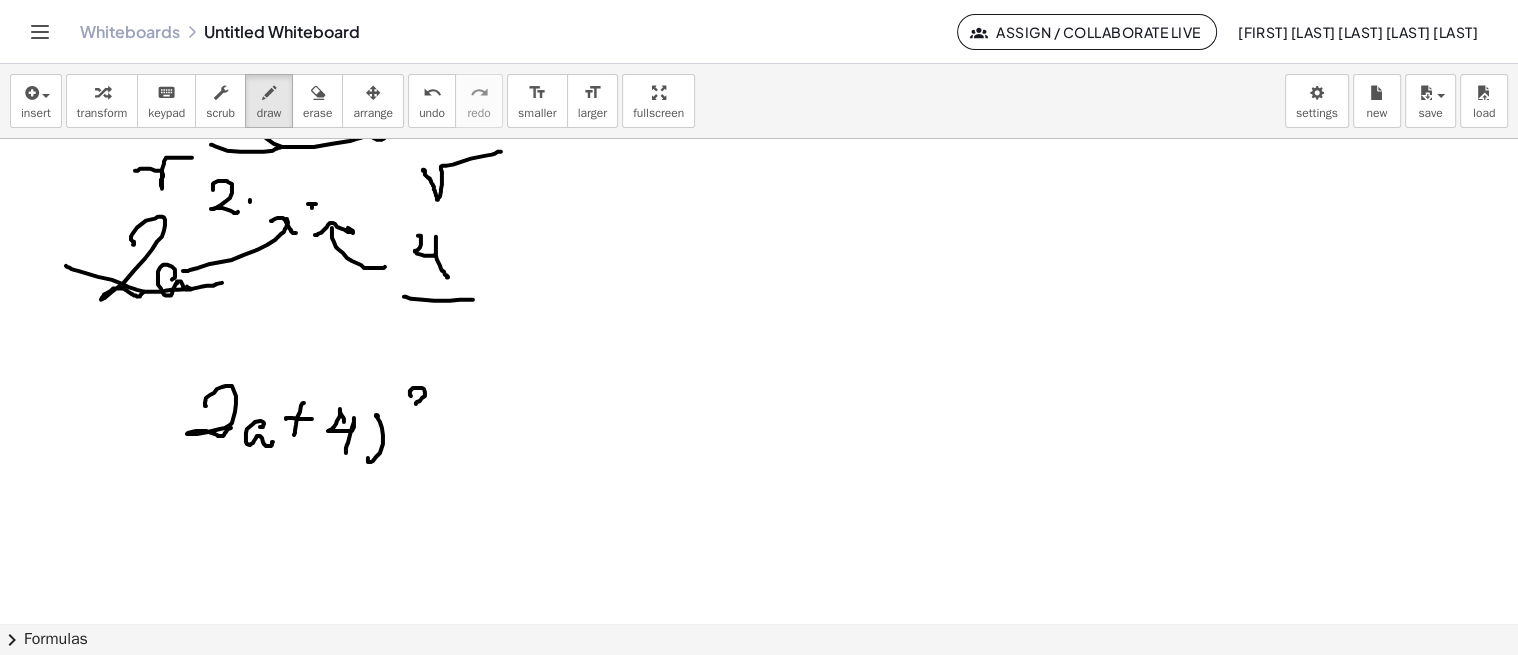 click at bounding box center [761, 233] 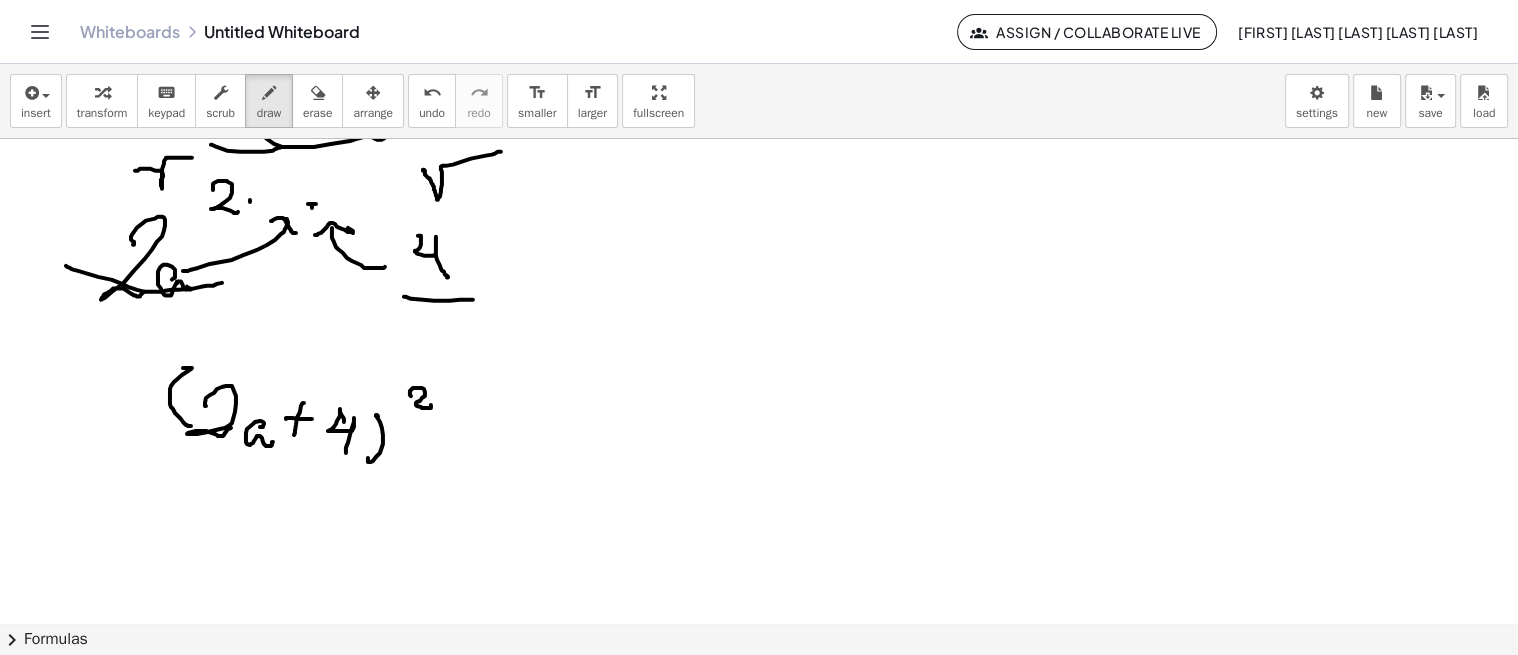 drag, startPoint x: 184, startPoint y: 367, endPoint x: 191, endPoint y: 425, distance: 58.420887 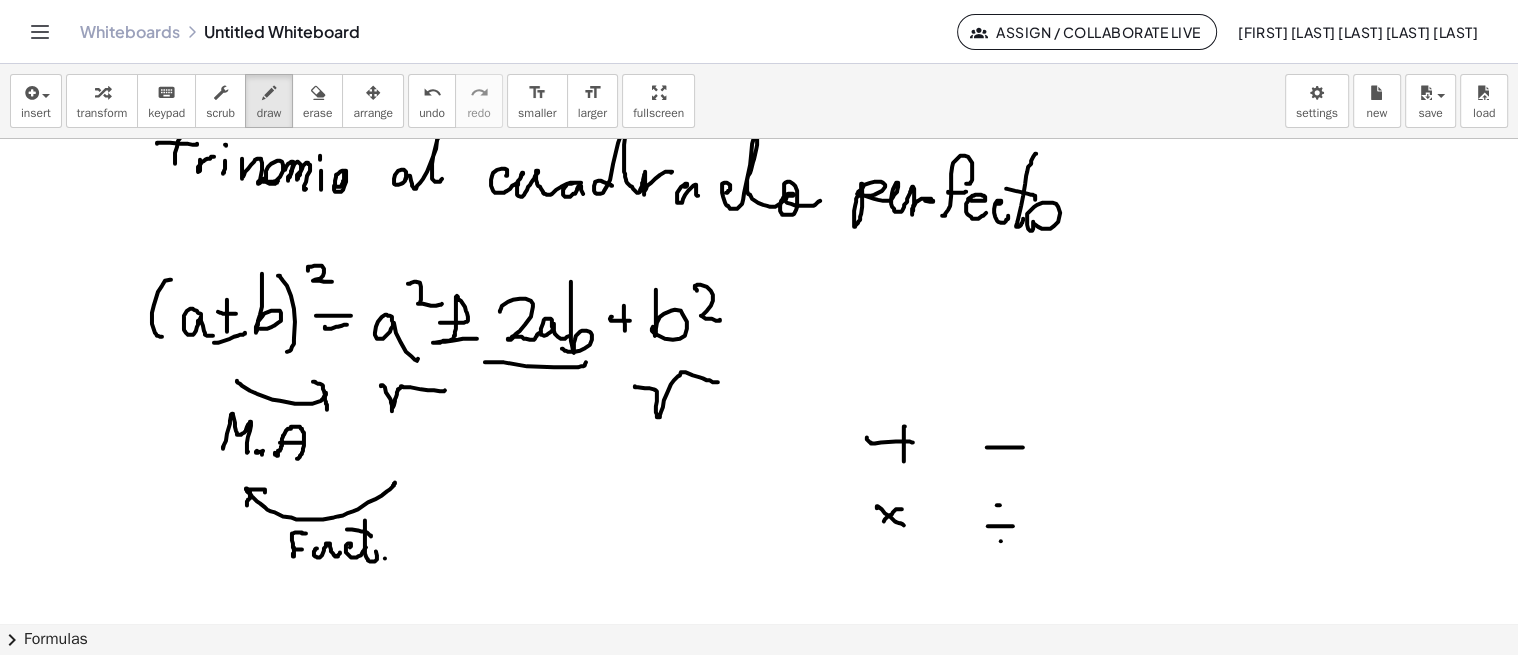 scroll, scrollTop: 0, scrollLeft: 0, axis: both 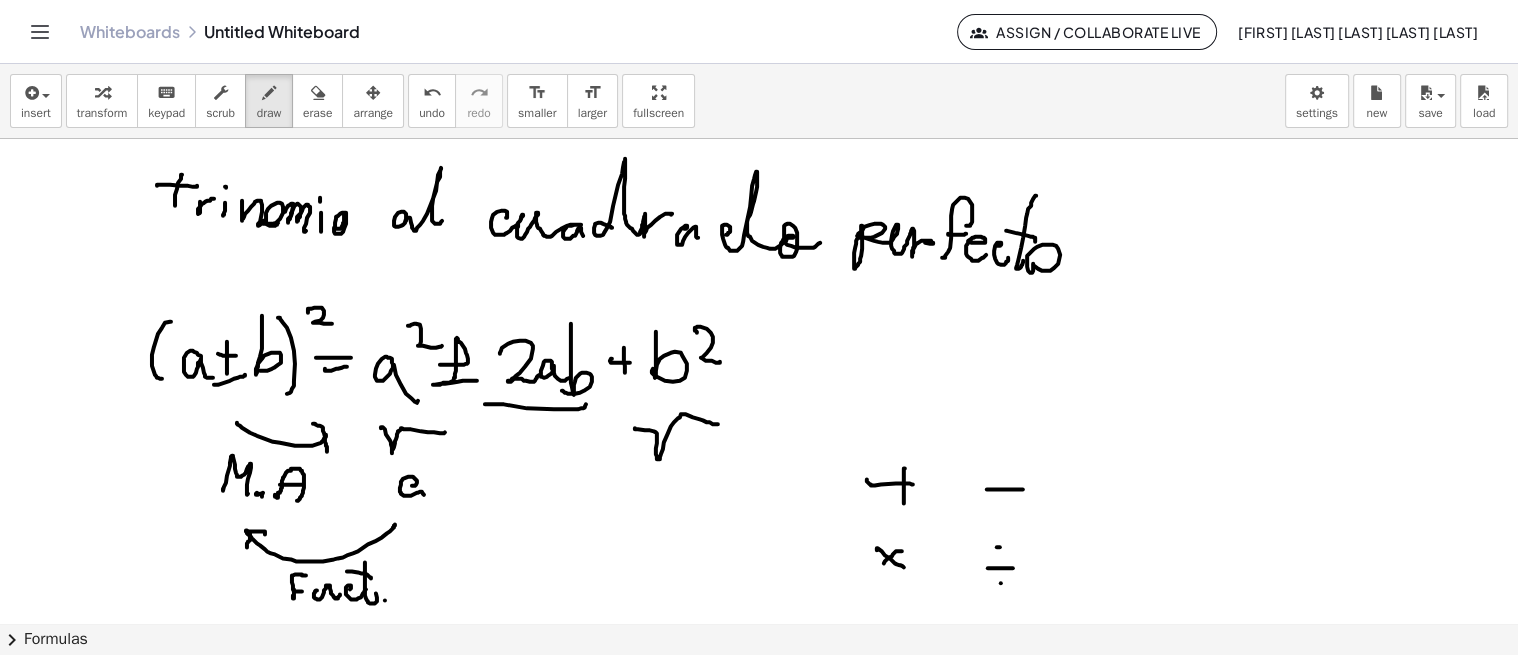 drag, startPoint x: 417, startPoint y: 482, endPoint x: 661, endPoint y: 460, distance: 244.98979 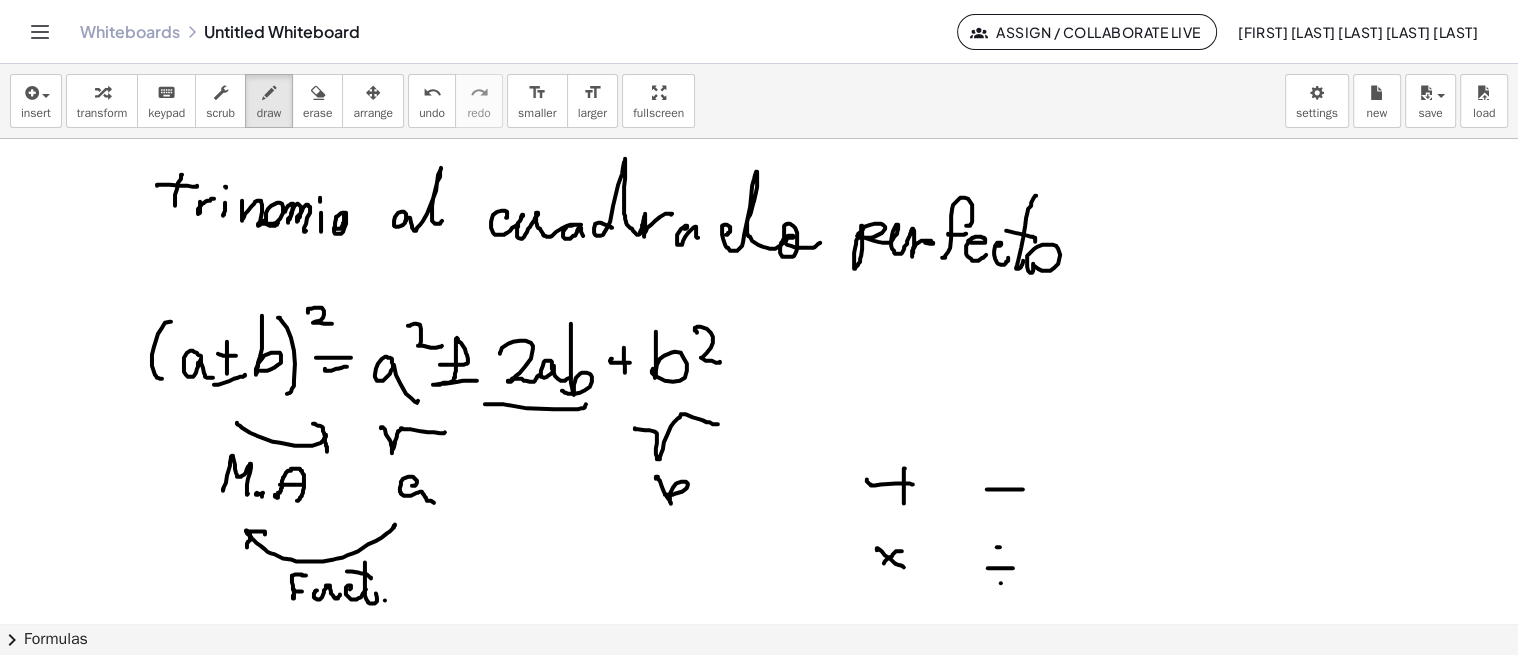 drag, startPoint x: 656, startPoint y: 478, endPoint x: 665, endPoint y: 494, distance: 18.35756 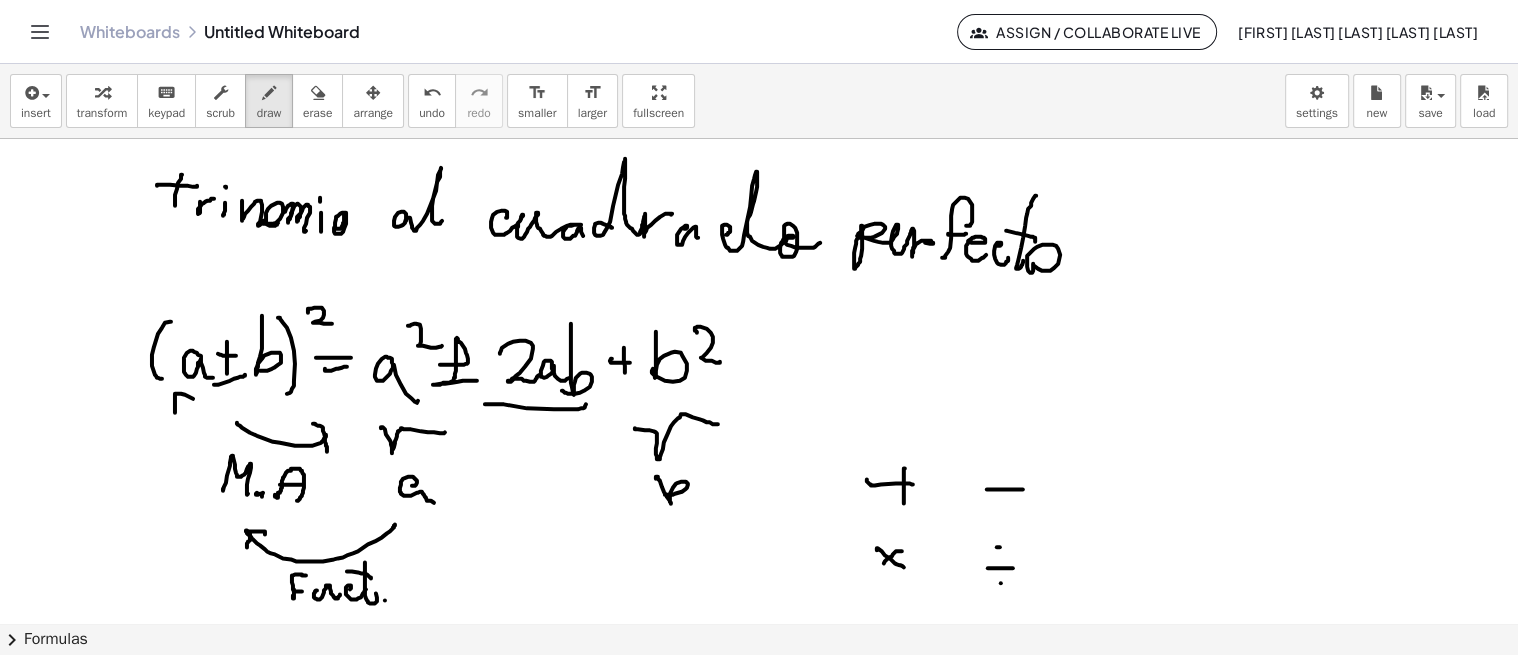 drag, startPoint x: 178, startPoint y: 393, endPoint x: 216, endPoint y: 405, distance: 39.849716 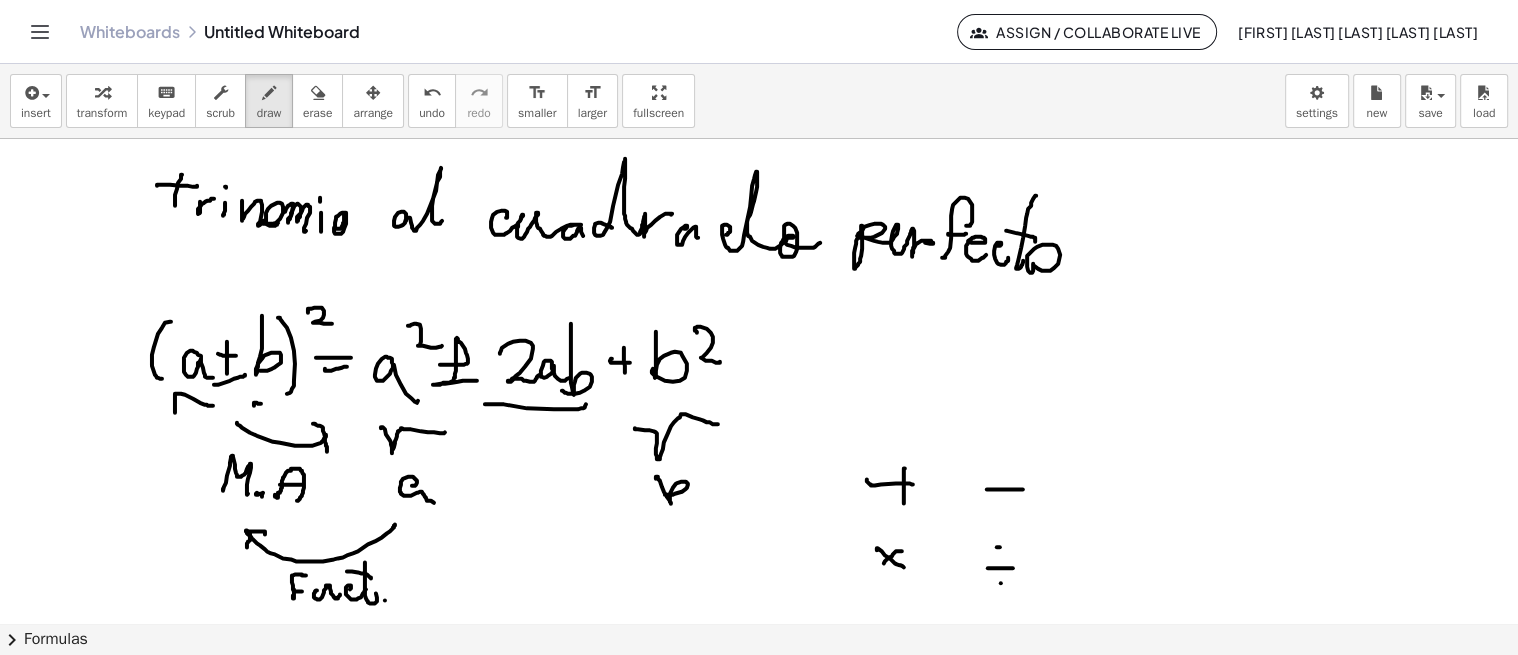 drag, startPoint x: 254, startPoint y: 405, endPoint x: 292, endPoint y: 400, distance: 38.327538 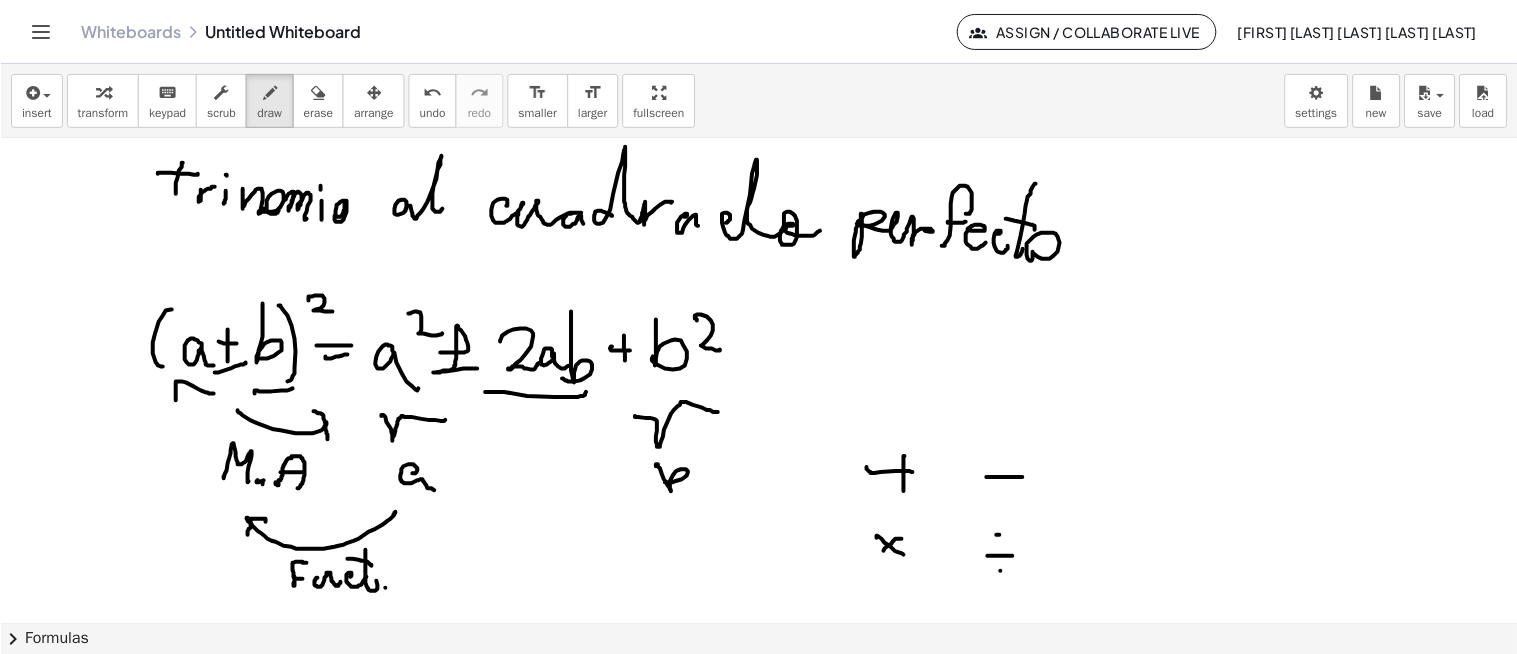 scroll, scrollTop: 12, scrollLeft: 0, axis: vertical 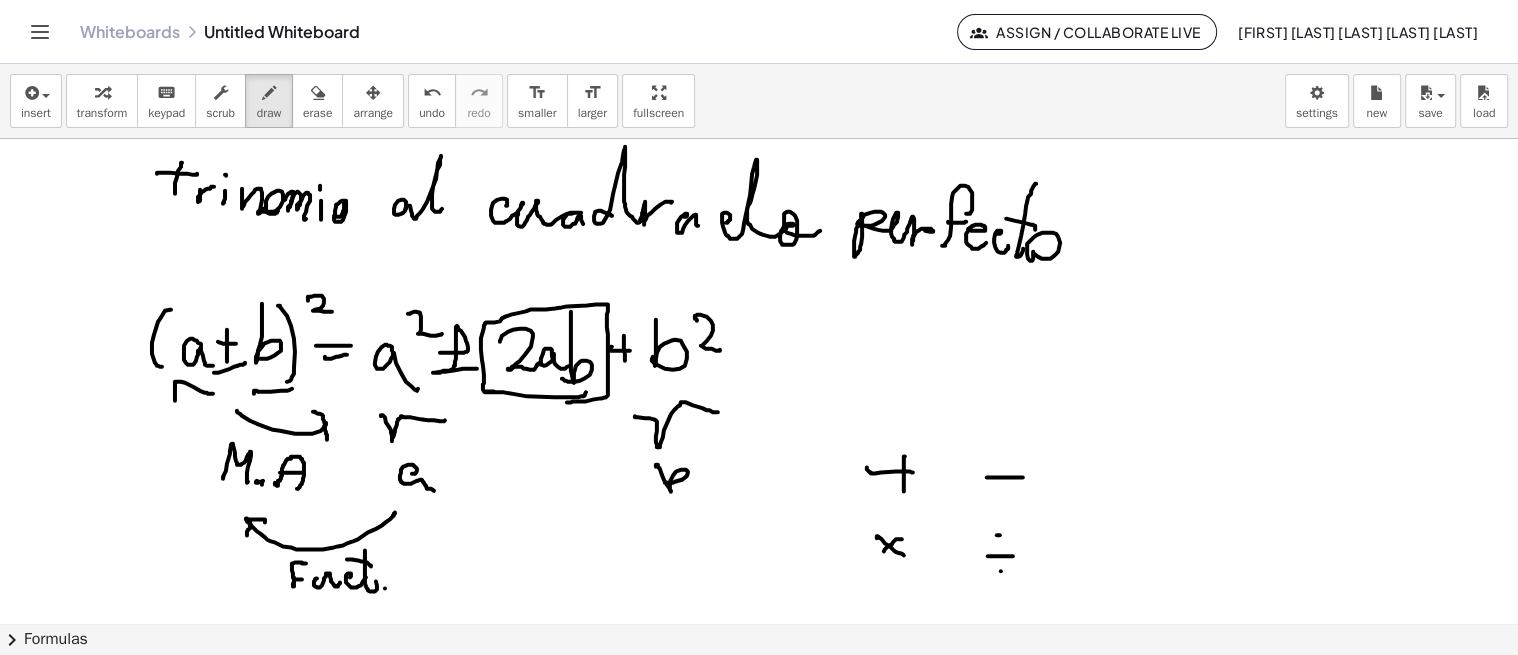 drag, startPoint x: 494, startPoint y: 390, endPoint x: 567, endPoint y: 401, distance: 73.82411 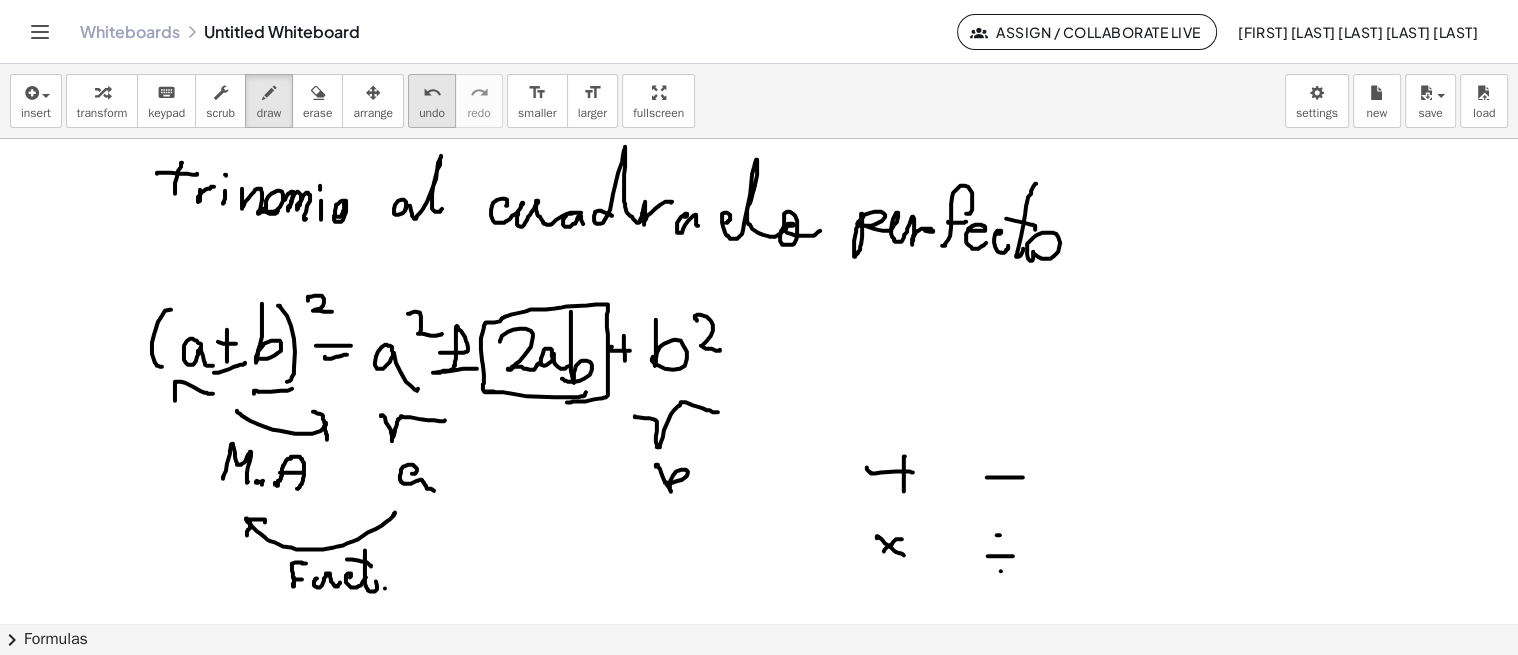 click on "undo" at bounding box center [432, 113] 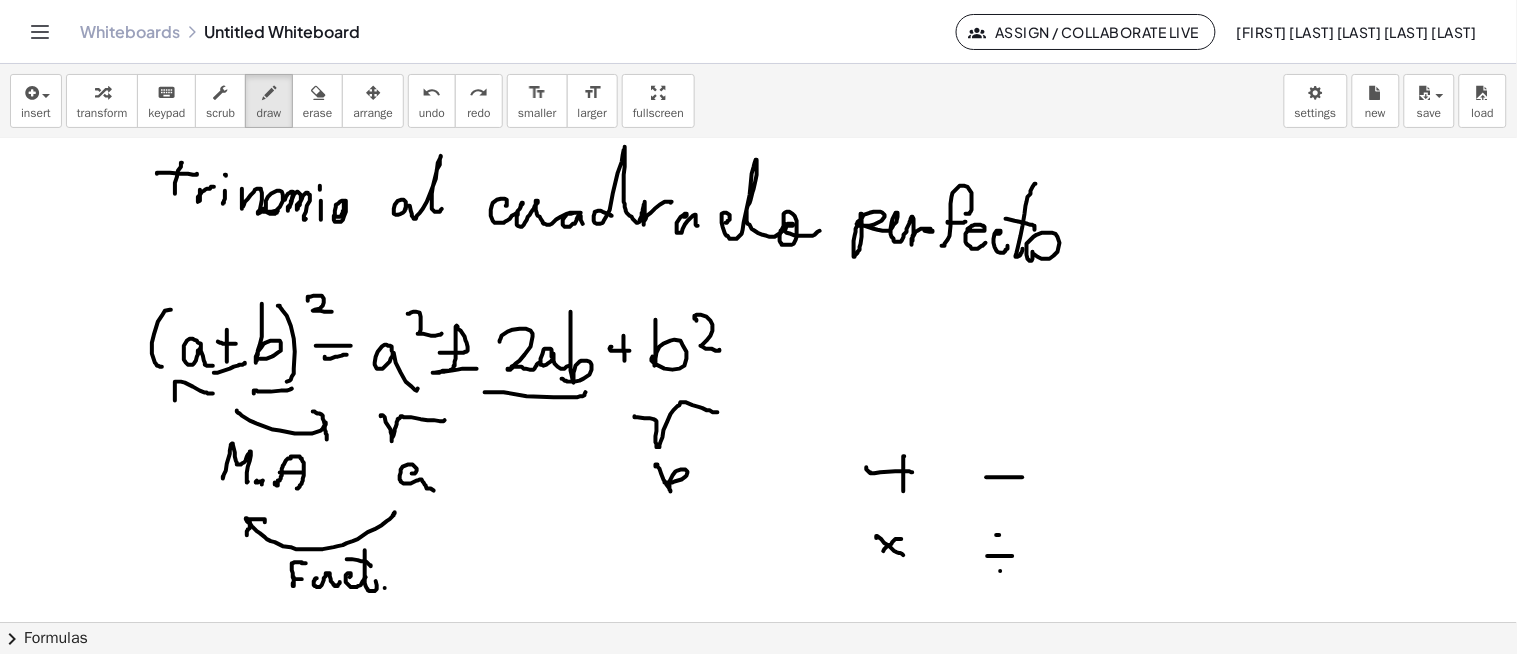scroll, scrollTop: 12, scrollLeft: 0, axis: vertical 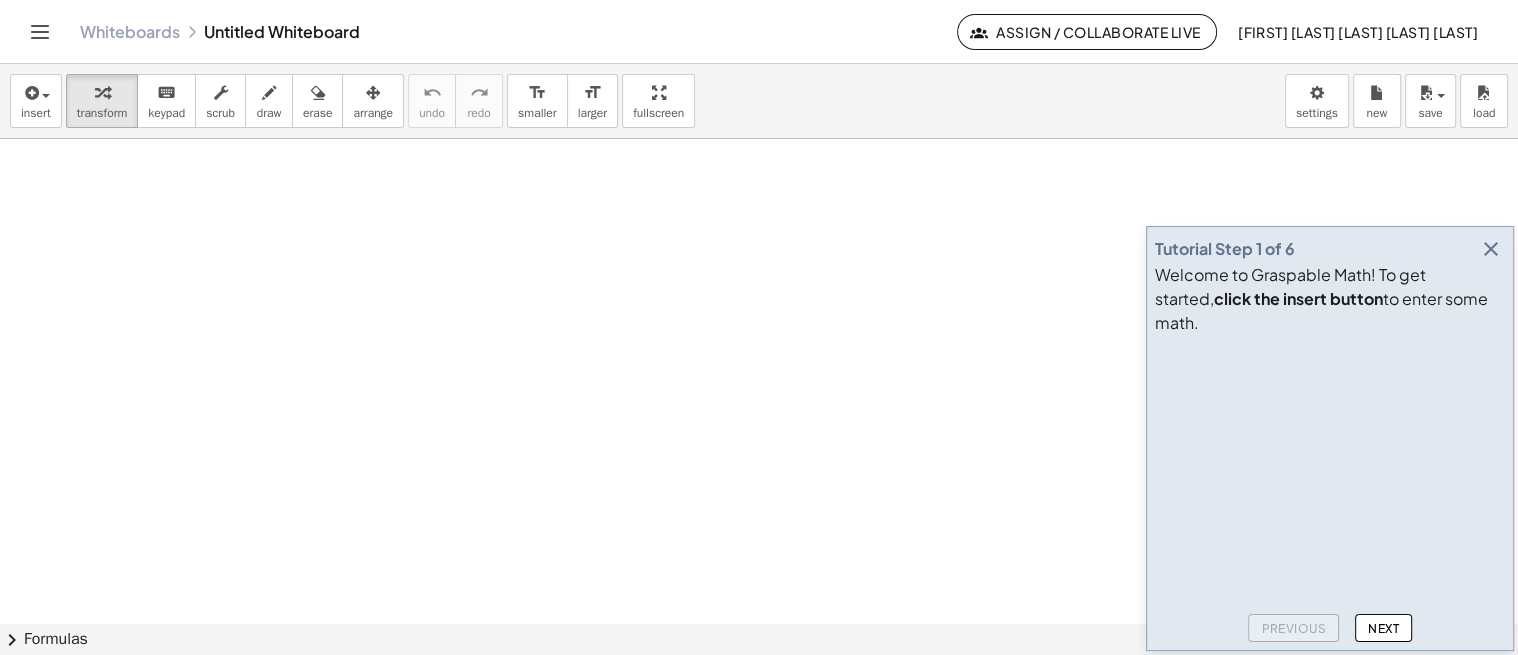 drag, startPoint x: 35, startPoint y: 190, endPoint x: 43, endPoint y: 210, distance: 21.540659 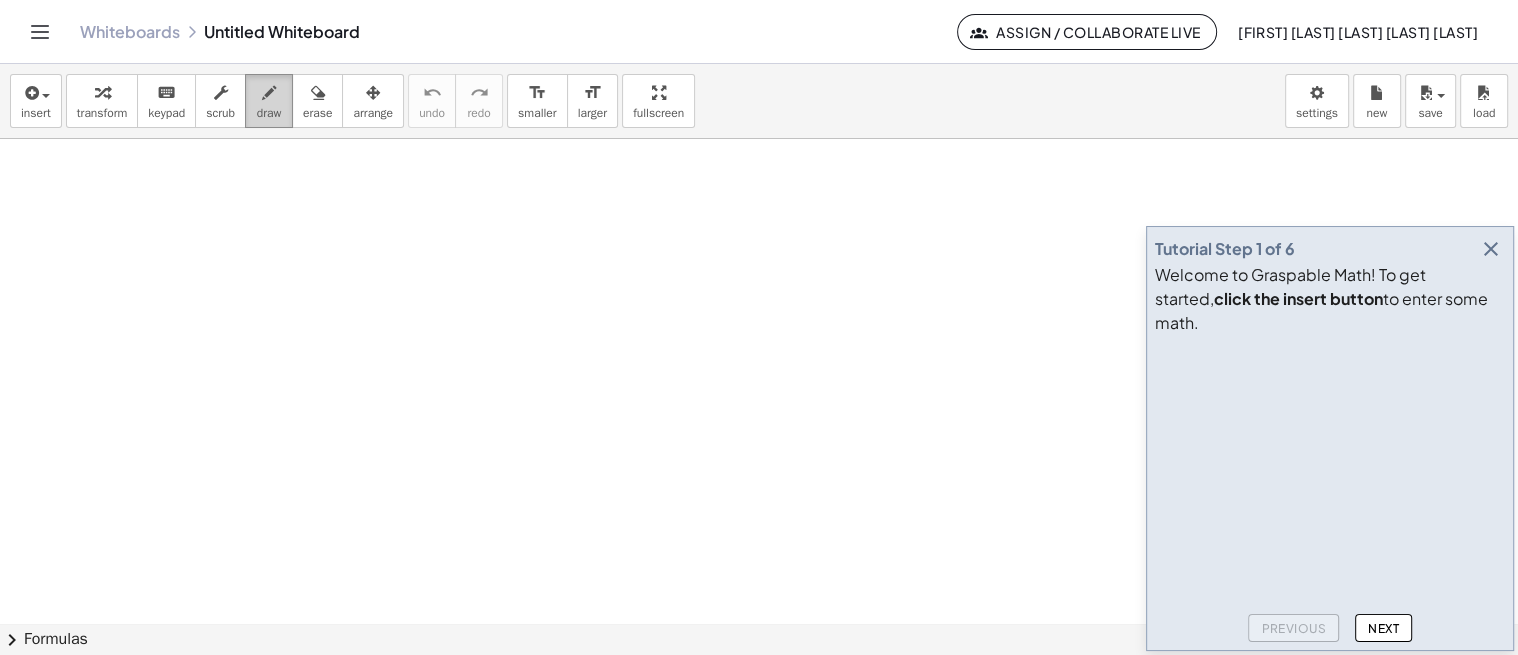 click at bounding box center (269, 93) 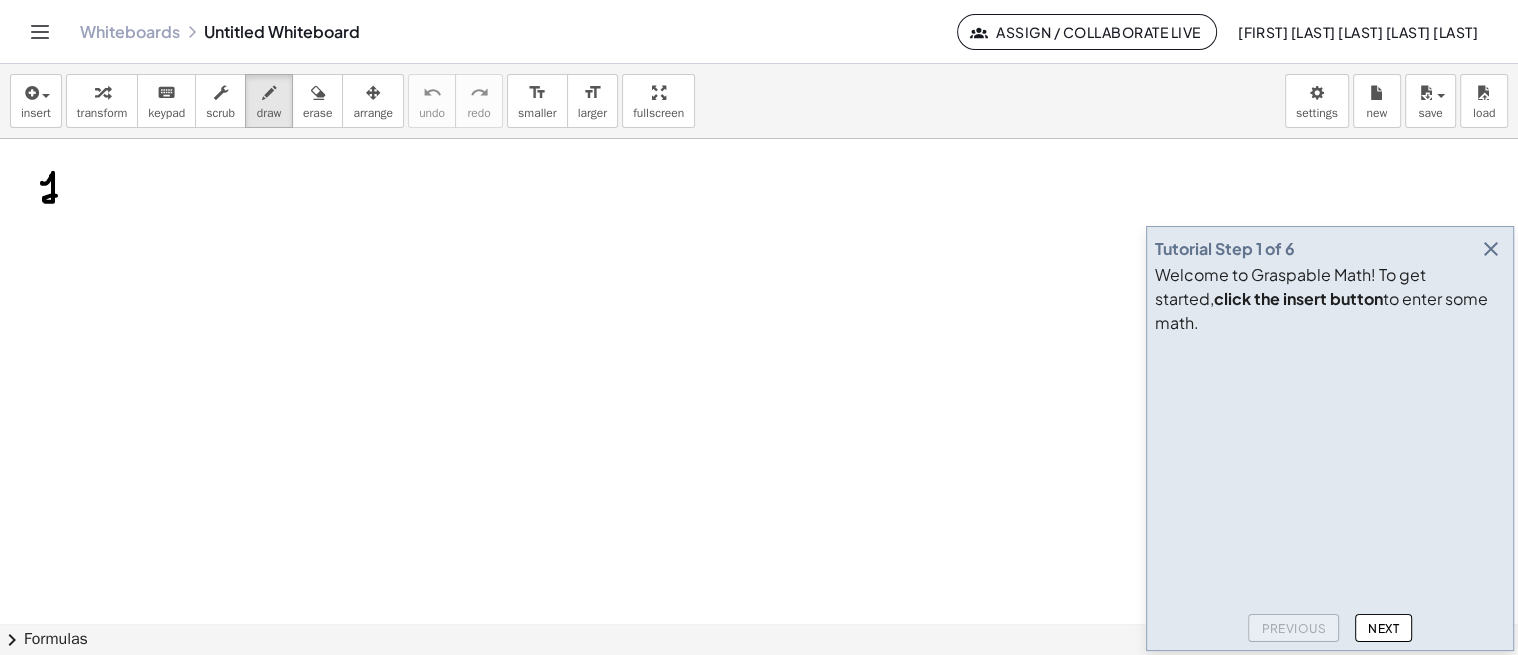 drag, startPoint x: 42, startPoint y: 182, endPoint x: 65, endPoint y: 194, distance: 25.942244 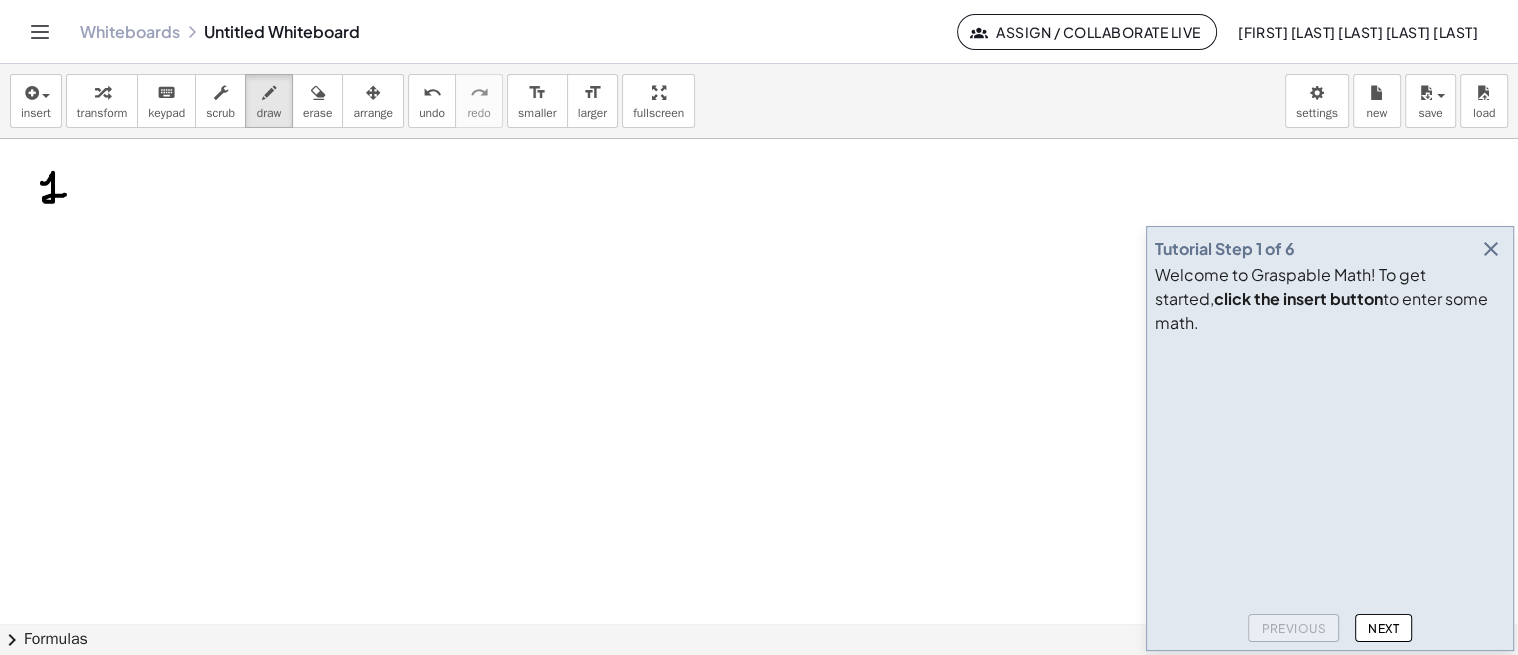 click at bounding box center [759, 623] 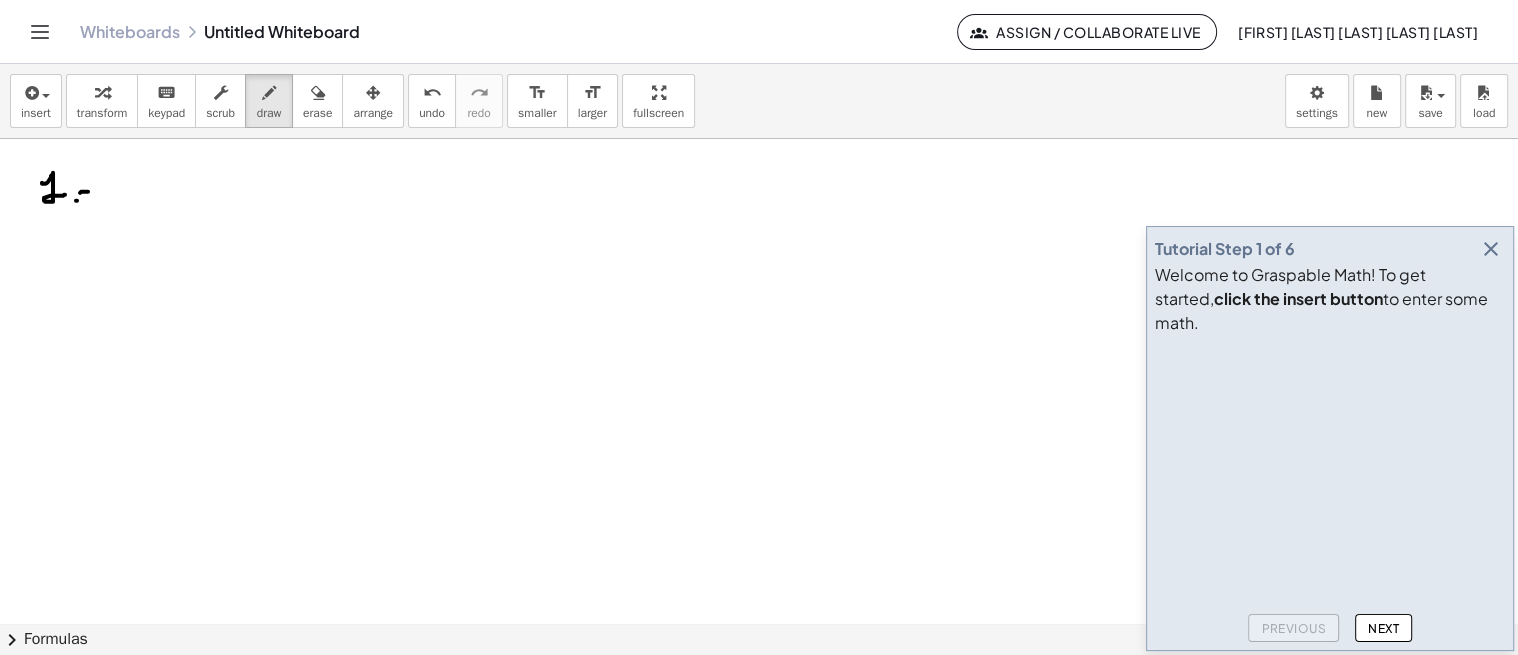 drag, startPoint x: 81, startPoint y: 191, endPoint x: 97, endPoint y: 191, distance: 16 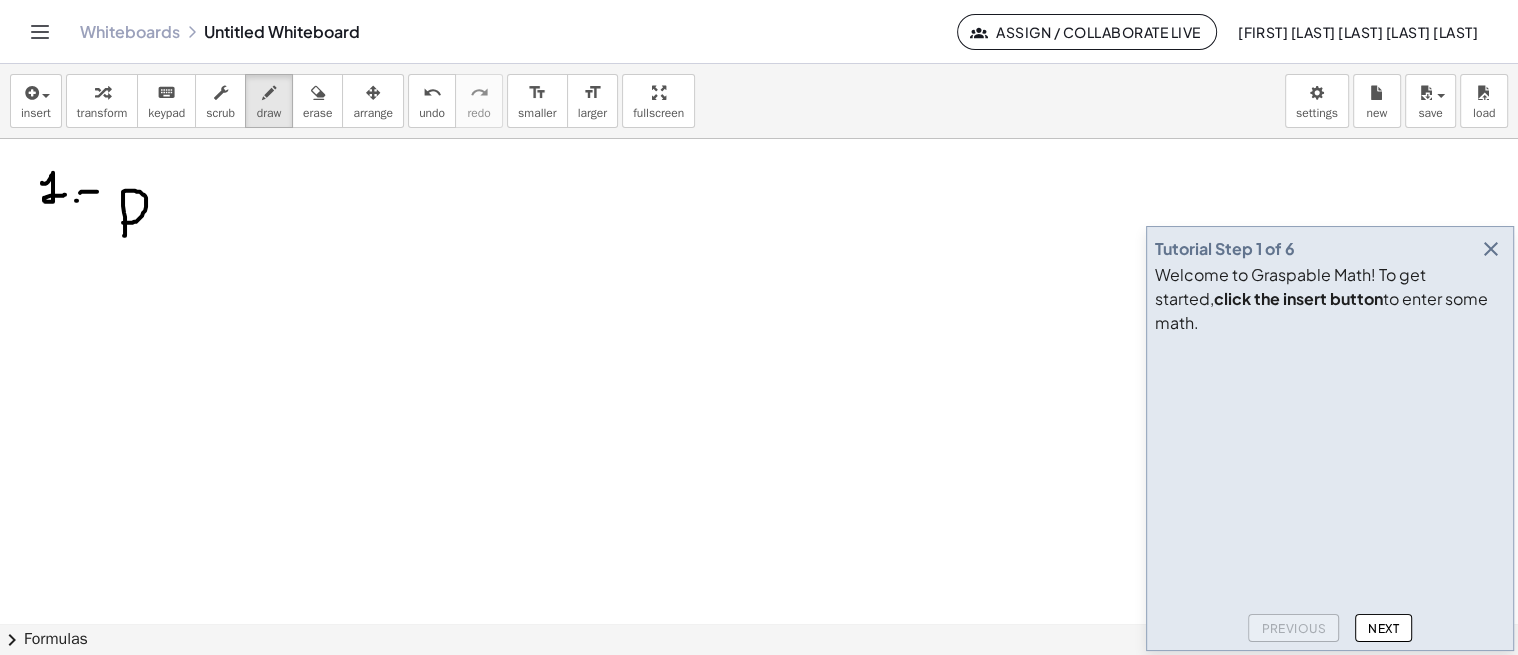 drag, startPoint x: 124, startPoint y: 235, endPoint x: 141, endPoint y: 220, distance: 22.671568 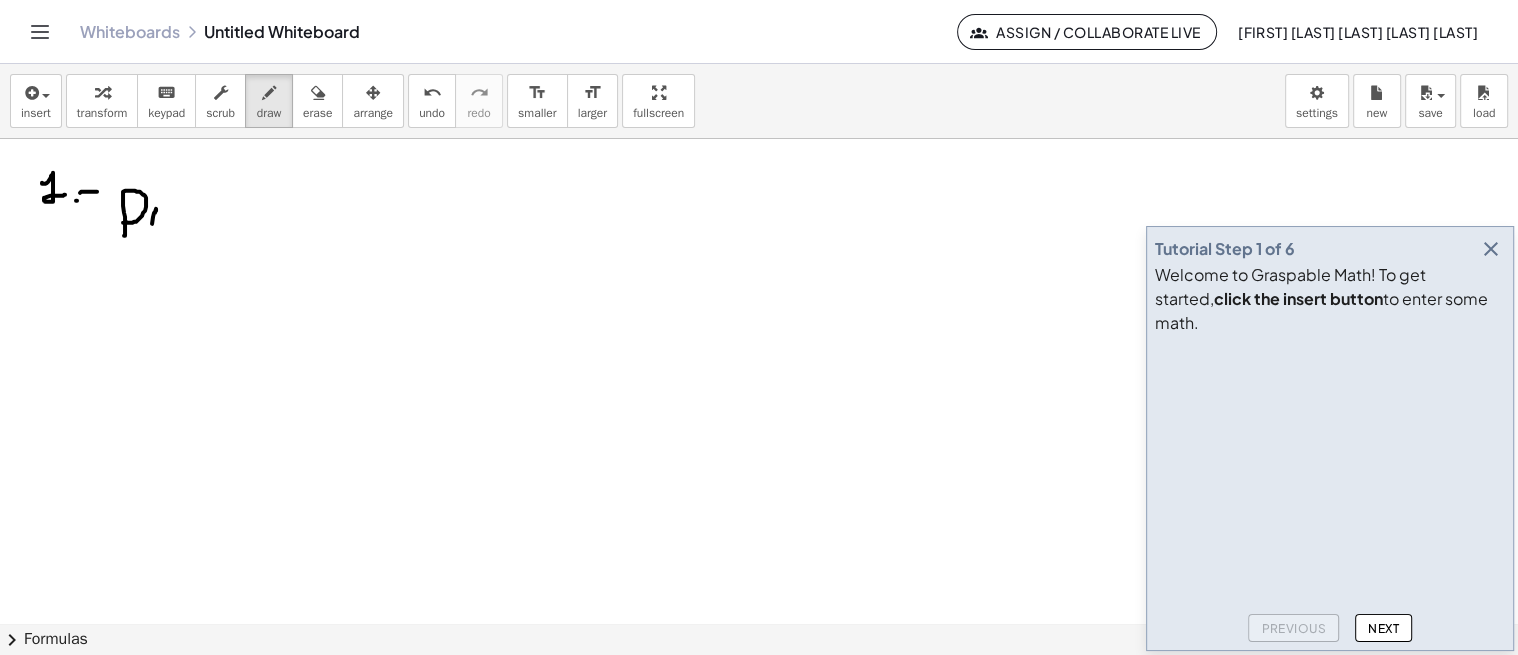 drag, startPoint x: 156, startPoint y: 210, endPoint x: 164, endPoint y: 236, distance: 27.202942 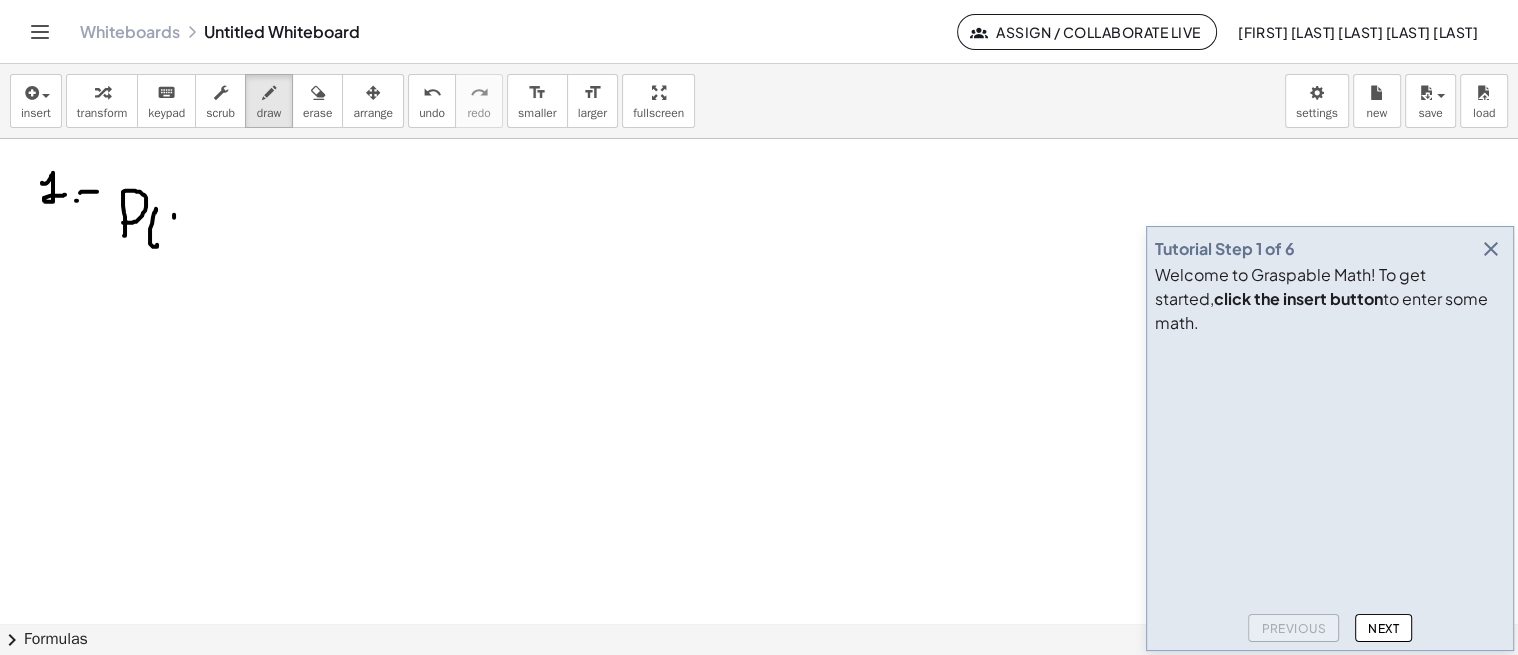 drag, startPoint x: 174, startPoint y: 216, endPoint x: 190, endPoint y: 231, distance: 21.931713 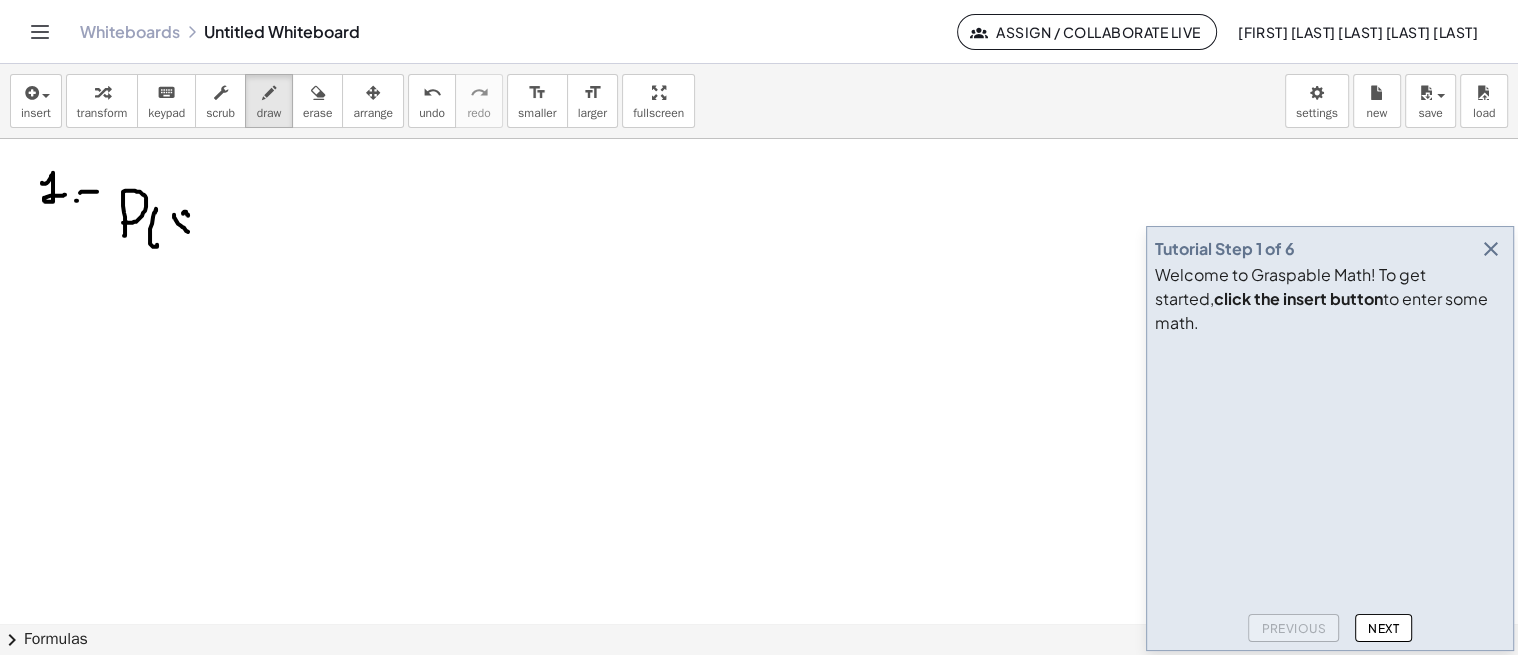 drag, startPoint x: 187, startPoint y: 213, endPoint x: 177, endPoint y: 230, distance: 19.723083 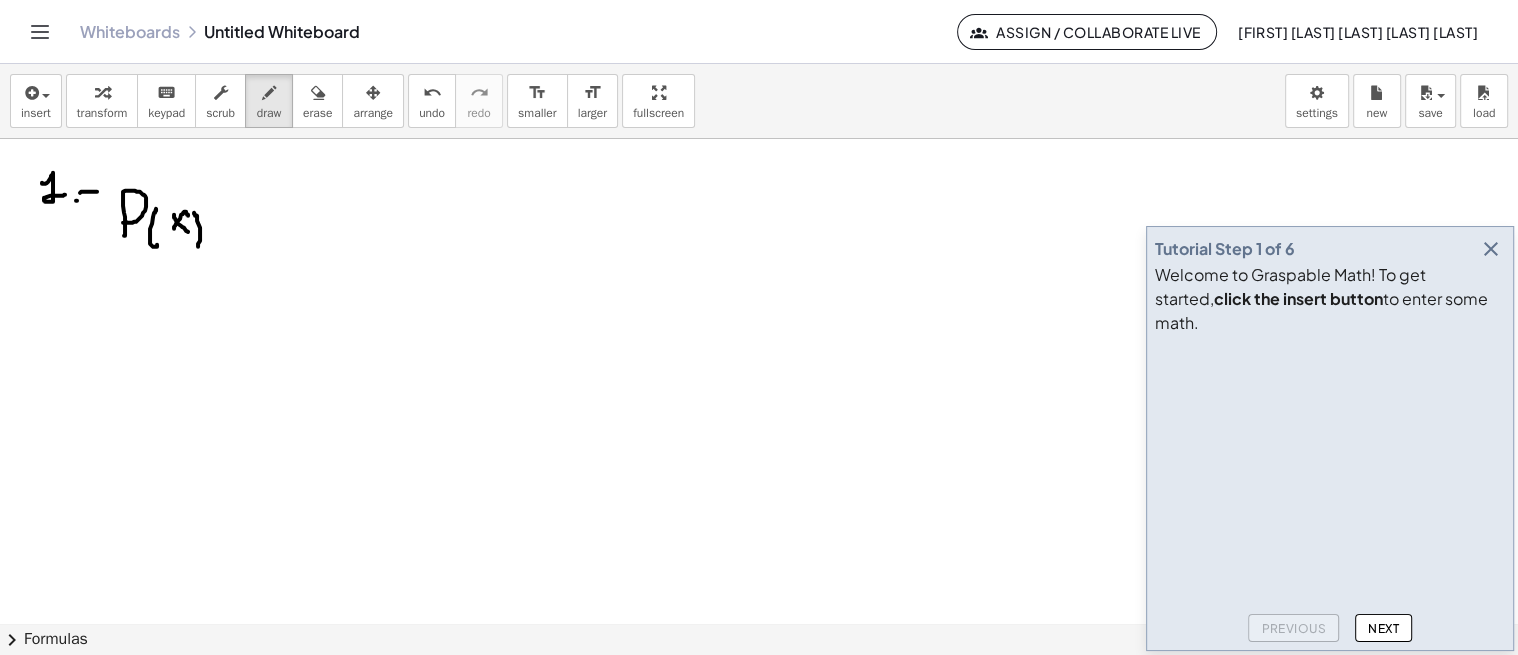 drag, startPoint x: 194, startPoint y: 212, endPoint x: 202, endPoint y: 245, distance: 33.955853 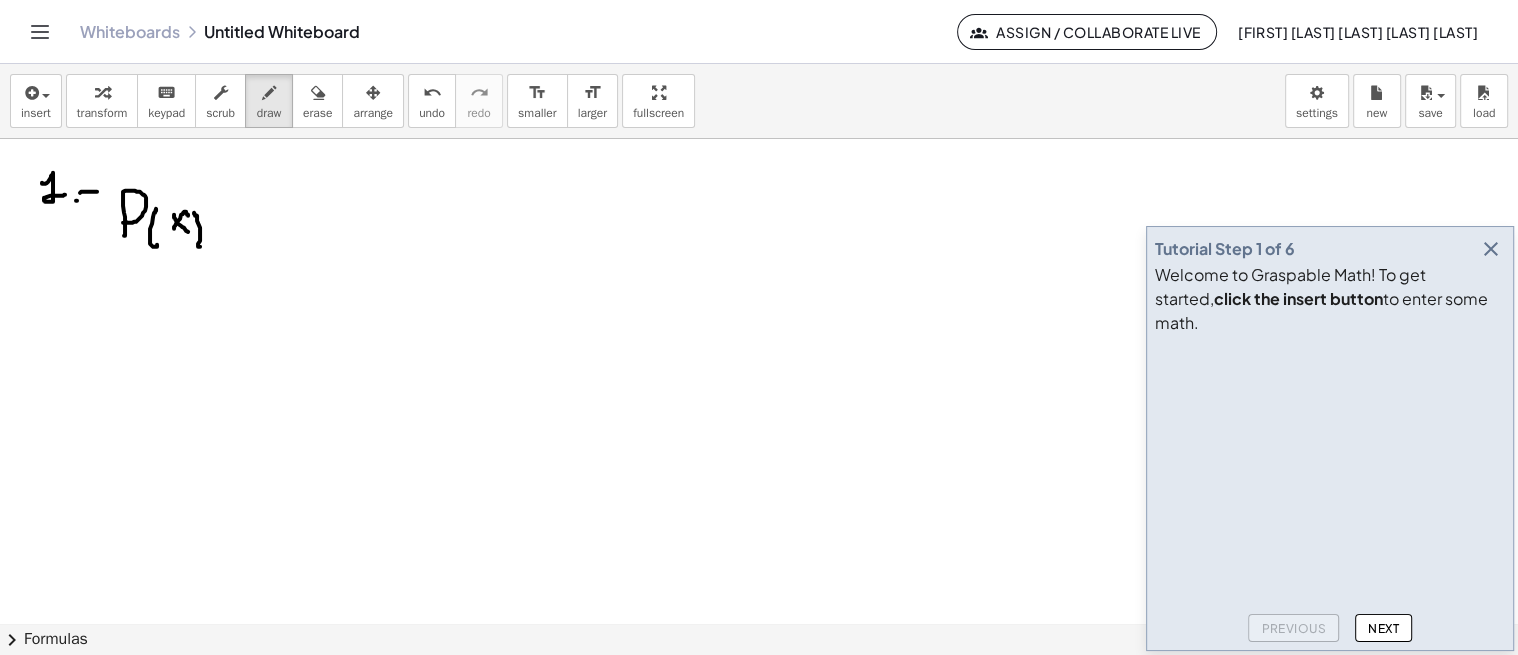 drag, startPoint x: 215, startPoint y: 224, endPoint x: 233, endPoint y: 224, distance: 18 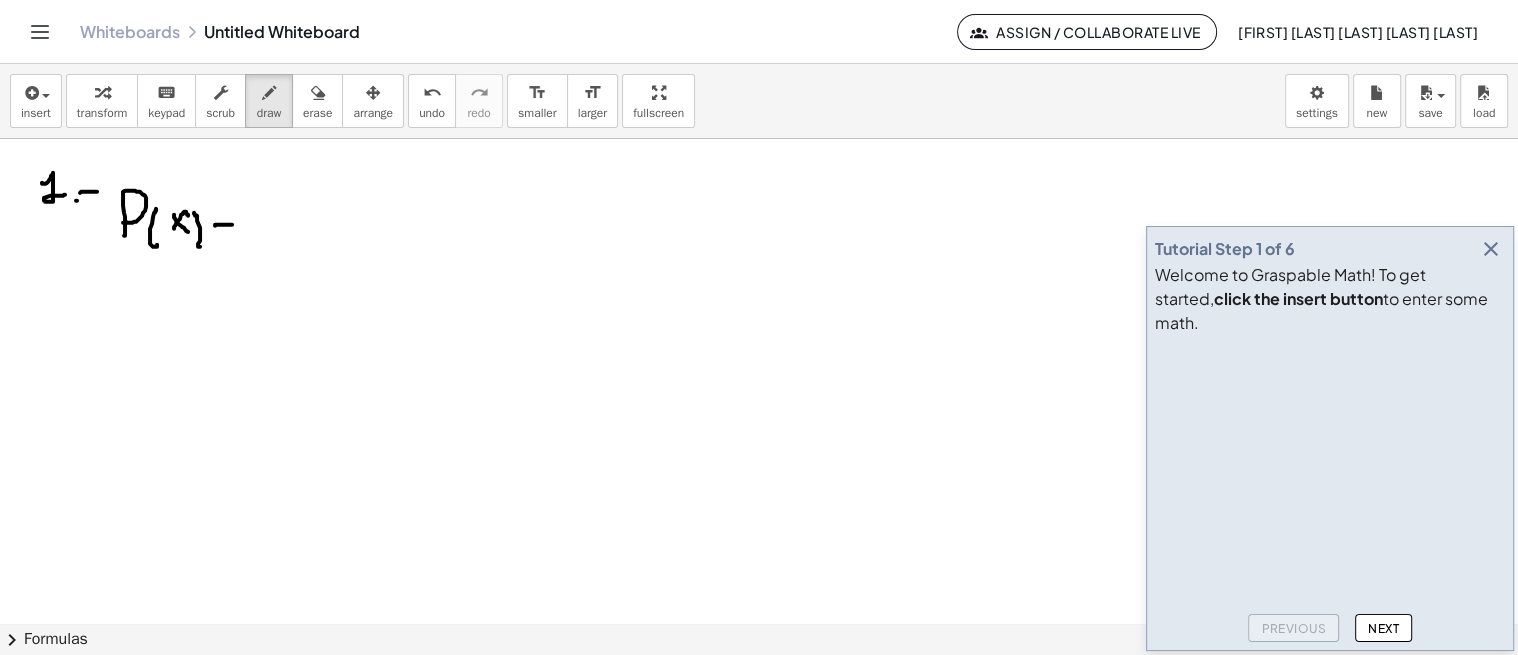 click at bounding box center [759, 623] 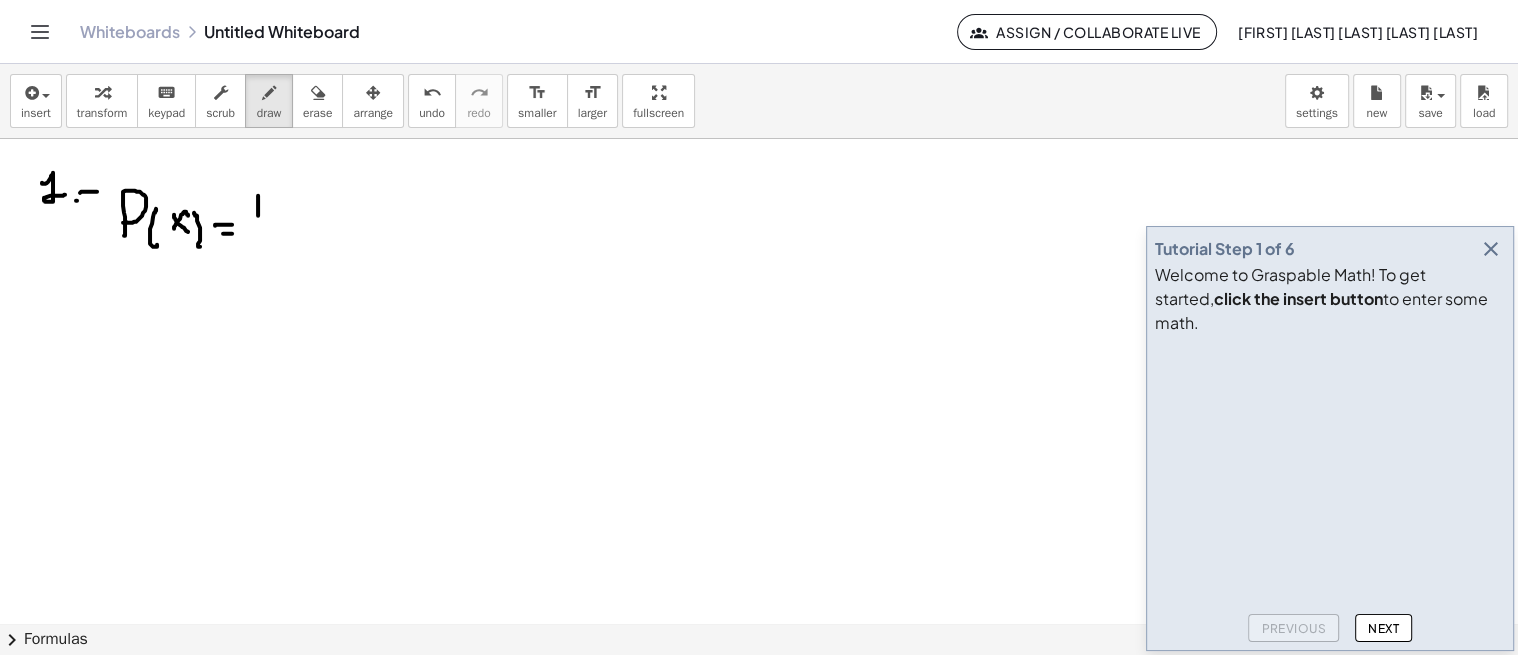 drag, startPoint x: 258, startPoint y: 196, endPoint x: 260, endPoint y: 240, distance: 44.04543 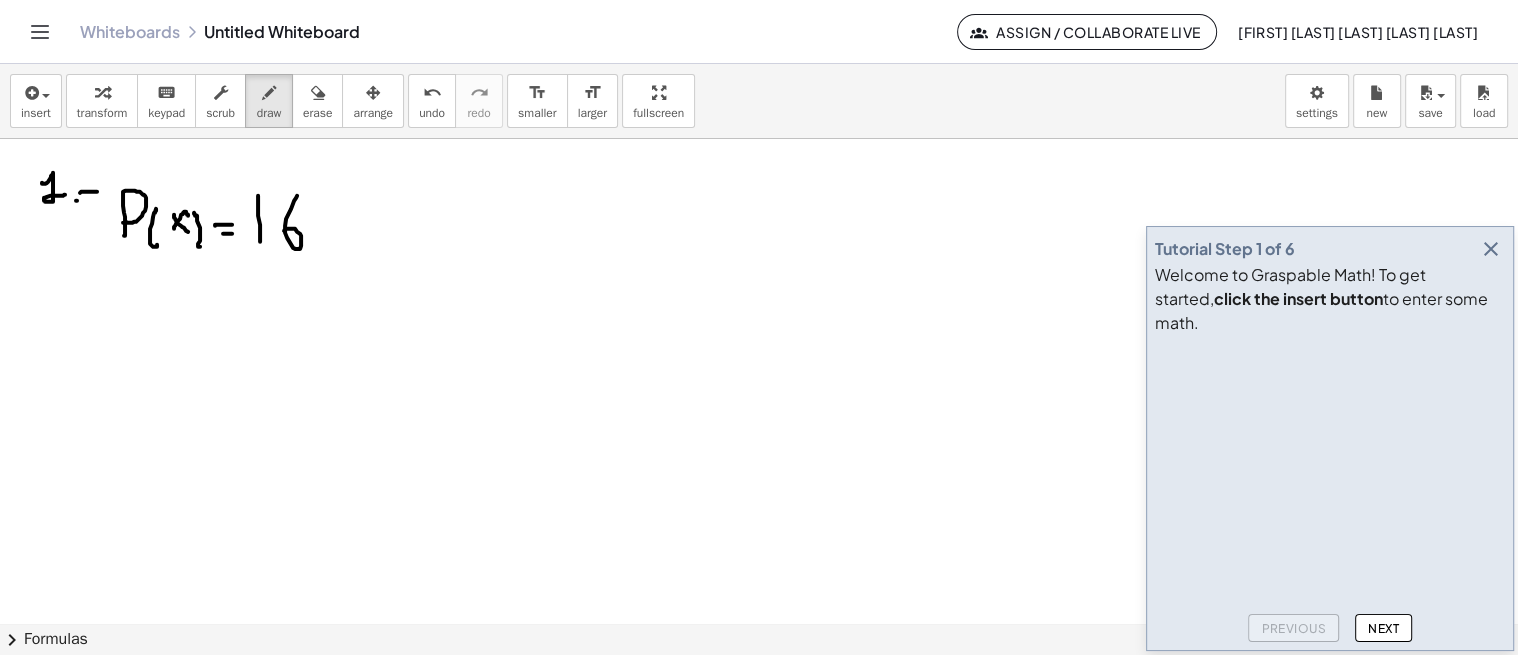 drag, startPoint x: 297, startPoint y: 195, endPoint x: 284, endPoint y: 230, distance: 37.336308 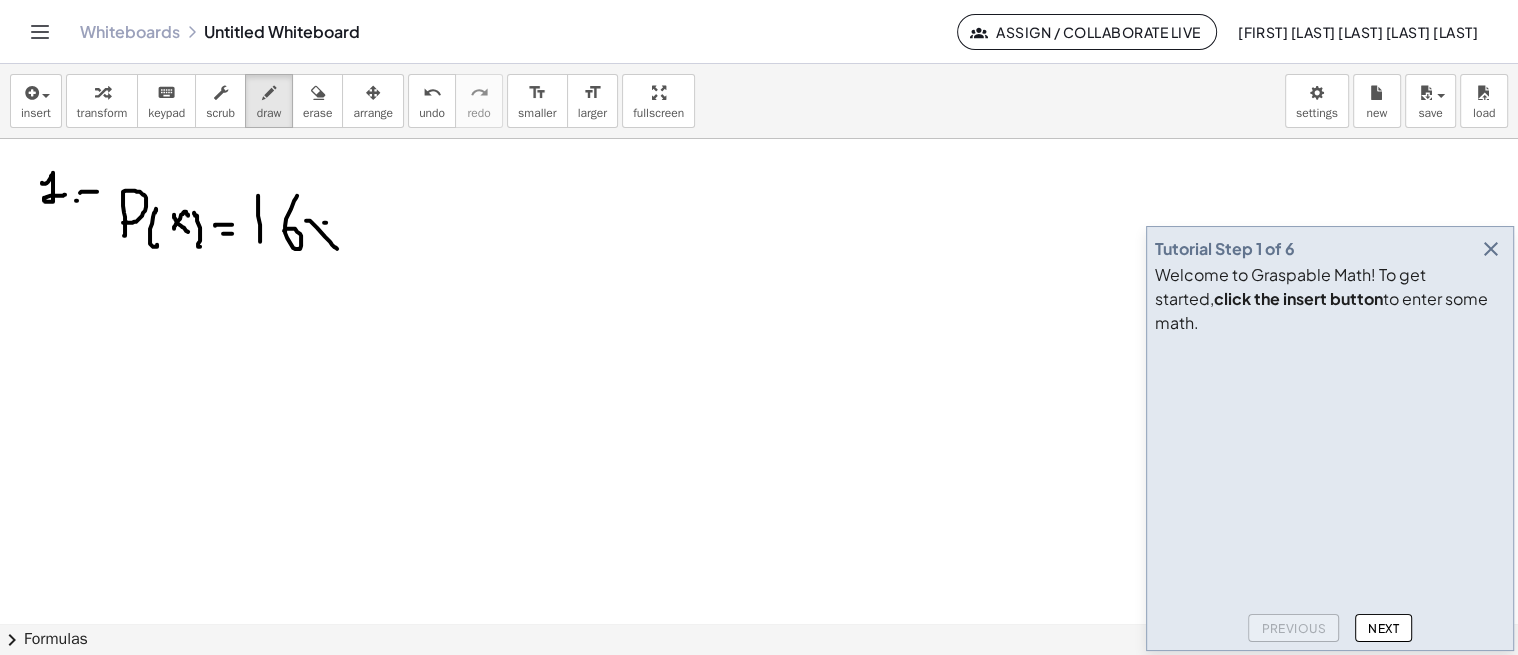 drag, startPoint x: 326, startPoint y: 222, endPoint x: 311, endPoint y: 237, distance: 21.213203 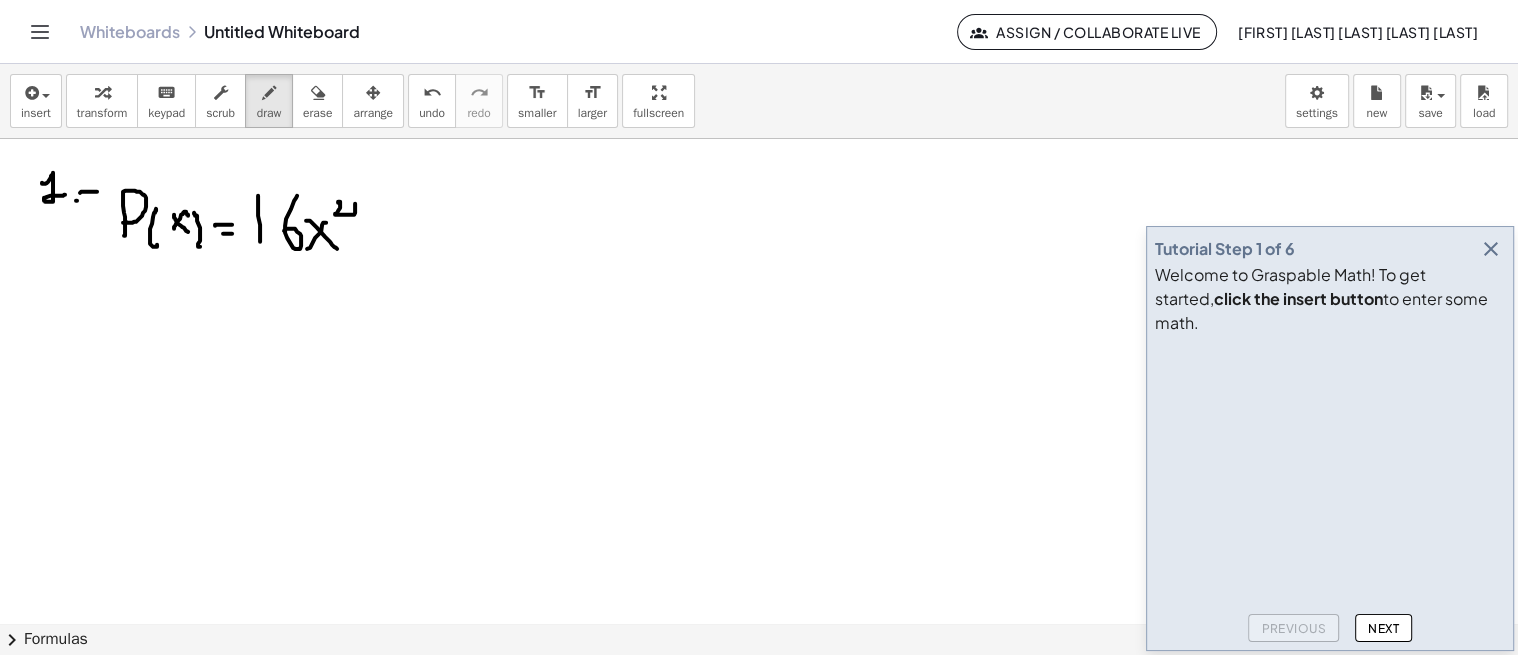 drag, startPoint x: 338, startPoint y: 202, endPoint x: 352, endPoint y: 216, distance: 19.79899 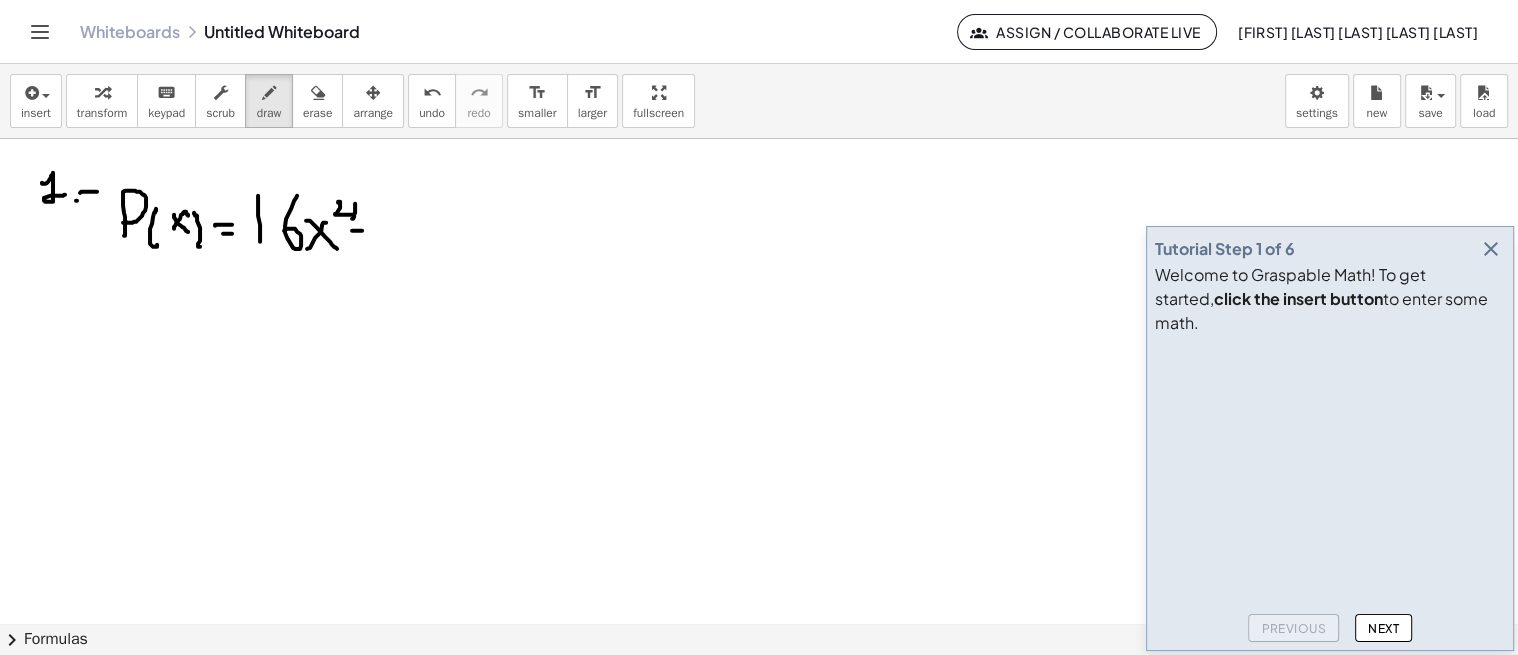 drag, startPoint x: 356, startPoint y: 230, endPoint x: 370, endPoint y: 226, distance: 14.56022 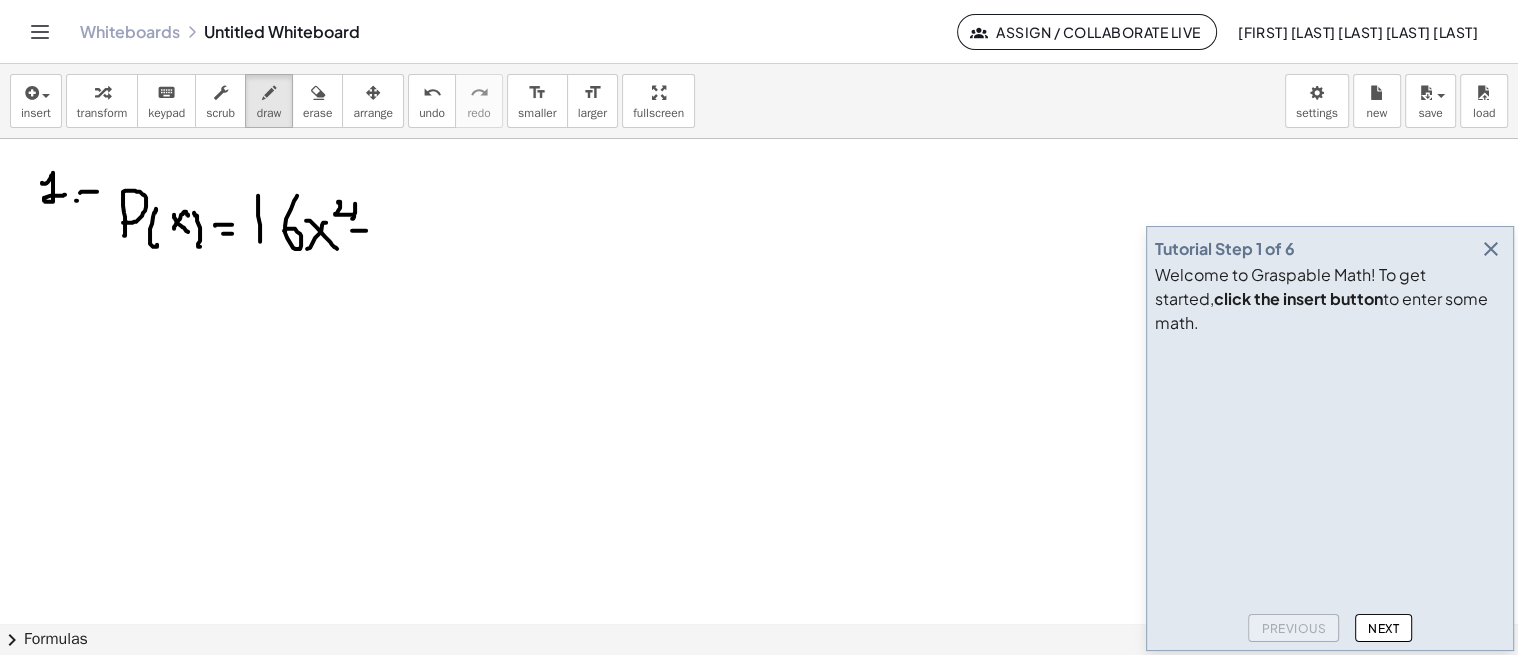drag, startPoint x: 362, startPoint y: 214, endPoint x: 361, endPoint y: 244, distance: 30.016663 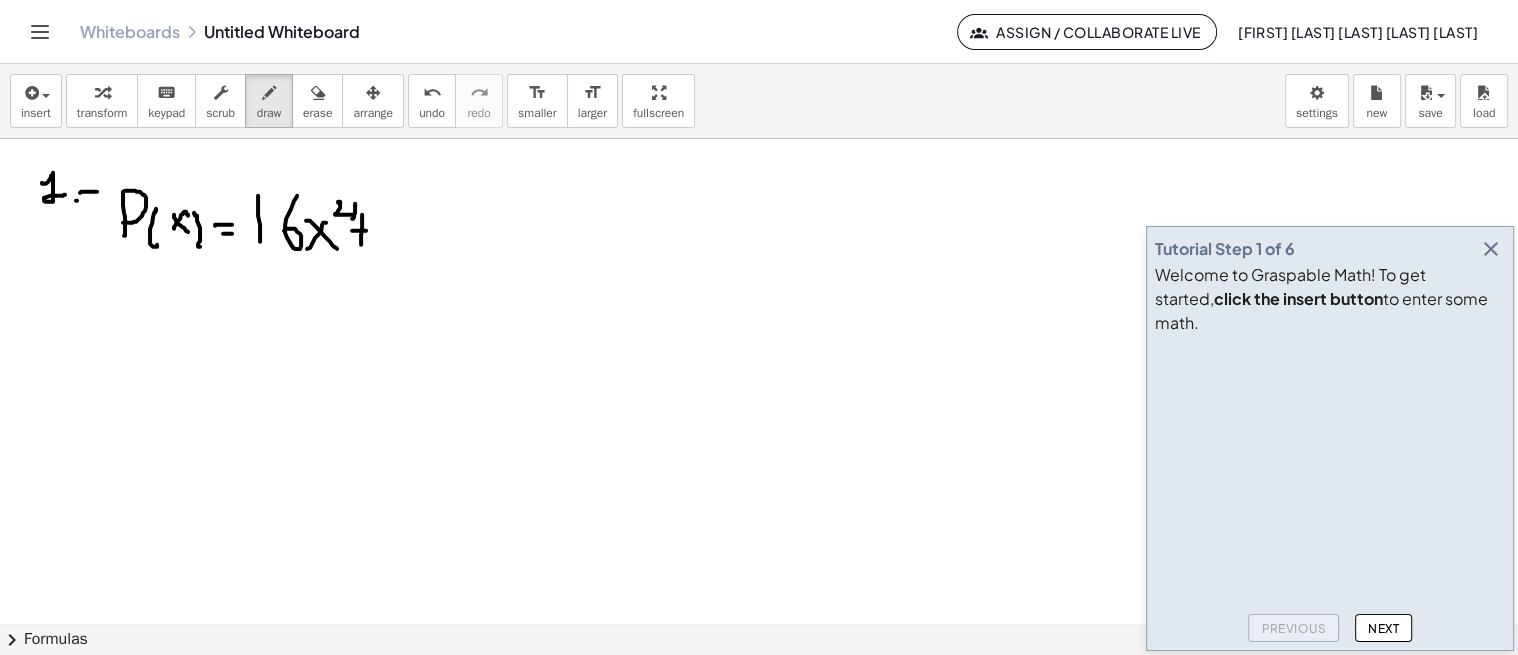 drag, startPoint x: 386, startPoint y: 176, endPoint x: 394, endPoint y: 255, distance: 79.40403 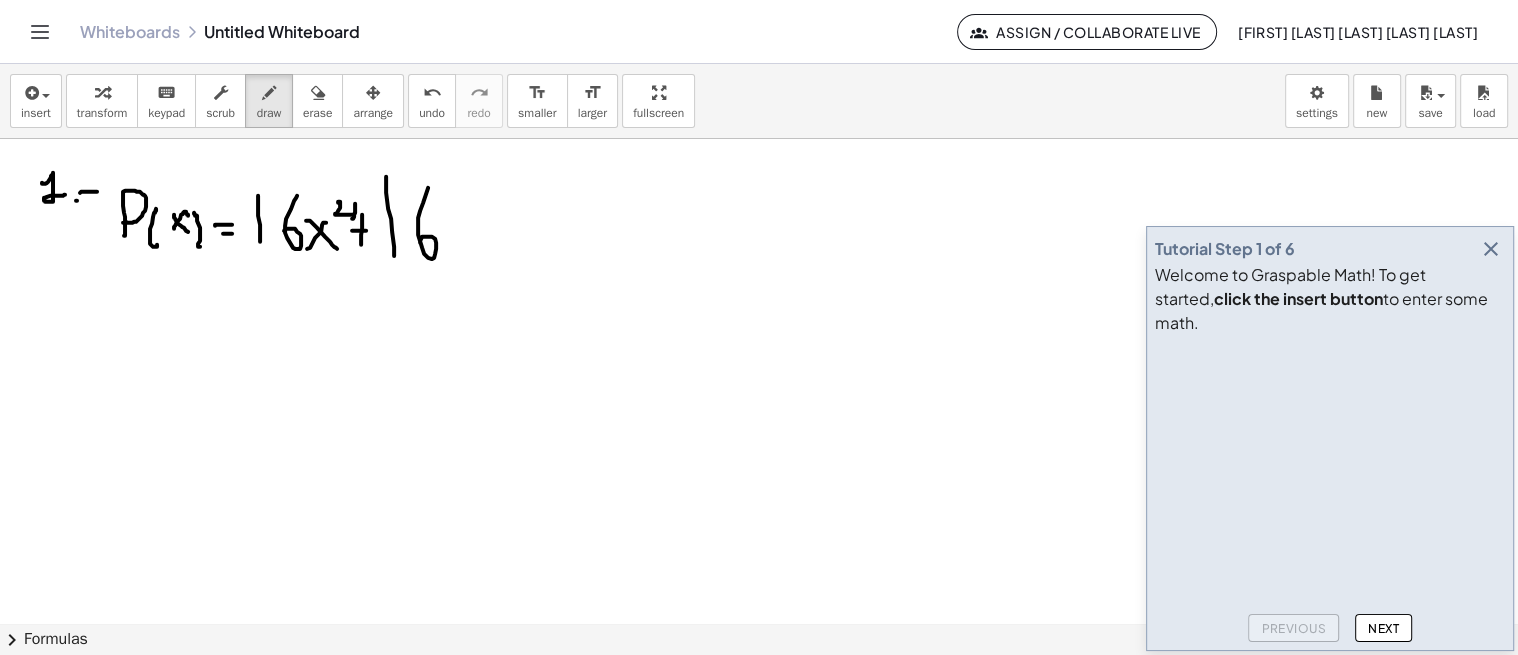 drag, startPoint x: 418, startPoint y: 217, endPoint x: 432, endPoint y: 237, distance: 24.41311 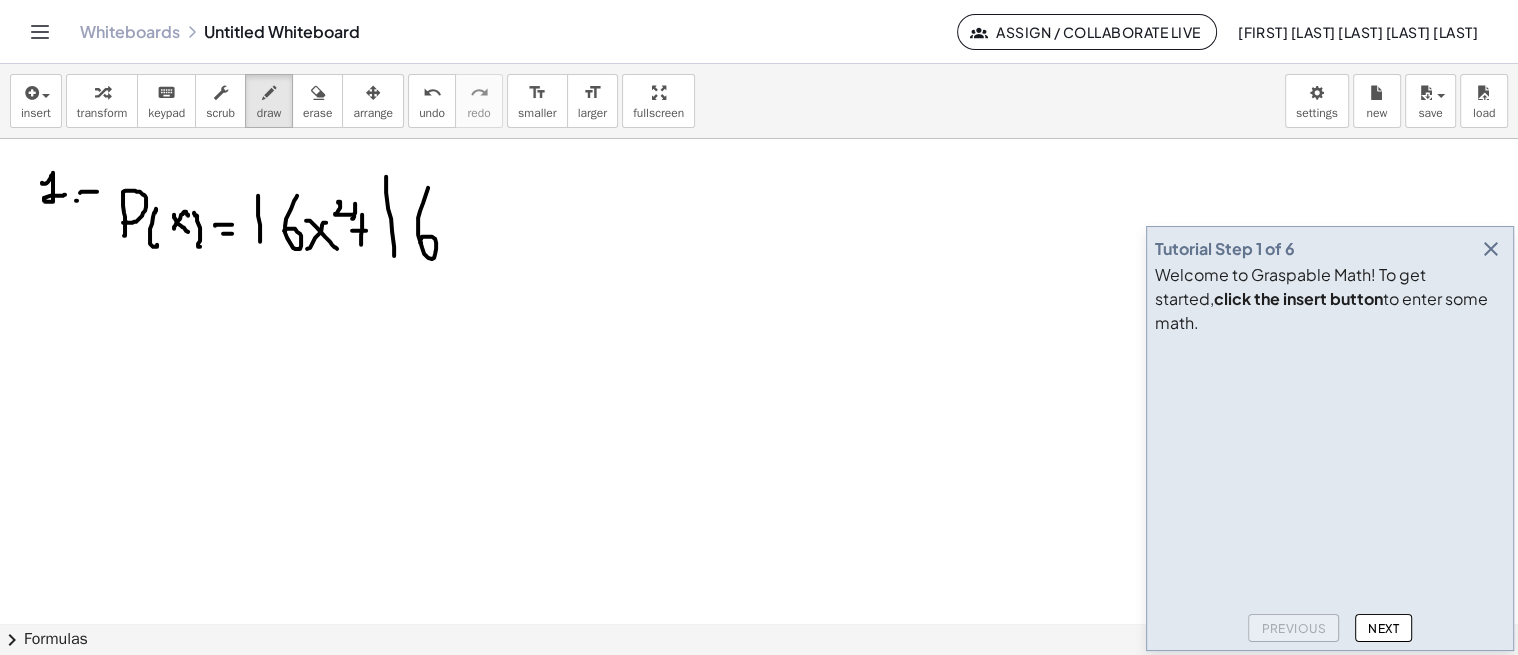 click at bounding box center [759, 623] 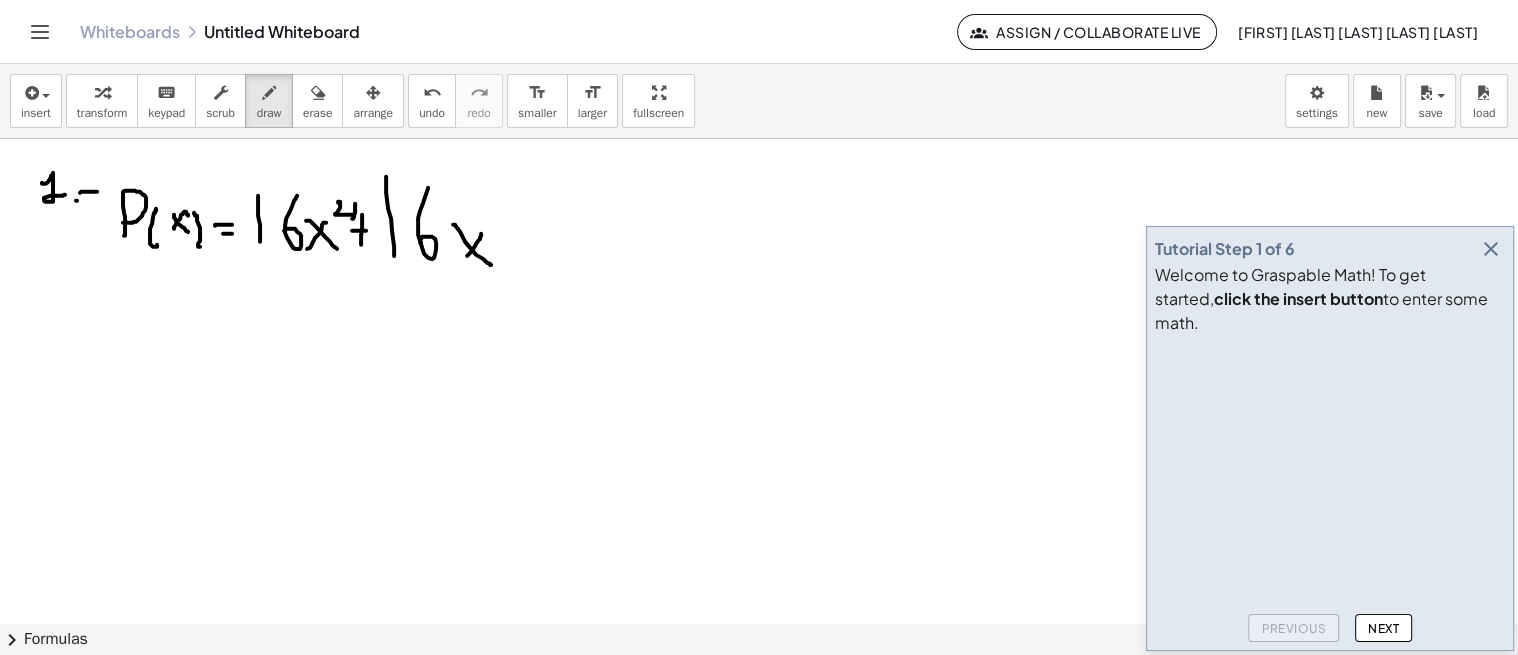 drag, startPoint x: 478, startPoint y: 240, endPoint x: 457, endPoint y: 263, distance: 31.144823 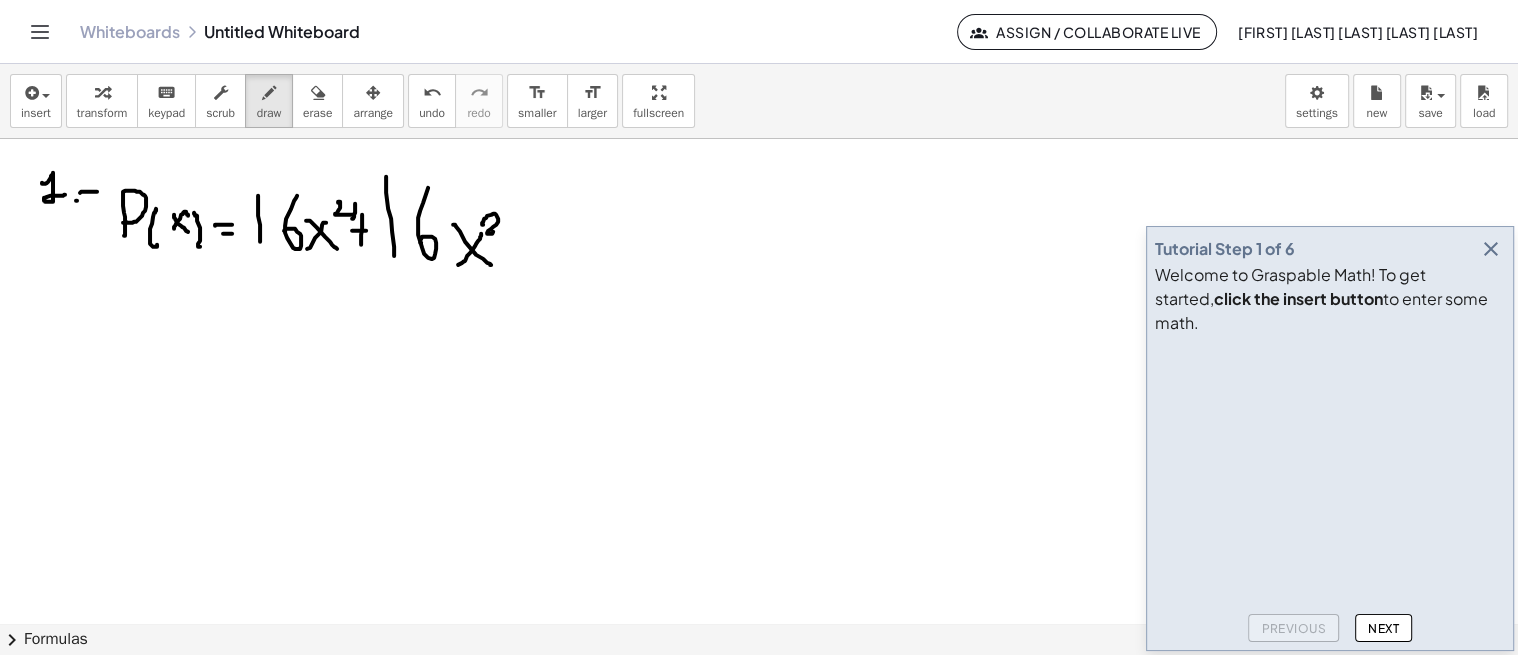 drag, startPoint x: 482, startPoint y: 224, endPoint x: 496, endPoint y: 230, distance: 15.231546 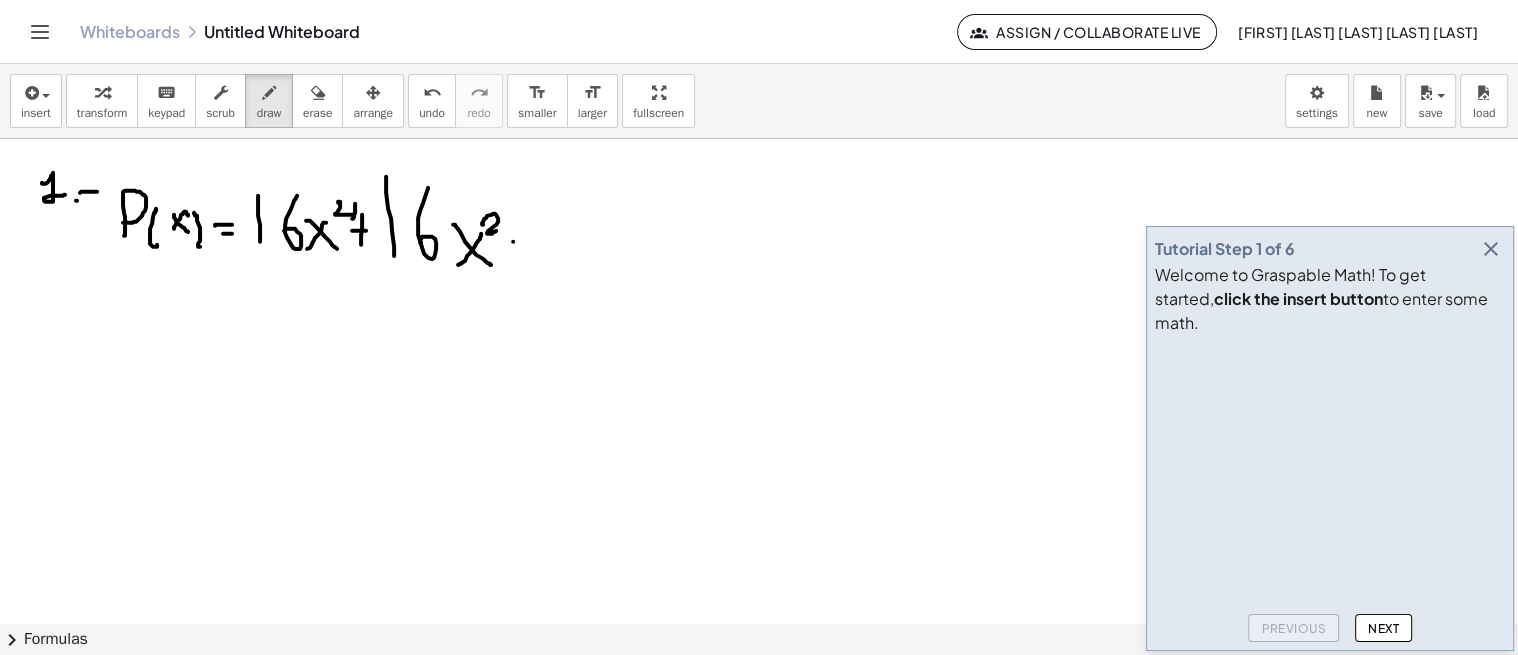 drag, startPoint x: 513, startPoint y: 241, endPoint x: 526, endPoint y: 236, distance: 13.928389 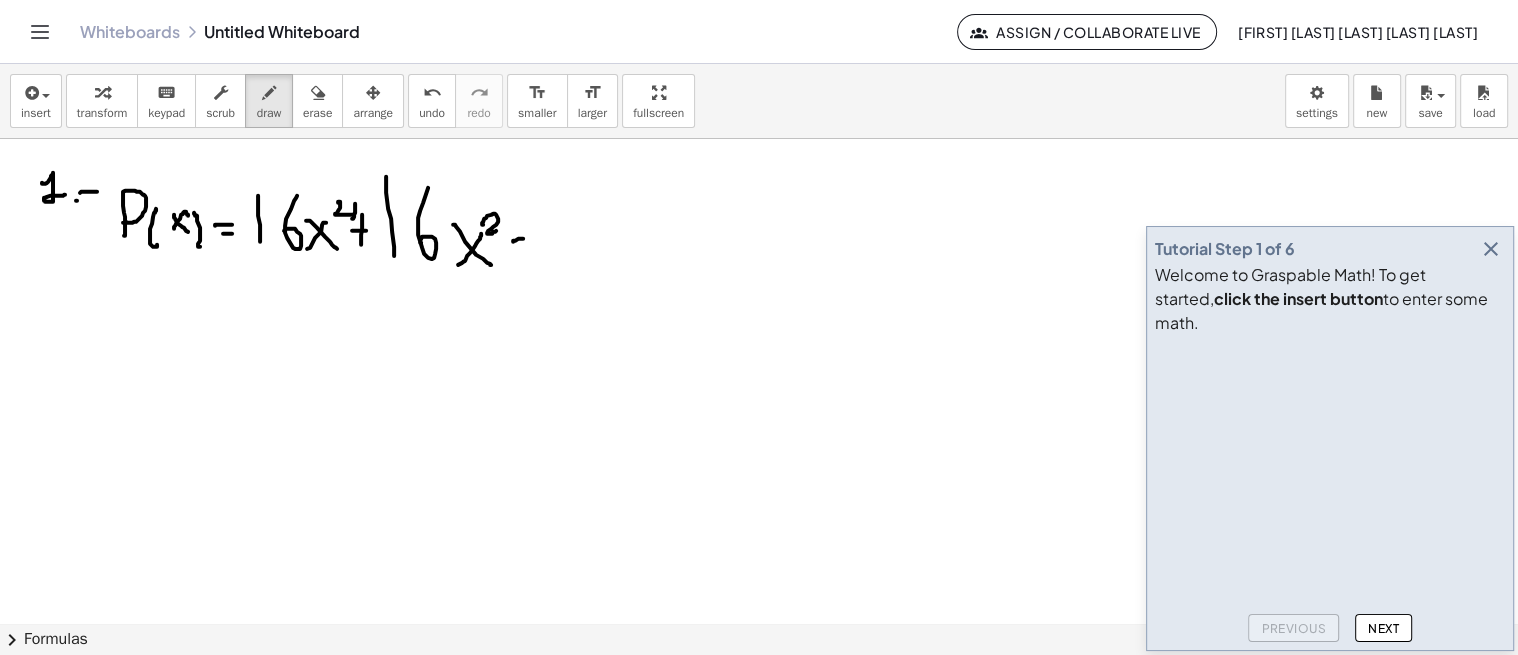 drag, startPoint x: 515, startPoint y: 224, endPoint x: 515, endPoint y: 254, distance: 30 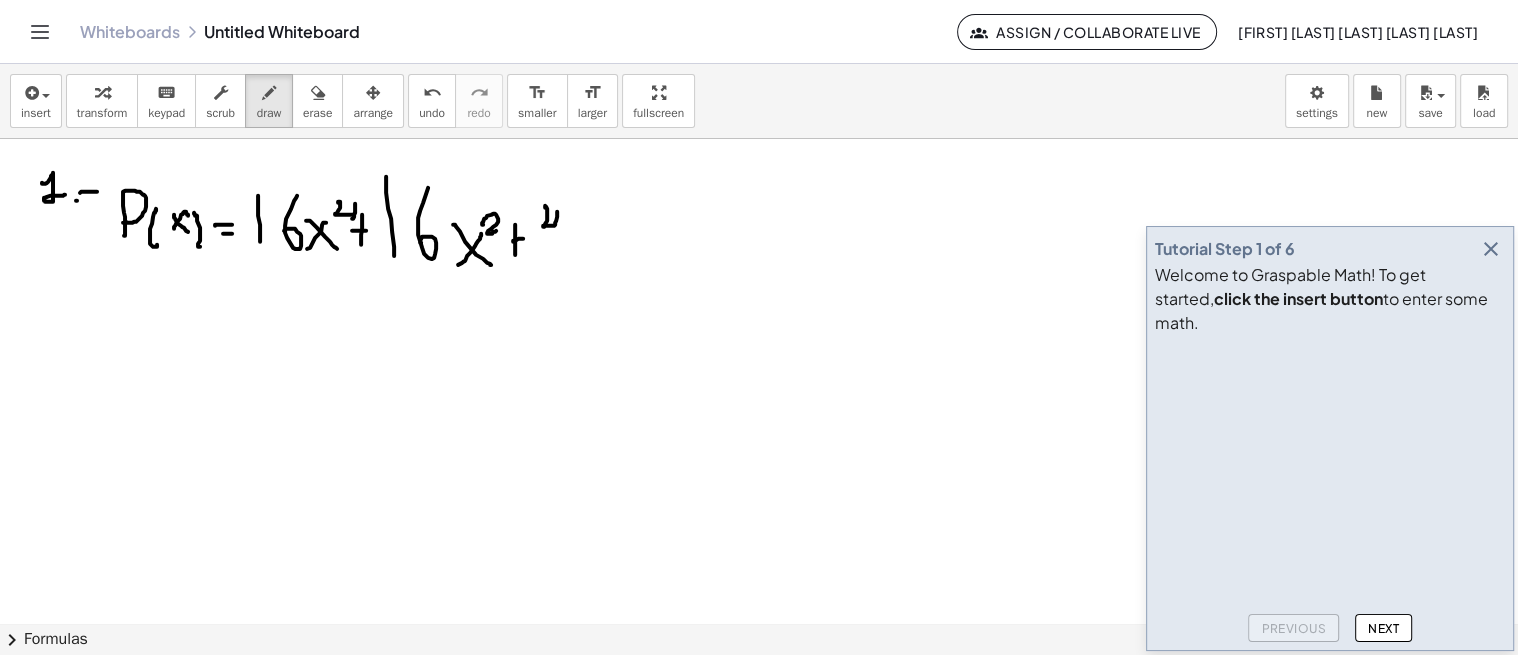 drag, startPoint x: 545, startPoint y: 207, endPoint x: 557, endPoint y: 257, distance: 51.41984 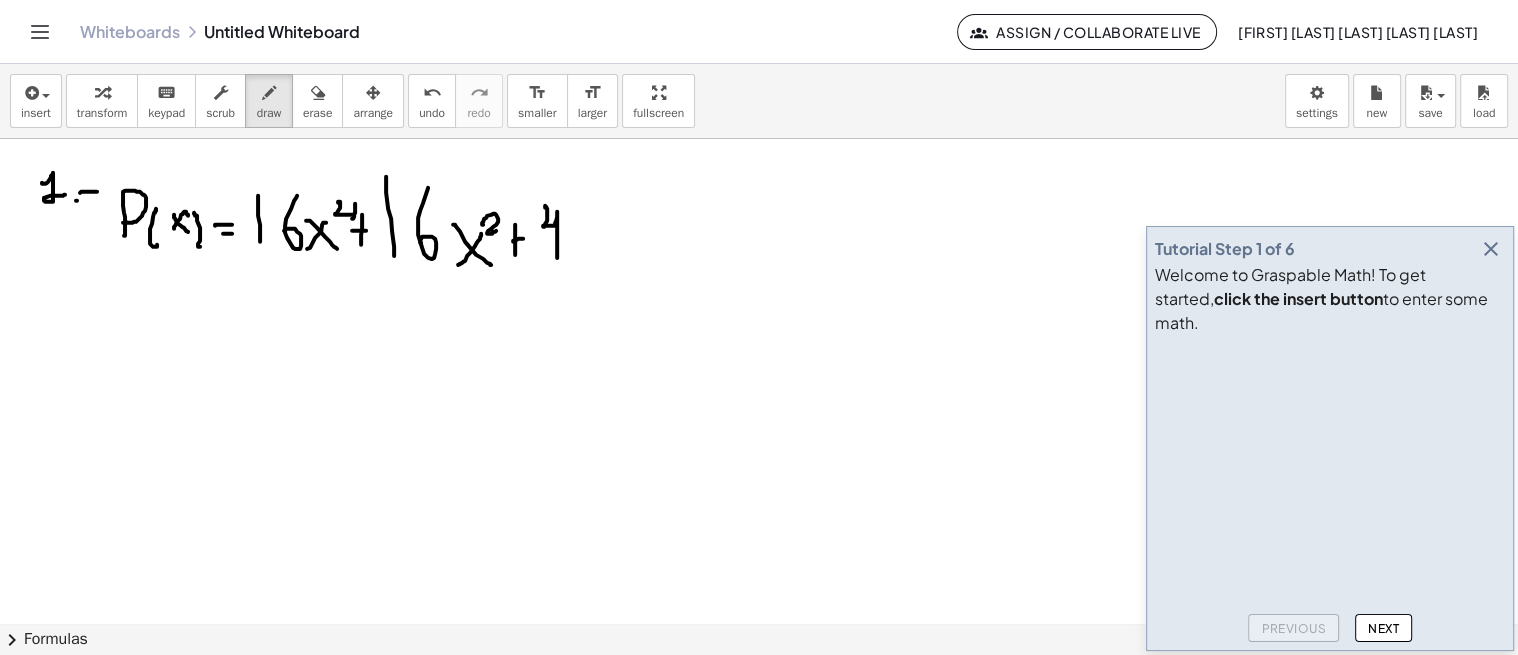 click at bounding box center [1491, 249] 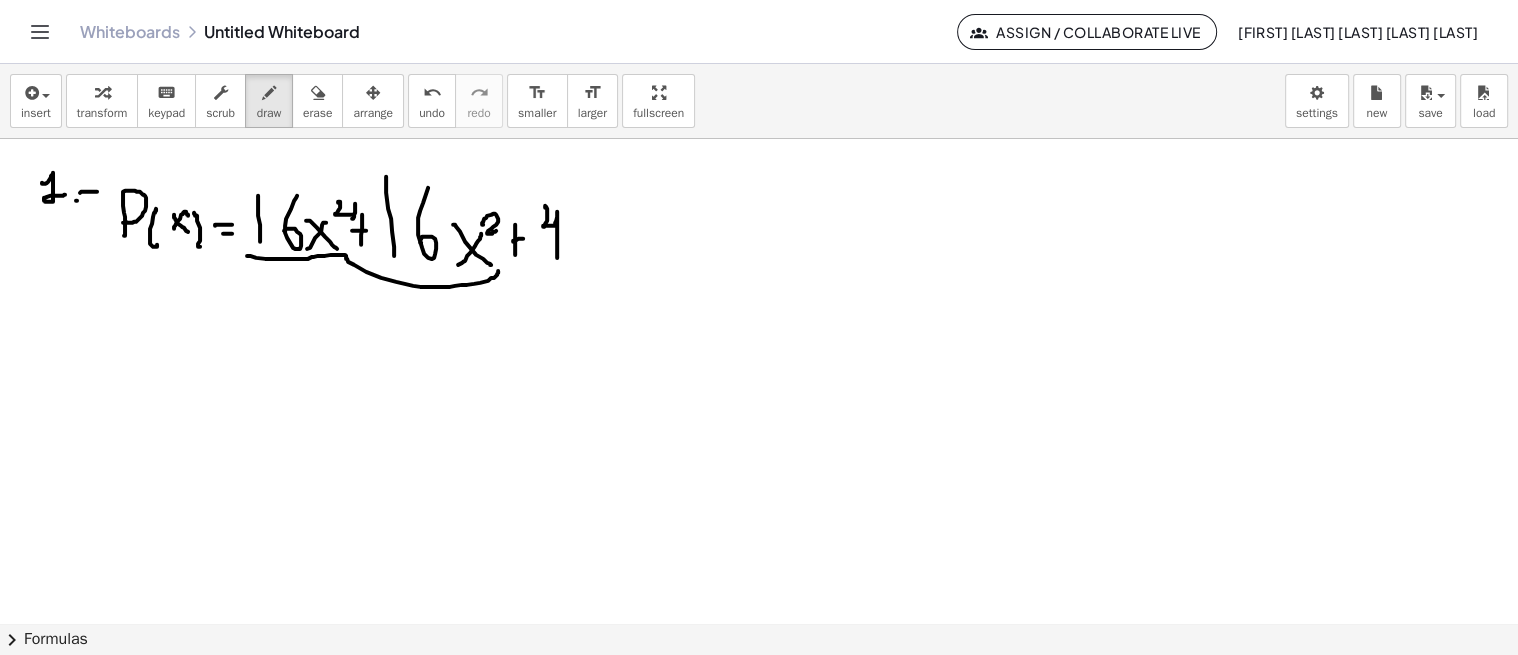 drag, startPoint x: 247, startPoint y: 255, endPoint x: 587, endPoint y: 271, distance: 340.37625 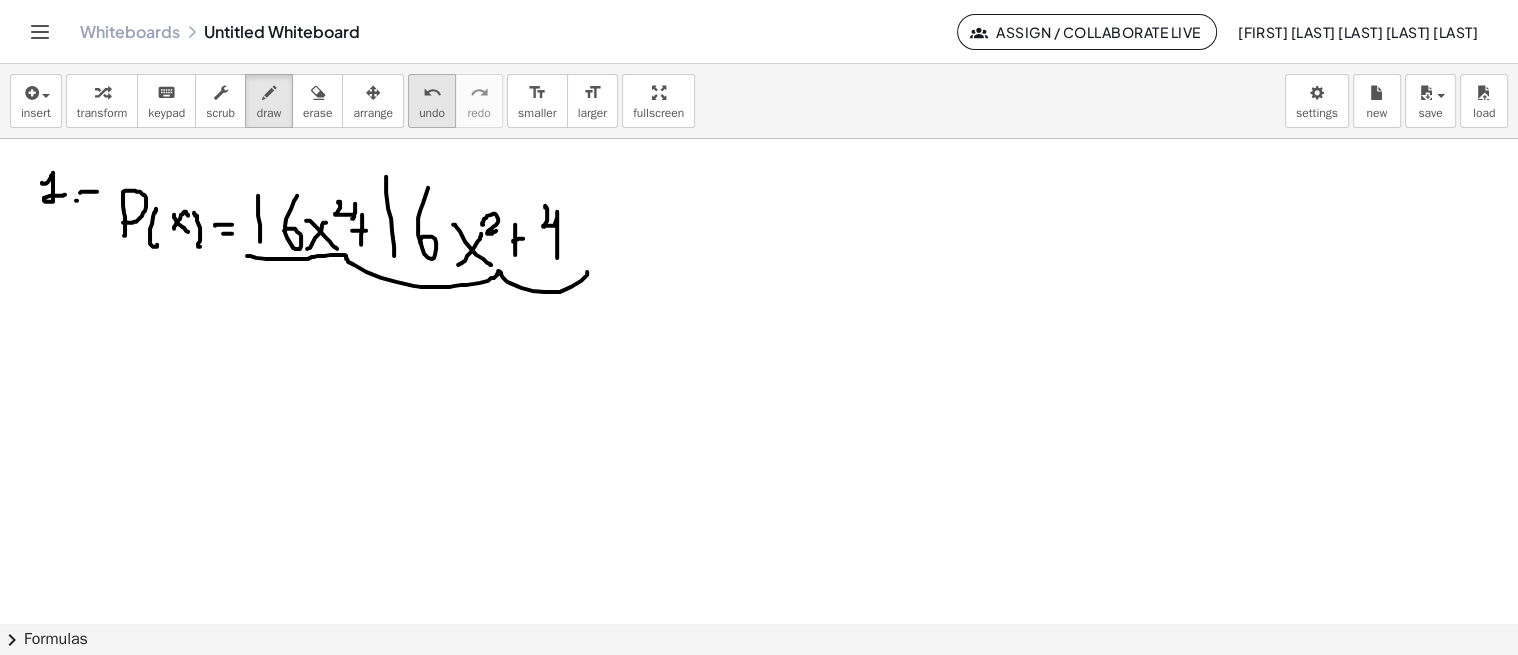 click on "undo" at bounding box center [432, 93] 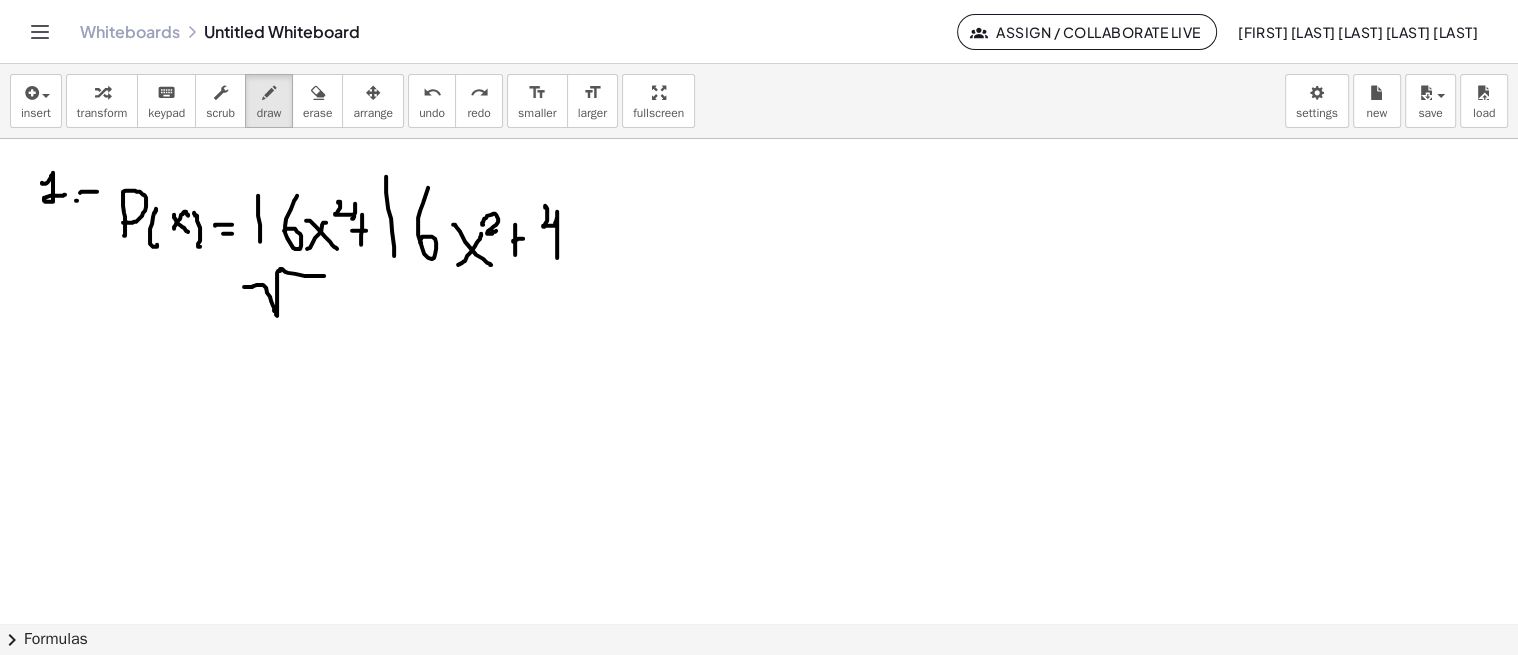 drag, startPoint x: 246, startPoint y: 286, endPoint x: 332, endPoint y: 275, distance: 86.70064 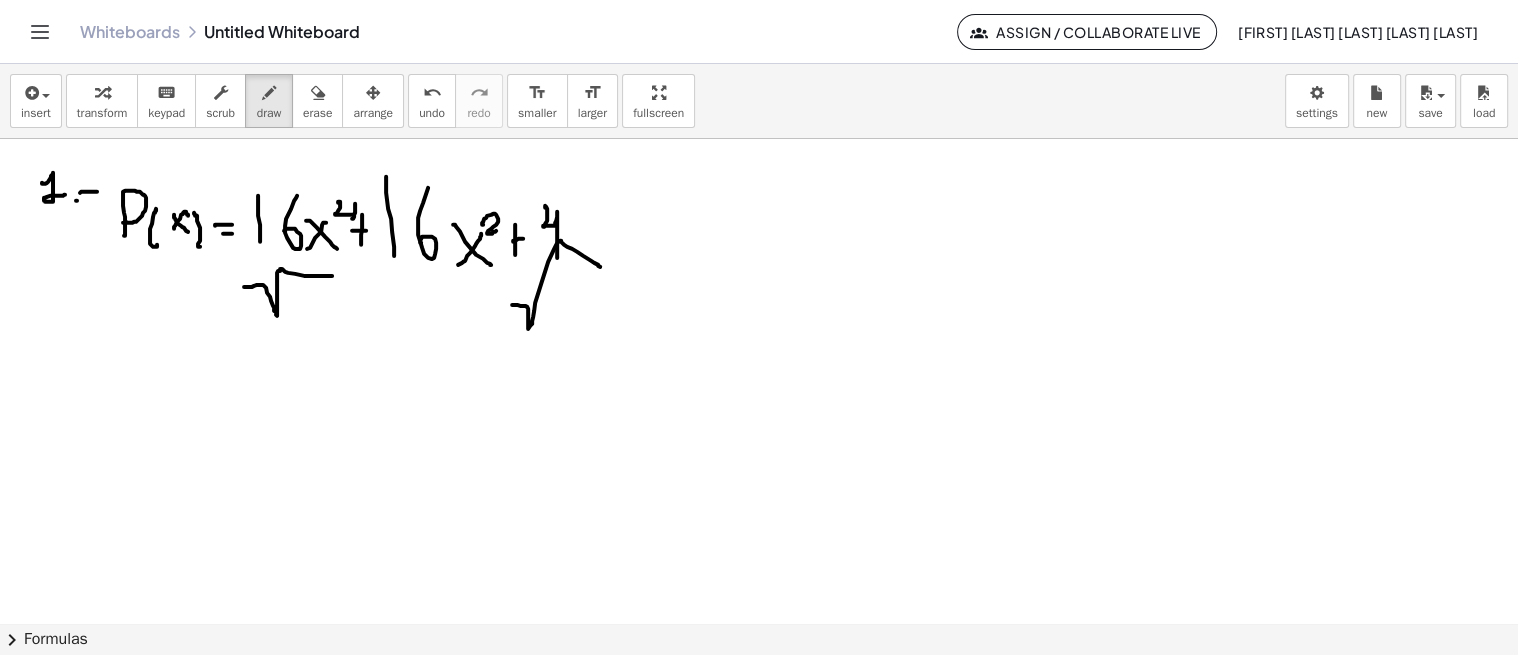drag, startPoint x: 512, startPoint y: 304, endPoint x: 602, endPoint y: 266, distance: 97.6934 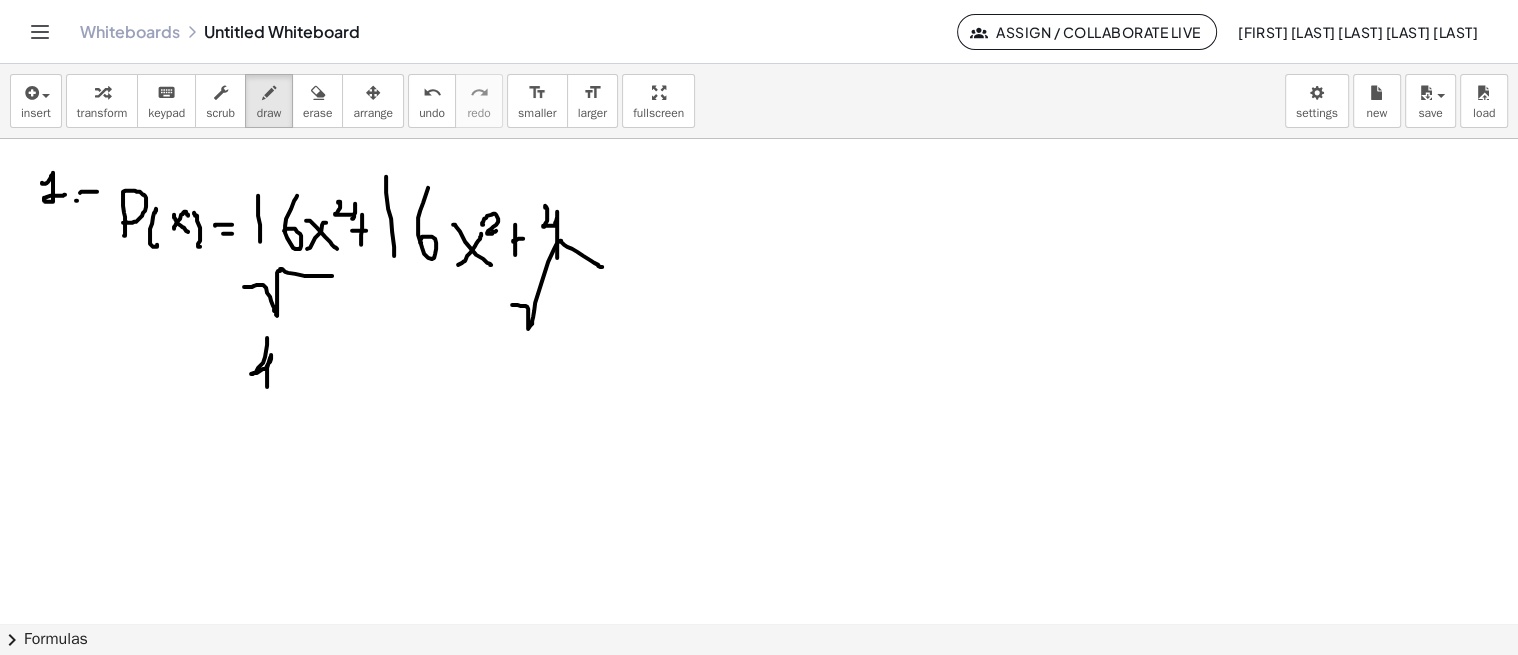 drag, startPoint x: 267, startPoint y: 344, endPoint x: 266, endPoint y: 383, distance: 39.012817 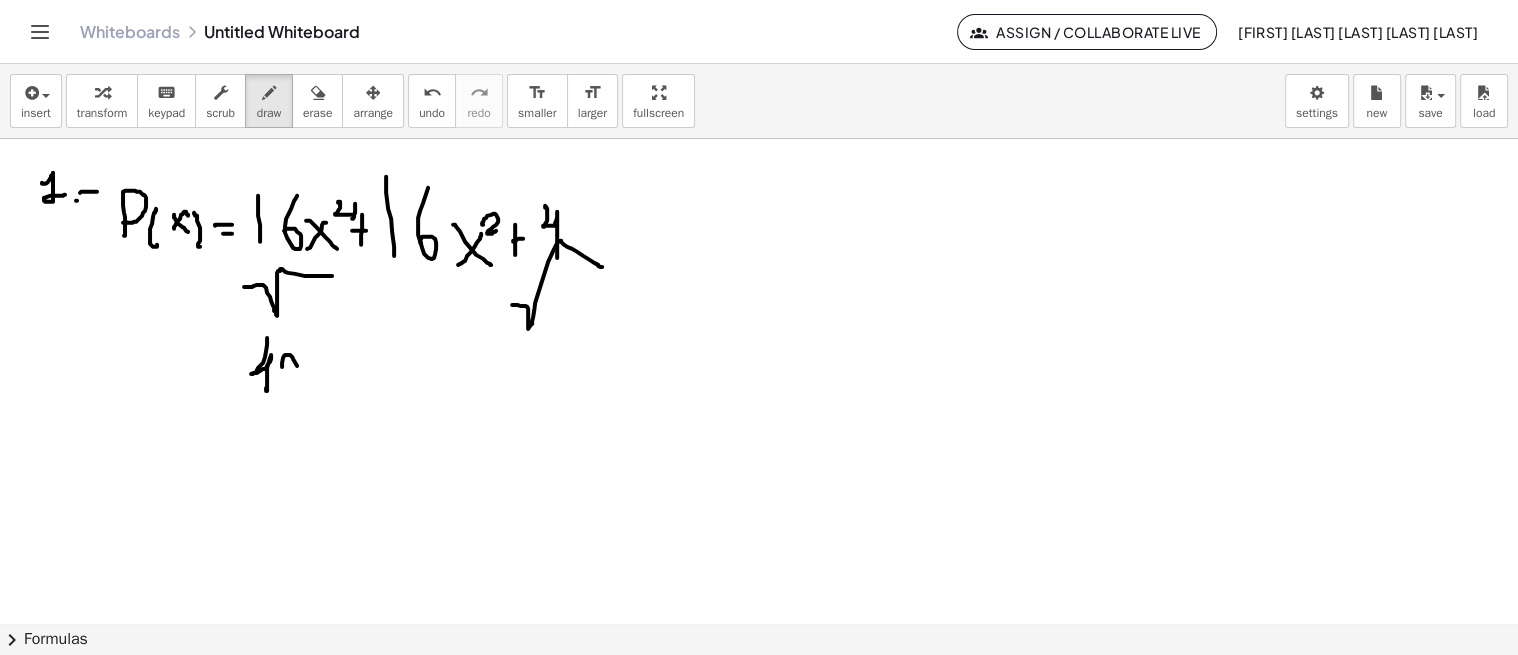drag, startPoint x: 282, startPoint y: 365, endPoint x: 312, endPoint y: 376, distance: 31.95309 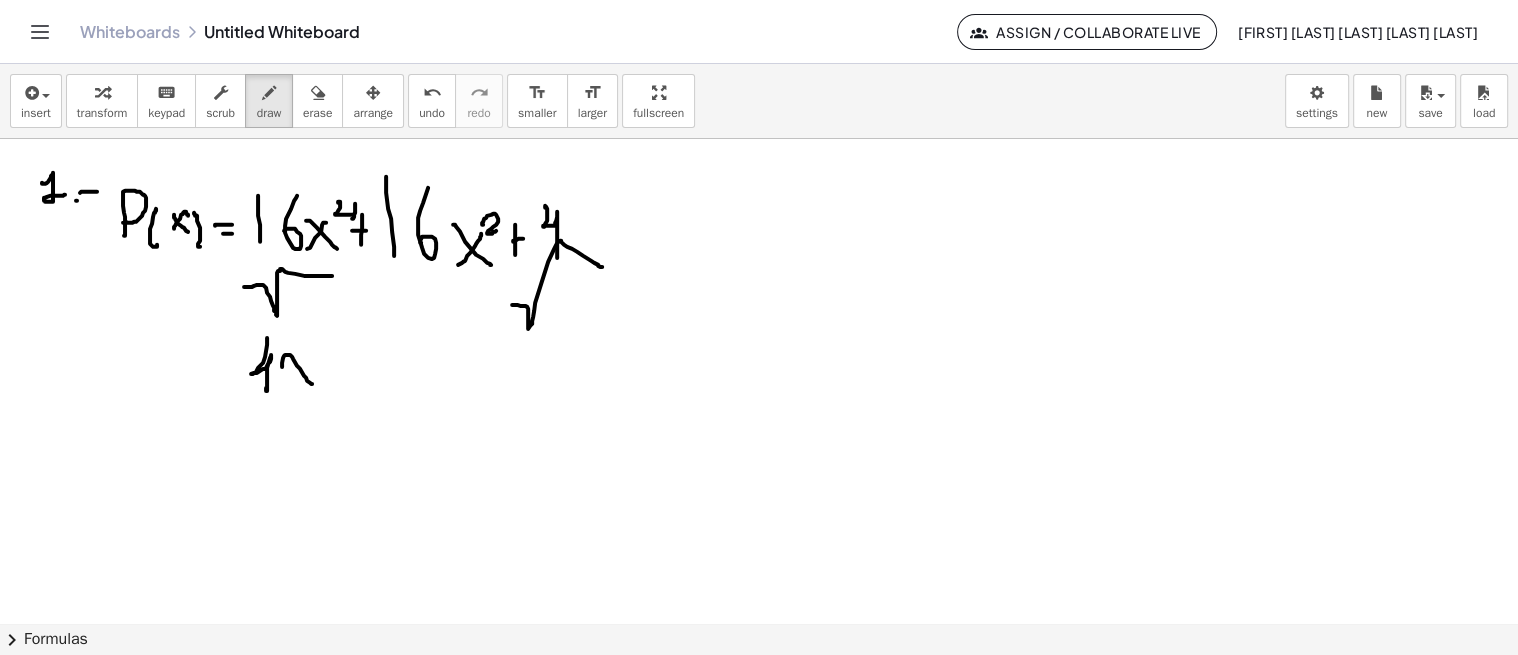 drag, startPoint x: 311, startPoint y: 353, endPoint x: 283, endPoint y: 378, distance: 37.536648 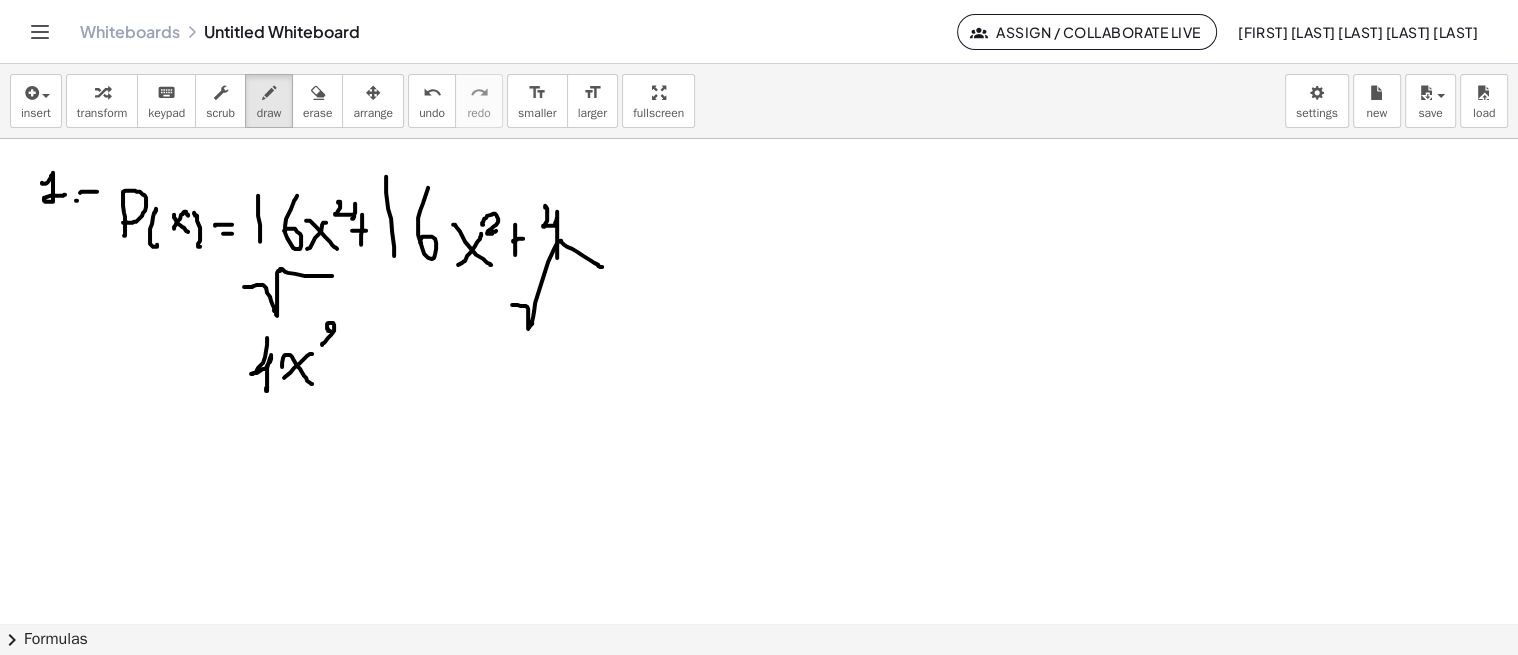 drag, startPoint x: 328, startPoint y: 322, endPoint x: 337, endPoint y: 347, distance: 26.57066 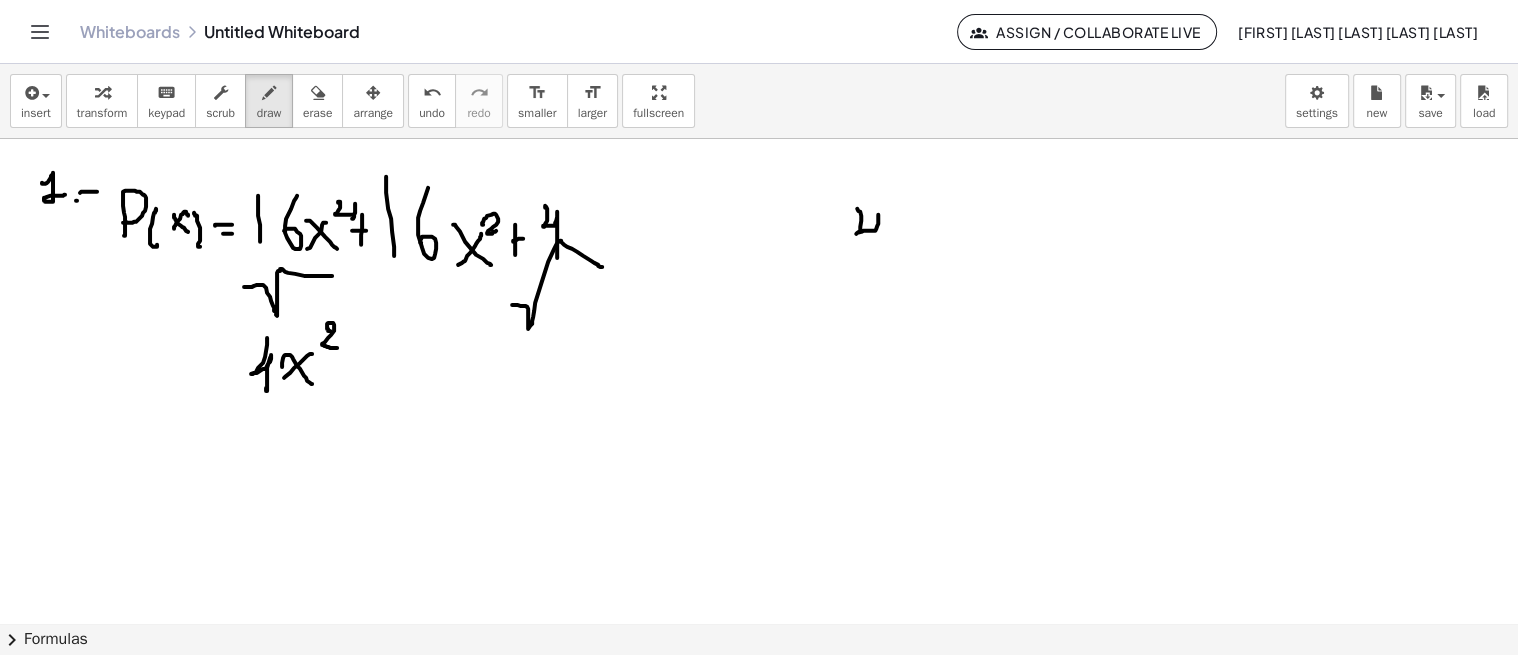 drag, startPoint x: 857, startPoint y: 208, endPoint x: 864, endPoint y: 245, distance: 37.65634 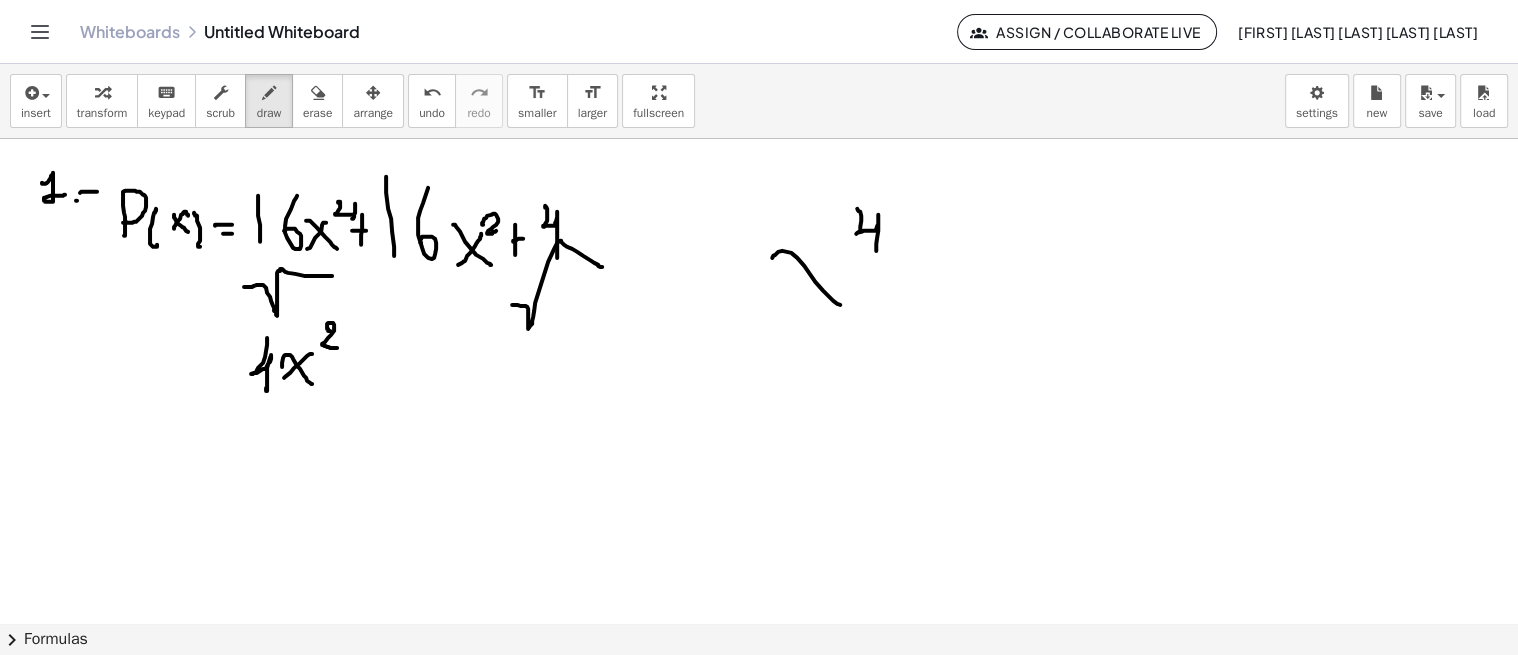 drag, startPoint x: 772, startPoint y: 257, endPoint x: 842, endPoint y: 288, distance: 76.55717 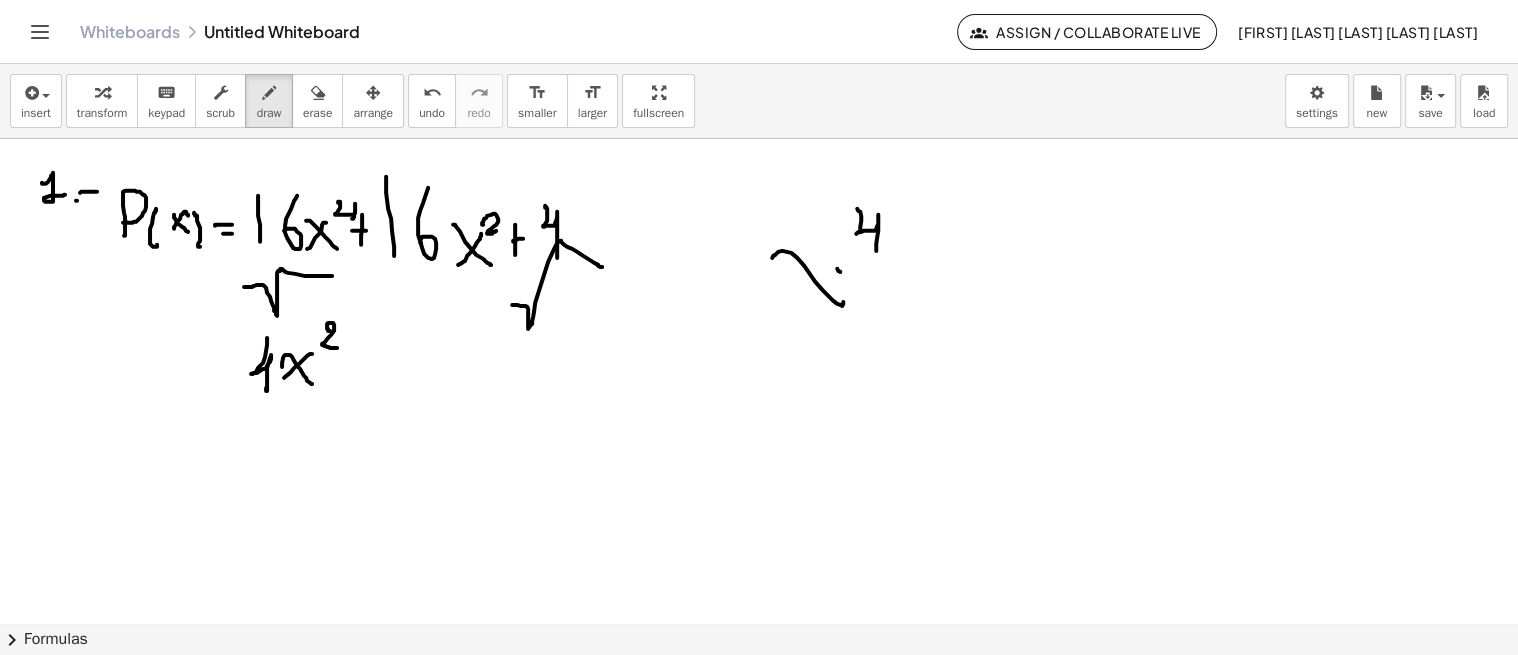 drag, startPoint x: 837, startPoint y: 268, endPoint x: 778, endPoint y: 305, distance: 69.641945 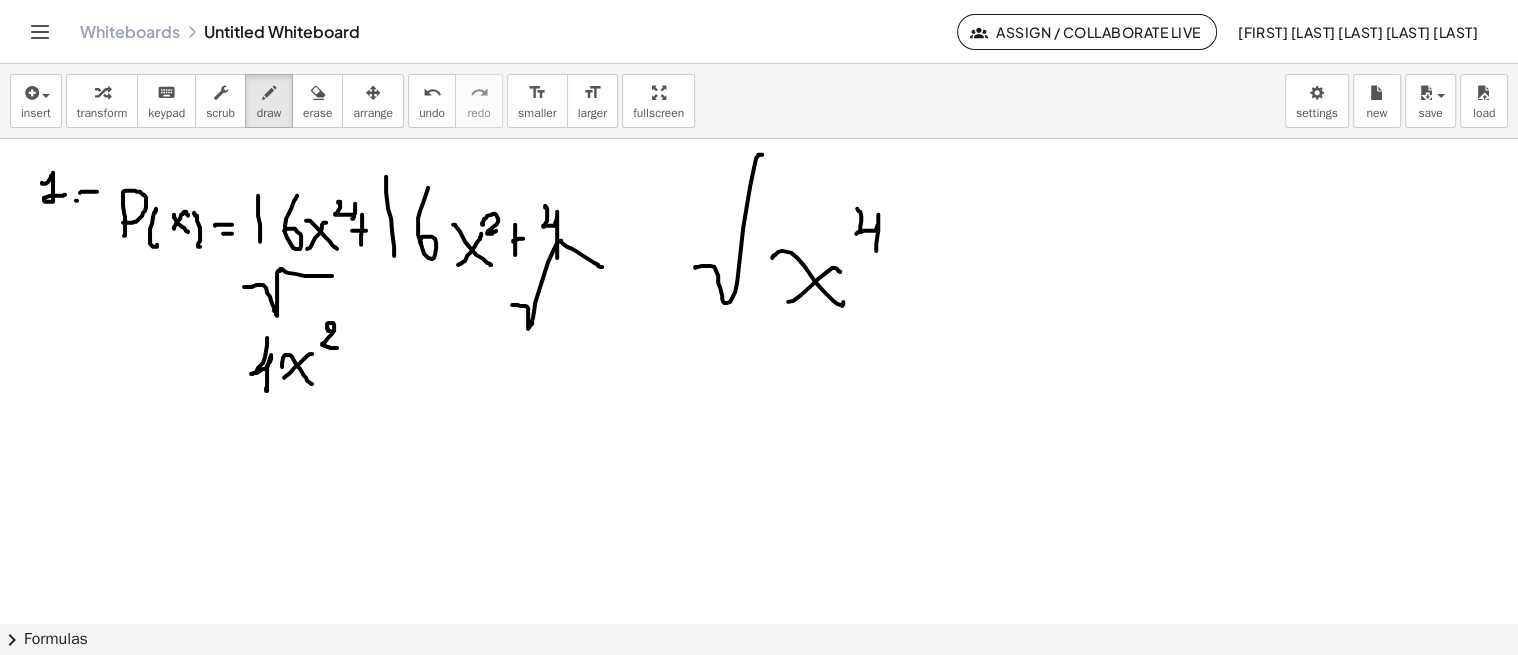 drag 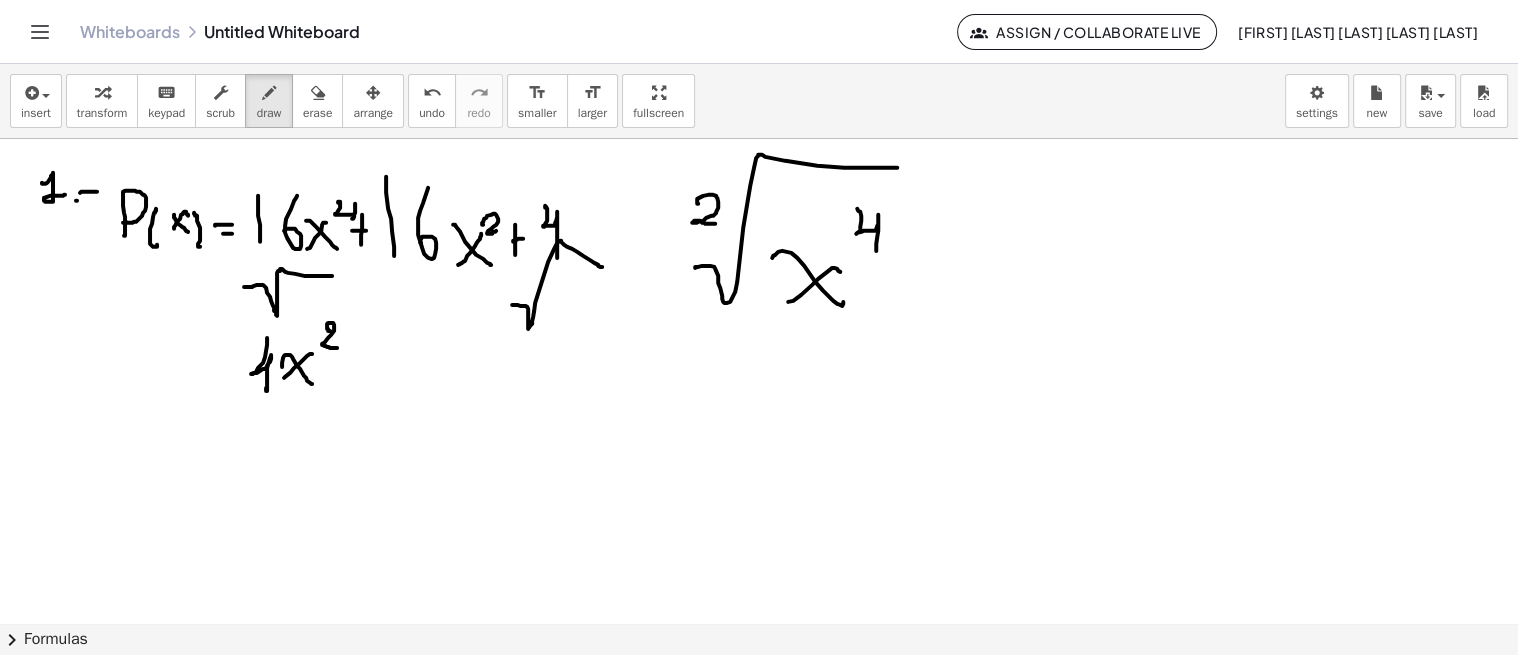 drag, startPoint x: 701, startPoint y: 196, endPoint x: 716, endPoint y: 222, distance: 30.016663 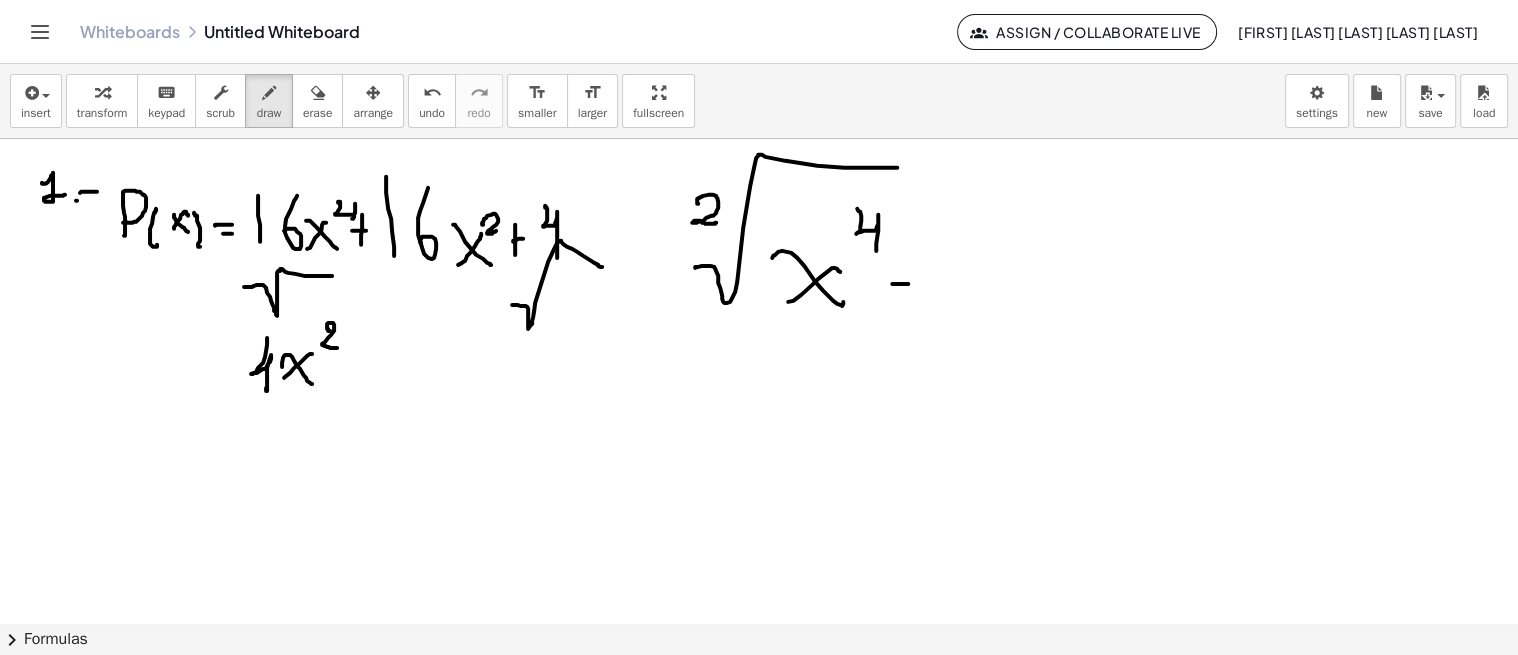 click at bounding box center [759, 623] 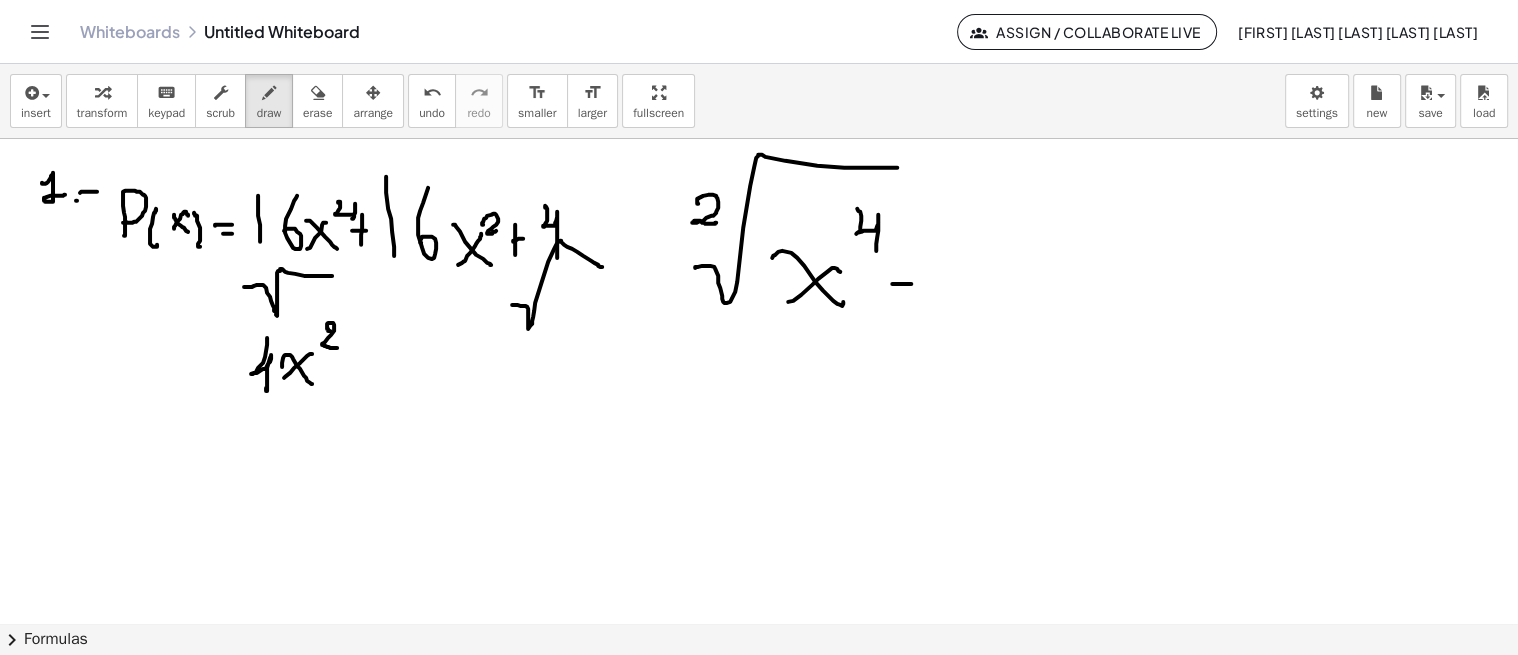 drag, startPoint x: 884, startPoint y: 297, endPoint x: 937, endPoint y: 294, distance: 53.08484 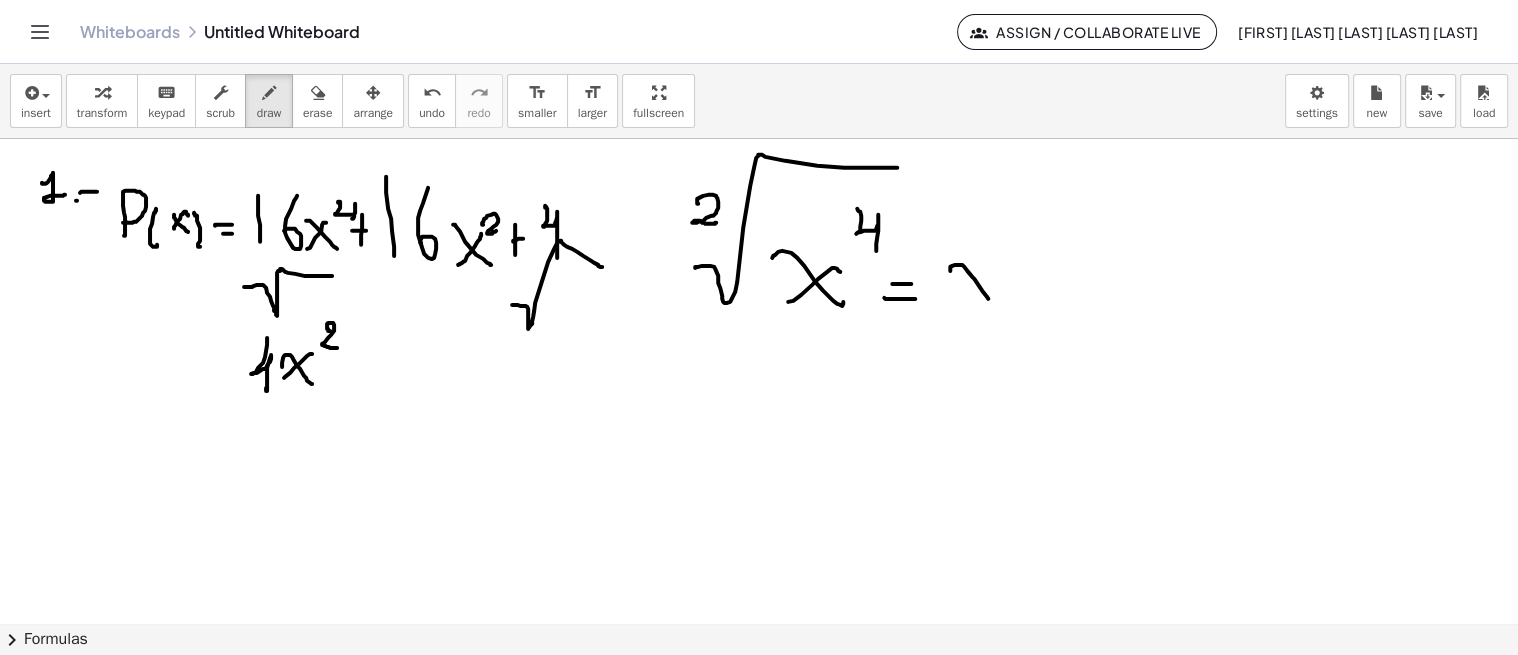 drag, startPoint x: 952, startPoint y: 265, endPoint x: 1001, endPoint y: 297, distance: 58.5235 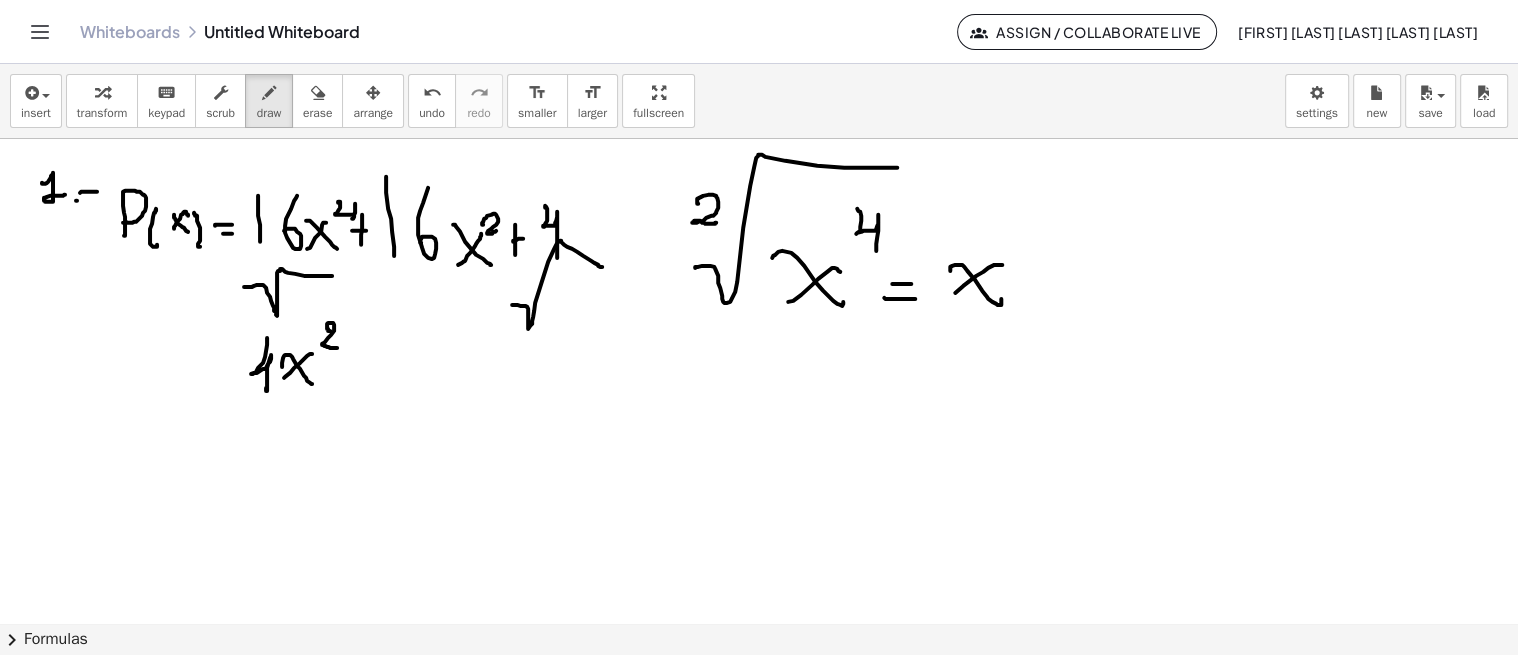 drag, startPoint x: 963, startPoint y: 285, endPoint x: 926, endPoint y: 313, distance: 46.400433 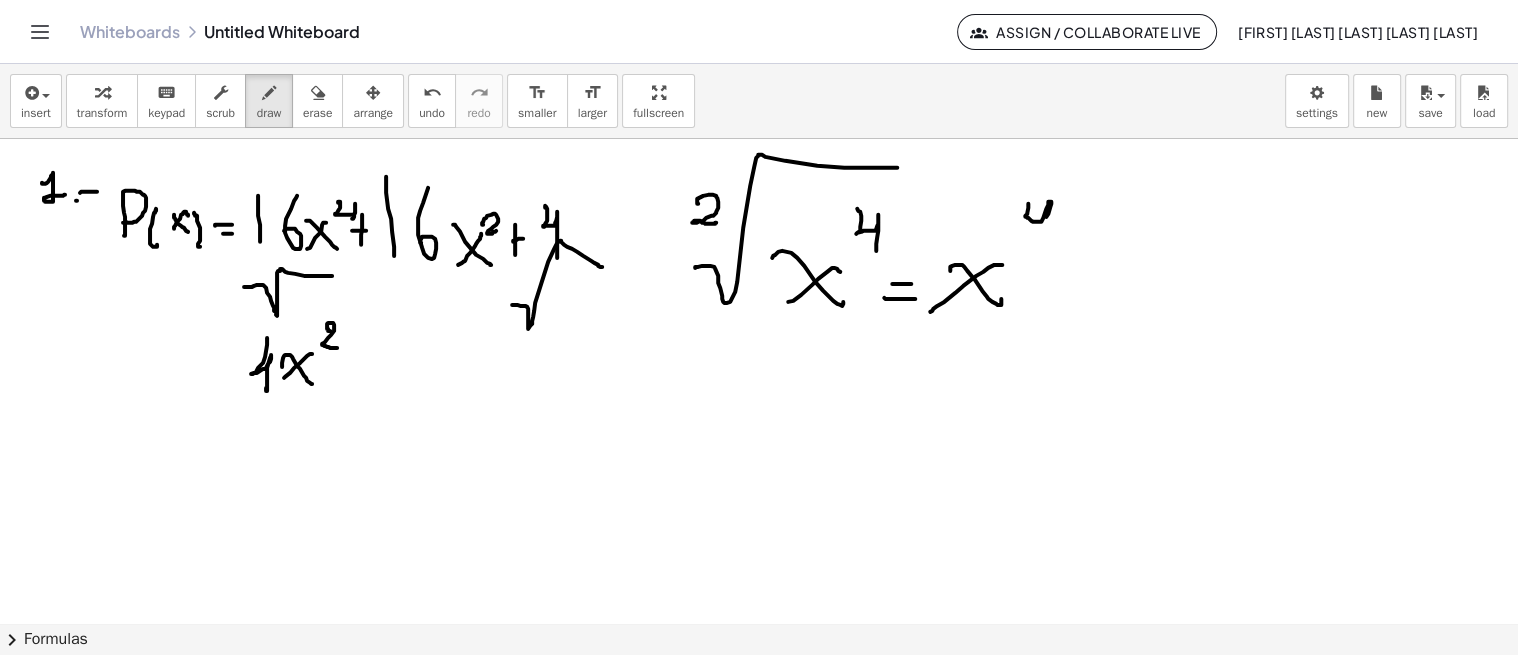 drag, startPoint x: 1028, startPoint y: 203, endPoint x: 1037, endPoint y: 232, distance: 30.364452 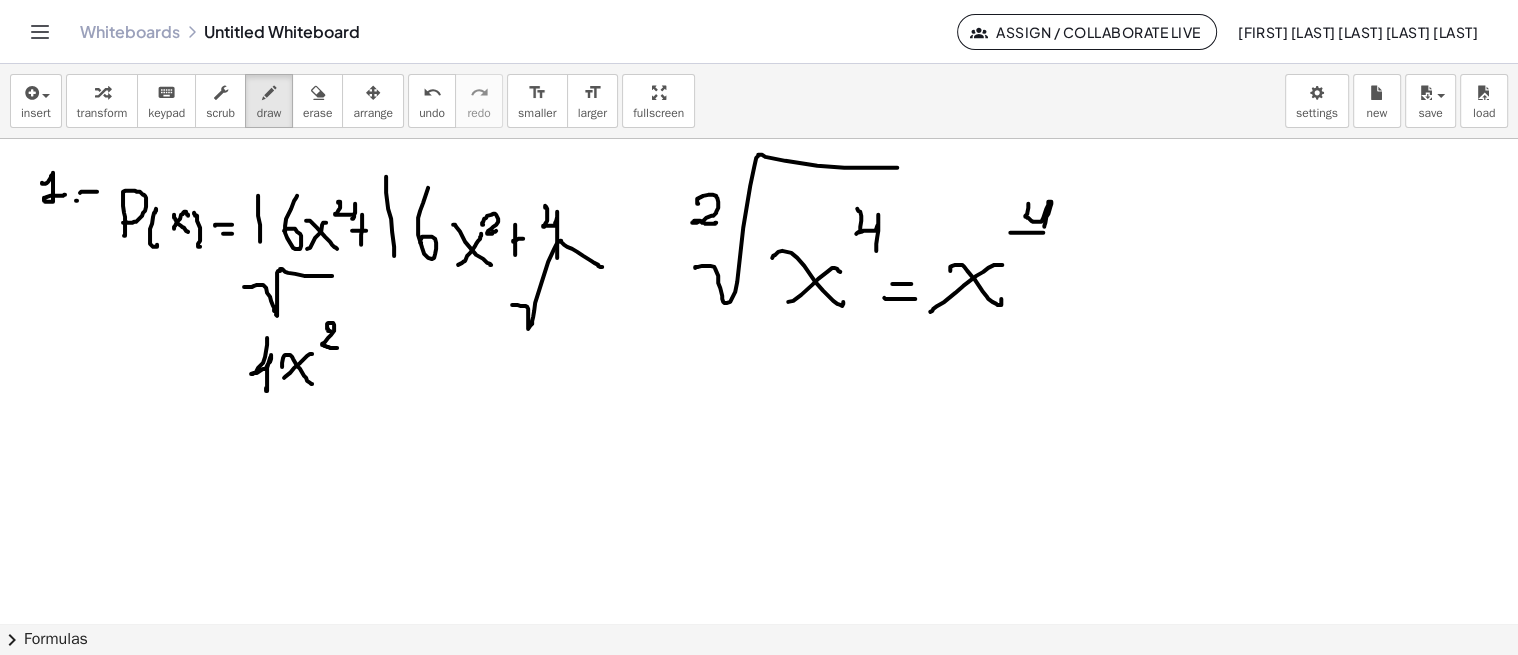 drag, startPoint x: 1026, startPoint y: 232, endPoint x: 1058, endPoint y: 234, distance: 32.06244 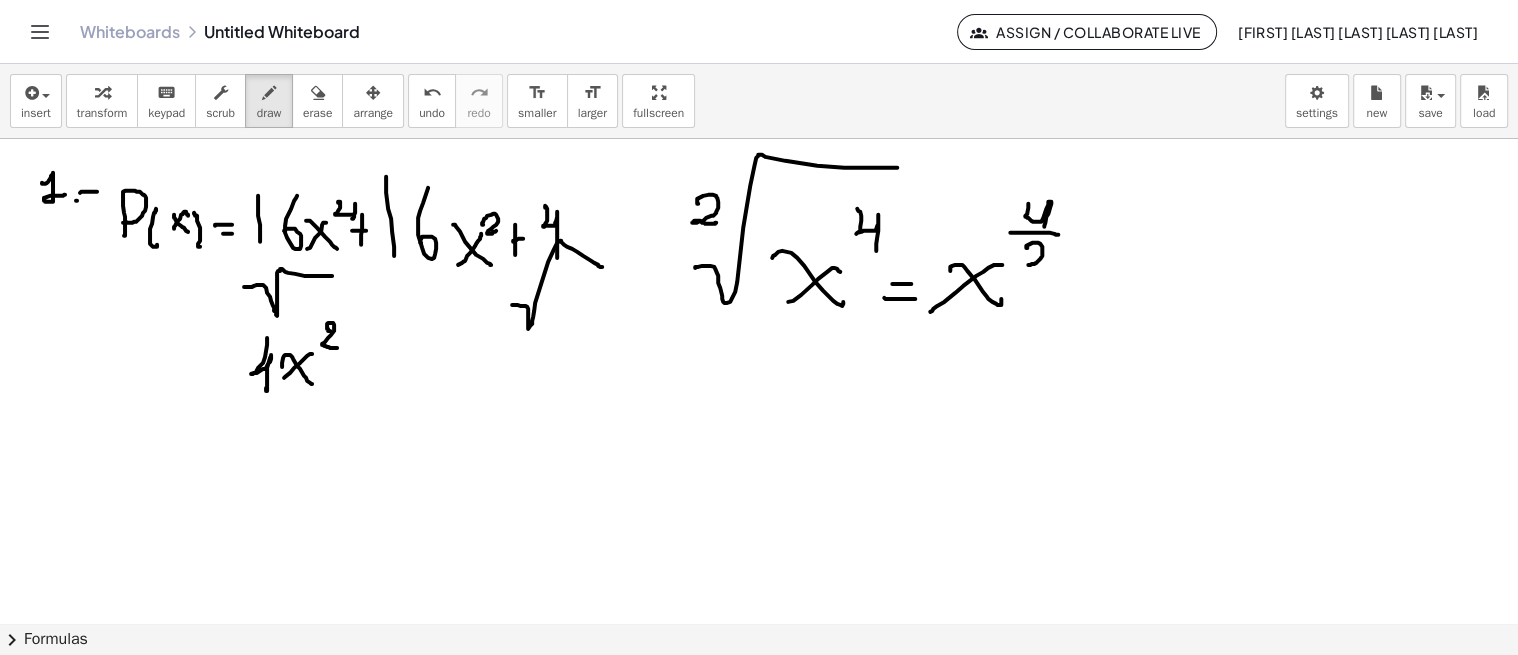 drag, startPoint x: 1026, startPoint y: 247, endPoint x: 1054, endPoint y: 266, distance: 33.83785 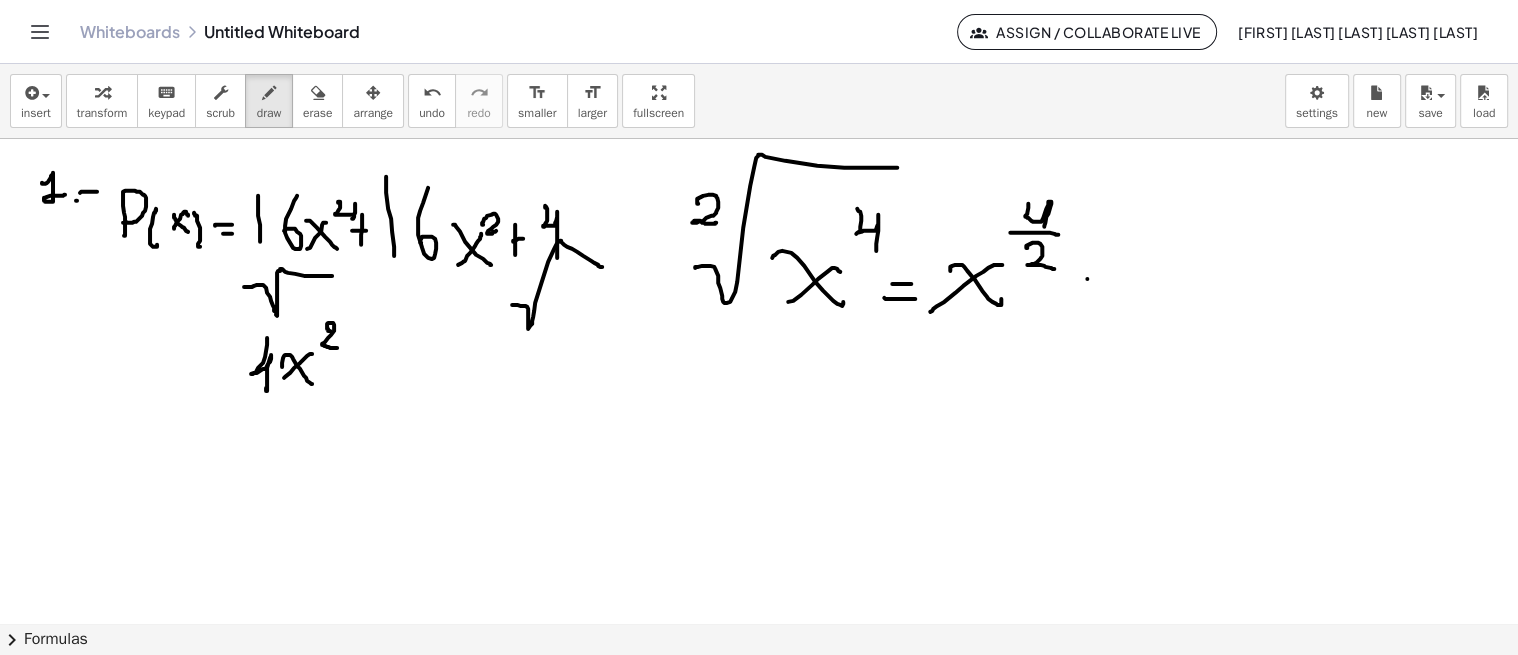 drag, startPoint x: 1087, startPoint y: 278, endPoint x: 1097, endPoint y: 287, distance: 13.453624 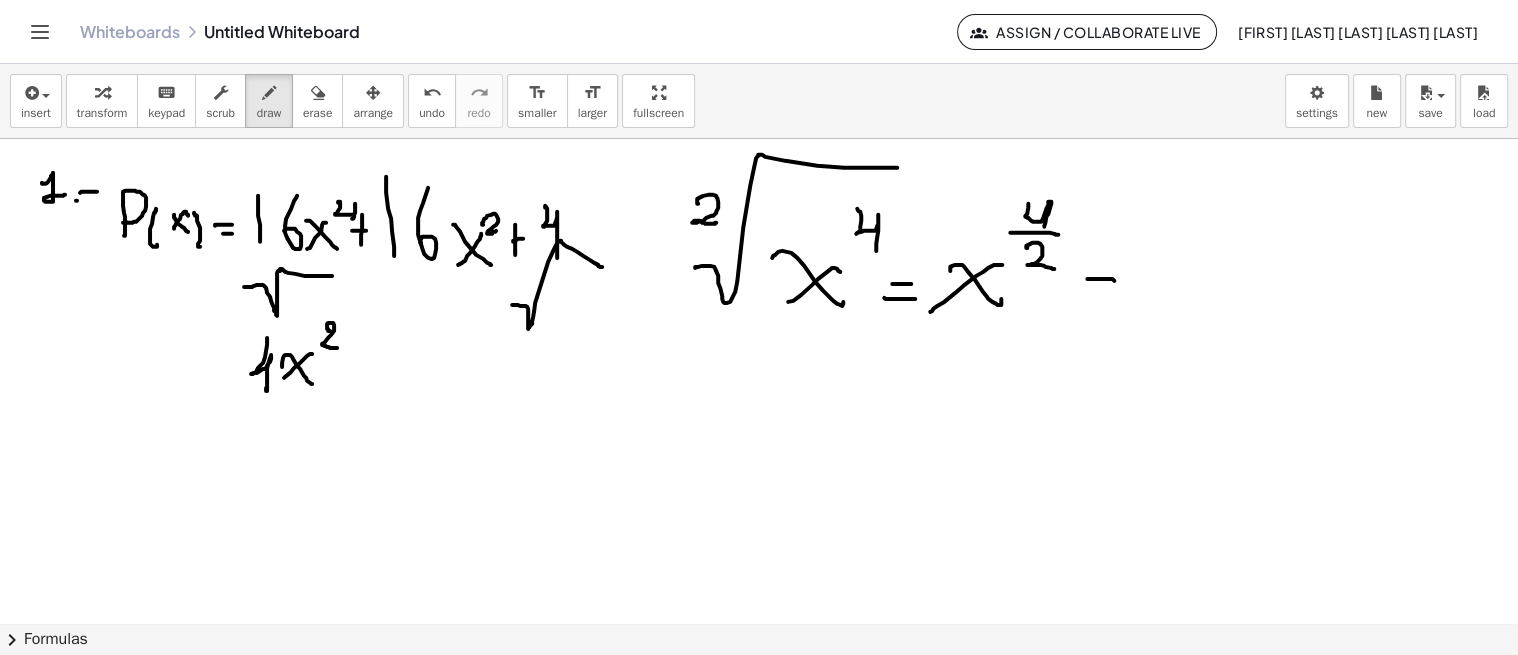 drag, startPoint x: 1091, startPoint y: 294, endPoint x: 1112, endPoint y: 288, distance: 21.84033 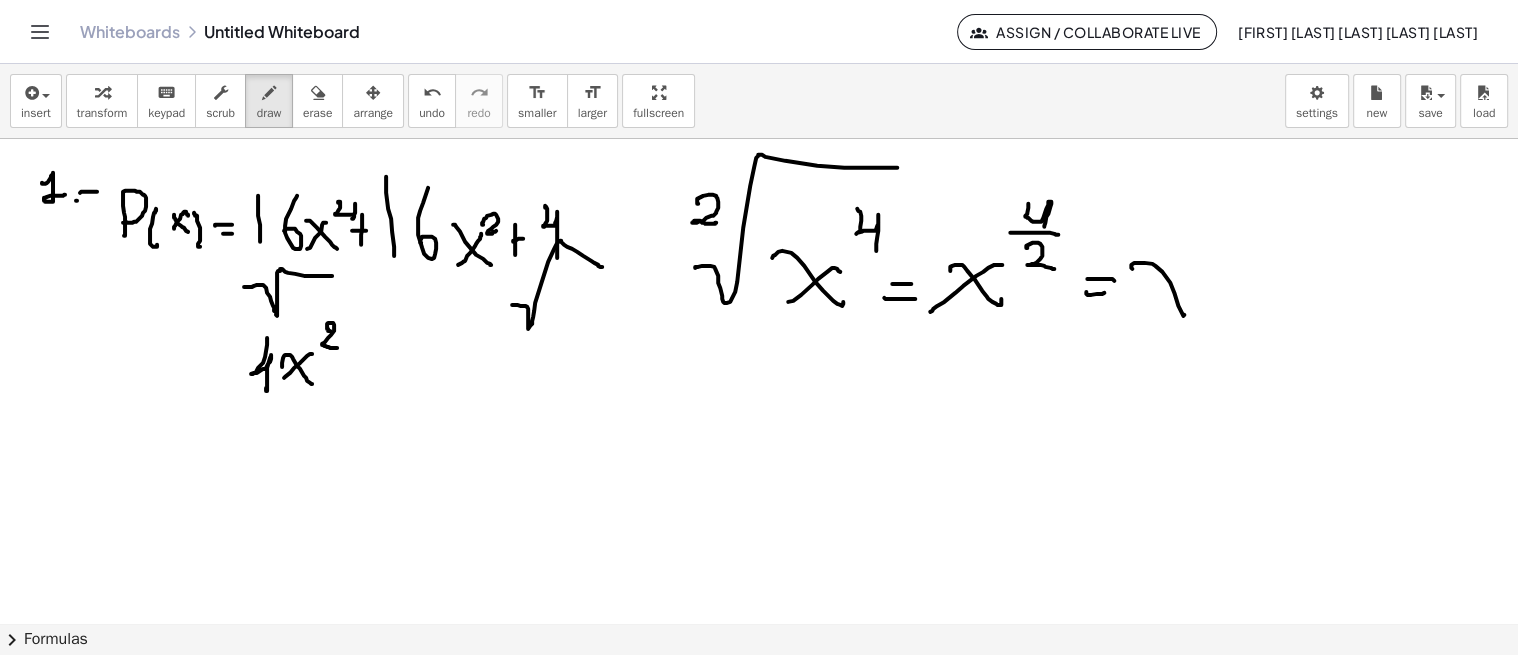 drag, startPoint x: 1131, startPoint y: 265, endPoint x: 1187, endPoint y: 304, distance: 68.24222 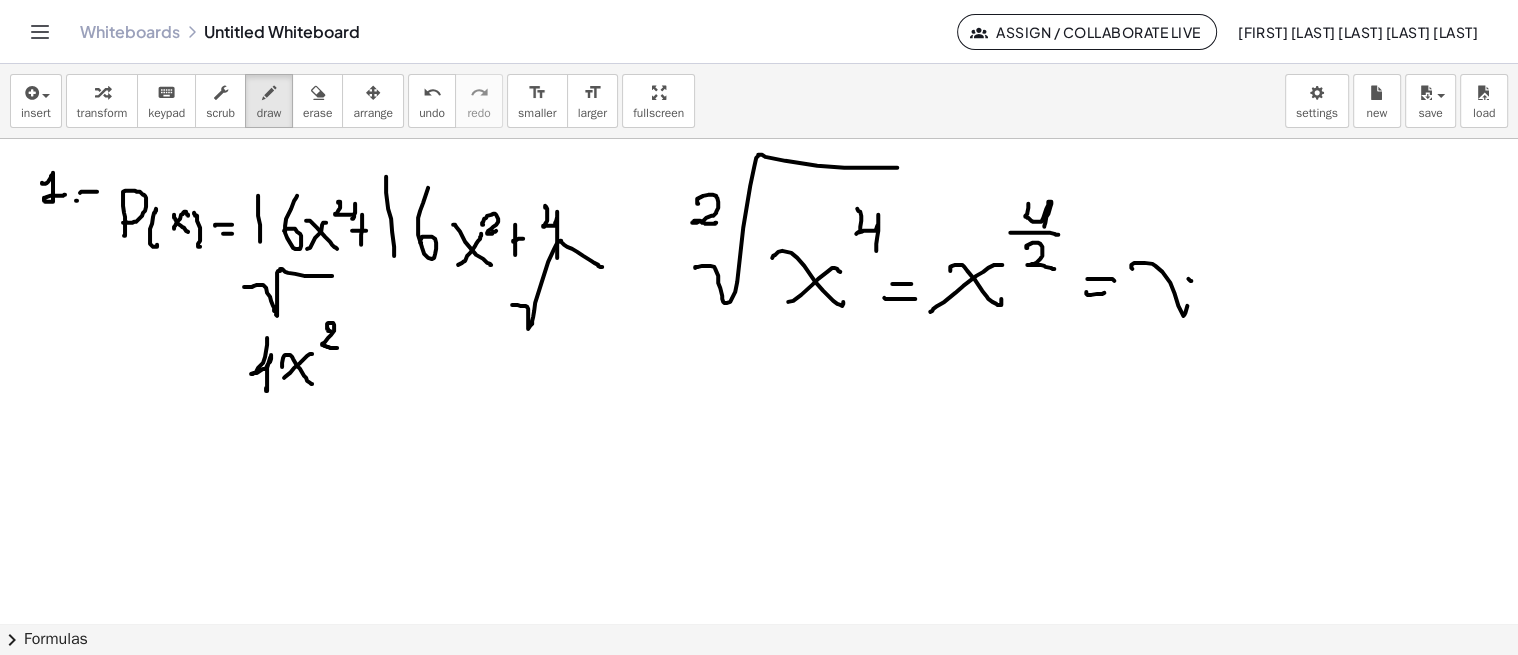 drag, startPoint x: 1191, startPoint y: 280, endPoint x: 1148, endPoint y: 305, distance: 49.73932 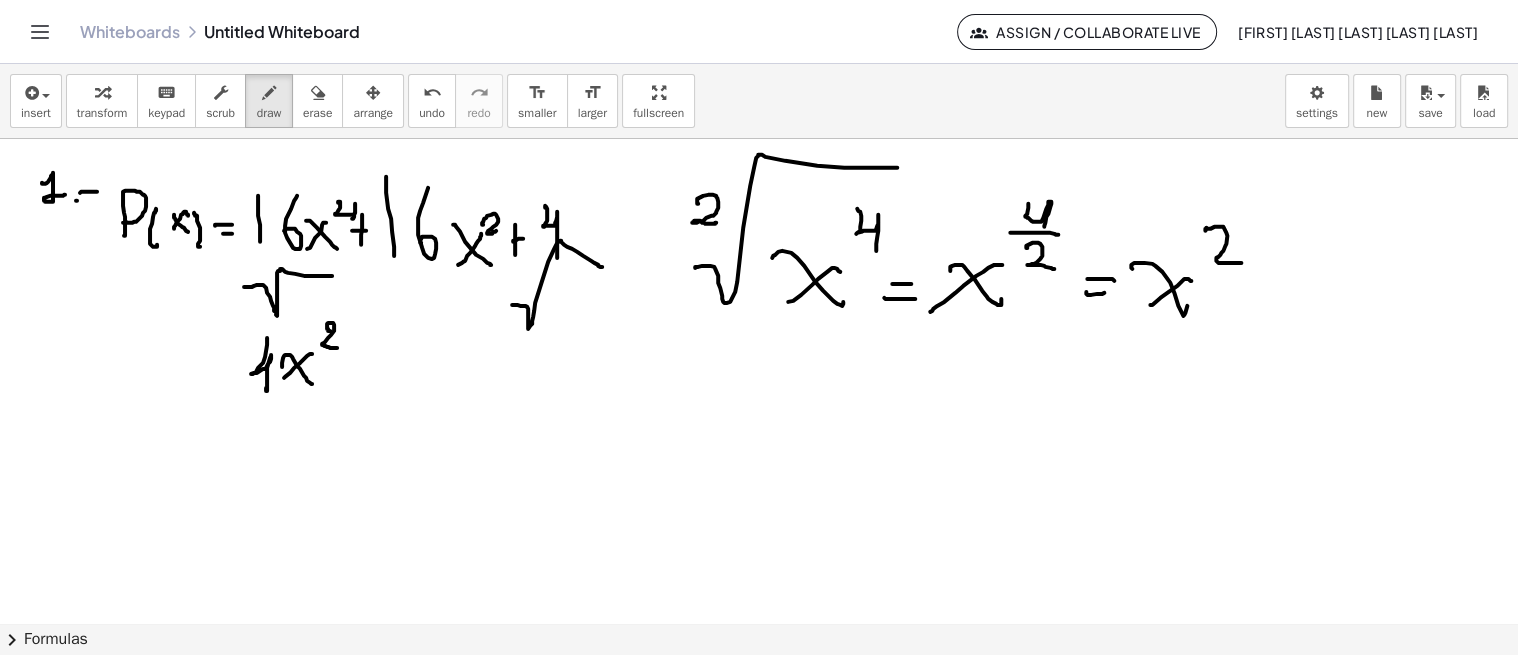 drag, startPoint x: 1206, startPoint y: 227, endPoint x: 1241, endPoint y: 251, distance: 42.43819 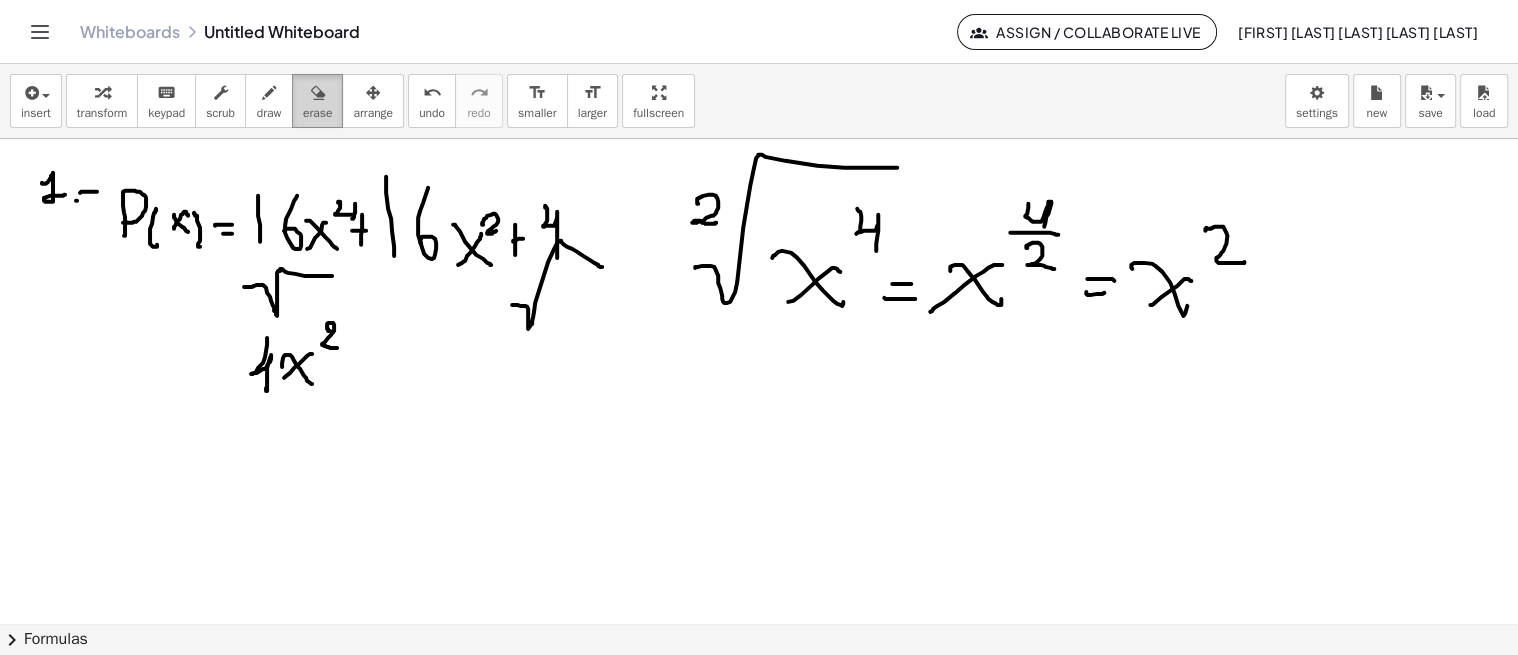 click at bounding box center [317, 92] 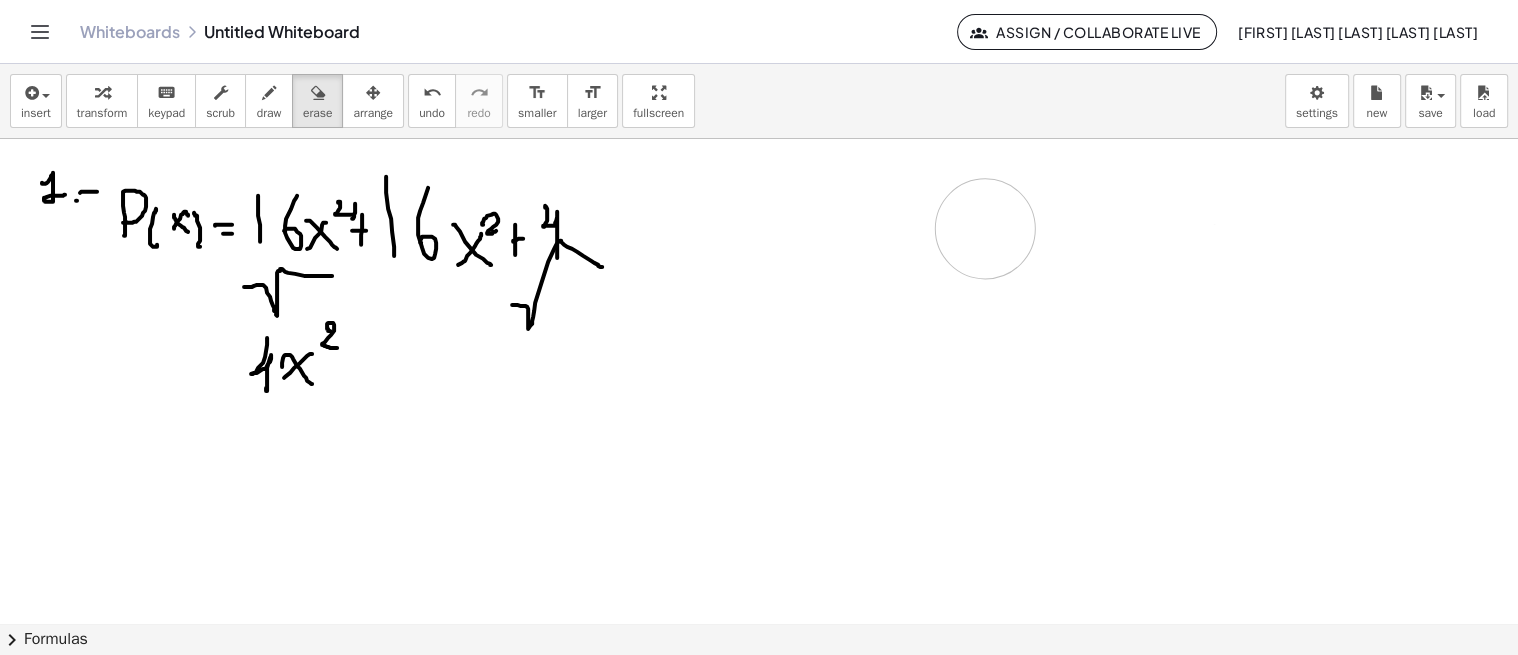 drag, startPoint x: 1346, startPoint y: 260, endPoint x: 930, endPoint y: 227, distance: 417.30685 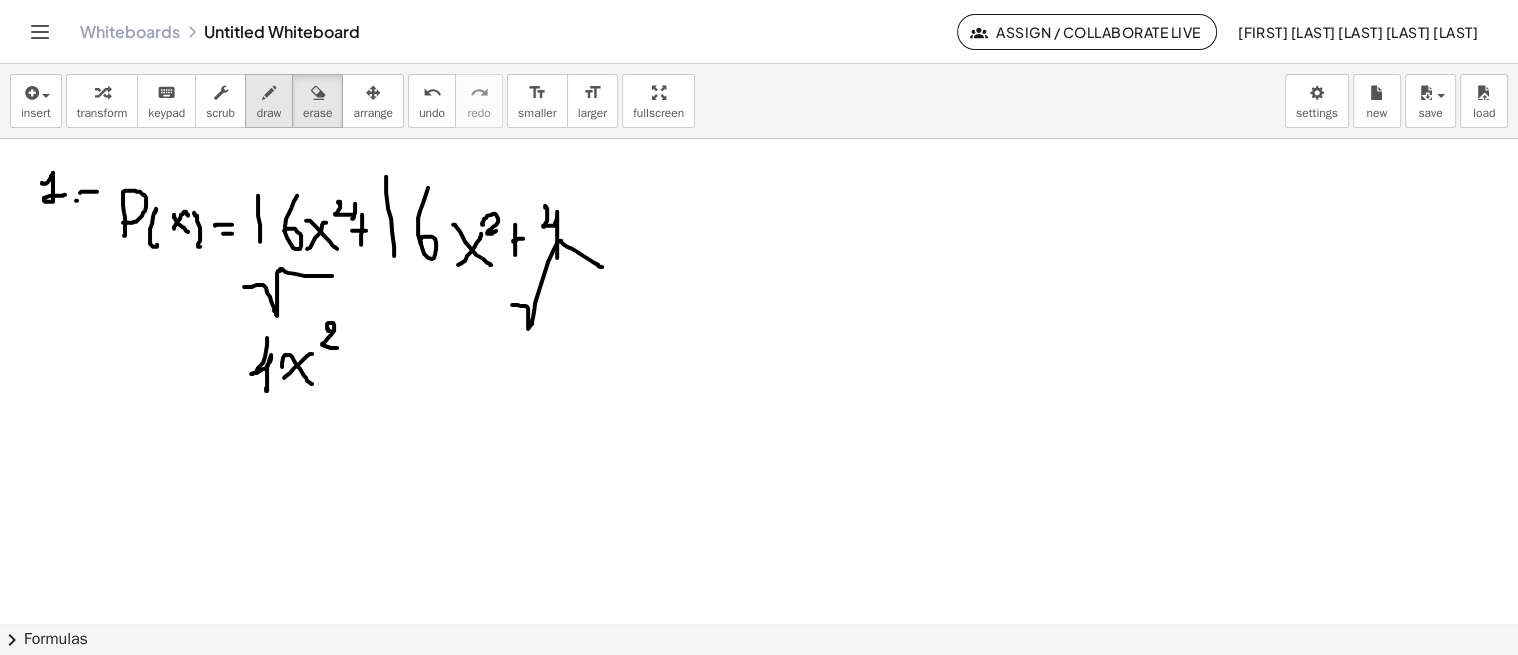click at bounding box center [269, 92] 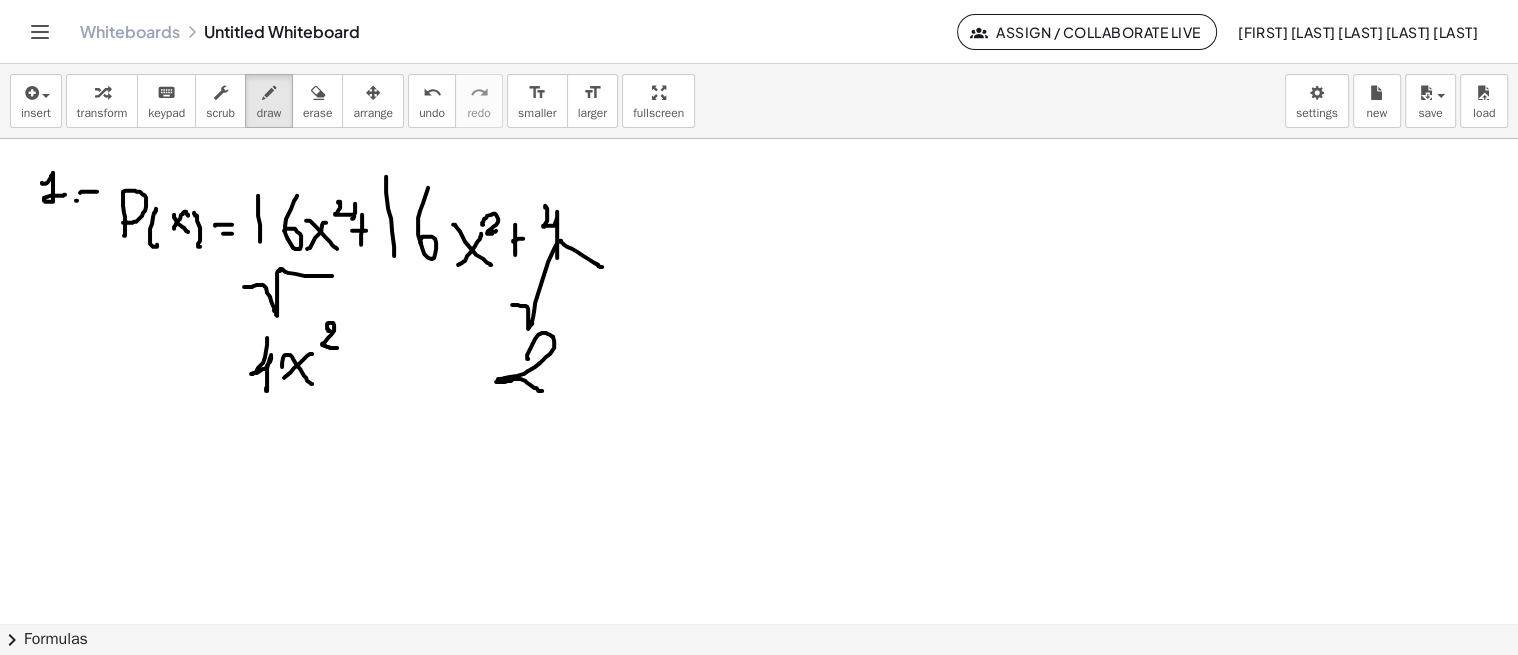 drag, startPoint x: 527, startPoint y: 358, endPoint x: 536, endPoint y: 381, distance: 24.698177 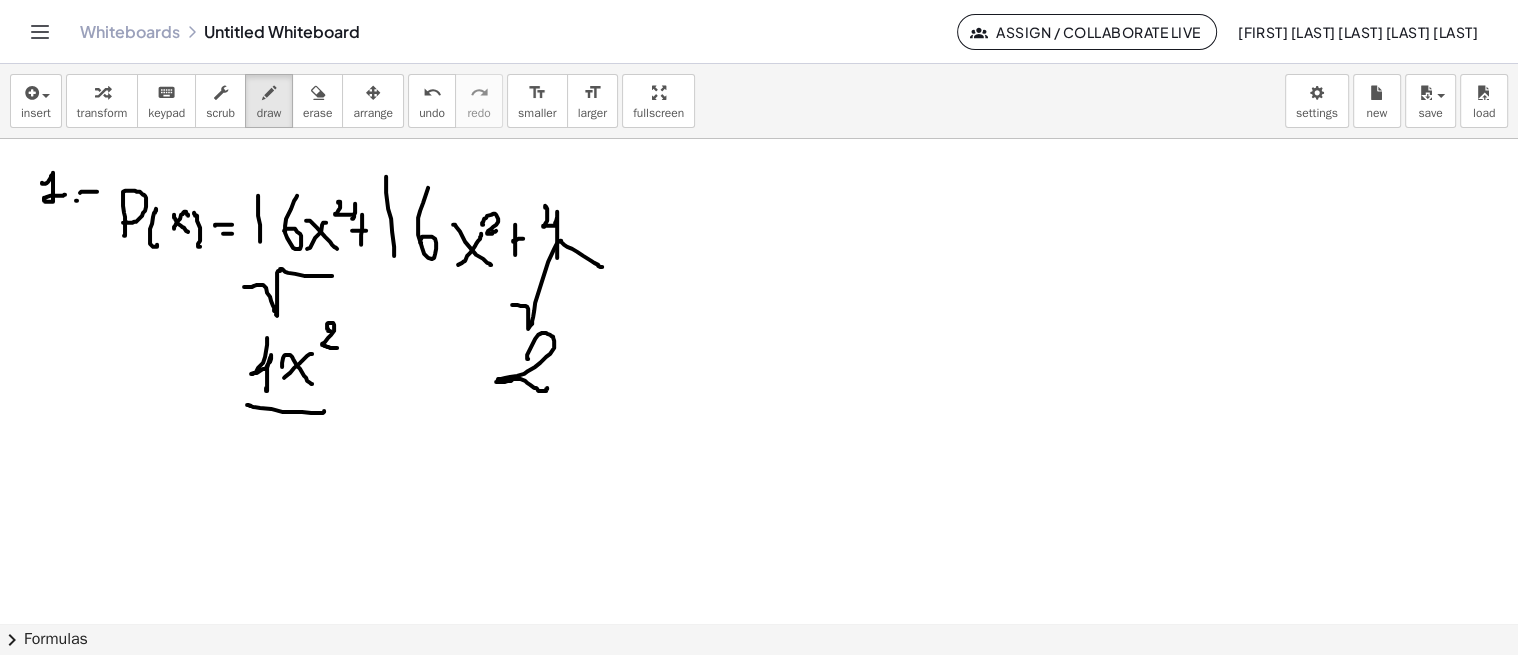 drag, startPoint x: 250, startPoint y: 405, endPoint x: 311, endPoint y: 415, distance: 61.81424 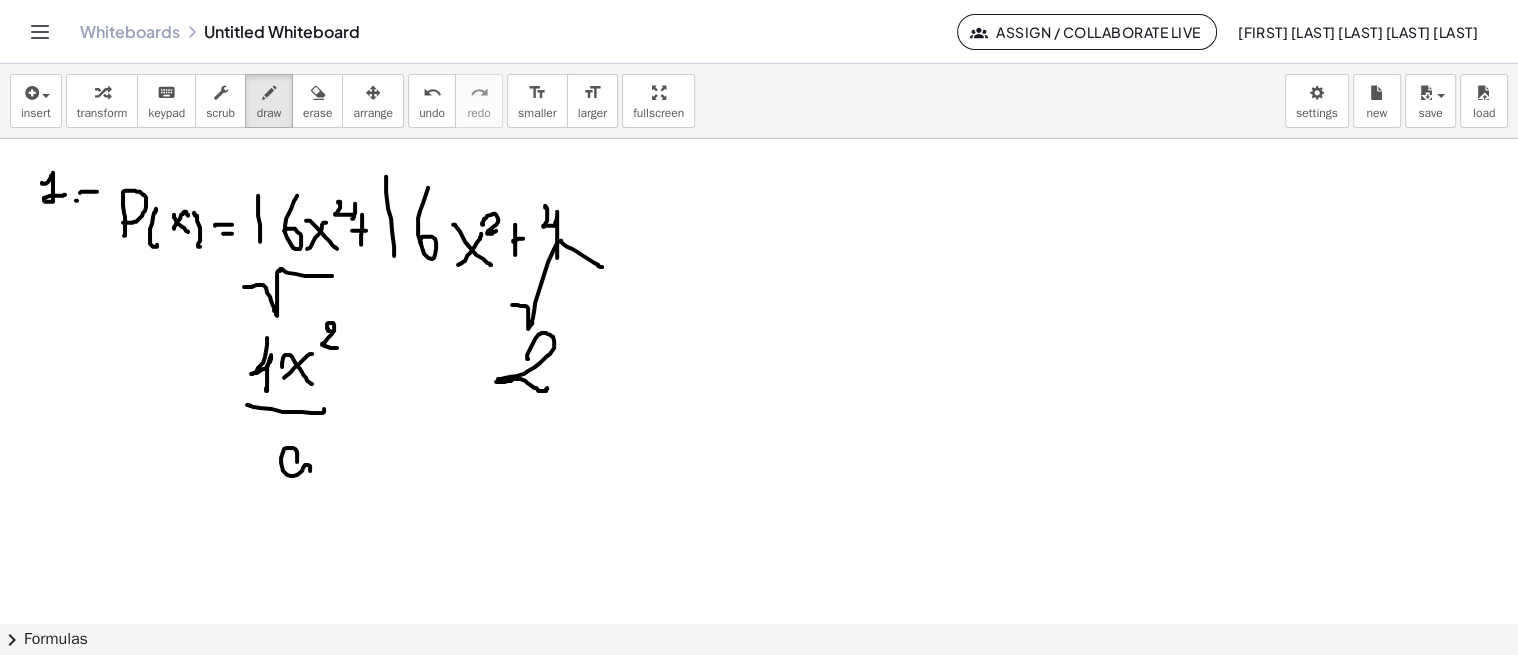 drag, startPoint x: 297, startPoint y: 461, endPoint x: 476, endPoint y: 455, distance: 179.10052 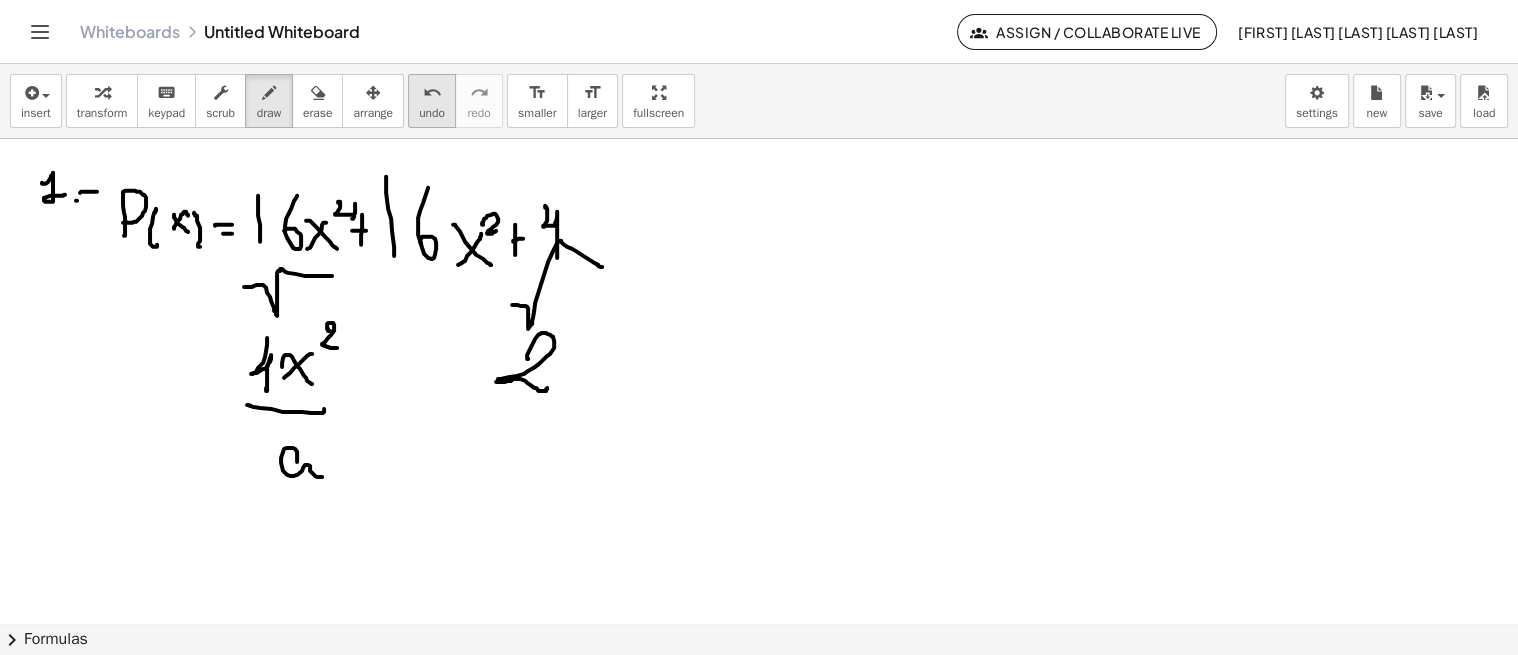 click on "undo" at bounding box center [432, 113] 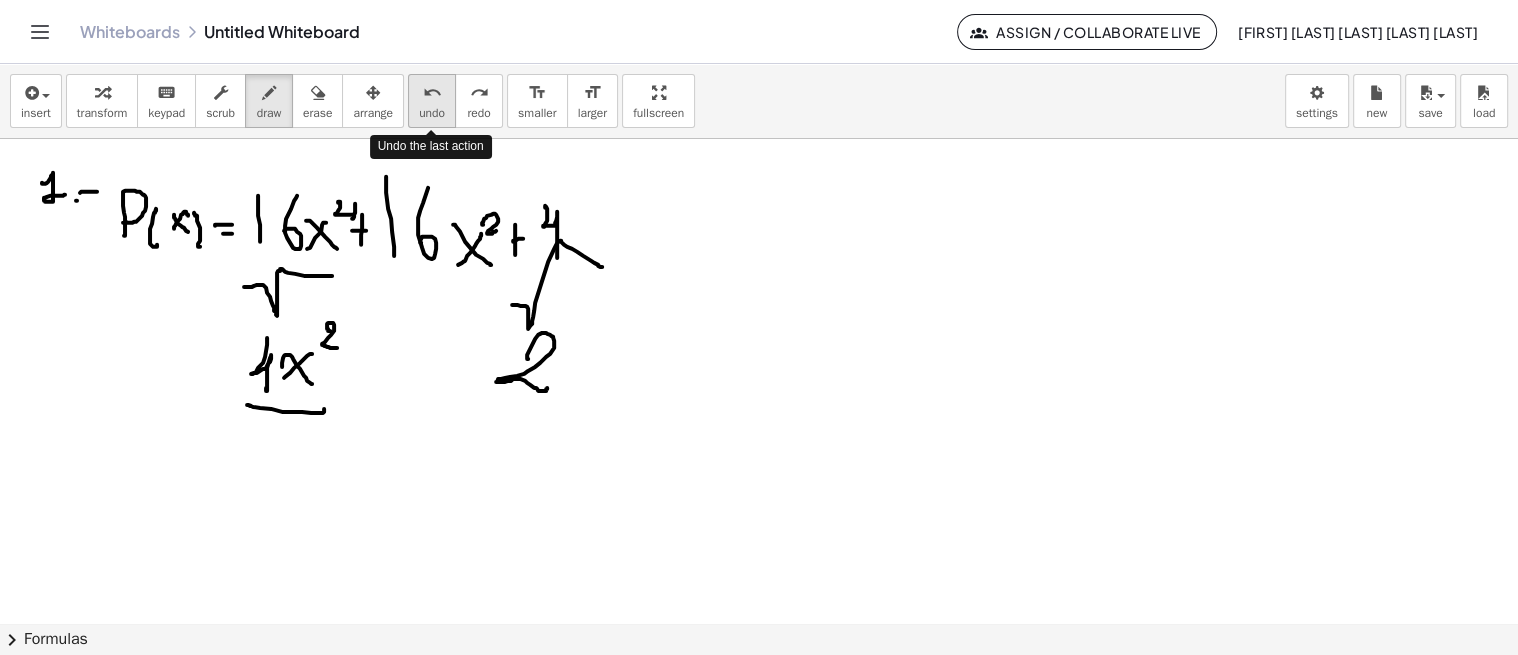 click on "undo" at bounding box center [432, 113] 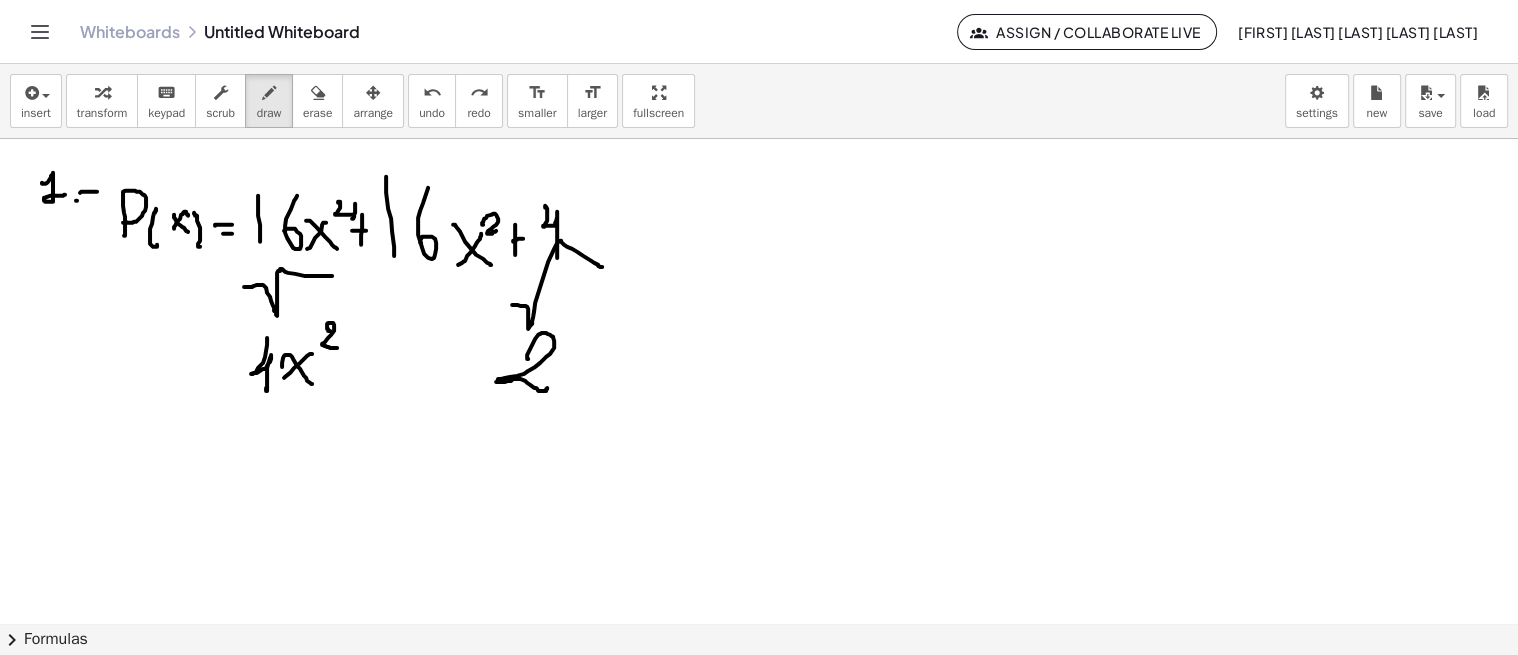drag, startPoint x: 753, startPoint y: 214, endPoint x: 764, endPoint y: 266, distance: 53.15073 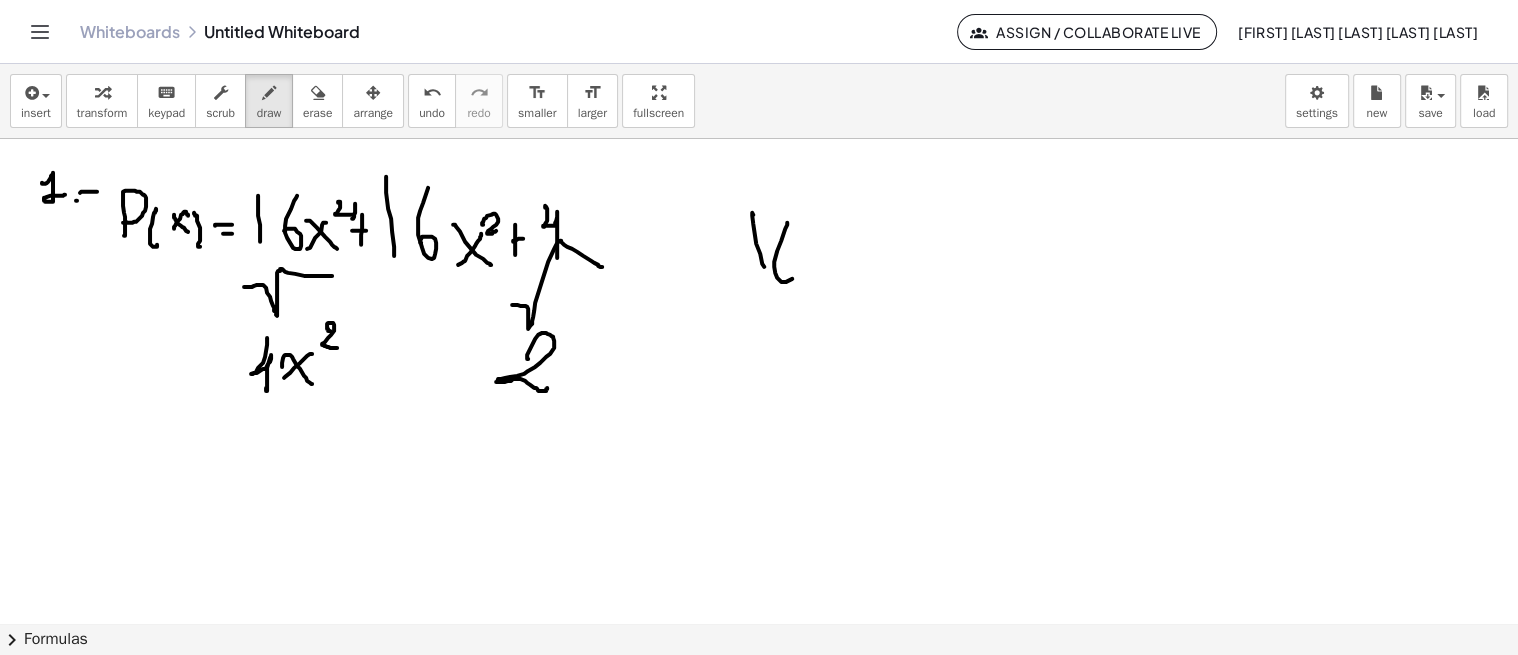 drag, startPoint x: 787, startPoint y: 222, endPoint x: 771, endPoint y: 247, distance: 29.681644 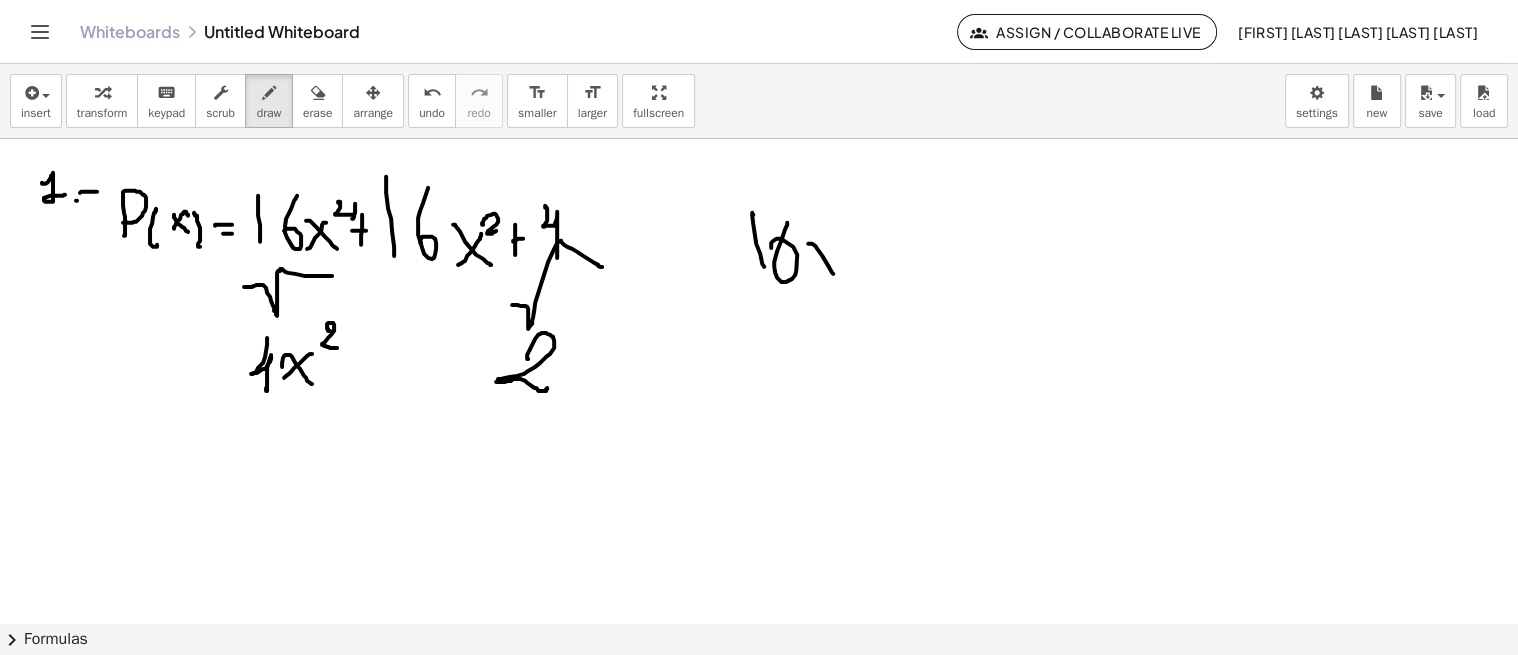 drag, startPoint x: 822, startPoint y: 255, endPoint x: 834, endPoint y: 273, distance: 21.633308 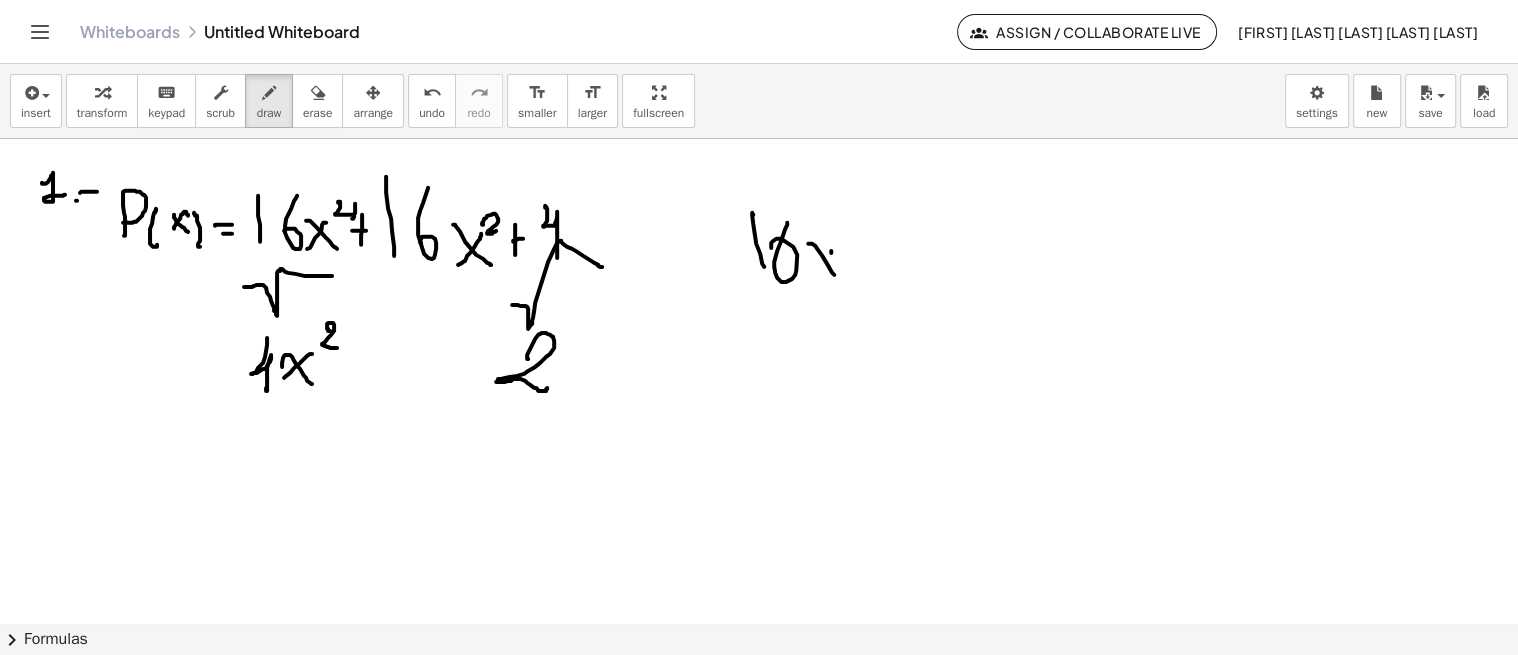 drag, startPoint x: 831, startPoint y: 250, endPoint x: 795, endPoint y: 272, distance: 42.190044 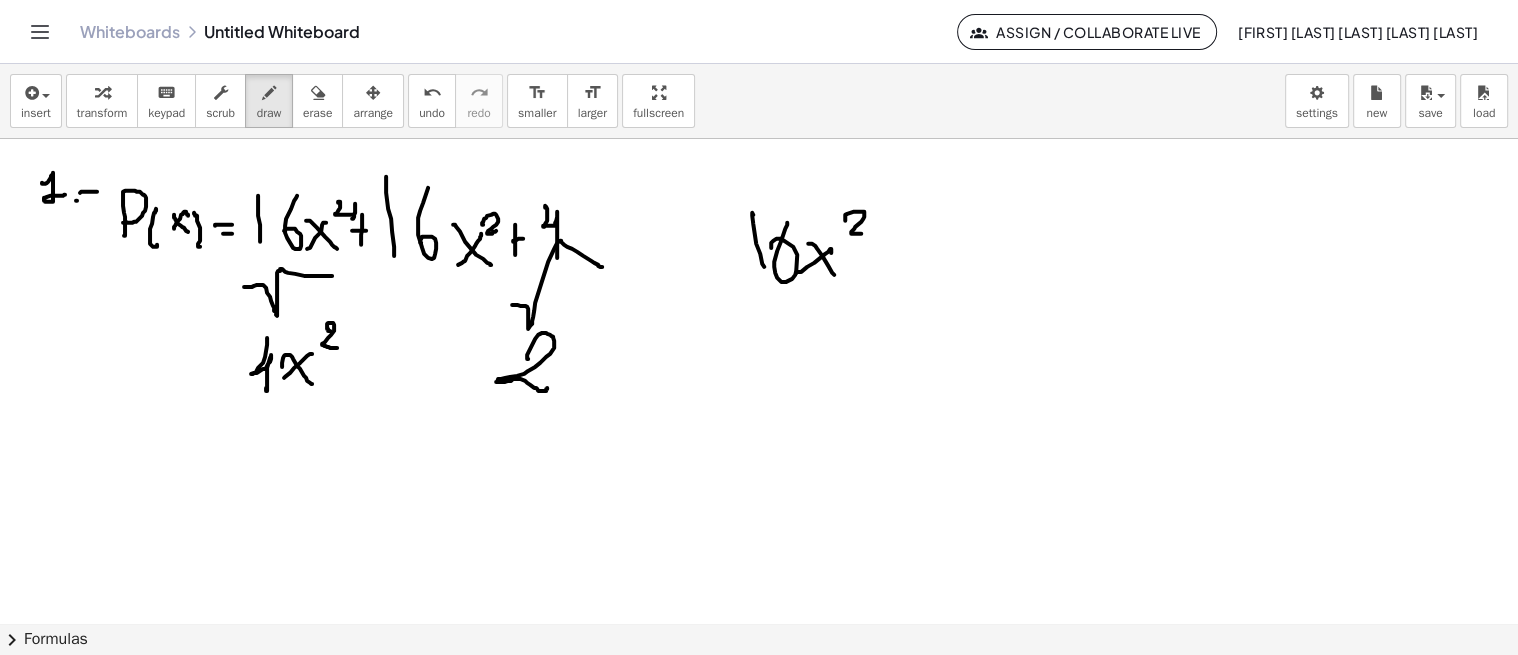 drag, startPoint x: 847, startPoint y: 213, endPoint x: 874, endPoint y: 236, distance: 35.468296 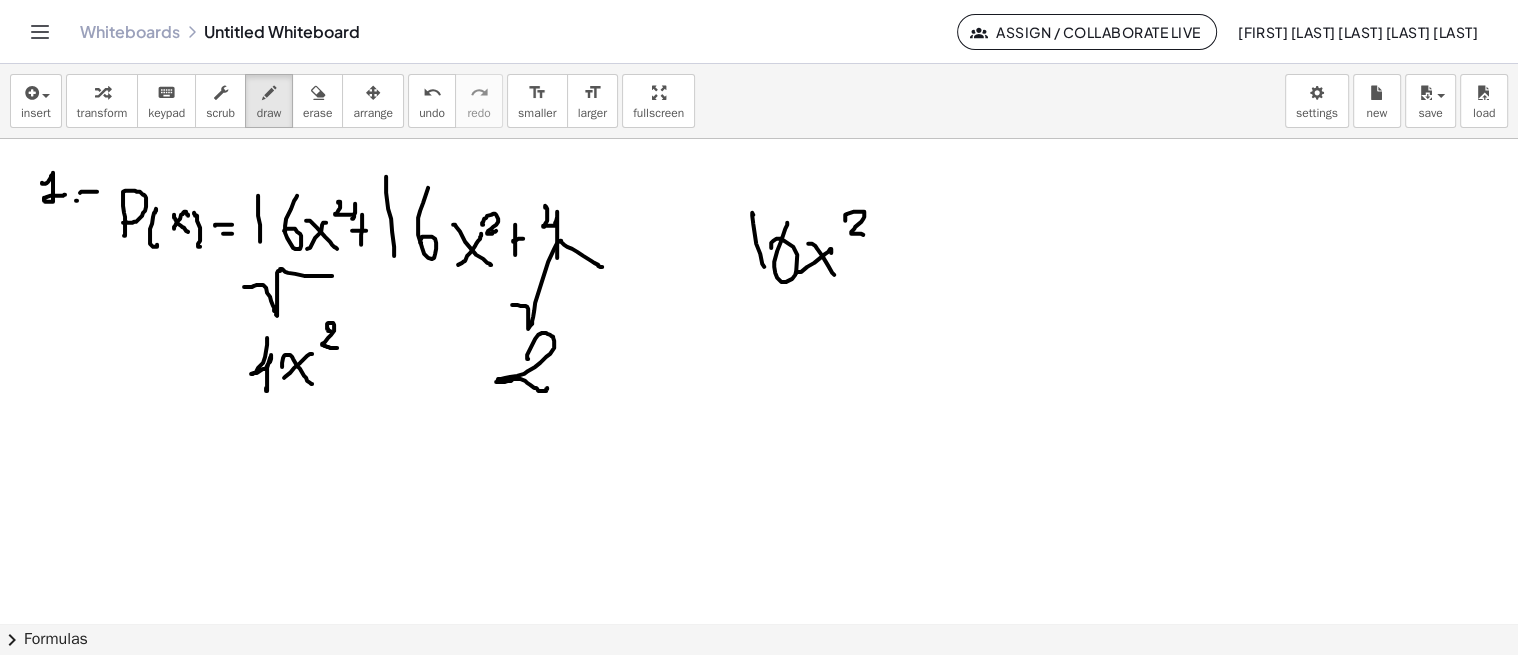 drag, startPoint x: 866, startPoint y: 254, endPoint x: 884, endPoint y: 253, distance: 18.027756 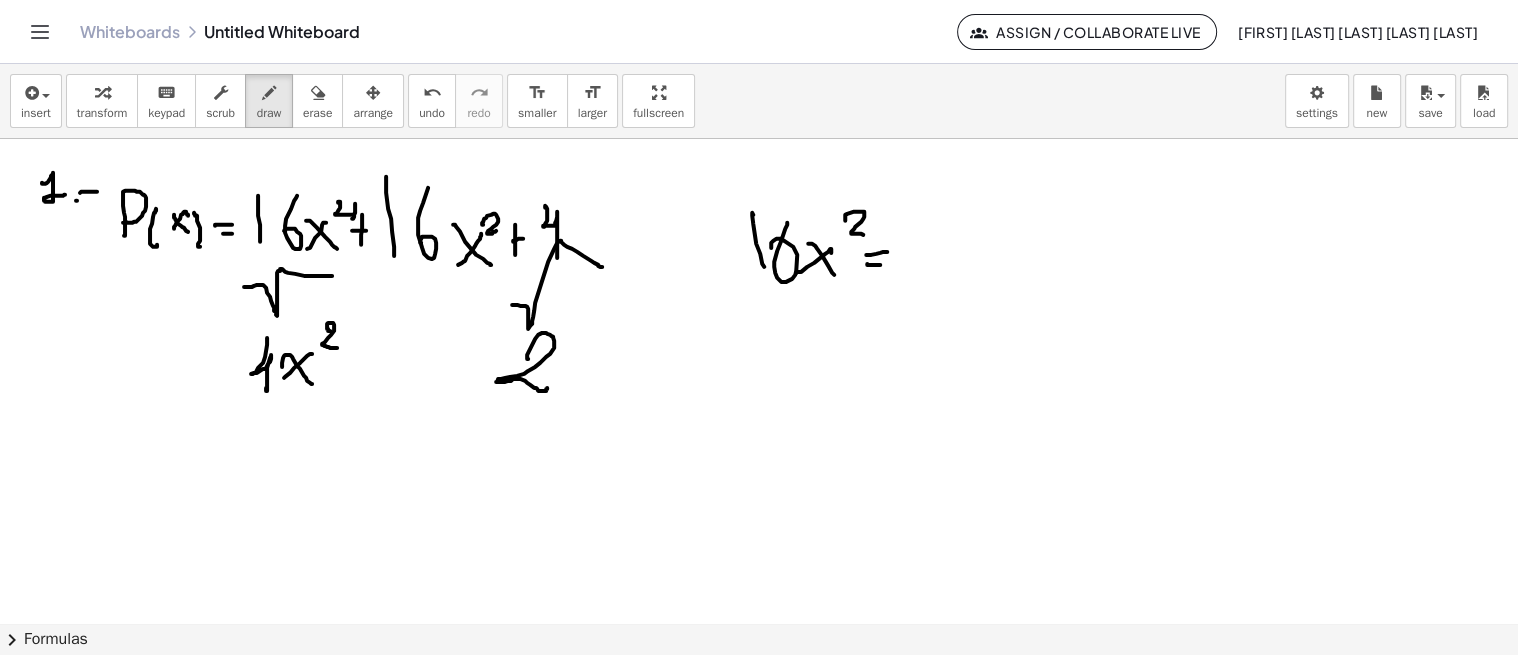 drag, startPoint x: 867, startPoint y: 264, endPoint x: 884, endPoint y: 263, distance: 17.029387 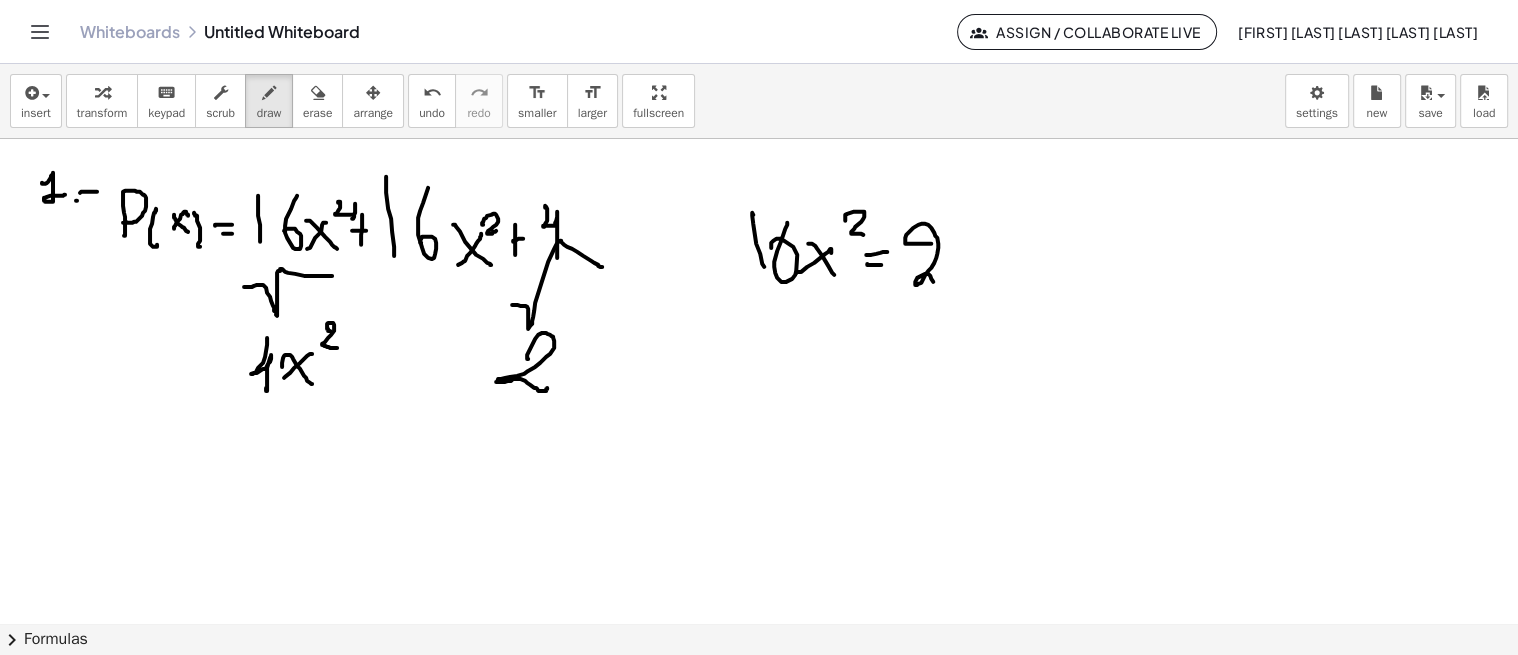 drag, startPoint x: 915, startPoint y: 243, endPoint x: 944, endPoint y: 278, distance: 45.453274 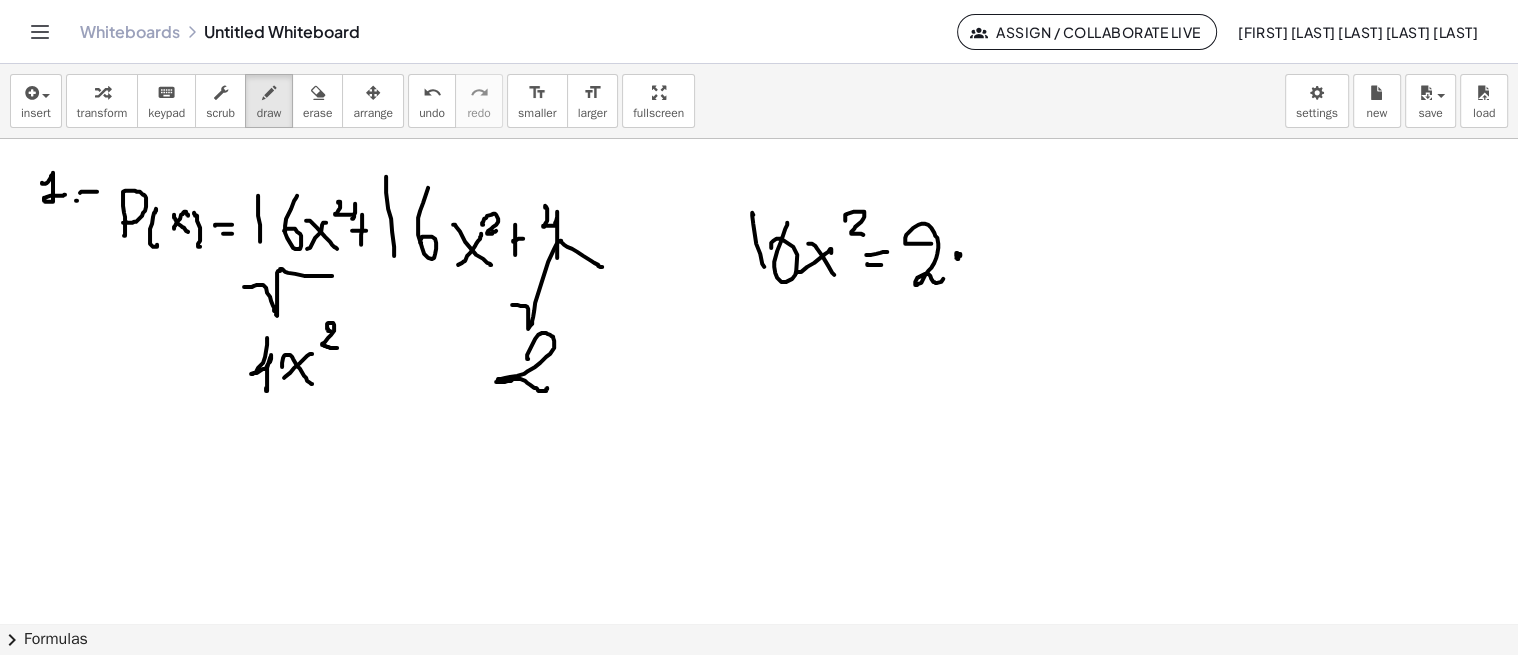 click at bounding box center (759, 623) 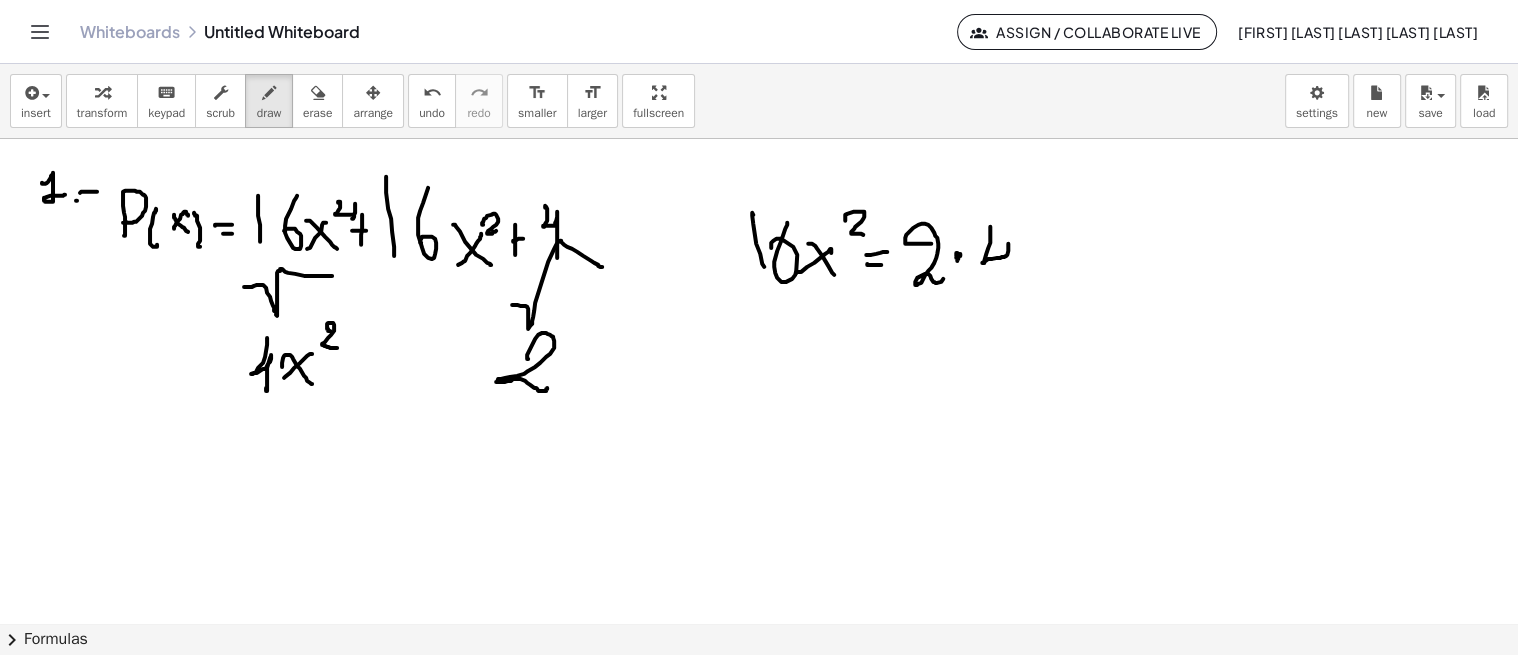 drag, startPoint x: 990, startPoint y: 242, endPoint x: 1003, endPoint y: 294, distance: 53.600372 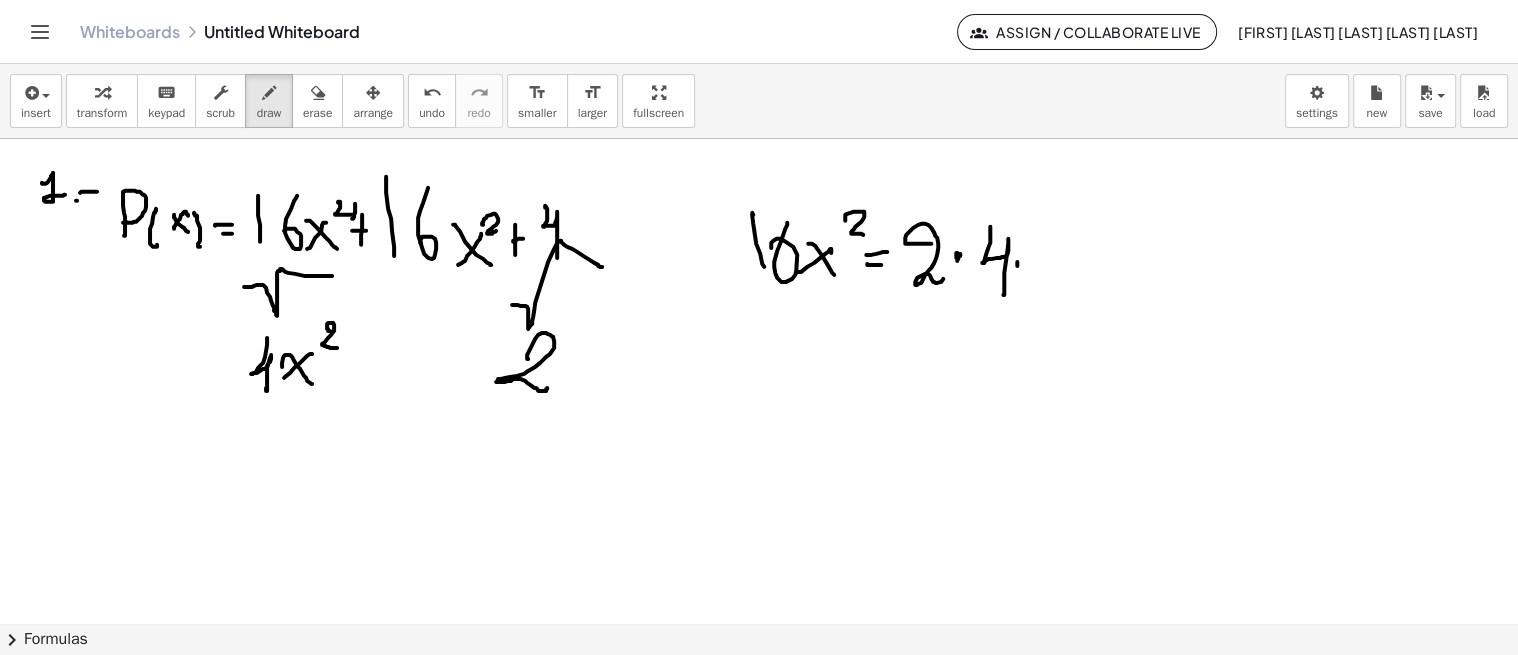 drag, startPoint x: 1017, startPoint y: 261, endPoint x: 1032, endPoint y: 291, distance: 33.54102 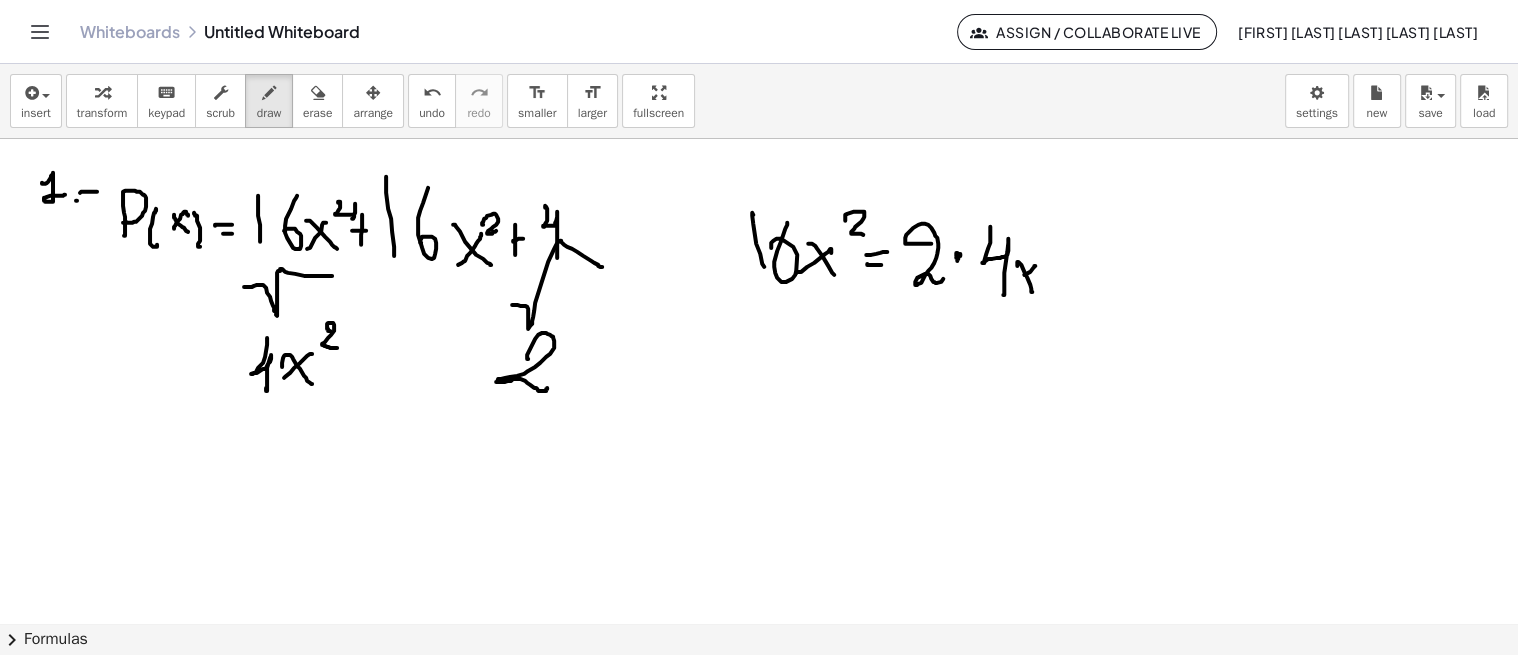 drag, startPoint x: 1035, startPoint y: 265, endPoint x: 1014, endPoint y: 284, distance: 28.319605 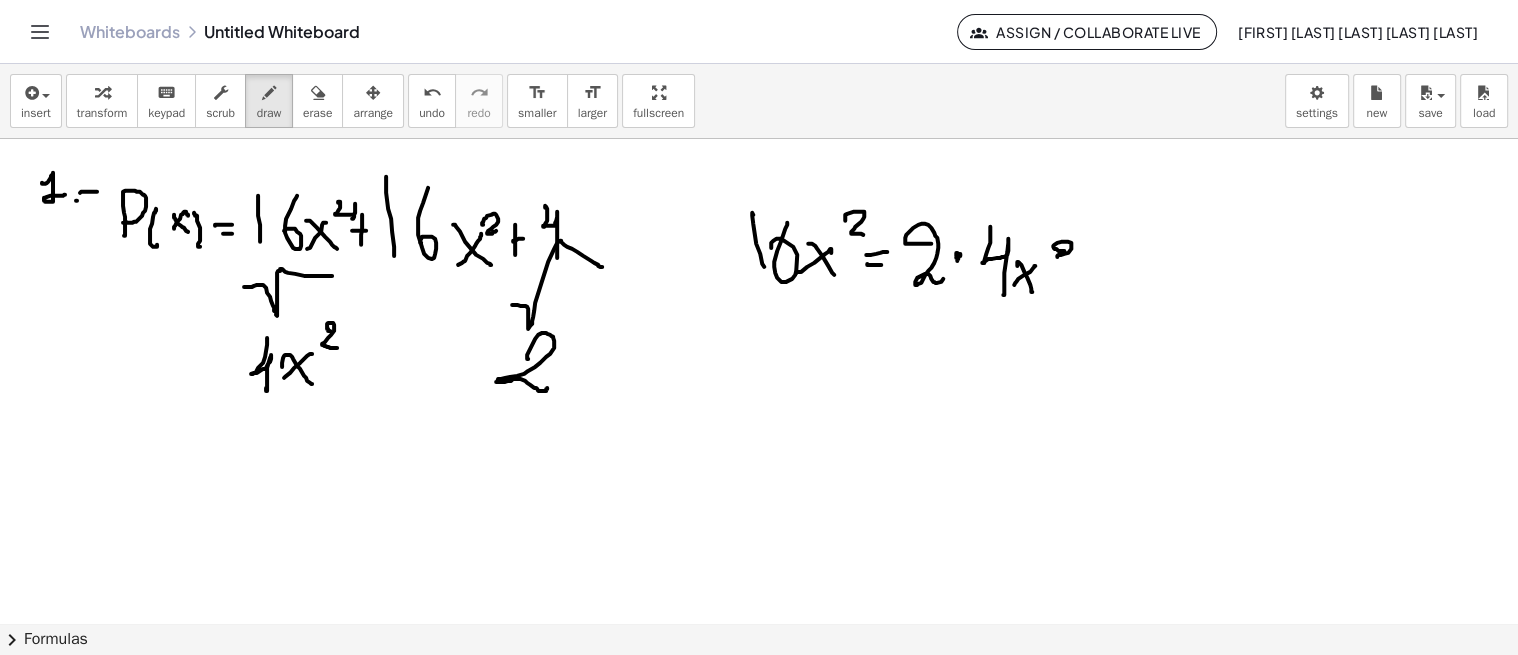 drag, startPoint x: 1053, startPoint y: 246, endPoint x: 1077, endPoint y: 260, distance: 27.784887 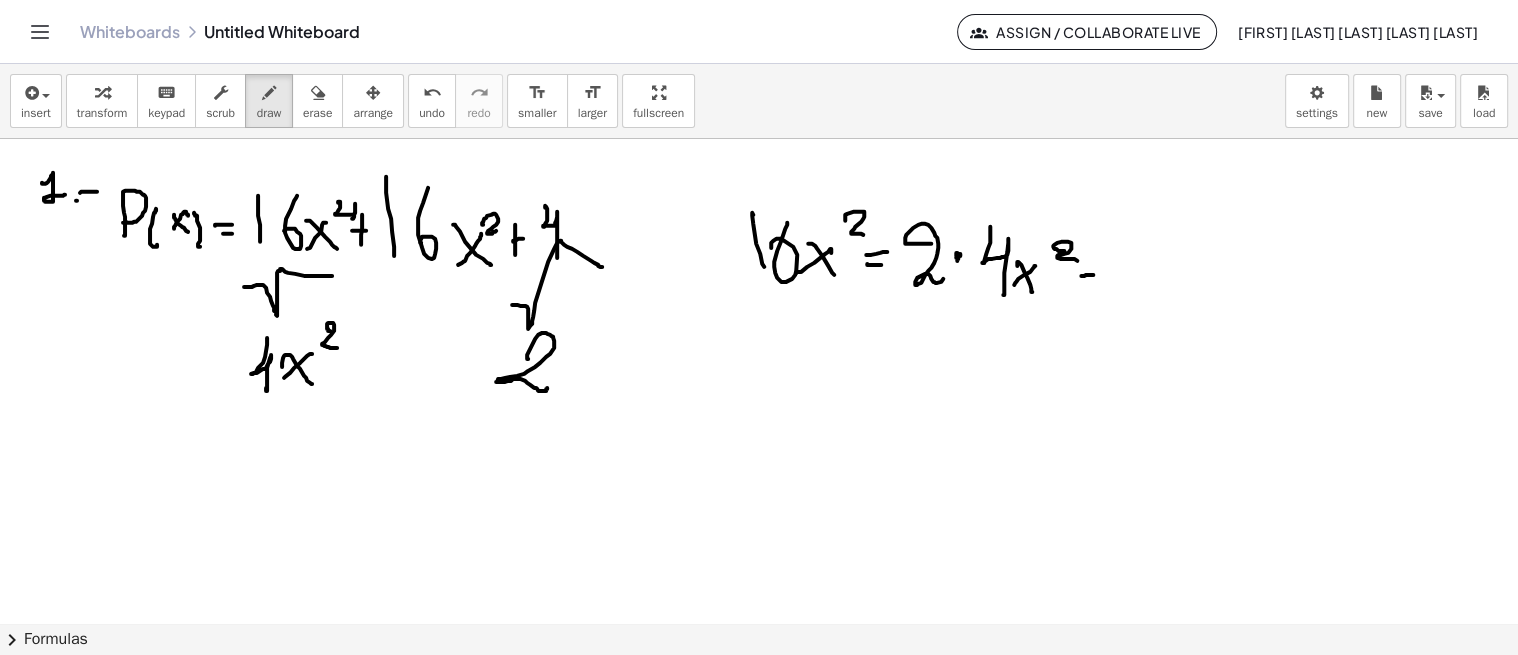 drag, startPoint x: 1081, startPoint y: 275, endPoint x: 1100, endPoint y: 274, distance: 19.026299 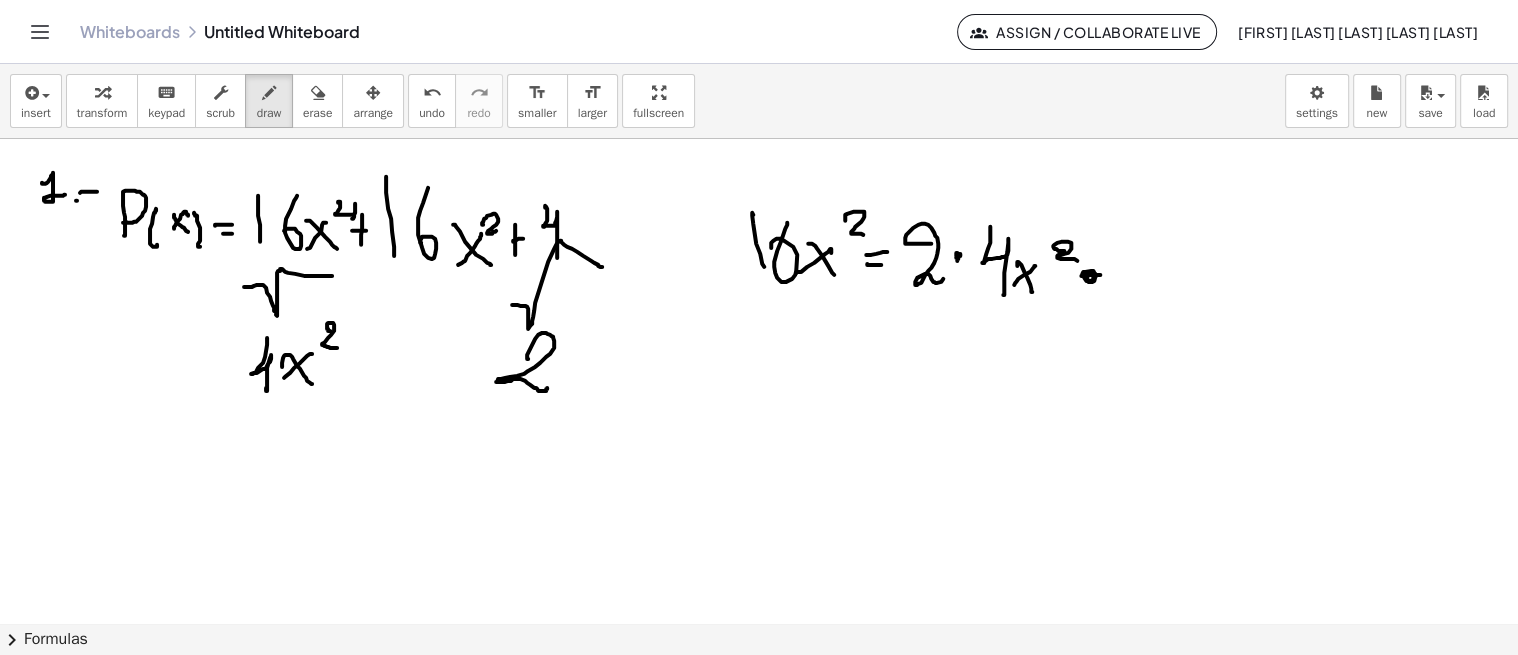 drag, startPoint x: 1091, startPoint y: 270, endPoint x: 1102, endPoint y: 276, distance: 12.529964 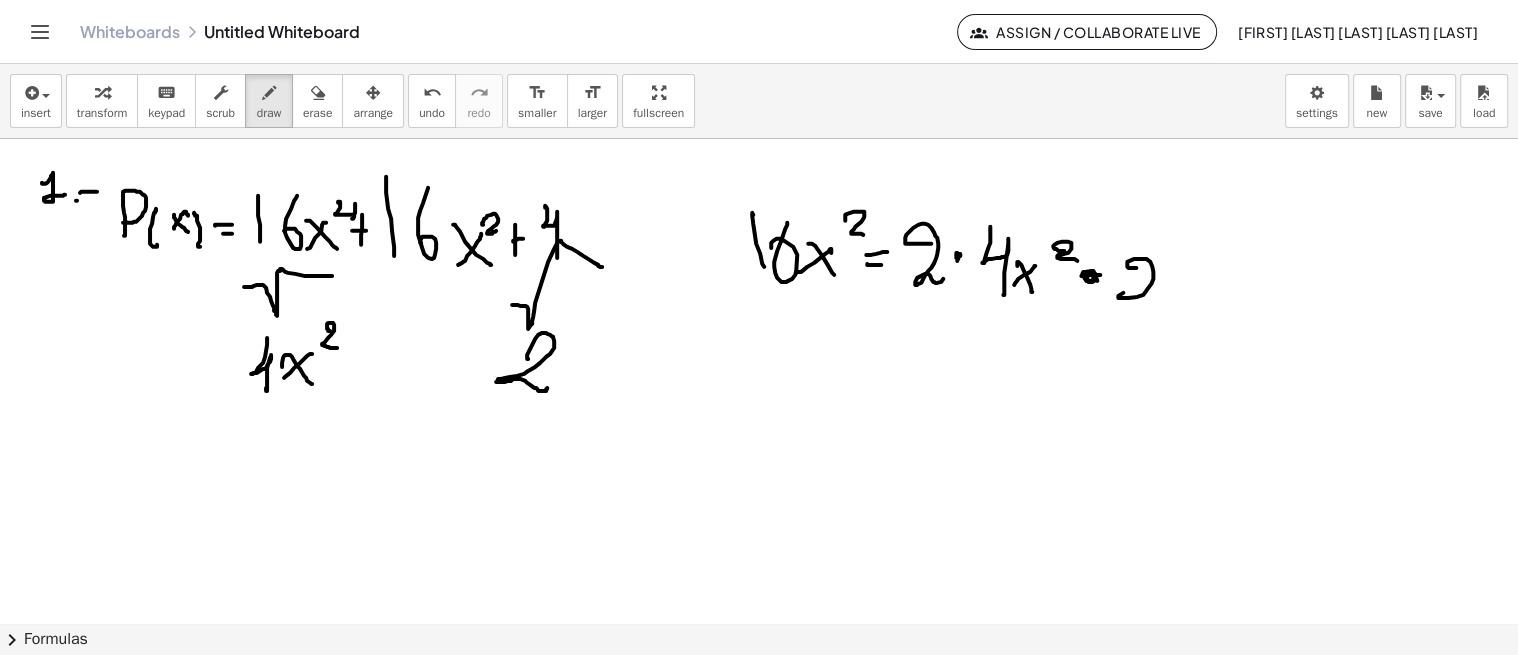 drag, startPoint x: 1127, startPoint y: 261, endPoint x: 1170, endPoint y: 290, distance: 51.86521 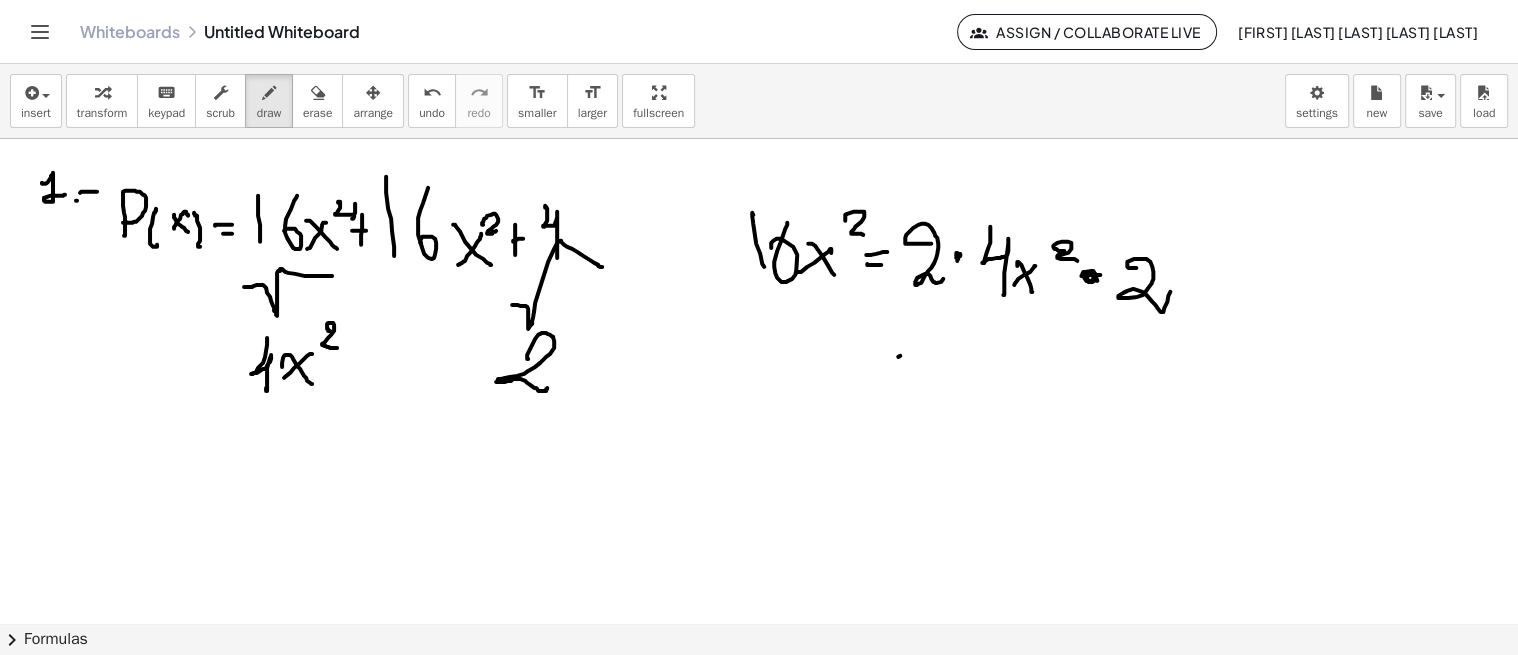 drag, startPoint x: 900, startPoint y: 355, endPoint x: 897, endPoint y: 395, distance: 40.112343 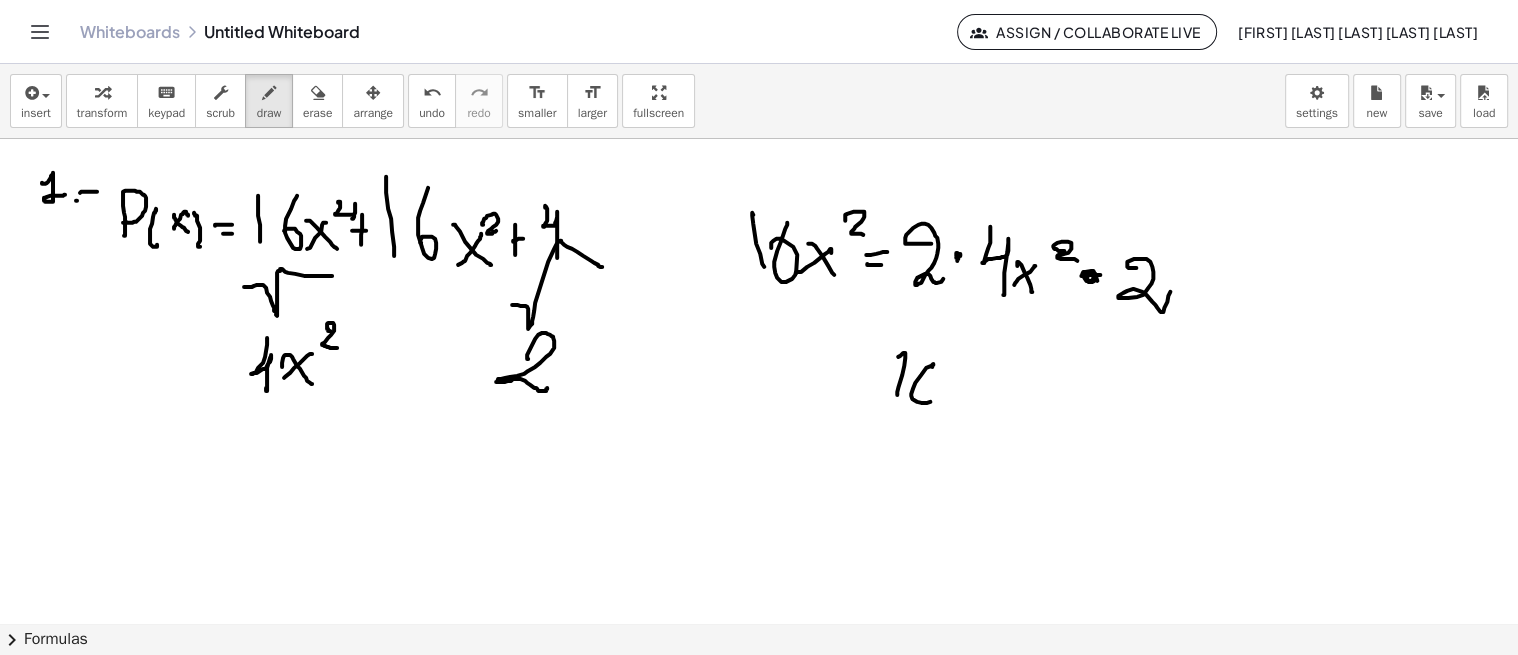 drag, startPoint x: 933, startPoint y: 364, endPoint x: 921, endPoint y: 386, distance: 25.059929 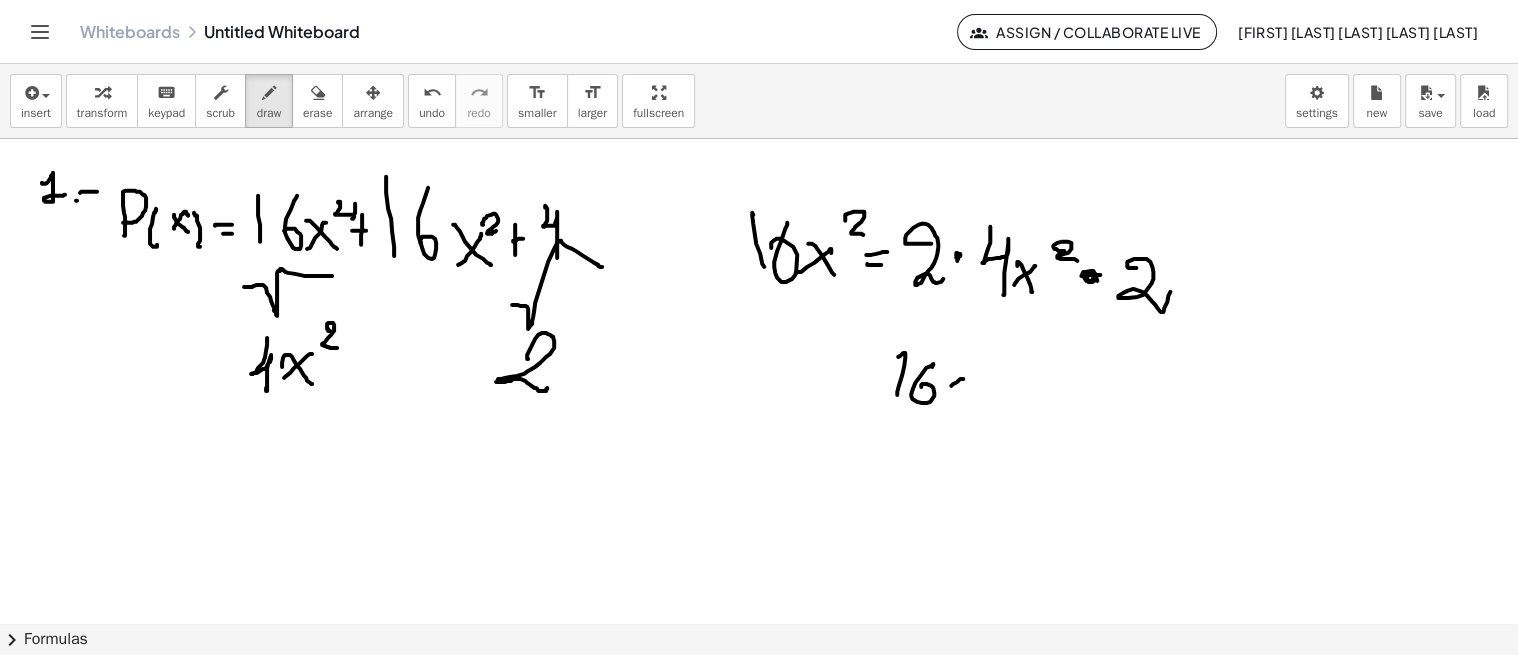 drag, startPoint x: 963, startPoint y: 378, endPoint x: 985, endPoint y: 388, distance: 24.166092 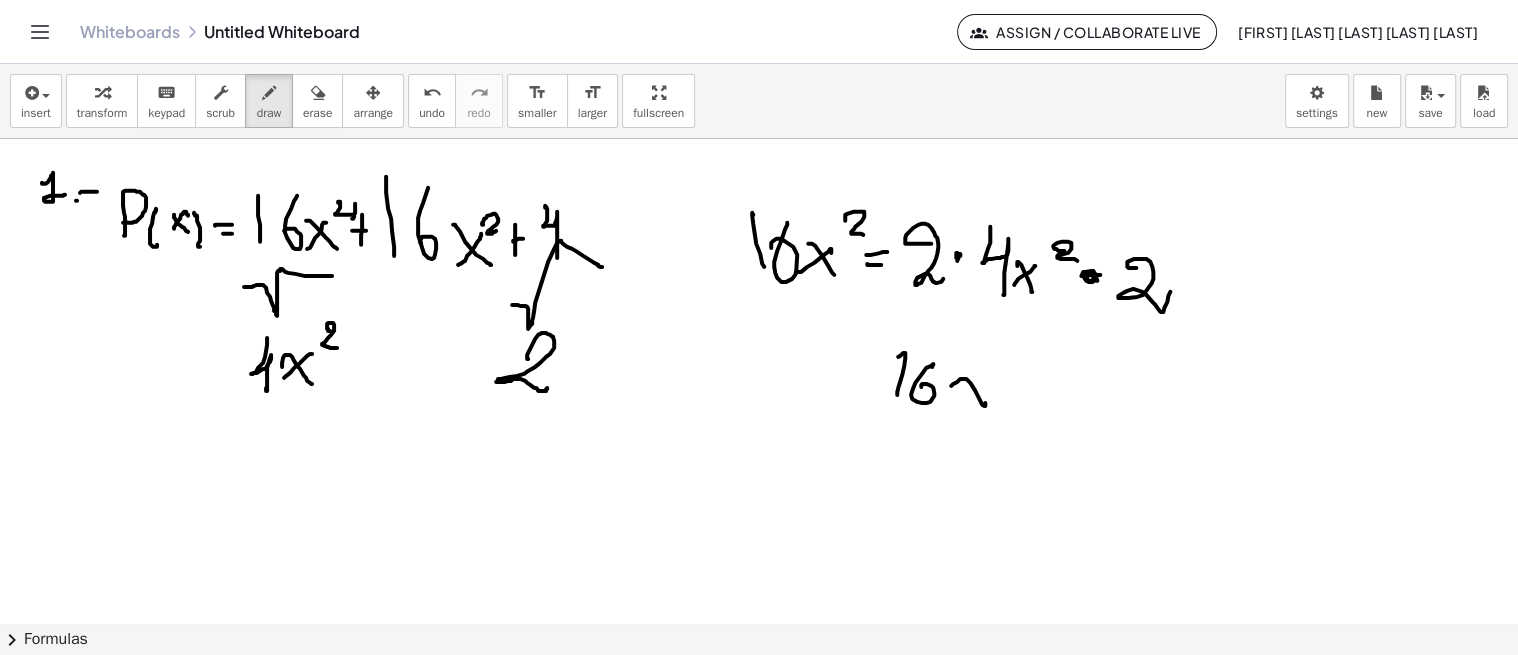 click at bounding box center (759, 623) 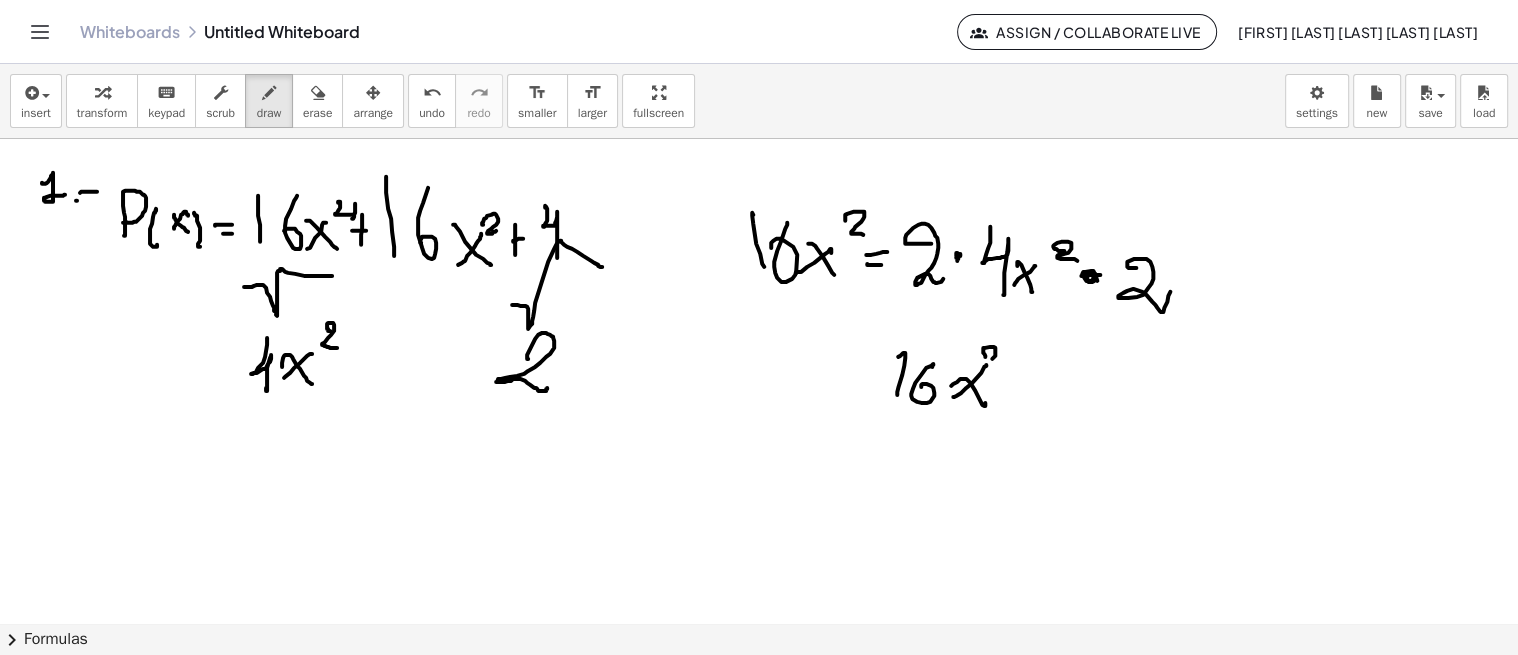 drag, startPoint x: 990, startPoint y: 346, endPoint x: 1000, endPoint y: 371, distance: 26.925823 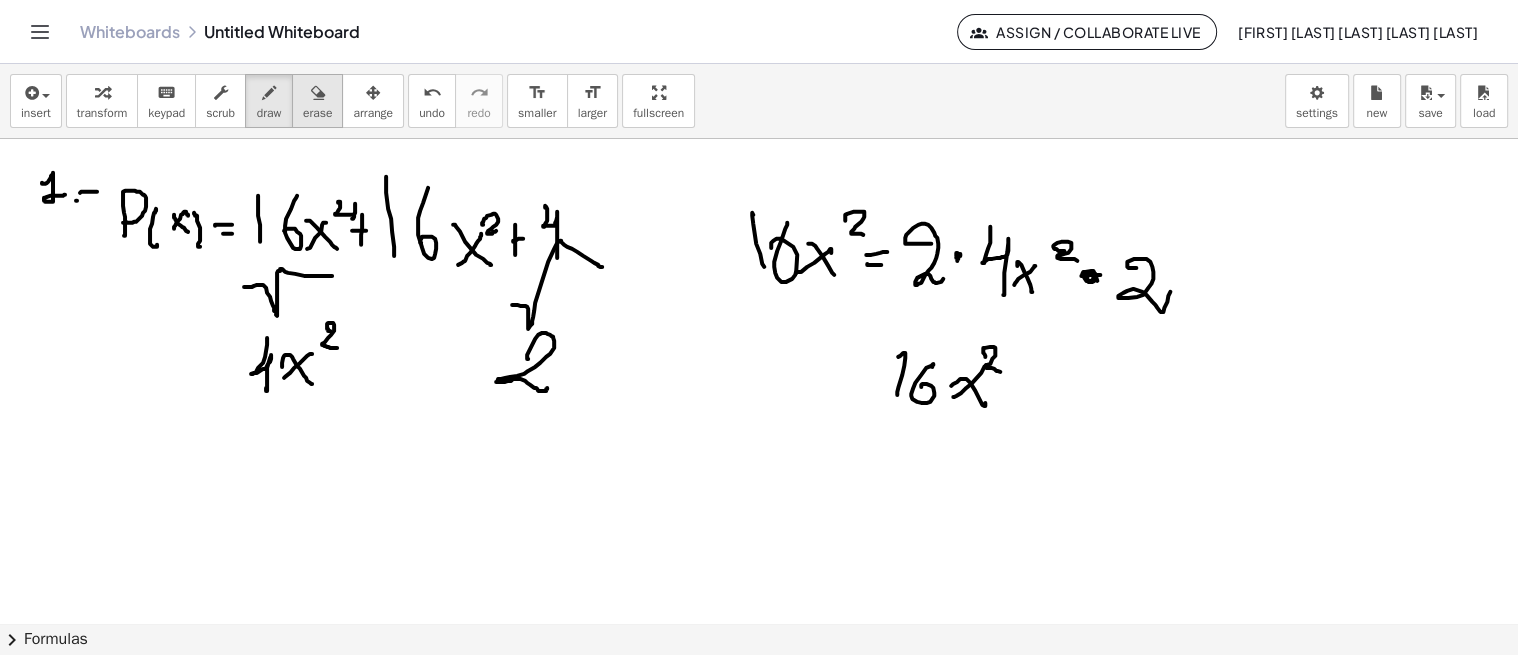 click on "erase" at bounding box center (317, 113) 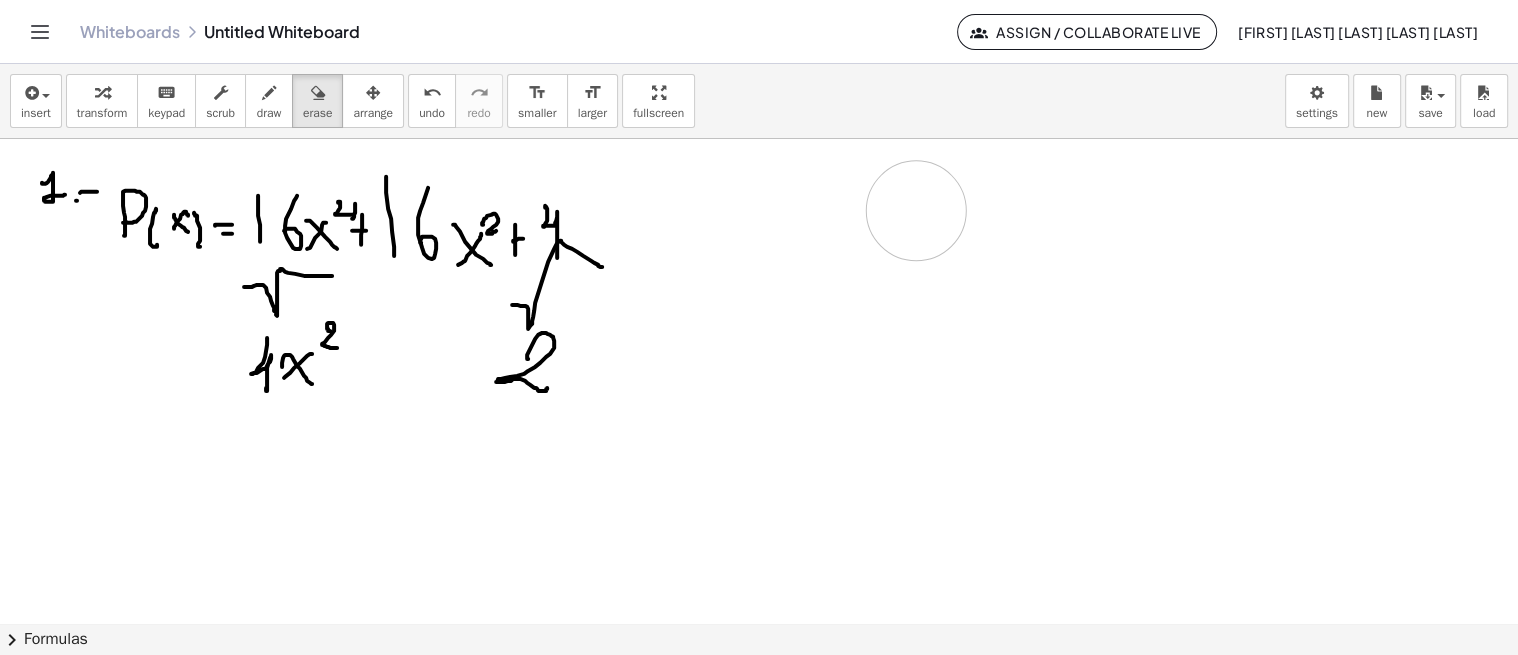 drag, startPoint x: 1103, startPoint y: 442, endPoint x: 916, endPoint y: 210, distance: 297.98154 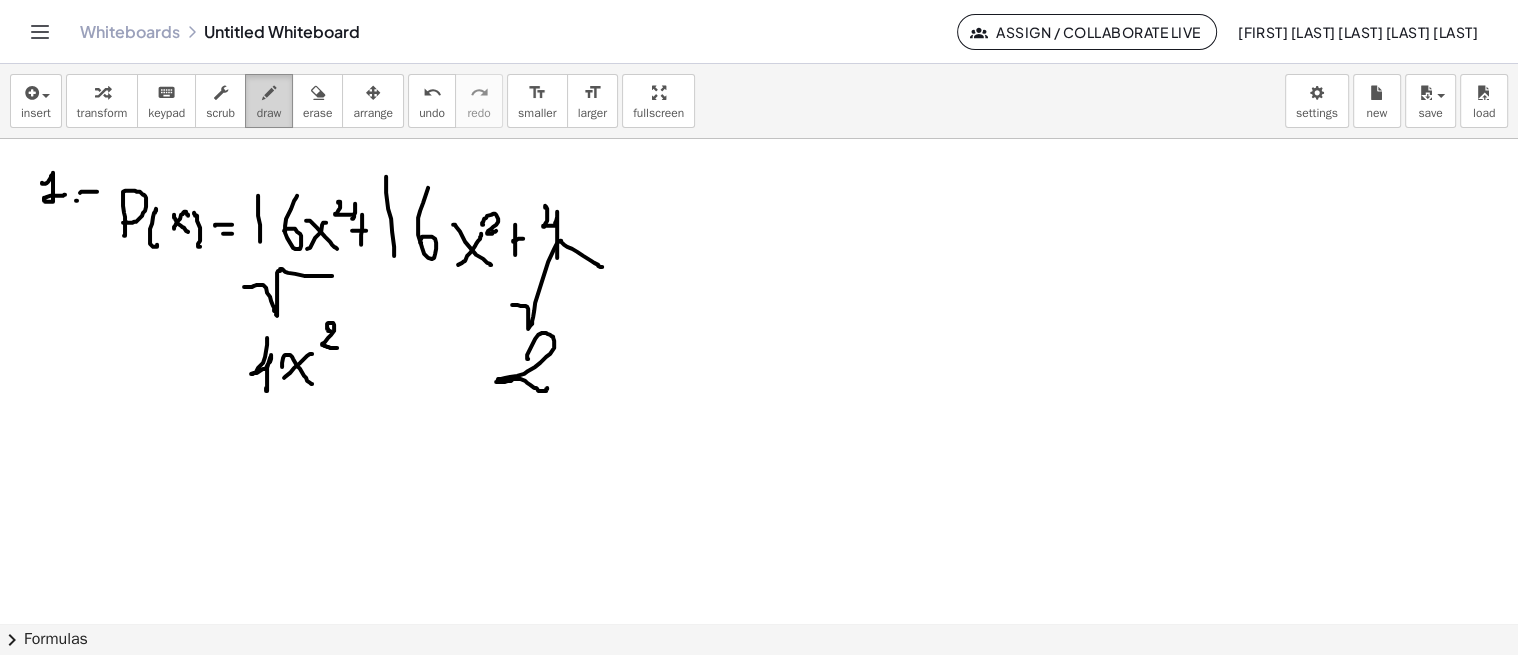 click on "draw" at bounding box center (269, 113) 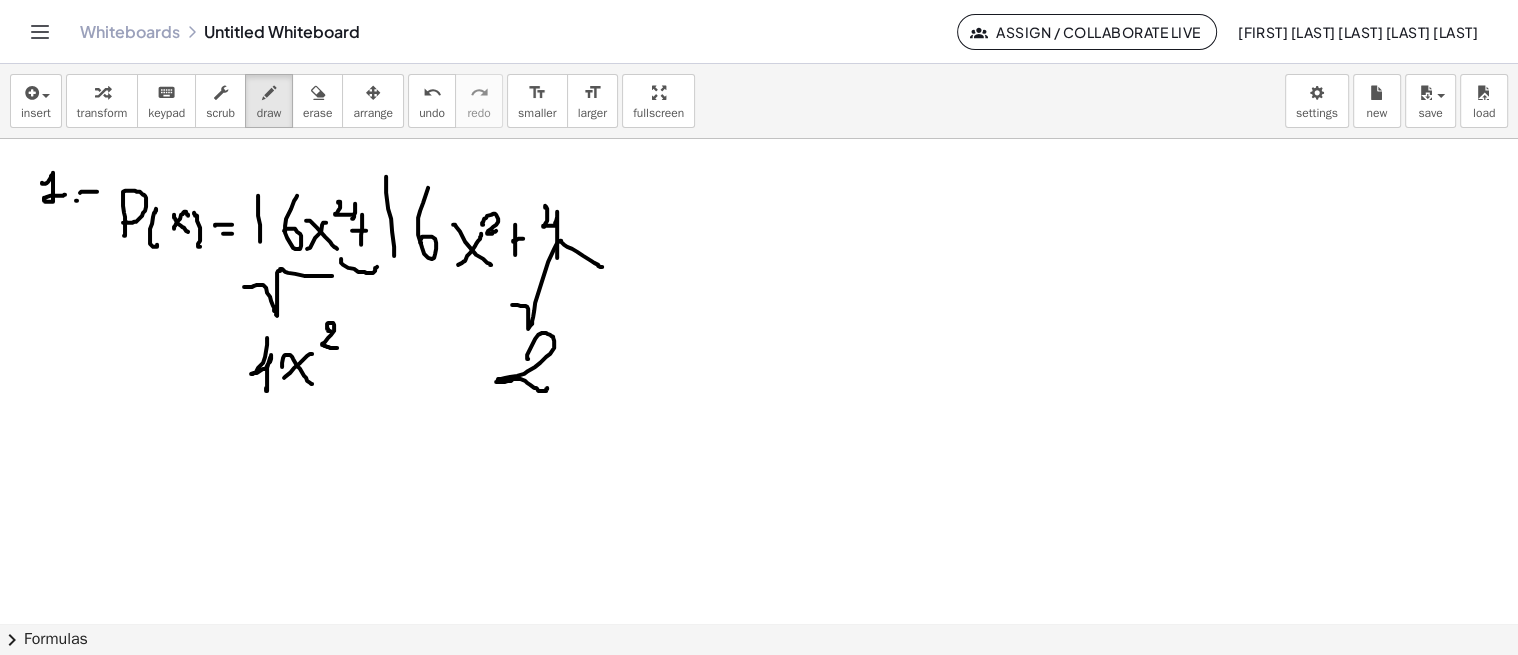 drag, startPoint x: 342, startPoint y: 263, endPoint x: 376, endPoint y: 266, distance: 34.132095 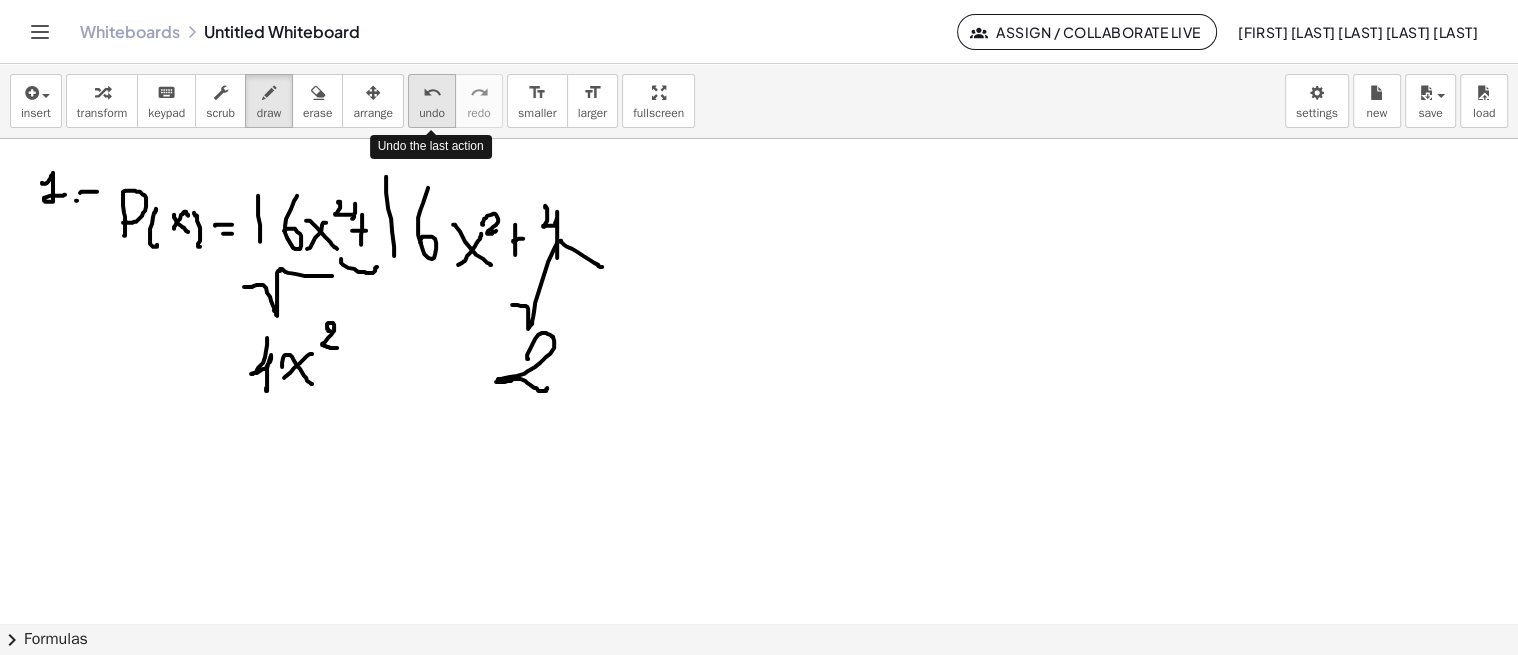 click on "undo" at bounding box center [432, 93] 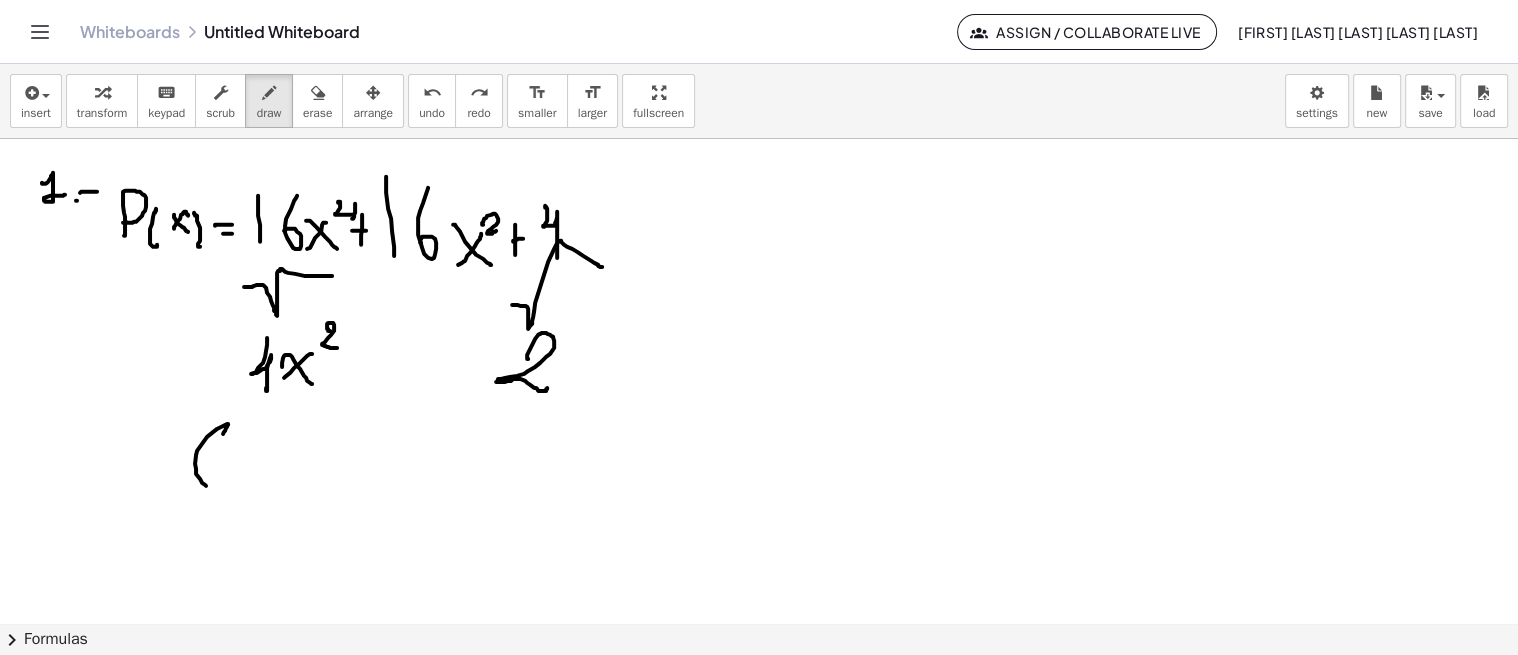 drag, startPoint x: 227, startPoint y: 425, endPoint x: 210, endPoint y: 486, distance: 63.324562 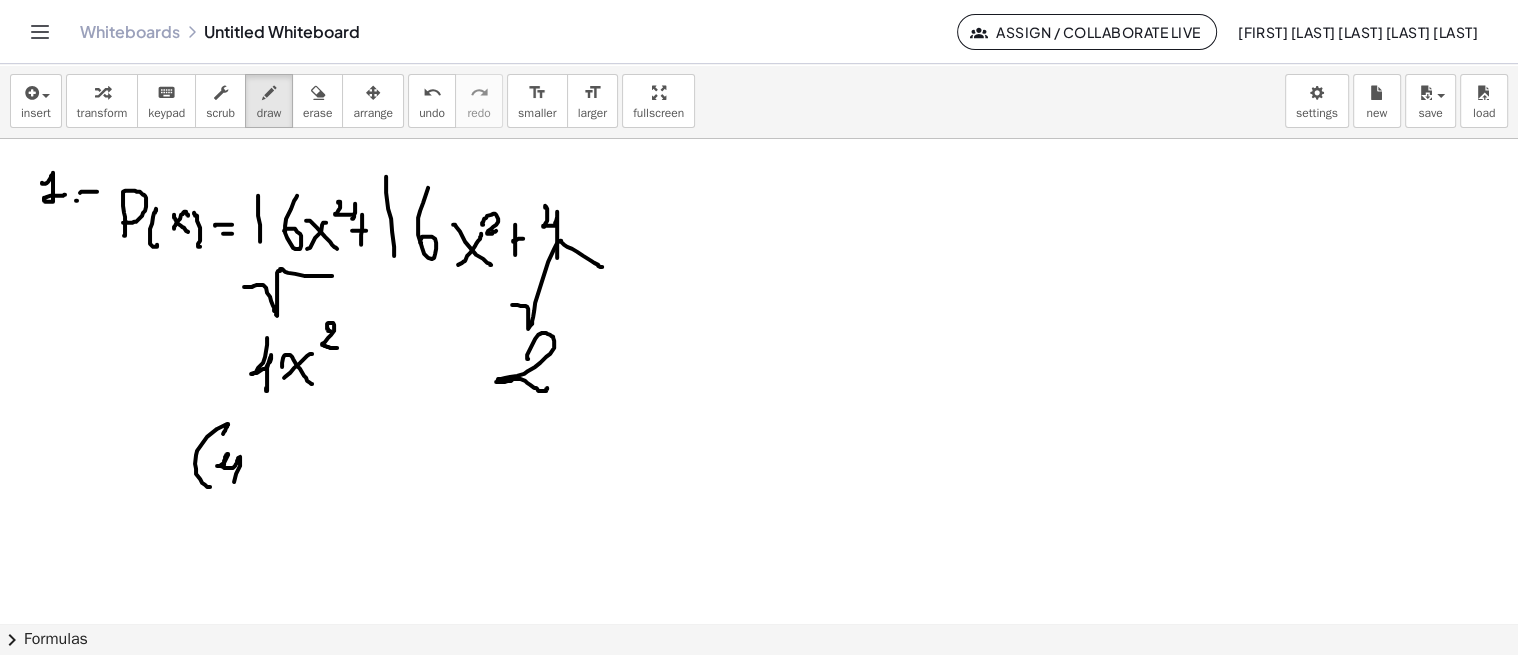 drag, startPoint x: 226, startPoint y: 455, endPoint x: 233, endPoint y: 482, distance: 27.89265 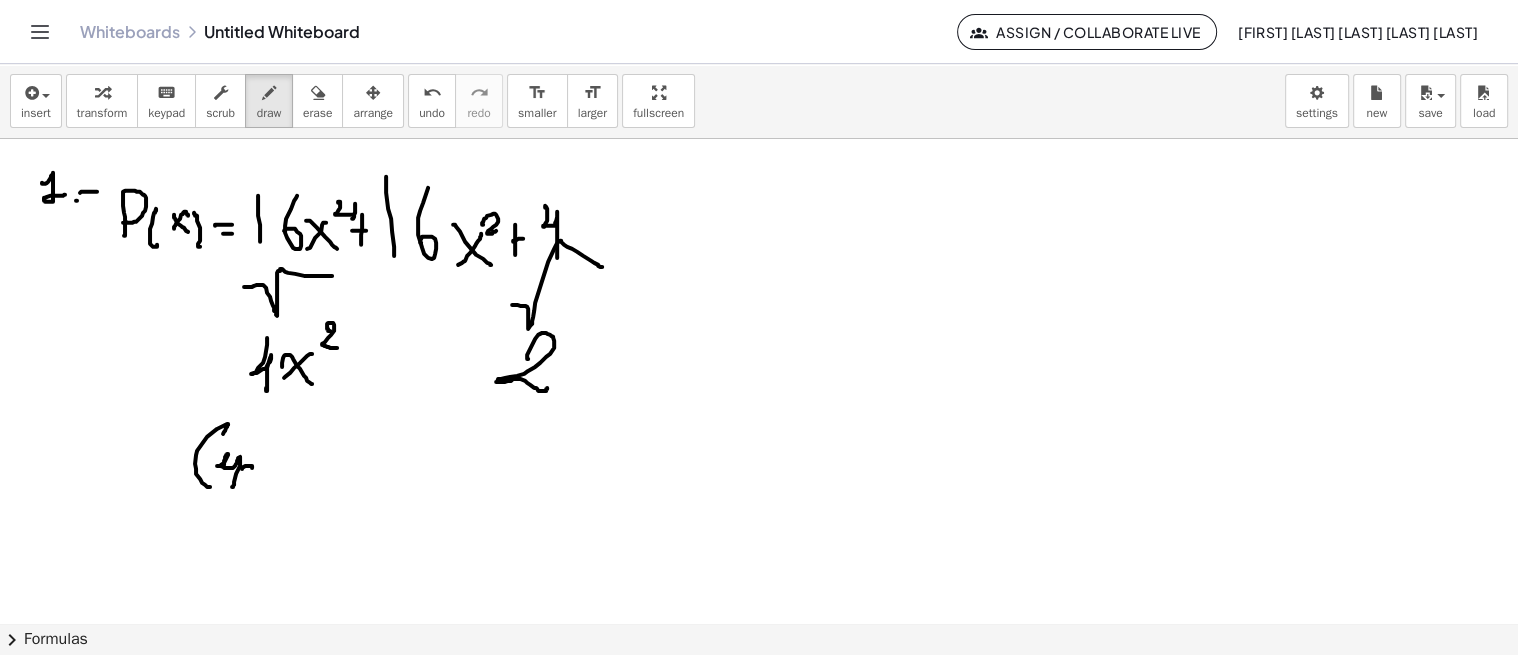 drag, startPoint x: 242, startPoint y: 468, endPoint x: 261, endPoint y: 492, distance: 30.610456 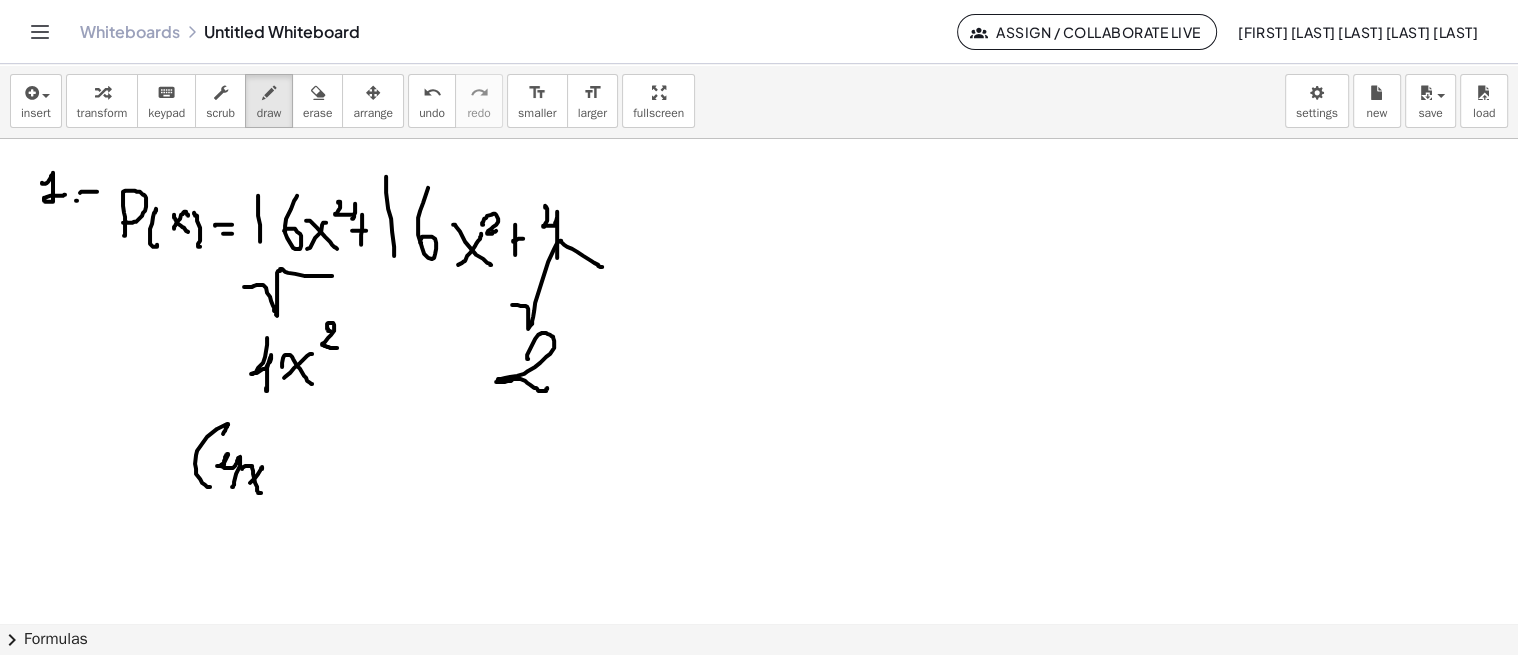 drag, startPoint x: 261, startPoint y: 468, endPoint x: 237, endPoint y: 493, distance: 34.655445 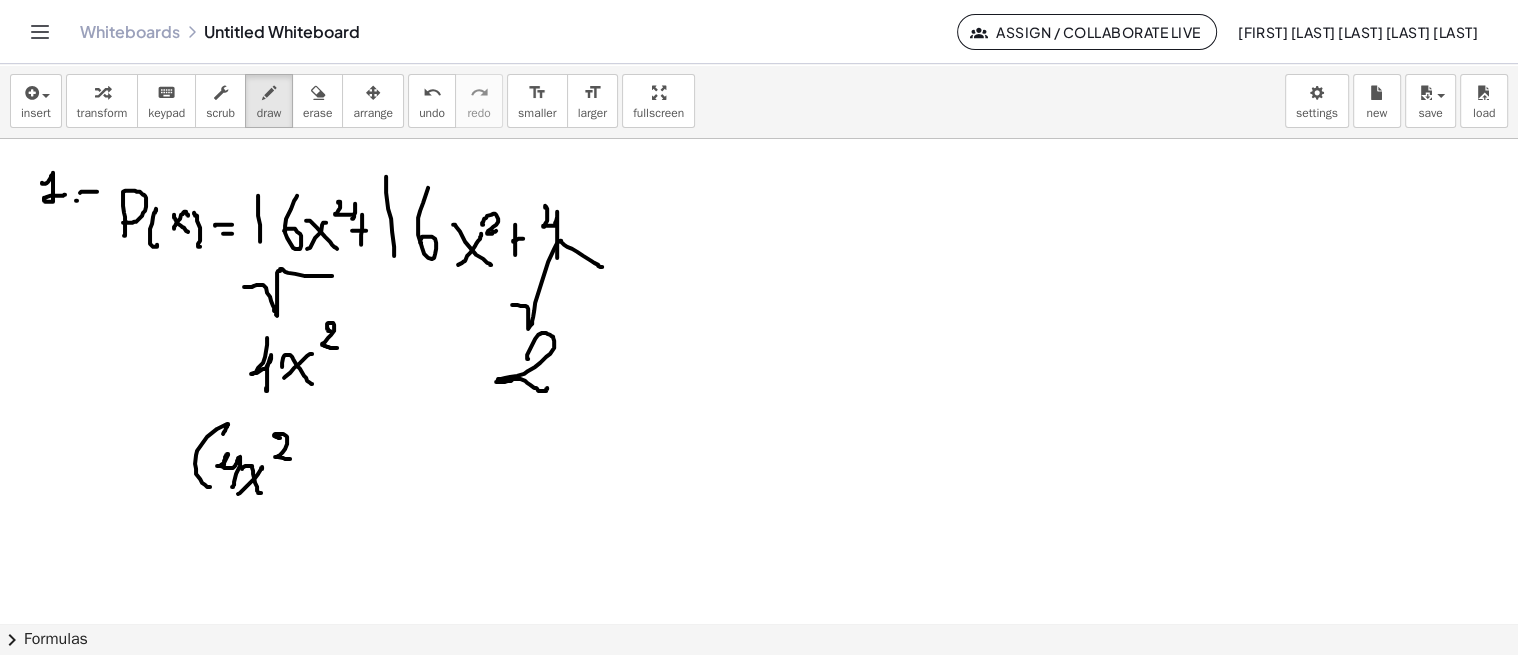 drag, startPoint x: 278, startPoint y: 437, endPoint x: 290, endPoint y: 458, distance: 24.186773 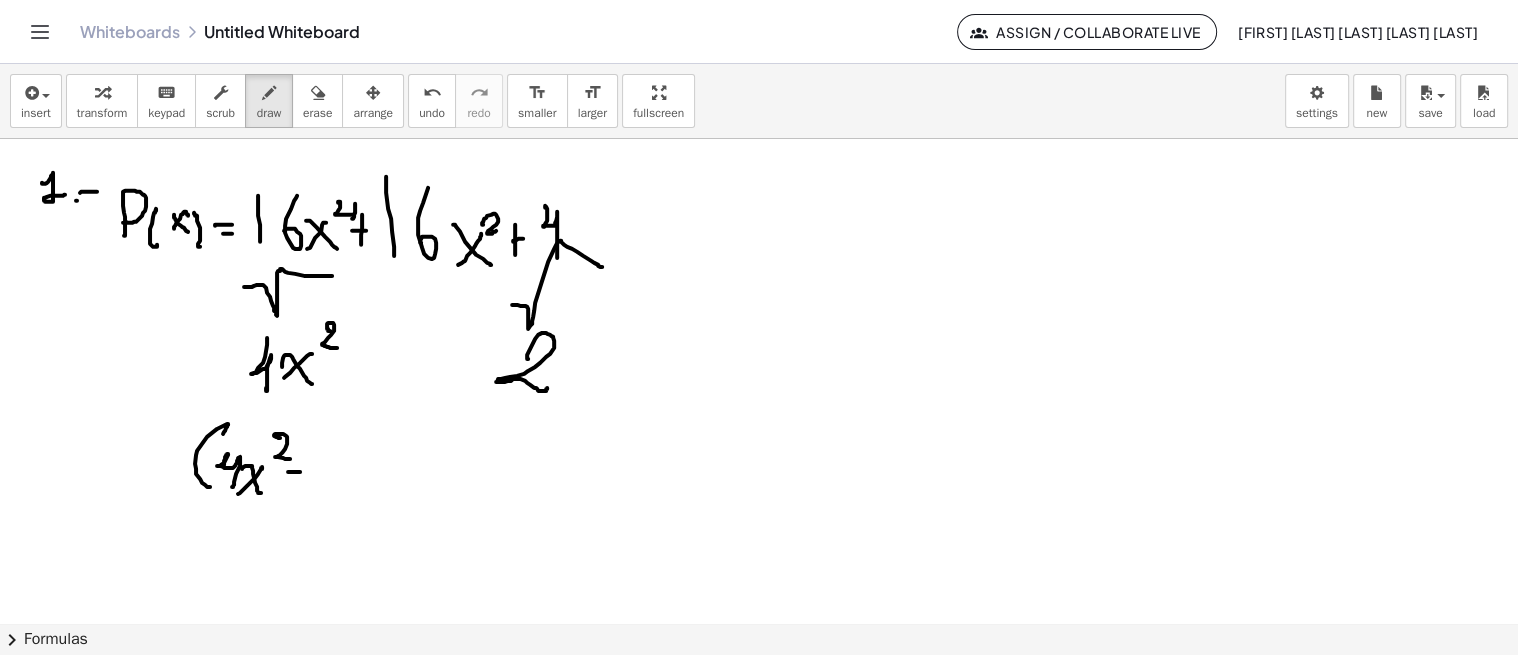 drag, startPoint x: 290, startPoint y: 471, endPoint x: 303, endPoint y: 472, distance: 13.038404 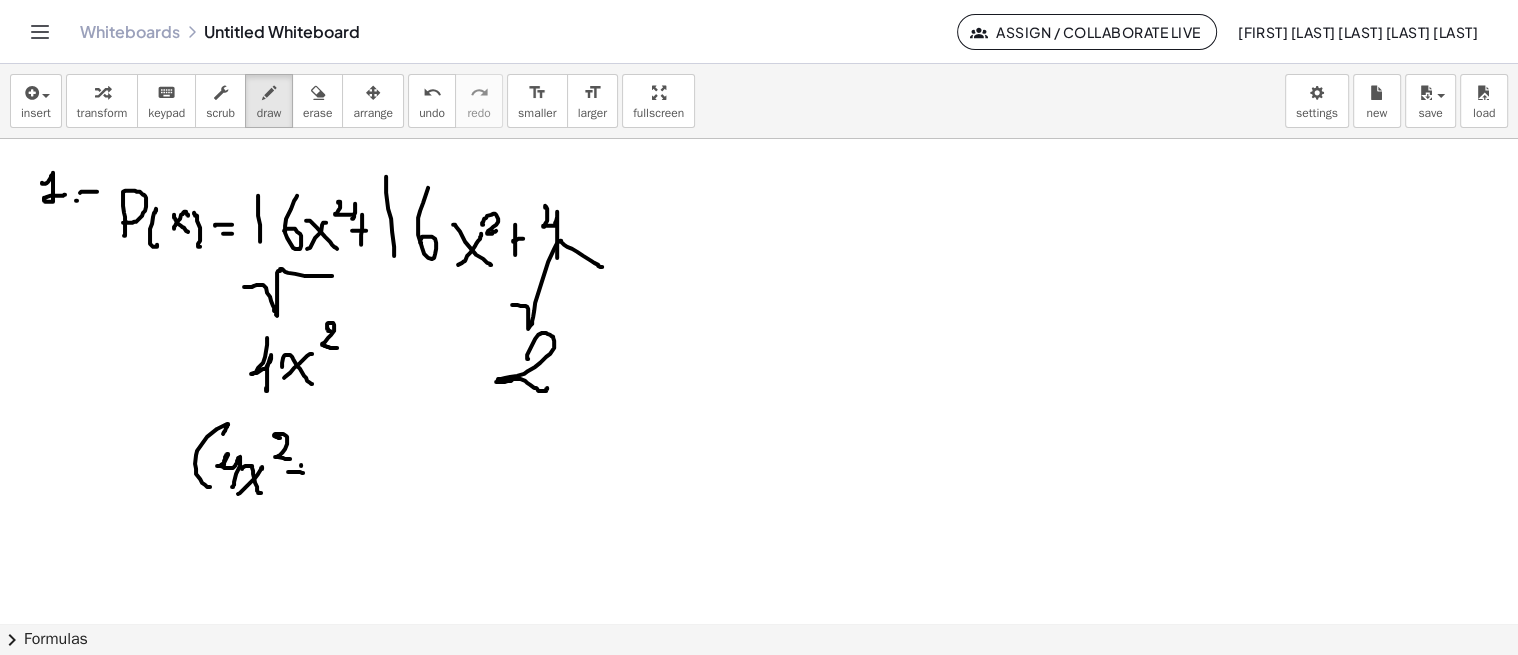 drag, startPoint x: 301, startPoint y: 464, endPoint x: 293, endPoint y: 483, distance: 20.615528 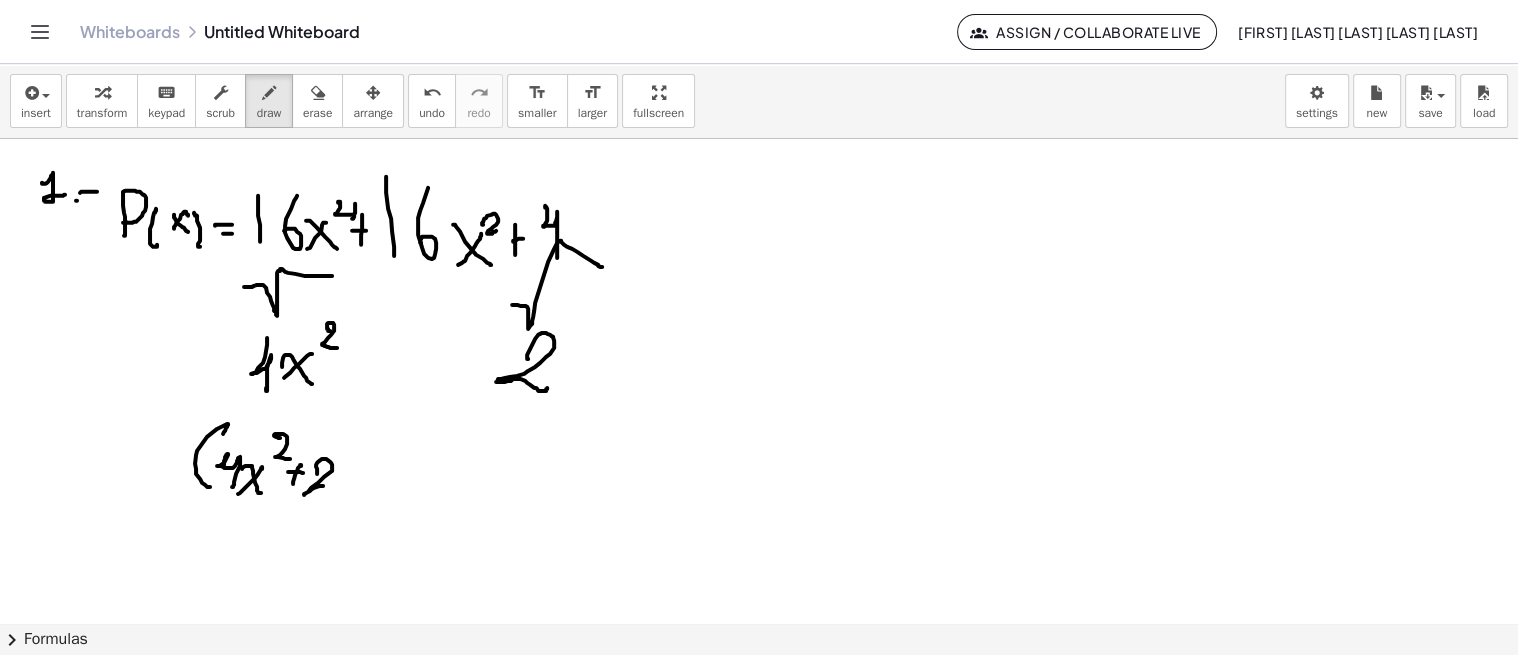 drag, startPoint x: 316, startPoint y: 464, endPoint x: 342, endPoint y: 486, distance: 34.058773 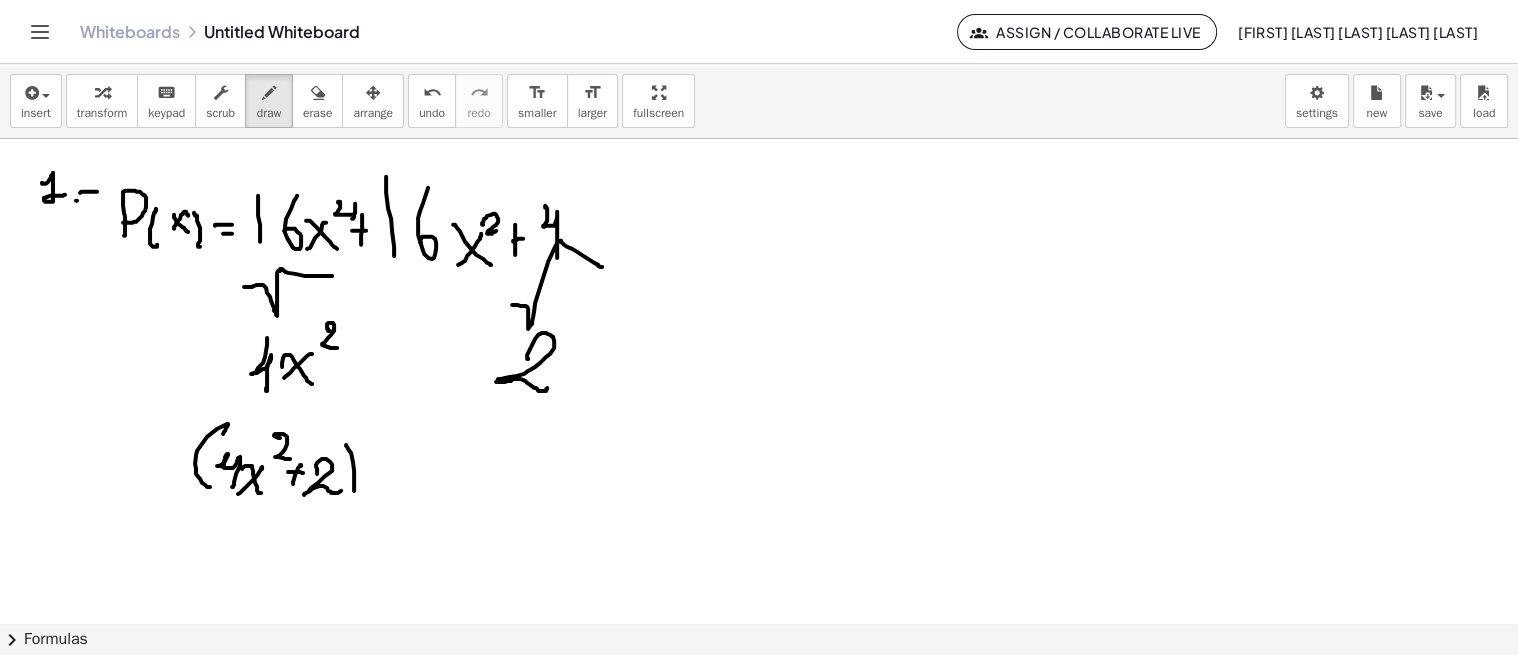 drag, startPoint x: 348, startPoint y: 448, endPoint x: 350, endPoint y: 485, distance: 37.054016 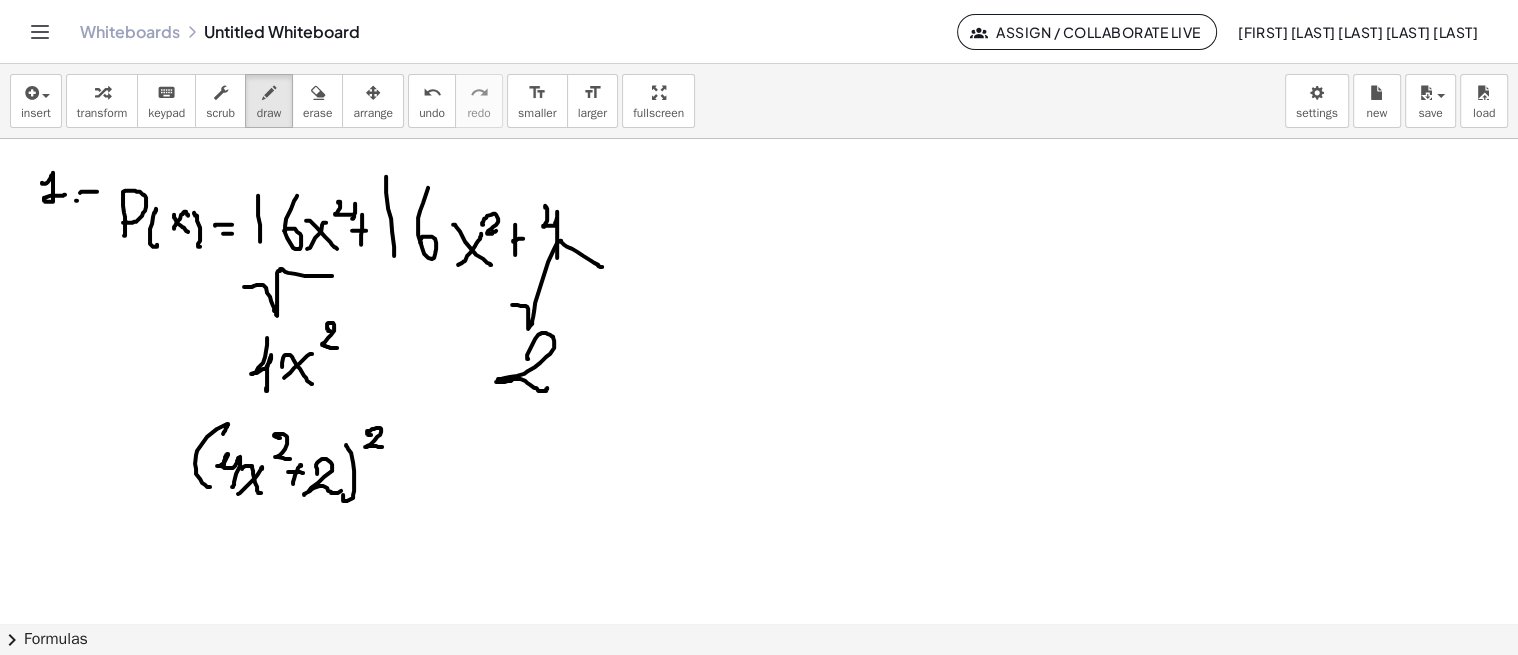 click at bounding box center (759, 623) 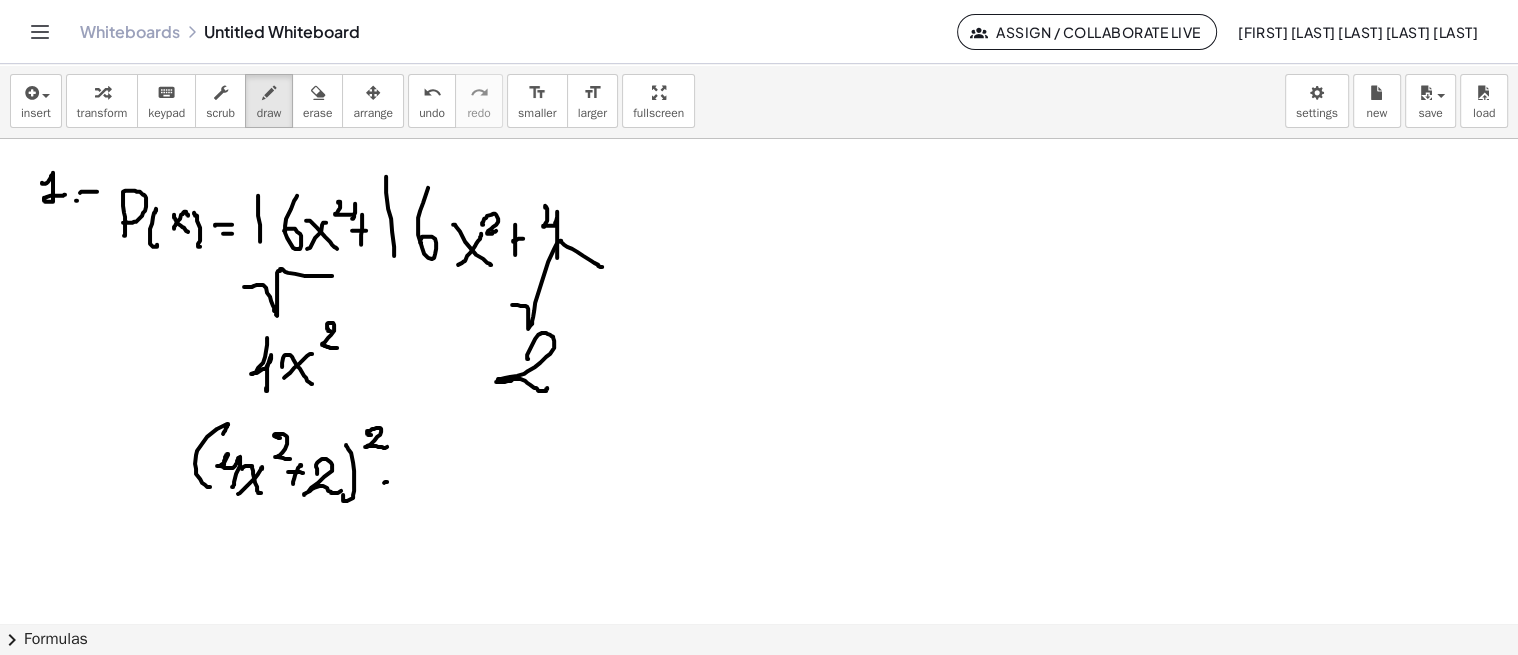 click at bounding box center [759, 623] 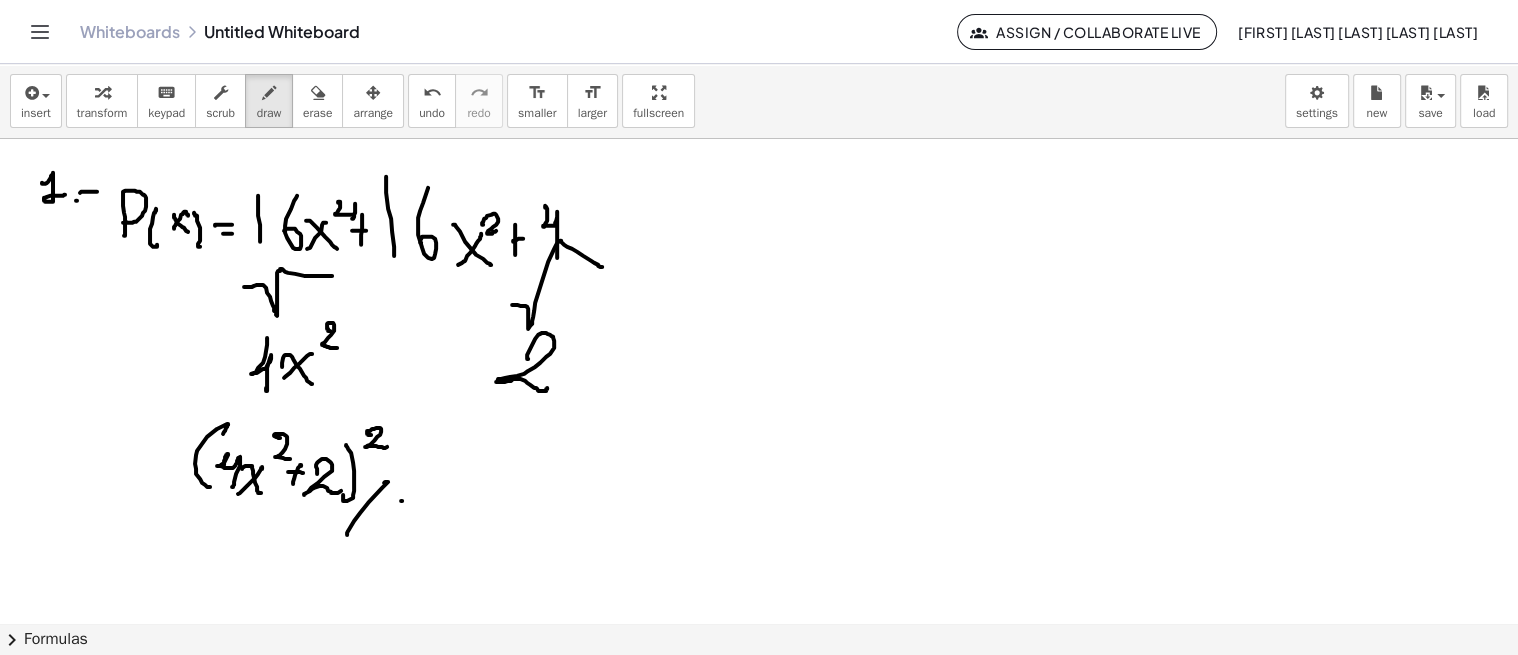 click at bounding box center (759, 623) 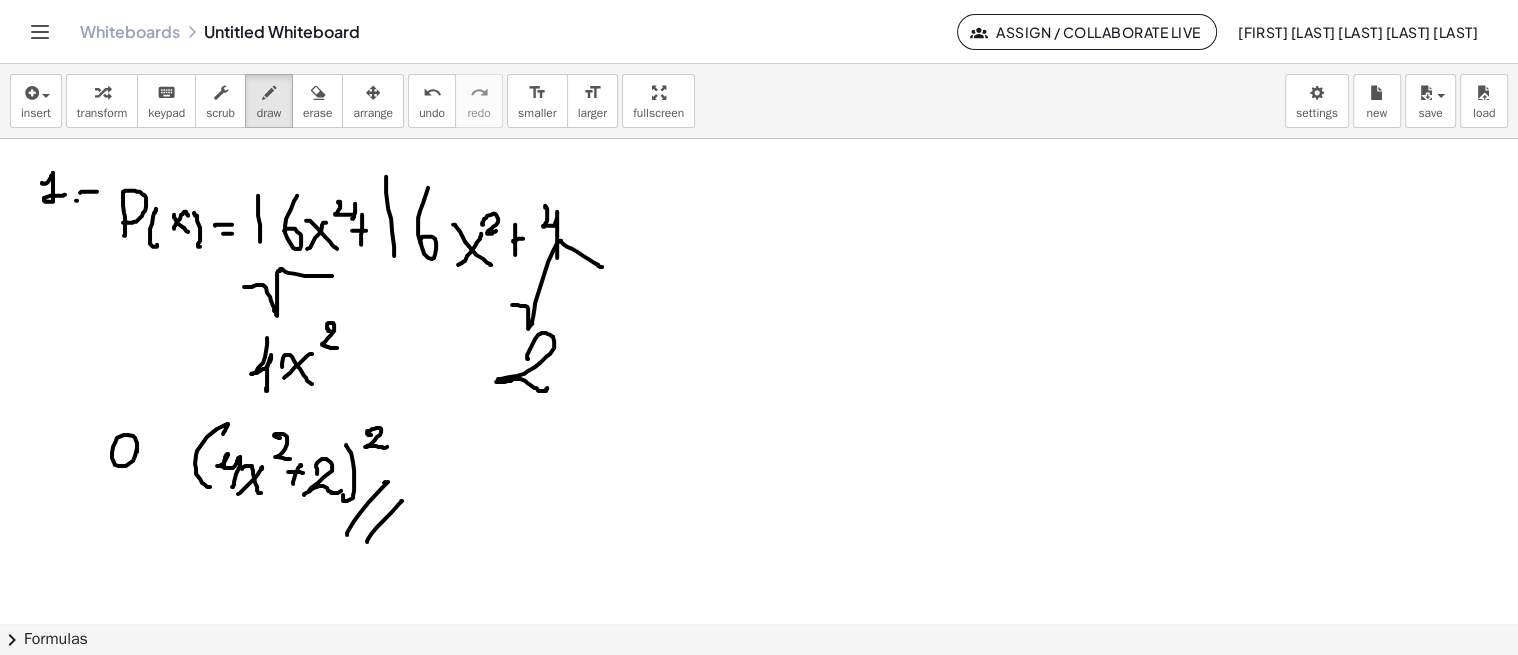click at bounding box center (759, 623) 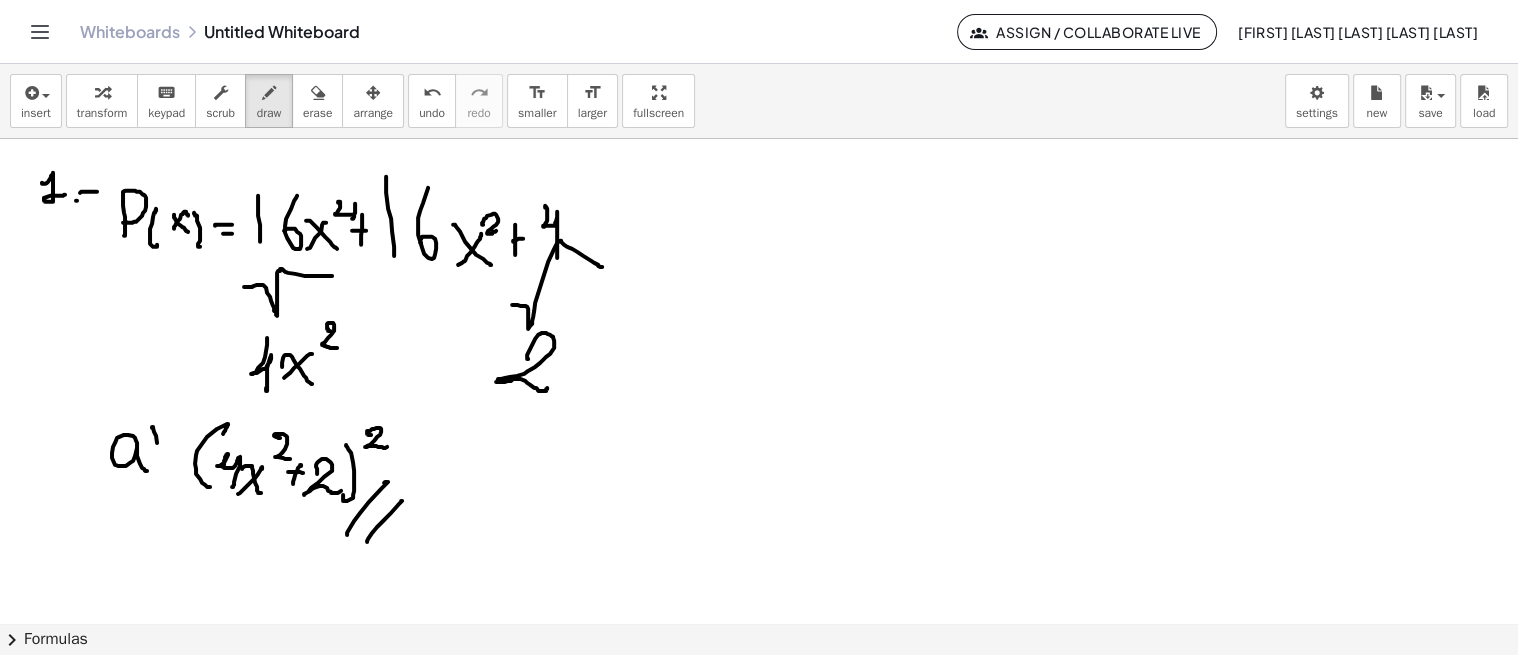 click at bounding box center (759, 623) 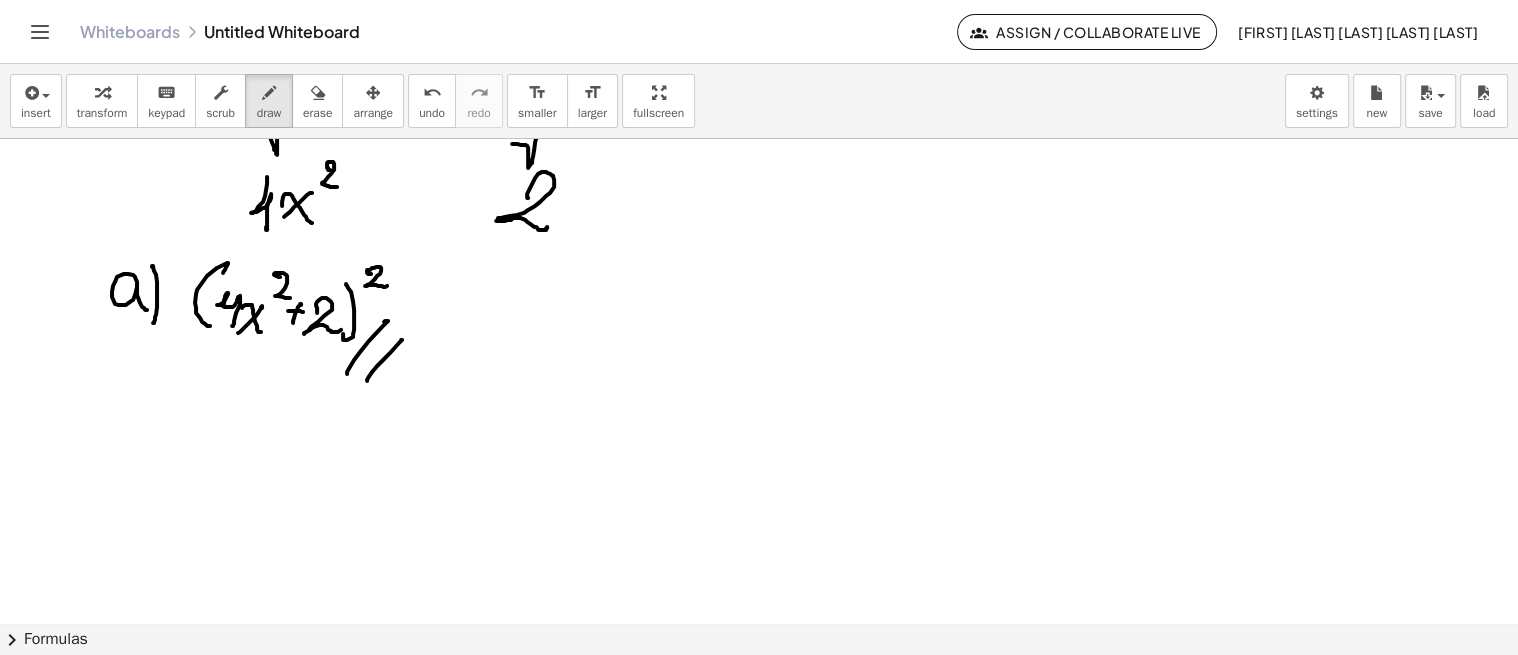 scroll, scrollTop: 162, scrollLeft: 0, axis: vertical 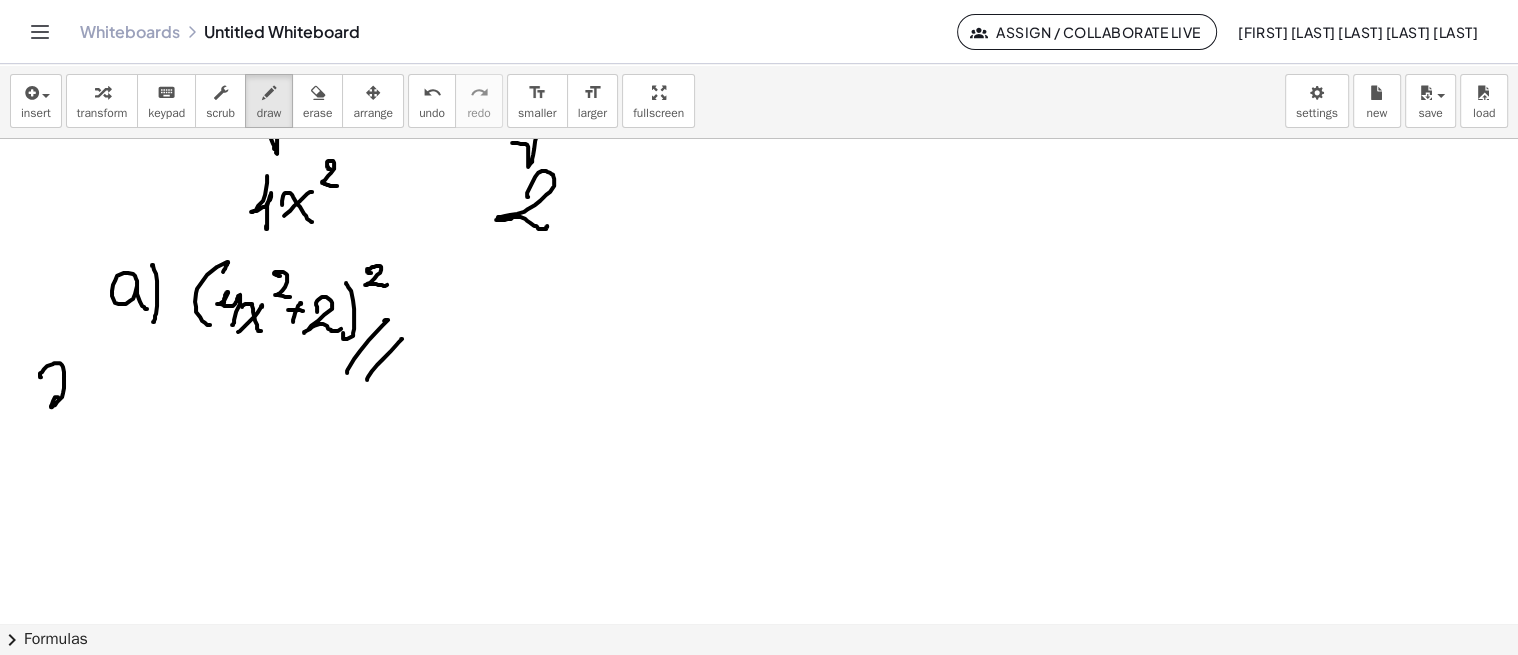 click at bounding box center (759, 461) 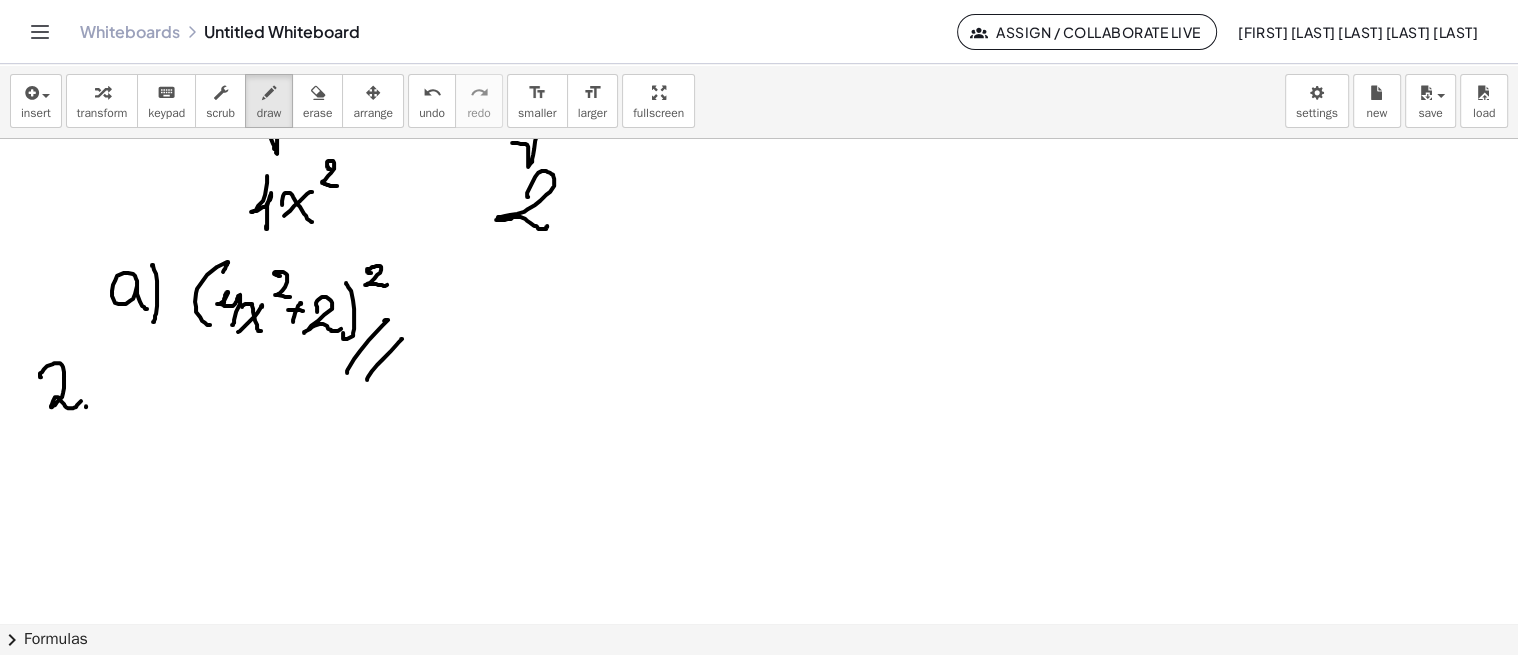 click at bounding box center (759, 461) 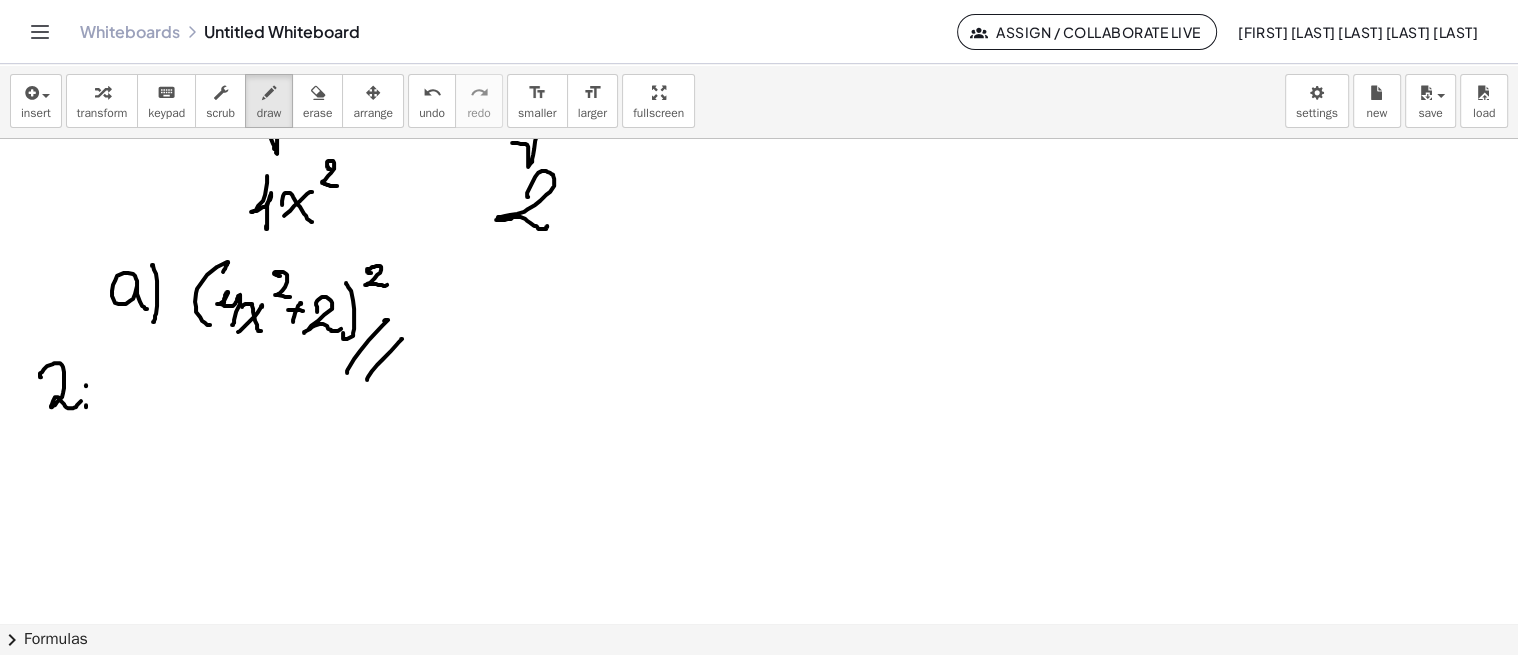 click at bounding box center [759, 461] 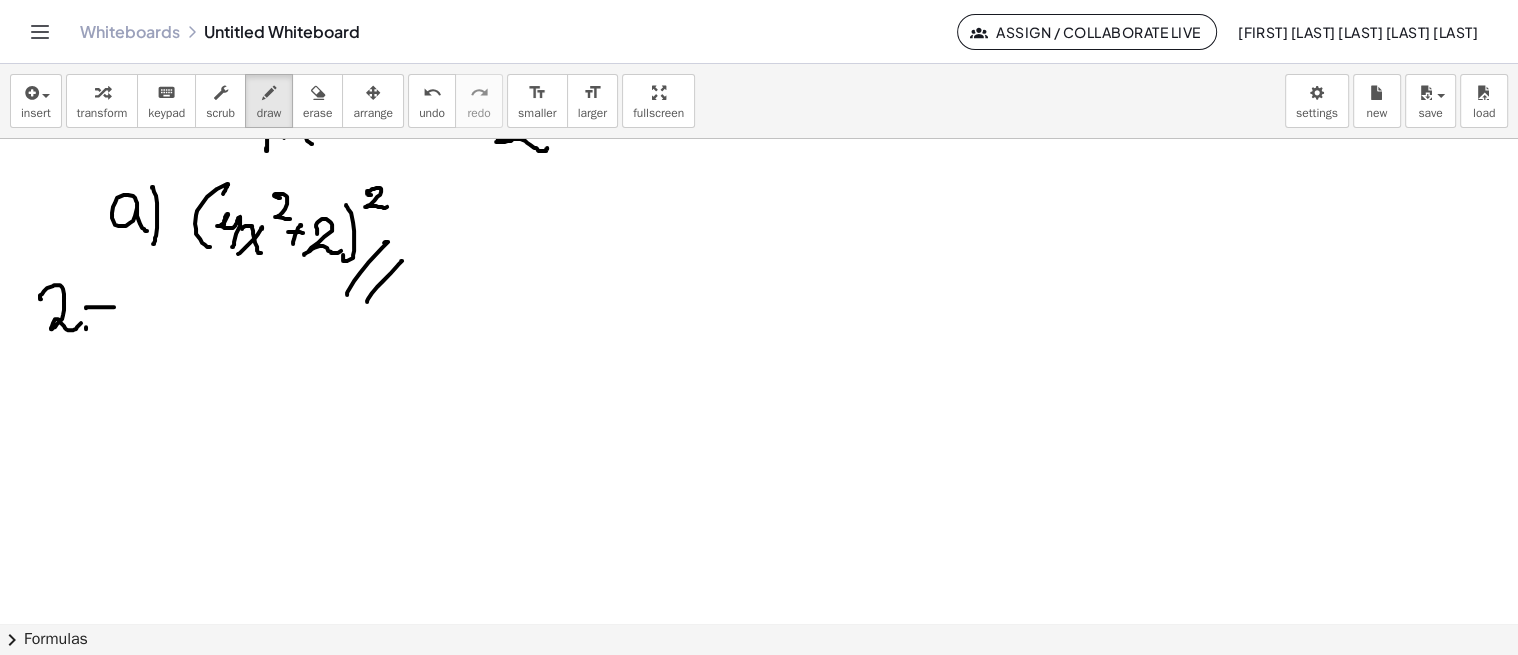 scroll, scrollTop: 241, scrollLeft: 0, axis: vertical 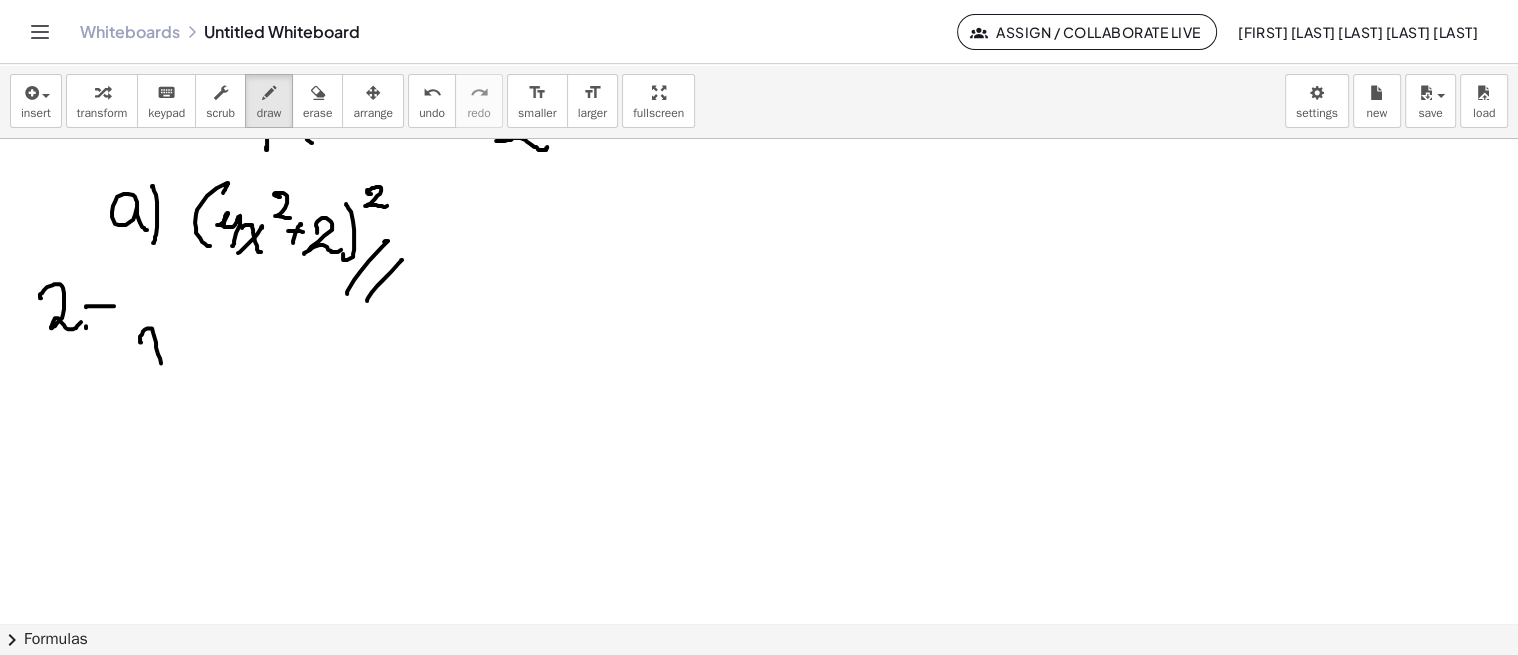 drag, startPoint x: 140, startPoint y: 338, endPoint x: 168, endPoint y: 348, distance: 29.732138 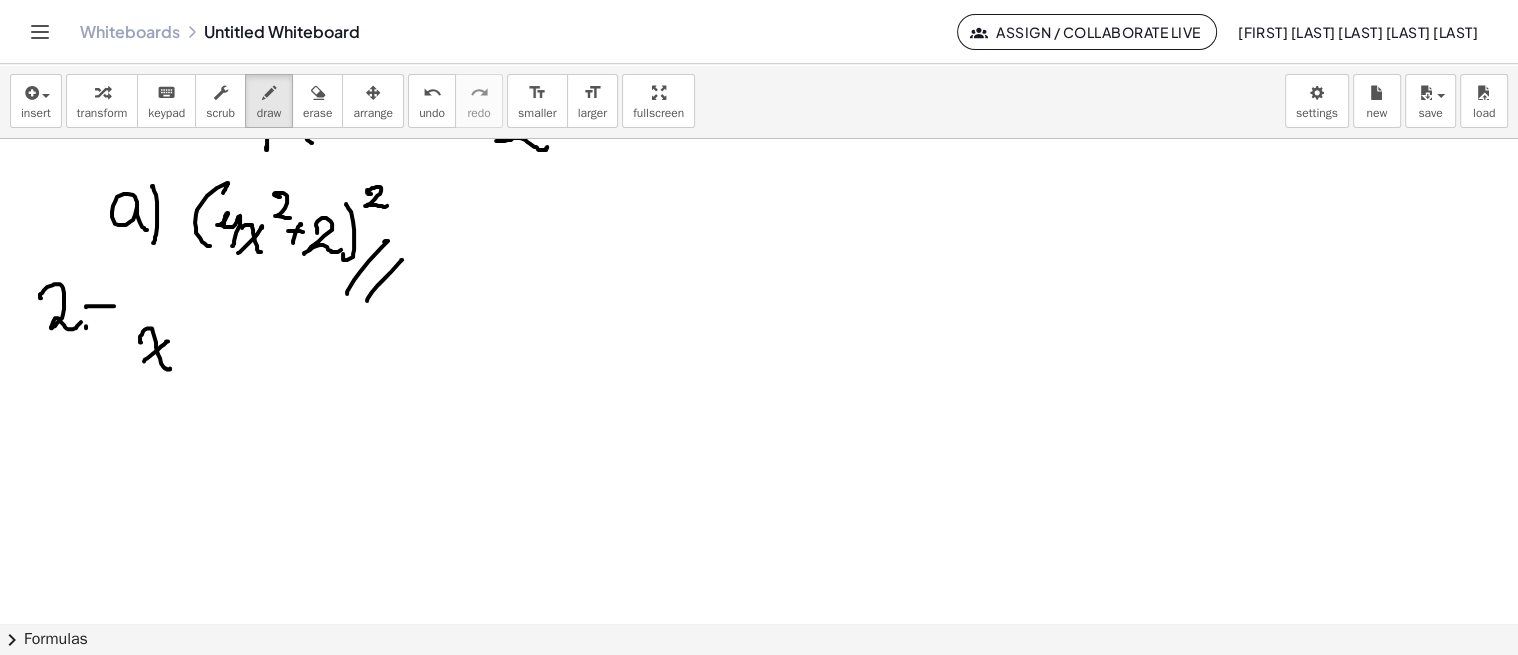 drag, startPoint x: 164, startPoint y: 343, endPoint x: 143, endPoint y: 360, distance: 27.018513 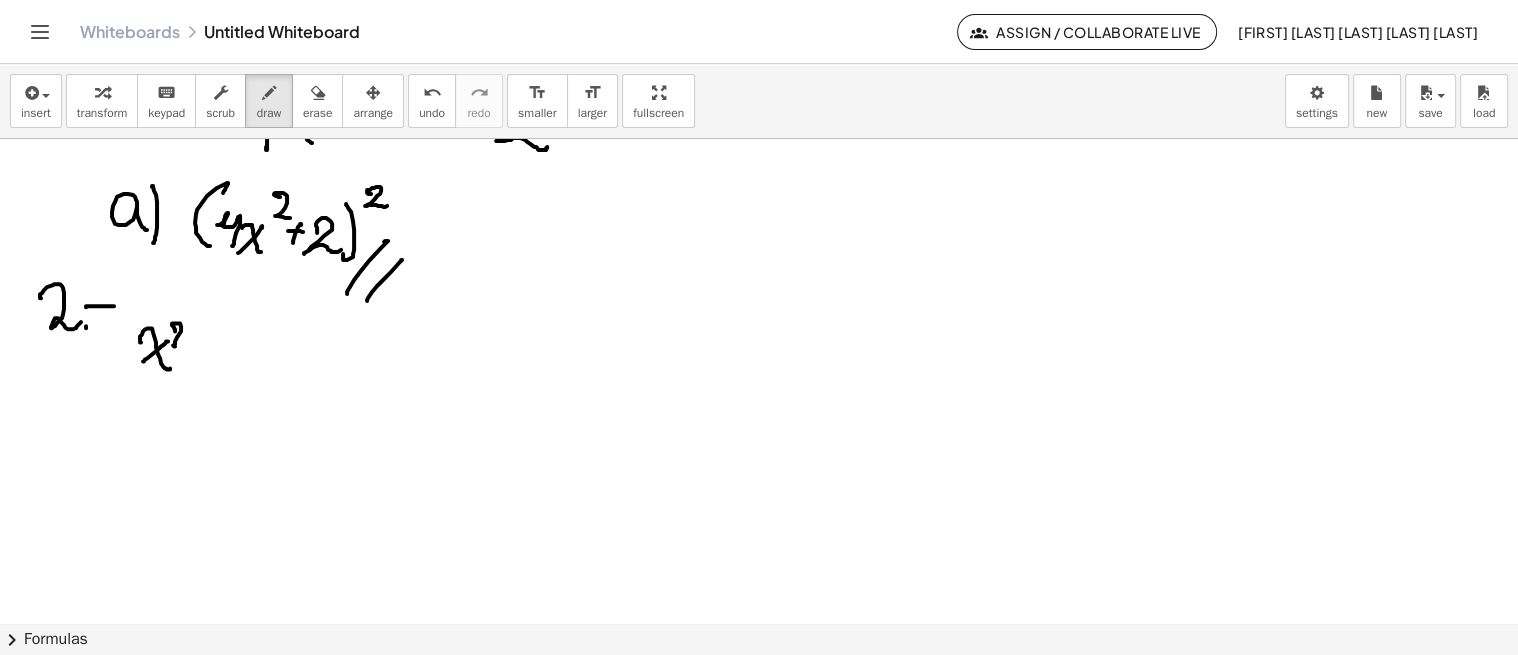 drag, startPoint x: 175, startPoint y: 328, endPoint x: 186, endPoint y: 353, distance: 27.313 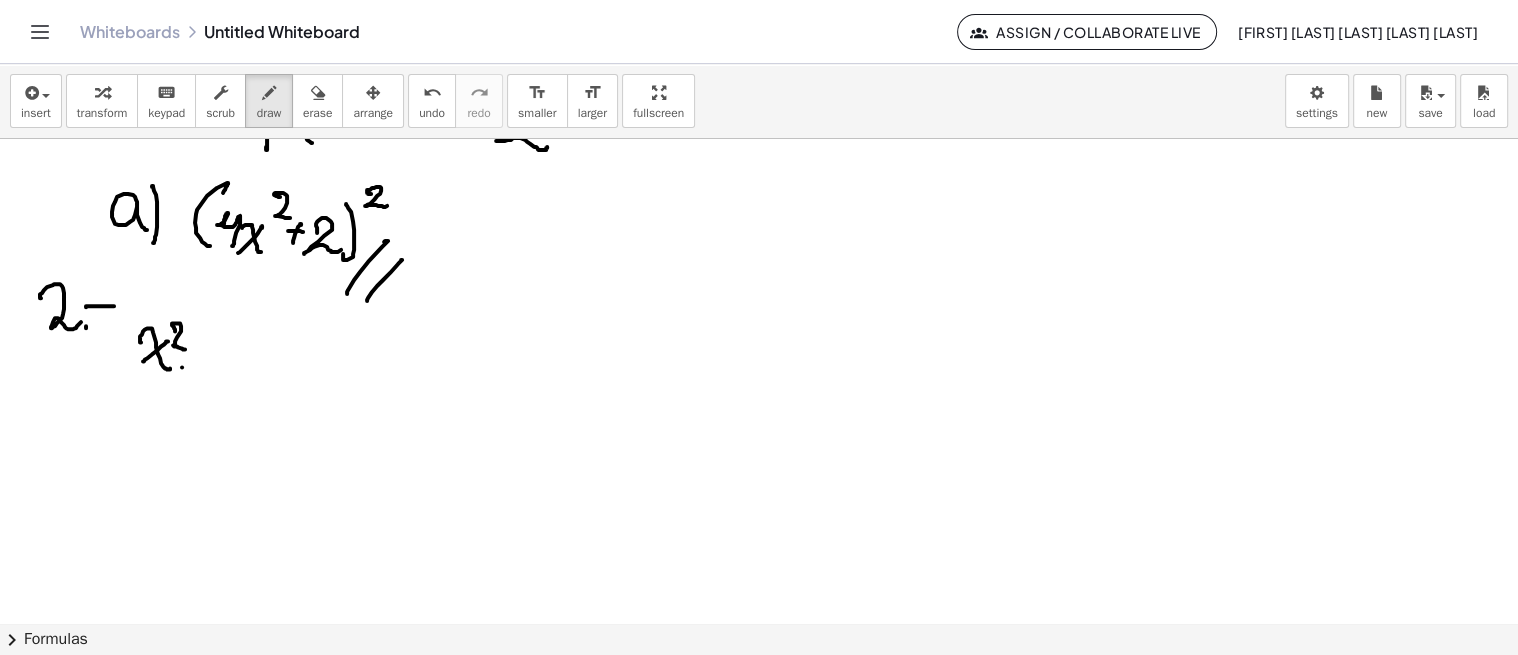 drag, startPoint x: 182, startPoint y: 366, endPoint x: 195, endPoint y: 365, distance: 13.038404 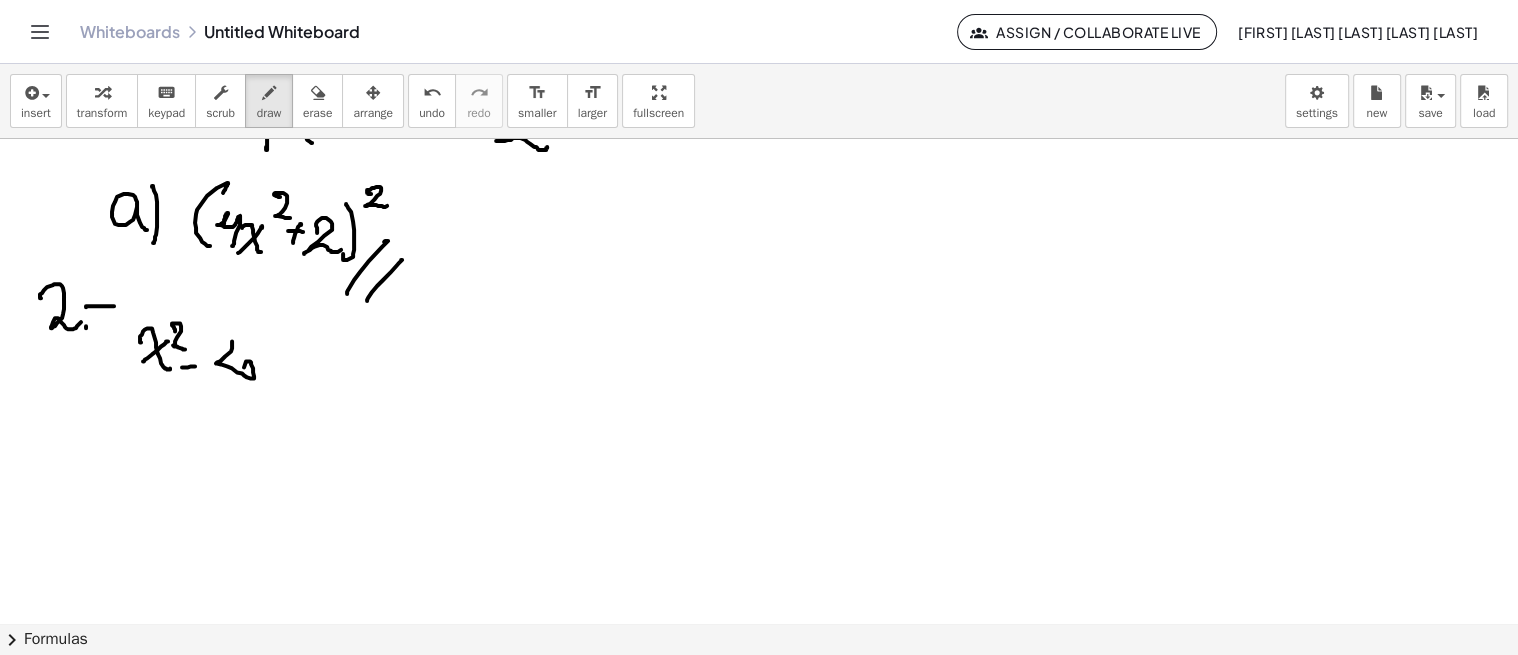 drag, startPoint x: 232, startPoint y: 341, endPoint x: 240, endPoint y: 382, distance: 41.773197 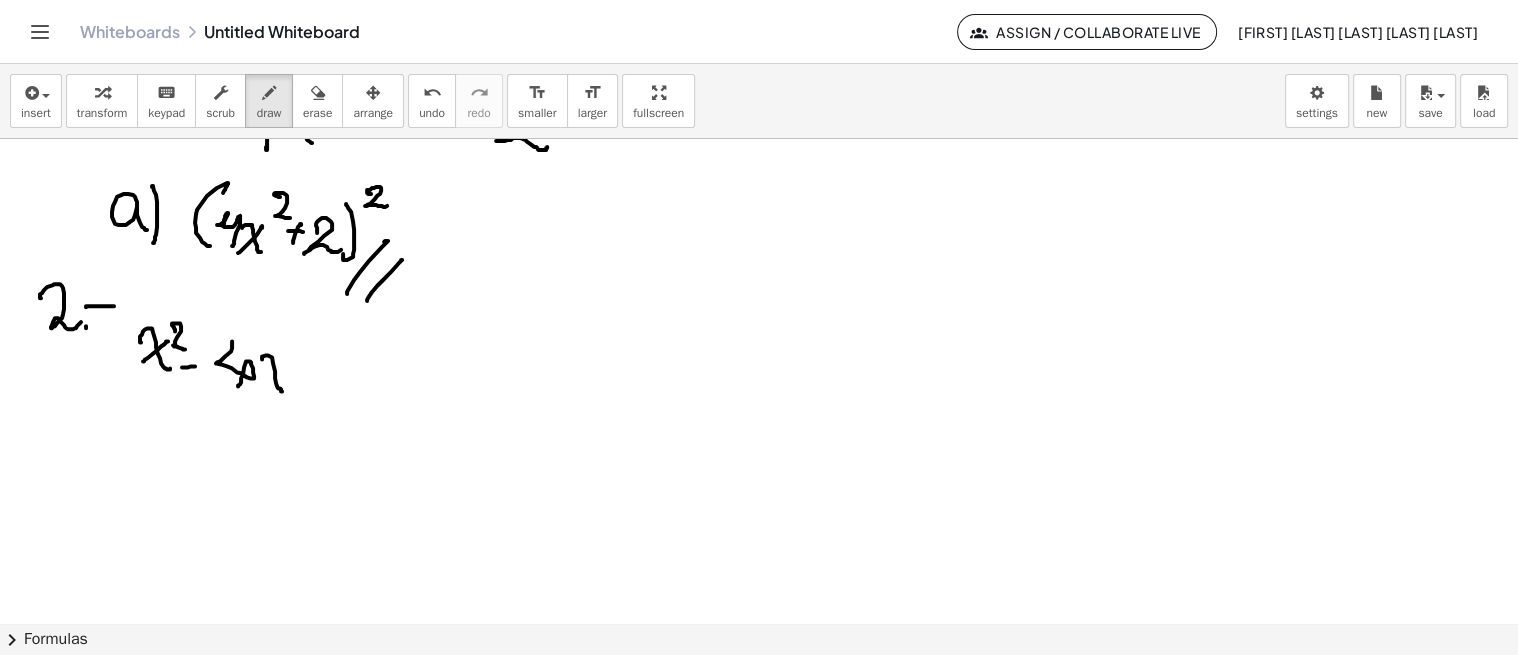 drag, startPoint x: 262, startPoint y: 356, endPoint x: 282, endPoint y: 386, distance: 36.05551 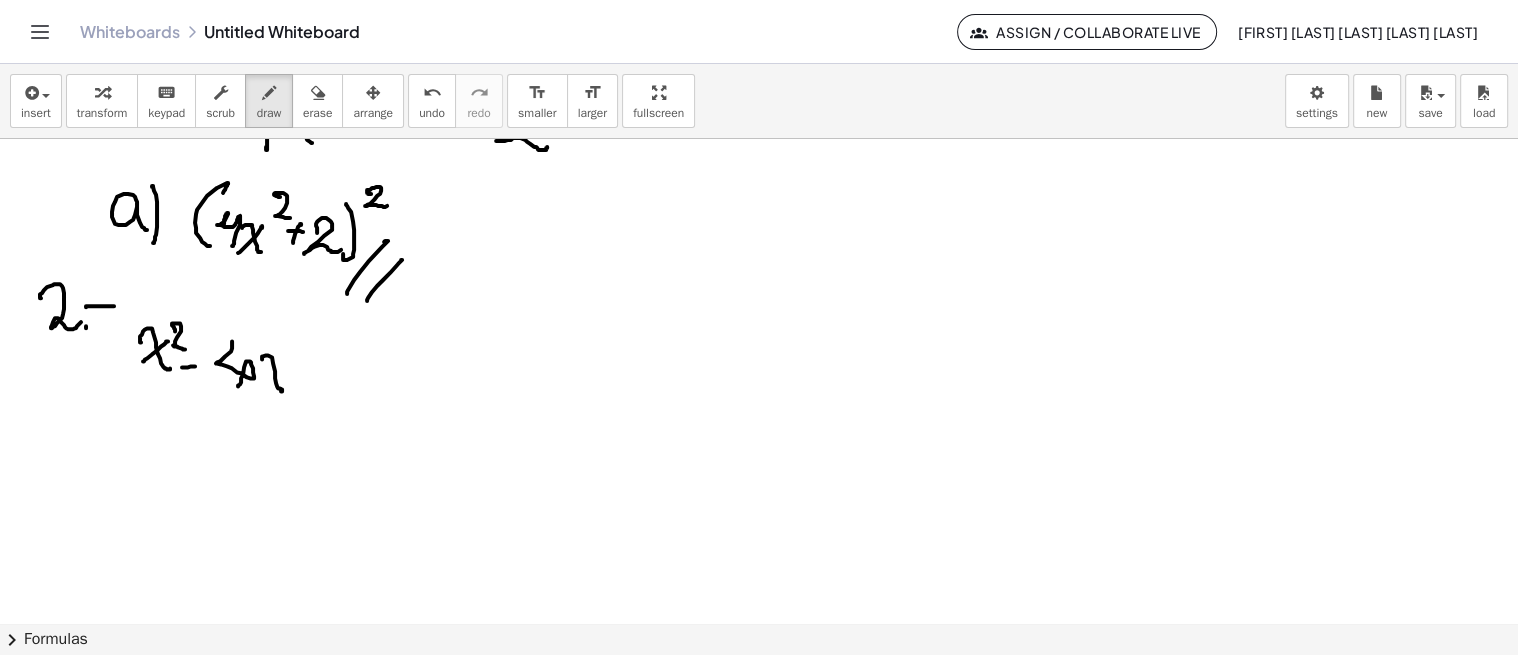 drag, startPoint x: 282, startPoint y: 360, endPoint x: 258, endPoint y: 384, distance: 33.941124 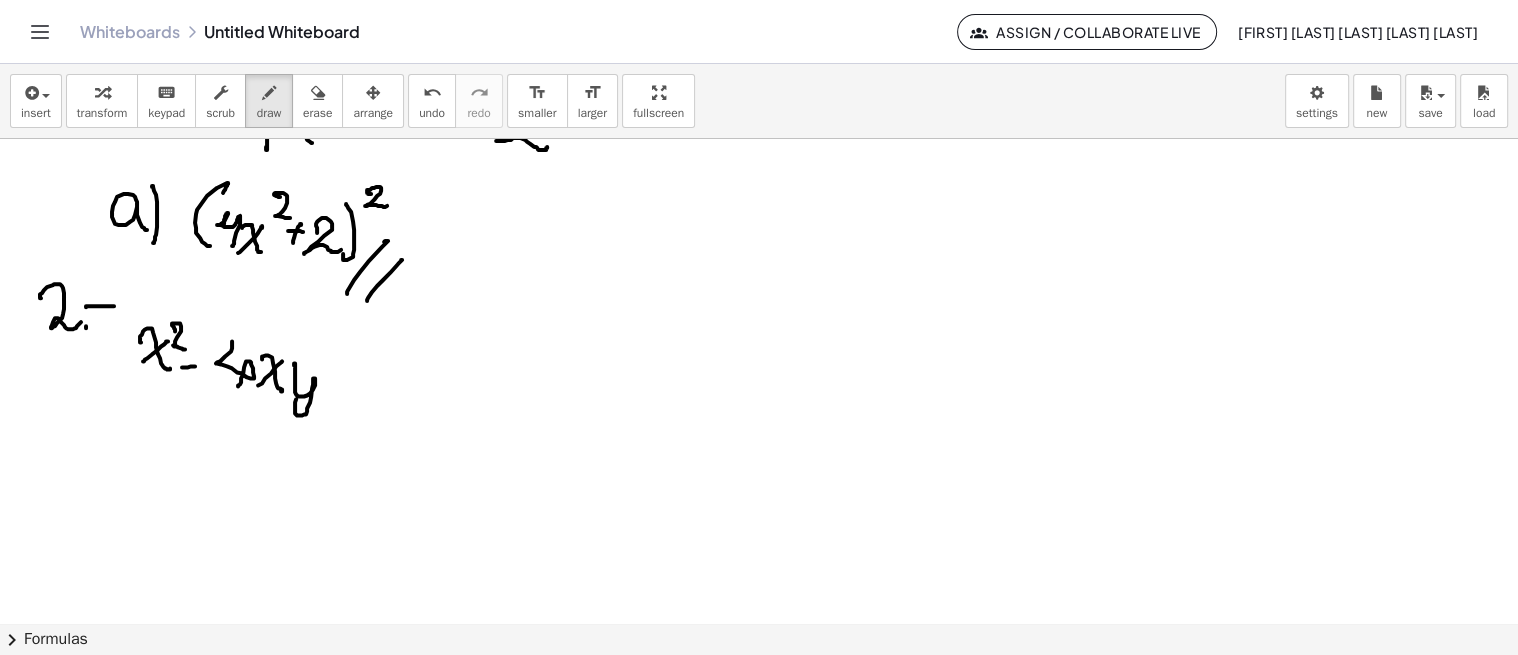 drag, startPoint x: 294, startPoint y: 364, endPoint x: 323, endPoint y: 396, distance: 43.185646 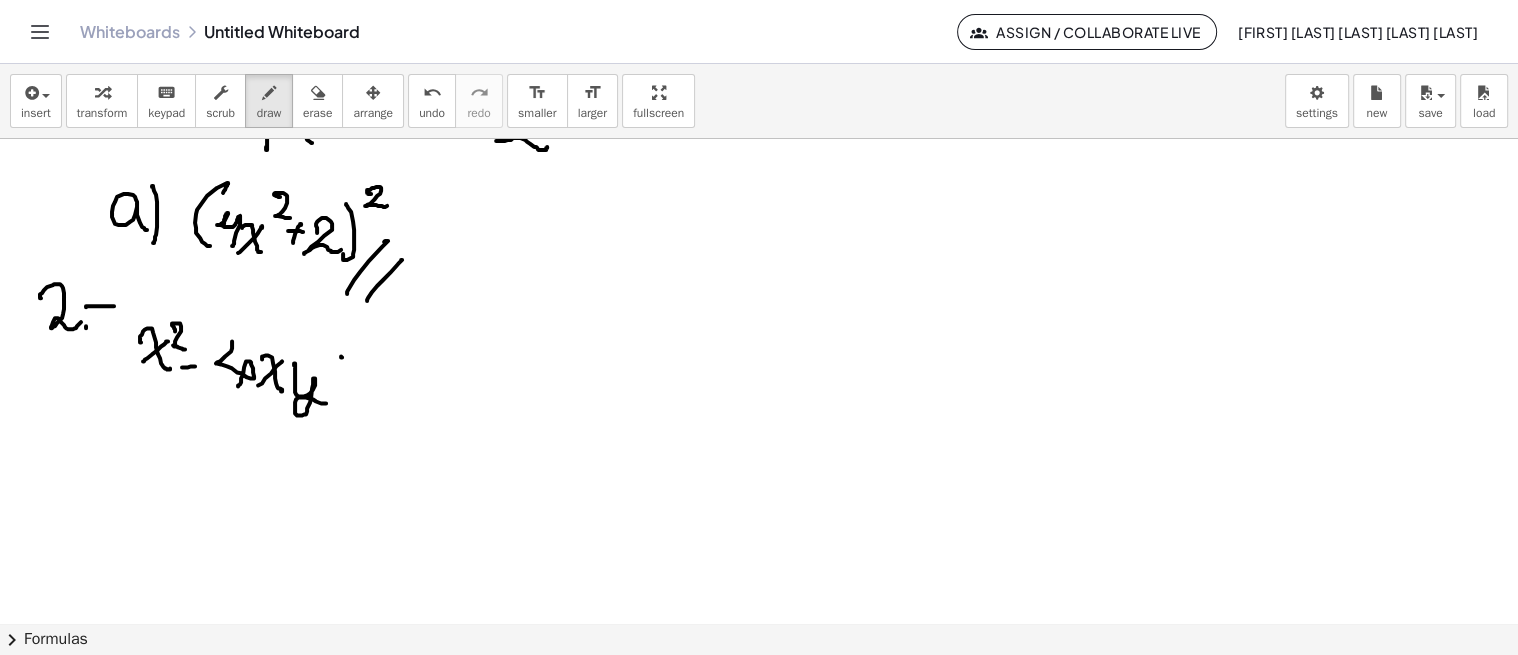 drag, startPoint x: 341, startPoint y: 355, endPoint x: 365, endPoint y: 355, distance: 24 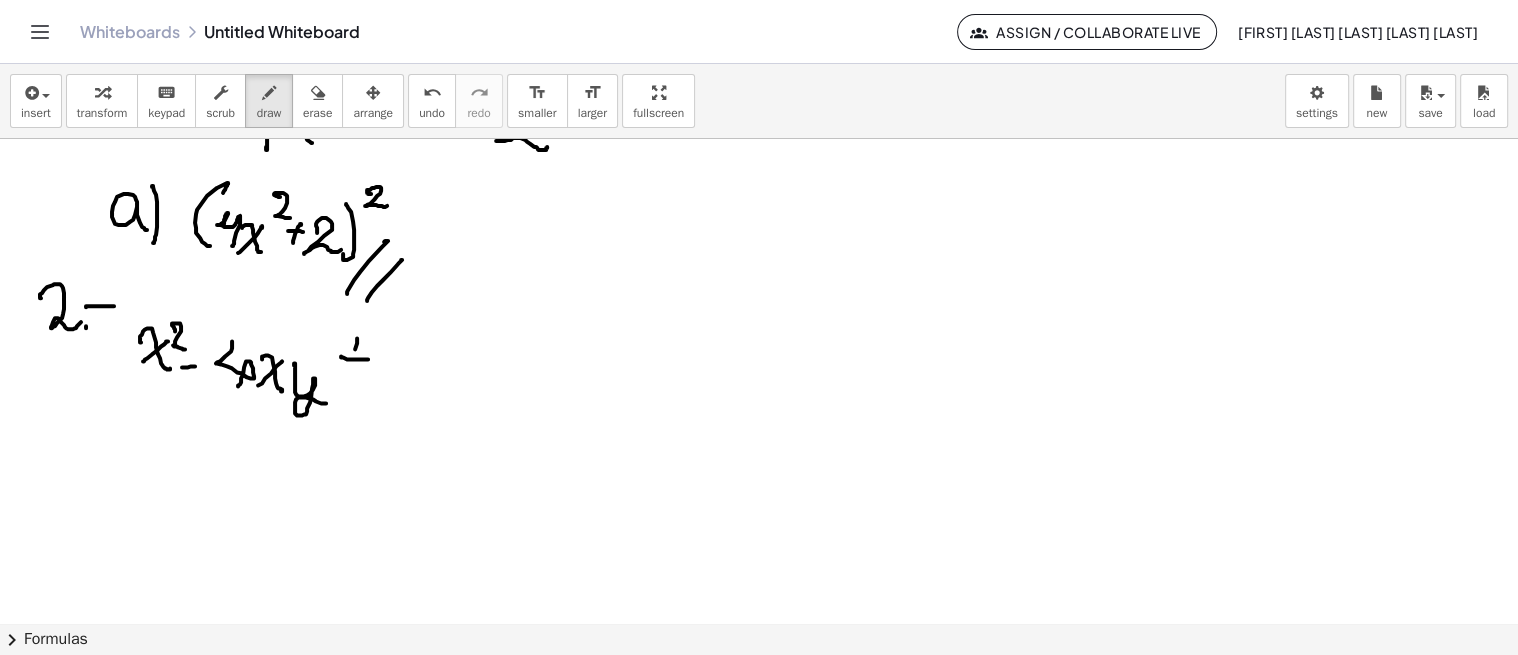 drag, startPoint x: 357, startPoint y: 337, endPoint x: 348, endPoint y: 372, distance: 36.138622 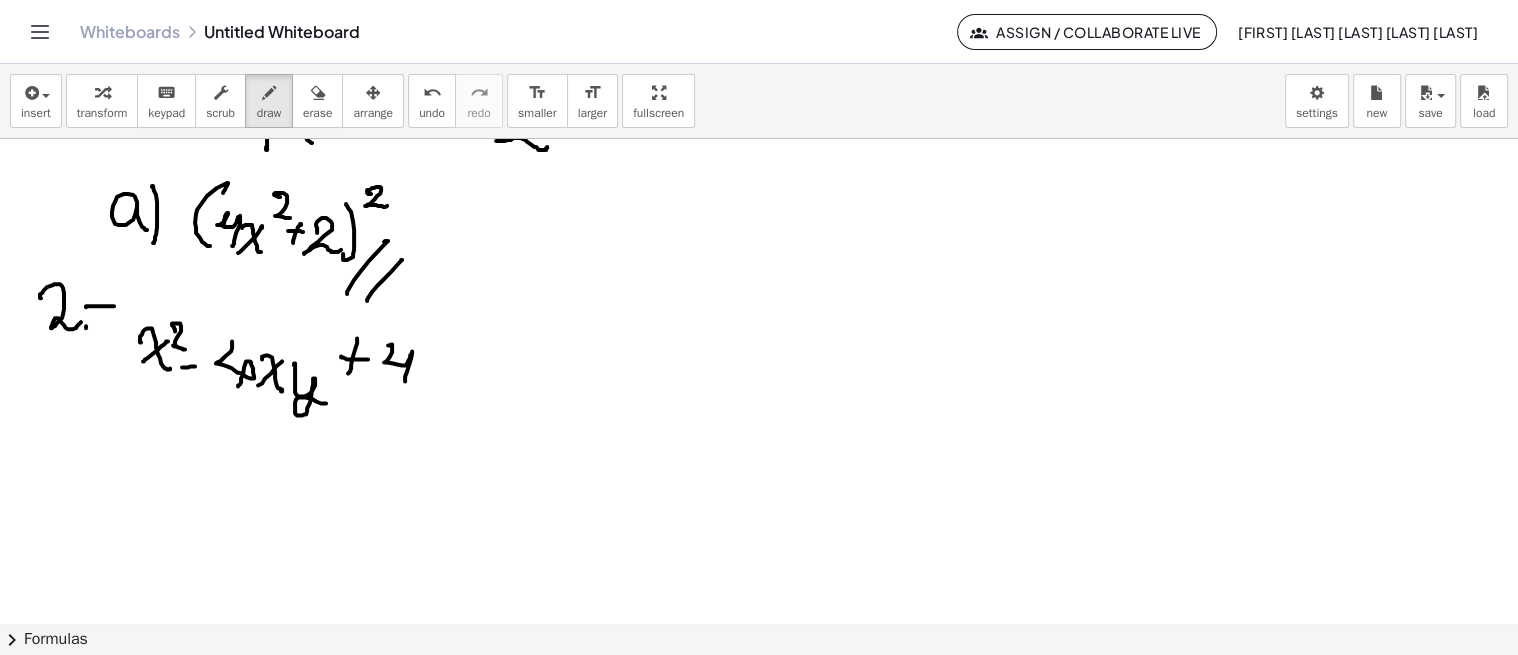 drag, startPoint x: 392, startPoint y: 343, endPoint x: 406, endPoint y: 382, distance: 41.4367 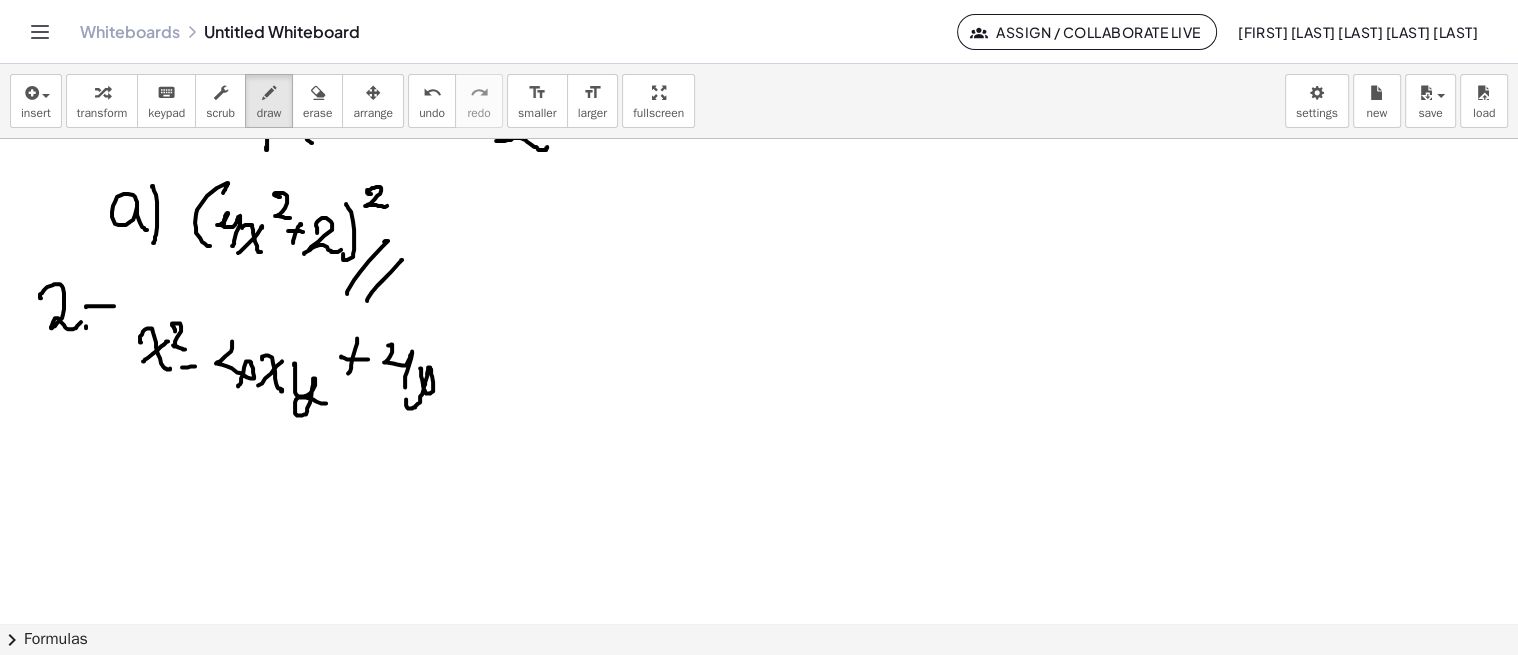 click at bounding box center [759, 382] 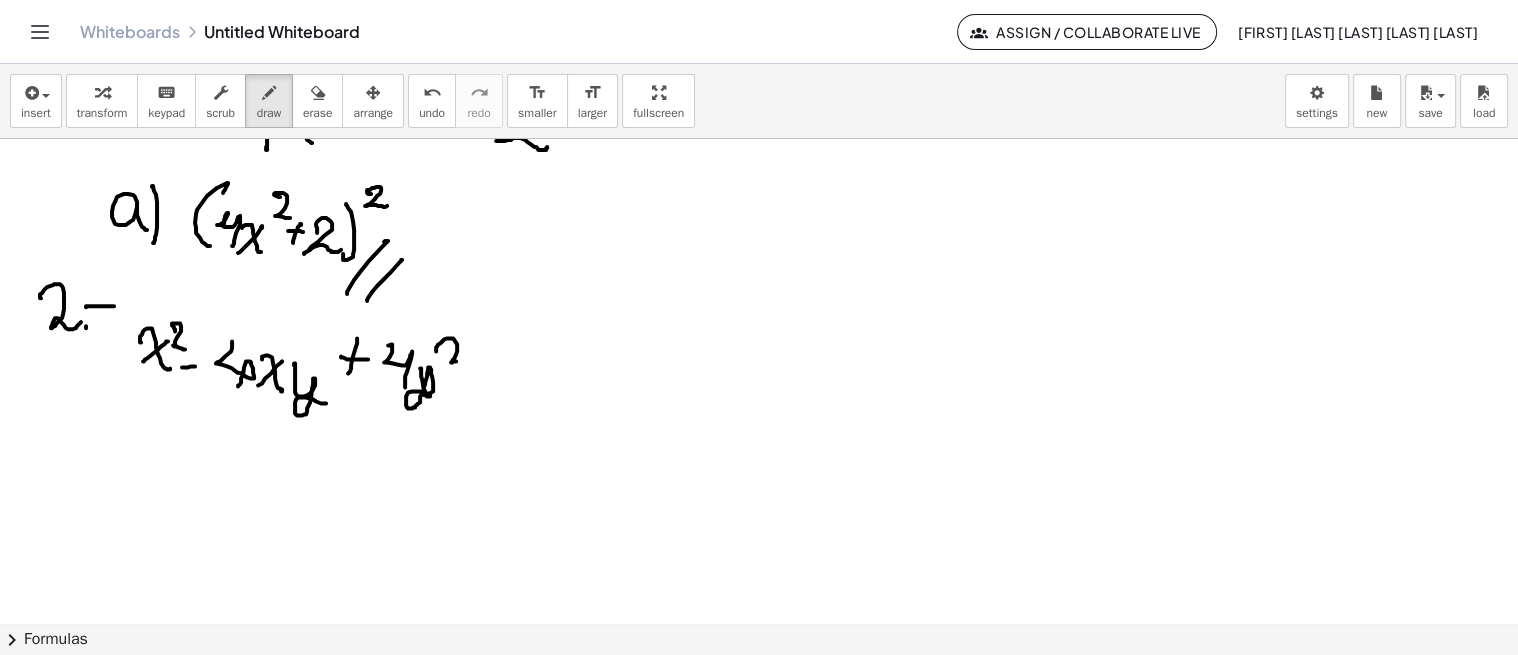 click at bounding box center [759, 382] 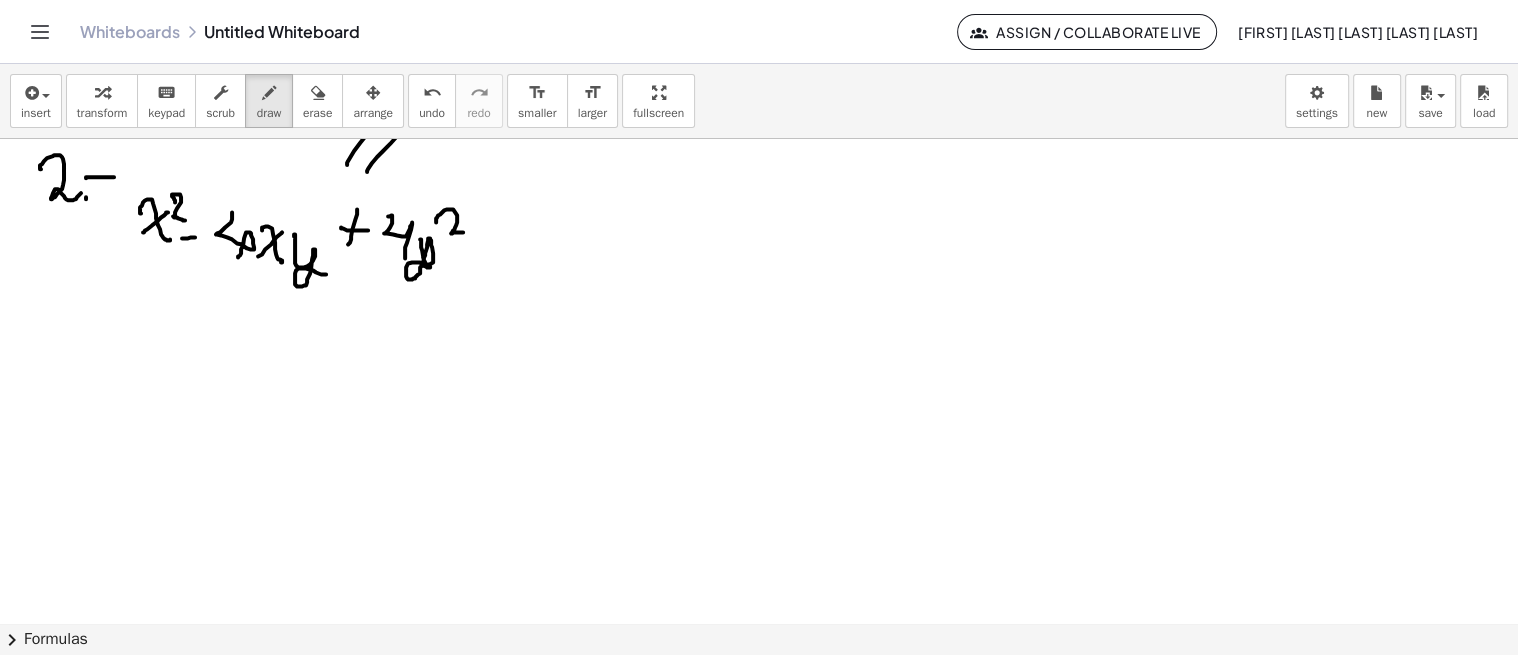 scroll, scrollTop: 368, scrollLeft: 0, axis: vertical 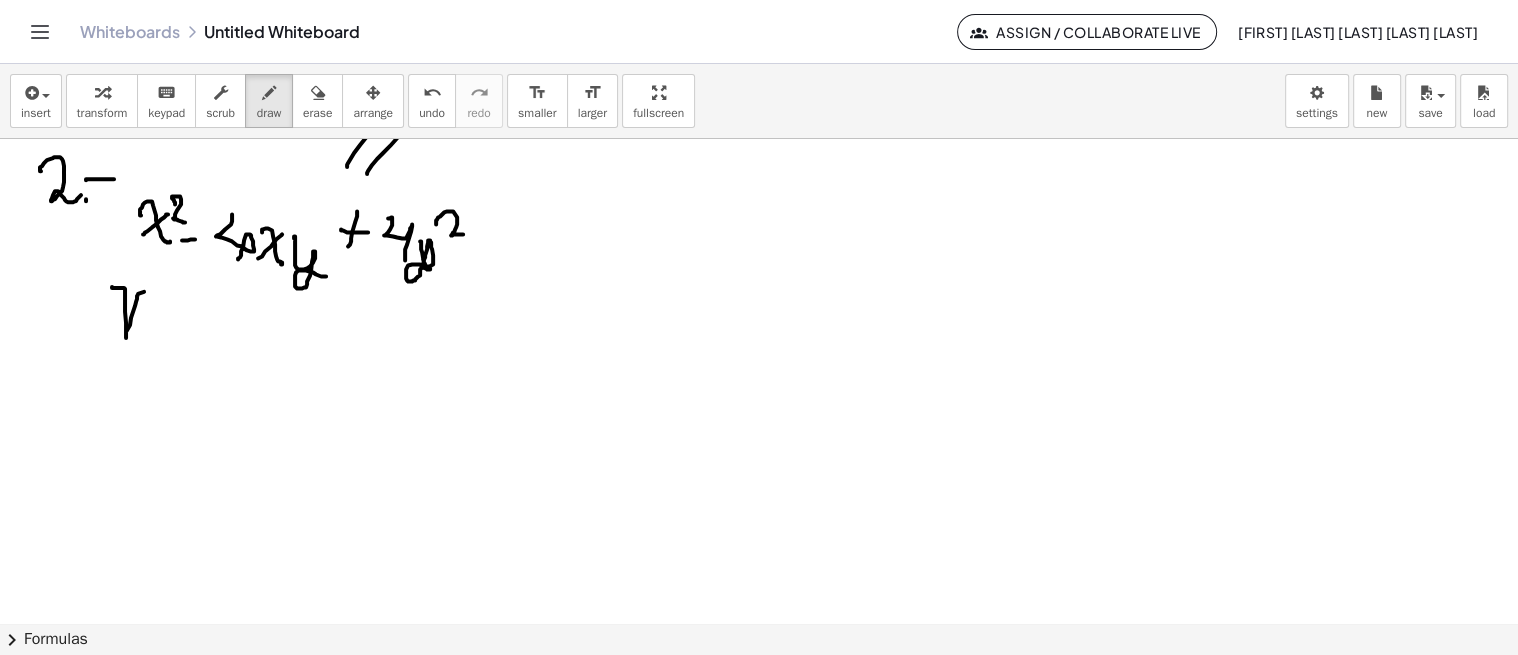 click at bounding box center (759, 498) 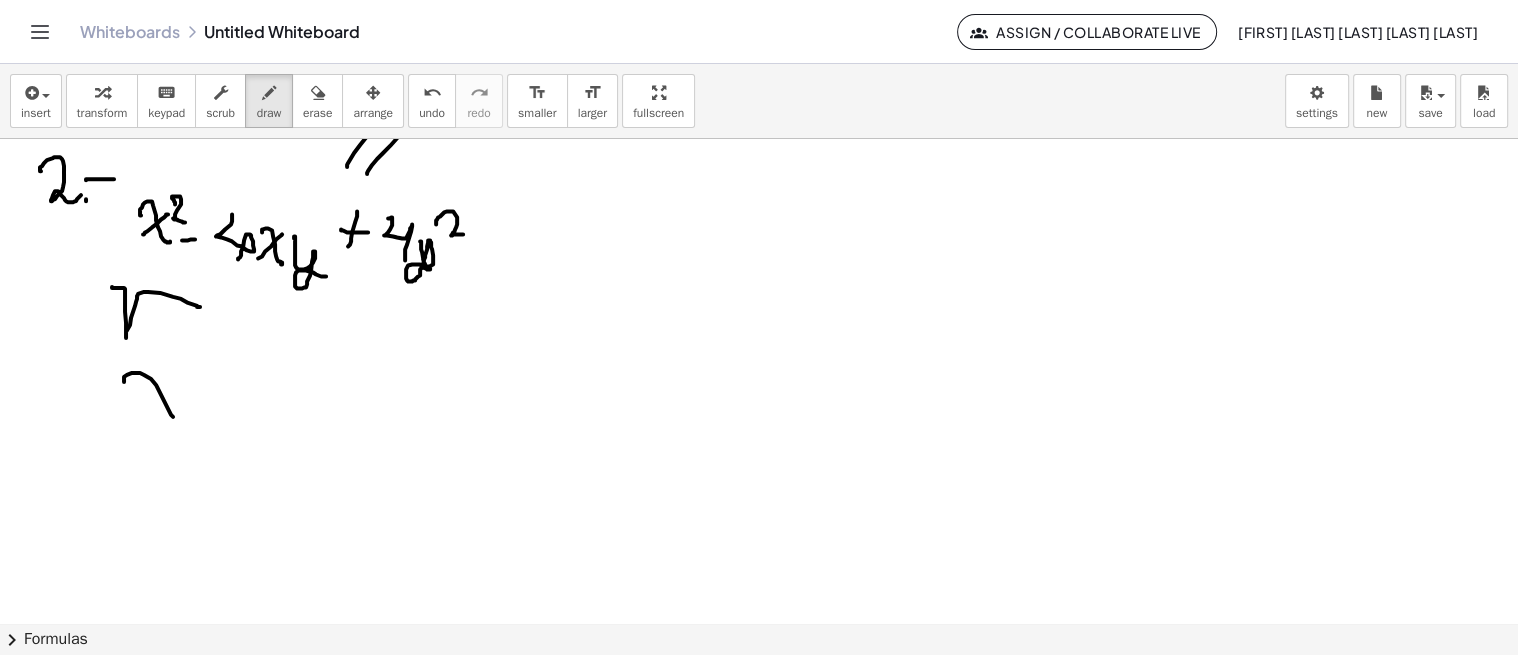 click at bounding box center (759, 498) 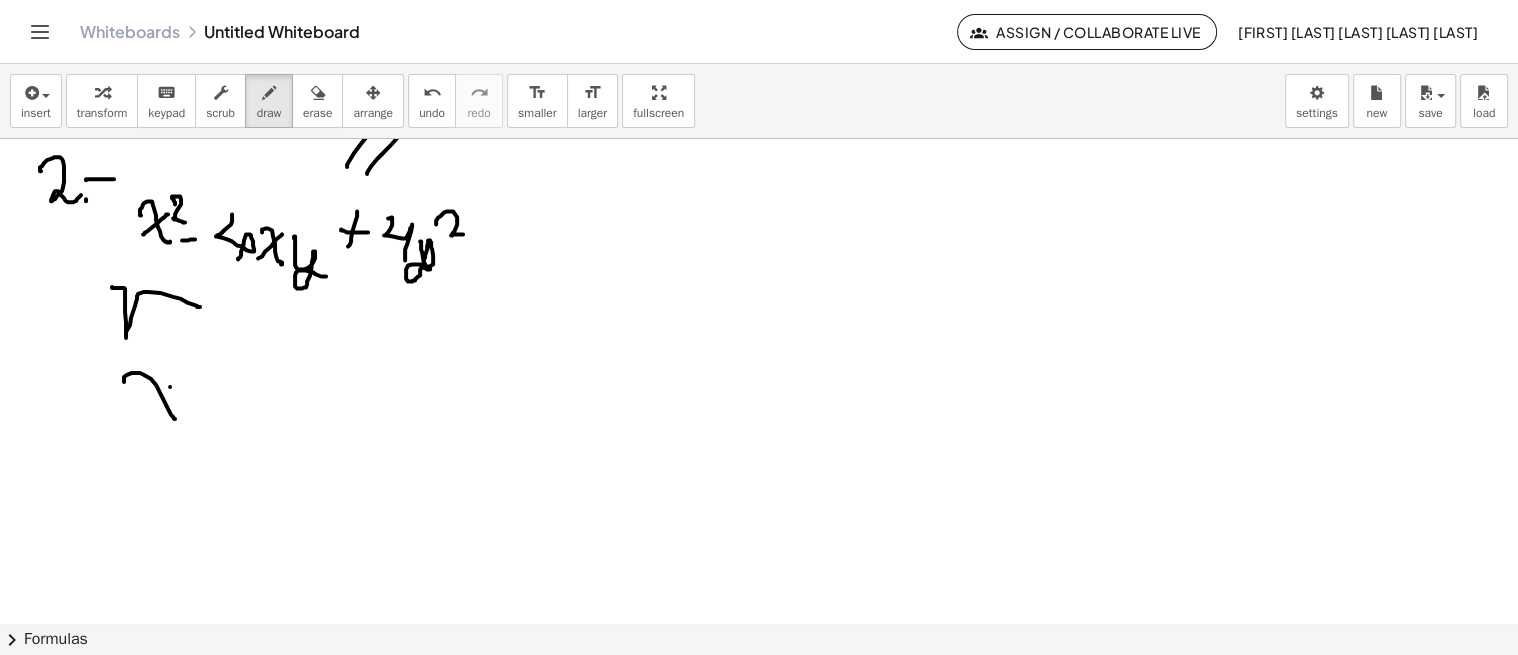 click at bounding box center (759, 498) 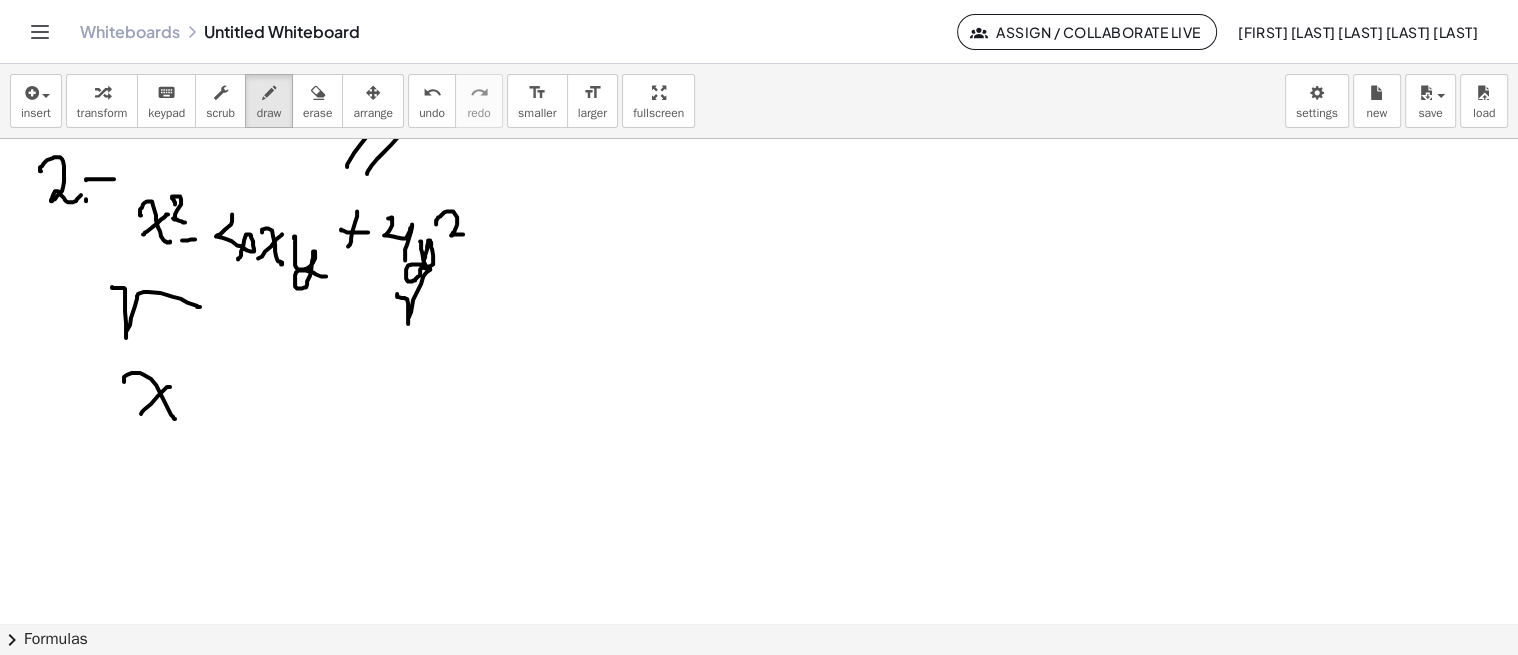 click at bounding box center (759, 498) 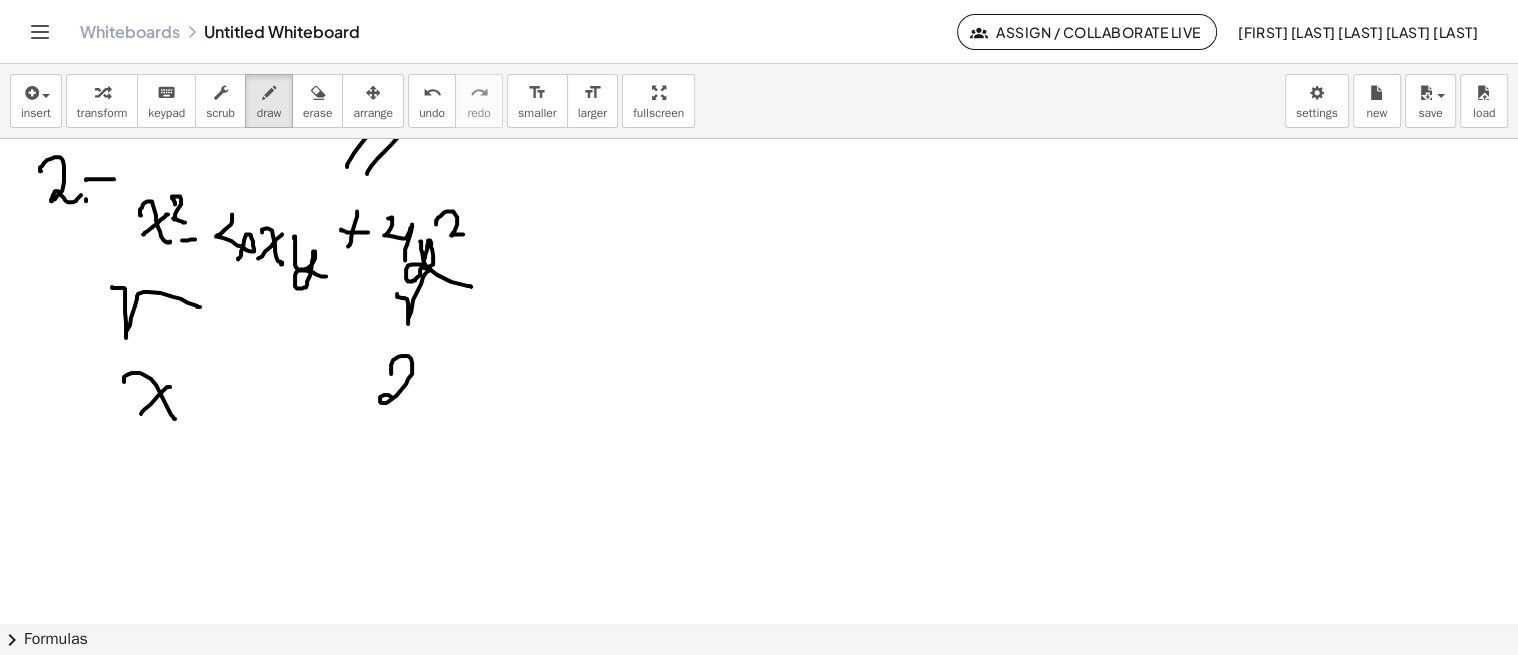 click at bounding box center (759, 498) 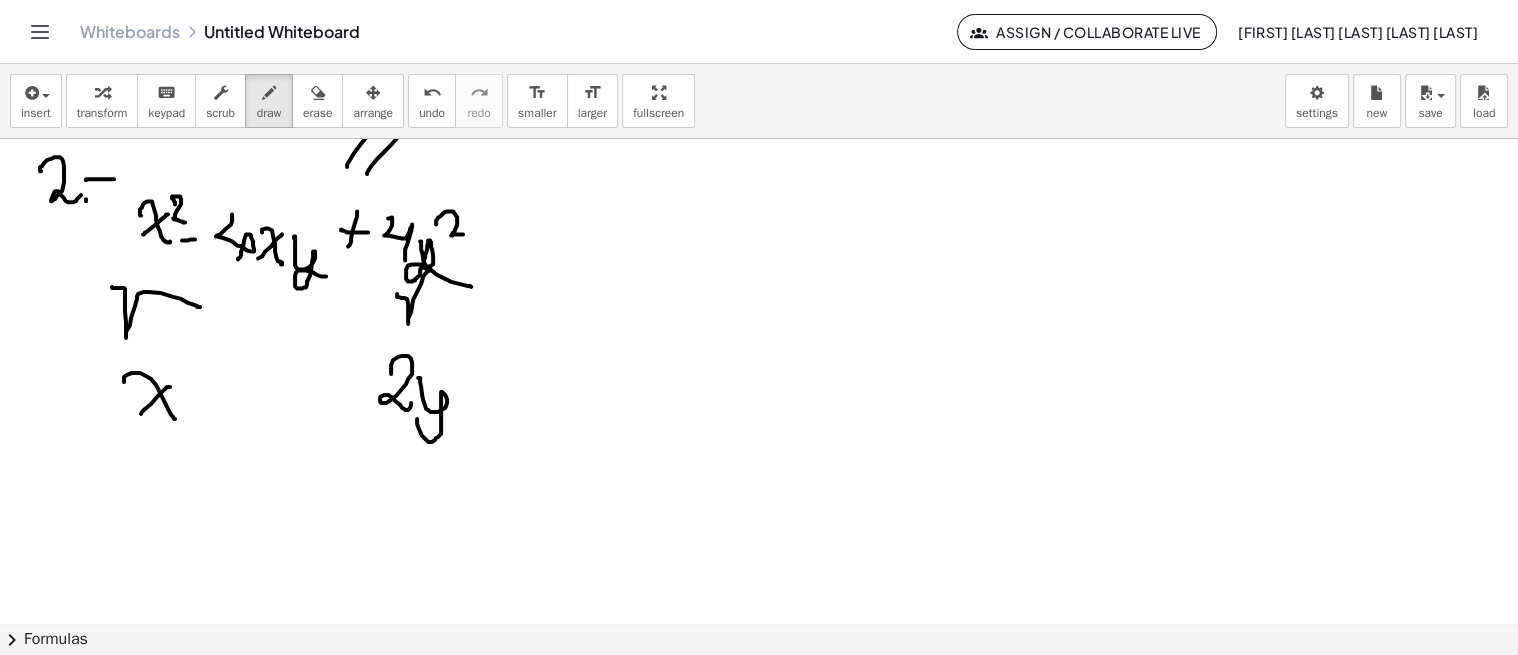 click at bounding box center [759, 498] 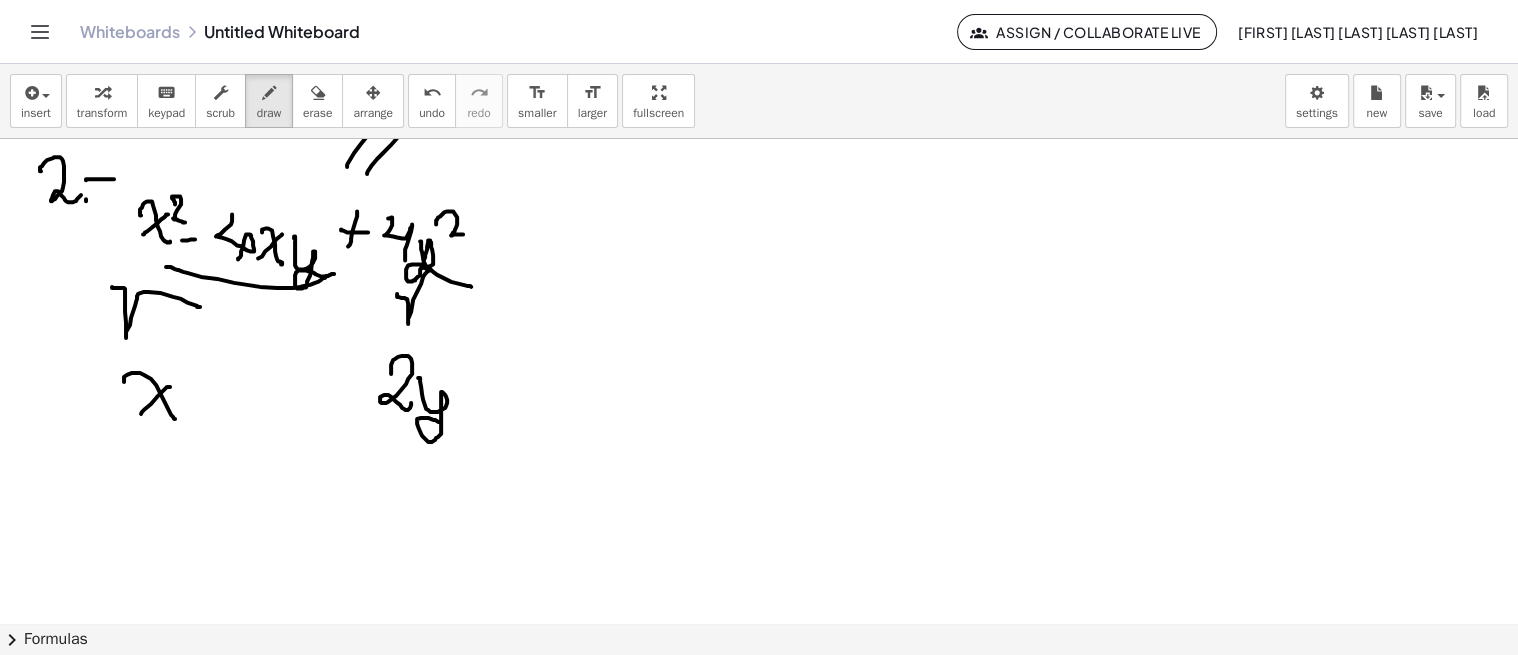 drag, startPoint x: 170, startPoint y: 265, endPoint x: 334, endPoint y: 272, distance: 164.14932 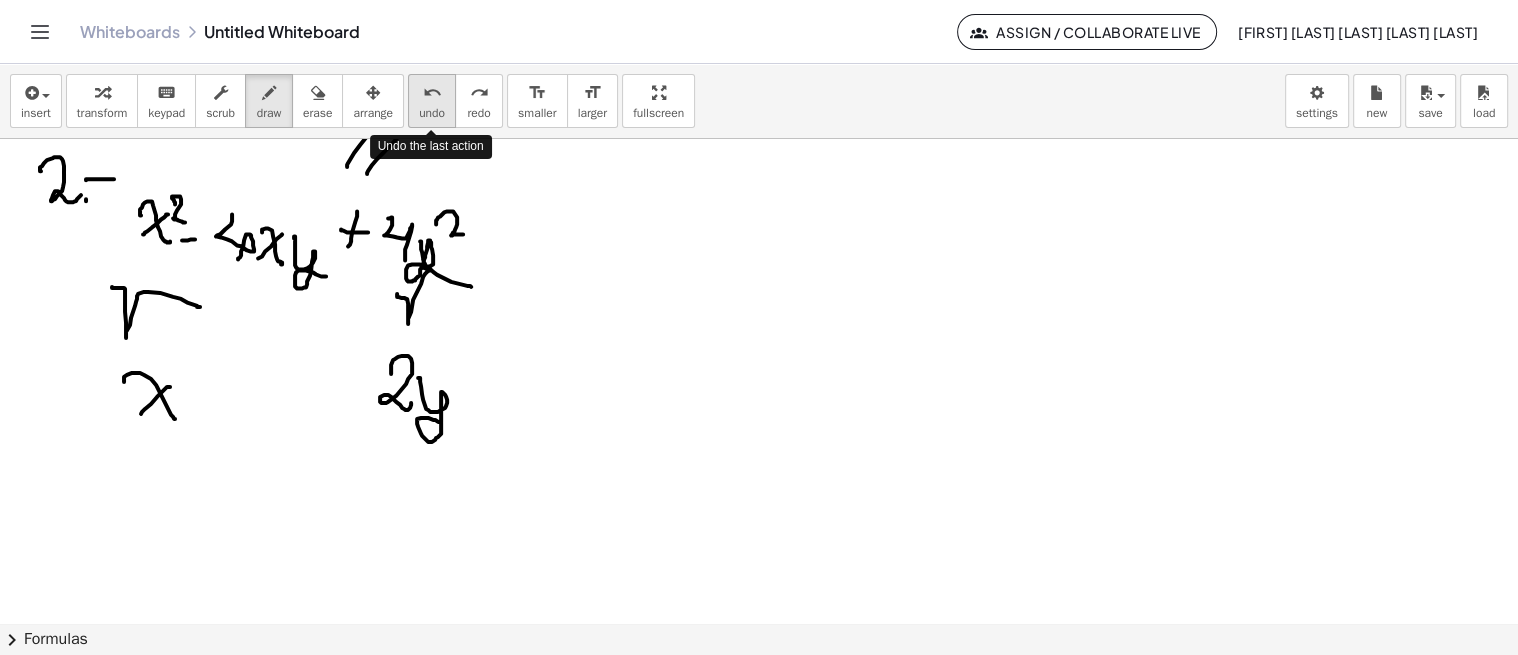 click on "undo" at bounding box center (432, 113) 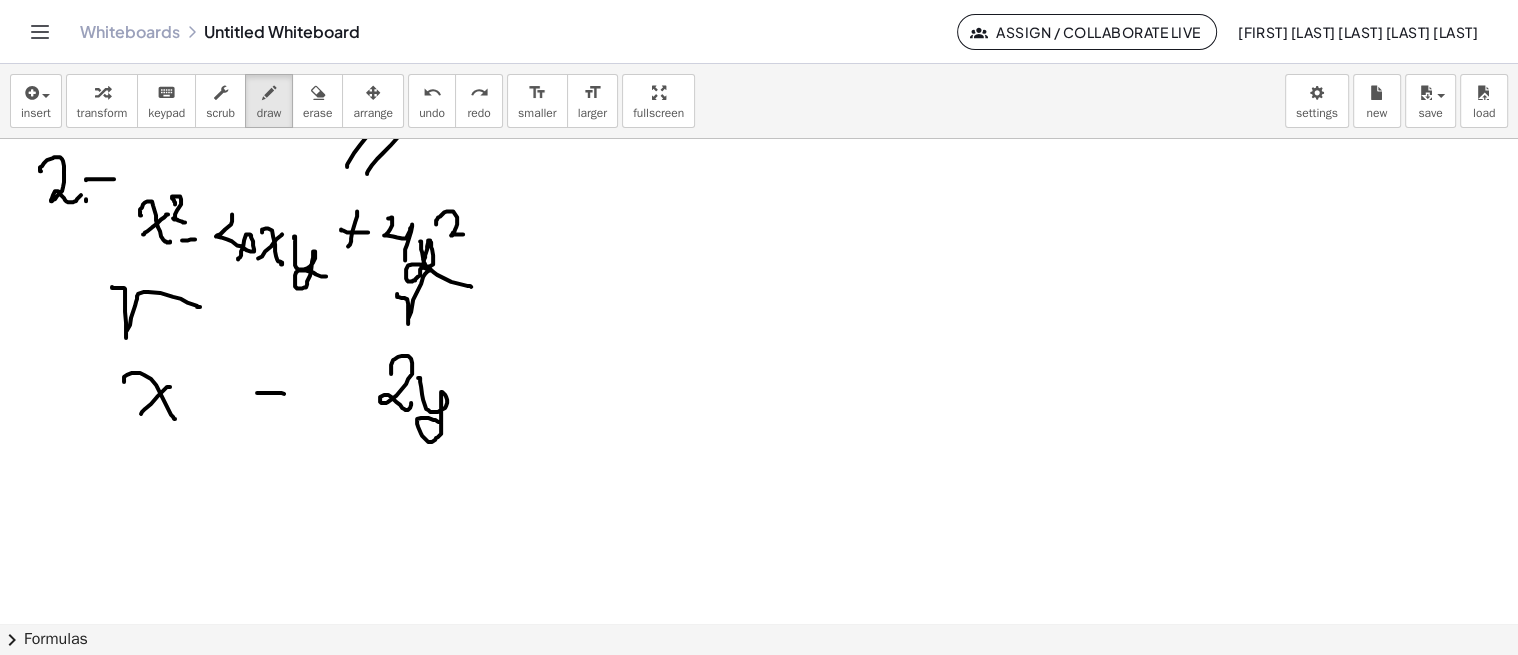 drag, startPoint x: 267, startPoint y: 391, endPoint x: 285, endPoint y: 392, distance: 18.027756 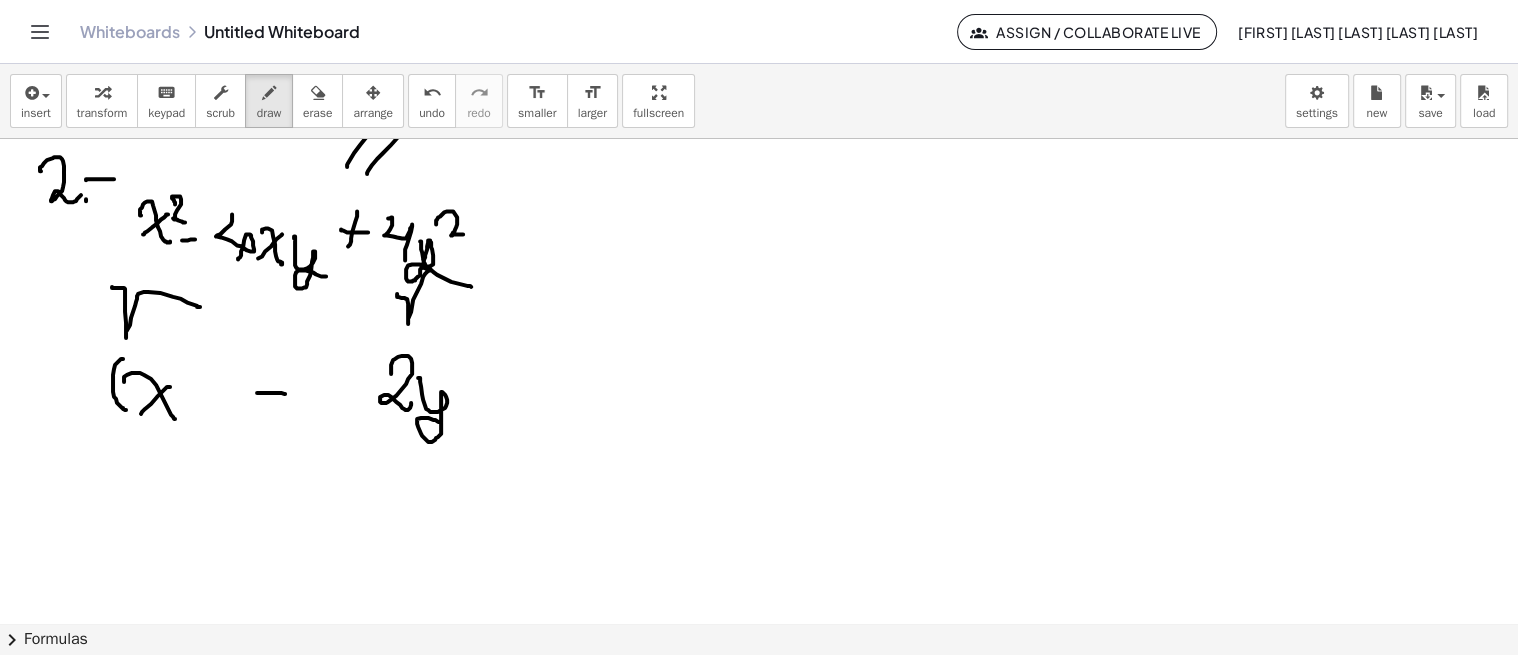 drag, startPoint x: 123, startPoint y: 357, endPoint x: 131, endPoint y: 405, distance: 48.6621 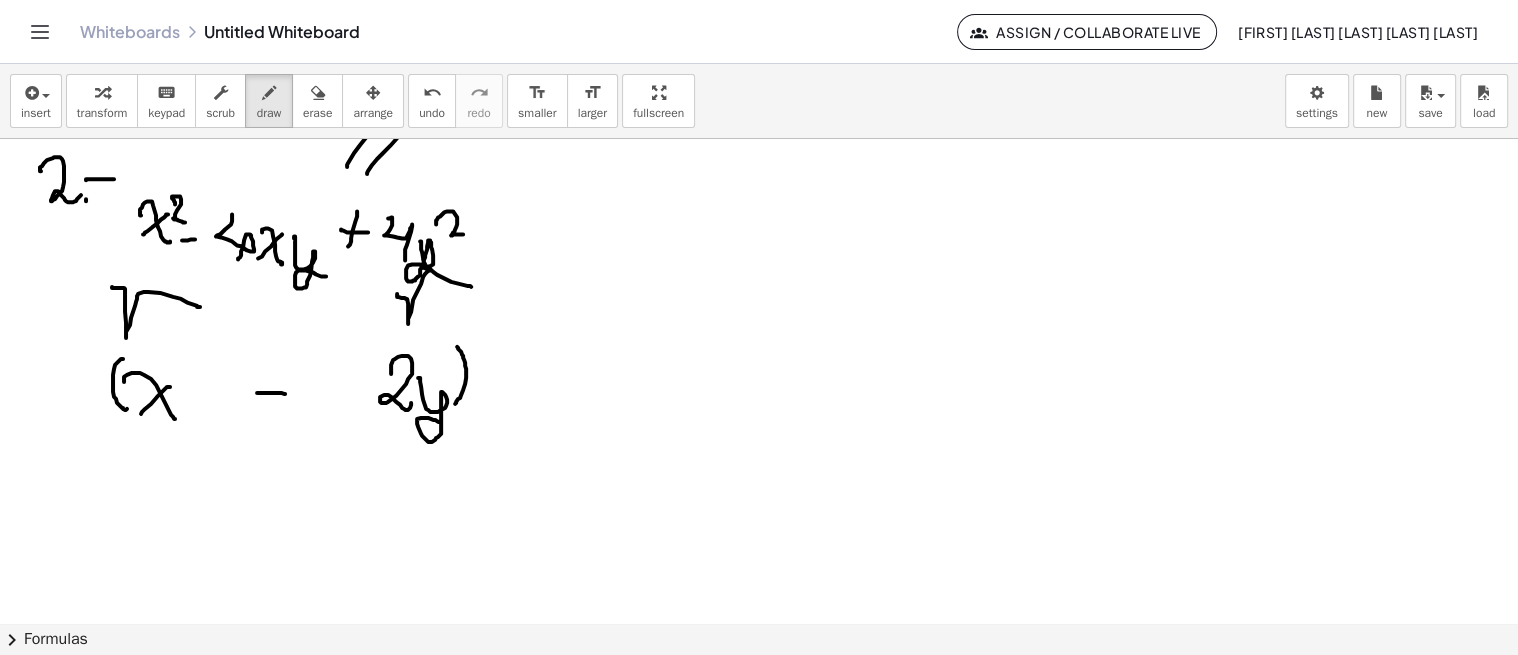 drag, startPoint x: 462, startPoint y: 353, endPoint x: 448, endPoint y: 403, distance: 51.92302 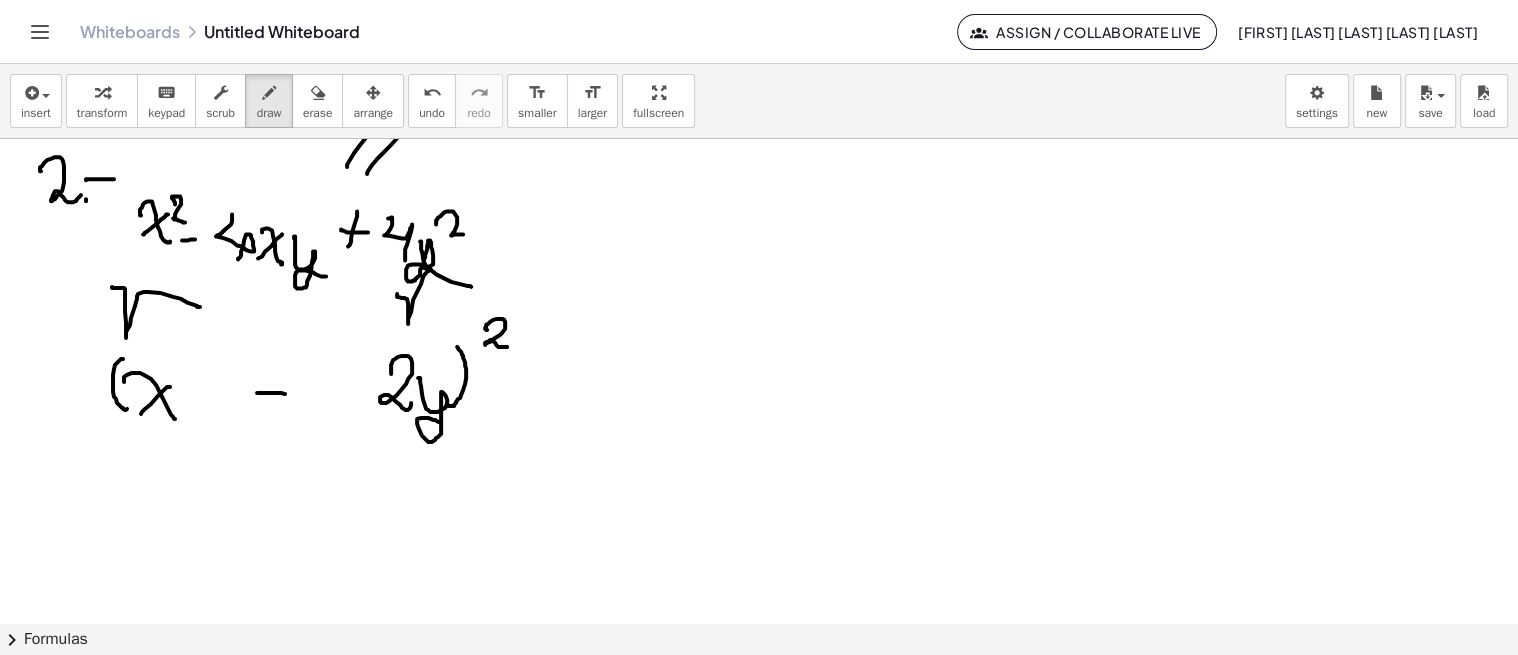 drag, startPoint x: 487, startPoint y: 328, endPoint x: 508, endPoint y: 342, distance: 25.23886 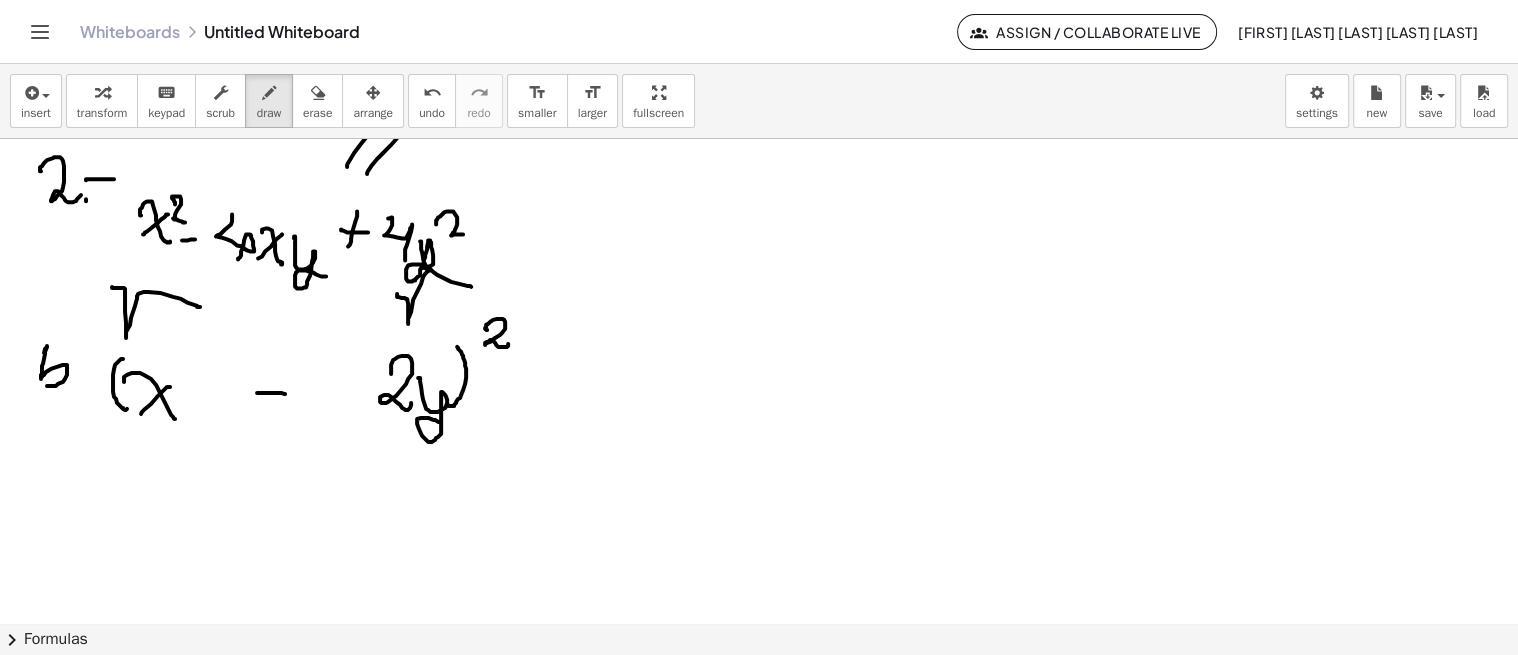drag, startPoint x: 47, startPoint y: 345, endPoint x: 46, endPoint y: 383, distance: 38.013157 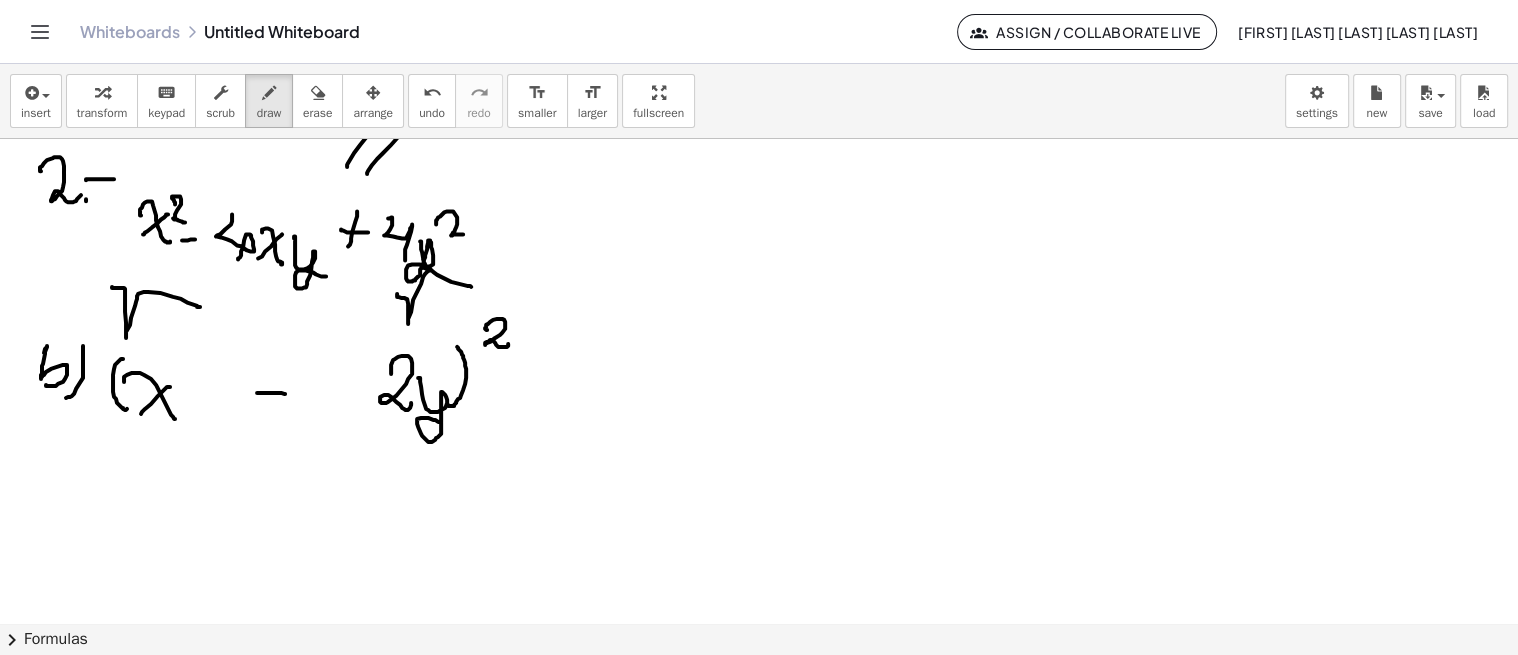 drag, startPoint x: 83, startPoint y: 344, endPoint x: 63, endPoint y: 396, distance: 55.713554 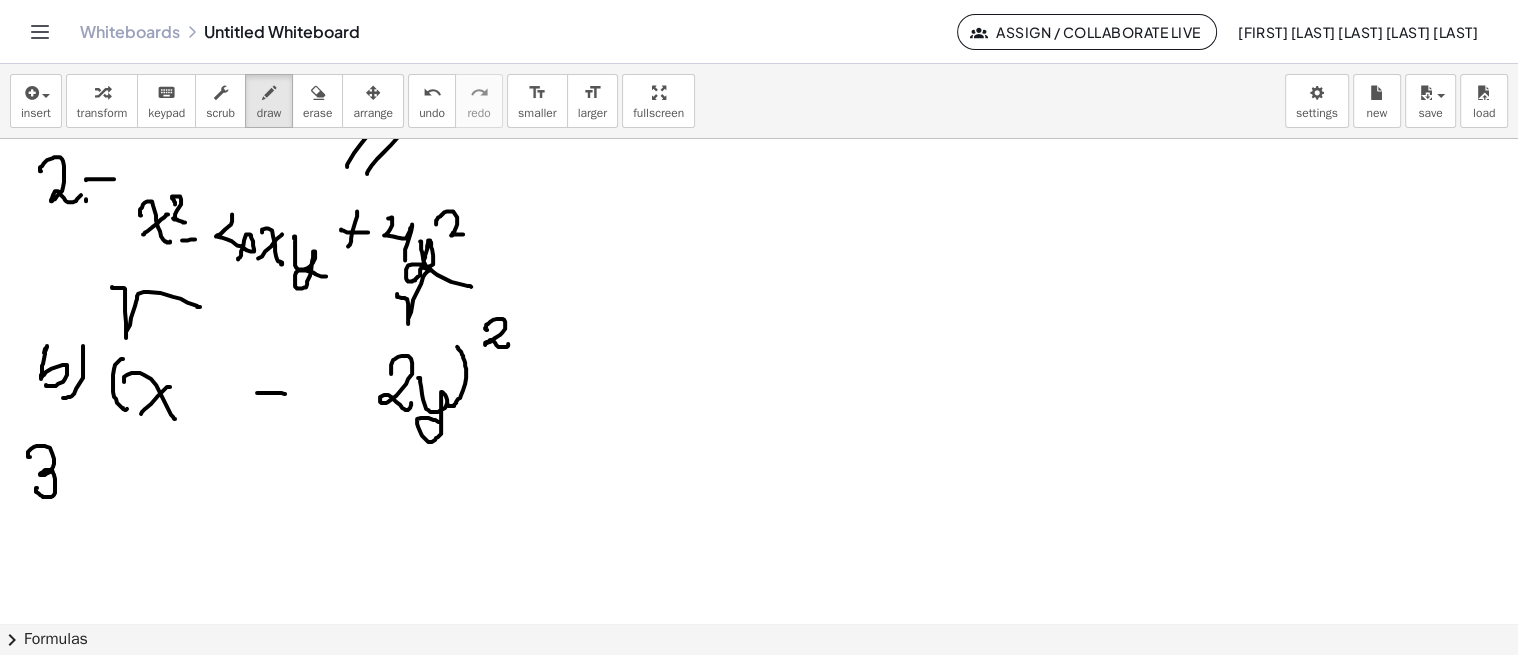 drag, startPoint x: 30, startPoint y: 455, endPoint x: 47, endPoint y: 485, distance: 34.48188 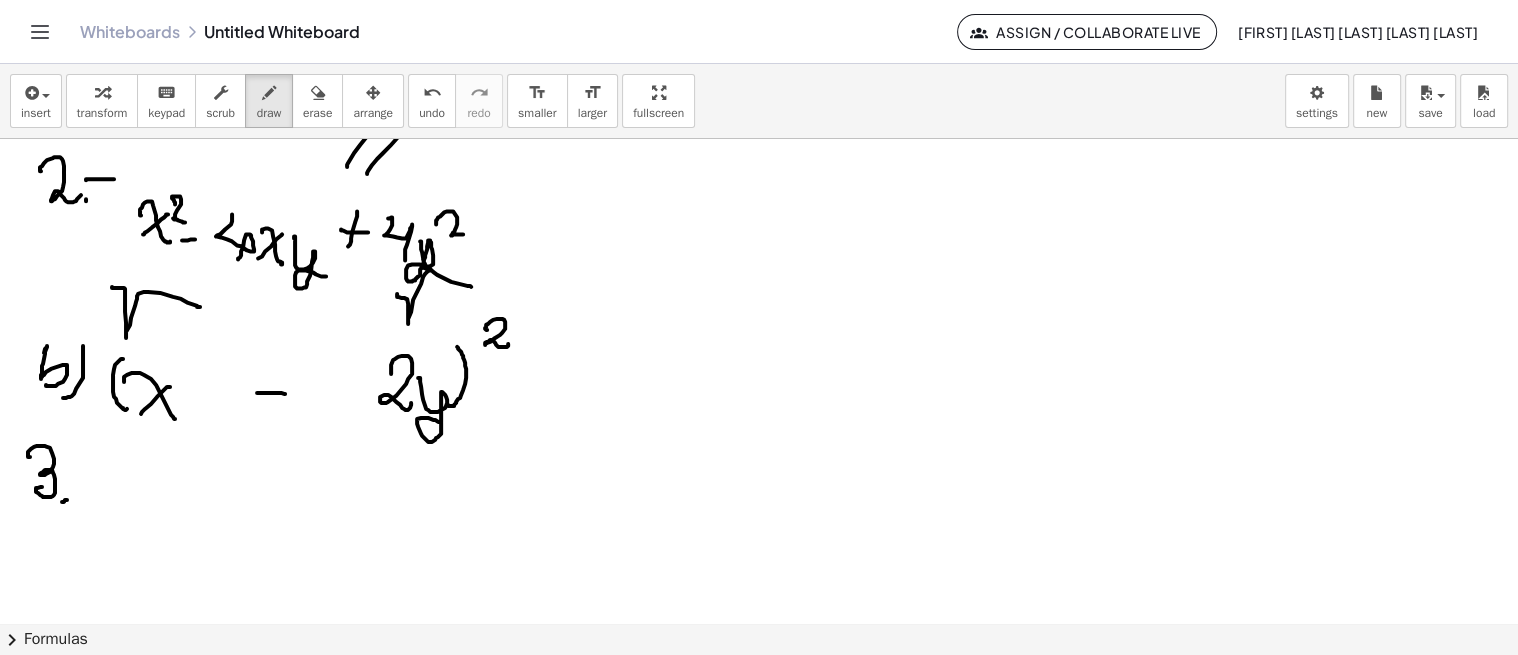 click at bounding box center [759, 498] 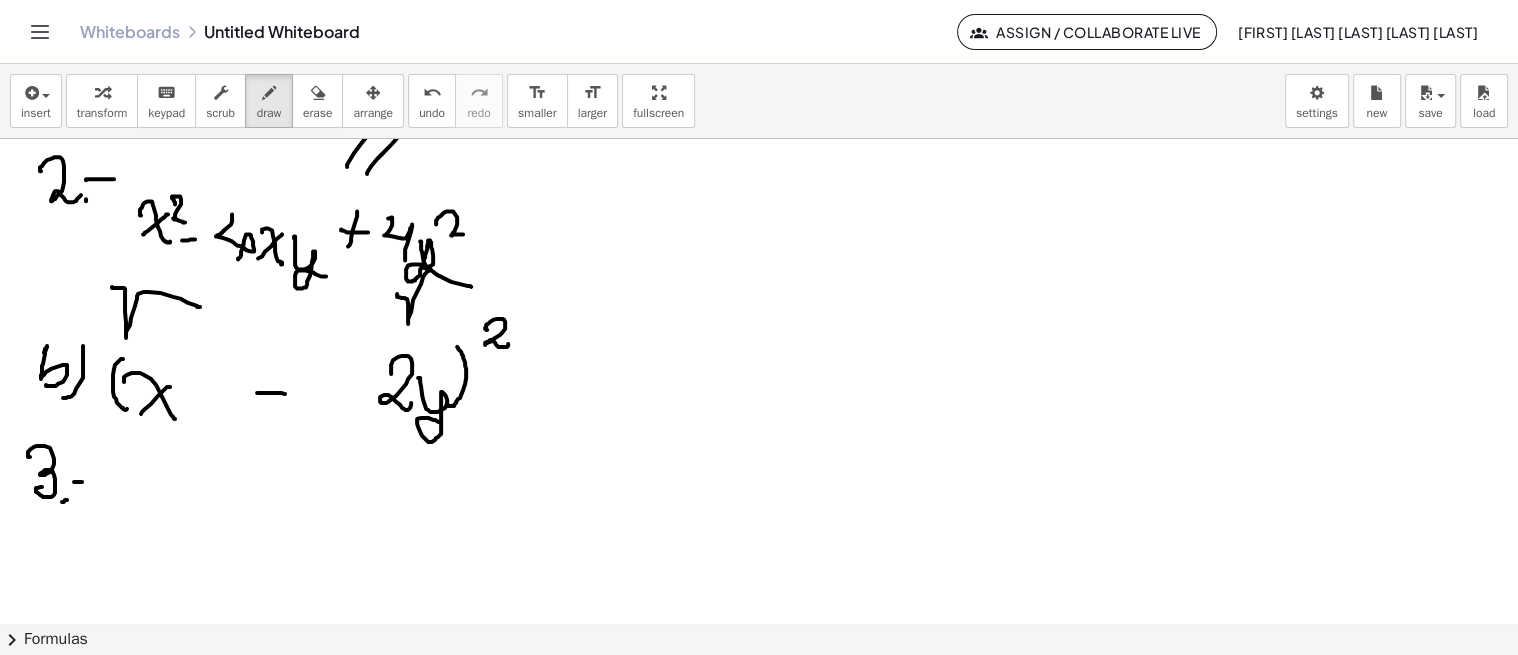 drag, startPoint x: 74, startPoint y: 480, endPoint x: 93, endPoint y: 480, distance: 19 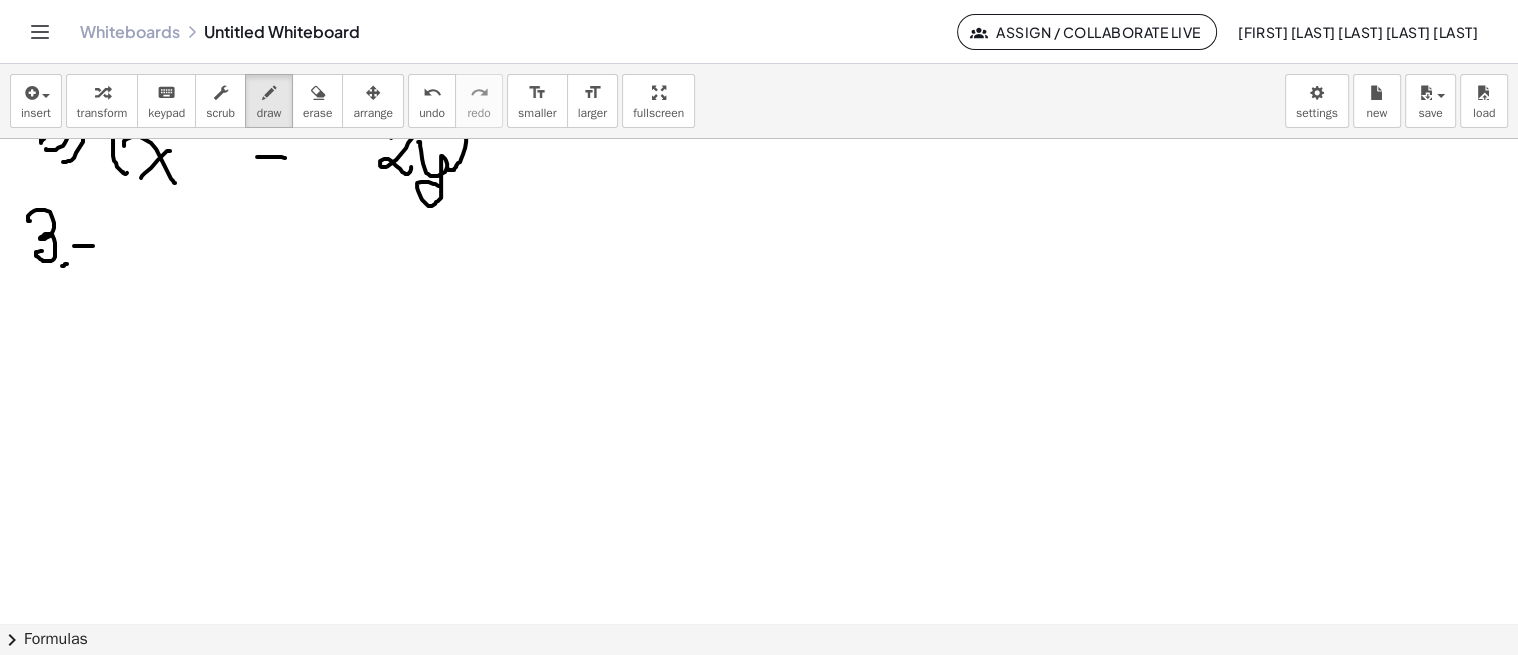 scroll, scrollTop: 608, scrollLeft: 0, axis: vertical 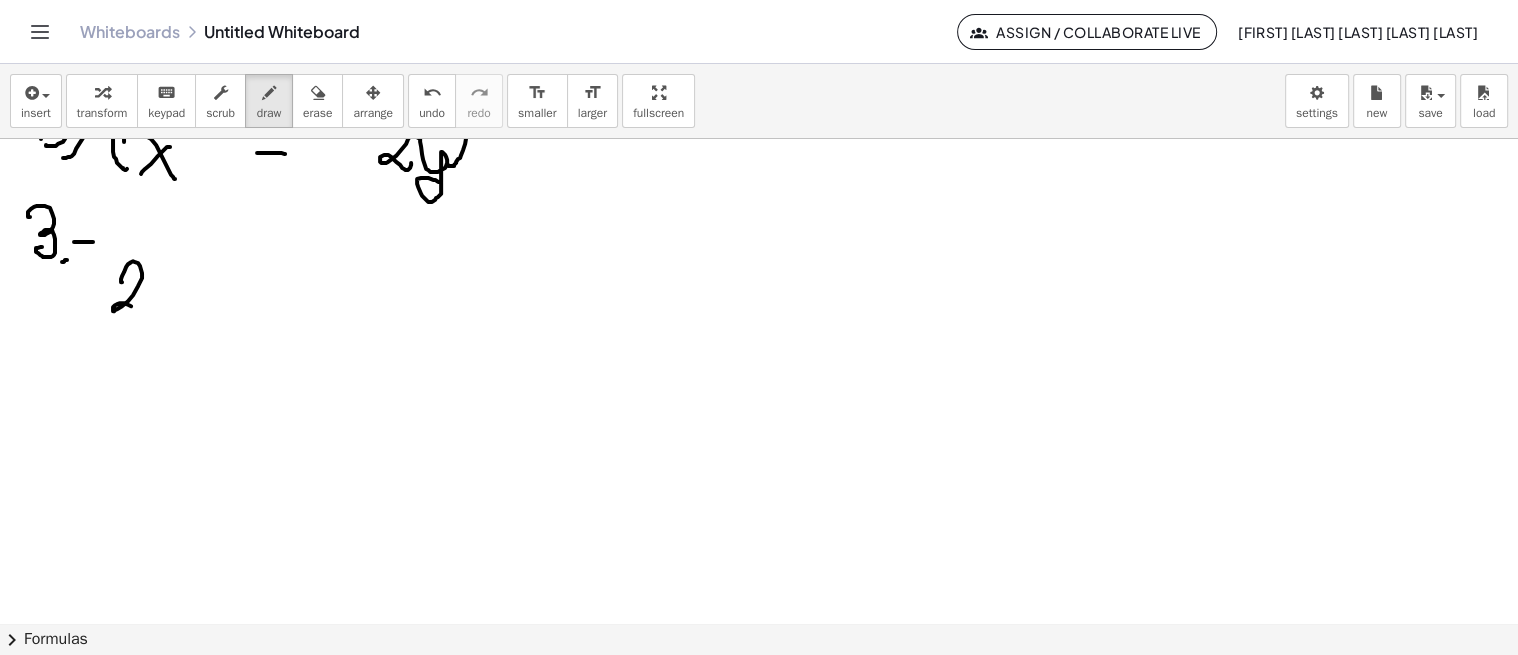 drag, startPoint x: 121, startPoint y: 281, endPoint x: 147, endPoint y: 303, distance: 34.058773 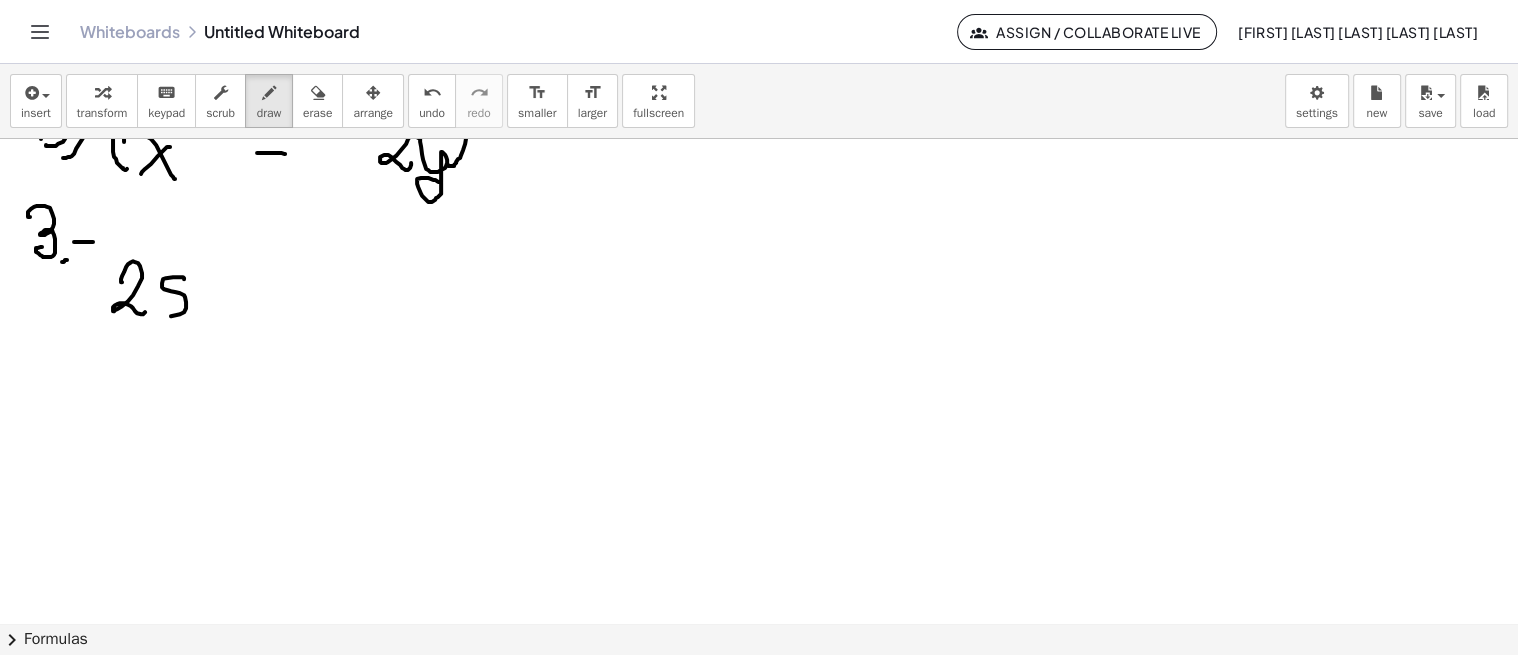 drag, startPoint x: 166, startPoint y: 277, endPoint x: 181, endPoint y: 306, distance: 32.649654 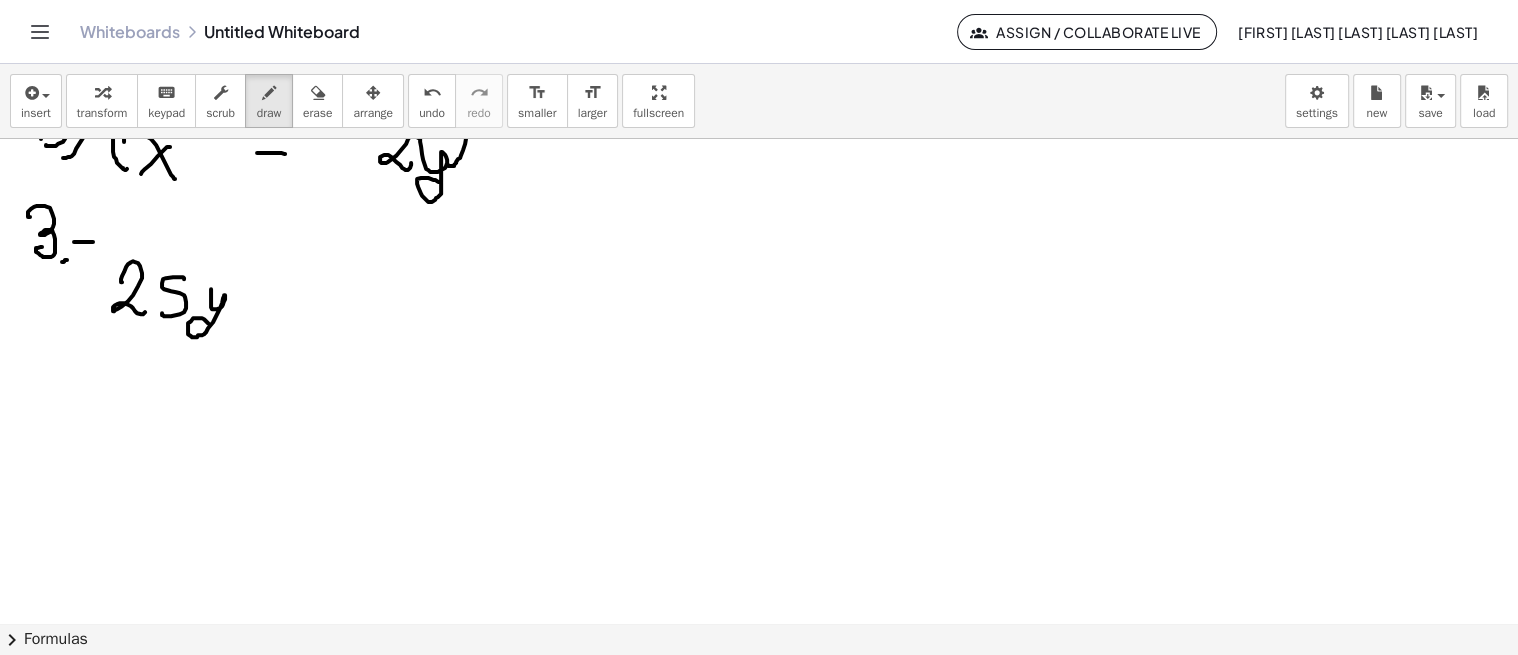 drag, startPoint x: 211, startPoint y: 288, endPoint x: 252, endPoint y: 276, distance: 42.72002 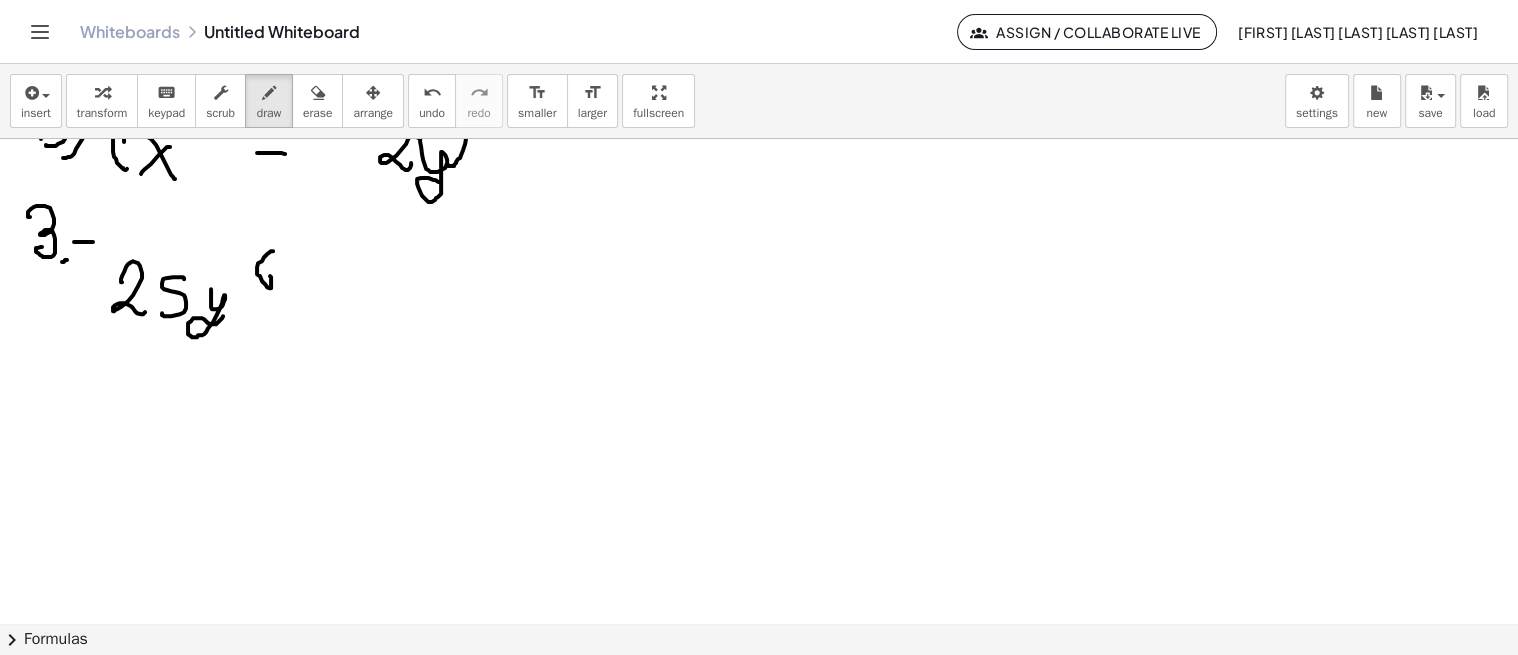 drag, startPoint x: 262, startPoint y: 260, endPoint x: 265, endPoint y: 282, distance: 22.203604 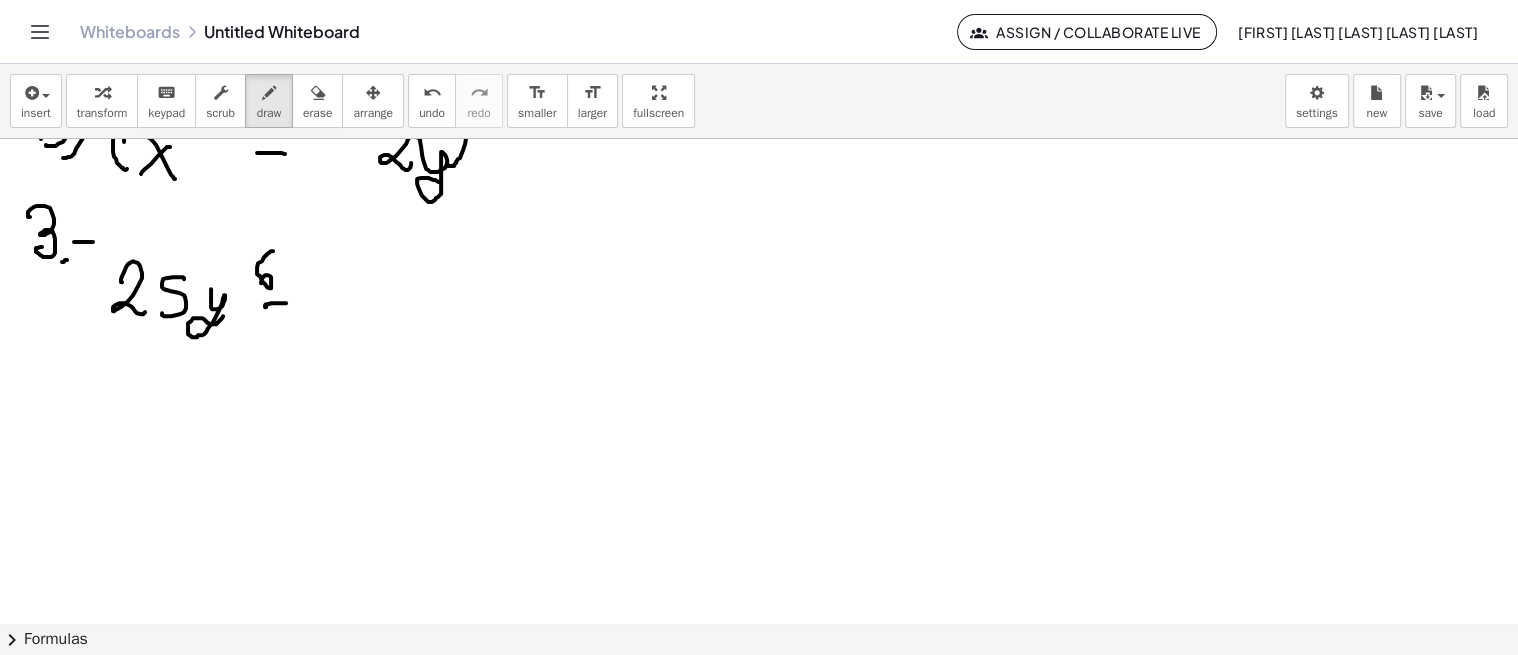 drag, startPoint x: 265, startPoint y: 306, endPoint x: 287, endPoint y: 302, distance: 22.36068 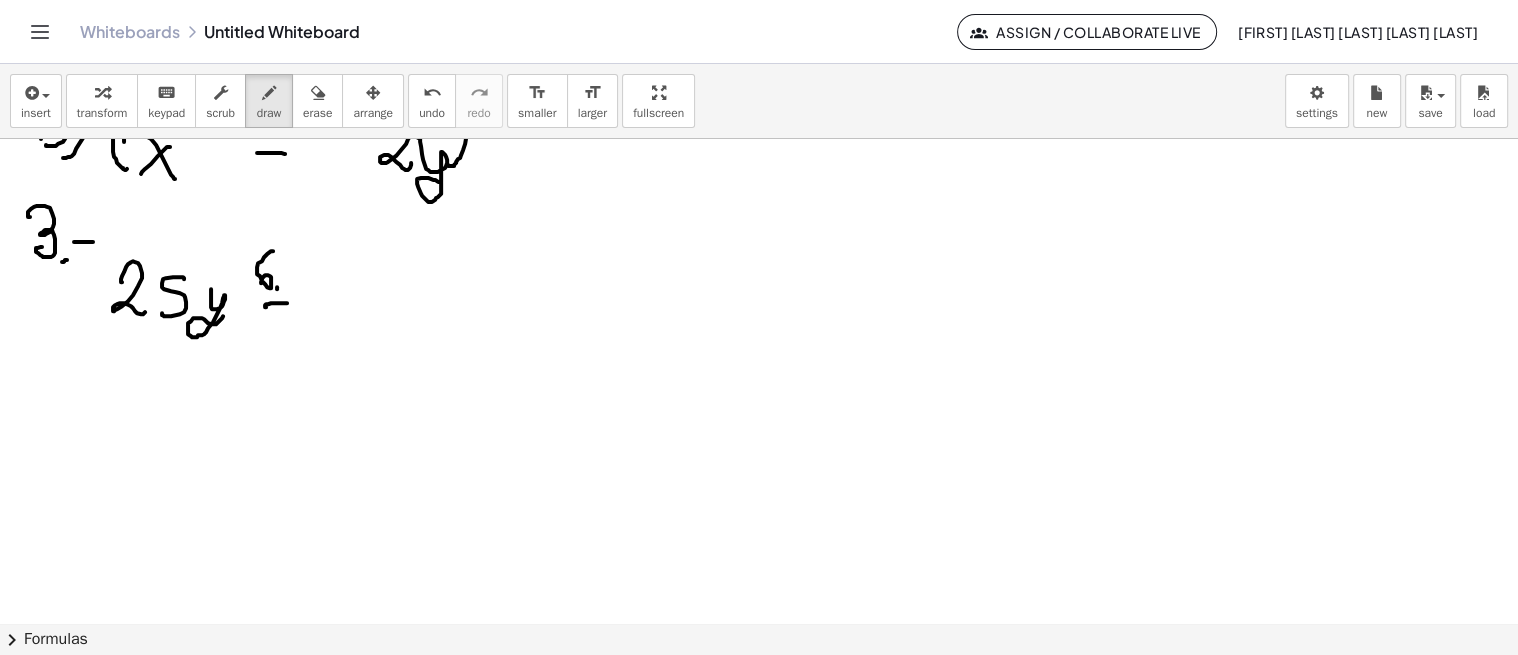 drag, startPoint x: 277, startPoint y: 286, endPoint x: 281, endPoint y: 313, distance: 27.294687 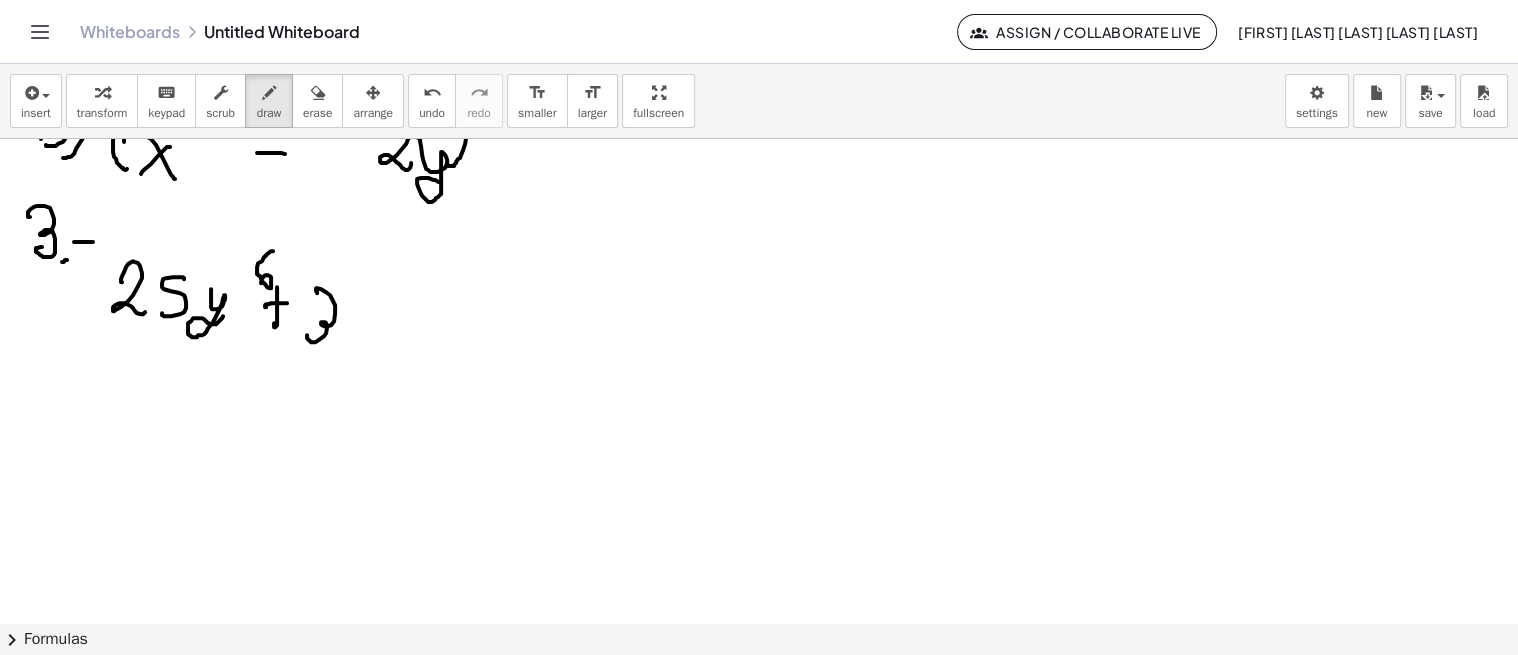drag, startPoint x: 317, startPoint y: 292, endPoint x: 331, endPoint y: 326, distance: 36.769554 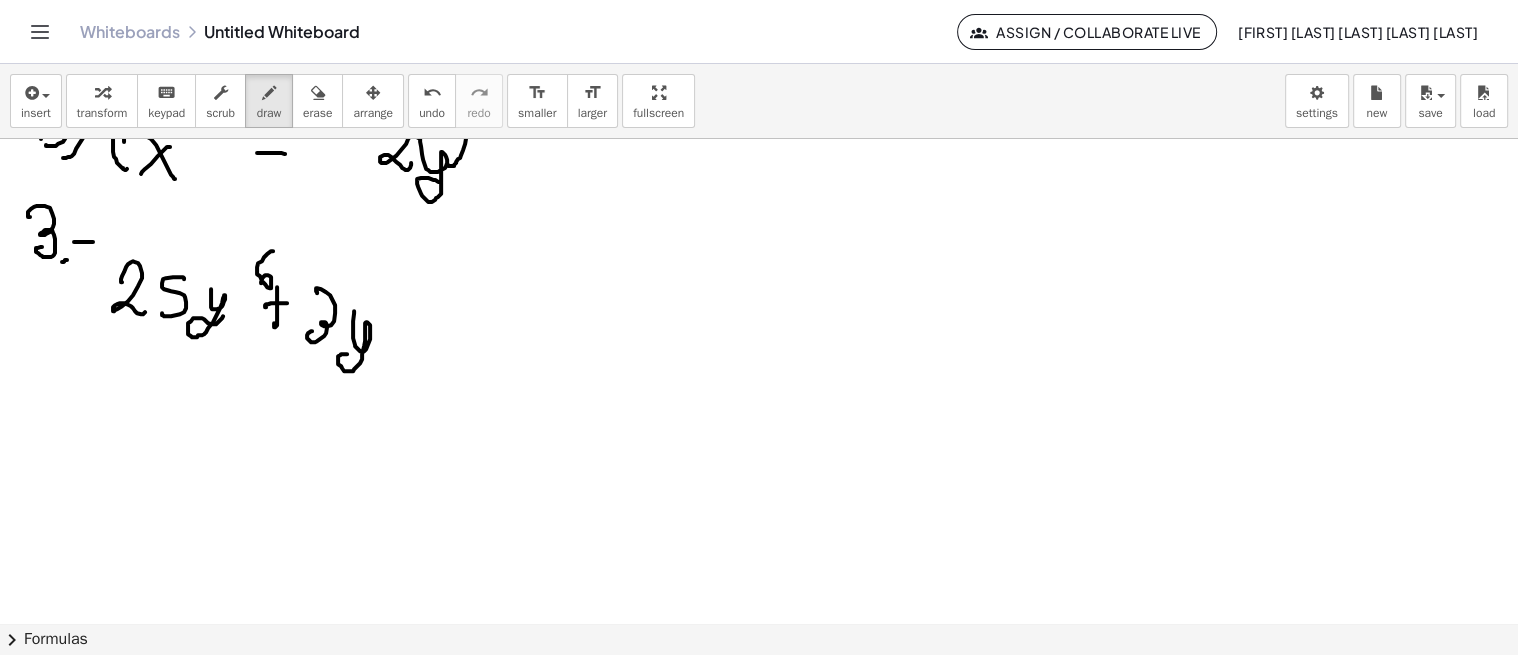 drag, startPoint x: 354, startPoint y: 312, endPoint x: 354, endPoint y: 345, distance: 33 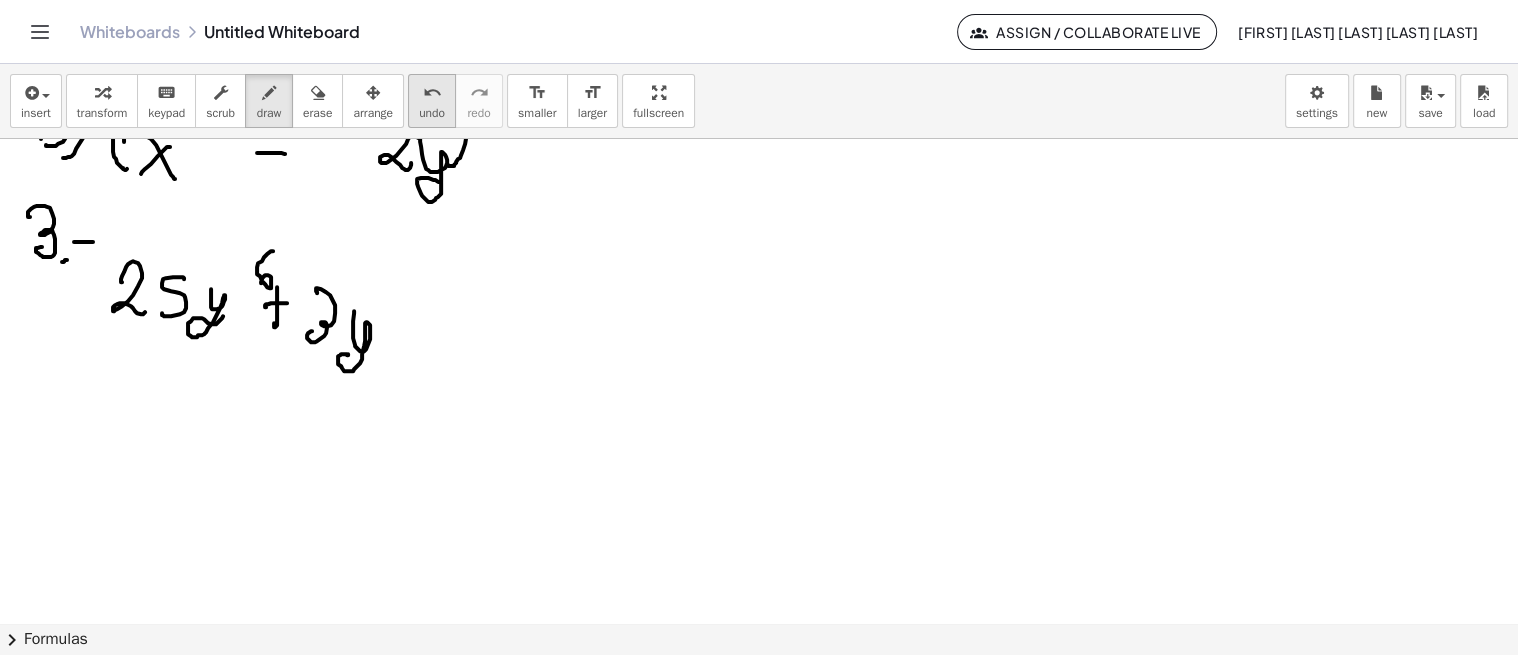 click on "undo" at bounding box center (432, 93) 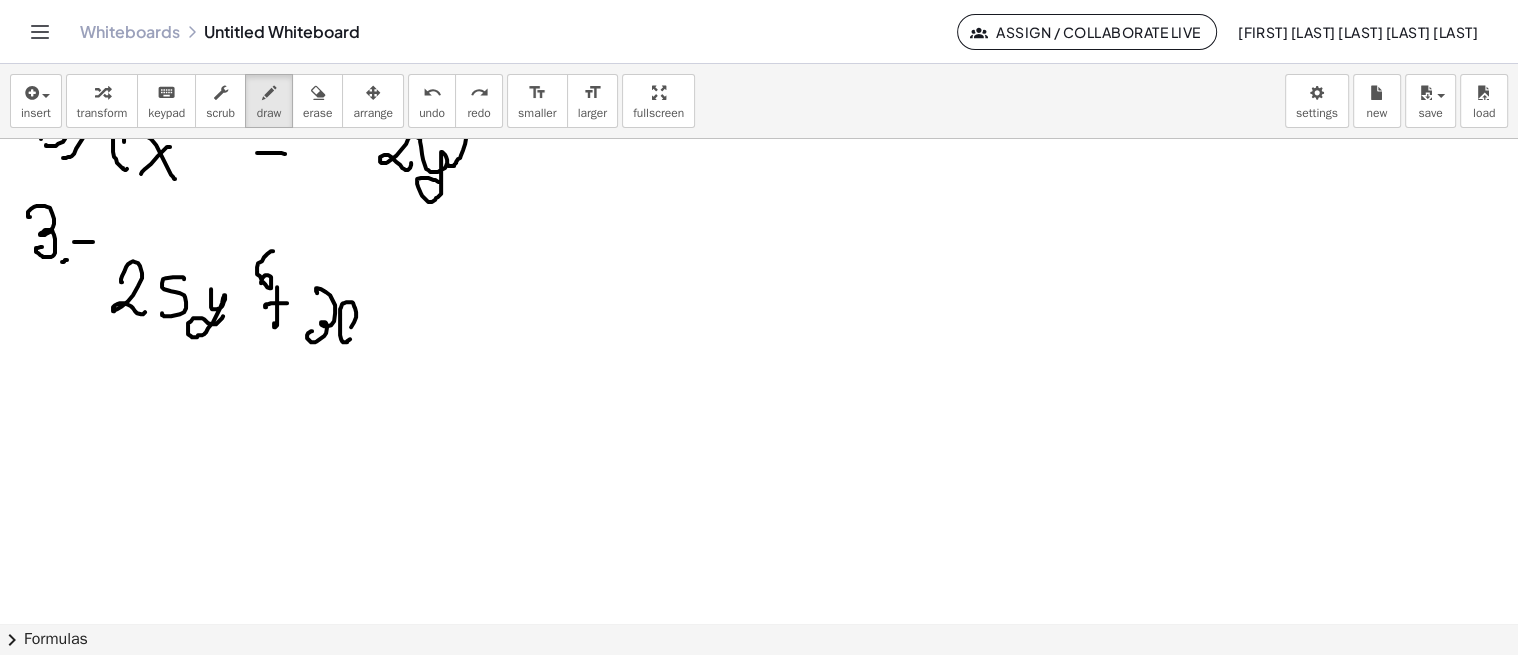 drag, startPoint x: 350, startPoint y: 338, endPoint x: 338, endPoint y: 336, distance: 12.165525 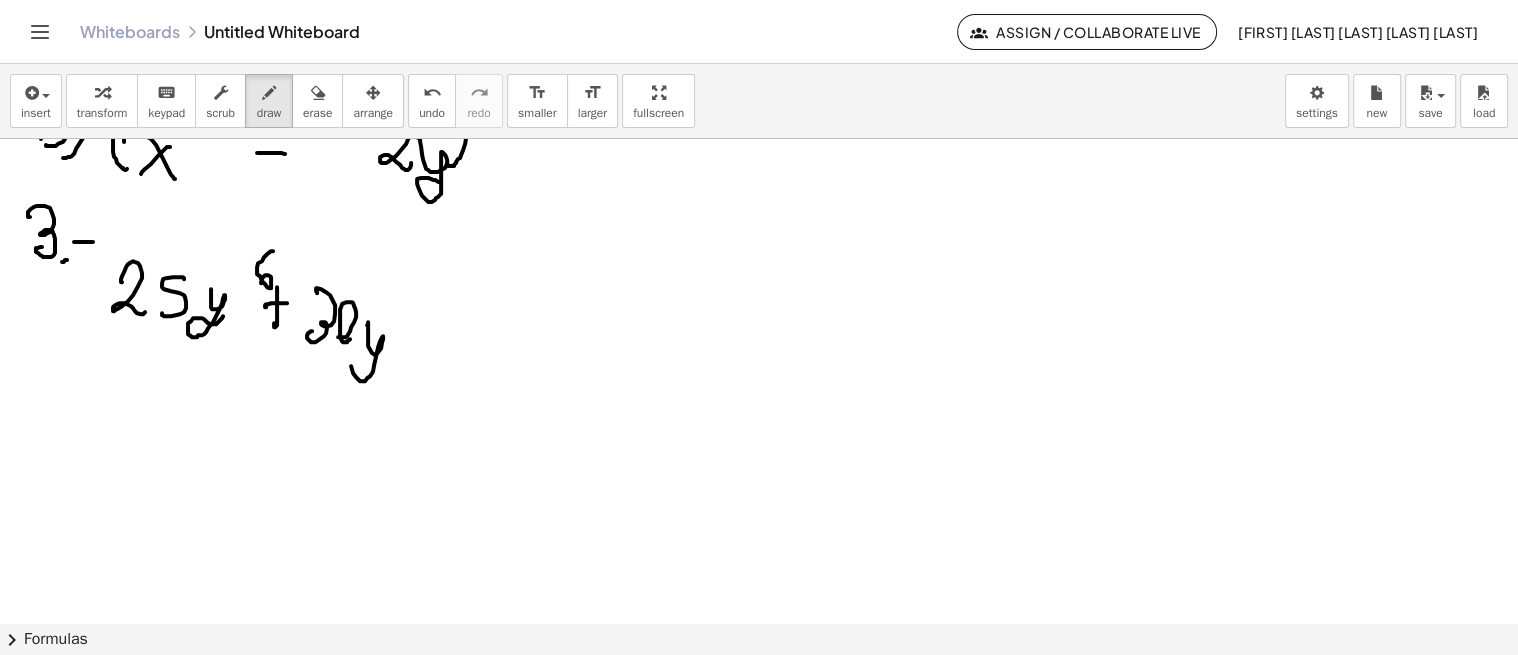 drag, startPoint x: 368, startPoint y: 322, endPoint x: 378, endPoint y: 344, distance: 24.166092 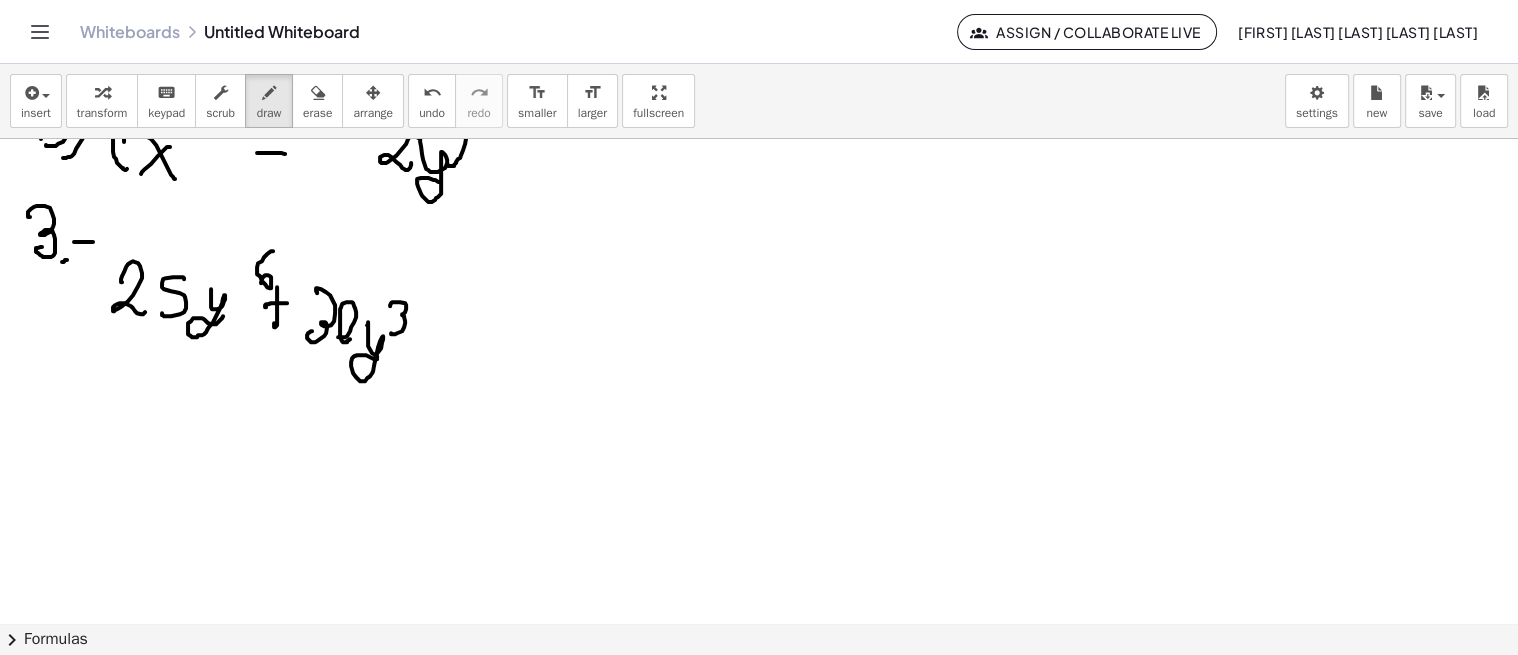 drag, startPoint x: 390, startPoint y: 304, endPoint x: 391, endPoint y: 331, distance: 27.018513 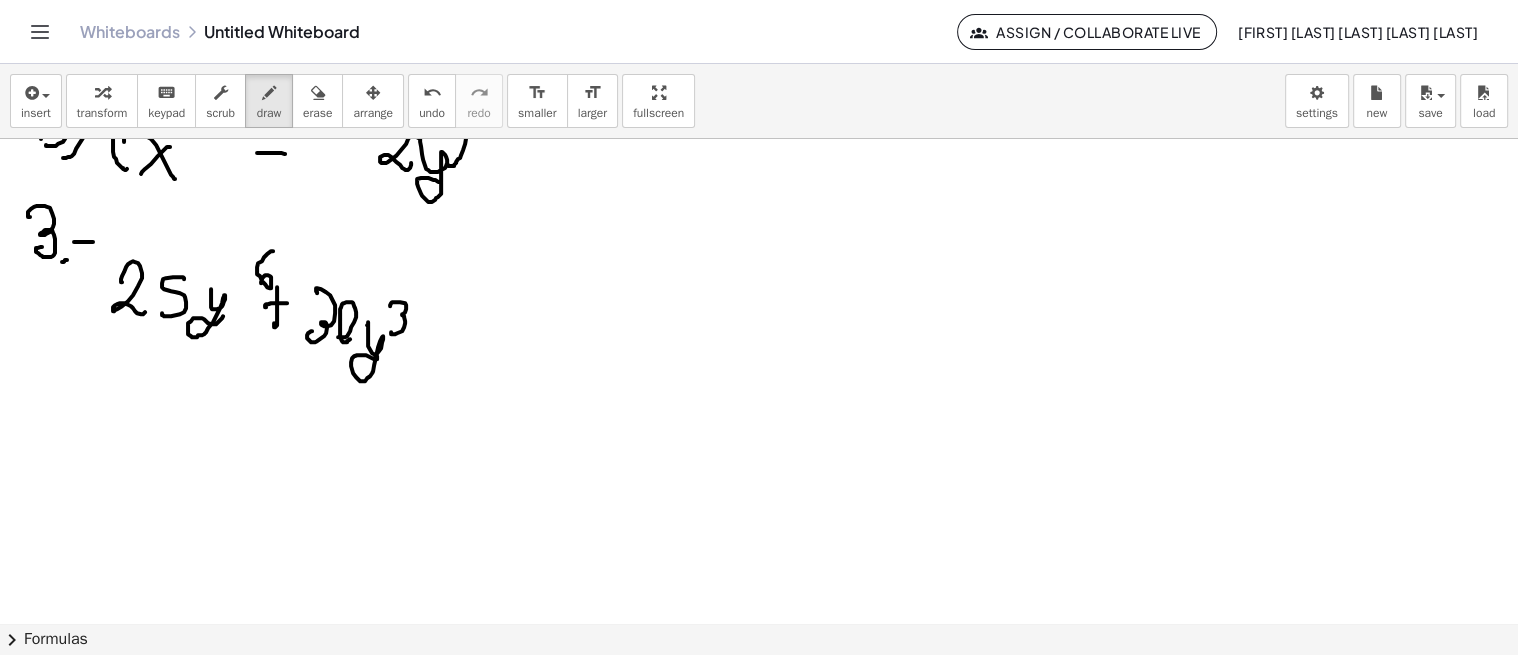drag, startPoint x: 404, startPoint y: 332, endPoint x: 430, endPoint y: 332, distance: 26 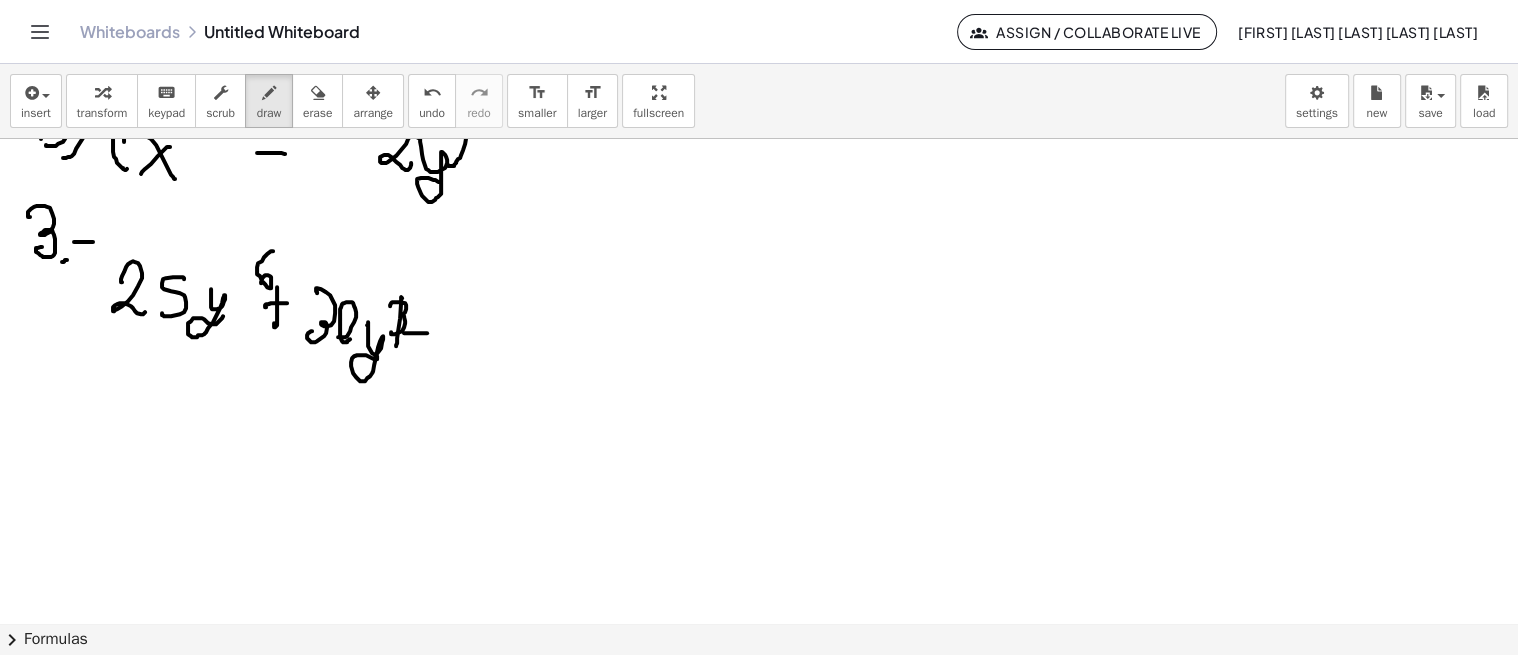drag, startPoint x: 401, startPoint y: 296, endPoint x: 396, endPoint y: 345, distance: 49.25444 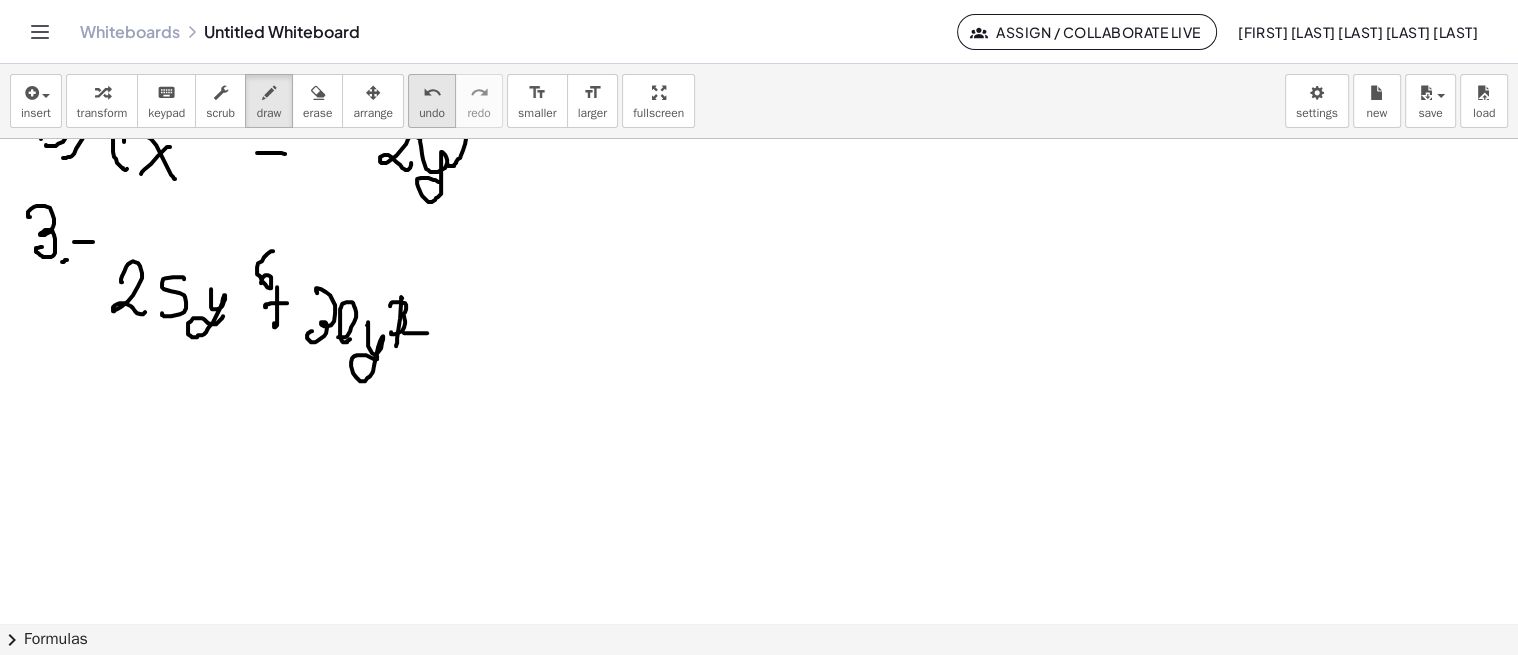 click on "undo undo" at bounding box center [432, 101] 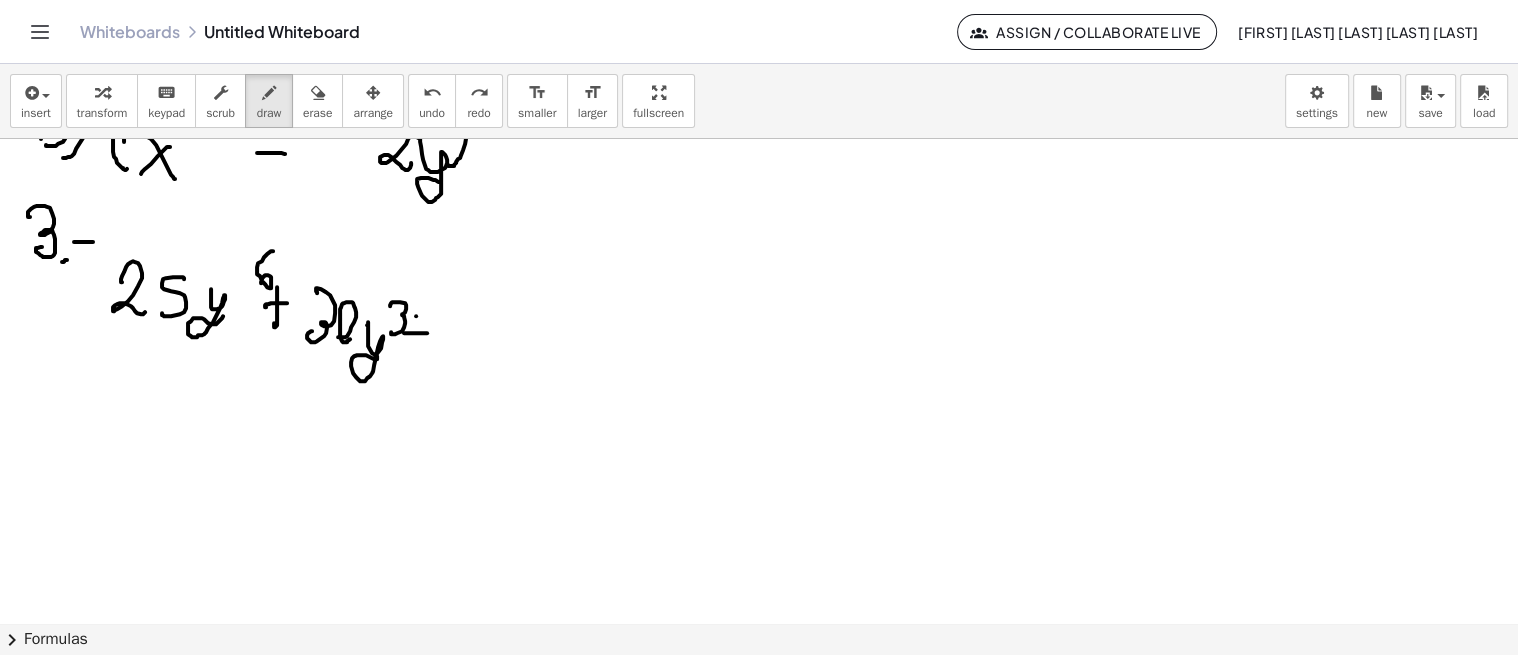 drag, startPoint x: 416, startPoint y: 315, endPoint x: 412, endPoint y: 358, distance: 43.185646 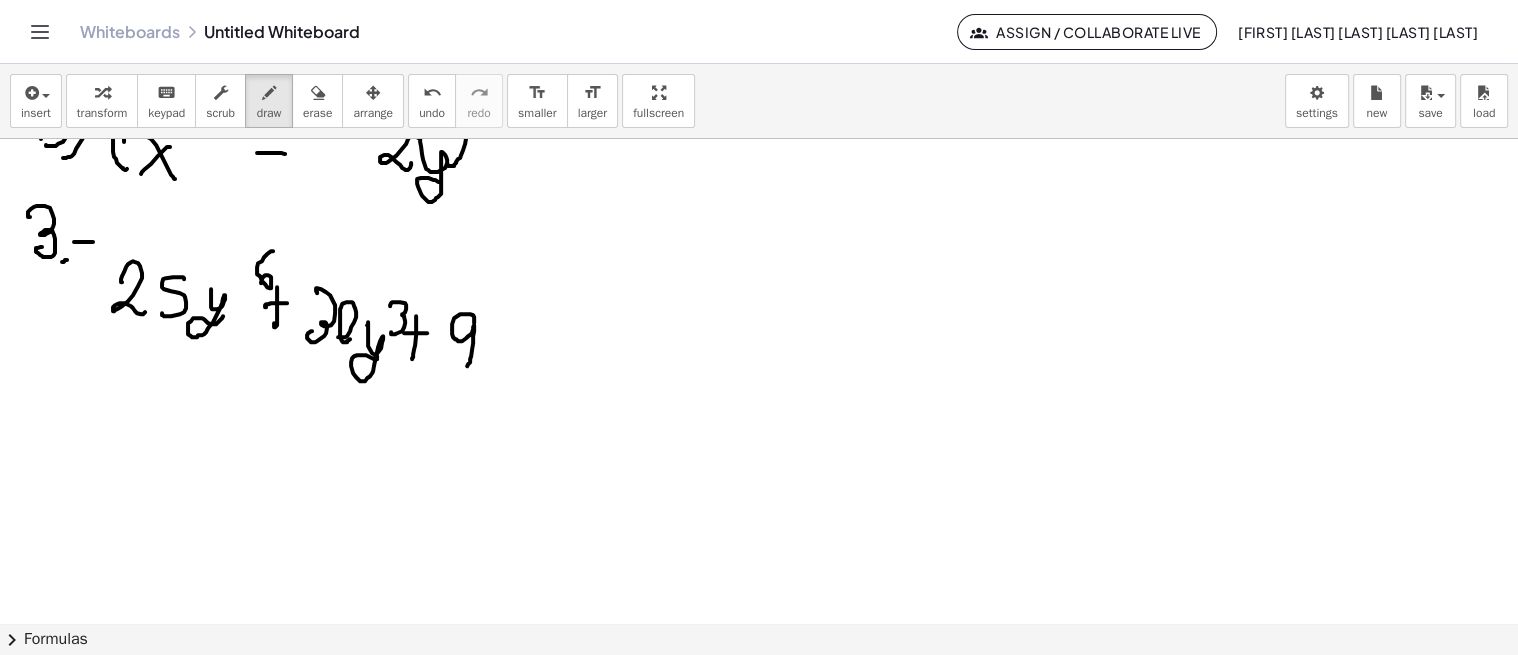 drag, startPoint x: 474, startPoint y: 322, endPoint x: 462, endPoint y: 360, distance: 39.849716 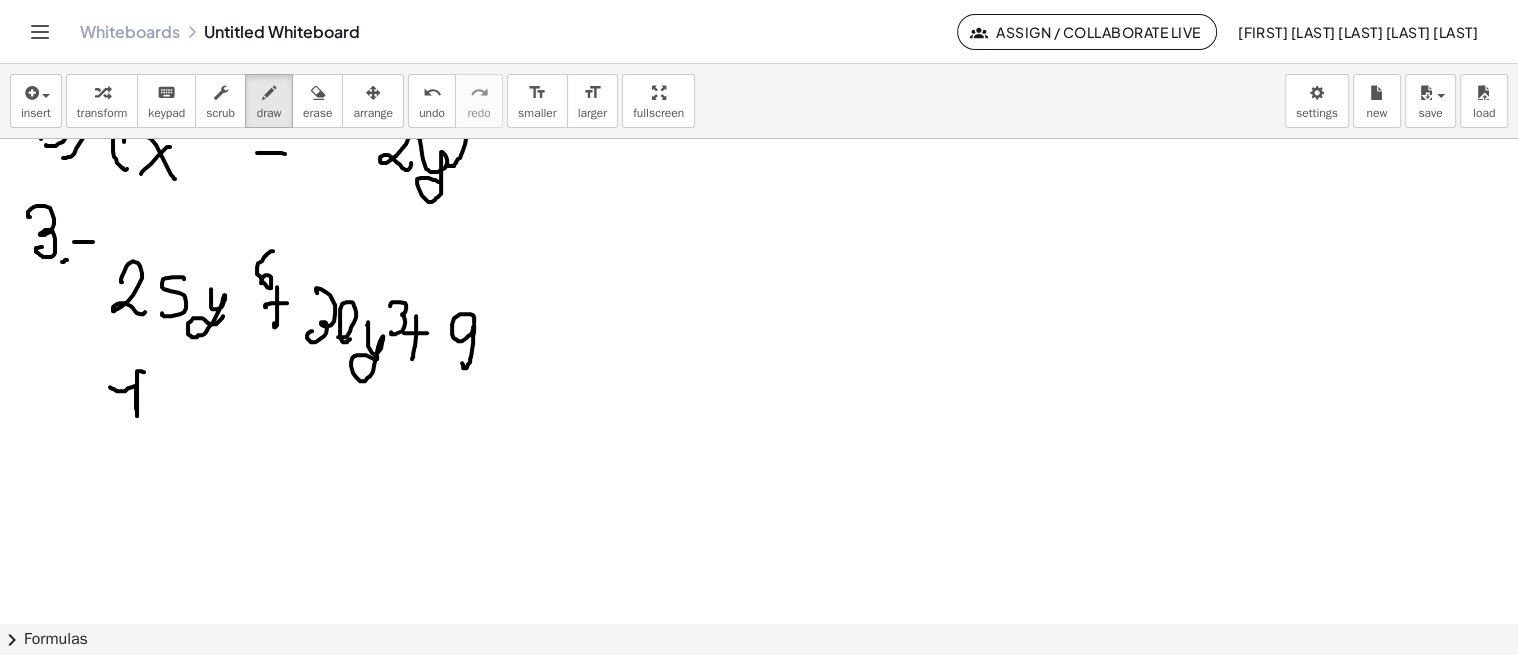 drag, startPoint x: 110, startPoint y: 386, endPoint x: 201, endPoint y: 386, distance: 91 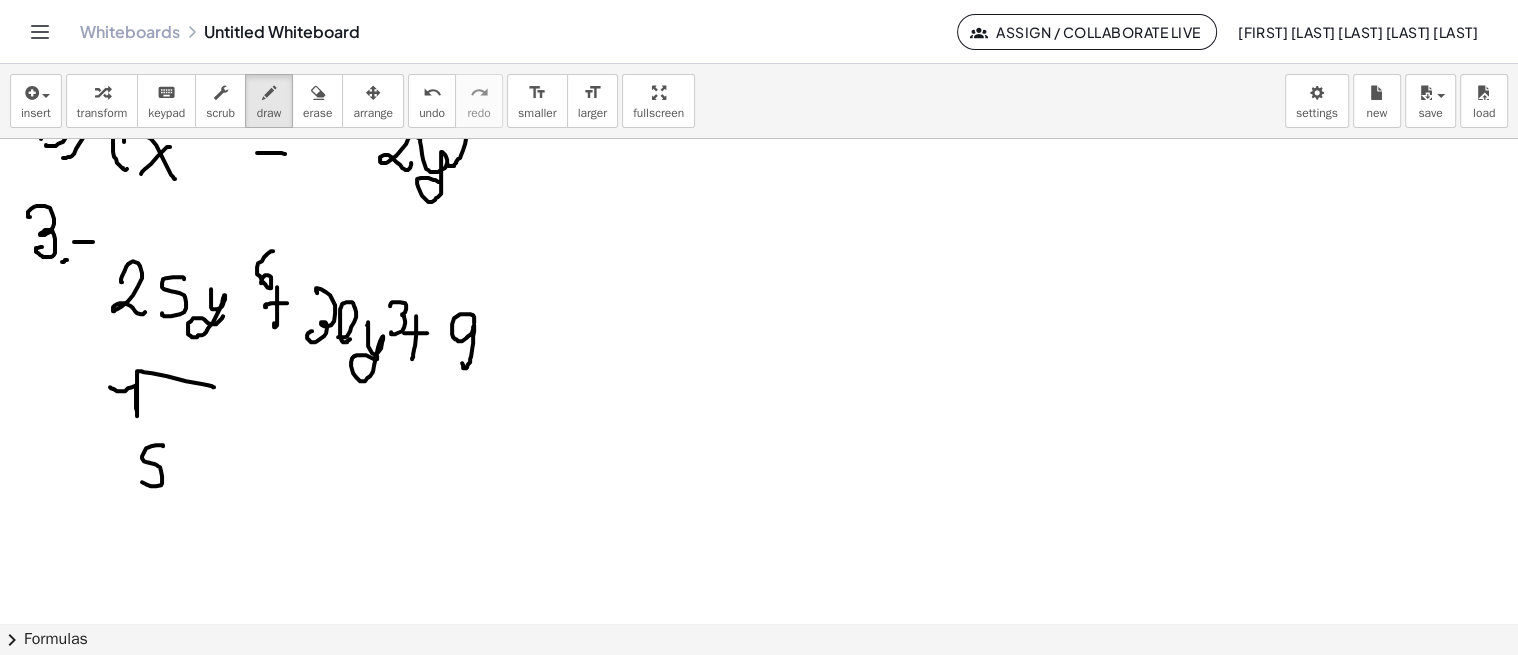 drag, startPoint x: 163, startPoint y: 444, endPoint x: 136, endPoint y: 472, distance: 38.8973 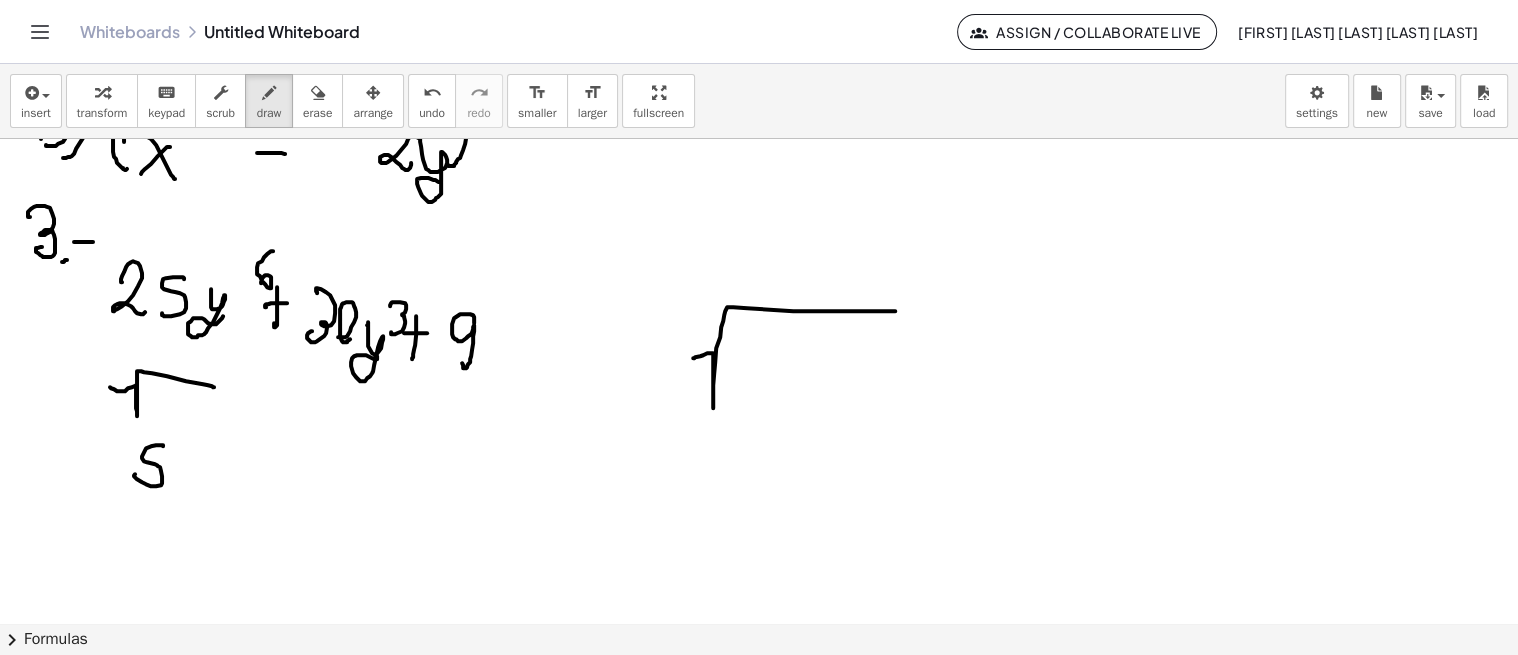 drag, startPoint x: 693, startPoint y: 357, endPoint x: 850, endPoint y: 335, distance: 158.5339 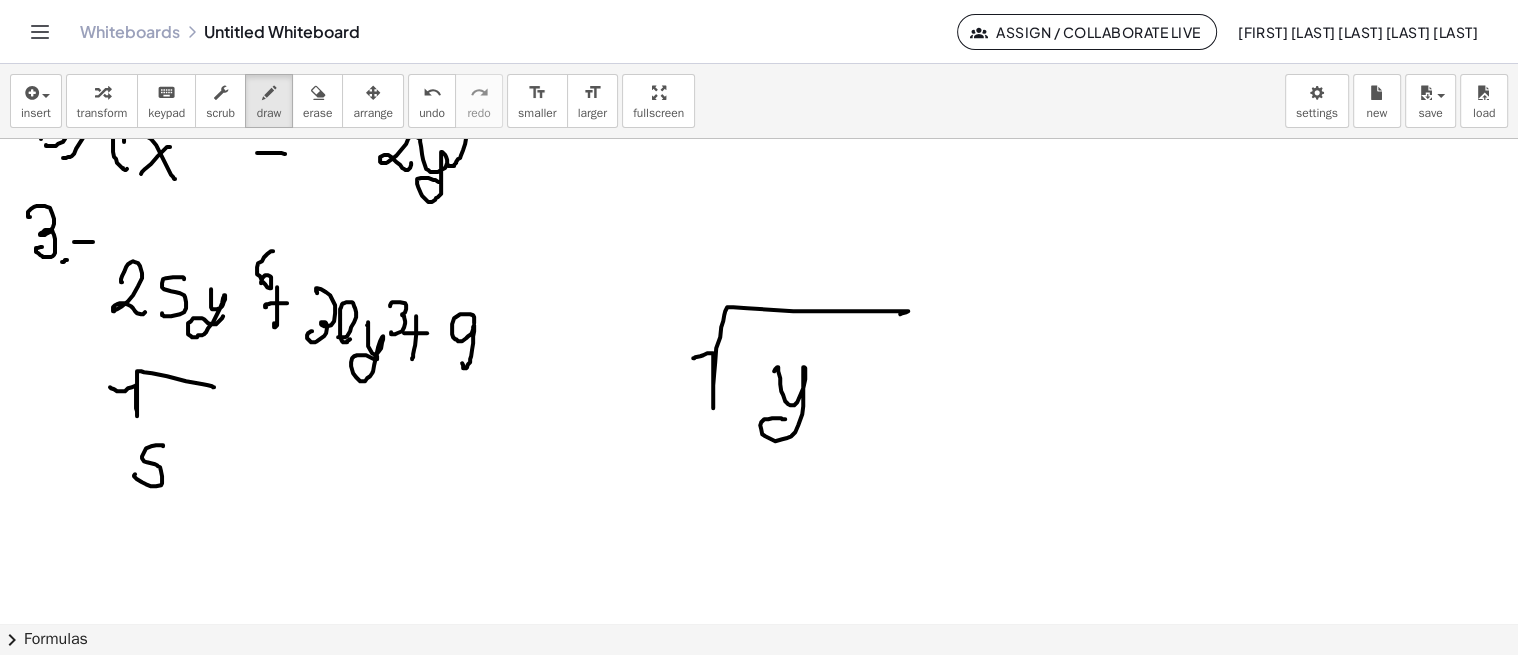 drag, startPoint x: 778, startPoint y: 366, endPoint x: 822, endPoint y: 370, distance: 44.181442 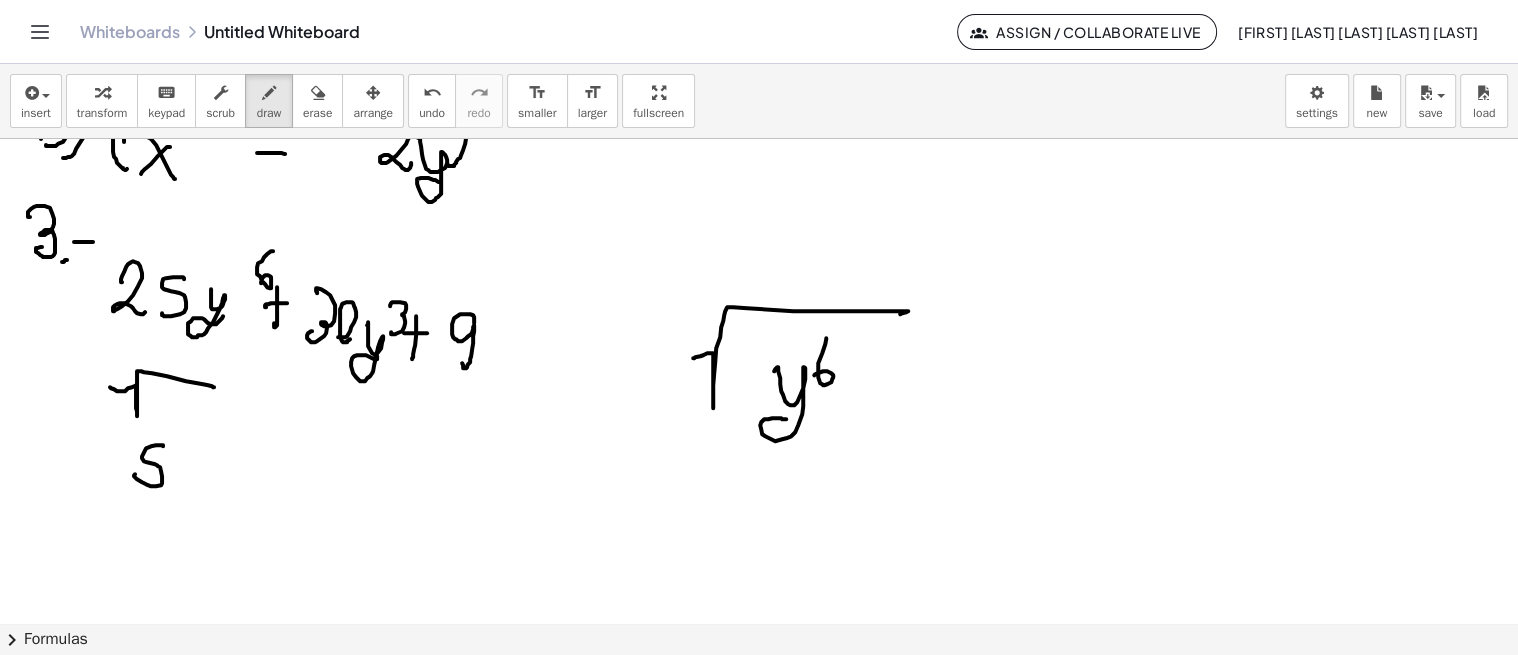 drag, startPoint x: 822, startPoint y: 352, endPoint x: 813, endPoint y: 373, distance: 22.847319 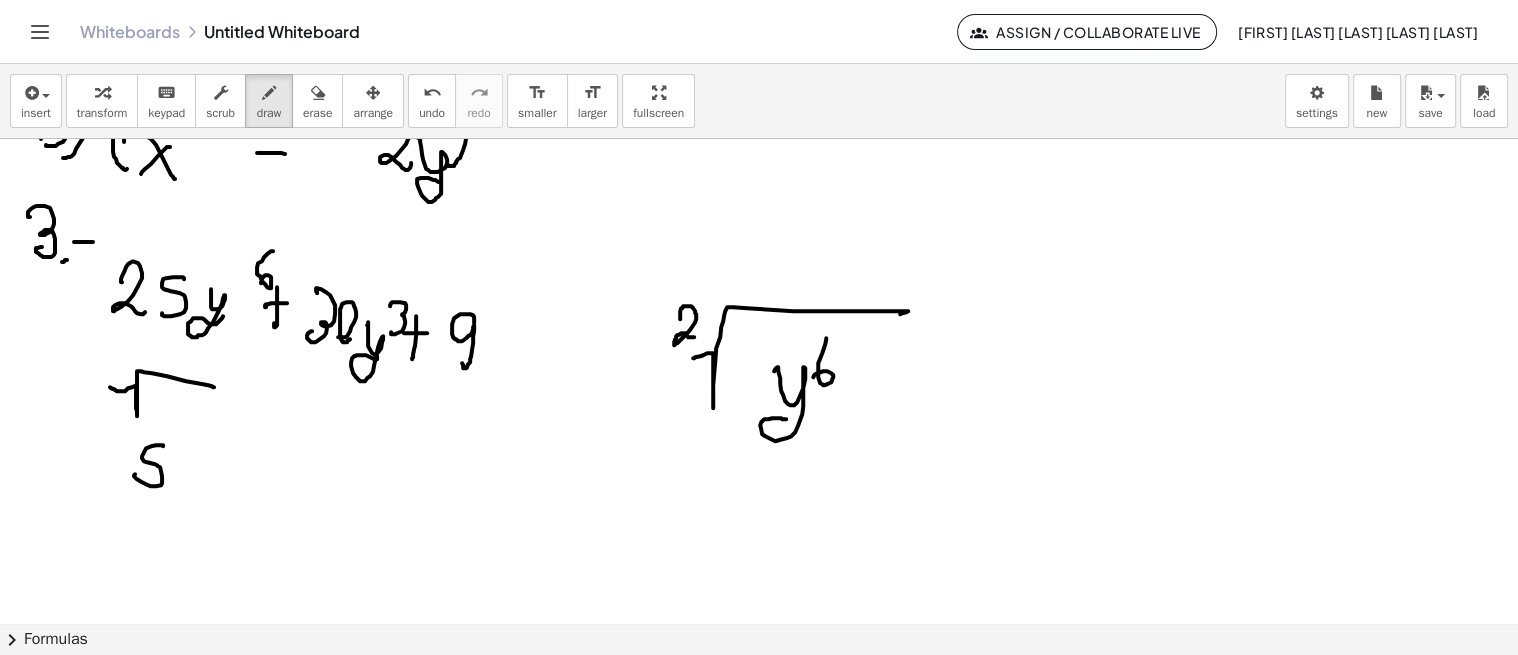 drag, startPoint x: 680, startPoint y: 318, endPoint x: 697, endPoint y: 333, distance: 22.671568 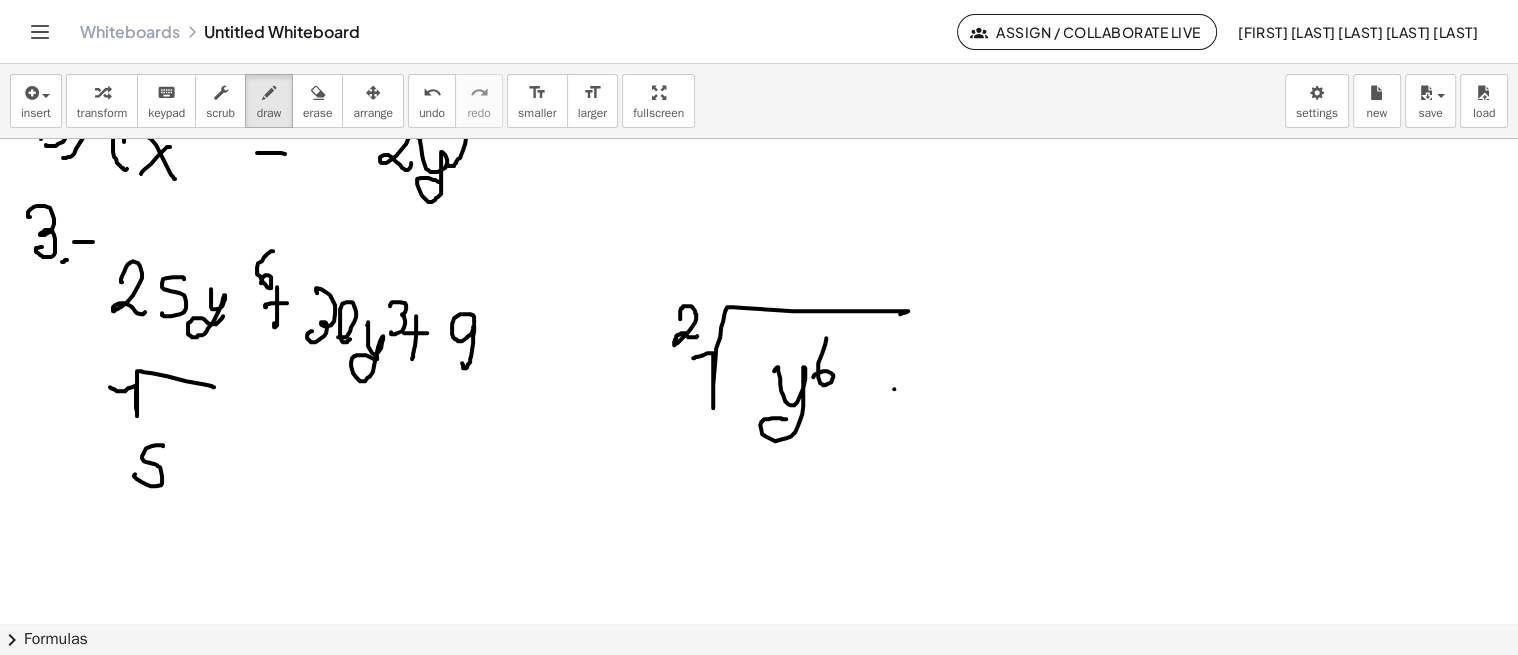 drag, startPoint x: 894, startPoint y: 388, endPoint x: 913, endPoint y: 391, distance: 19.235384 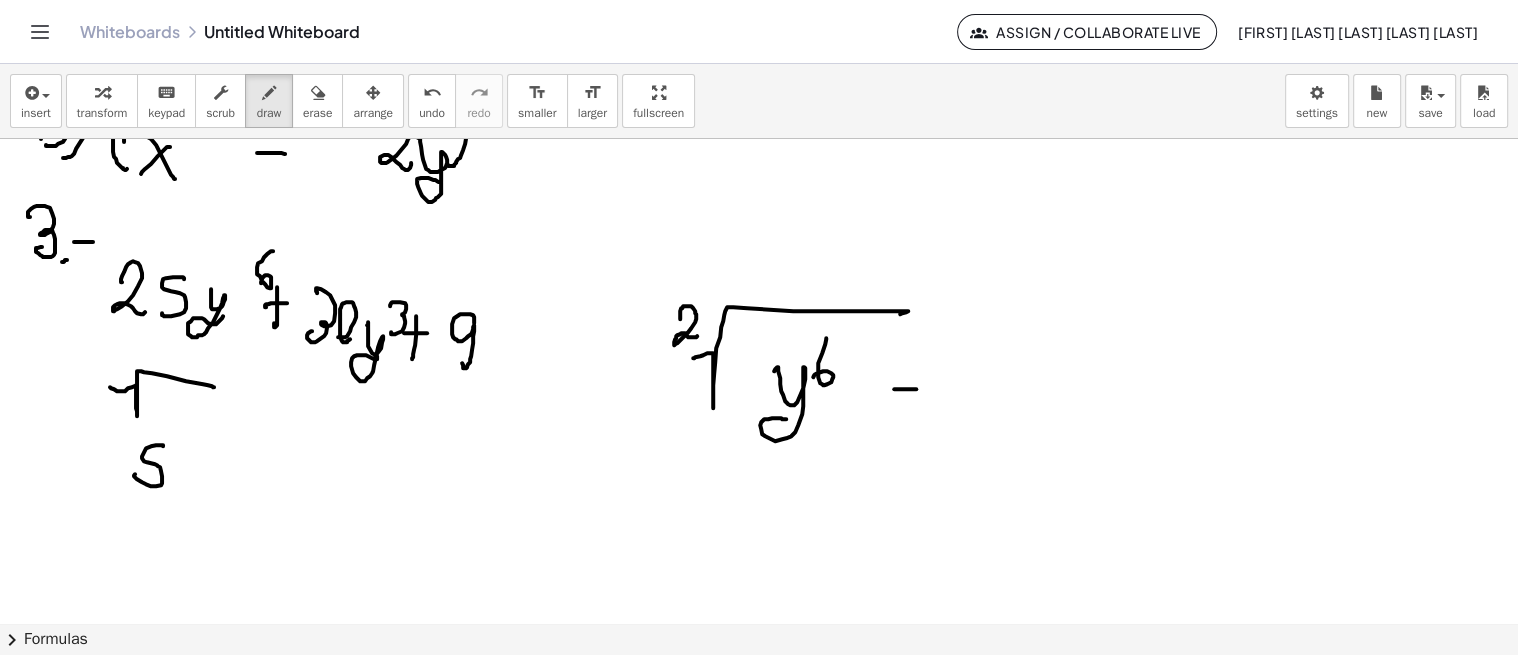 drag, startPoint x: 888, startPoint y: 406, endPoint x: 917, endPoint y: 407, distance: 29.017237 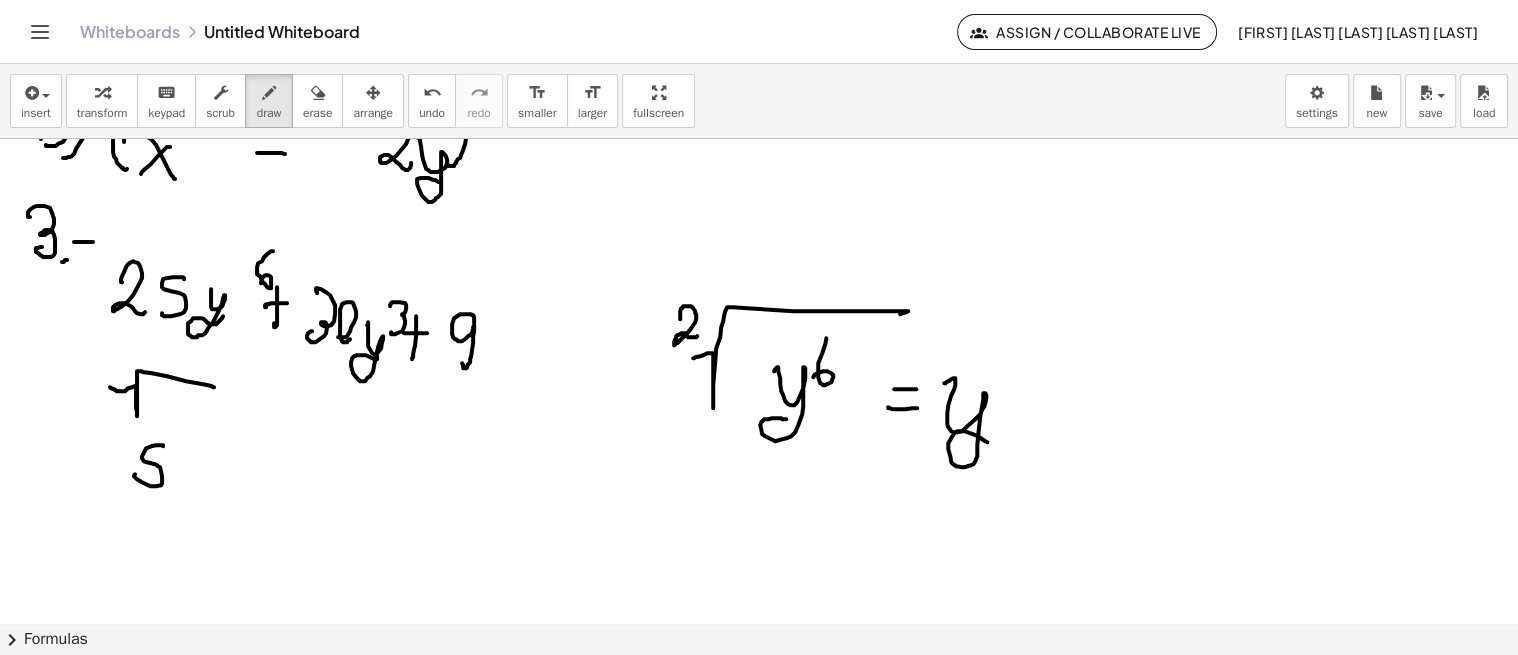 drag, startPoint x: 944, startPoint y: 382, endPoint x: 1006, endPoint y: 420, distance: 72.718636 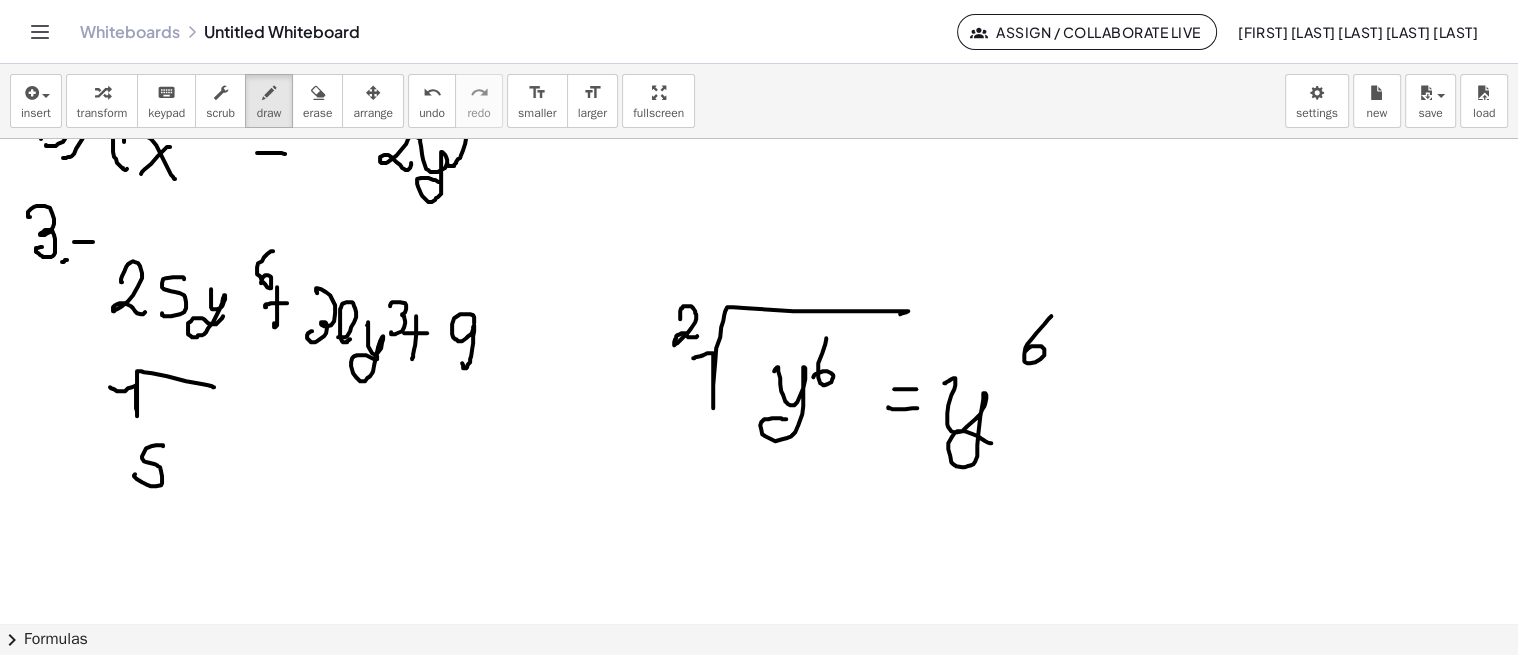drag, startPoint x: 1048, startPoint y: 318, endPoint x: 1024, endPoint y: 352, distance: 41.617306 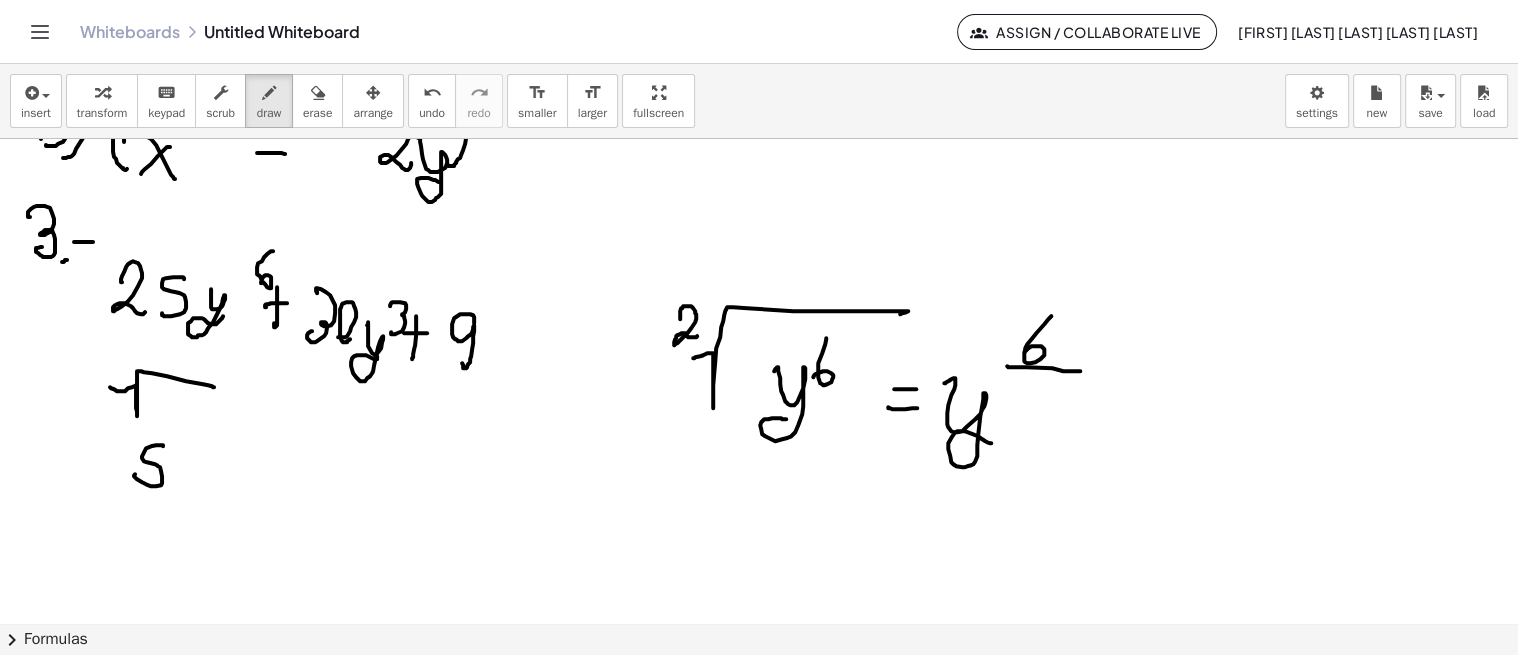 drag, startPoint x: 1007, startPoint y: 365, endPoint x: 1080, endPoint y: 370, distance: 73.171036 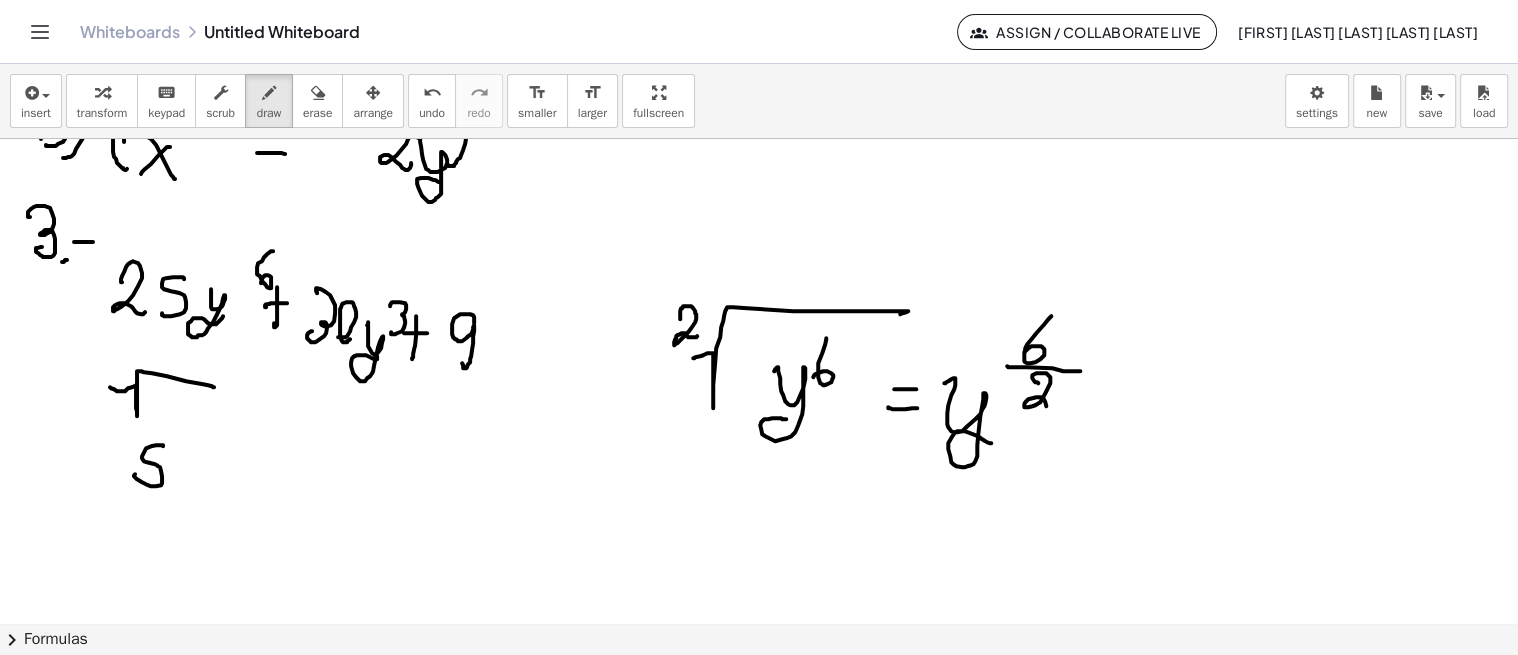 click at bounding box center (759, 258) 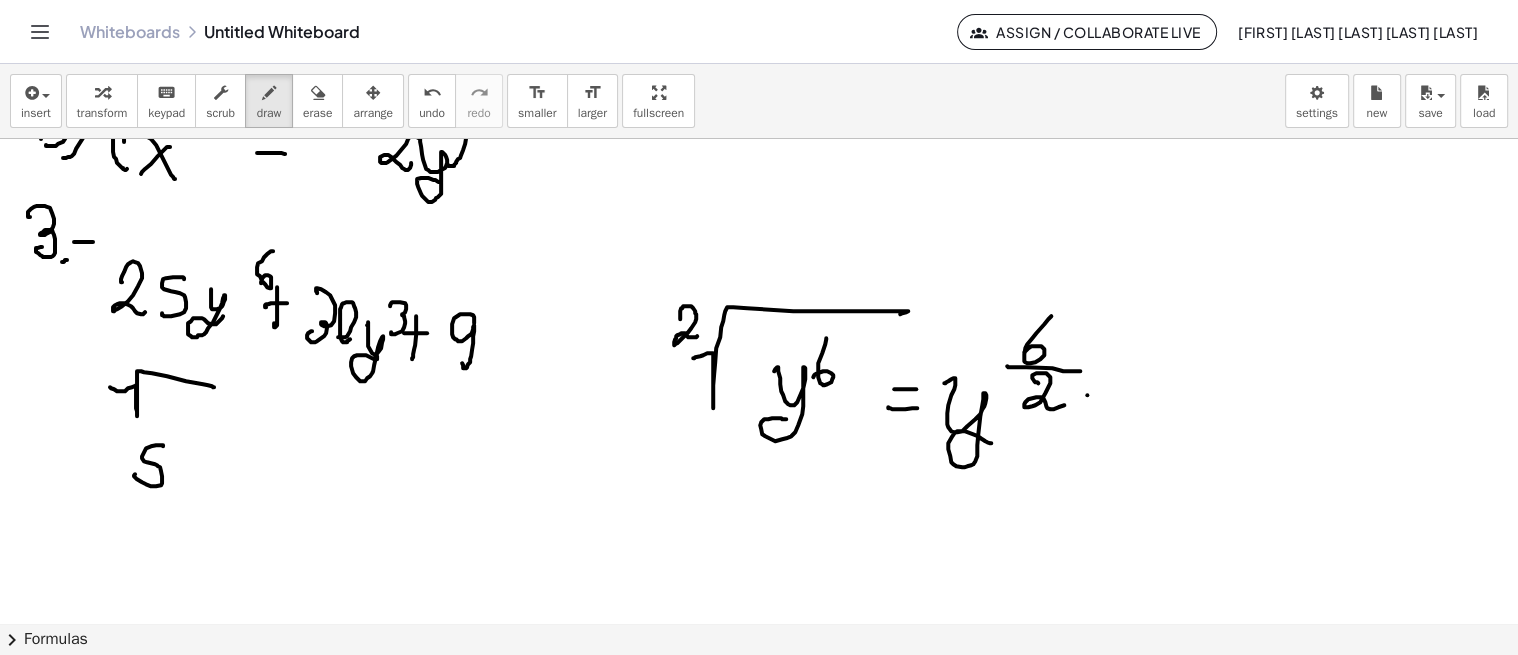 click at bounding box center (759, 258) 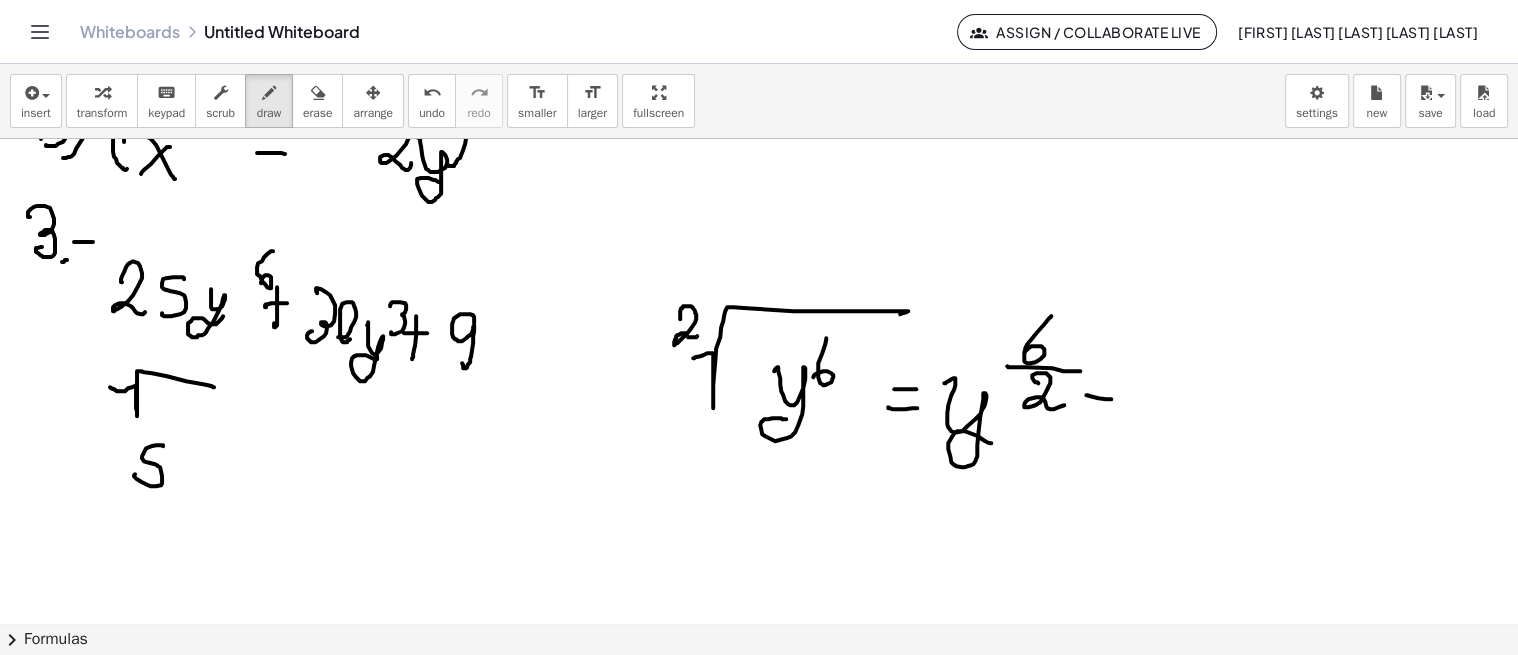 click at bounding box center [759, 258] 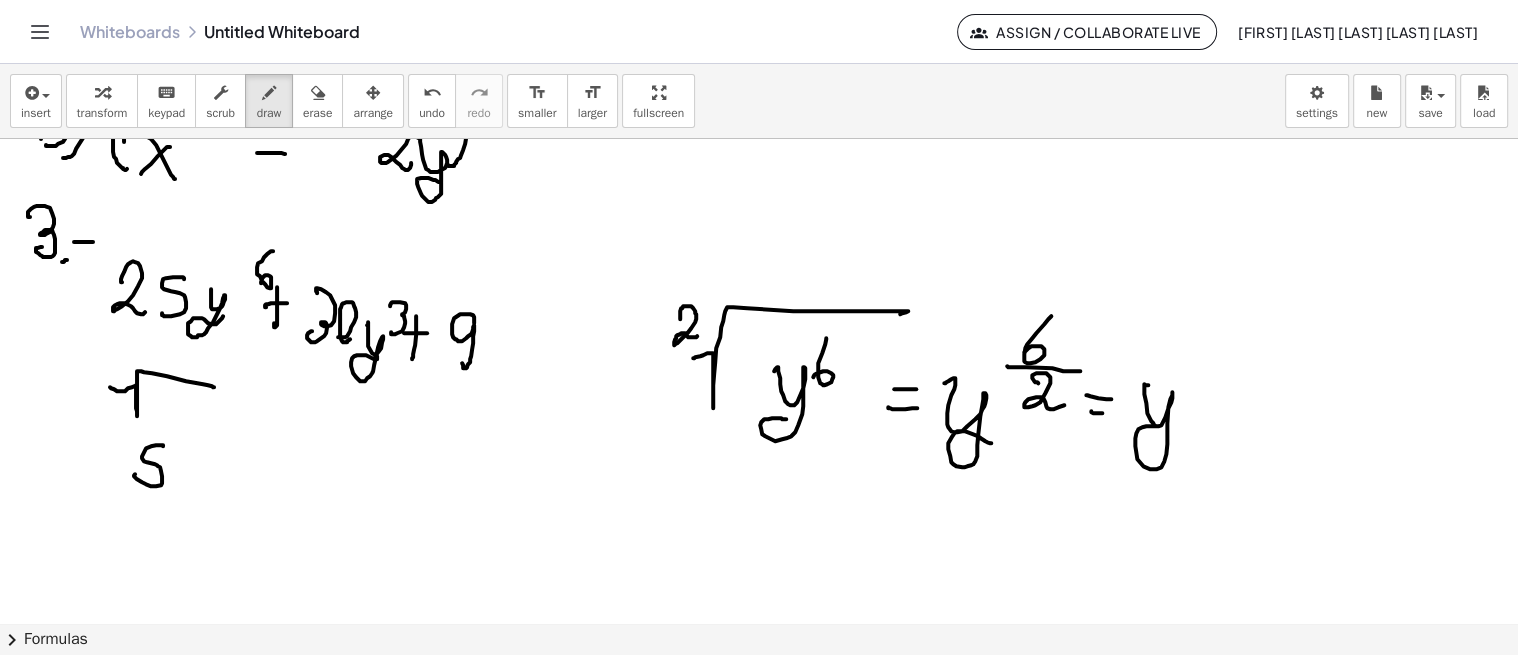 drag, startPoint x: 1144, startPoint y: 383, endPoint x: 1162, endPoint y: 424, distance: 44.777225 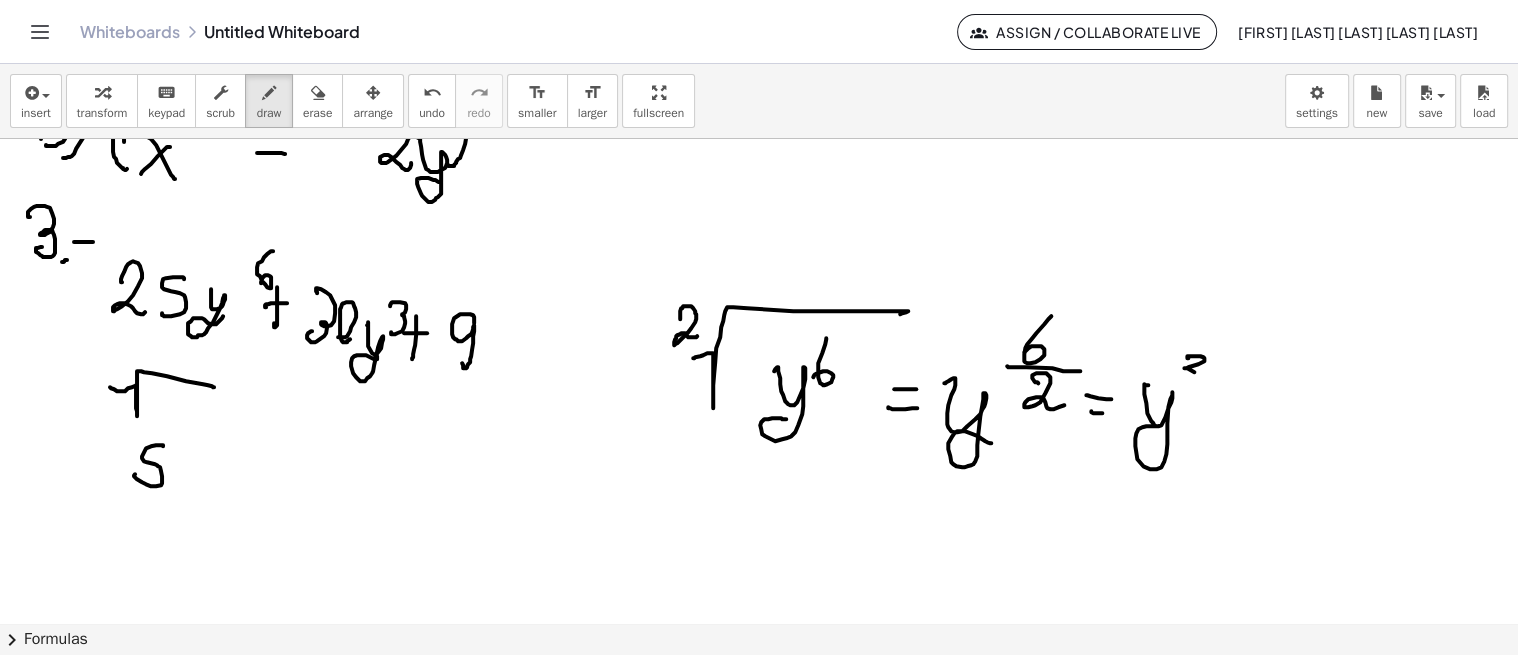 drag, startPoint x: 1187, startPoint y: 356, endPoint x: 1178, endPoint y: 391, distance: 36.138622 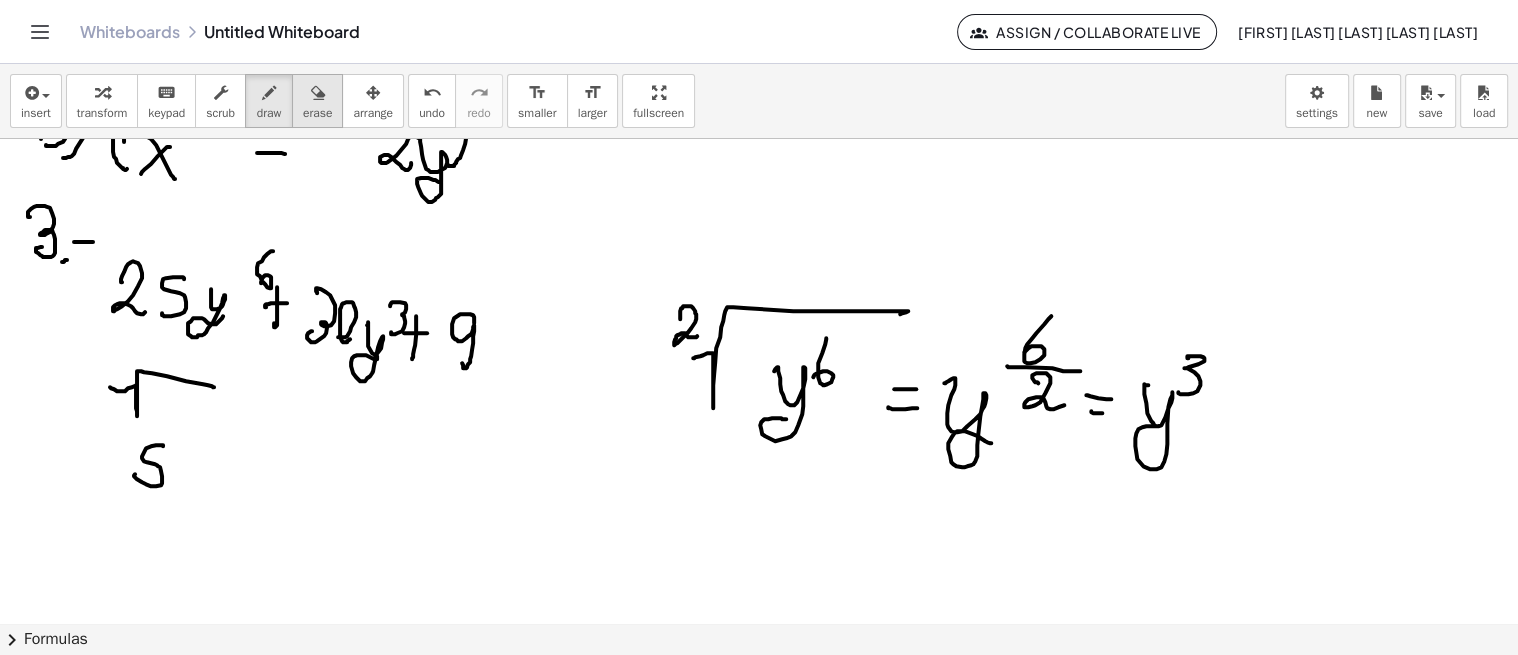 click on "transform keyboard keypad scrub draw erase arrange" at bounding box center [235, 101] 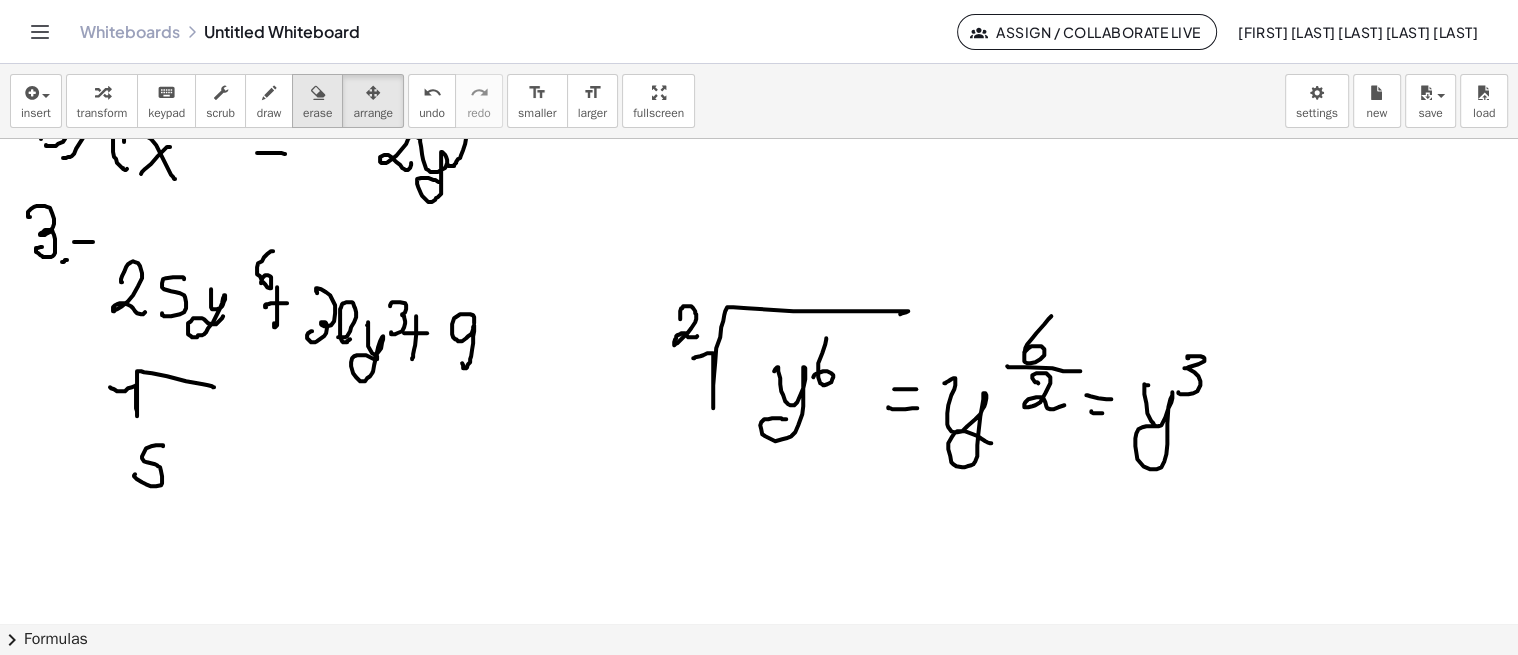 click on "erase" at bounding box center [317, 101] 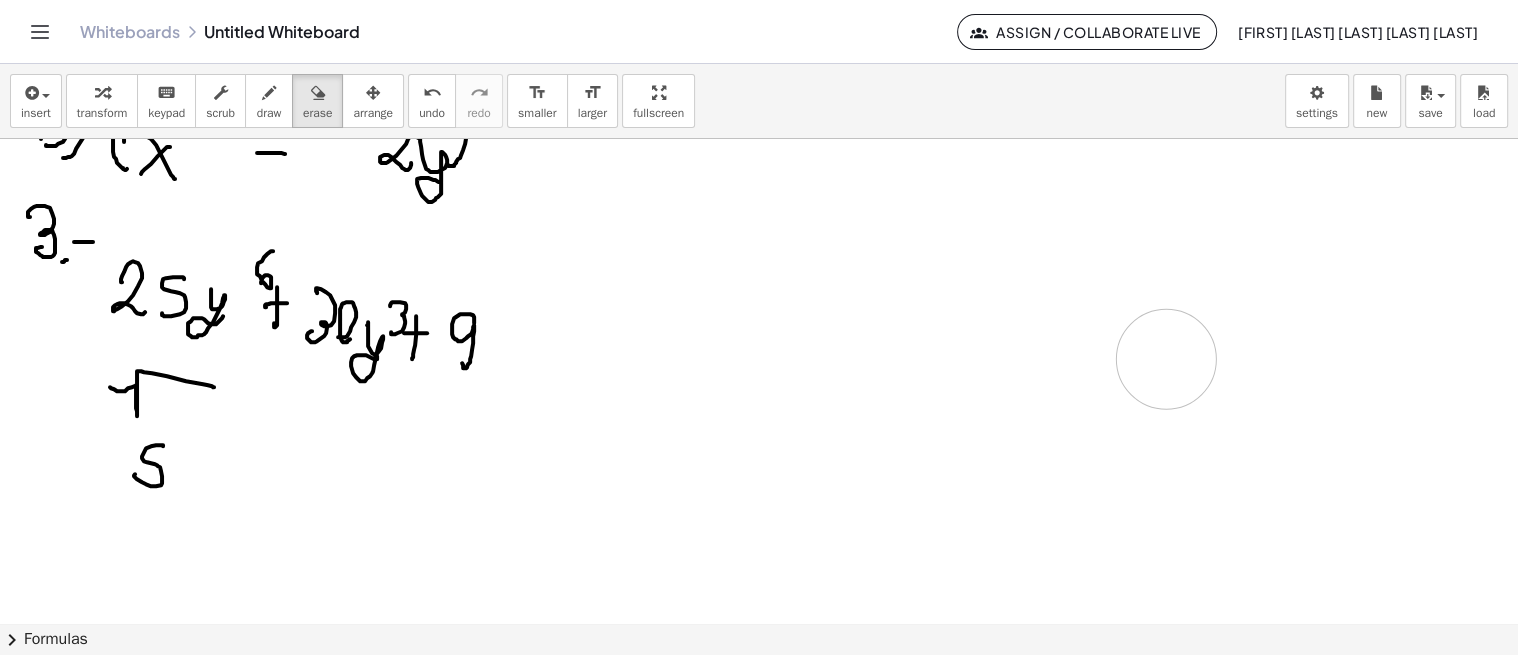 click at bounding box center (759, 258) 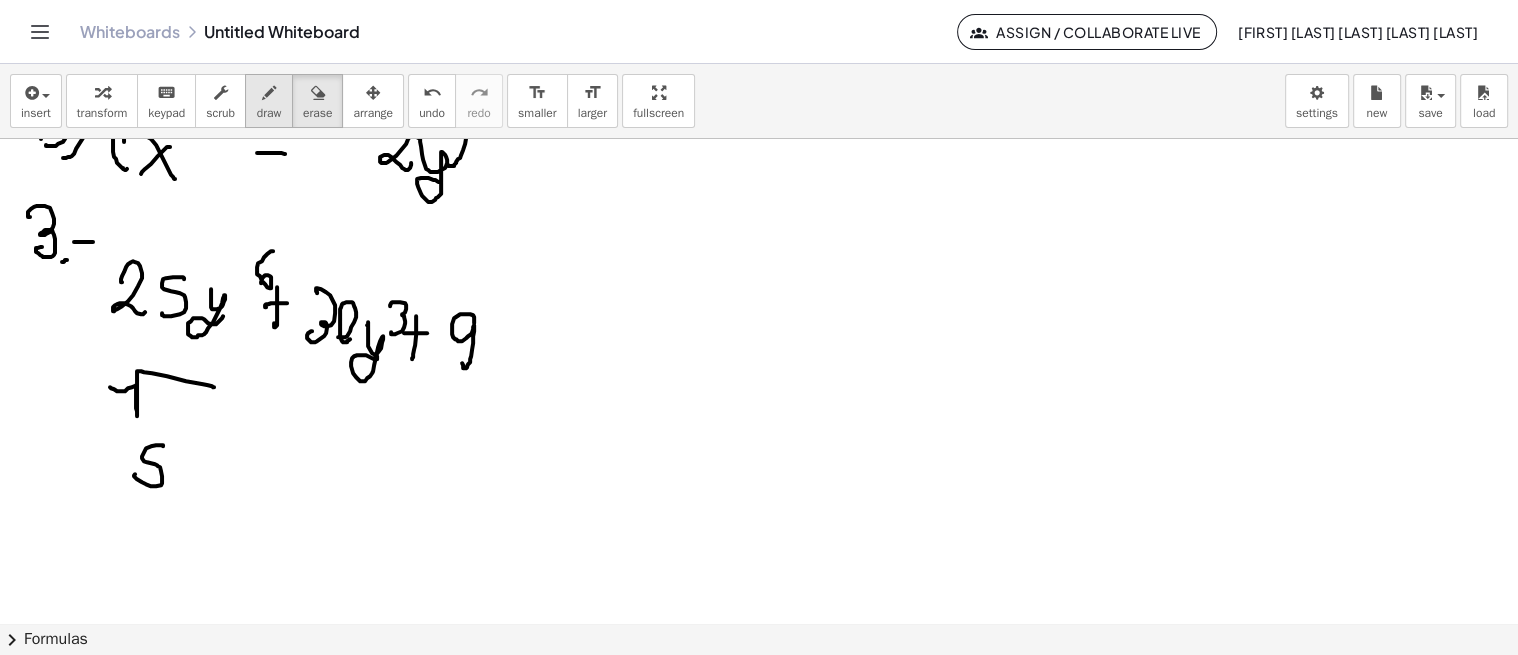 click at bounding box center [269, 93] 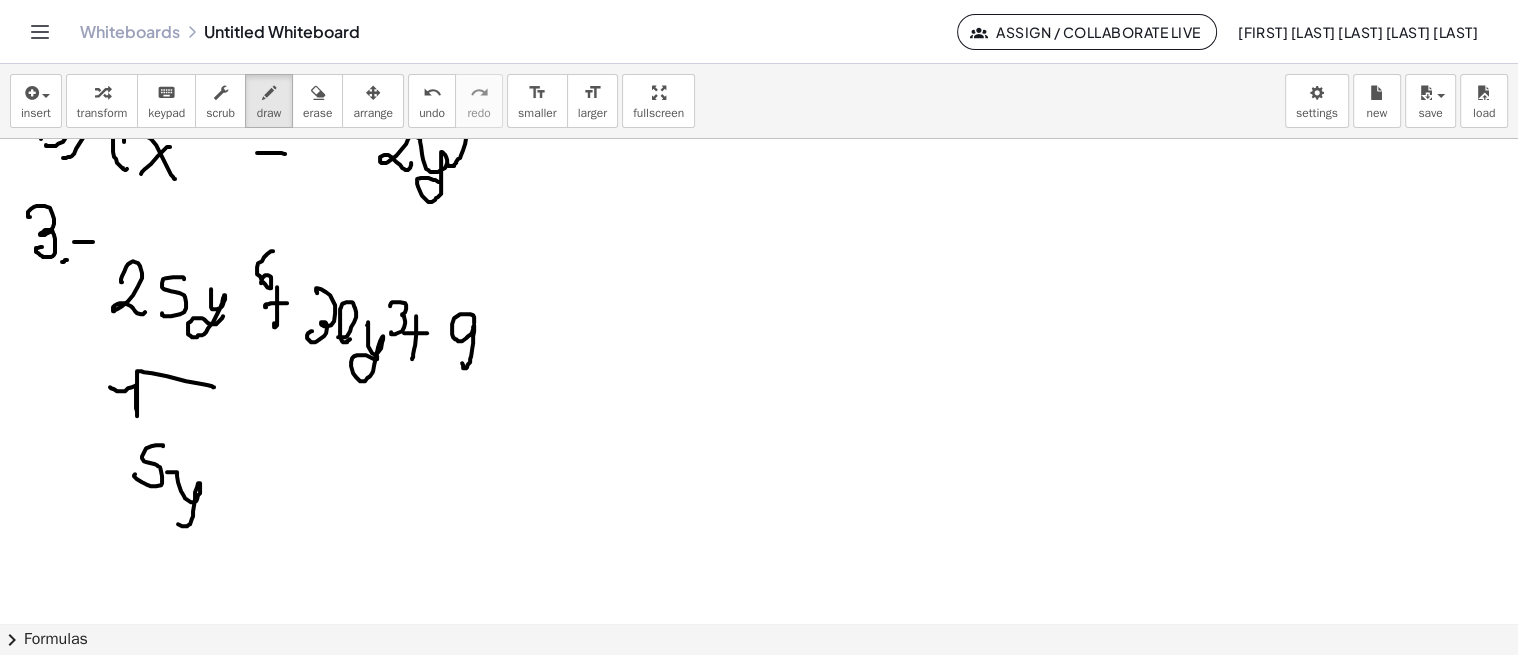click at bounding box center (759, 258) 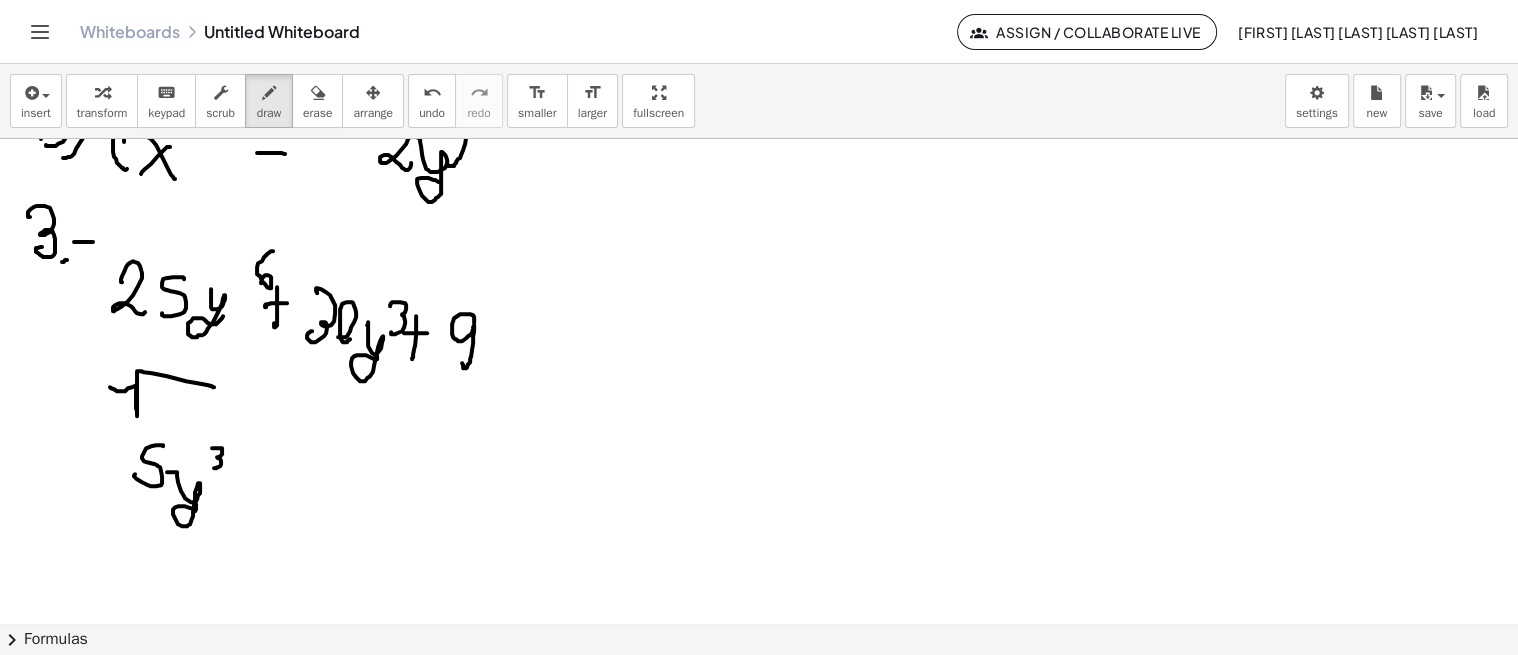 click at bounding box center [759, 258] 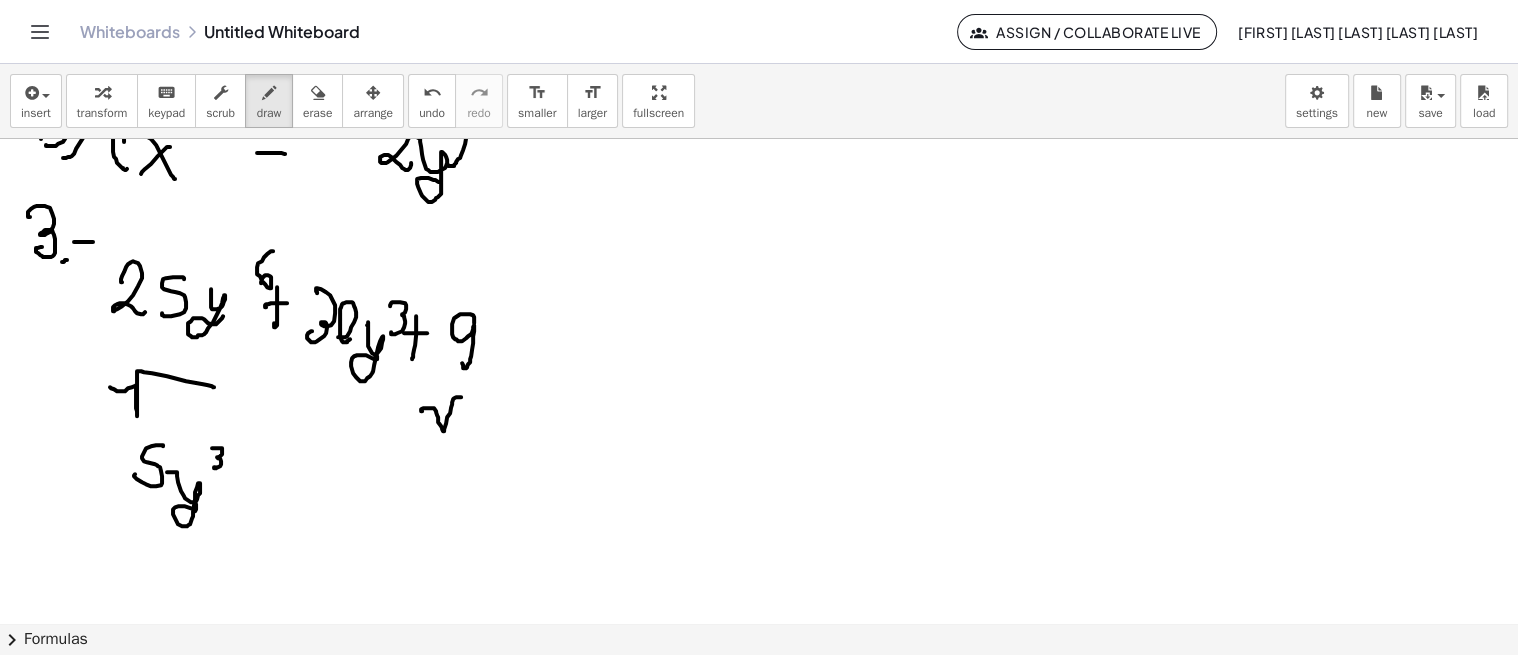 drag, startPoint x: 421, startPoint y: 410, endPoint x: 487, endPoint y: 417, distance: 66.37017 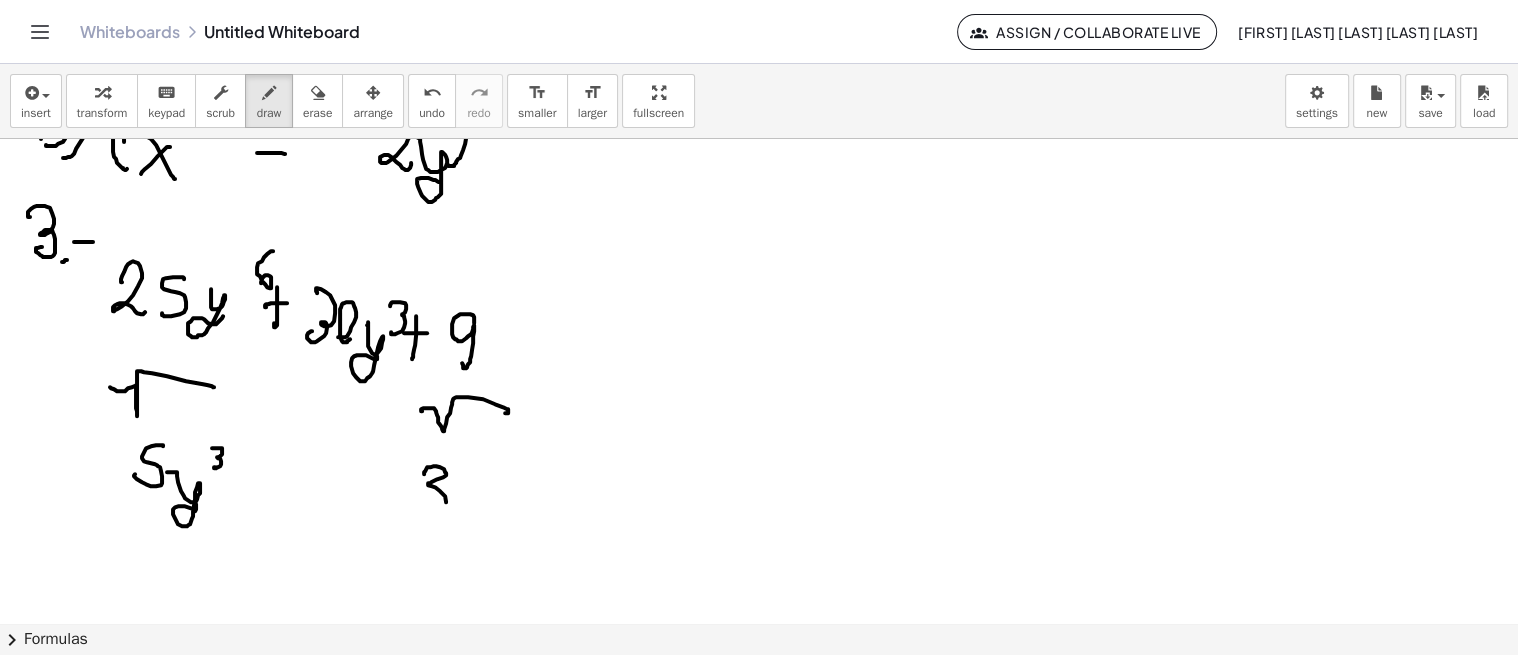 drag, startPoint x: 424, startPoint y: 473, endPoint x: 408, endPoint y: 504, distance: 34.88553 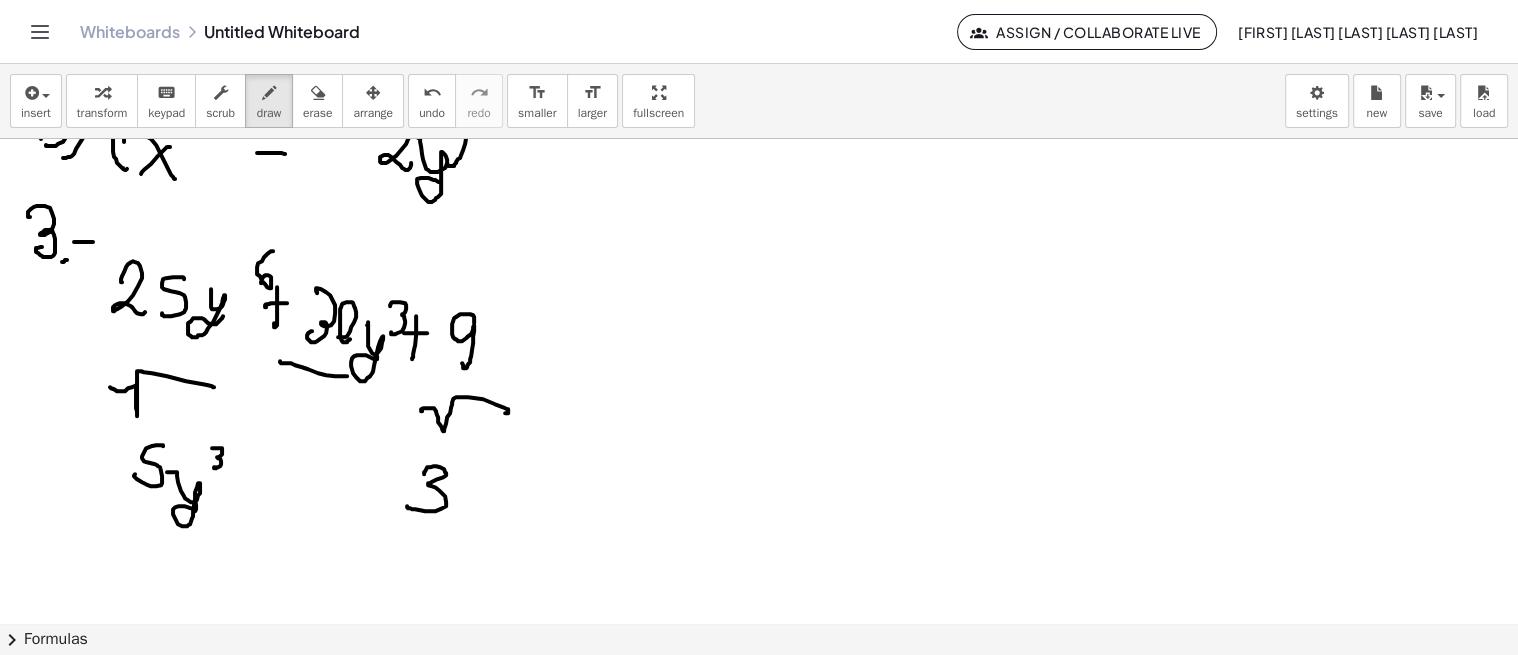 drag, startPoint x: 282, startPoint y: 362, endPoint x: 373, endPoint y: 367, distance: 91.13726 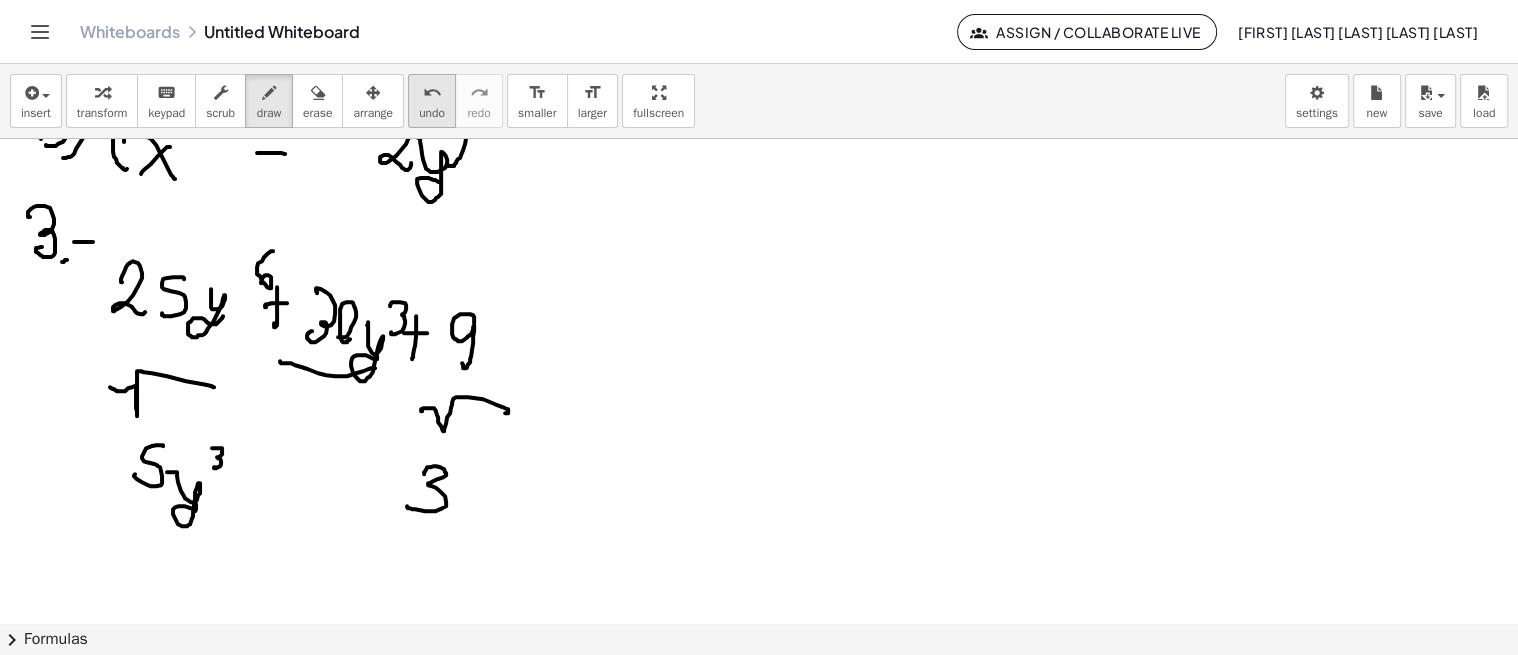 click on "undo undo" at bounding box center [432, 101] 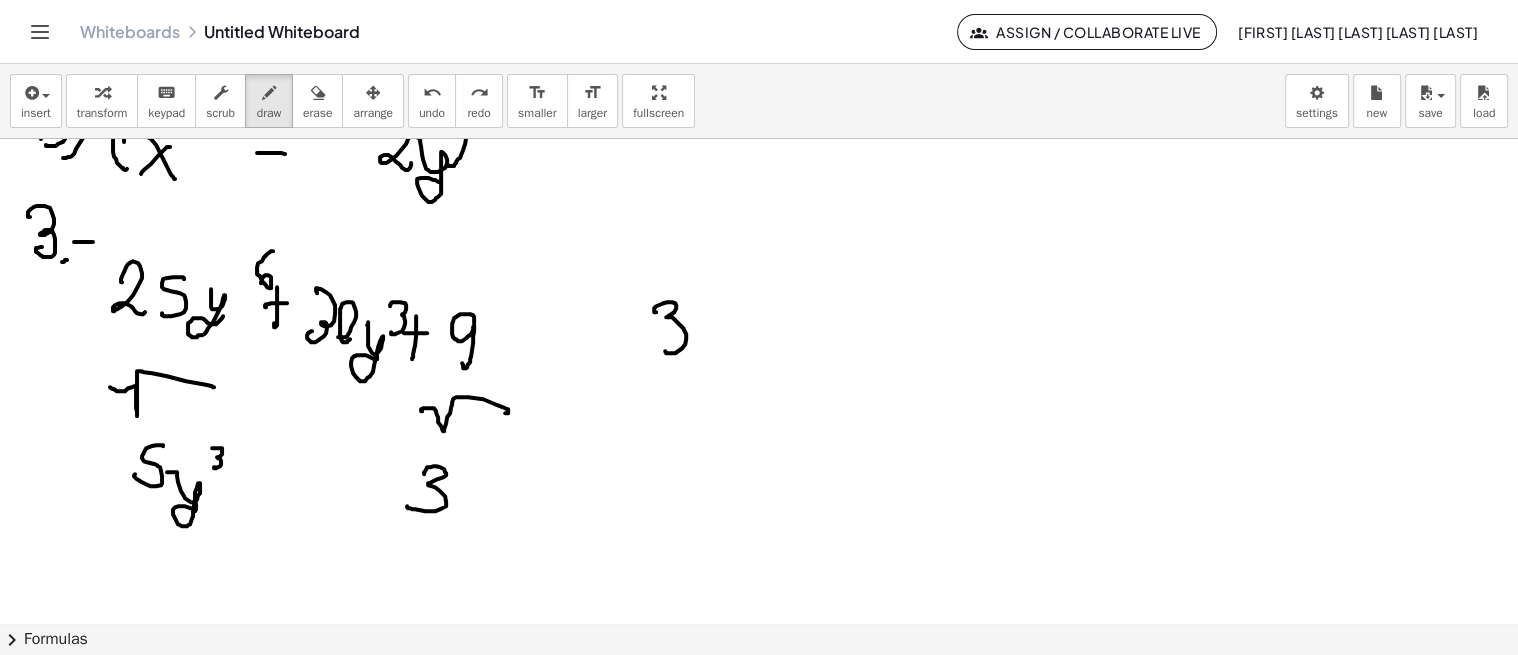 drag, startPoint x: 654, startPoint y: 311, endPoint x: 716, endPoint y: 330, distance: 64.84597 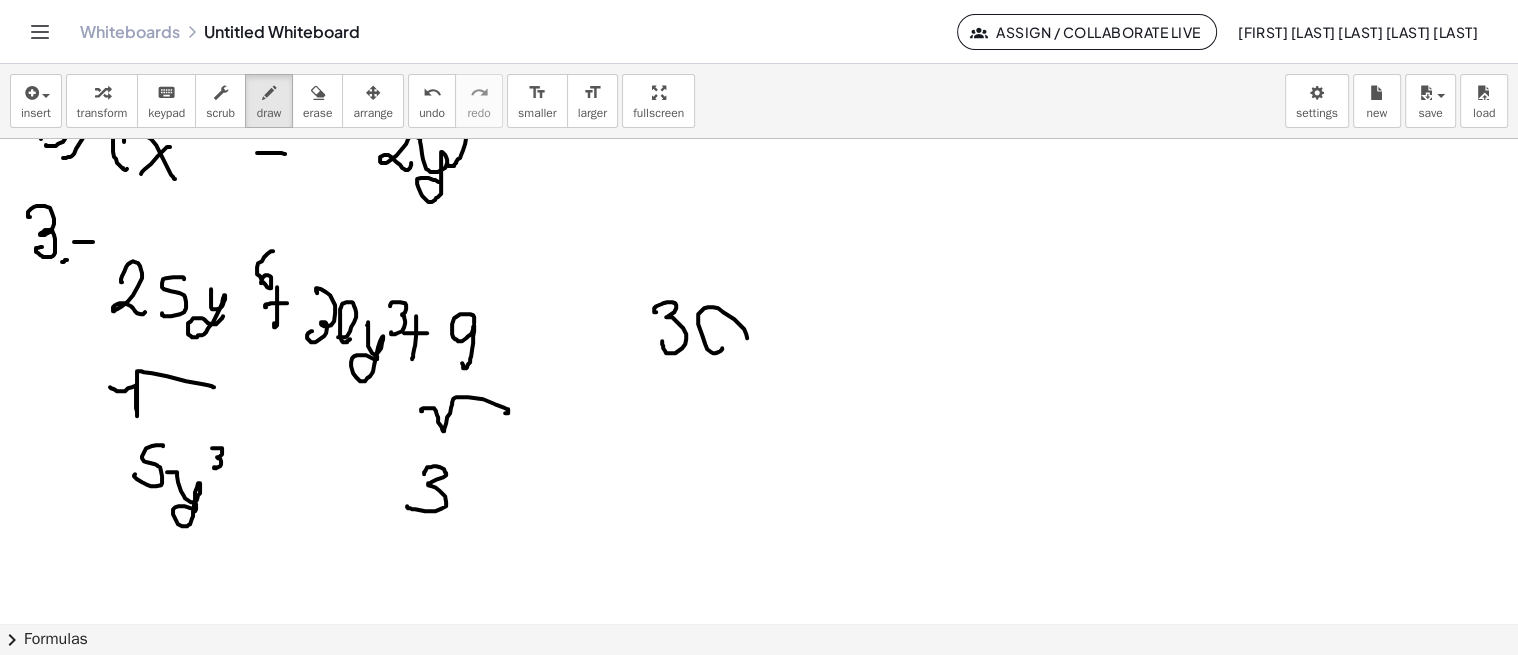 click at bounding box center (759, 258) 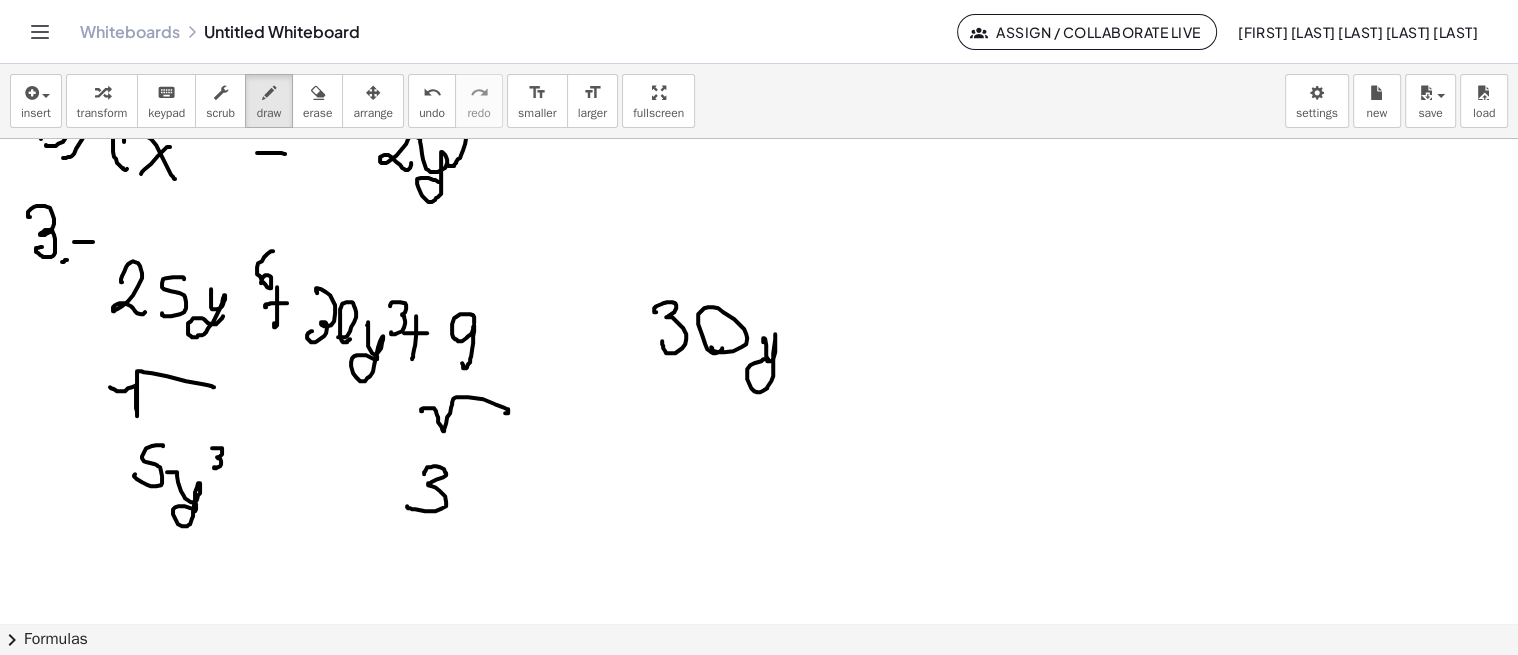 drag, startPoint x: 763, startPoint y: 337, endPoint x: 771, endPoint y: 358, distance: 22.472204 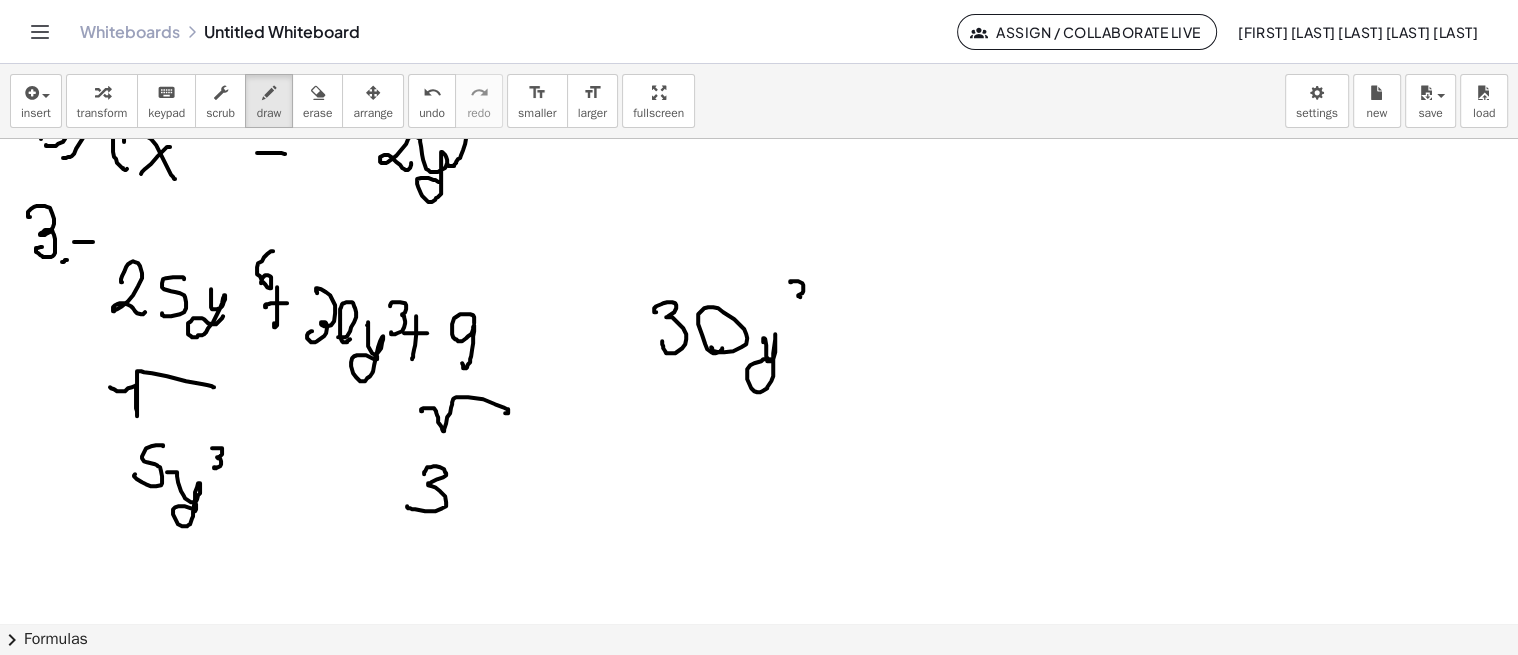 drag, startPoint x: 790, startPoint y: 280, endPoint x: 784, endPoint y: 318, distance: 38.470768 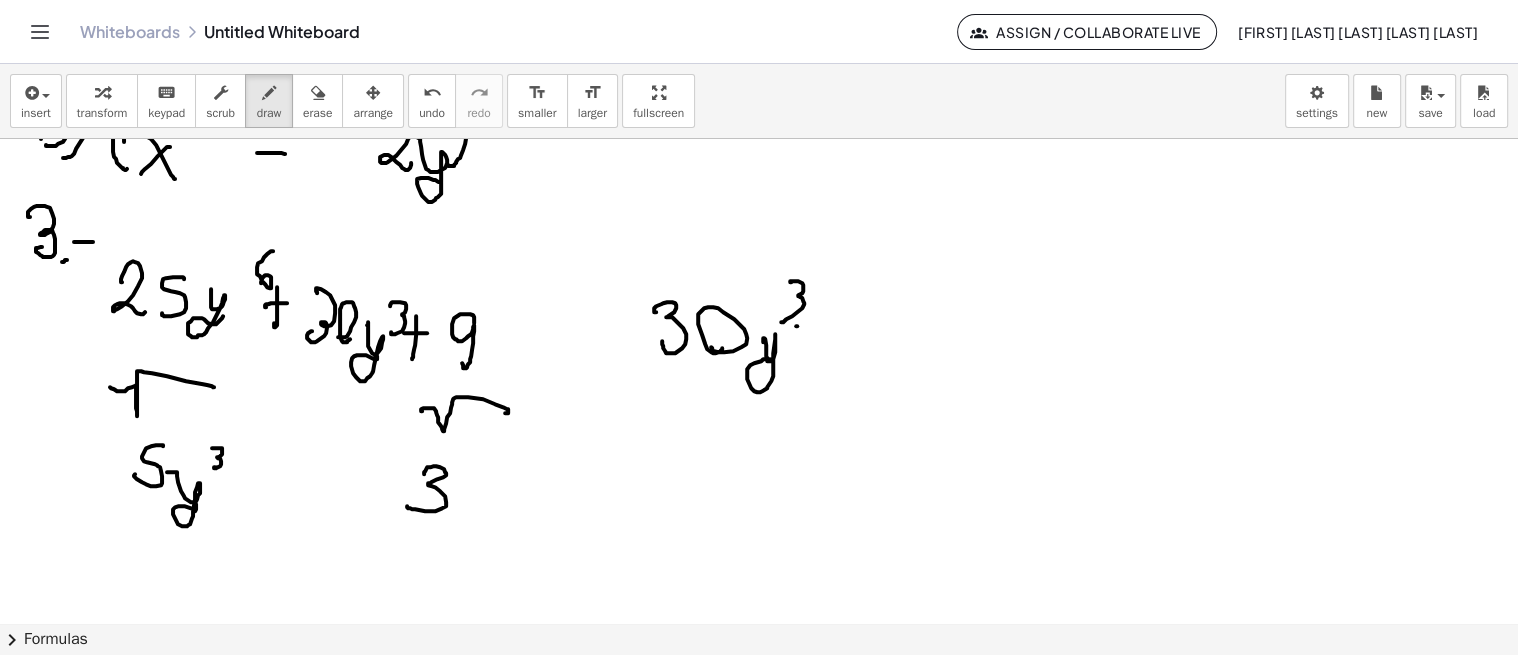 drag, startPoint x: 796, startPoint y: 325, endPoint x: 831, endPoint y: 321, distance: 35.22783 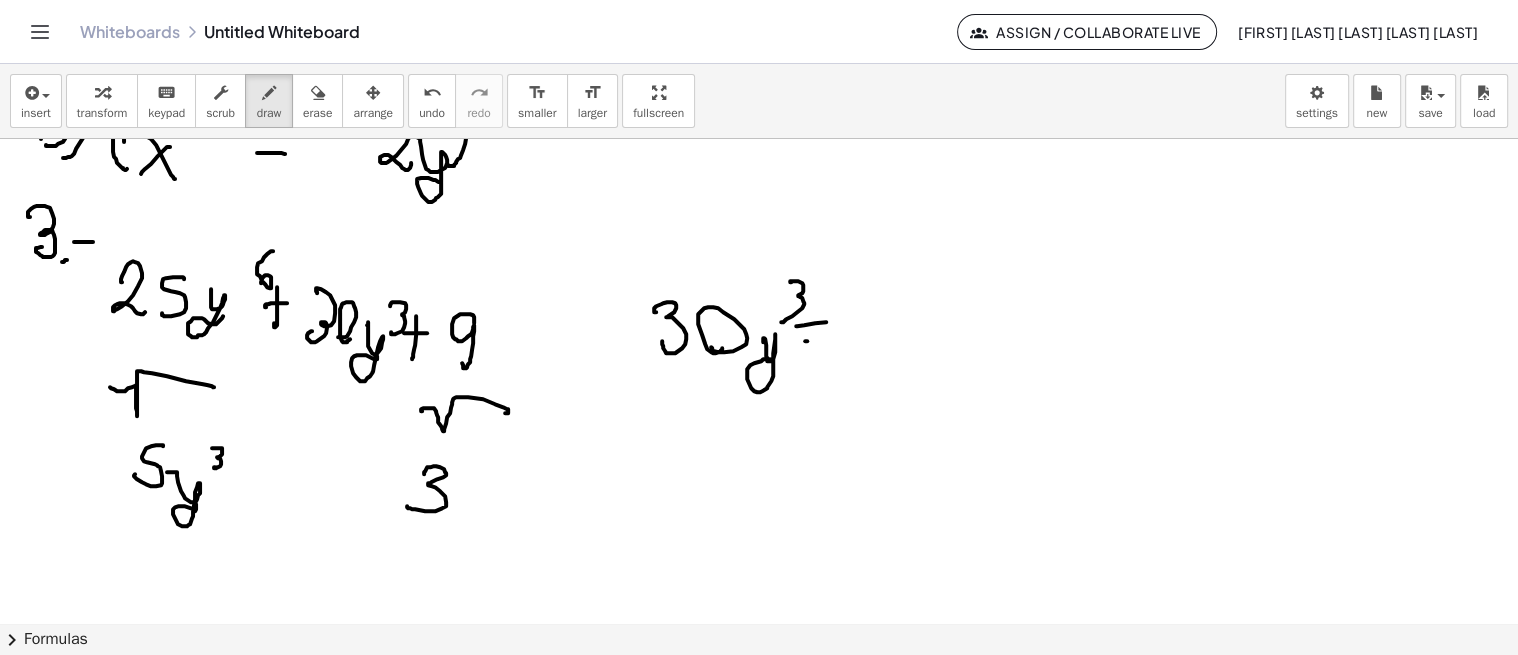 drag, startPoint x: 805, startPoint y: 340, endPoint x: 831, endPoint y: 334, distance: 26.683329 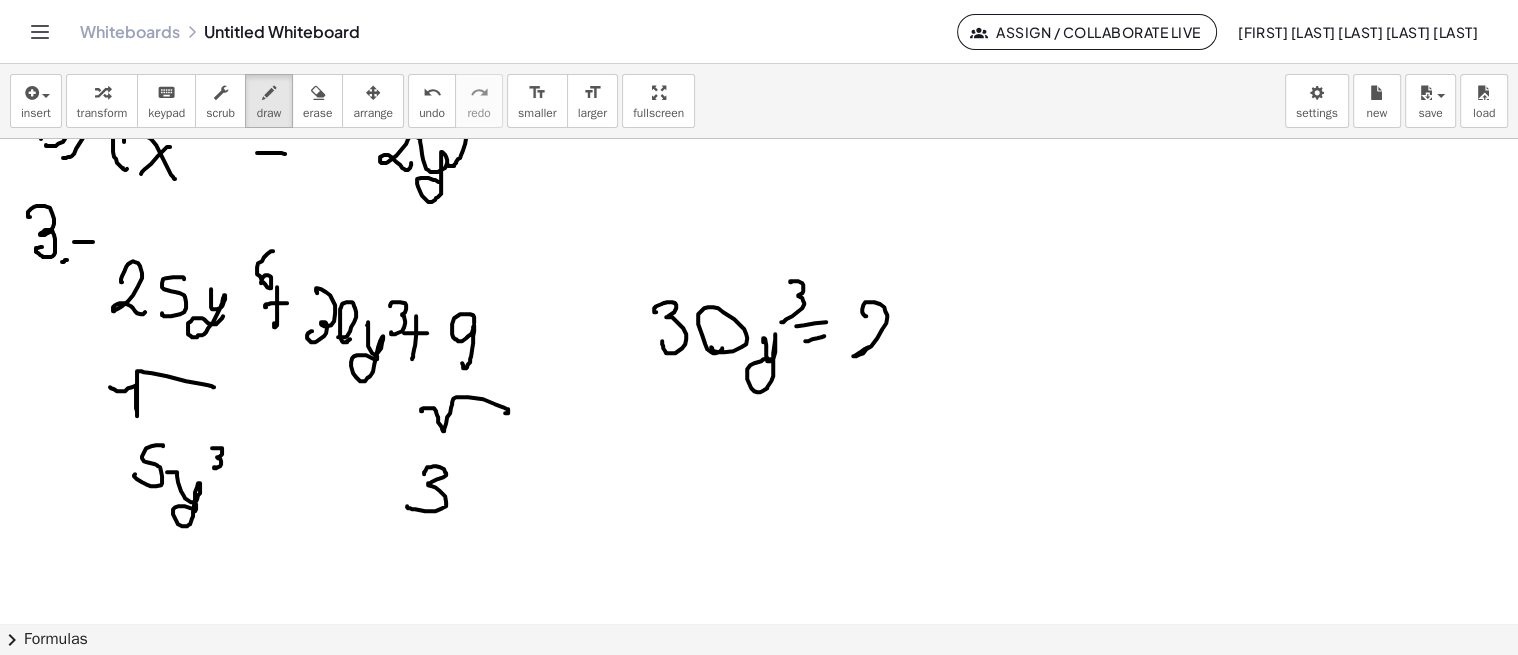 drag, startPoint x: 865, startPoint y: 315, endPoint x: 887, endPoint y: 344, distance: 36.40055 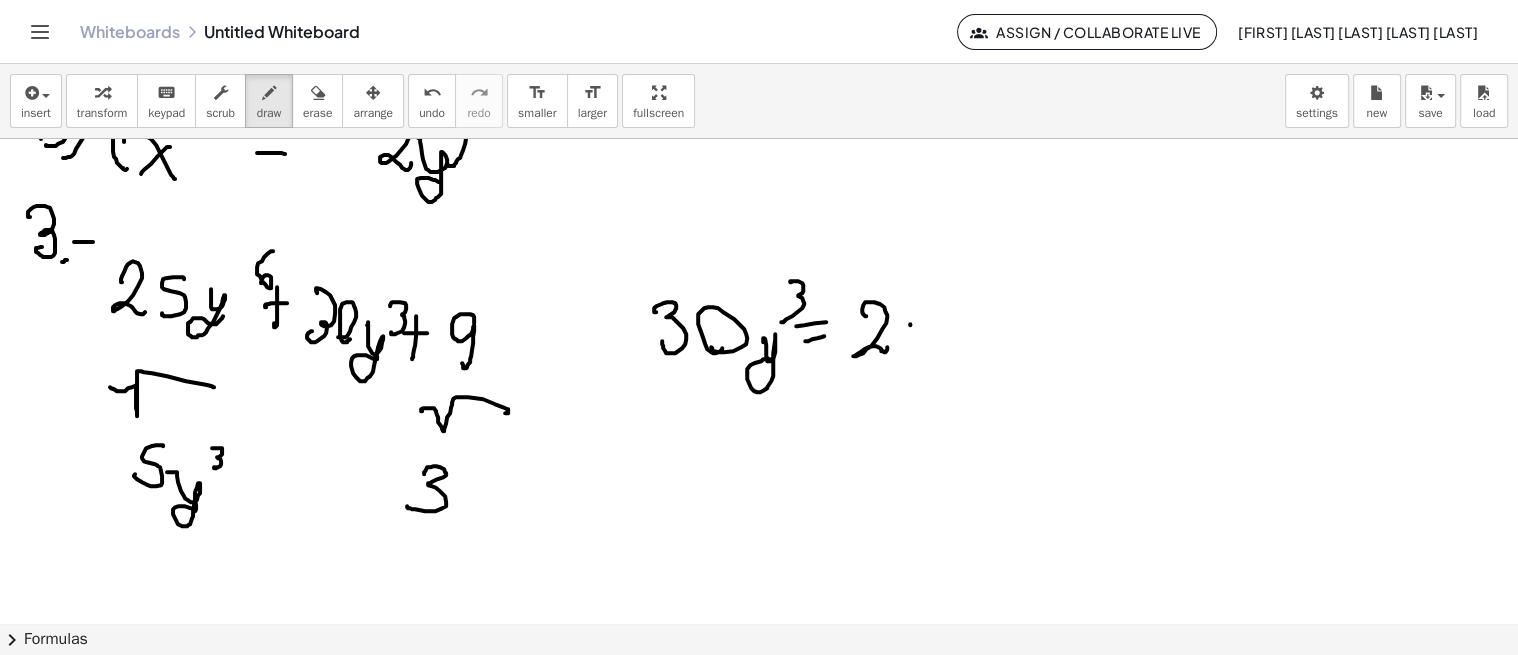 click at bounding box center [759, 258] 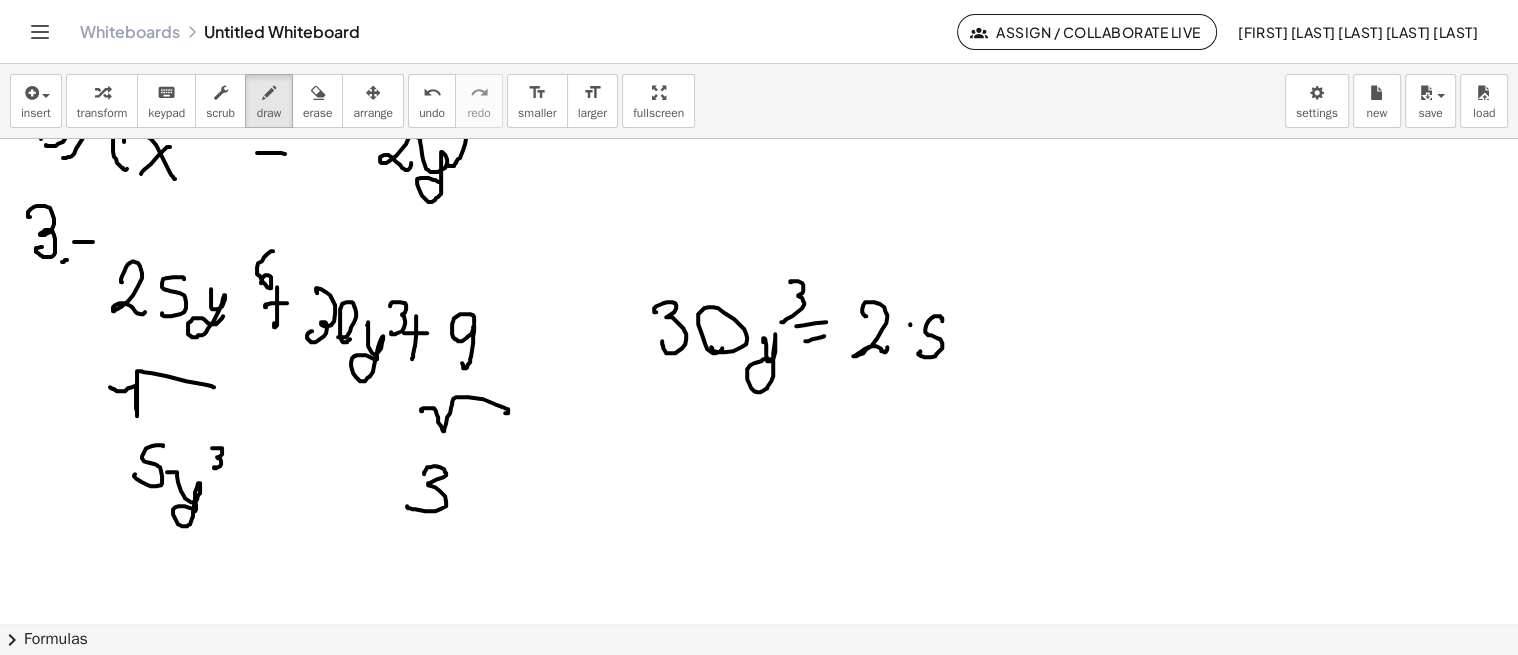 drag, startPoint x: 941, startPoint y: 317, endPoint x: 920, endPoint y: 350, distance: 39.115215 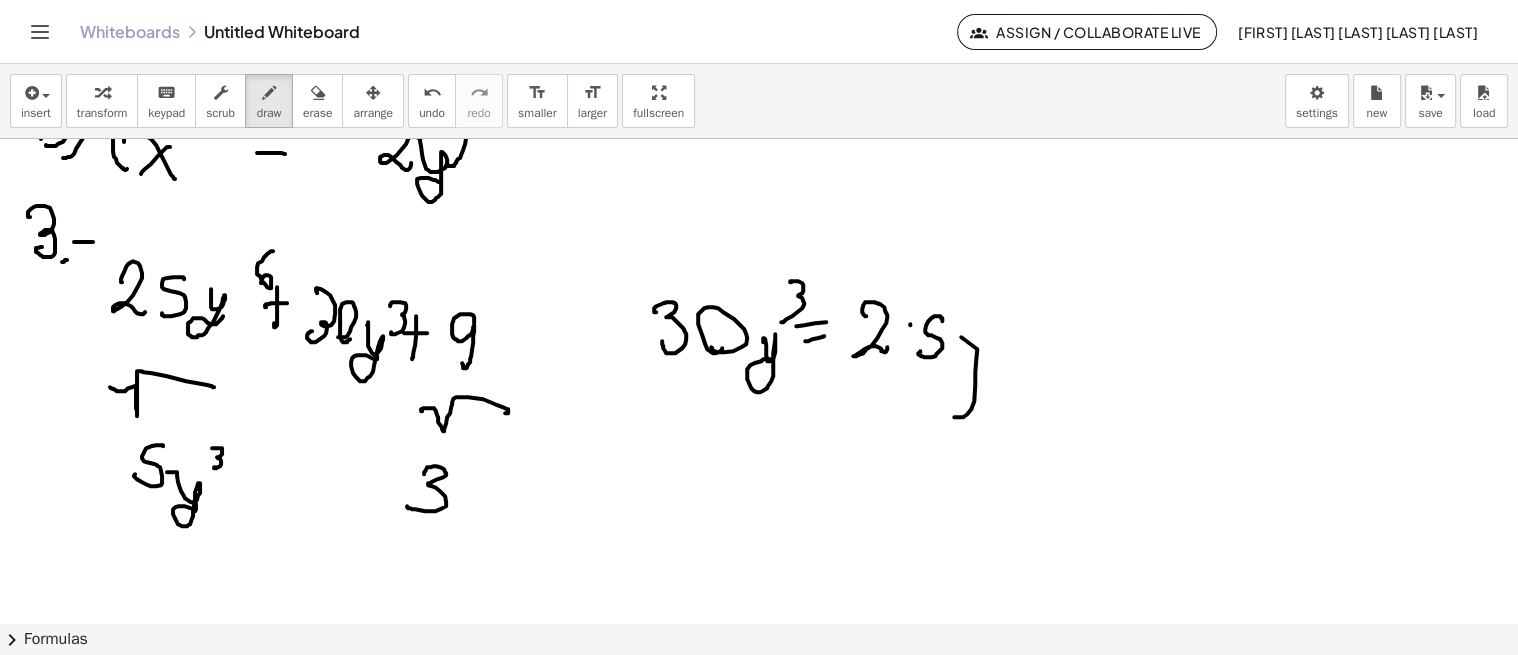 drag, startPoint x: 977, startPoint y: 348, endPoint x: 978, endPoint y: 377, distance: 29.017237 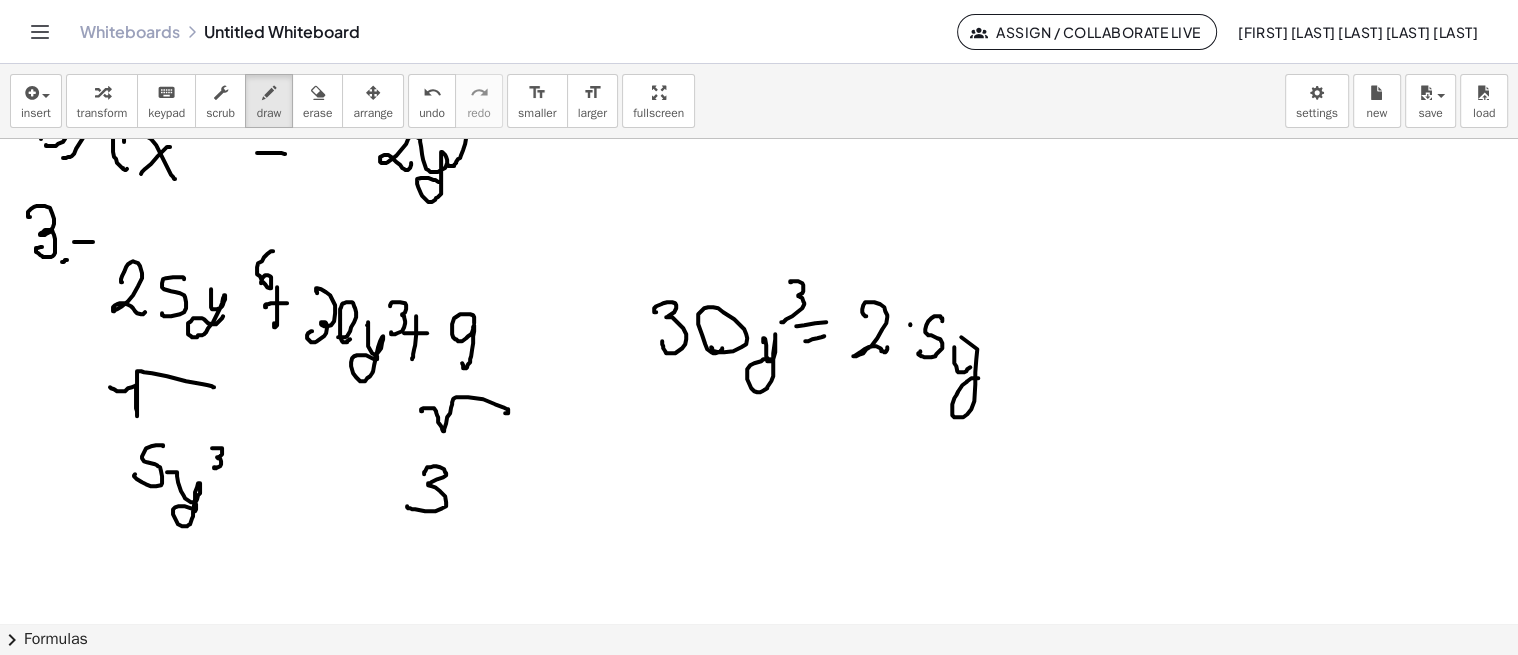 drag, startPoint x: 954, startPoint y: 346, endPoint x: 978, endPoint y: 347, distance: 24.020824 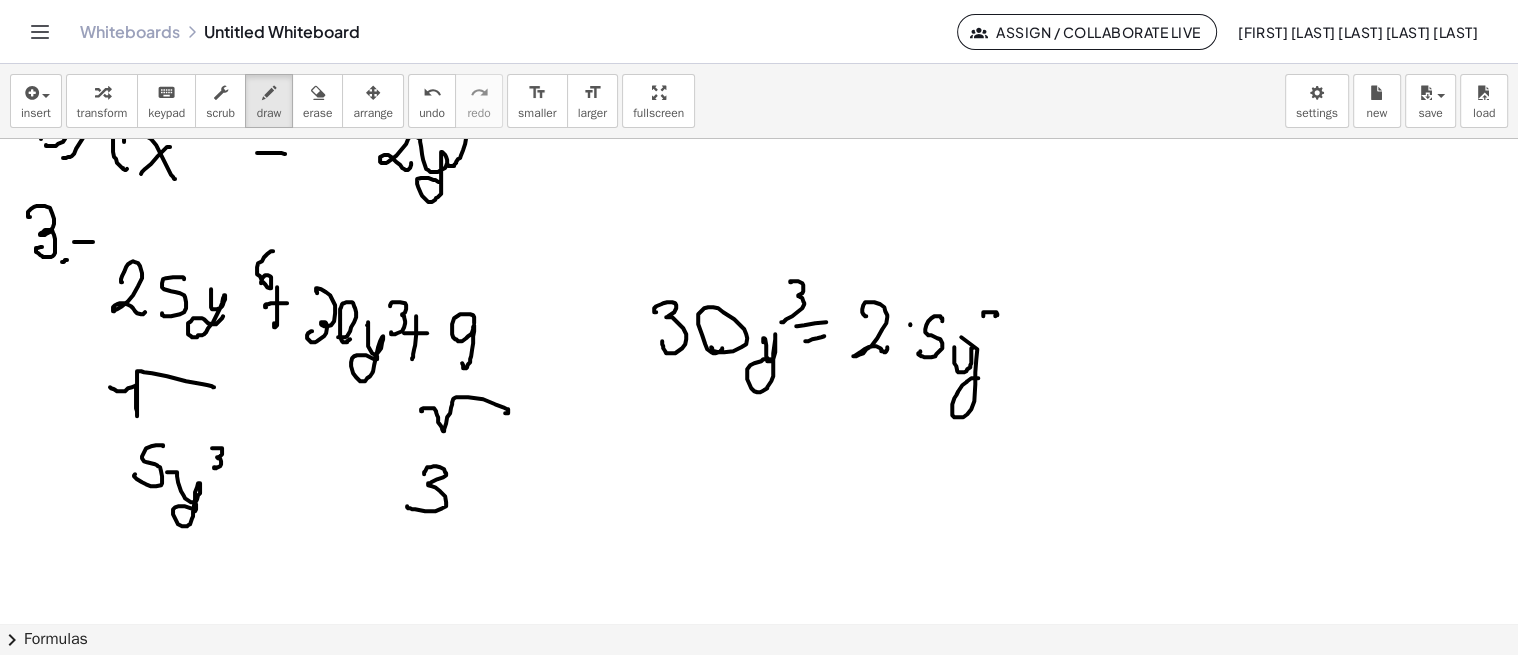 drag, startPoint x: 983, startPoint y: 315, endPoint x: 984, endPoint y: 346, distance: 31.016125 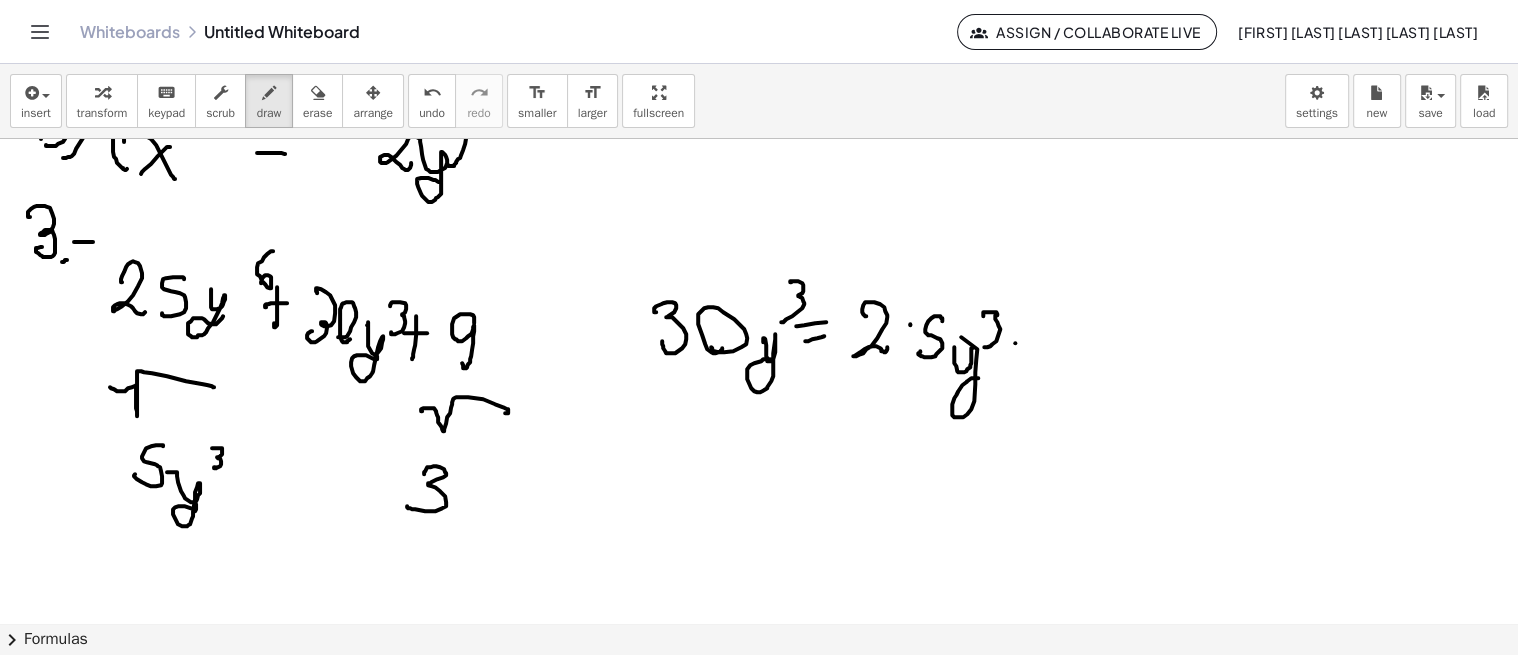 click at bounding box center [759, 258] 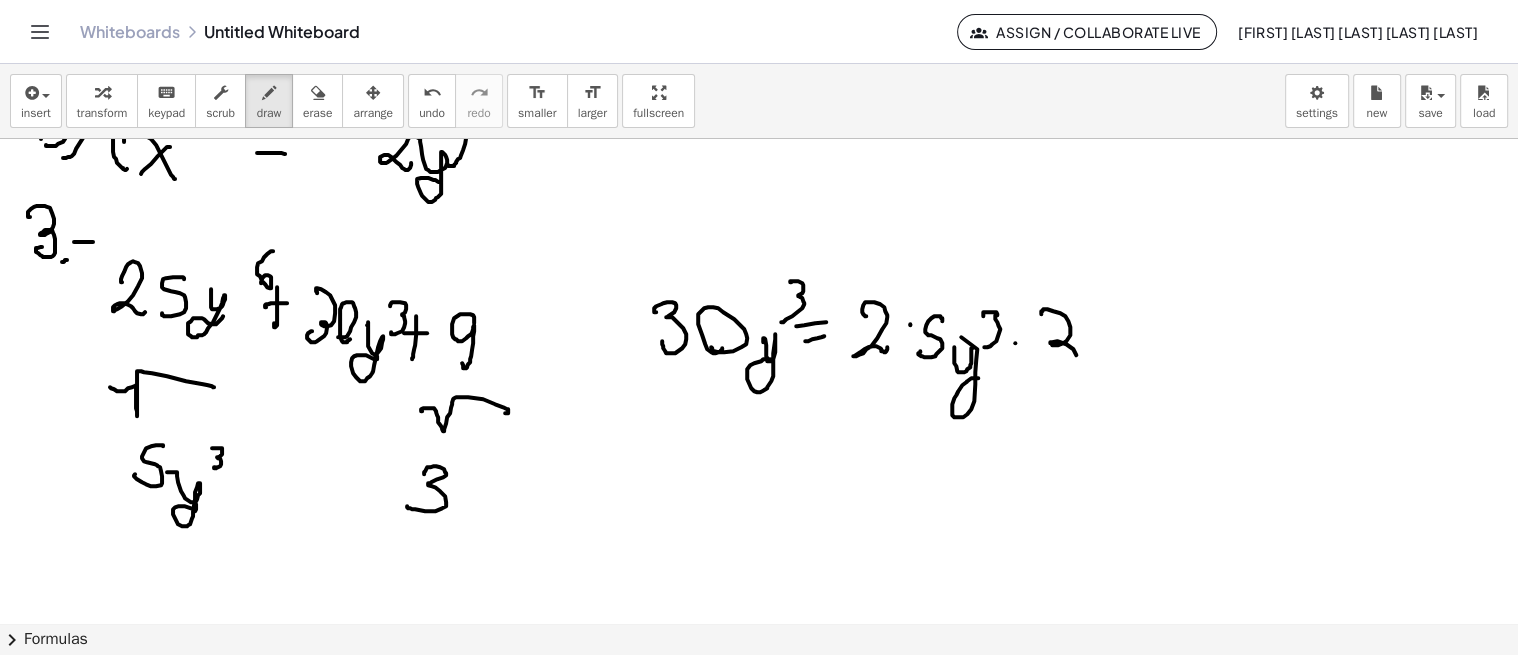 drag, startPoint x: 1041, startPoint y: 313, endPoint x: 1047, endPoint y: 366, distance: 53.338543 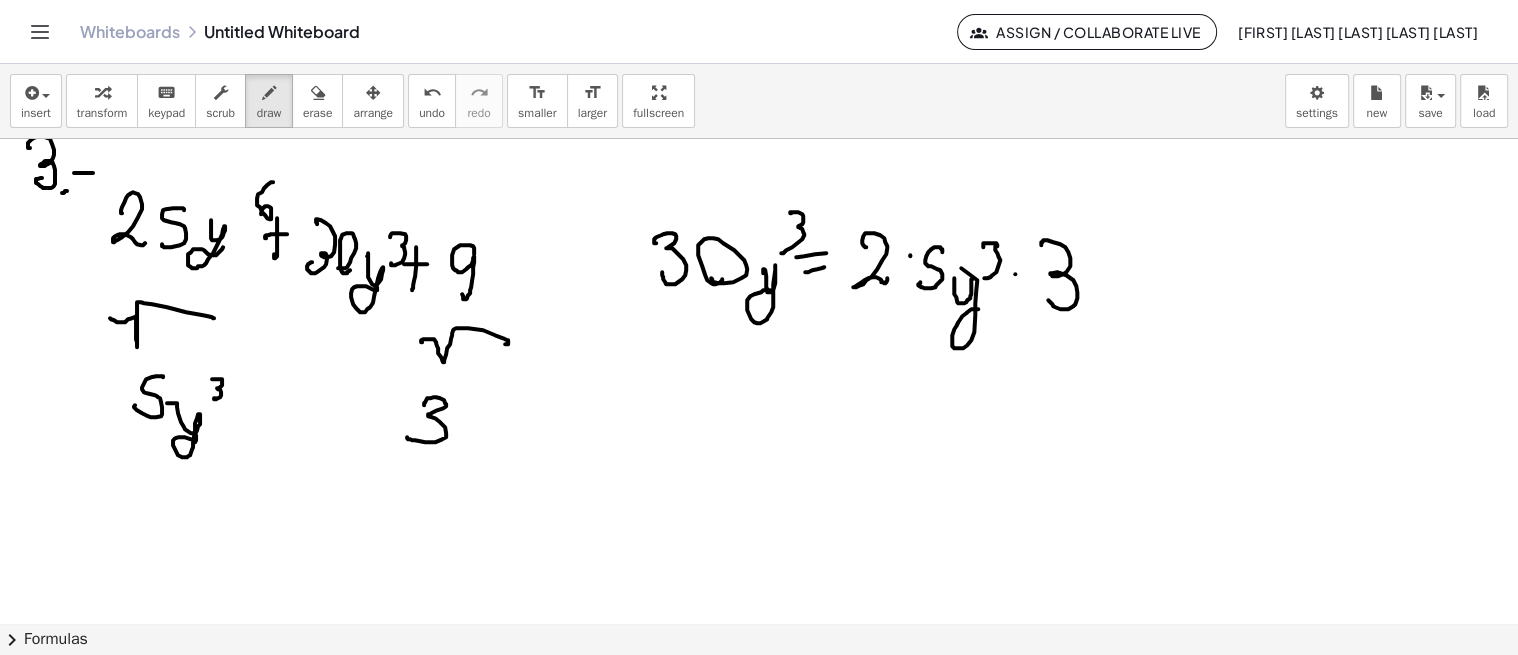 scroll, scrollTop: 683, scrollLeft: 0, axis: vertical 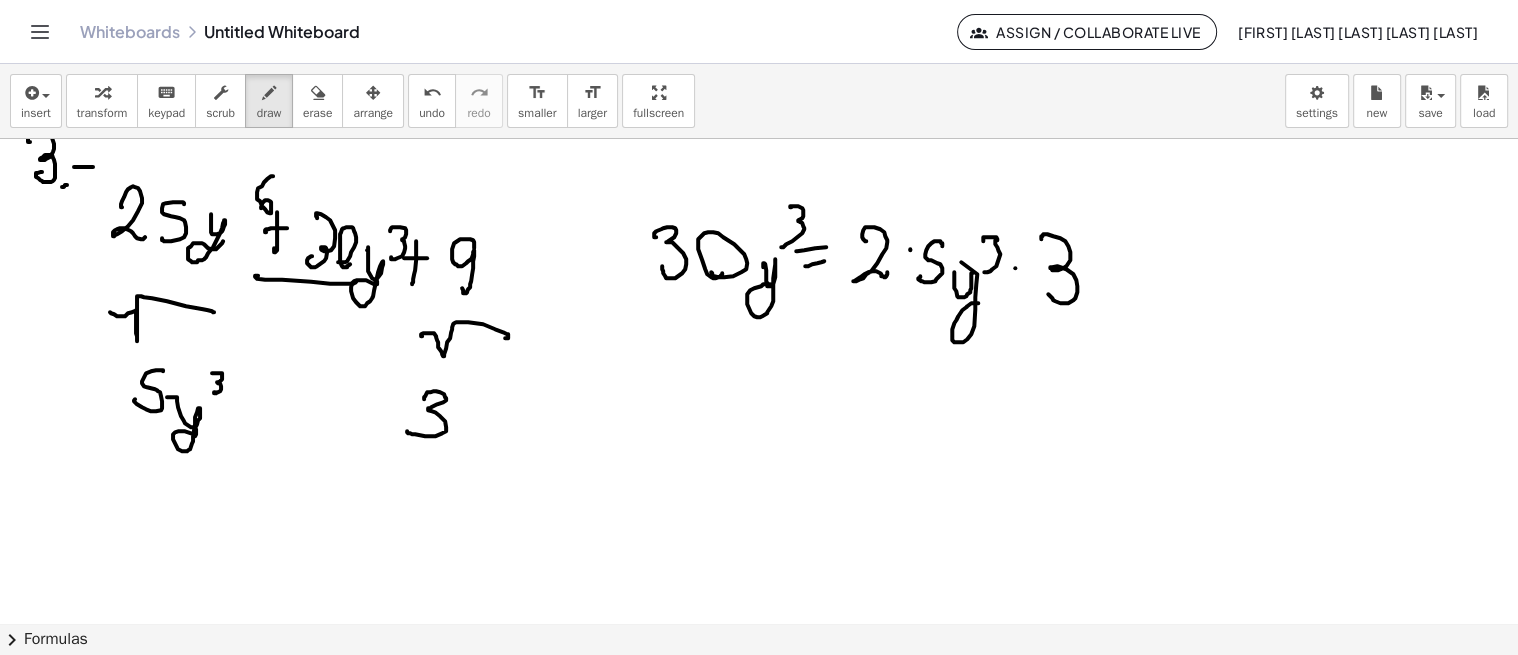 drag, startPoint x: 255, startPoint y: 275, endPoint x: 357, endPoint y: 280, distance: 102.122475 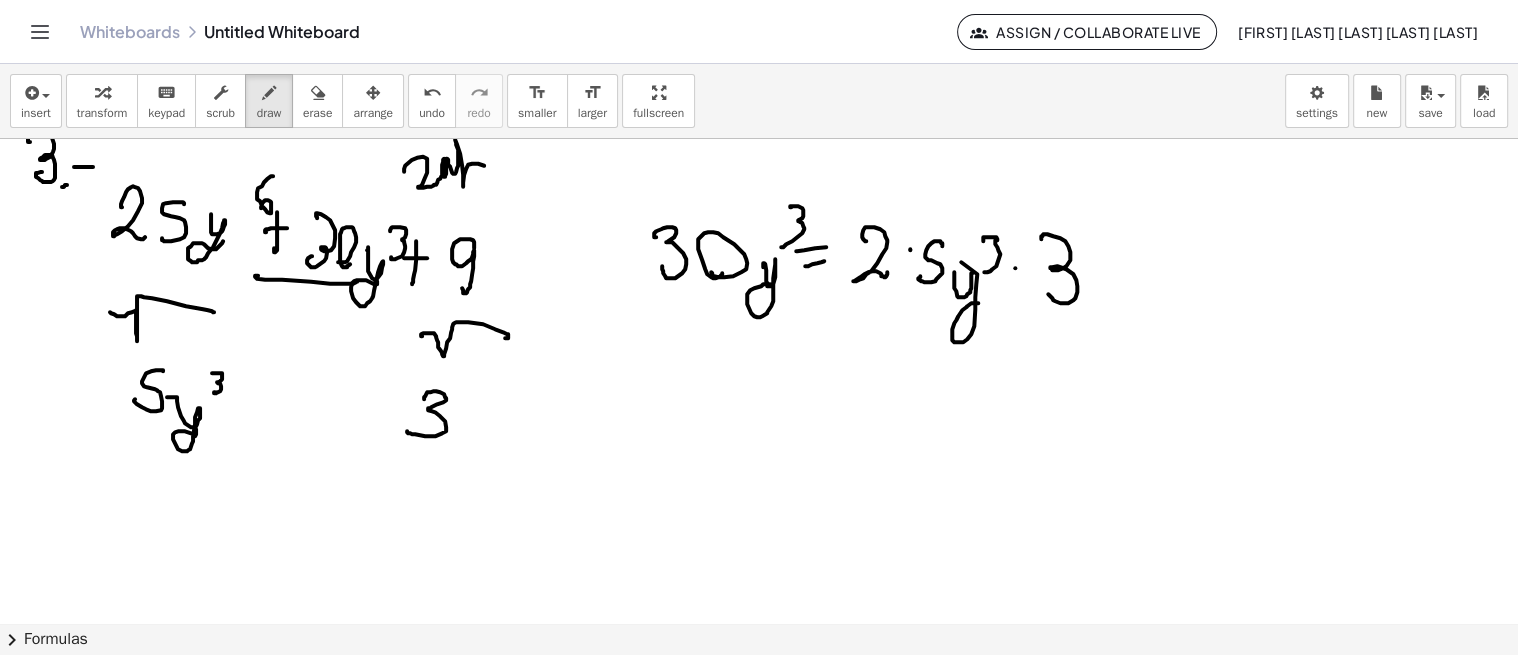 drag, startPoint x: 404, startPoint y: 167, endPoint x: 455, endPoint y: 171, distance: 51.156624 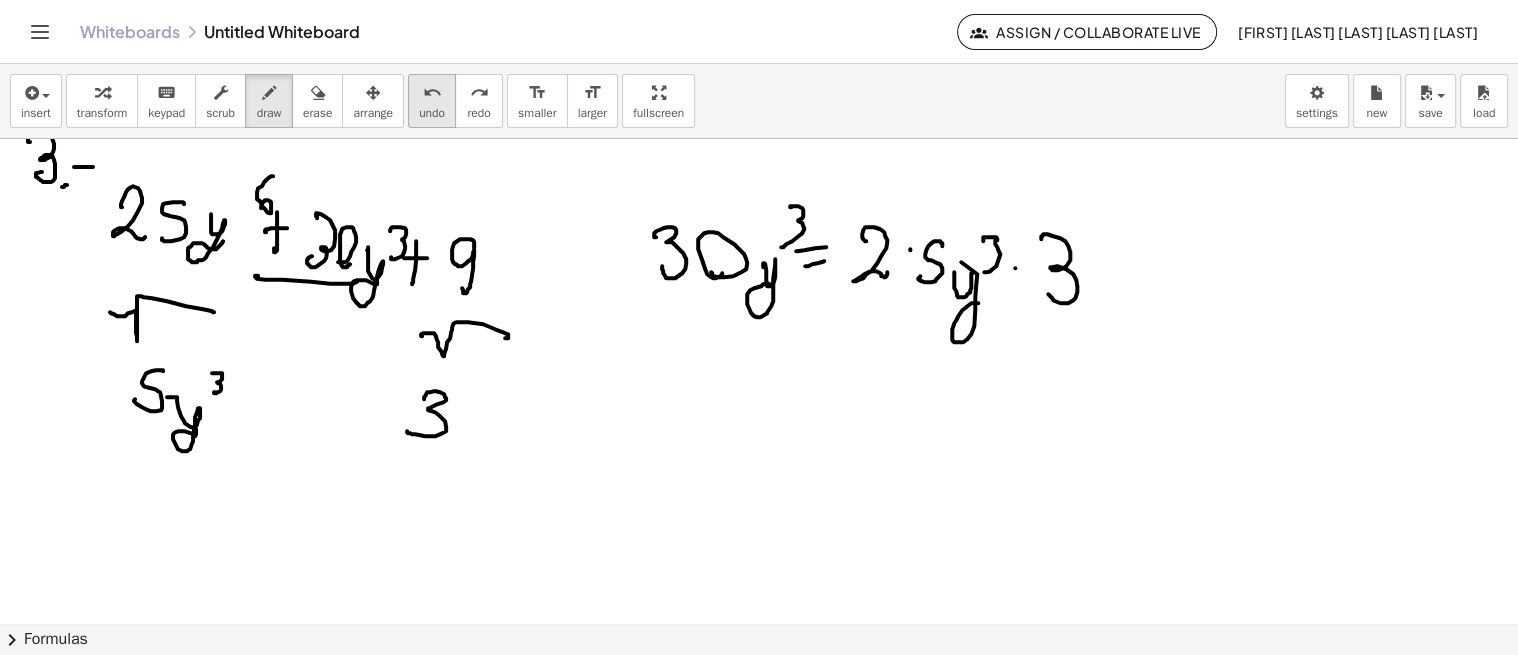 click on "undo undo" at bounding box center [432, 101] 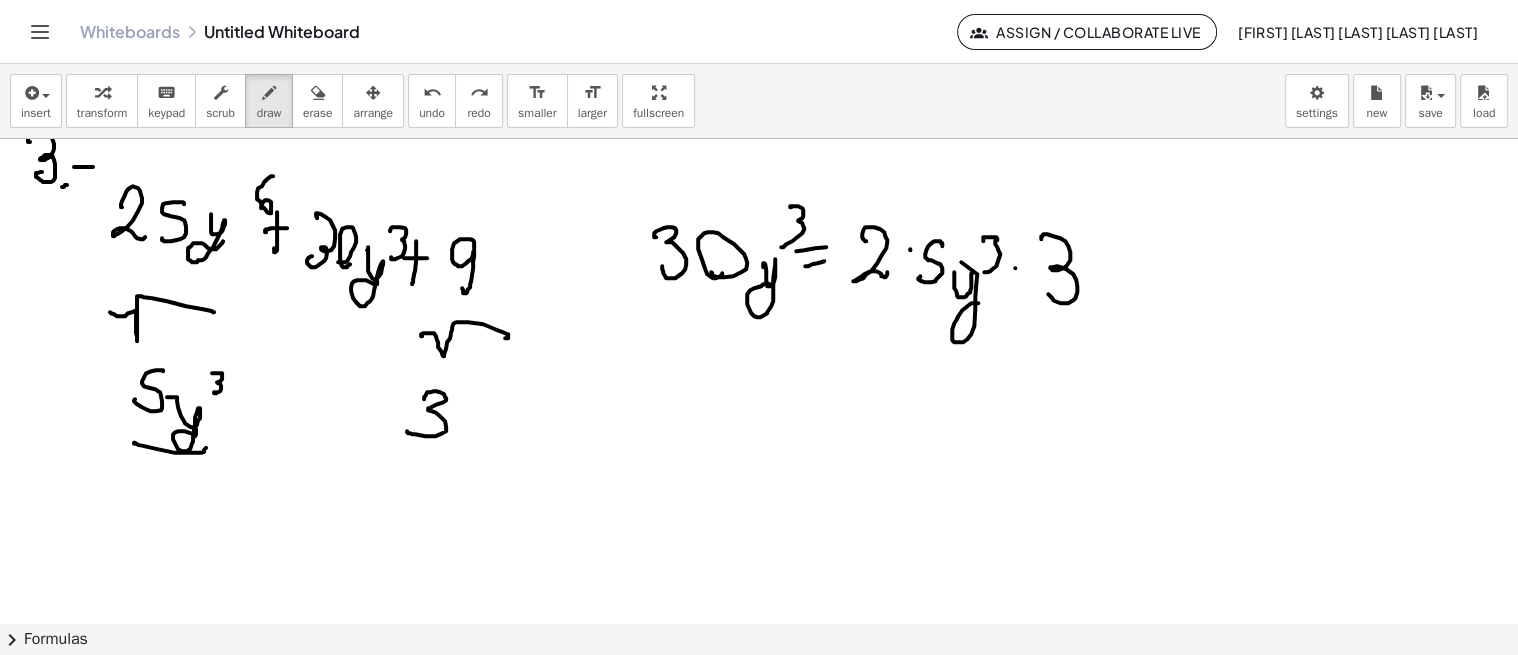 drag, startPoint x: 134, startPoint y: 442, endPoint x: 195, endPoint y: 450, distance: 61.522354 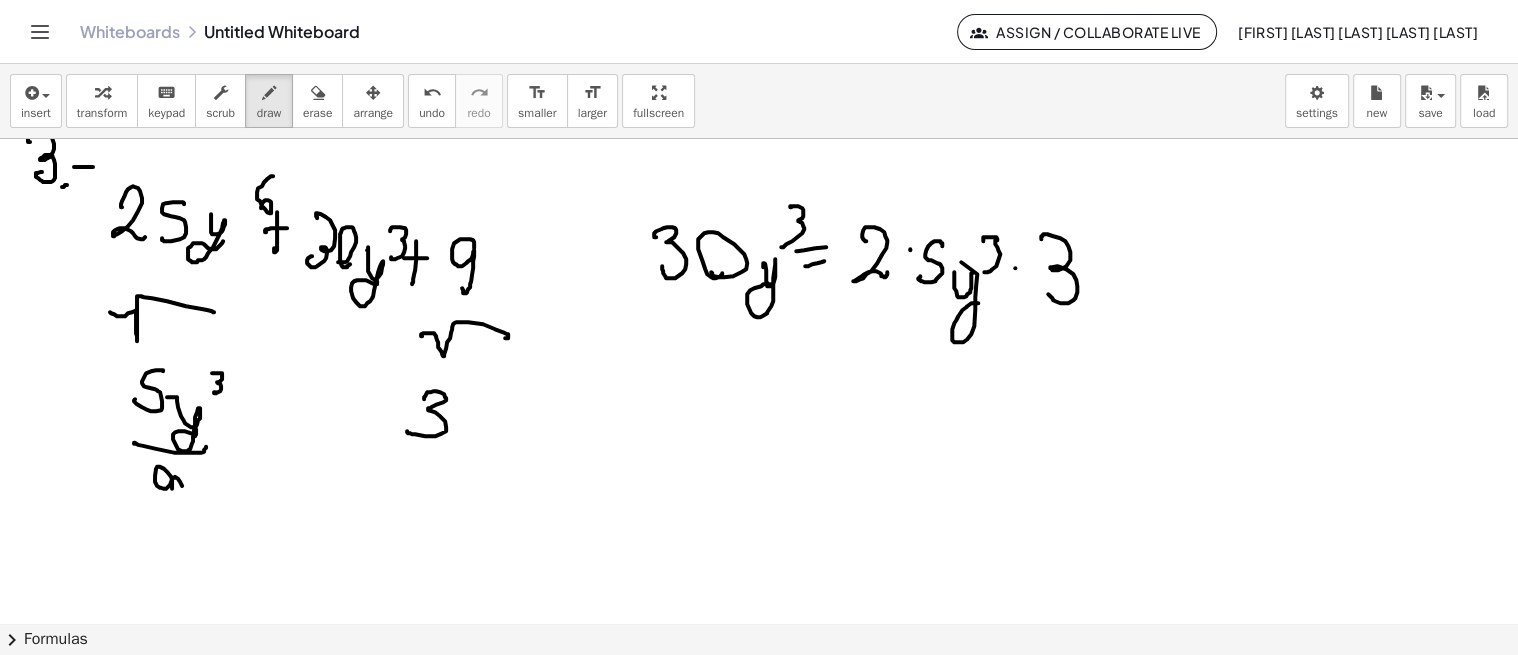 drag, startPoint x: 160, startPoint y: 465, endPoint x: 180, endPoint y: 455, distance: 22.36068 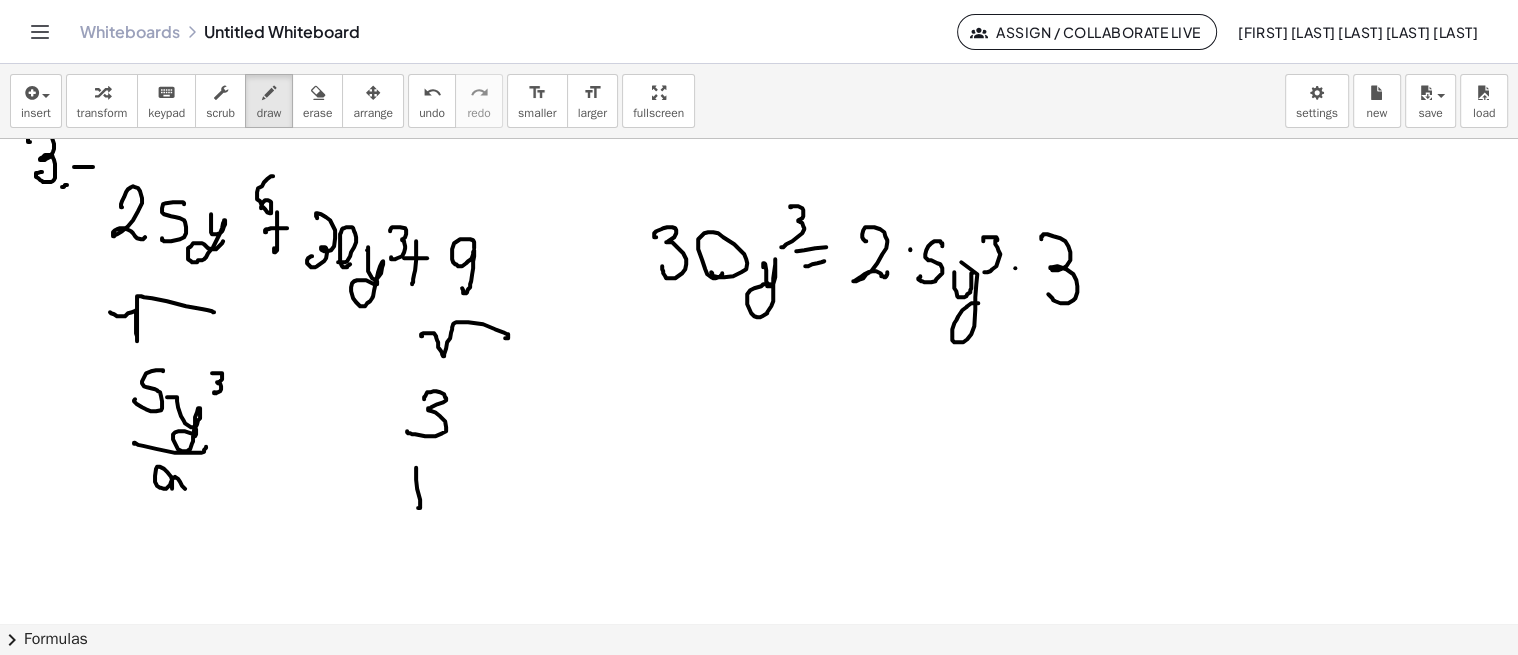 drag, startPoint x: 420, startPoint y: 502, endPoint x: 443, endPoint y: 491, distance: 25.495098 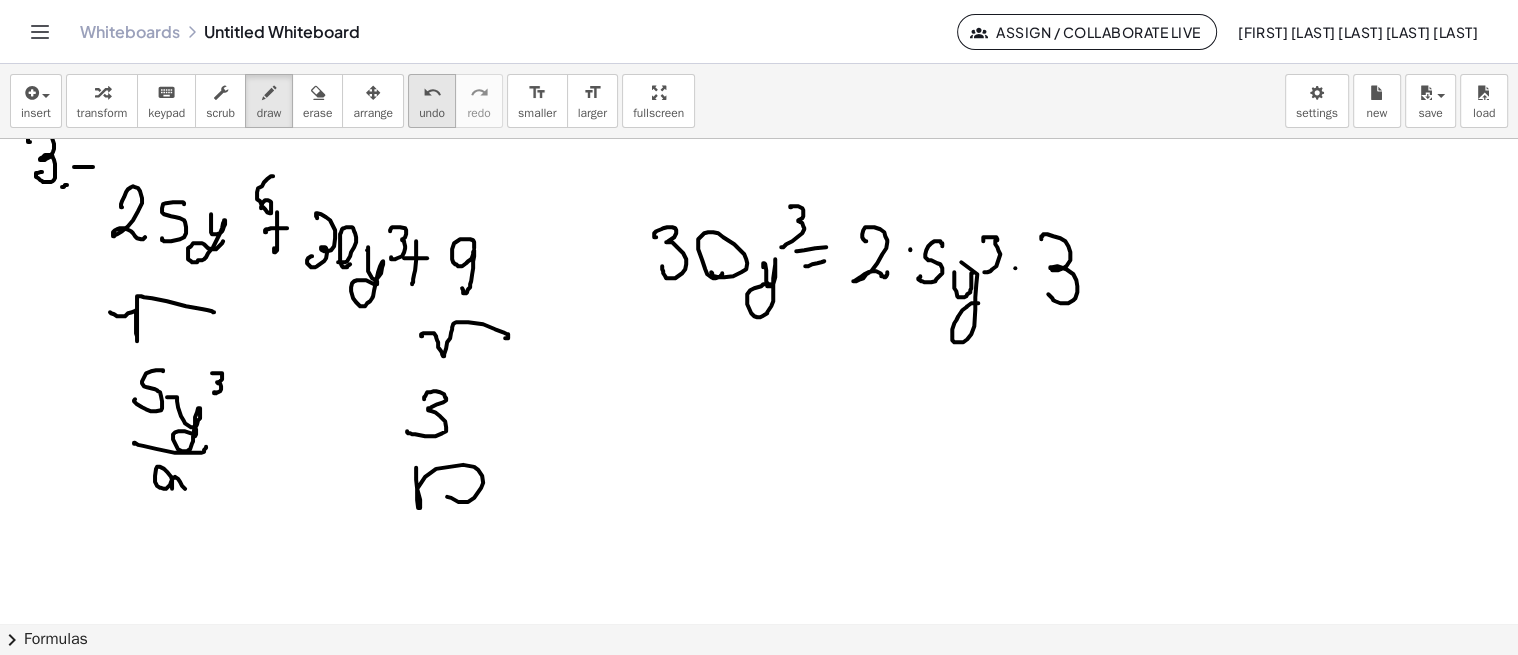 click on "undo" at bounding box center (432, 113) 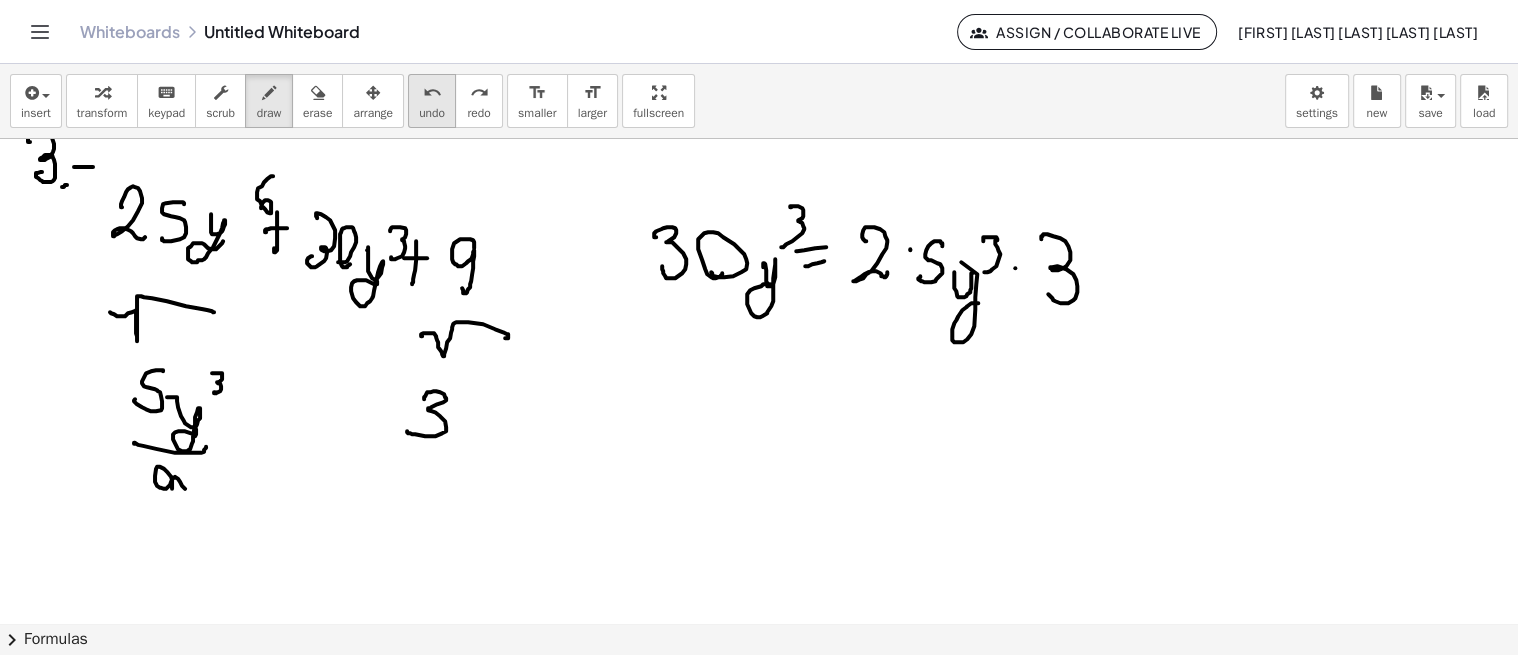click on "undo undo" at bounding box center [432, 101] 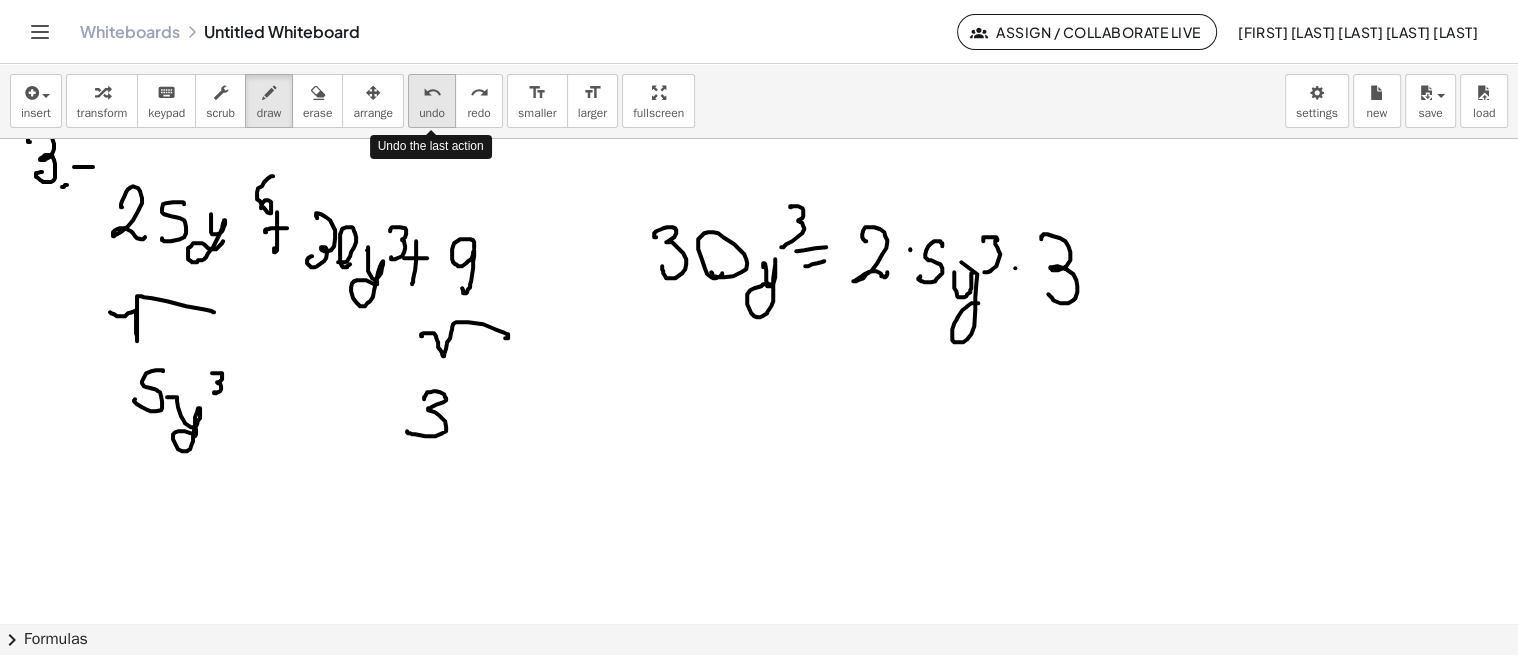 click on "undo" at bounding box center [432, 113] 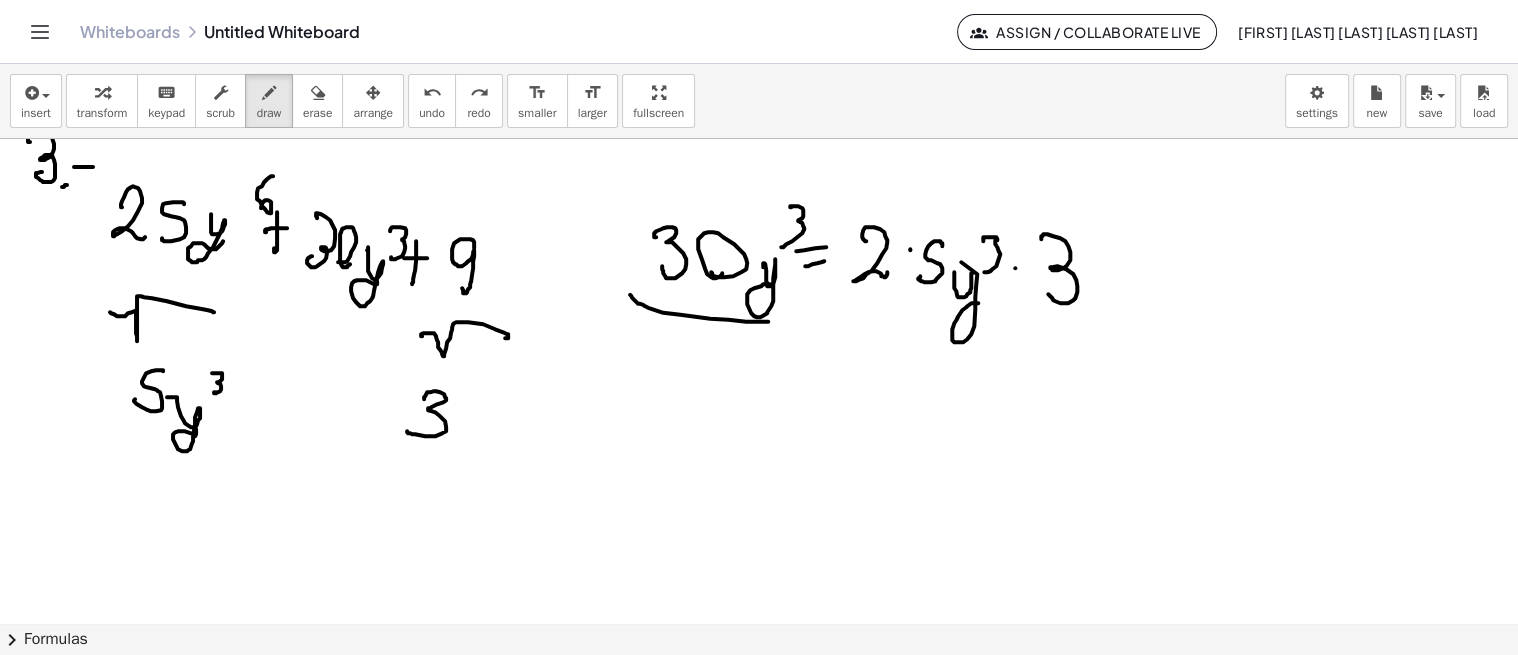 drag, startPoint x: 633, startPoint y: 297, endPoint x: 777, endPoint y: 312, distance: 144.77914 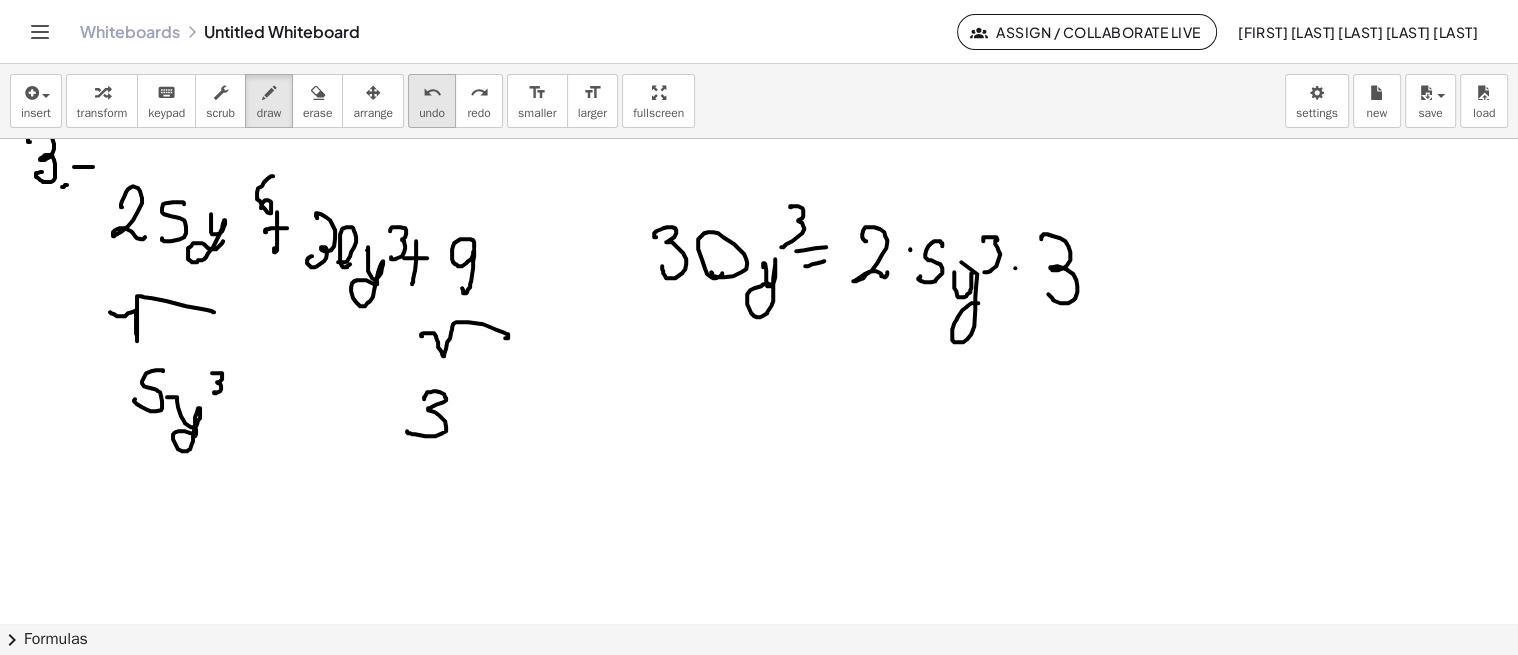 click on "undo" at bounding box center [432, 113] 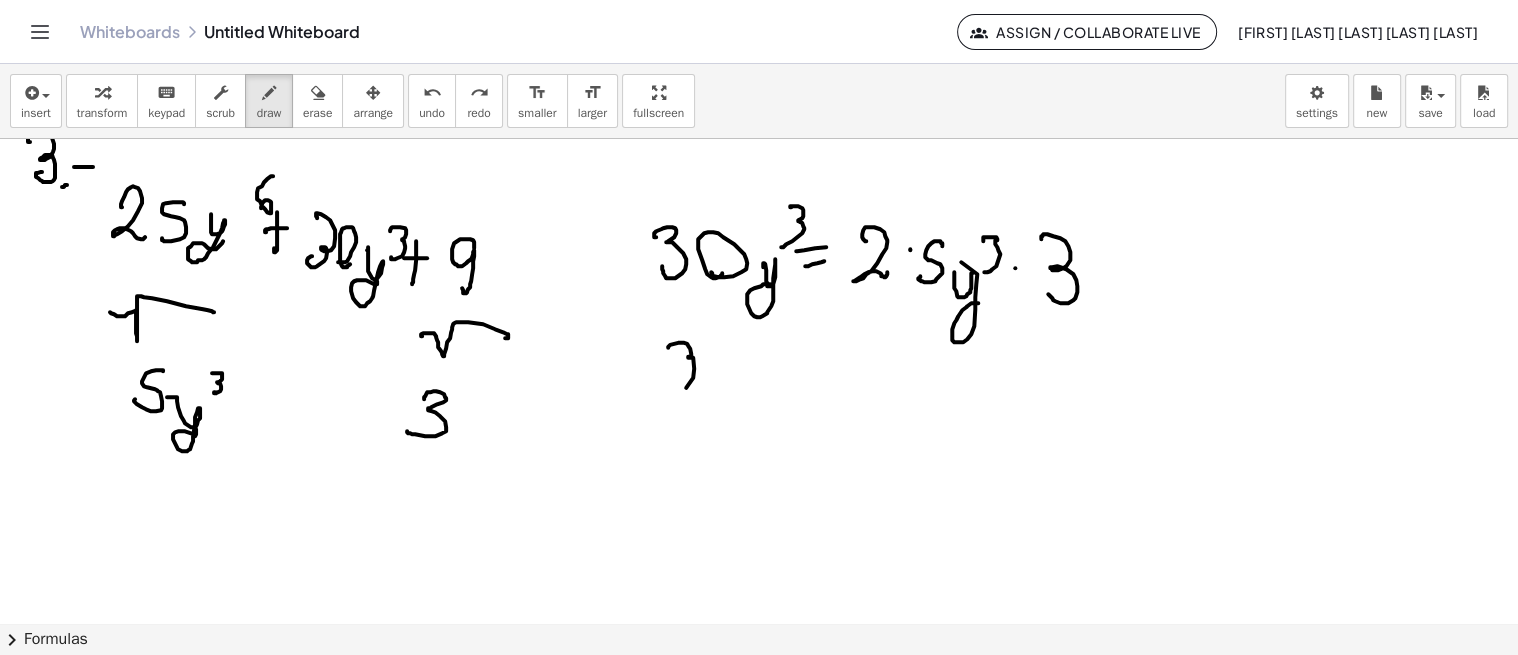 drag, startPoint x: 678, startPoint y: 341, endPoint x: 654, endPoint y: 396, distance: 60.00833 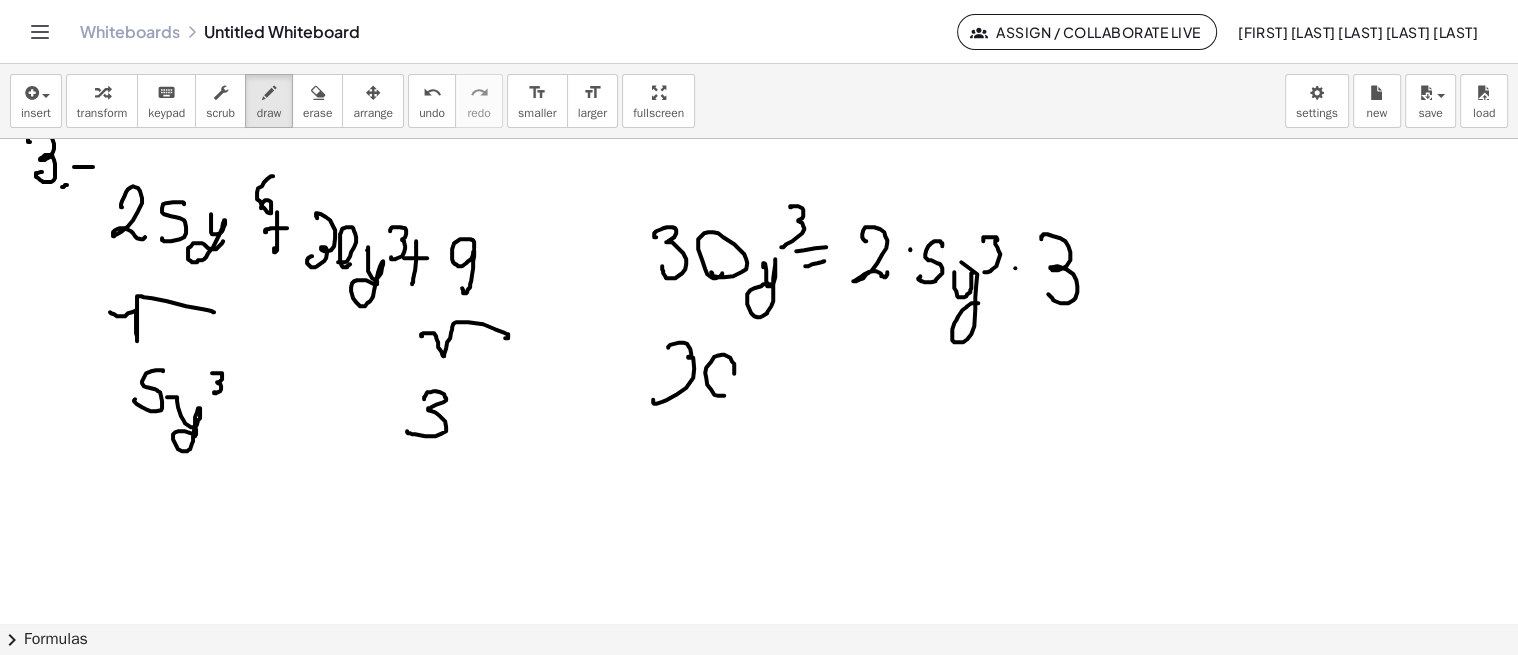 drag, startPoint x: 718, startPoint y: 394, endPoint x: 703, endPoint y: 381, distance: 19.849434 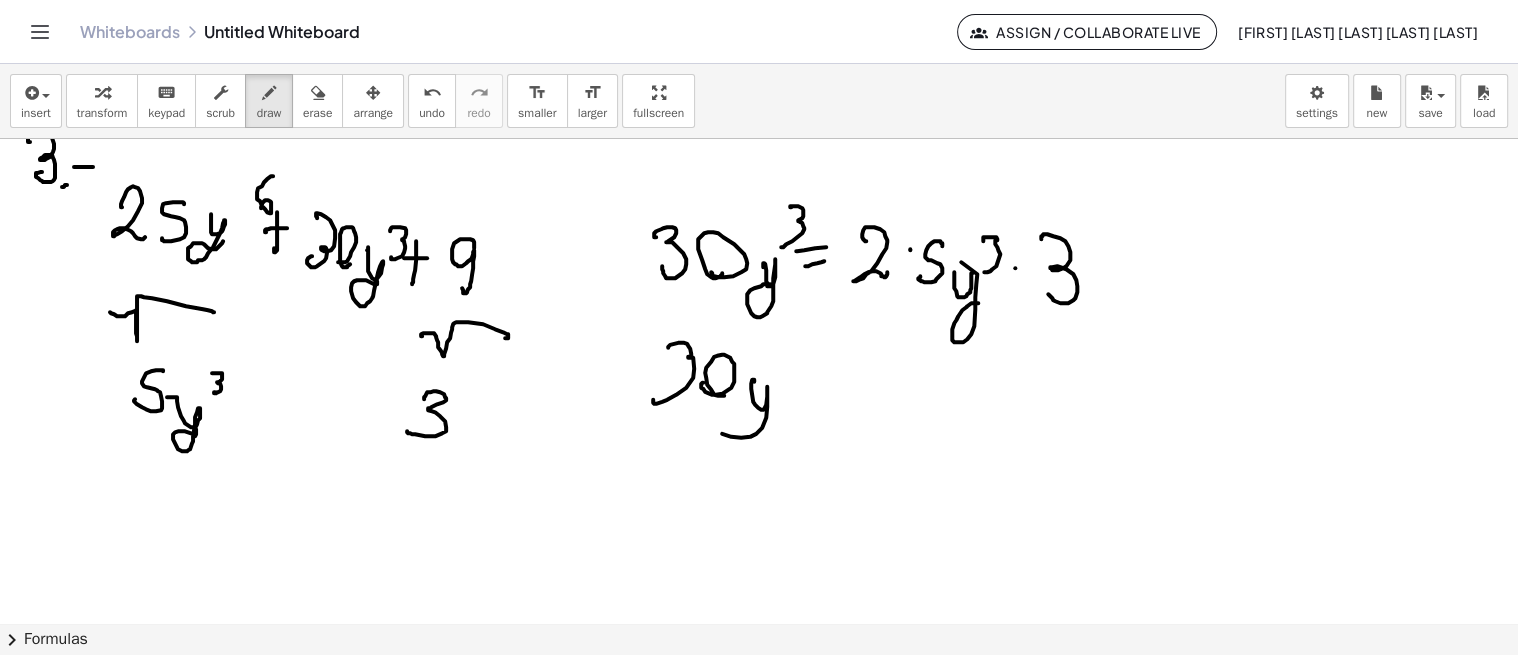 drag, startPoint x: 754, startPoint y: 380, endPoint x: 761, endPoint y: 414, distance: 34.713108 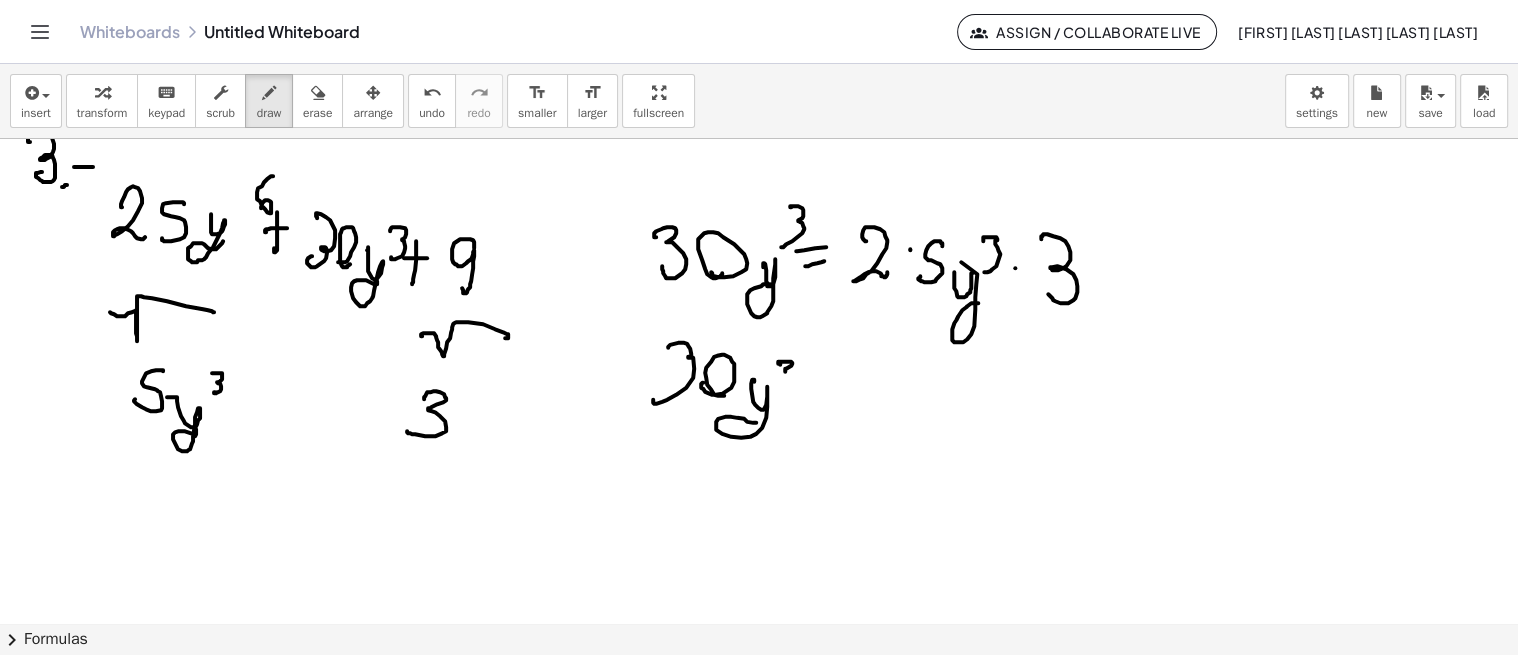 drag, startPoint x: 780, startPoint y: 362, endPoint x: 782, endPoint y: 386, distance: 24.083189 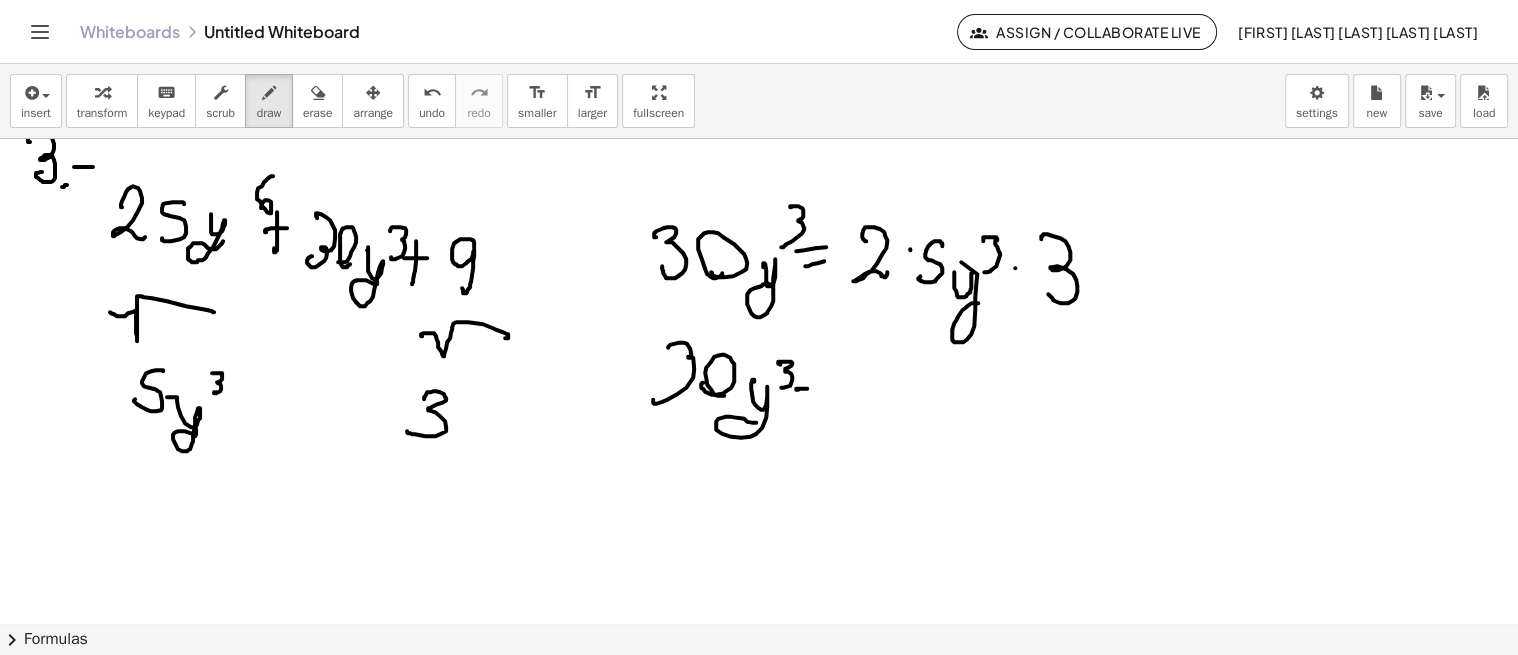 click at bounding box center (759, 183) 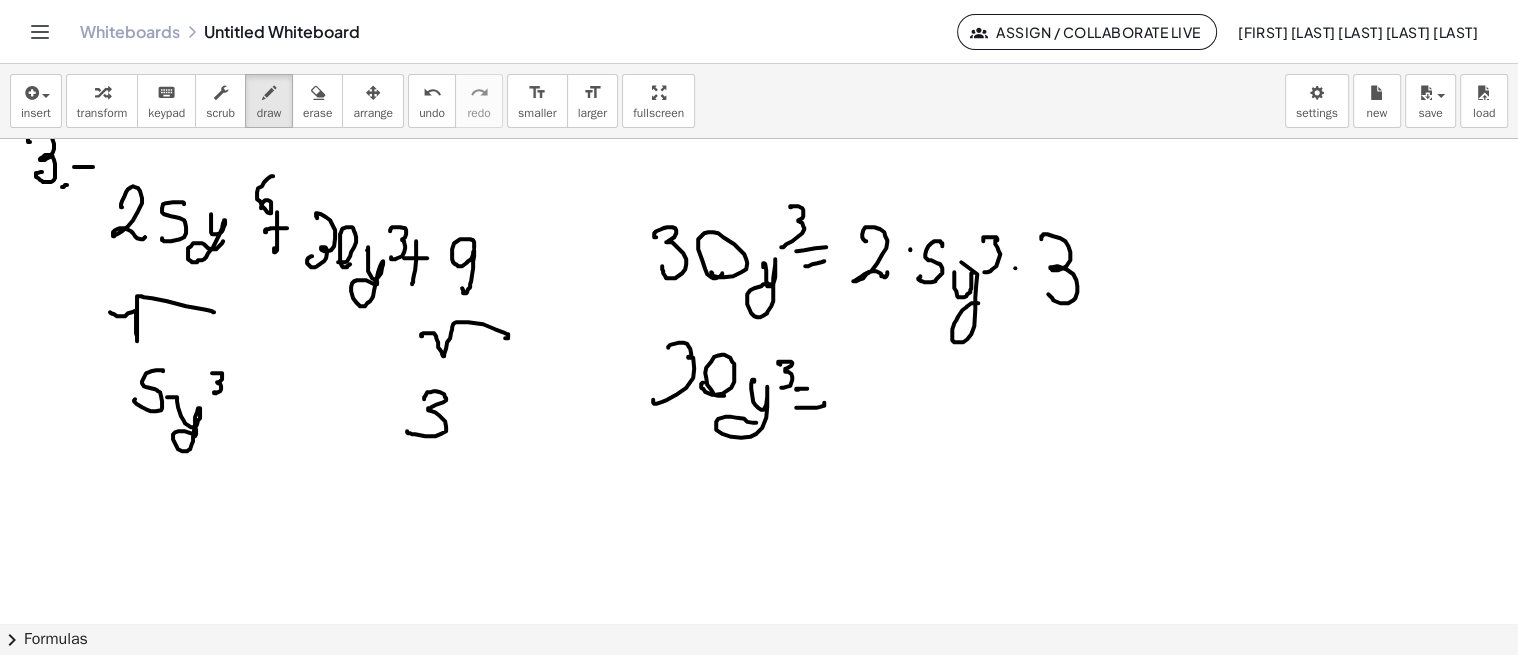 drag, startPoint x: 823, startPoint y: 404, endPoint x: 820, endPoint y: 358, distance: 46.09772 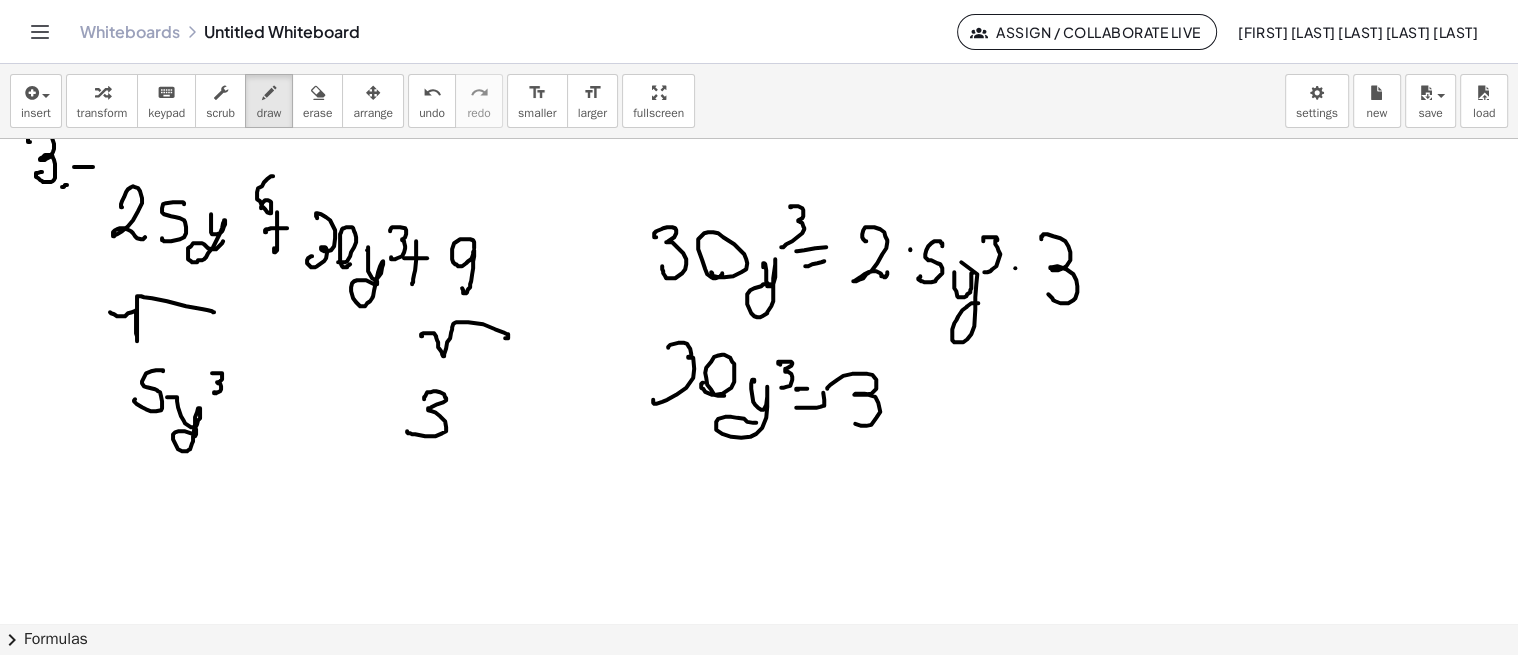 drag, startPoint x: 852, startPoint y: 372, endPoint x: 856, endPoint y: 408, distance: 36.221542 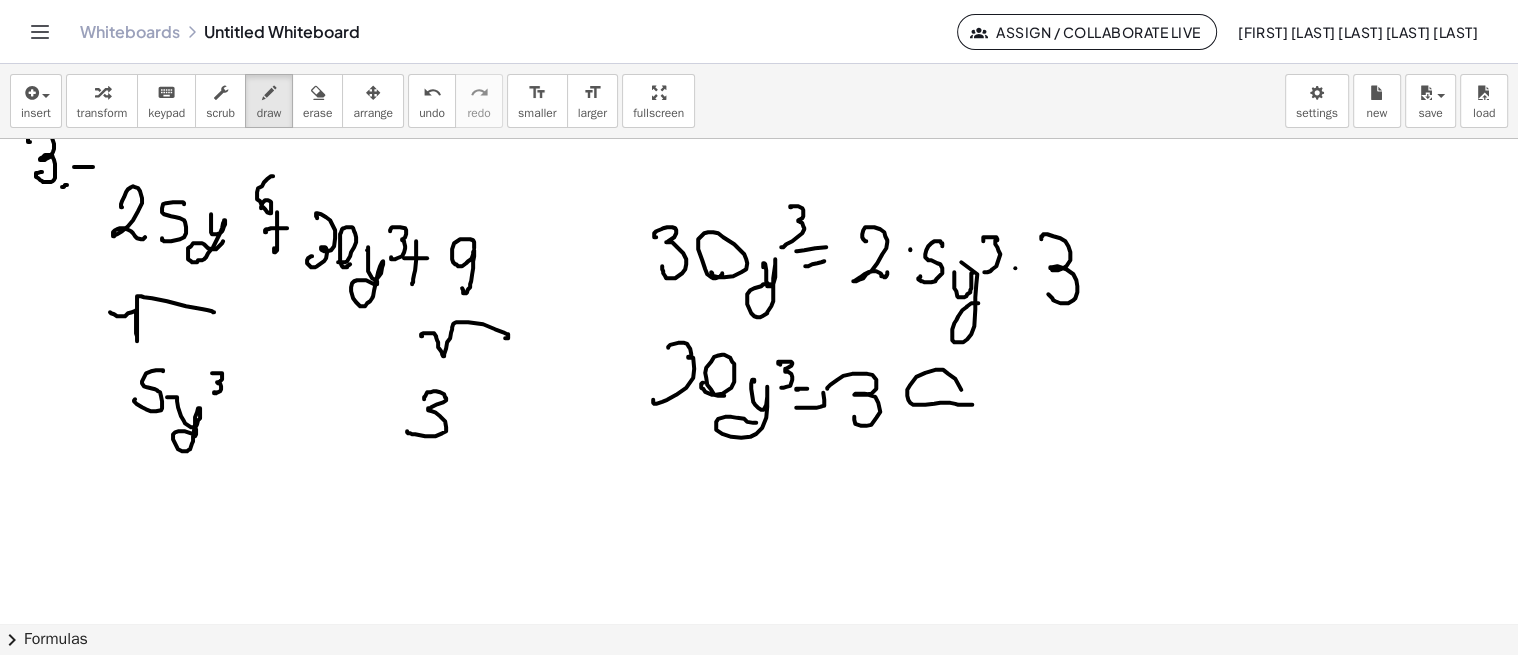 drag, startPoint x: 958, startPoint y: 403, endPoint x: 923, endPoint y: 396, distance: 35.69314 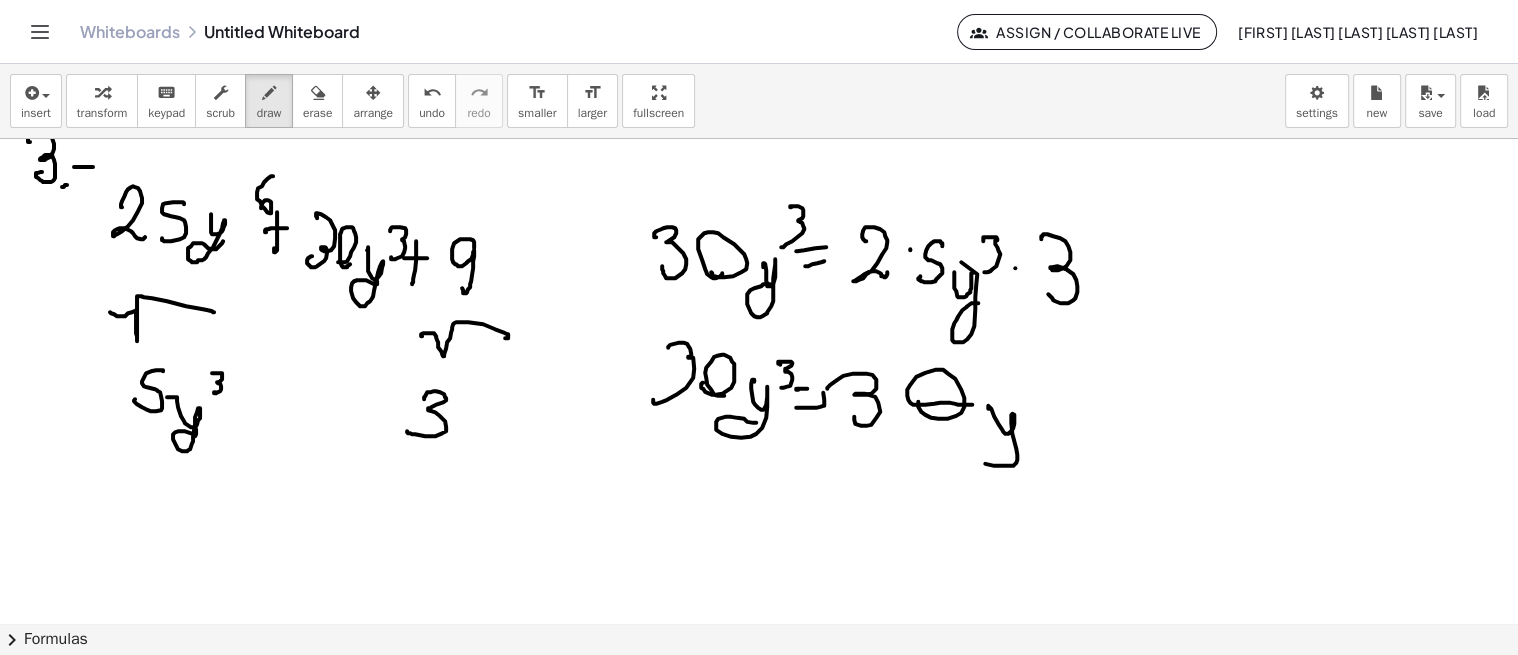 drag, startPoint x: 988, startPoint y: 406, endPoint x: 1002, endPoint y: 437, distance: 34.0147 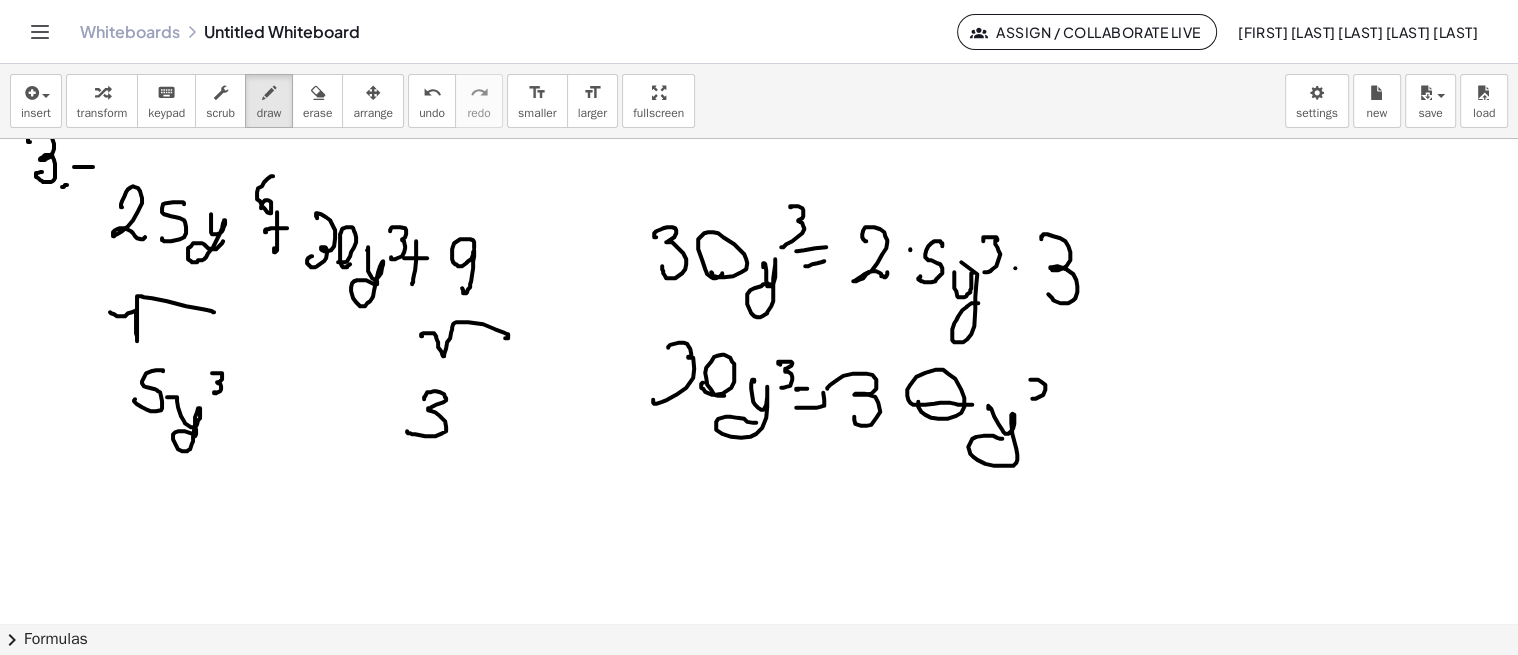 drag, startPoint x: 1030, startPoint y: 378, endPoint x: 1015, endPoint y: 406, distance: 31.764761 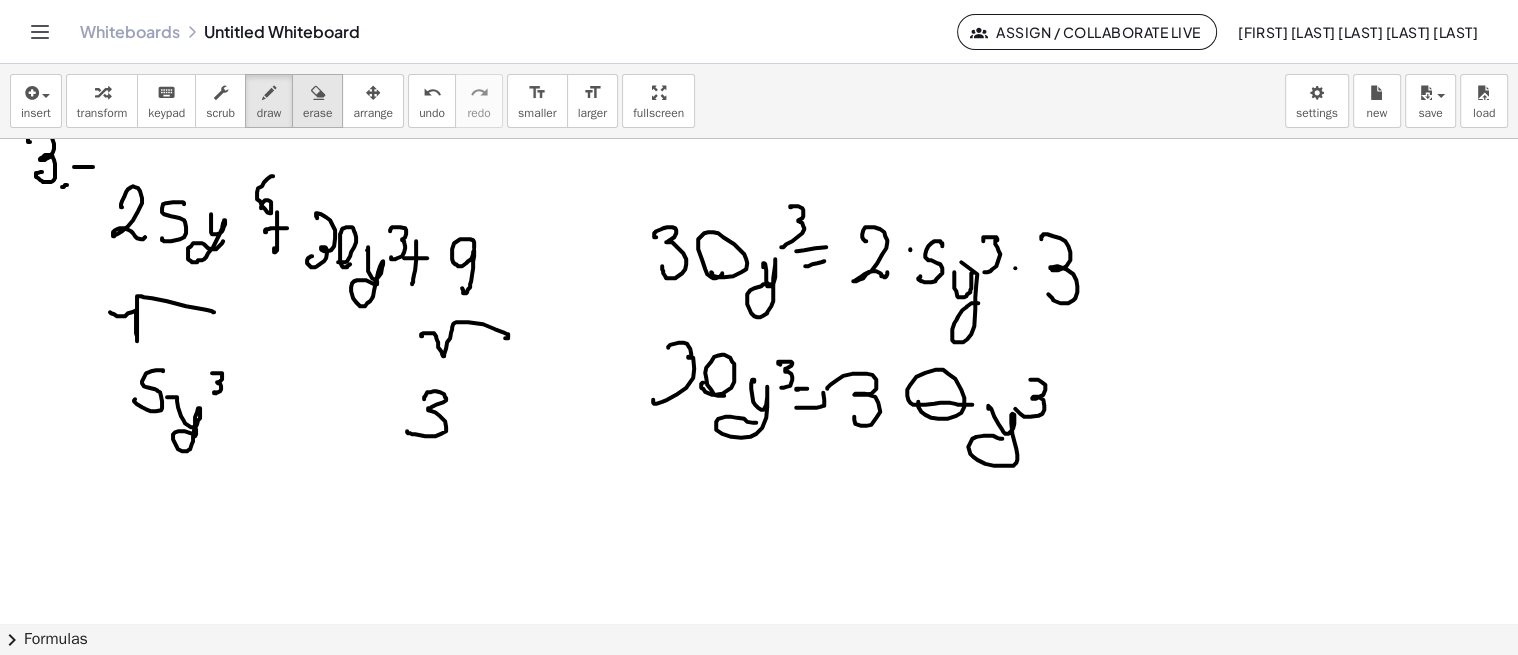 click on "erase" at bounding box center [317, 101] 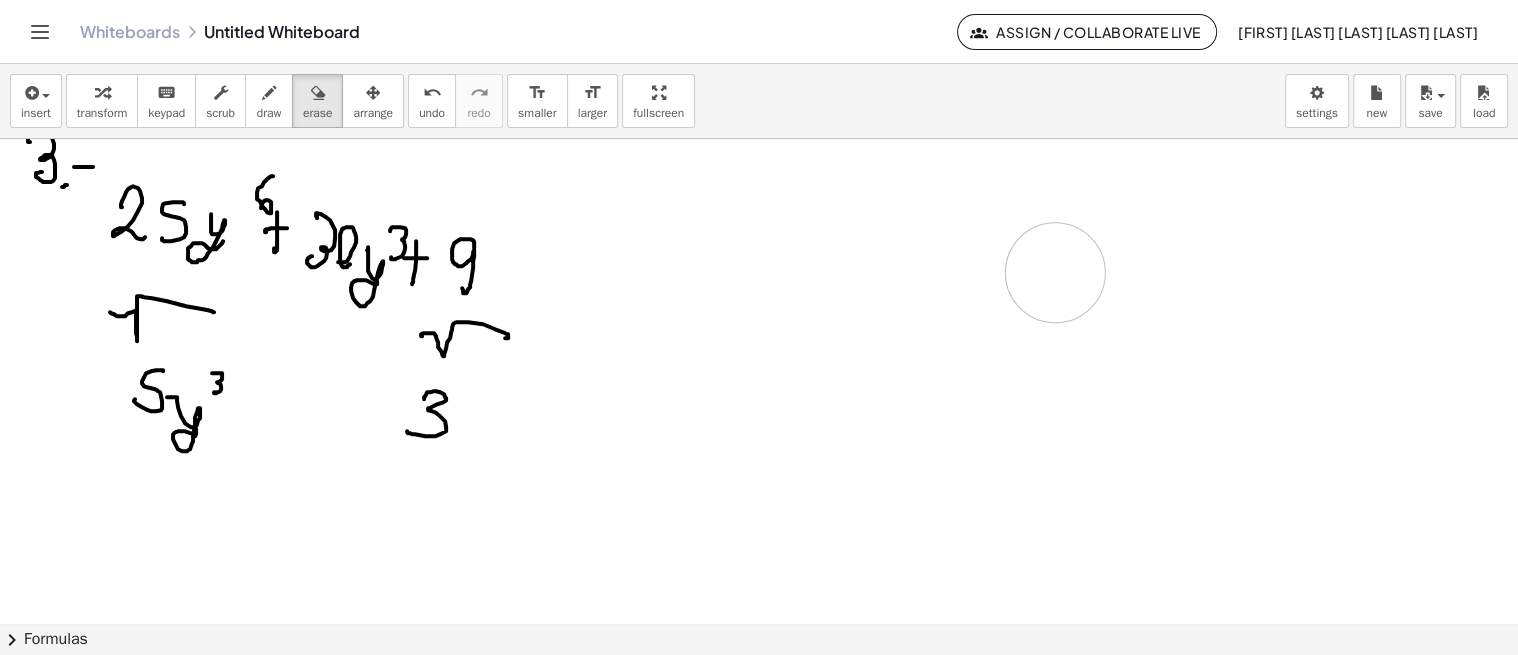 drag, startPoint x: 973, startPoint y: 425, endPoint x: 222, endPoint y: 26, distance: 850.41284 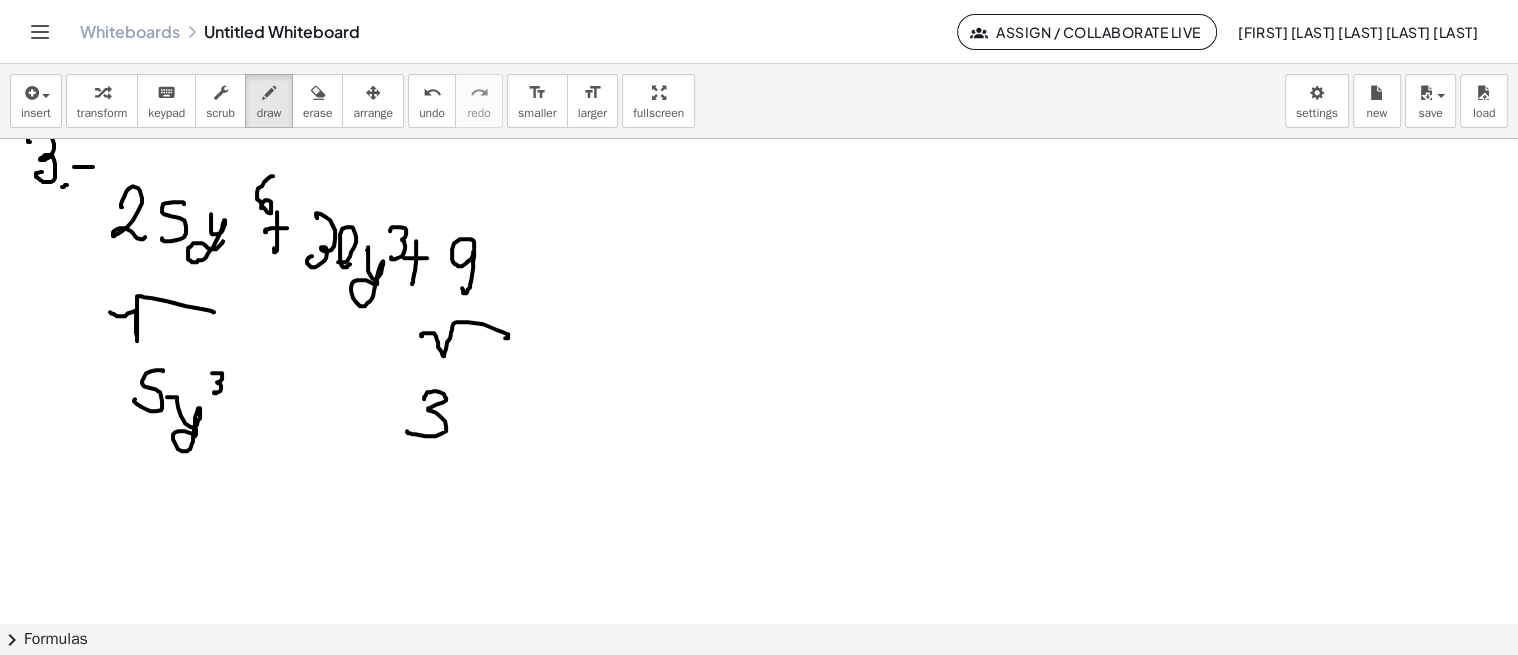 drag, startPoint x: 262, startPoint y: 95, endPoint x: 281, endPoint y: 260, distance: 166.09033 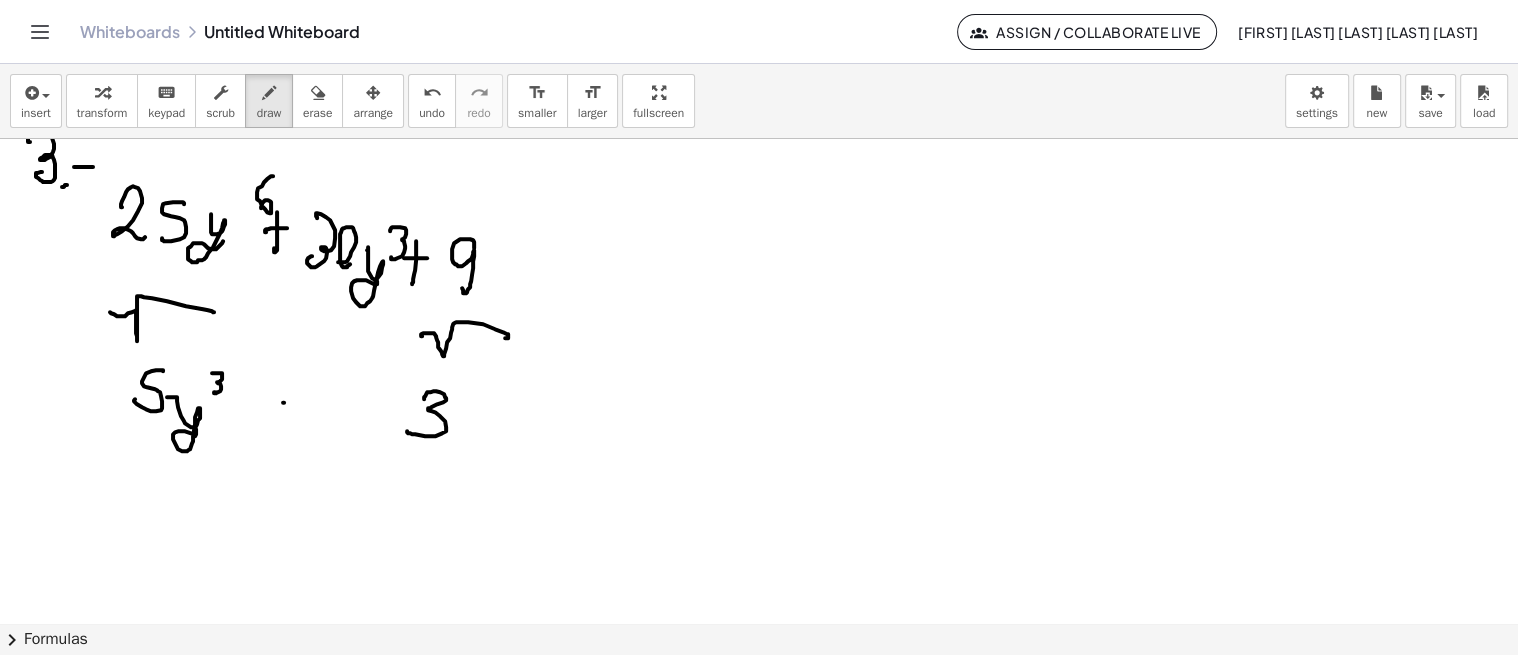 drag, startPoint x: 284, startPoint y: 401, endPoint x: 315, endPoint y: 396, distance: 31.400637 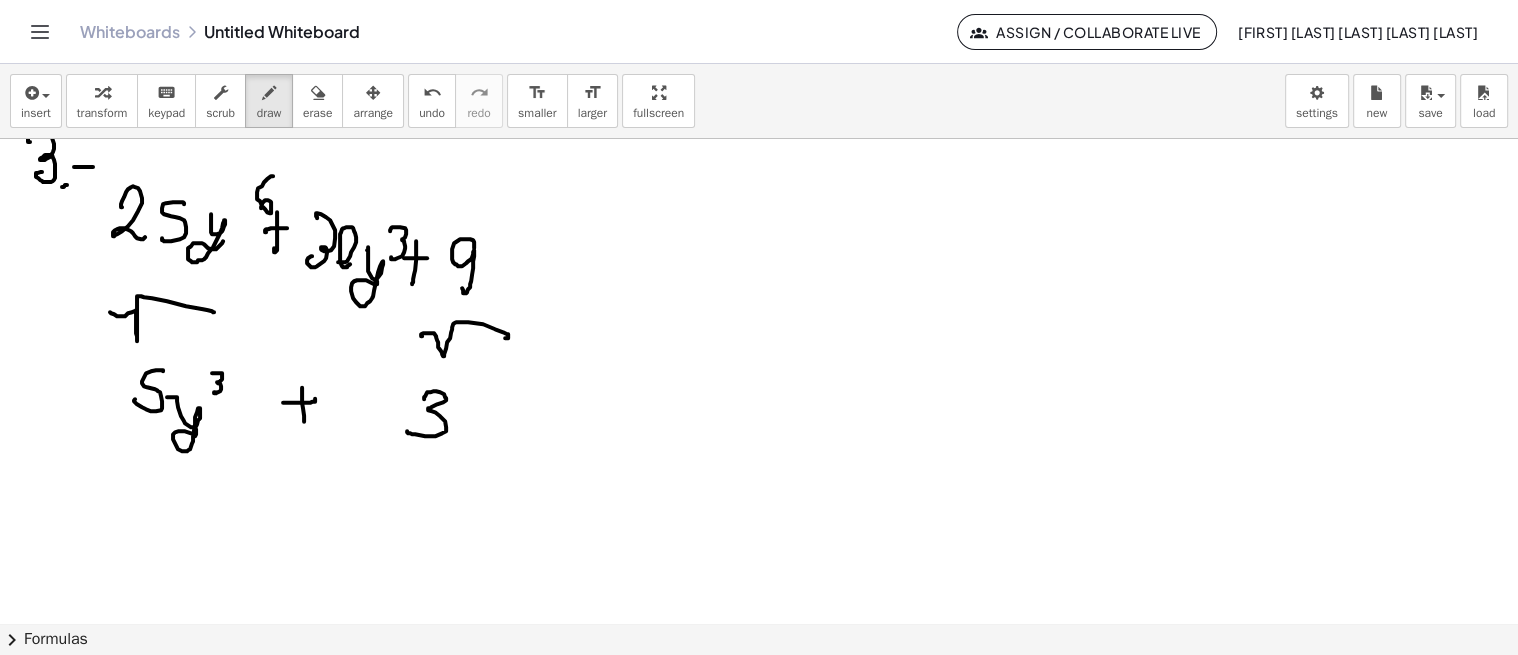 drag, startPoint x: 302, startPoint y: 388, endPoint x: 304, endPoint y: 420, distance: 32.06244 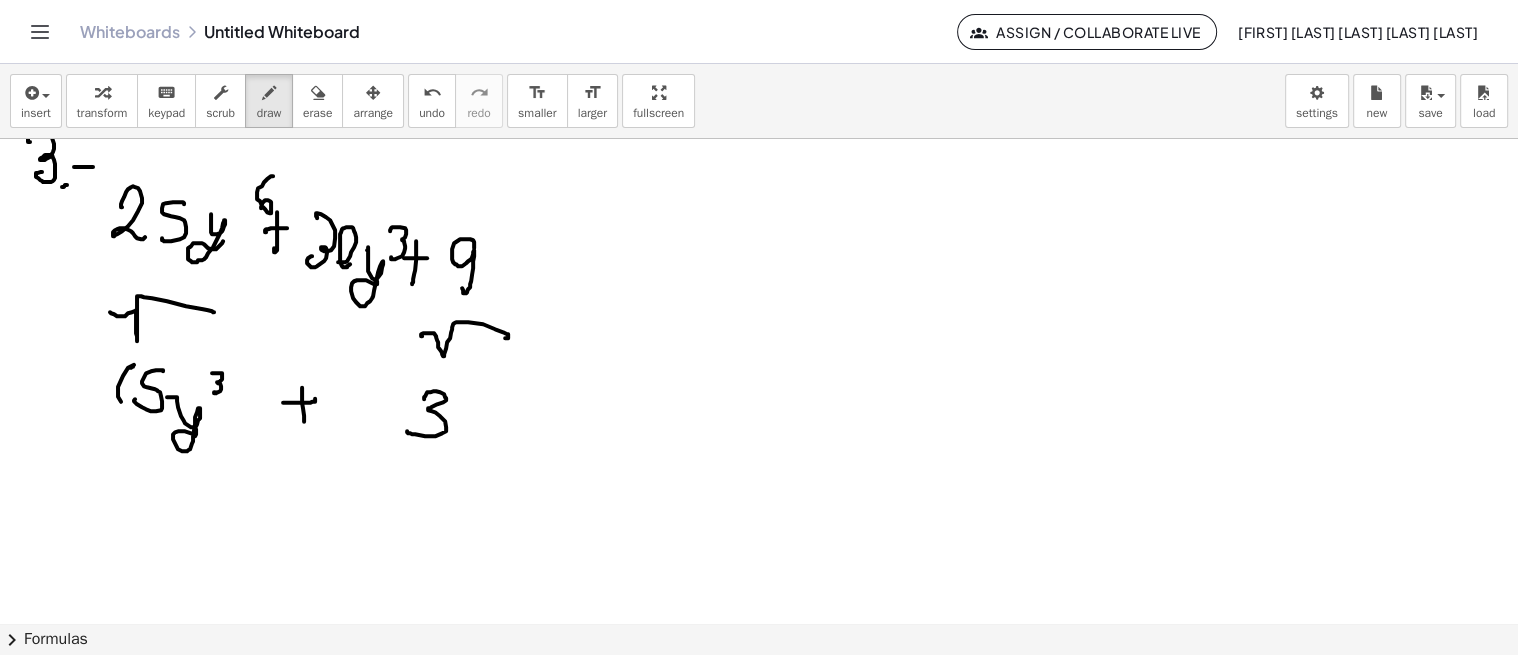 drag, startPoint x: 130, startPoint y: 366, endPoint x: 143, endPoint y: 424, distance: 59.439045 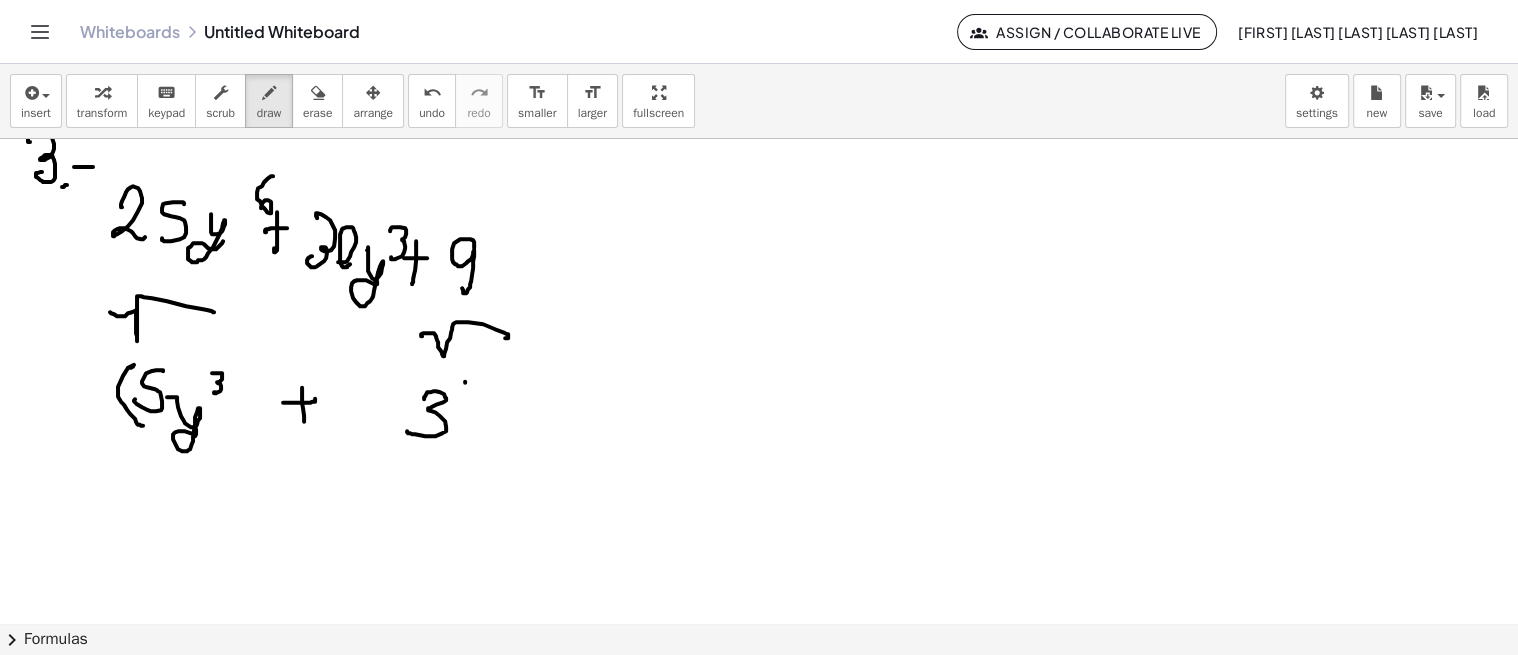 drag, startPoint x: 465, startPoint y: 380, endPoint x: 467, endPoint y: 433, distance: 53.037724 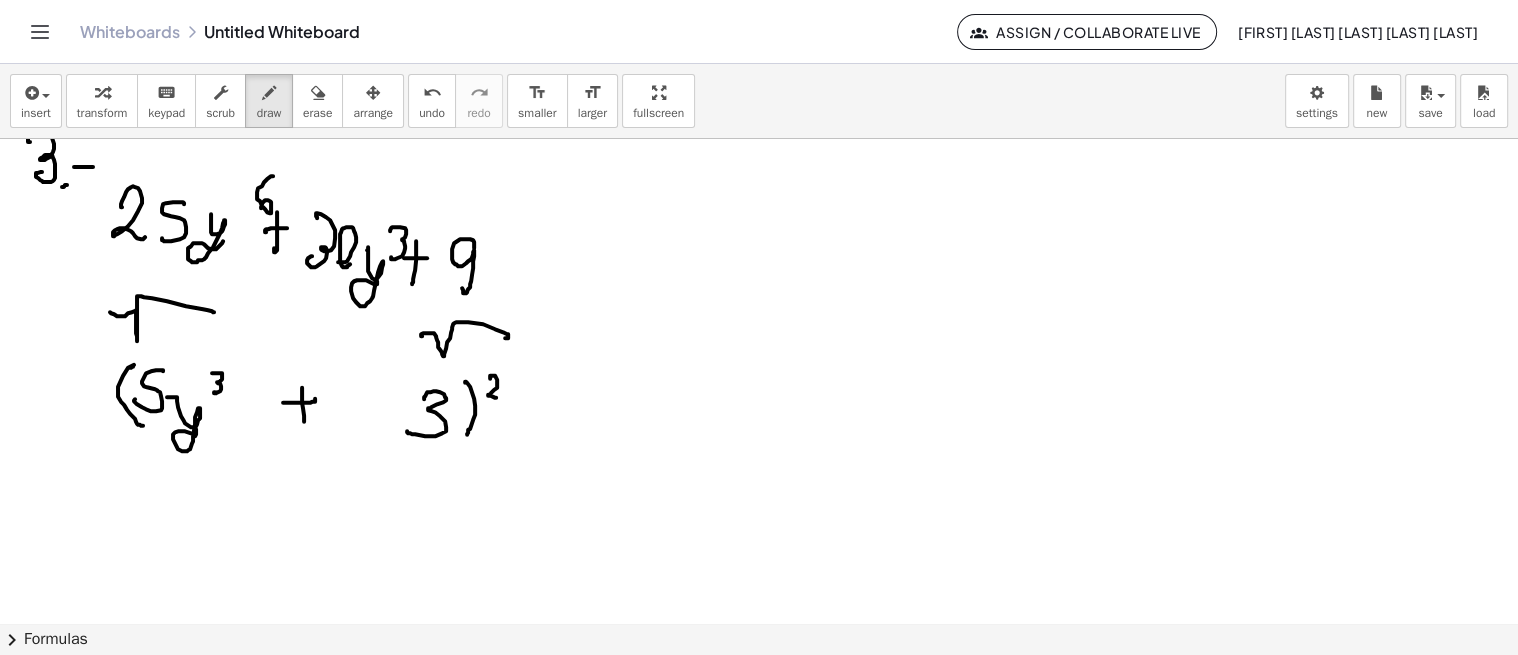 drag, startPoint x: 491, startPoint y: 374, endPoint x: 503, endPoint y: 397, distance: 25.942244 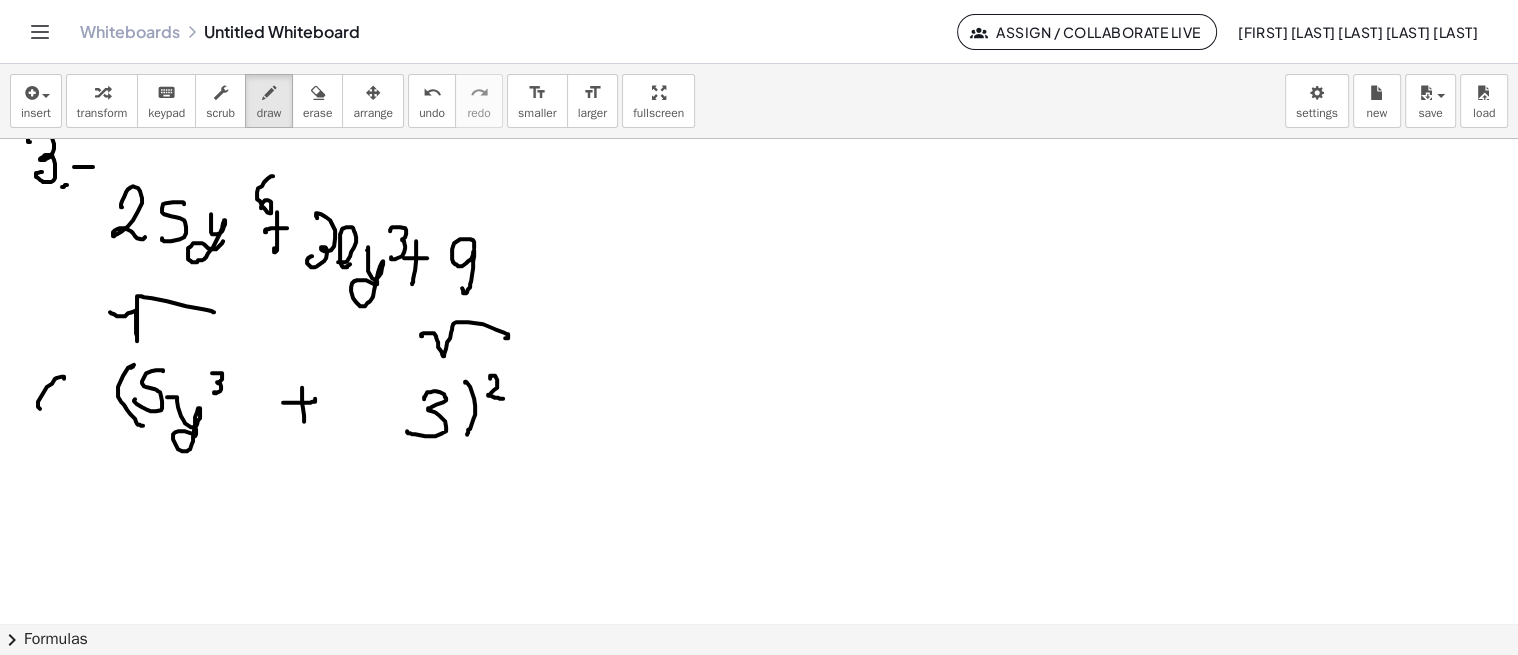 drag, startPoint x: 64, startPoint y: 377, endPoint x: 70, endPoint y: 398, distance: 21.84033 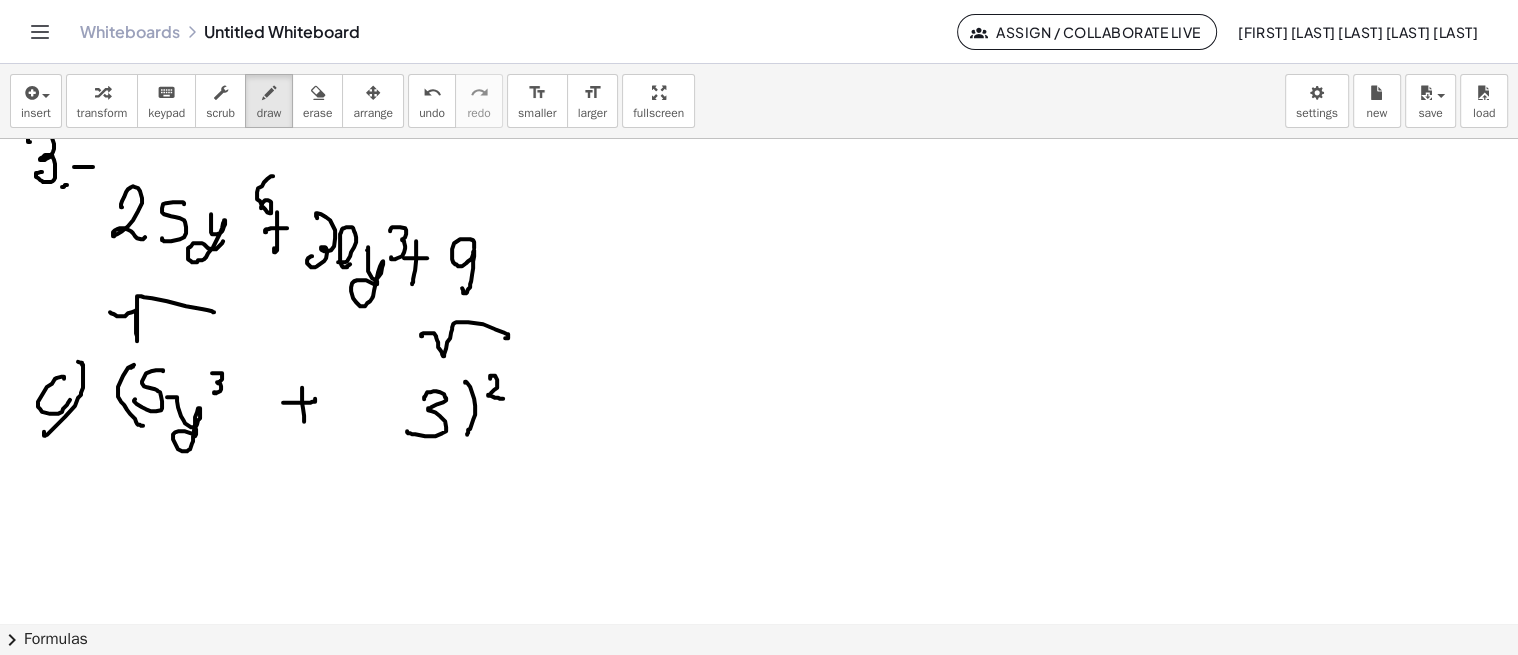 drag, startPoint x: 78, startPoint y: 360, endPoint x: 46, endPoint y: 422, distance: 69.77106 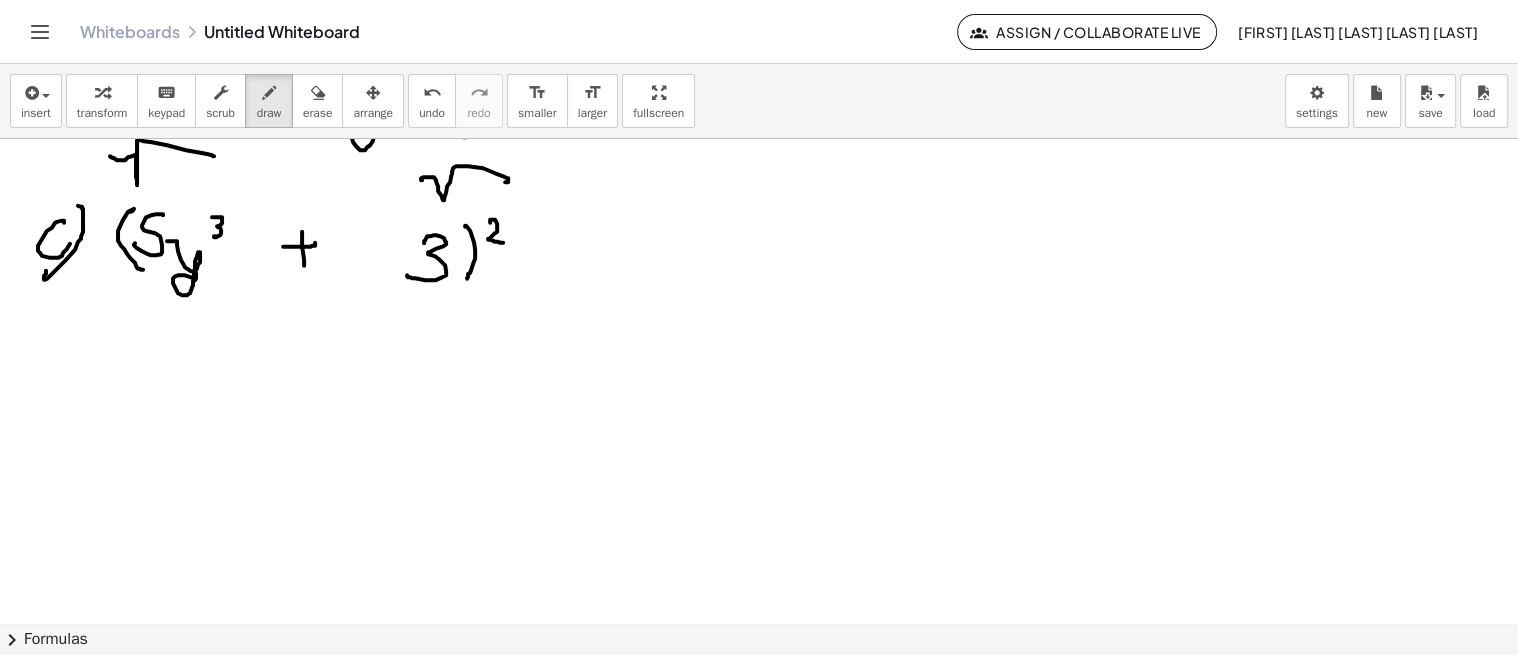 scroll, scrollTop: 840, scrollLeft: 0, axis: vertical 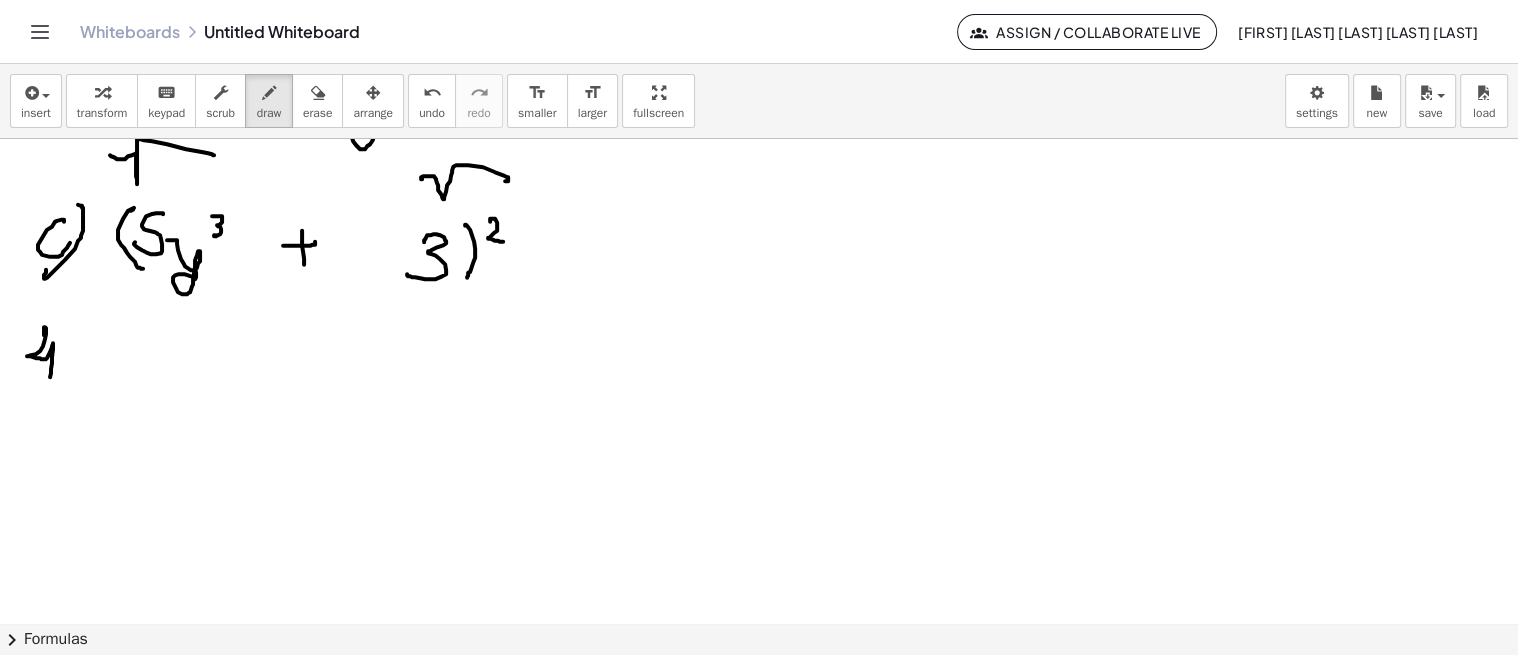 drag, startPoint x: 44, startPoint y: 333, endPoint x: 47, endPoint y: 380, distance: 47.095646 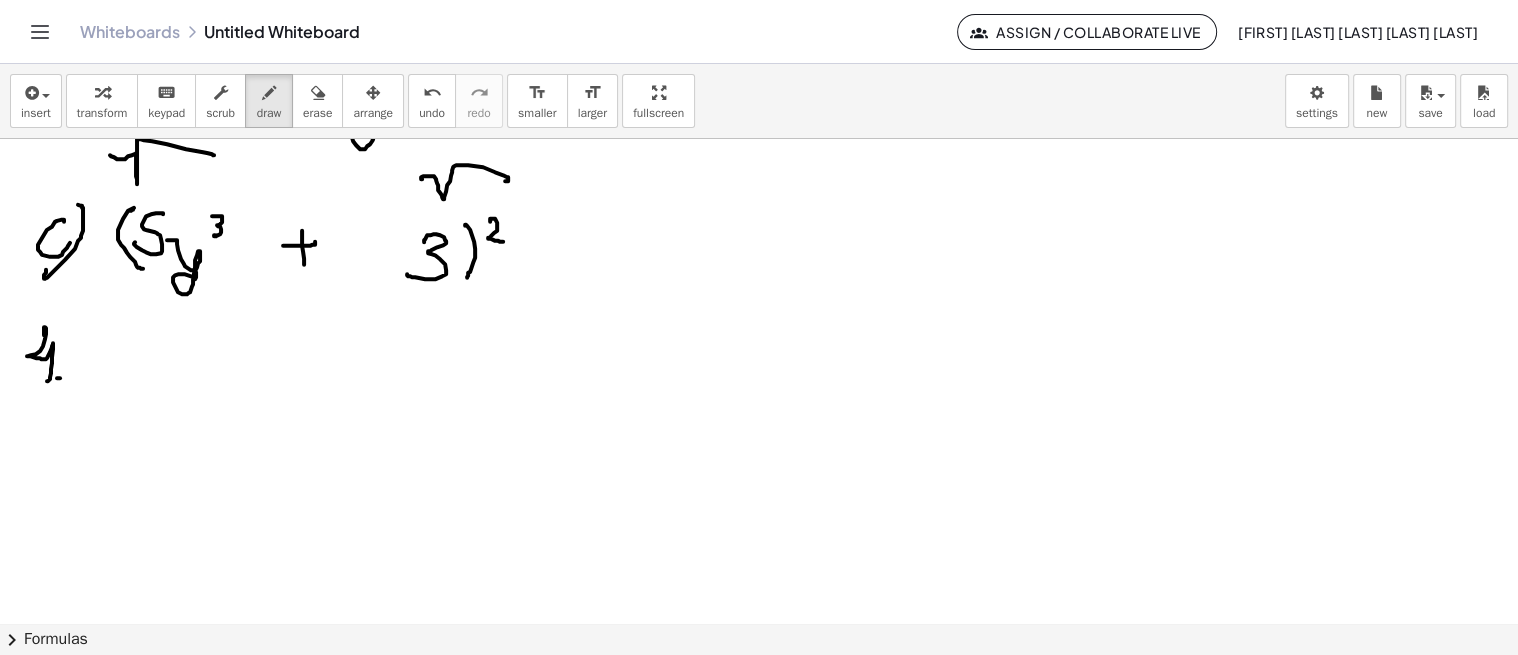 click at bounding box center [759, 26] 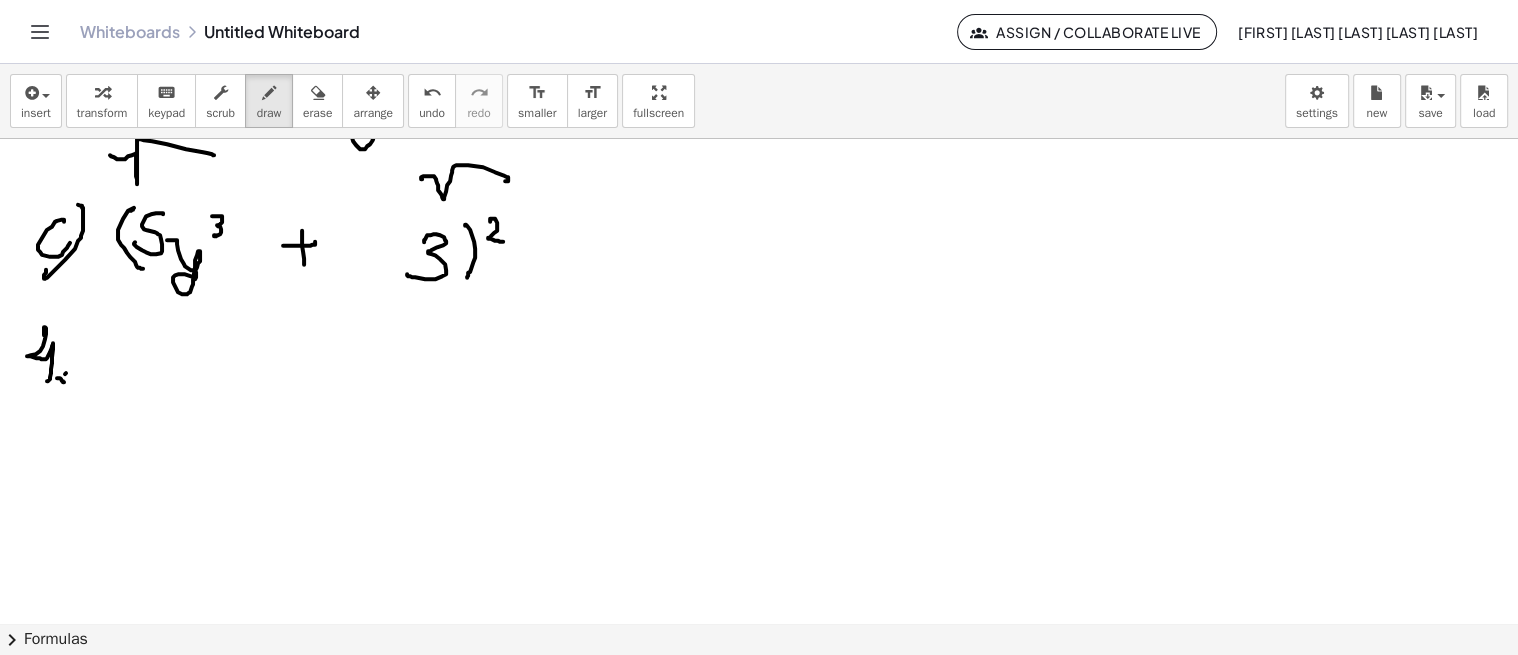 click at bounding box center (759, 26) 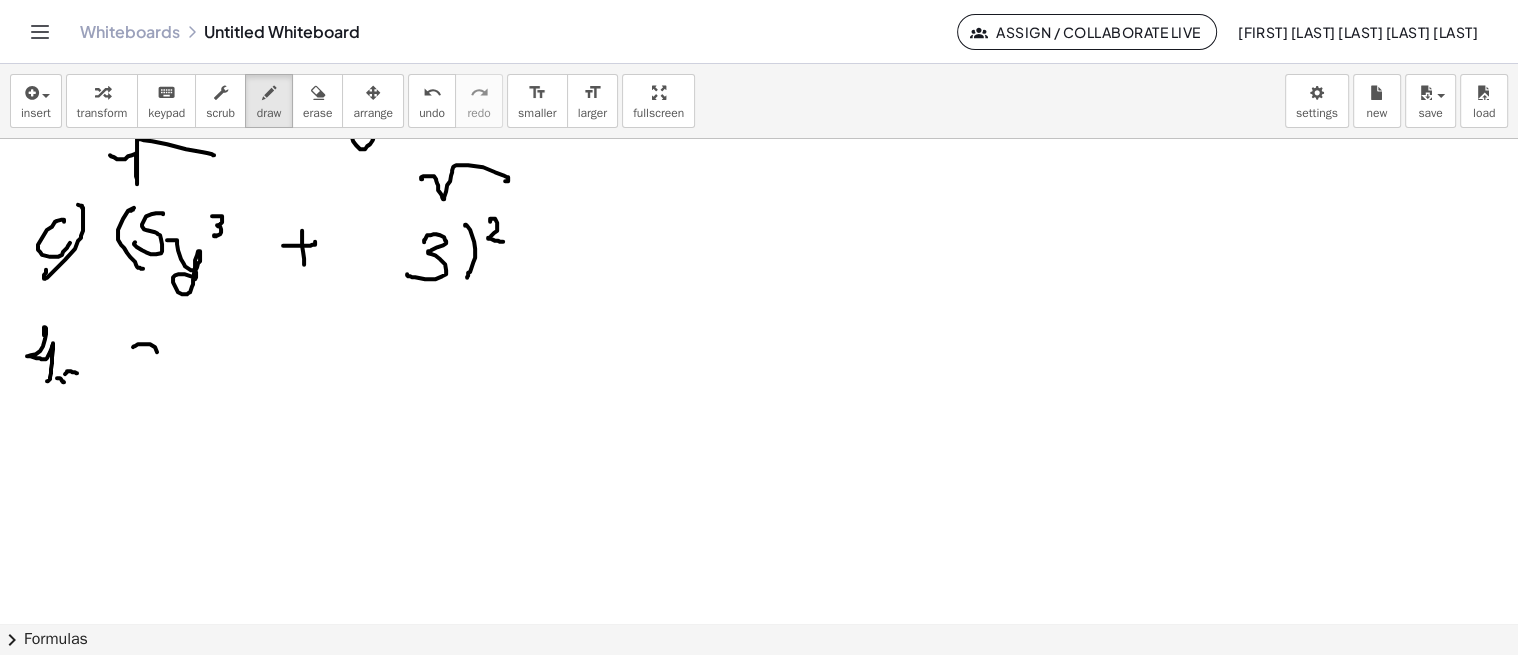drag, startPoint x: 145, startPoint y: 343, endPoint x: 165, endPoint y: 375, distance: 37.735924 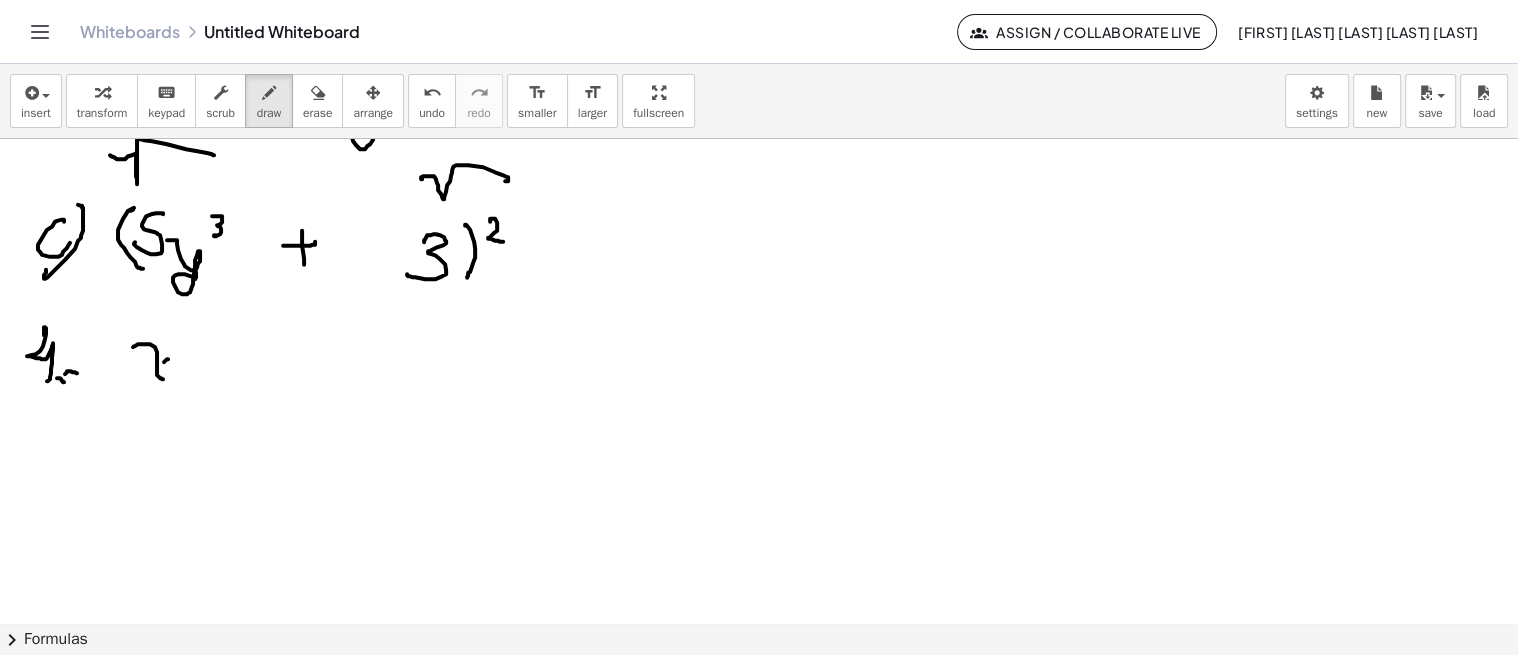 drag, startPoint x: 168, startPoint y: 358, endPoint x: 137, endPoint y: 375, distance: 35.35534 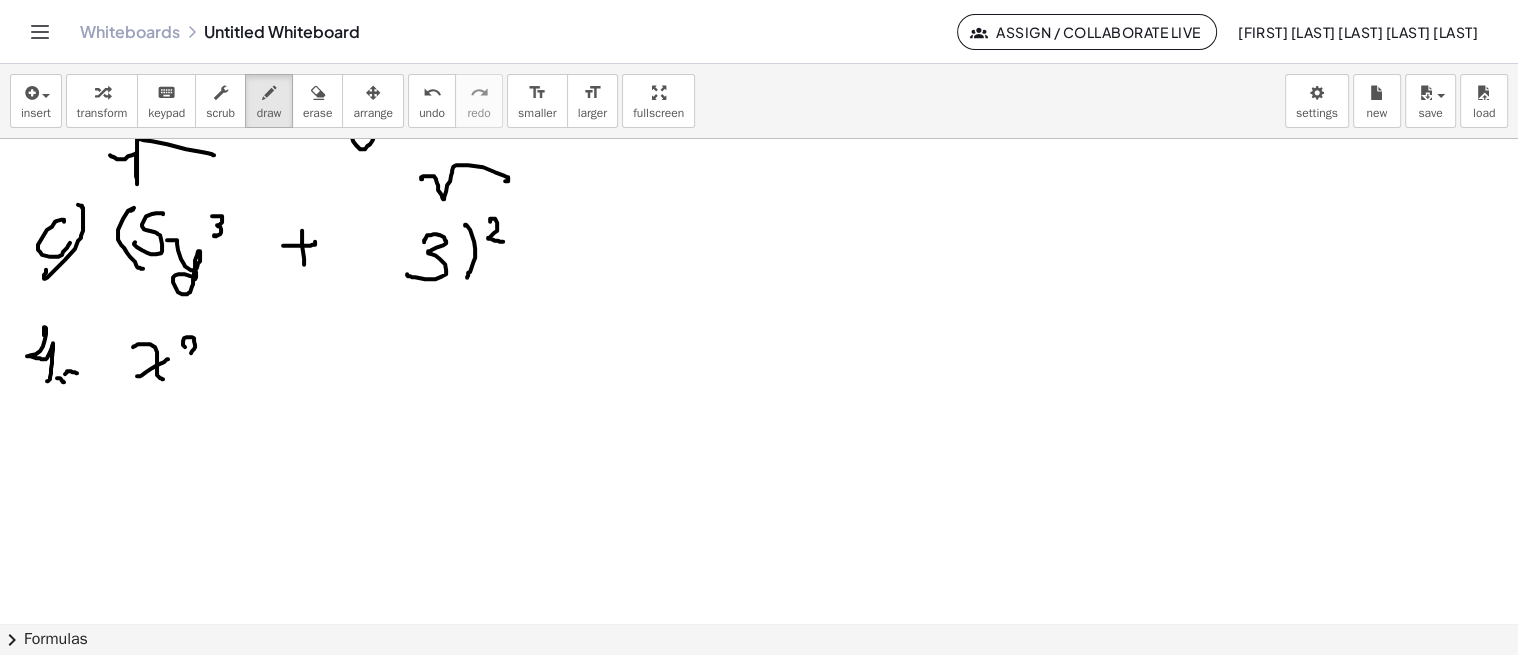 drag, startPoint x: 185, startPoint y: 346, endPoint x: 195, endPoint y: 361, distance: 18.027756 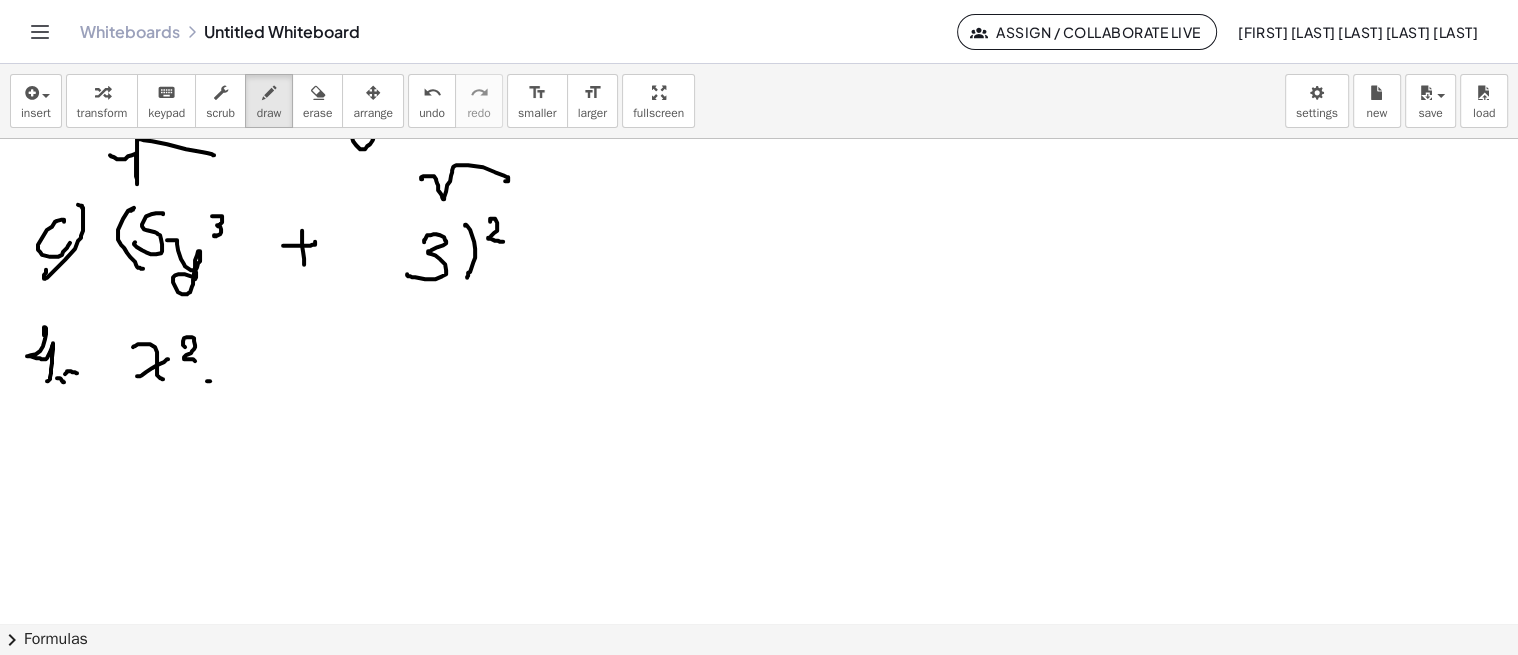 drag, startPoint x: 207, startPoint y: 380, endPoint x: 235, endPoint y: 380, distance: 28 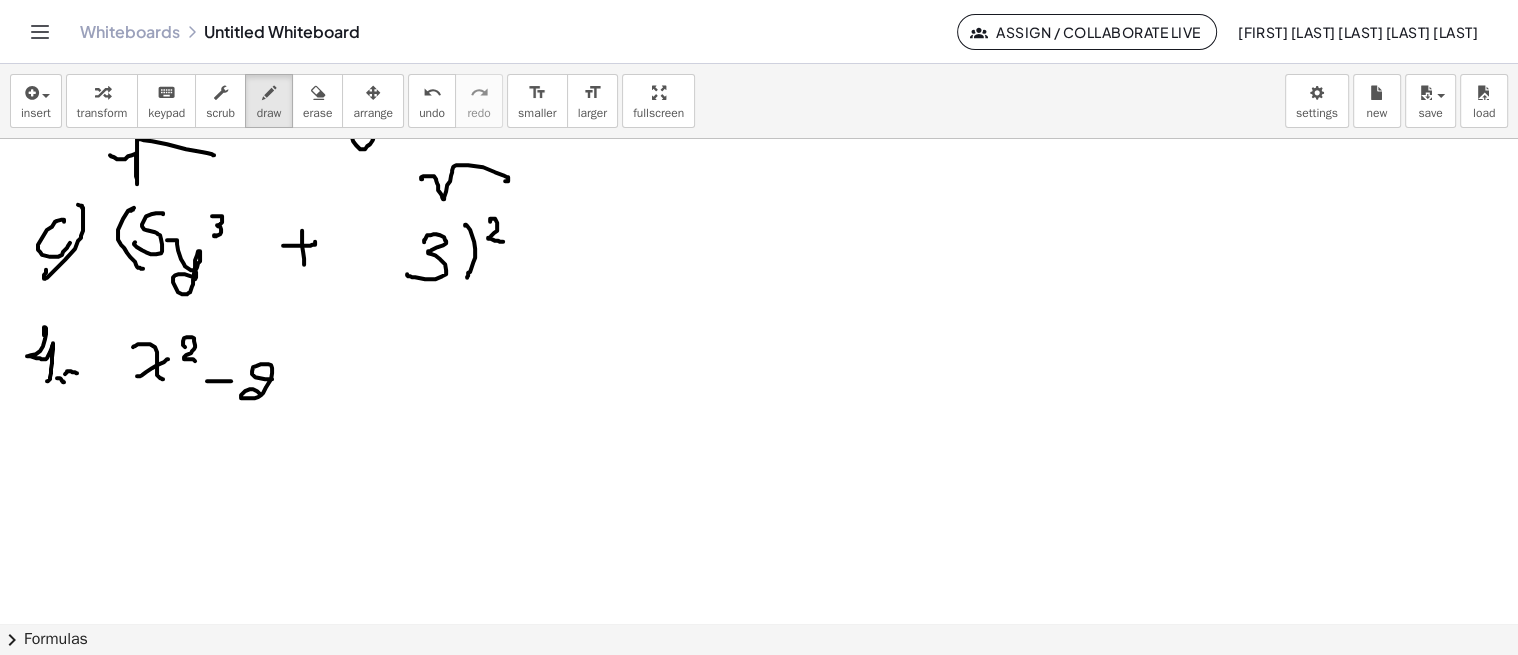 drag, startPoint x: 265, startPoint y: 378, endPoint x: 287, endPoint y: 401, distance: 31.827662 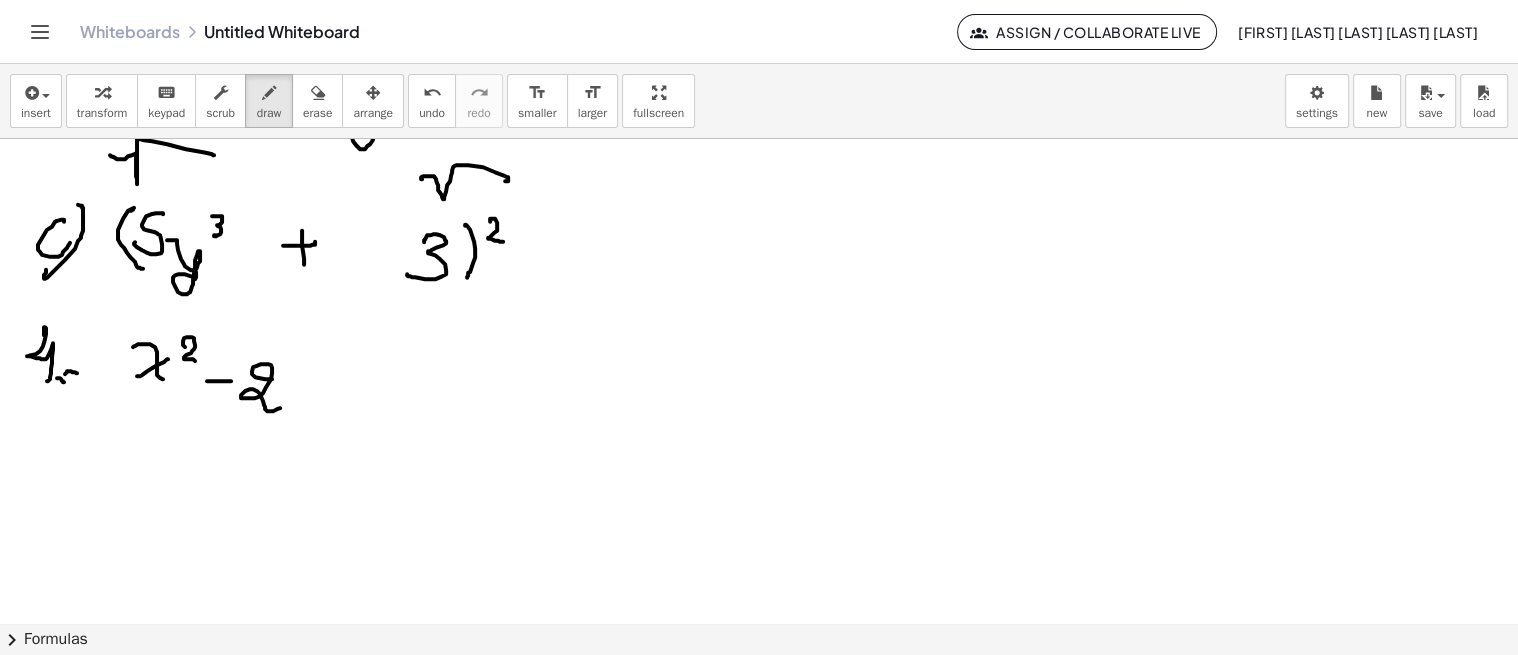 drag, startPoint x: 300, startPoint y: 376, endPoint x: 308, endPoint y: 408, distance: 32.984844 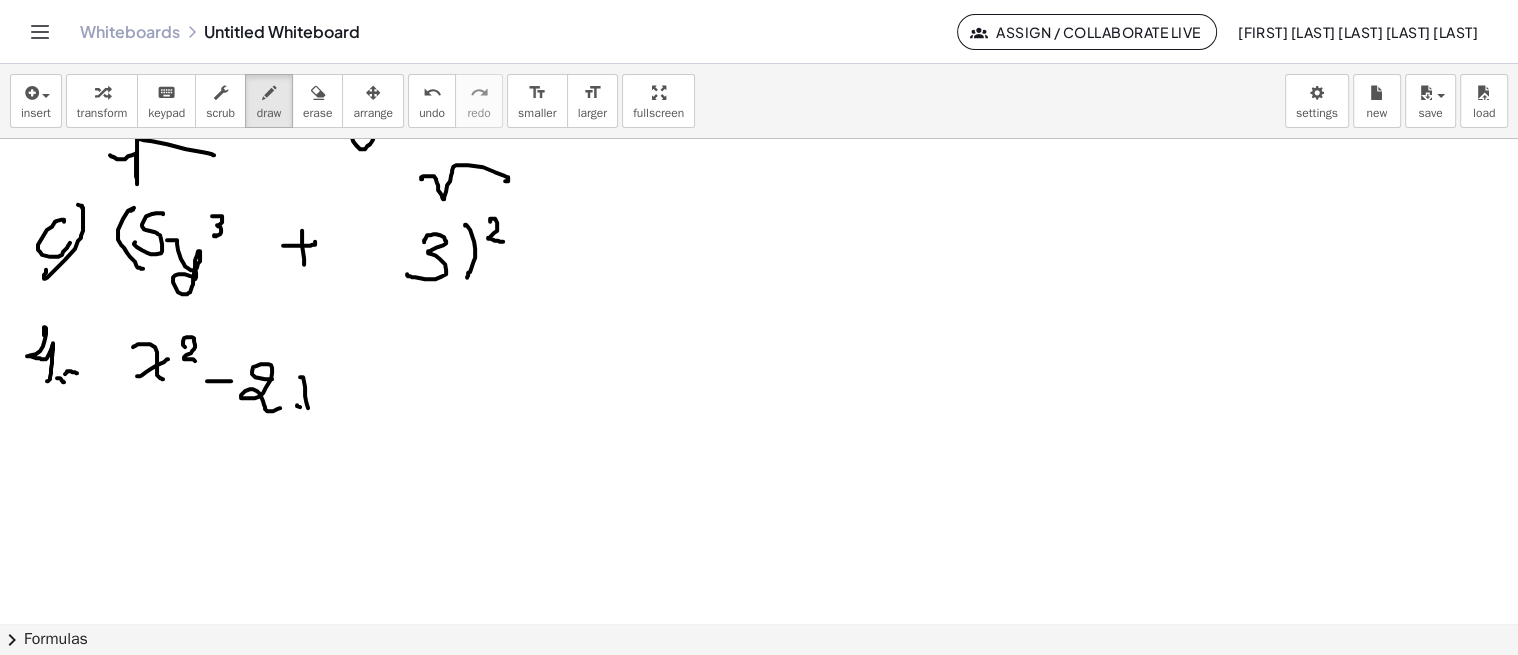drag, startPoint x: 297, startPoint y: 404, endPoint x: 321, endPoint y: 393, distance: 26.400757 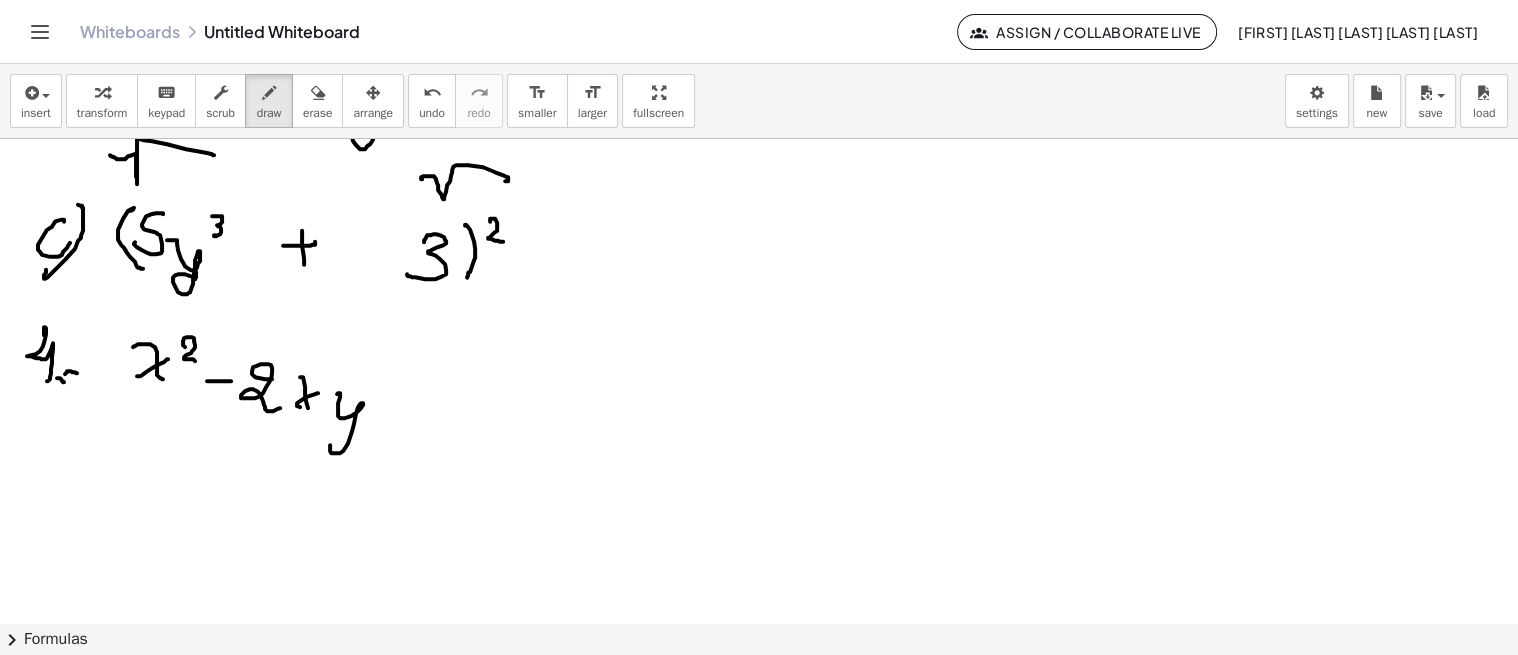 drag, startPoint x: 340, startPoint y: 396, endPoint x: 381, endPoint y: 407, distance: 42.44997 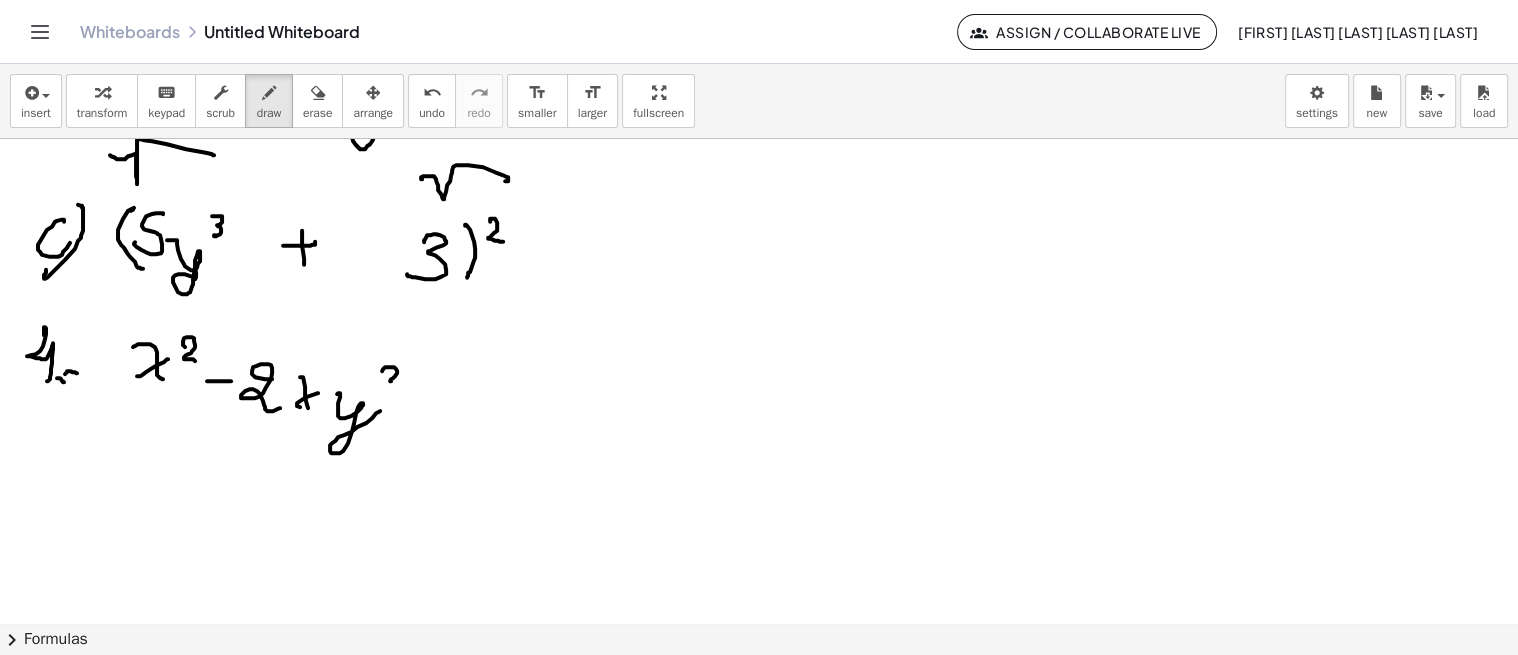 drag, startPoint x: 382, startPoint y: 370, endPoint x: 395, endPoint y: 383, distance: 18.384777 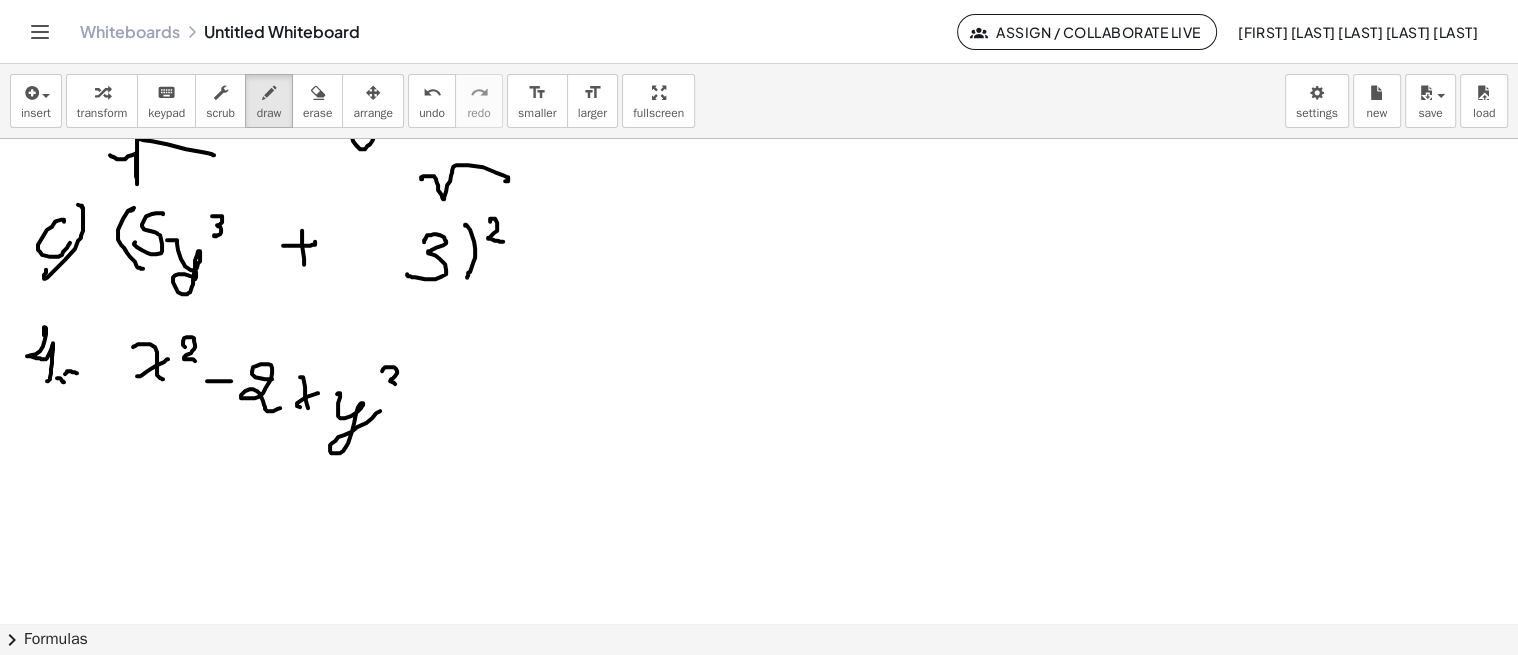drag, startPoint x: 432, startPoint y: 396, endPoint x: 448, endPoint y: 395, distance: 16.03122 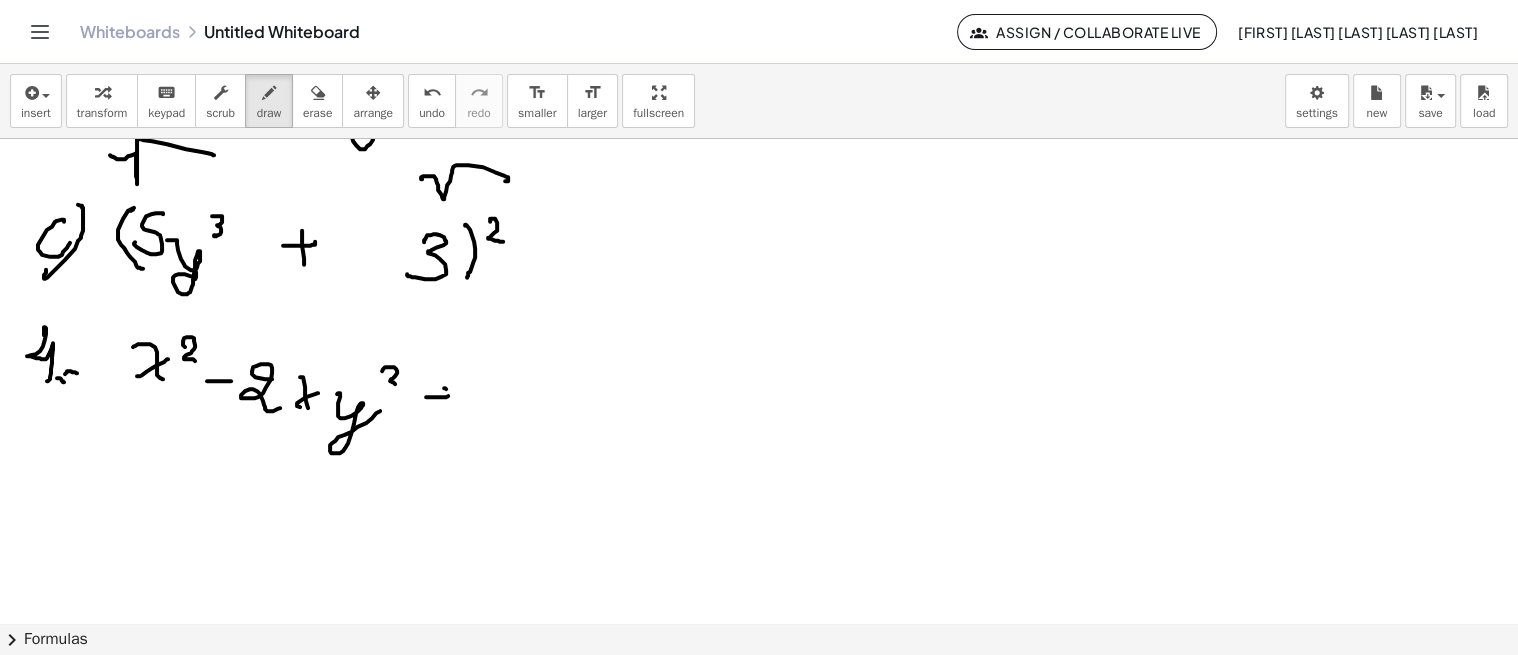click at bounding box center [759, 26] 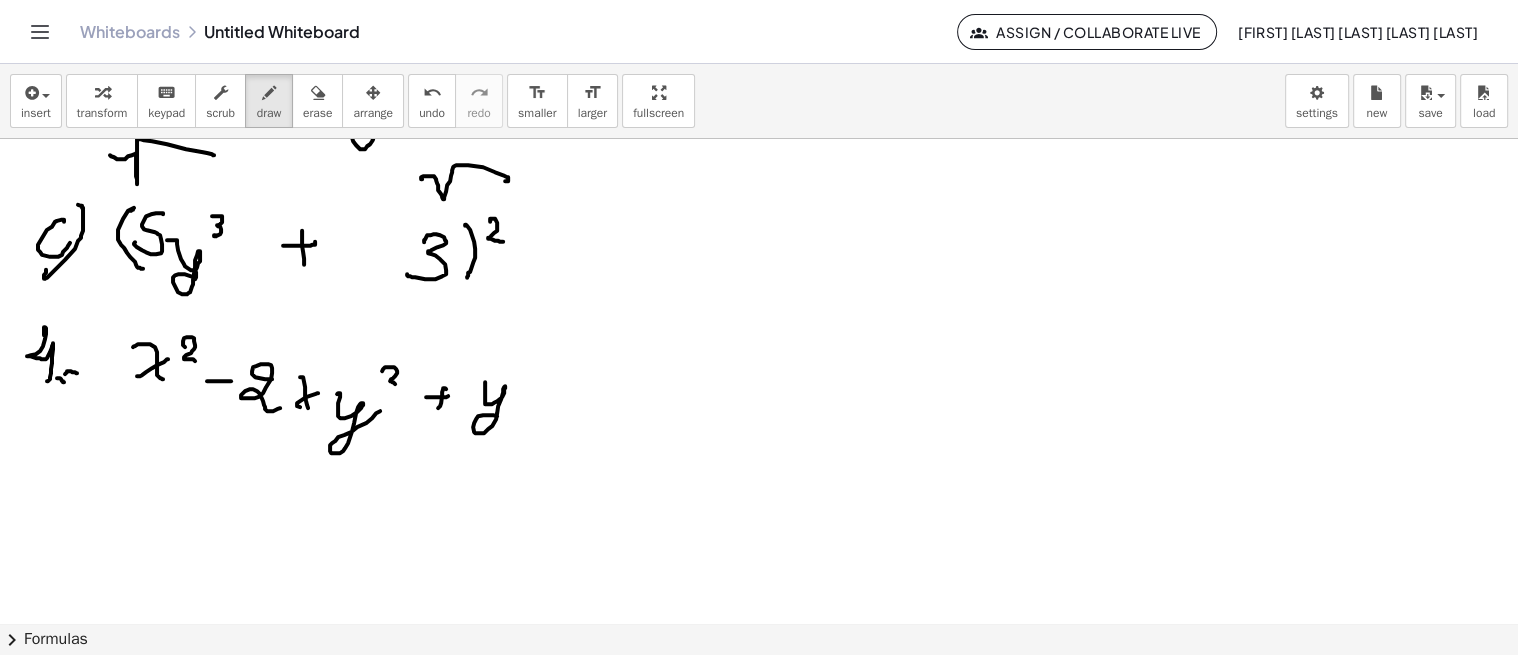 click at bounding box center (759, 26) 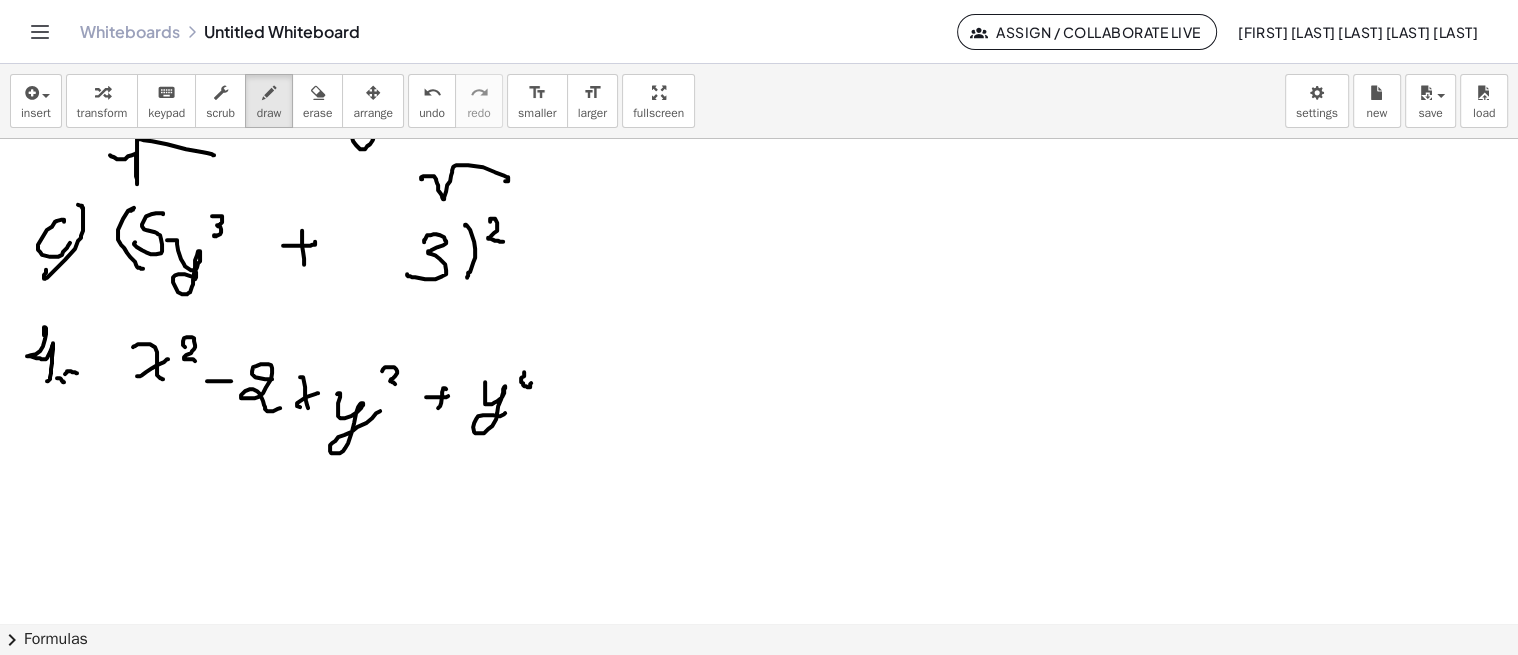 click at bounding box center [759, 26] 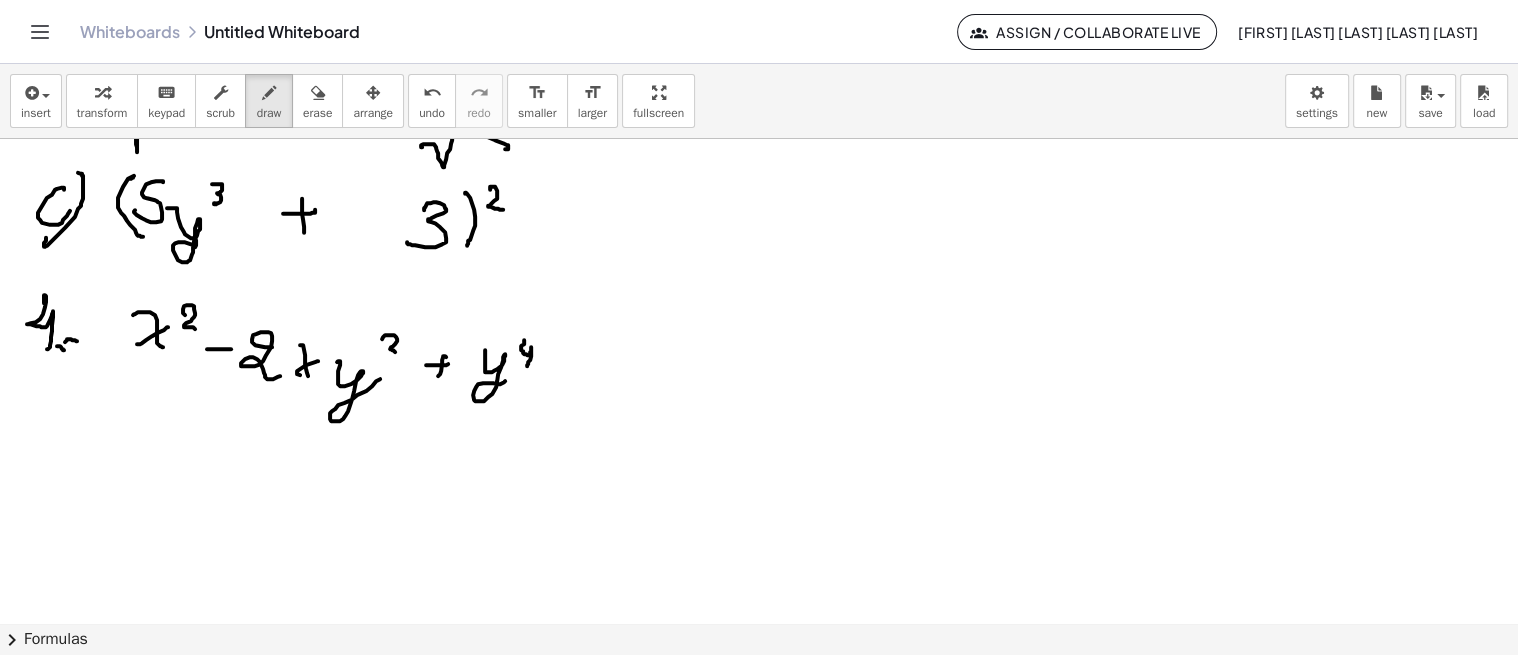 scroll, scrollTop: 873, scrollLeft: 0, axis: vertical 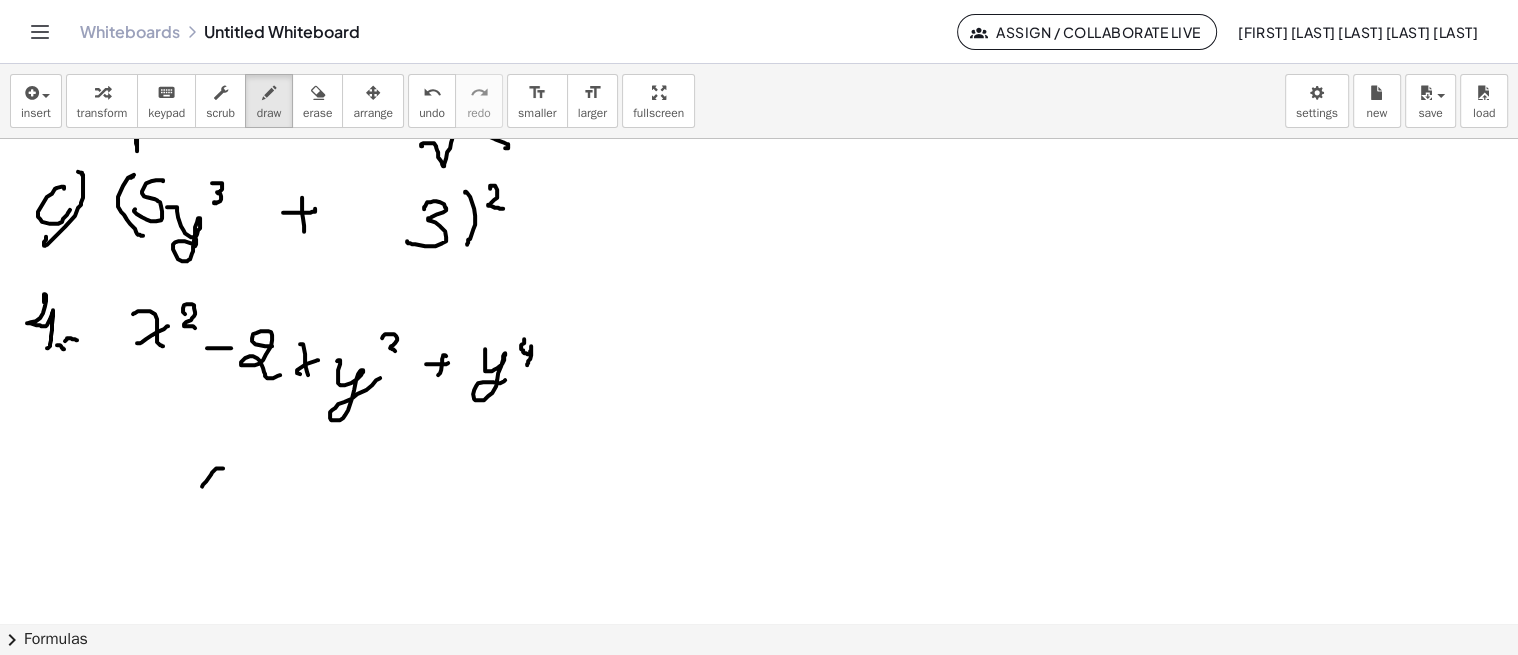 drag, startPoint x: 223, startPoint y: 467, endPoint x: 263, endPoint y: 537, distance: 80.622574 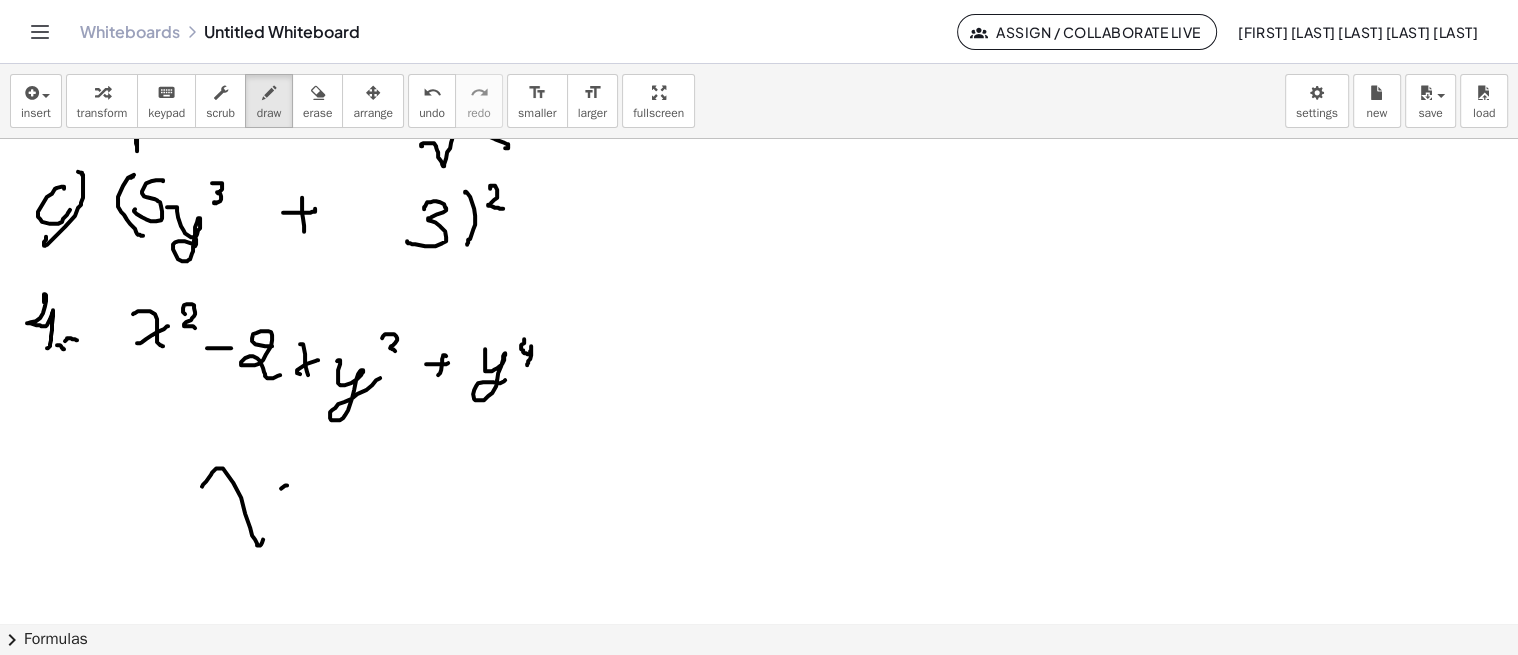 drag, startPoint x: 287, startPoint y: 484, endPoint x: 203, endPoint y: 546, distance: 104.40307 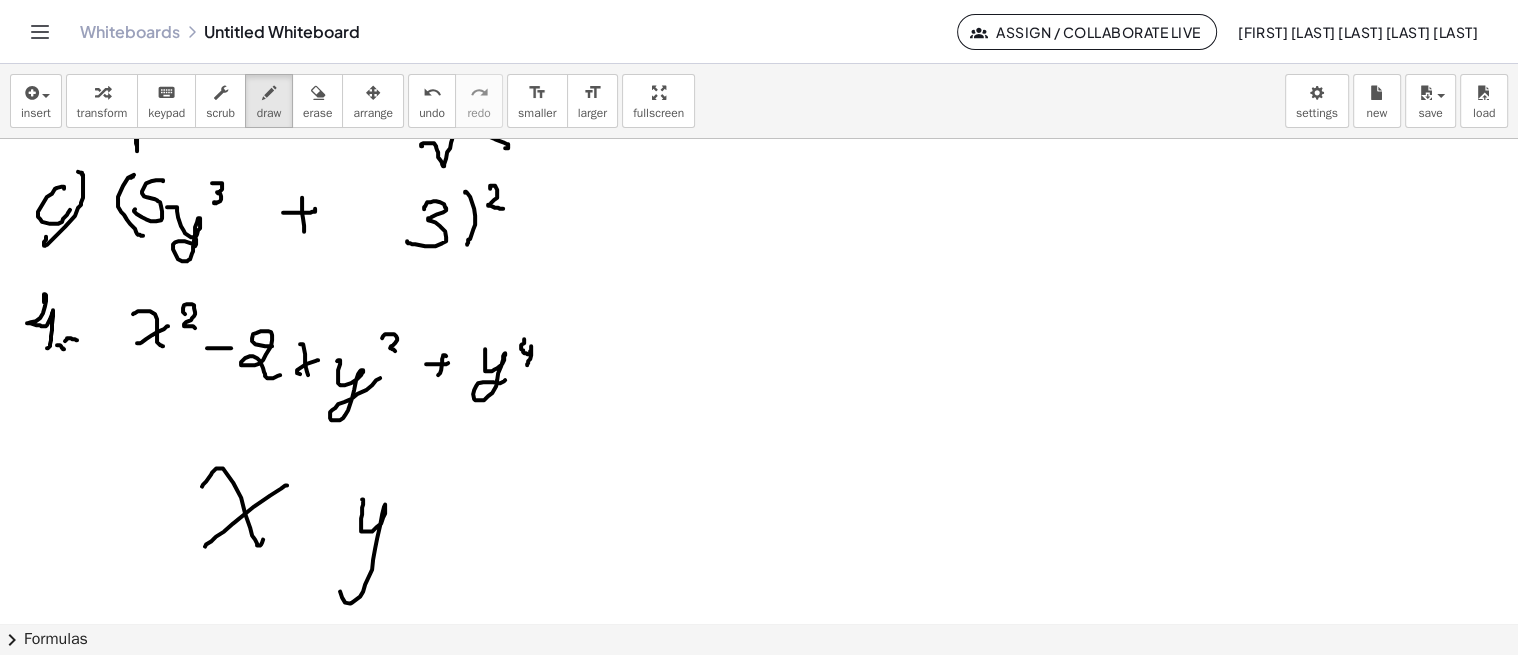 drag, startPoint x: 362, startPoint y: 498, endPoint x: 372, endPoint y: 566, distance: 68.73136 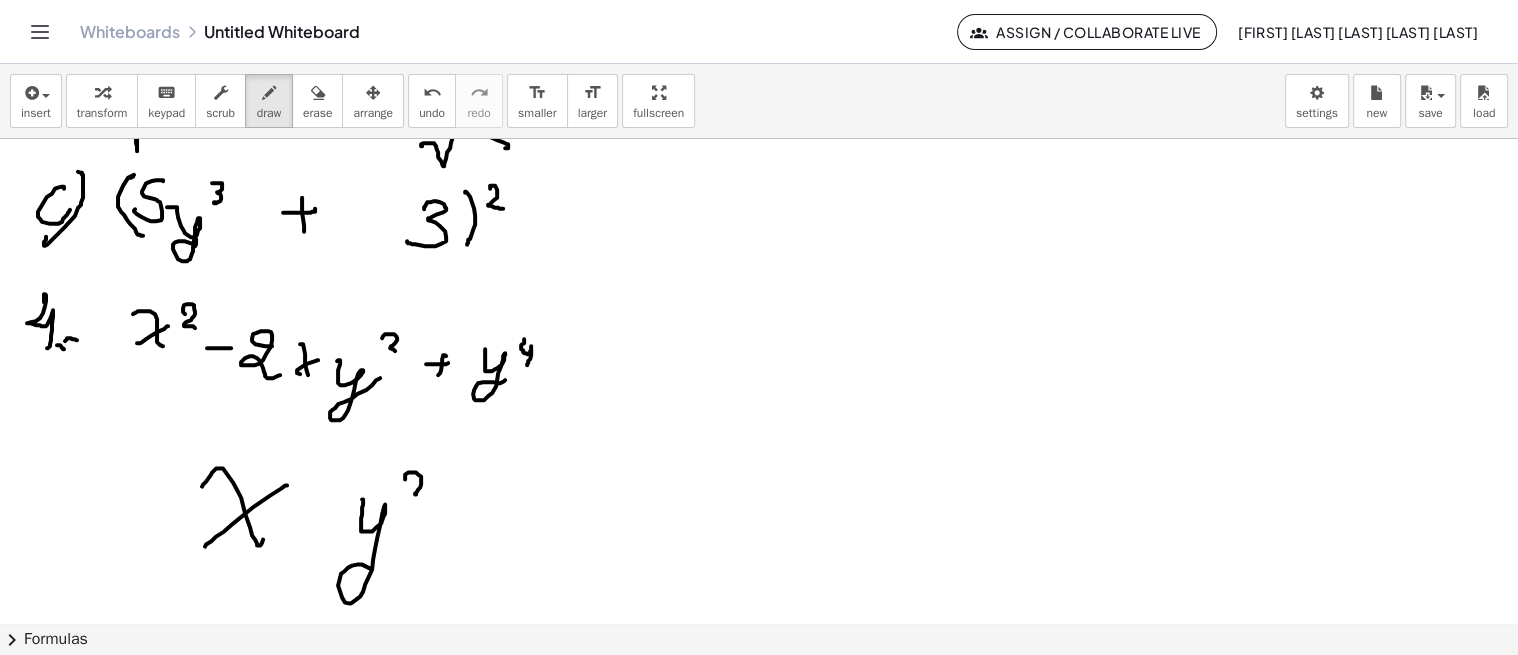 drag, startPoint x: 405, startPoint y: 474, endPoint x: 432, endPoint y: 485, distance: 29.15476 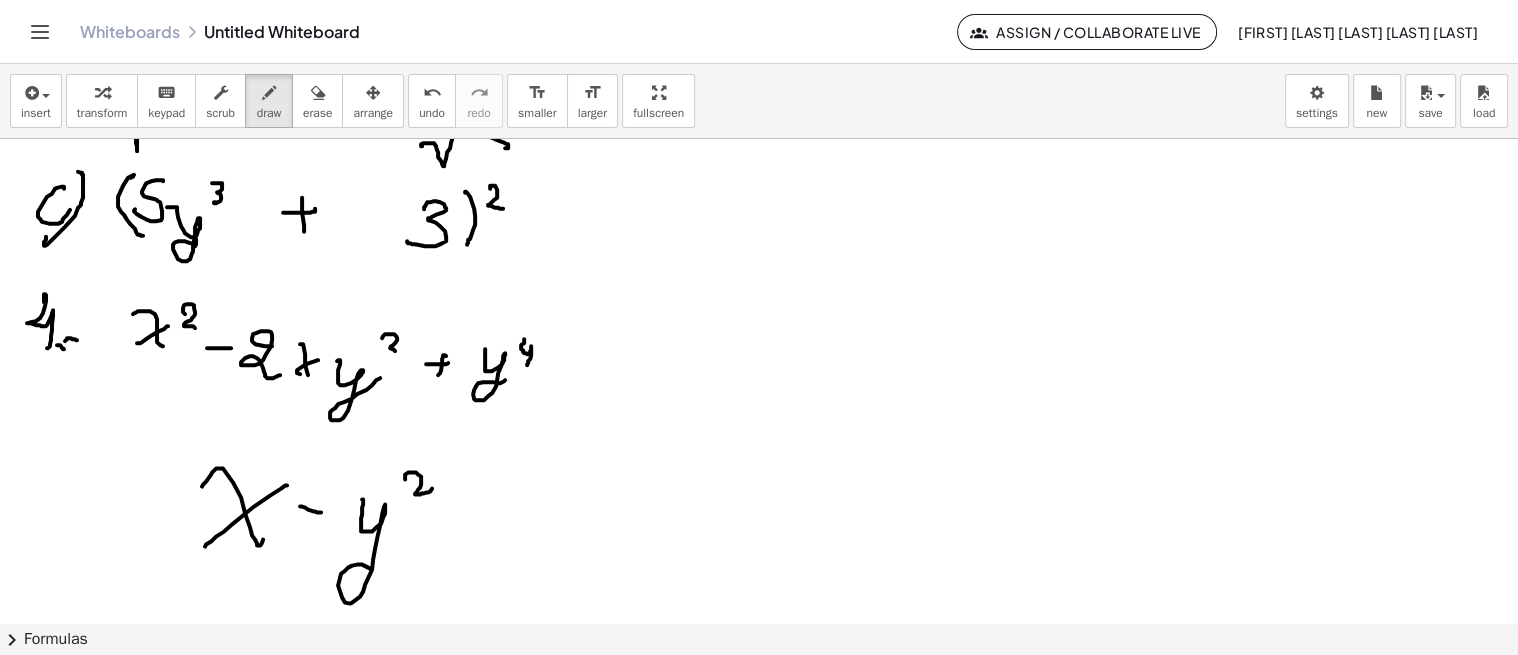 drag, startPoint x: 300, startPoint y: 505, endPoint x: 321, endPoint y: 511, distance: 21.84033 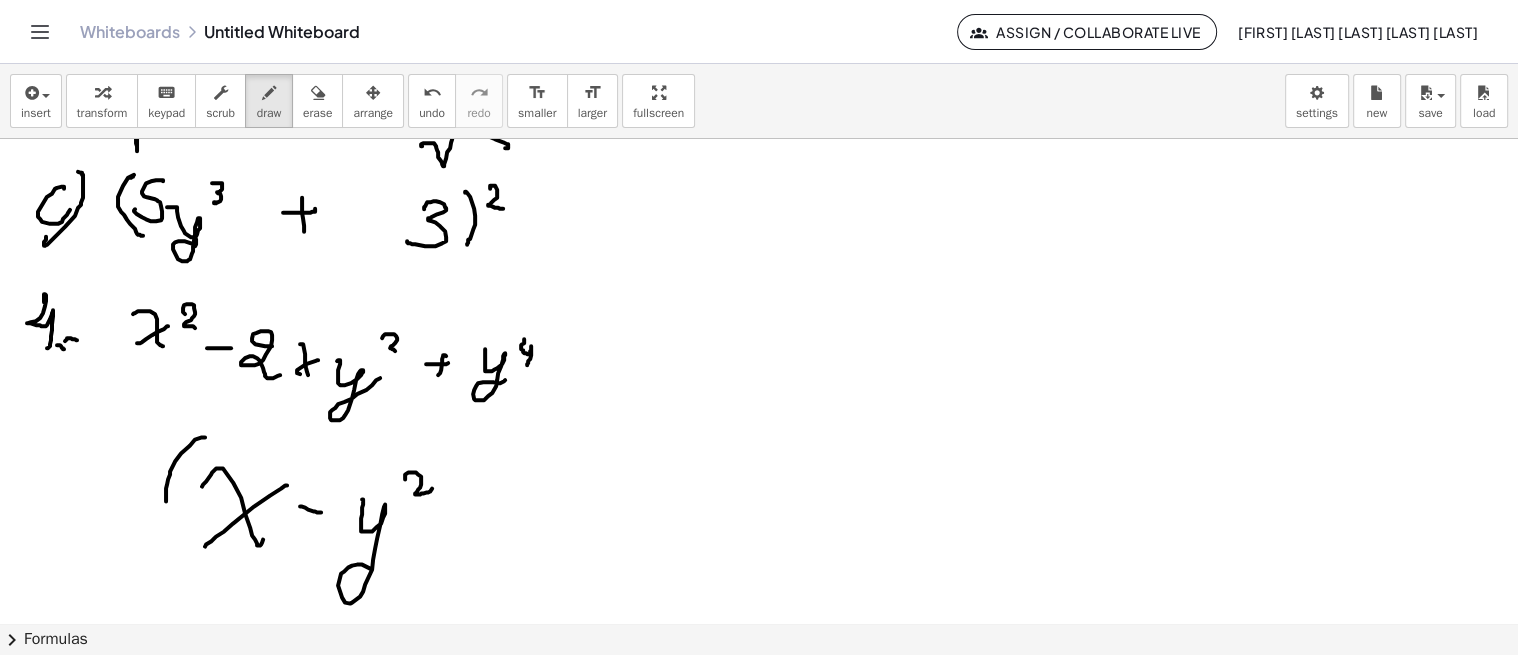 drag, startPoint x: 205, startPoint y: 436, endPoint x: 180, endPoint y: 538, distance: 105.01904 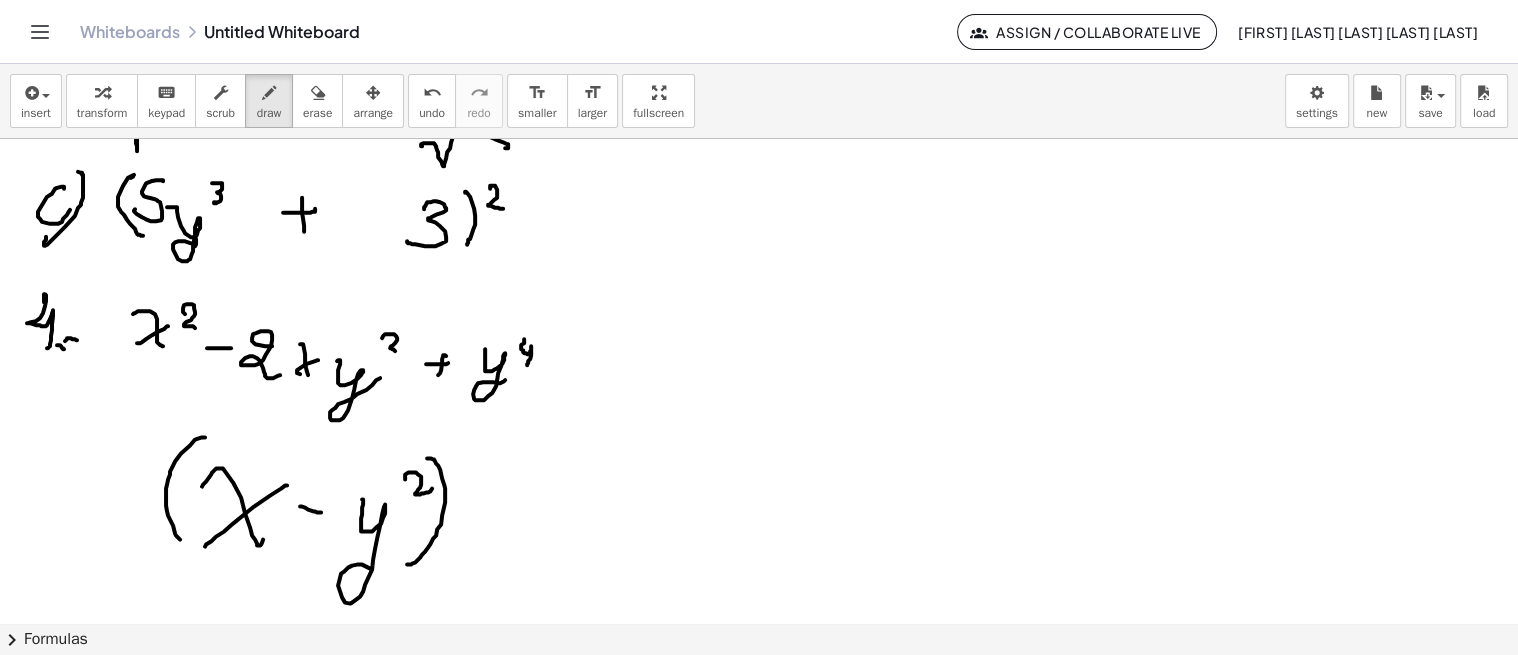 drag, startPoint x: 428, startPoint y: 457, endPoint x: 420, endPoint y: 546, distance: 89.358826 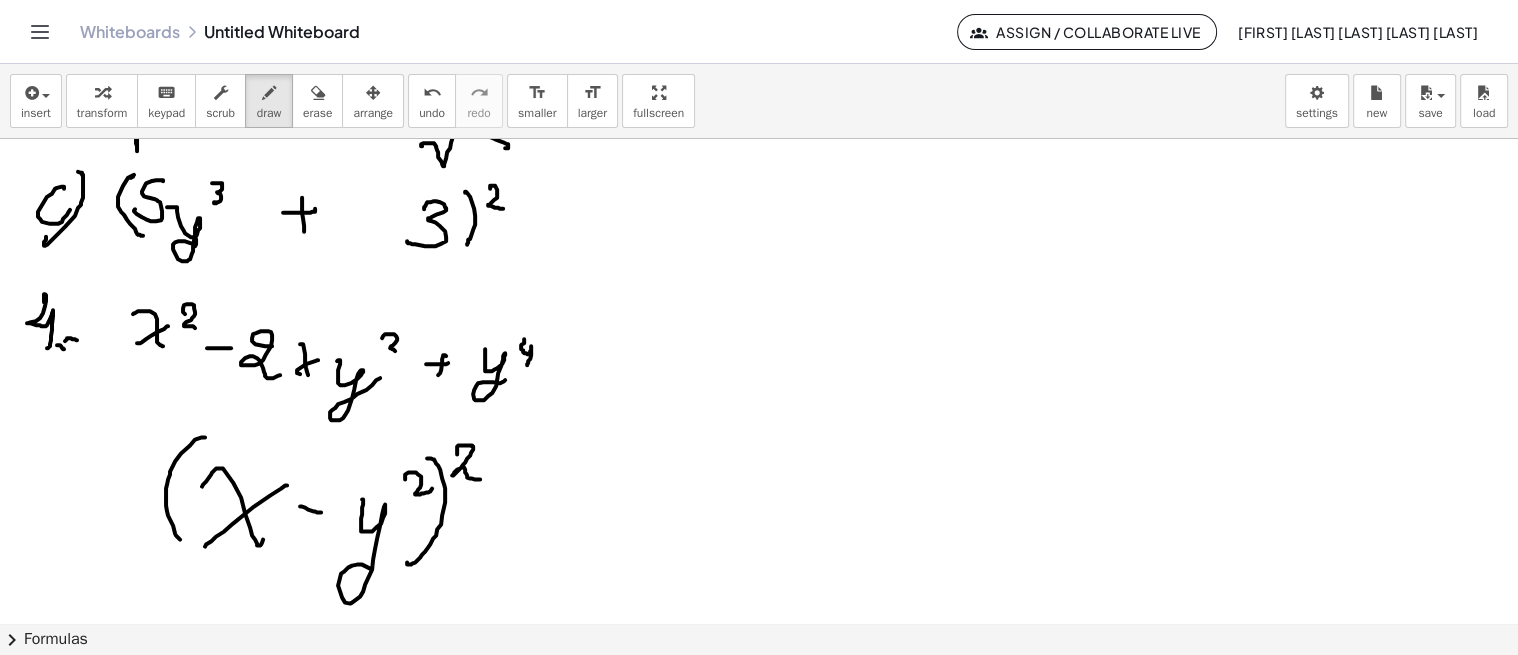 drag, startPoint x: 457, startPoint y: 446, endPoint x: 480, endPoint y: 476, distance: 37.802116 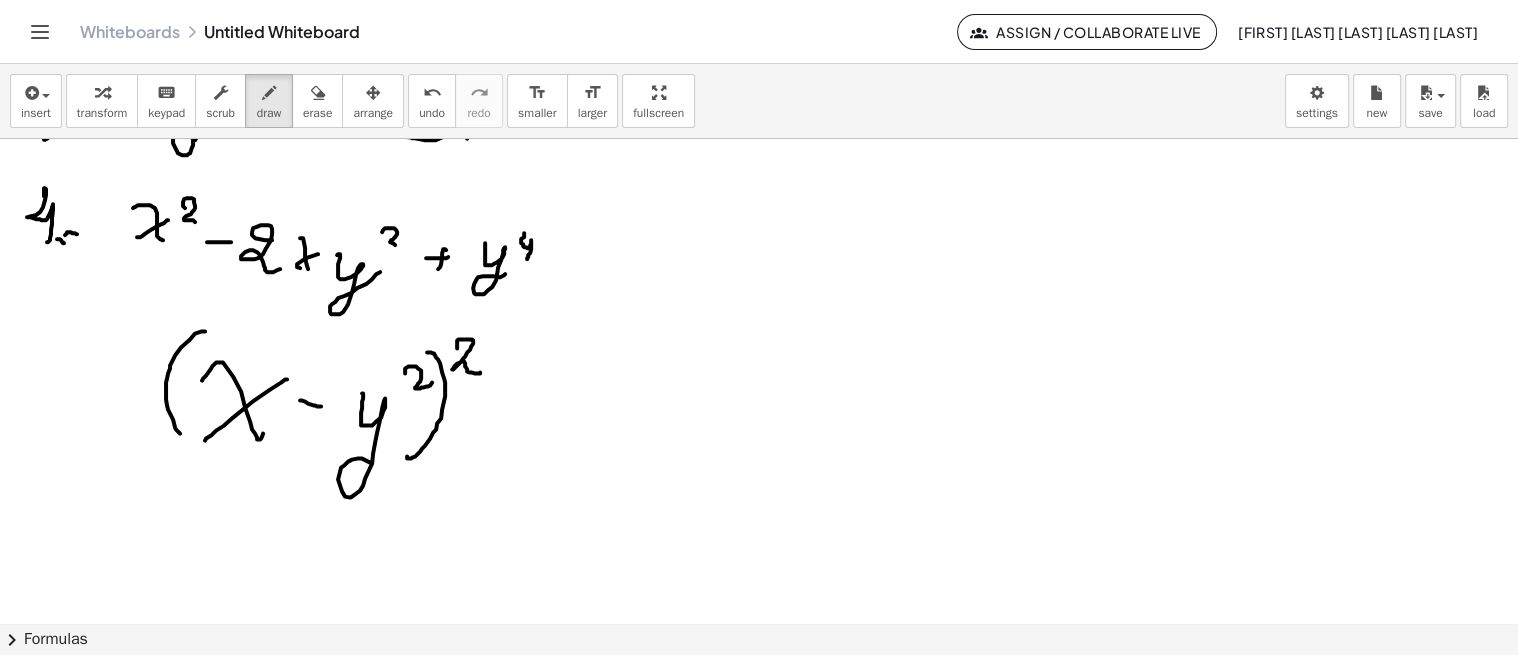 scroll, scrollTop: 980, scrollLeft: 0, axis: vertical 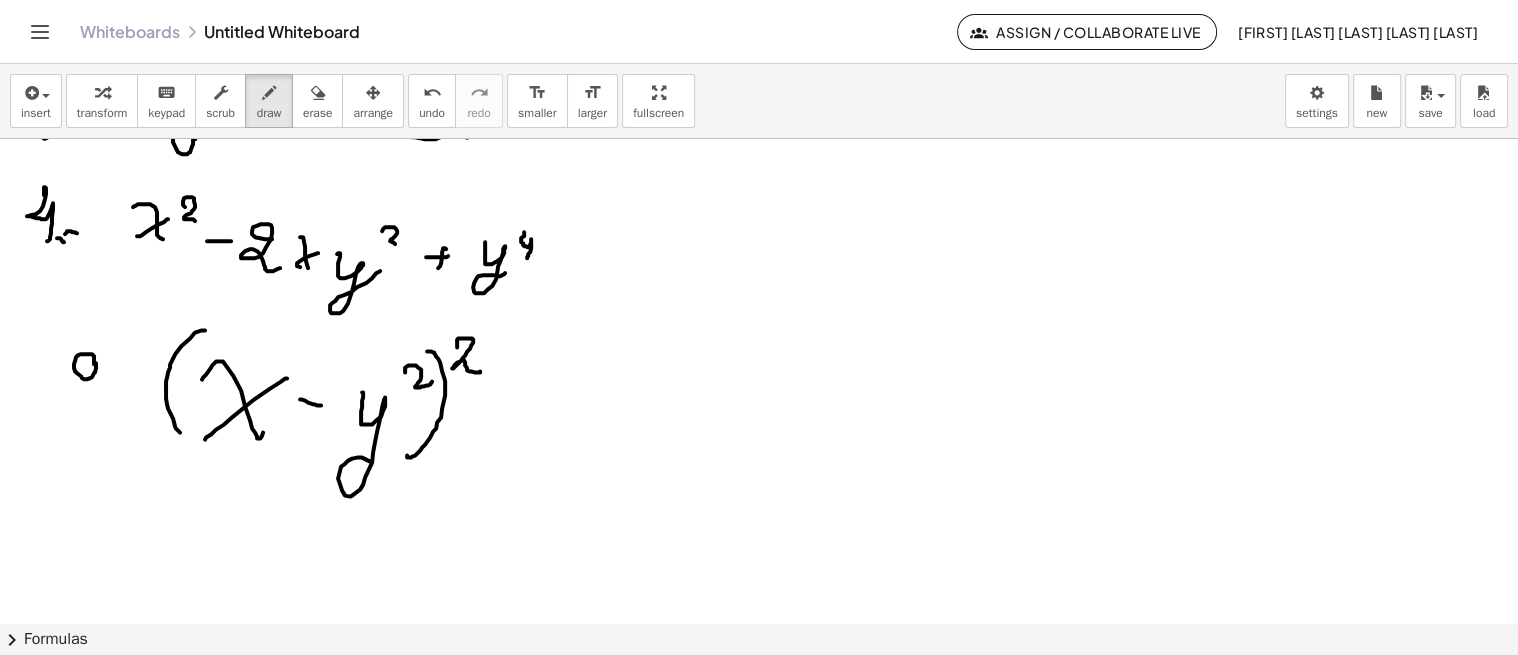drag, startPoint x: 94, startPoint y: 360, endPoint x: 105, endPoint y: 387, distance: 29.15476 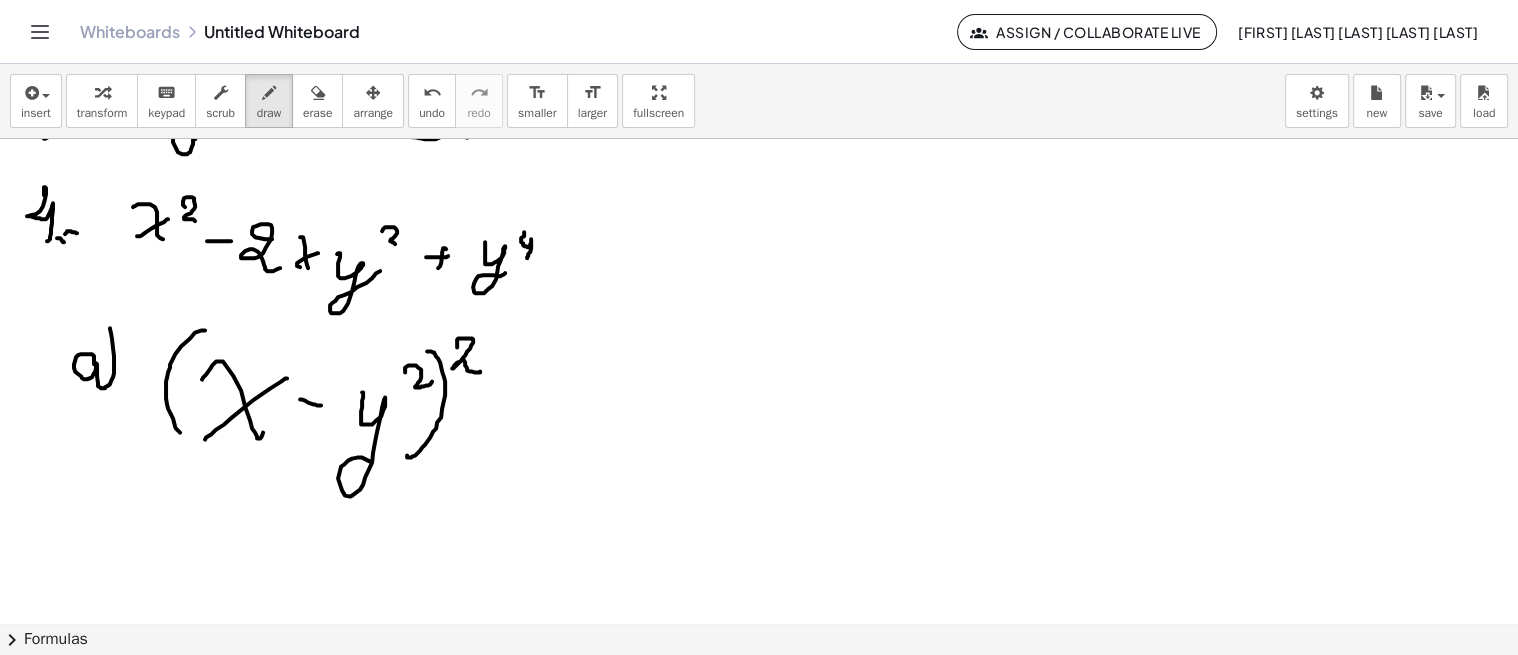 drag, startPoint x: 110, startPoint y: 327, endPoint x: 103, endPoint y: 386, distance: 59.413803 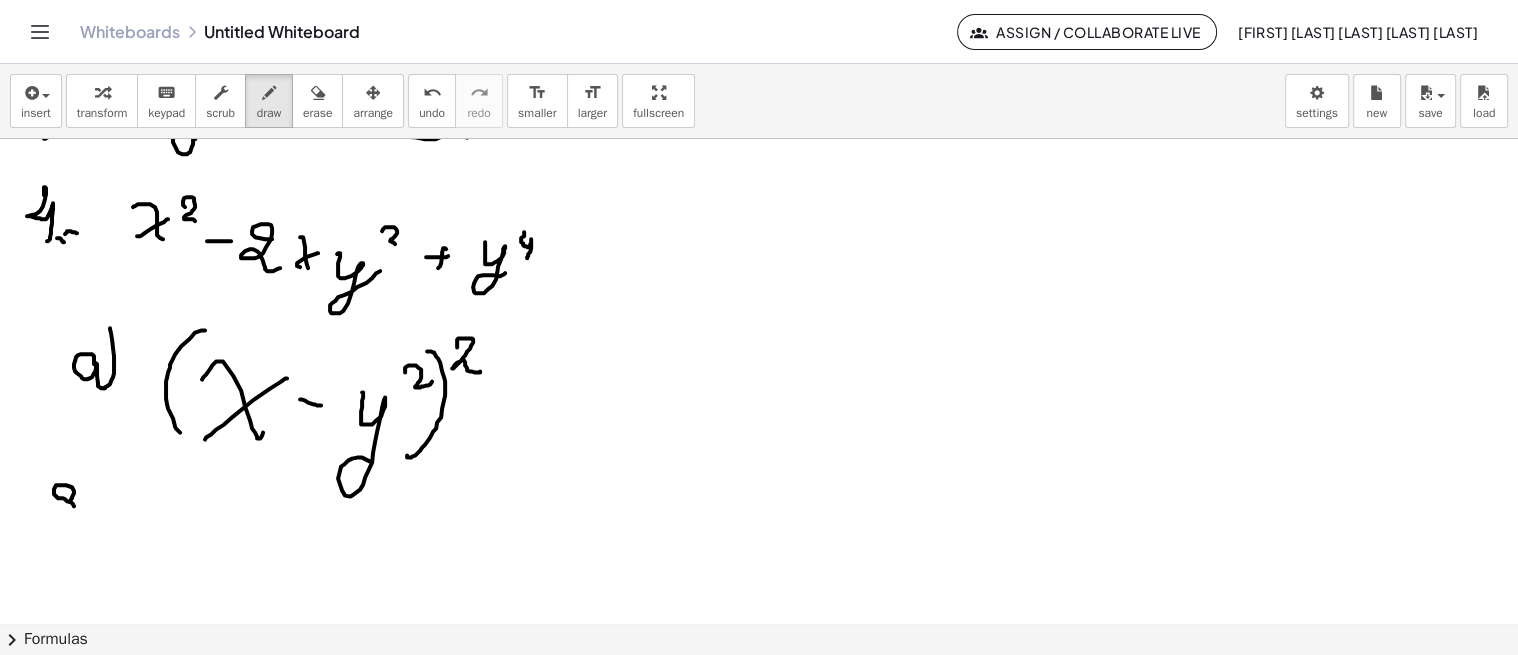 drag, startPoint x: 74, startPoint y: 492, endPoint x: 56, endPoint y: 515, distance: 29.206163 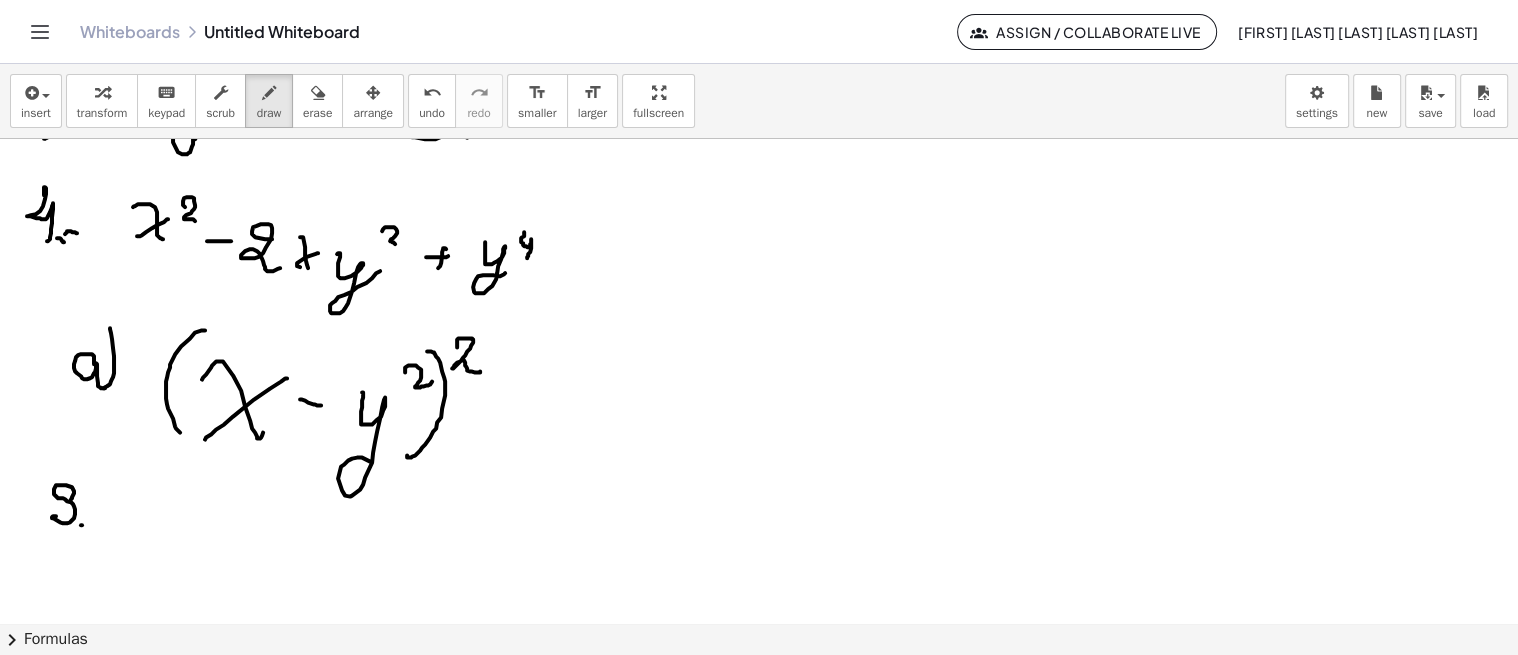 click at bounding box center [759, 128] 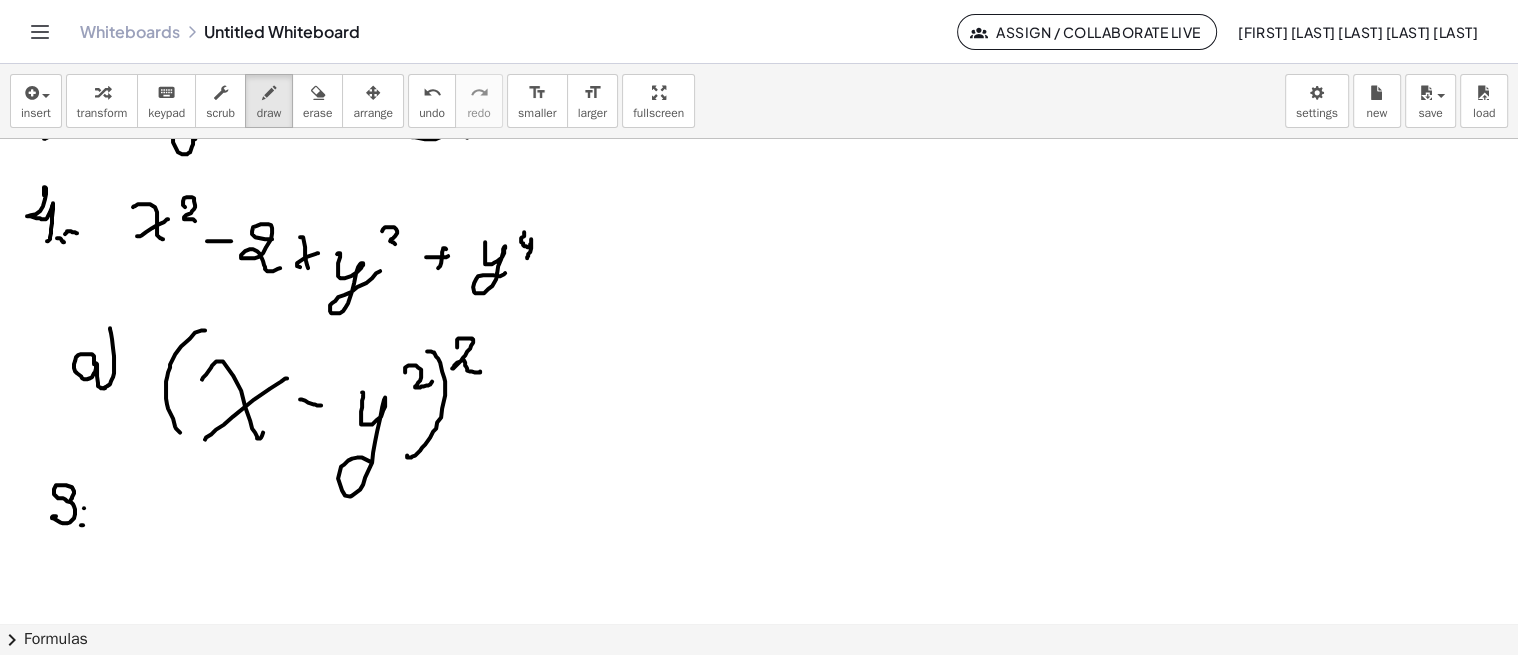 drag, startPoint x: 84, startPoint y: 507, endPoint x: 102, endPoint y: 508, distance: 18.027756 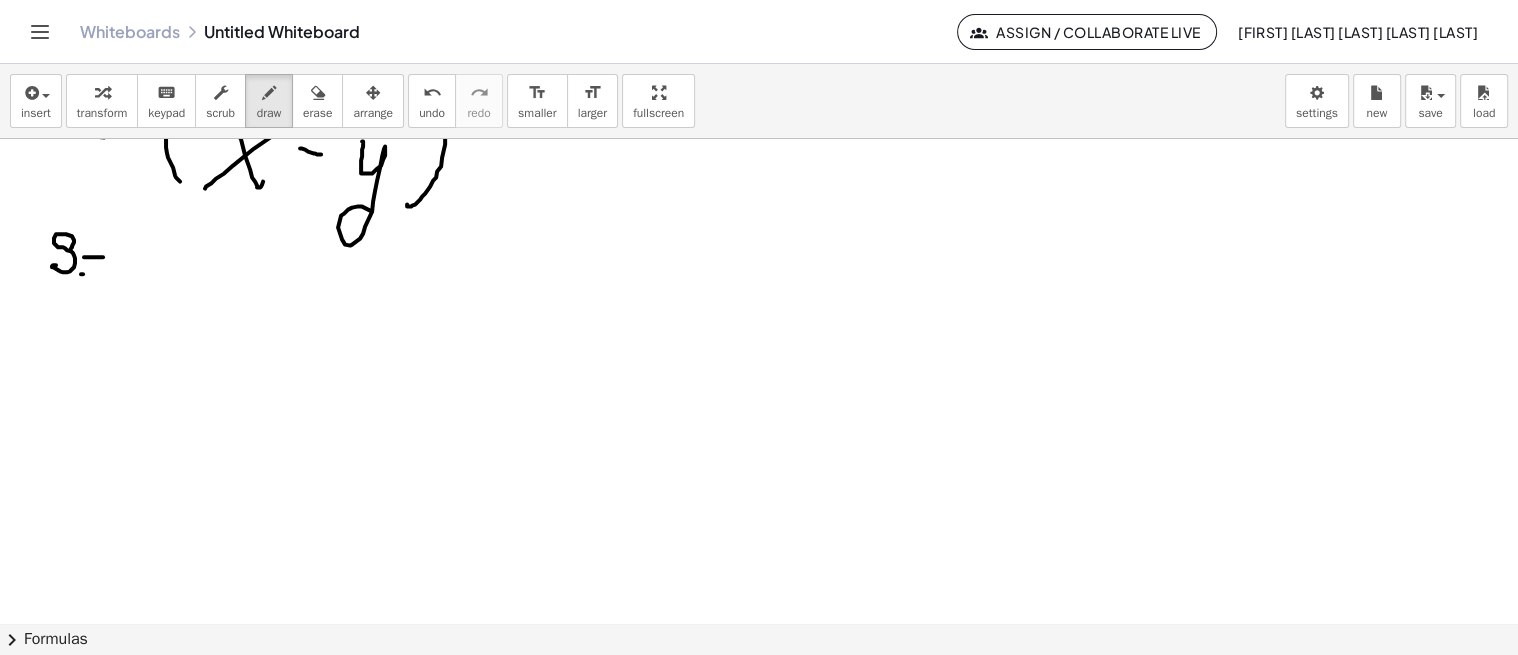 scroll, scrollTop: 1232, scrollLeft: 0, axis: vertical 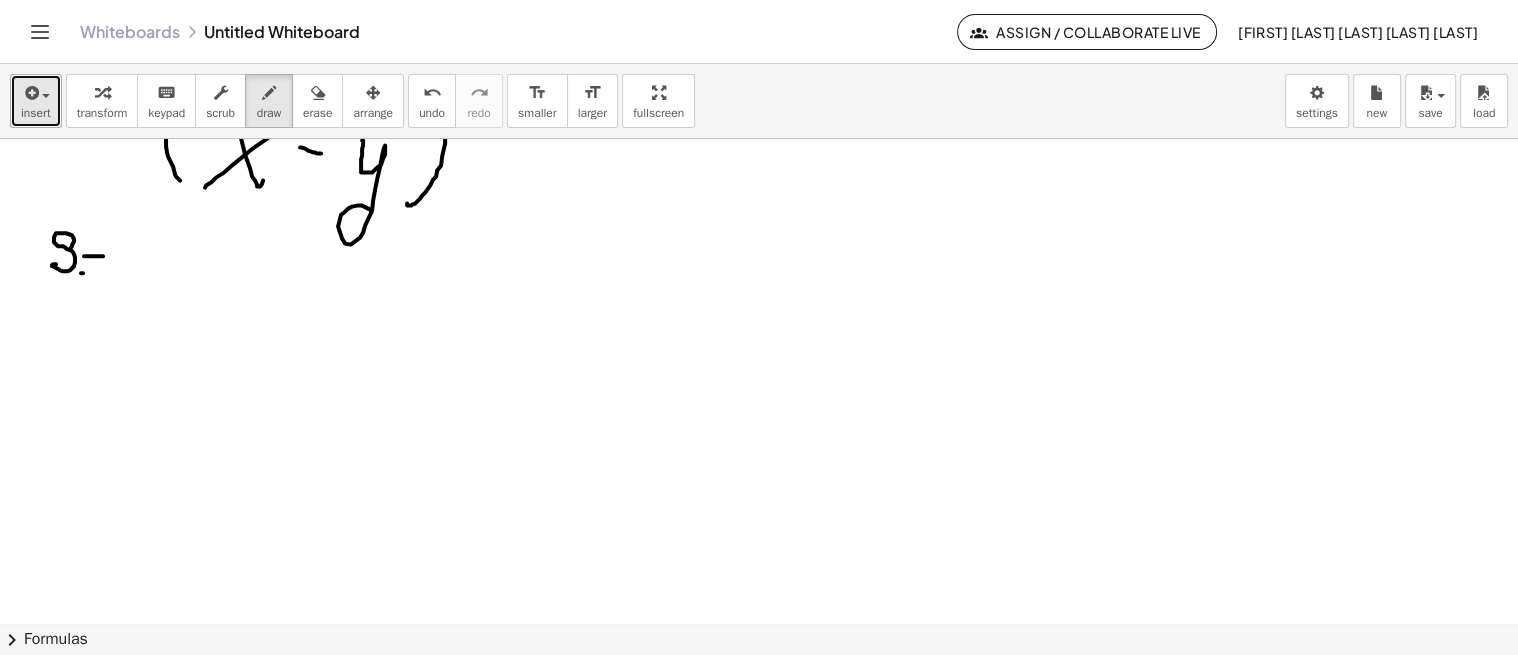 click on "insert" at bounding box center [36, 101] 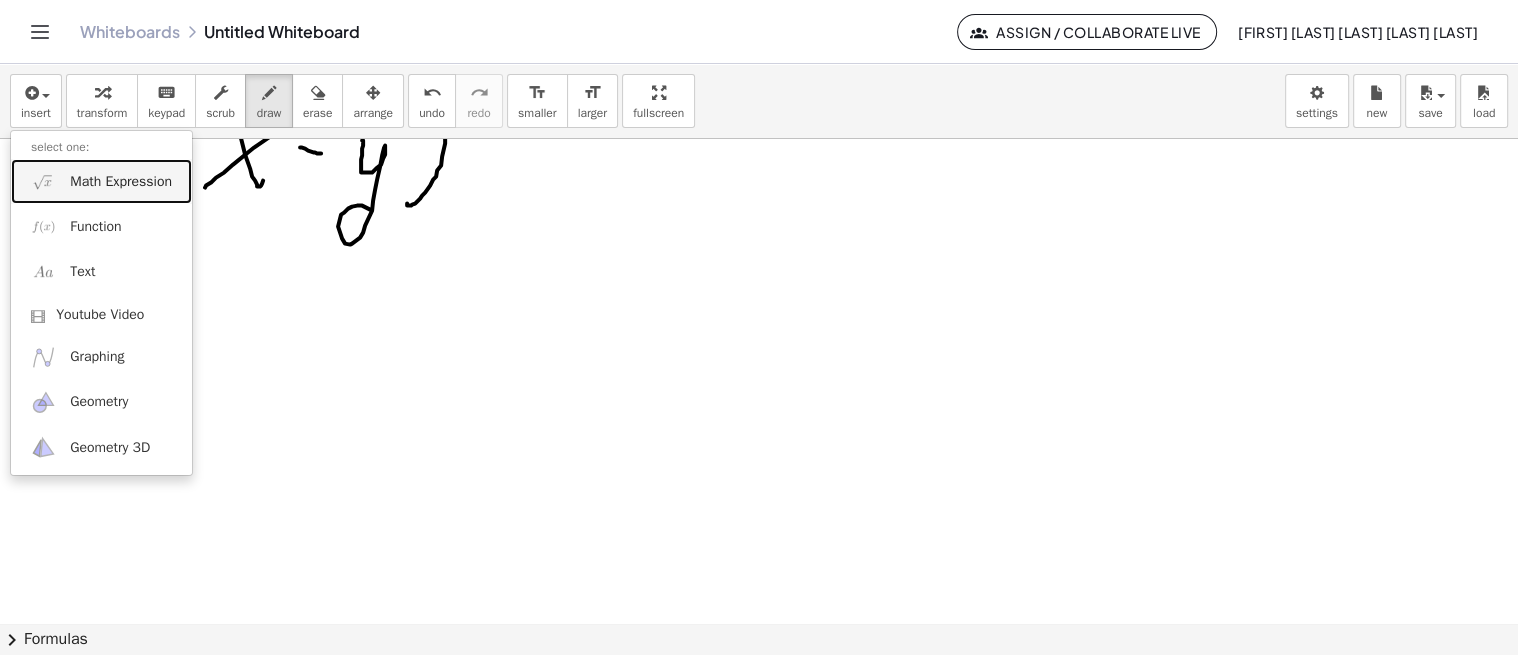 click on "Math Expression" at bounding box center (121, 182) 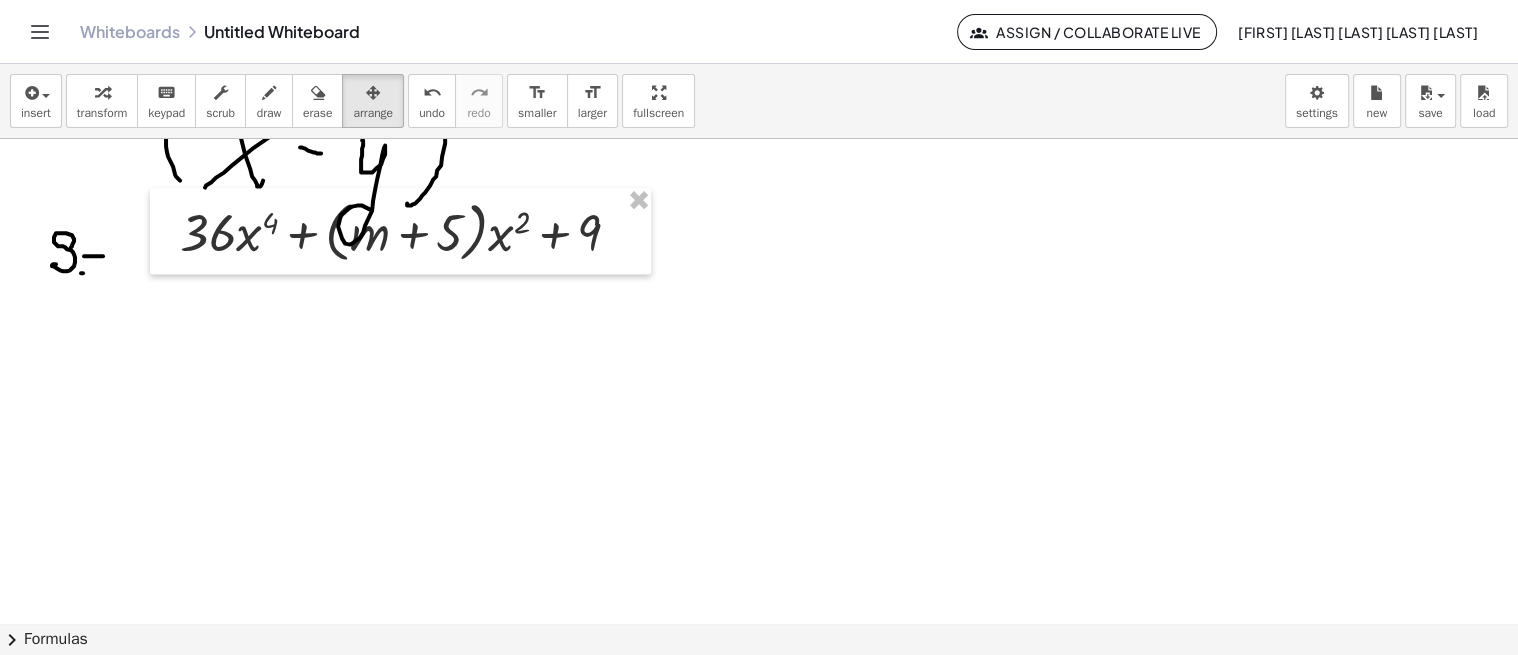 drag, startPoint x: 381, startPoint y: 90, endPoint x: 403, endPoint y: 193, distance: 105.32331 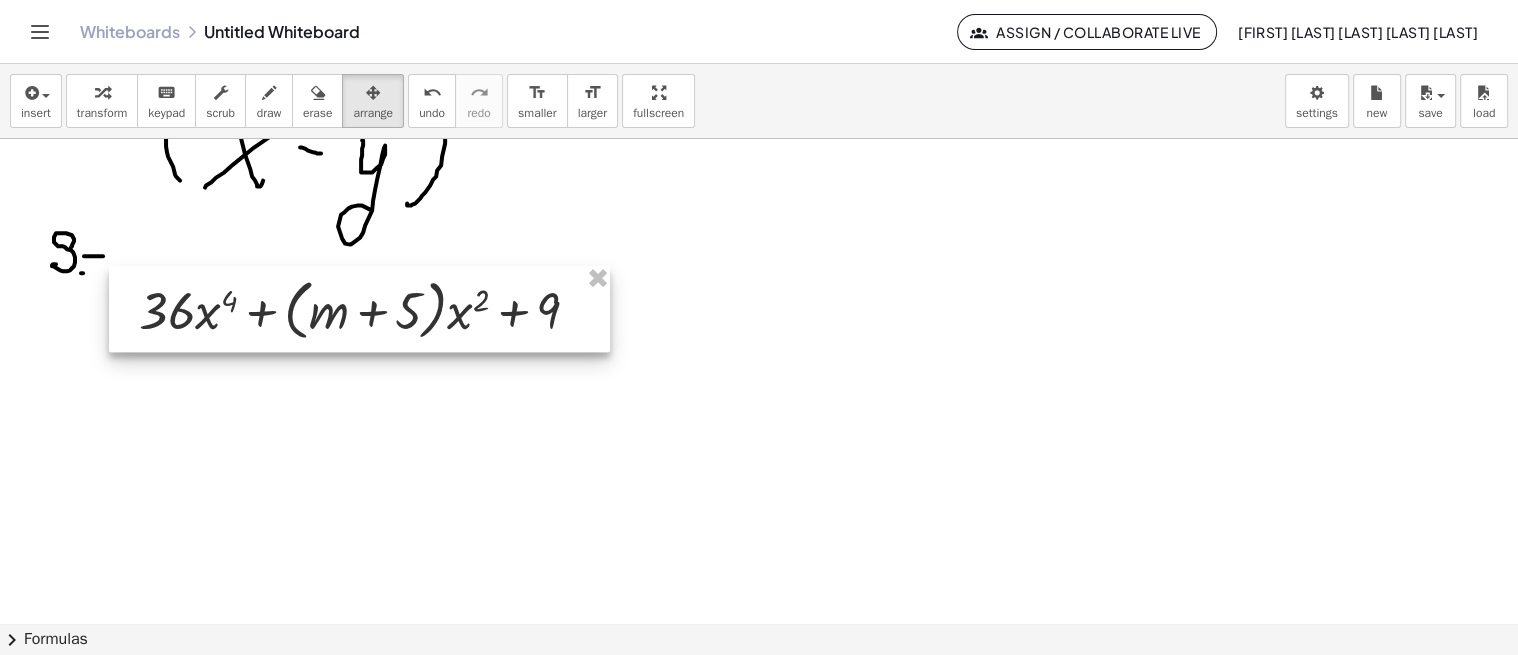drag, startPoint x: 415, startPoint y: 218, endPoint x: 374, endPoint y: 294, distance: 86.35392 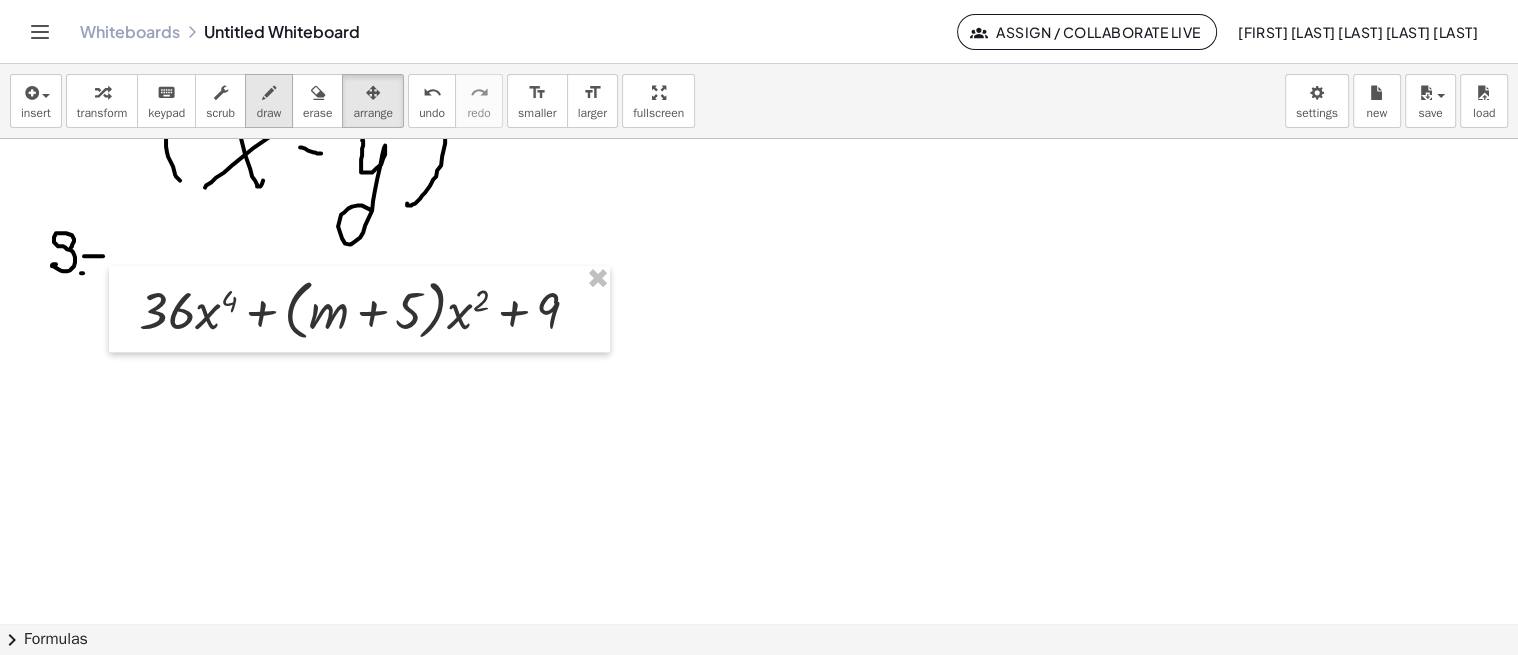click on "draw" at bounding box center (269, 113) 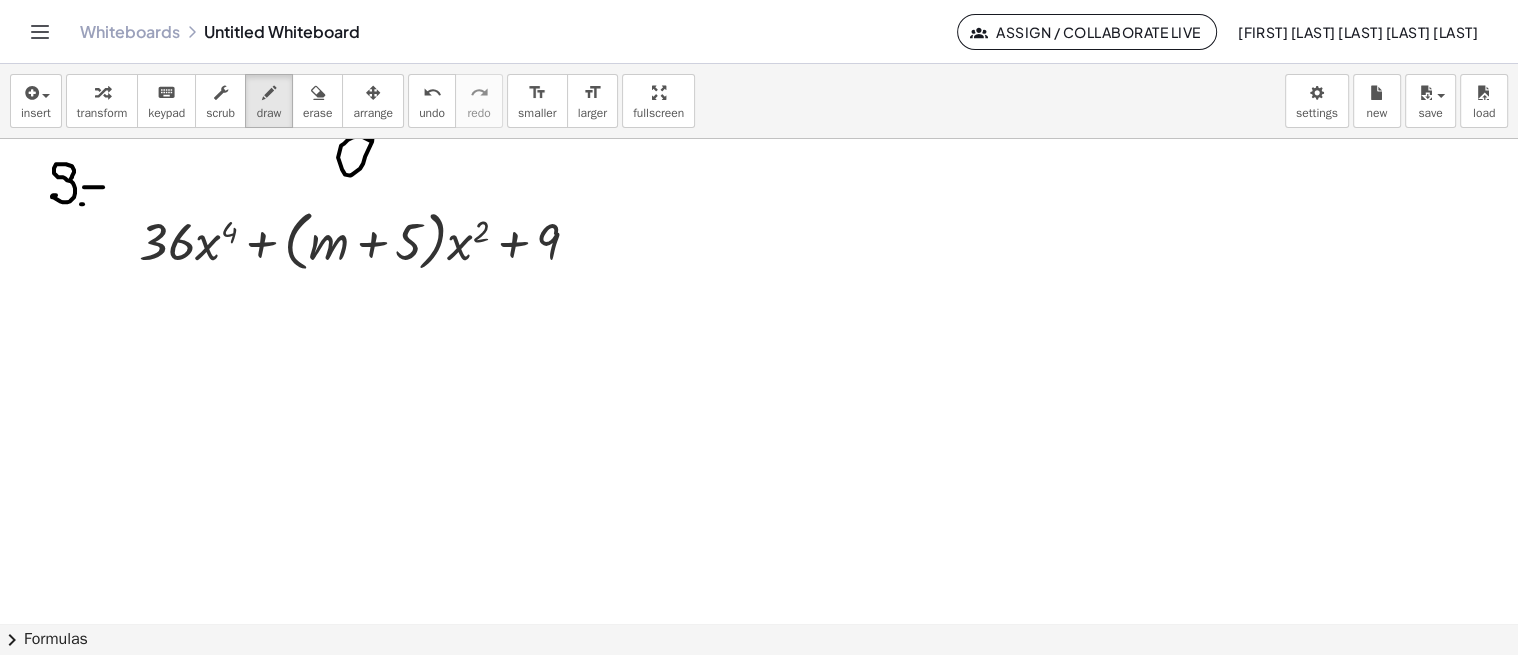 scroll, scrollTop: 1302, scrollLeft: 0, axis: vertical 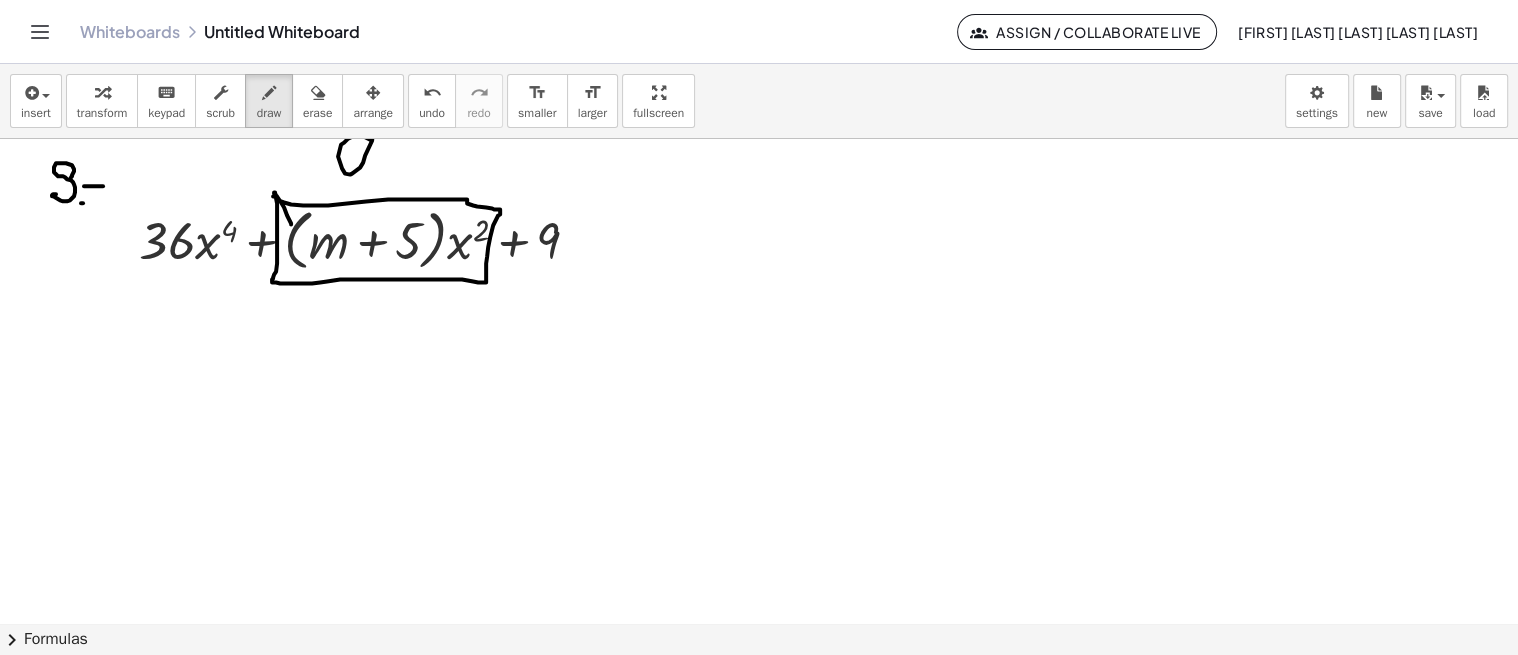 drag, startPoint x: 291, startPoint y: 223, endPoint x: 277, endPoint y: 207, distance: 21.260292 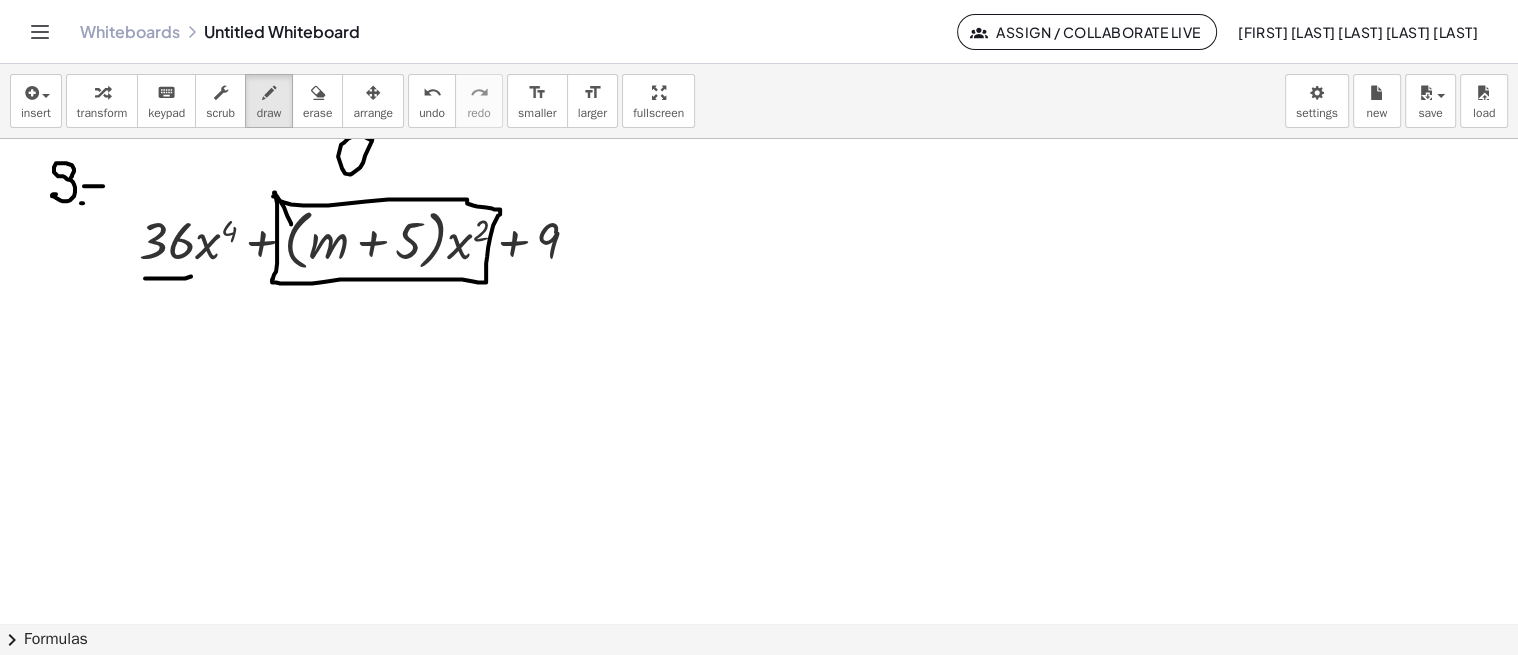 drag, startPoint x: 145, startPoint y: 277, endPoint x: 217, endPoint y: 268, distance: 72.56032 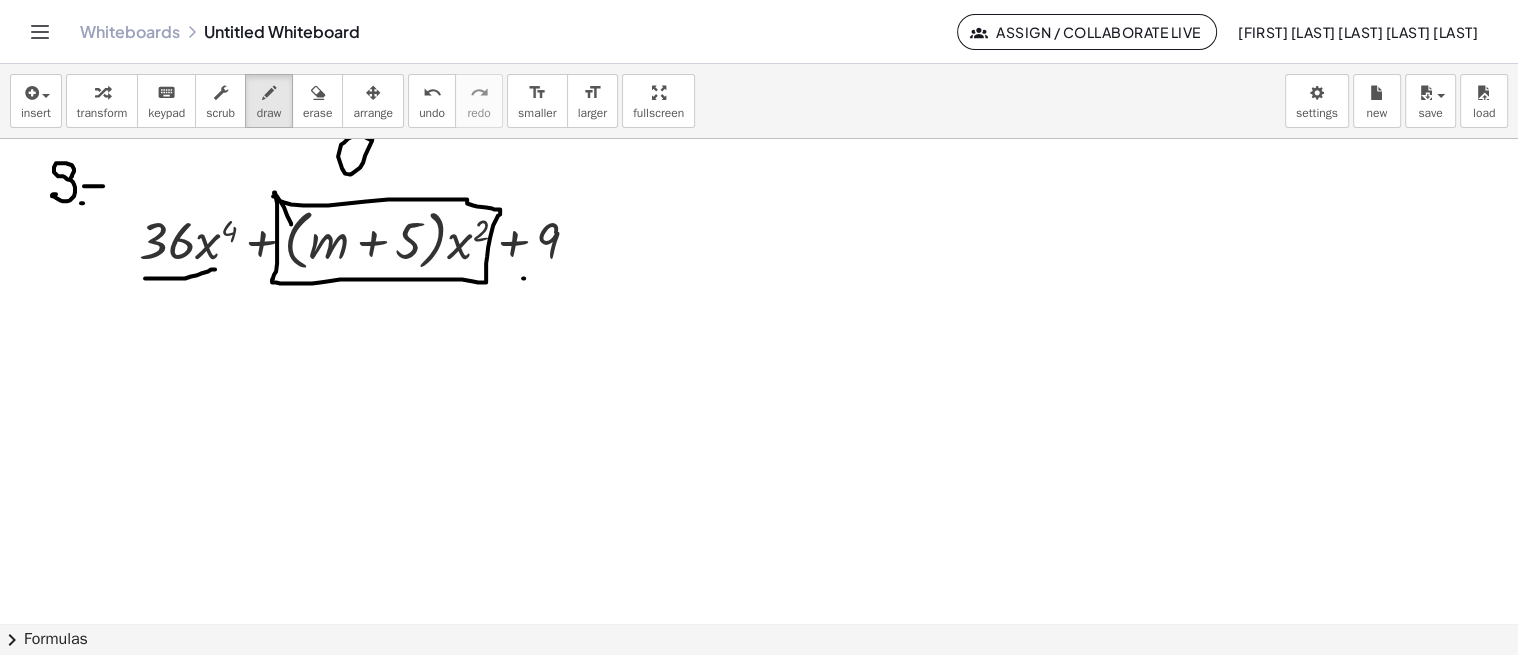 click at bounding box center [759, -194] 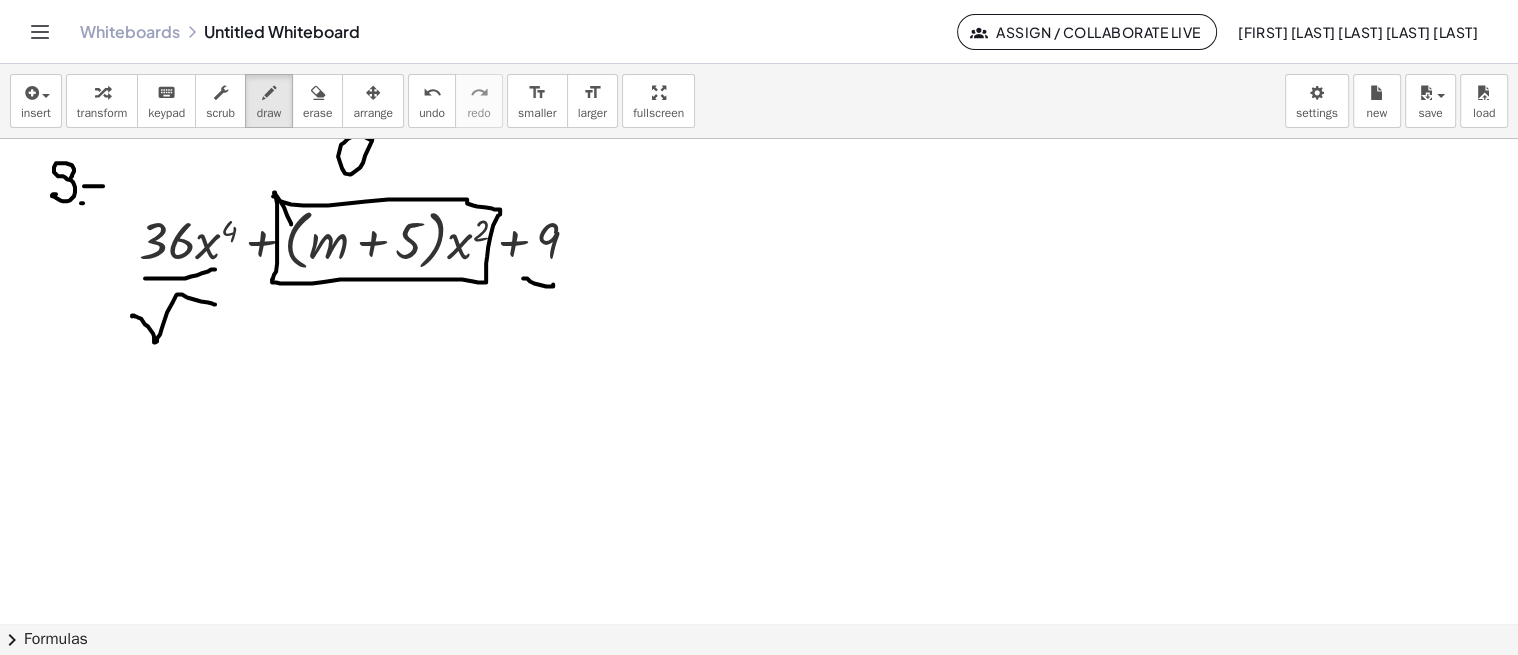 drag, startPoint x: 134, startPoint y: 314, endPoint x: 215, endPoint y: 303, distance: 81.7435 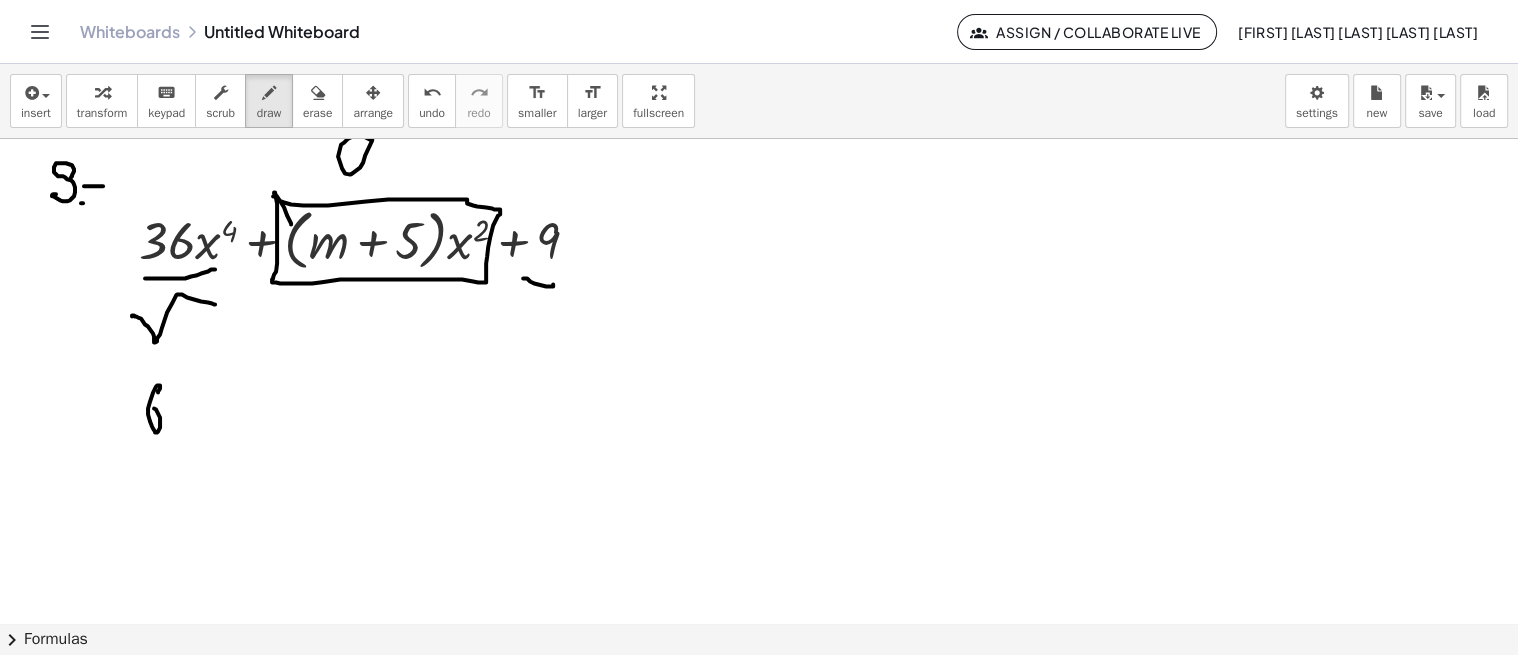 drag, startPoint x: 160, startPoint y: 384, endPoint x: 153, endPoint y: 410, distance: 26.925823 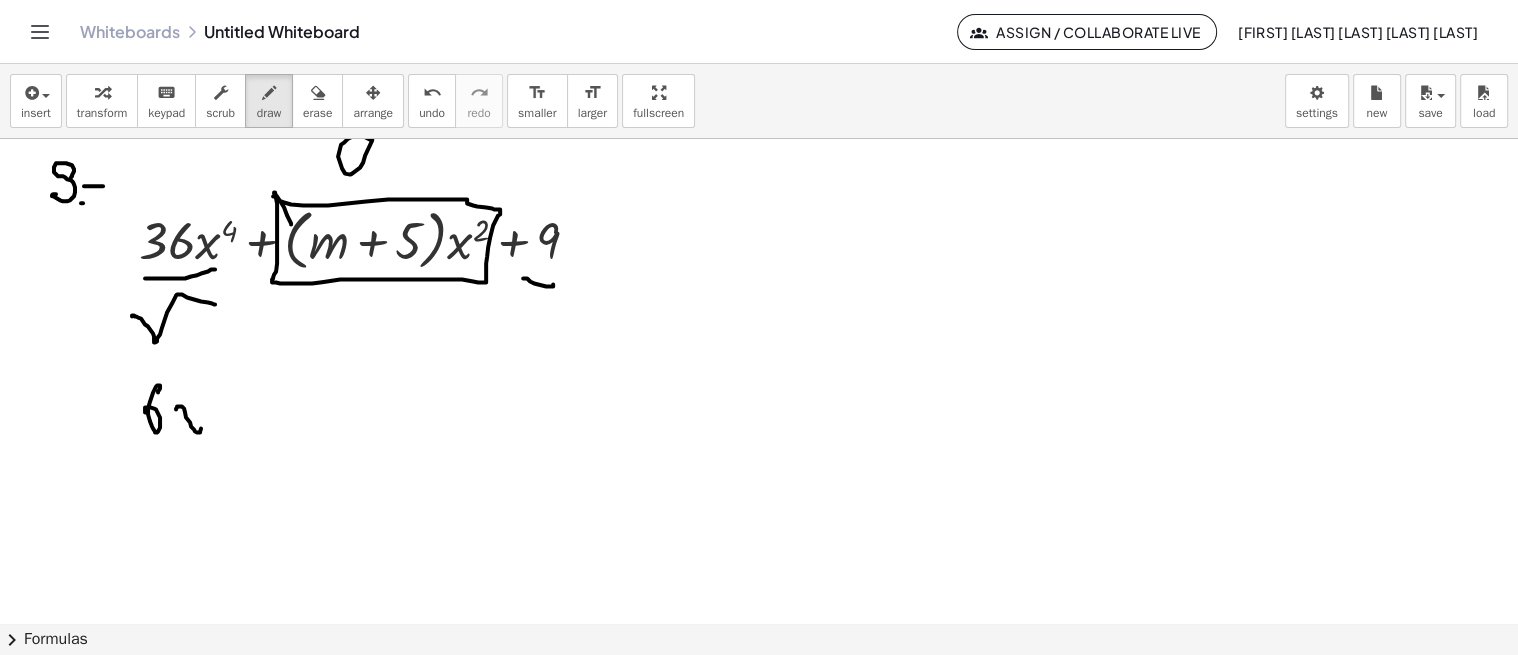 drag, startPoint x: 176, startPoint y: 408, endPoint x: 198, endPoint y: 405, distance: 22.203604 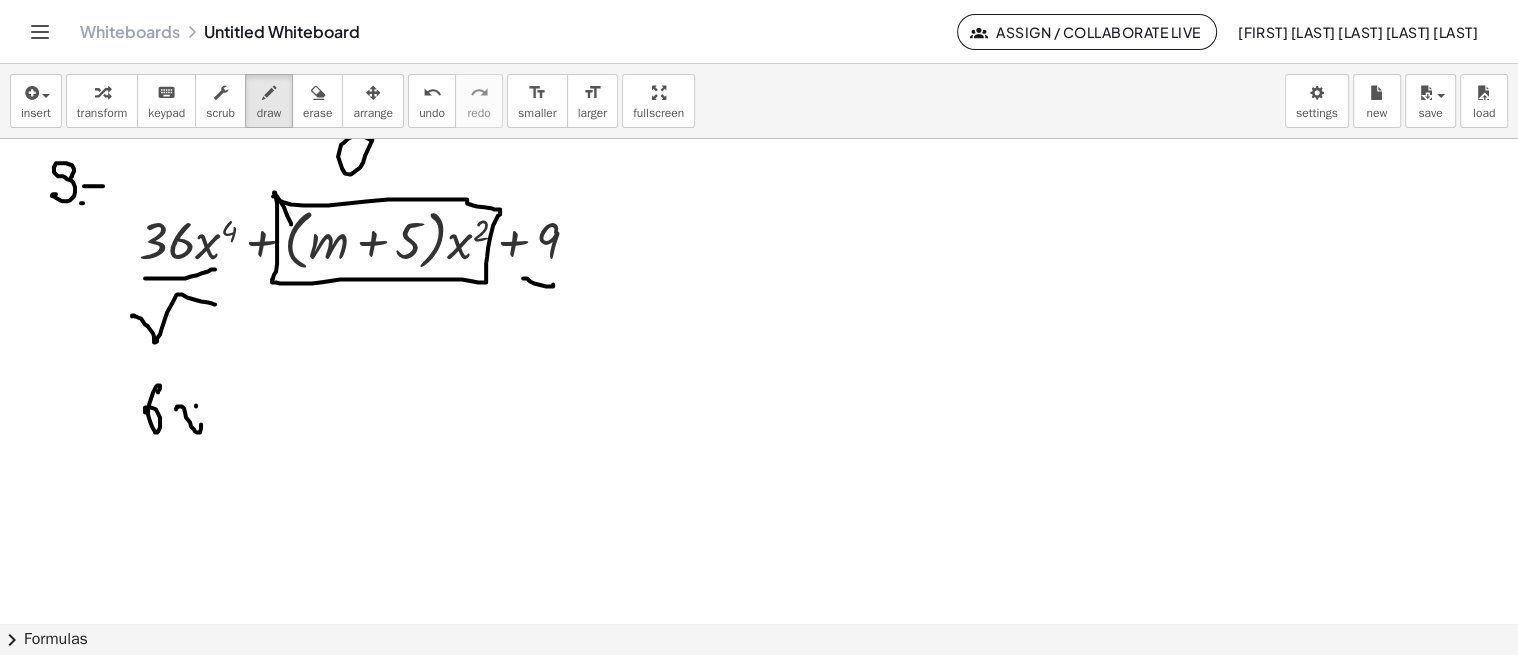 drag, startPoint x: 196, startPoint y: 405, endPoint x: 167, endPoint y: 432, distance: 39.623226 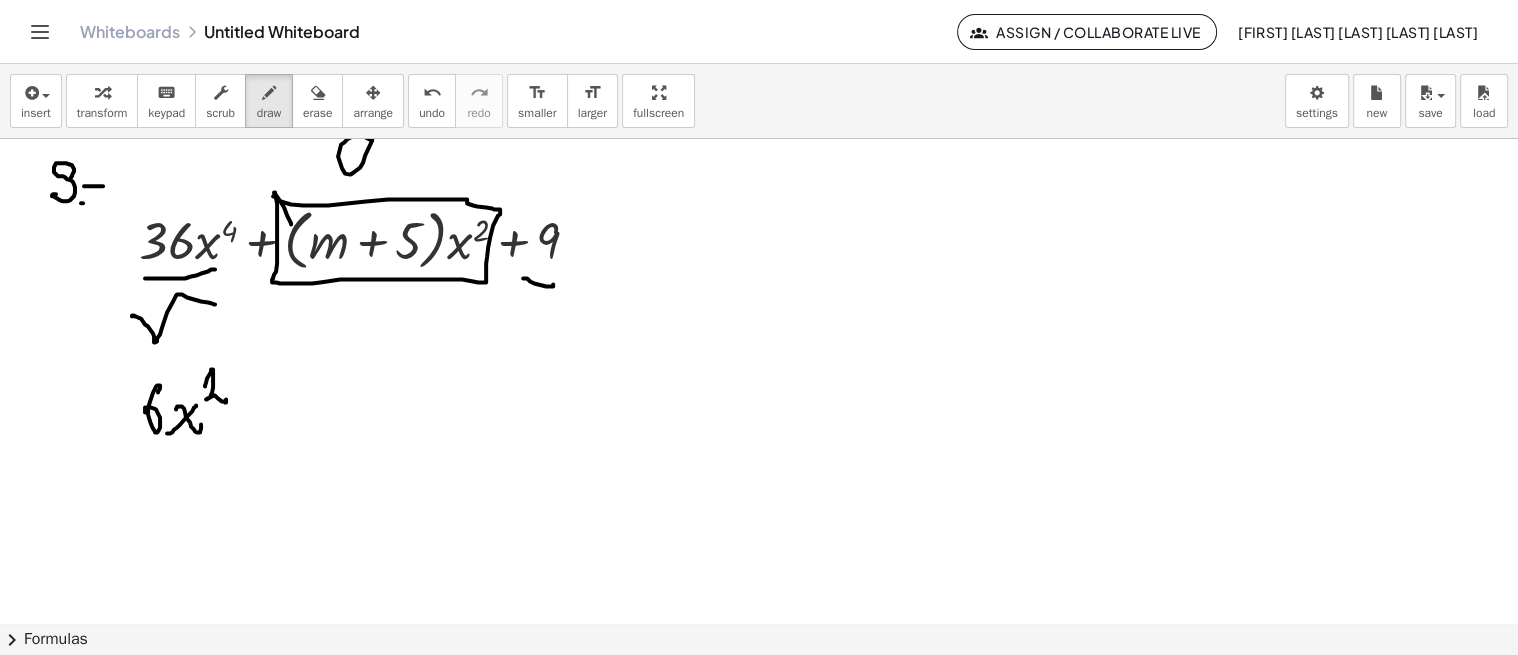 drag, startPoint x: 205, startPoint y: 384, endPoint x: 226, endPoint y: 388, distance: 21.377558 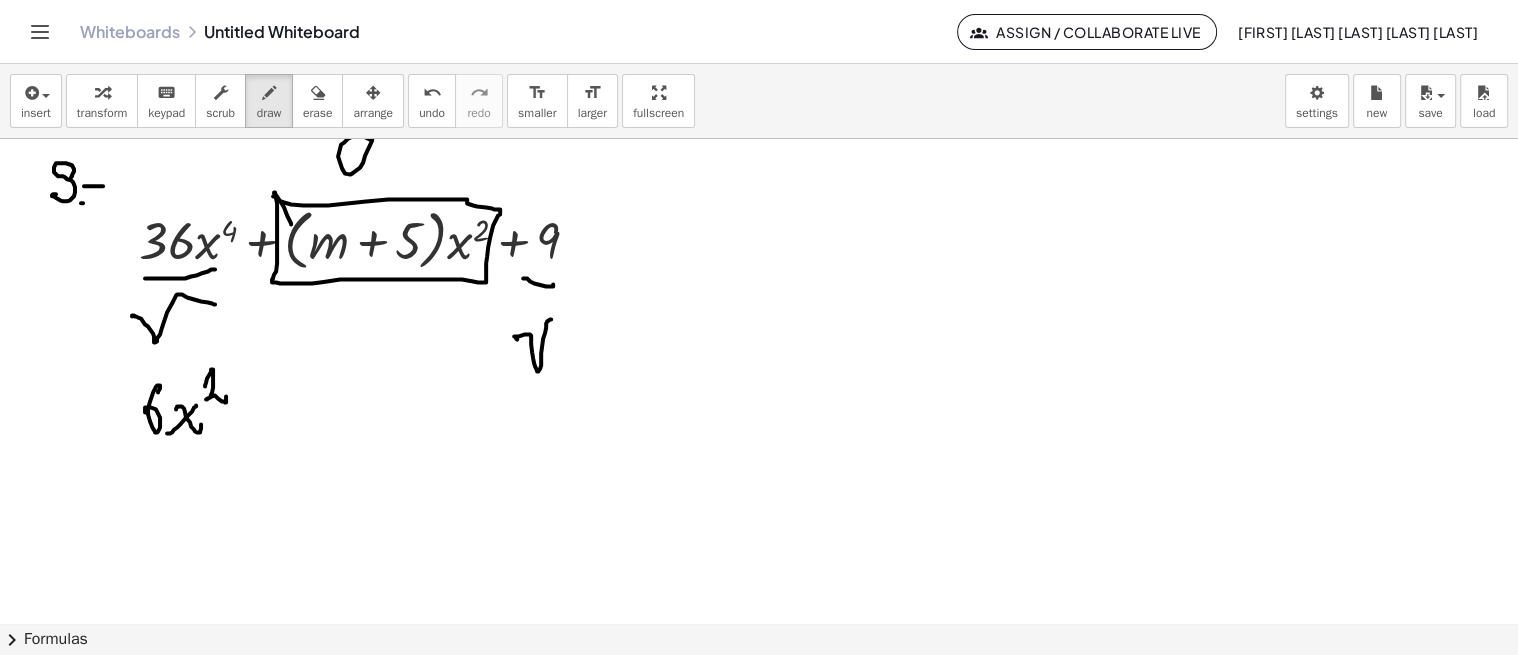 drag, startPoint x: 516, startPoint y: 337, endPoint x: 605, endPoint y: 327, distance: 89.560036 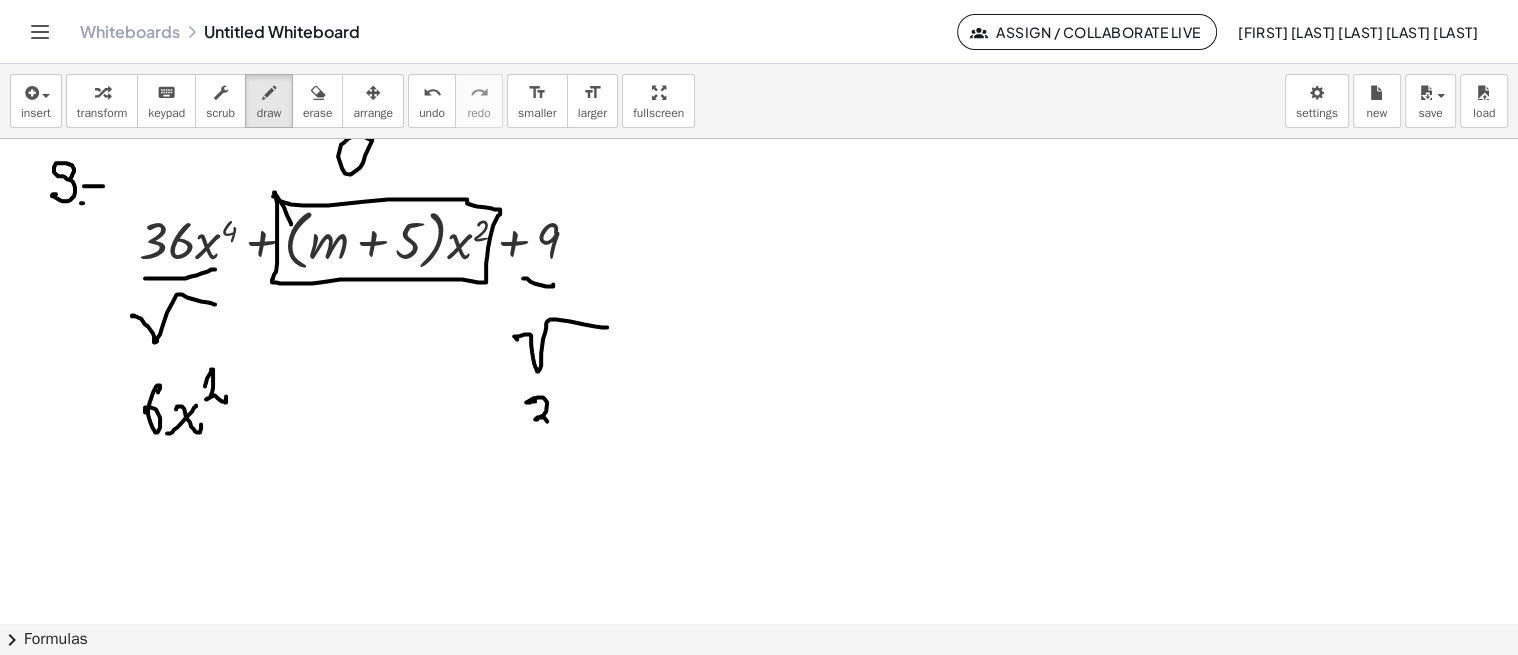 drag, startPoint x: 526, startPoint y: 401, endPoint x: 503, endPoint y: 420, distance: 29.832869 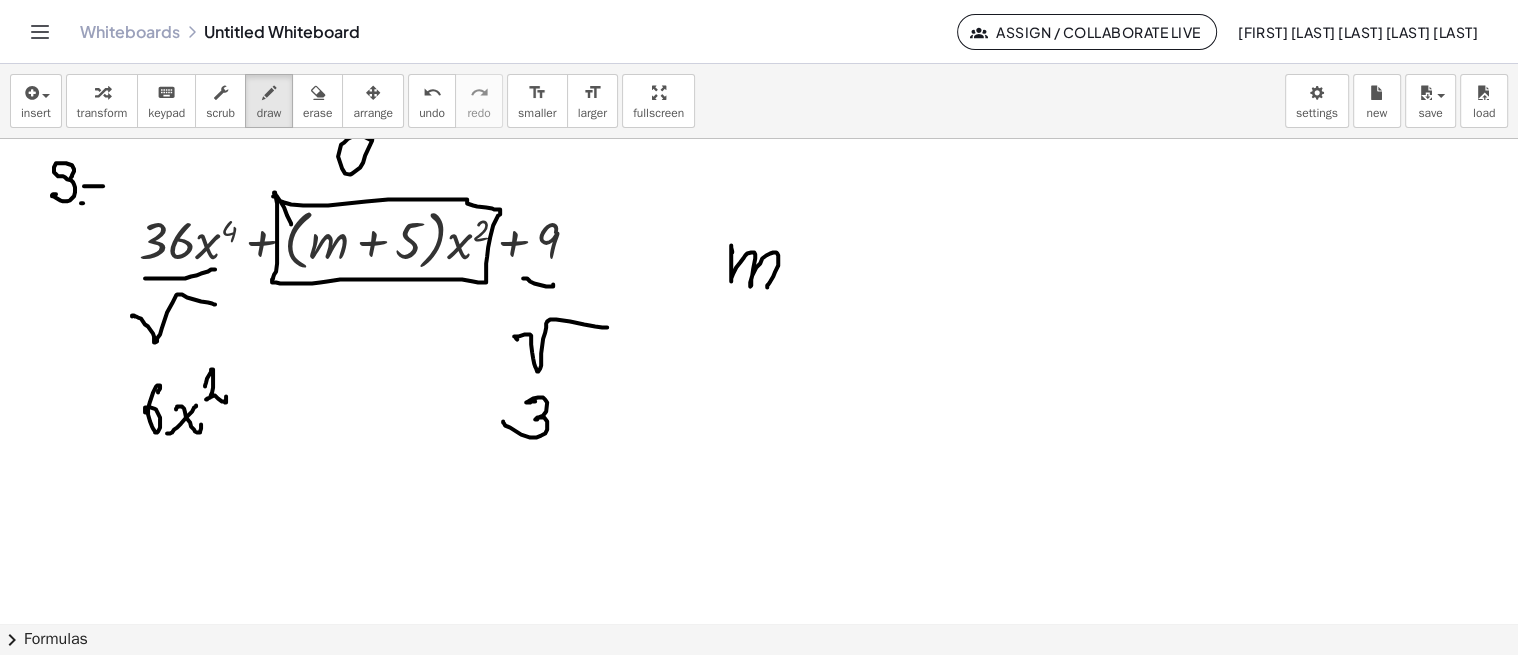 drag, startPoint x: 731, startPoint y: 245, endPoint x: 817, endPoint y: 287, distance: 95.707886 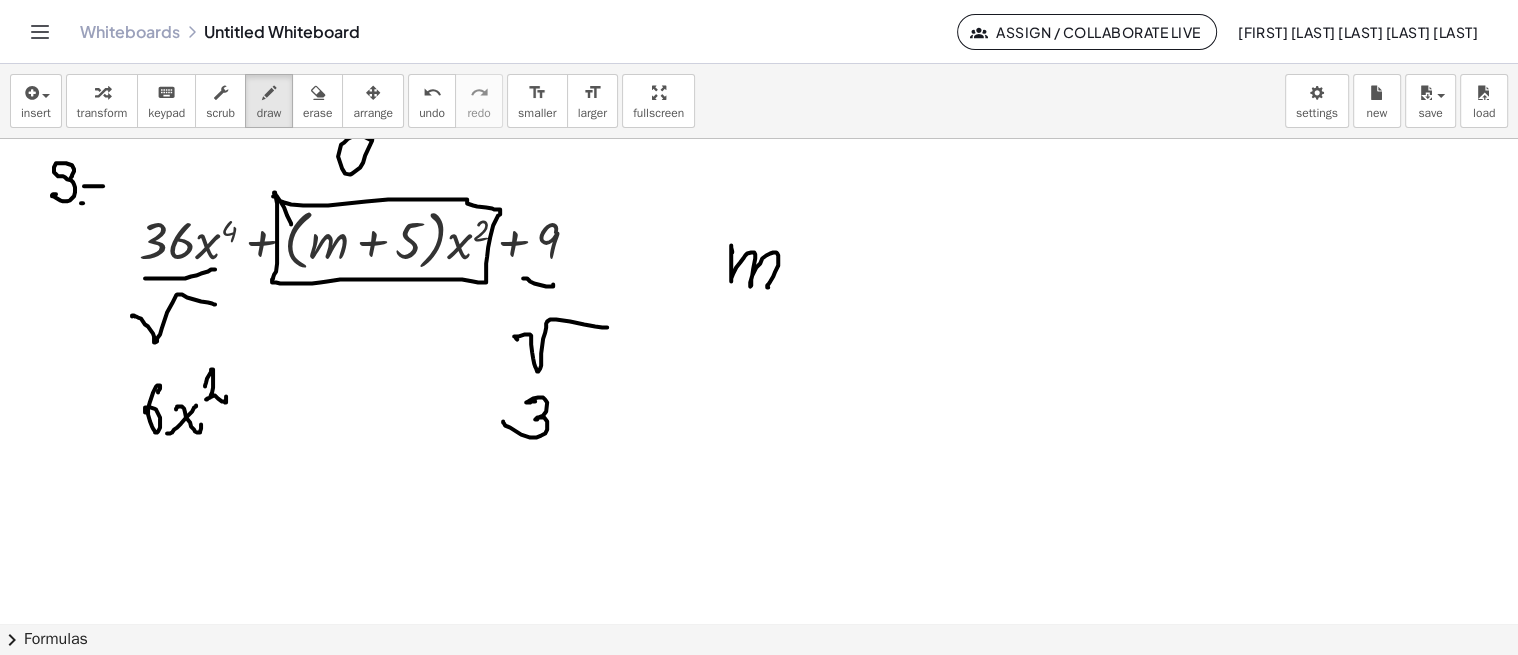 drag, startPoint x: 800, startPoint y: 262, endPoint x: 812, endPoint y: 266, distance: 12.649111 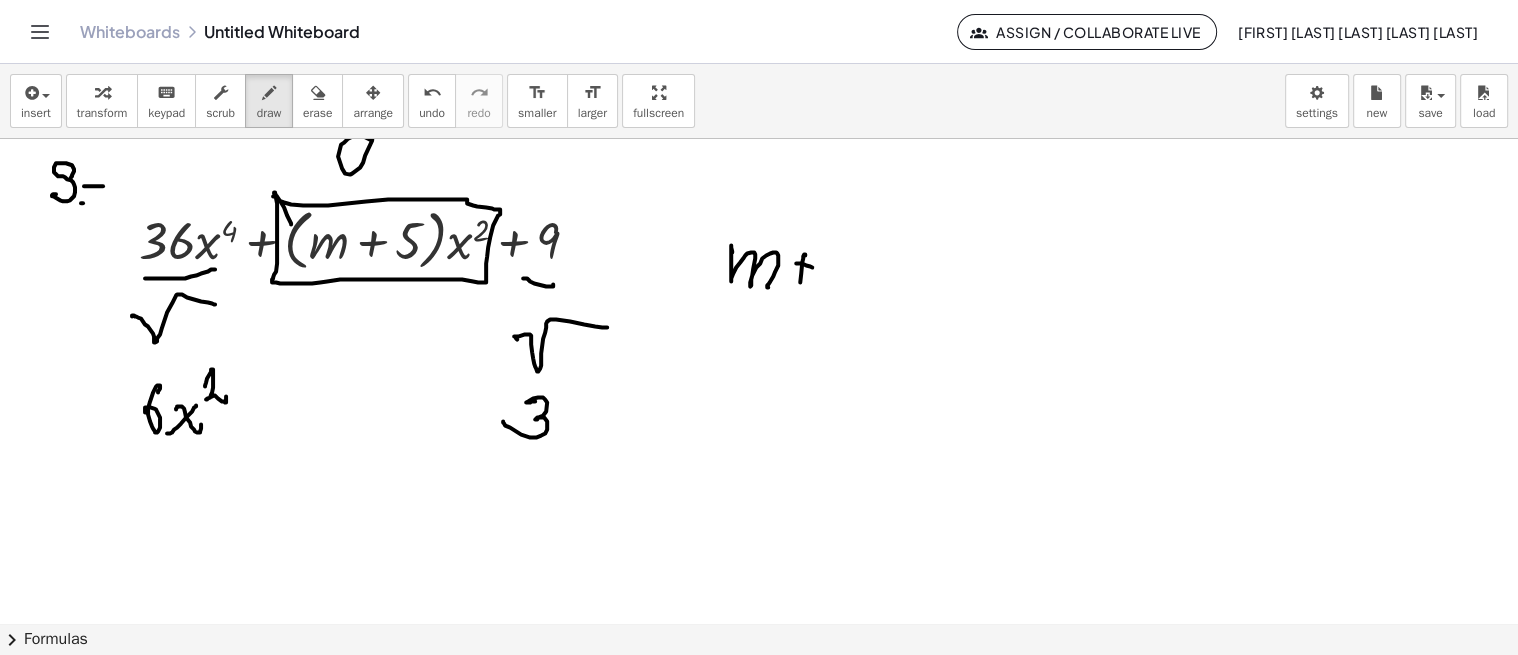 drag, startPoint x: 800, startPoint y: 281, endPoint x: 810, endPoint y: 280, distance: 10.049875 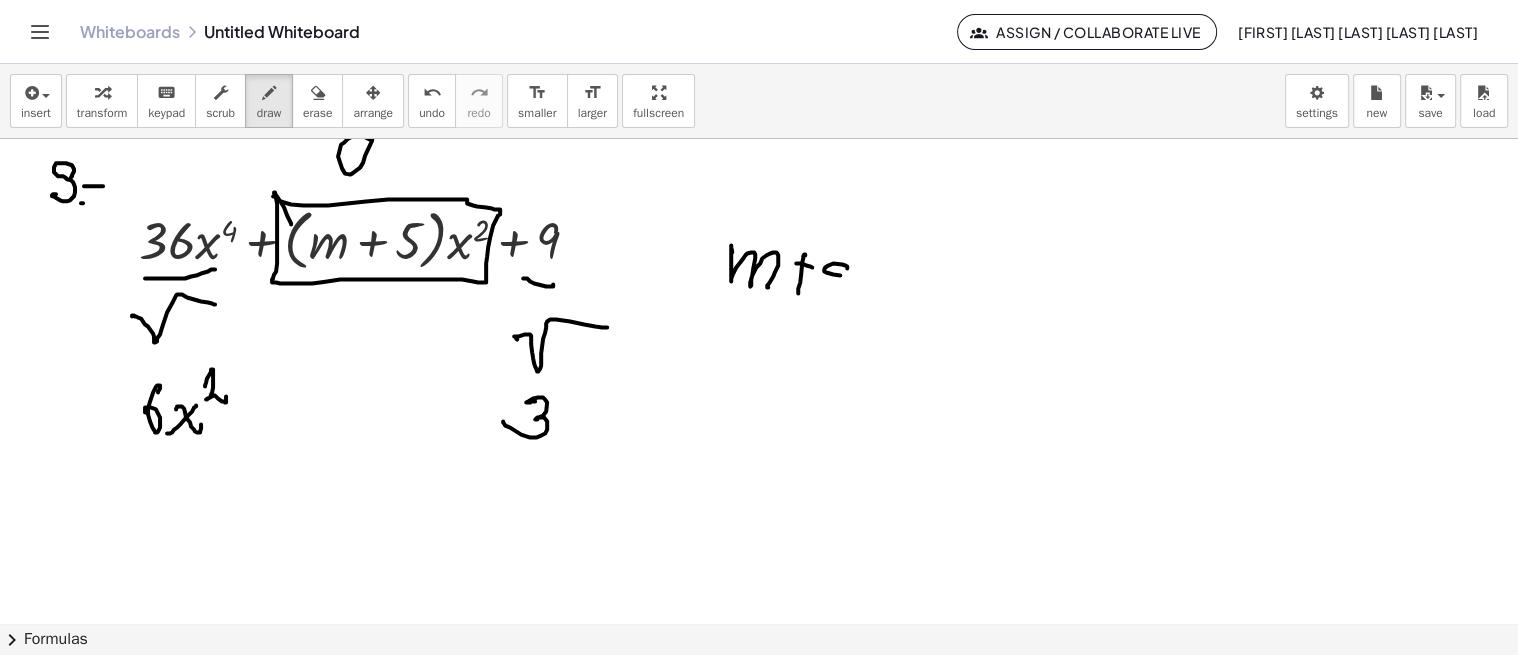 drag, startPoint x: 847, startPoint y: 266, endPoint x: 818, endPoint y: 287, distance: 35.805027 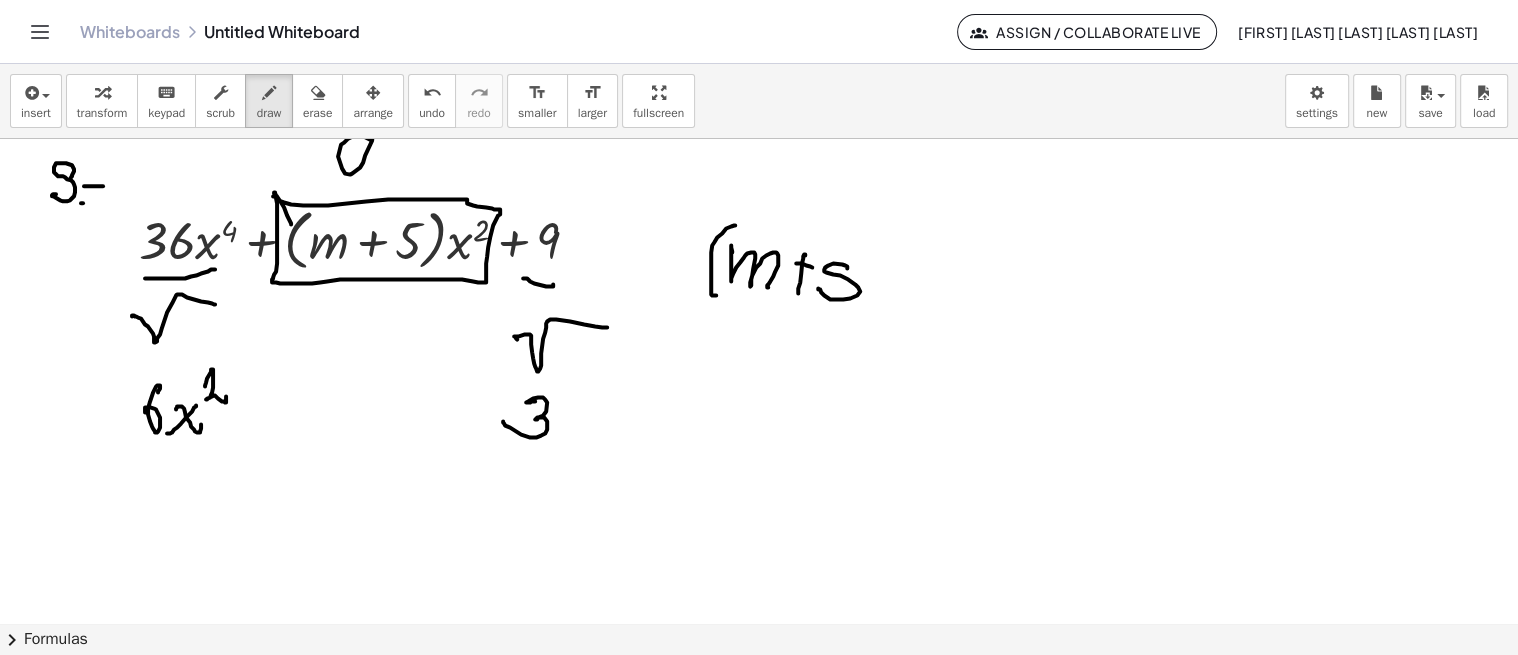 drag, startPoint x: 731, startPoint y: 225, endPoint x: 725, endPoint y: 292, distance: 67.26812 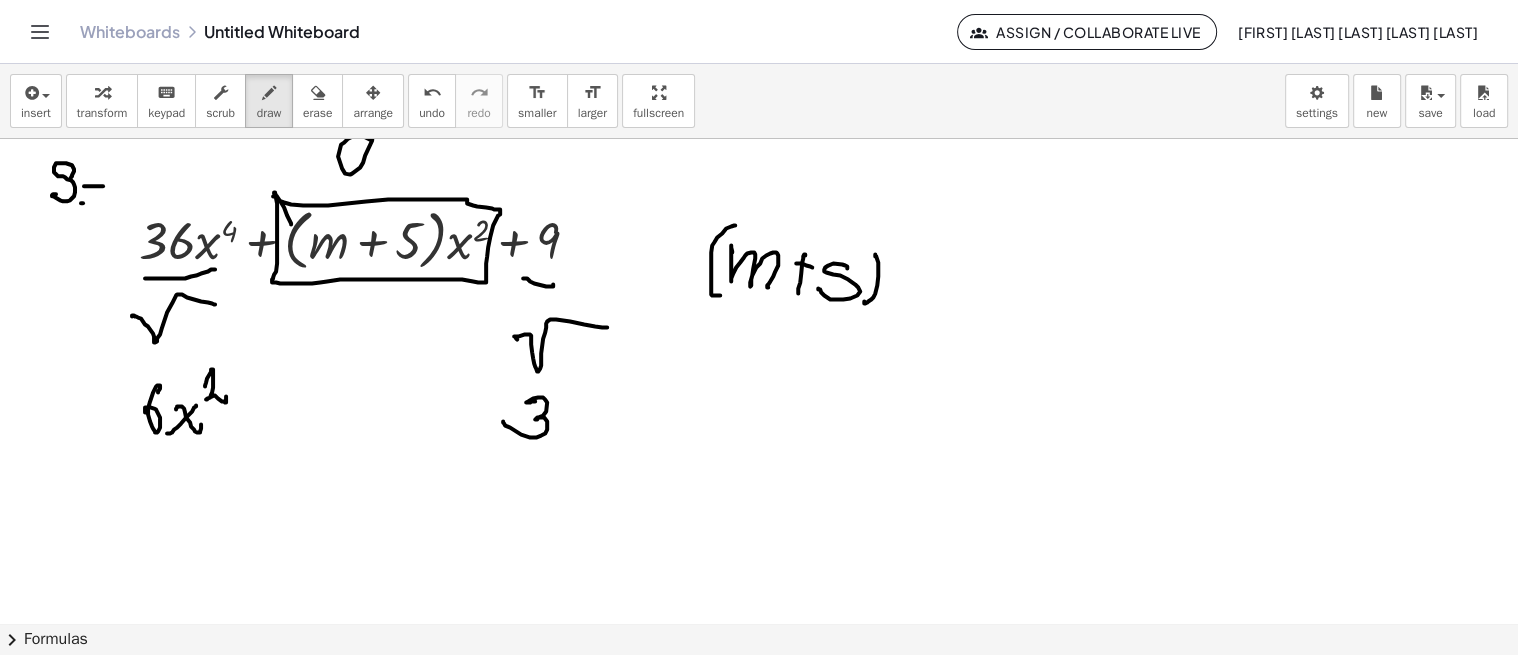 drag, startPoint x: 875, startPoint y: 255, endPoint x: 886, endPoint y: 286, distance: 32.89377 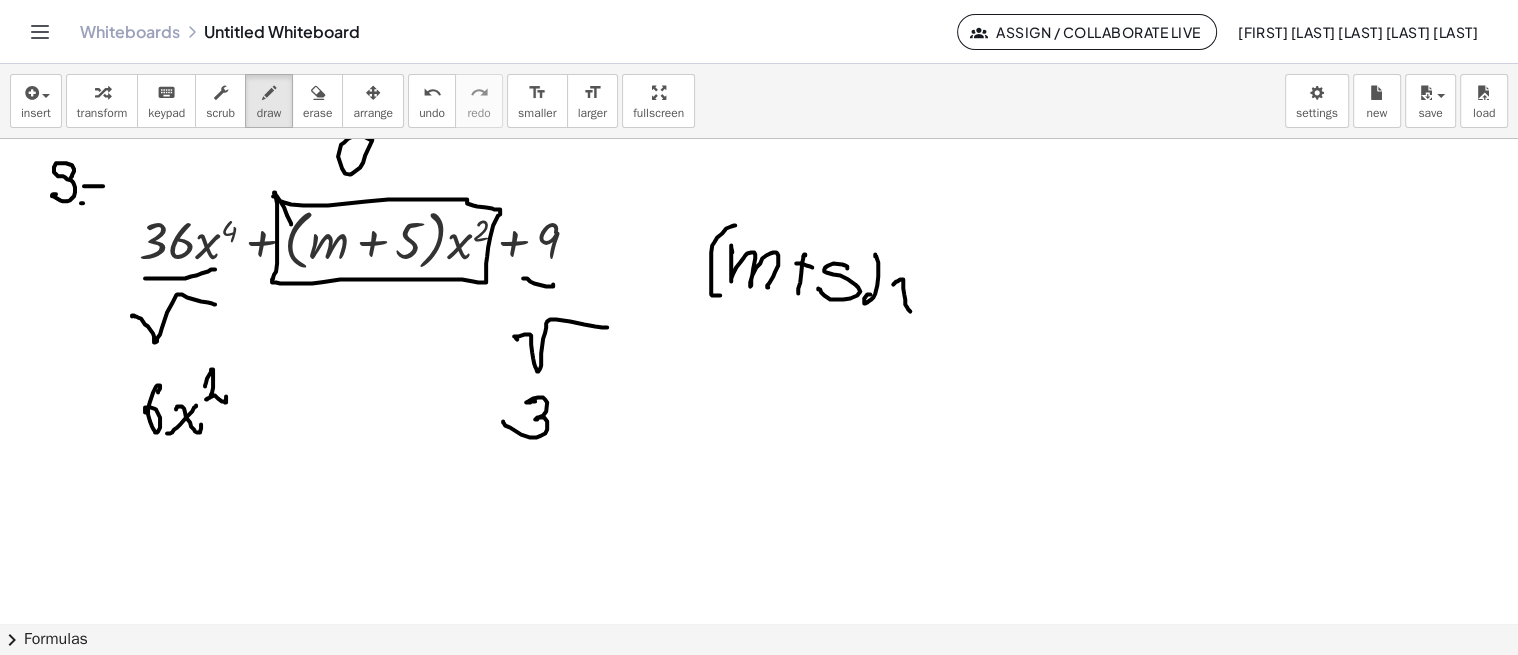 drag, startPoint x: 893, startPoint y: 283, endPoint x: 912, endPoint y: 306, distance: 29.832869 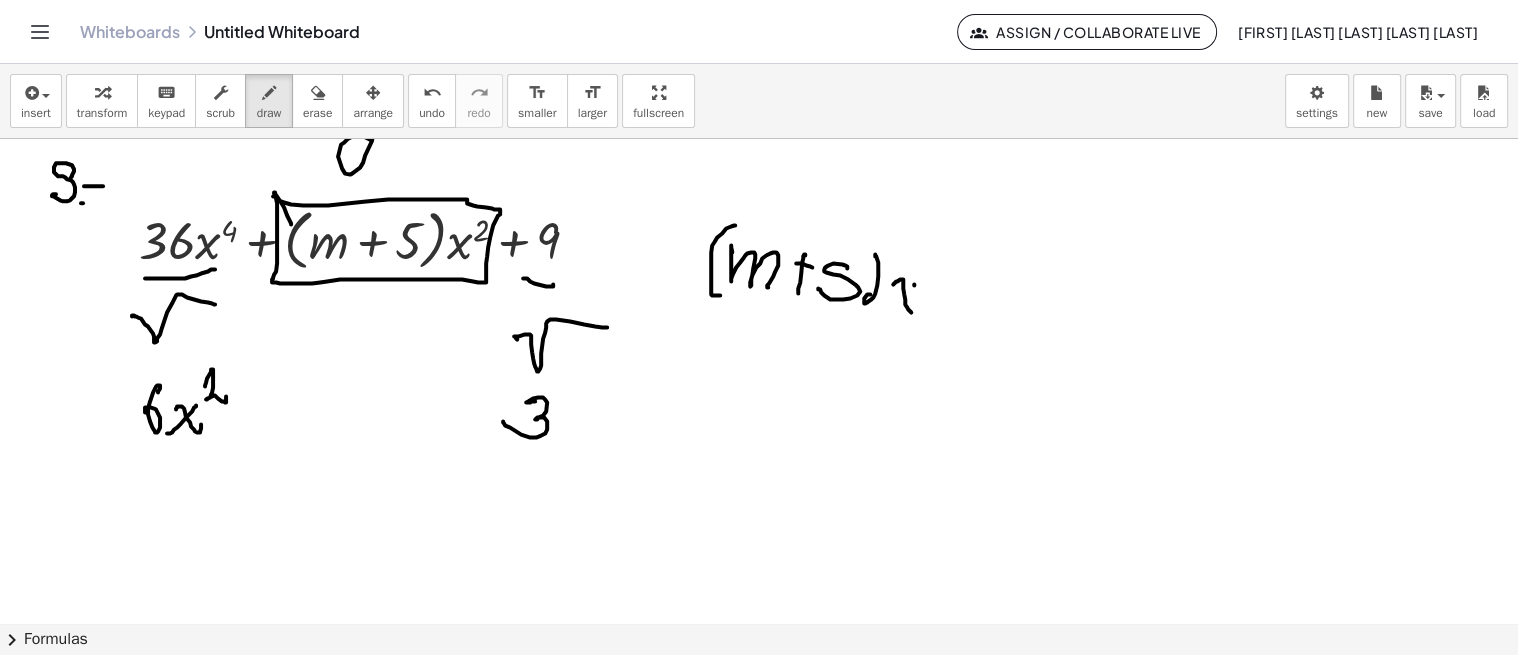 drag, startPoint x: 914, startPoint y: 283, endPoint x: 885, endPoint y: 305, distance: 36.40055 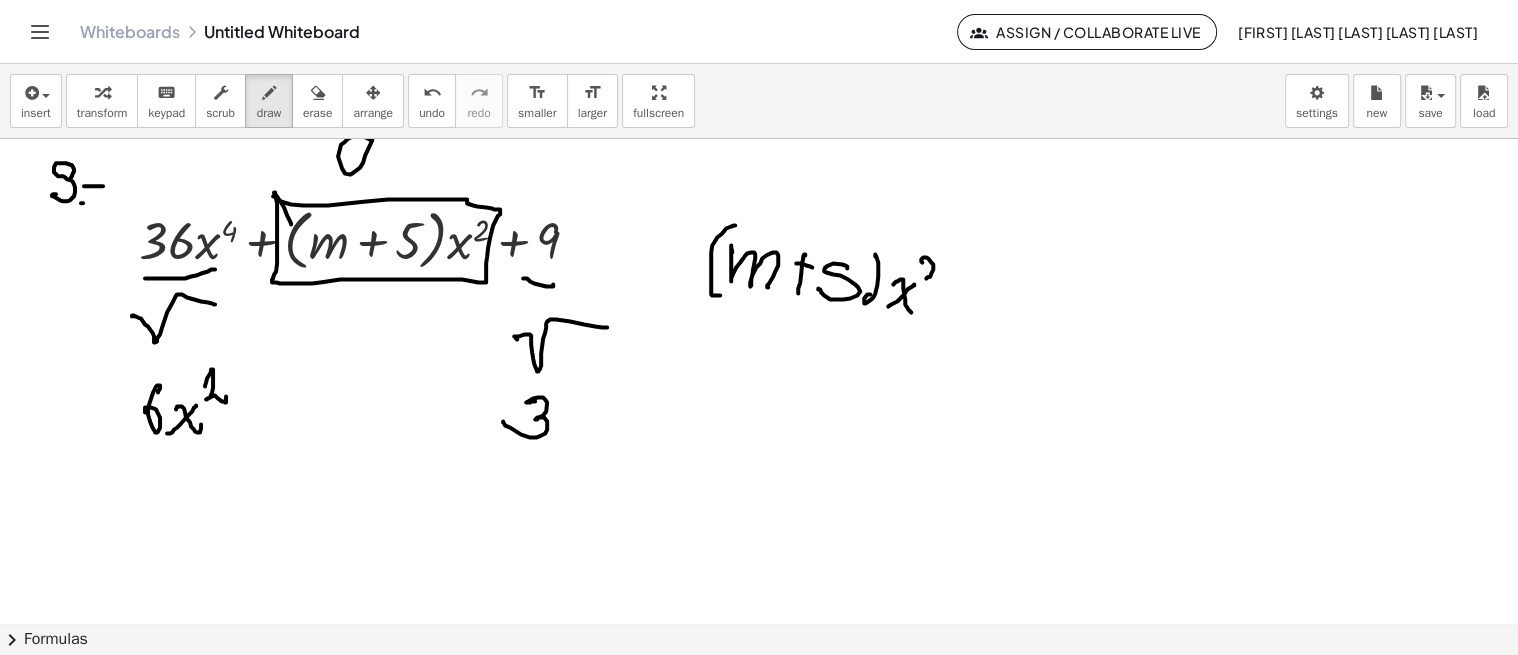 drag, startPoint x: 922, startPoint y: 261, endPoint x: 934, endPoint y: 278, distance: 20.808653 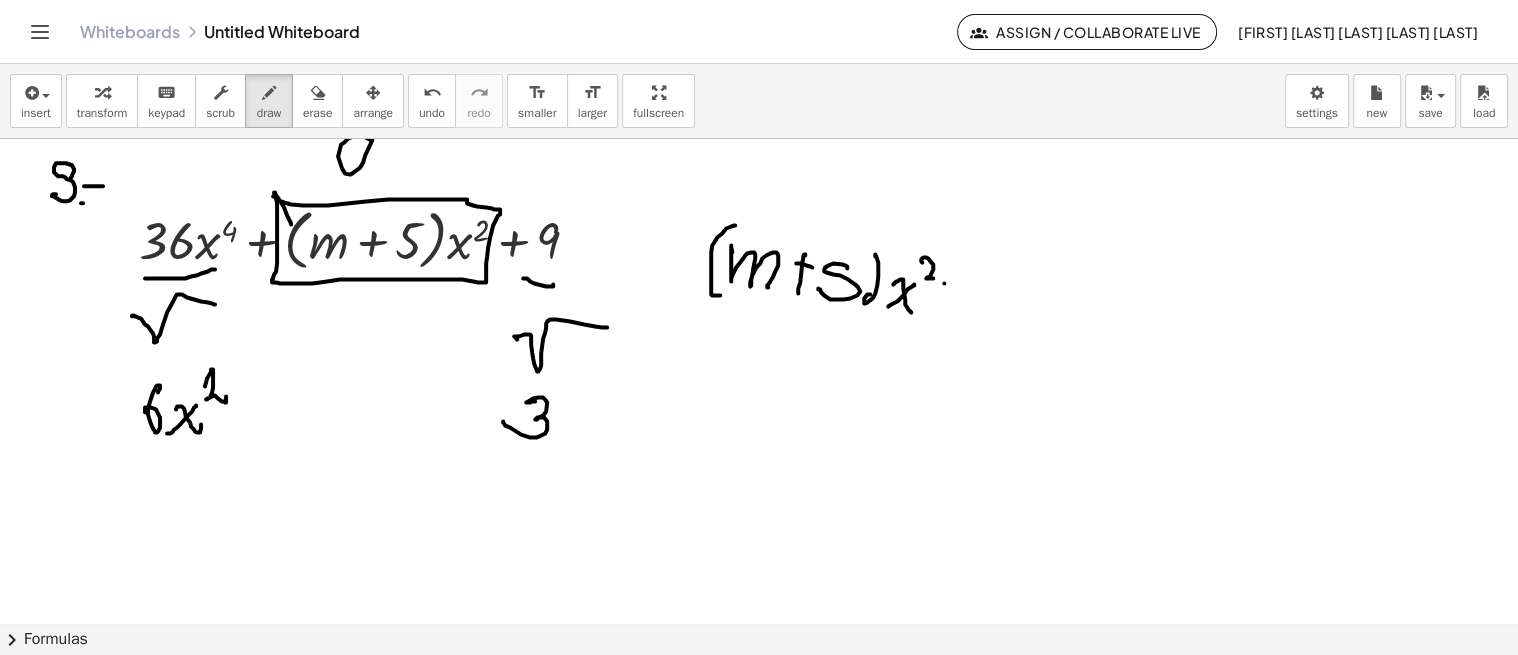 click at bounding box center (759, -194) 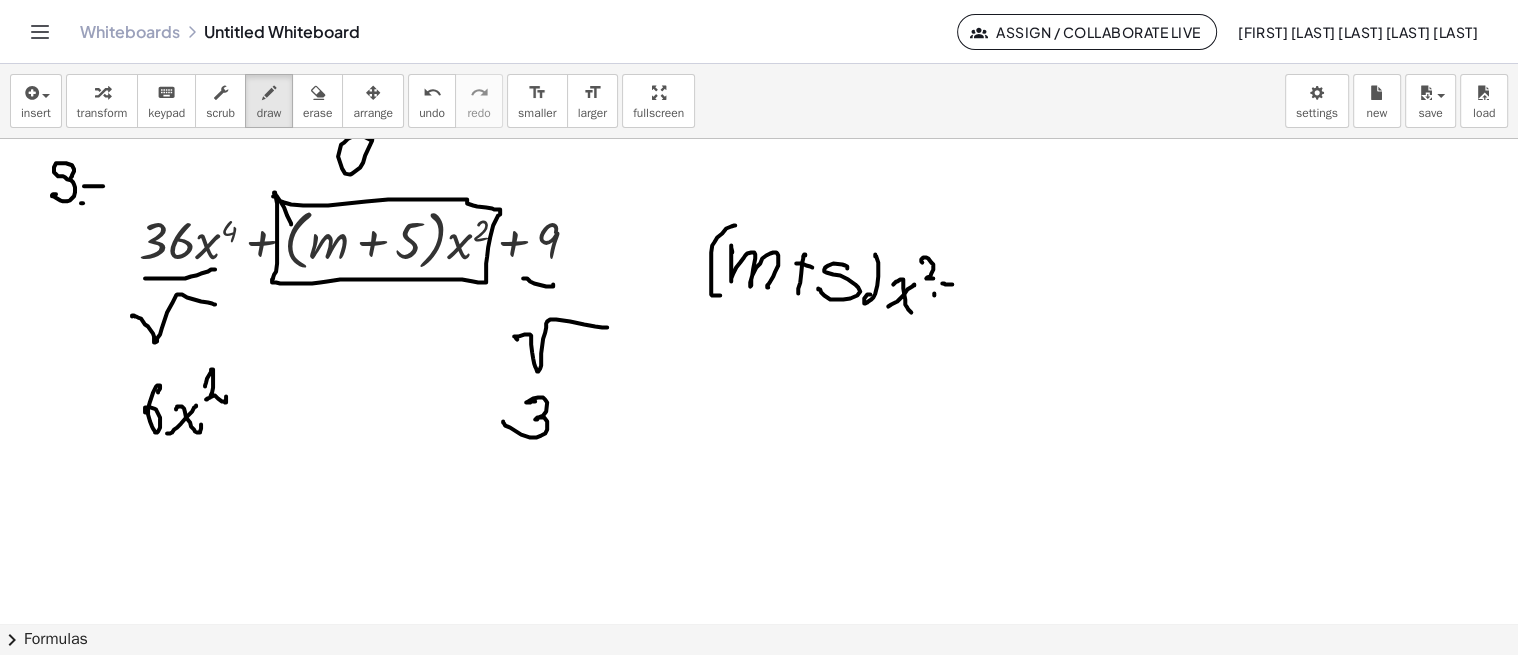 drag, startPoint x: 934, startPoint y: 293, endPoint x: 950, endPoint y: 292, distance: 16.03122 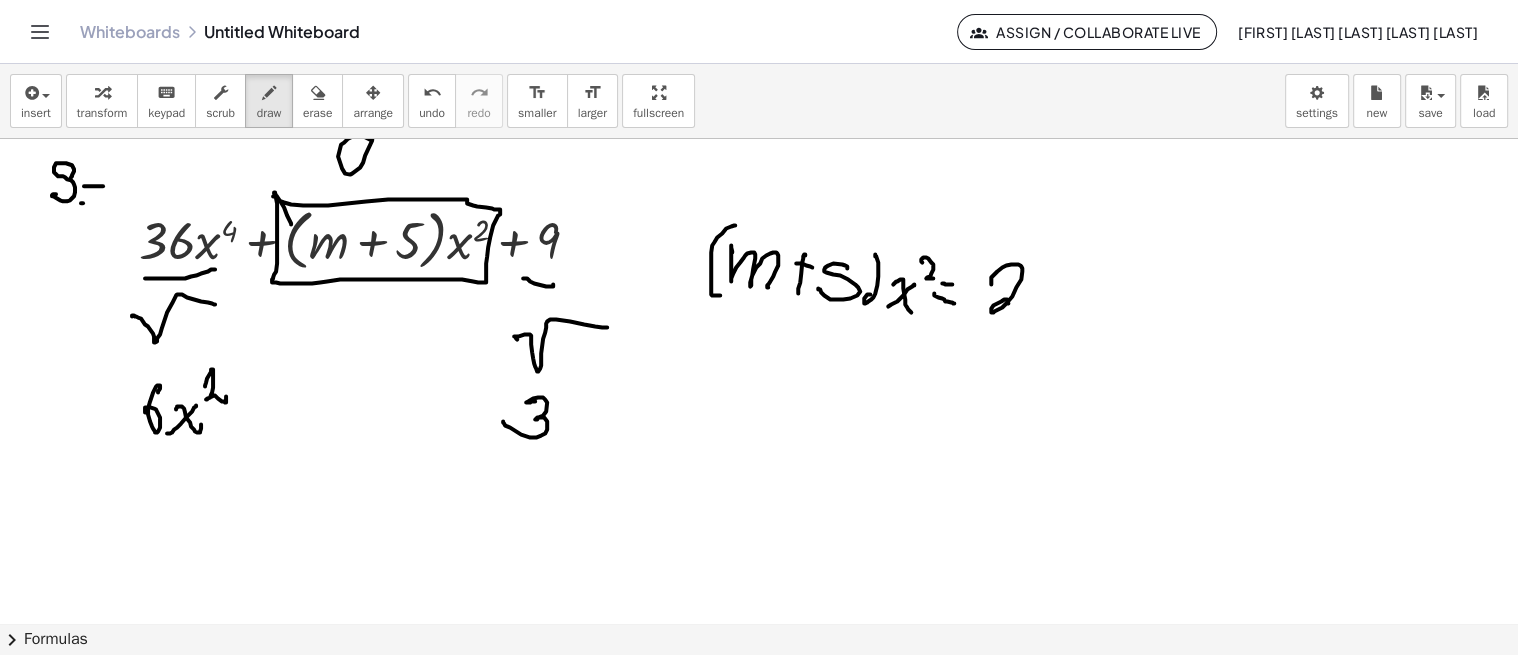 drag, startPoint x: 993, startPoint y: 274, endPoint x: 1018, endPoint y: 306, distance: 40.60788 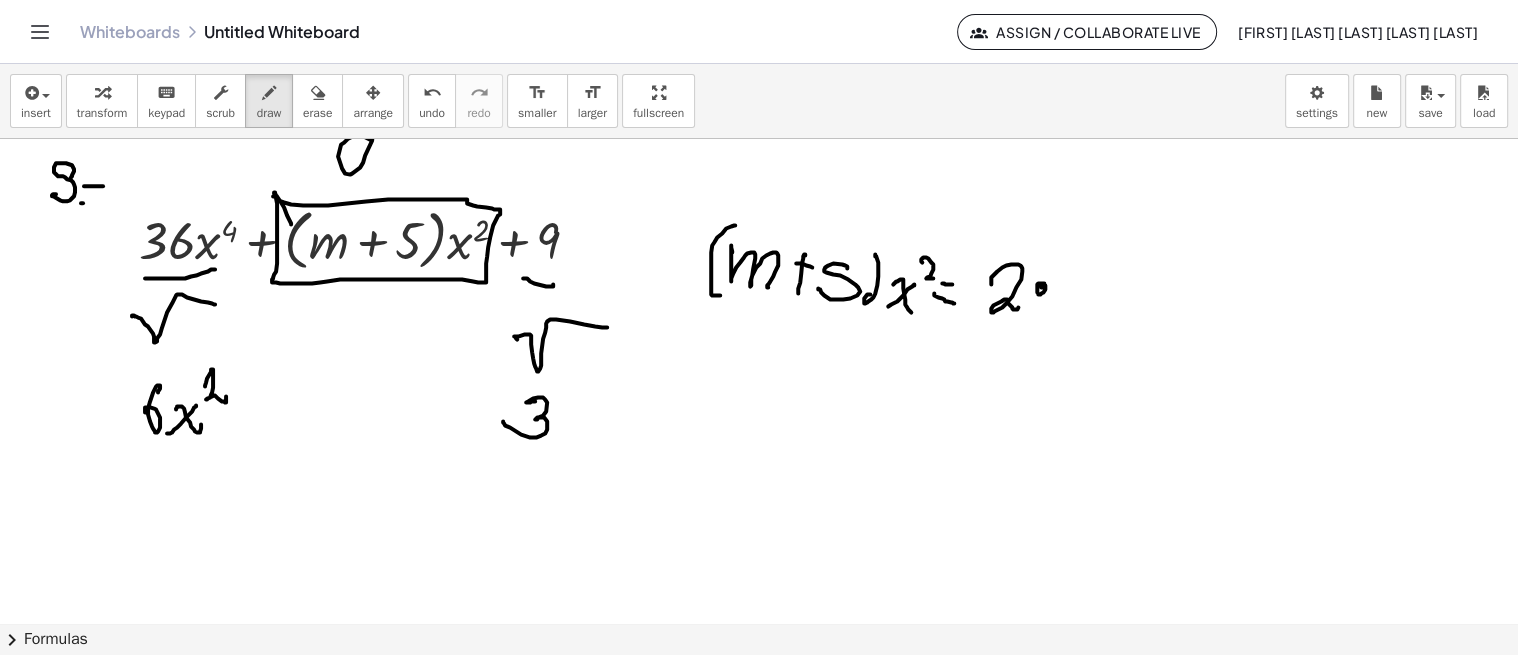 click at bounding box center (759, -194) 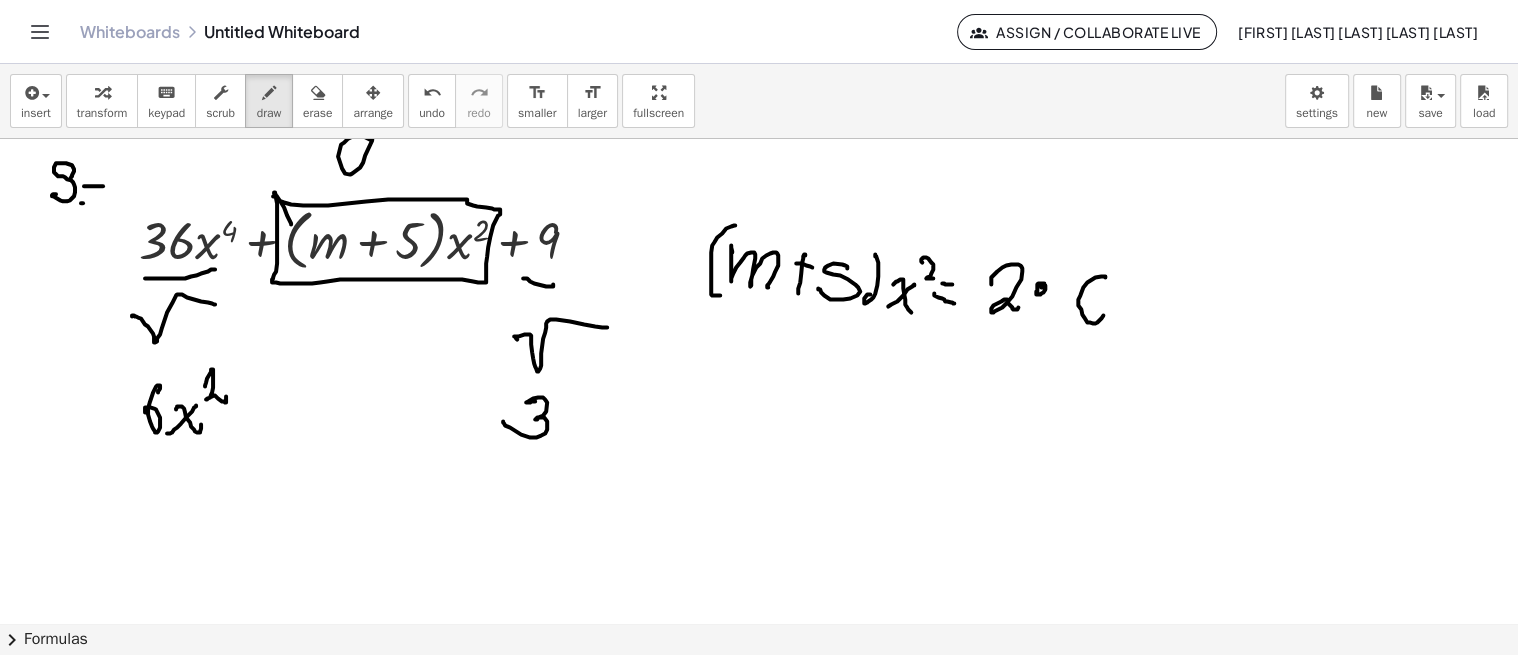 drag, startPoint x: 1103, startPoint y: 275, endPoint x: 1084, endPoint y: 311, distance: 40.706264 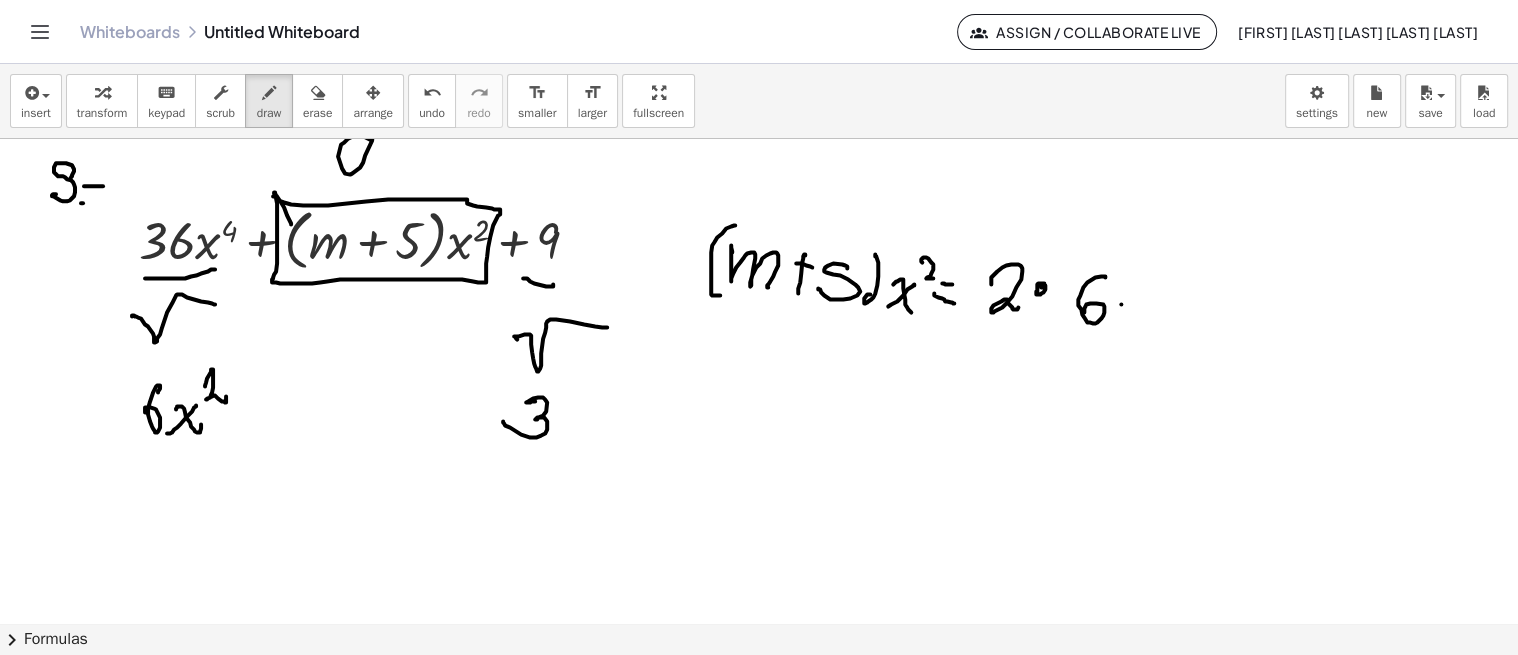 drag, startPoint x: 1121, startPoint y: 303, endPoint x: 1145, endPoint y: 327, distance: 33.941124 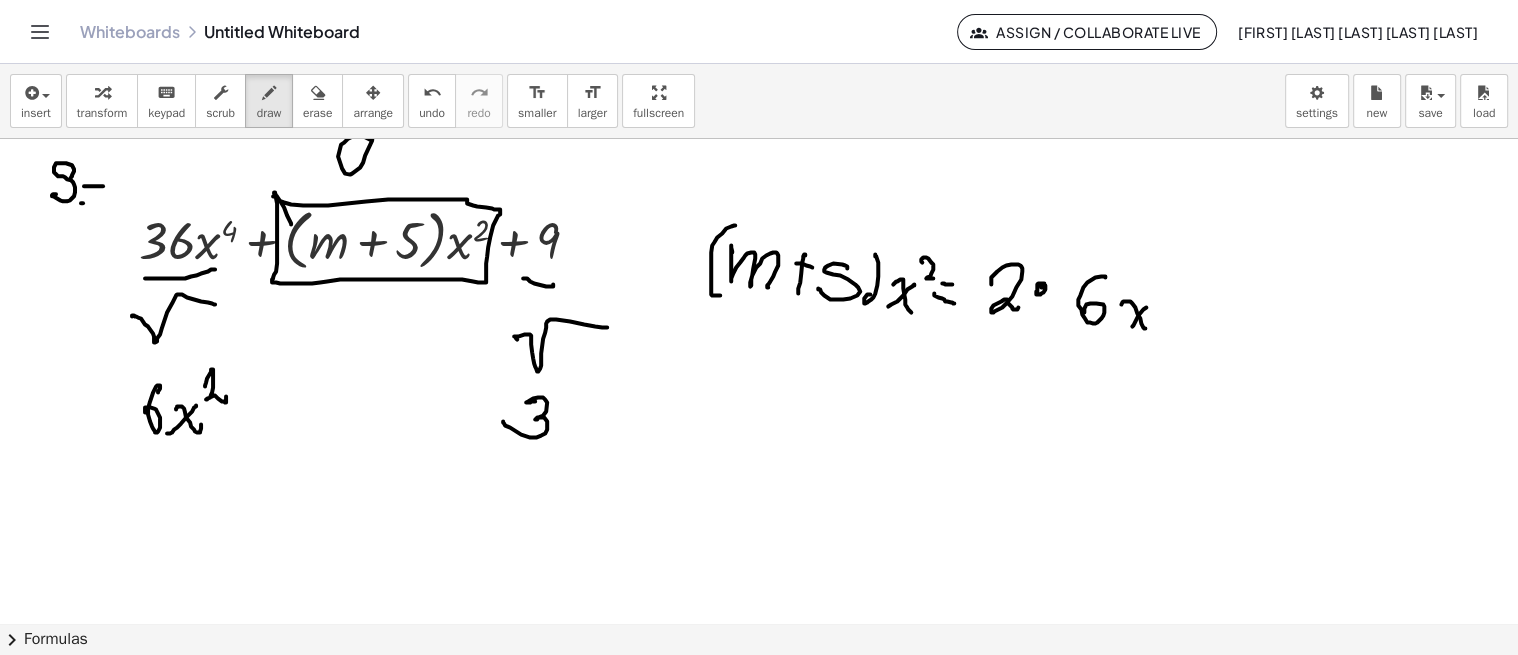 drag, startPoint x: 1133, startPoint y: 324, endPoint x: 1130, endPoint y: 310, distance: 14.3178215 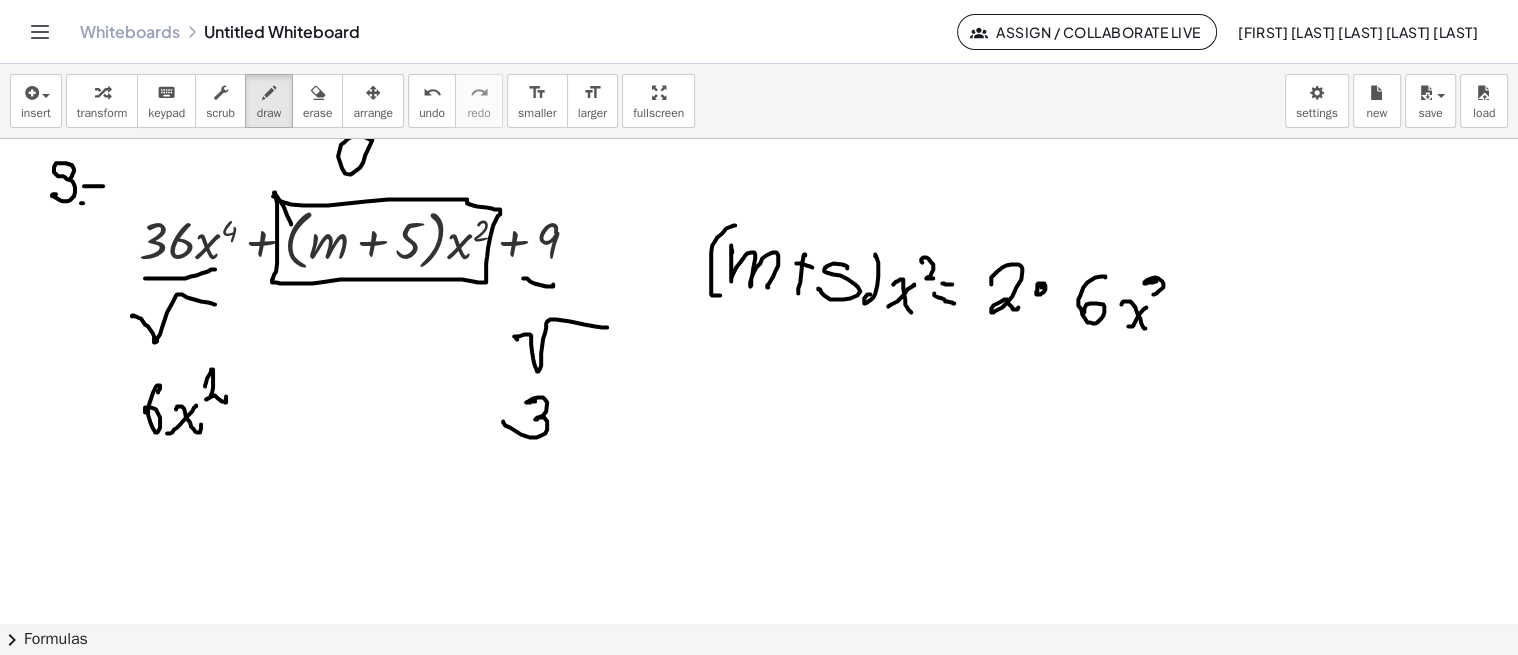 drag, startPoint x: 1144, startPoint y: 282, endPoint x: 1174, endPoint y: 300, distance: 34.98571 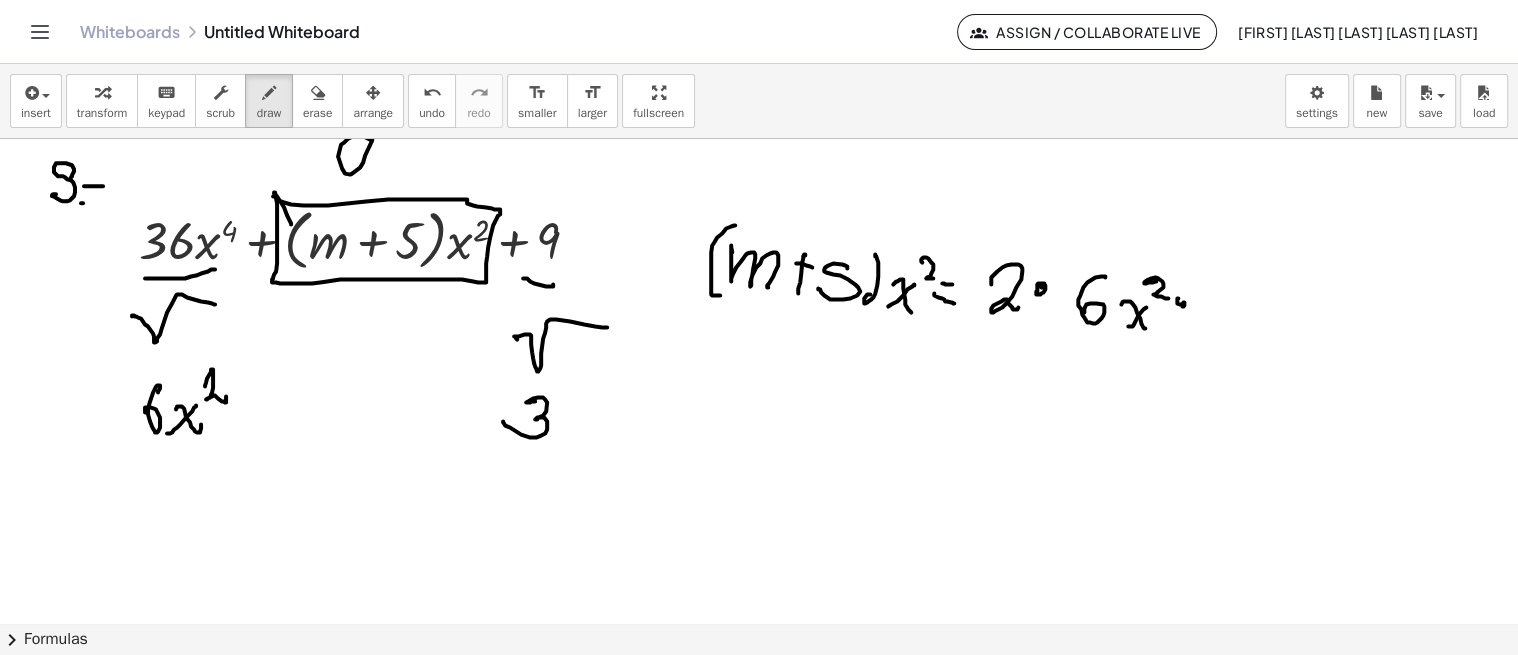 drag, startPoint x: 1184, startPoint y: 302, endPoint x: 1215, endPoint y: 287, distance: 34.43835 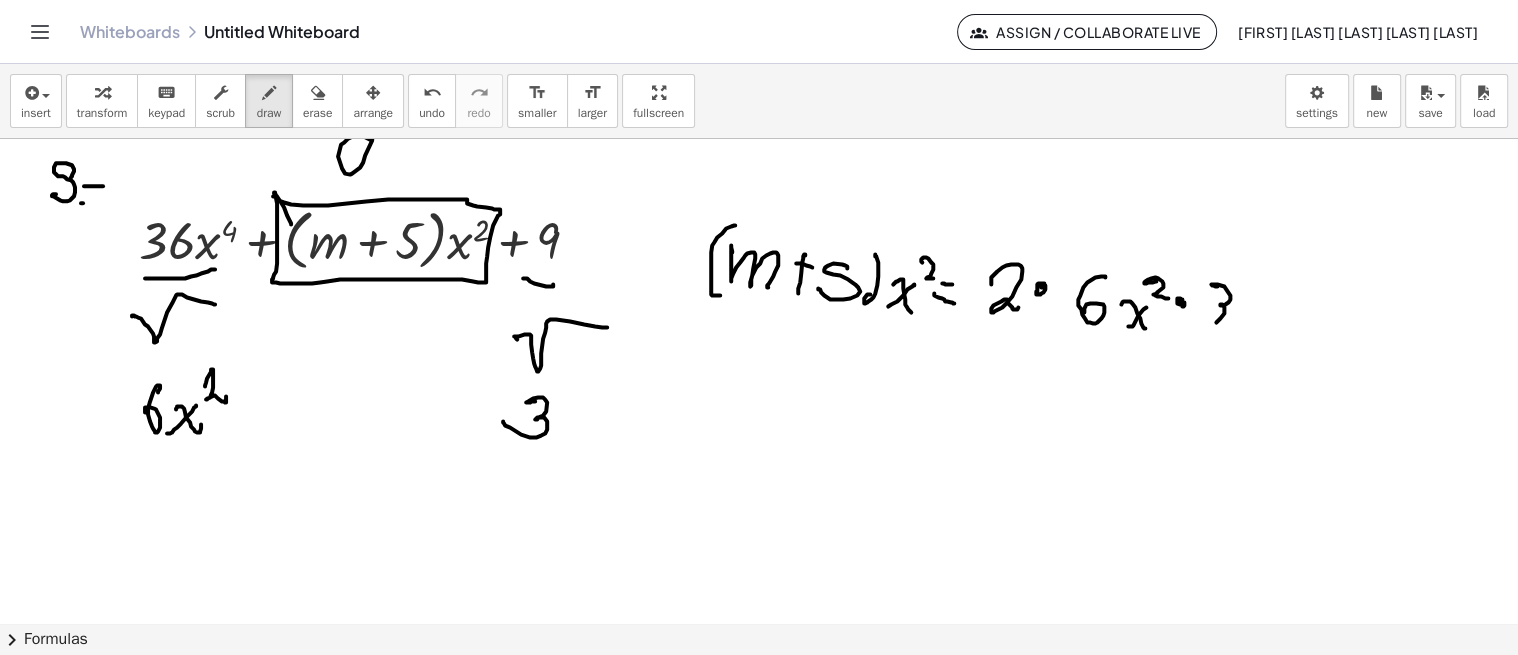 drag, startPoint x: 1211, startPoint y: 283, endPoint x: 1204, endPoint y: 322, distance: 39.623226 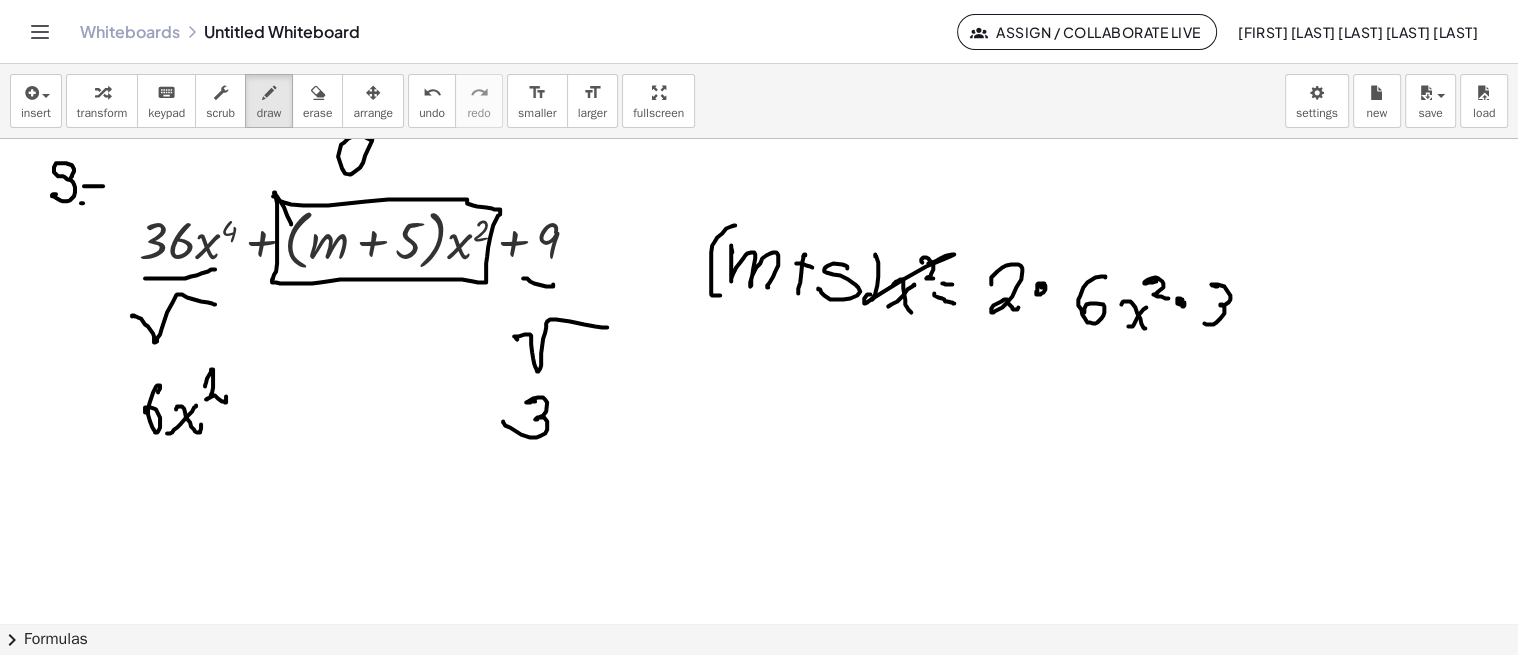 drag, startPoint x: 930, startPoint y: 262, endPoint x: 871, endPoint y: 304, distance: 72.42237 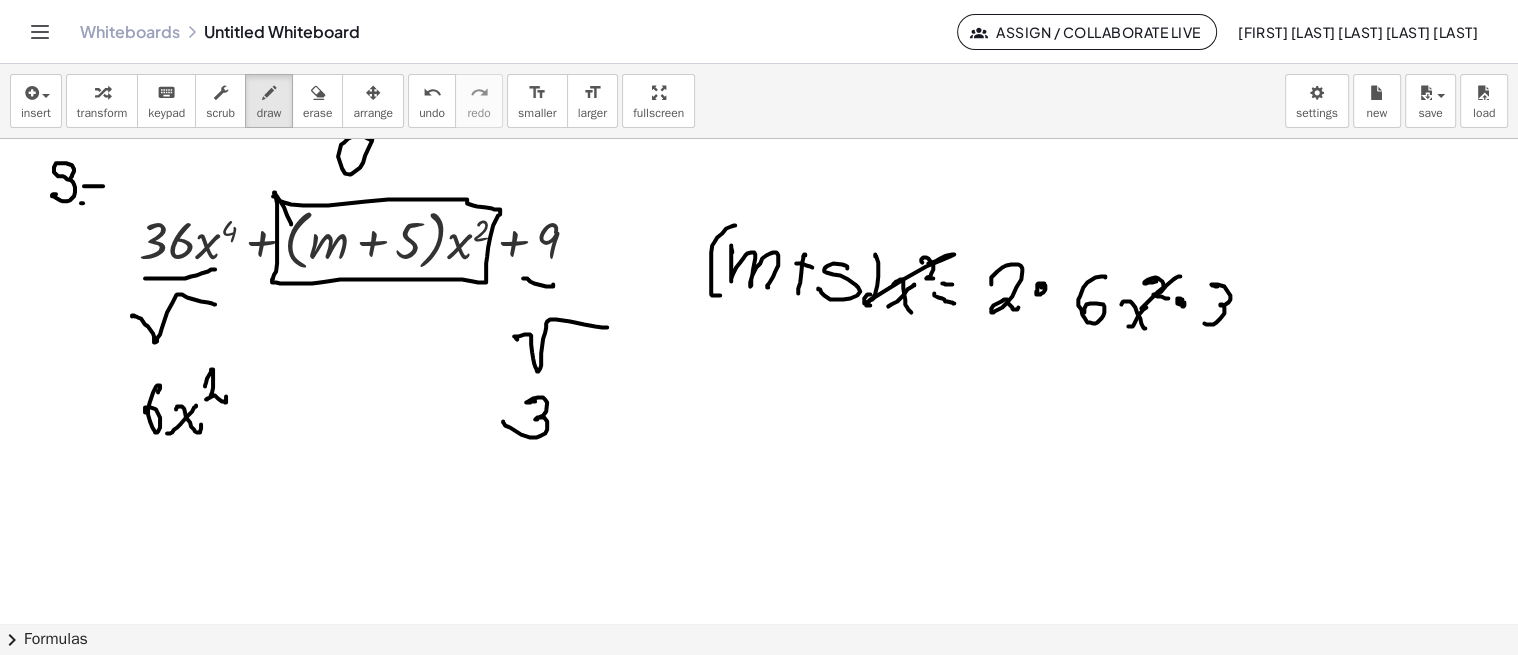 drag, startPoint x: 1153, startPoint y: 295, endPoint x: 1123, endPoint y: 324, distance: 41.725292 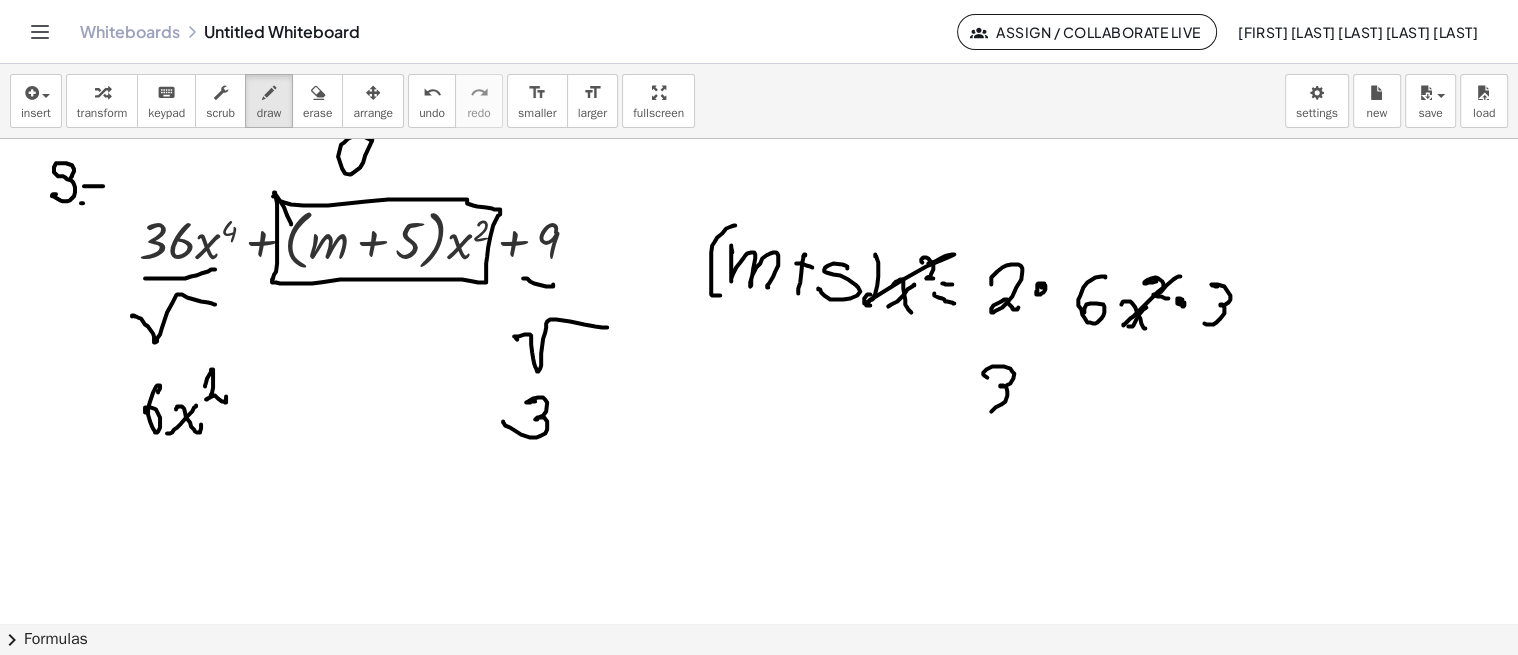 click at bounding box center [759, -194] 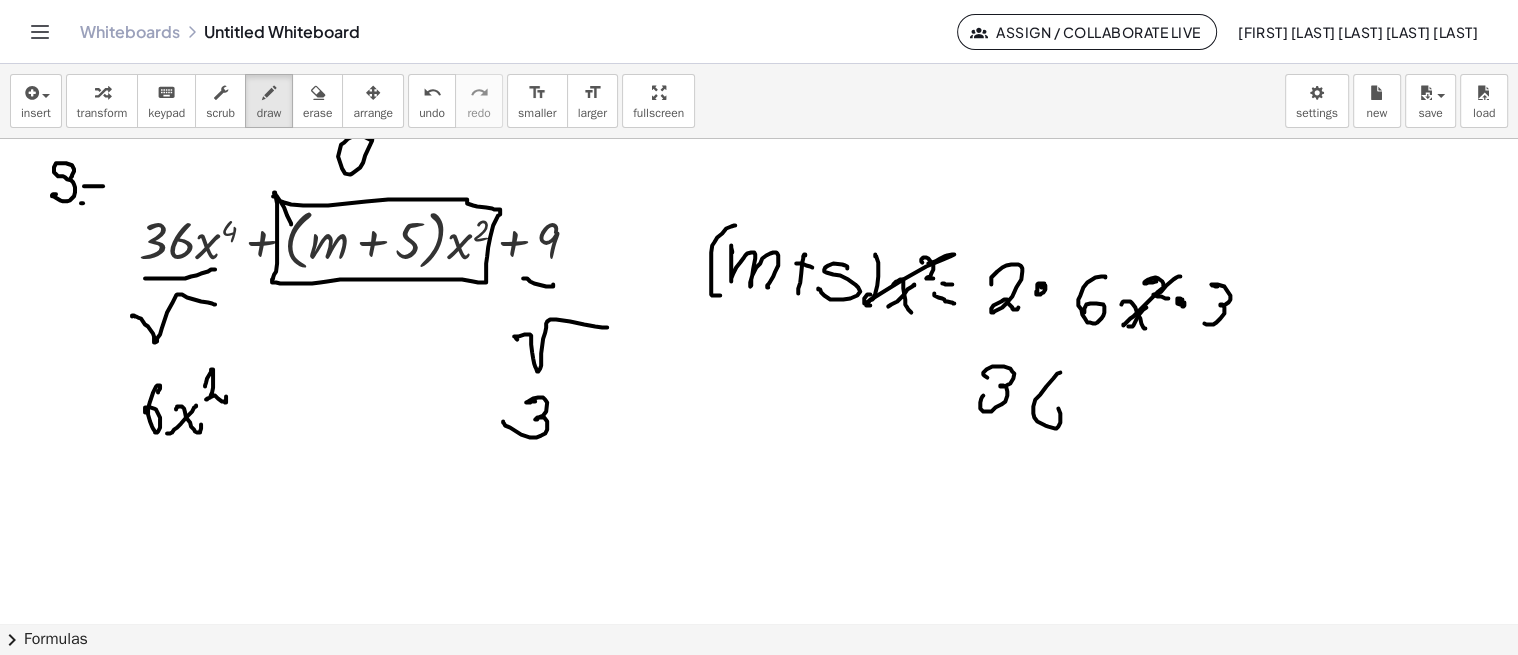 click at bounding box center [759, -194] 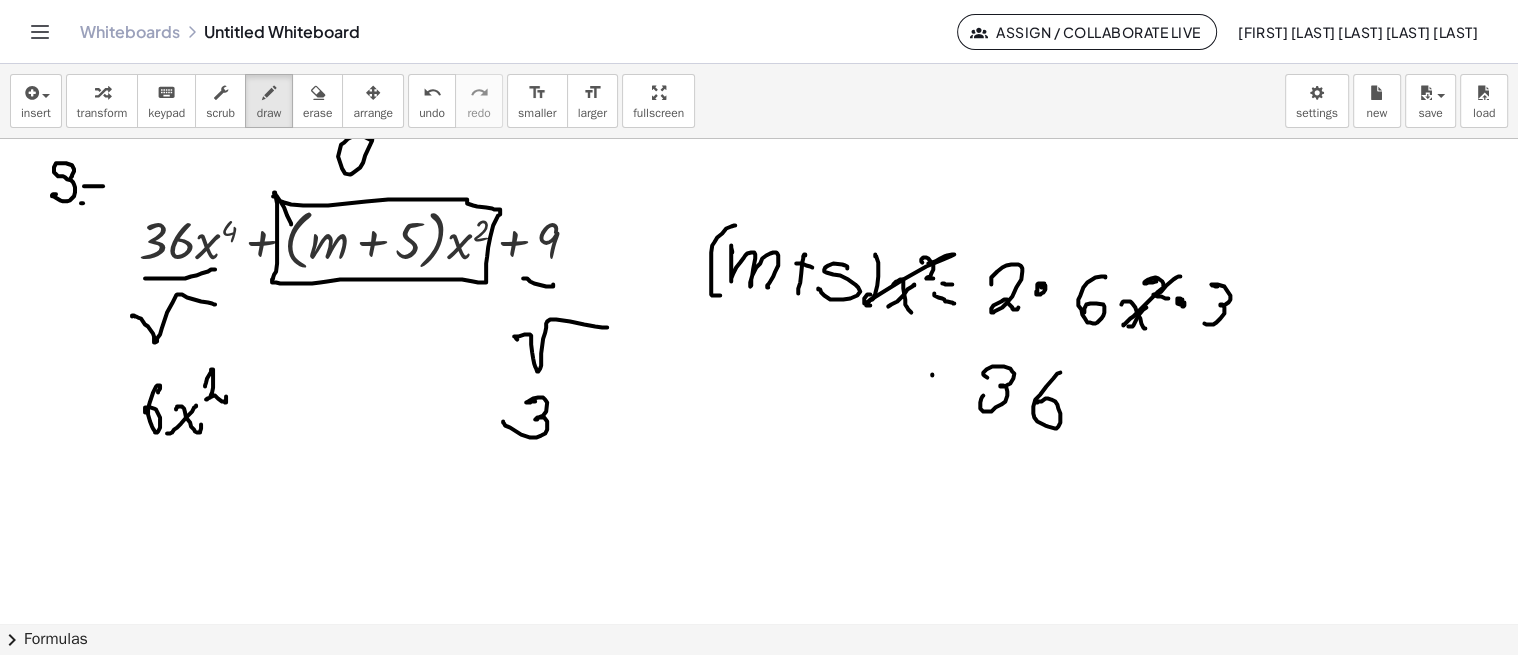 click at bounding box center [759, -194] 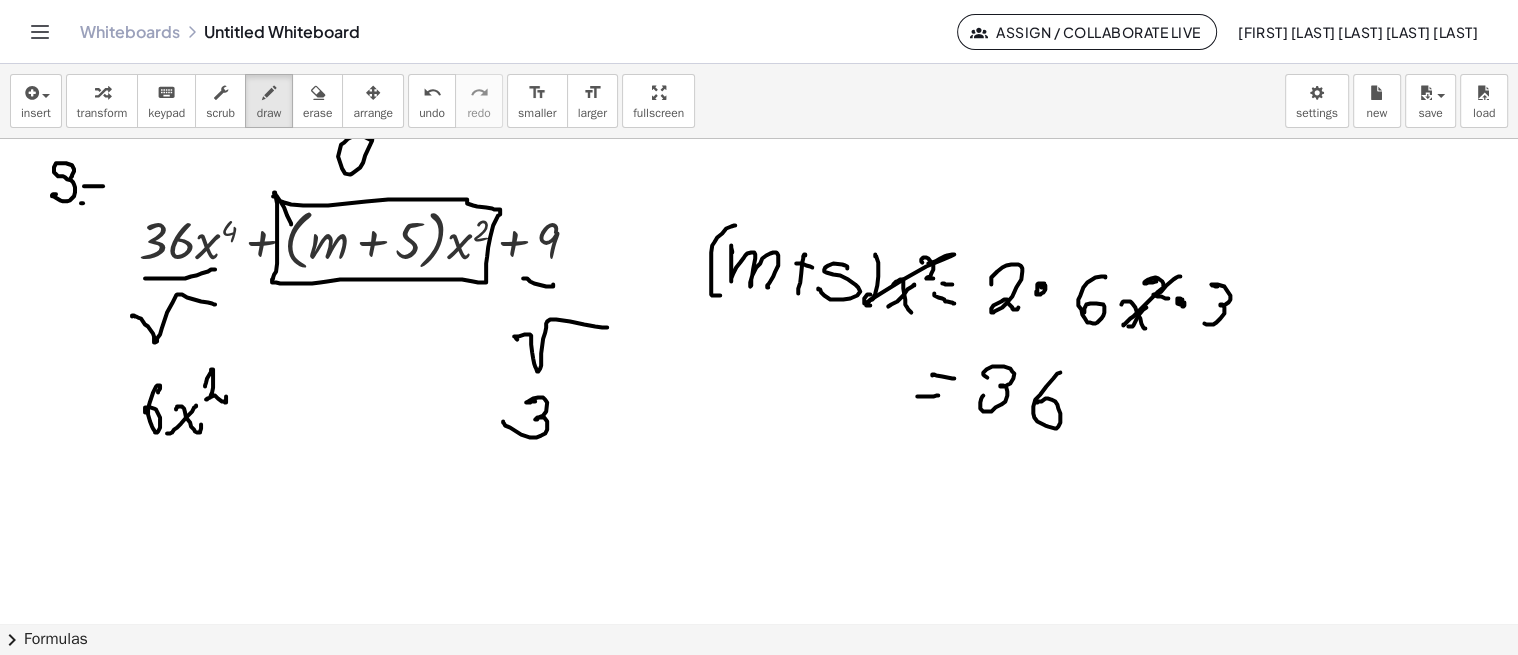 click at bounding box center [759, -194] 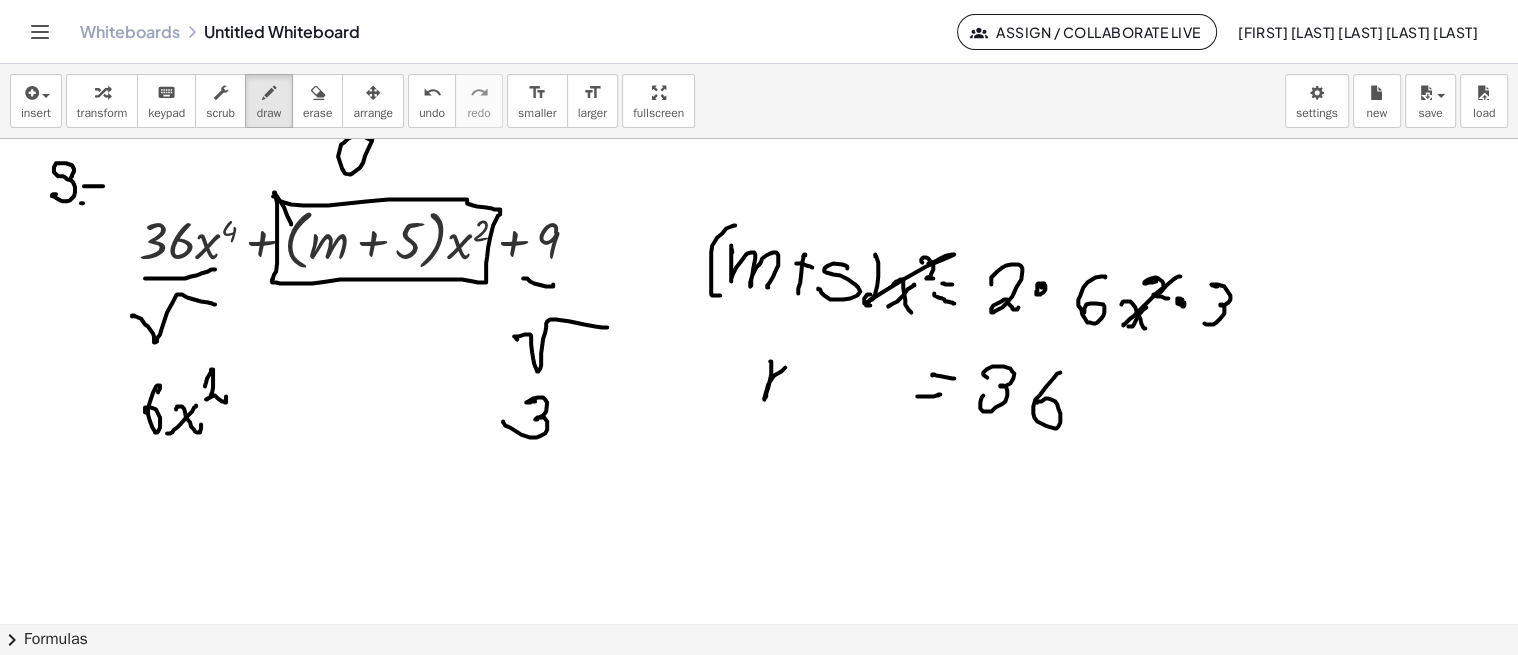 click at bounding box center [759, -194] 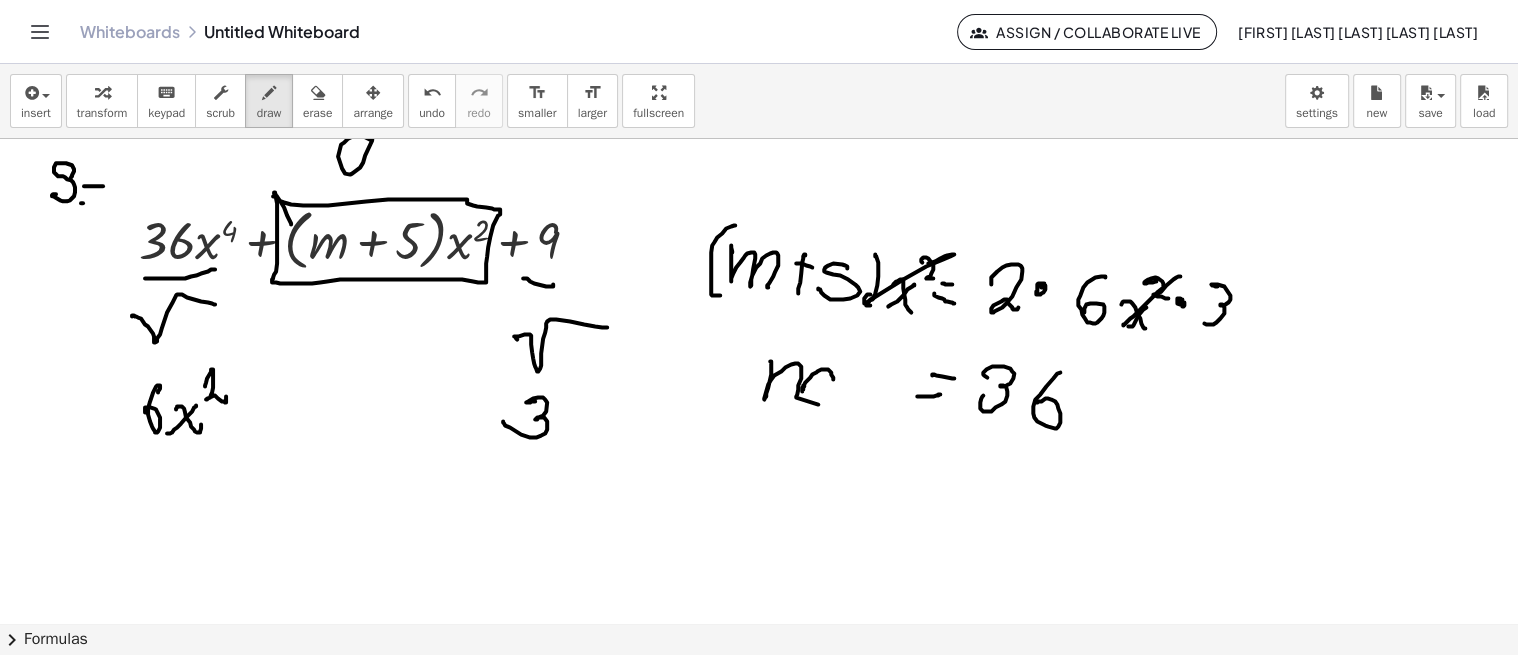 click at bounding box center (759, -194) 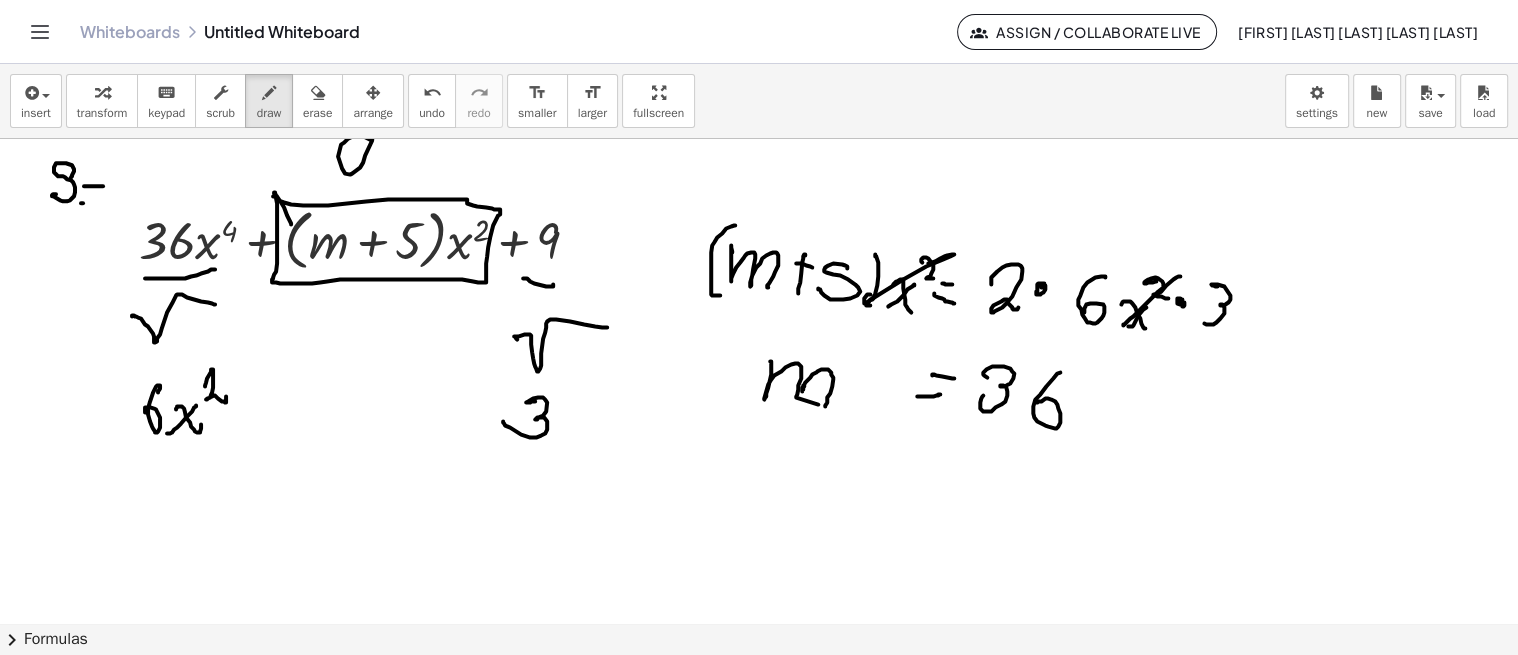 click at bounding box center [759, -194] 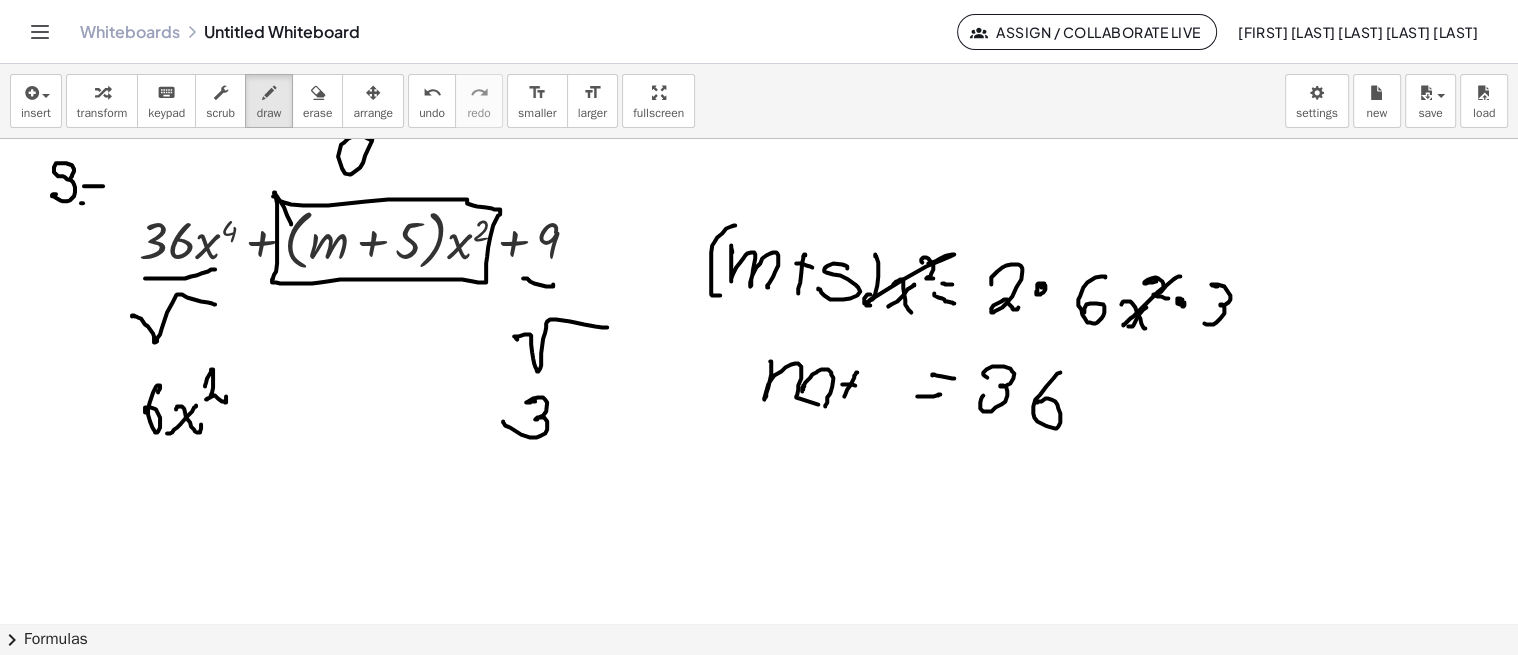 click at bounding box center [759, -194] 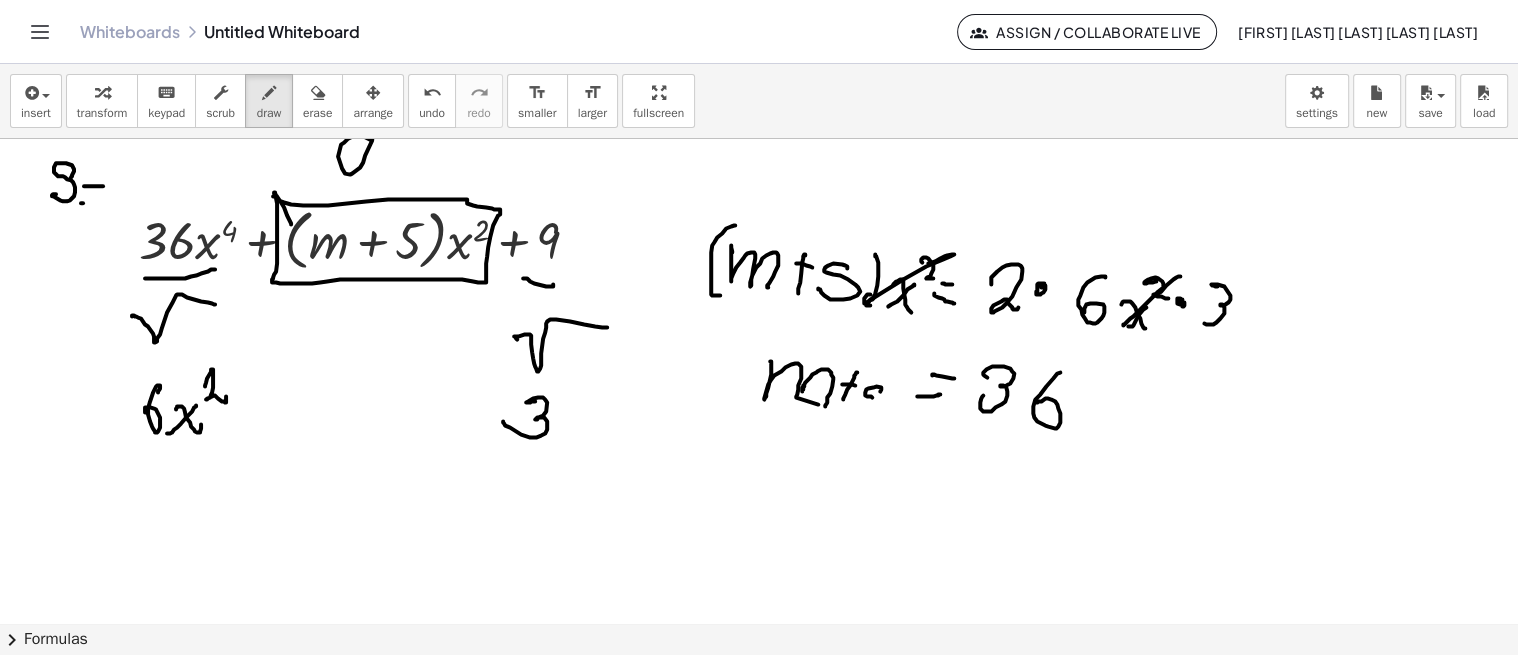 click at bounding box center (759, -194) 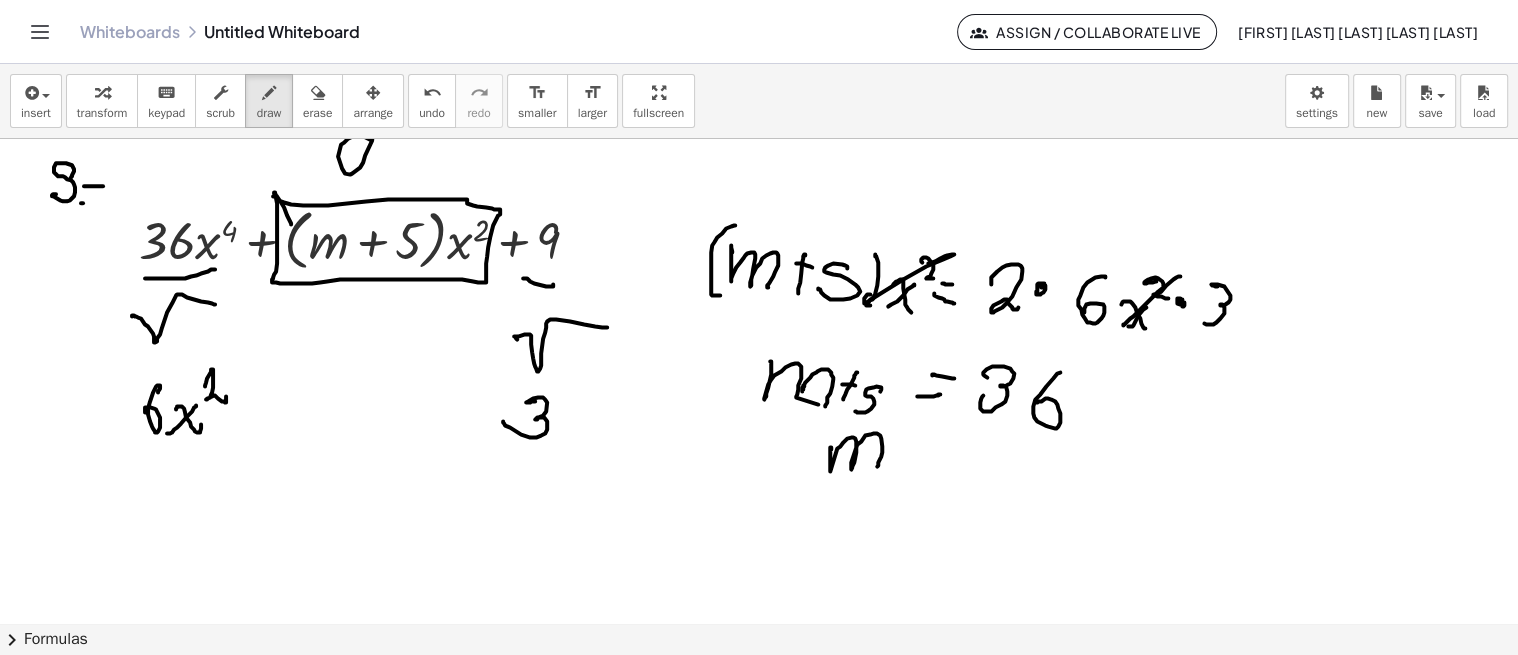 click at bounding box center (759, -194) 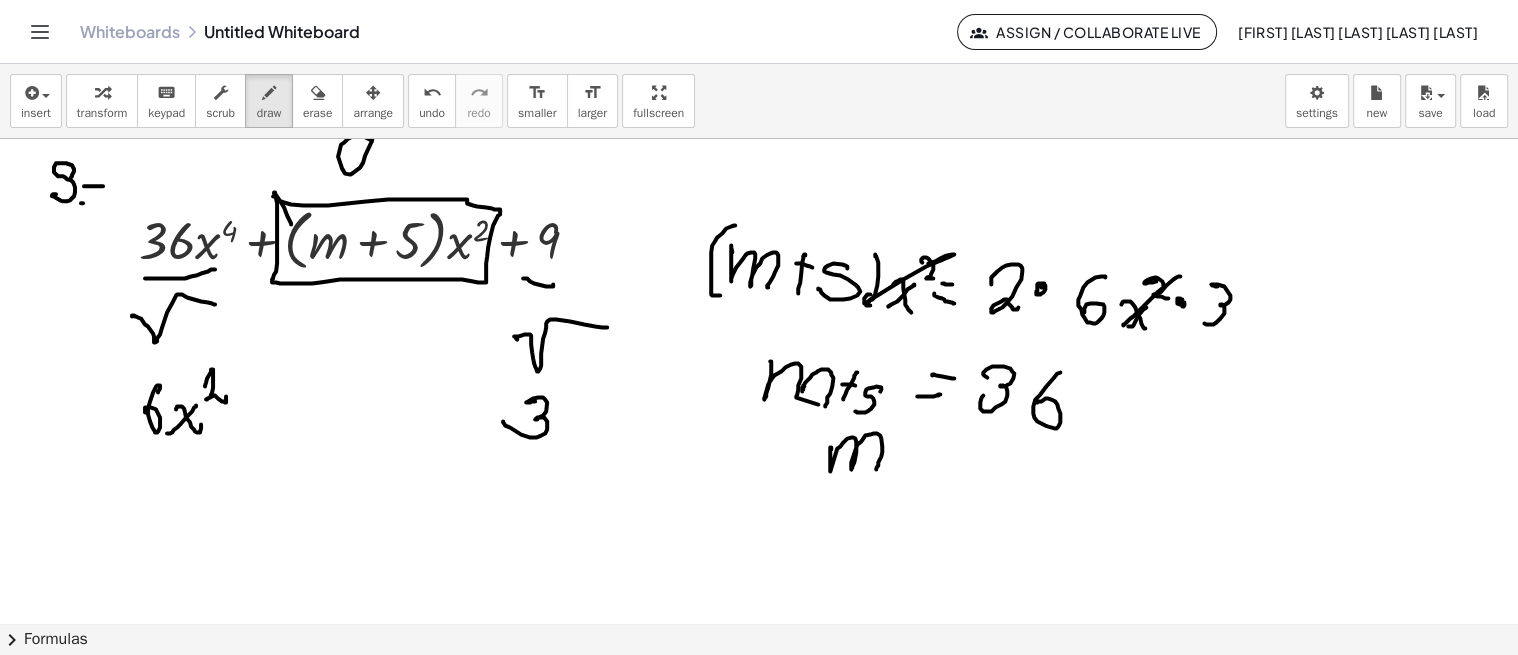 click at bounding box center [759, -194] 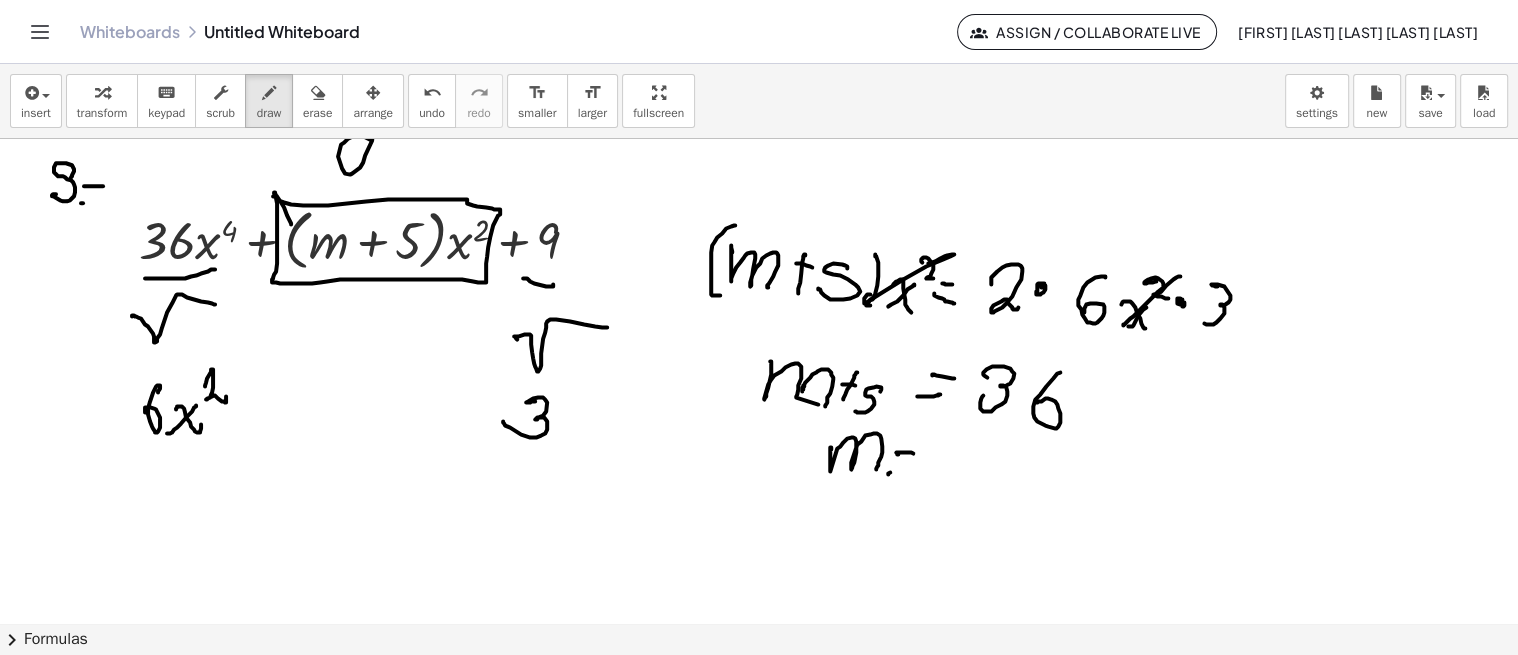 click at bounding box center (759, -194) 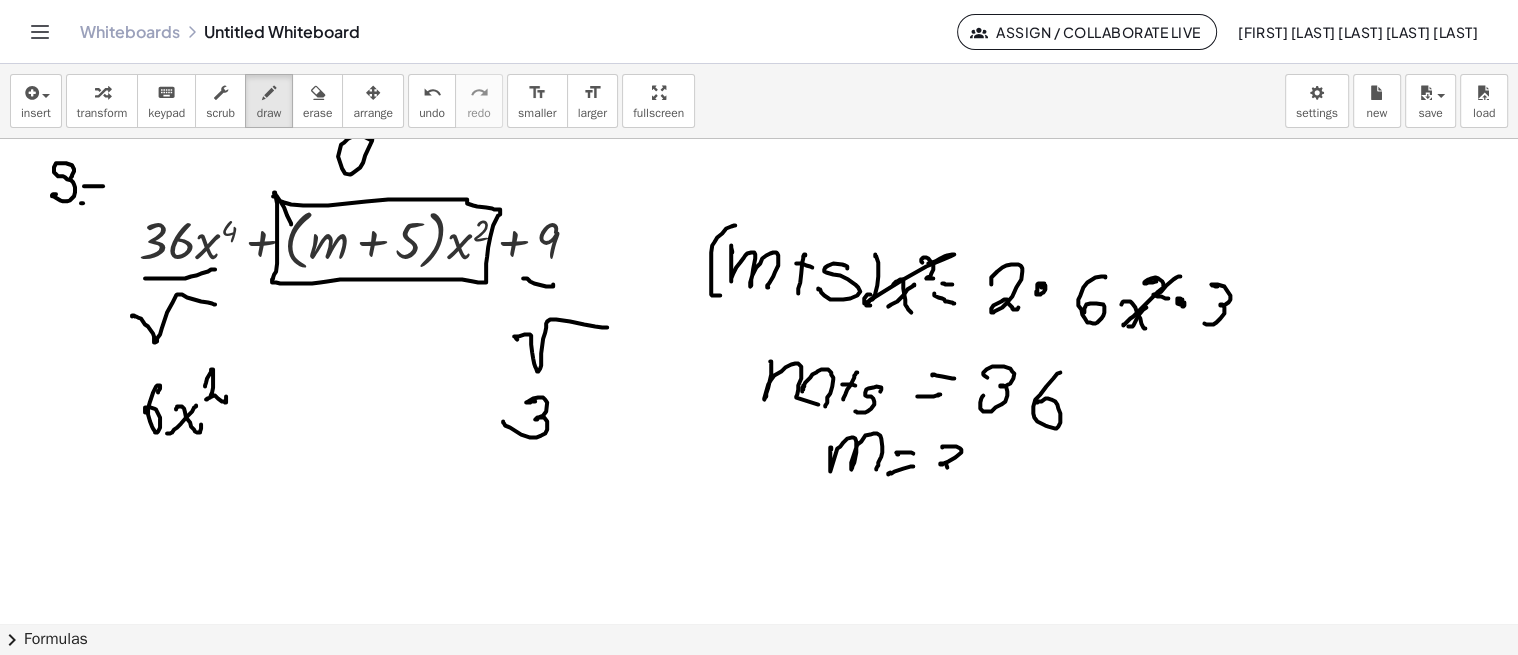click at bounding box center (759, -194) 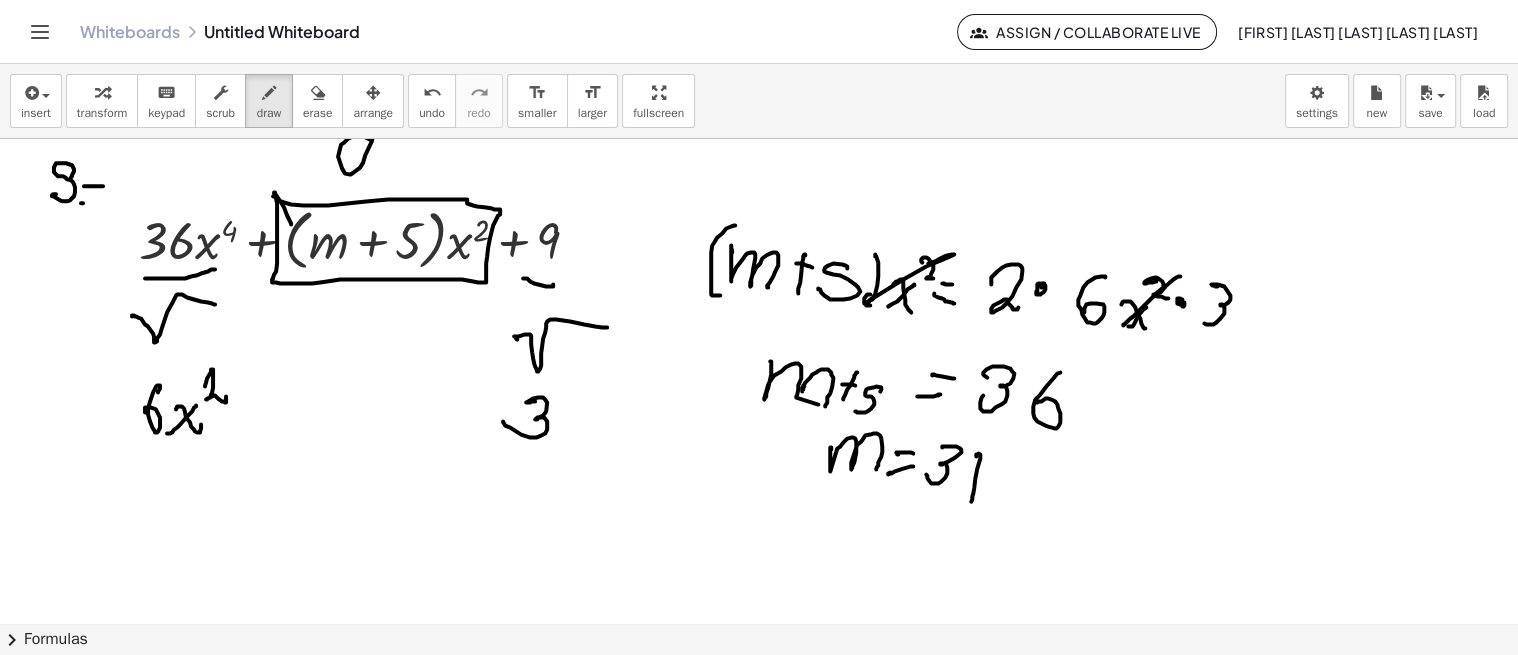 click at bounding box center [759, -194] 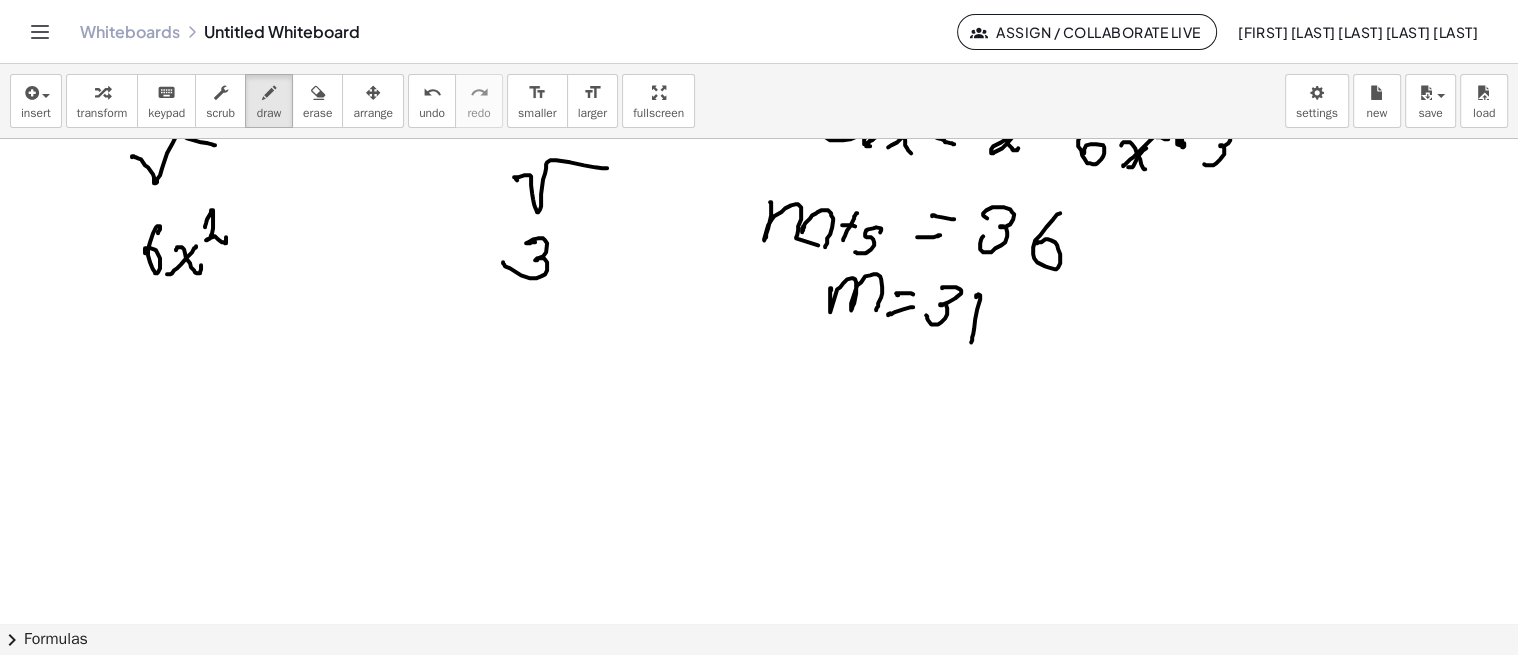 scroll, scrollTop: 1462, scrollLeft: 0, axis: vertical 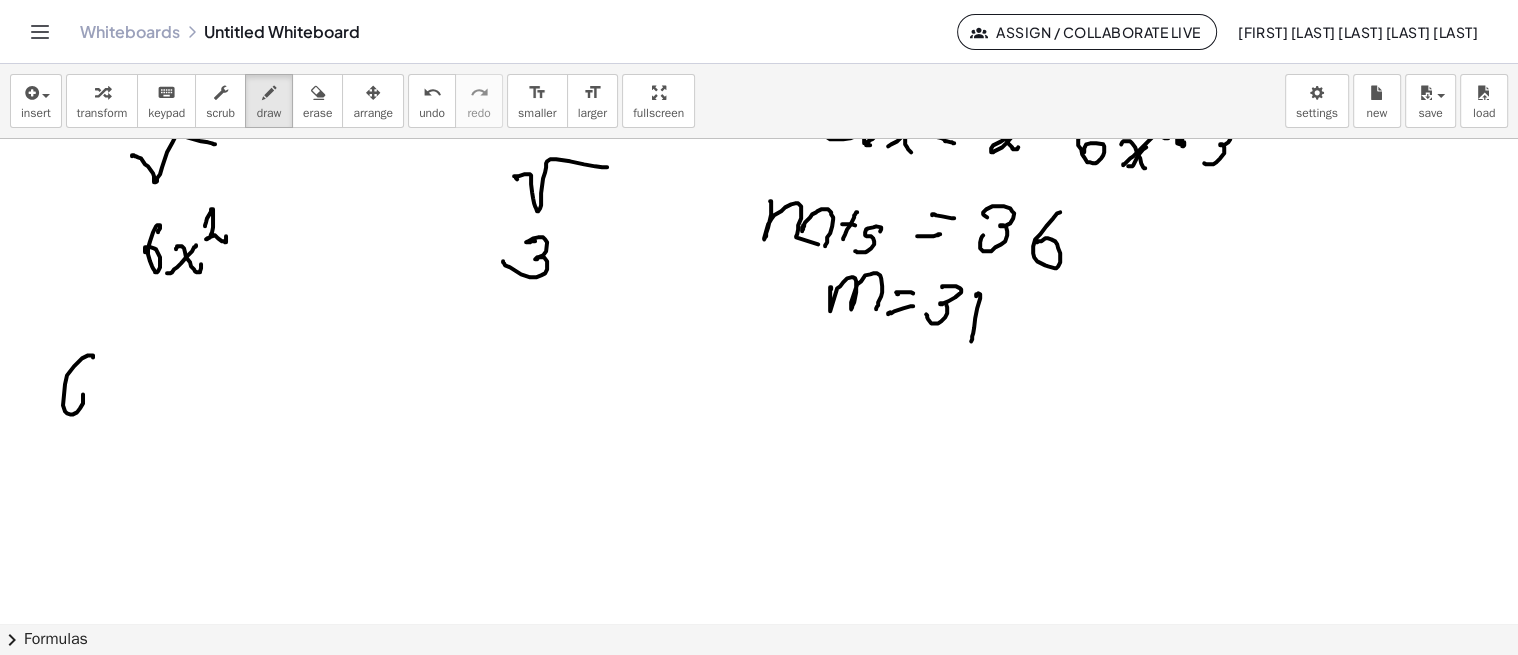 click at bounding box center (759, -112) 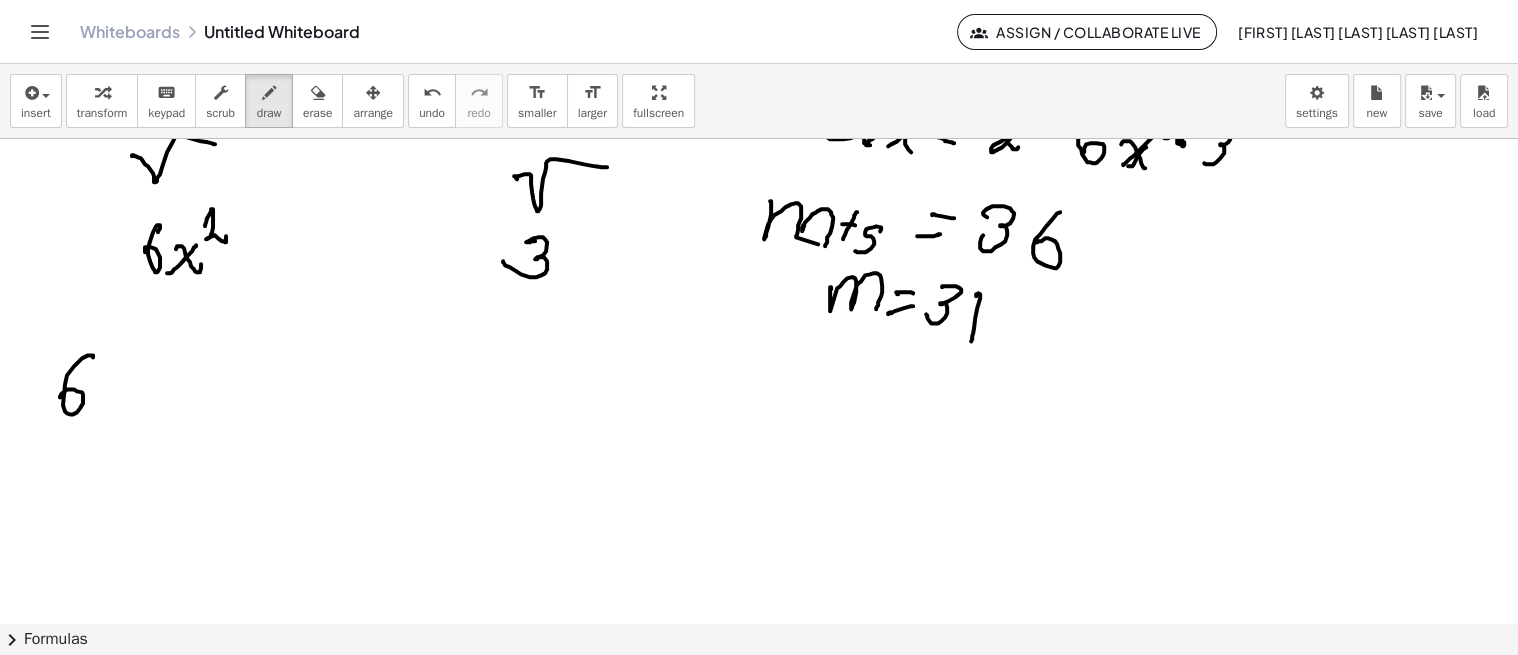 click at bounding box center [759, -112] 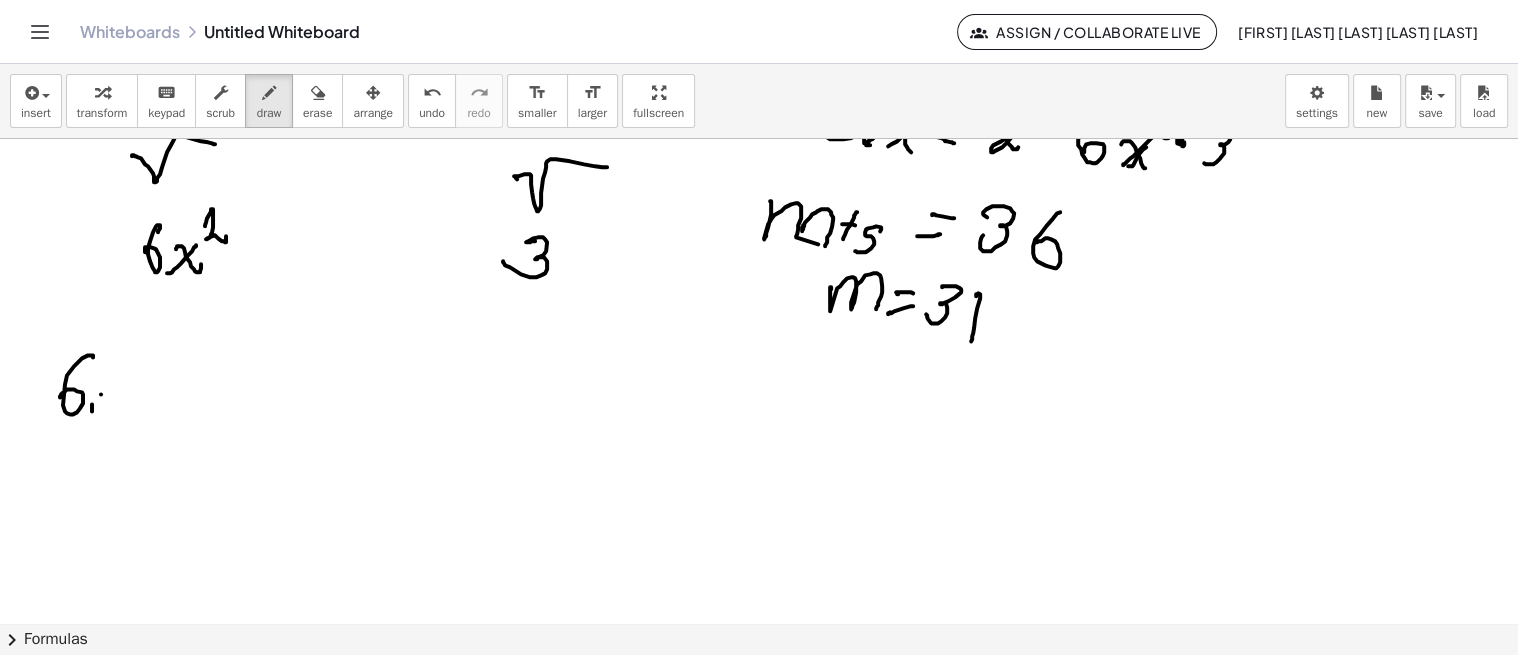 click at bounding box center (759, -112) 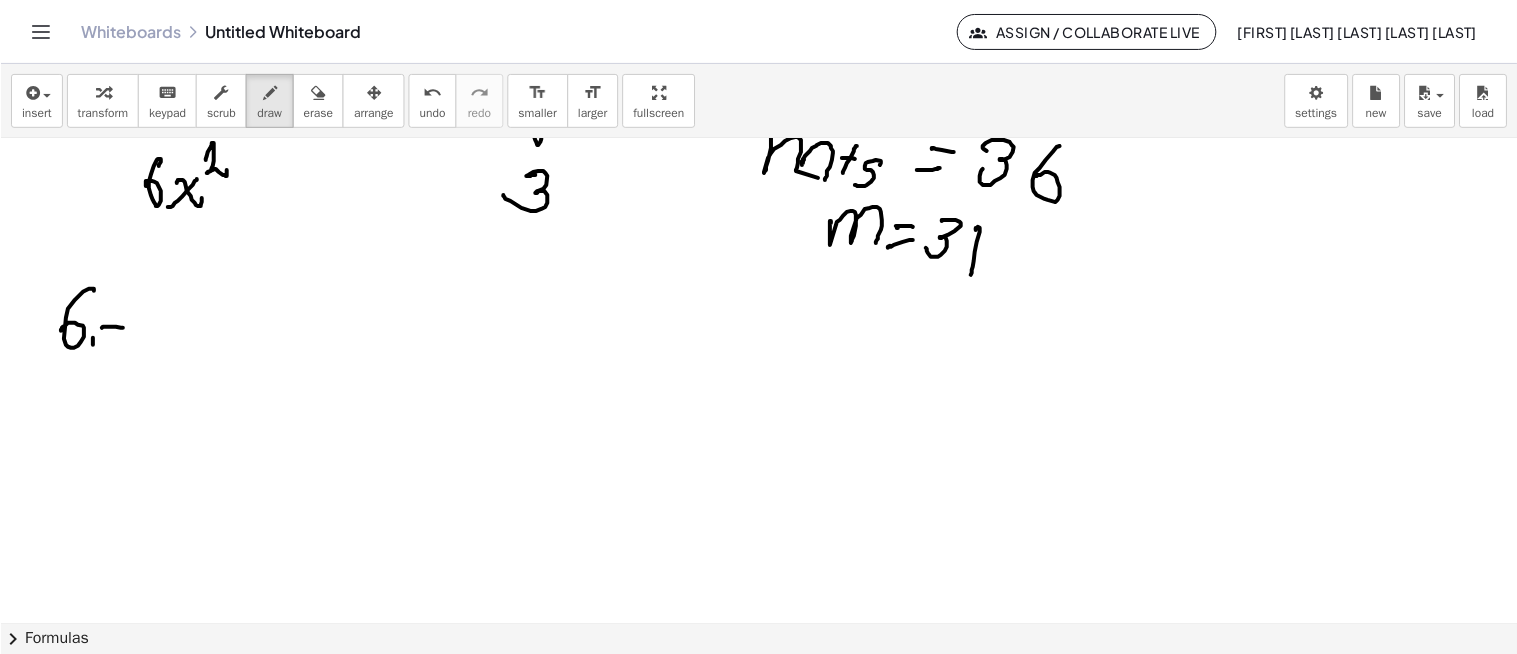scroll, scrollTop: 1602, scrollLeft: 0, axis: vertical 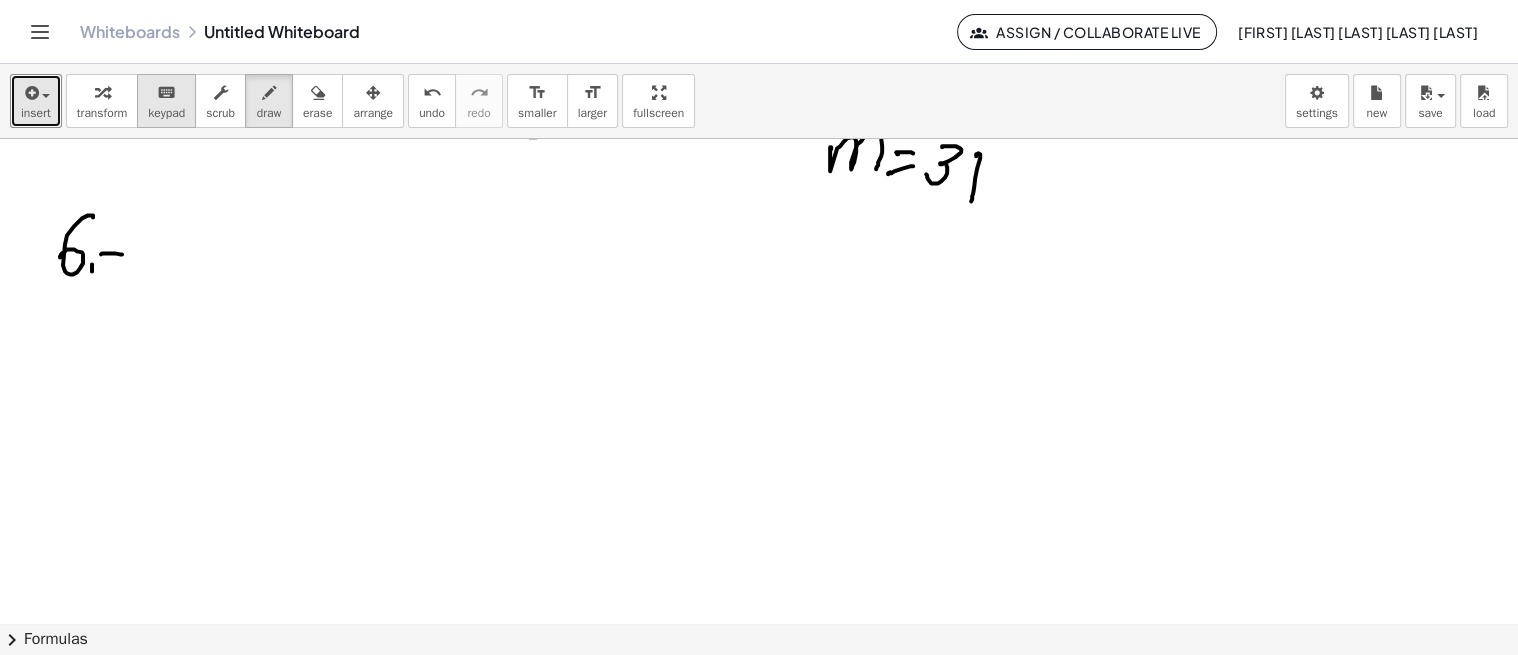 drag, startPoint x: 25, startPoint y: 98, endPoint x: 167, endPoint y: 96, distance: 142.01408 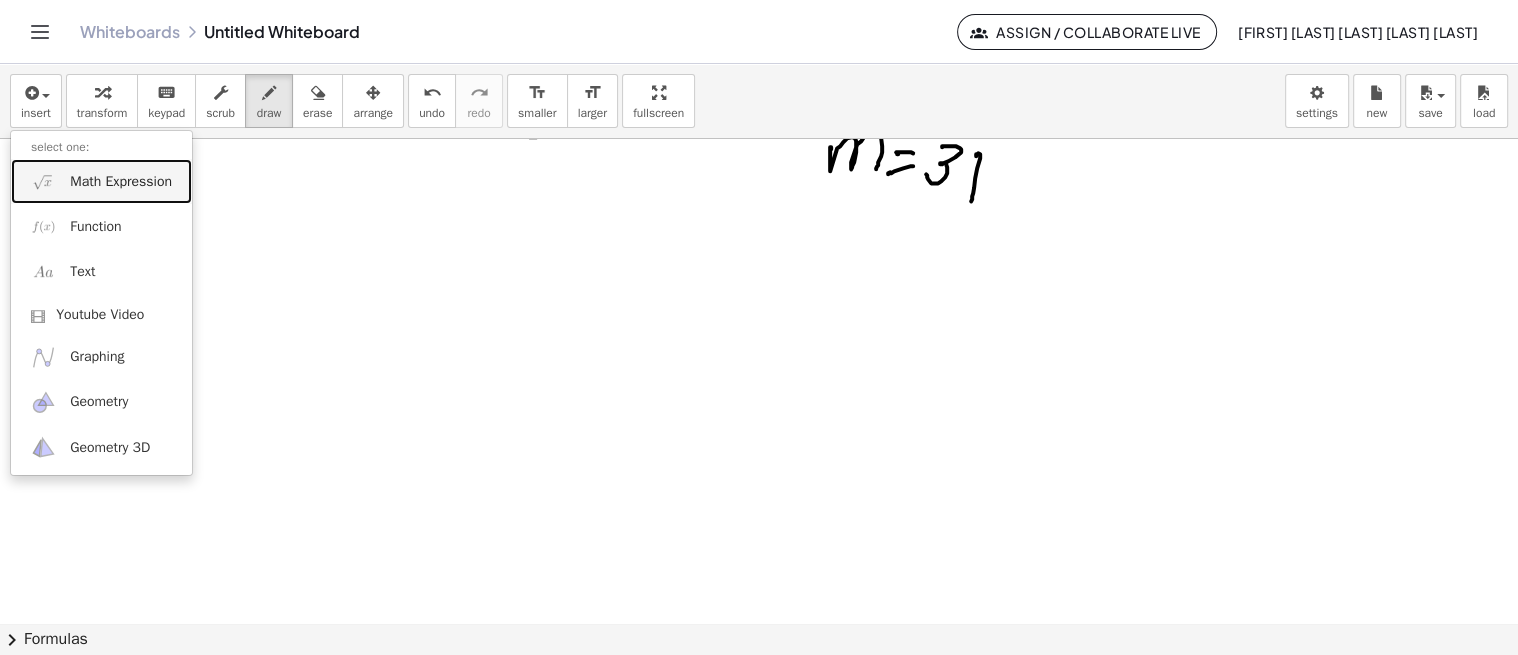 click on "Math Expression" at bounding box center (121, 182) 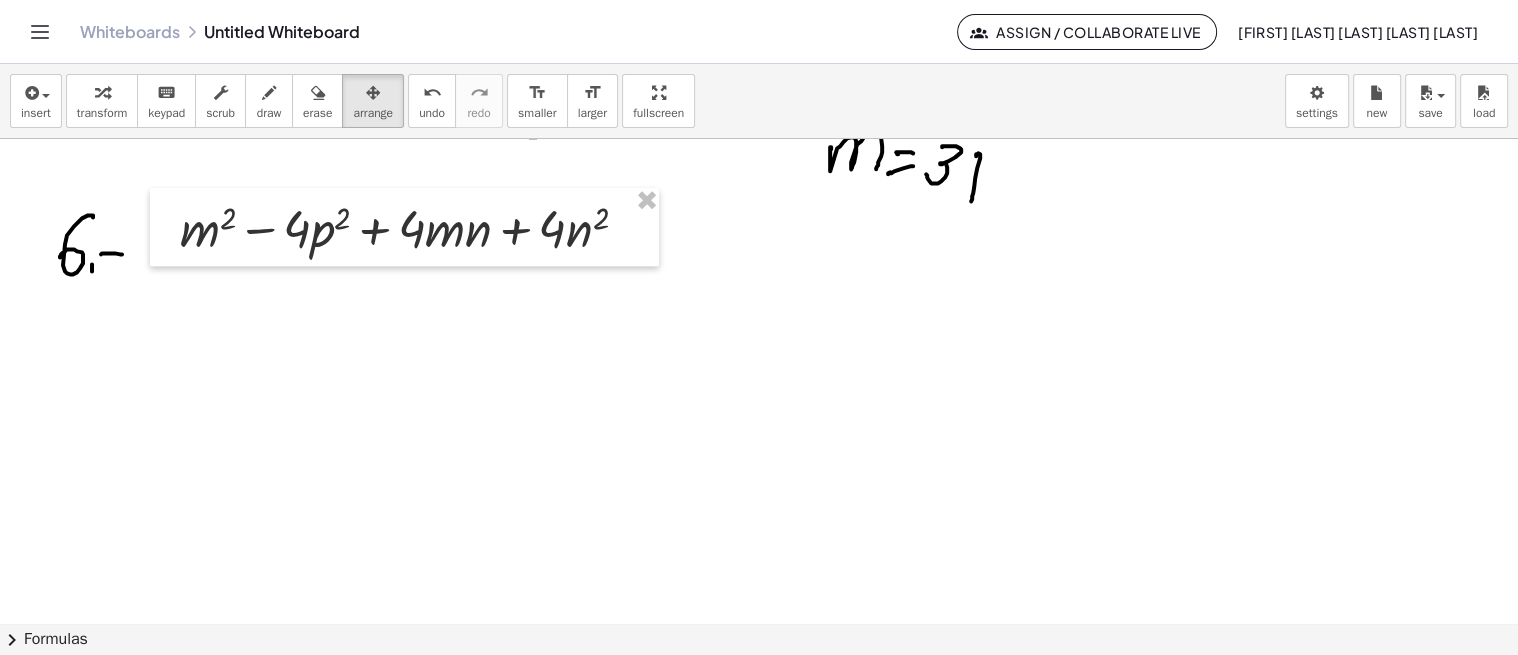 drag, startPoint x: 360, startPoint y: 97, endPoint x: 366, endPoint y: 168, distance: 71.25307 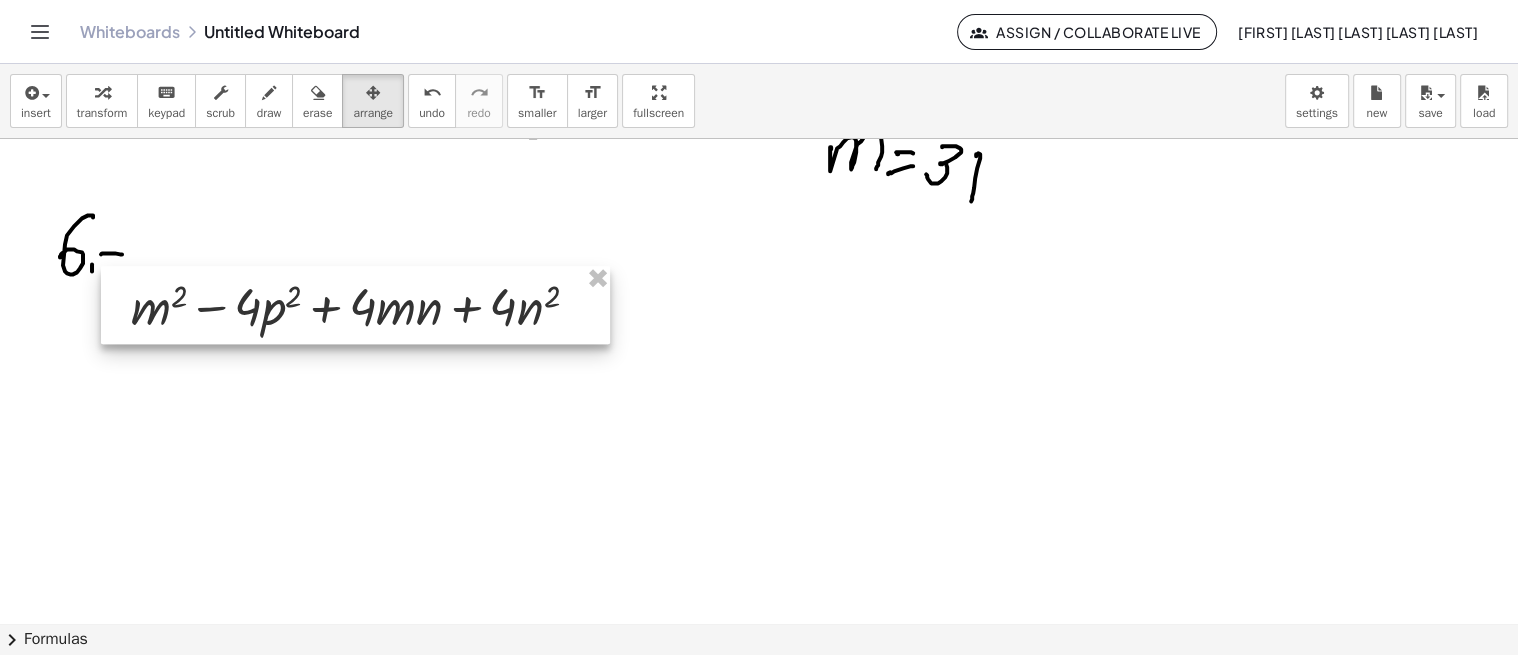 drag, startPoint x: 363, startPoint y: 248, endPoint x: 304, endPoint y: 326, distance: 97.80082 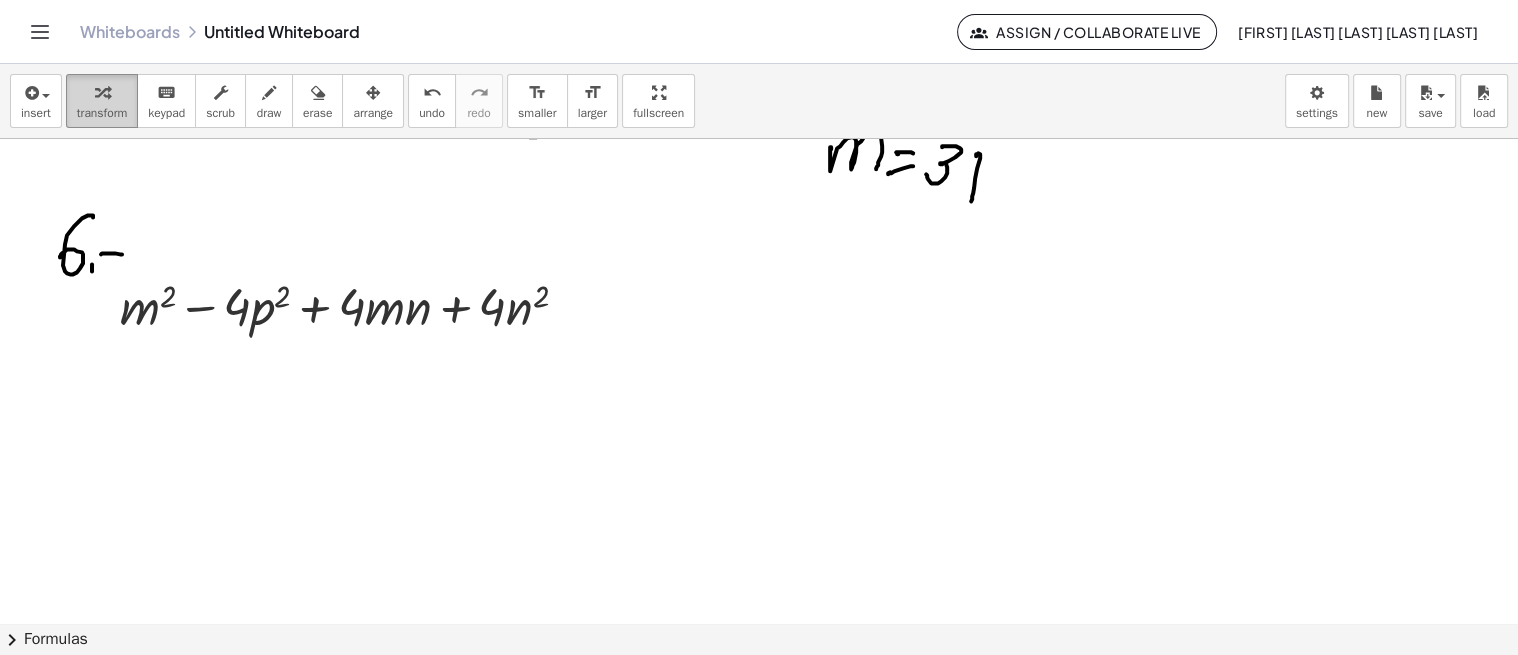 click on "transform" at bounding box center [102, 113] 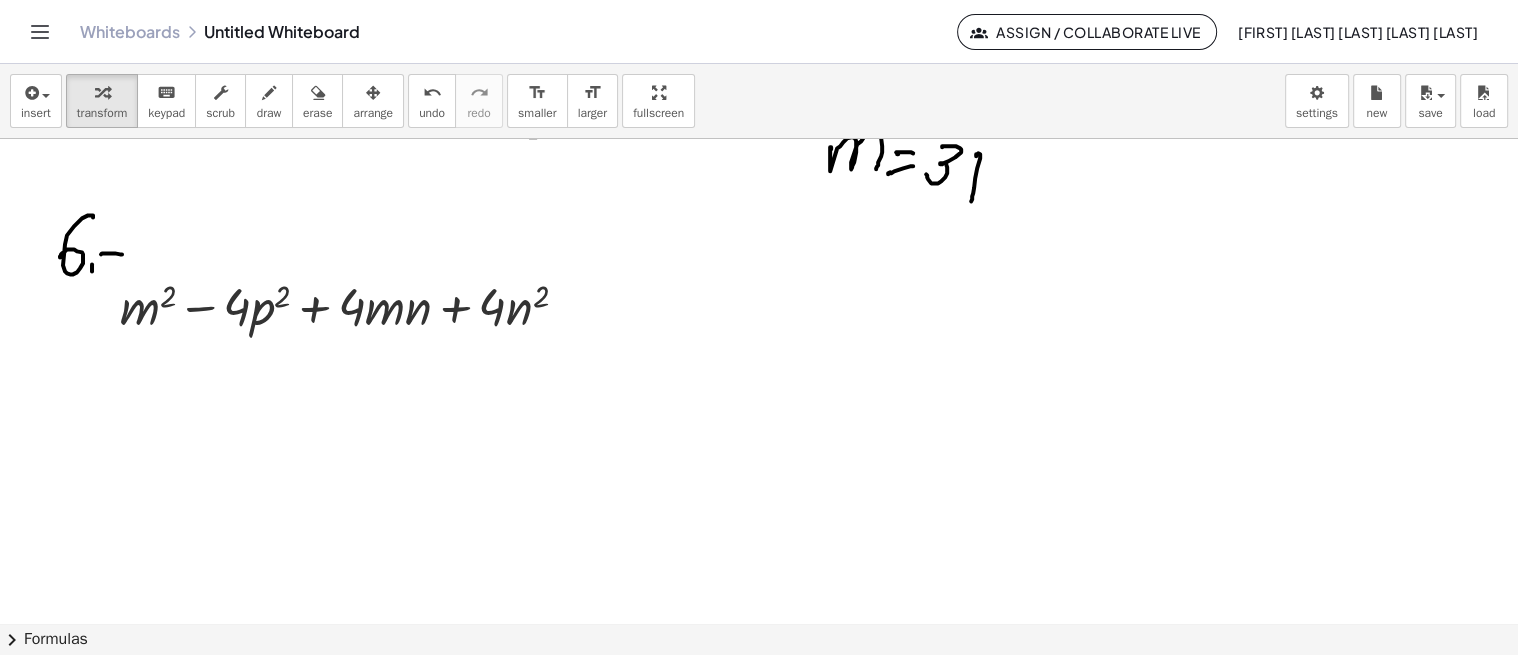 drag, startPoint x: 673, startPoint y: 250, endPoint x: 672, endPoint y: 328, distance: 78.00641 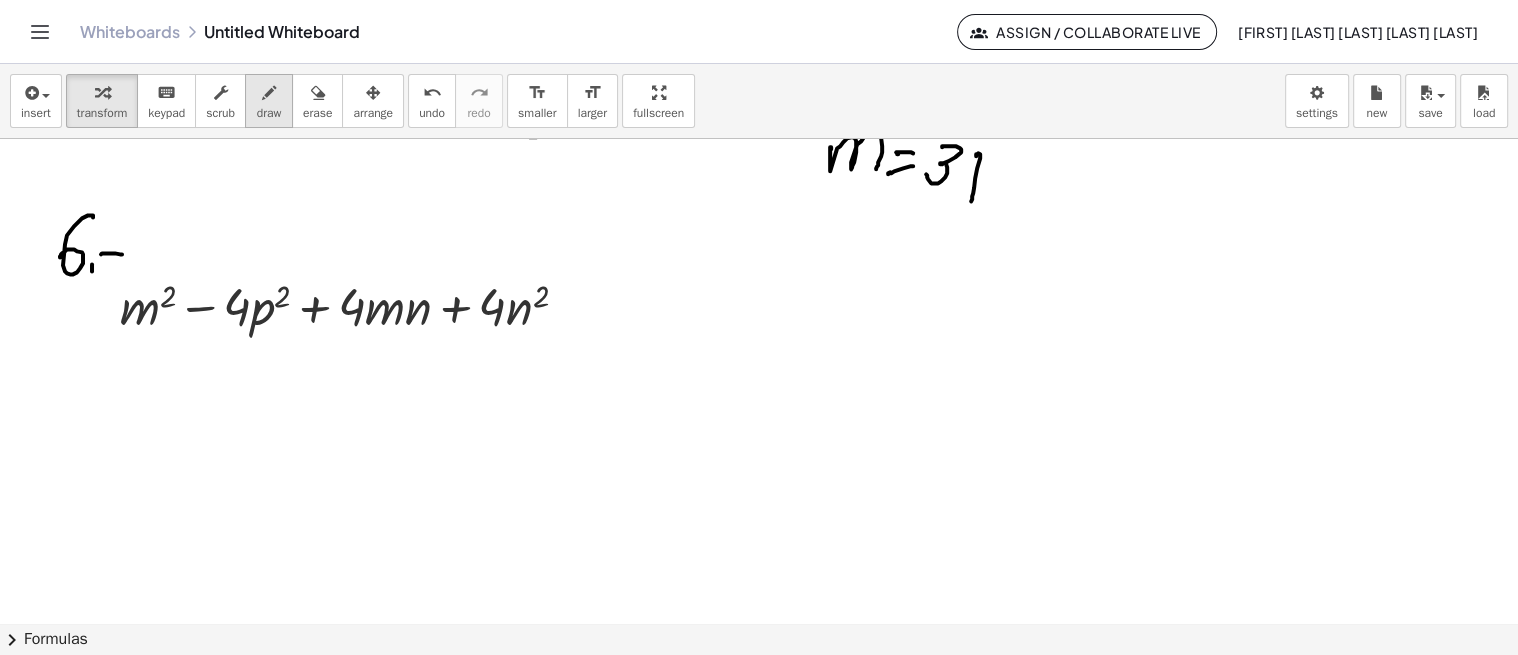 click on "draw" at bounding box center [269, 101] 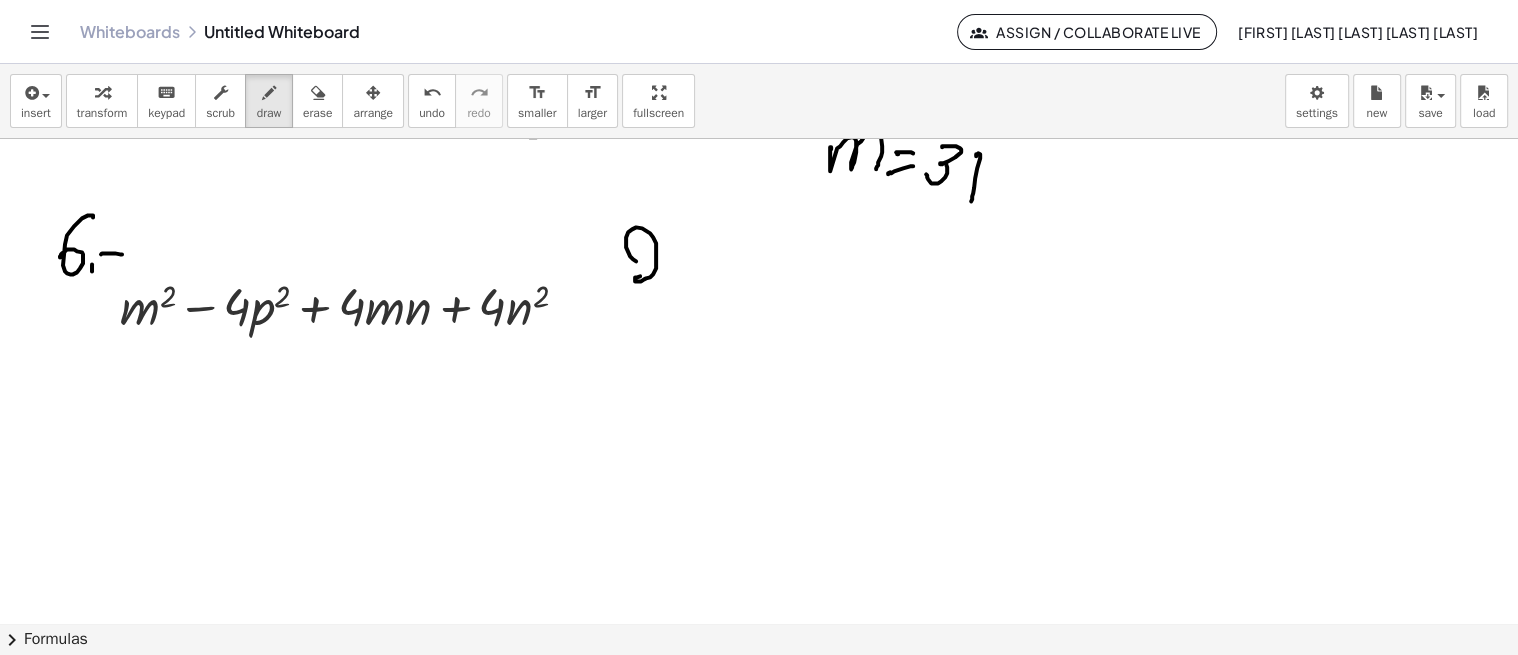 drag, startPoint x: 633, startPoint y: 258, endPoint x: 675, endPoint y: 281, distance: 47.88528 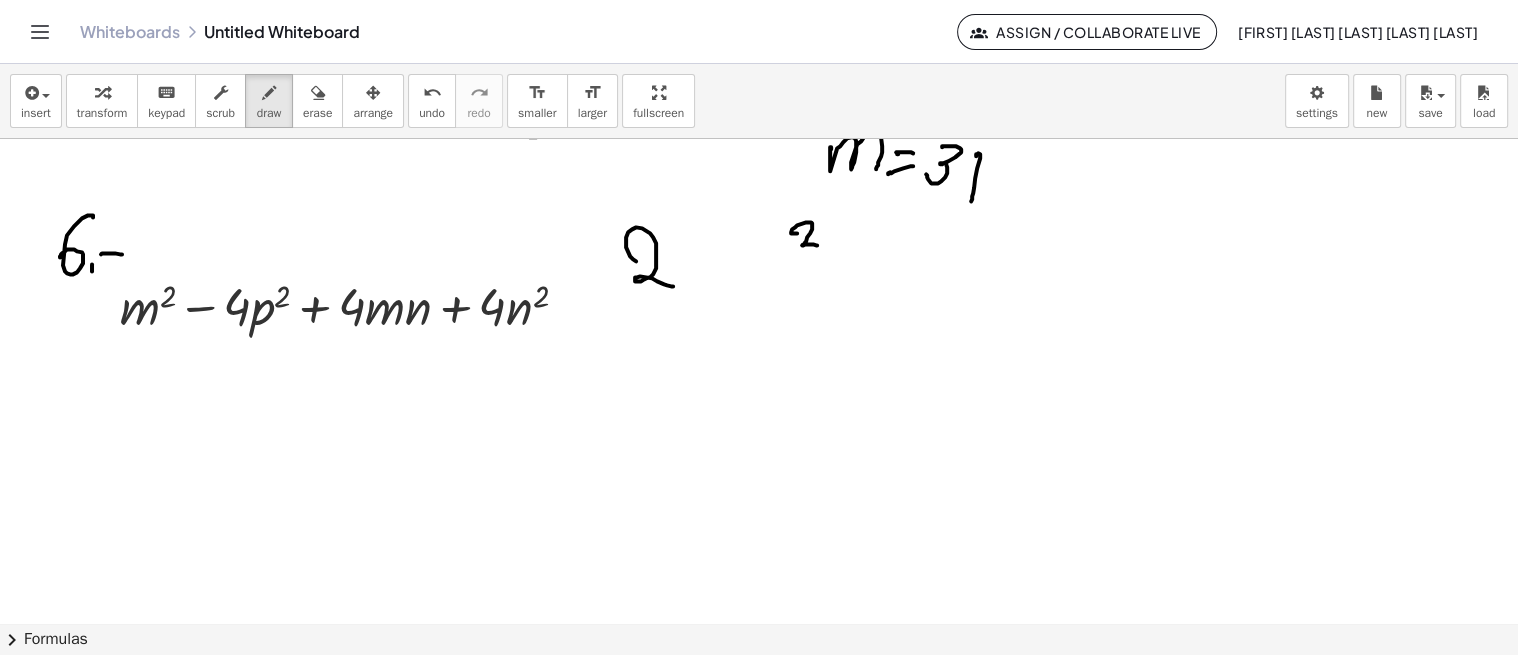 drag, startPoint x: 797, startPoint y: 232, endPoint x: 824, endPoint y: 240, distance: 28.160255 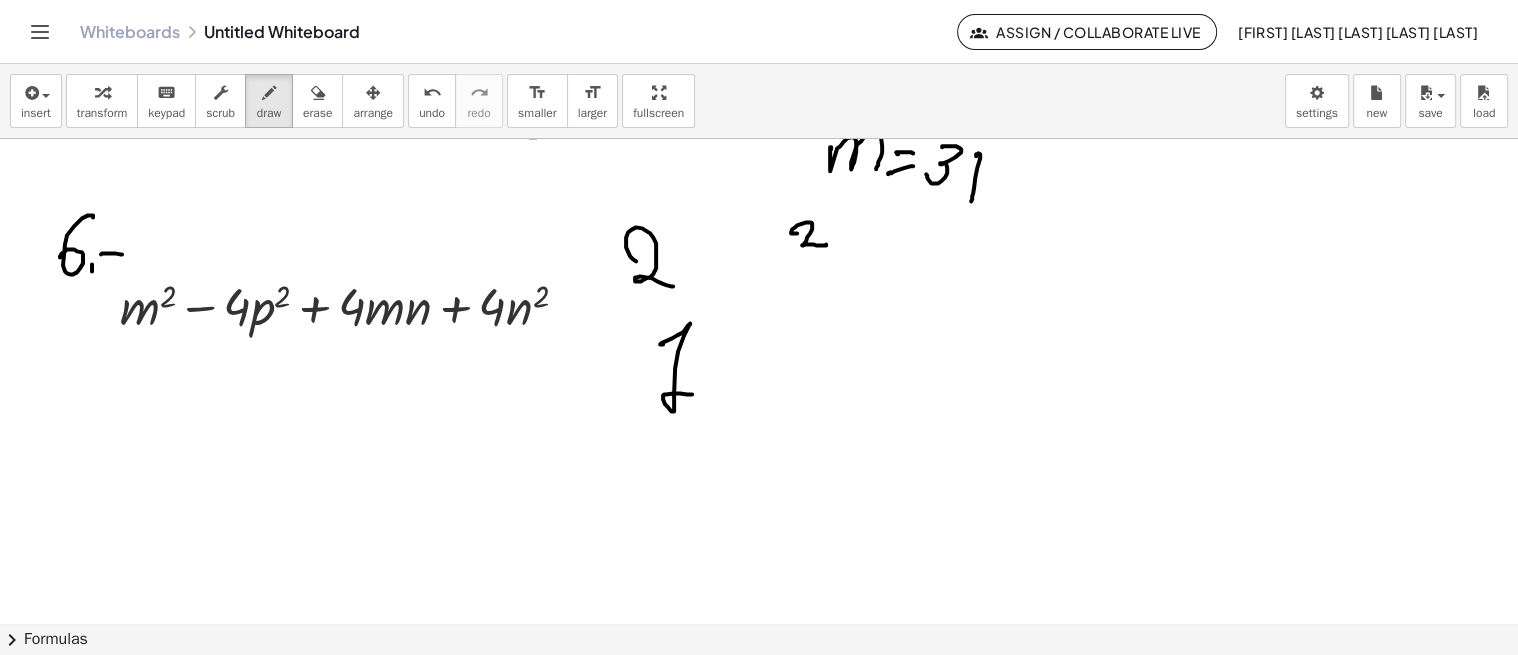 drag, startPoint x: 660, startPoint y: 343, endPoint x: 695, endPoint y: 393, distance: 61.03278 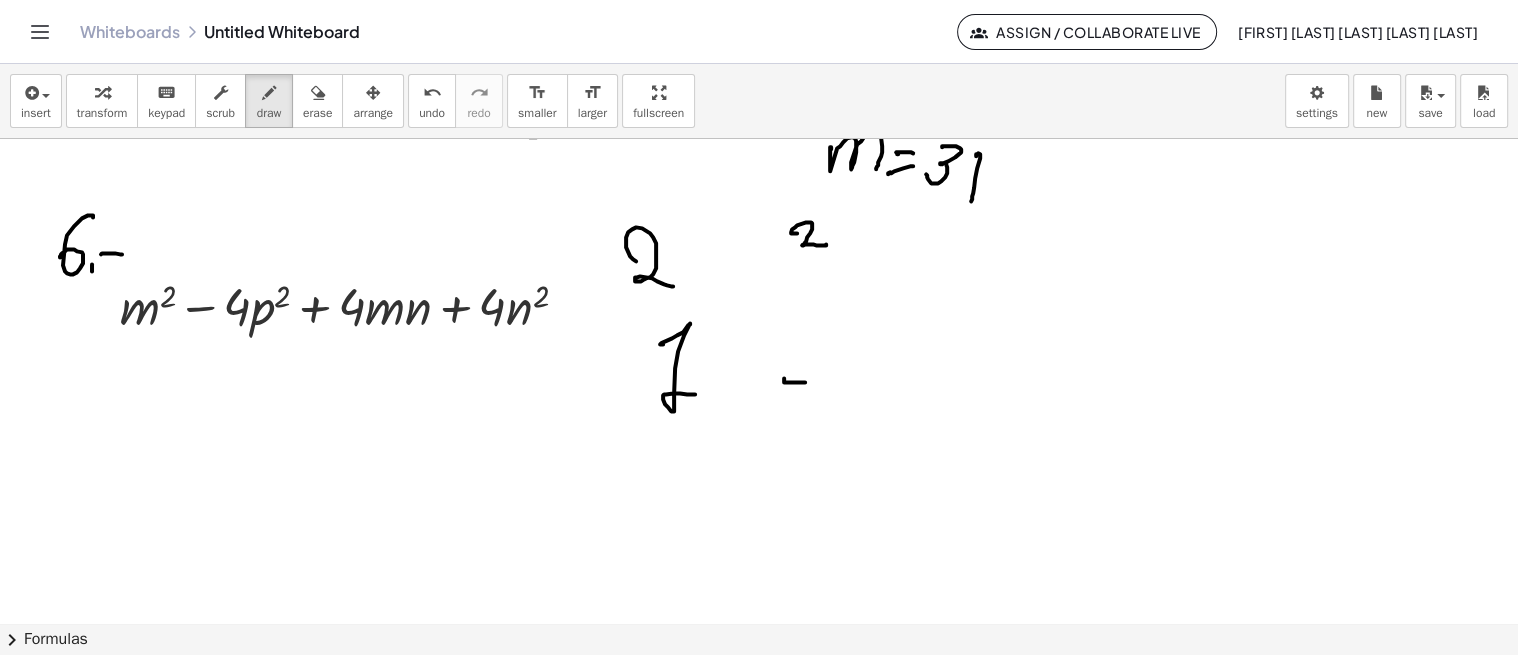 drag, startPoint x: 792, startPoint y: 381, endPoint x: 874, endPoint y: 367, distance: 83.18654 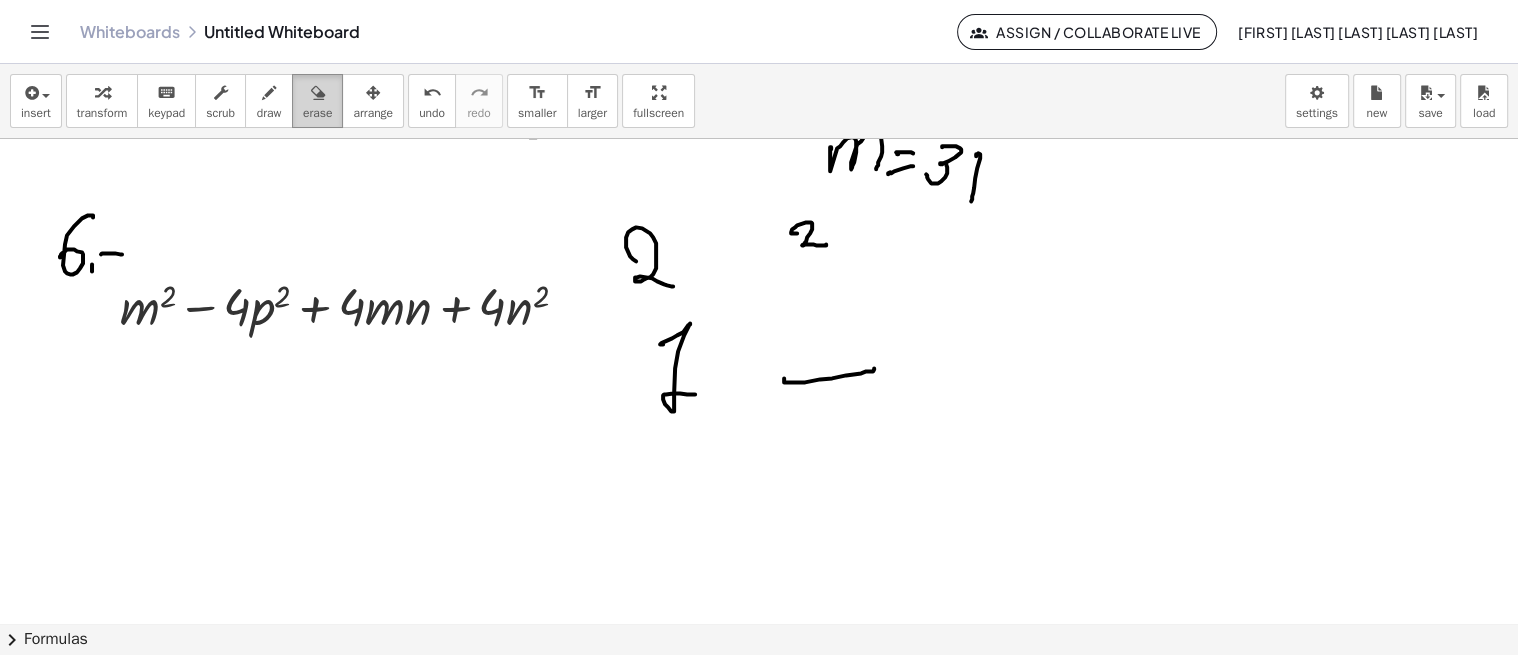 click on "erase" at bounding box center [317, 101] 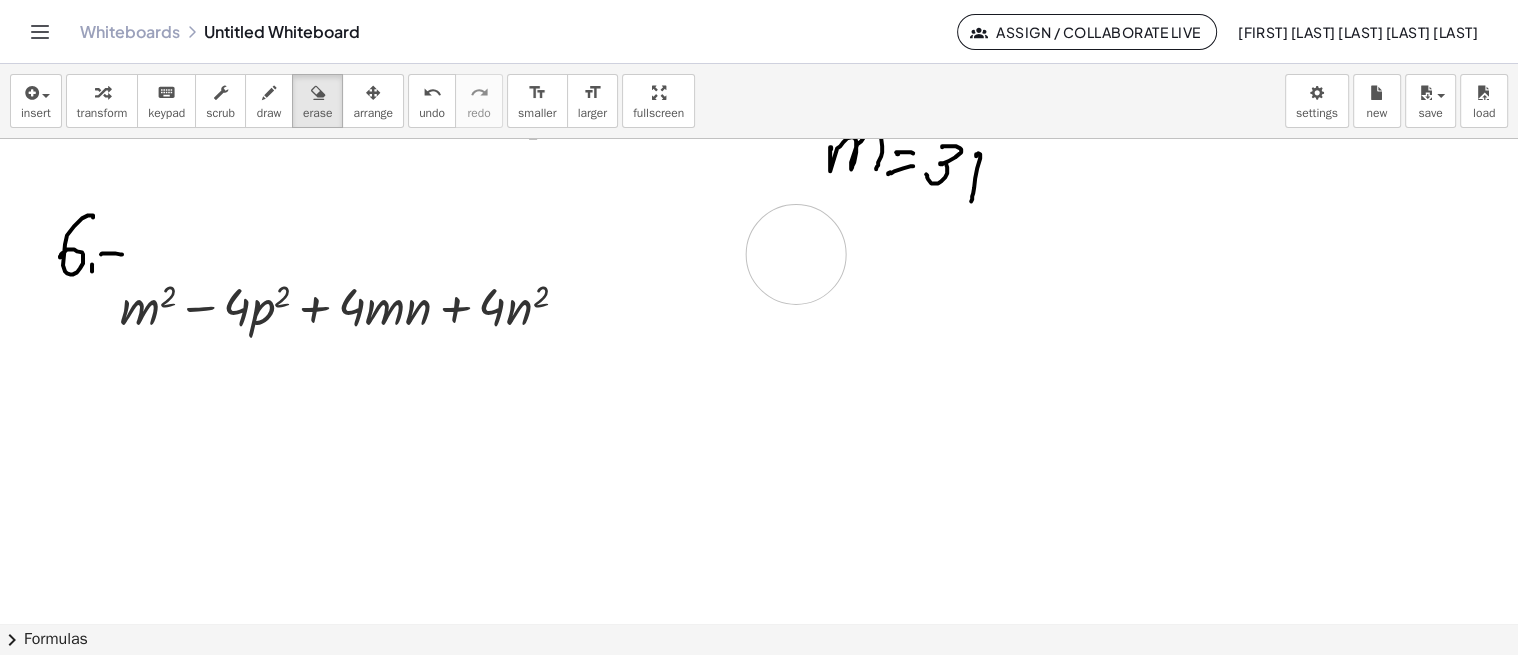 drag, startPoint x: 898, startPoint y: 396, endPoint x: 797, endPoint y: 255, distance: 173.44164 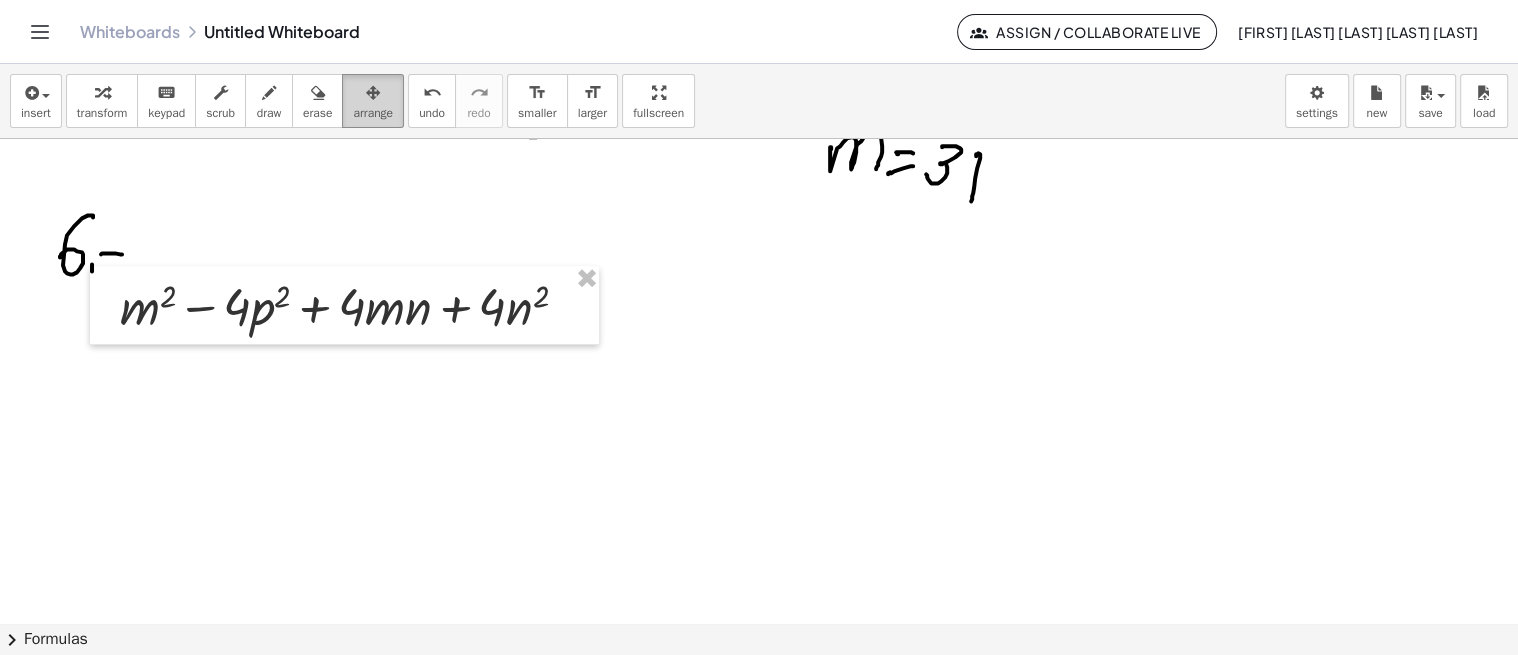 click at bounding box center [373, 93] 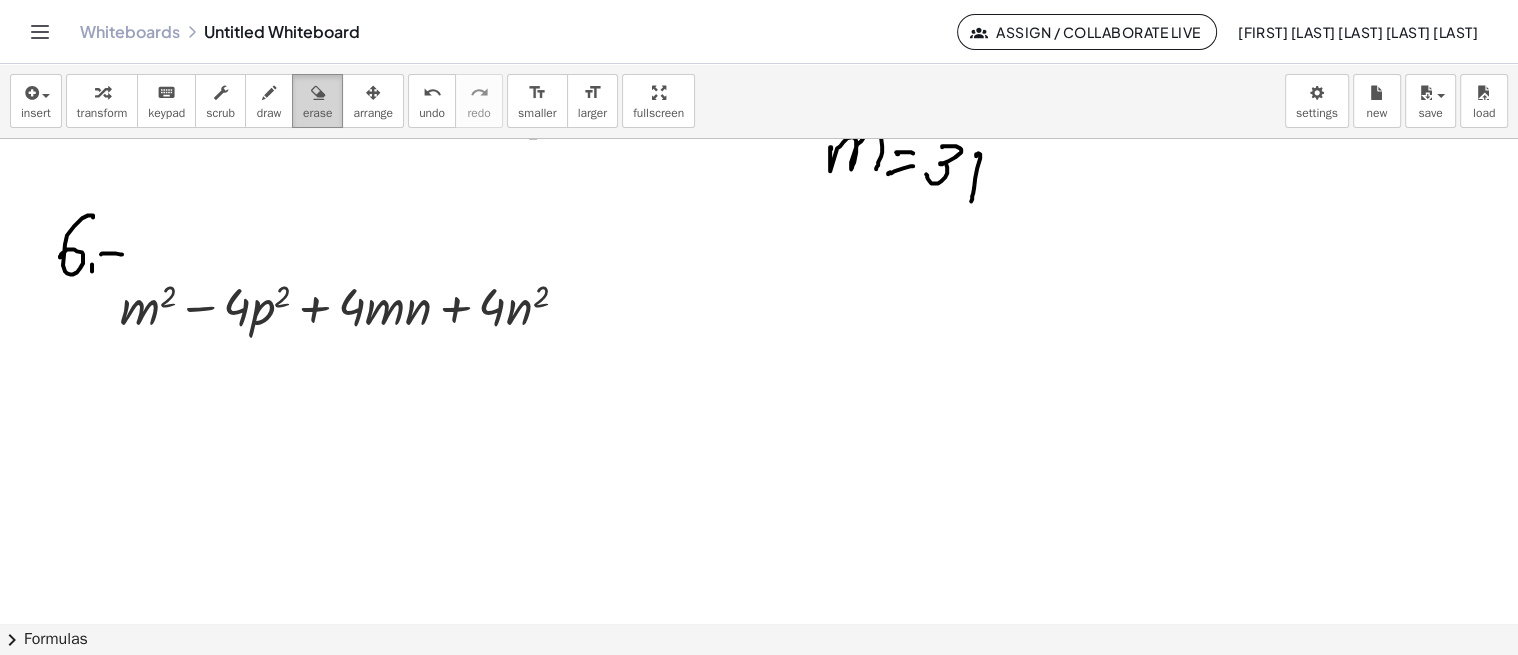 click at bounding box center (317, 92) 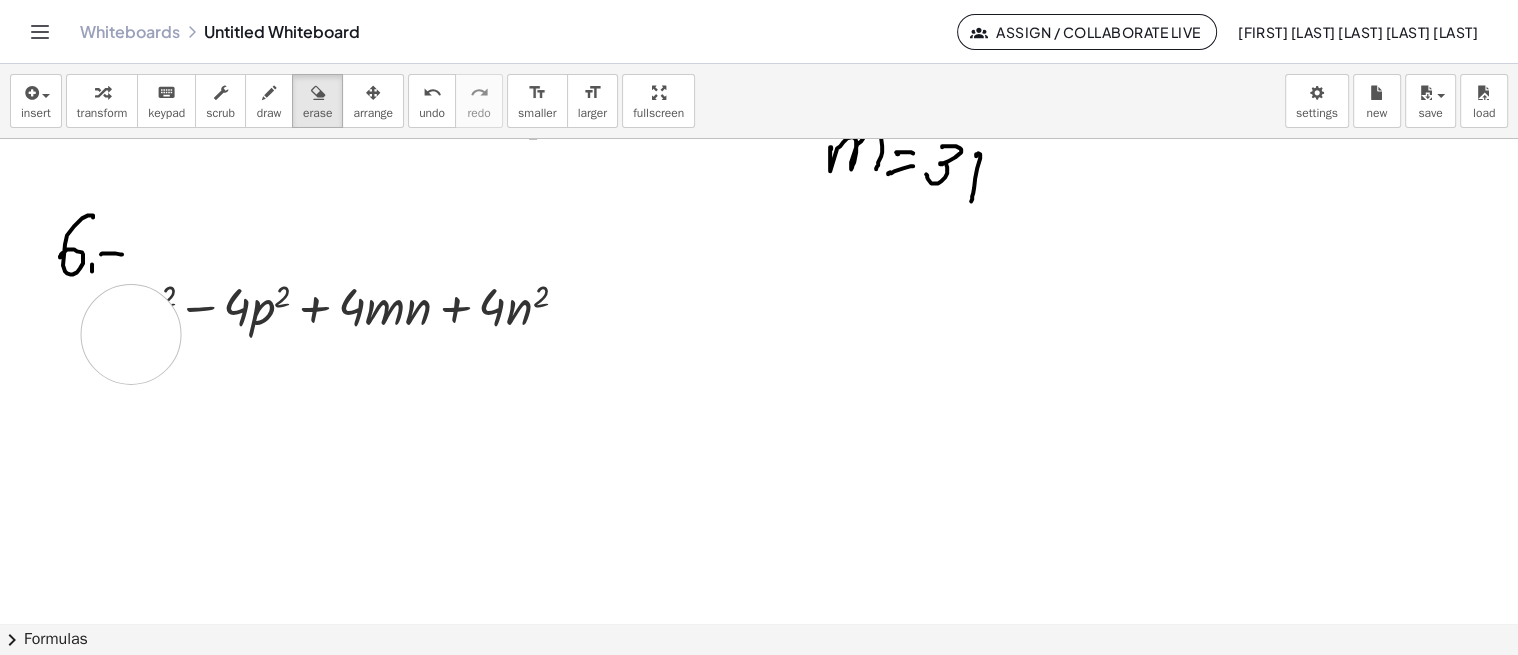 drag, startPoint x: 131, startPoint y: 333, endPoint x: 148, endPoint y: 335, distance: 17.117243 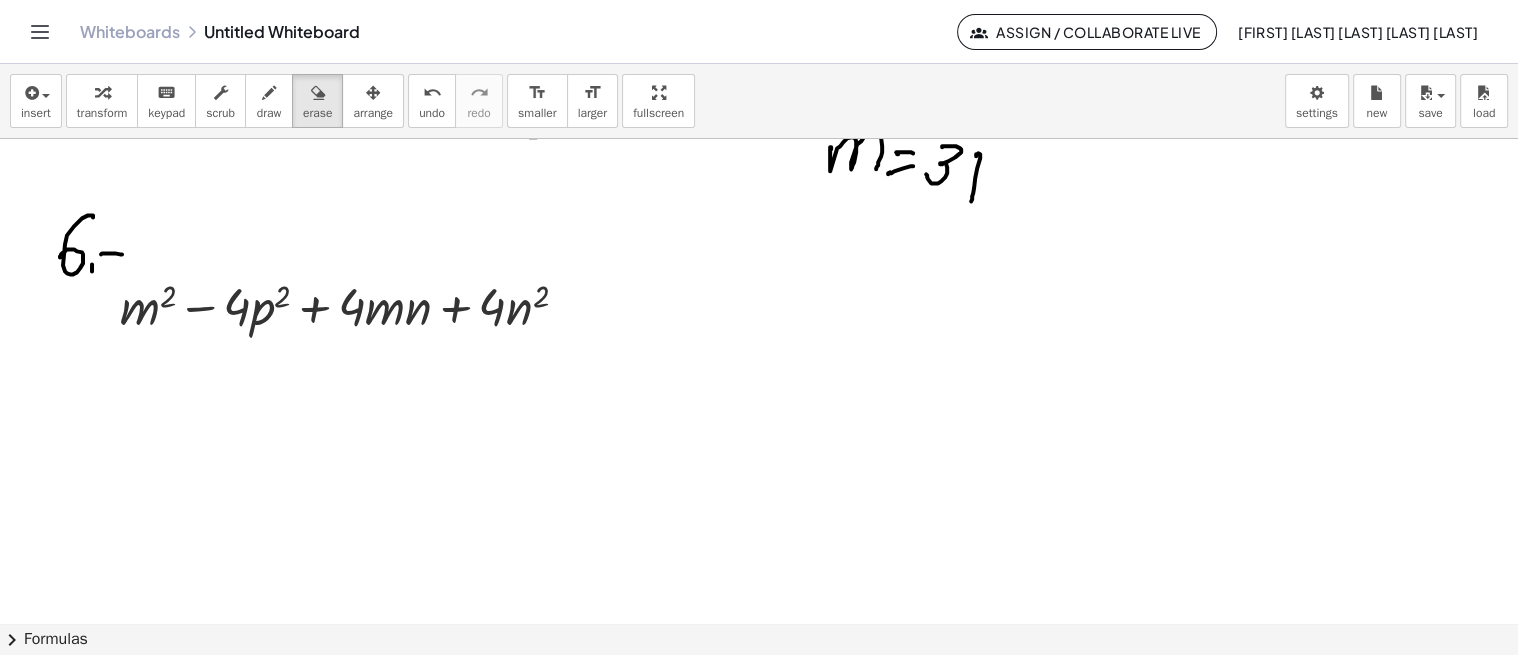 drag, startPoint x: 270, startPoint y: 115, endPoint x: 132, endPoint y: 361, distance: 282.0638 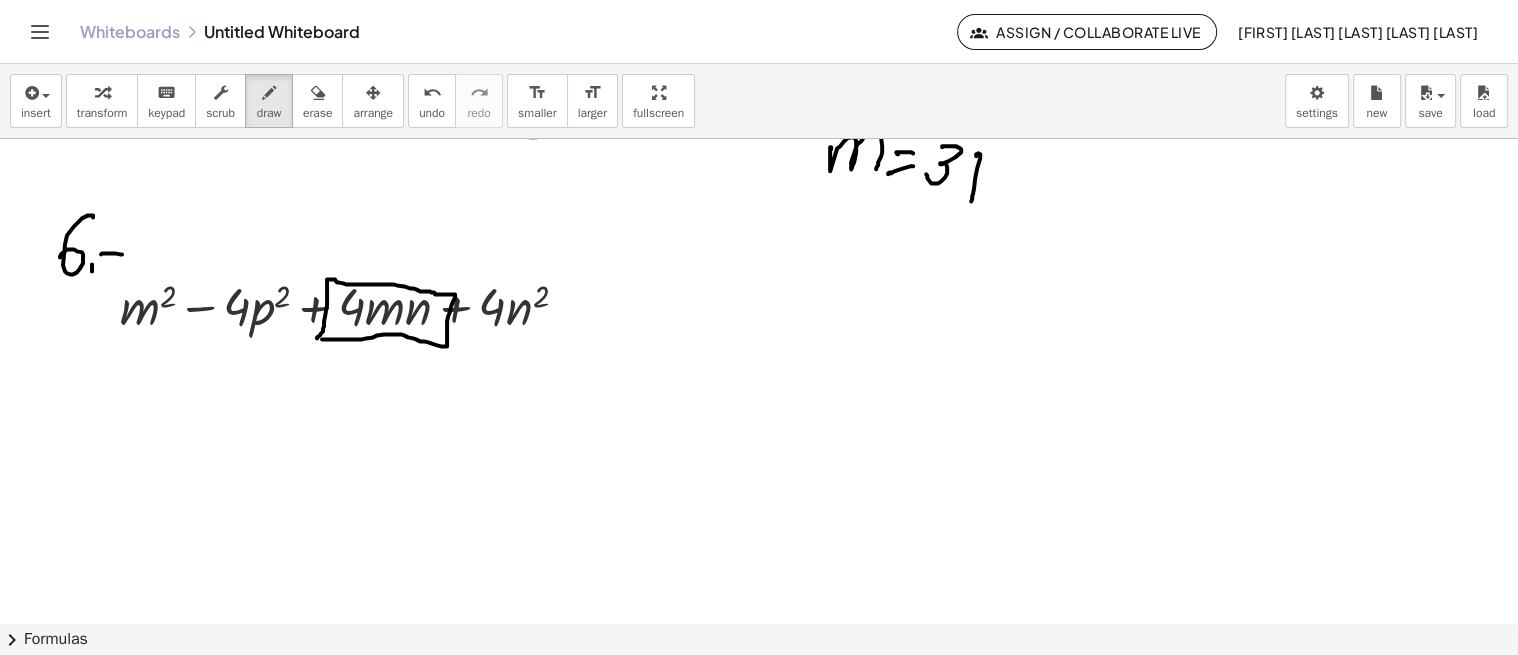 drag, startPoint x: 324, startPoint y: 325, endPoint x: 316, endPoint y: 337, distance: 14.422205 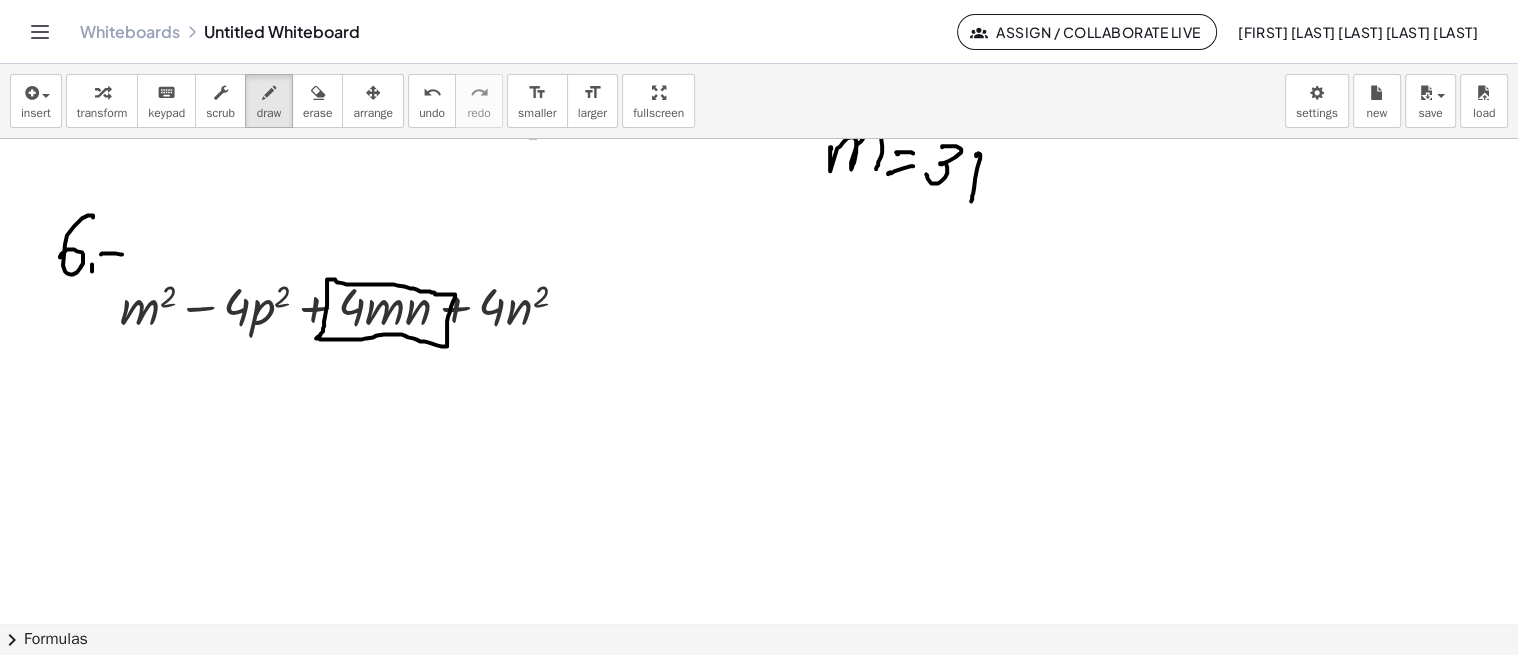 scroll, scrollTop: 1602, scrollLeft: 0, axis: vertical 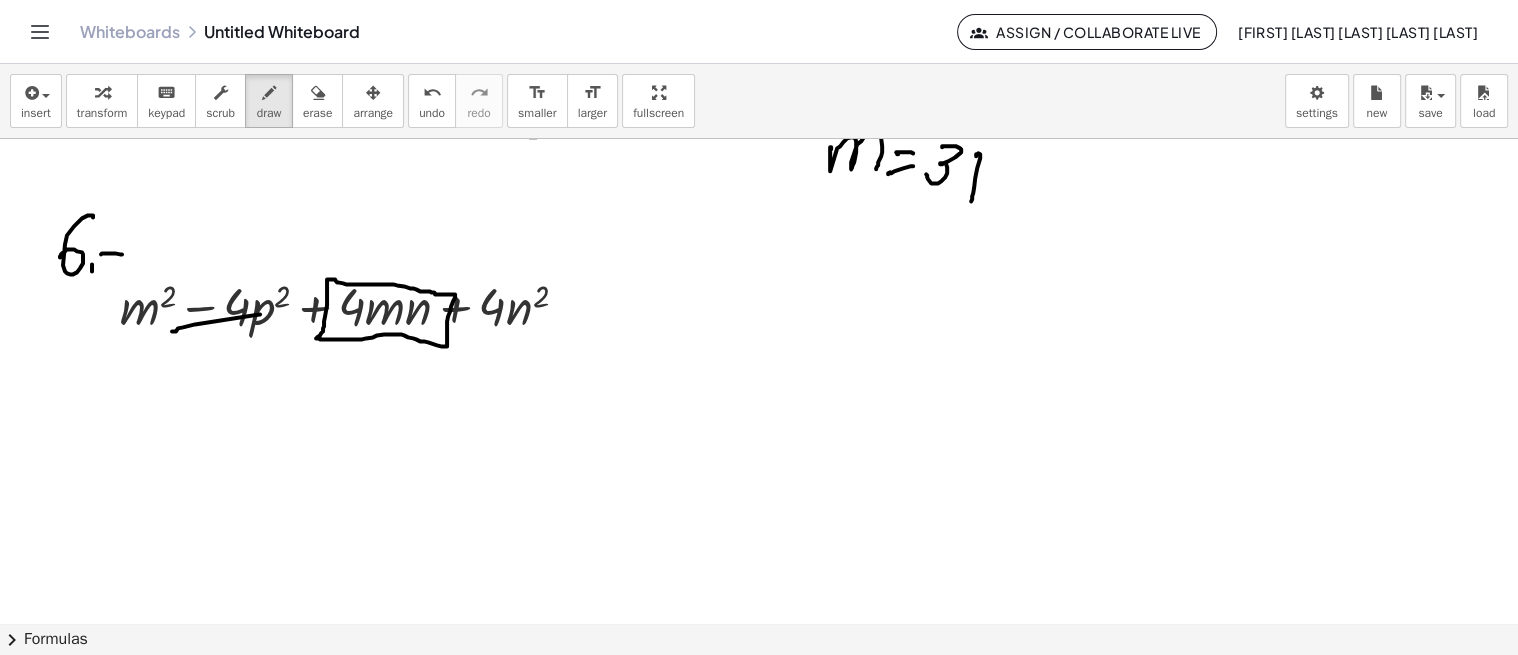 drag, startPoint x: 172, startPoint y: 330, endPoint x: 335, endPoint y: 304, distance: 165.0606 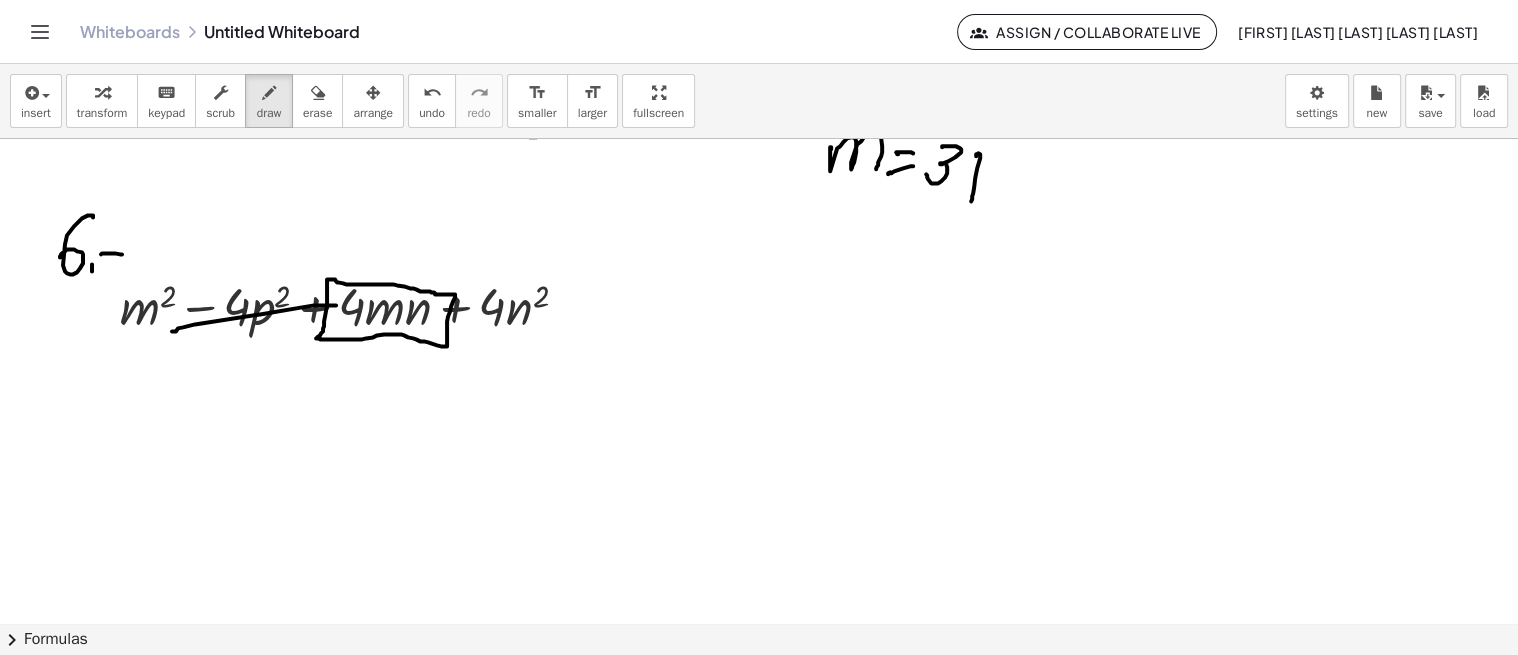 drag, startPoint x: 394, startPoint y: 95, endPoint x: 404, endPoint y: 94, distance: 10.049875 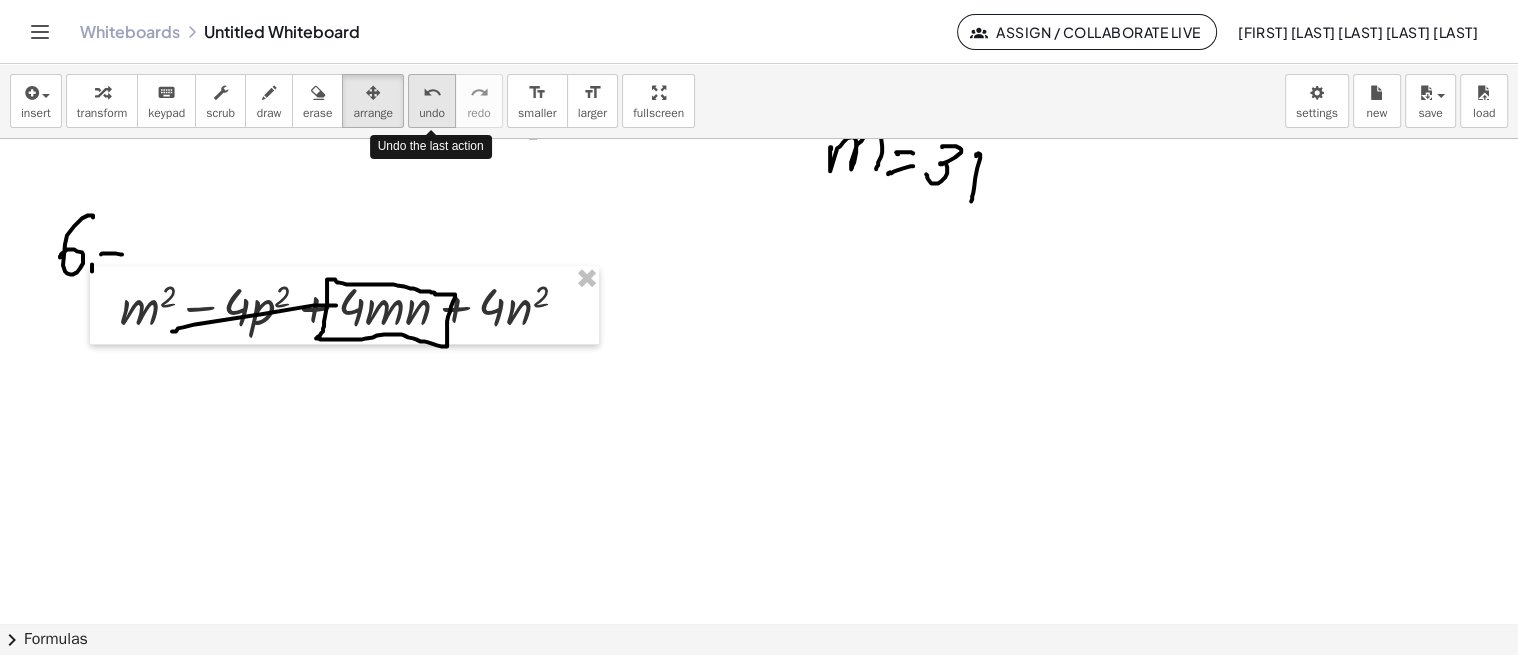click on "undo" at bounding box center [432, 93] 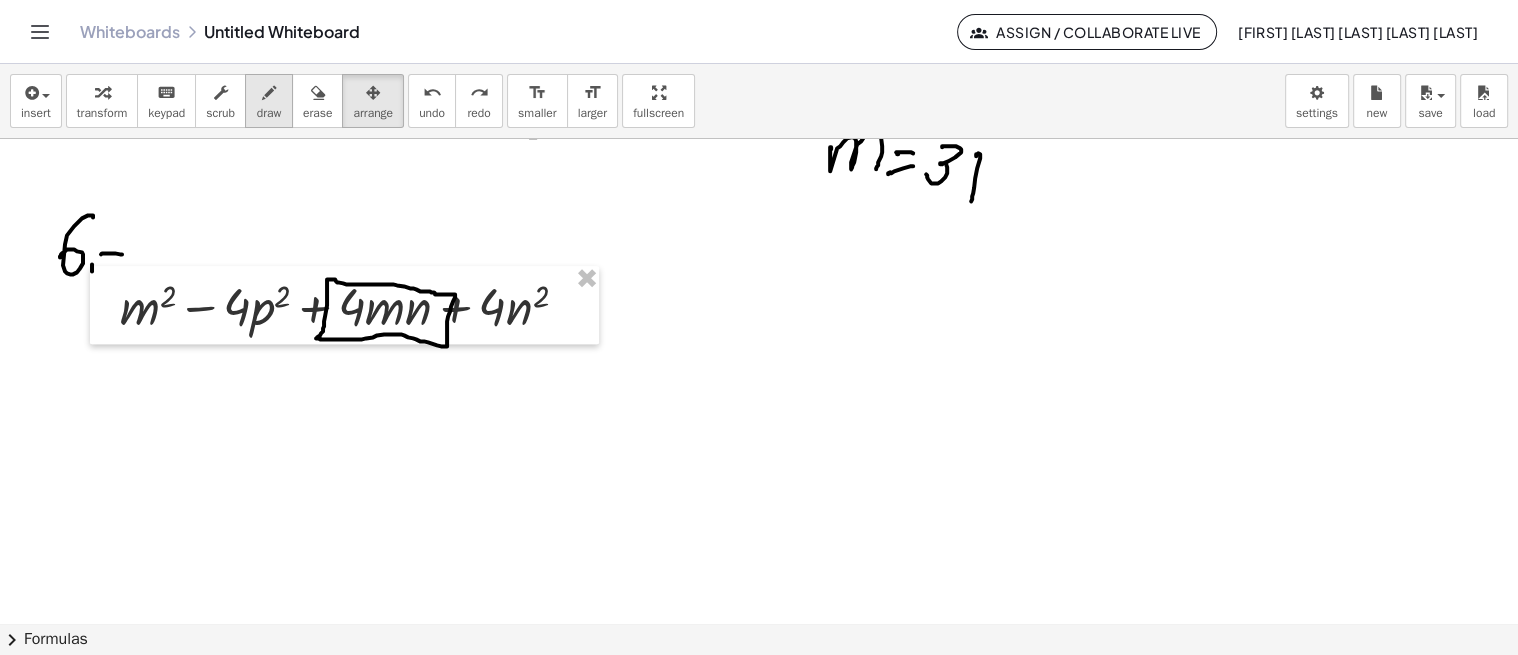 drag, startPoint x: 272, startPoint y: 104, endPoint x: 270, endPoint y: 121, distance: 17.117243 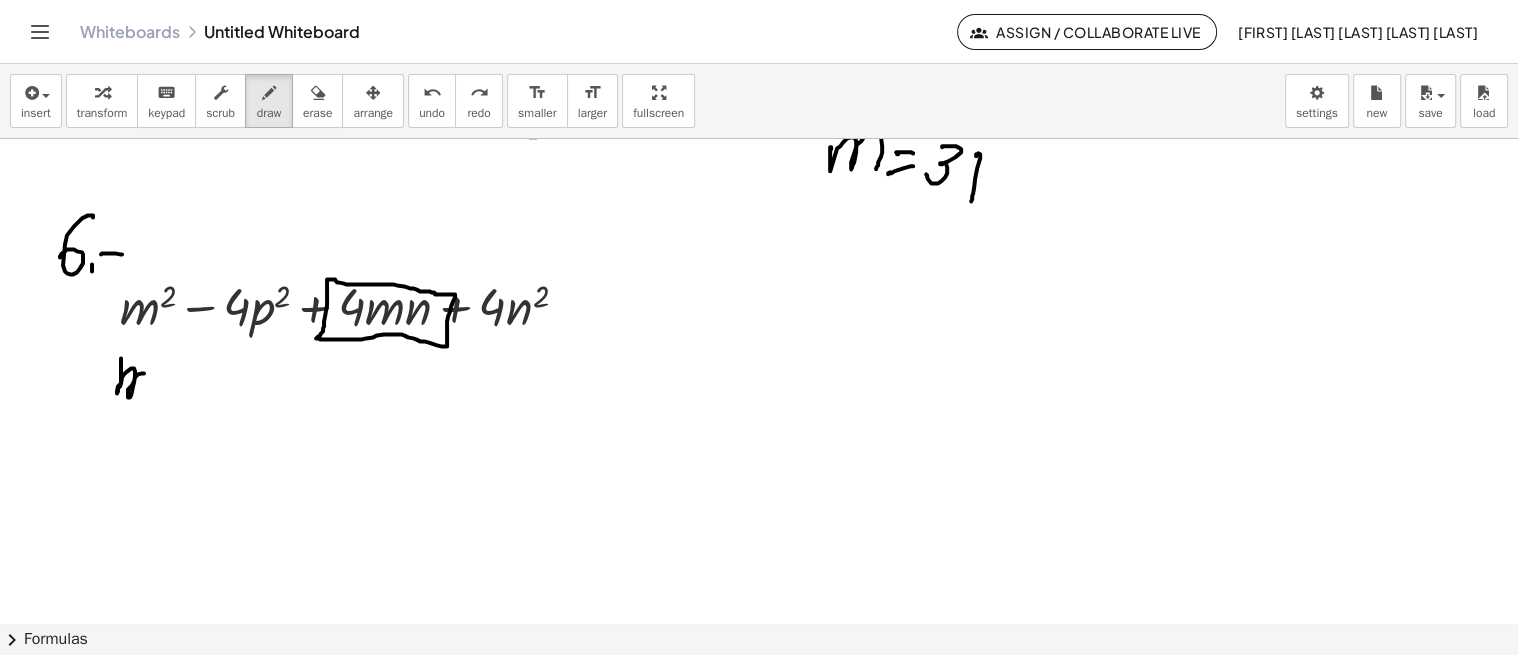 drag, startPoint x: 121, startPoint y: 360, endPoint x: 143, endPoint y: 398, distance: 43.908997 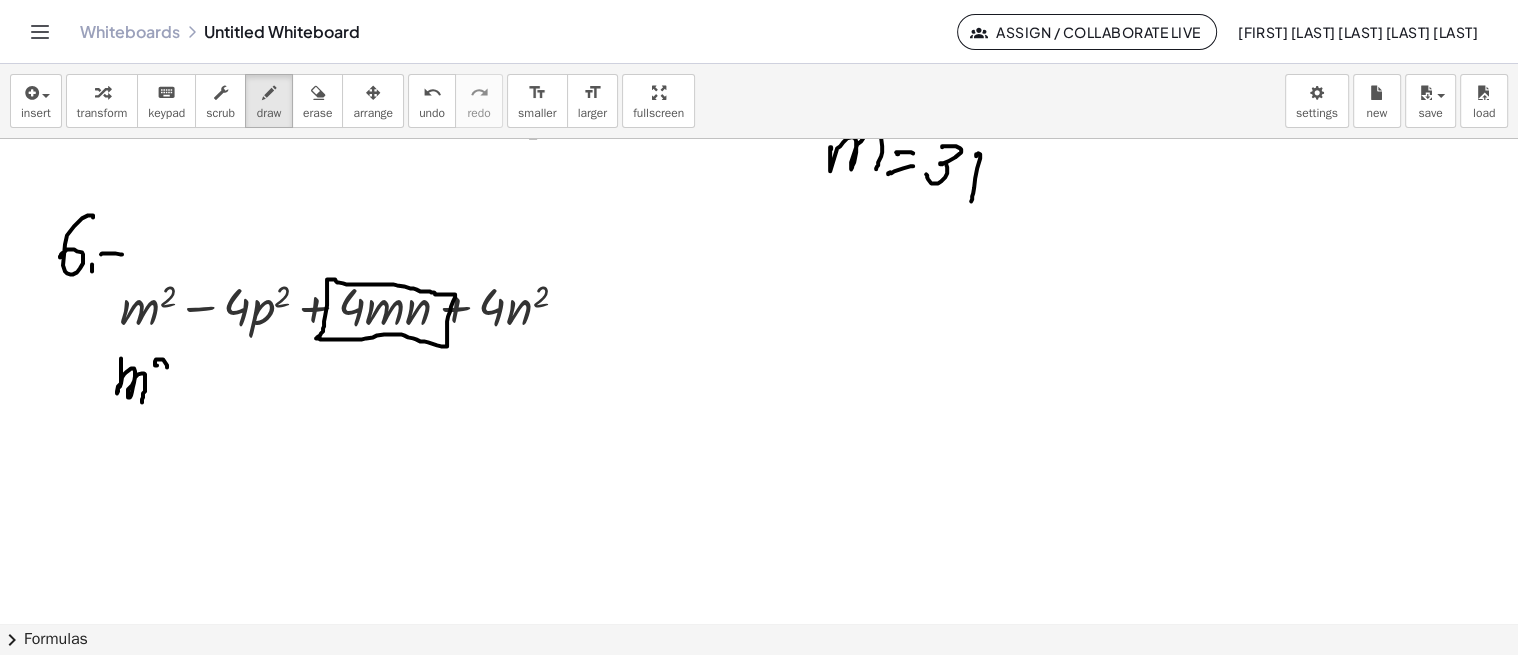 drag, startPoint x: 155, startPoint y: 363, endPoint x: 171, endPoint y: 383, distance: 25.612497 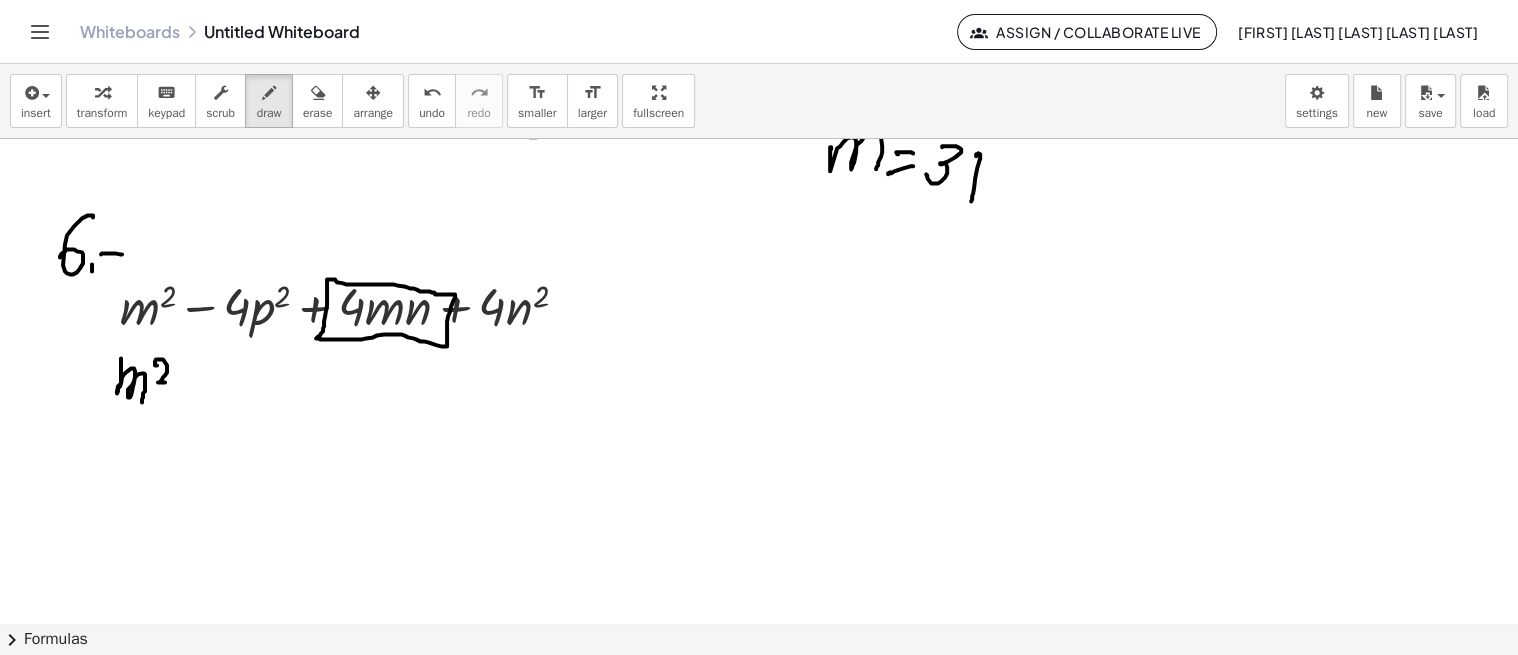click at bounding box center (759, -252) 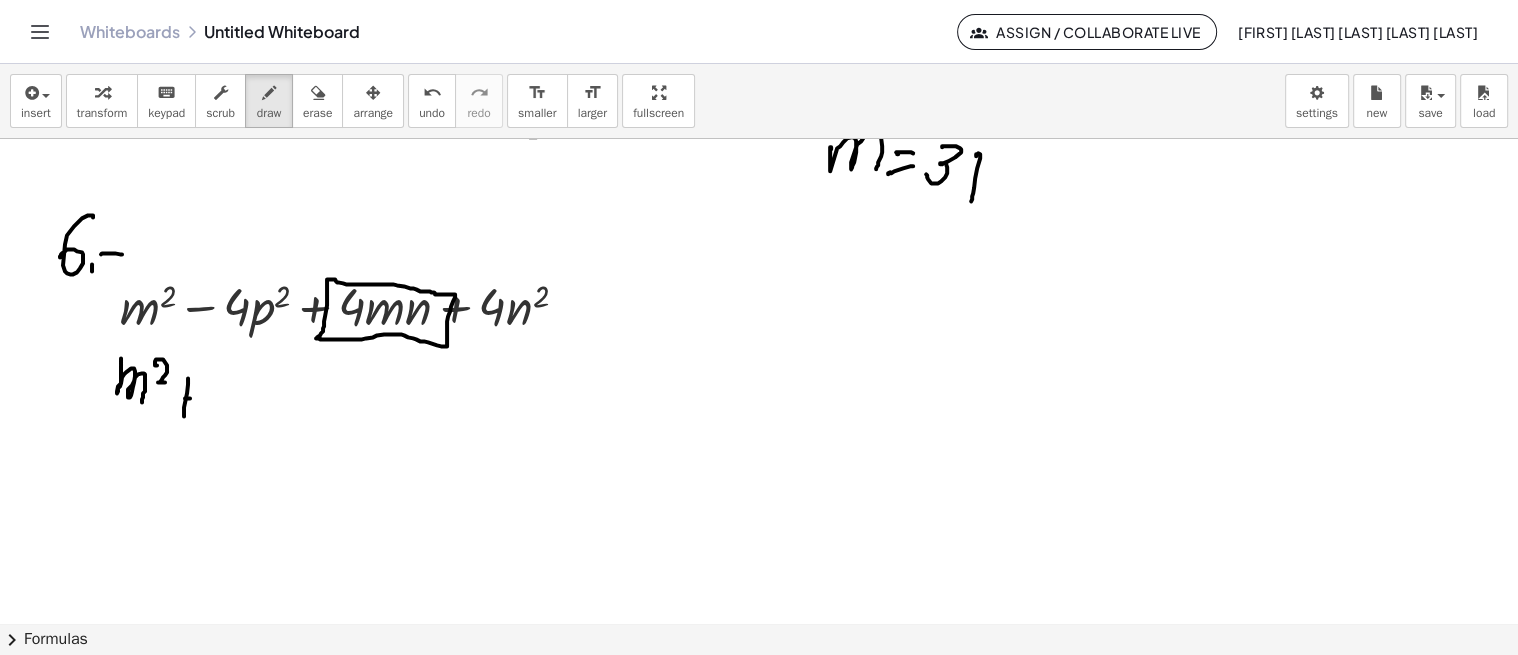 drag, startPoint x: 187, startPoint y: 392, endPoint x: 183, endPoint y: 414, distance: 22.36068 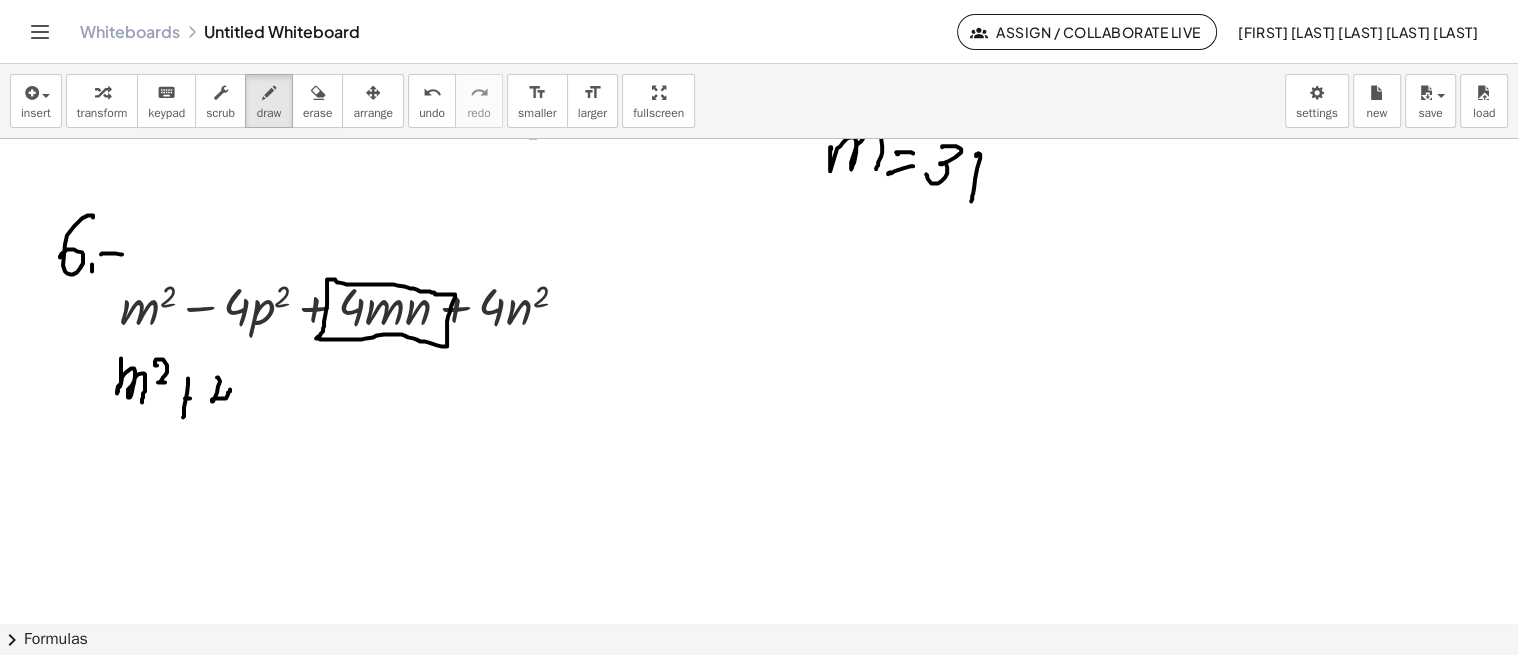 drag, startPoint x: 220, startPoint y: 380, endPoint x: 231, endPoint y: 412, distance: 33.83785 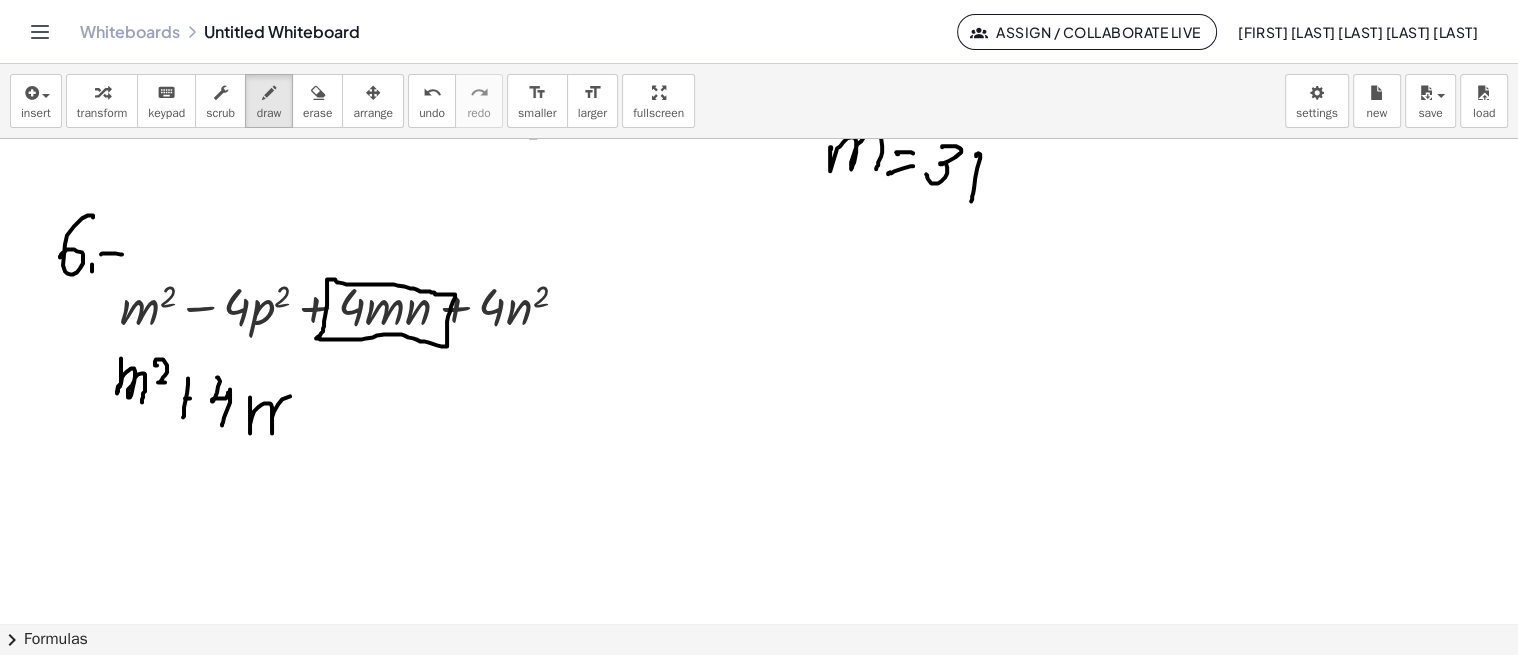 drag, startPoint x: 250, startPoint y: 396, endPoint x: 291, endPoint y: 443, distance: 62.369865 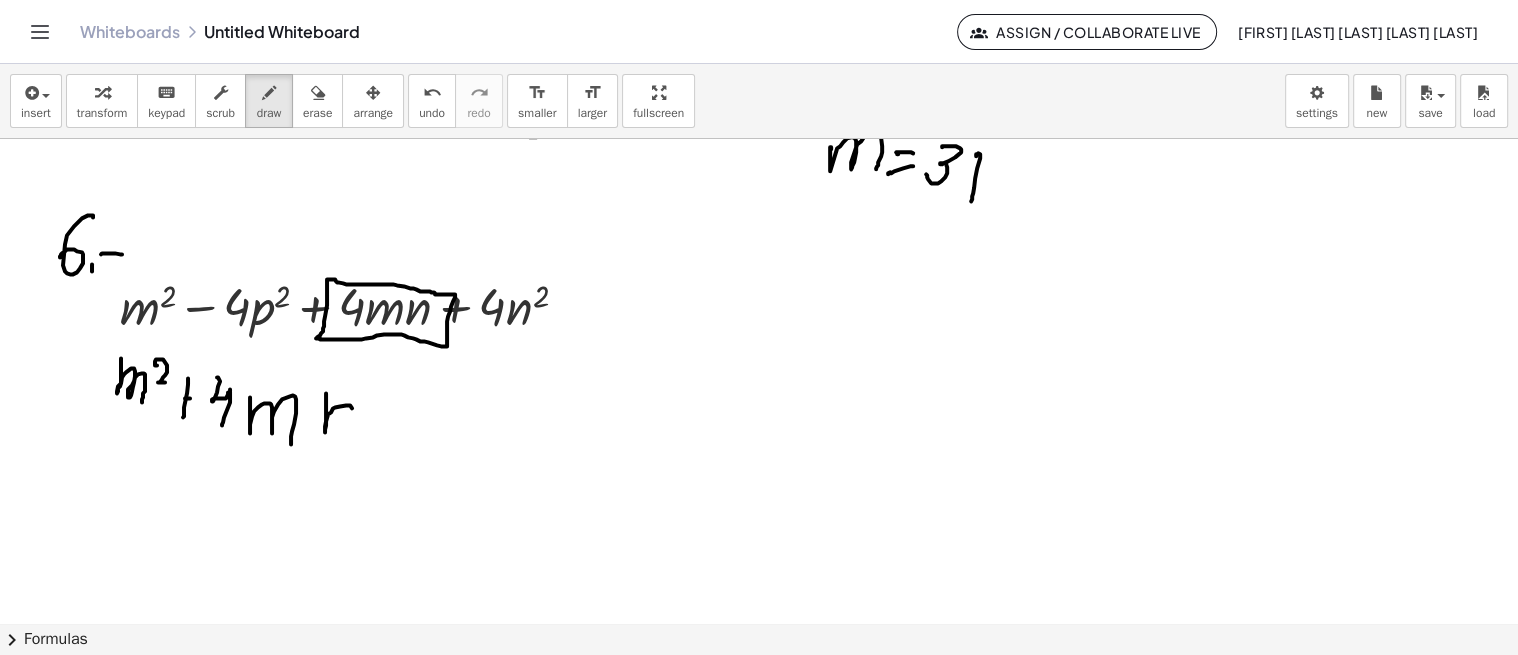 drag, startPoint x: 326, startPoint y: 393, endPoint x: 357, endPoint y: 437, distance: 53.823788 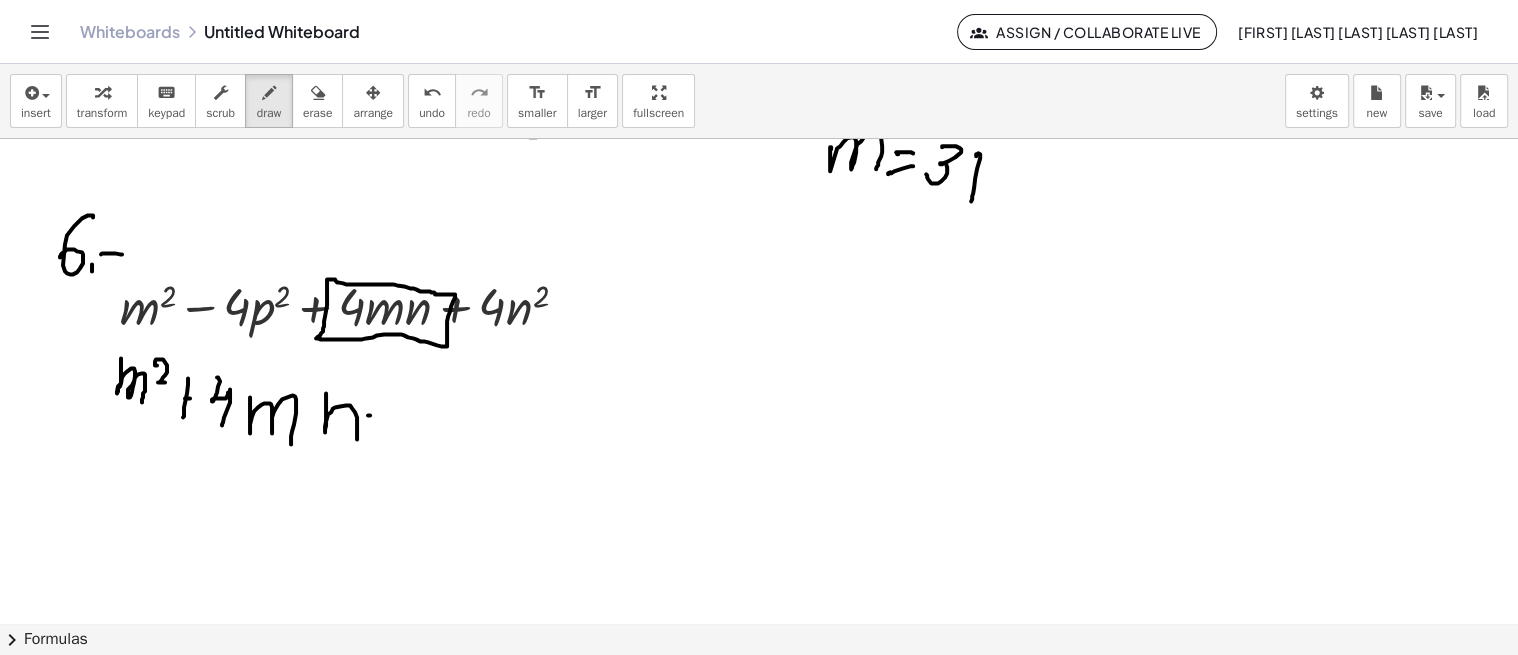 drag, startPoint x: 368, startPoint y: 414, endPoint x: 394, endPoint y: 414, distance: 26 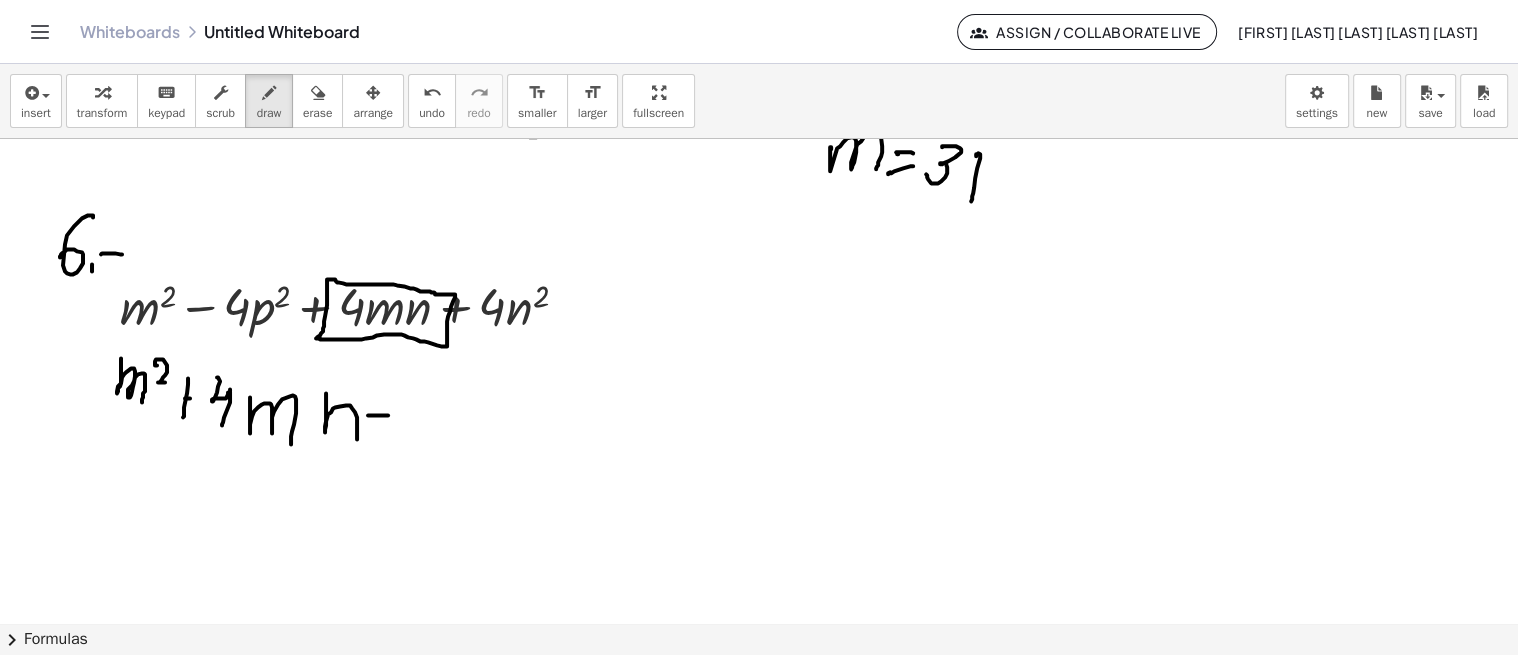 drag, startPoint x: 381, startPoint y: 391, endPoint x: 373, endPoint y: 444, distance: 53.600372 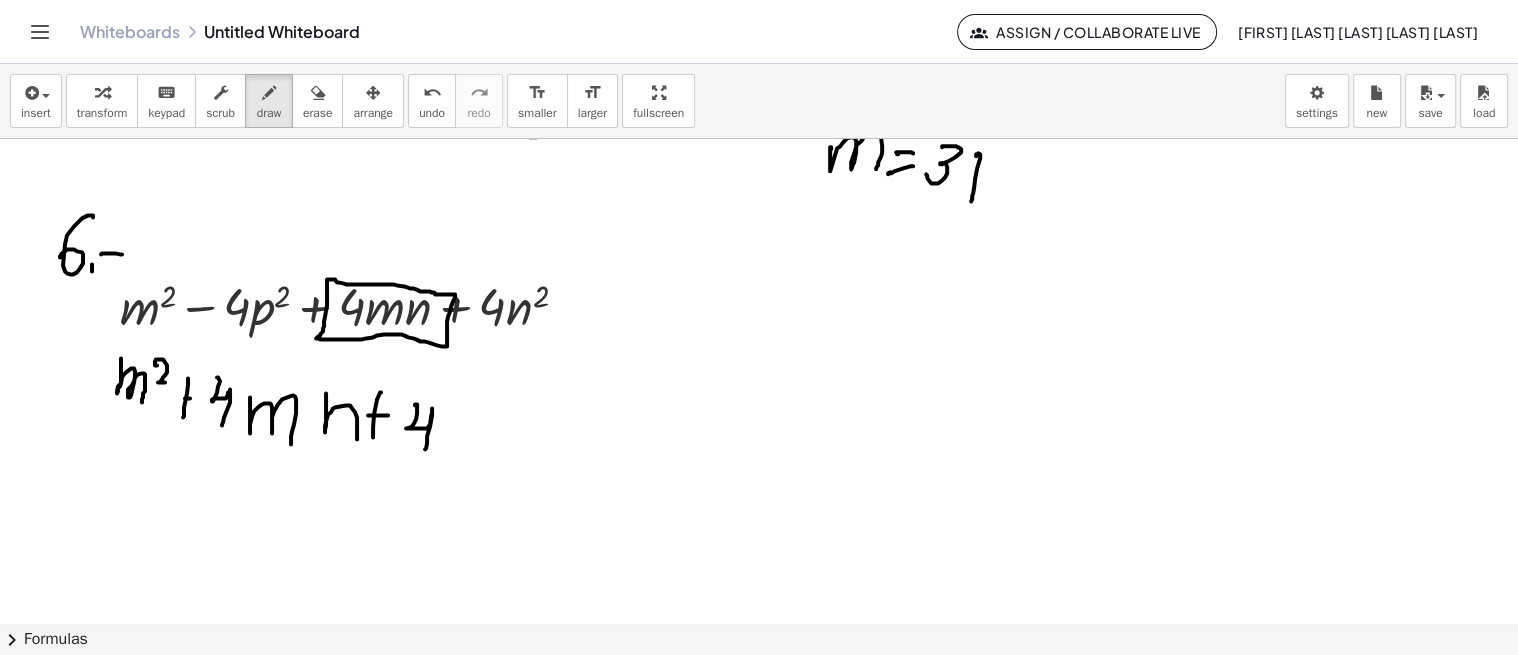 drag, startPoint x: 416, startPoint y: 403, endPoint x: 432, endPoint y: 433, distance: 34 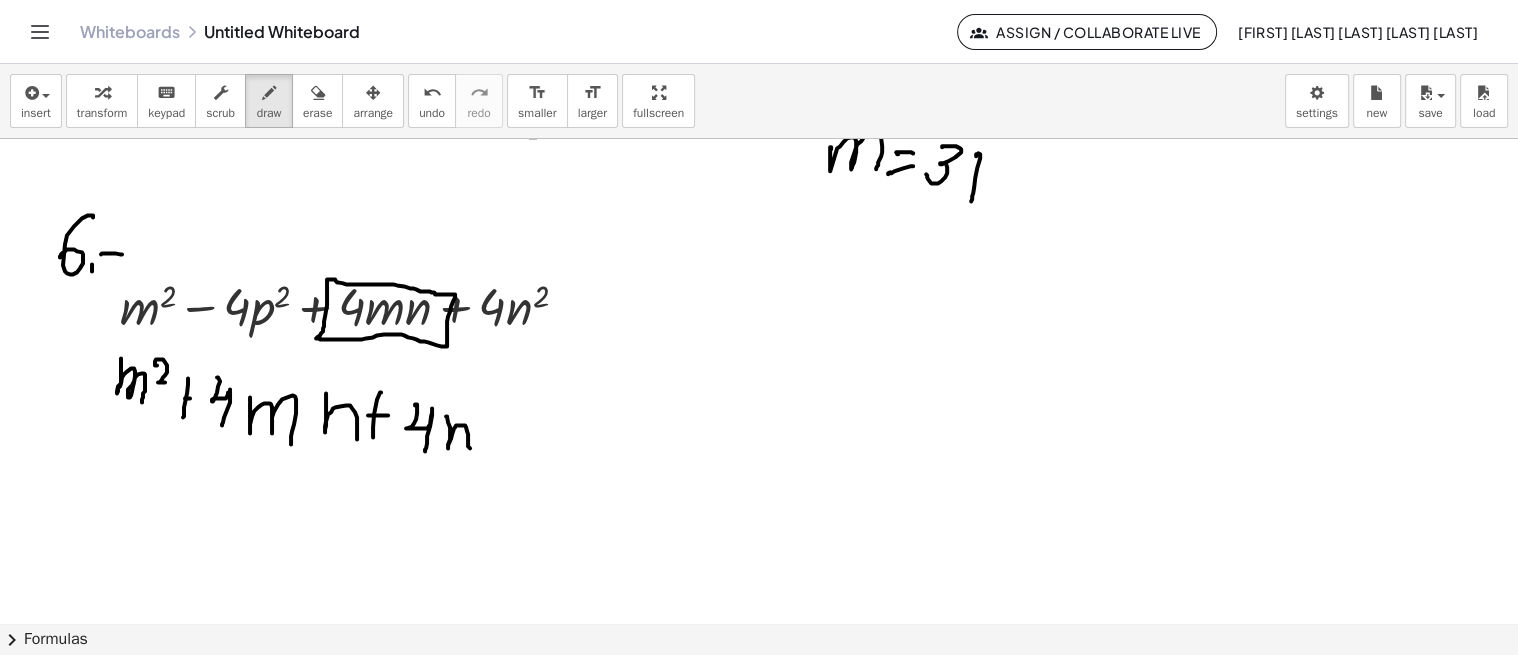 drag, startPoint x: 446, startPoint y: 415, endPoint x: 471, endPoint y: 447, distance: 40.60788 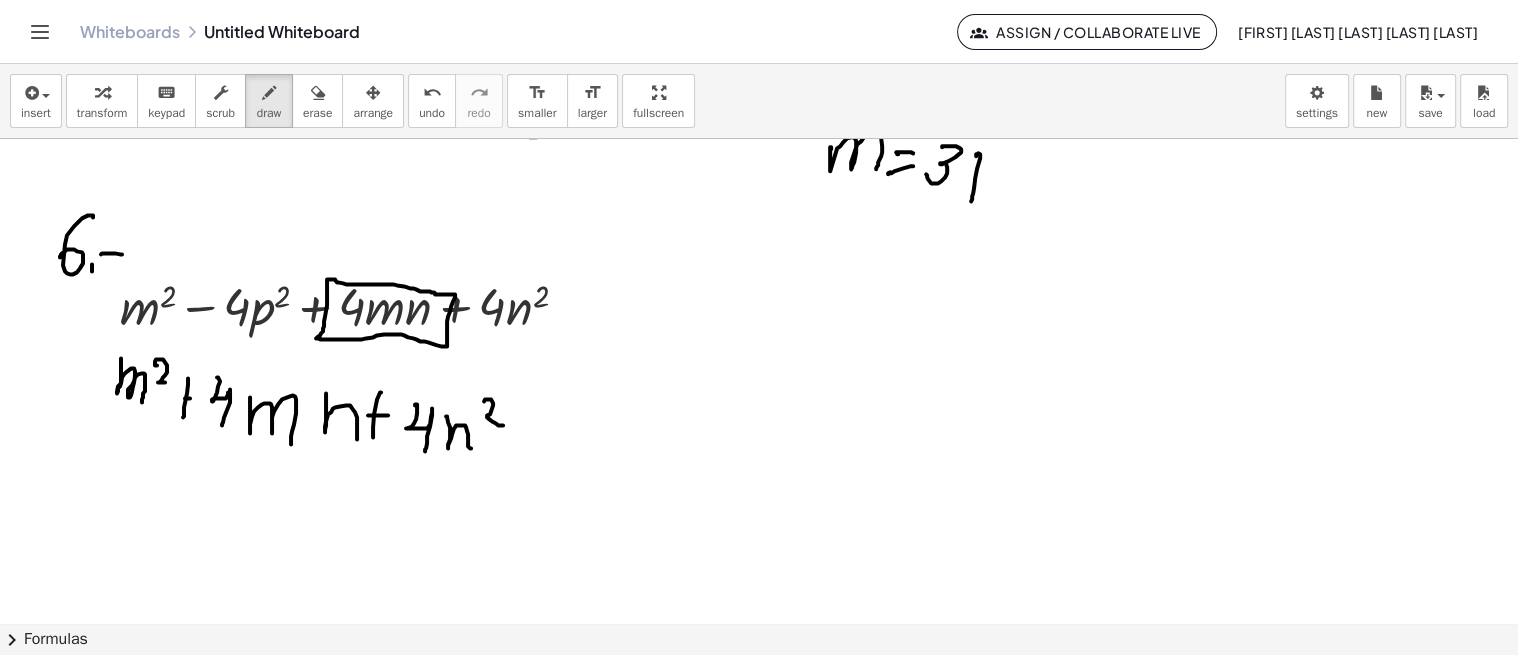 drag, startPoint x: 484, startPoint y: 400, endPoint x: 504, endPoint y: 422, distance: 29.732138 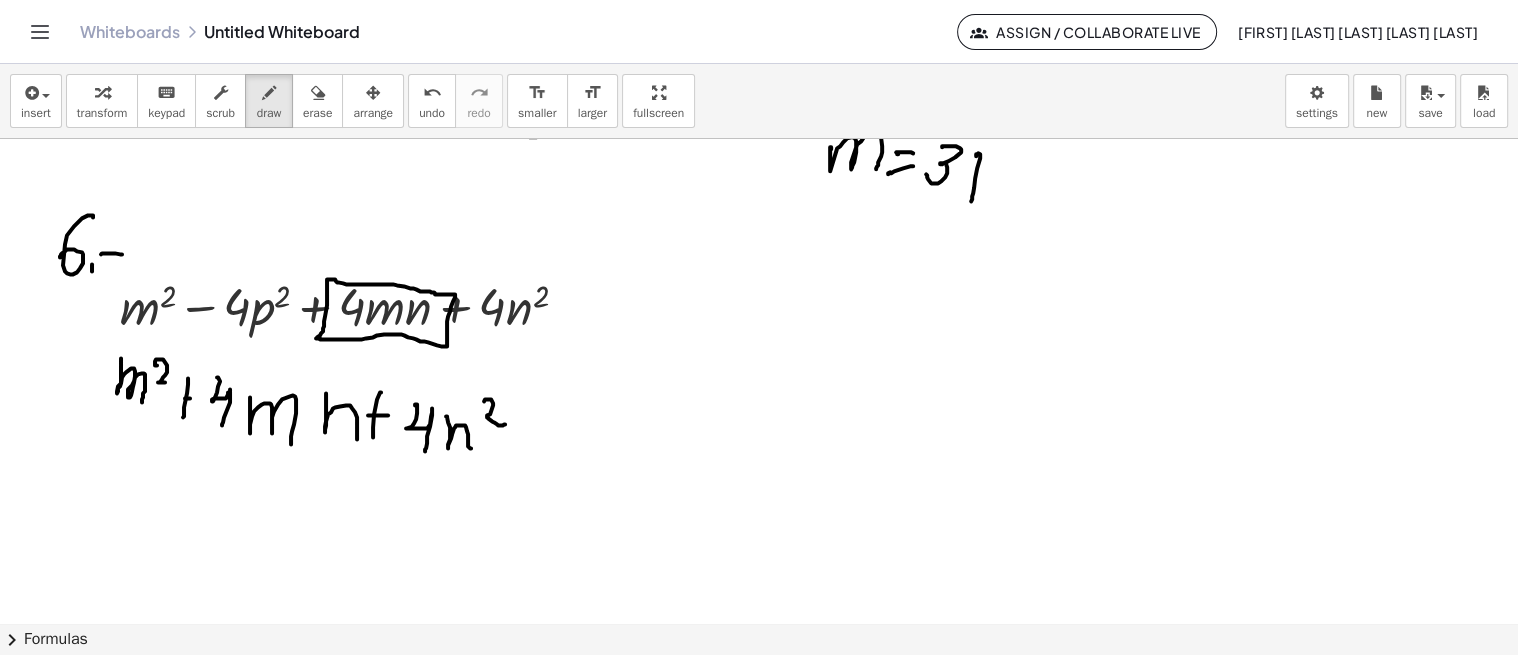 drag, startPoint x: 515, startPoint y: 426, endPoint x: 534, endPoint y: 427, distance: 19.026299 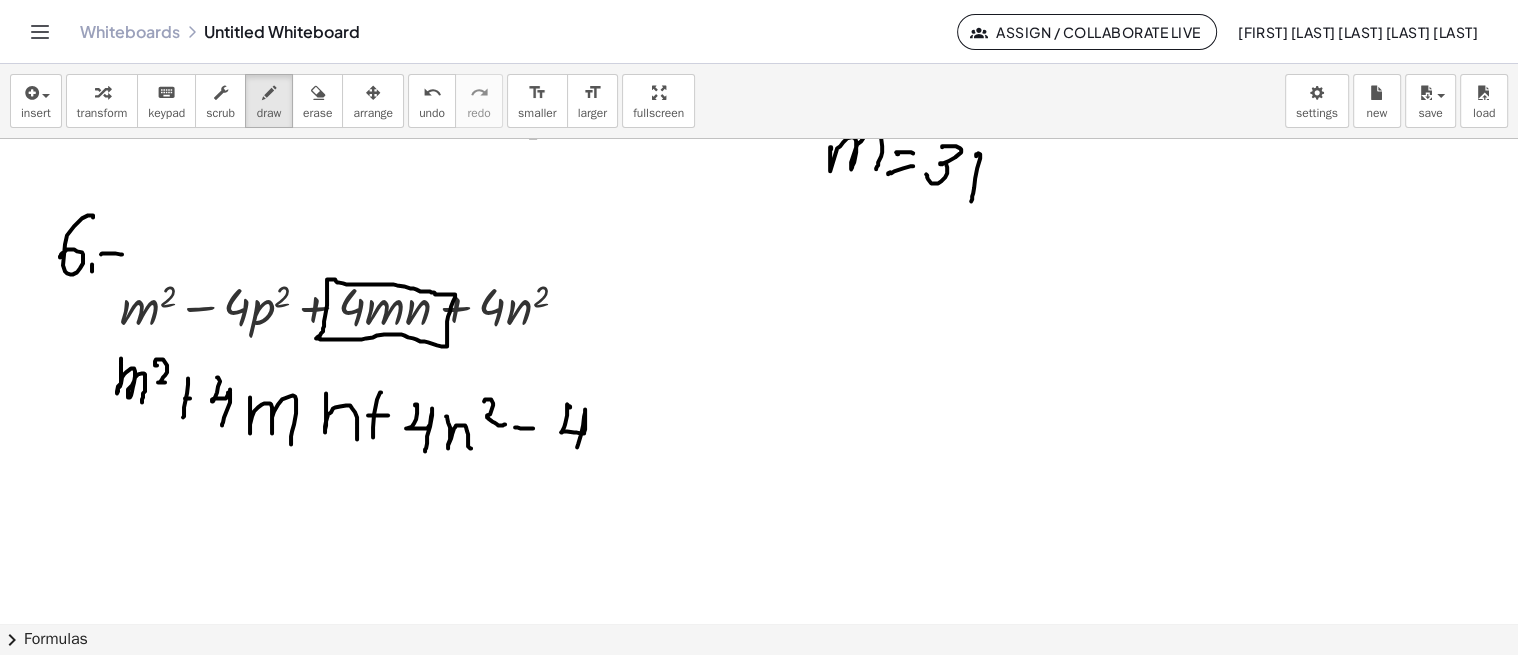 drag, startPoint x: 567, startPoint y: 410, endPoint x: 575, endPoint y: 447, distance: 37.85499 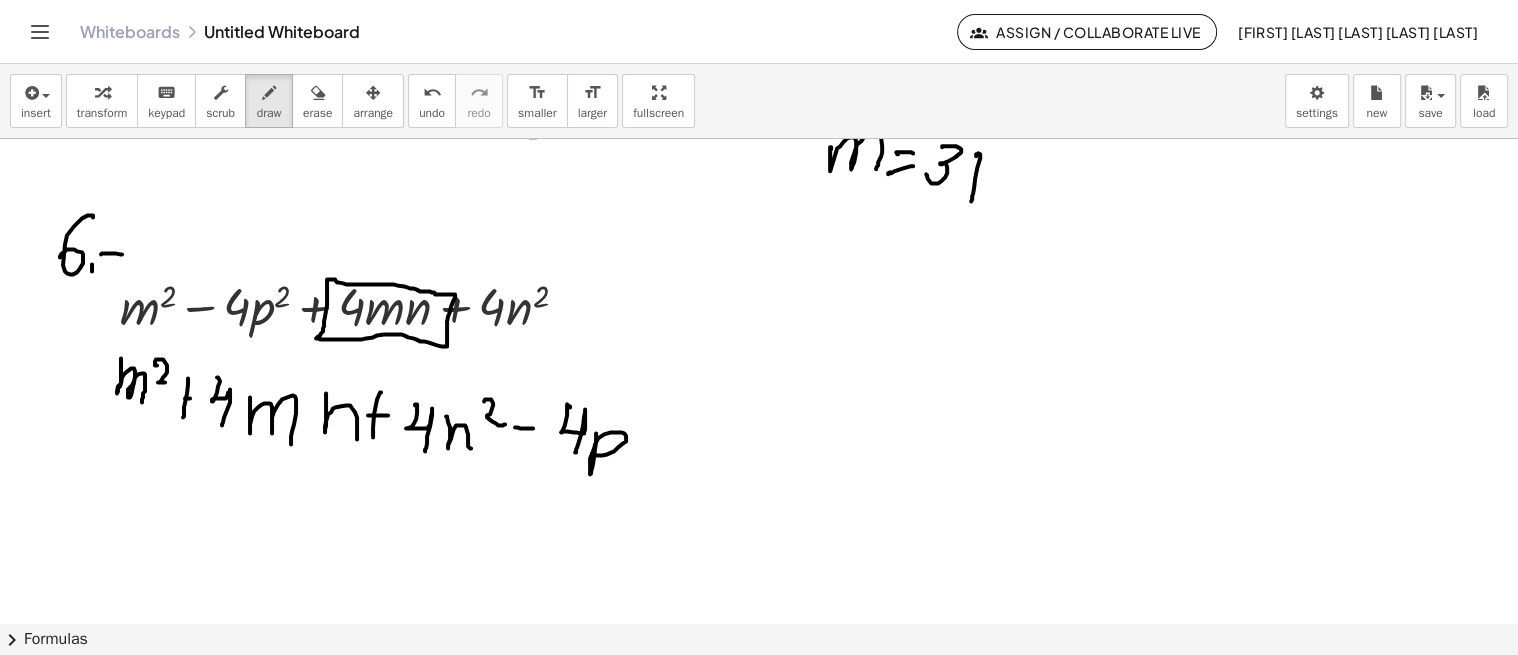 drag, startPoint x: 596, startPoint y: 433, endPoint x: 594, endPoint y: 448, distance: 15.132746 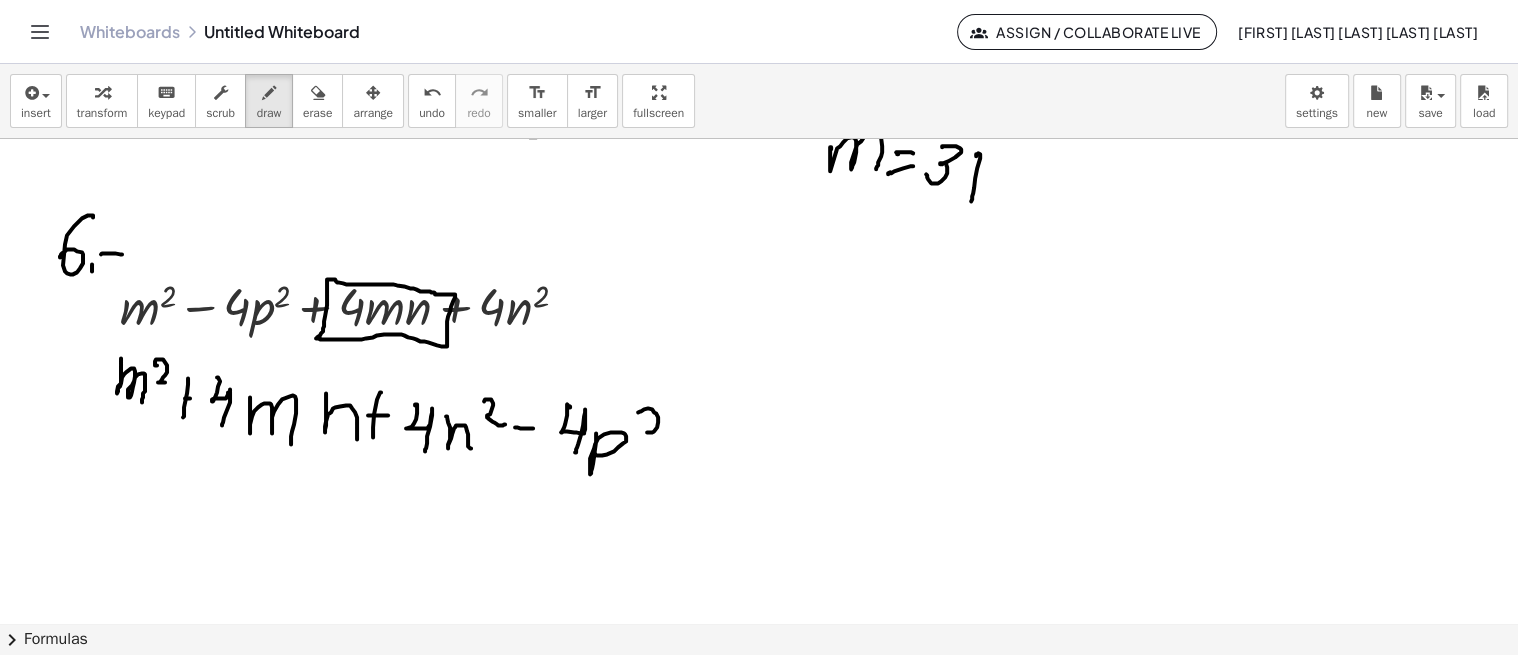 drag, startPoint x: 638, startPoint y: 411, endPoint x: 662, endPoint y: 433, distance: 32.55764 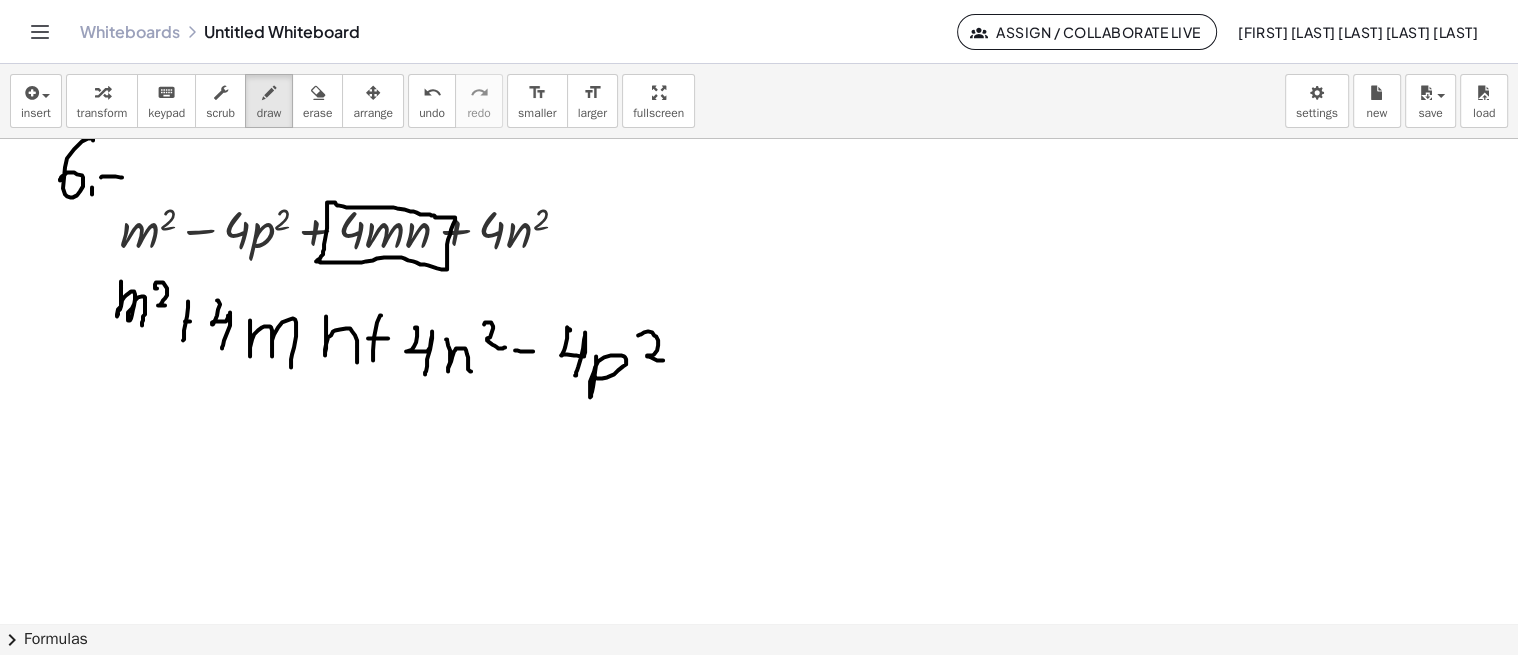 scroll, scrollTop: 1680, scrollLeft: 0, axis: vertical 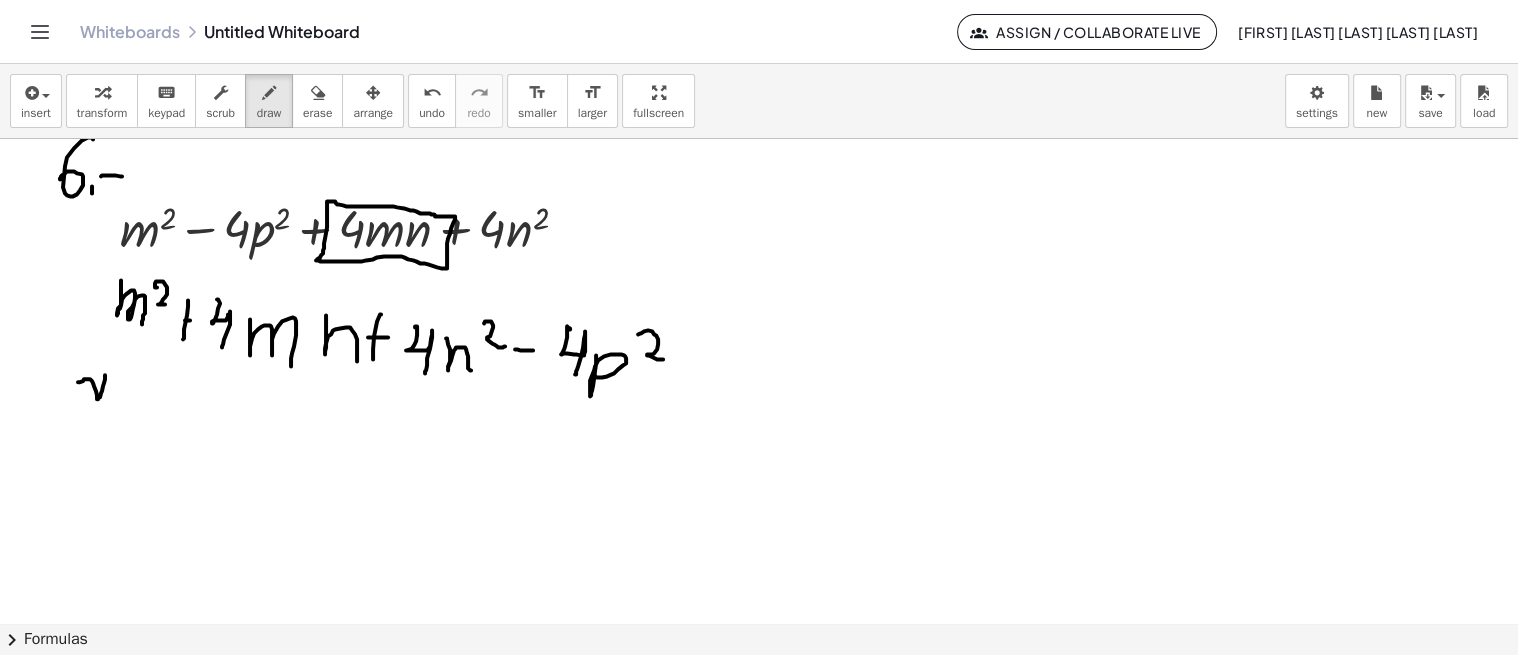 drag, startPoint x: 83, startPoint y: 380, endPoint x: 145, endPoint y: 376, distance: 62.1289 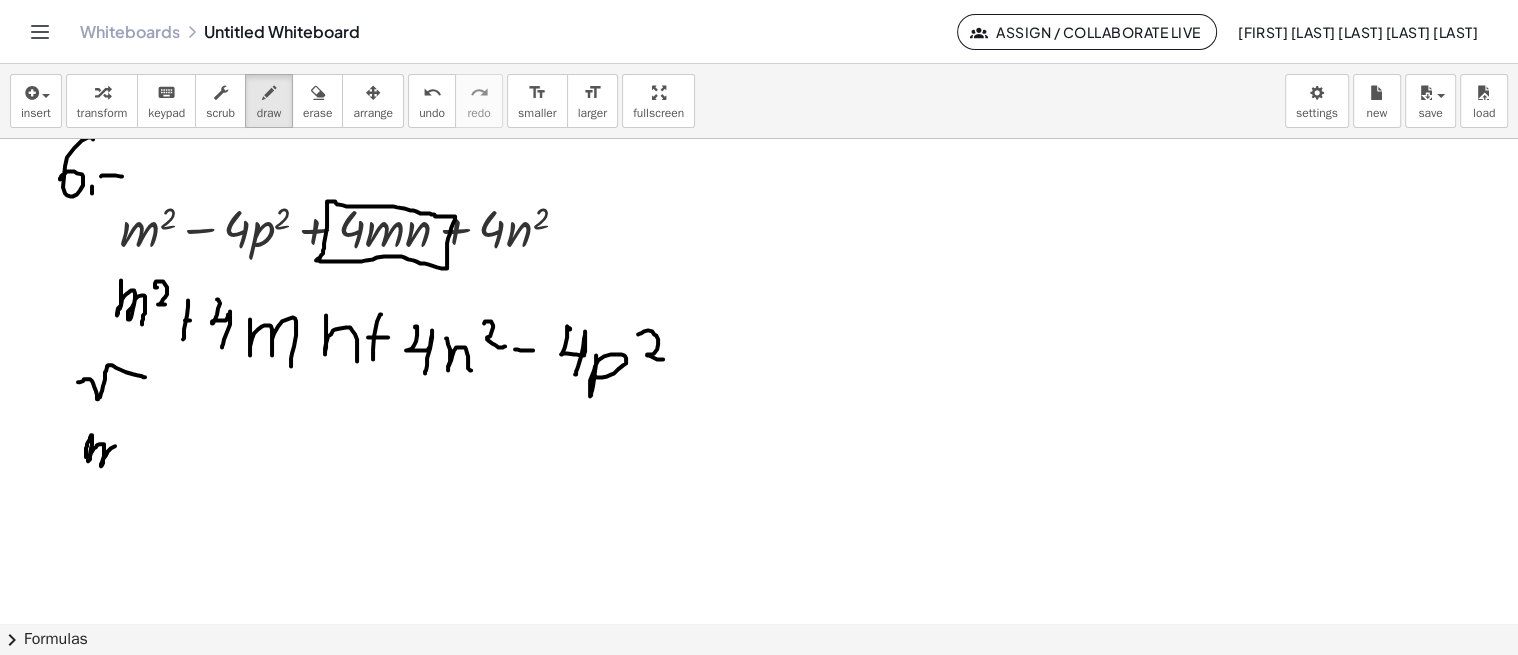 drag, startPoint x: 86, startPoint y: 456, endPoint x: 135, endPoint y: 456, distance: 49 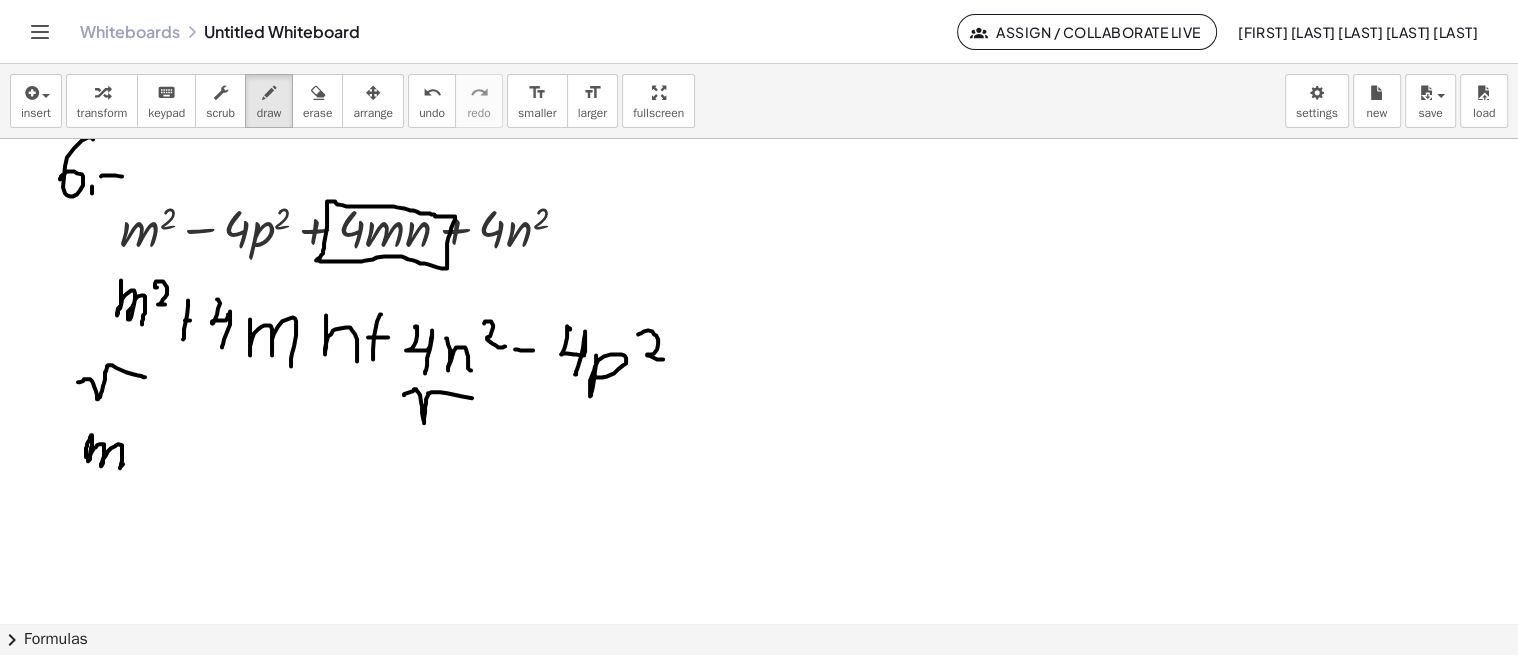 drag, startPoint x: 410, startPoint y: 391, endPoint x: 481, endPoint y: 404, distance: 72.18033 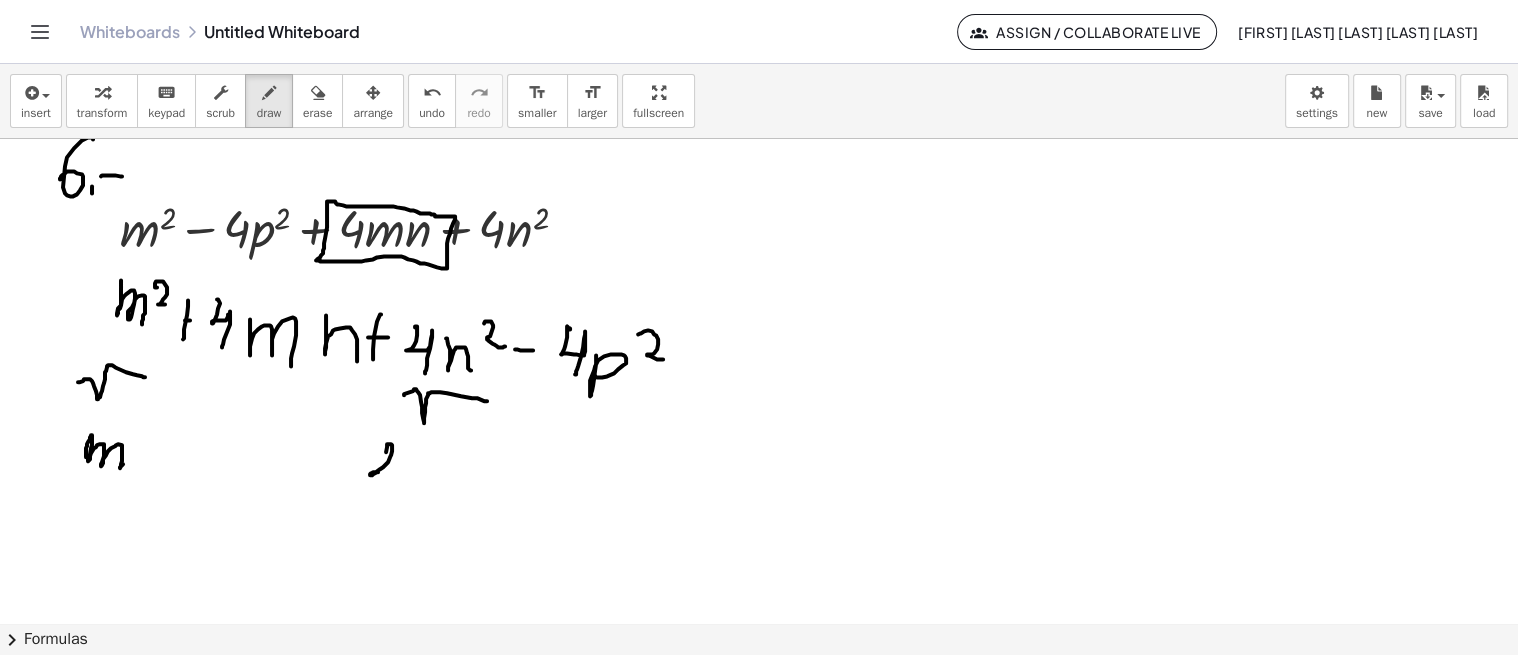 drag, startPoint x: 390, startPoint y: 443, endPoint x: 397, endPoint y: 473, distance: 30.805843 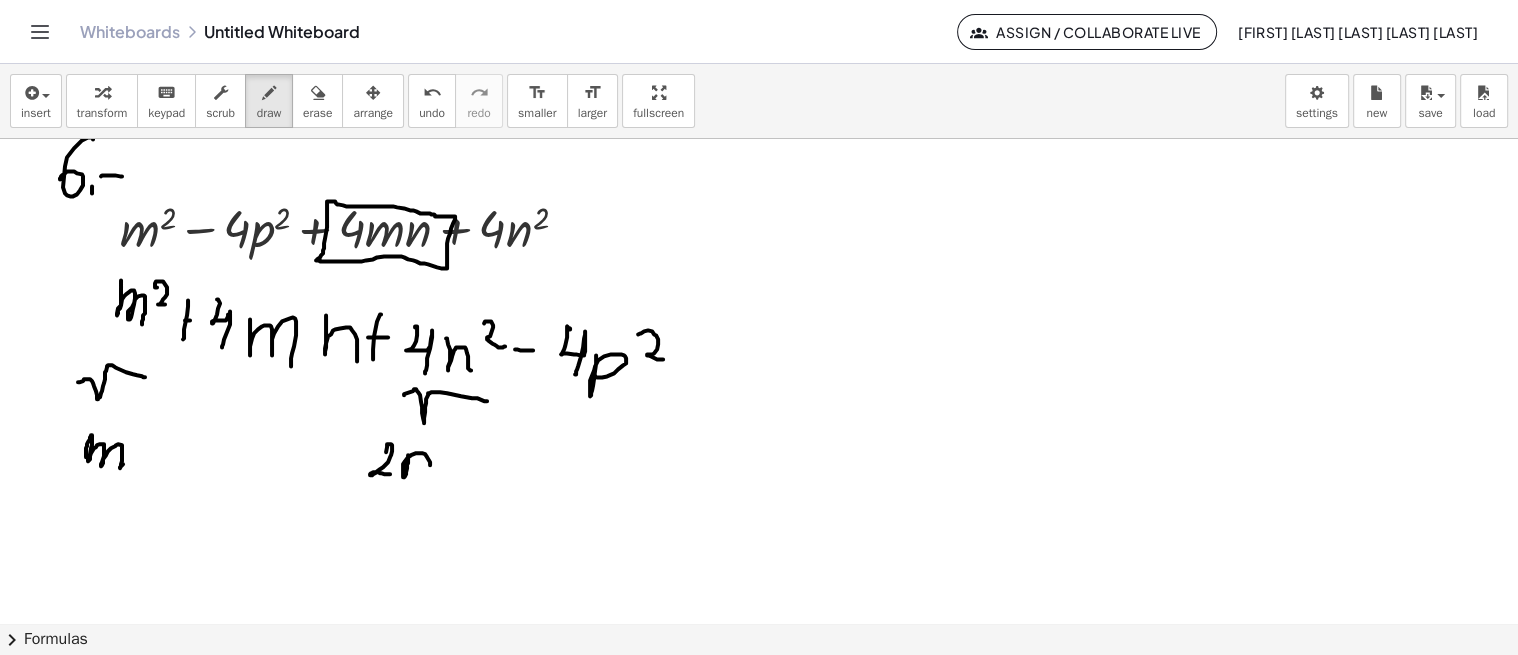 drag, startPoint x: 408, startPoint y: 456, endPoint x: 434, endPoint y: 485, distance: 38.948685 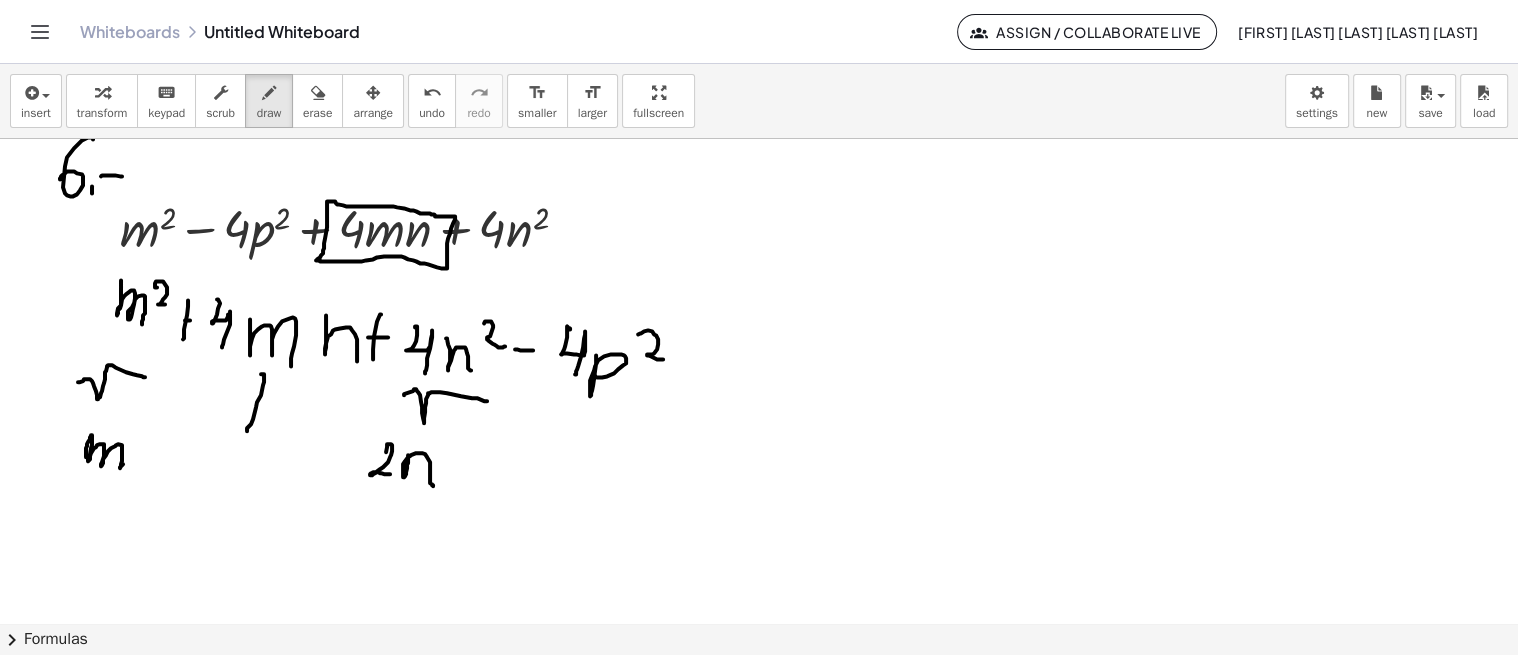 drag, startPoint x: 264, startPoint y: 373, endPoint x: 246, endPoint y: 427, distance: 56.920998 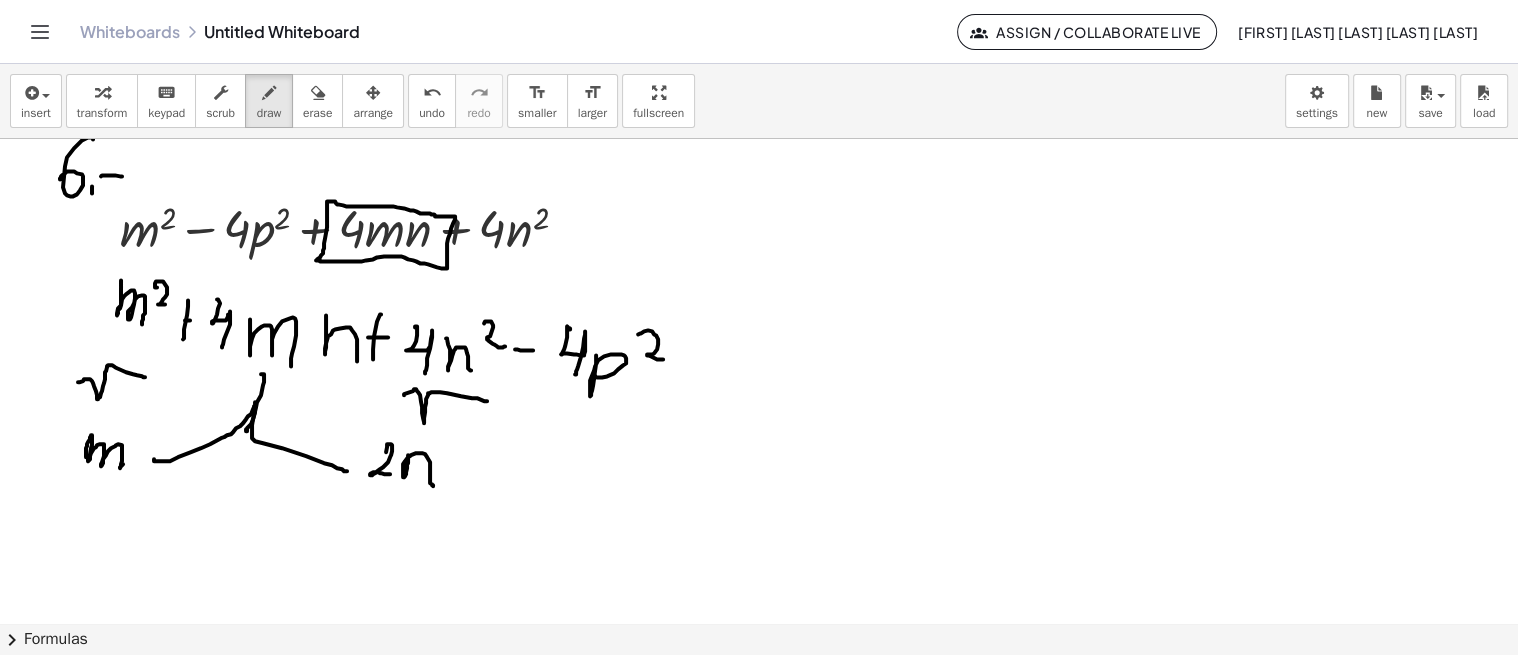 drag, startPoint x: 154, startPoint y: 458, endPoint x: 282, endPoint y: 473, distance: 128.87592 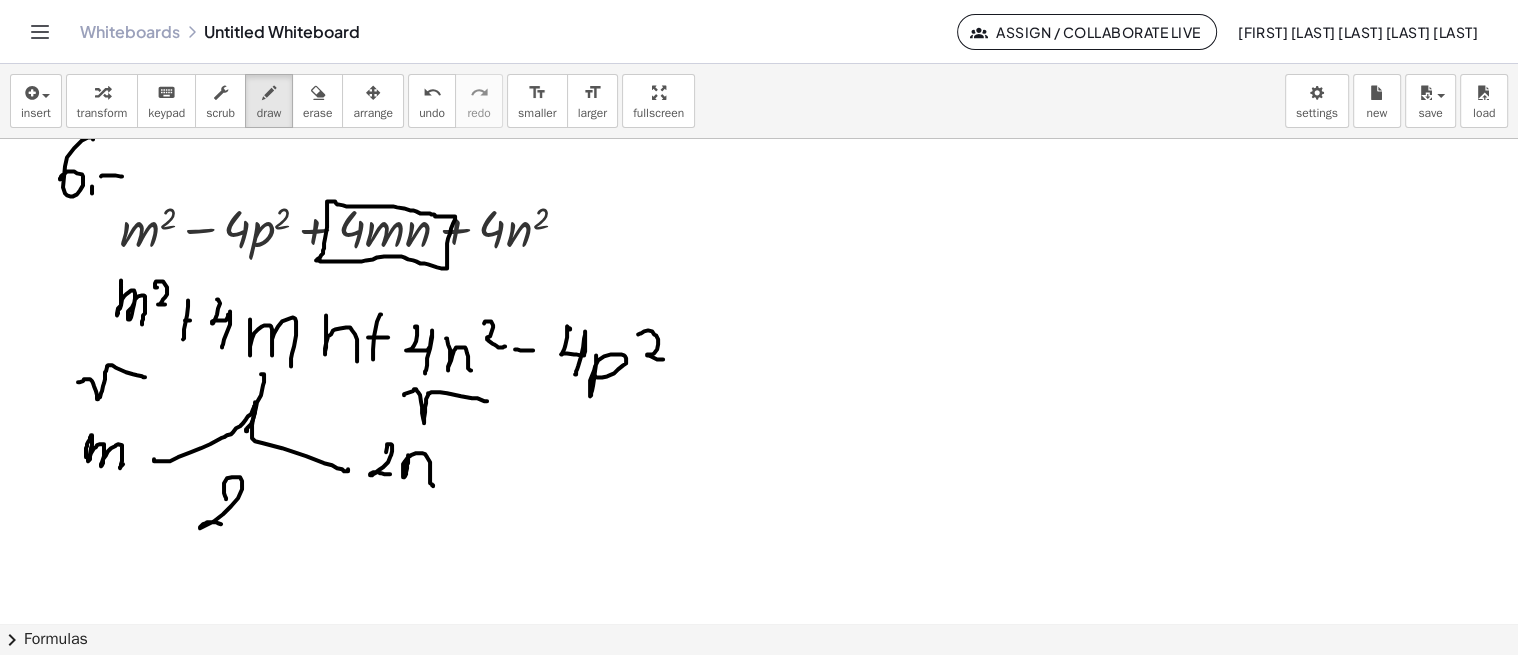 drag, startPoint x: 226, startPoint y: 498, endPoint x: 221, endPoint y: 523, distance: 25.495098 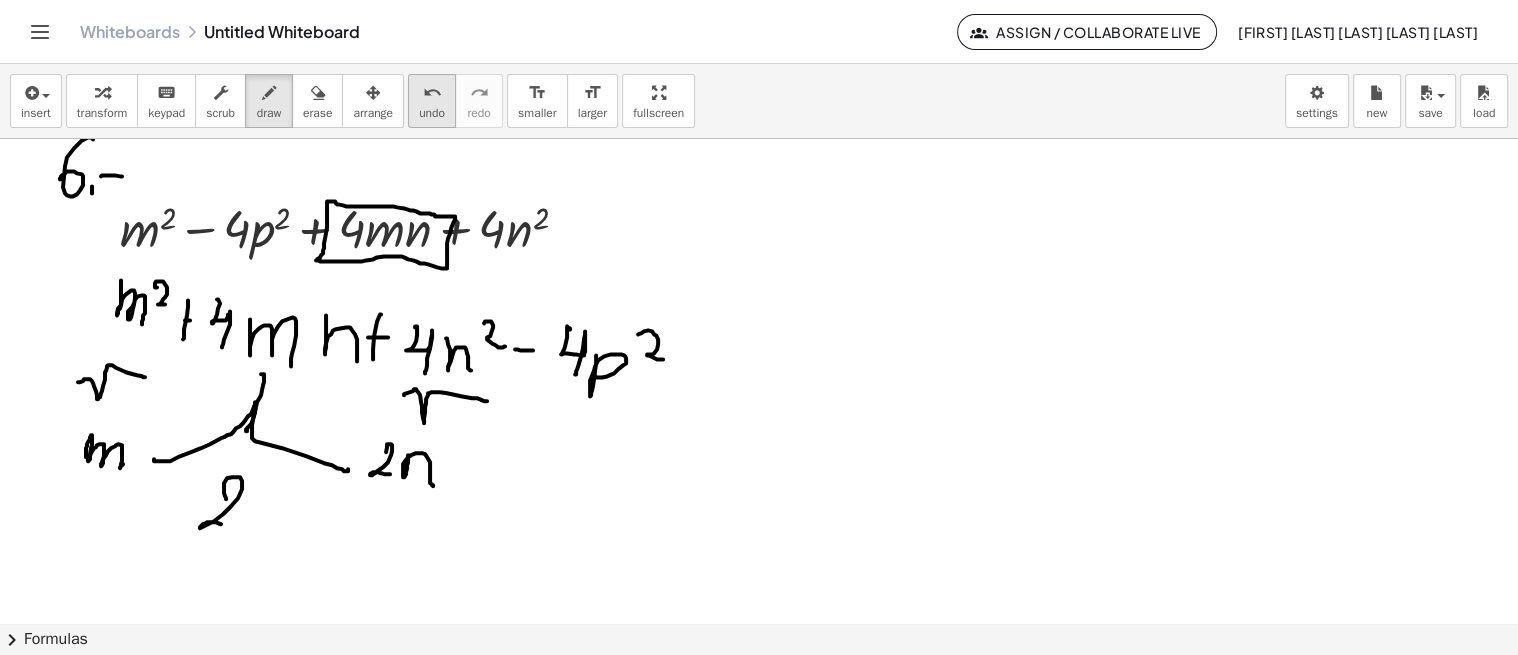click on "undo" at bounding box center [432, 93] 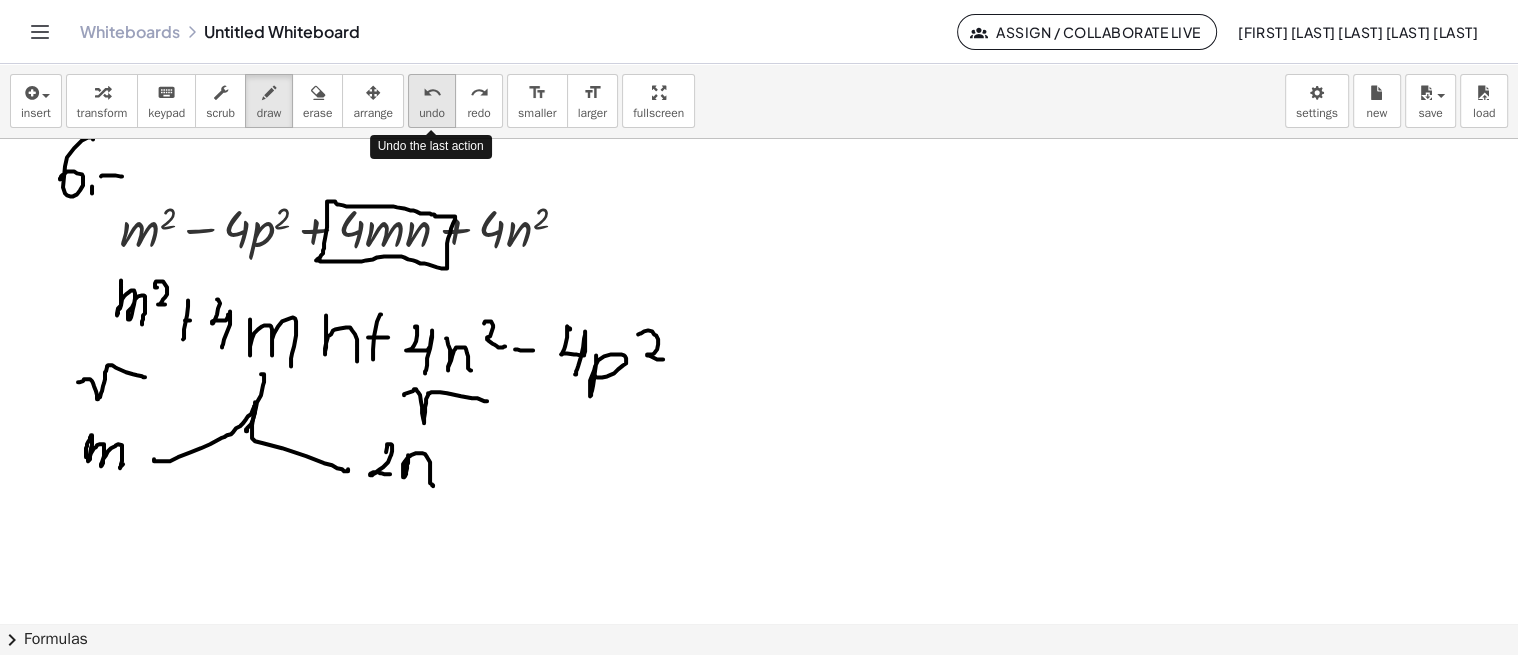 click on "undo" at bounding box center [432, 93] 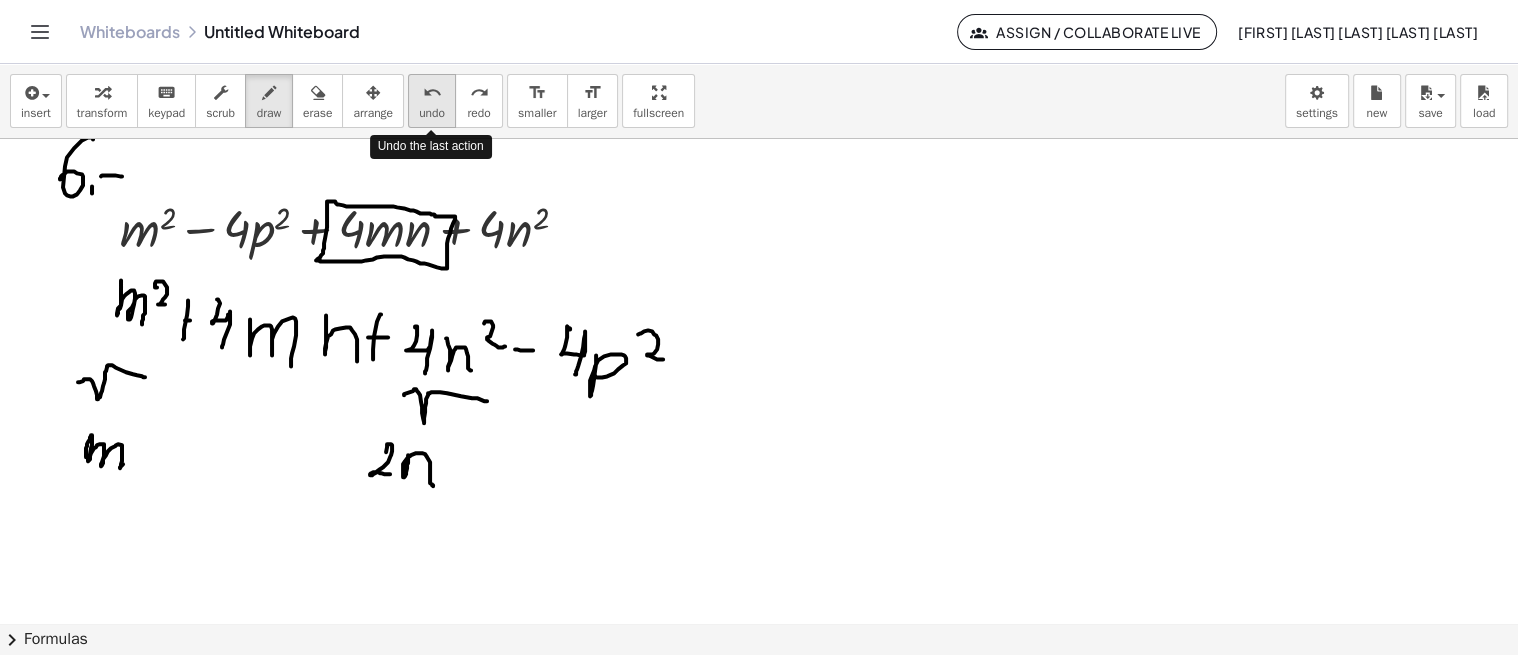 click on "undo" at bounding box center [432, 93] 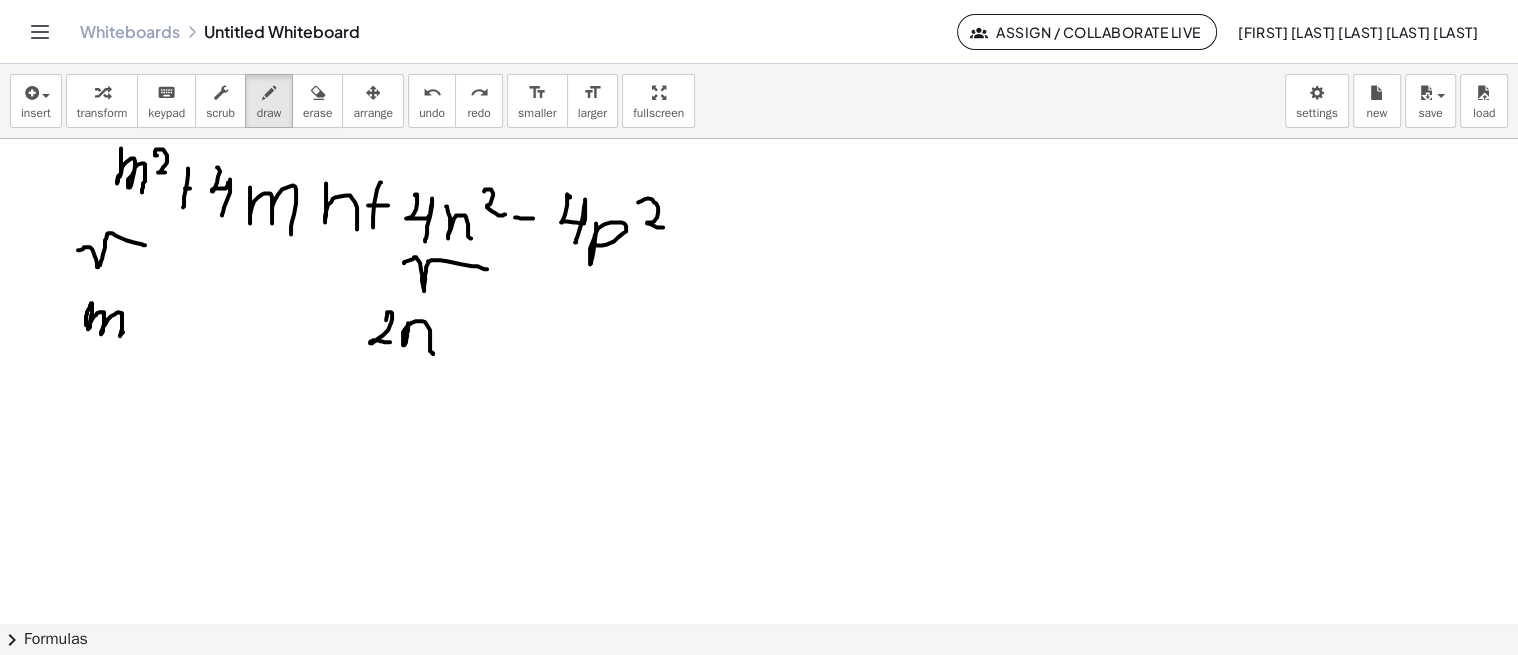scroll, scrollTop: 1813, scrollLeft: 0, axis: vertical 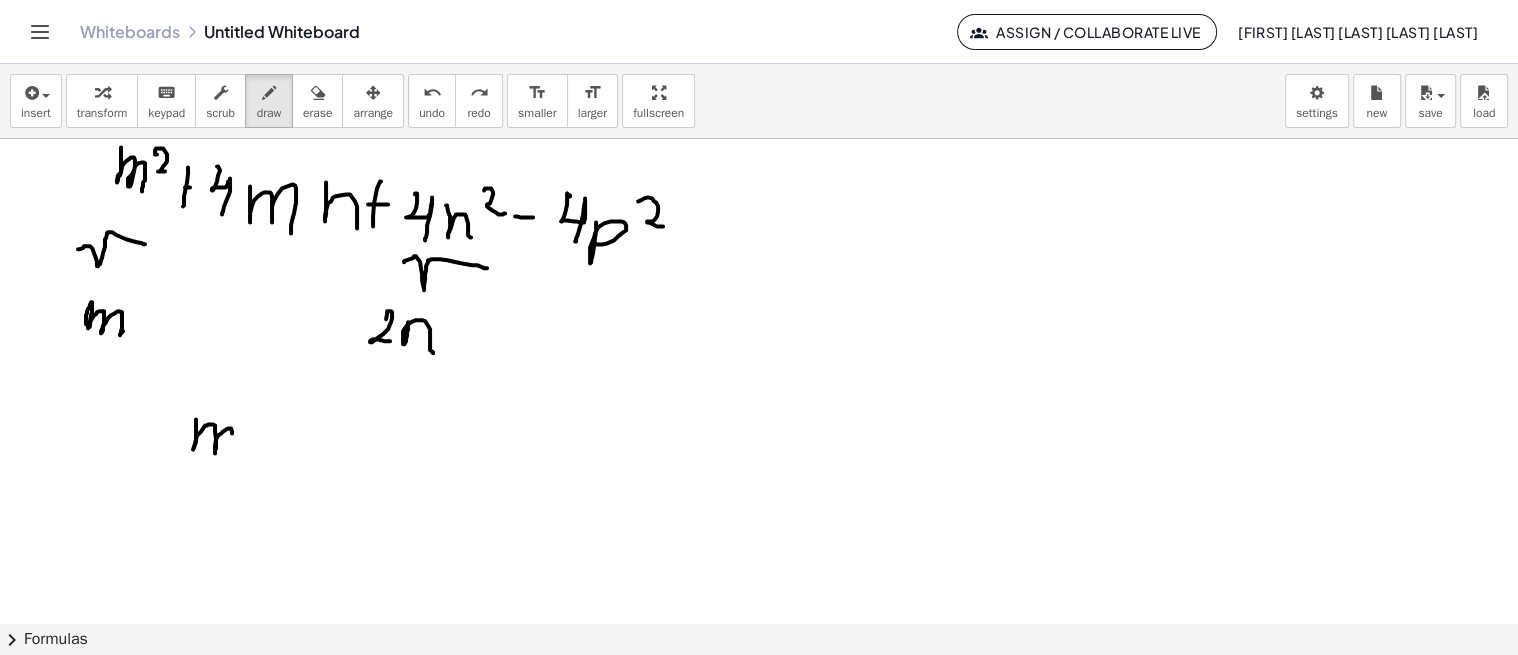 drag, startPoint x: 193, startPoint y: 448, endPoint x: 231, endPoint y: 453, distance: 38.327538 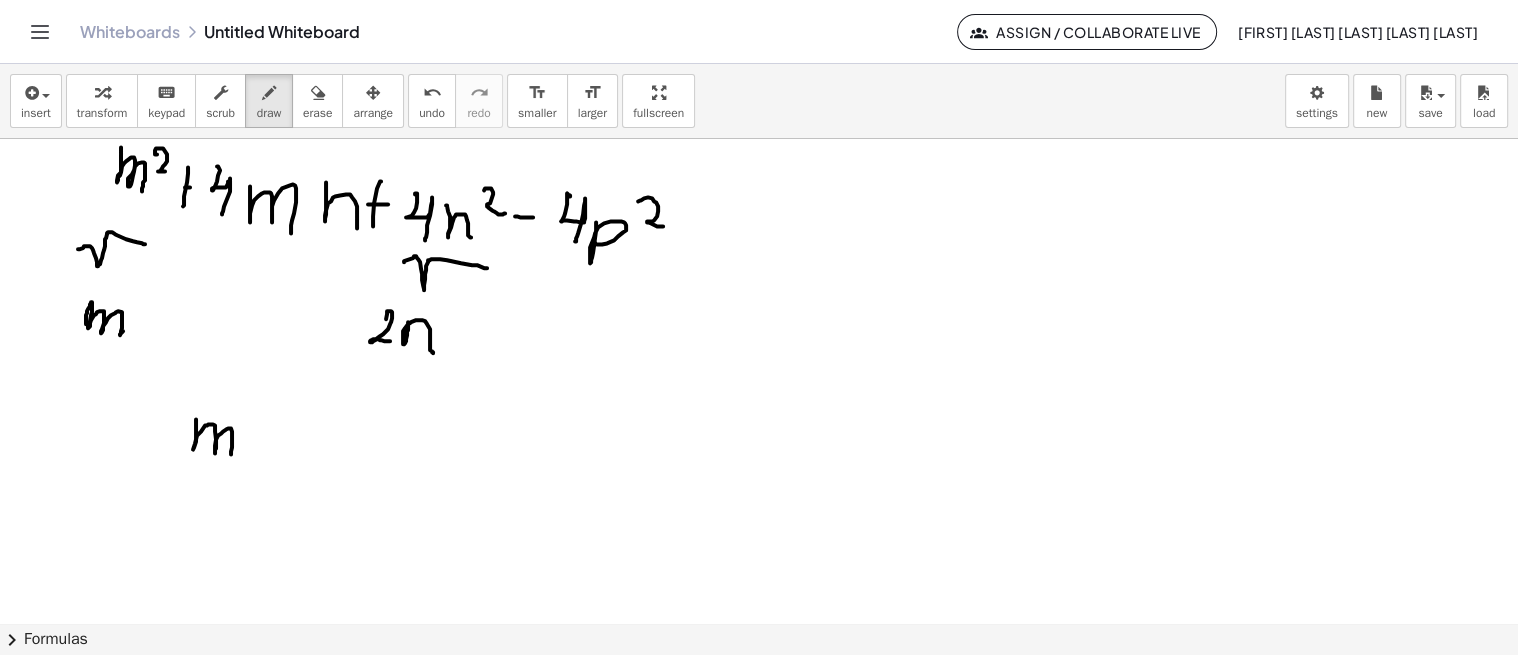 click at bounding box center [759, -463] 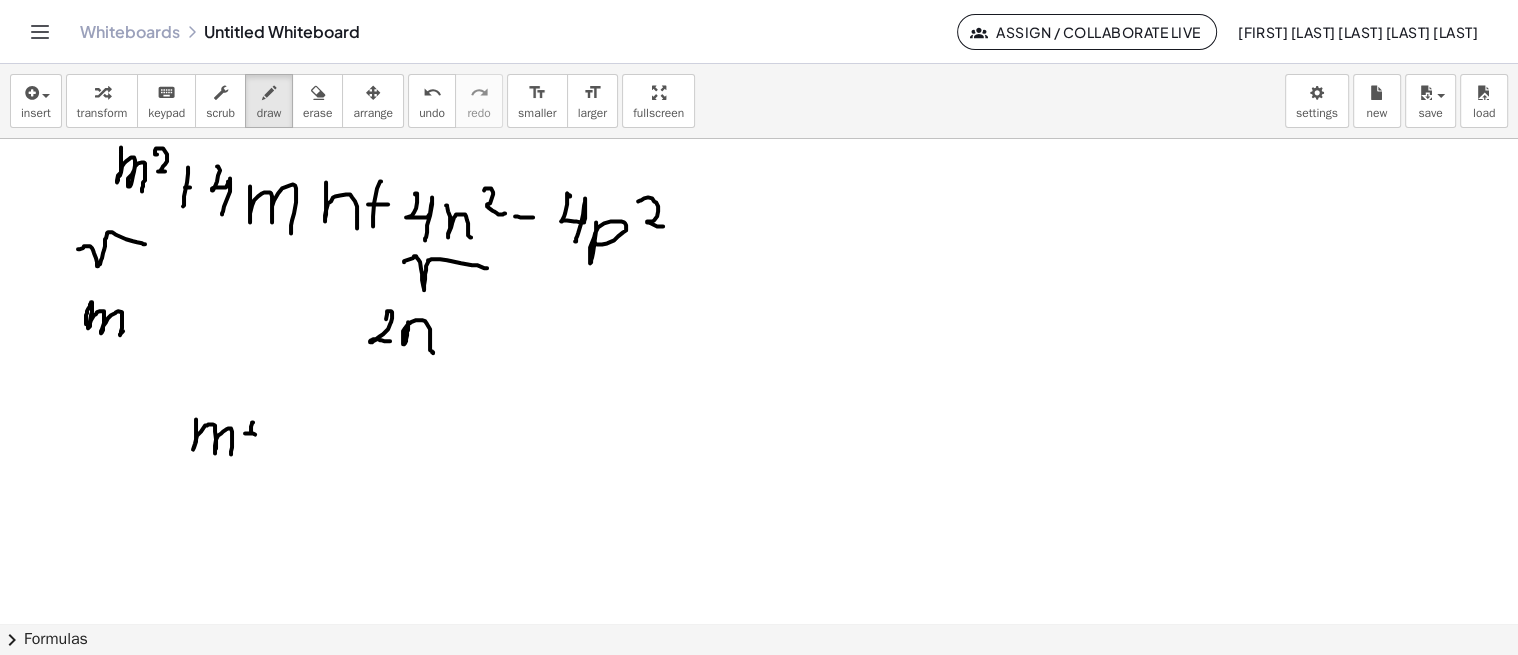 drag, startPoint x: 251, startPoint y: 431, endPoint x: 246, endPoint y: 447, distance: 16.763054 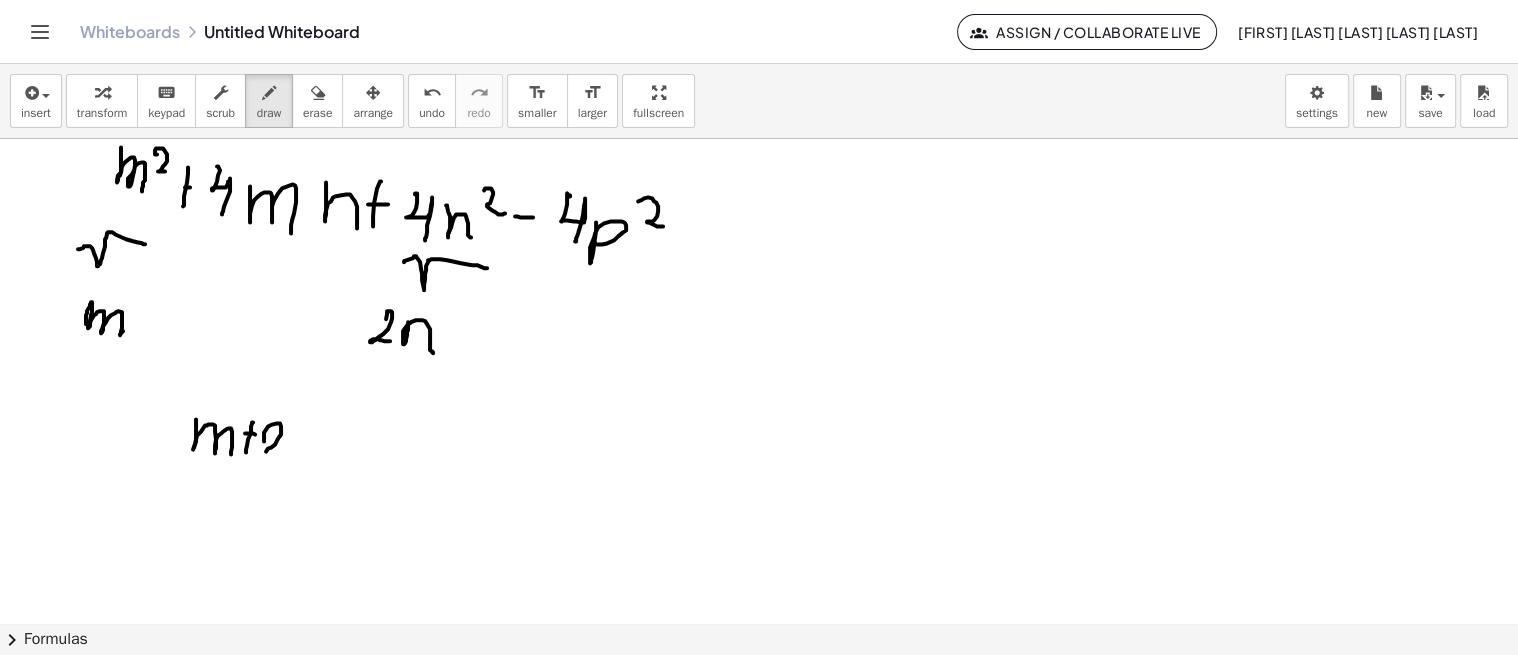 drag, startPoint x: 264, startPoint y: 437, endPoint x: 284, endPoint y: 457, distance: 28.284271 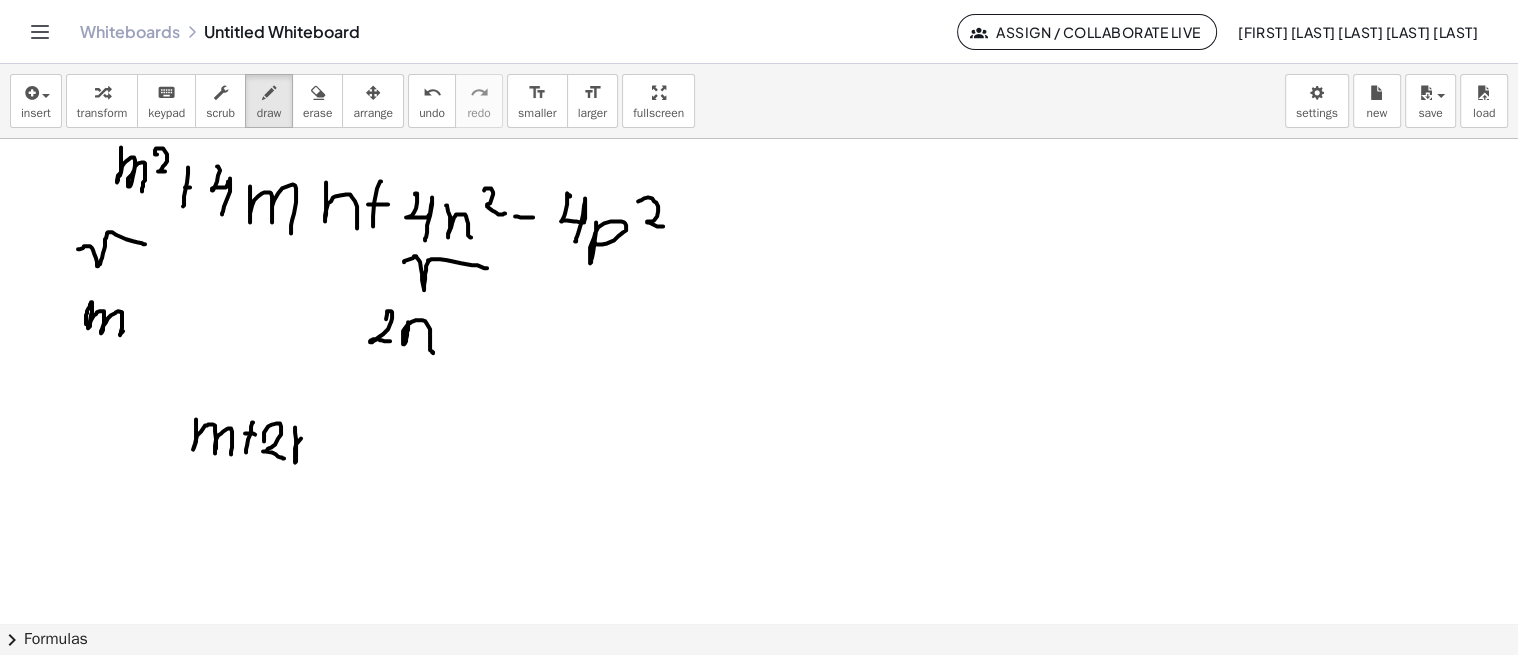 drag, startPoint x: 295, startPoint y: 426, endPoint x: 314, endPoint y: 463, distance: 41.59327 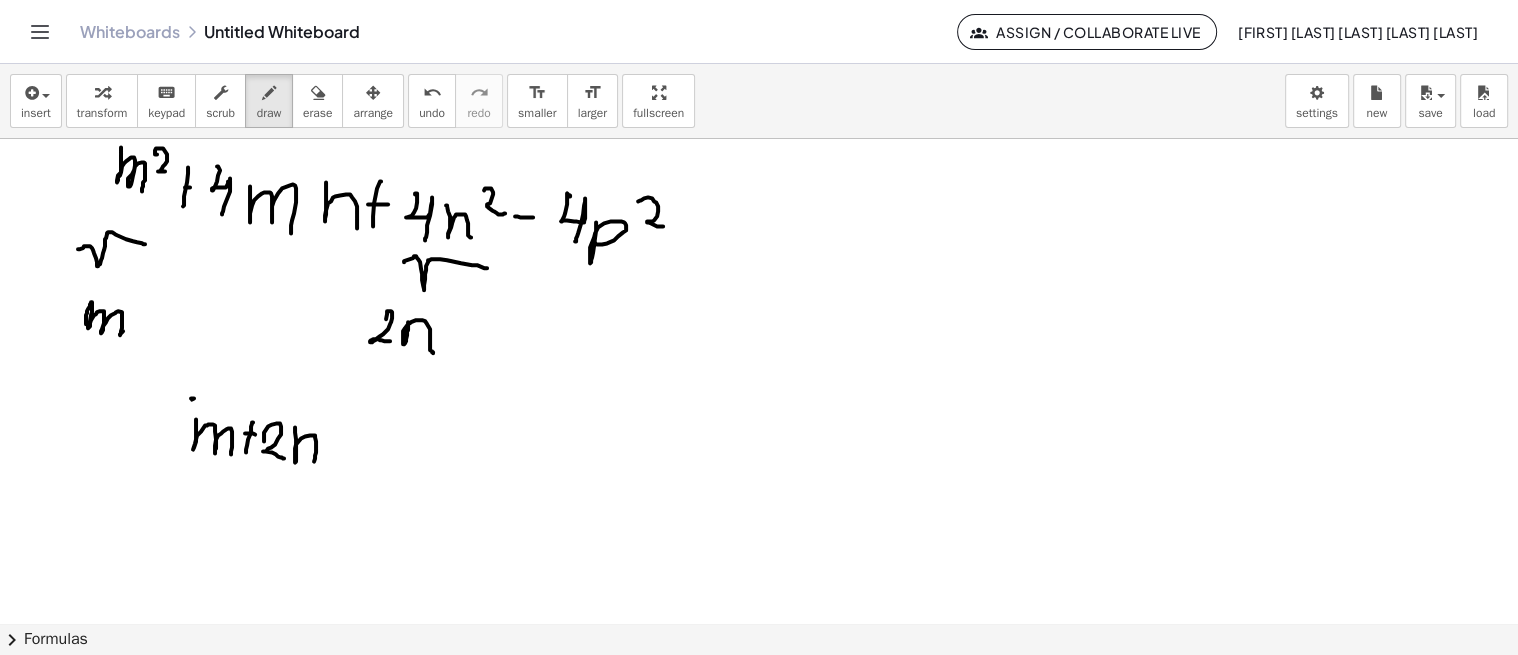 click at bounding box center [759, -463] 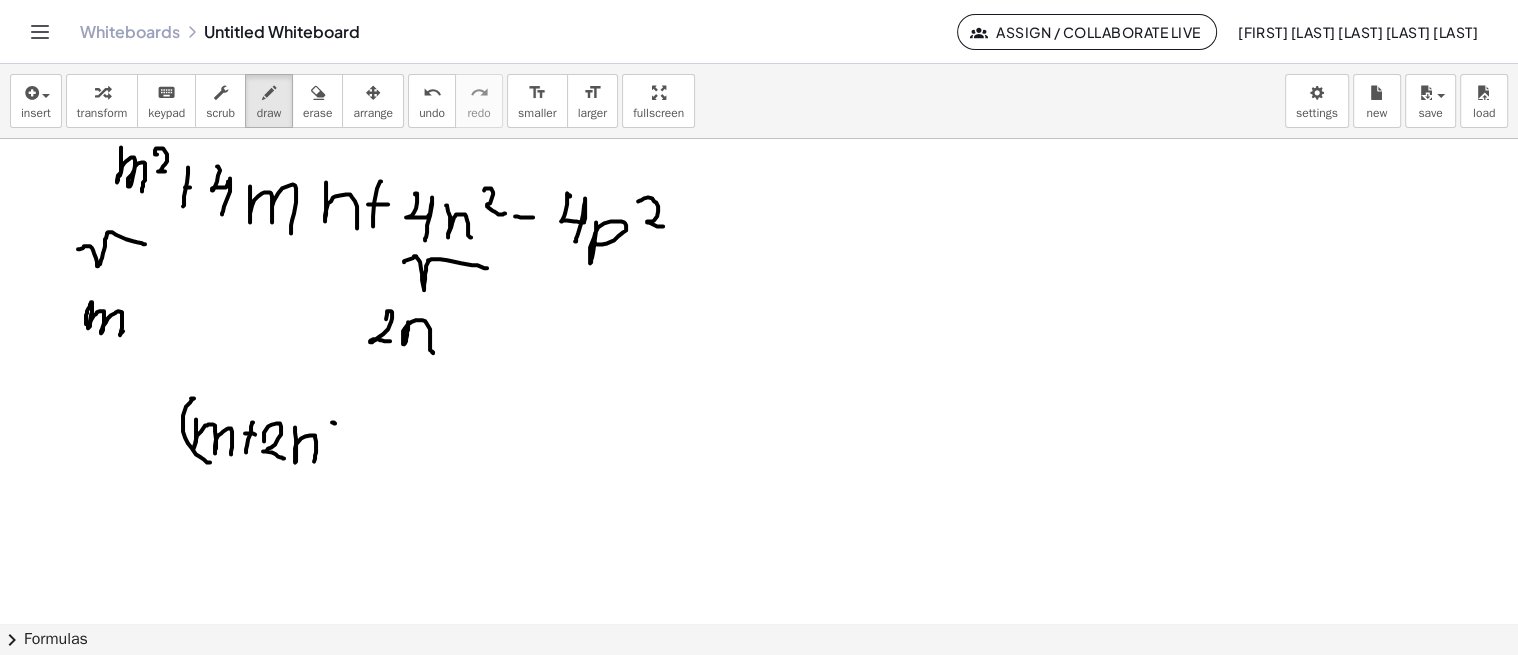 click at bounding box center [759, -463] 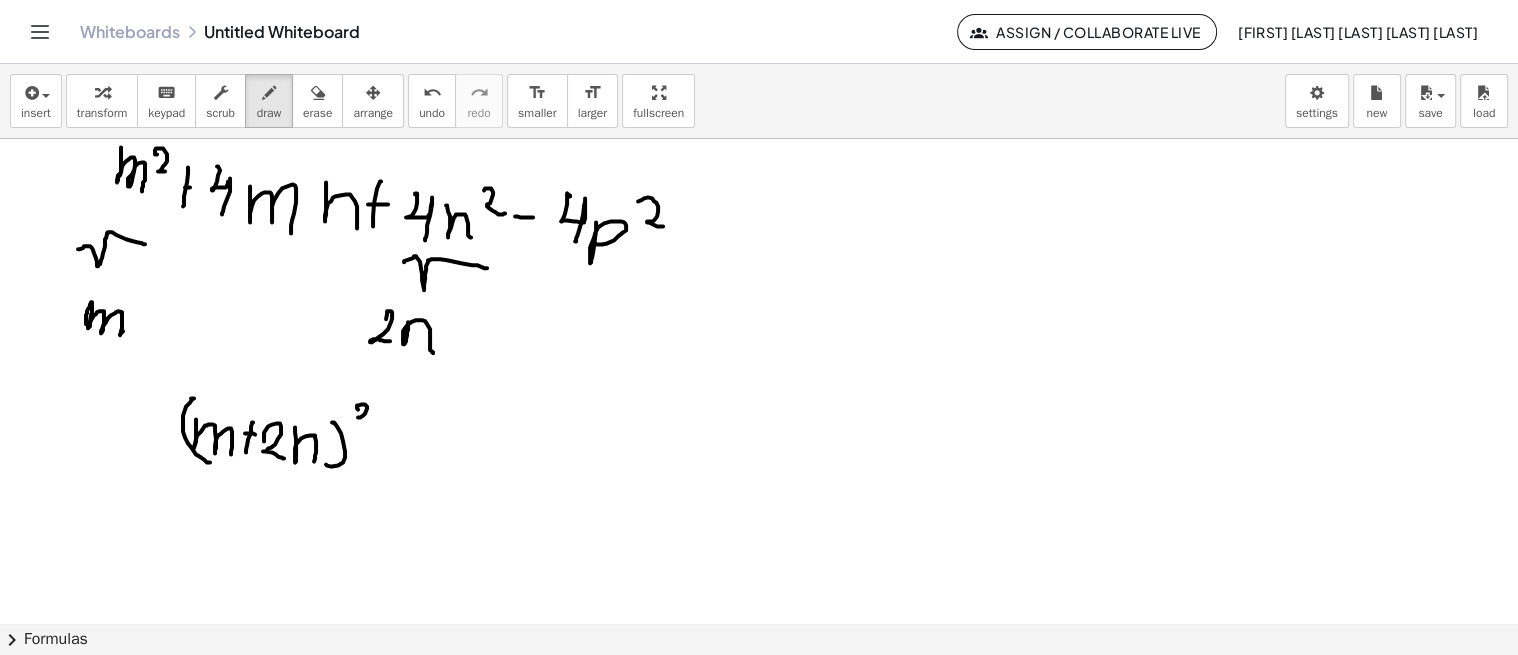 click at bounding box center (759, -463) 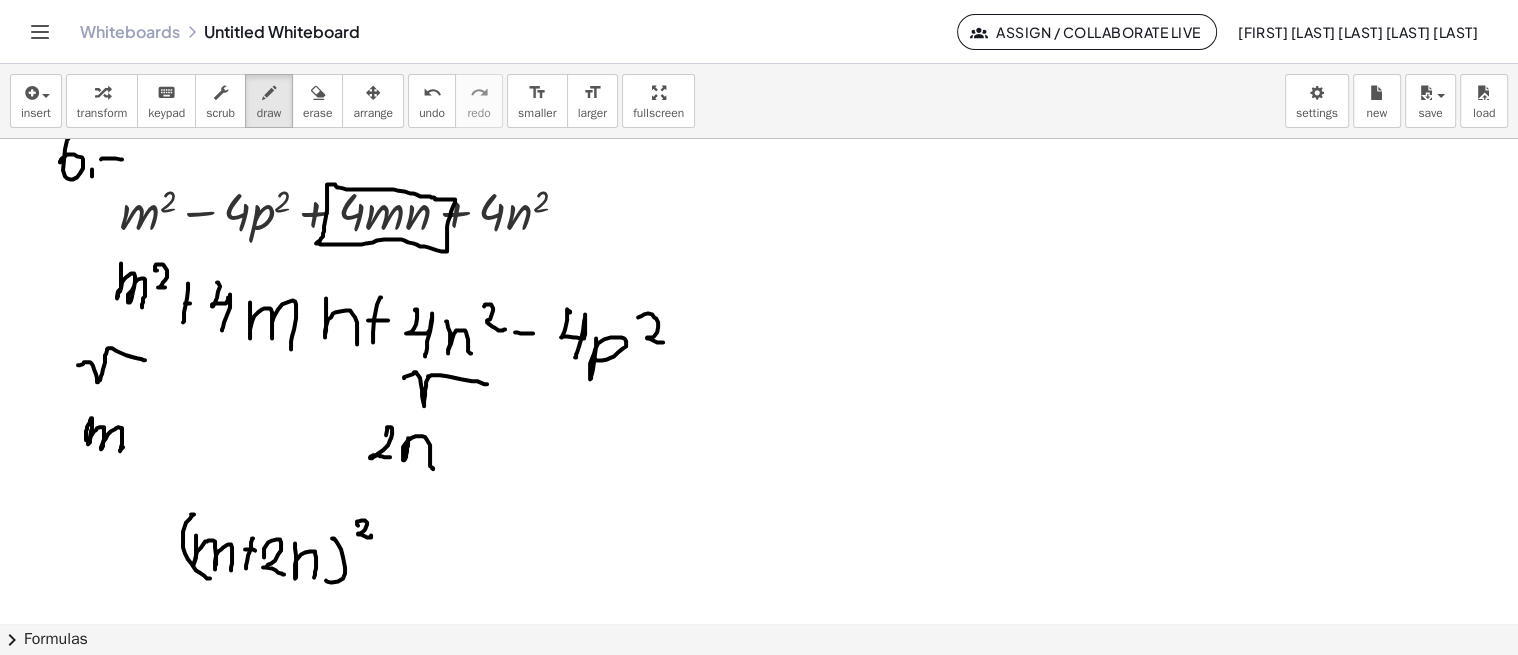 scroll, scrollTop: 1697, scrollLeft: 0, axis: vertical 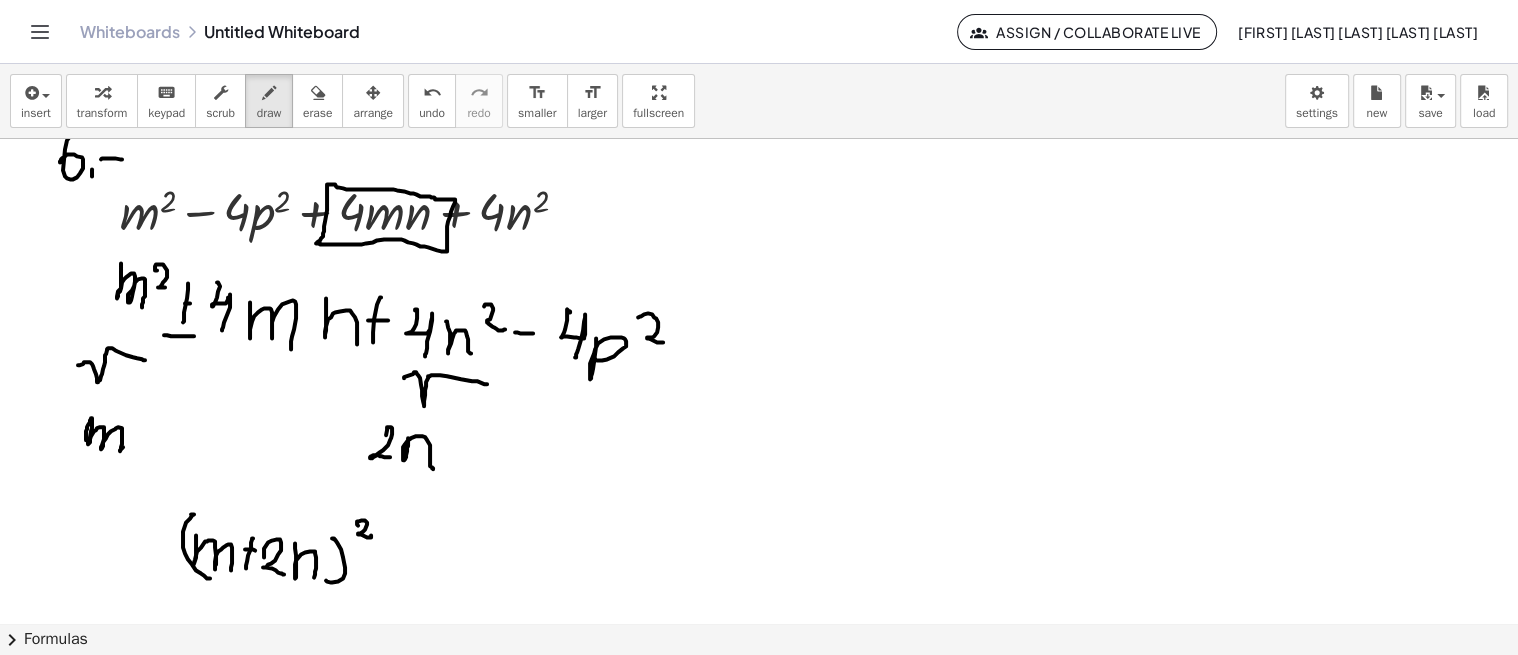 click at bounding box center [759, -347] 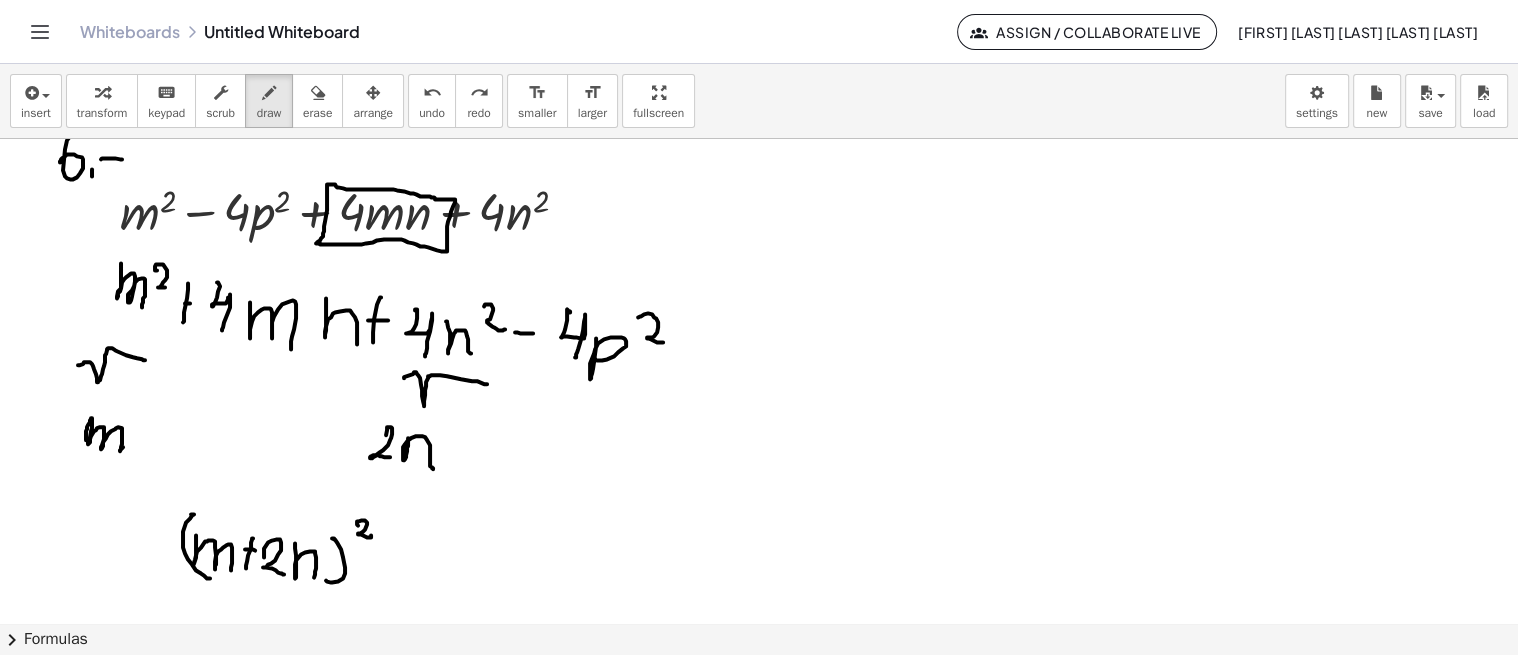 click on "undo" at bounding box center (432, 93) 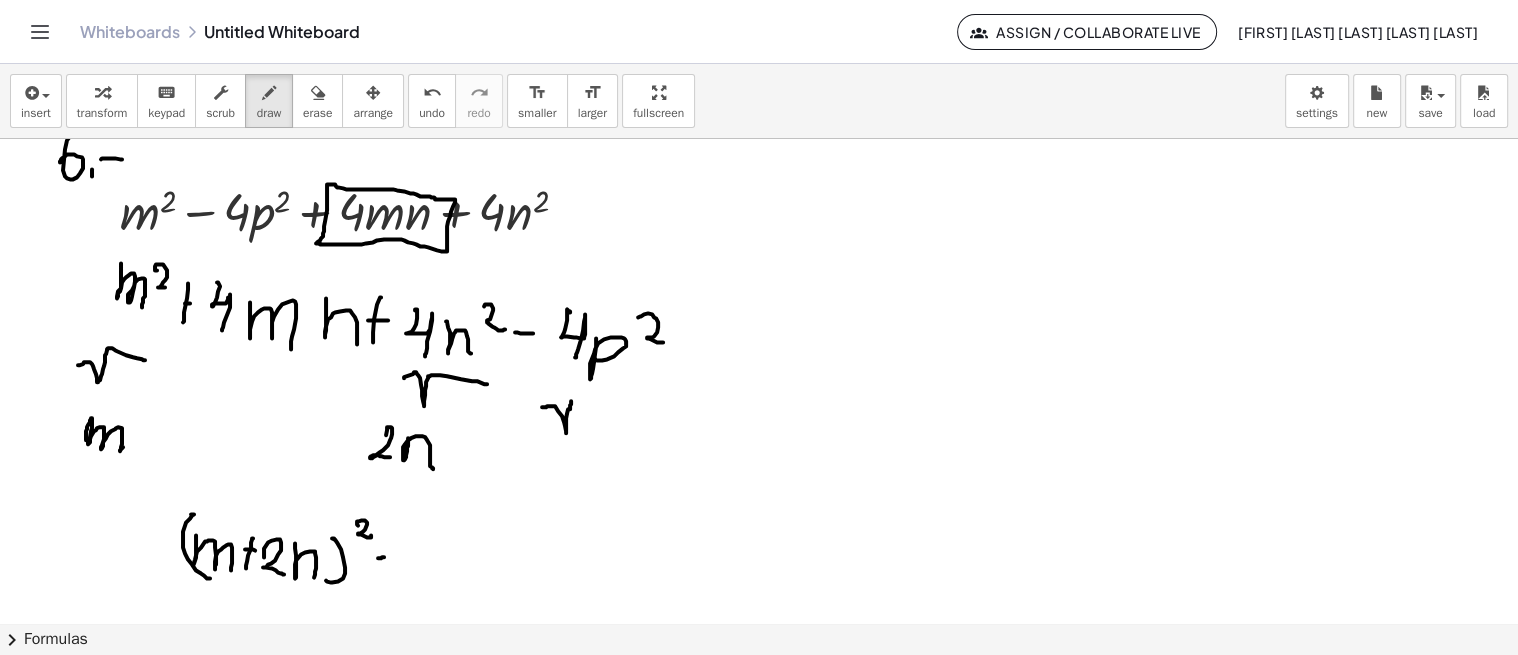 click at bounding box center (759, -347) 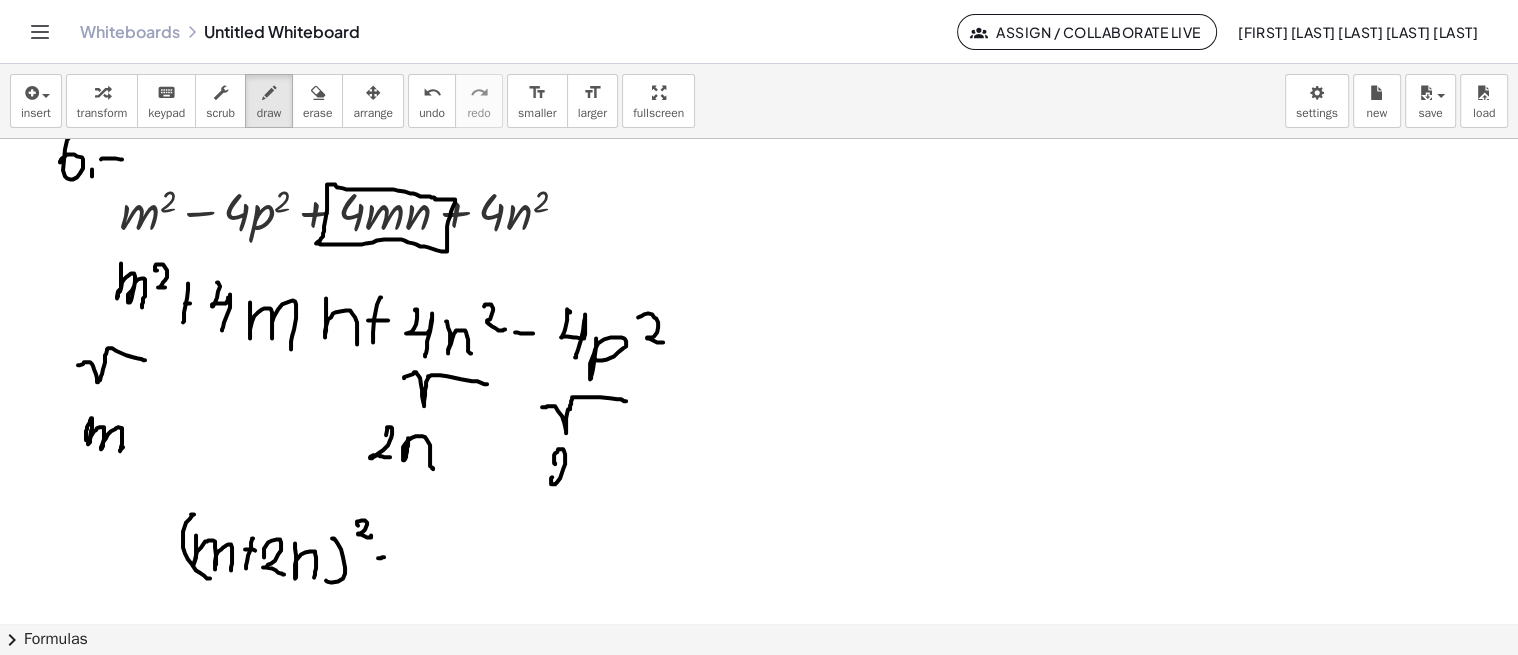 click at bounding box center [759, -347] 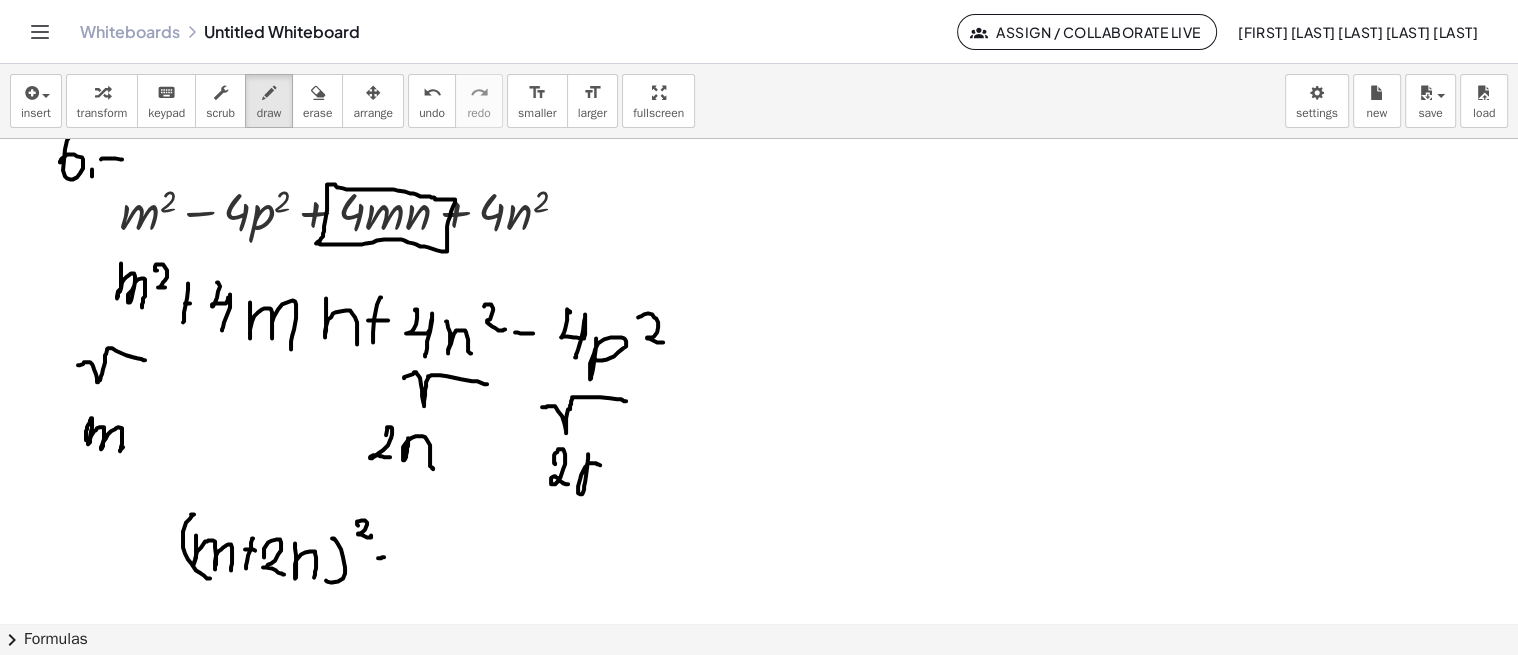 click at bounding box center [759, -347] 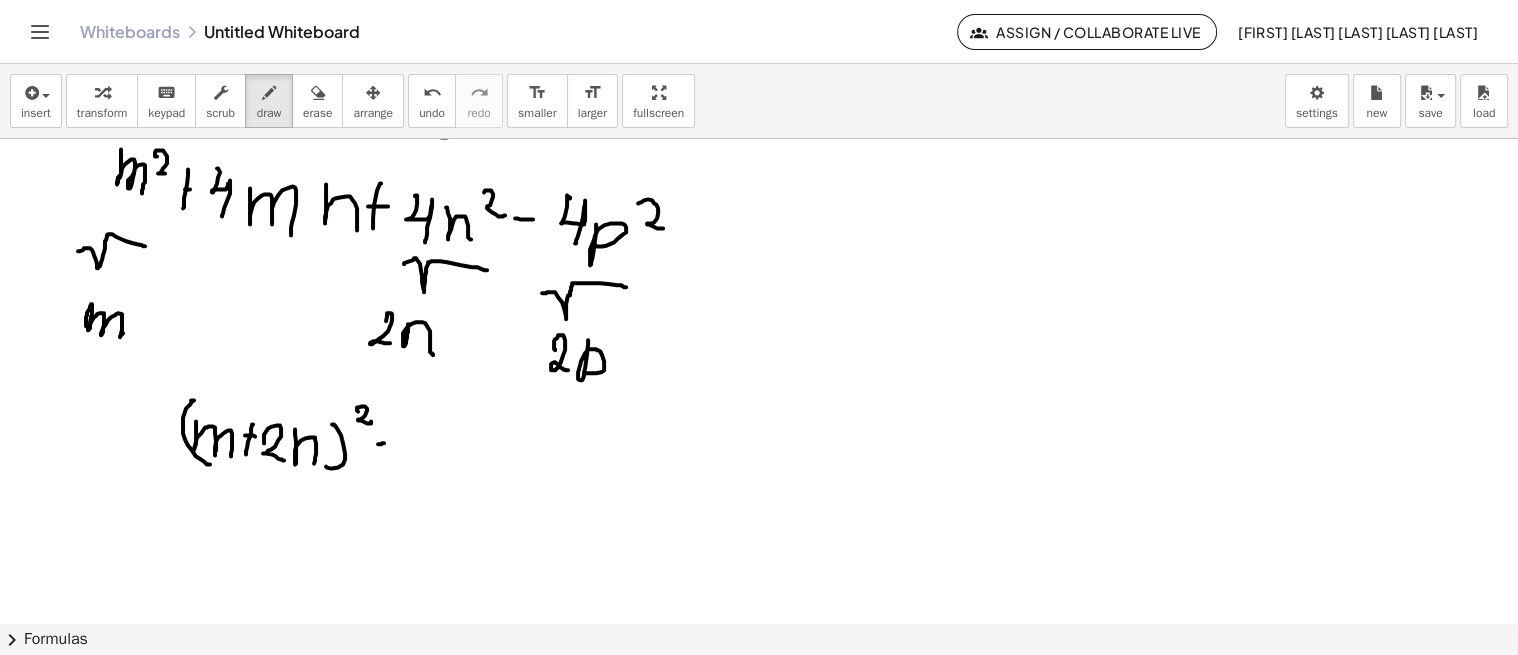 scroll, scrollTop: 1814, scrollLeft: 0, axis: vertical 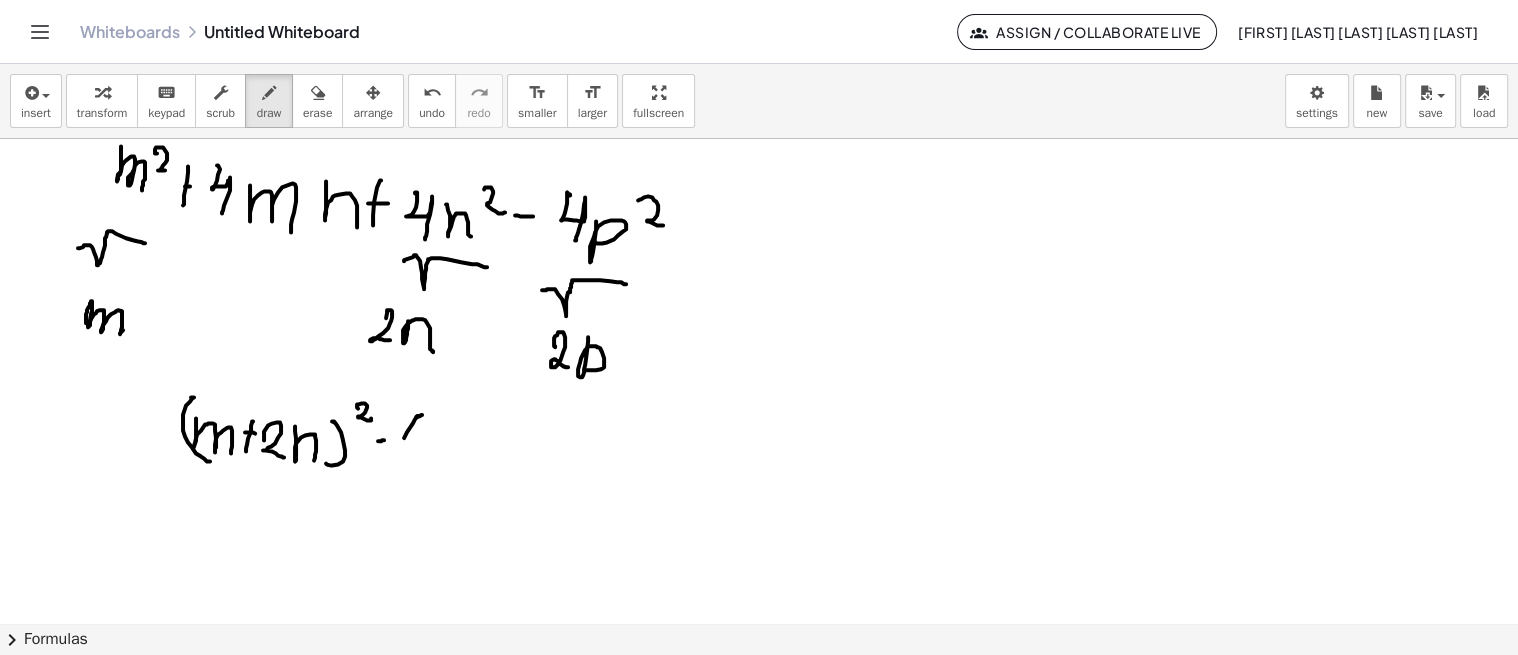 drag, startPoint x: 421, startPoint y: 413, endPoint x: 410, endPoint y: 458, distance: 46.32494 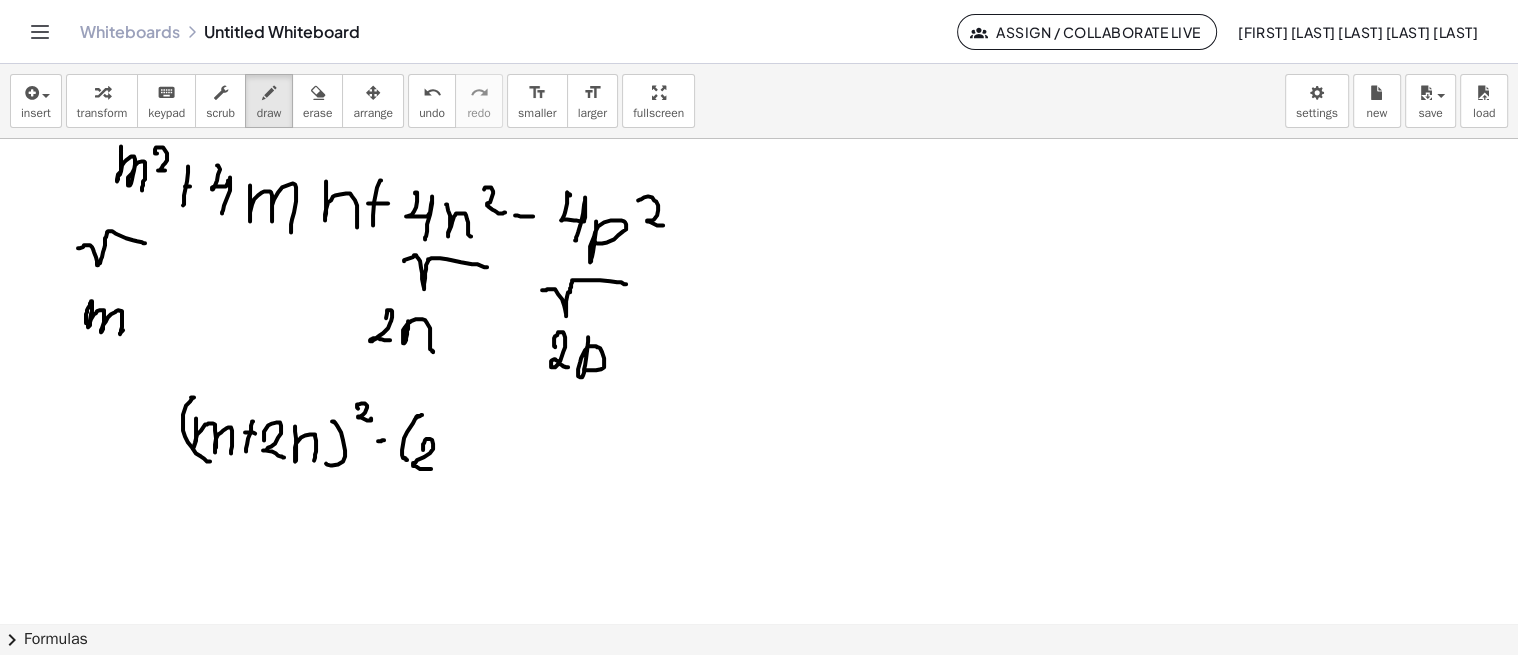 drag, startPoint x: 423, startPoint y: 447, endPoint x: 435, endPoint y: 455, distance: 14.422205 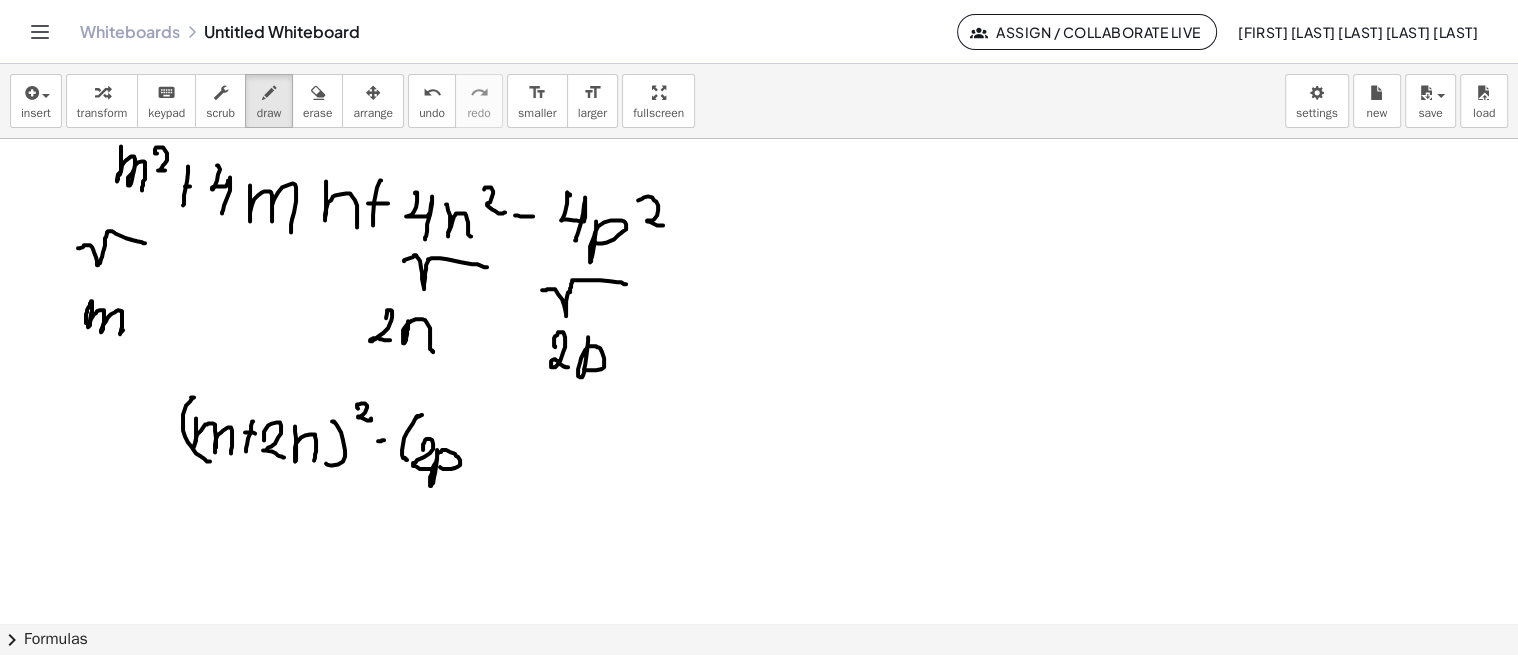 drag, startPoint x: 437, startPoint y: 448, endPoint x: 438, endPoint y: 461, distance: 13.038404 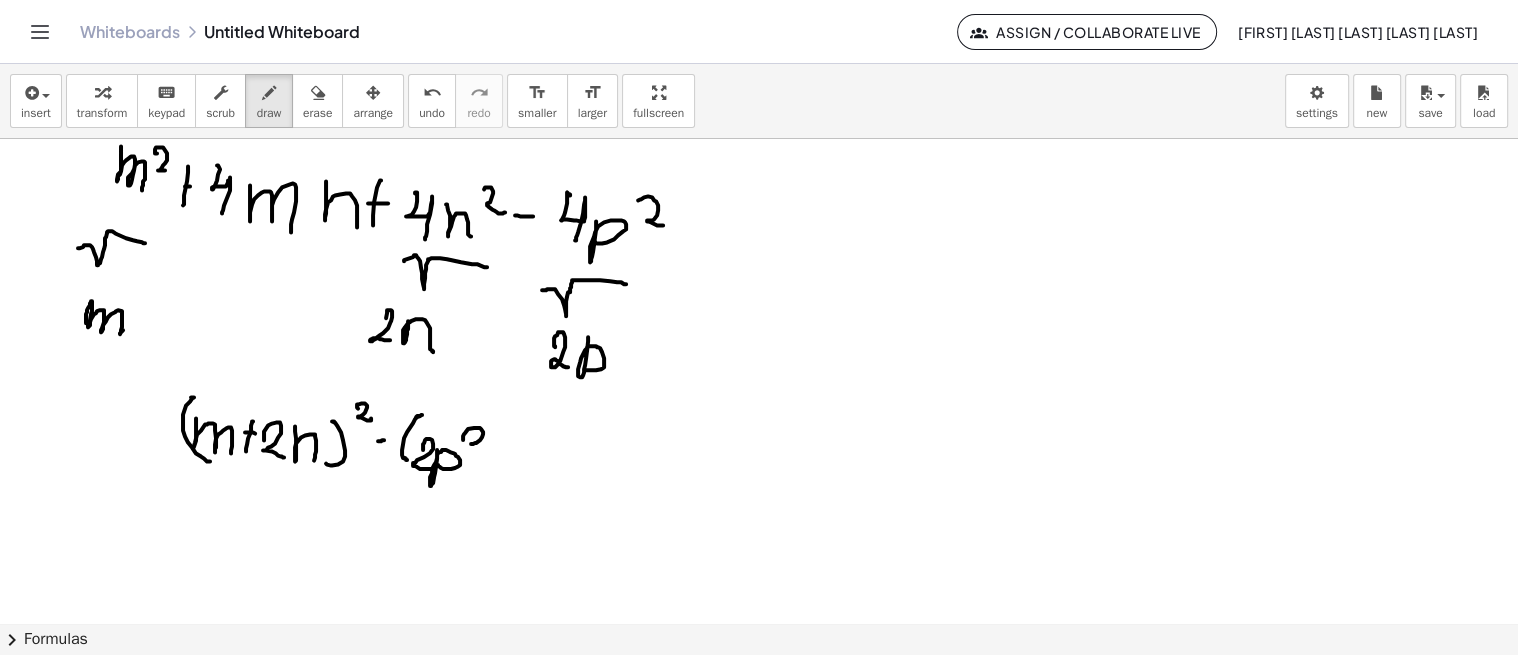drag, startPoint x: 463, startPoint y: 438, endPoint x: 475, endPoint y: 441, distance: 12.369317 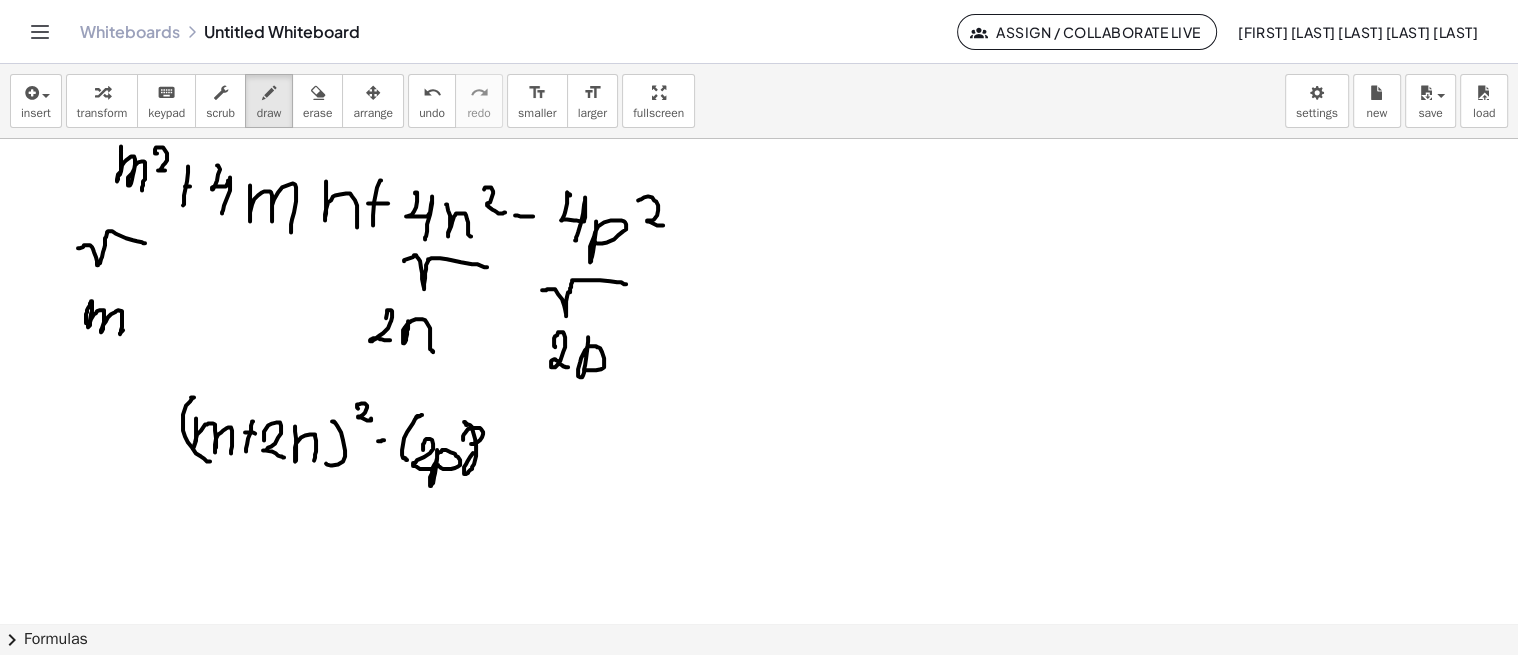 drag, startPoint x: 467, startPoint y: 423, endPoint x: 478, endPoint y: 443, distance: 22.825424 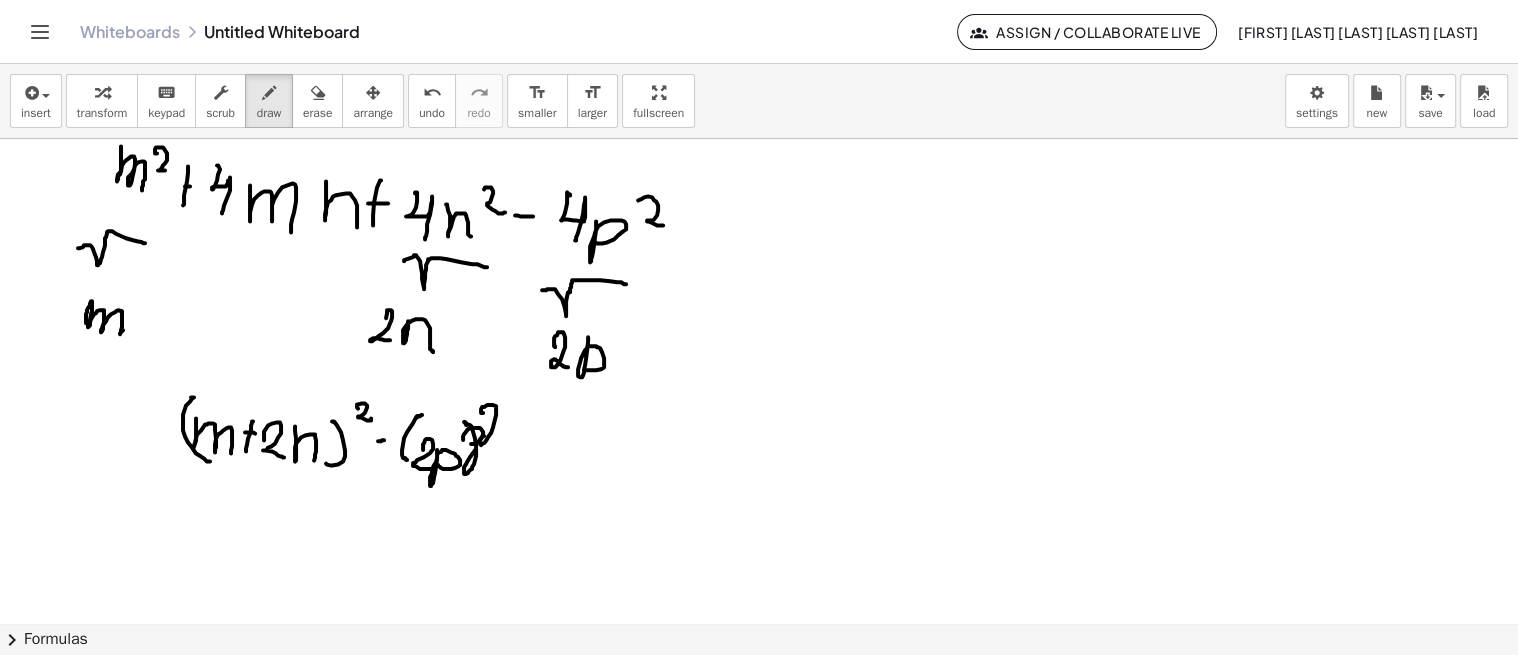 drag, startPoint x: 482, startPoint y: 411, endPoint x: 506, endPoint y: 437, distance: 35.383614 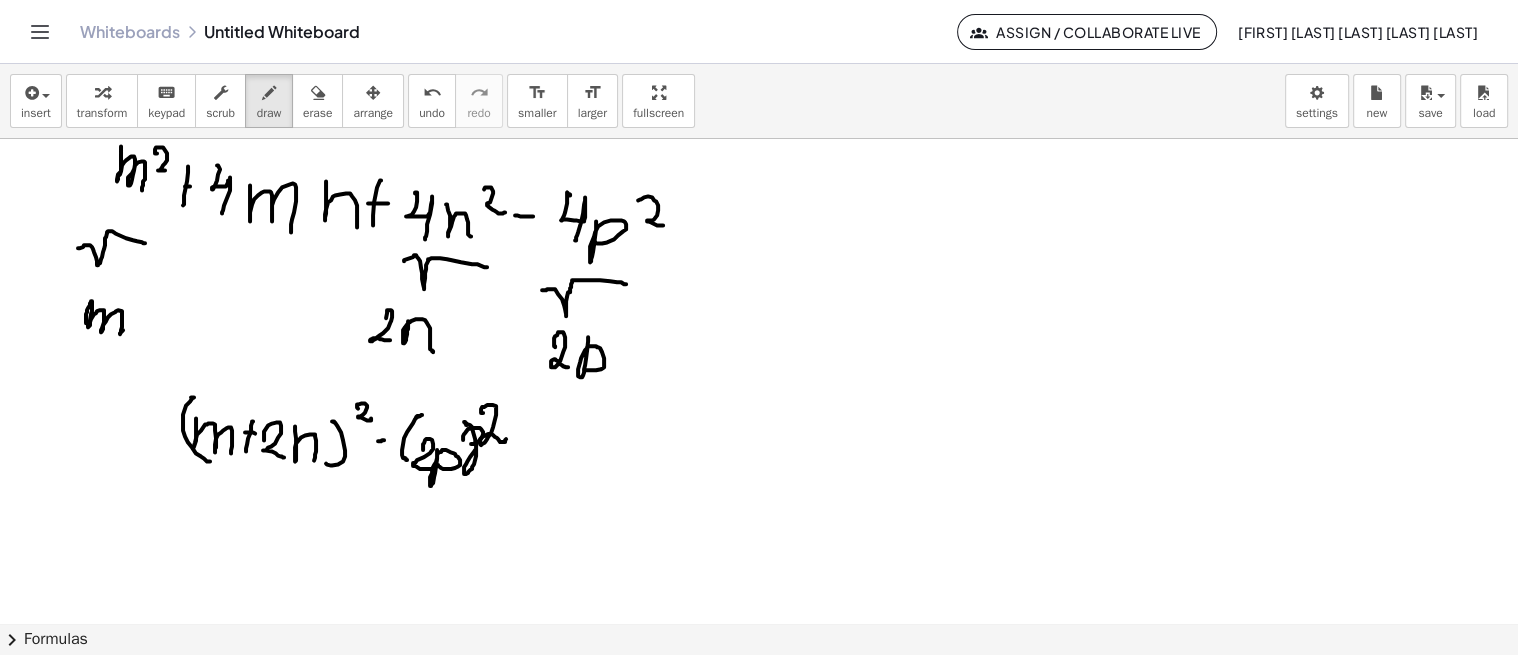 scroll, scrollTop: 1915, scrollLeft: 0, axis: vertical 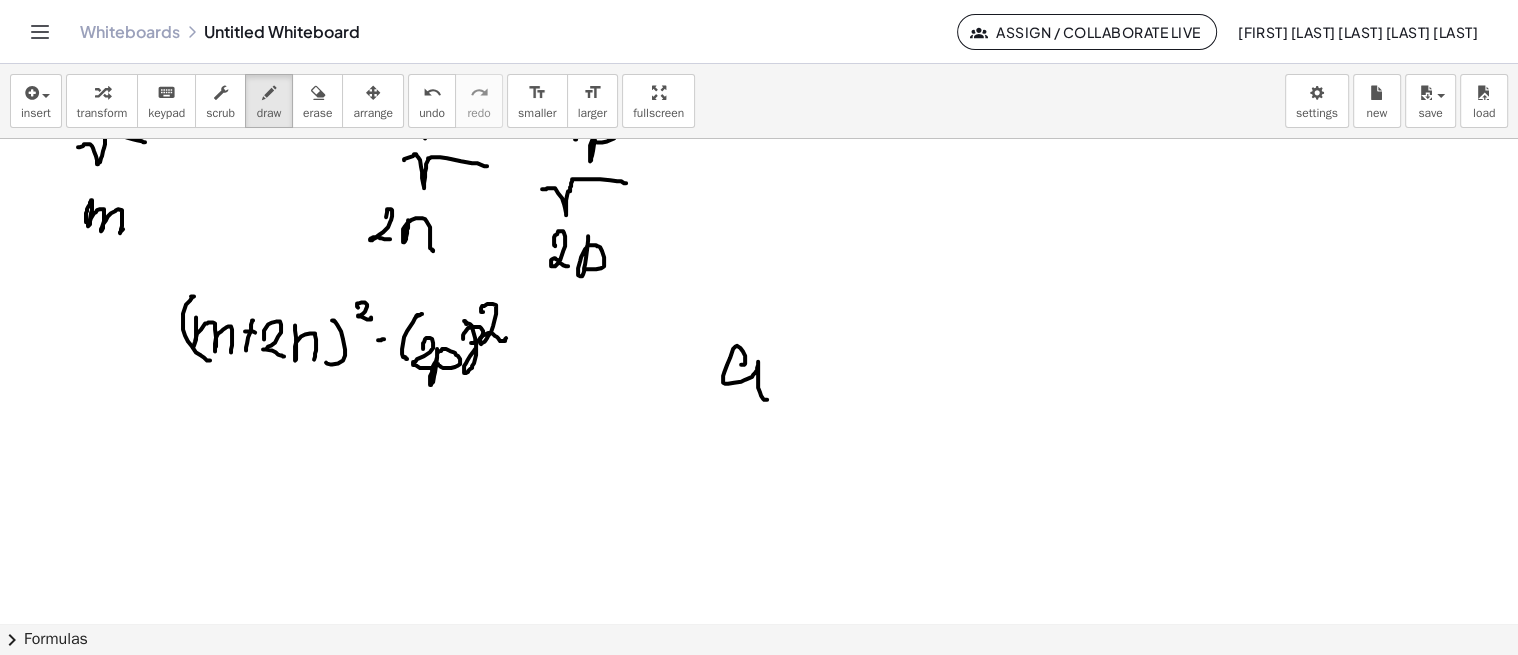 drag, startPoint x: 741, startPoint y: 363, endPoint x: 776, endPoint y: 383, distance: 40.311287 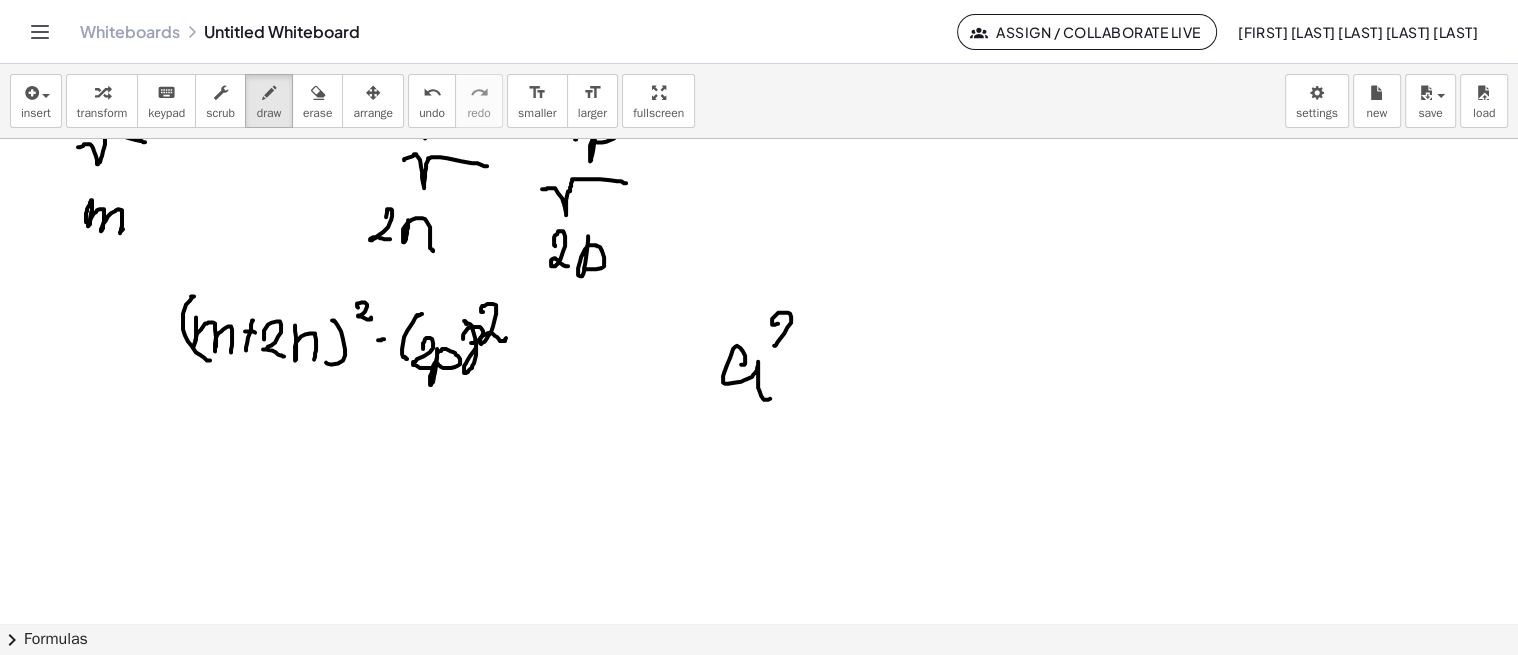 drag, startPoint x: 772, startPoint y: 320, endPoint x: 798, endPoint y: 354, distance: 42.80187 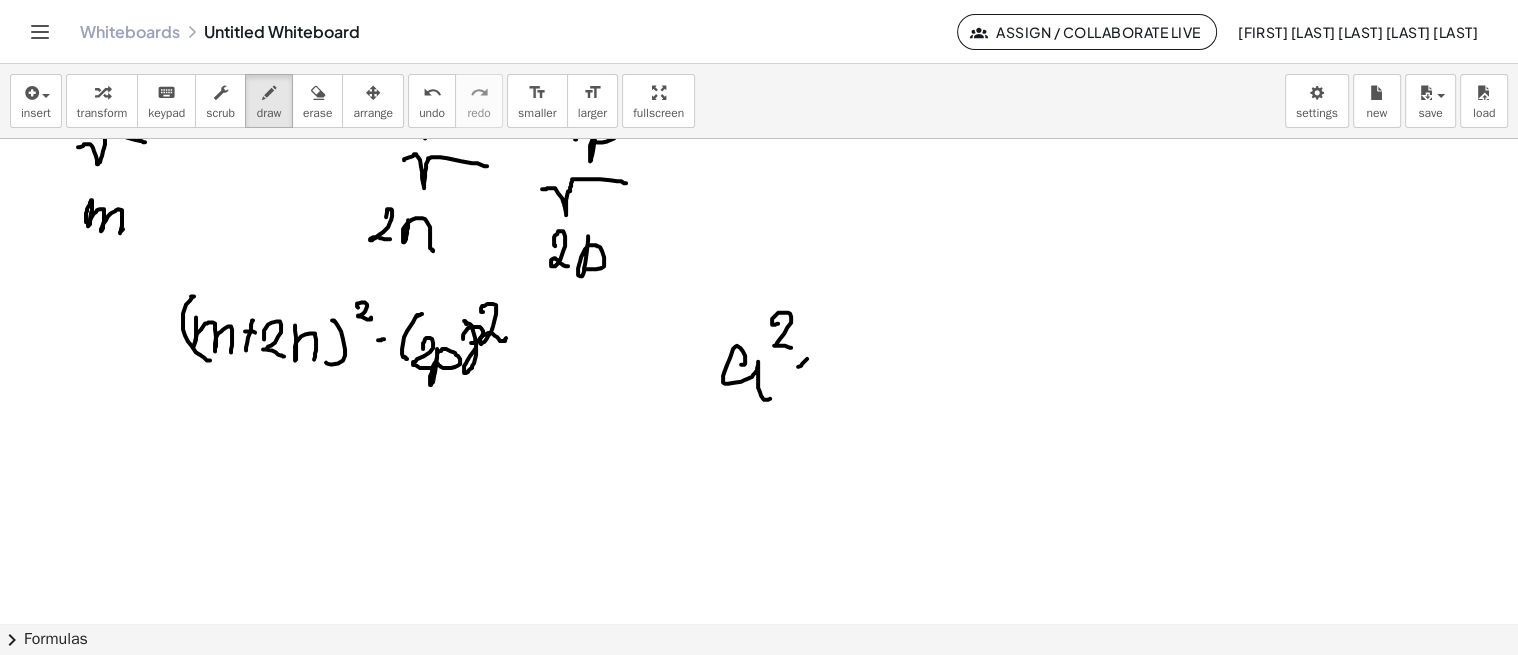 drag, startPoint x: 798, startPoint y: 365, endPoint x: 831, endPoint y: 368, distance: 33.13608 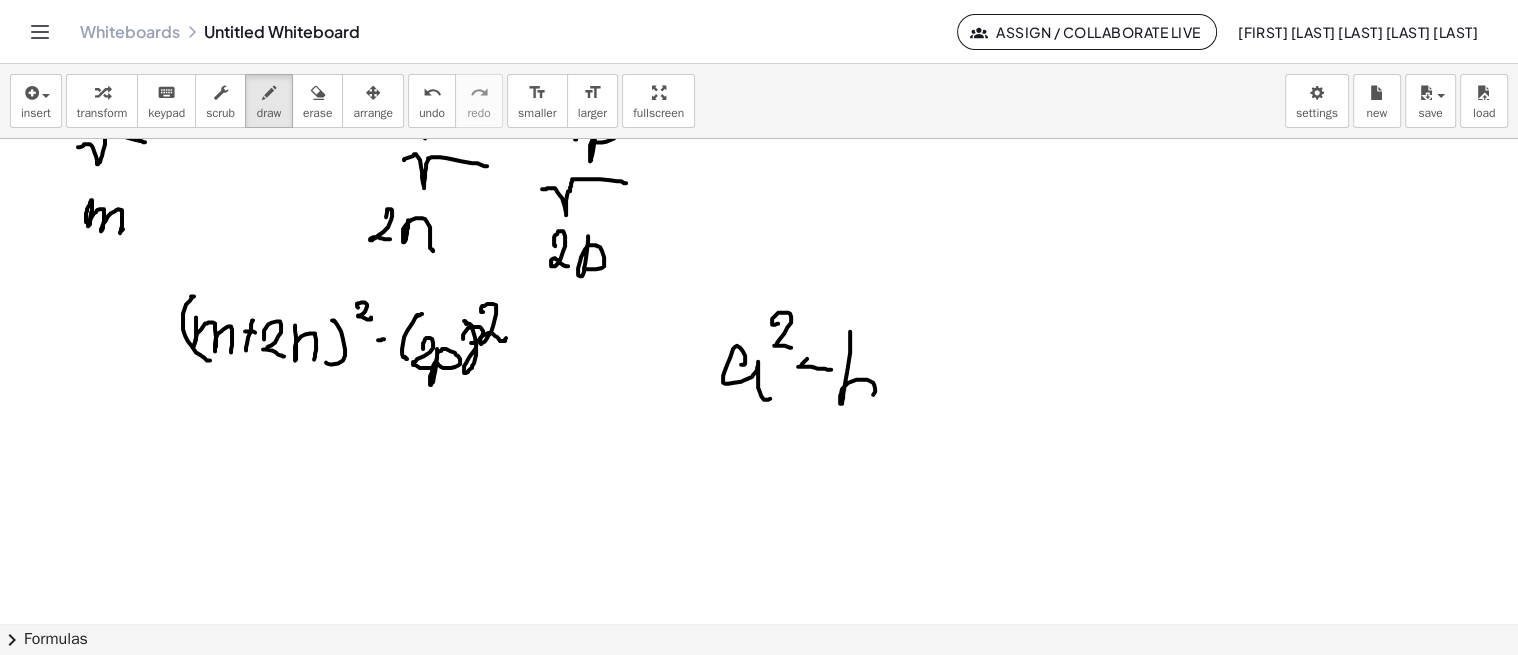 drag, startPoint x: 850, startPoint y: 331, endPoint x: 847, endPoint y: 386, distance: 55.081757 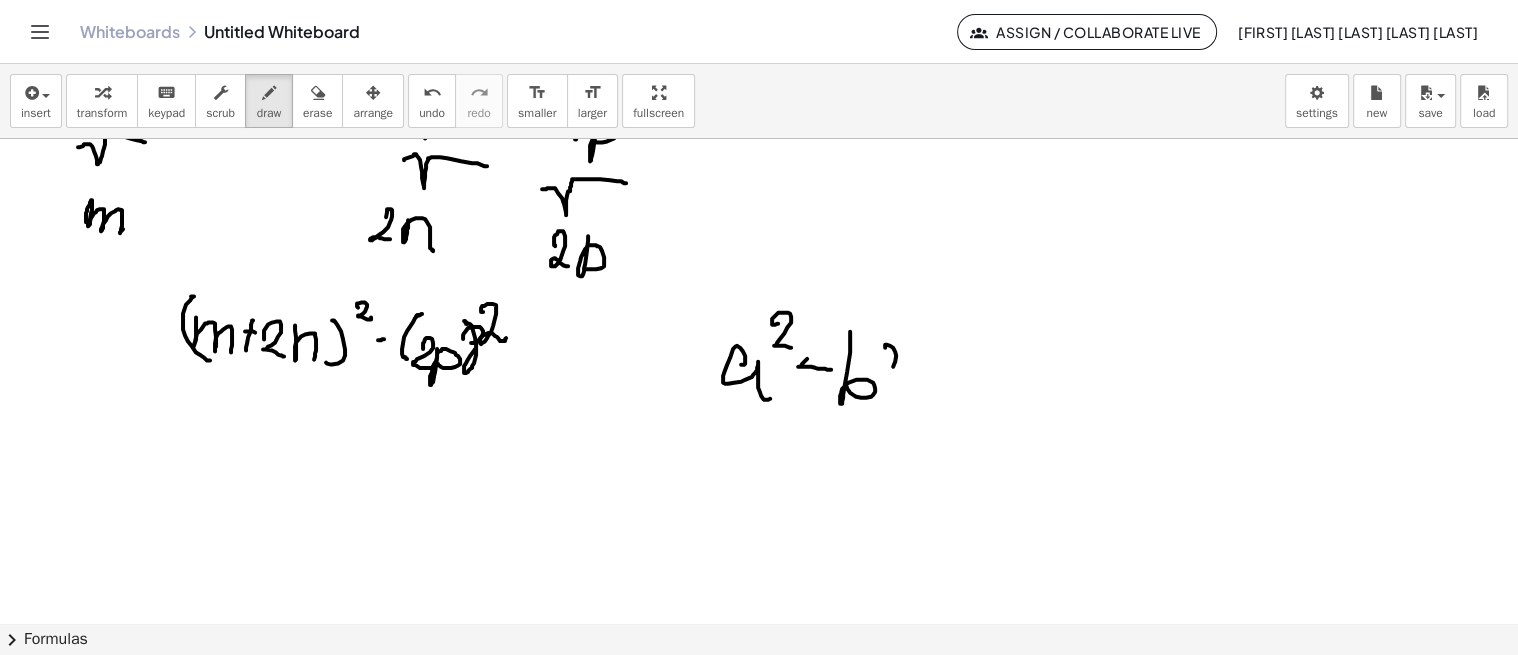 drag, startPoint x: 890, startPoint y: 344, endPoint x: 892, endPoint y: 375, distance: 31.06445 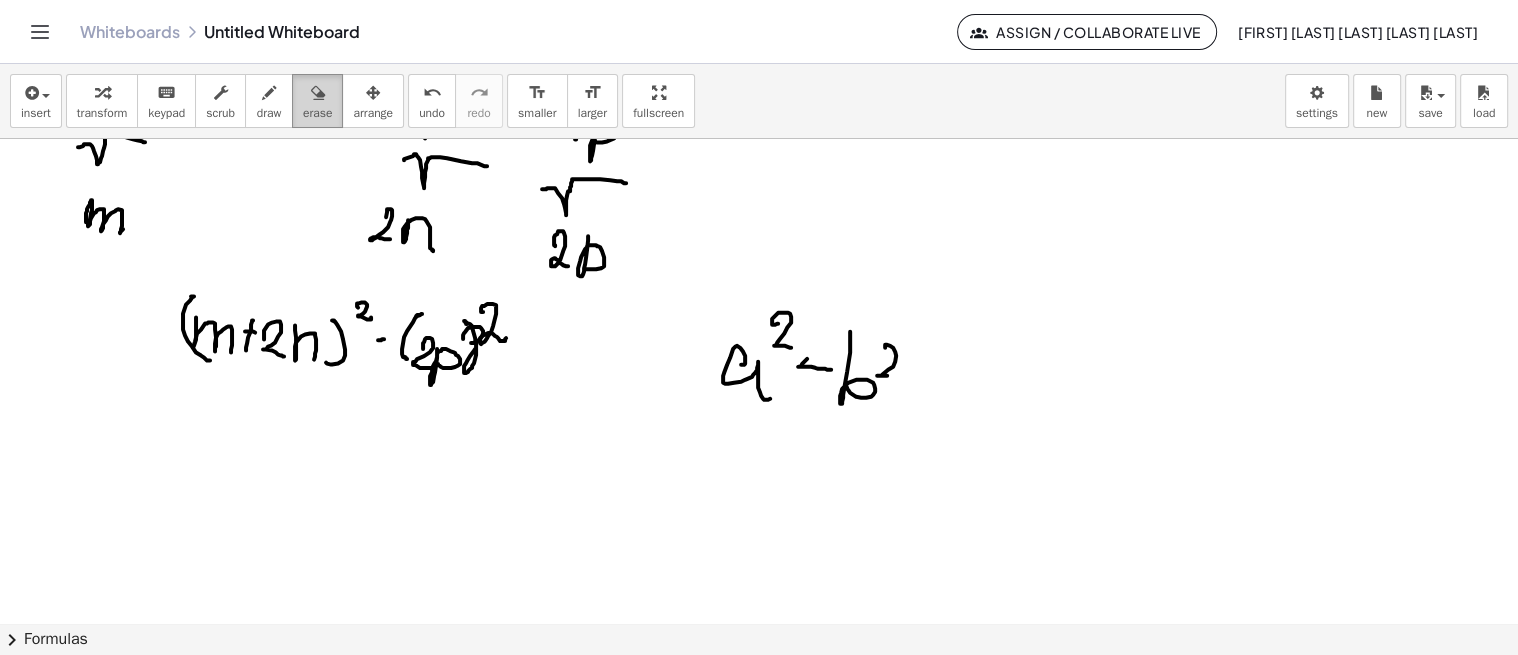 drag, startPoint x: 325, startPoint y: 90, endPoint x: 315, endPoint y: 93, distance: 10.440307 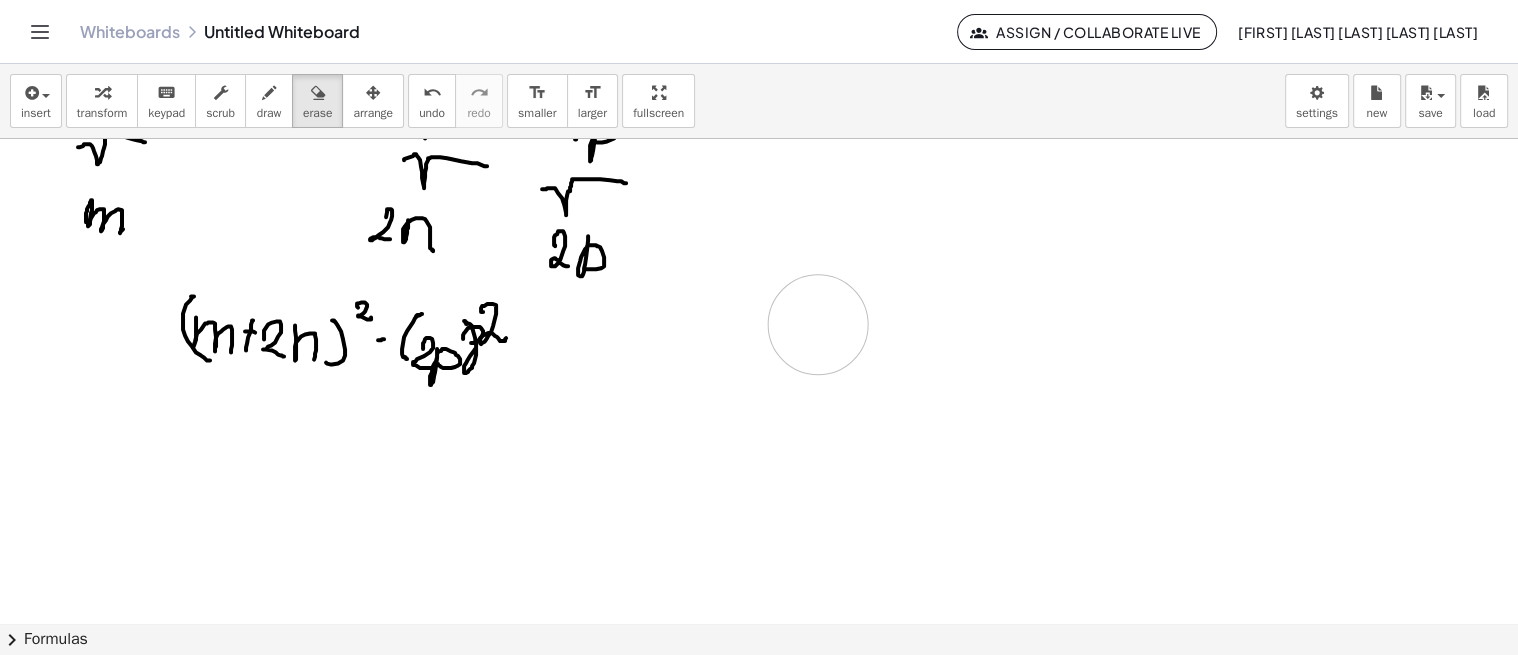 drag, startPoint x: 906, startPoint y: 375, endPoint x: 598, endPoint y: 266, distance: 326.71854 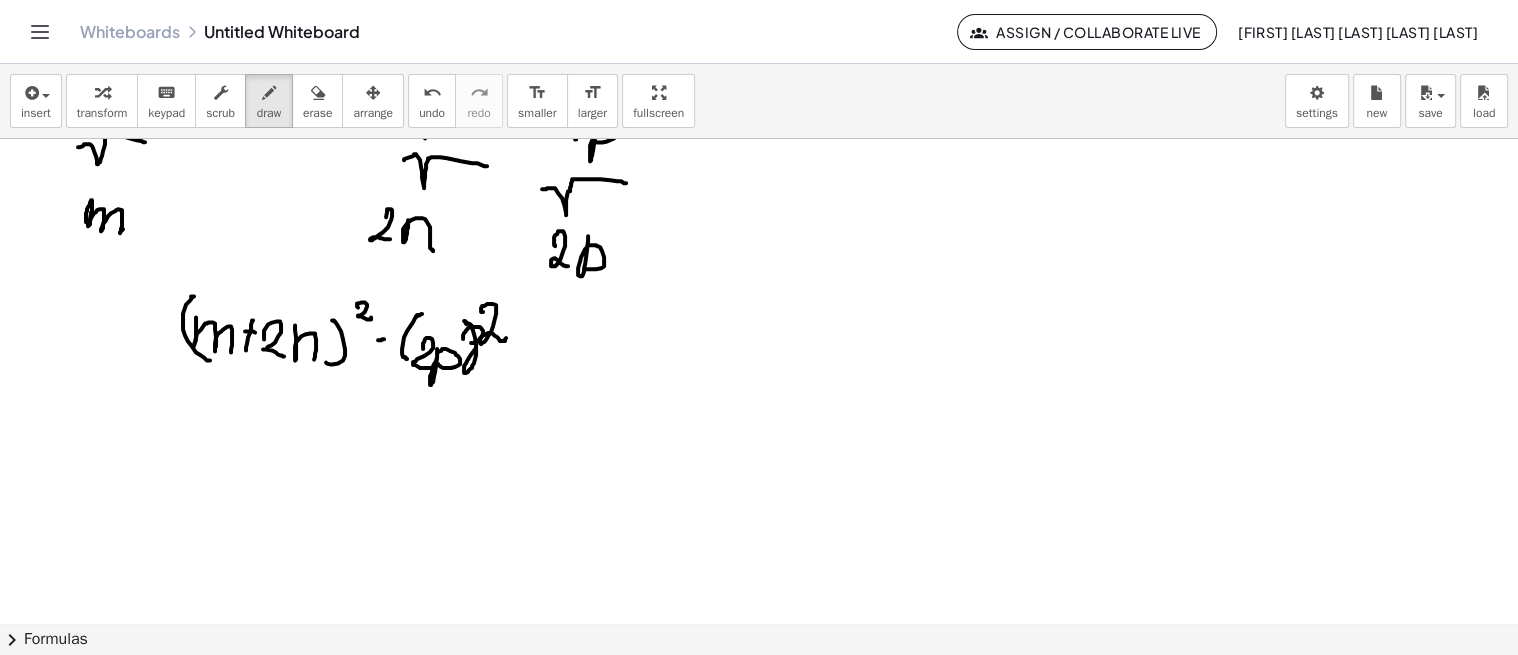 drag, startPoint x: 277, startPoint y: 102, endPoint x: 296, endPoint y: 335, distance: 233.77339 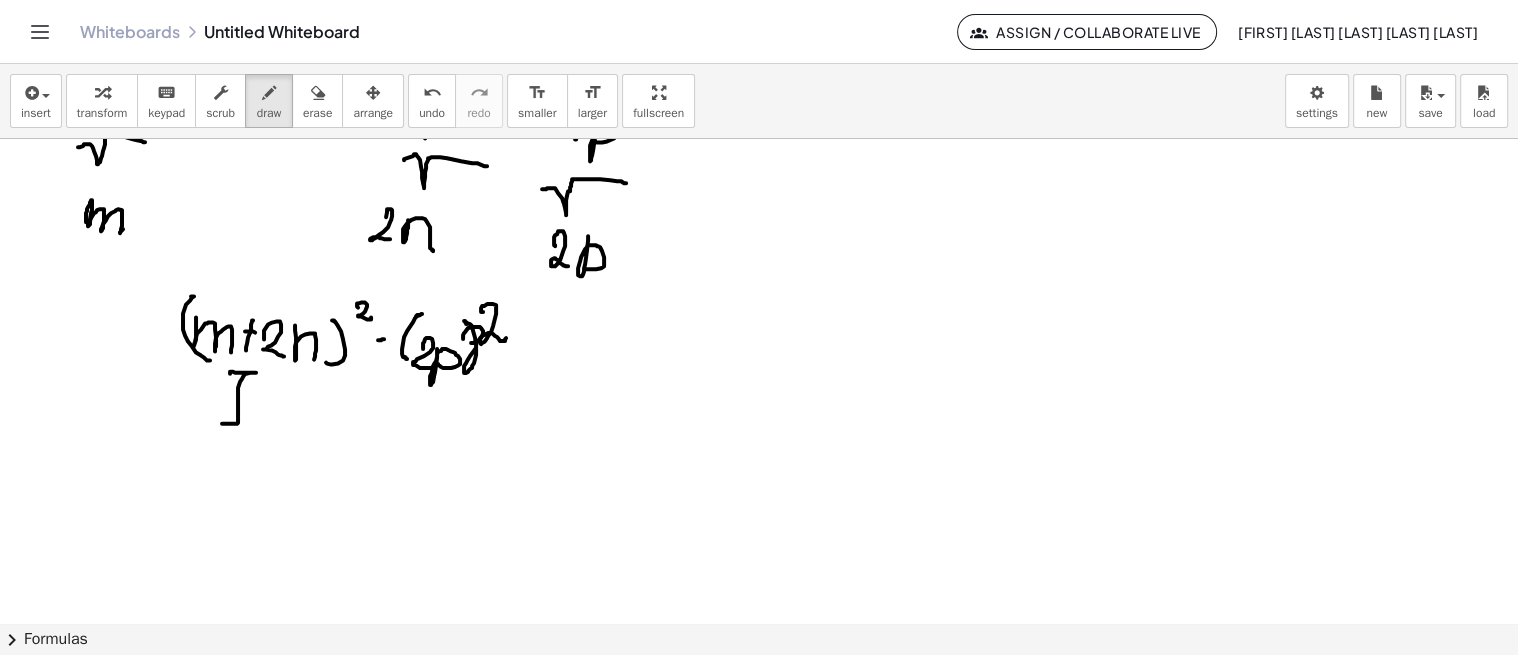 click at bounding box center (759, -565) 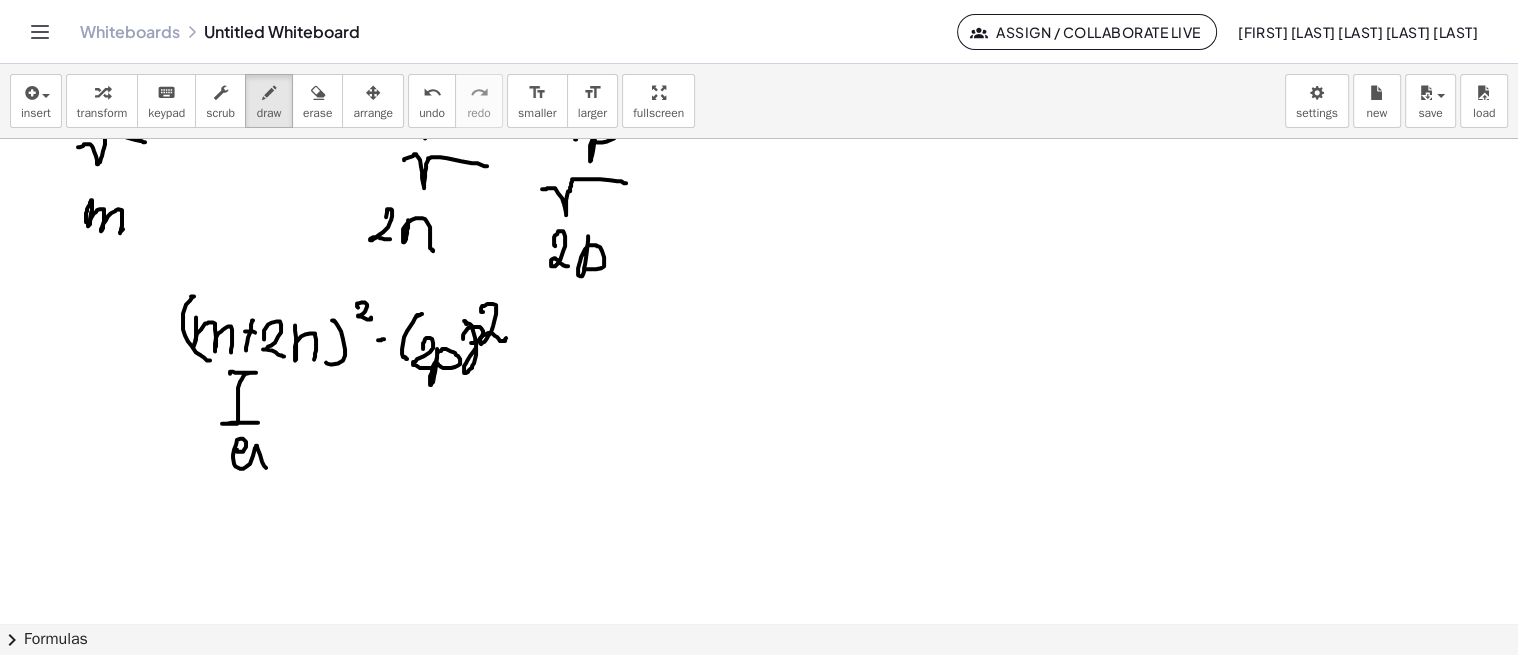 click at bounding box center [759, -565] 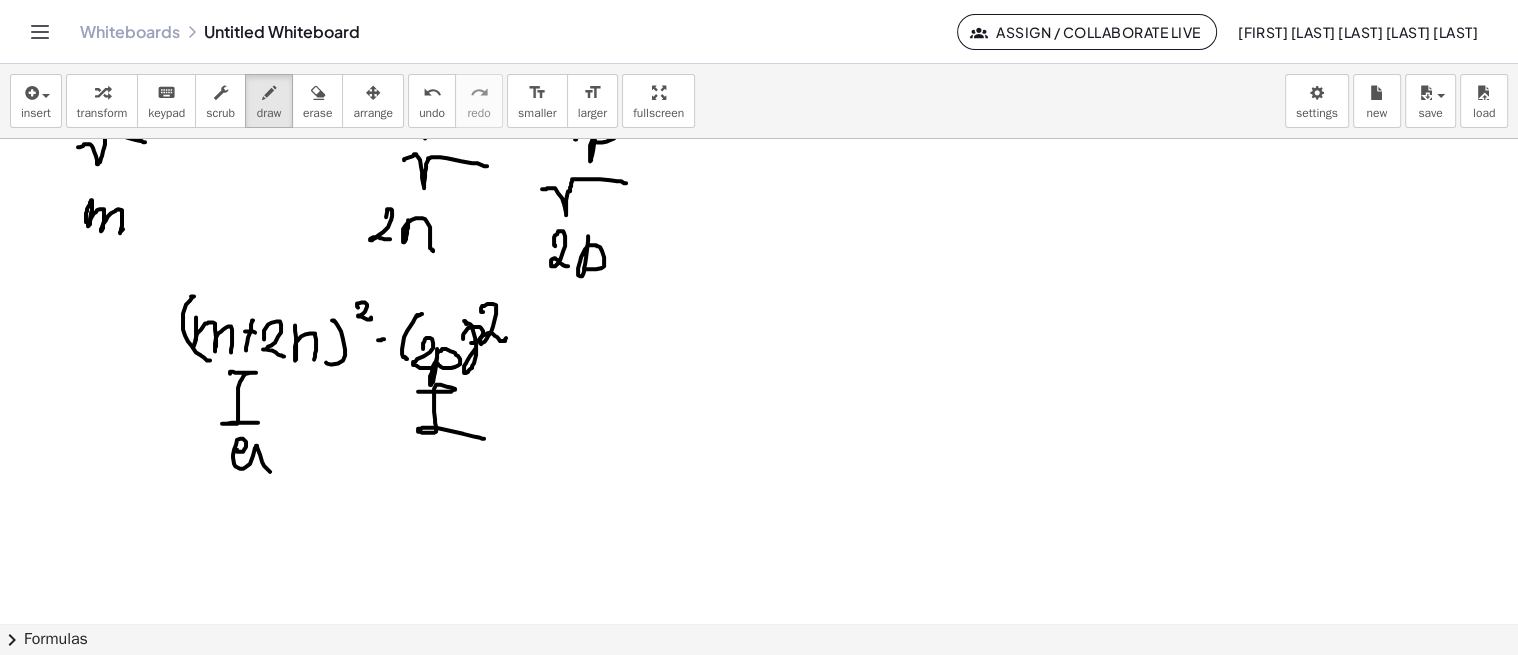 click at bounding box center [759, -565] 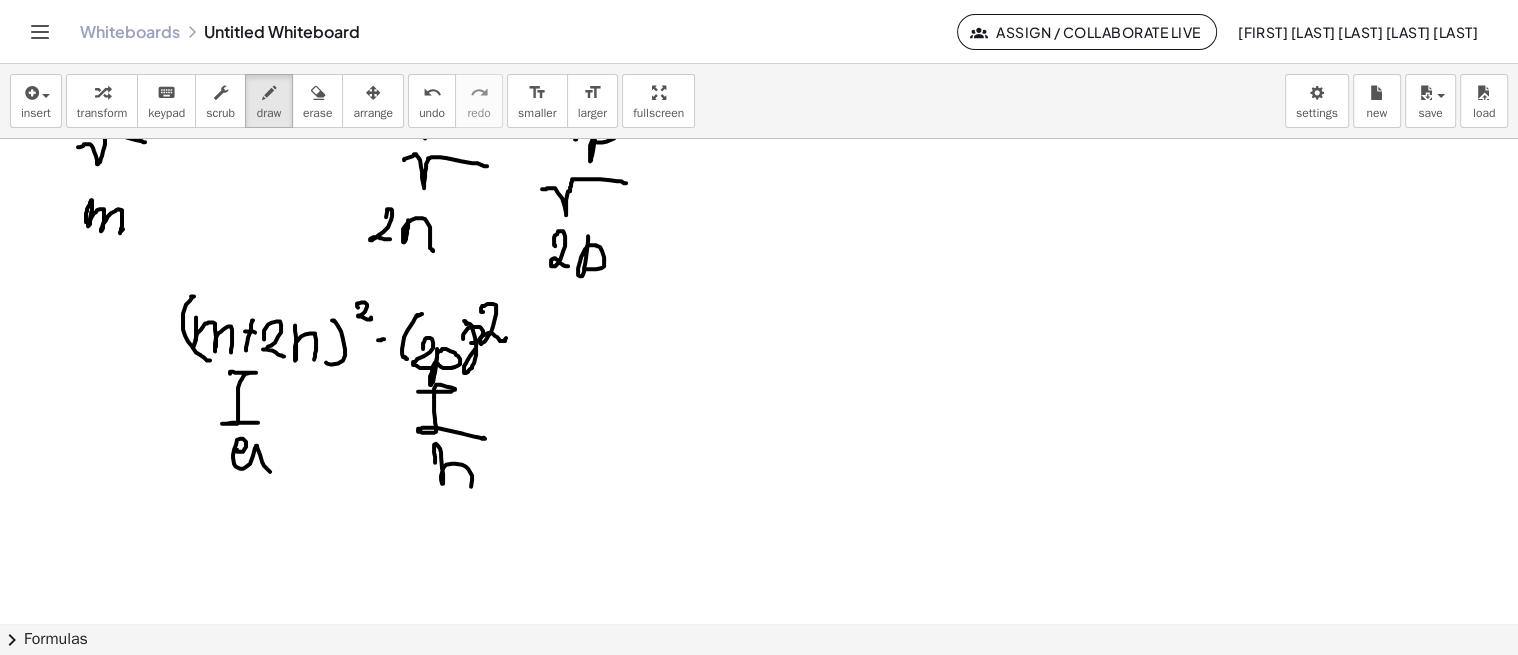click at bounding box center [759, -565] 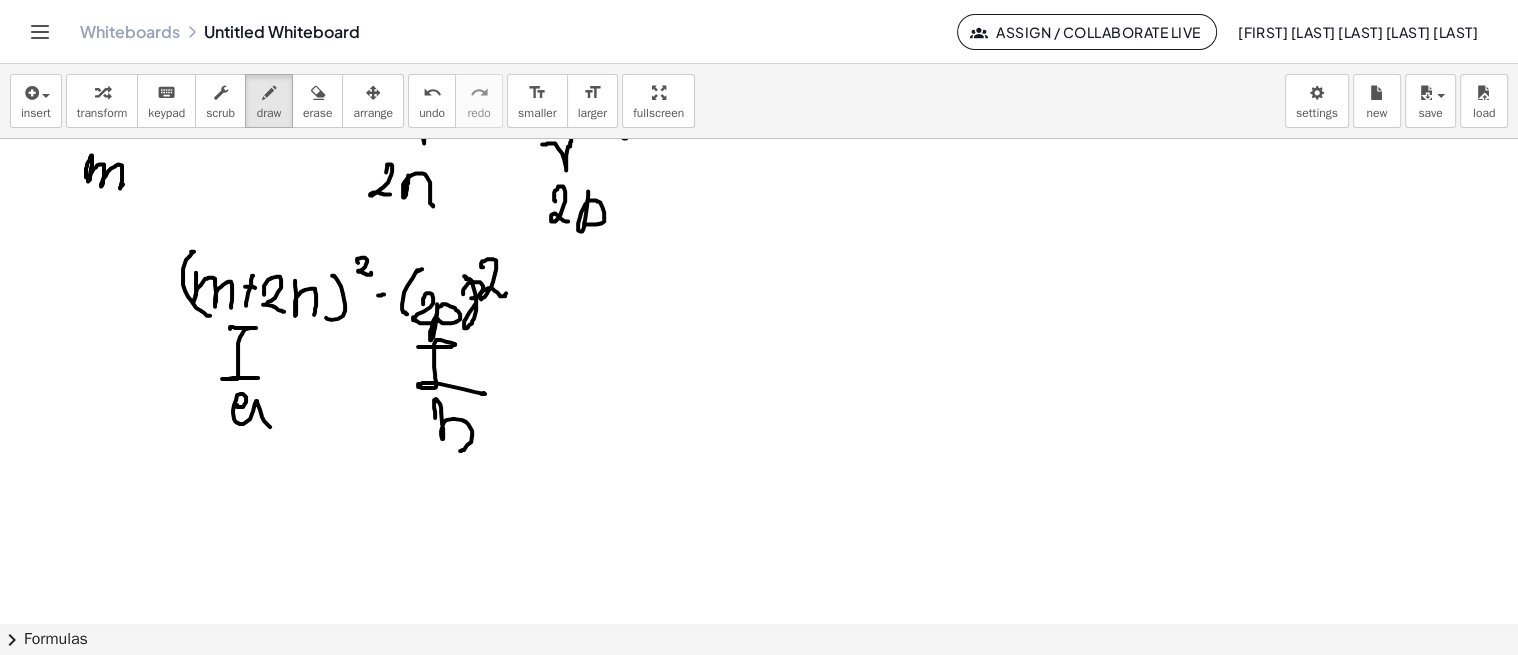scroll, scrollTop: 1962, scrollLeft: 0, axis: vertical 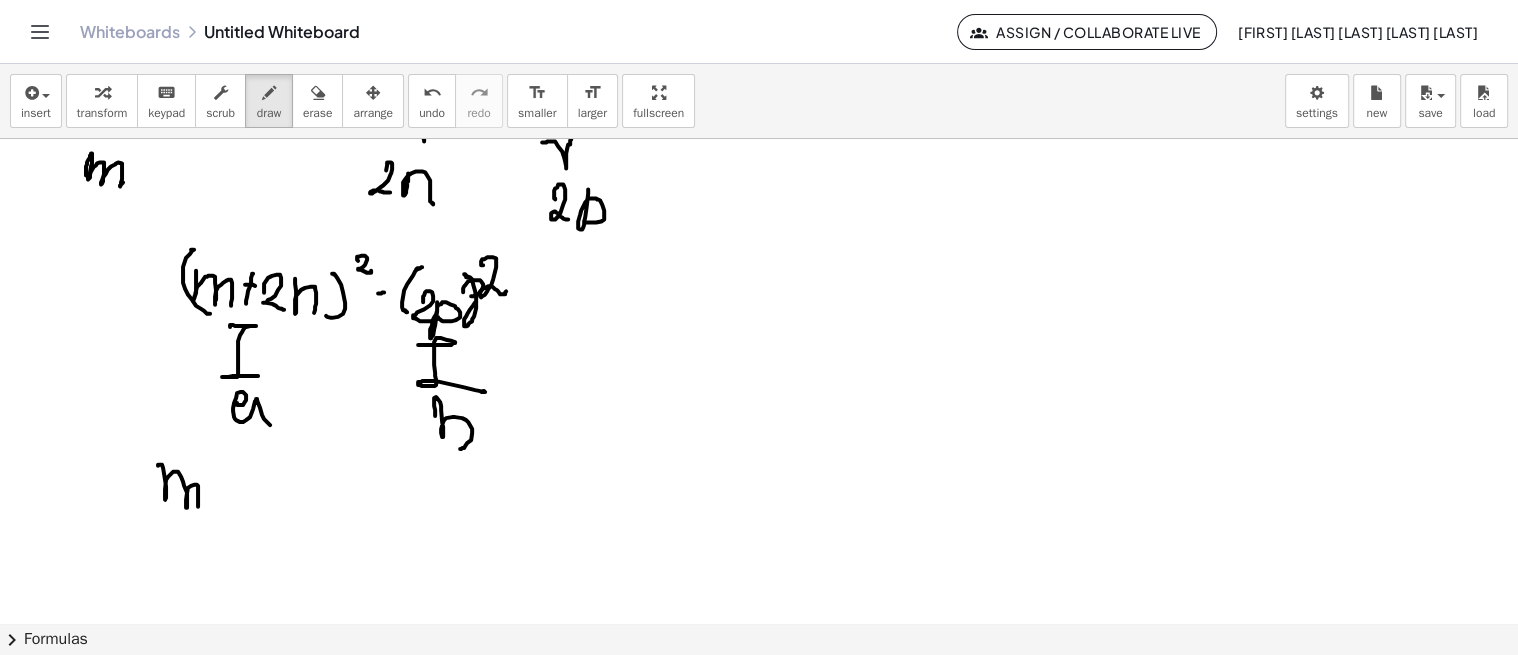 click at bounding box center (759, -369) 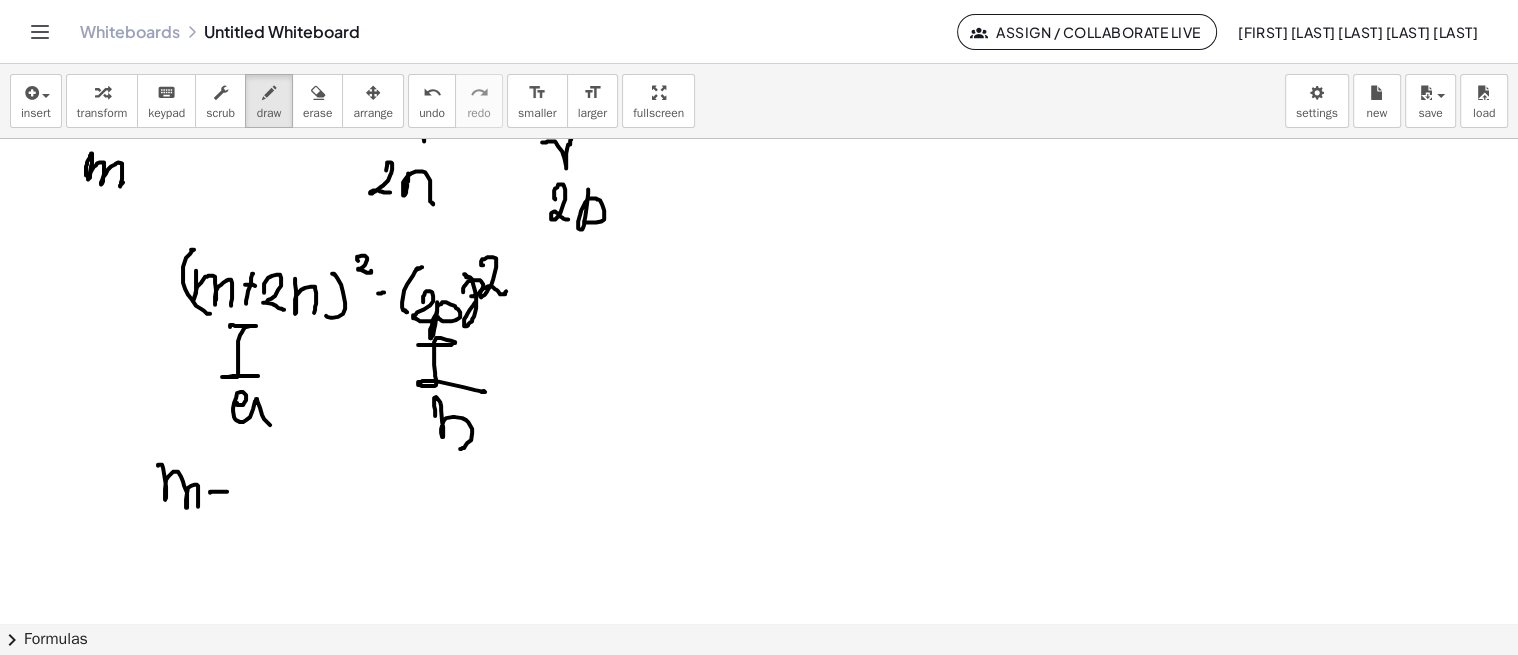 click at bounding box center (759, -369) 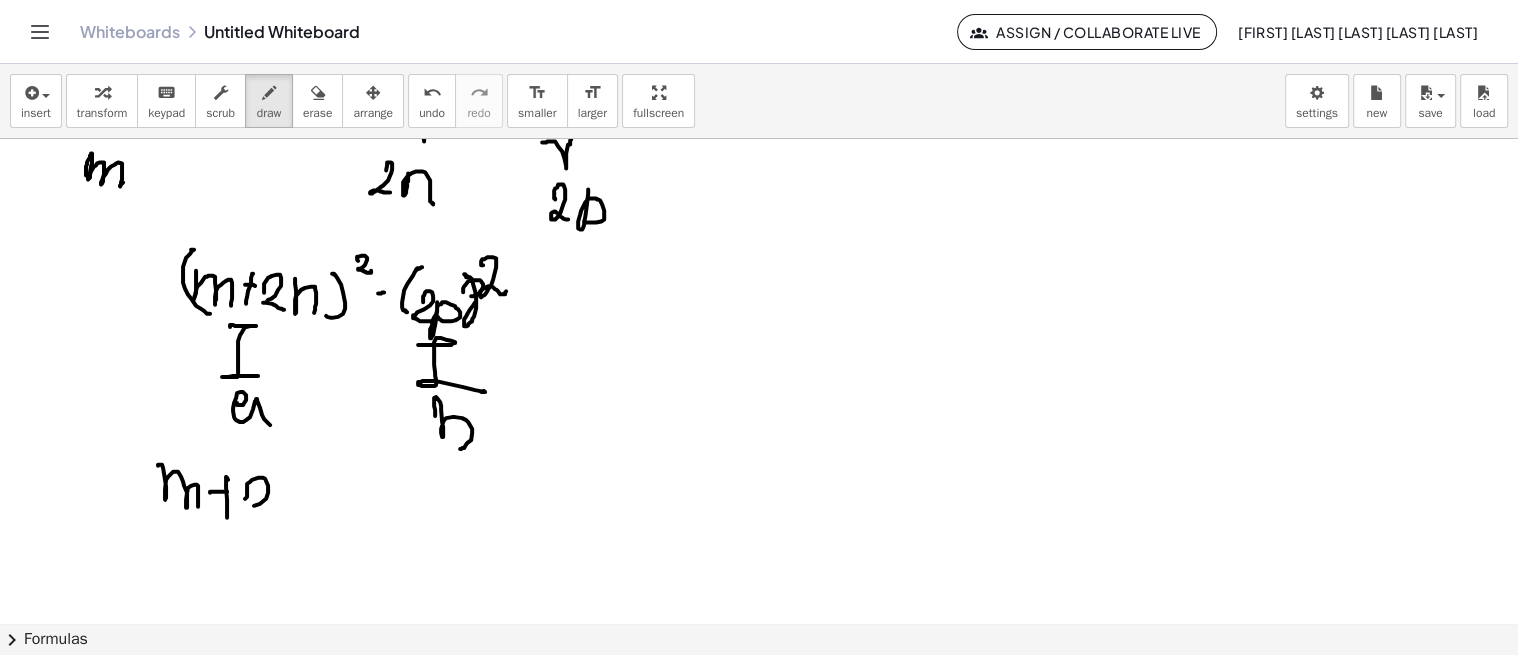 click at bounding box center [759, -369] 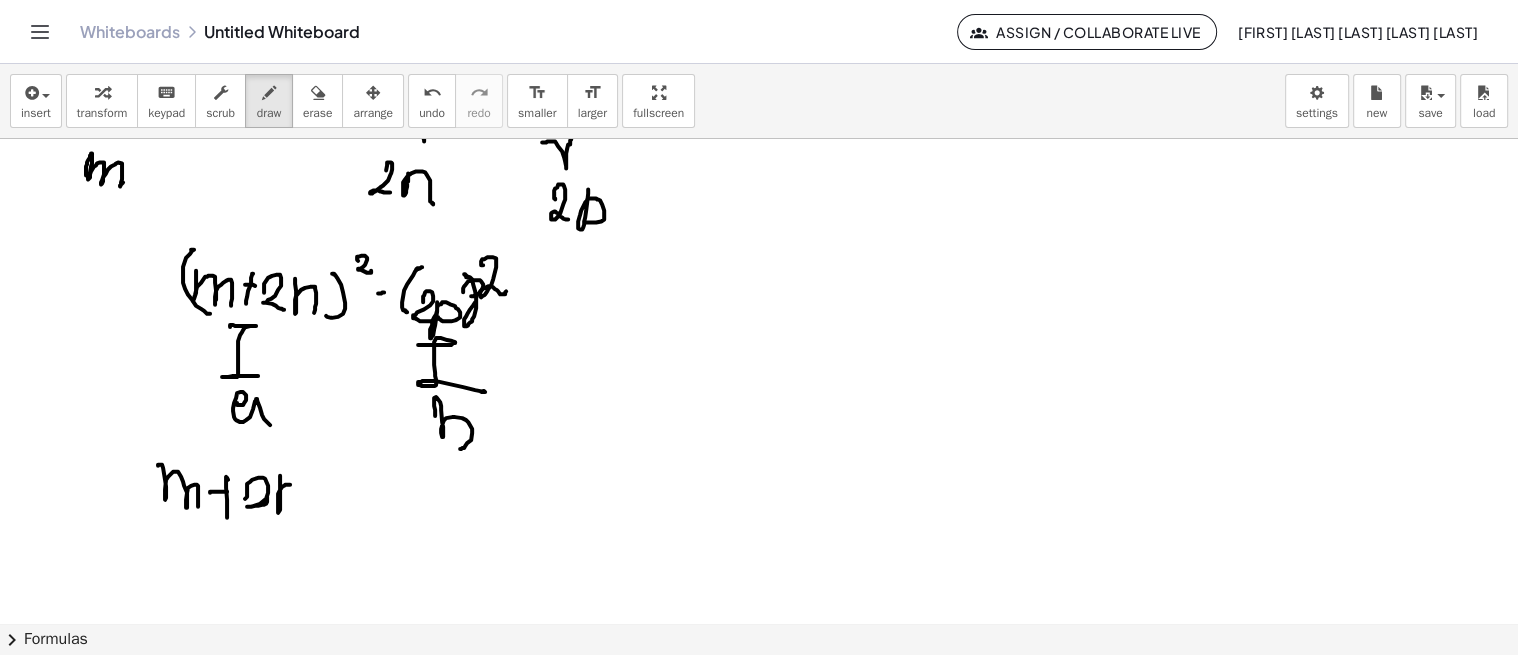 click at bounding box center [759, -369] 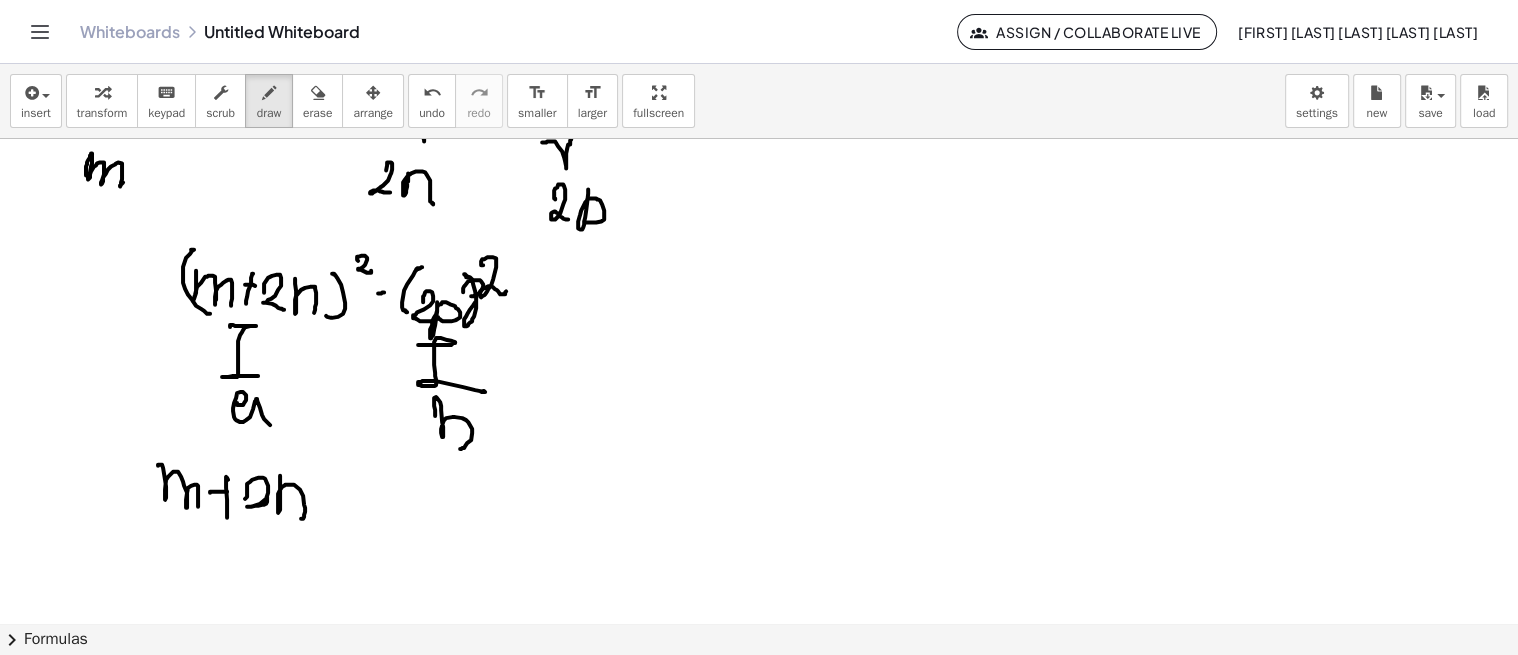 click at bounding box center (759, -369) 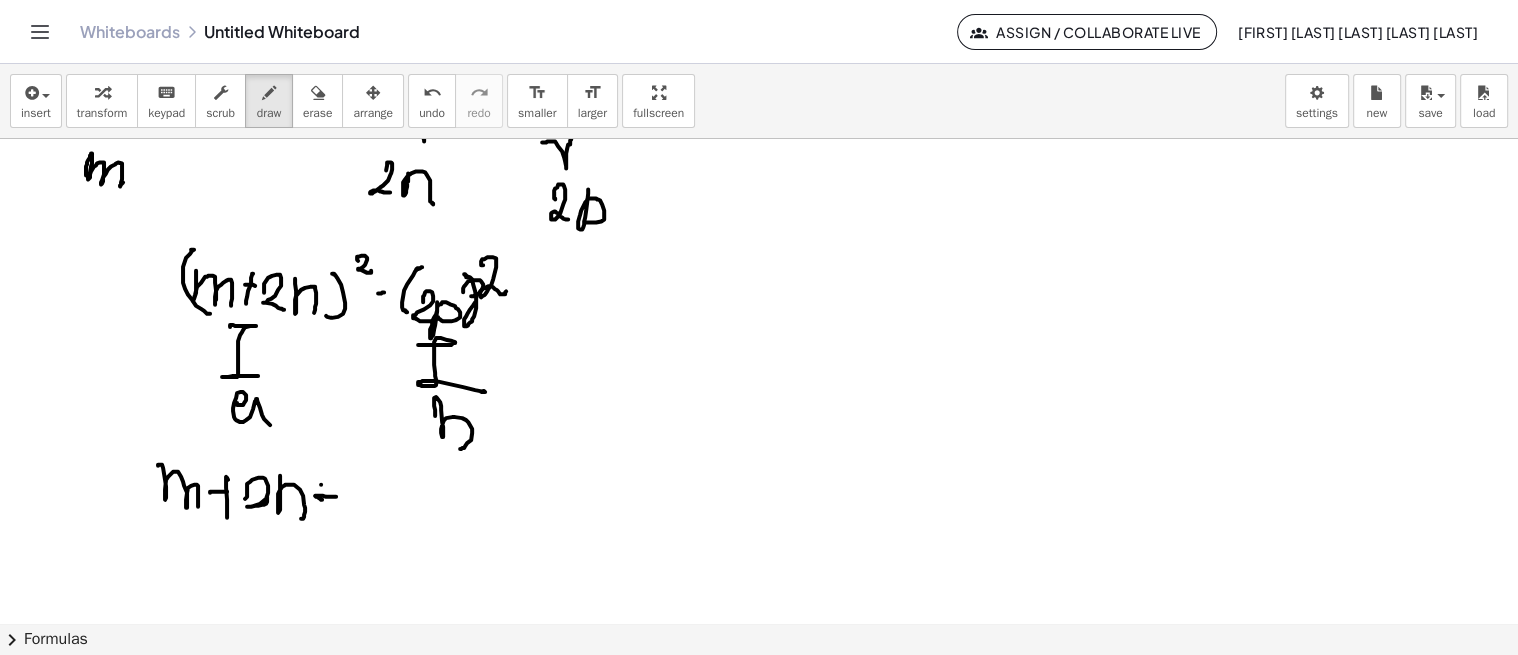 click at bounding box center [759, -369] 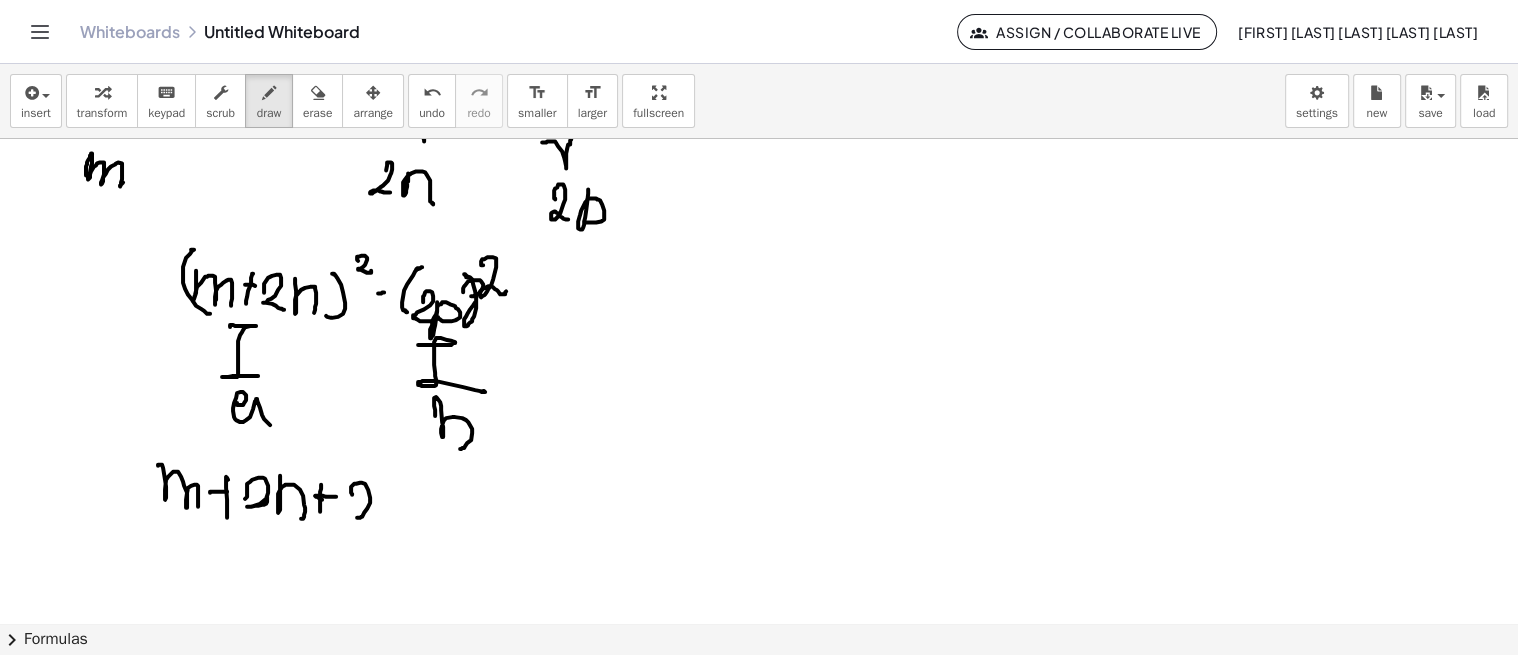 click at bounding box center (759, -369) 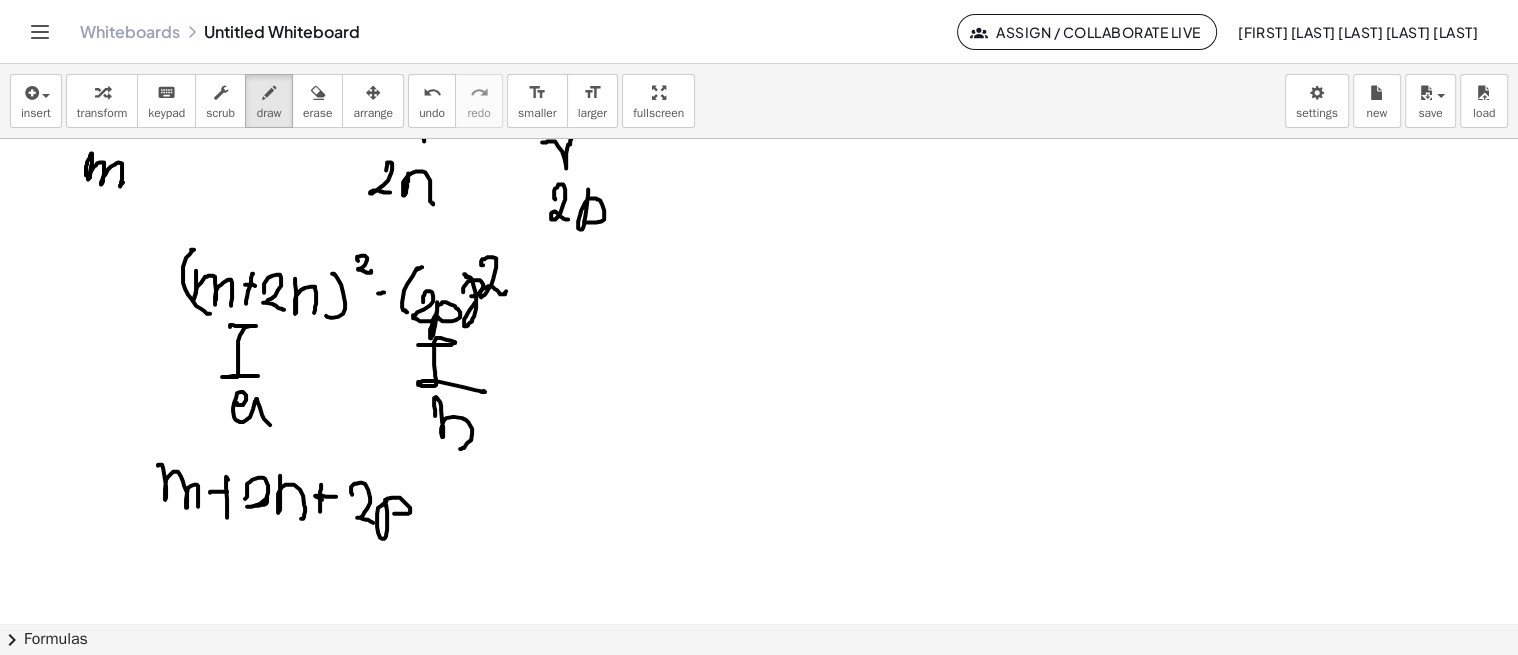click at bounding box center [759, -369] 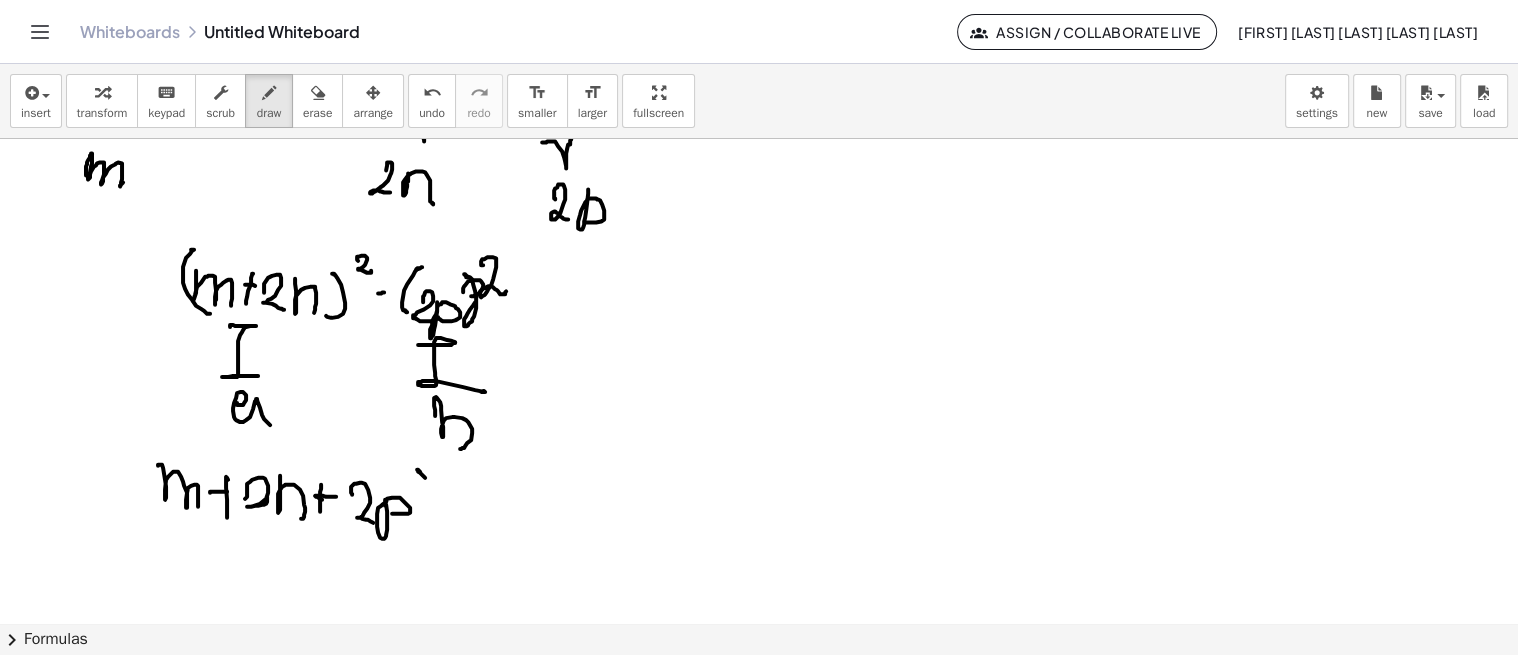 click at bounding box center (759, -369) 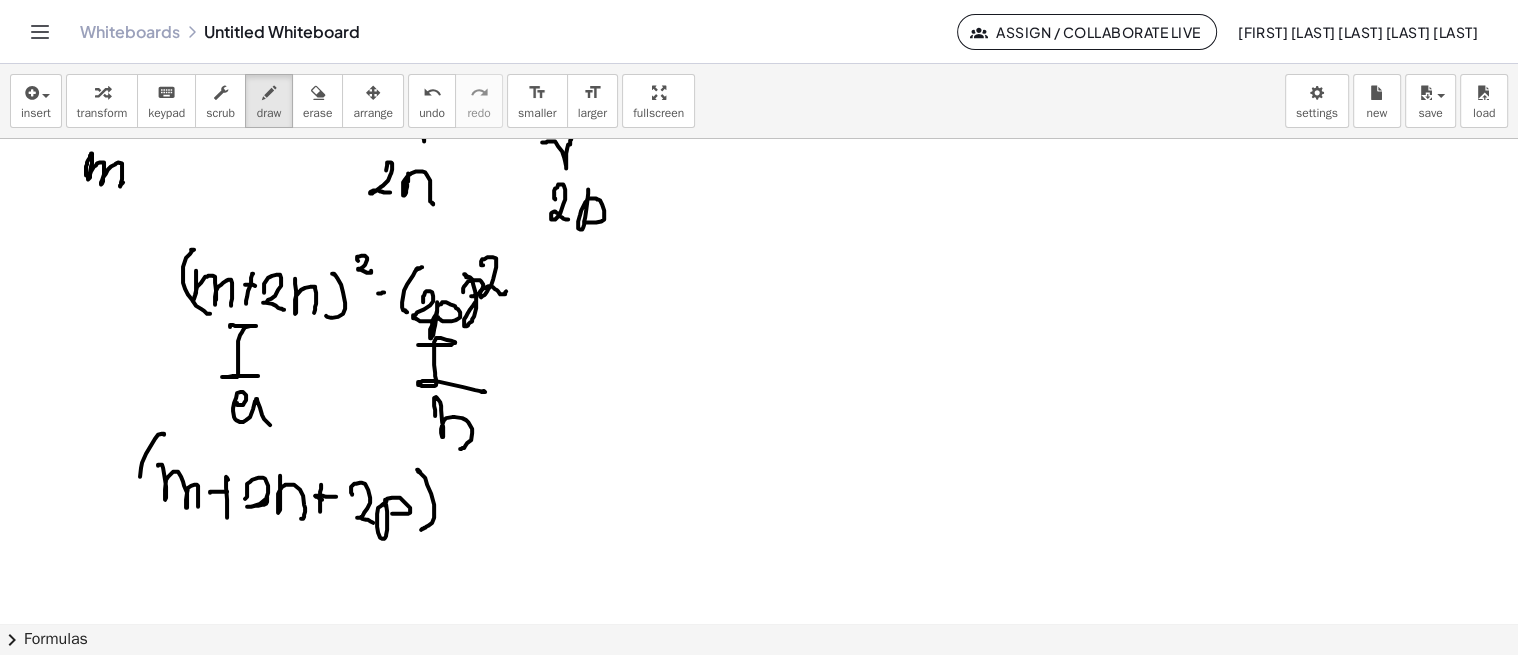 click at bounding box center (759, -369) 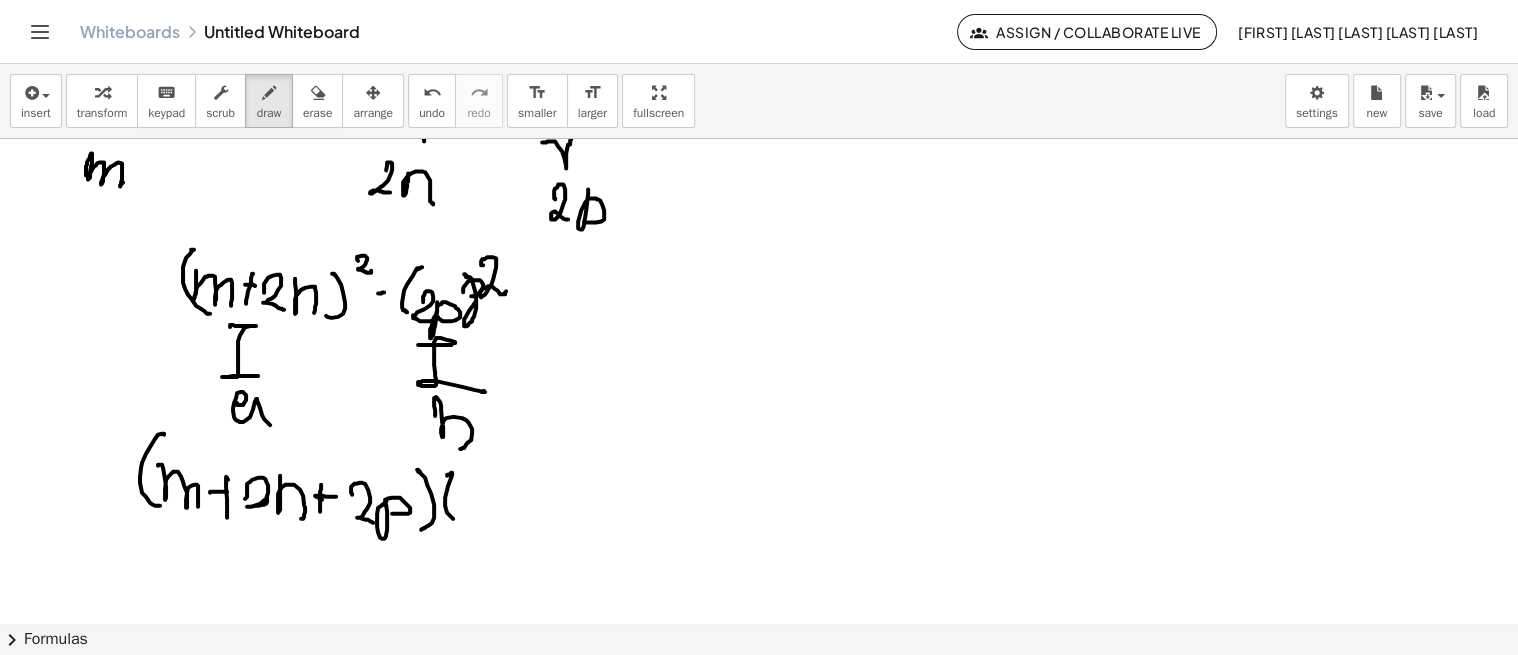 click at bounding box center (759, -369) 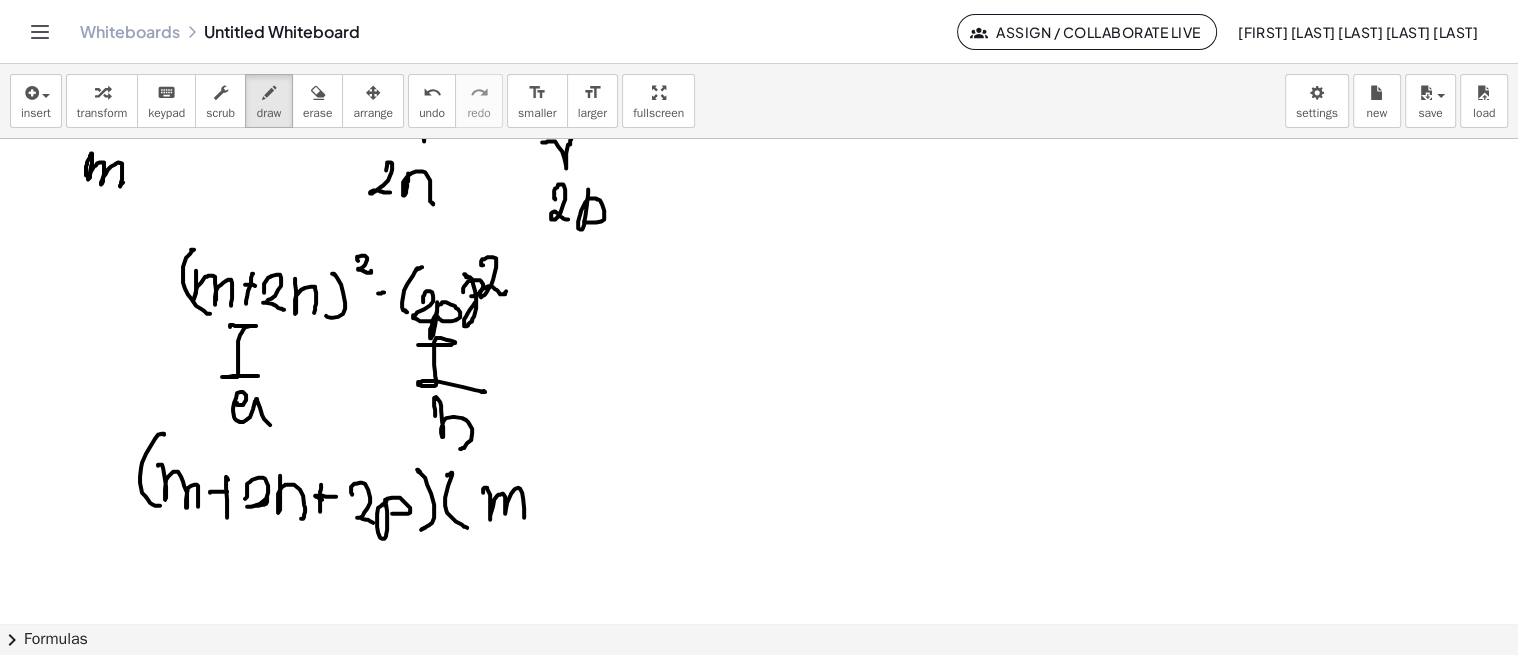 click at bounding box center (759, -369) 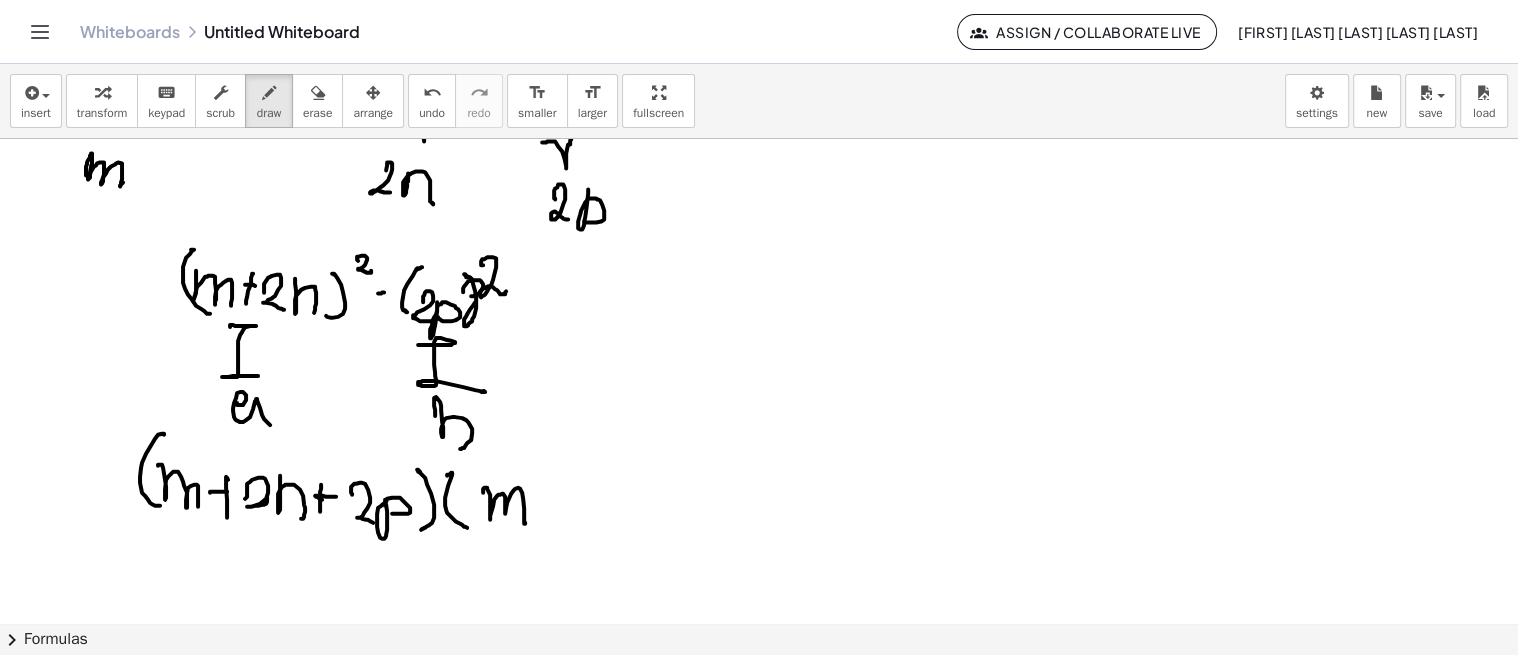 click at bounding box center [759, -369] 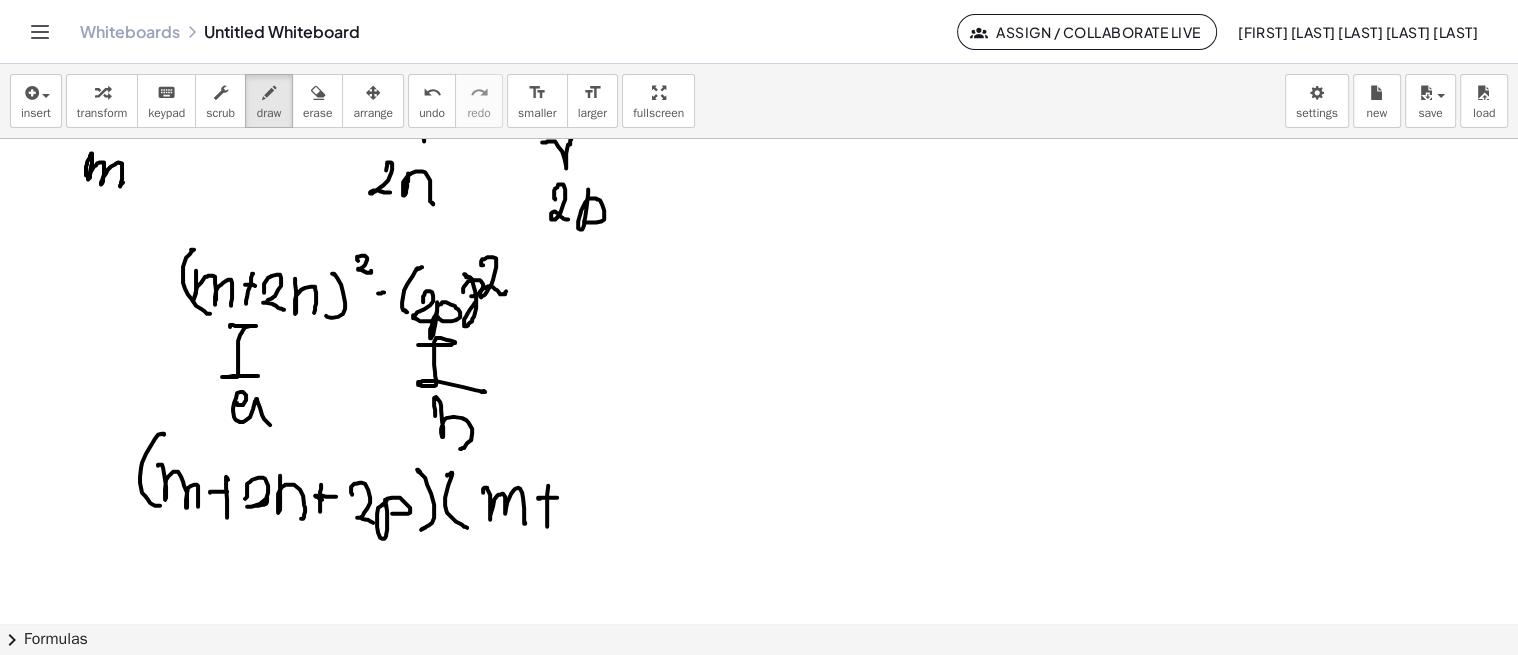 click at bounding box center (759, -369) 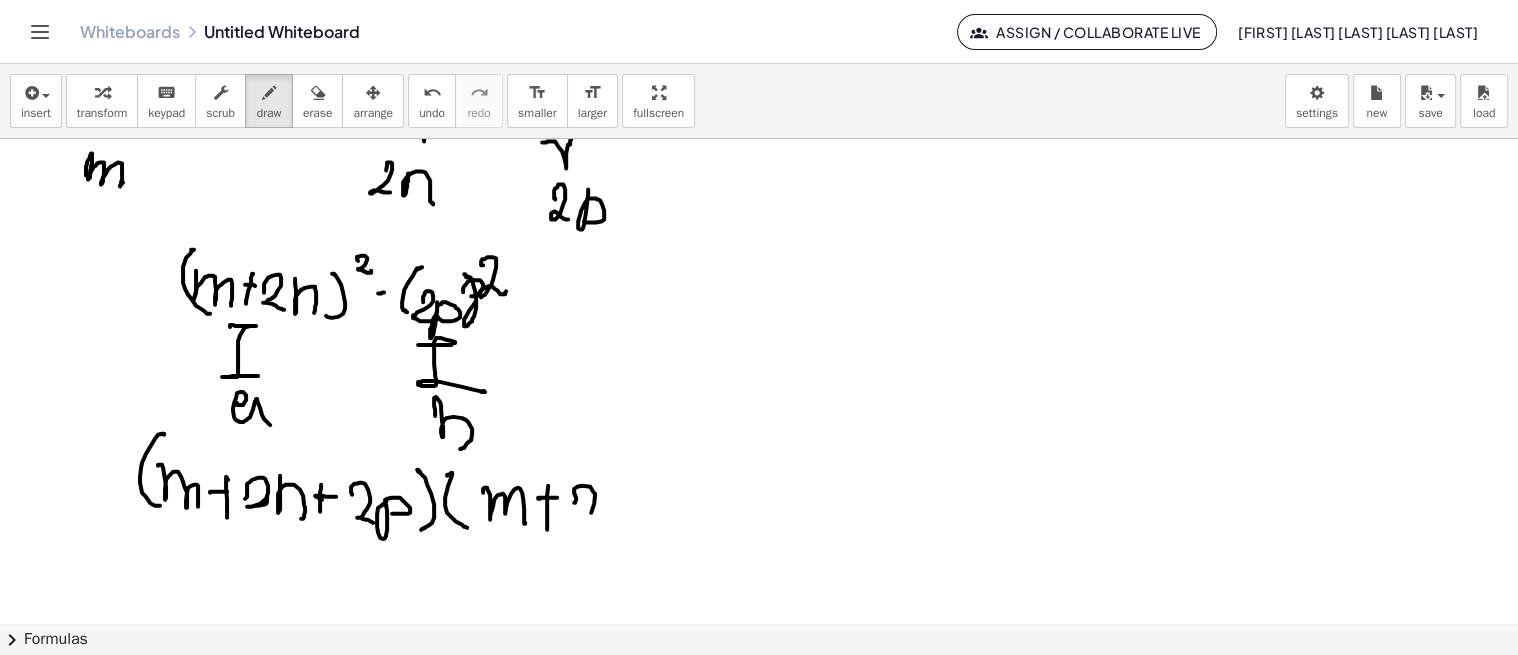 click at bounding box center (759, -369) 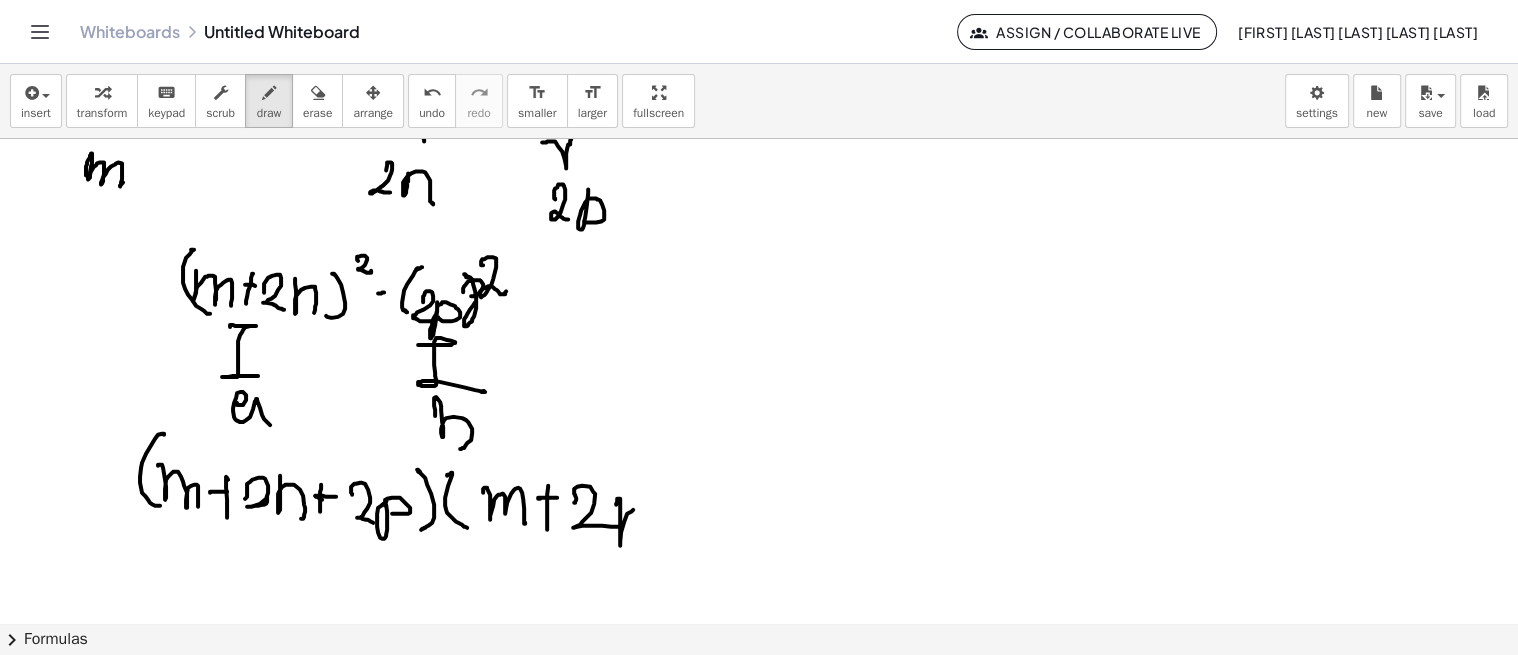 click at bounding box center [759, -369] 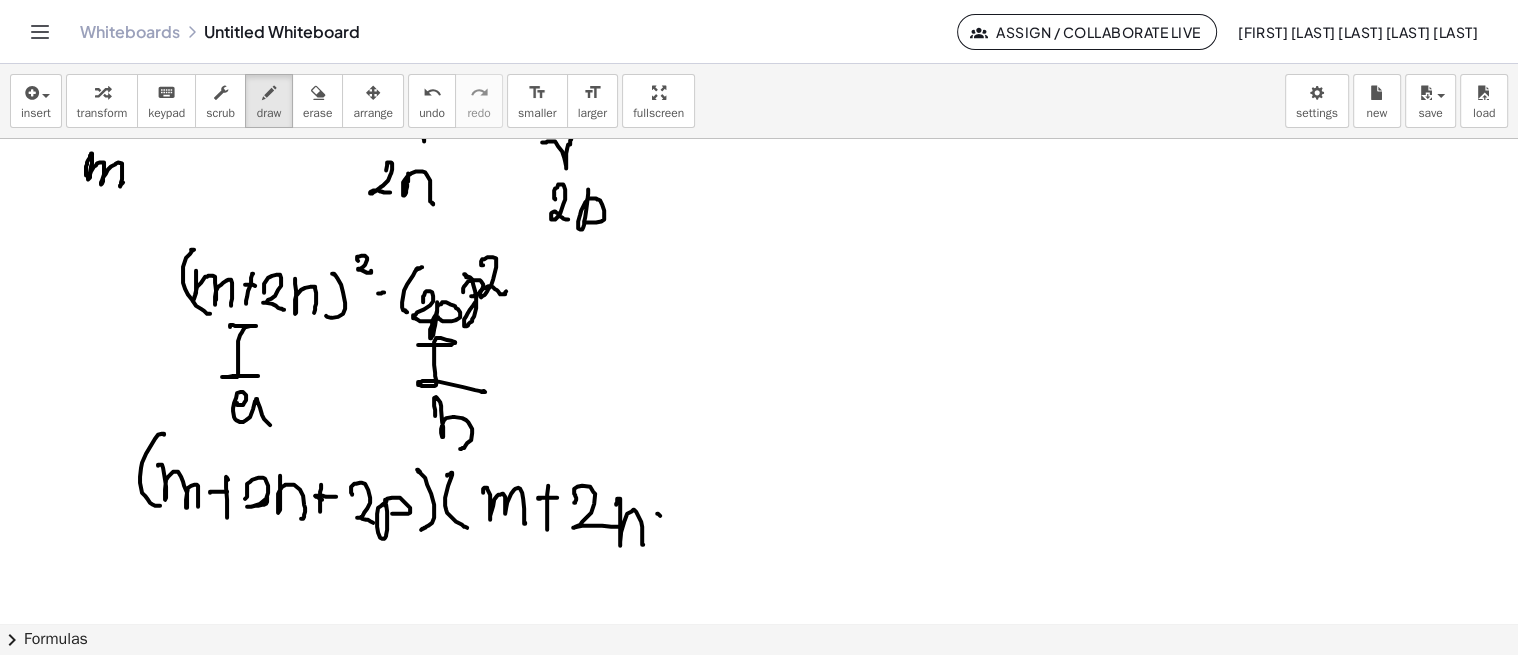 click at bounding box center (759, -369) 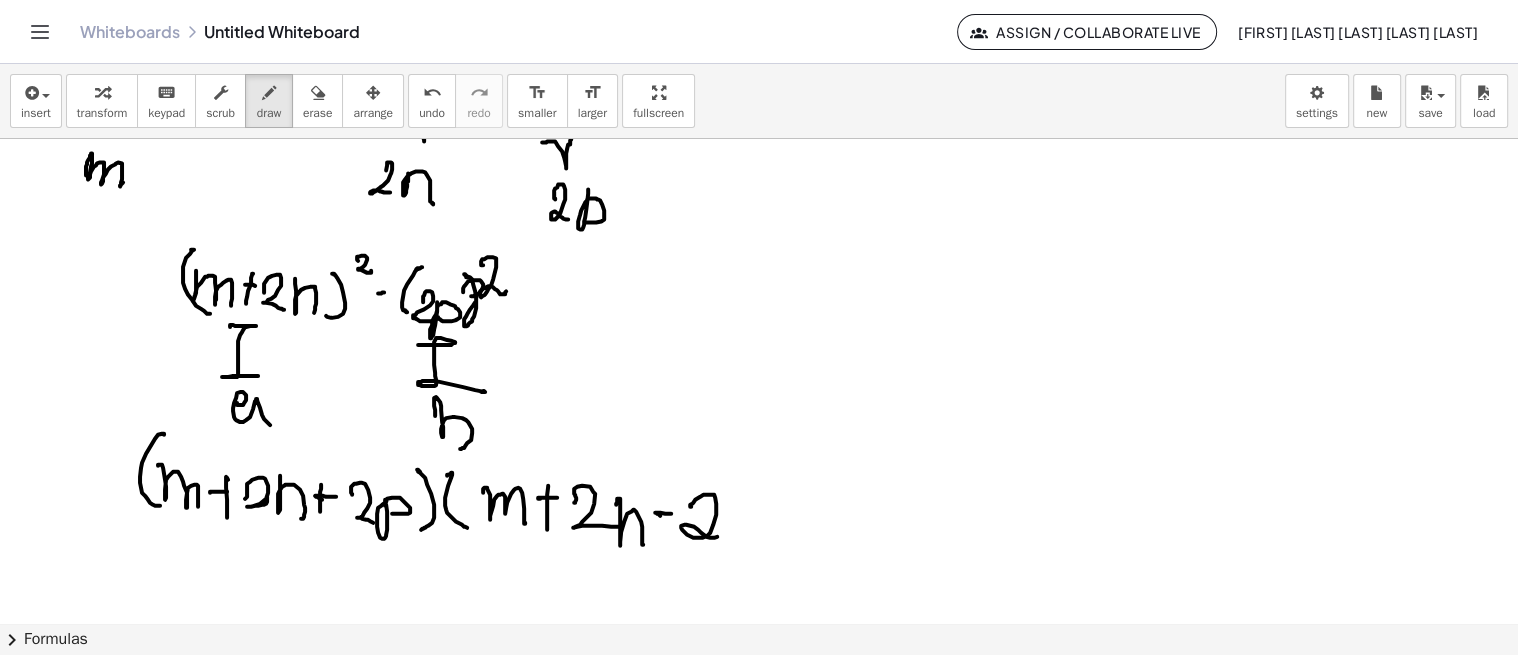 click at bounding box center (759, -369) 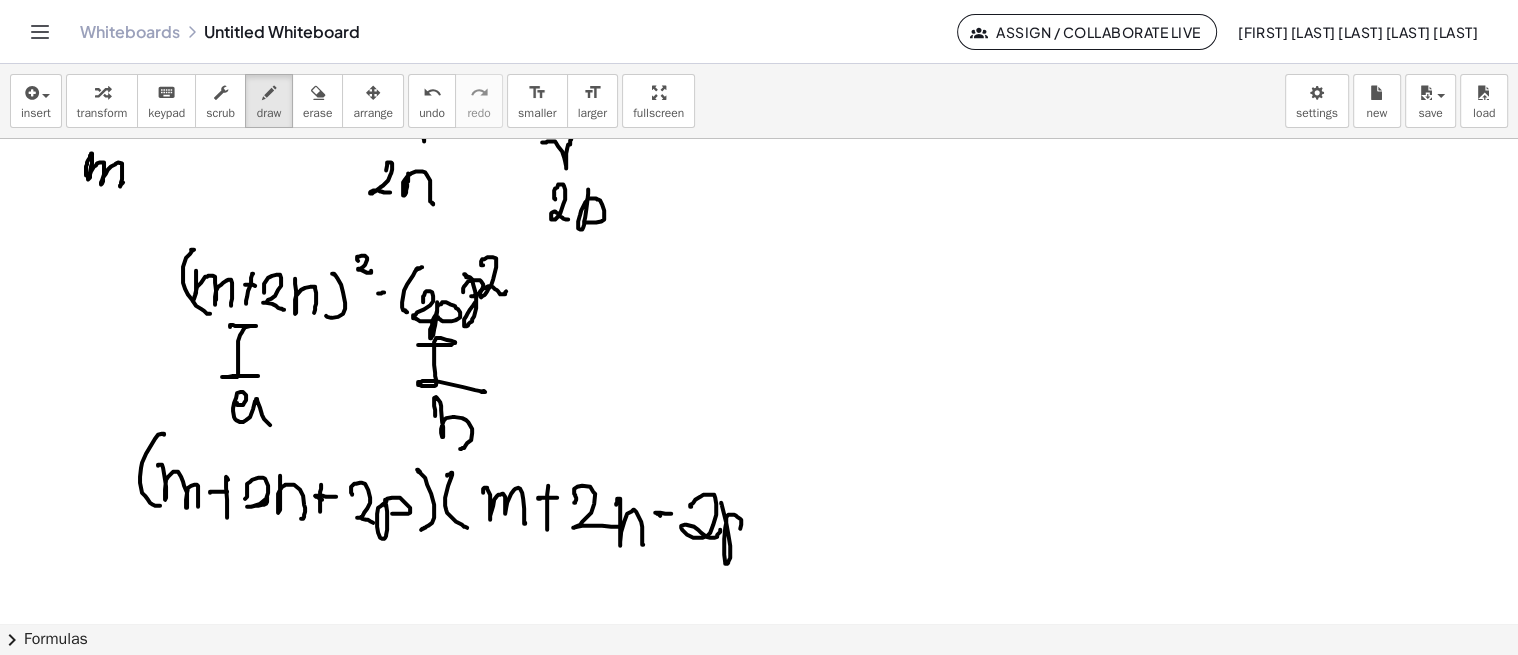 click at bounding box center (759, -369) 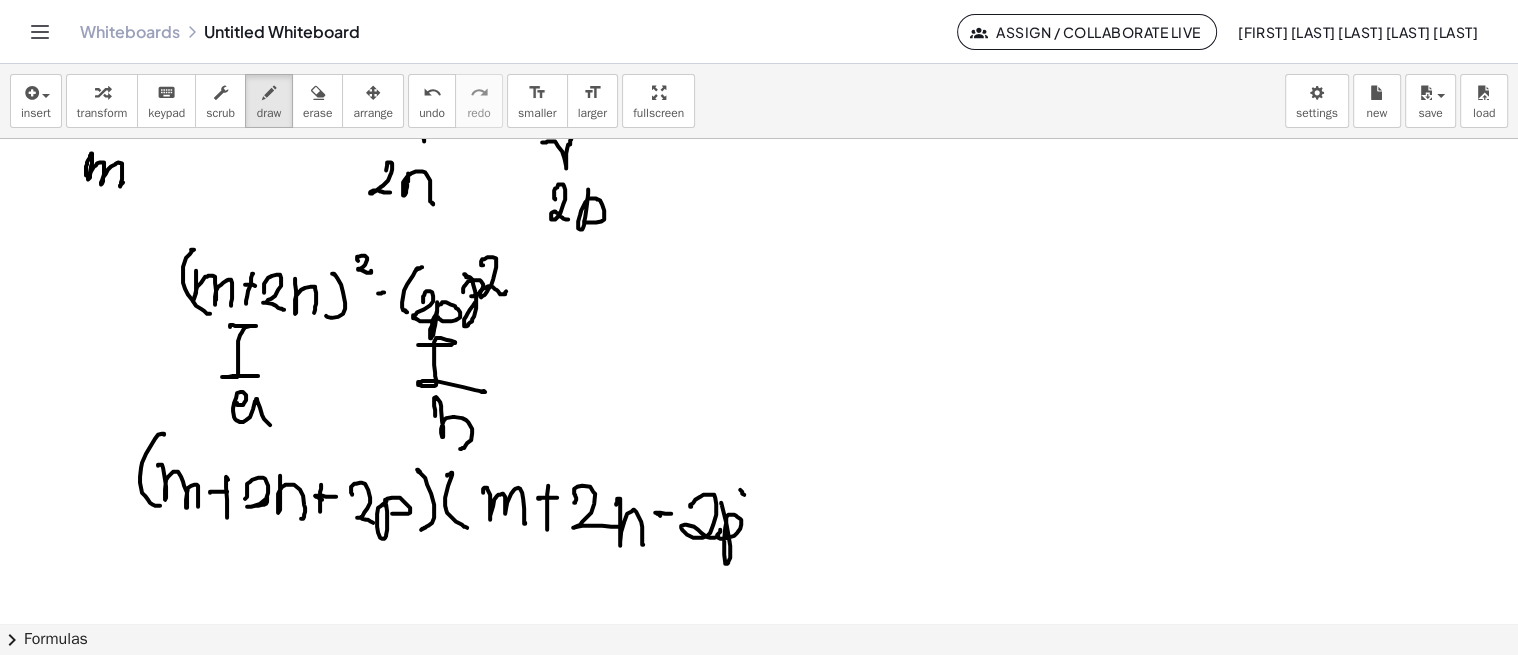 click at bounding box center [759, -369] 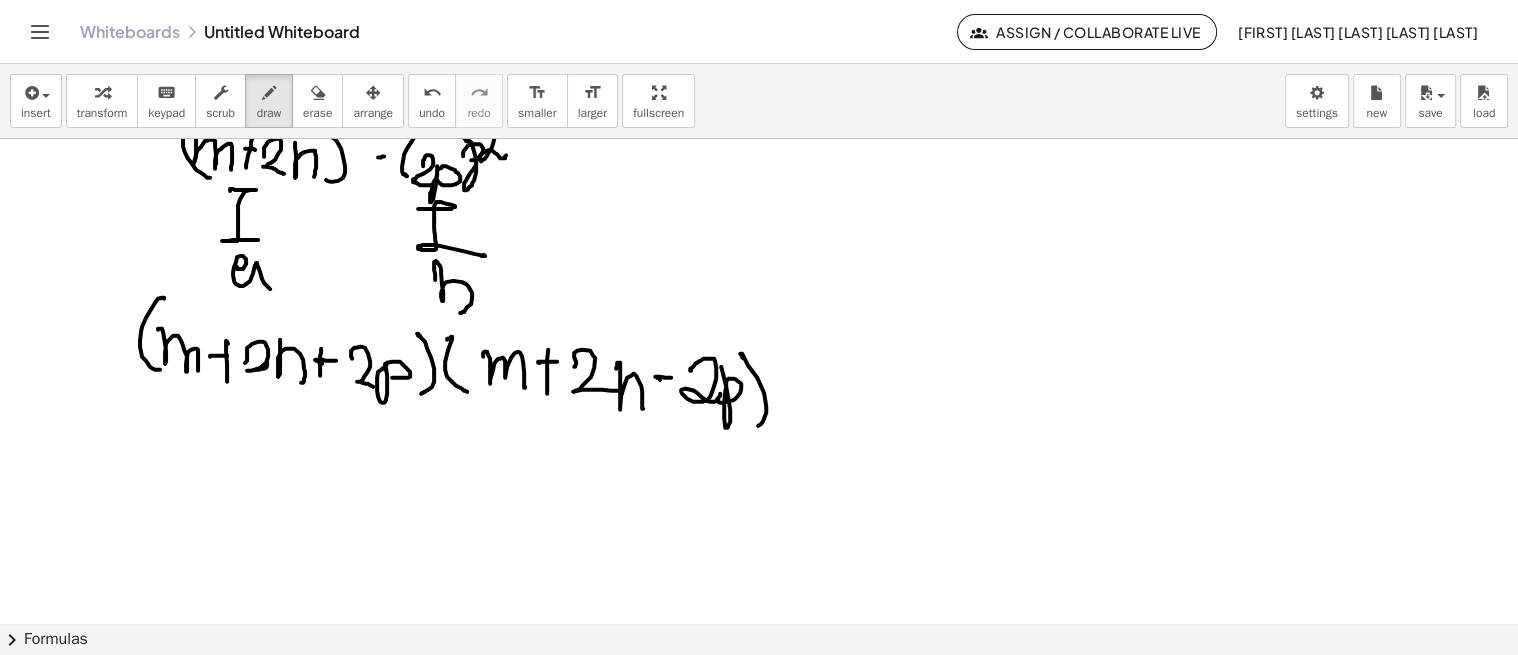 scroll, scrollTop: 2100, scrollLeft: 0, axis: vertical 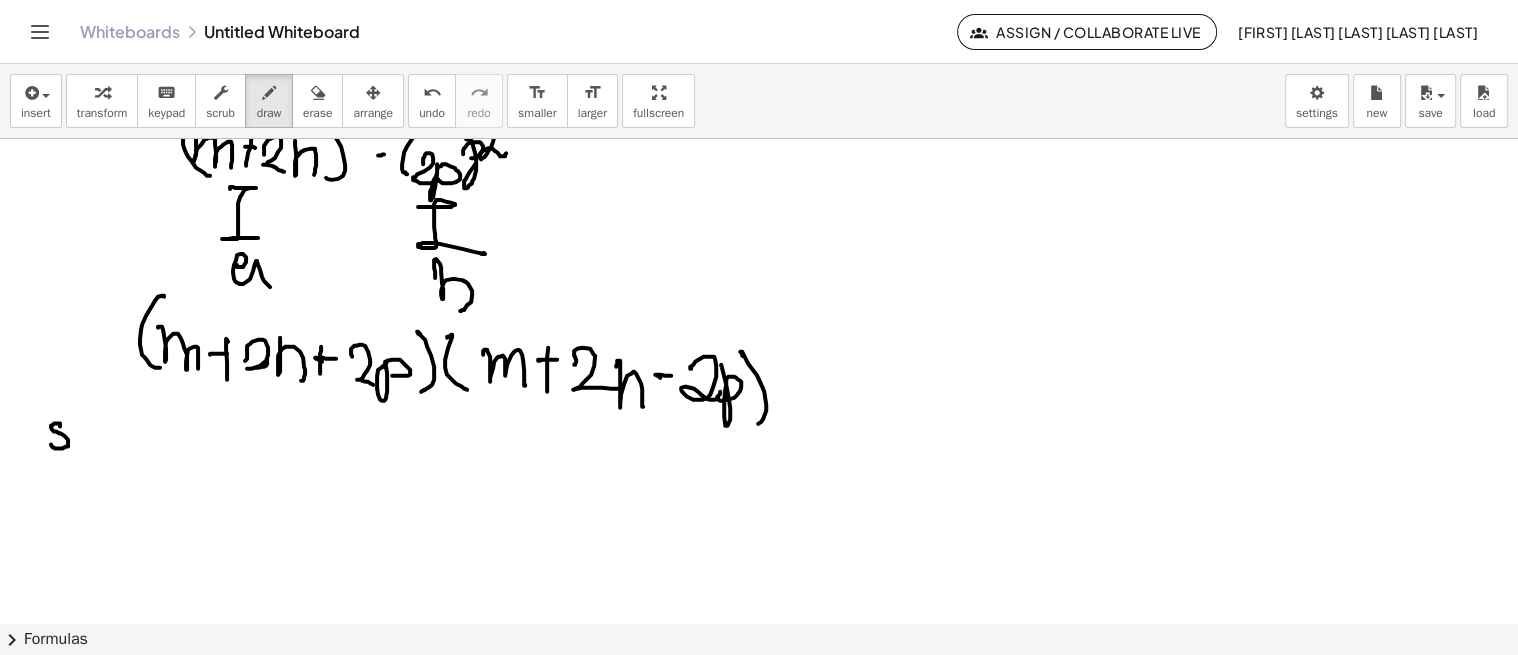 click at bounding box center [759, -507] 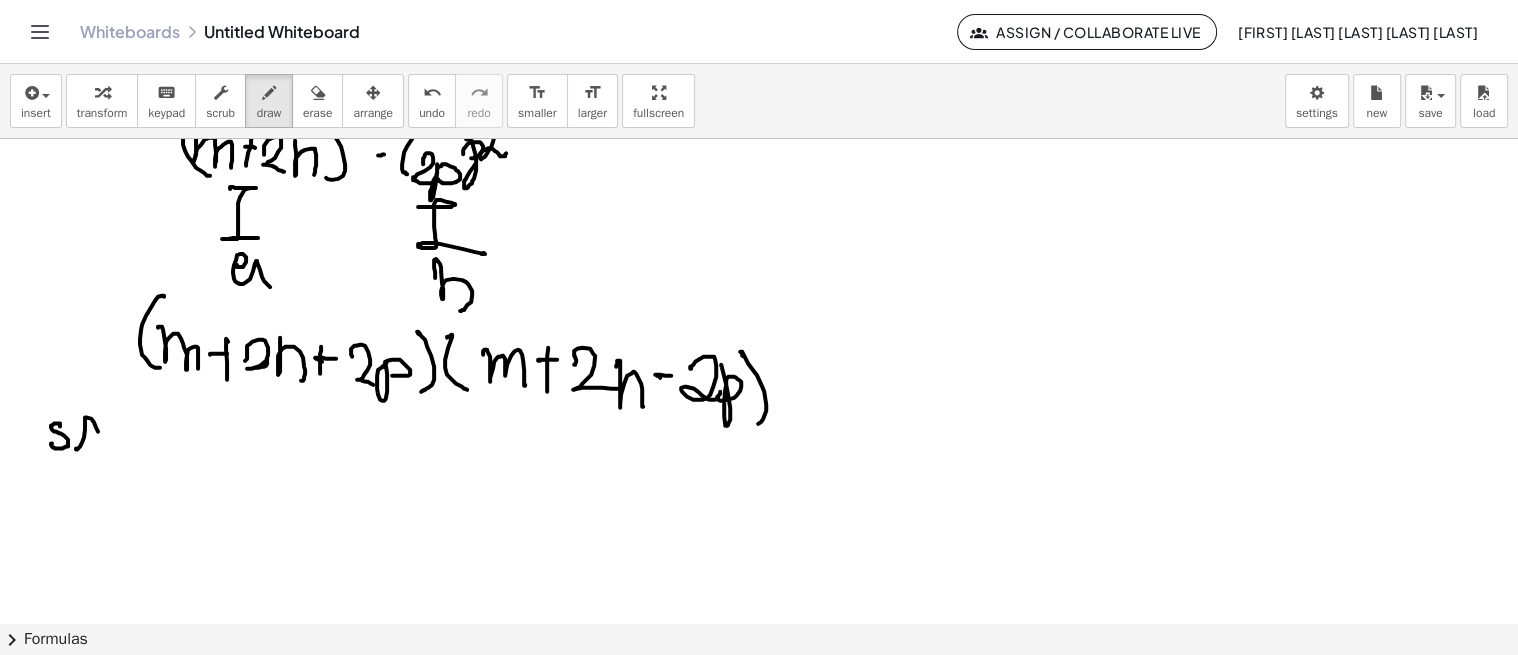 click at bounding box center [759, -507] 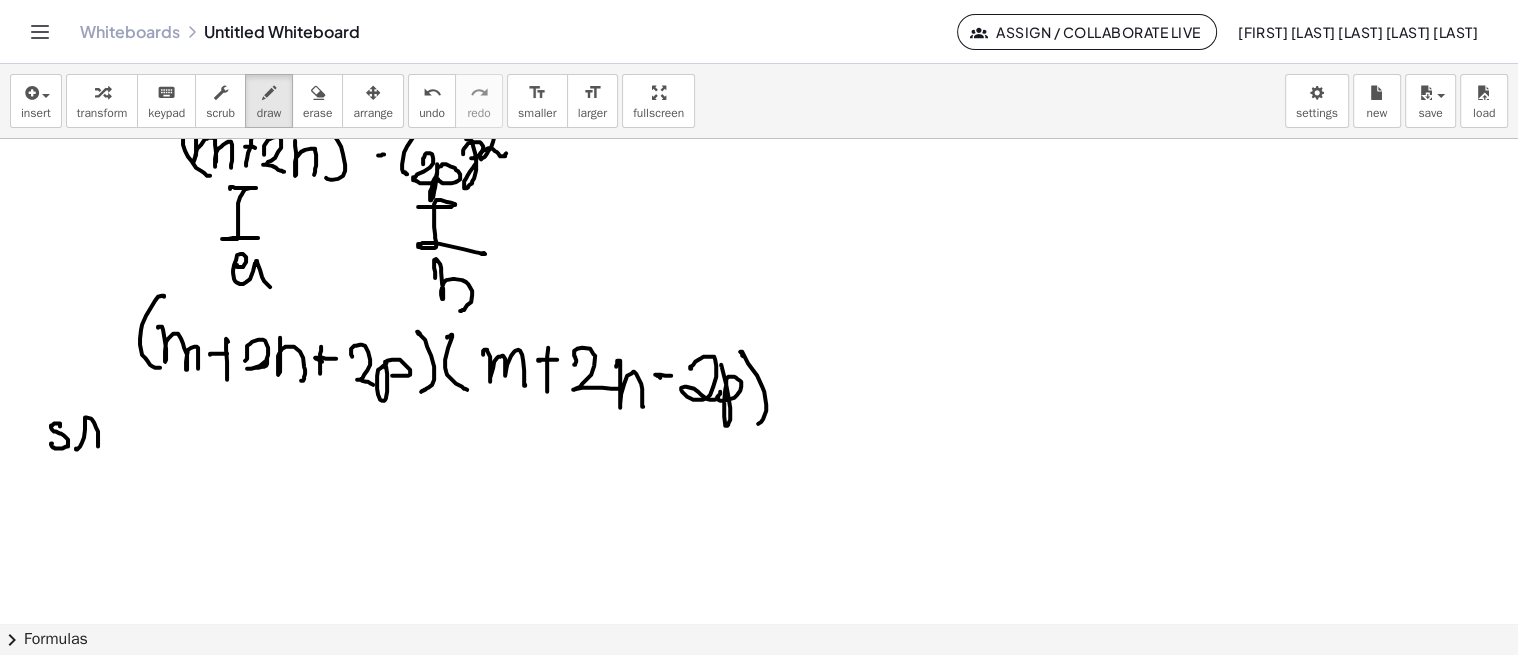 click at bounding box center [759, -507] 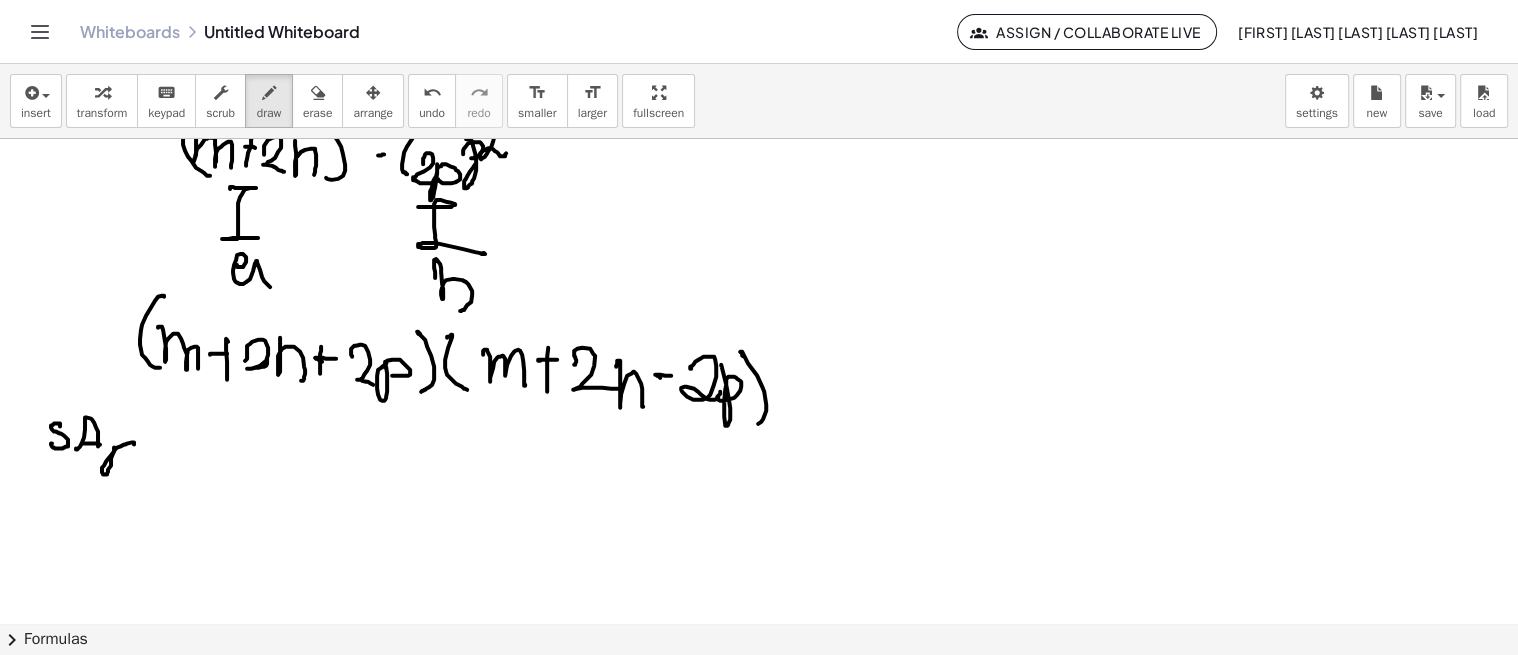 click at bounding box center [759, -507] 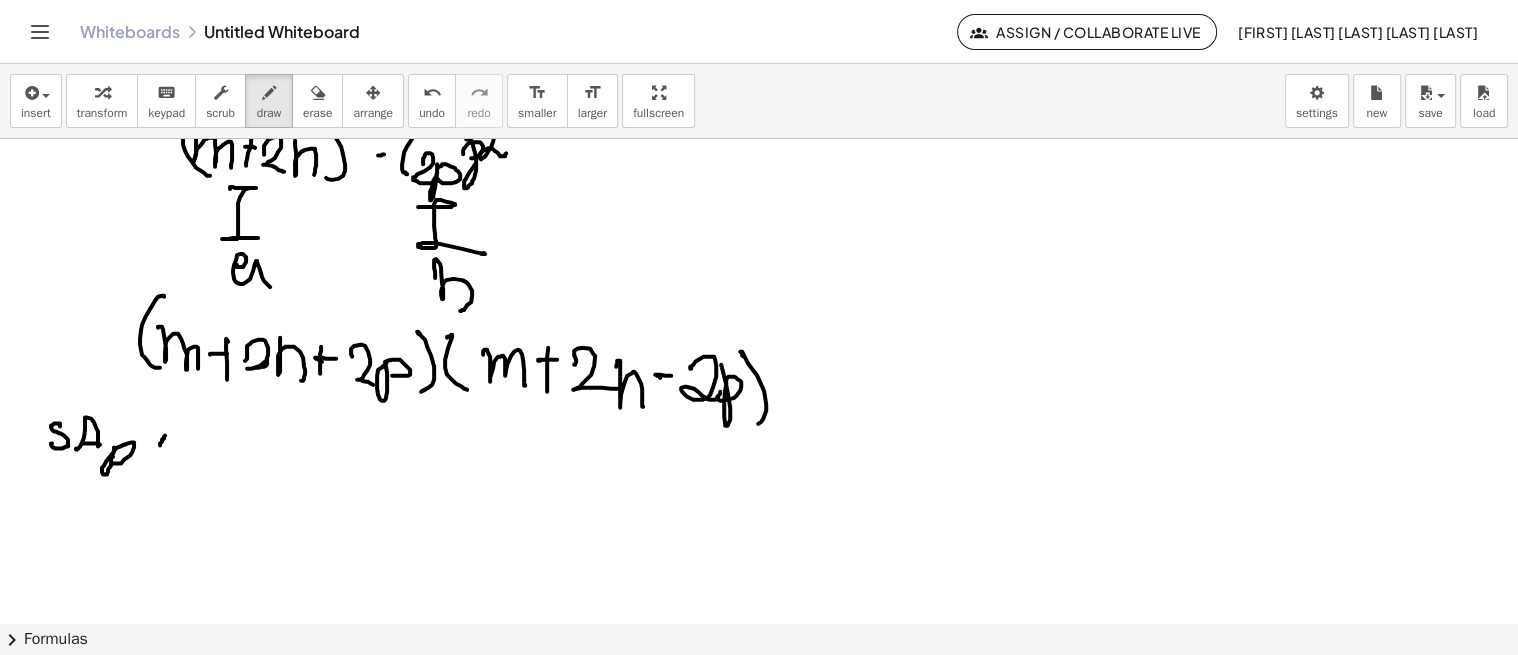 click at bounding box center (759, -507) 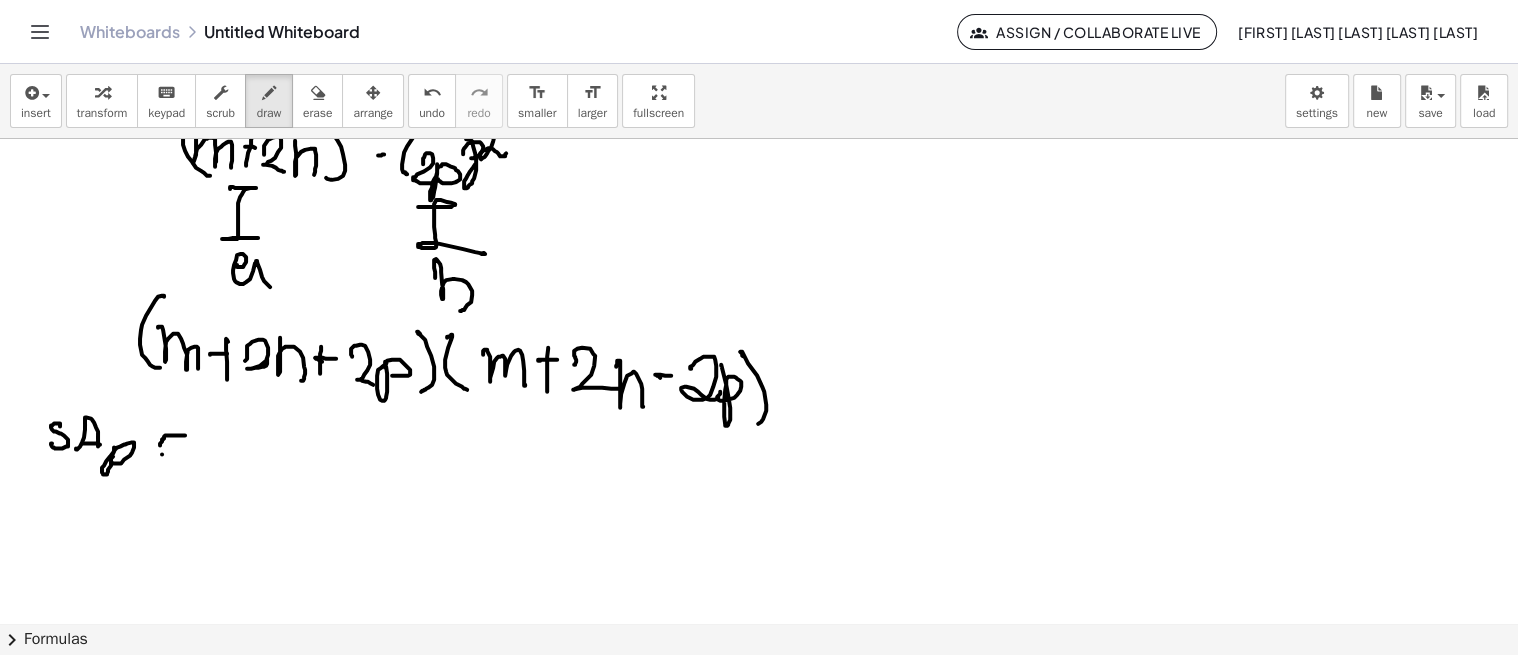 click at bounding box center [759, -507] 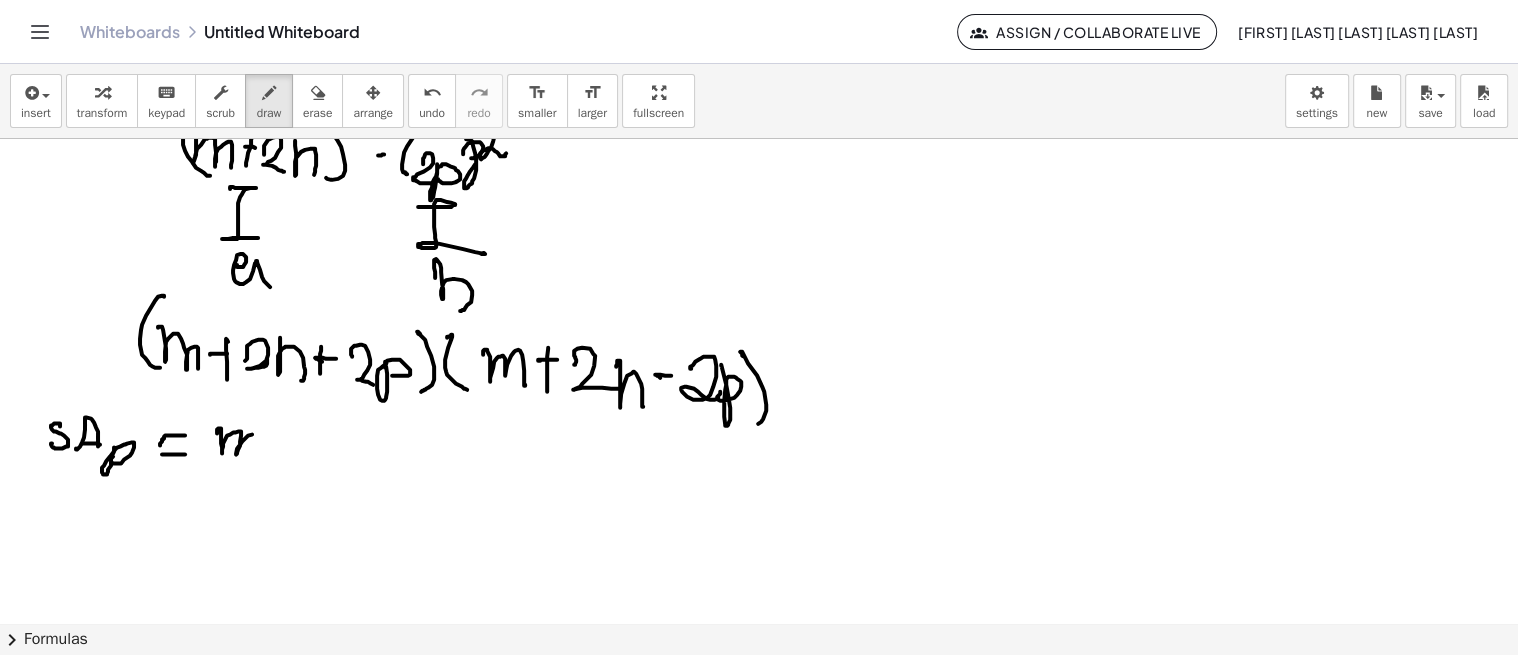 click at bounding box center [759, -507] 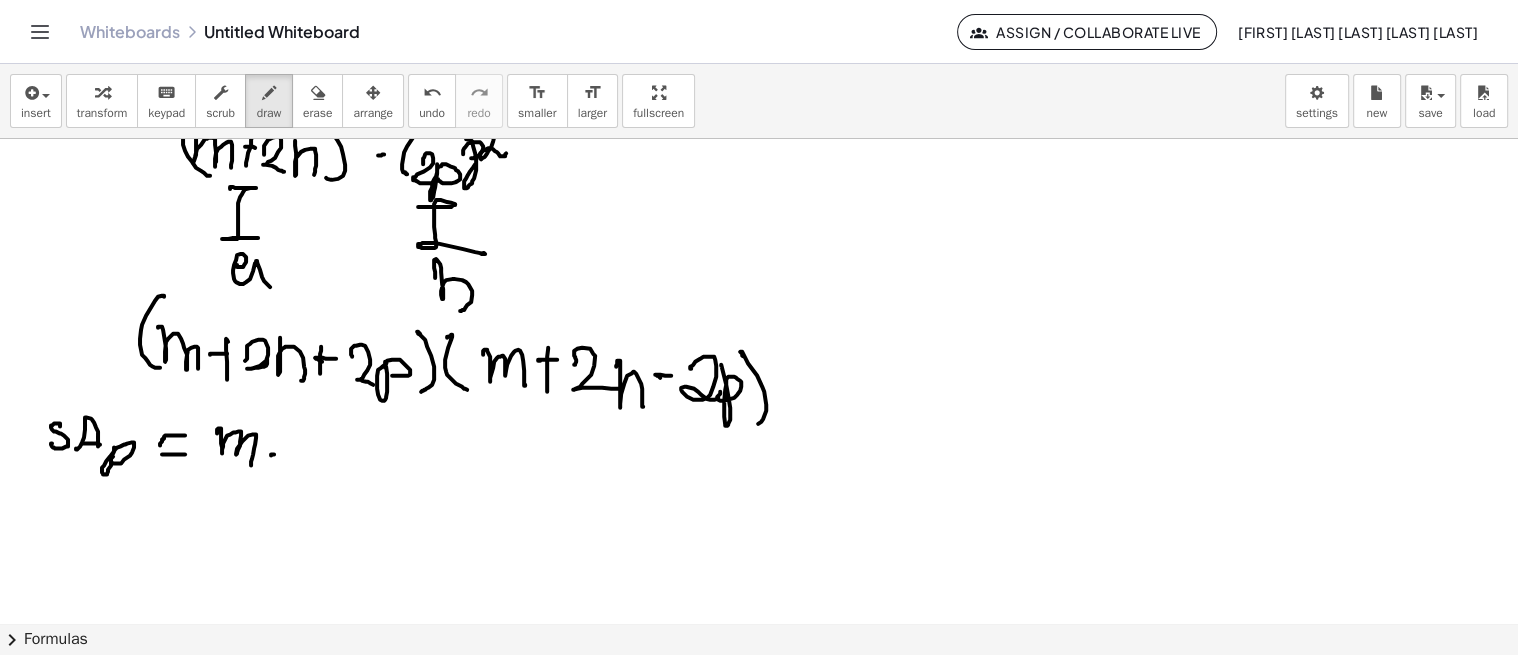 click at bounding box center [759, -507] 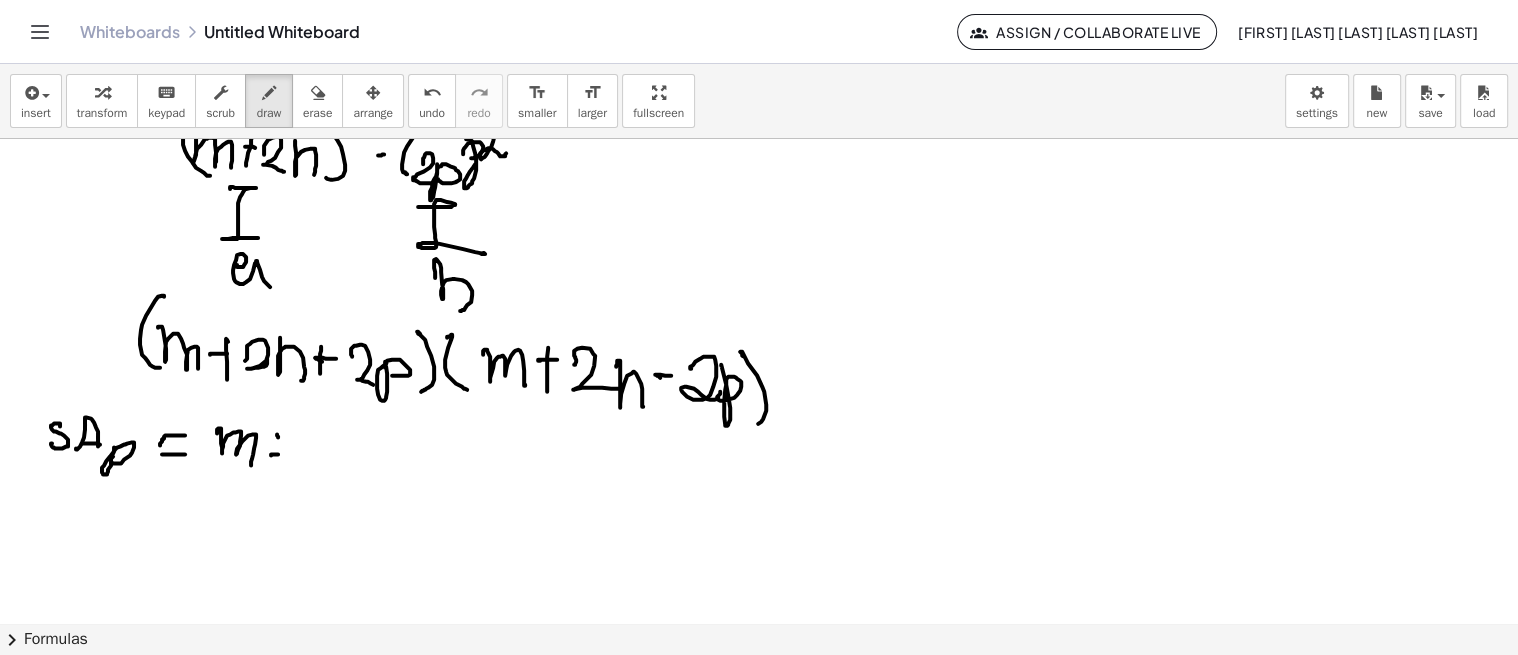 click at bounding box center (759, -507) 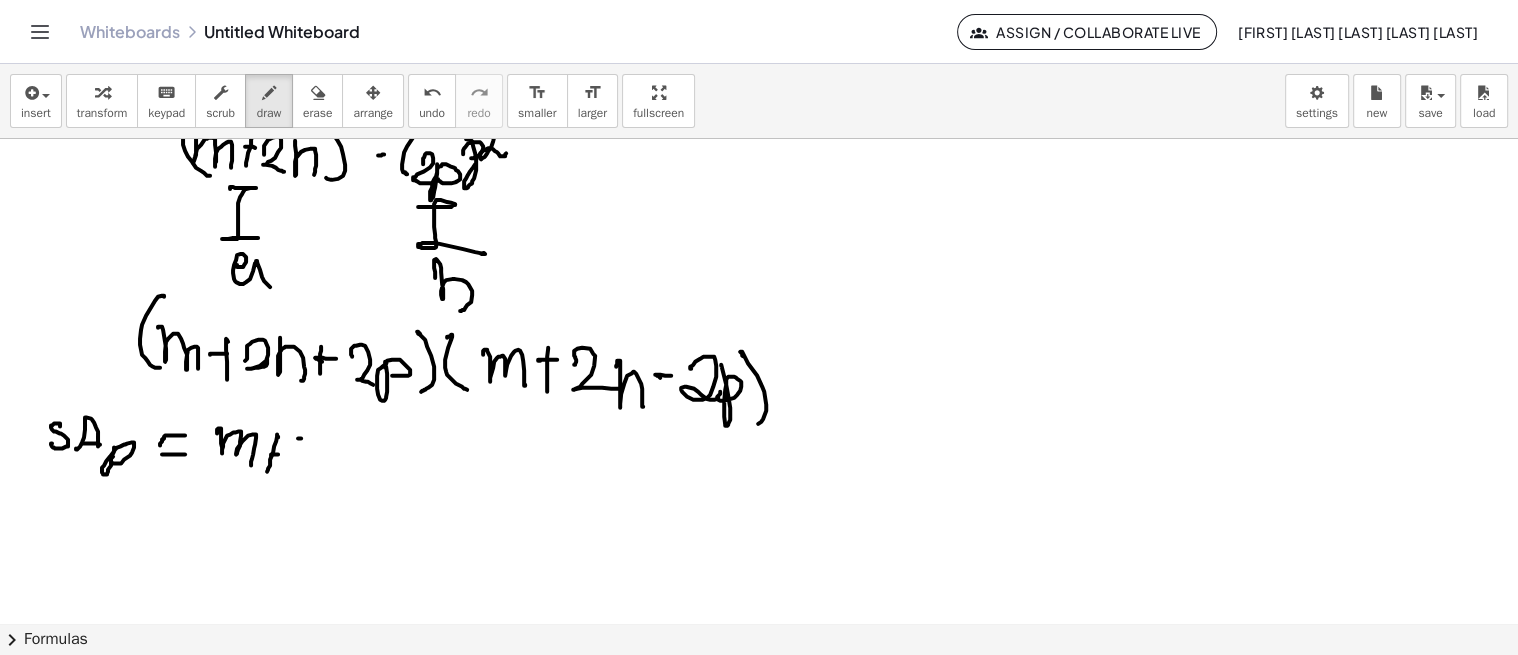 click at bounding box center [759, -507] 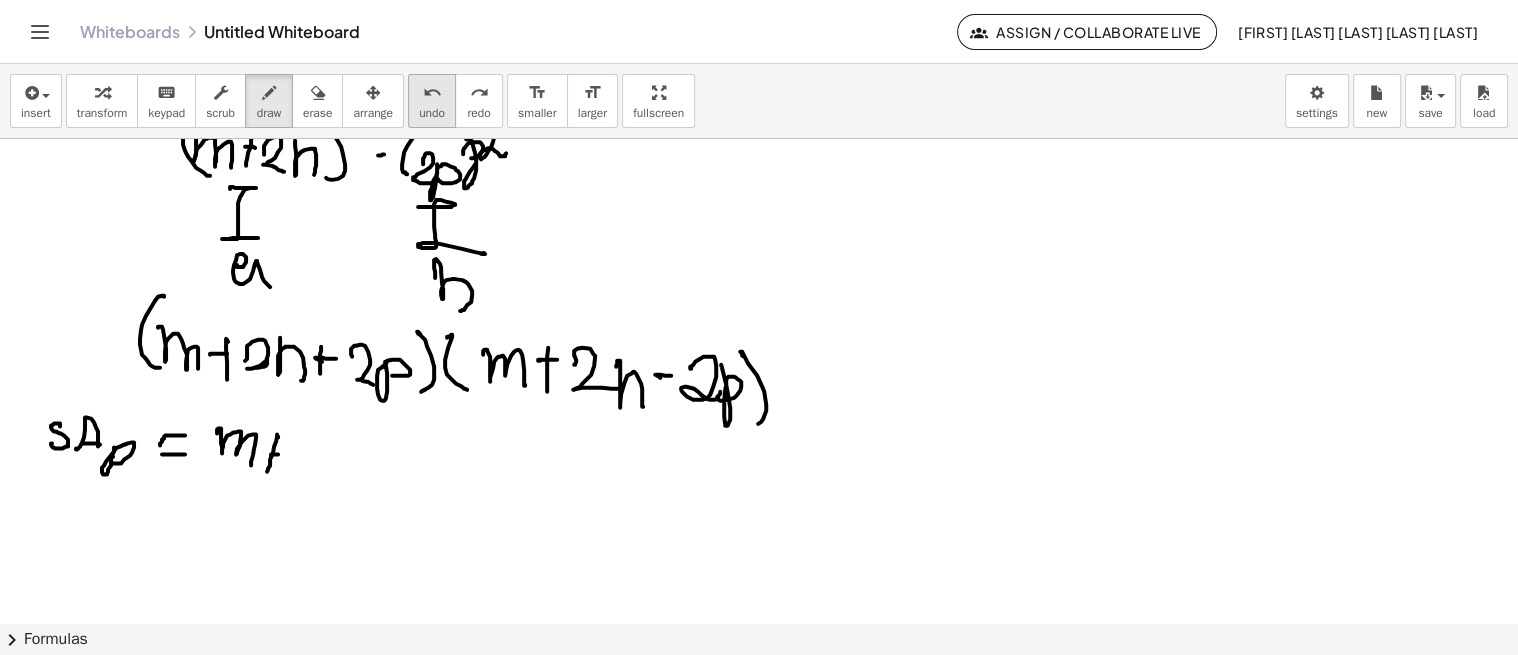 click on "undo" at bounding box center (432, 93) 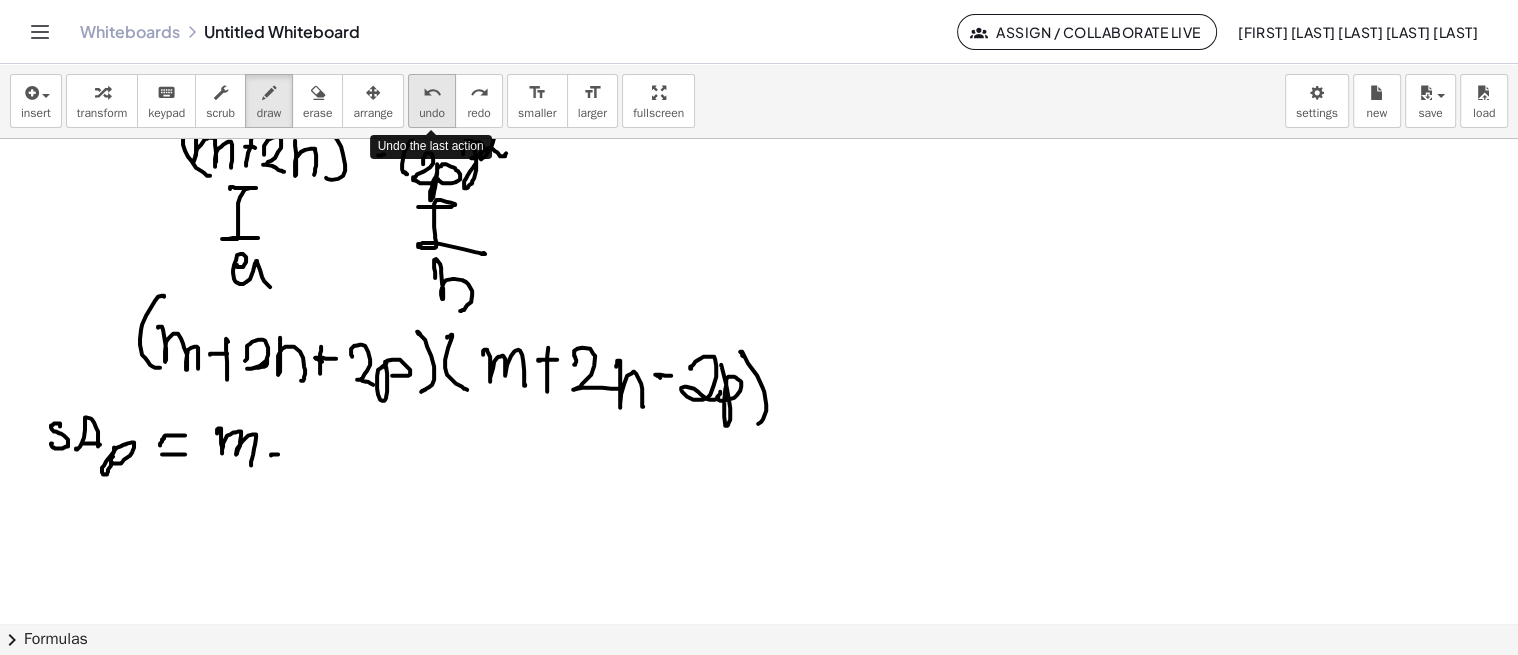 click on "undo" at bounding box center (432, 93) 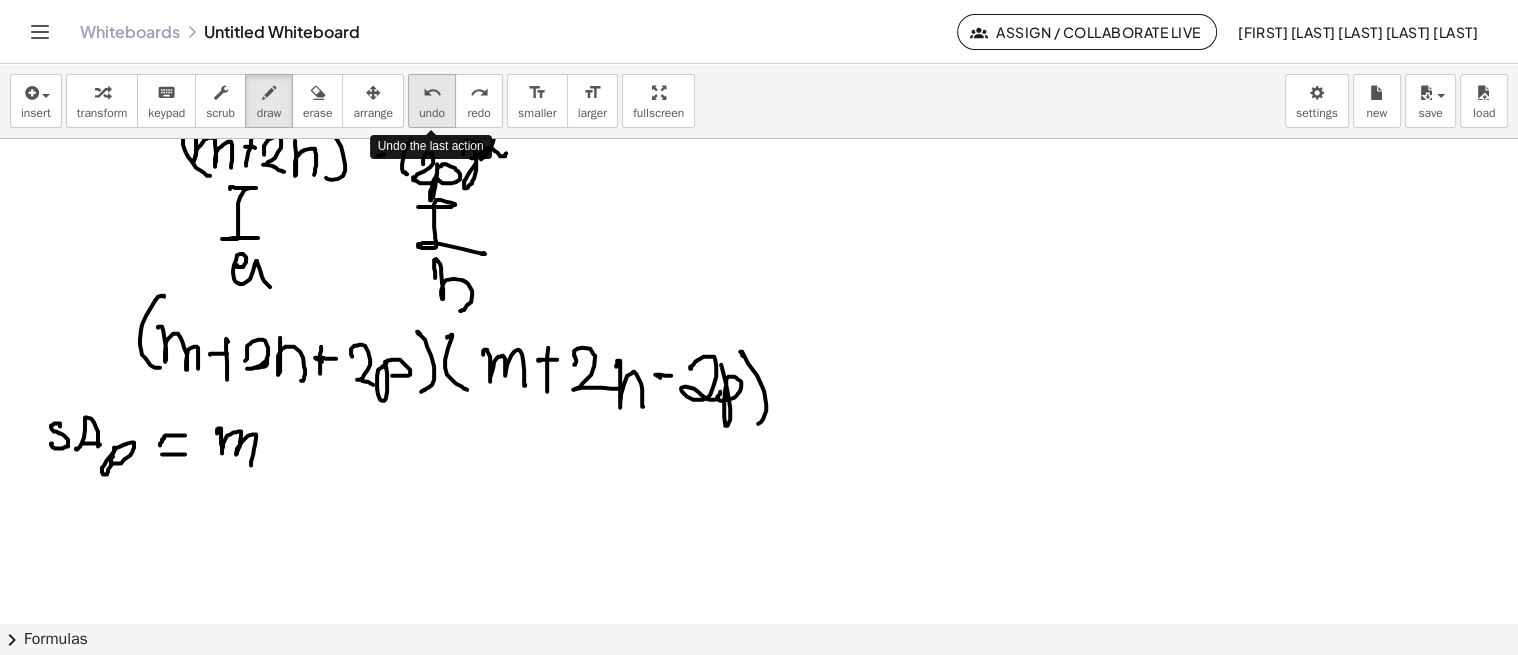 click on "undo" at bounding box center (432, 93) 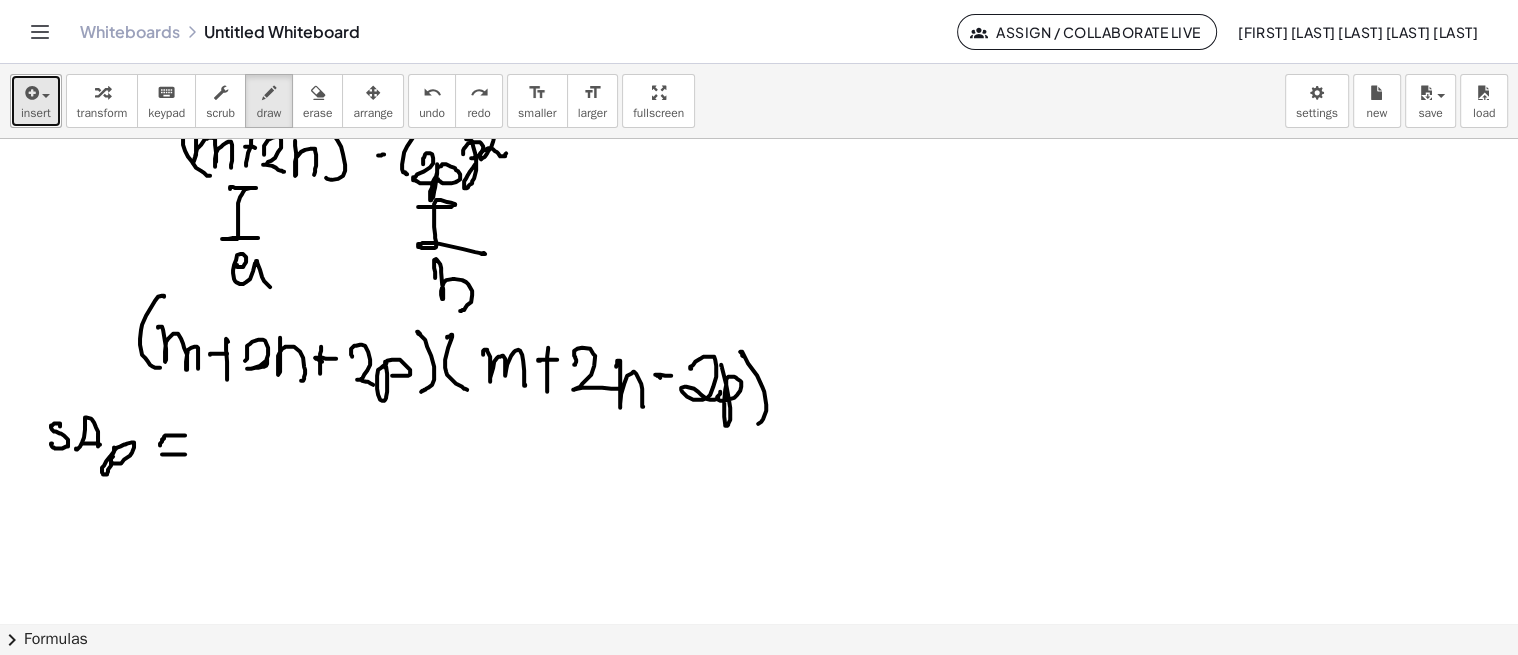 click at bounding box center [30, 93] 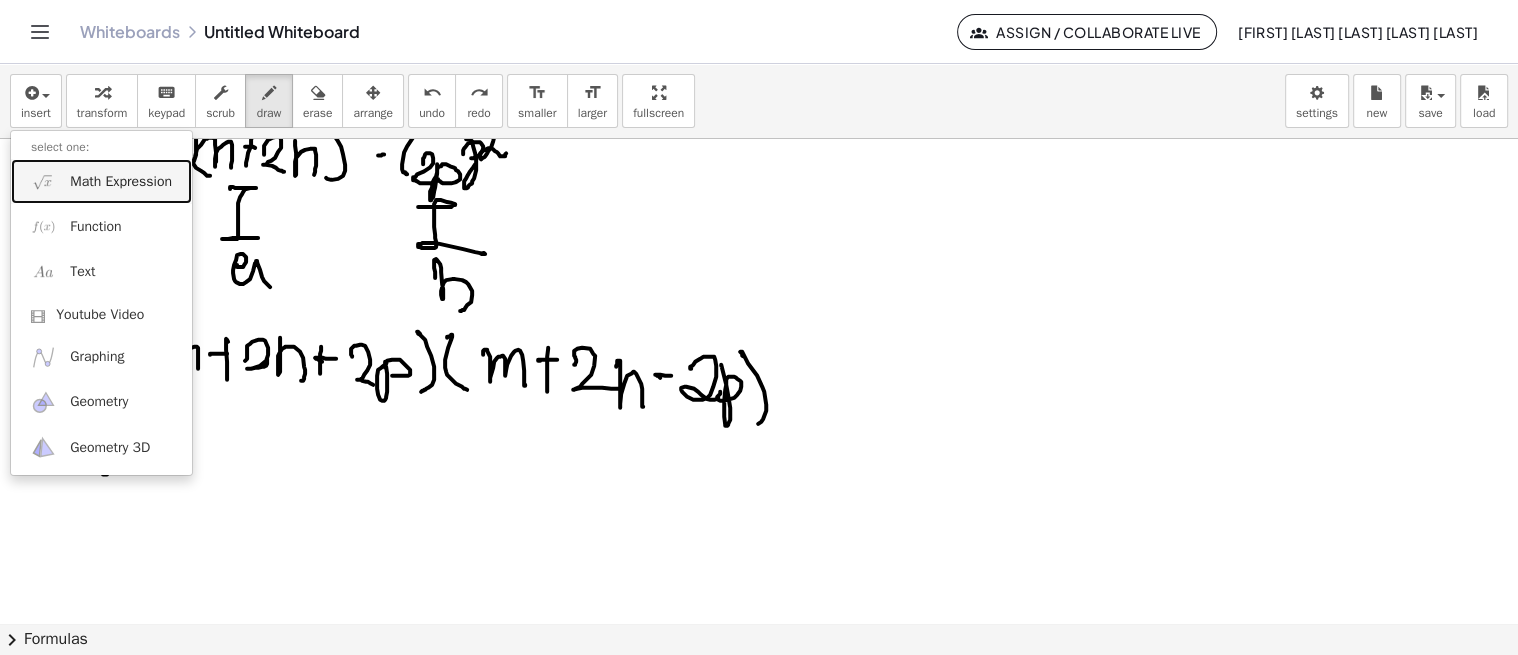 click on "Math Expression" at bounding box center [121, 182] 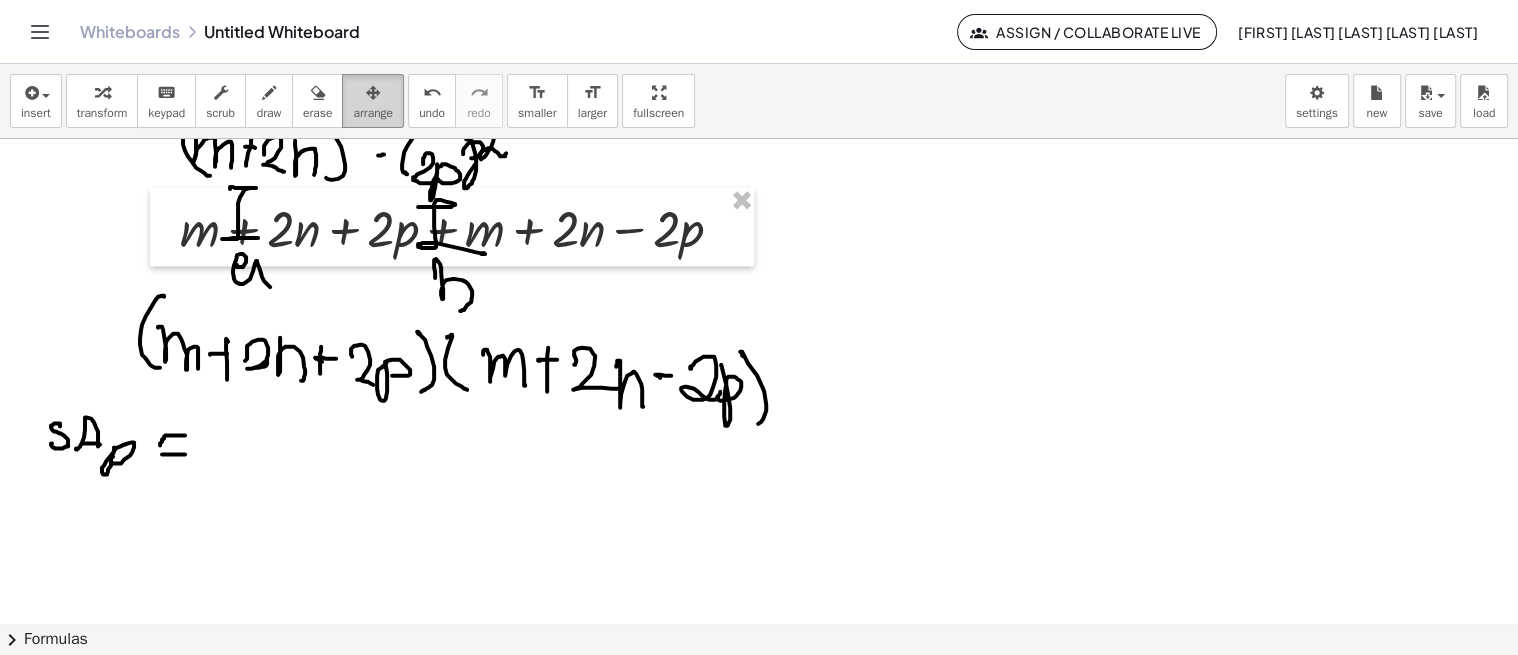 click at bounding box center [373, 92] 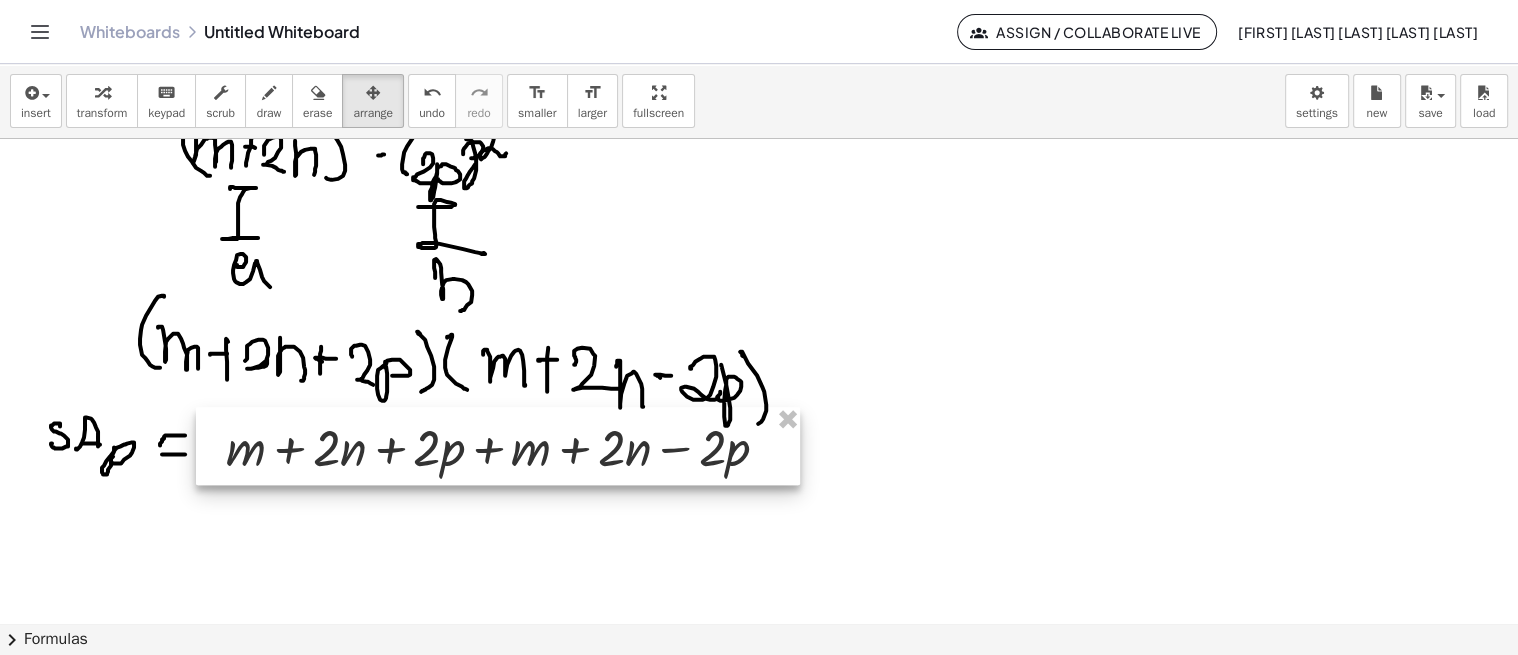 drag, startPoint x: 426, startPoint y: 224, endPoint x: 373, endPoint y: 314, distance: 104.44616 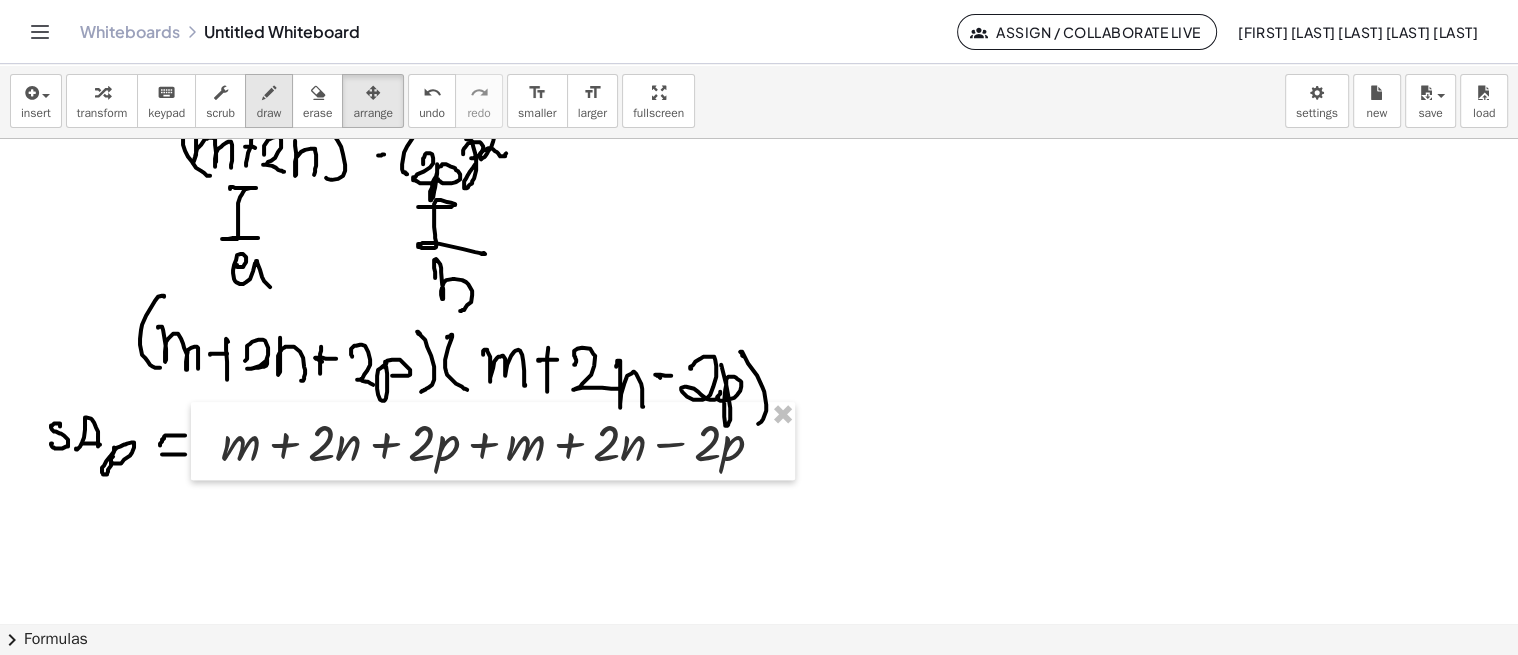 click at bounding box center (269, 93) 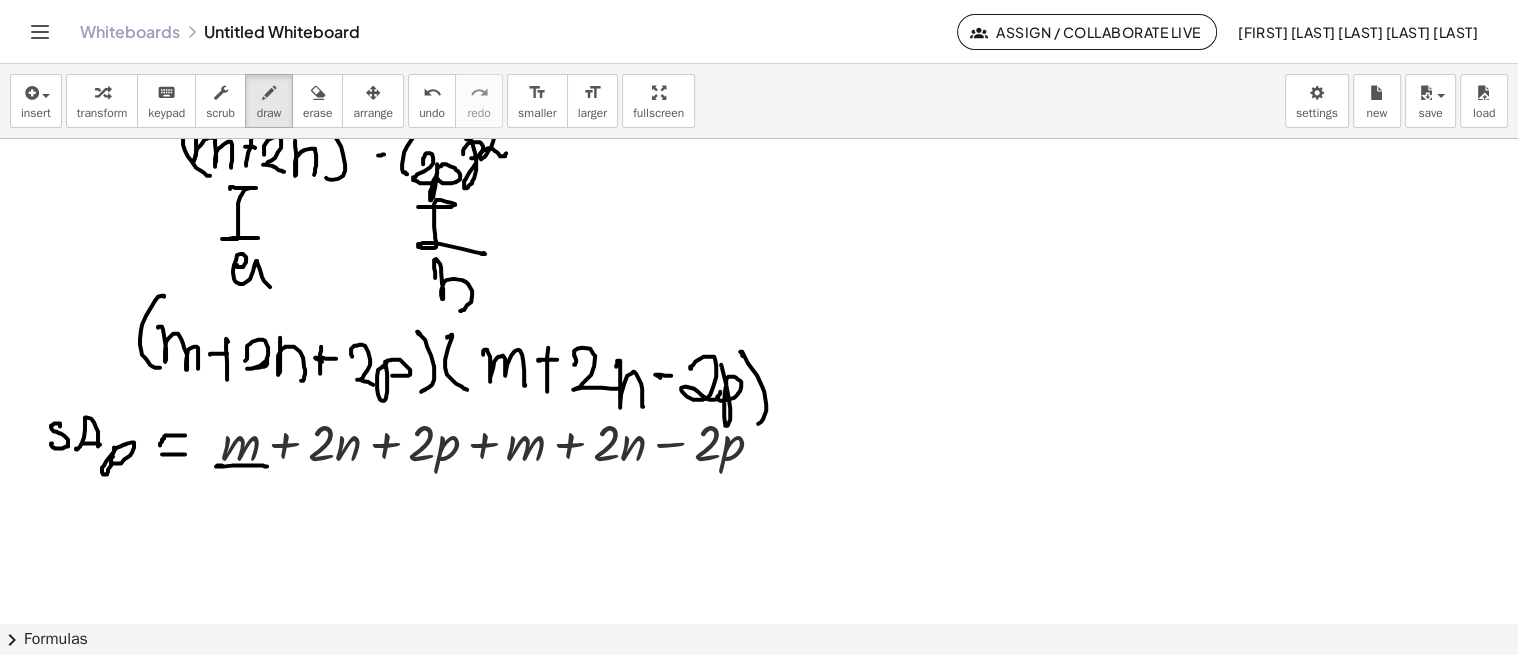drag, startPoint x: 218, startPoint y: 464, endPoint x: 267, endPoint y: 465, distance: 49.010204 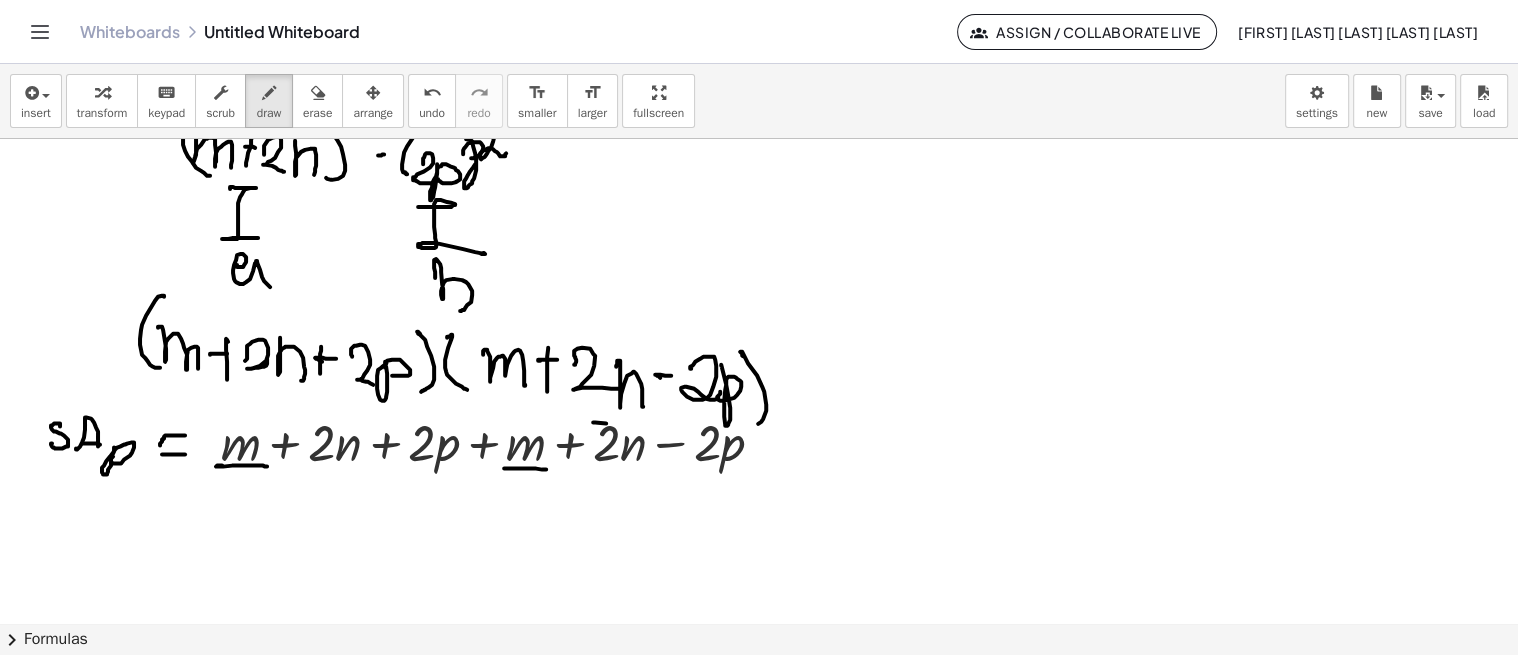 drag, startPoint x: 595, startPoint y: 421, endPoint x: 646, endPoint y: 426, distance: 51.24451 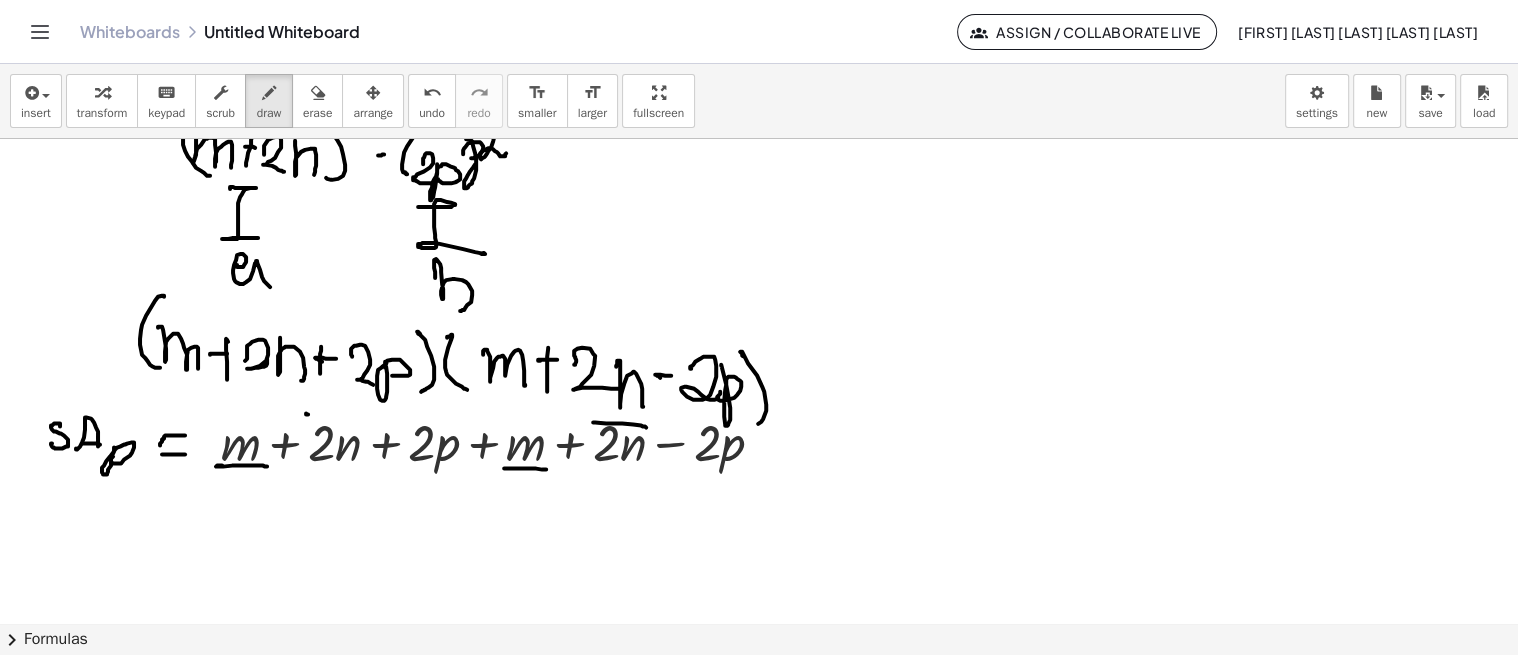 drag, startPoint x: 308, startPoint y: 413, endPoint x: 362, endPoint y: 414, distance: 54.00926 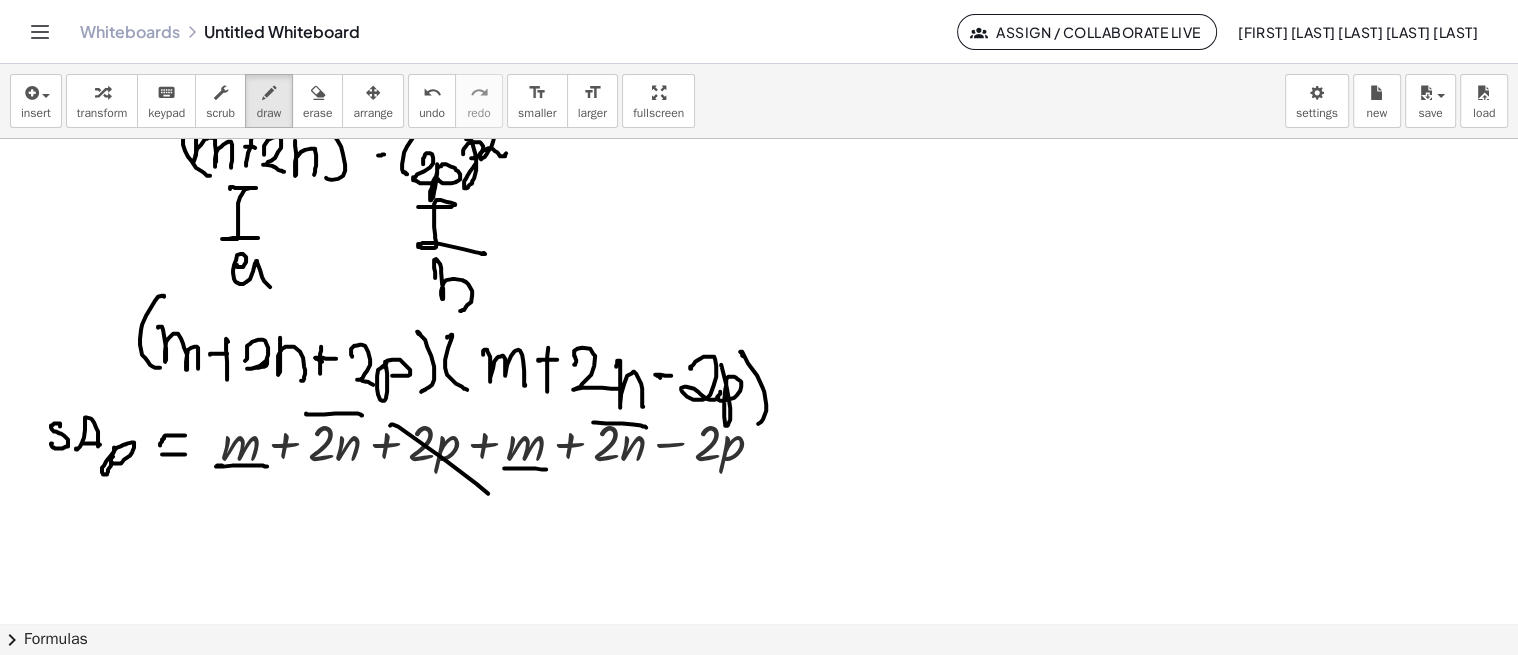 drag, startPoint x: 476, startPoint y: 482, endPoint x: 492, endPoint y: 490, distance: 17.888544 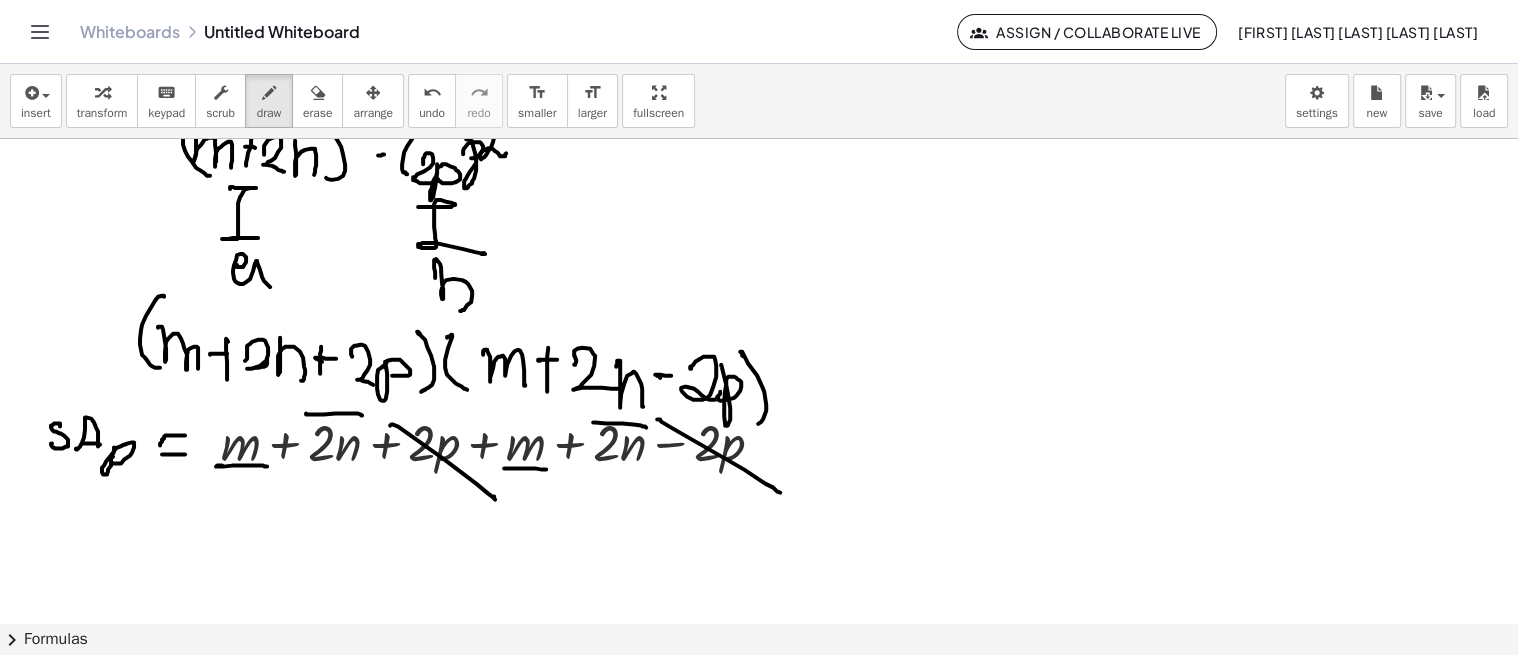 drag, startPoint x: 657, startPoint y: 418, endPoint x: 766, endPoint y: 481, distance: 125.89678 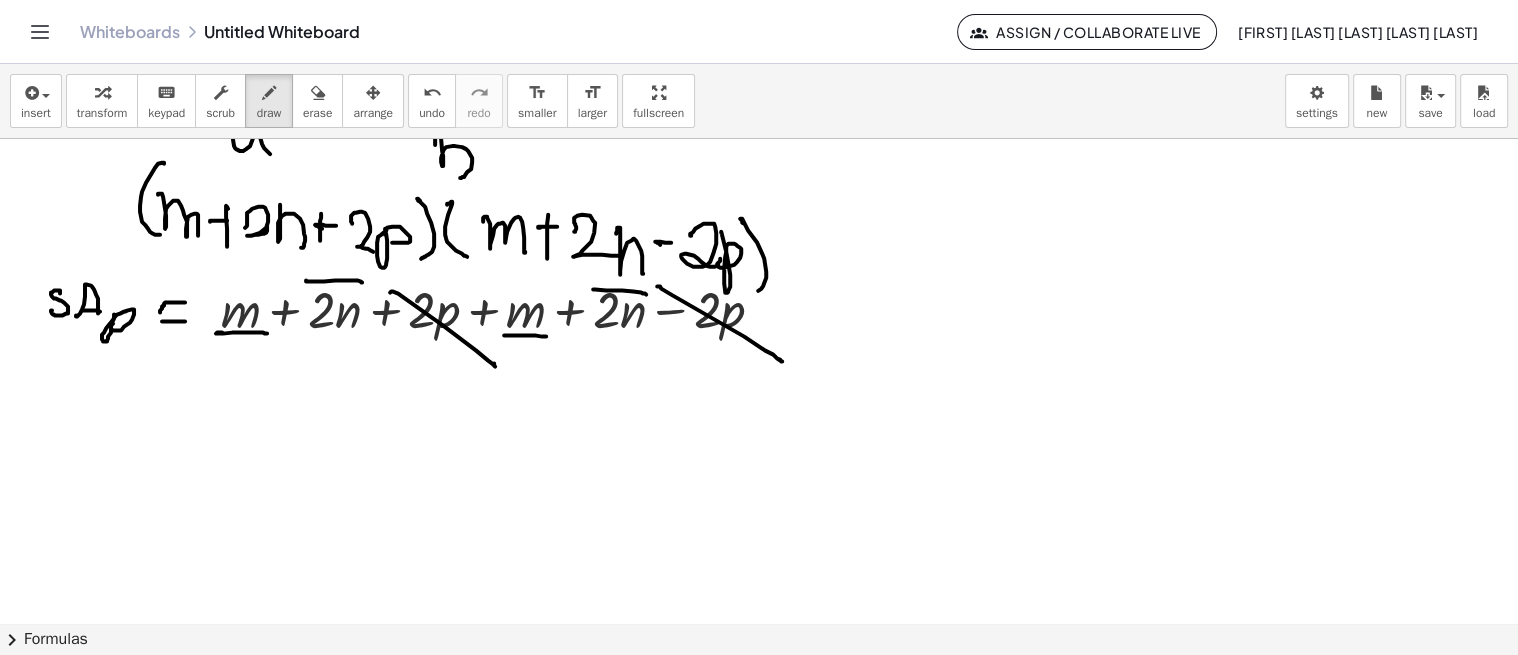 scroll, scrollTop: 2234, scrollLeft: 0, axis: vertical 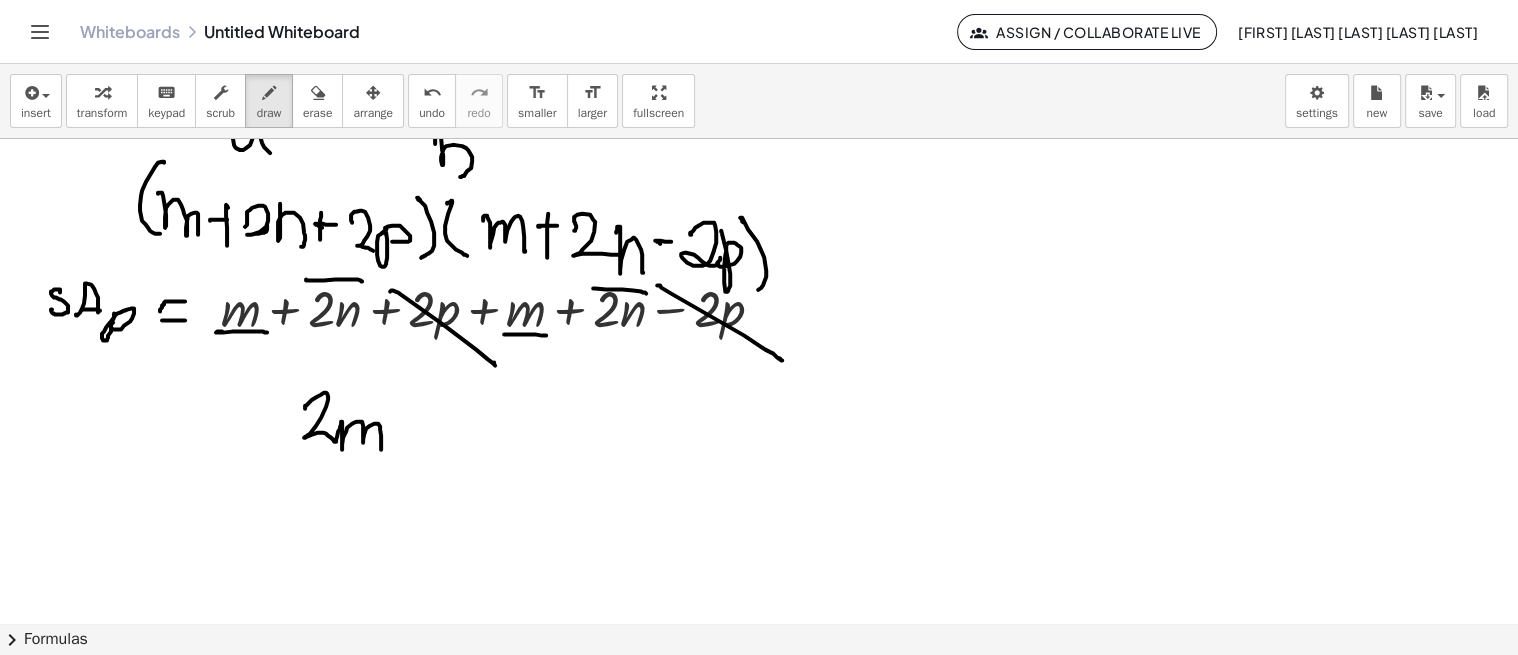 drag, startPoint x: 306, startPoint y: 404, endPoint x: 420, endPoint y: 423, distance: 115.57249 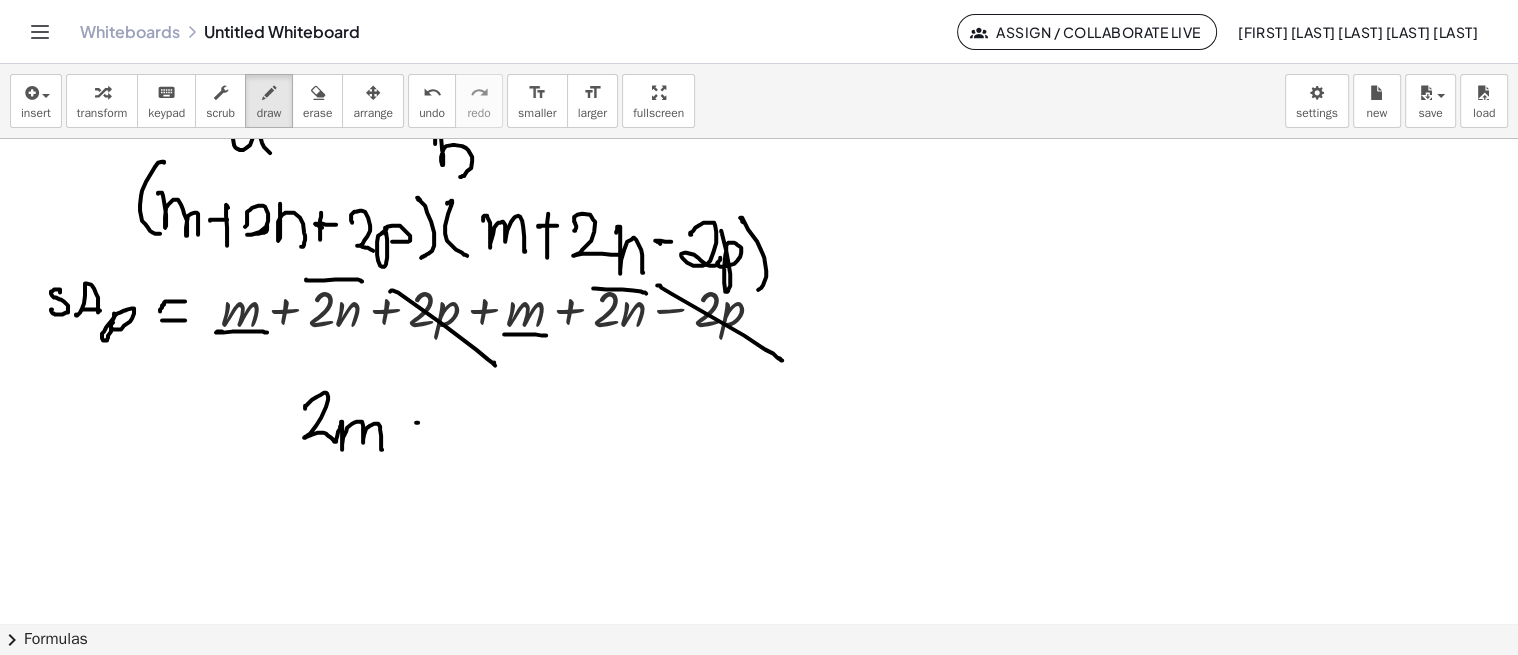 drag, startPoint x: 416, startPoint y: 421, endPoint x: 444, endPoint y: 415, distance: 28.635643 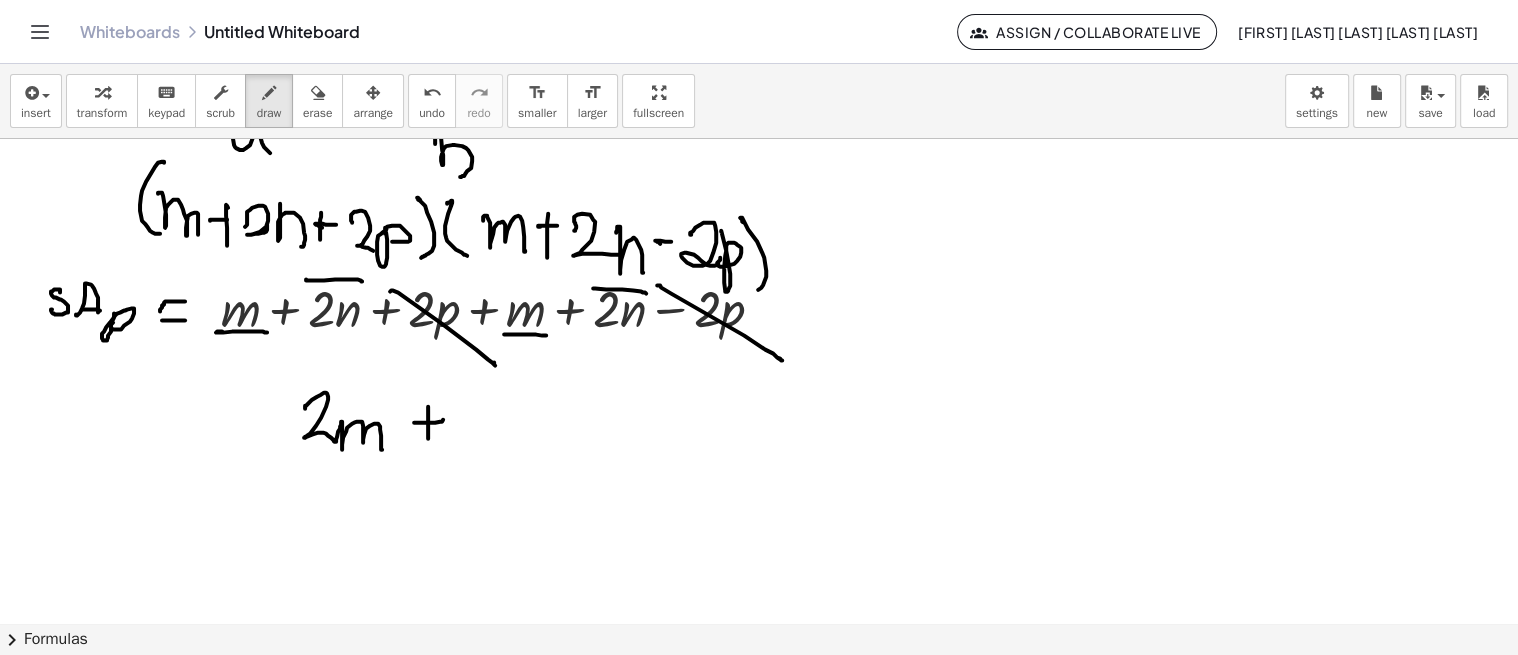 drag, startPoint x: 428, startPoint y: 405, endPoint x: 428, endPoint y: 444, distance: 39 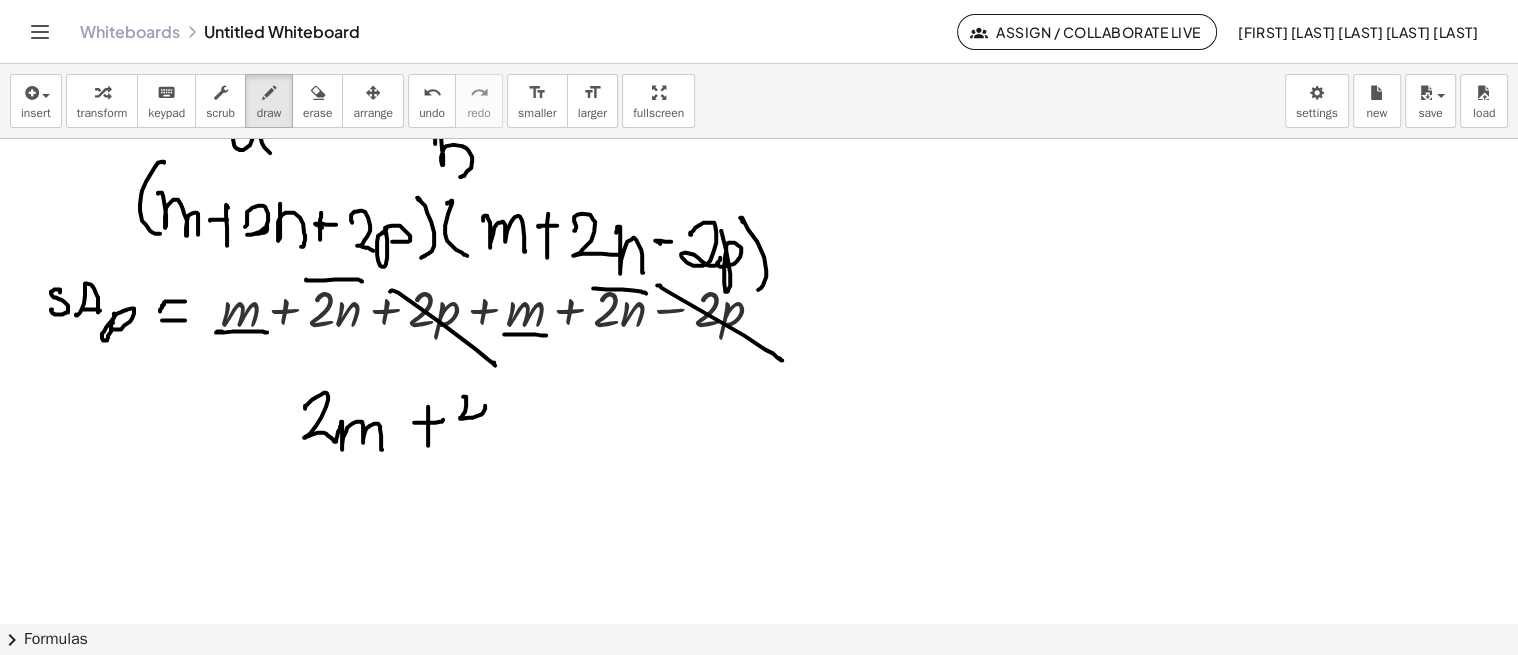drag, startPoint x: 466, startPoint y: 404, endPoint x: 478, endPoint y: 452, distance: 49.47727 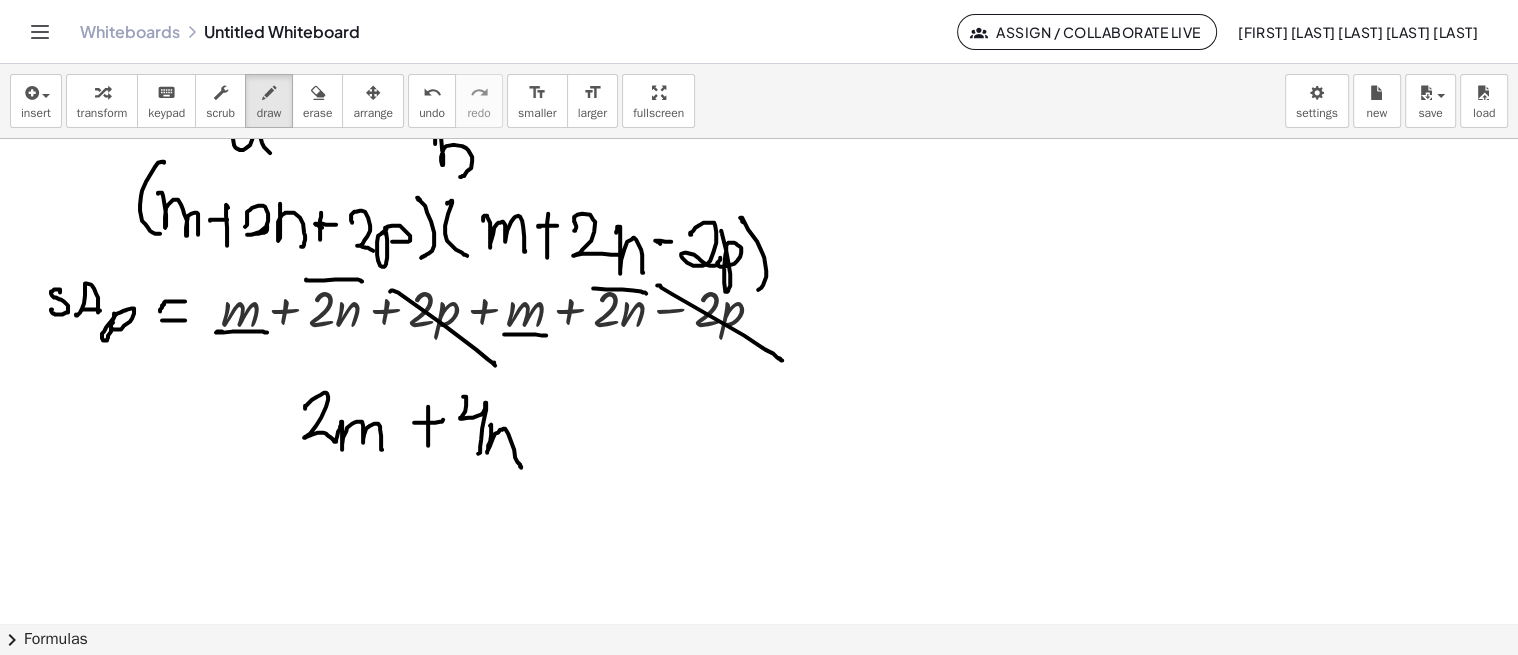 drag, startPoint x: 491, startPoint y: 423, endPoint x: 522, endPoint y: 466, distance: 53.009434 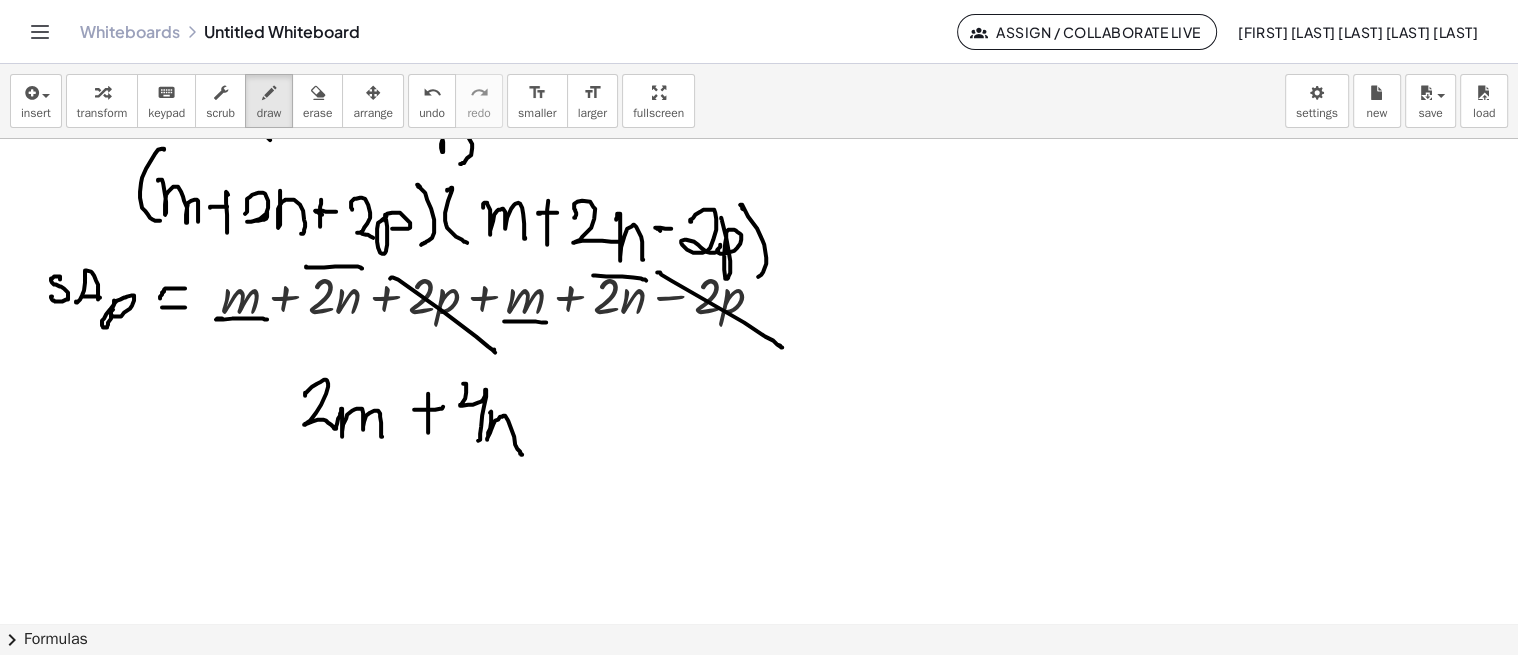 scroll, scrollTop: 2420, scrollLeft: 0, axis: vertical 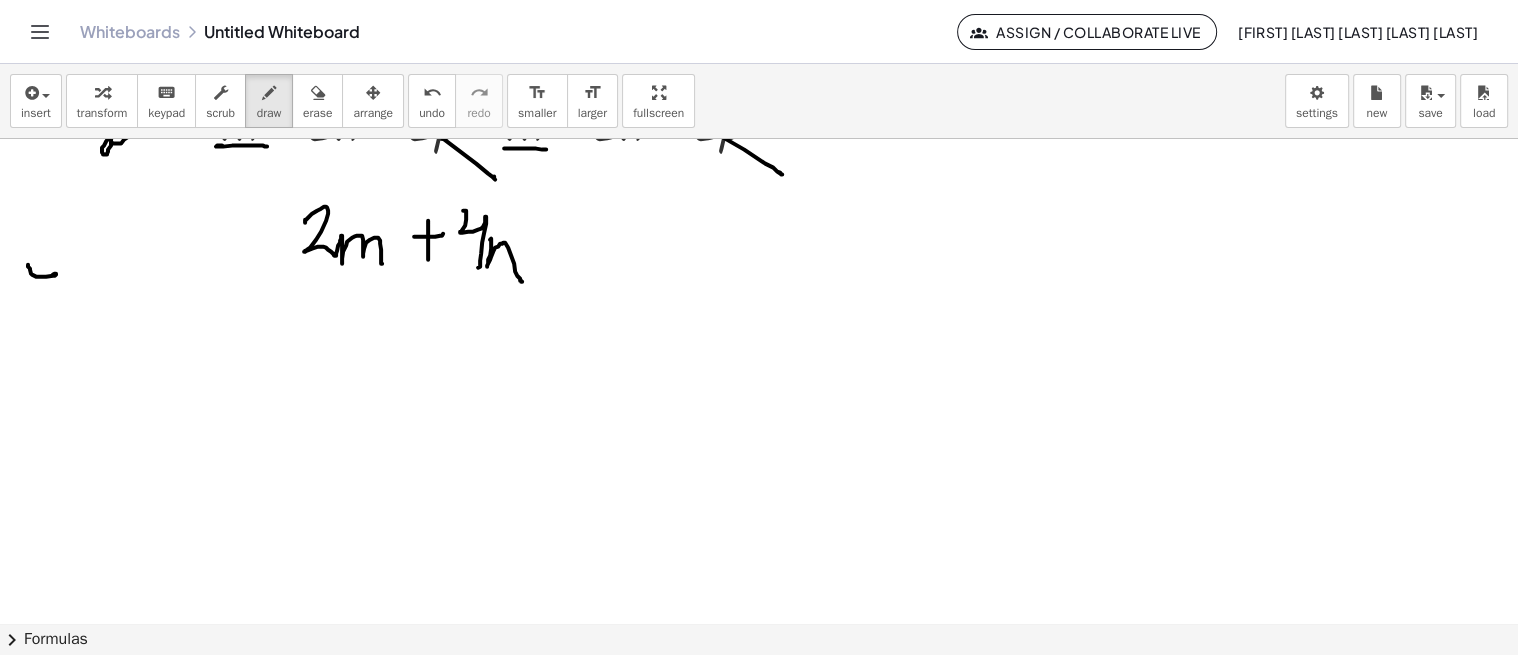 drag, startPoint x: 28, startPoint y: 263, endPoint x: 56, endPoint y: 333, distance: 75.39231 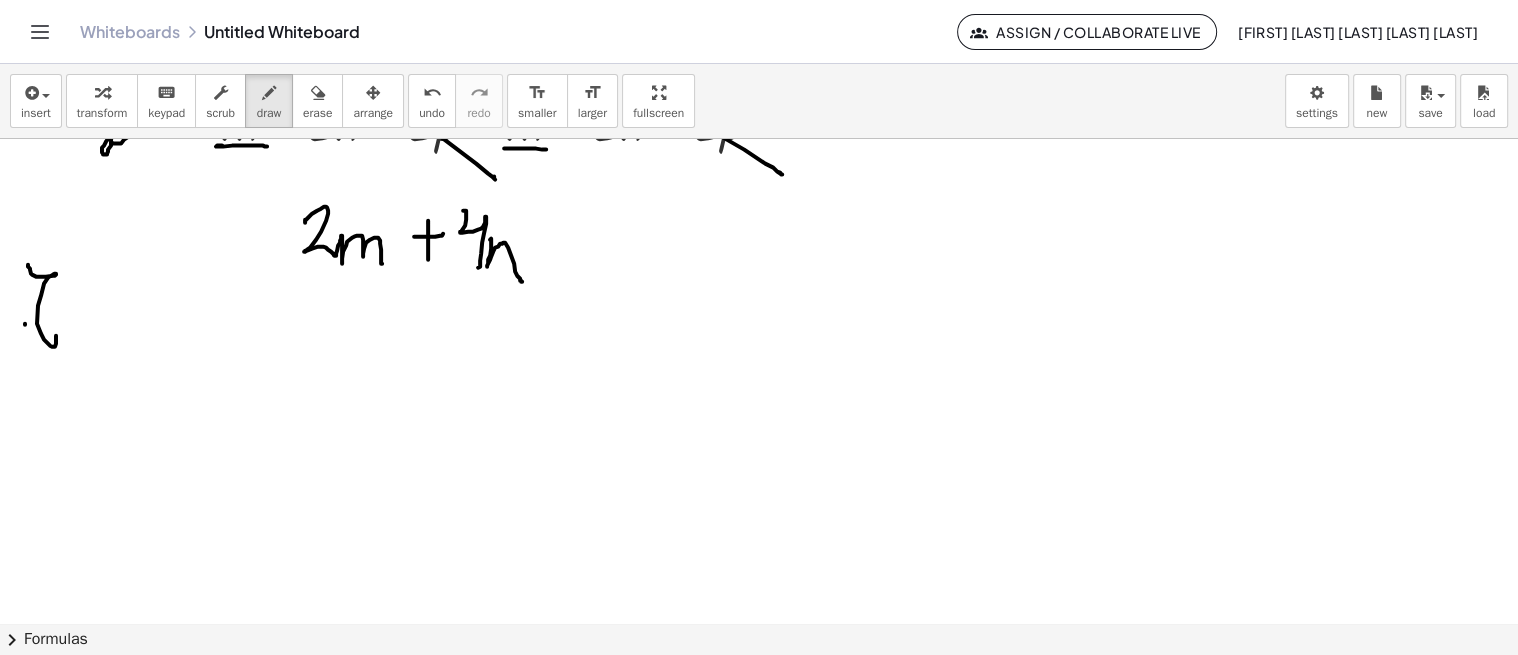 drag, startPoint x: 25, startPoint y: 322, endPoint x: 48, endPoint y: 316, distance: 23.769728 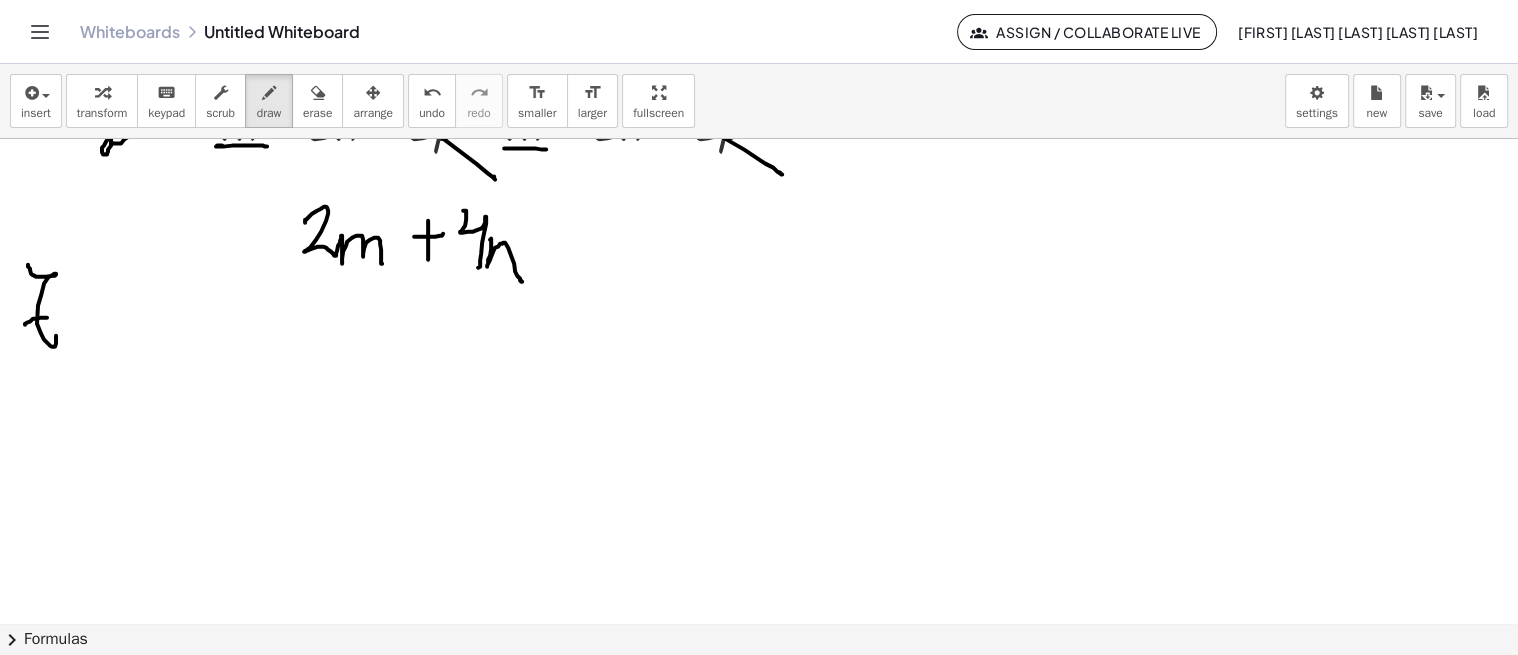 click at bounding box center (759, -585) 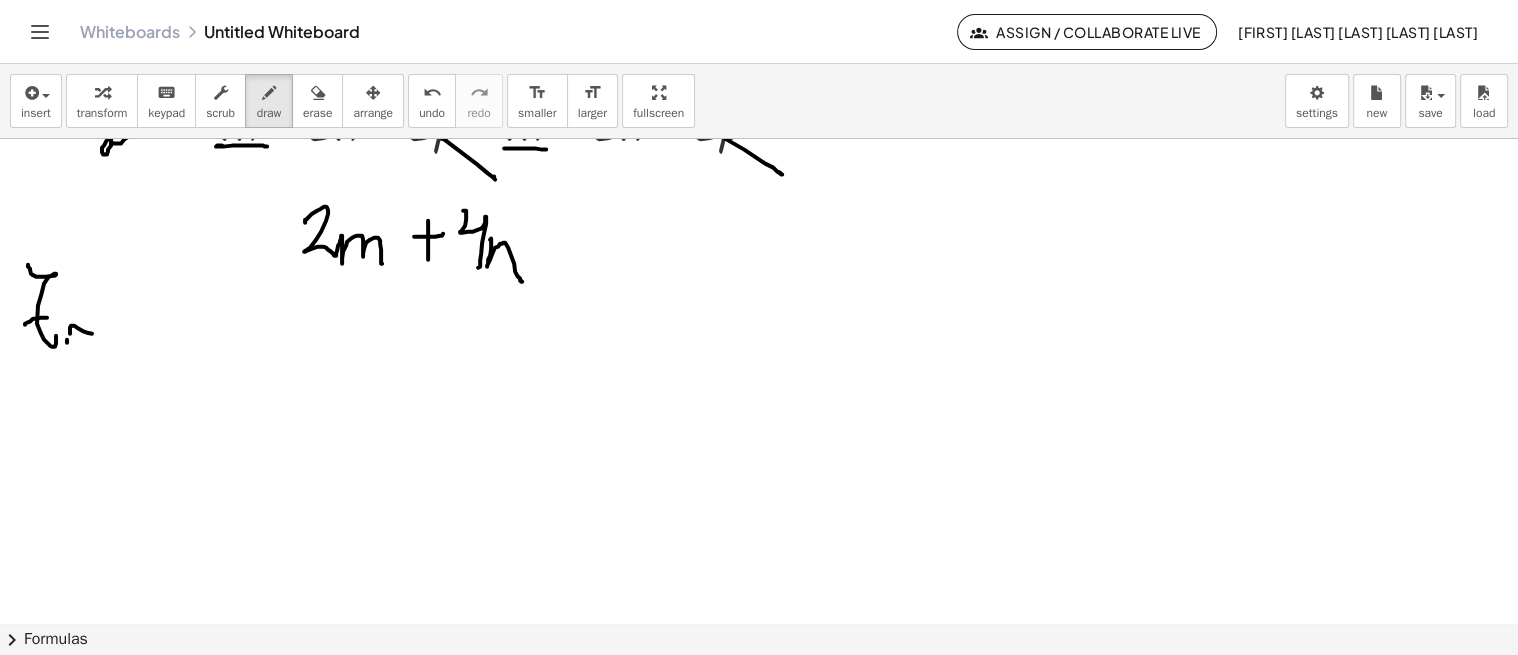 drag, startPoint x: 72, startPoint y: 324, endPoint x: 96, endPoint y: 333, distance: 25.632011 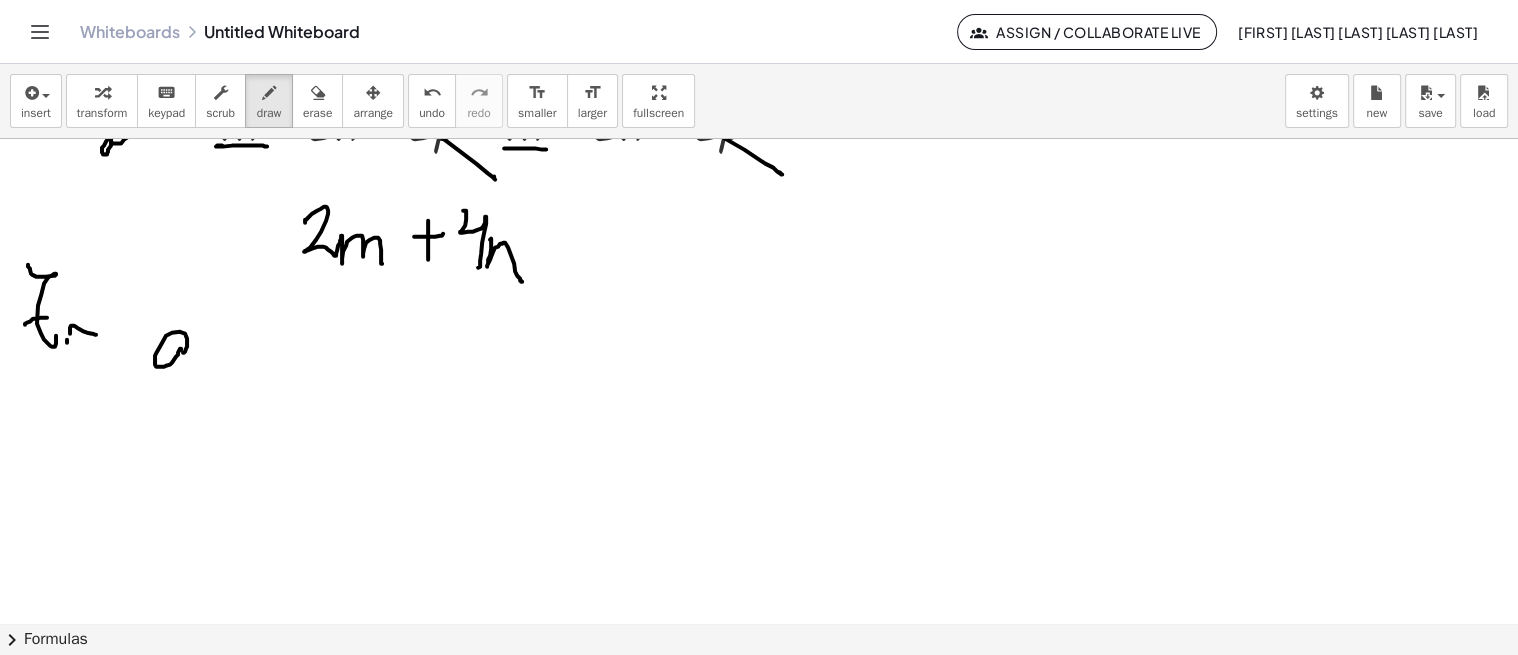 drag, startPoint x: 184, startPoint y: 351, endPoint x: 171, endPoint y: 388, distance: 39.217342 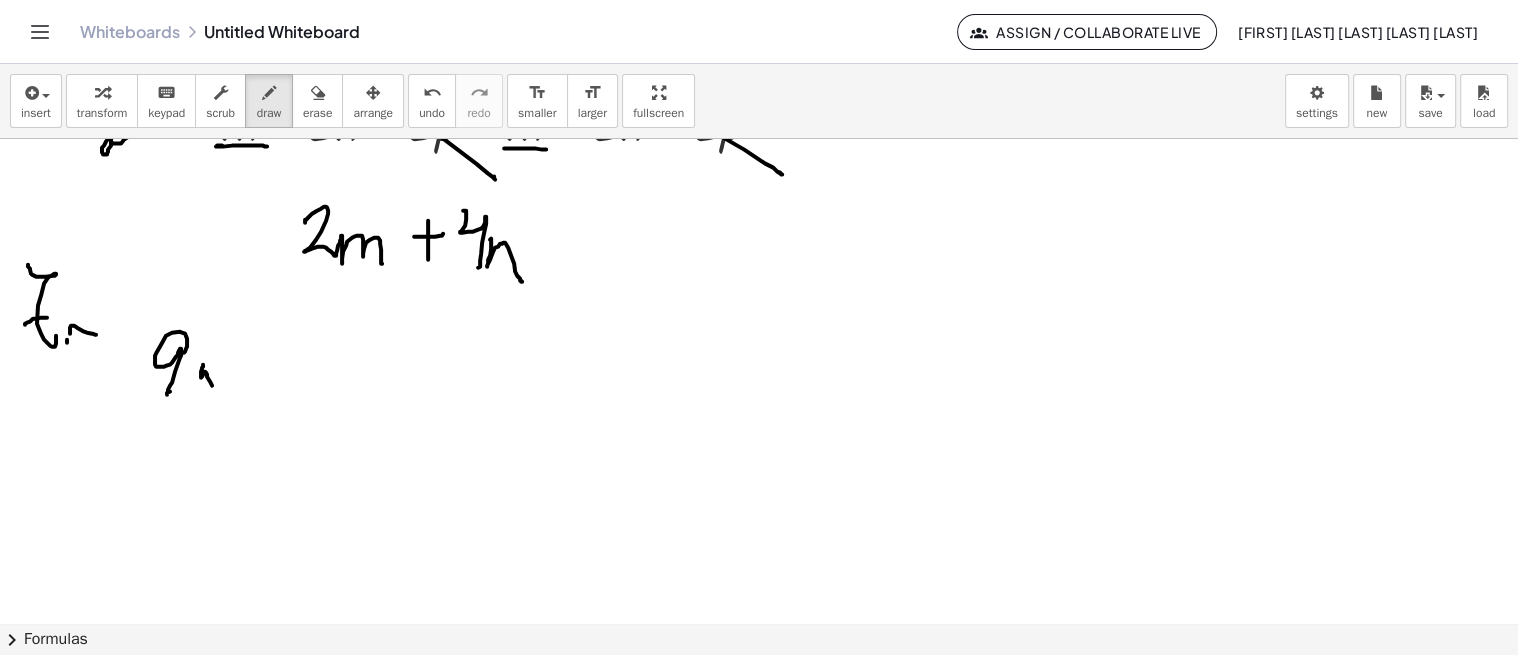 drag, startPoint x: 203, startPoint y: 363, endPoint x: 226, endPoint y: 388, distance: 33.970577 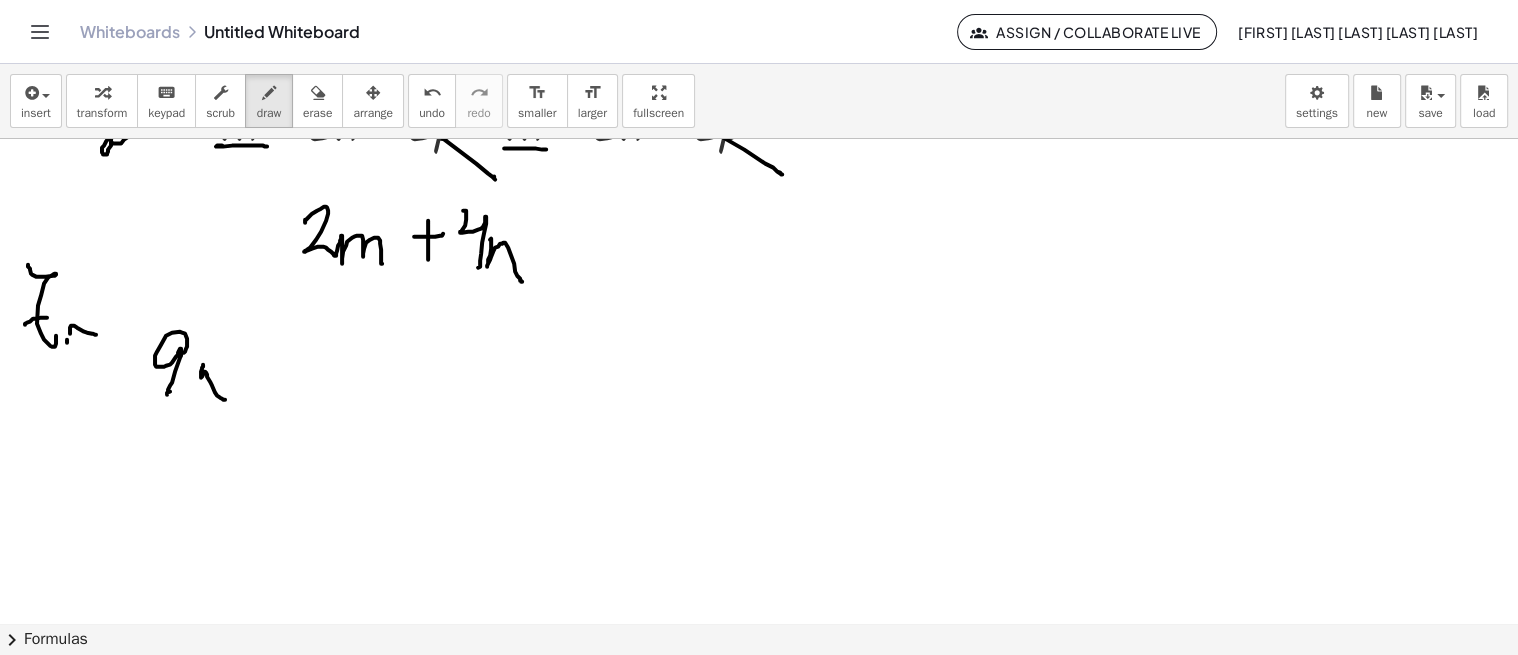 drag, startPoint x: 220, startPoint y: 378, endPoint x: 195, endPoint y: 397, distance: 31.400637 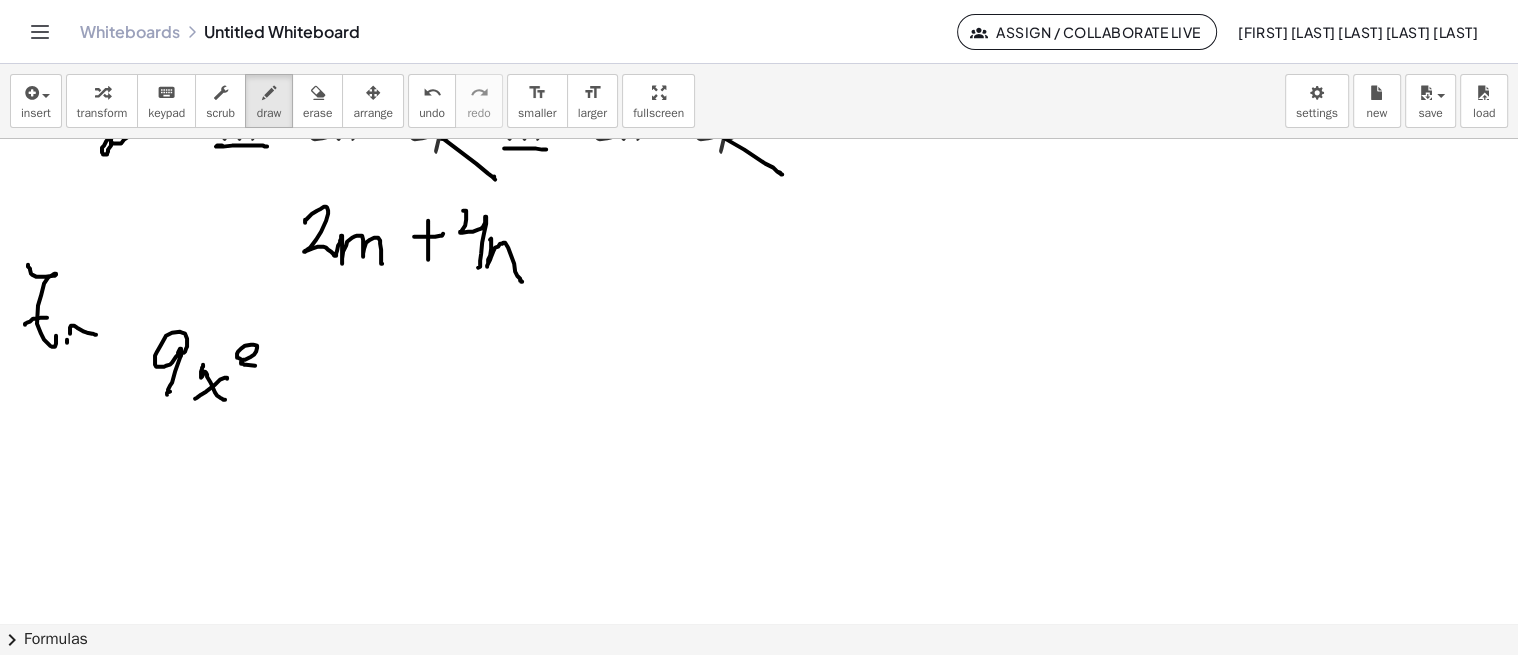 drag, startPoint x: 238, startPoint y: 356, endPoint x: 257, endPoint y: 365, distance: 21.023796 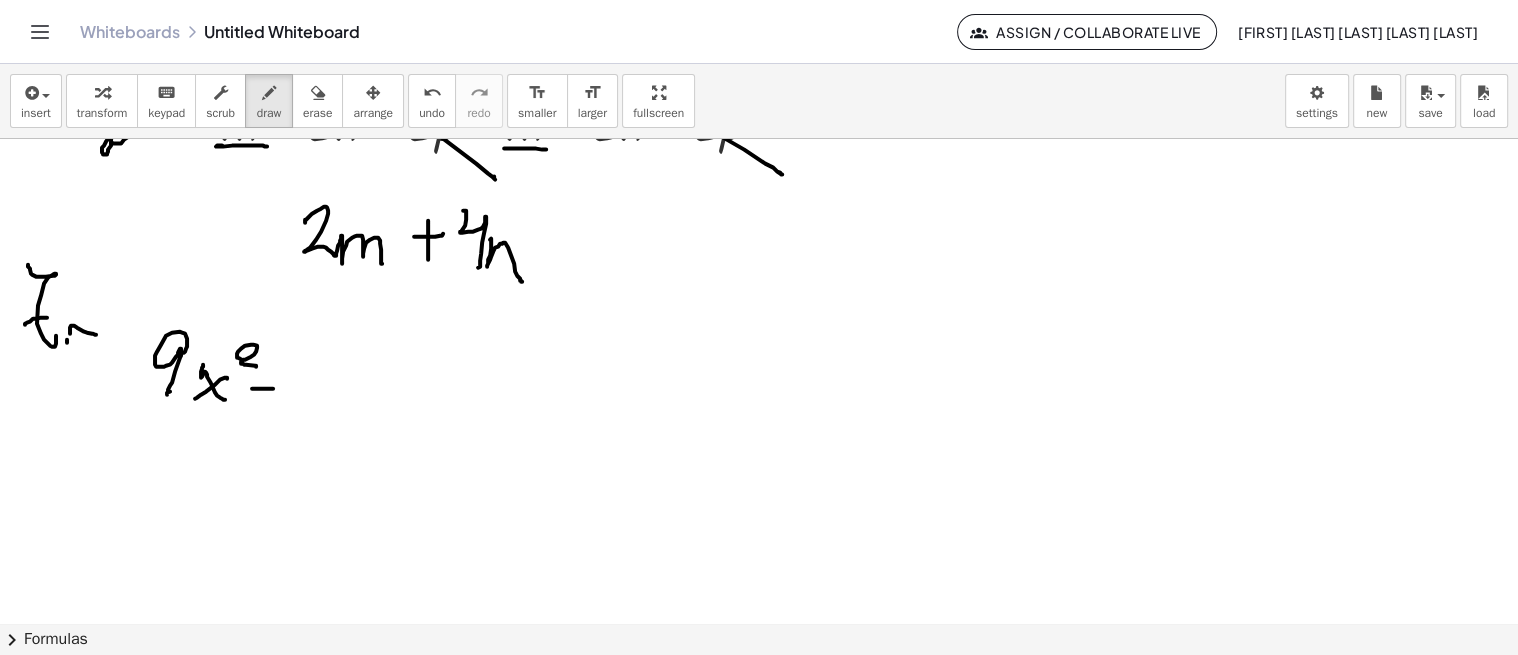 drag, startPoint x: 252, startPoint y: 387, endPoint x: 275, endPoint y: 387, distance: 23 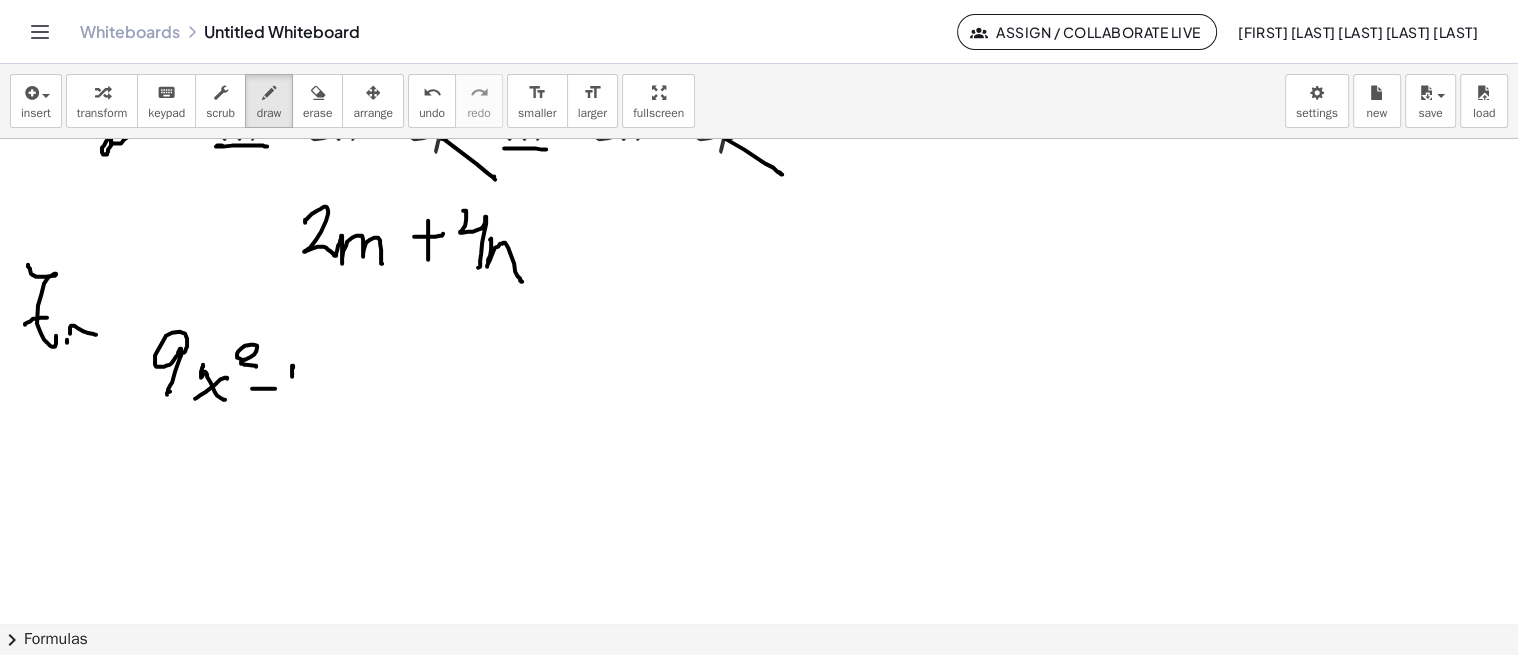 drag, startPoint x: 292, startPoint y: 375, endPoint x: 282, endPoint y: 401, distance: 27.856777 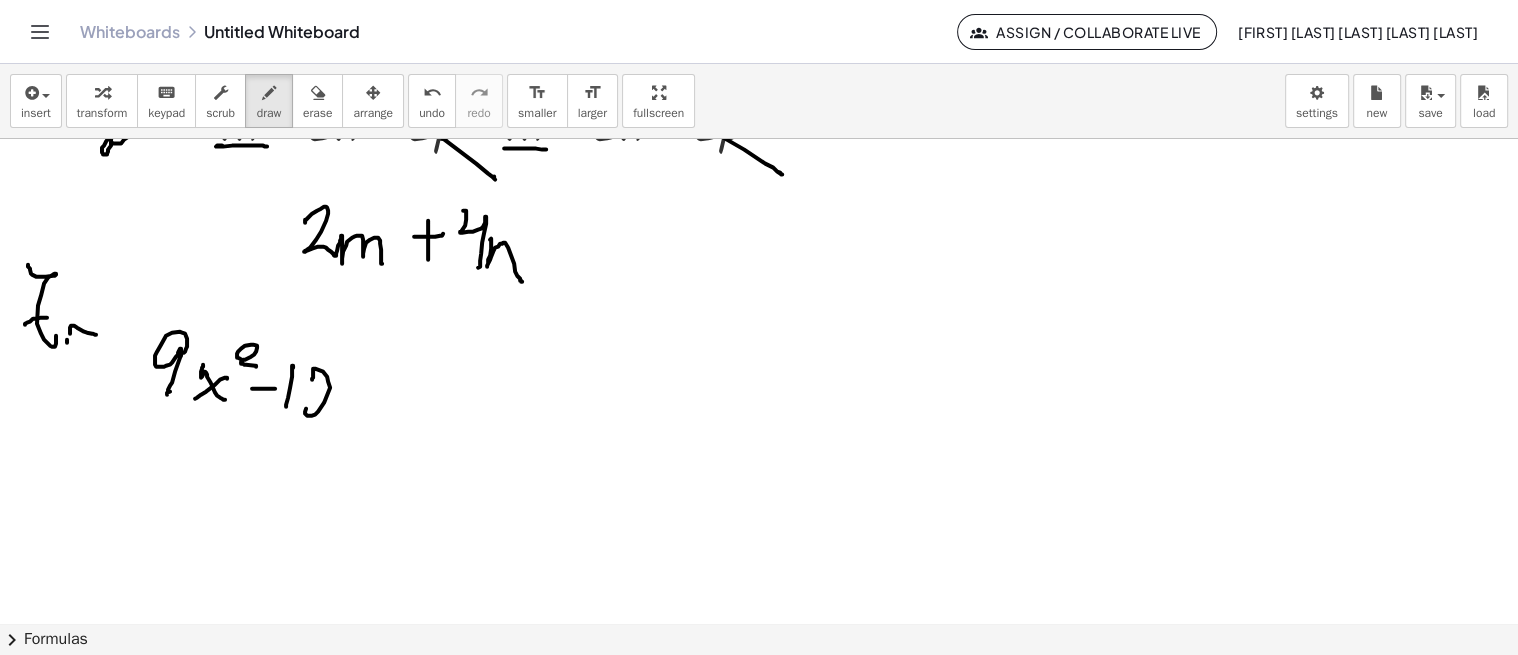 drag, startPoint x: 313, startPoint y: 367, endPoint x: 342, endPoint y: 405, distance: 47.801674 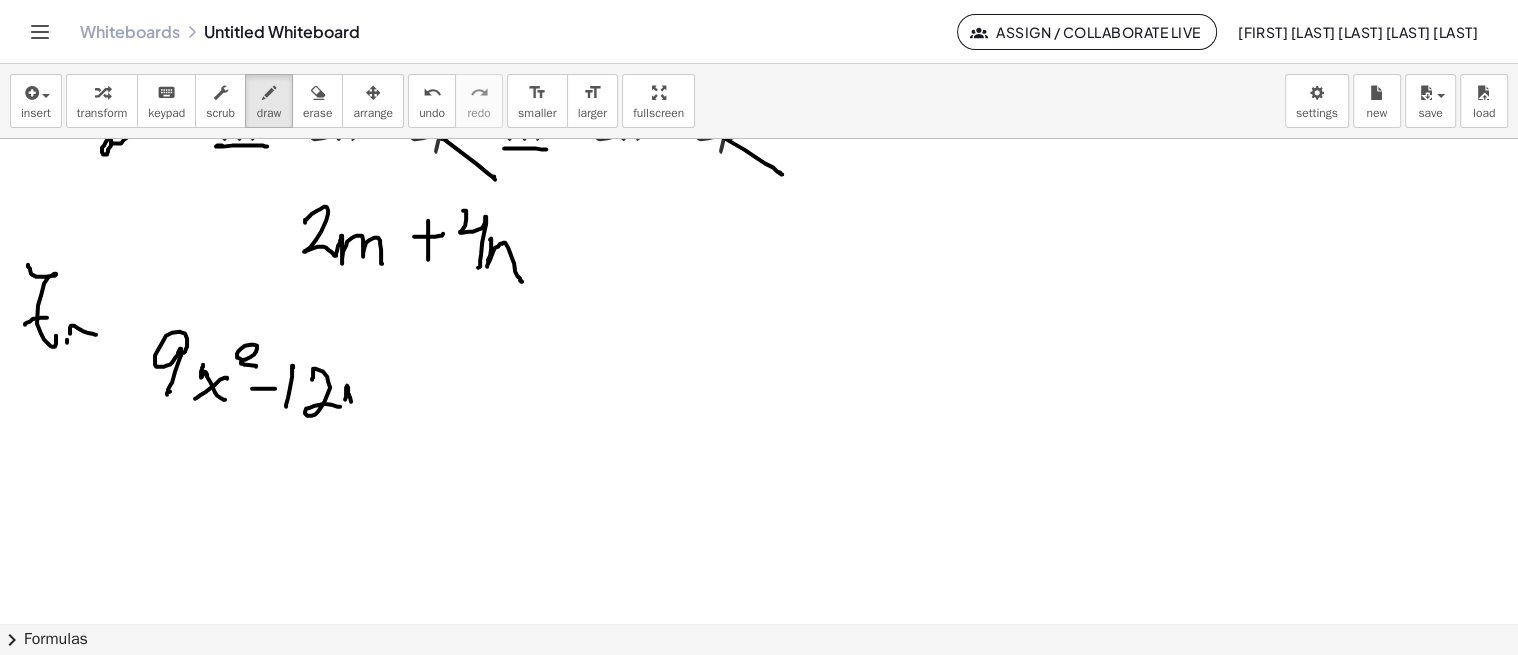 drag, startPoint x: 346, startPoint y: 387, endPoint x: 352, endPoint y: 406, distance: 19.924858 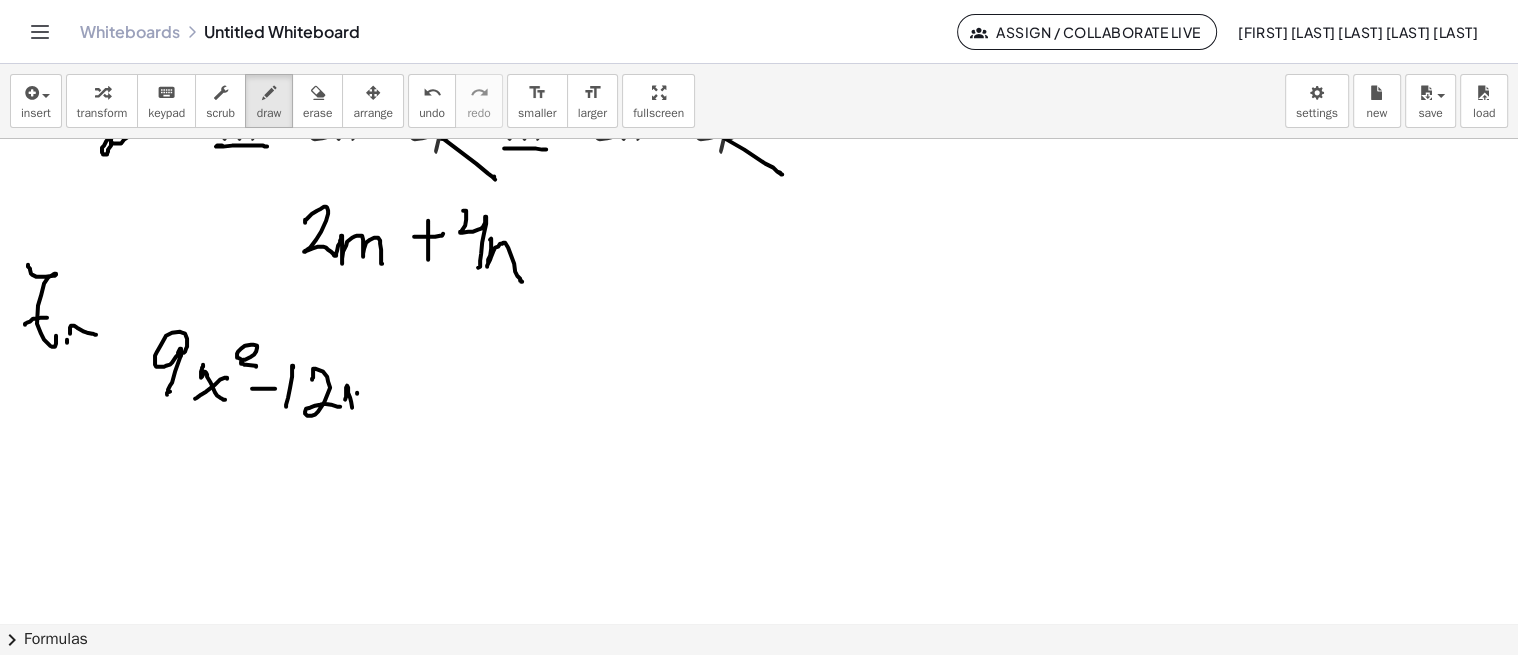 drag, startPoint x: 357, startPoint y: 391, endPoint x: 341, endPoint y: 415, distance: 28.84441 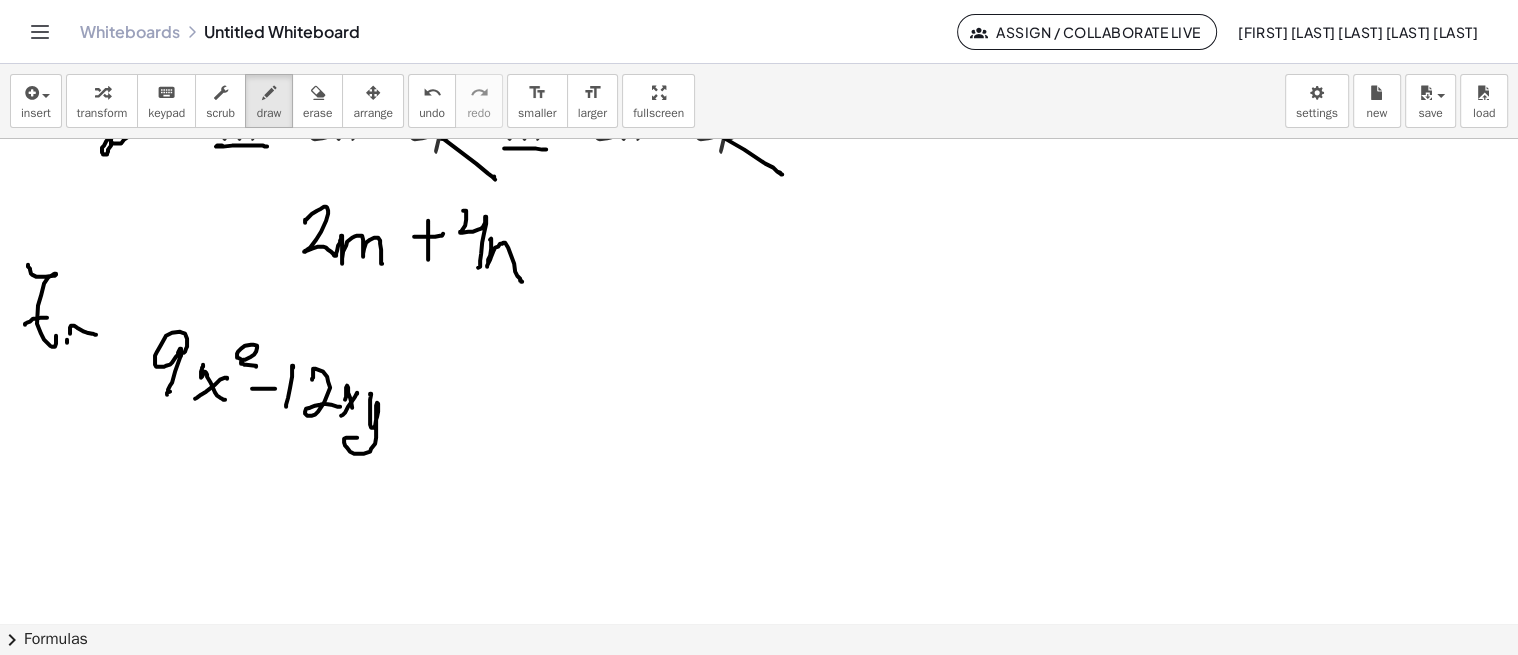drag, startPoint x: 370, startPoint y: 392, endPoint x: 366, endPoint y: 431, distance: 39.20459 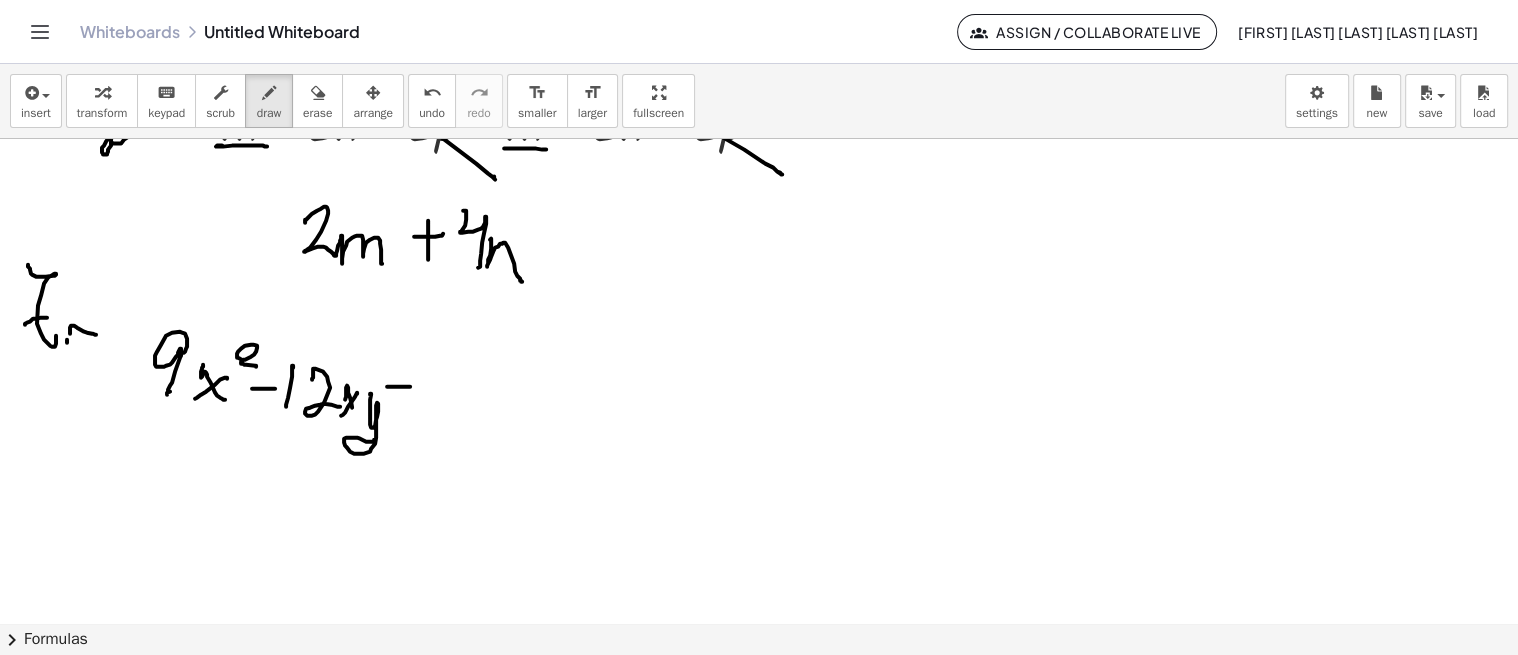 drag, startPoint x: 396, startPoint y: 385, endPoint x: 415, endPoint y: 380, distance: 19.646883 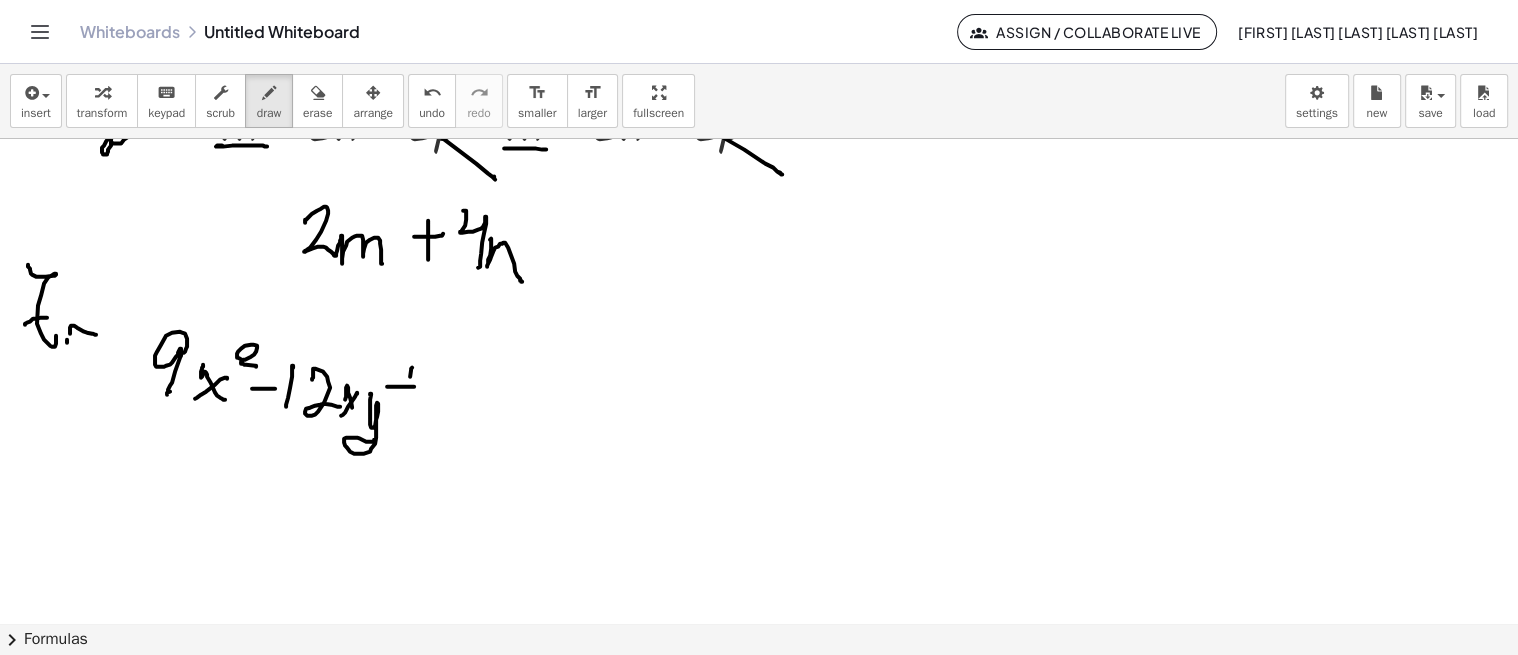 drag, startPoint x: 411, startPoint y: 368, endPoint x: 404, endPoint y: 401, distance: 33.734257 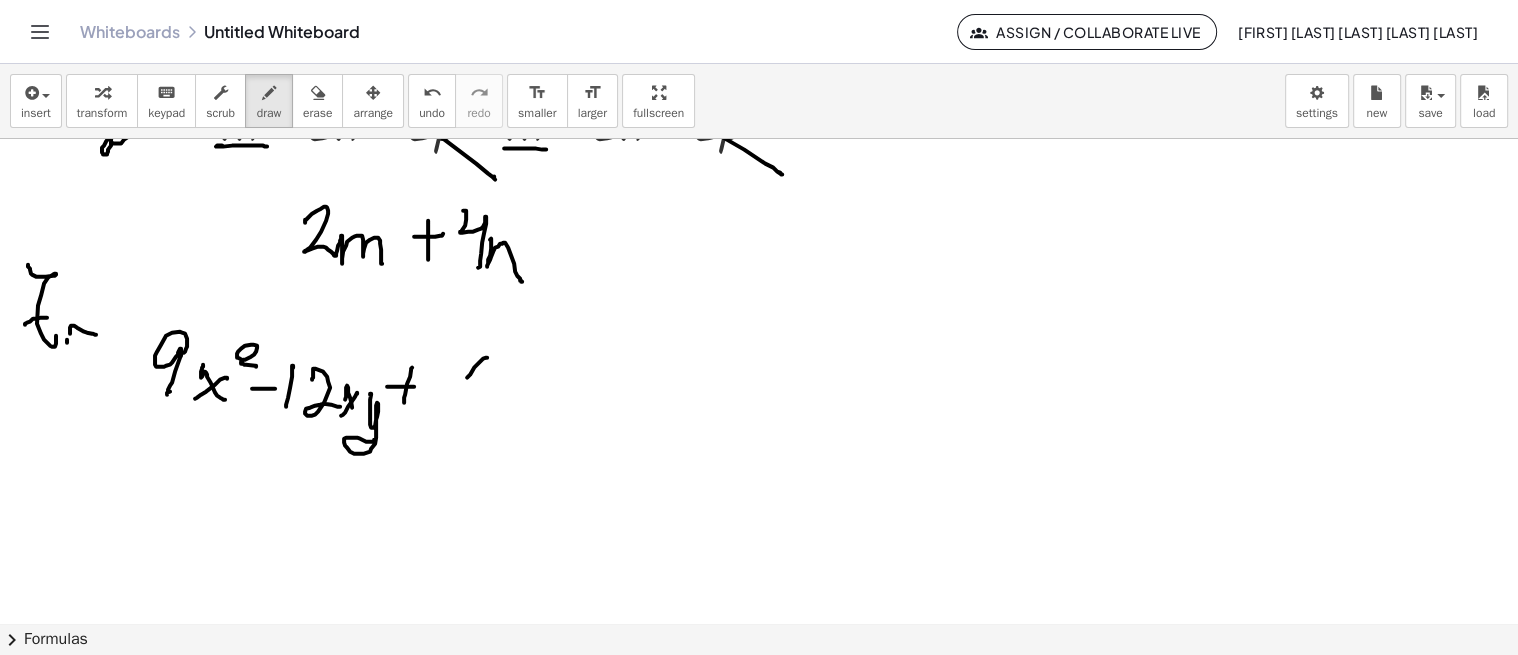 drag, startPoint x: 483, startPoint y: 357, endPoint x: 478, endPoint y: 401, distance: 44.28318 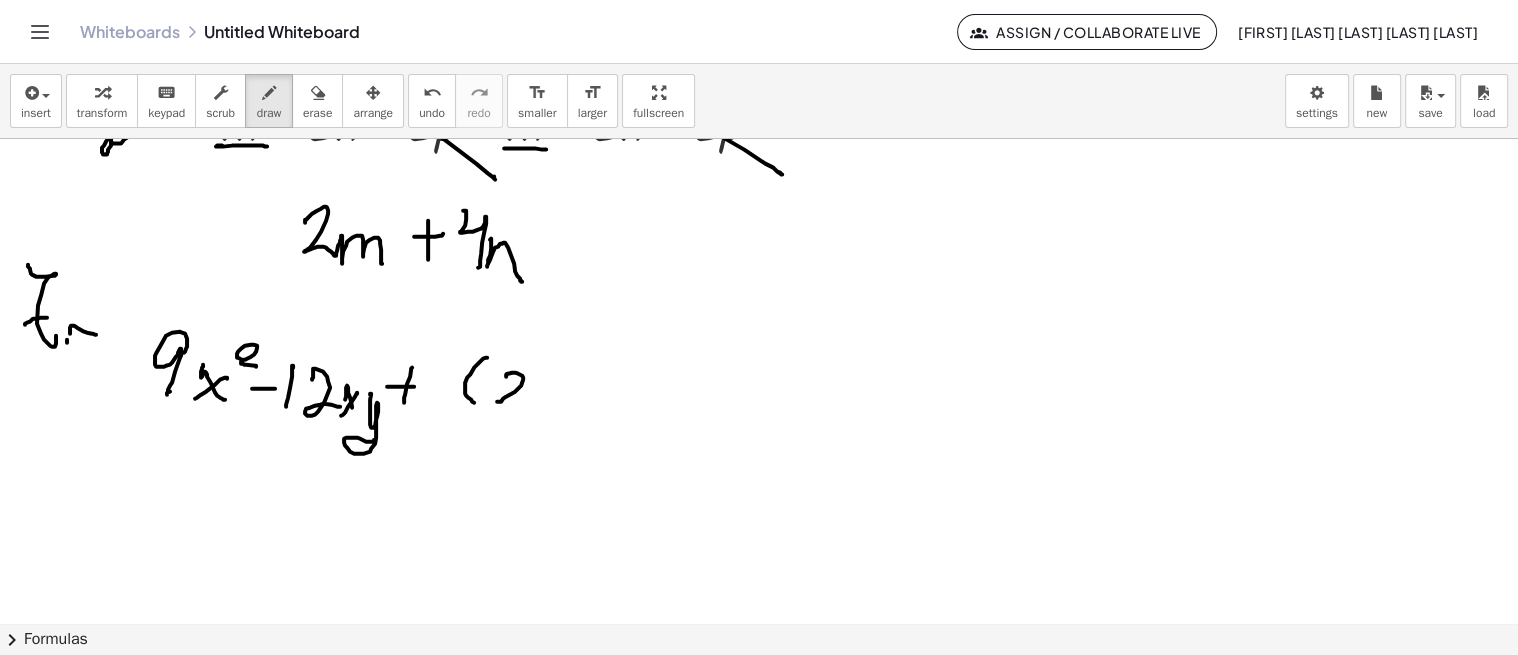 drag, startPoint x: 506, startPoint y: 375, endPoint x: 530, endPoint y: 408, distance: 40.804413 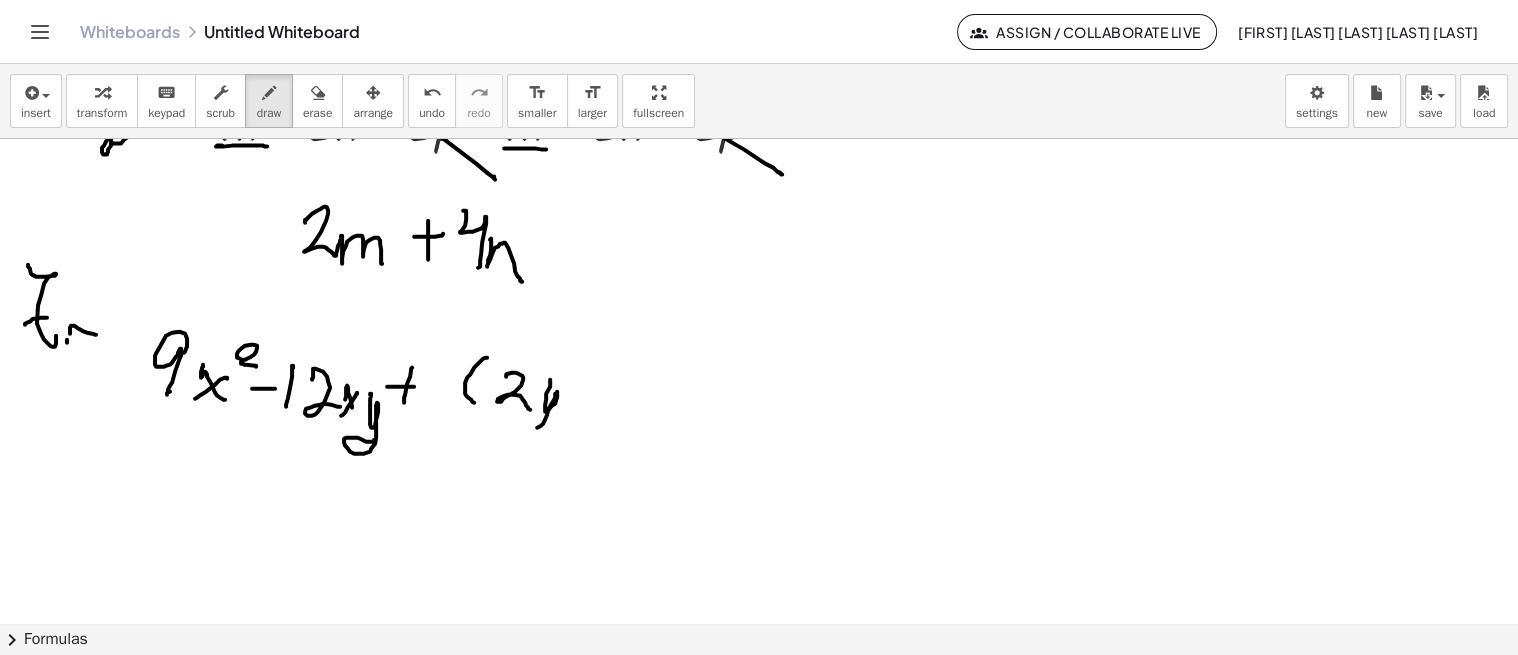 drag, startPoint x: 550, startPoint y: 378, endPoint x: 551, endPoint y: 416, distance: 38.013157 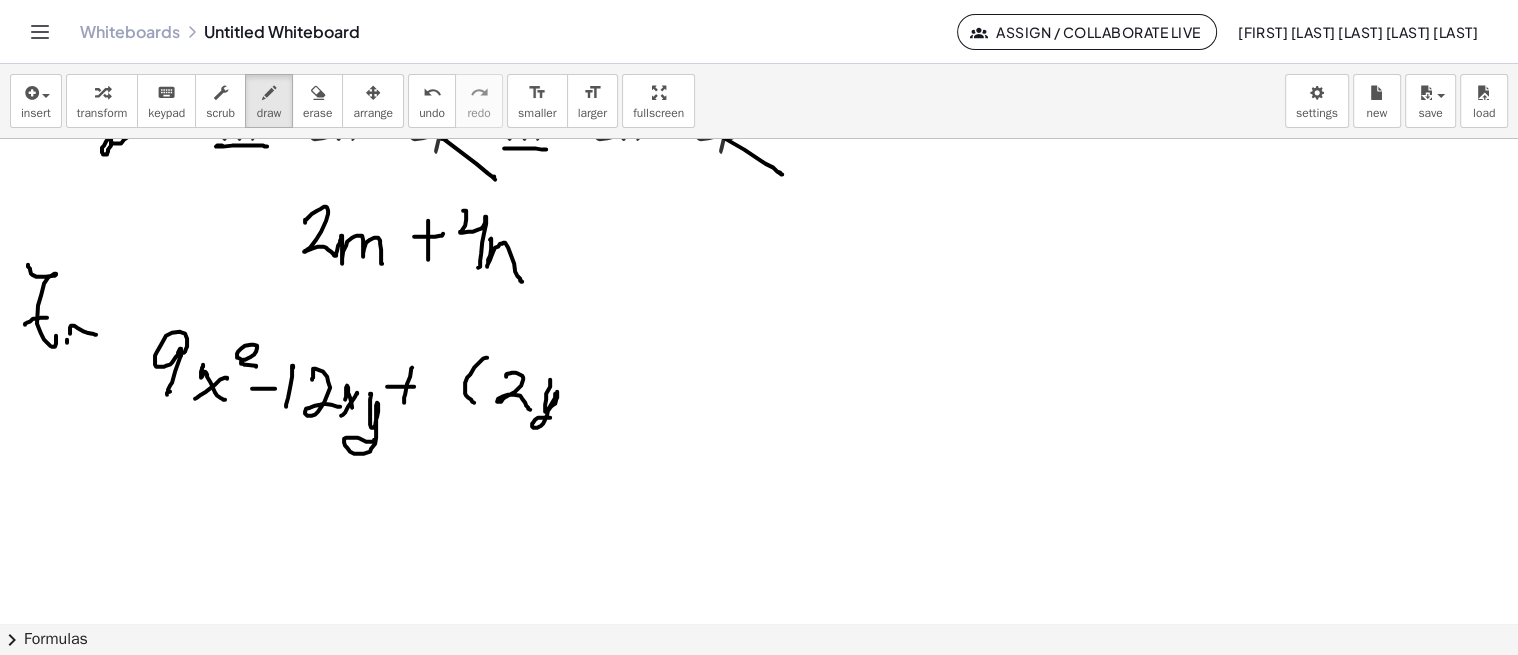 drag, startPoint x: 583, startPoint y: 400, endPoint x: 602, endPoint y: 400, distance: 19 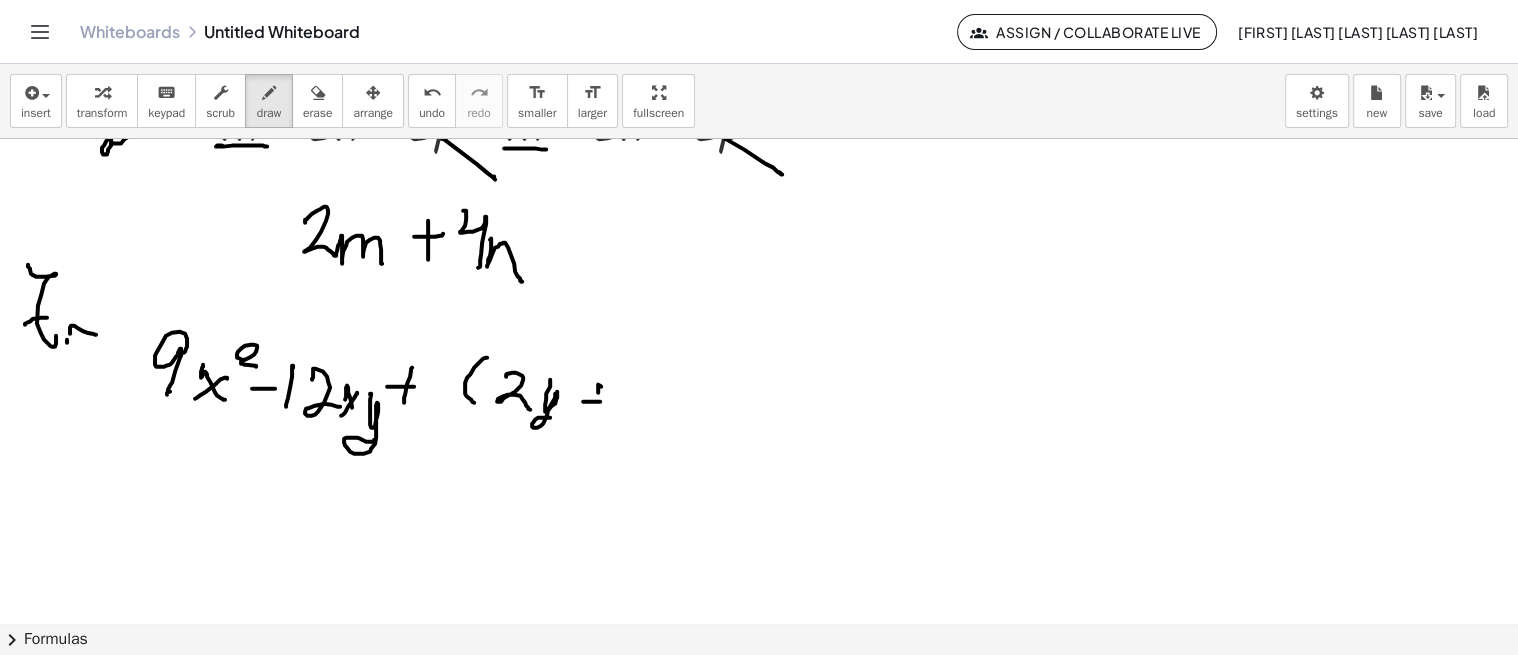 drag, startPoint x: 598, startPoint y: 383, endPoint x: 594, endPoint y: 435, distance: 52.153618 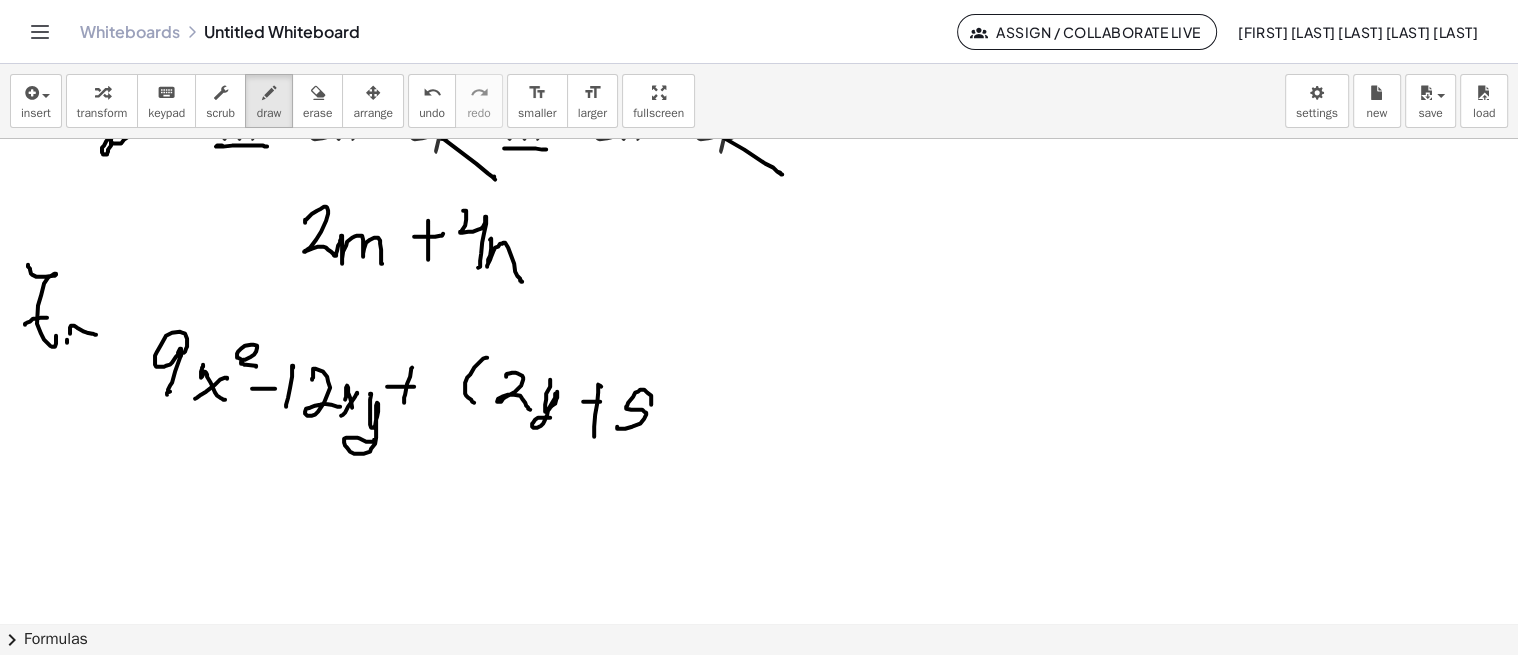 drag, startPoint x: 651, startPoint y: 394, endPoint x: 625, endPoint y: 422, distance: 38.209946 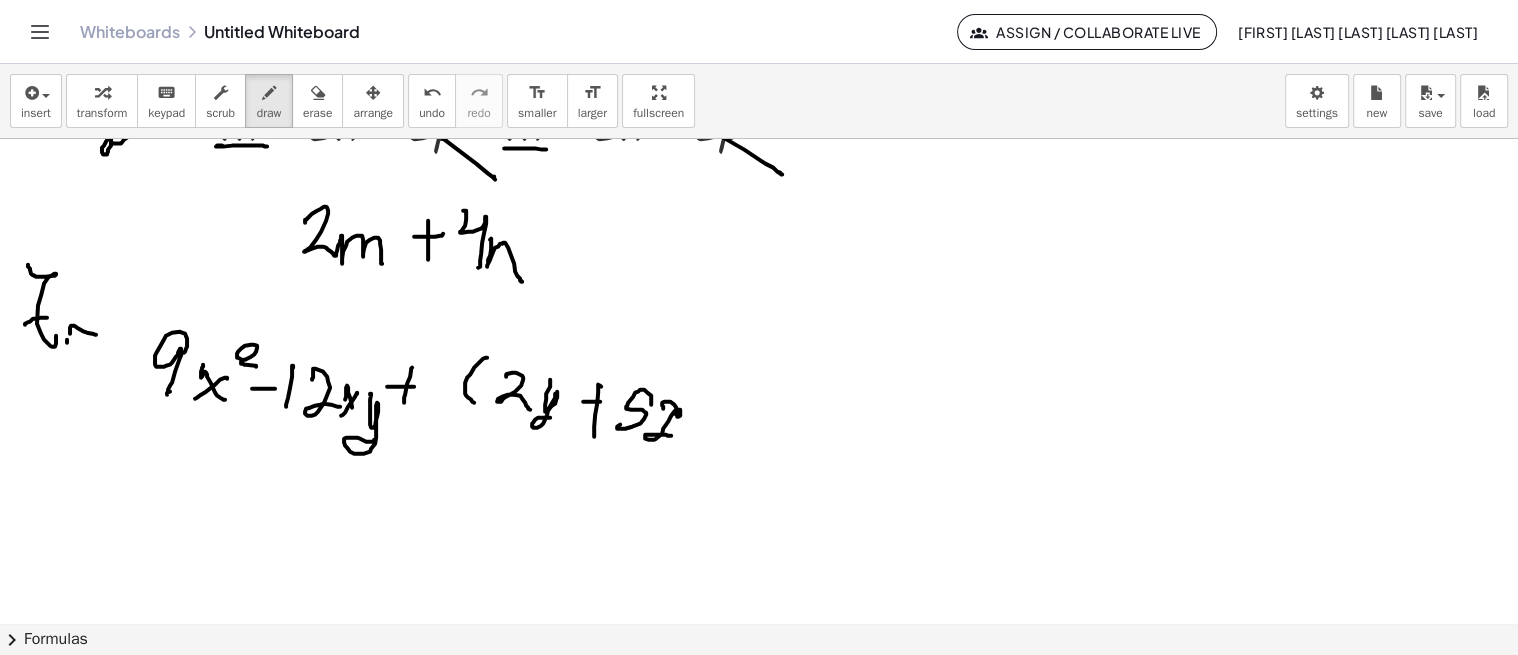 drag, startPoint x: 670, startPoint y: 400, endPoint x: 677, endPoint y: 430, distance: 30.805843 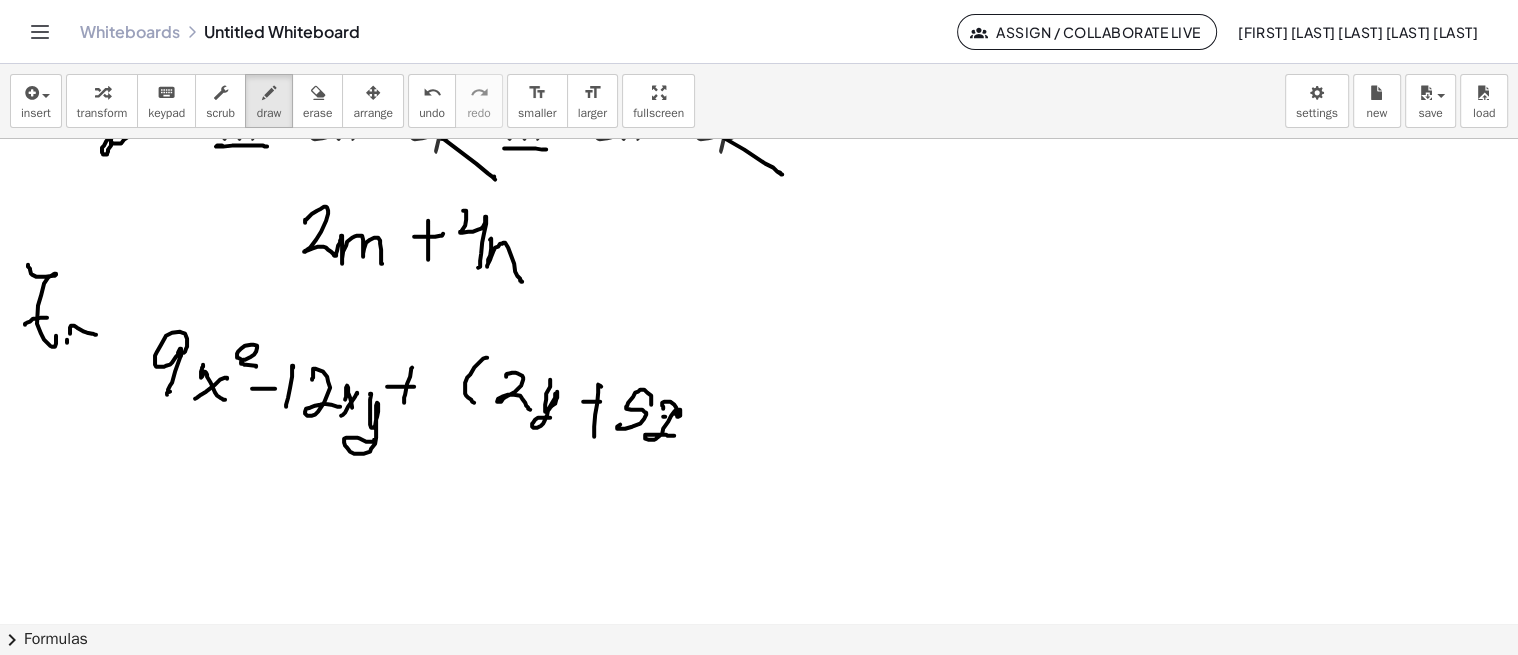 drag, startPoint x: 664, startPoint y: 415, endPoint x: 683, endPoint y: 414, distance: 19.026299 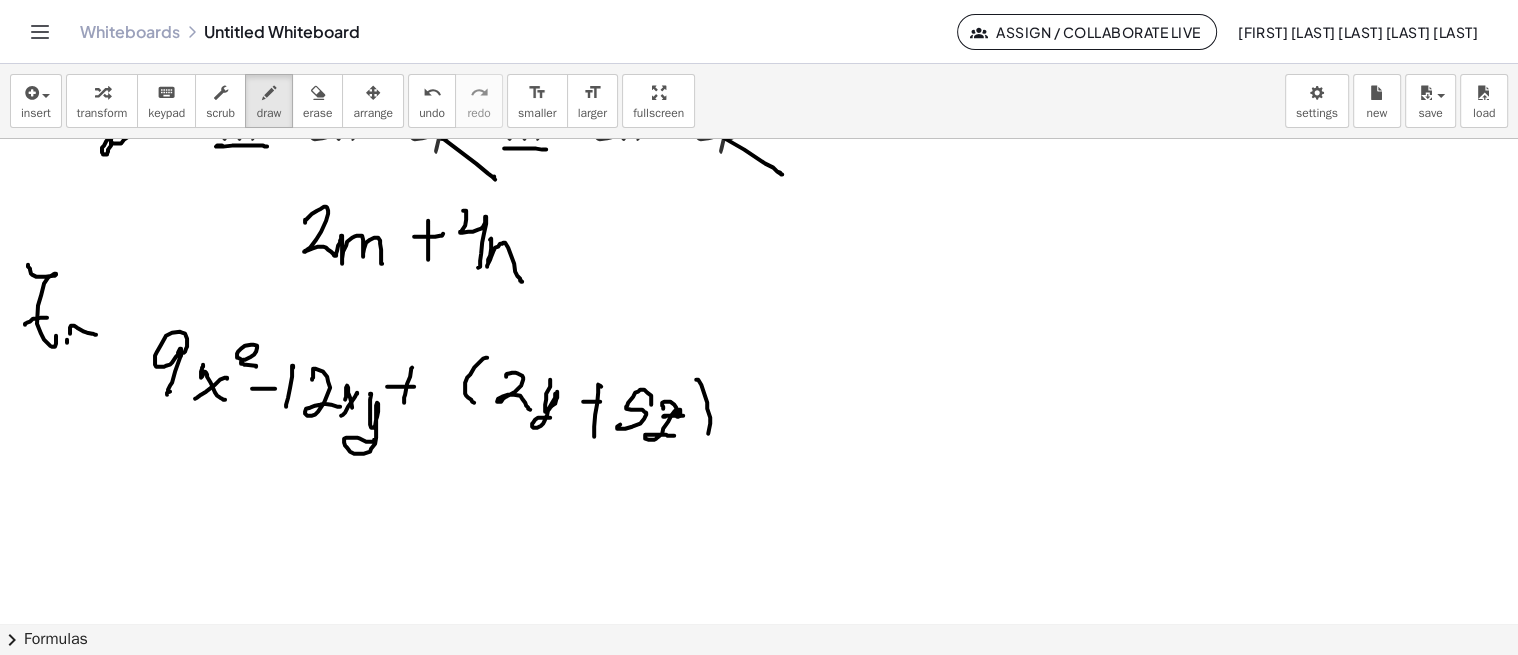 drag, startPoint x: 696, startPoint y: 378, endPoint x: 704, endPoint y: 426, distance: 48.6621 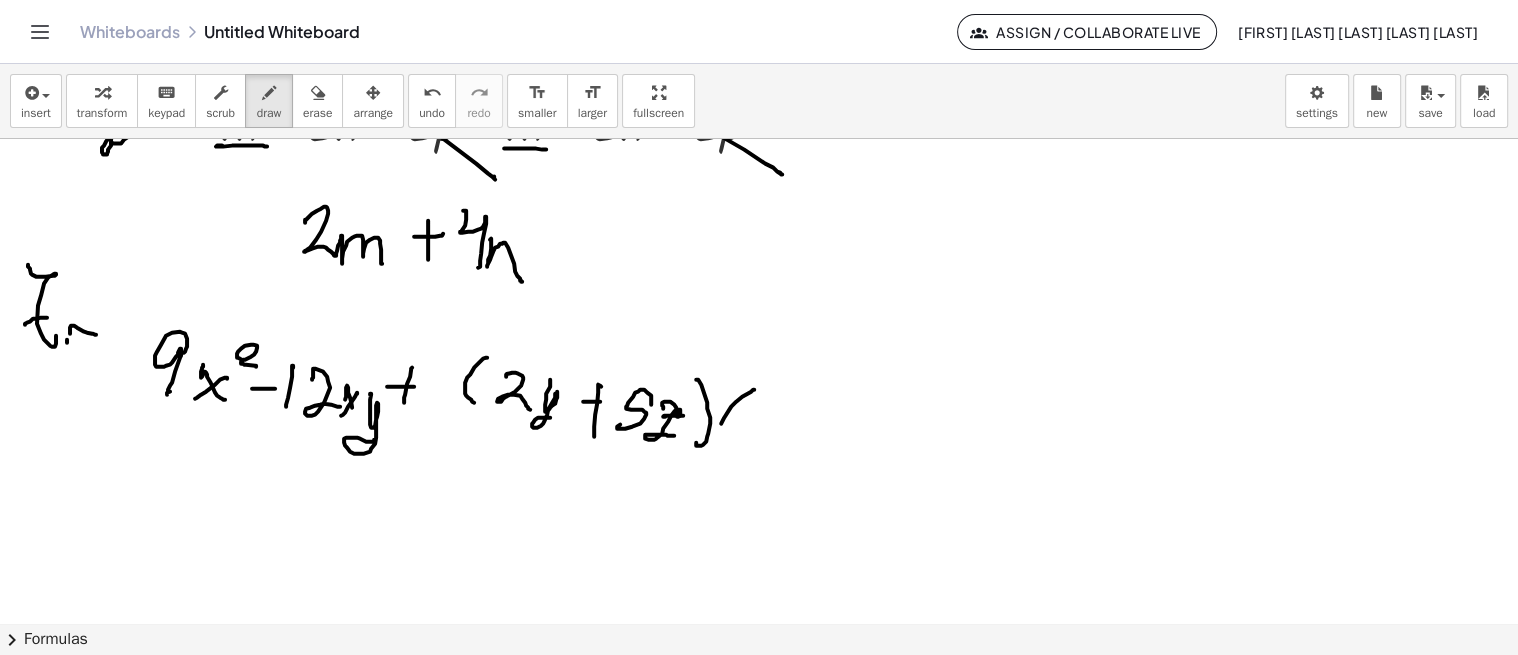 drag, startPoint x: 753, startPoint y: 388, endPoint x: 731, endPoint y: 447, distance: 62.968246 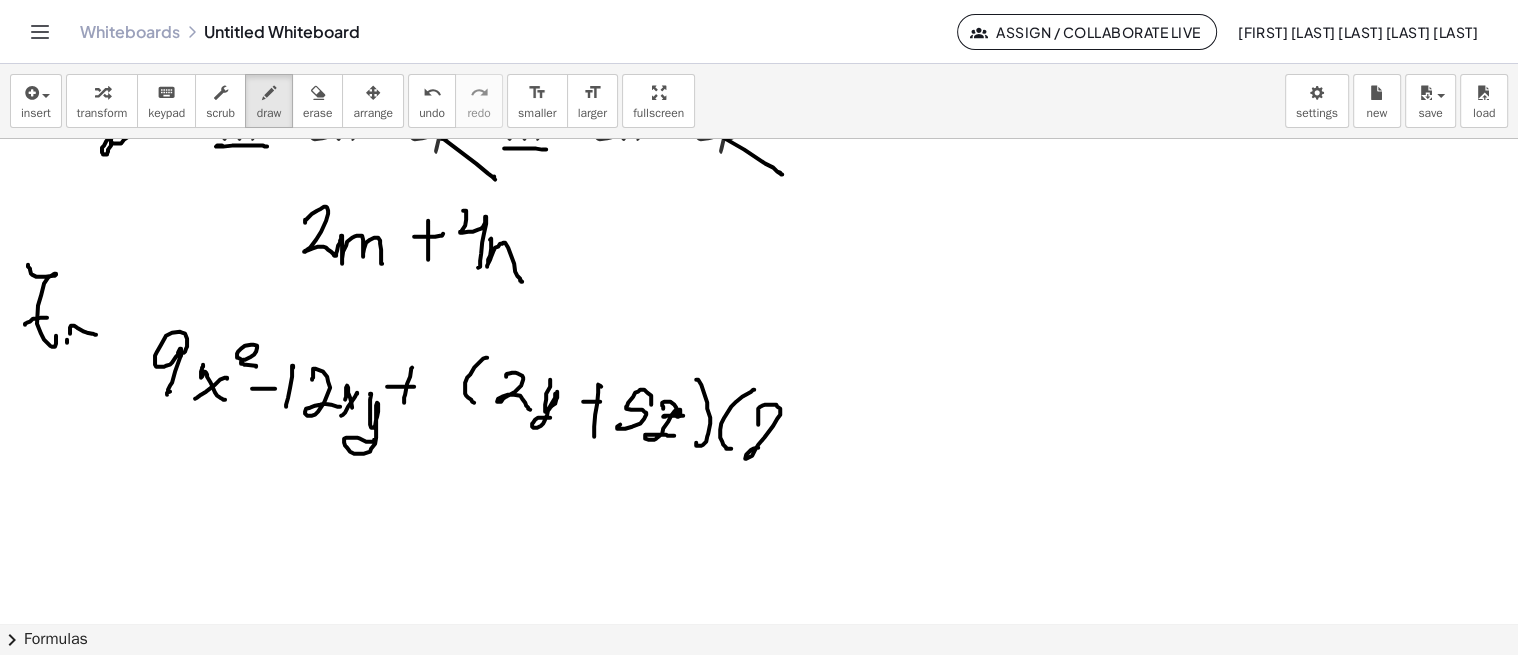 drag, startPoint x: 758, startPoint y: 422, endPoint x: 778, endPoint y: 457, distance: 40.311287 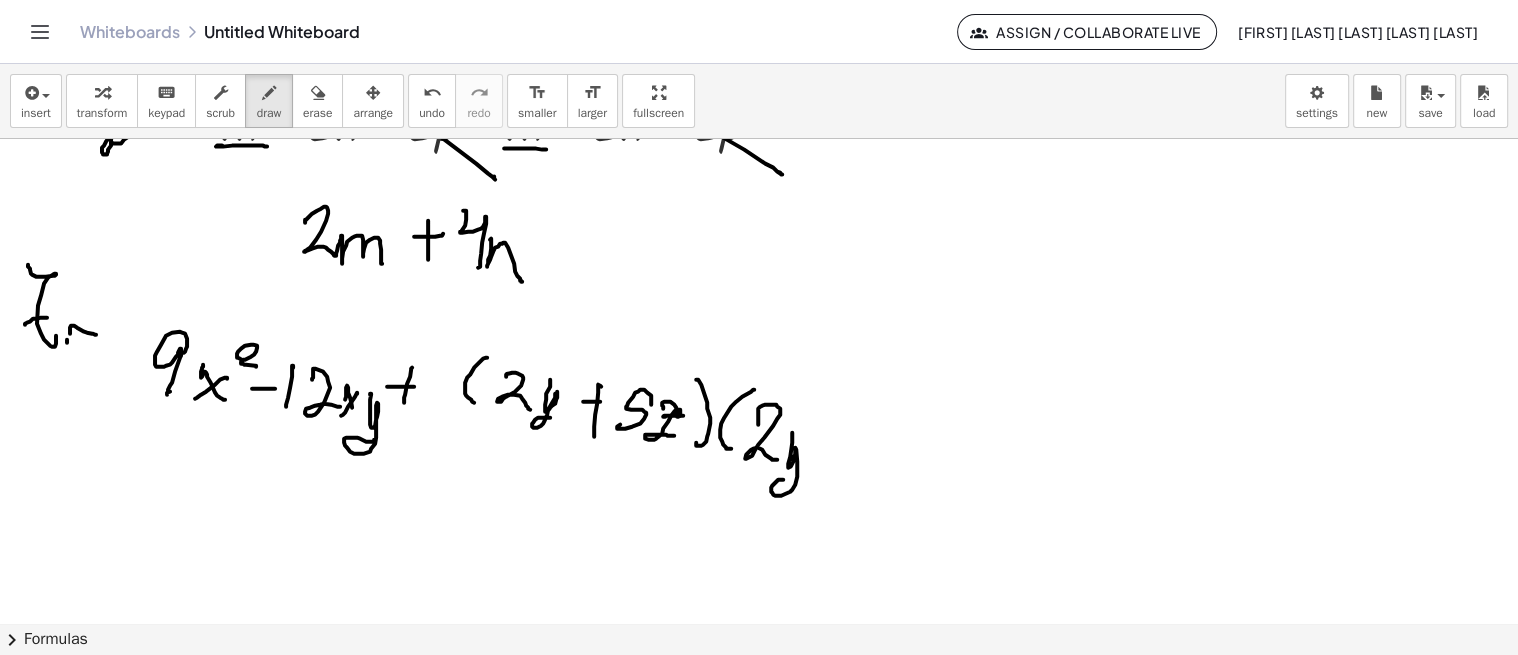drag, startPoint x: 792, startPoint y: 441, endPoint x: 802, endPoint y: 481, distance: 41.231056 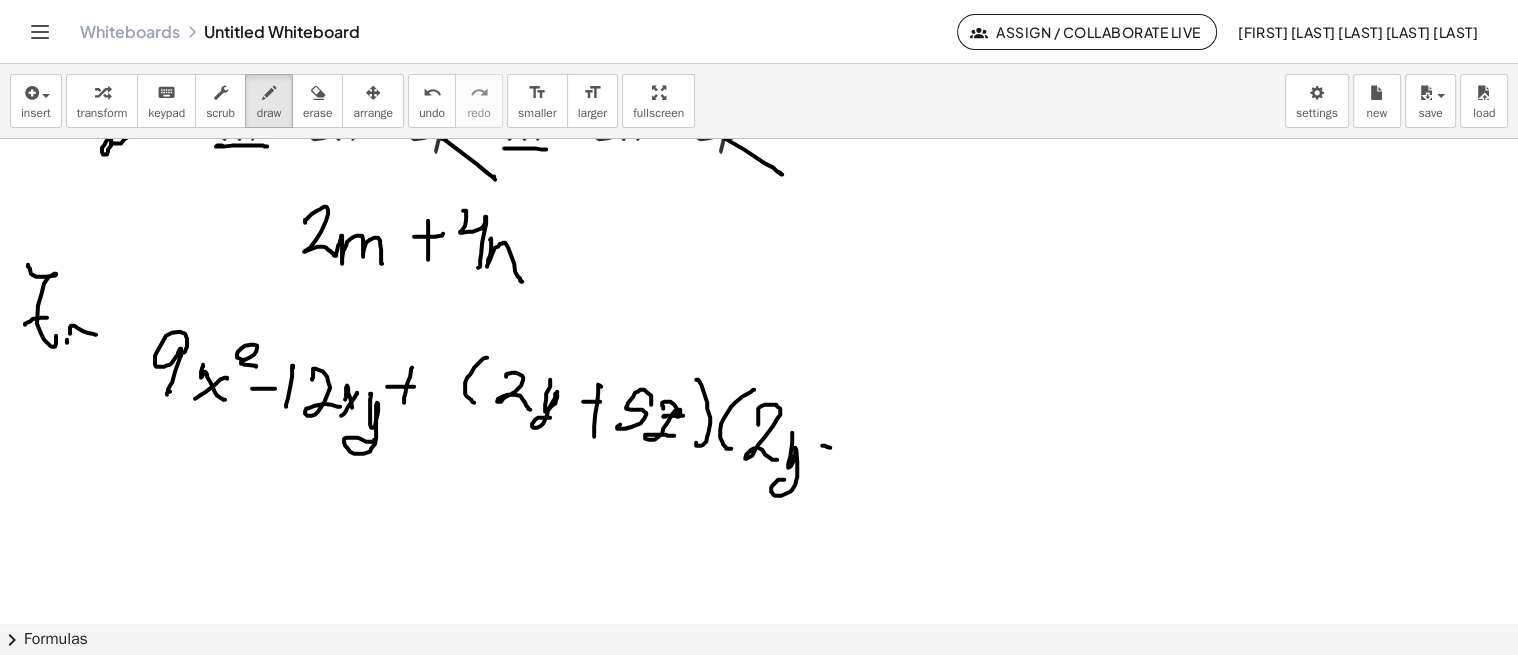 drag, startPoint x: 830, startPoint y: 446, endPoint x: 847, endPoint y: 451, distance: 17.720045 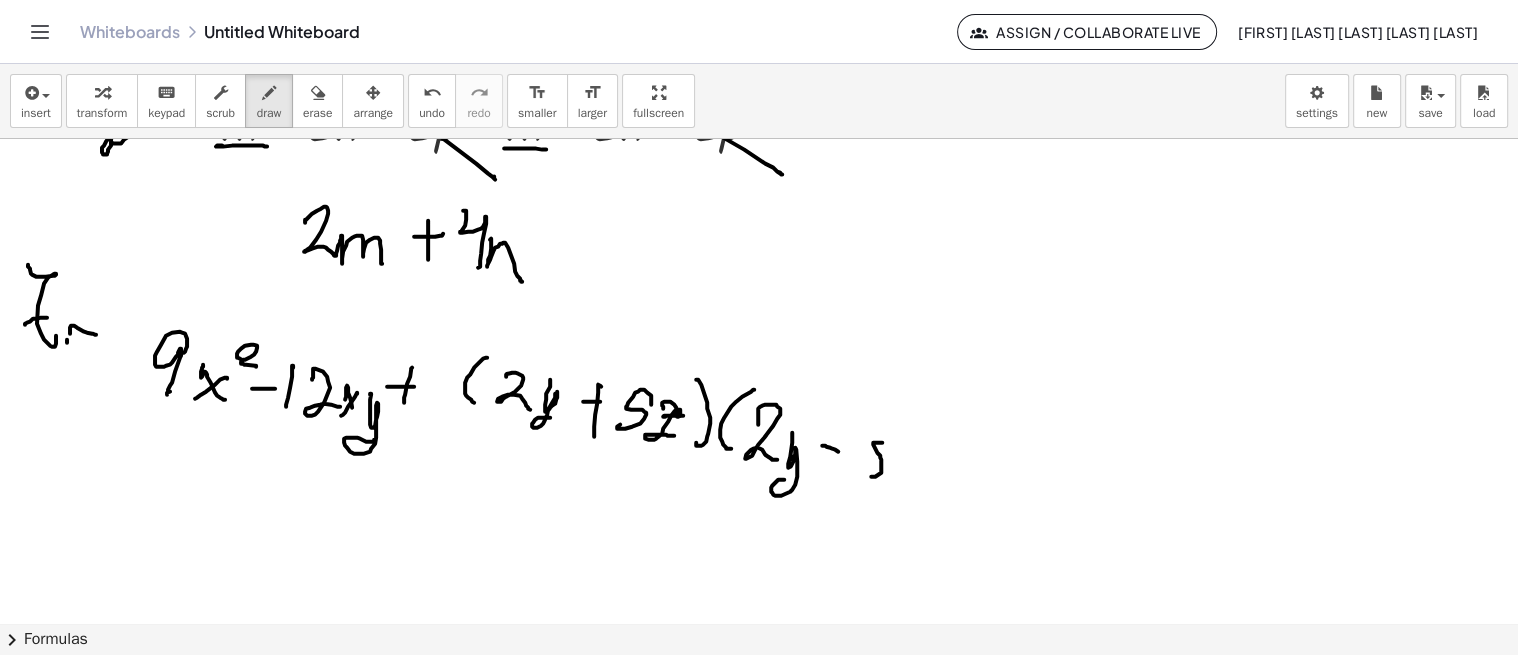 drag, startPoint x: 873, startPoint y: 441, endPoint x: 881, endPoint y: 465, distance: 25.298222 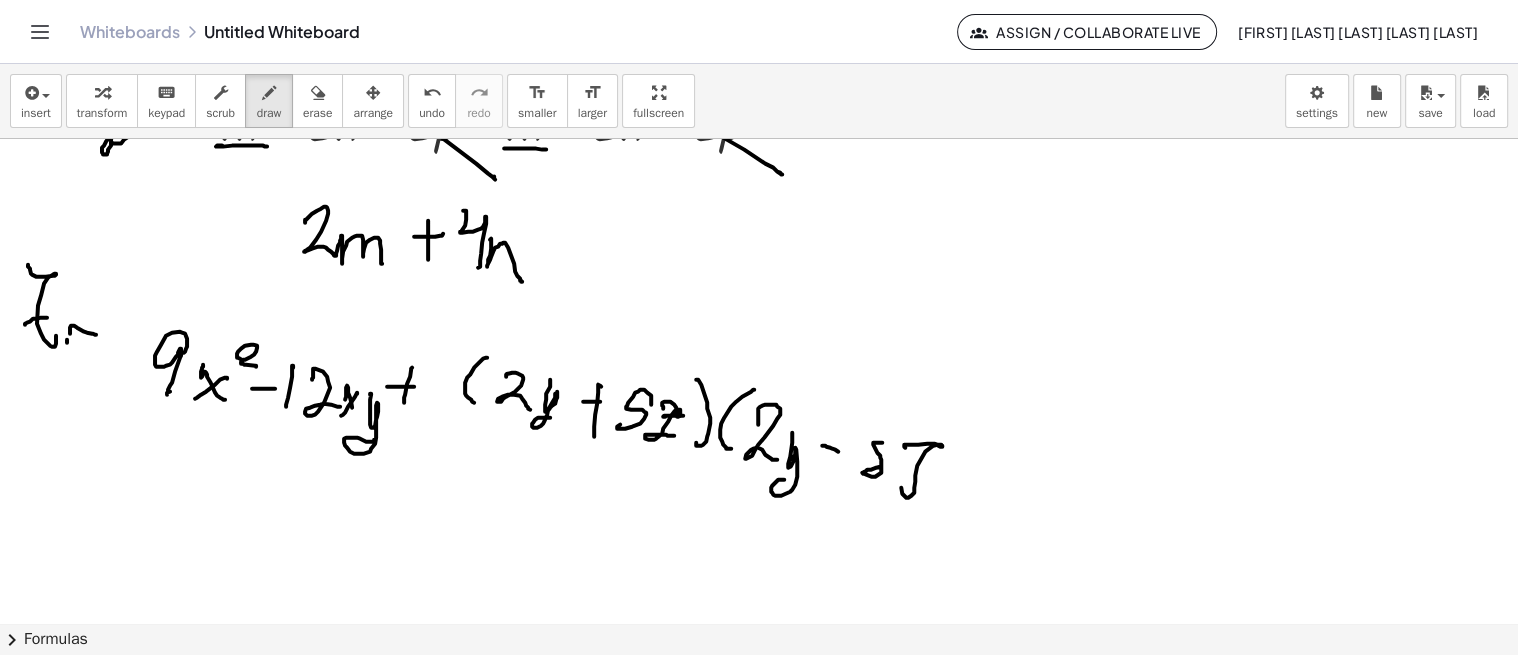 drag, startPoint x: 905, startPoint y: 443, endPoint x: 942, endPoint y: 467, distance: 44.102154 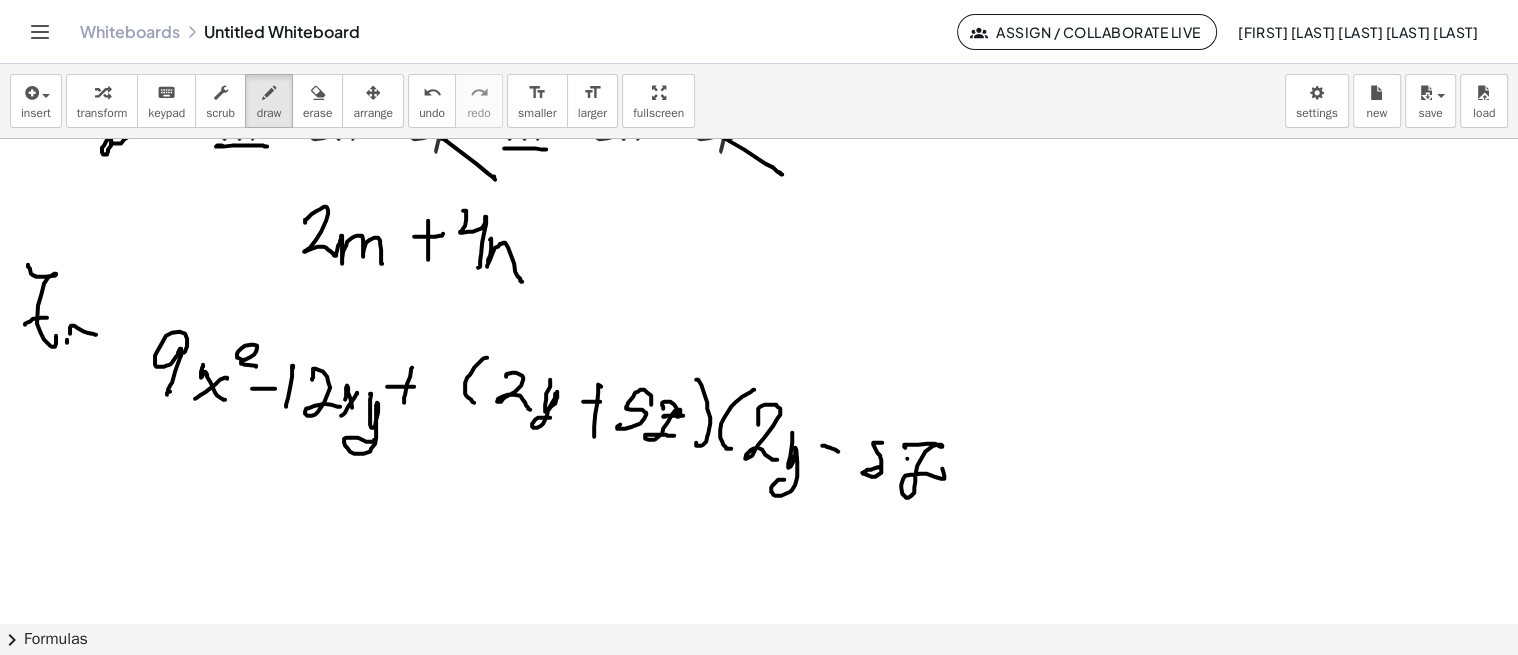 click at bounding box center (759, -585) 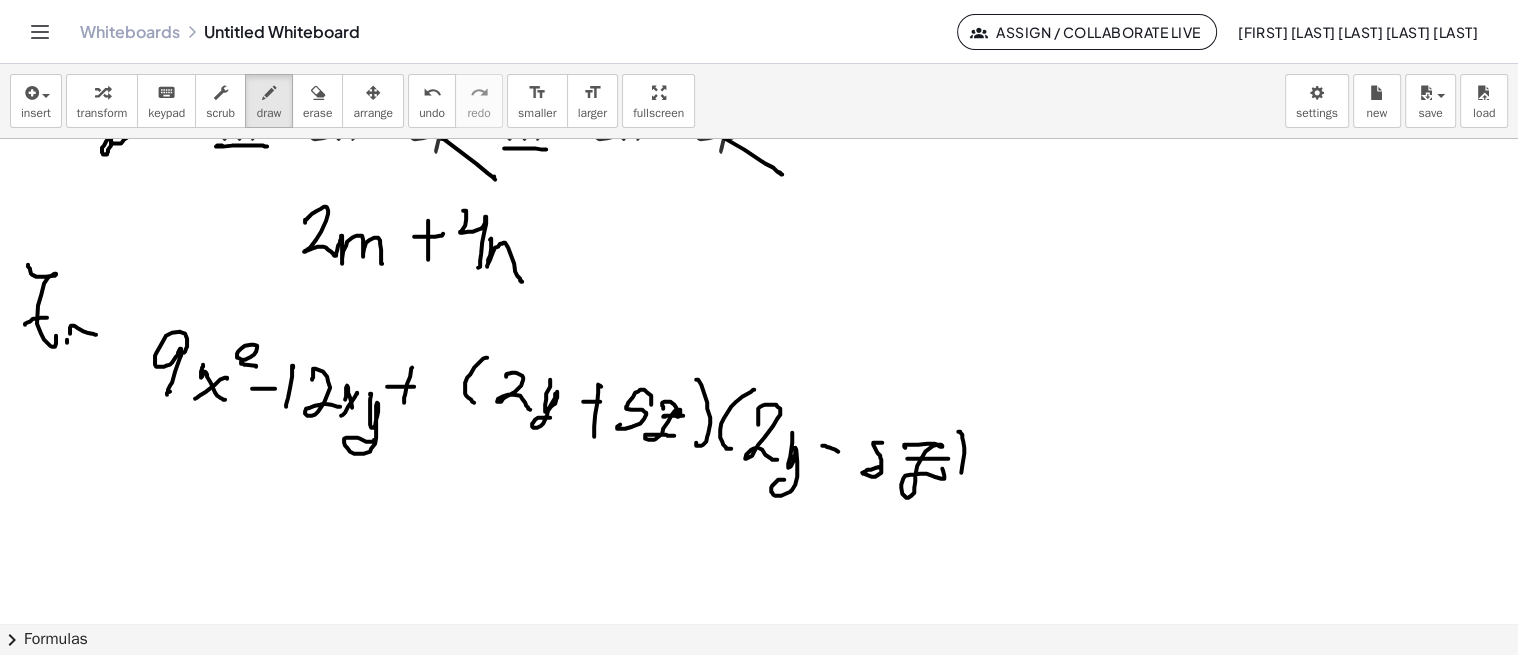 click at bounding box center (759, -585) 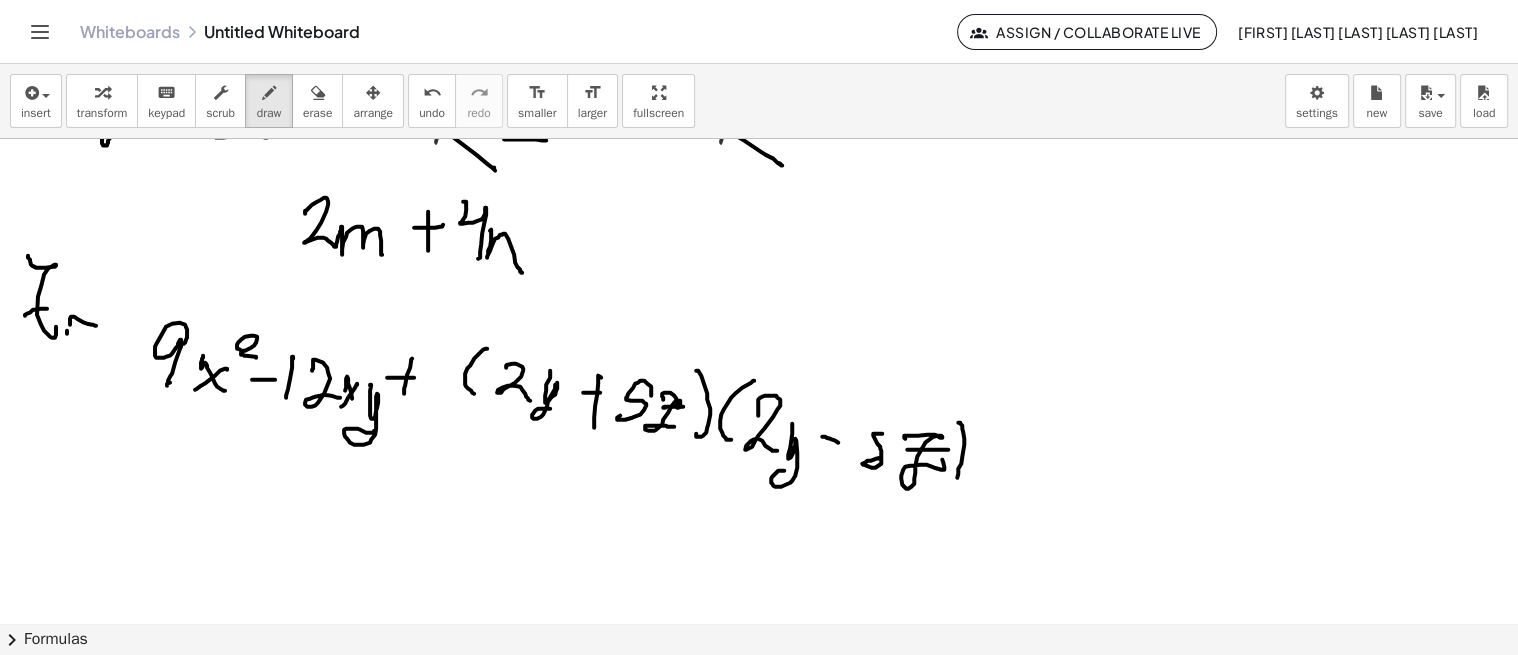 scroll, scrollTop: 2458, scrollLeft: 0, axis: vertical 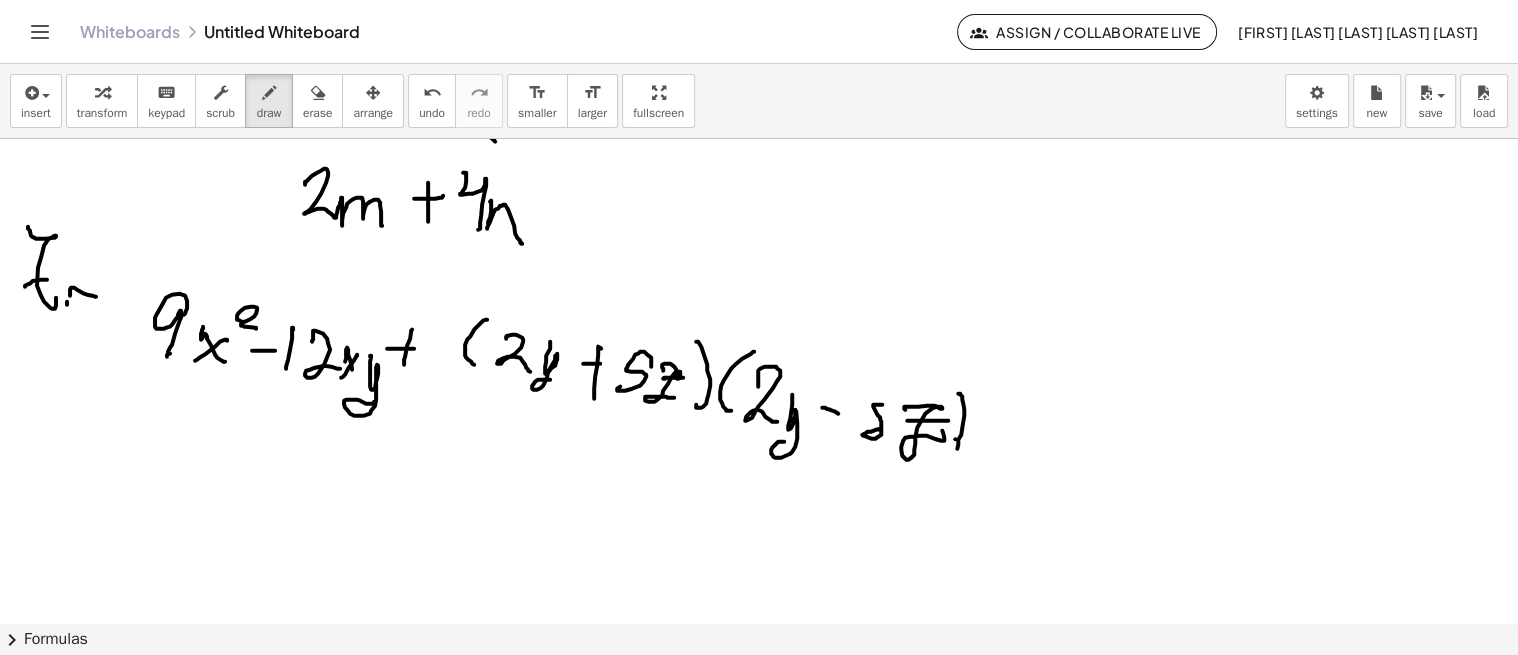 click at bounding box center (759, -623) 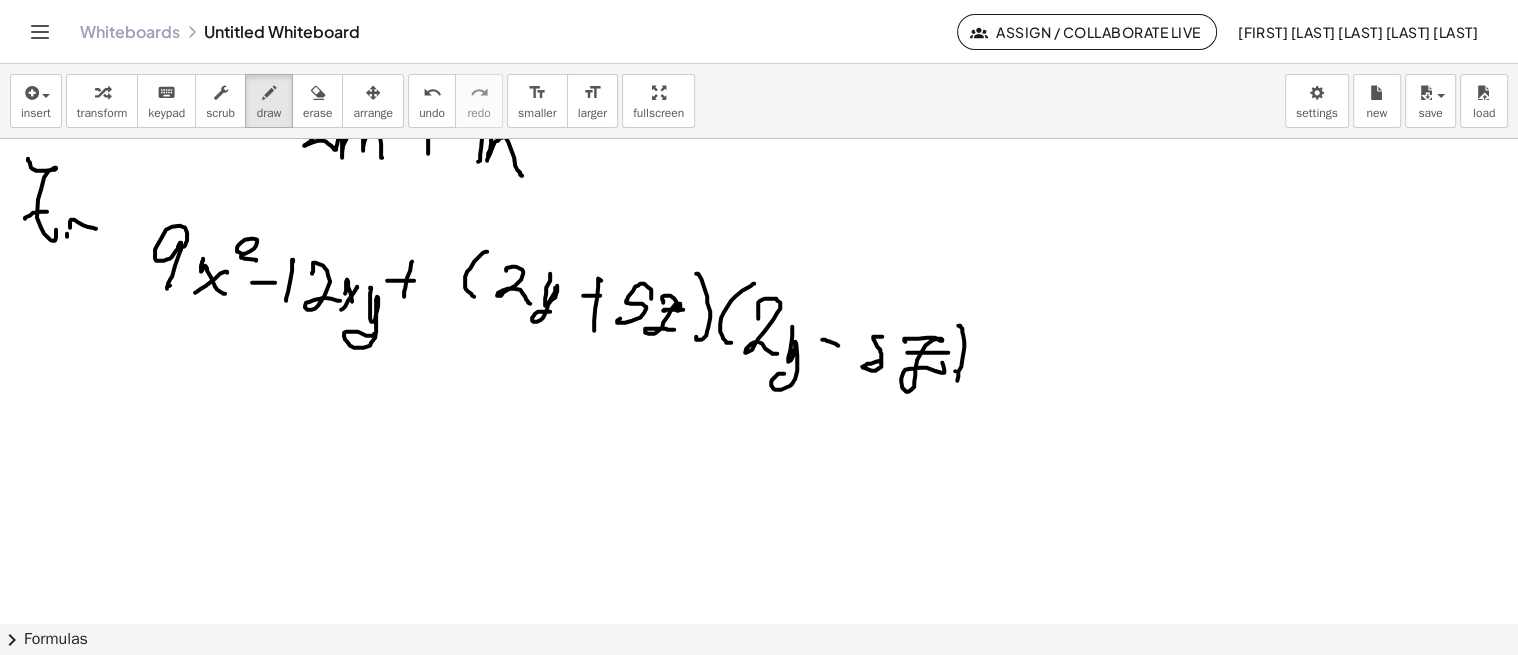 scroll, scrollTop: 2538, scrollLeft: 0, axis: vertical 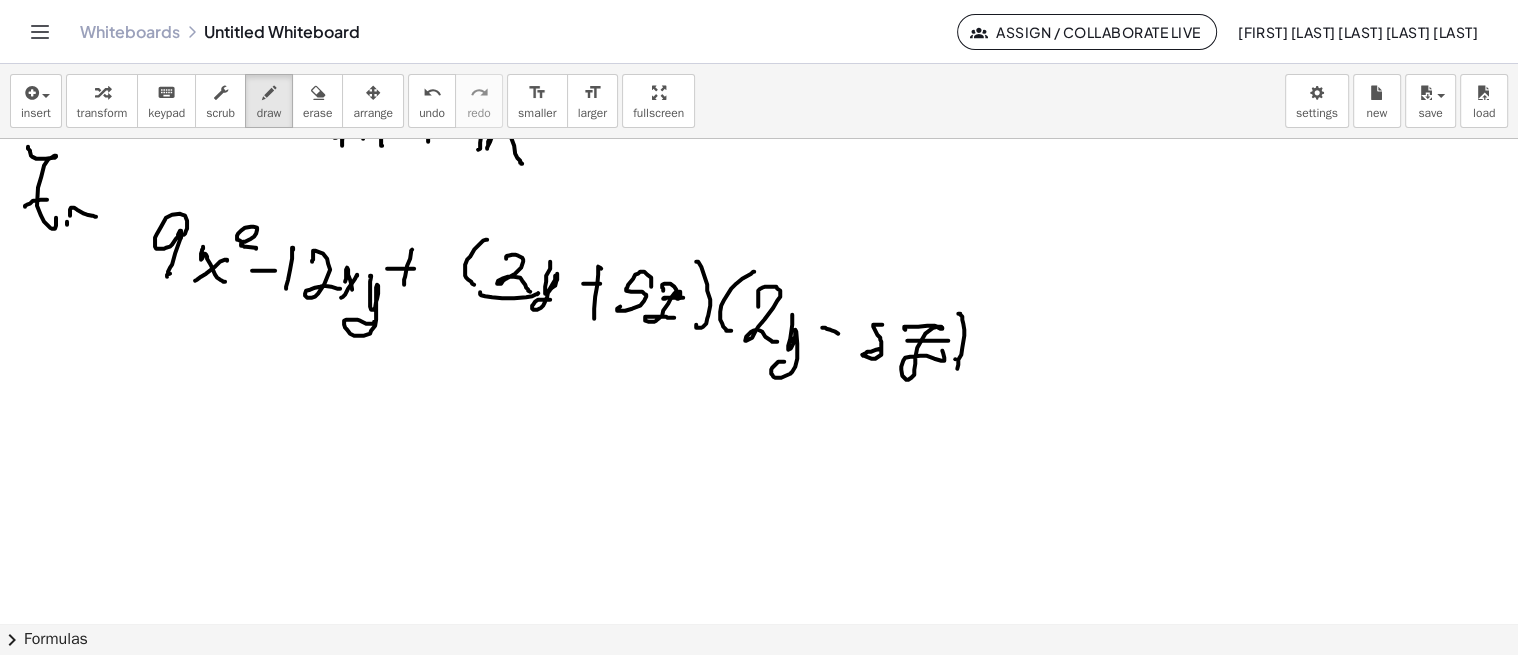 drag, startPoint x: 480, startPoint y: 290, endPoint x: 540, endPoint y: 294, distance: 60.133186 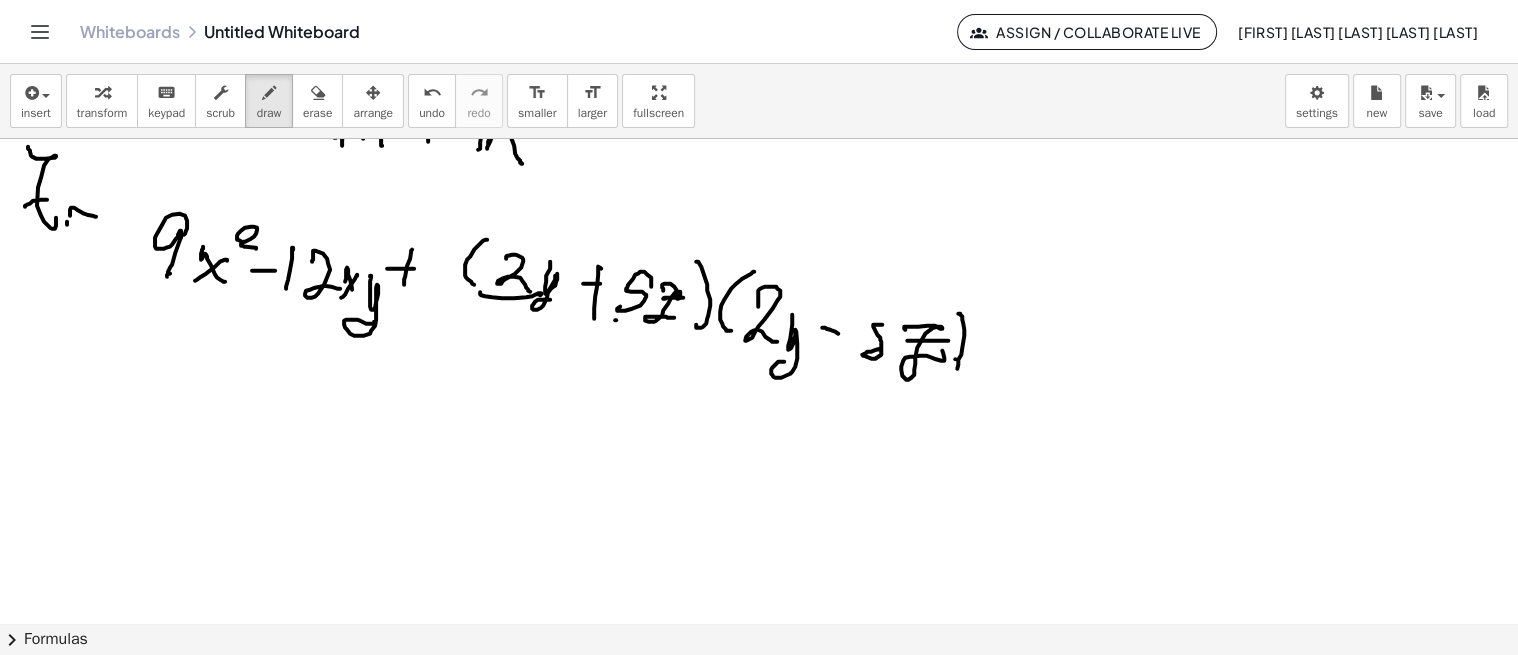 drag, startPoint x: 616, startPoint y: 318, endPoint x: 670, endPoint y: 334, distance: 56.32051 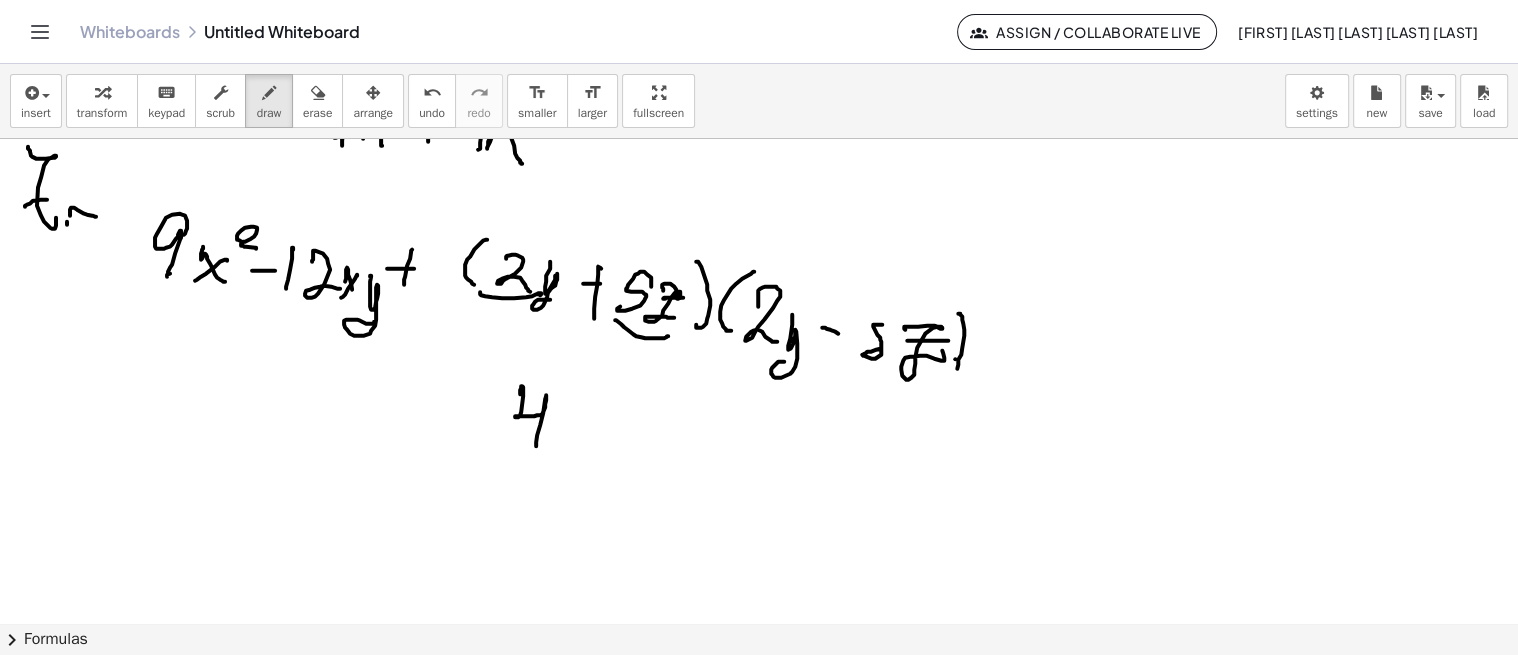 drag, startPoint x: 521, startPoint y: 386, endPoint x: 535, endPoint y: 441, distance: 56.753853 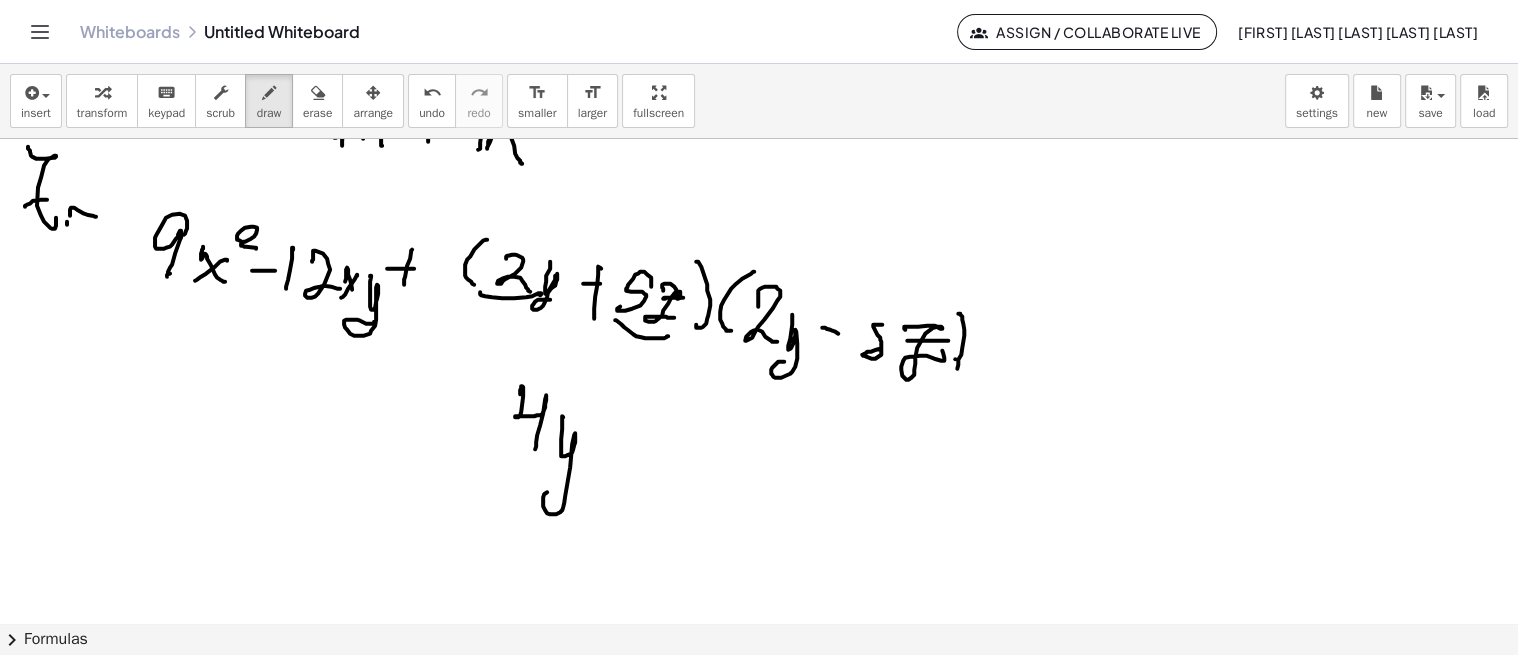 drag, startPoint x: 563, startPoint y: 415, endPoint x: 566, endPoint y: 486, distance: 71.063354 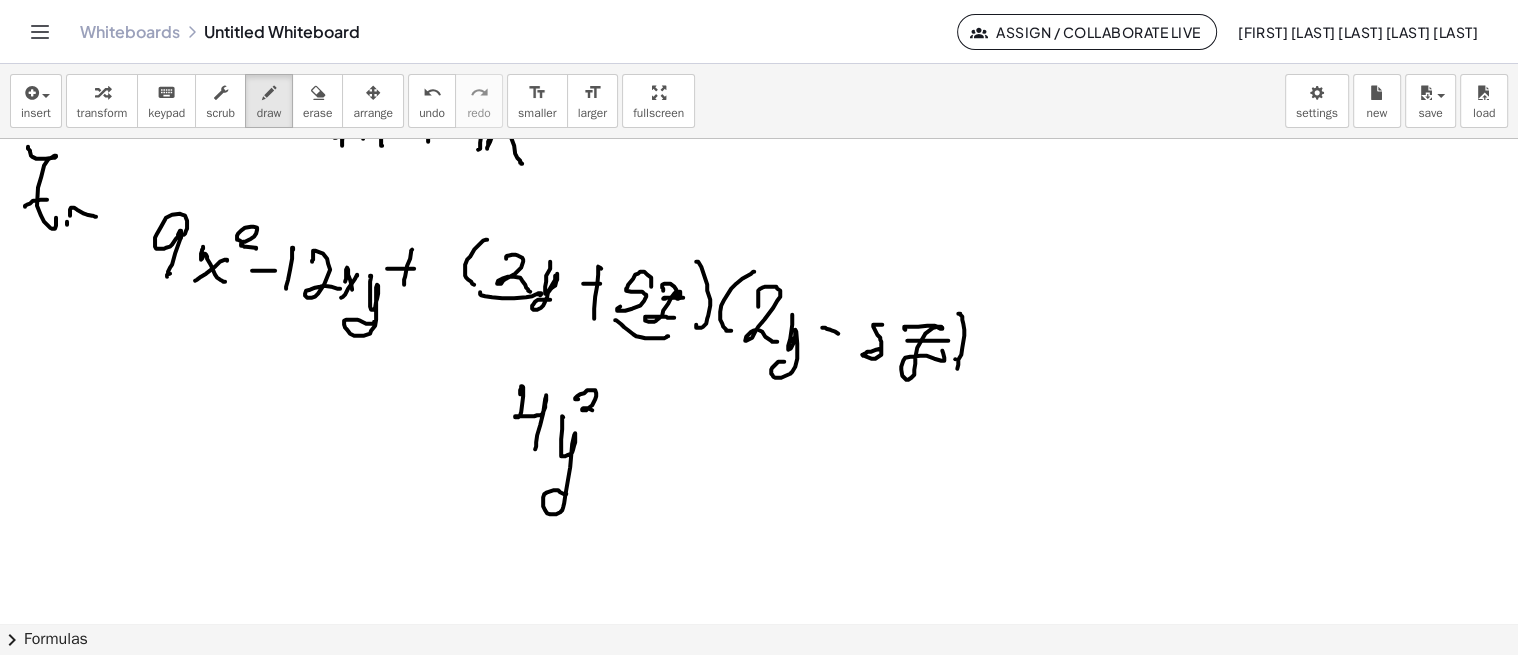 drag, startPoint x: 576, startPoint y: 395, endPoint x: 604, endPoint y: 412, distance: 32.75668 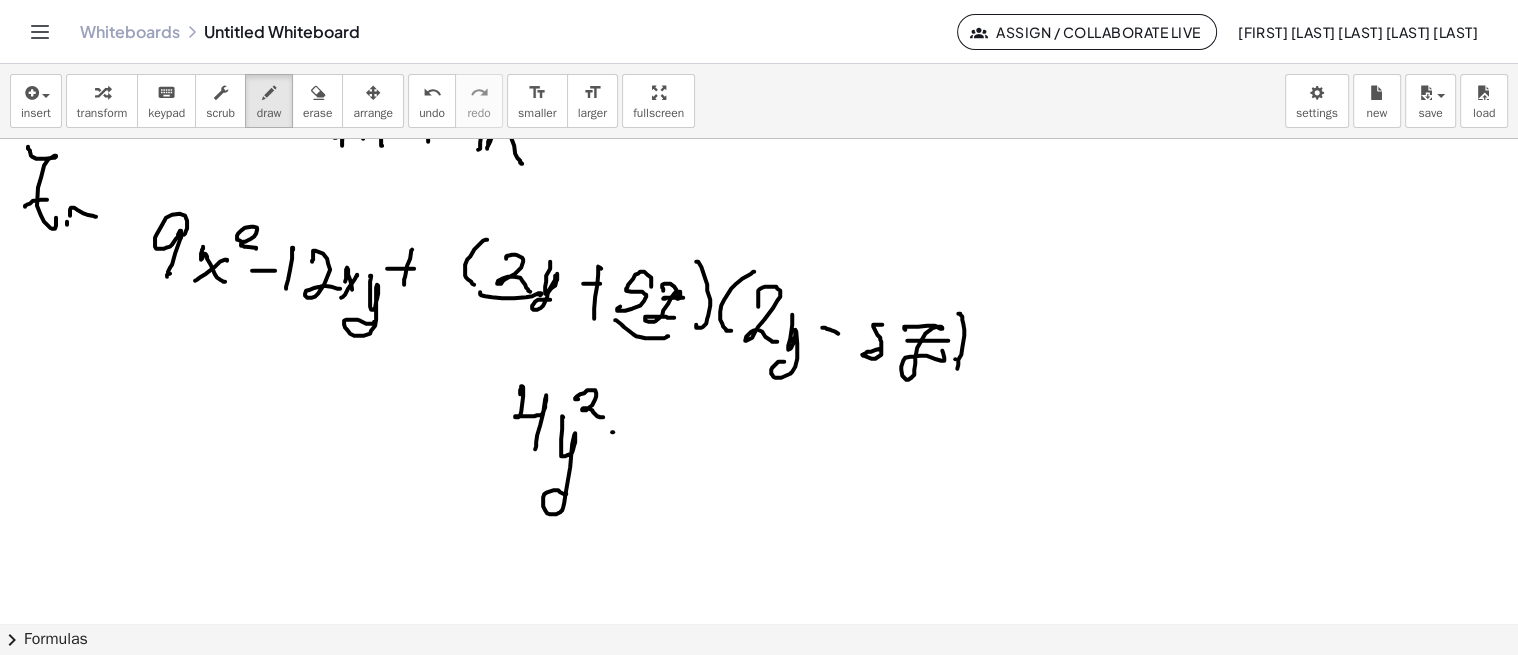 drag, startPoint x: 612, startPoint y: 430, endPoint x: 630, endPoint y: 431, distance: 18.027756 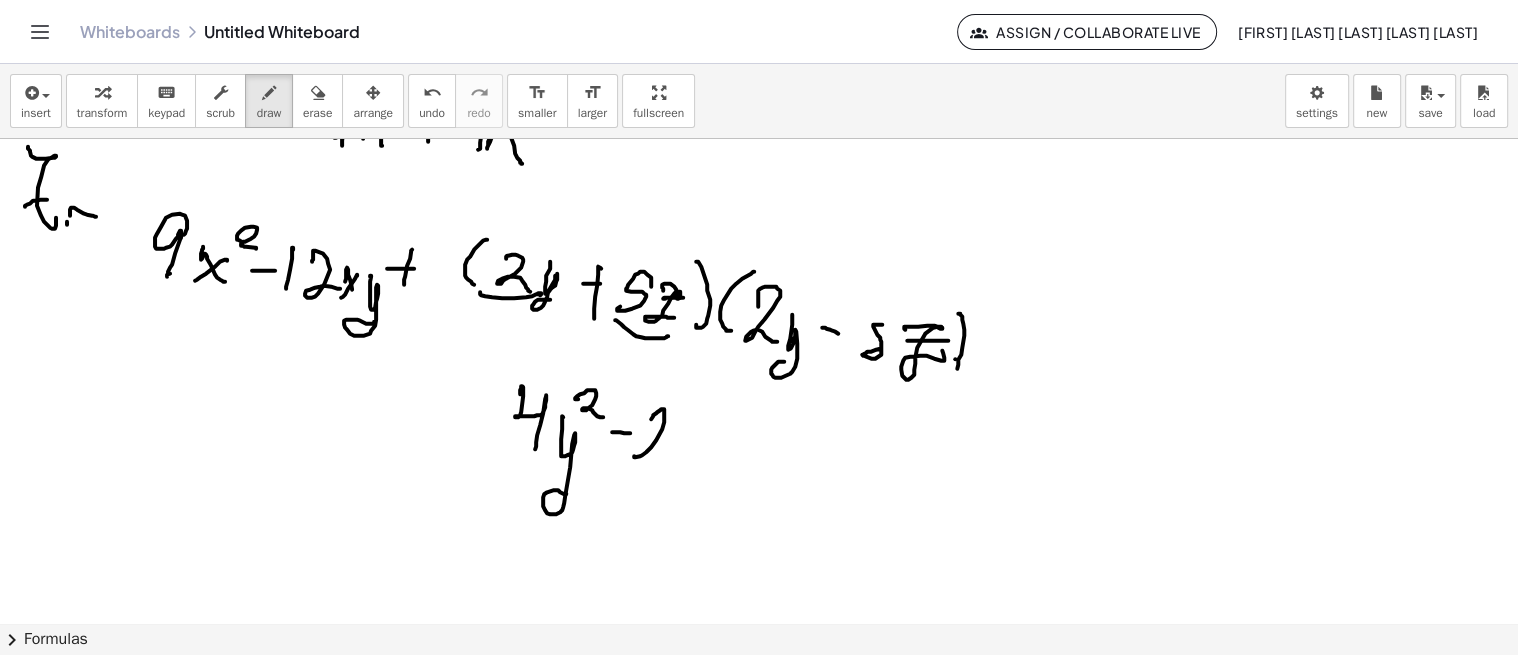drag, startPoint x: 662, startPoint y: 407, endPoint x: 692, endPoint y: 444, distance: 47.63402 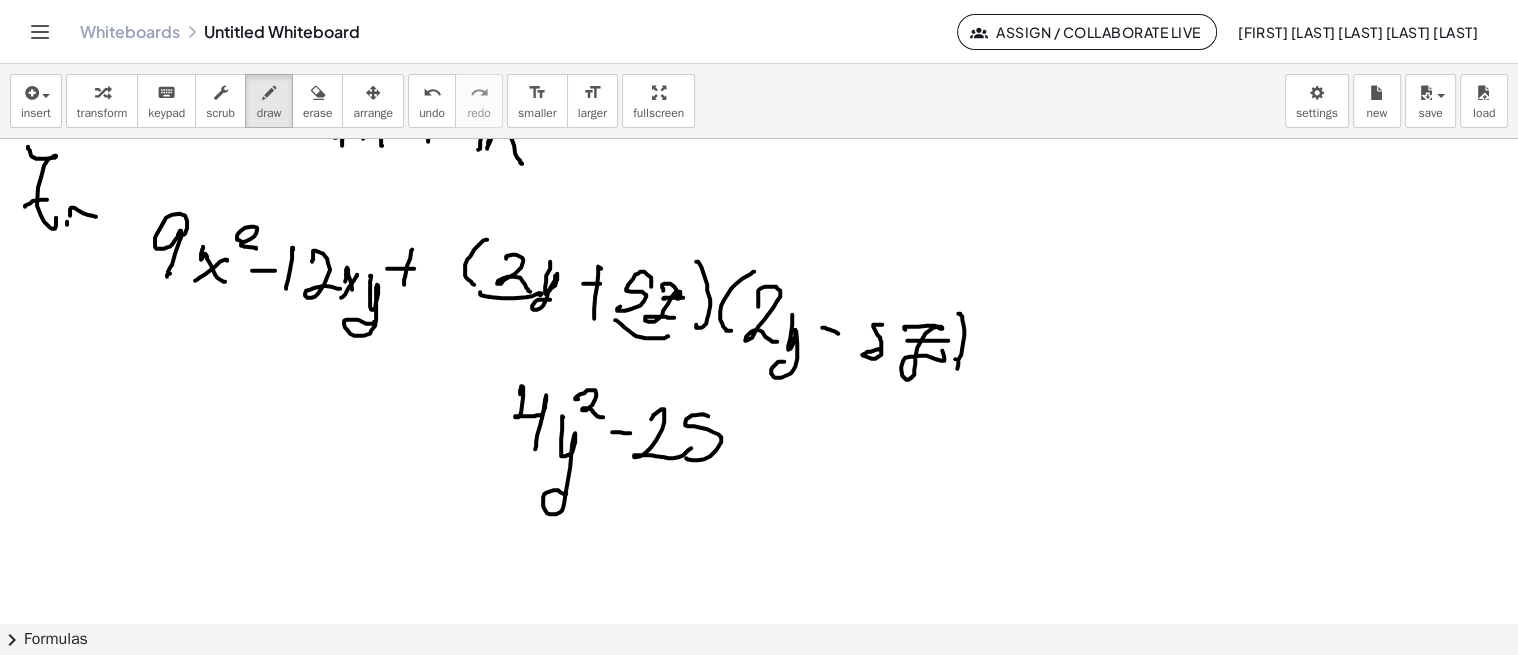drag, startPoint x: 685, startPoint y: 421, endPoint x: 683, endPoint y: 453, distance: 32.06244 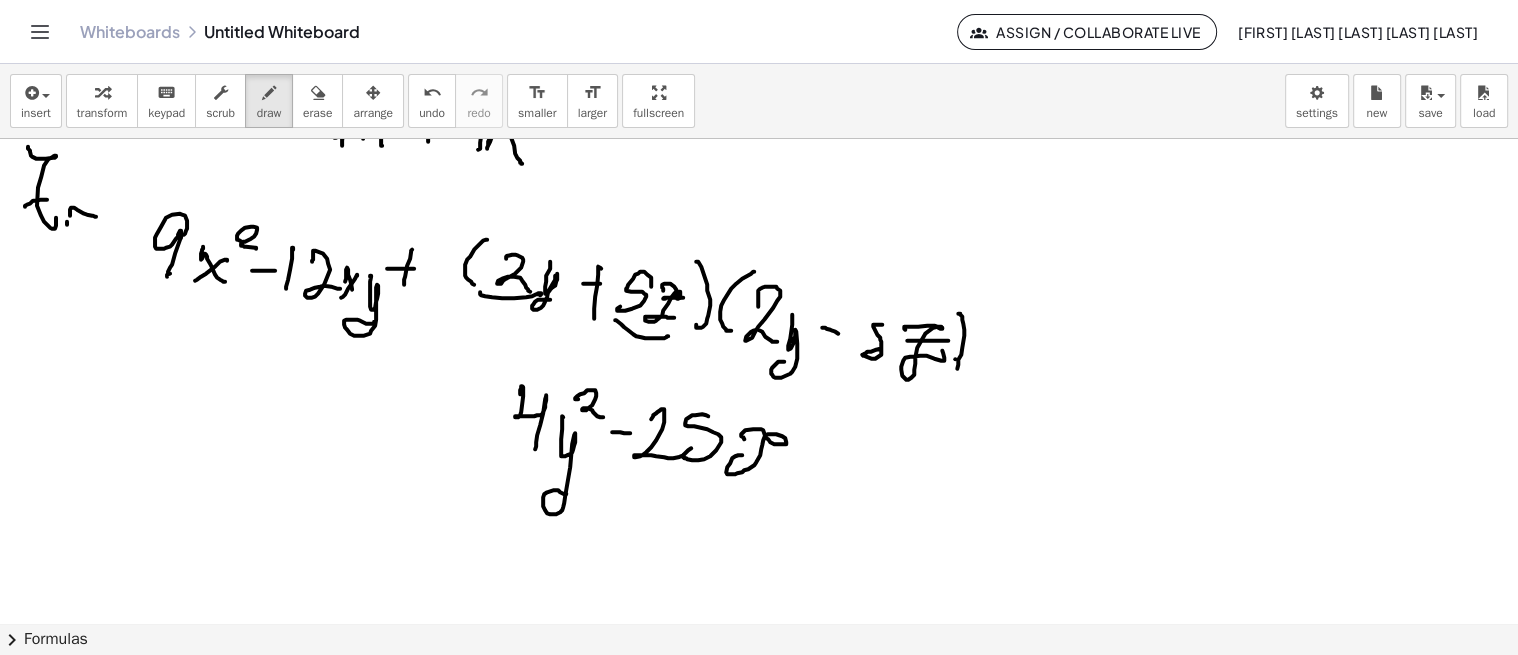 drag, startPoint x: 744, startPoint y: 437, endPoint x: 763, endPoint y: 448, distance: 21.954498 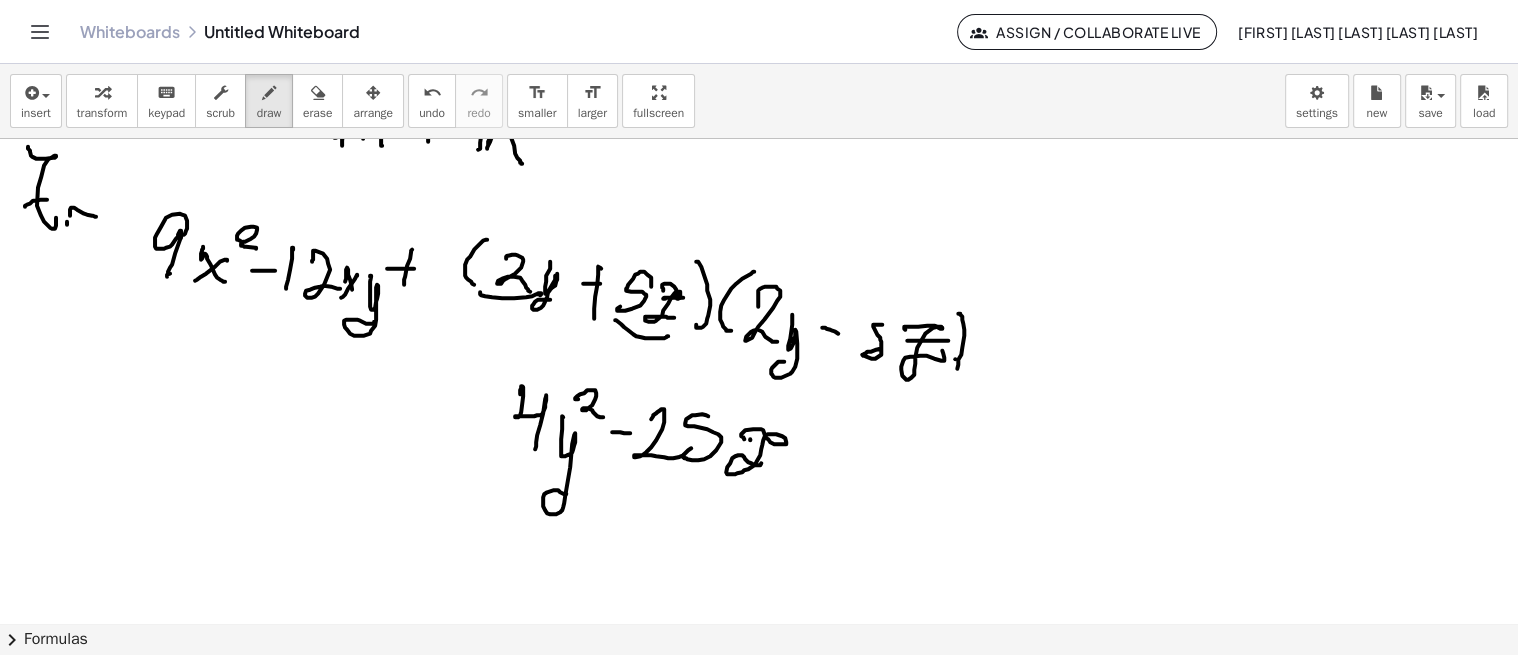 drag, startPoint x: 750, startPoint y: 438, endPoint x: 783, endPoint y: 445, distance: 33.734257 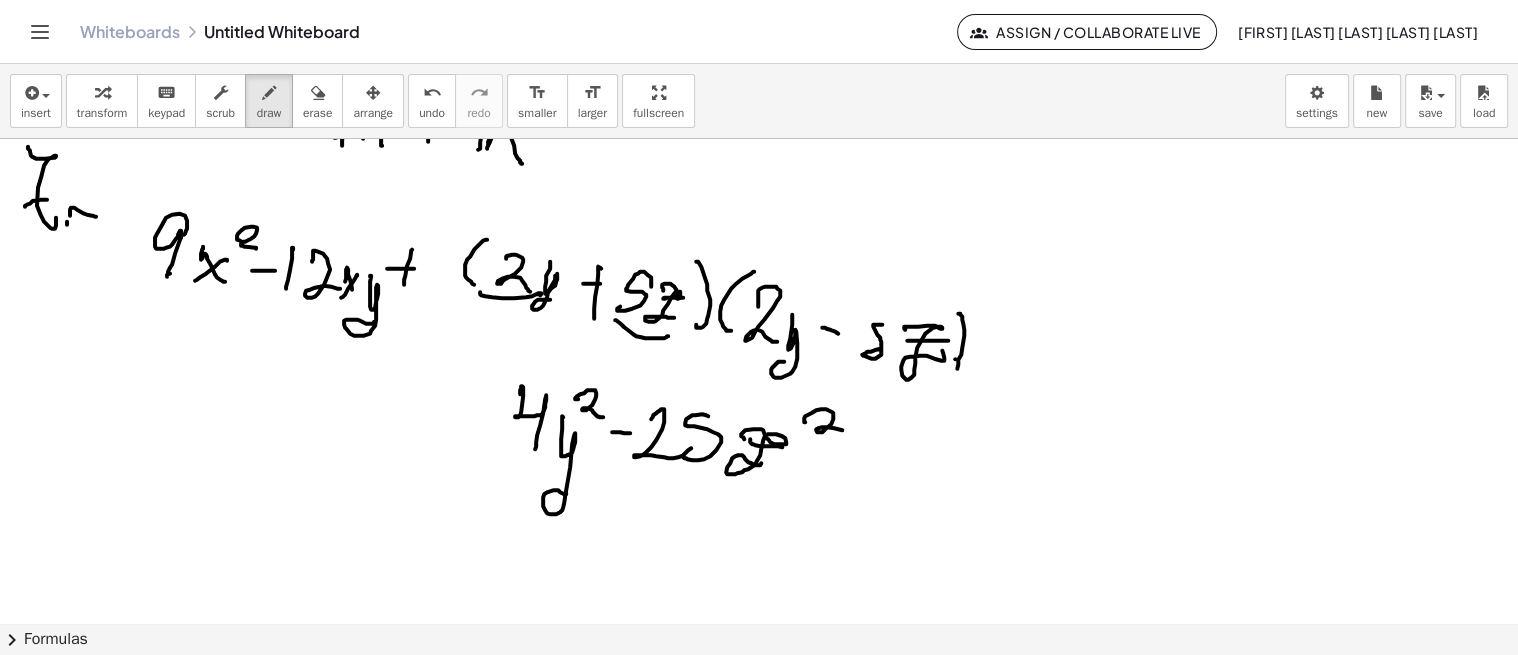 drag, startPoint x: 805, startPoint y: 420, endPoint x: 851, endPoint y: 427, distance: 46.52956 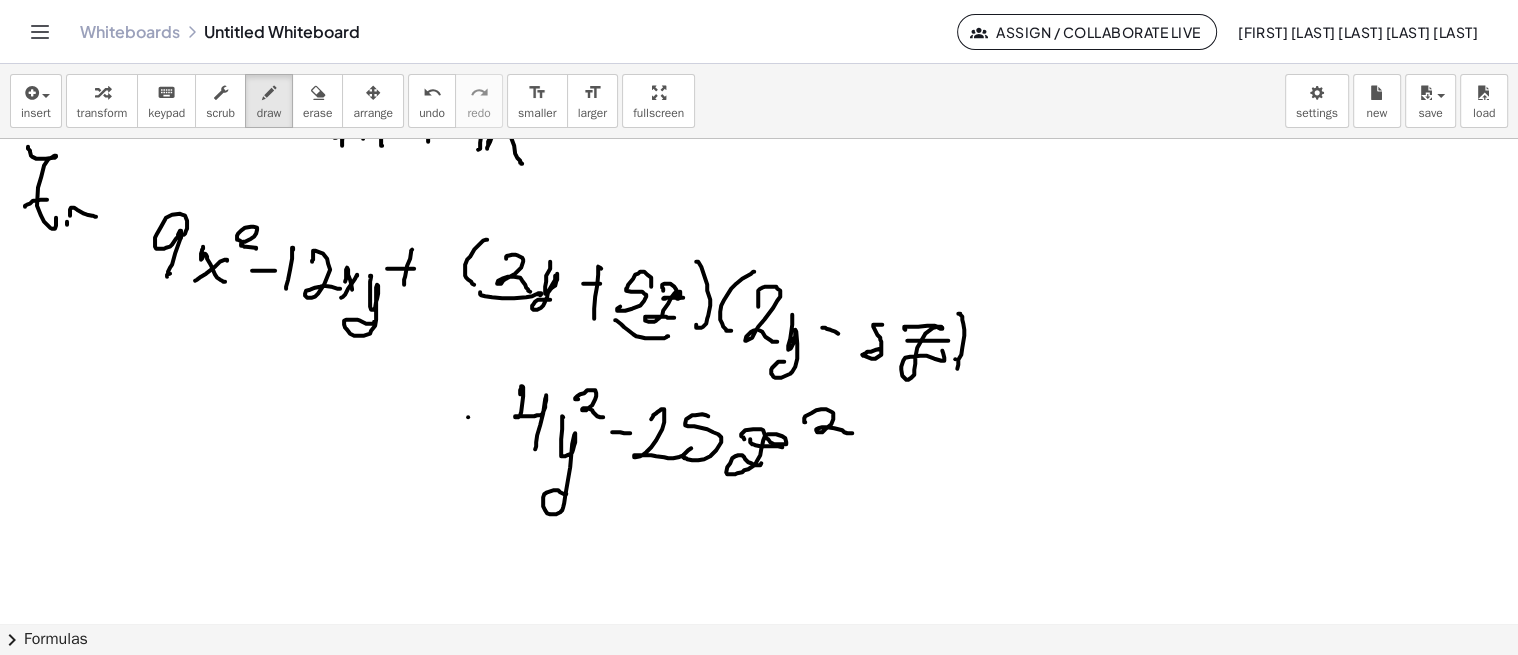 drag, startPoint x: 468, startPoint y: 415, endPoint x: 513, endPoint y: 405, distance: 46.09772 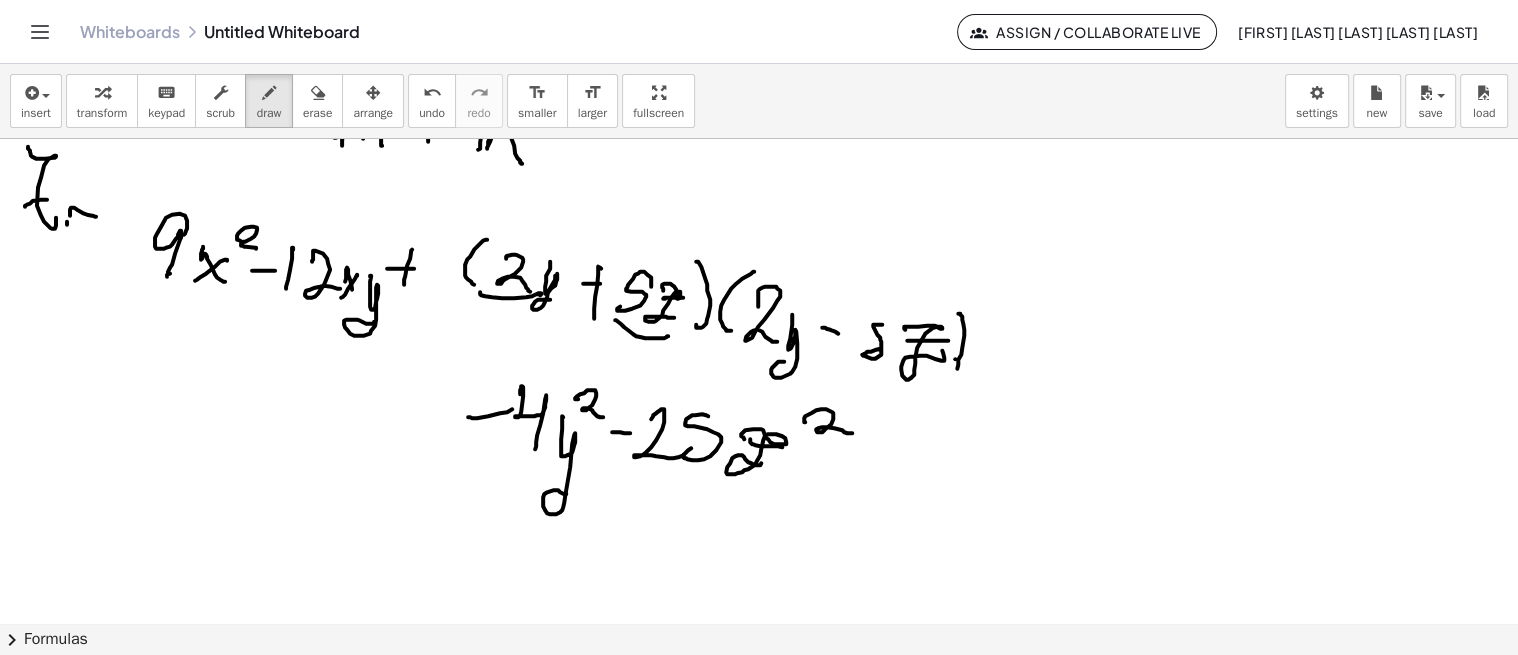 drag, startPoint x: 481, startPoint y: 435, endPoint x: 482, endPoint y: 418, distance: 17.029387 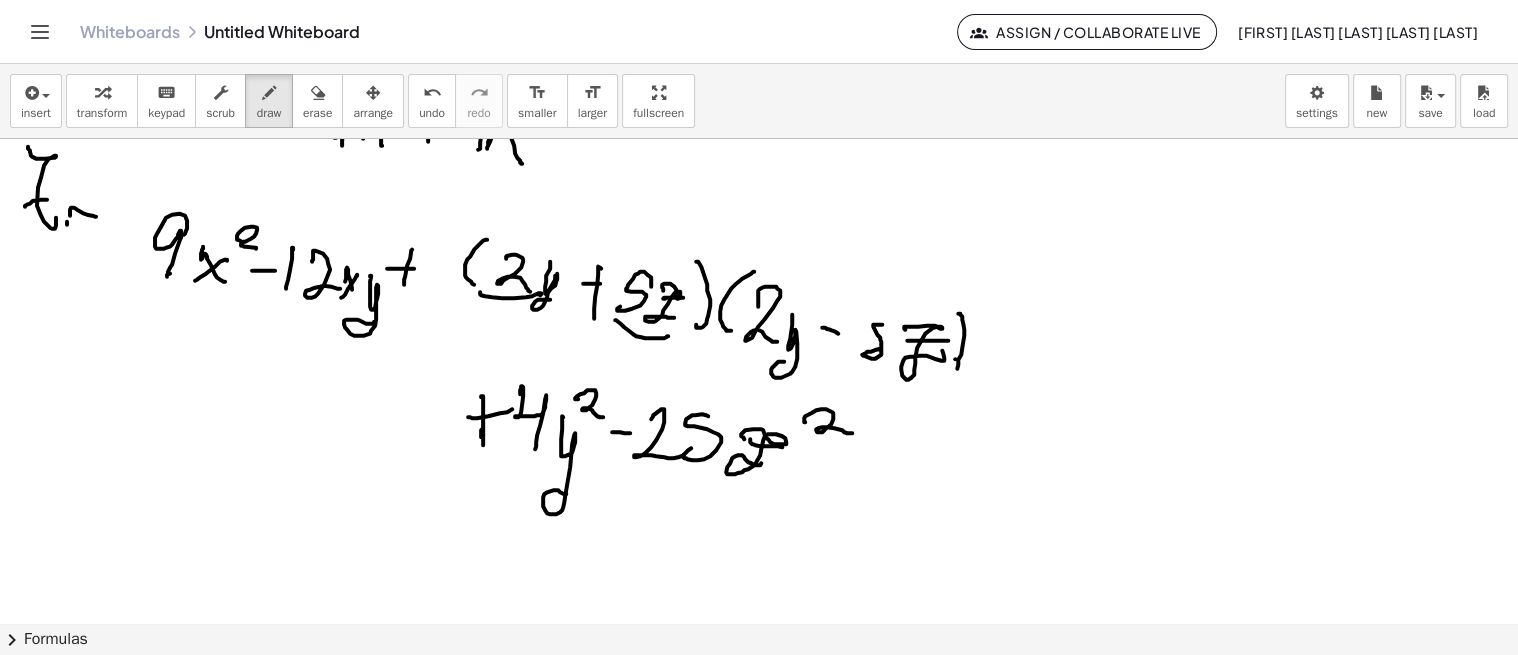 drag, startPoint x: 481, startPoint y: 395, endPoint x: 483, endPoint y: 443, distance: 48.04165 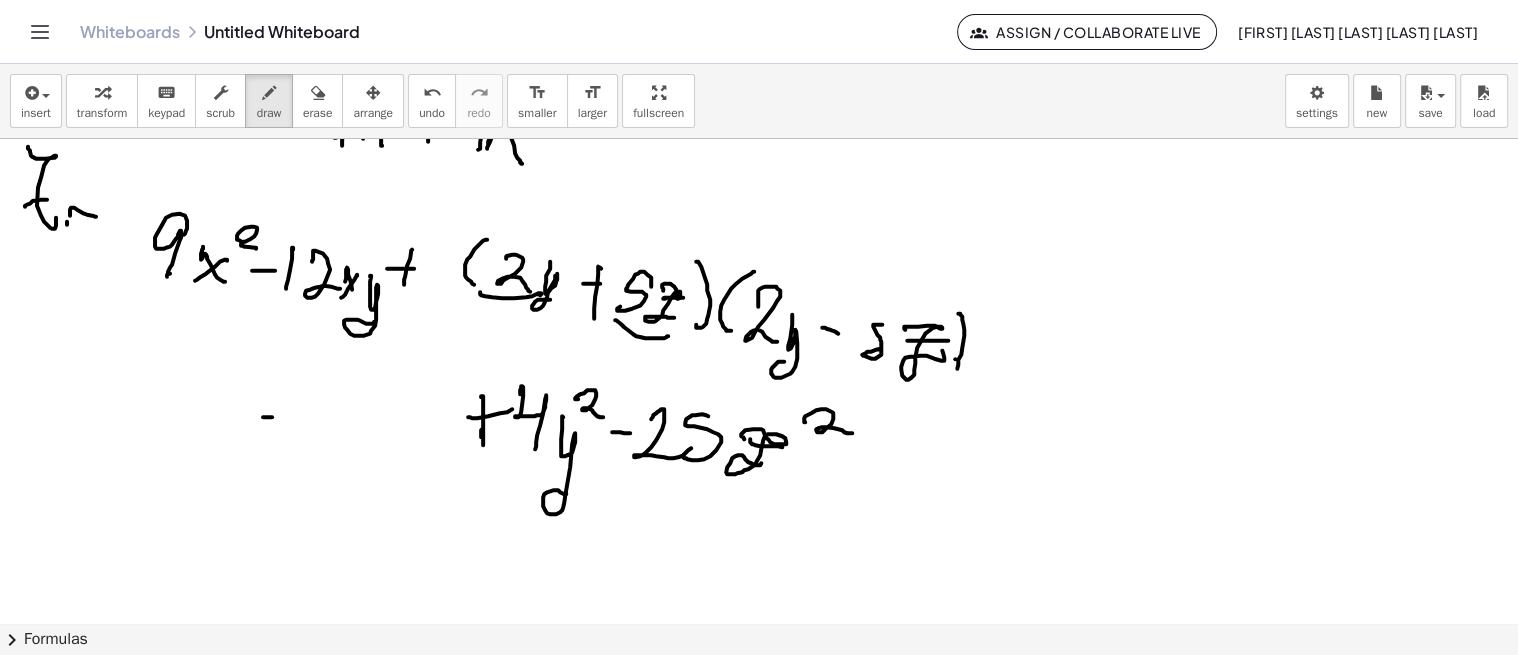 drag, startPoint x: 263, startPoint y: 415, endPoint x: 292, endPoint y: 414, distance: 29.017237 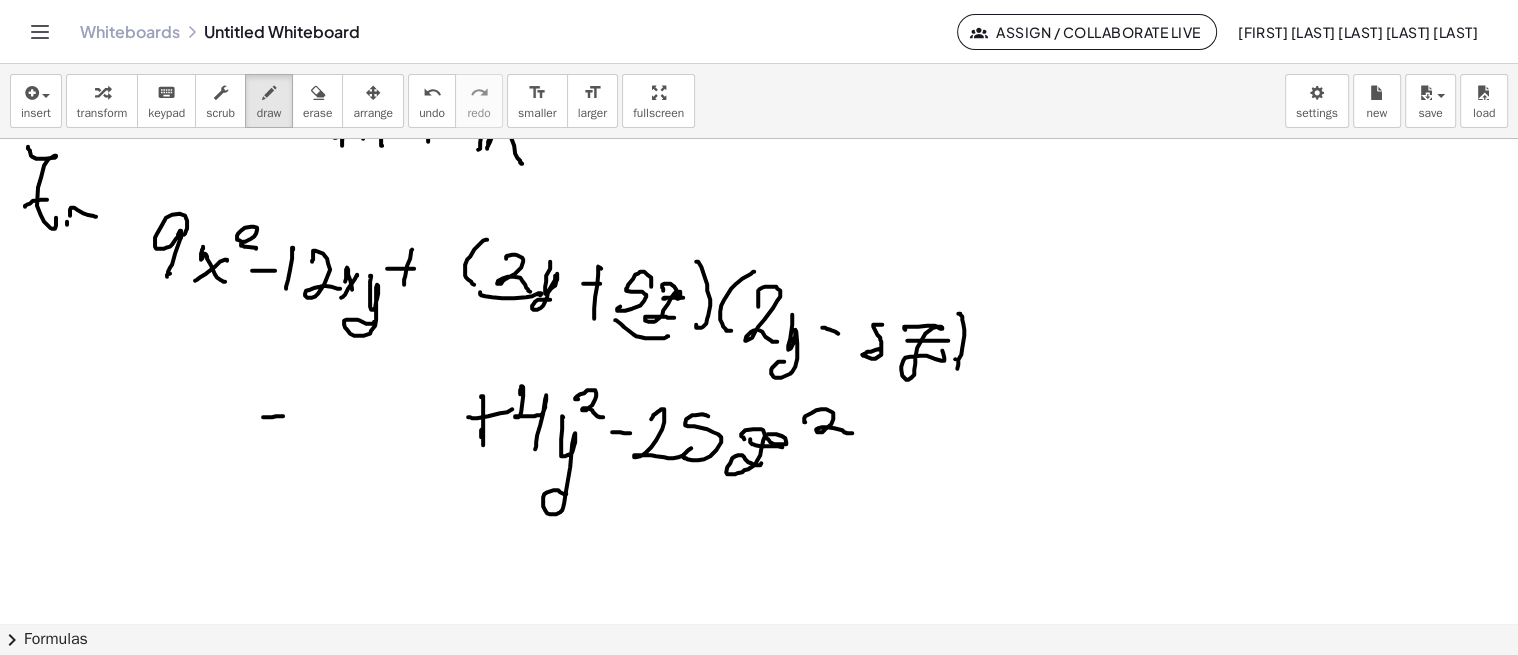 drag, startPoint x: 303, startPoint y: 431, endPoint x: 301, endPoint y: 444, distance: 13.152946 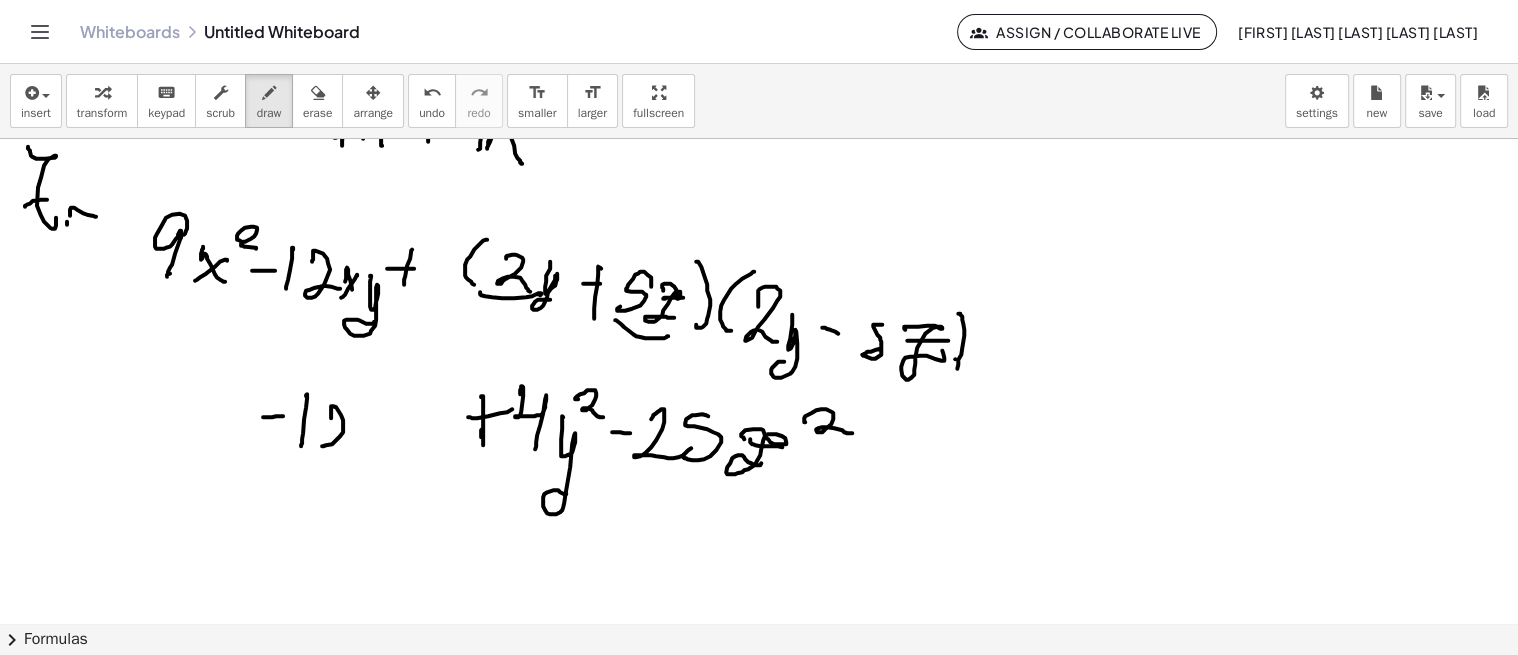 drag, startPoint x: 331, startPoint y: 412, endPoint x: 357, endPoint y: 451, distance: 46.872166 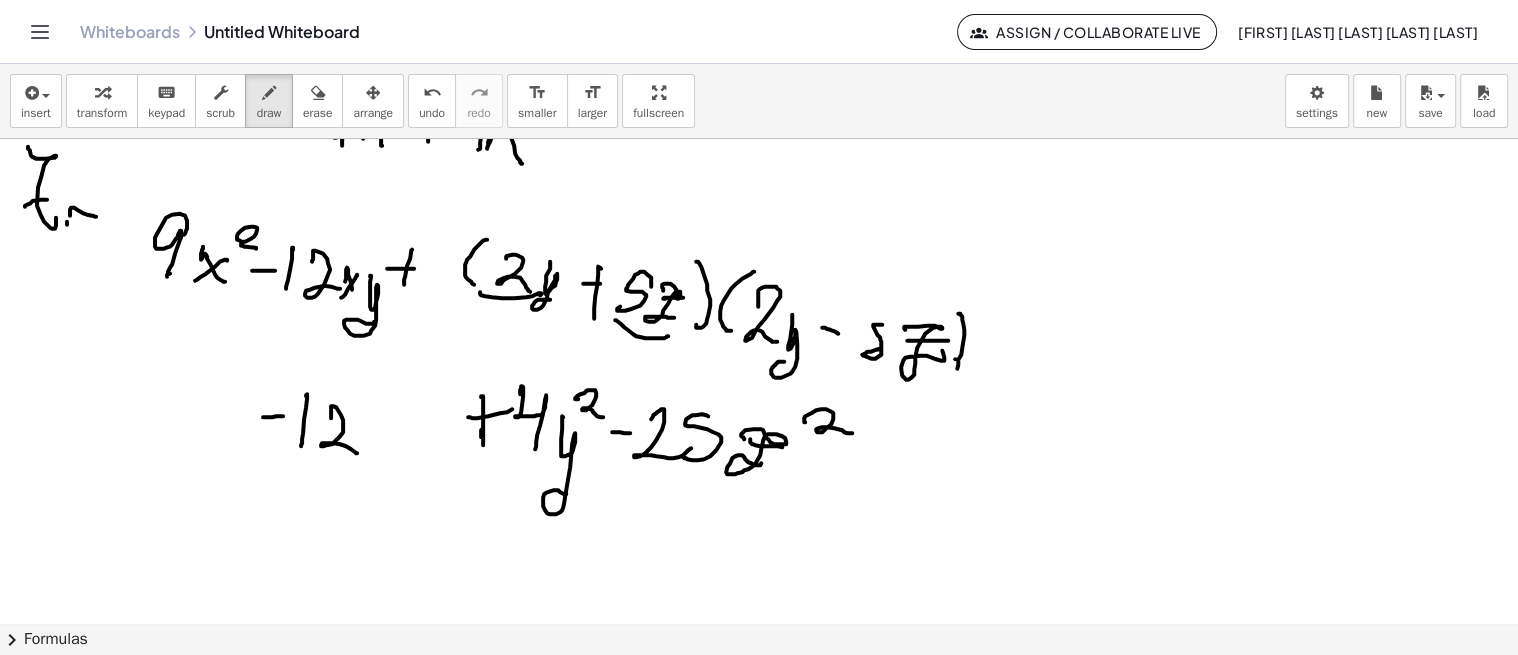drag, startPoint x: 358, startPoint y: 427, endPoint x: 372, endPoint y: 456, distance: 32.202484 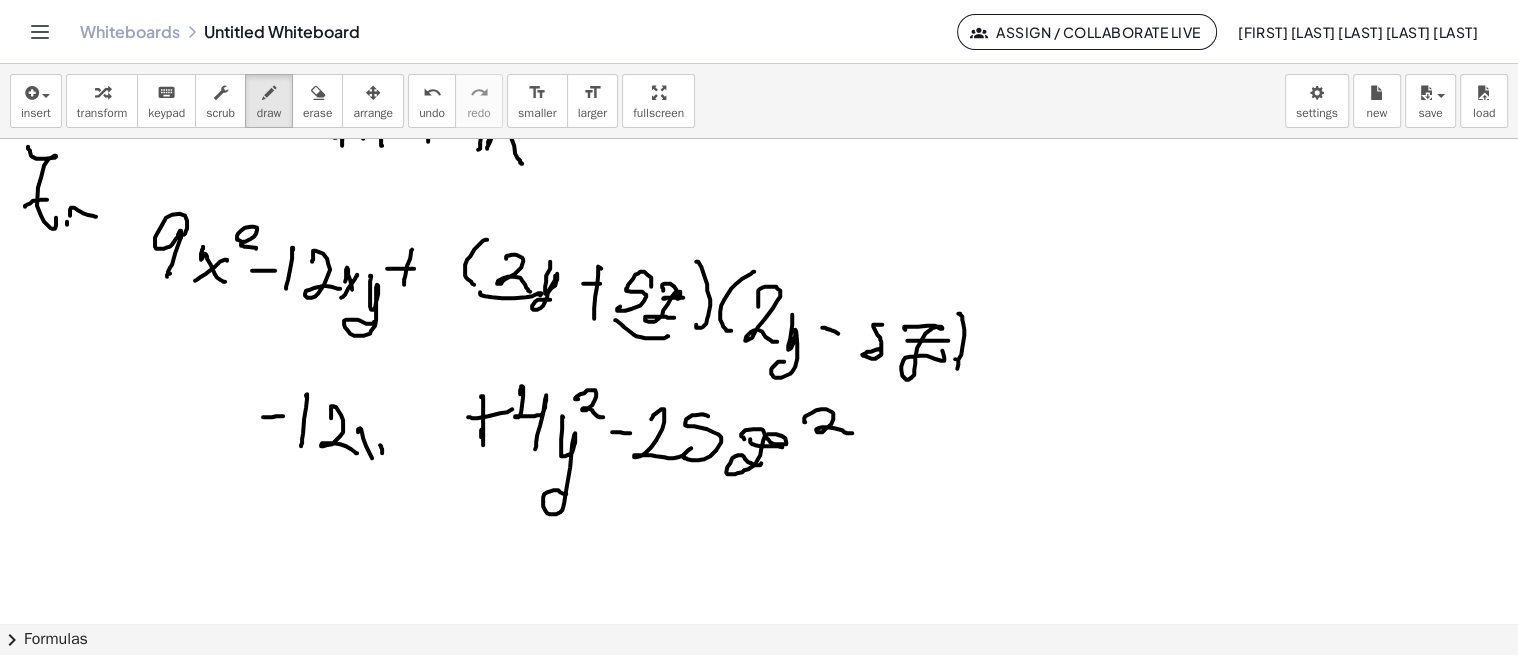 drag, startPoint x: 382, startPoint y: 451, endPoint x: 346, endPoint y: 467, distance: 39.39543 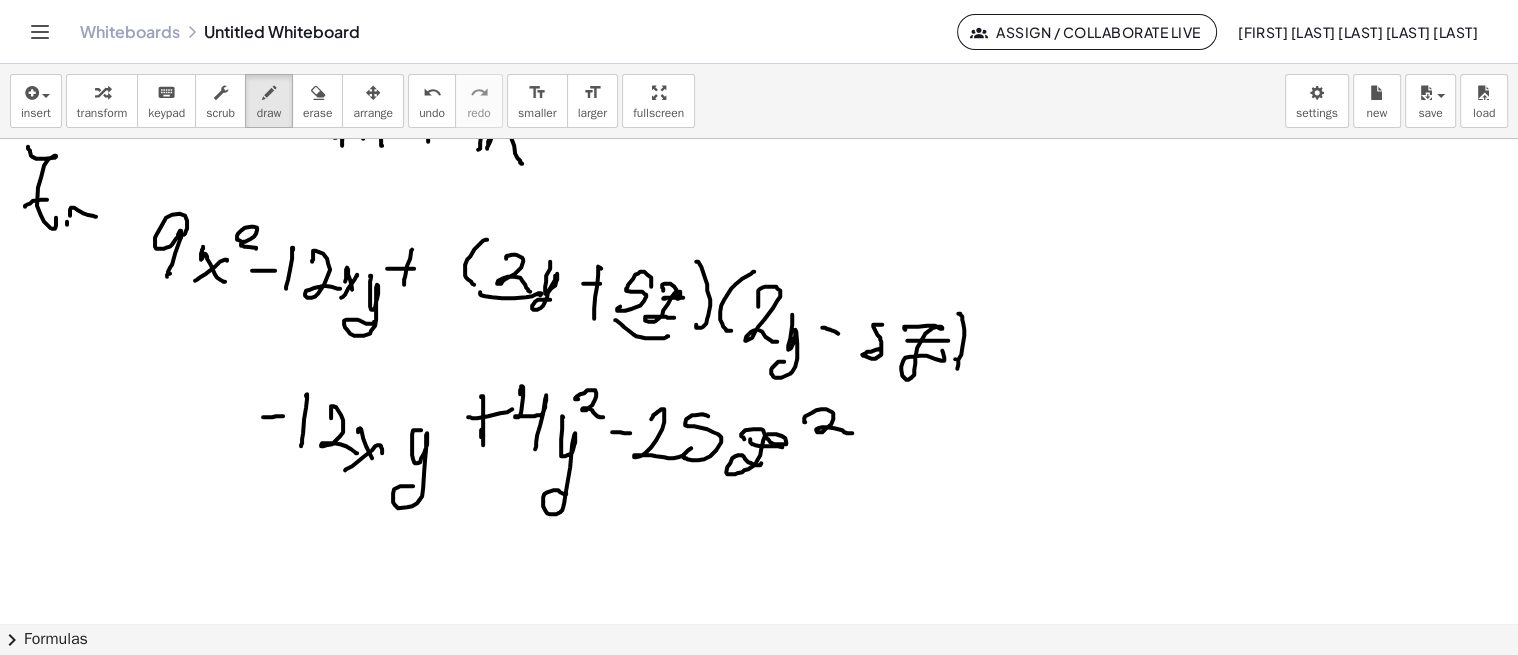 drag, startPoint x: 421, startPoint y: 428, endPoint x: 414, endPoint y: 482, distance: 54.451813 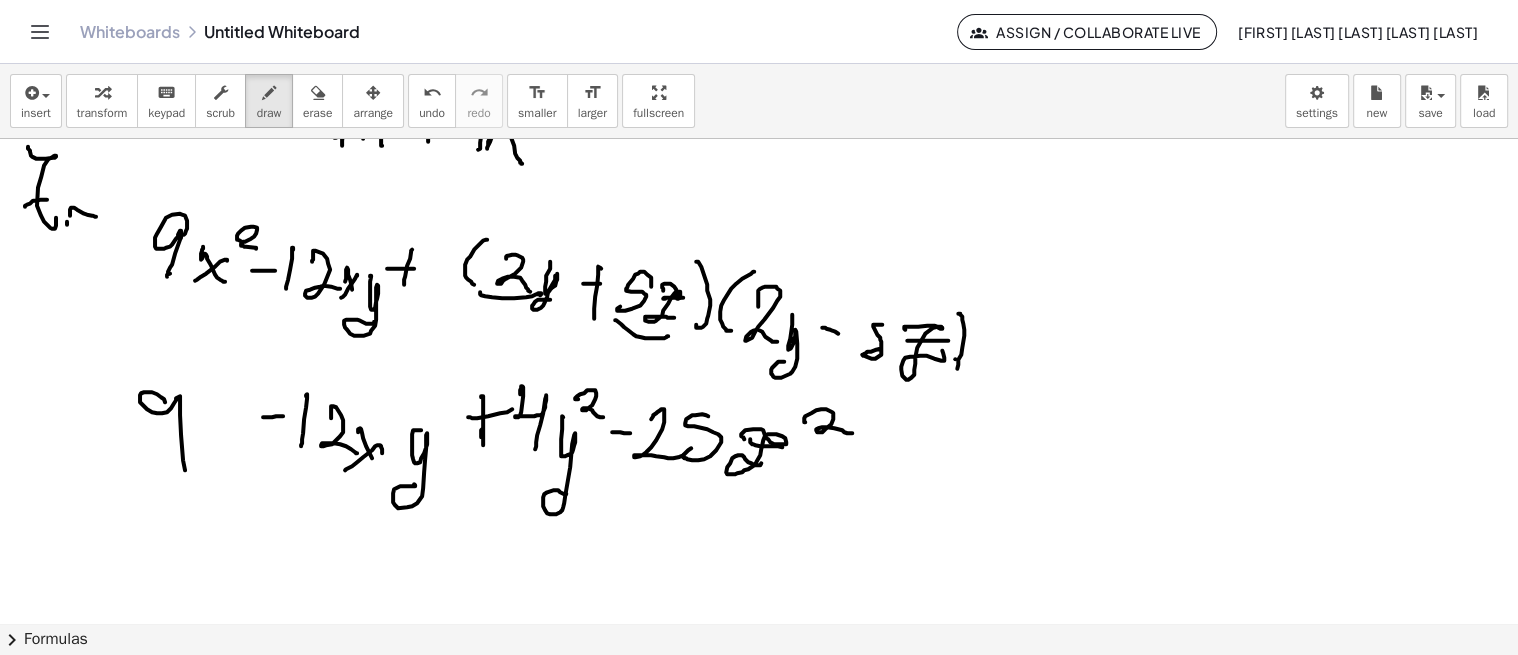 drag, startPoint x: 140, startPoint y: 393, endPoint x: 190, endPoint y: 466, distance: 88.481636 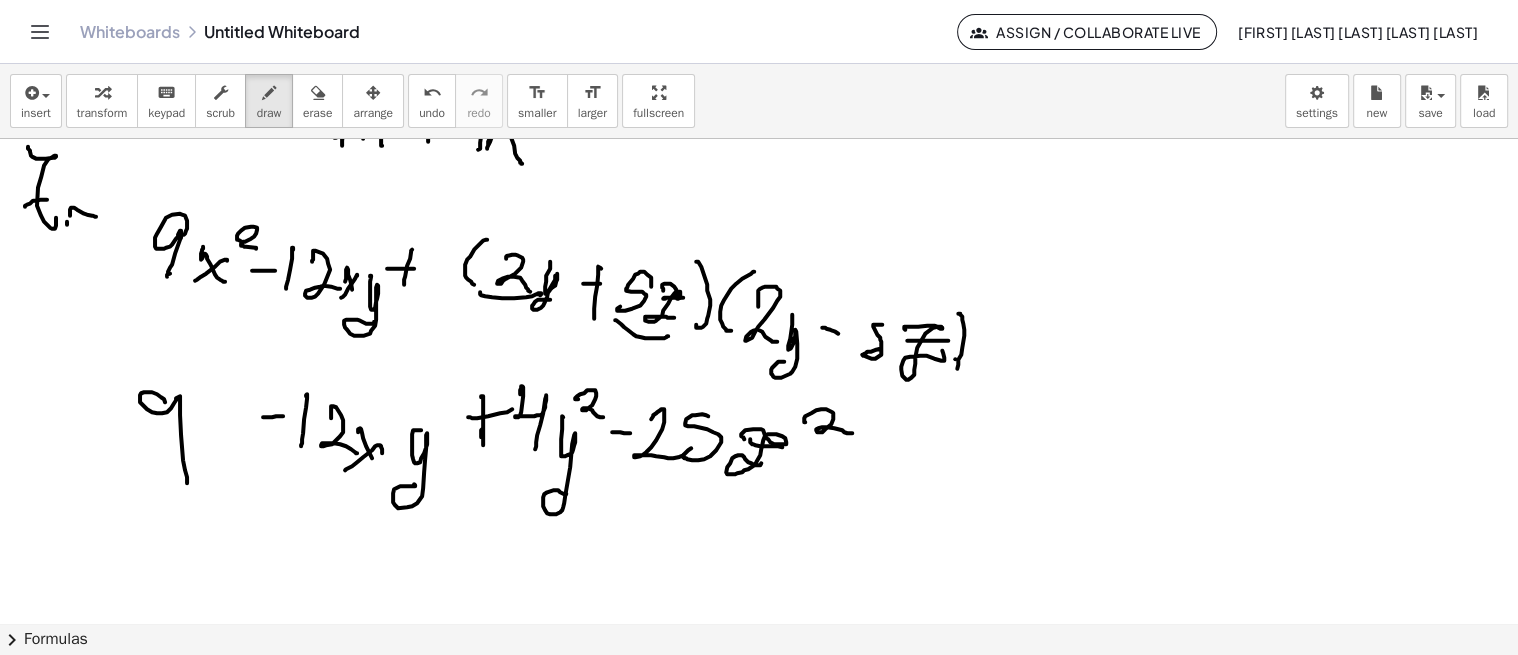 drag, startPoint x: 193, startPoint y: 441, endPoint x: 213, endPoint y: 465, distance: 31.241 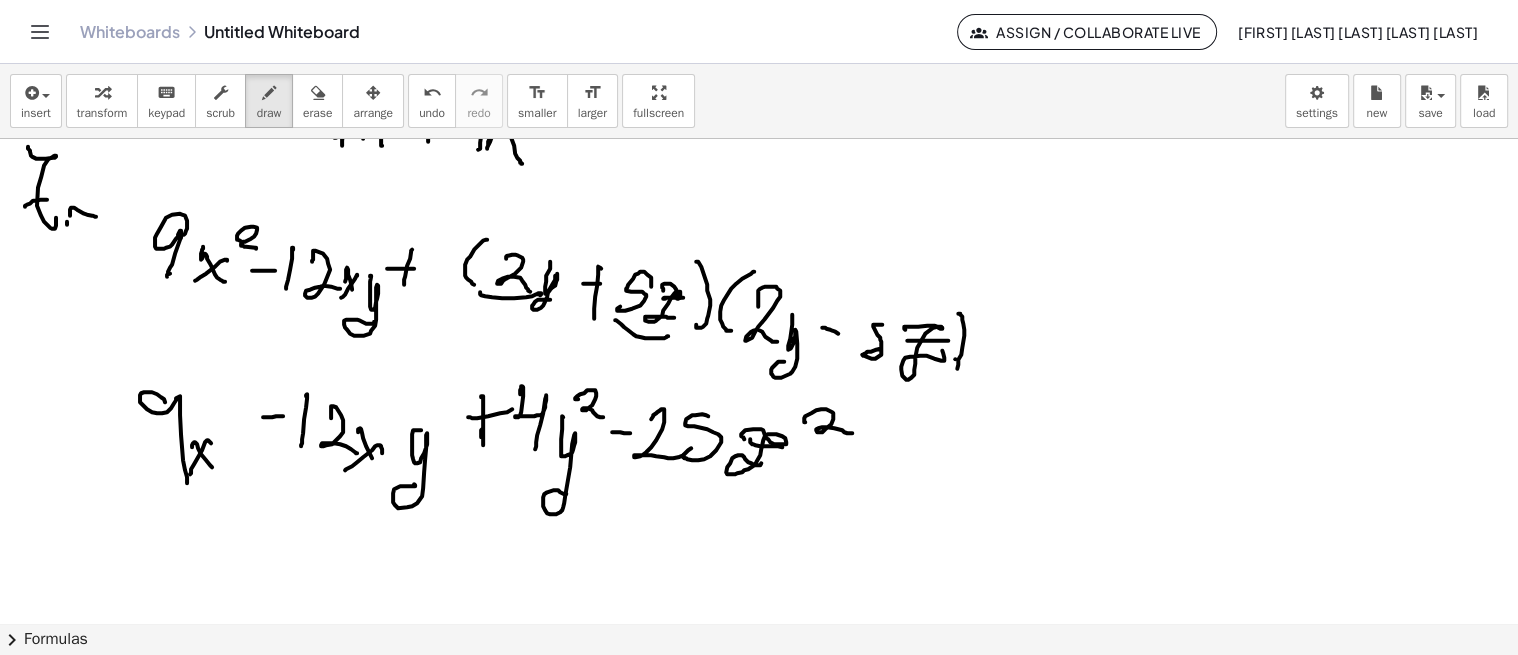 drag, startPoint x: 210, startPoint y: 440, endPoint x: 190, endPoint y: 472, distance: 37.735924 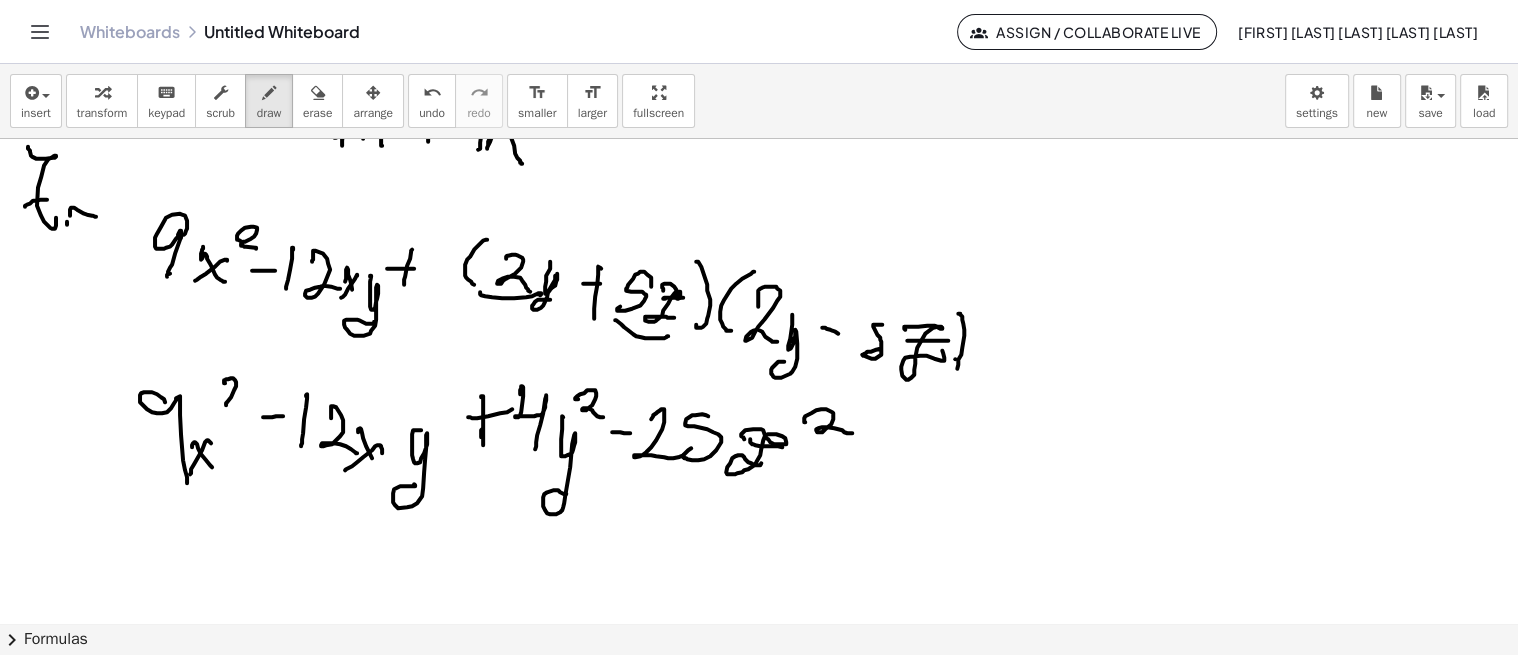 drag, startPoint x: 225, startPoint y: 381, endPoint x: 242, endPoint y: 406, distance: 30.232433 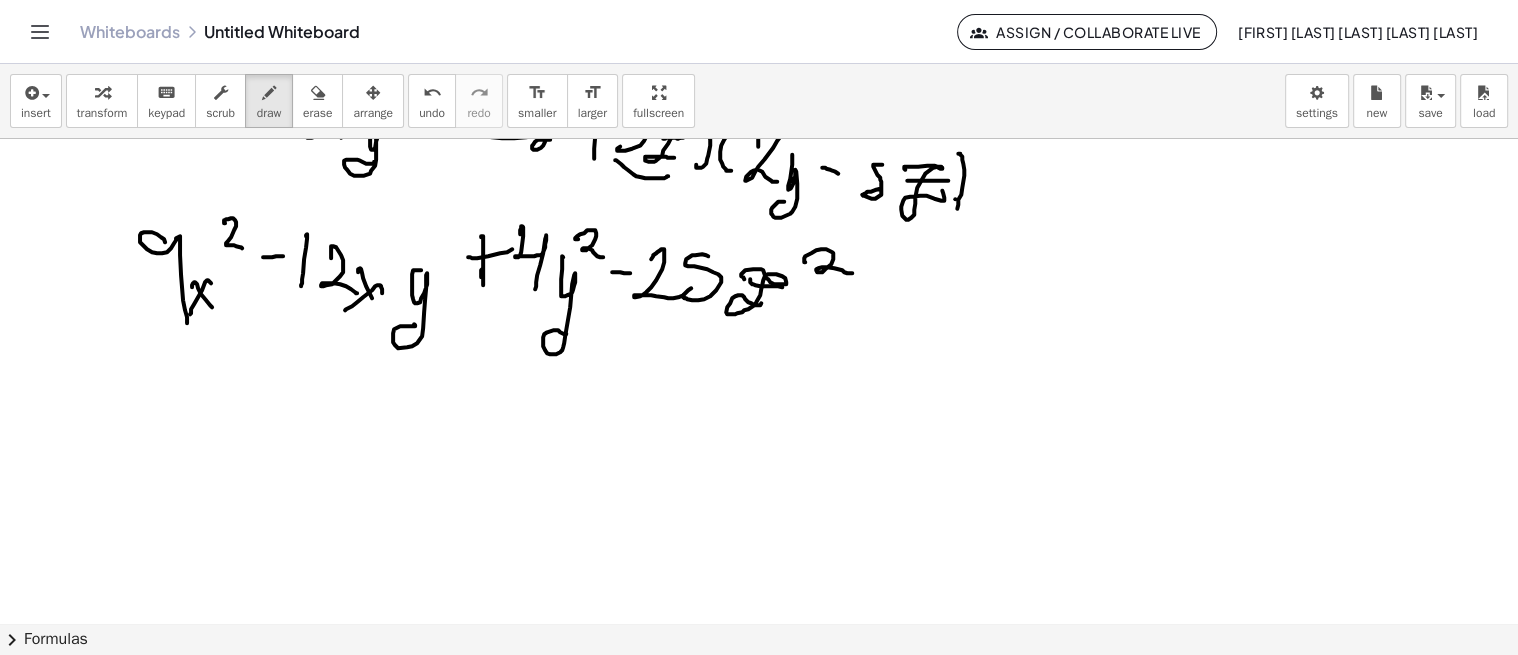 scroll, scrollTop: 2700, scrollLeft: 0, axis: vertical 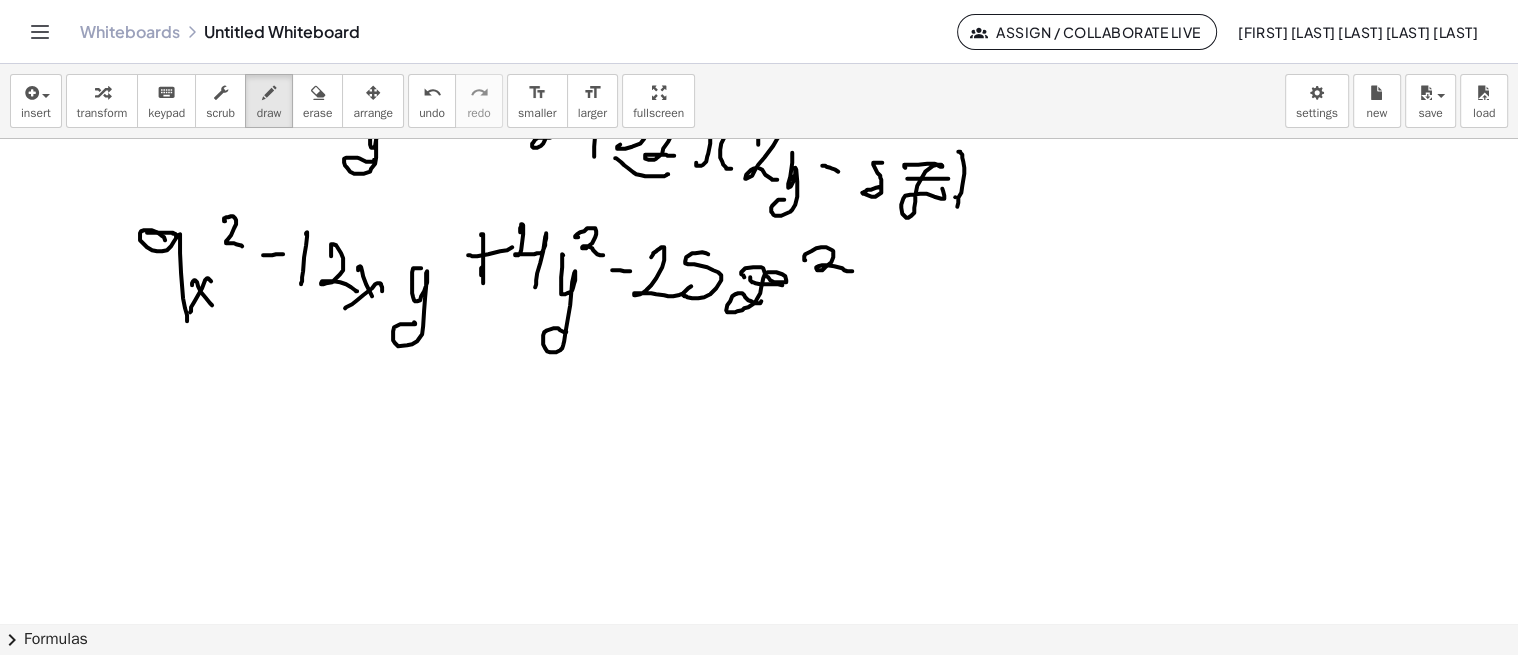 drag, startPoint x: 147, startPoint y: 231, endPoint x: 176, endPoint y: 233, distance: 29.068884 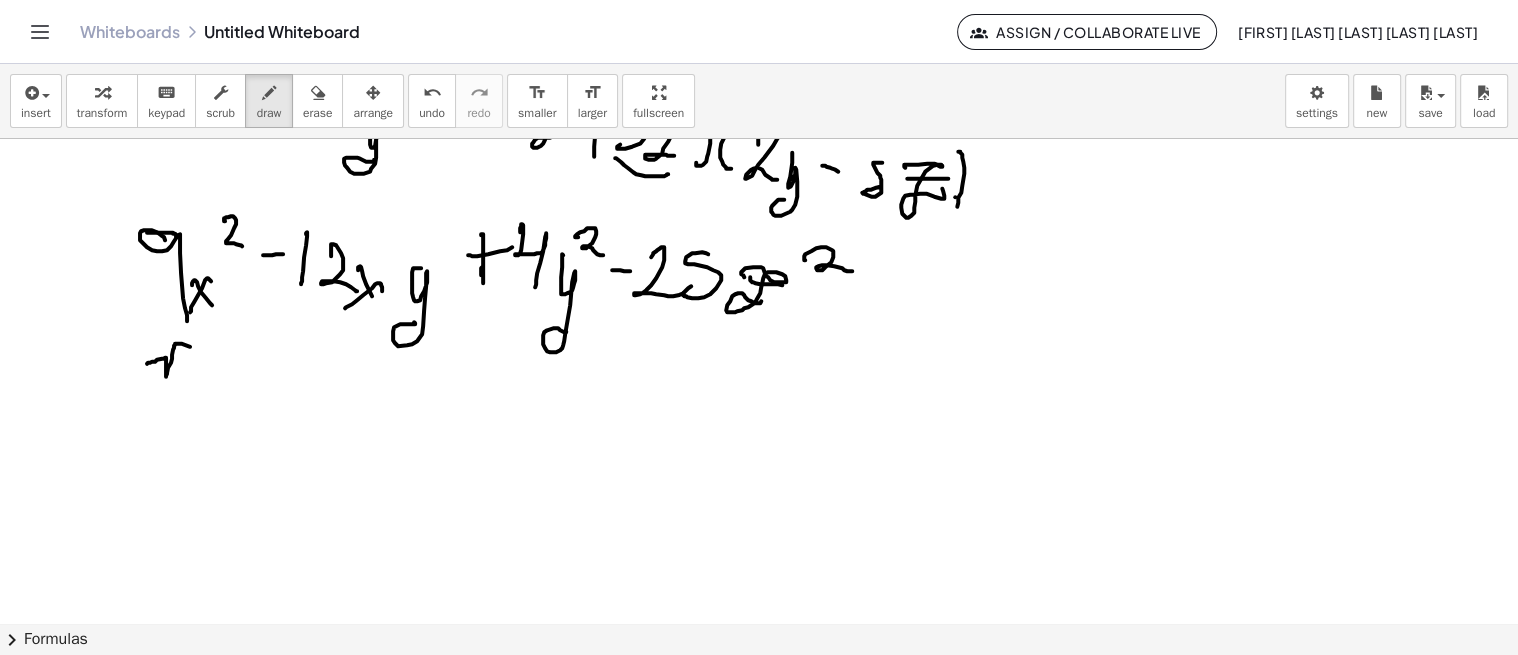 drag, startPoint x: 147, startPoint y: 362, endPoint x: 221, endPoint y: 352, distance: 74.672615 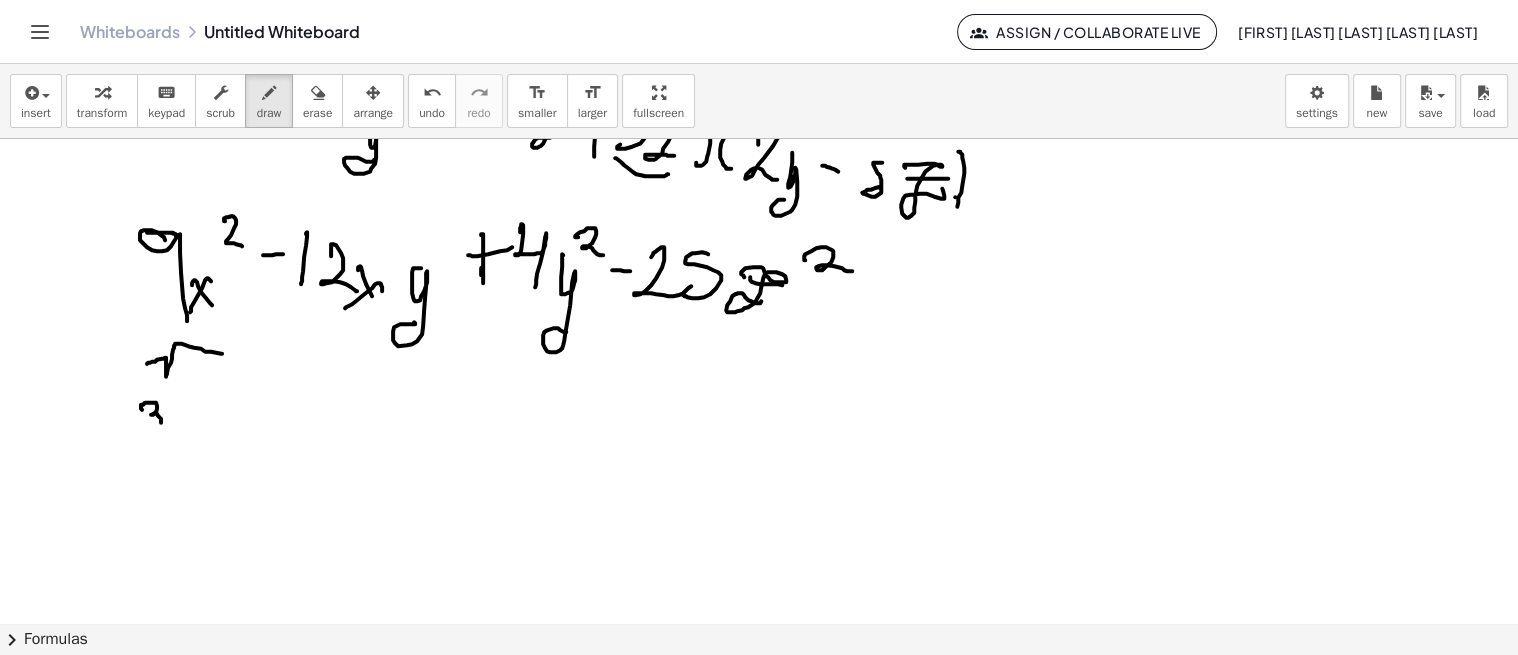 drag, startPoint x: 142, startPoint y: 408, endPoint x: 140, endPoint y: 426, distance: 18.110771 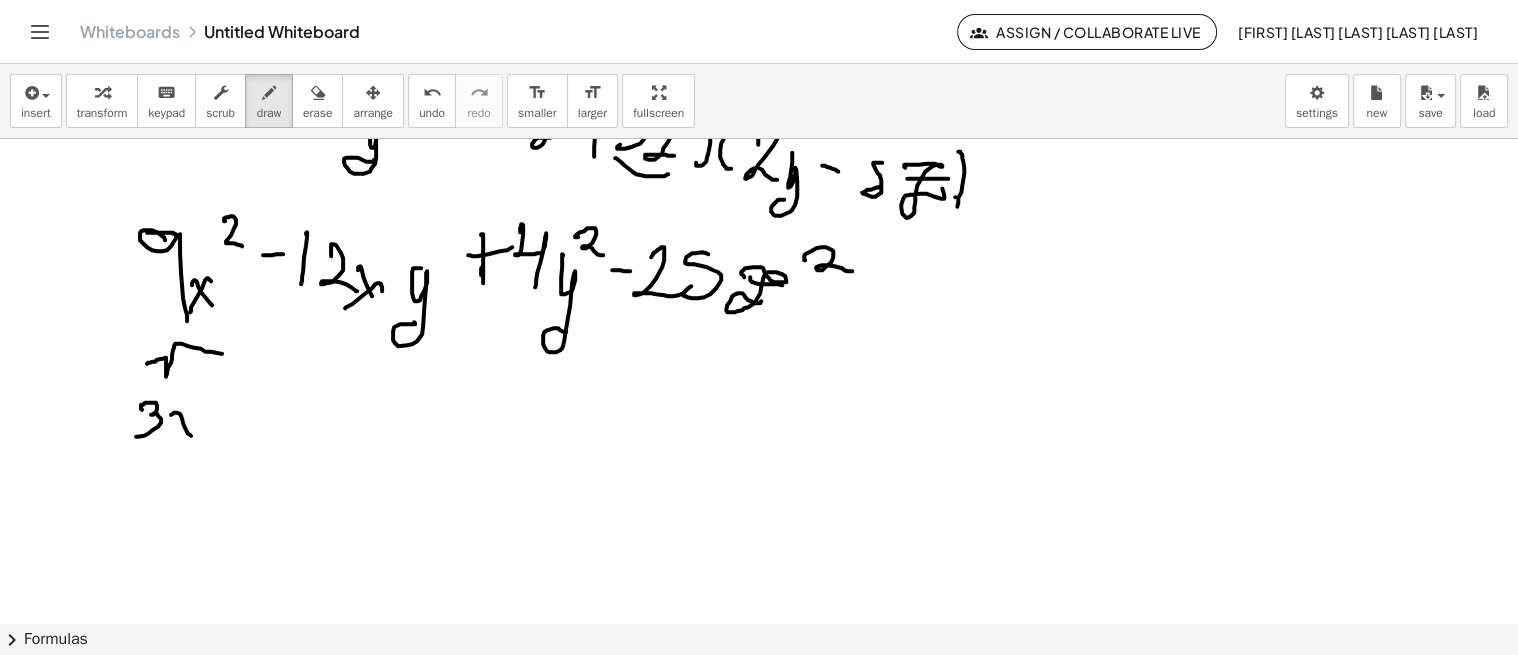 drag, startPoint x: 173, startPoint y: 412, endPoint x: 193, endPoint y: 418, distance: 20.880613 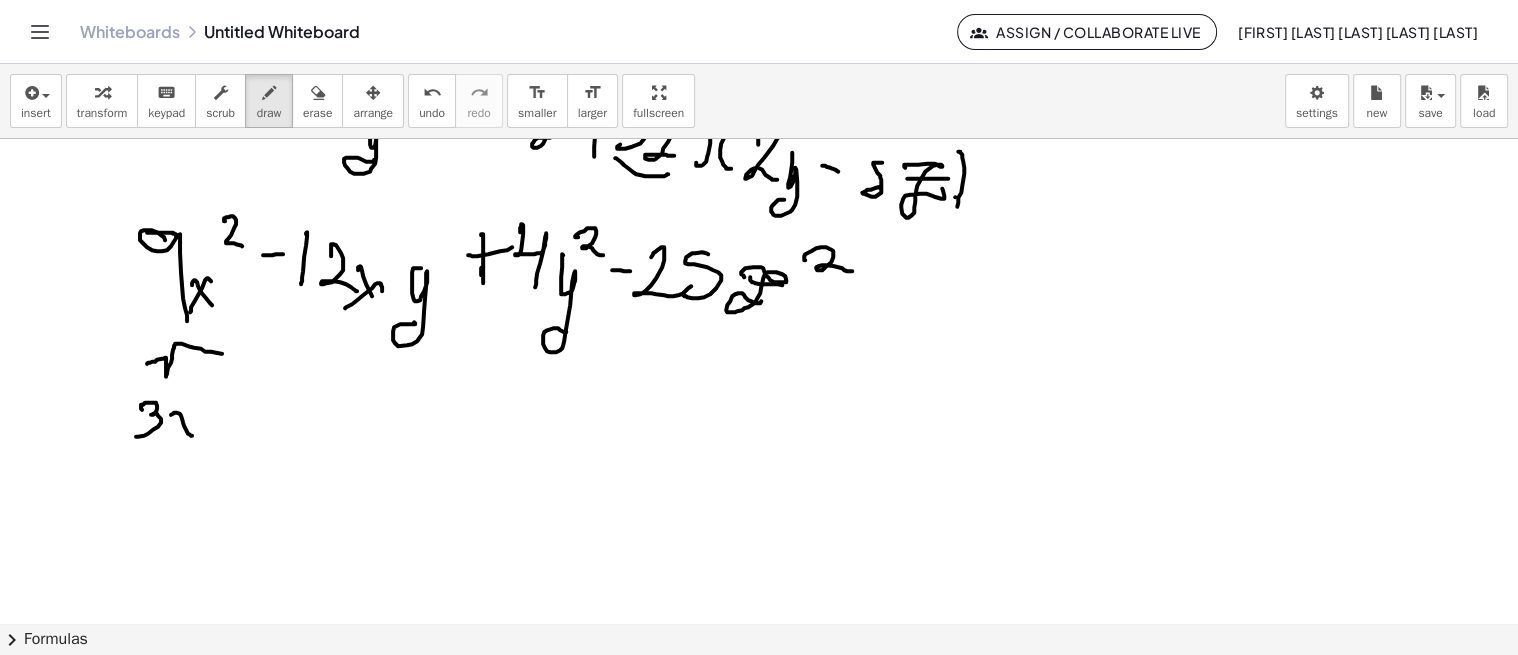 click at bounding box center (759, -865) 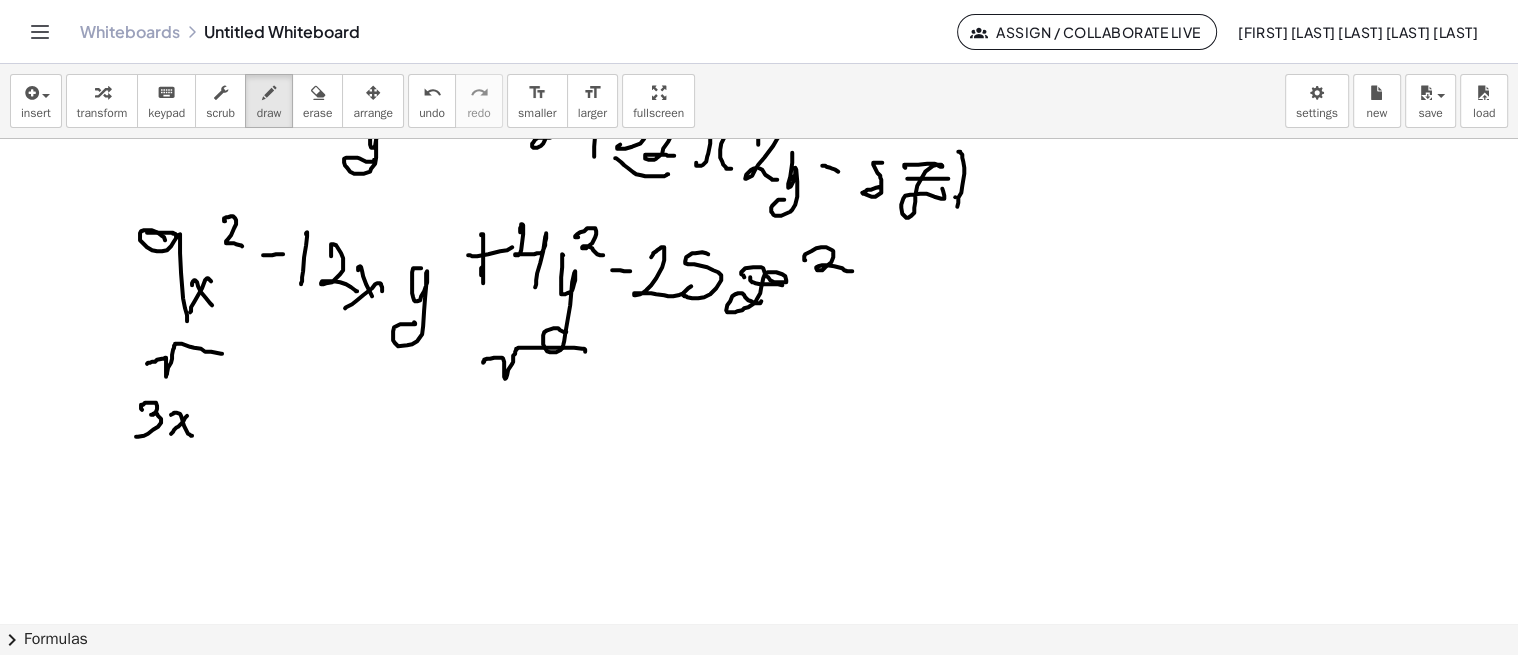 drag, startPoint x: 483, startPoint y: 361, endPoint x: 577, endPoint y: 355, distance: 94.19129 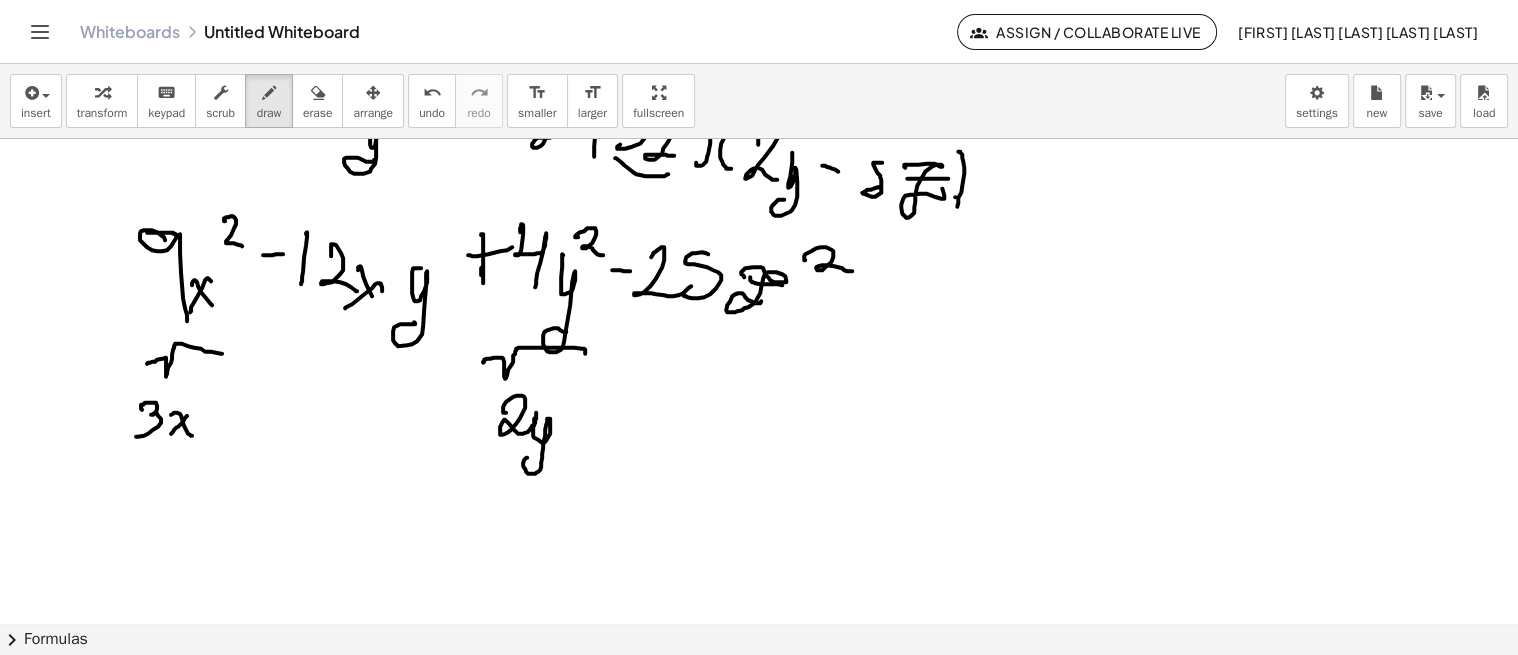 drag, startPoint x: 504, startPoint y: 411, endPoint x: 530, endPoint y: 447, distance: 44.407207 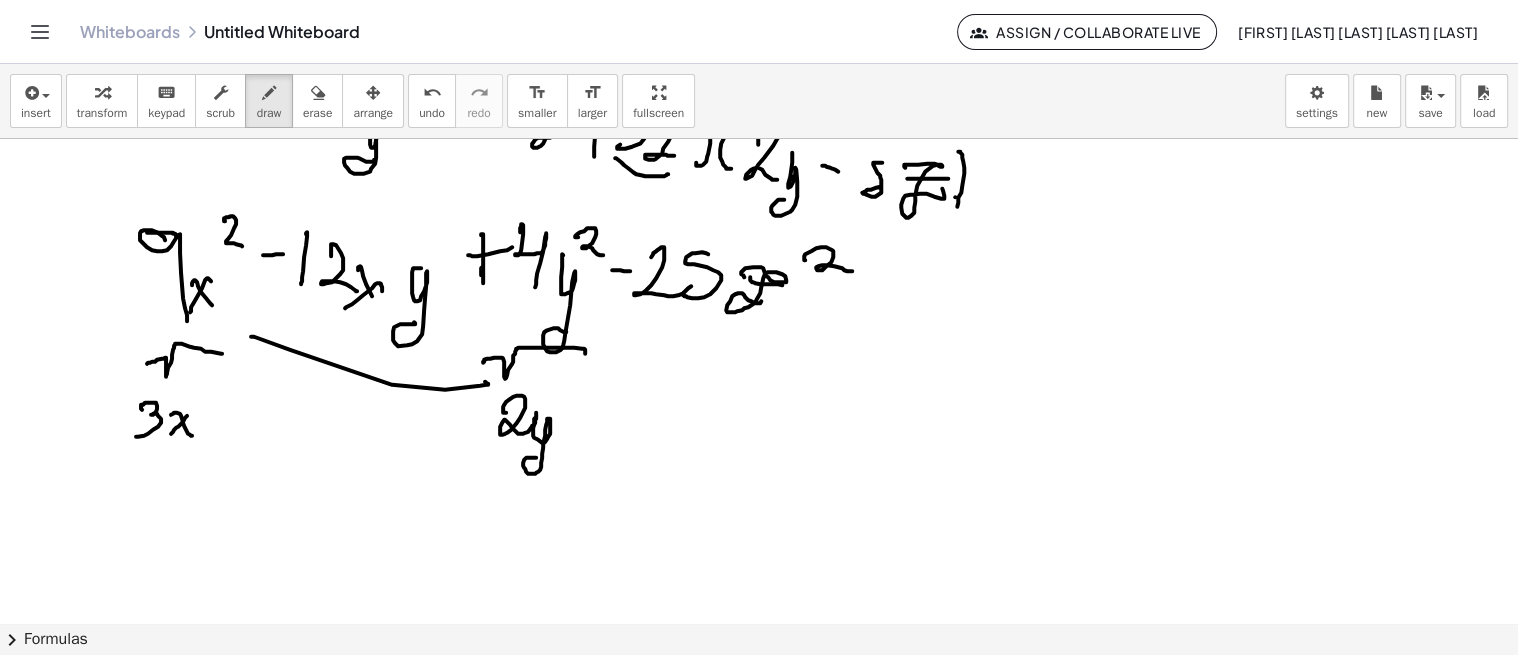 click at bounding box center [759, -865] 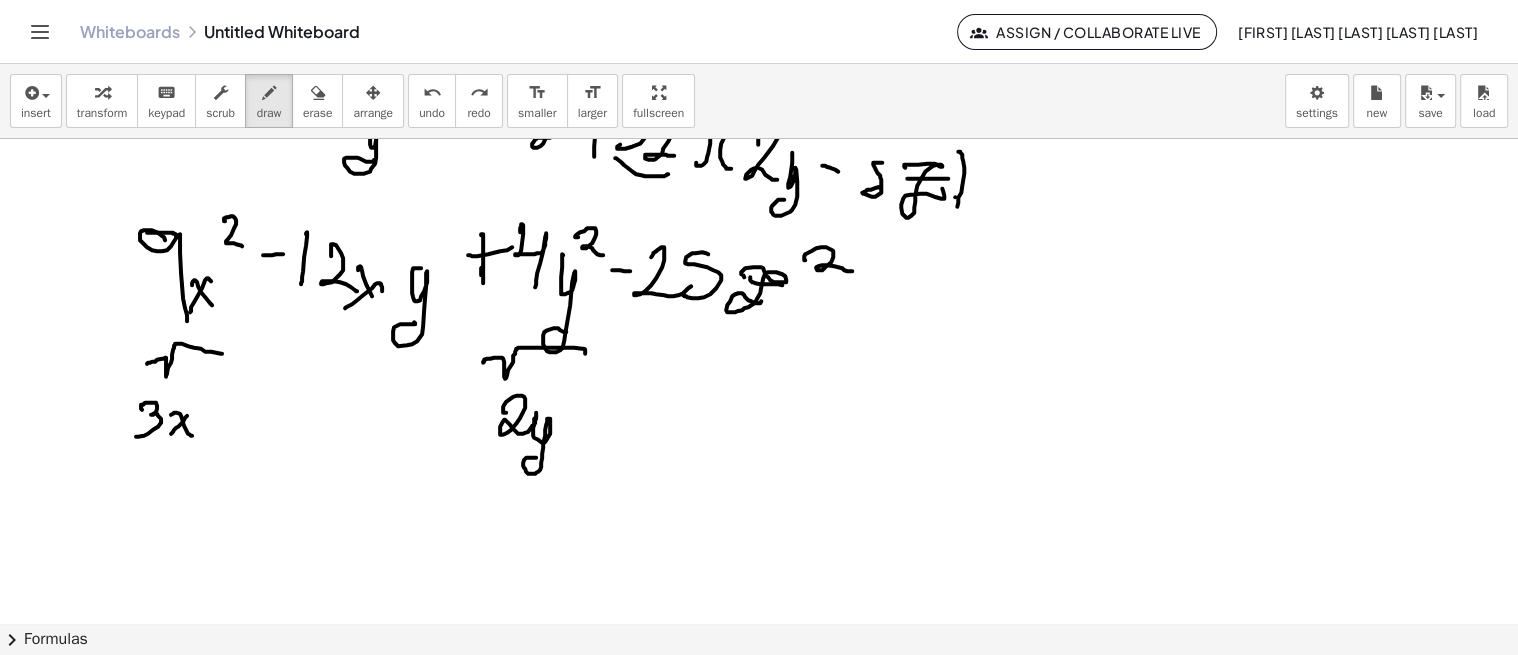 click on "undo undo" at bounding box center [432, 101] 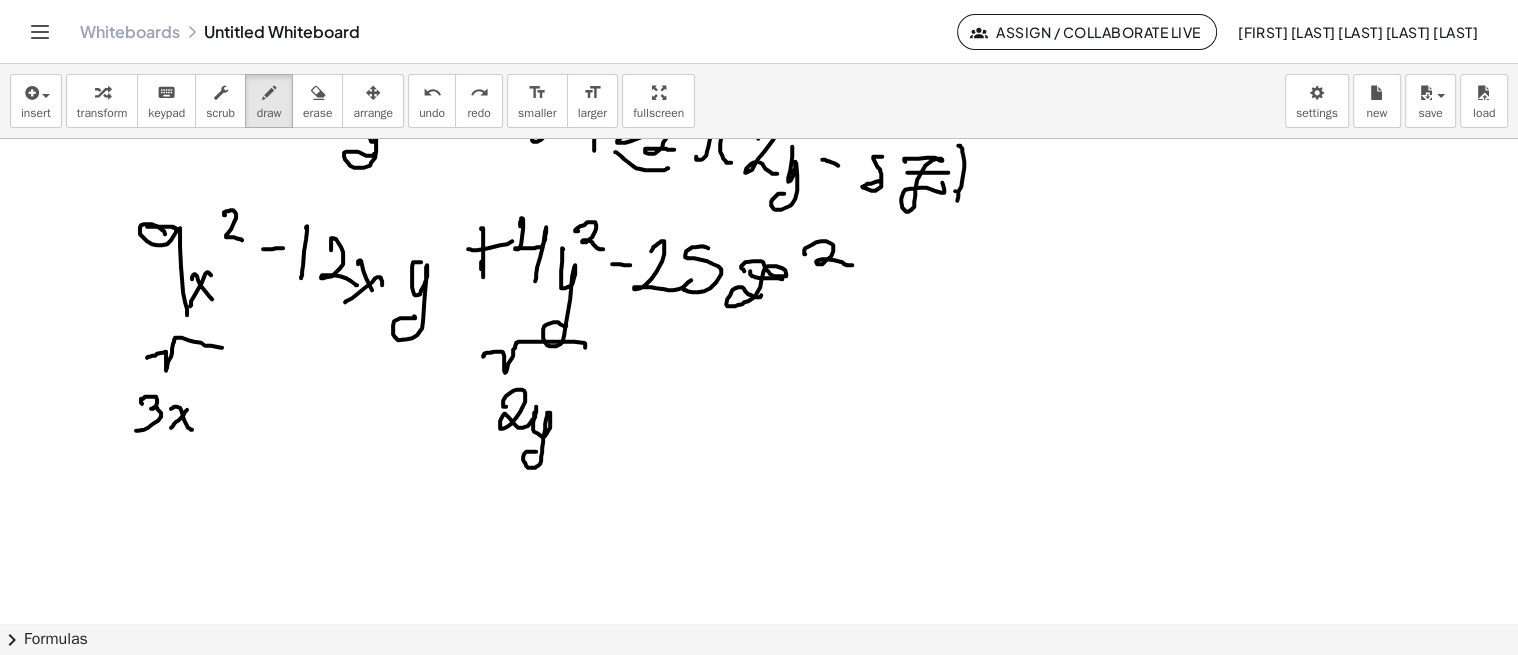 scroll, scrollTop: 2880, scrollLeft: 0, axis: vertical 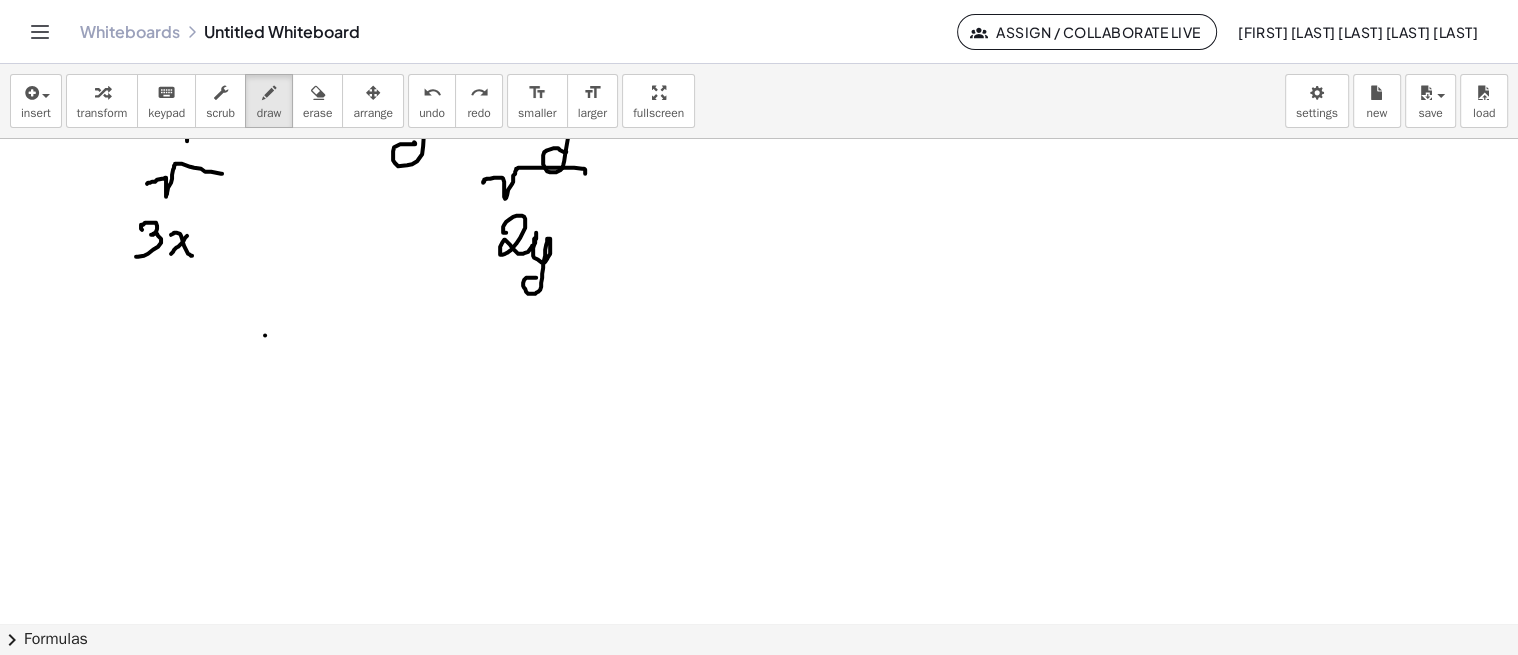 drag, startPoint x: 265, startPoint y: 333, endPoint x: 270, endPoint y: 407, distance: 74.168724 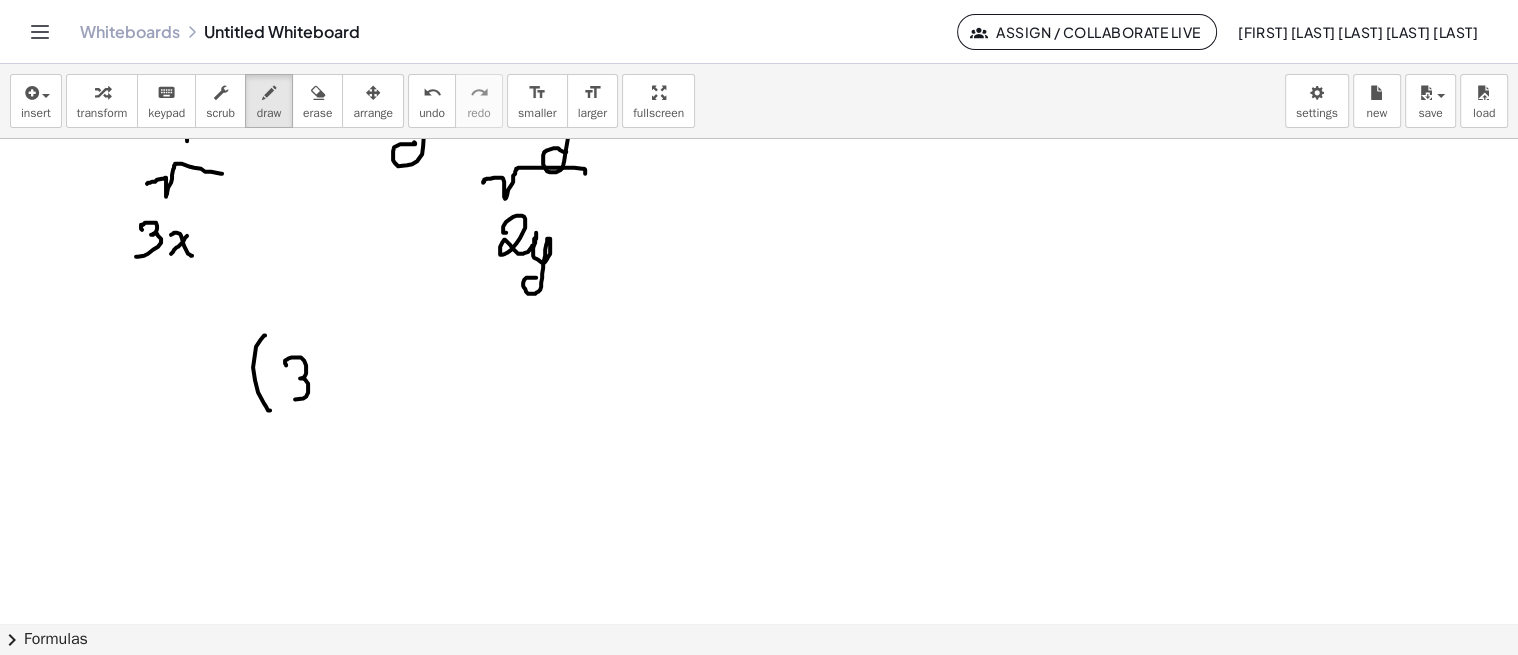drag, startPoint x: 286, startPoint y: 363, endPoint x: 296, endPoint y: 386, distance: 25.079872 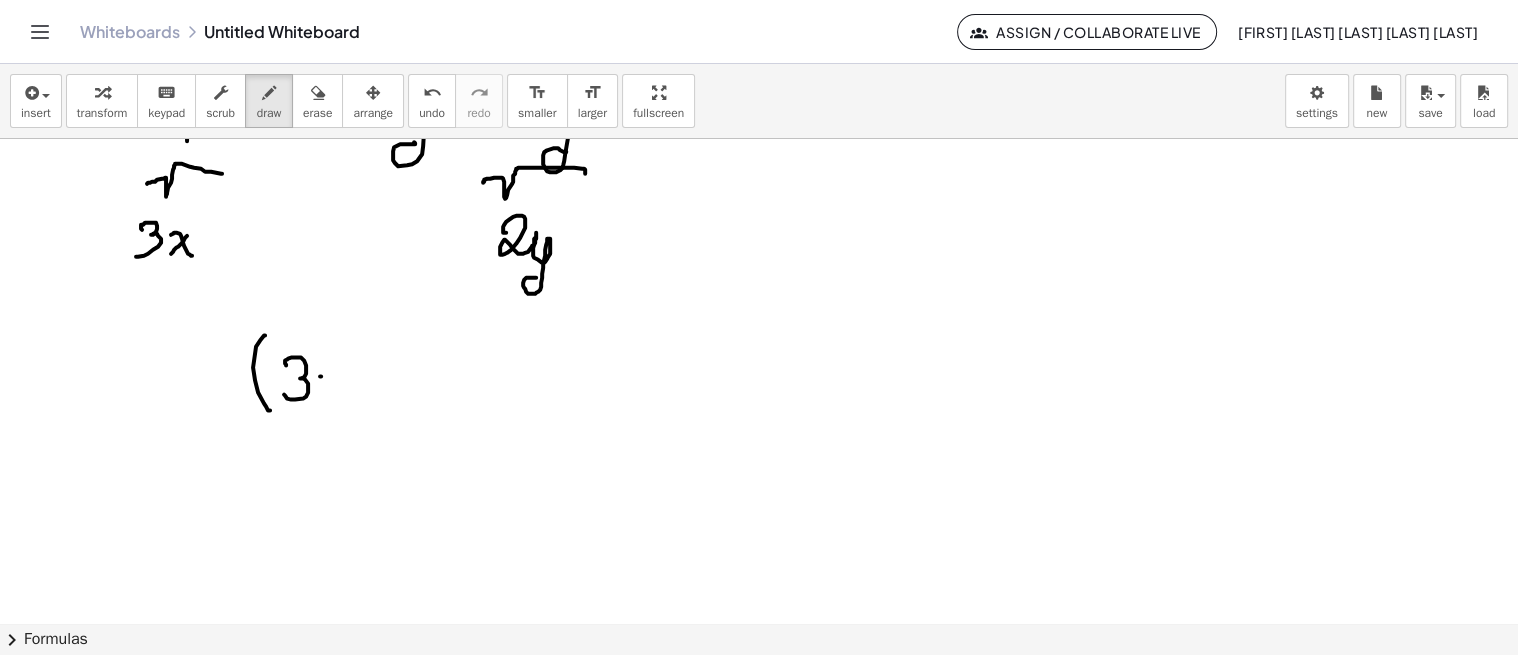 click at bounding box center [759, -1045] 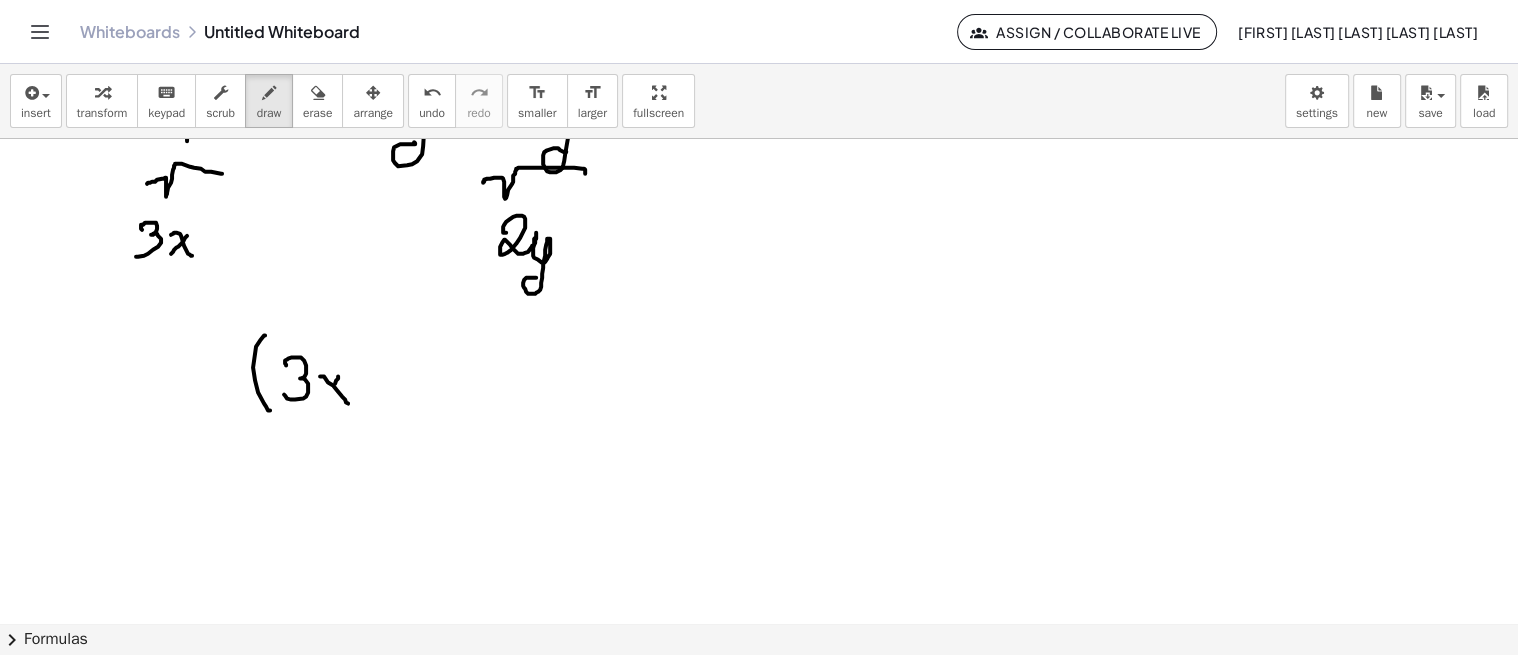 click at bounding box center (759, -1045) 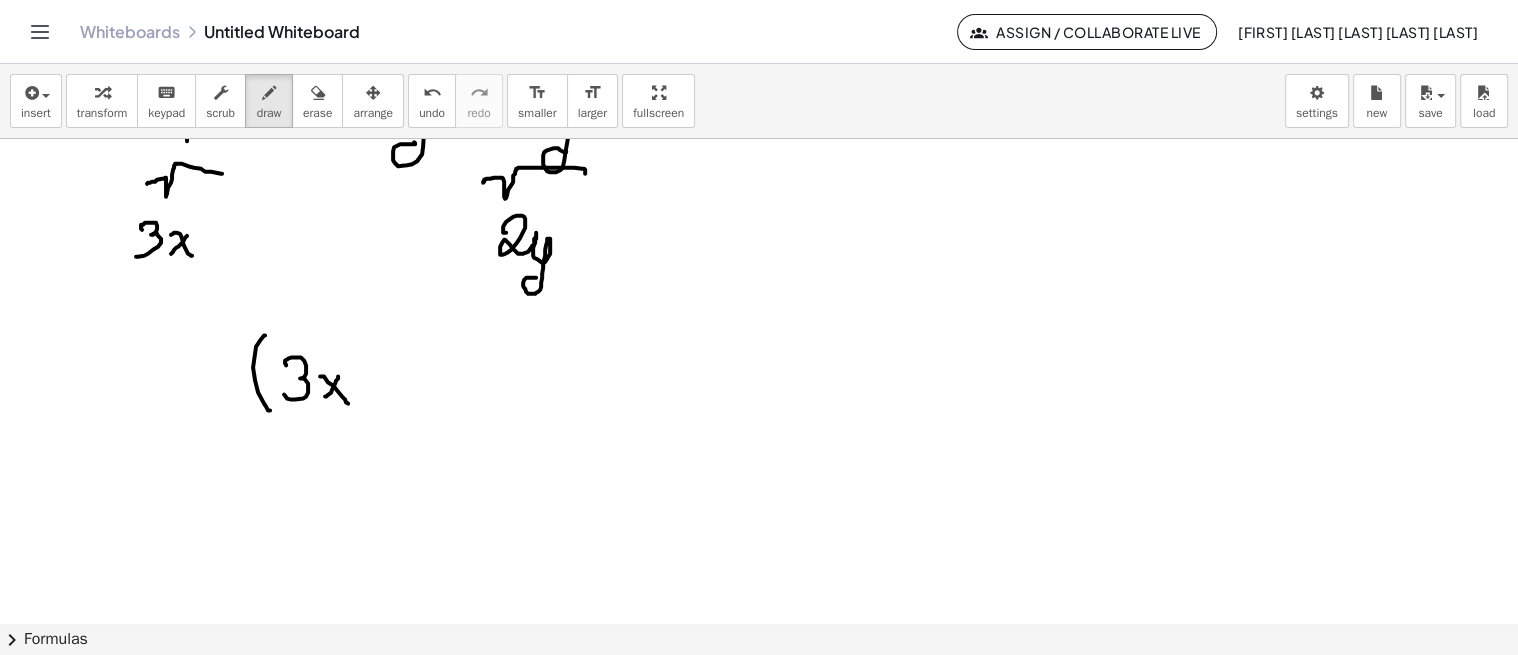 click at bounding box center (759, -1045) 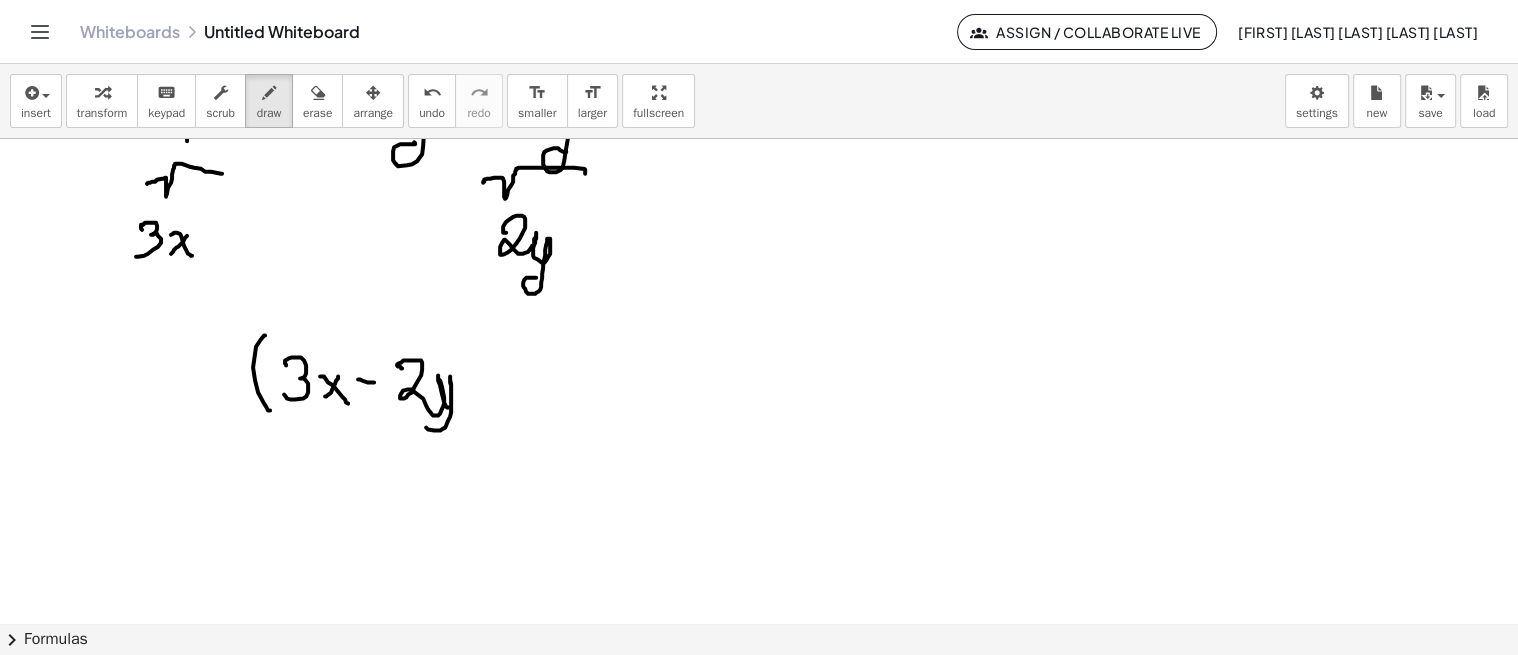 click at bounding box center (759, -1045) 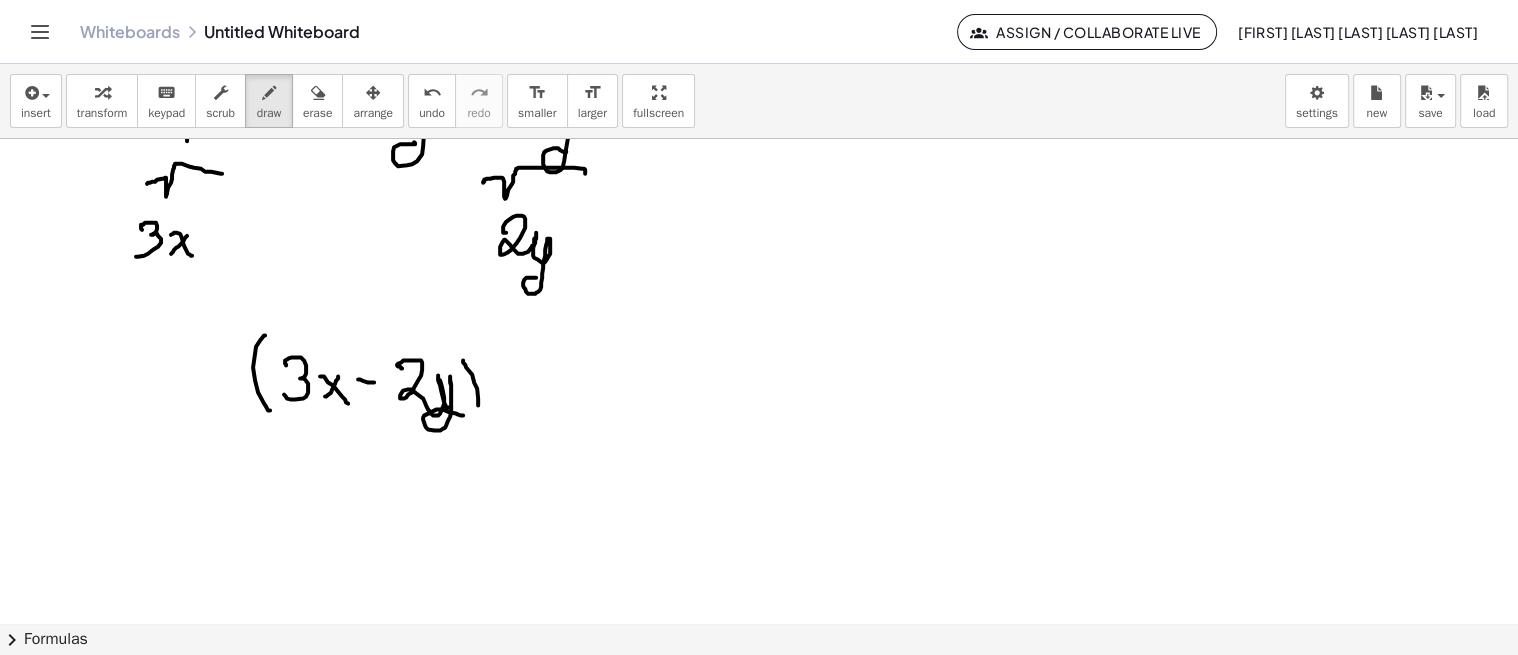 click at bounding box center (759, -1045) 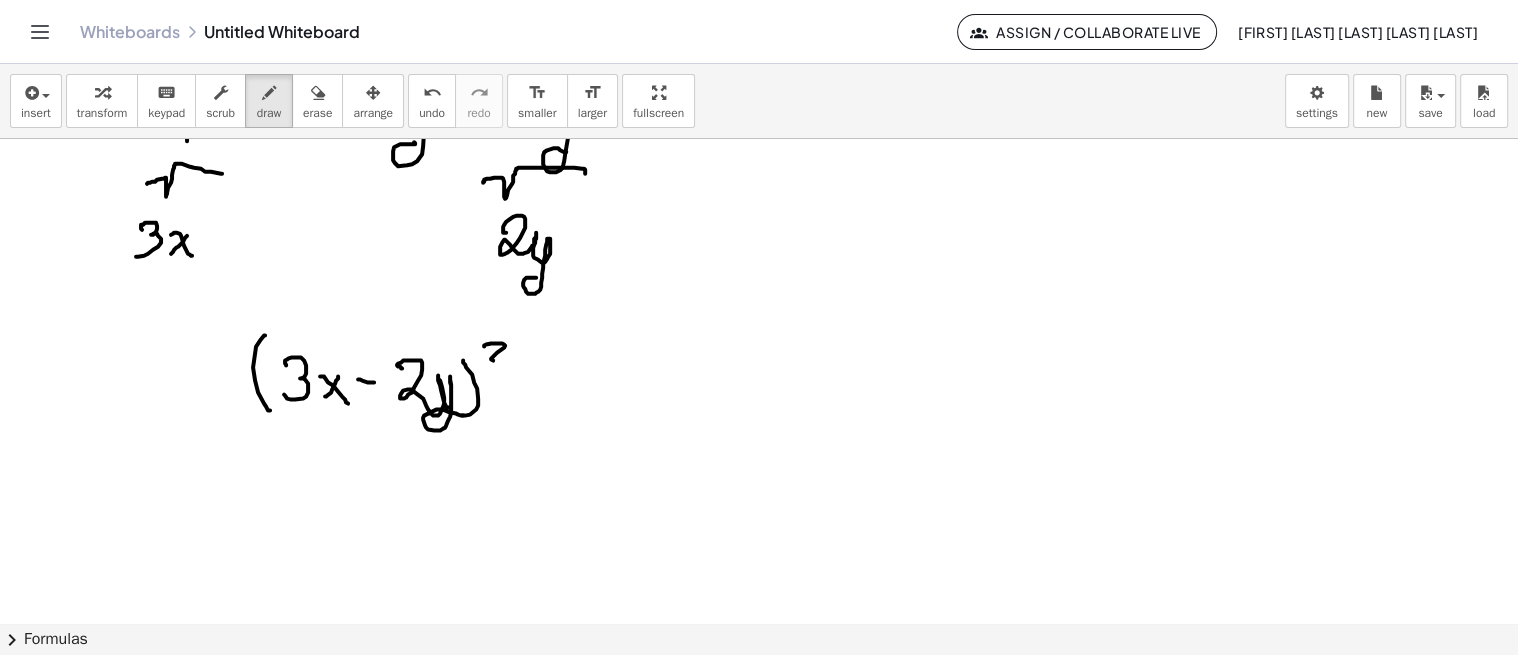 click at bounding box center [759, -1045] 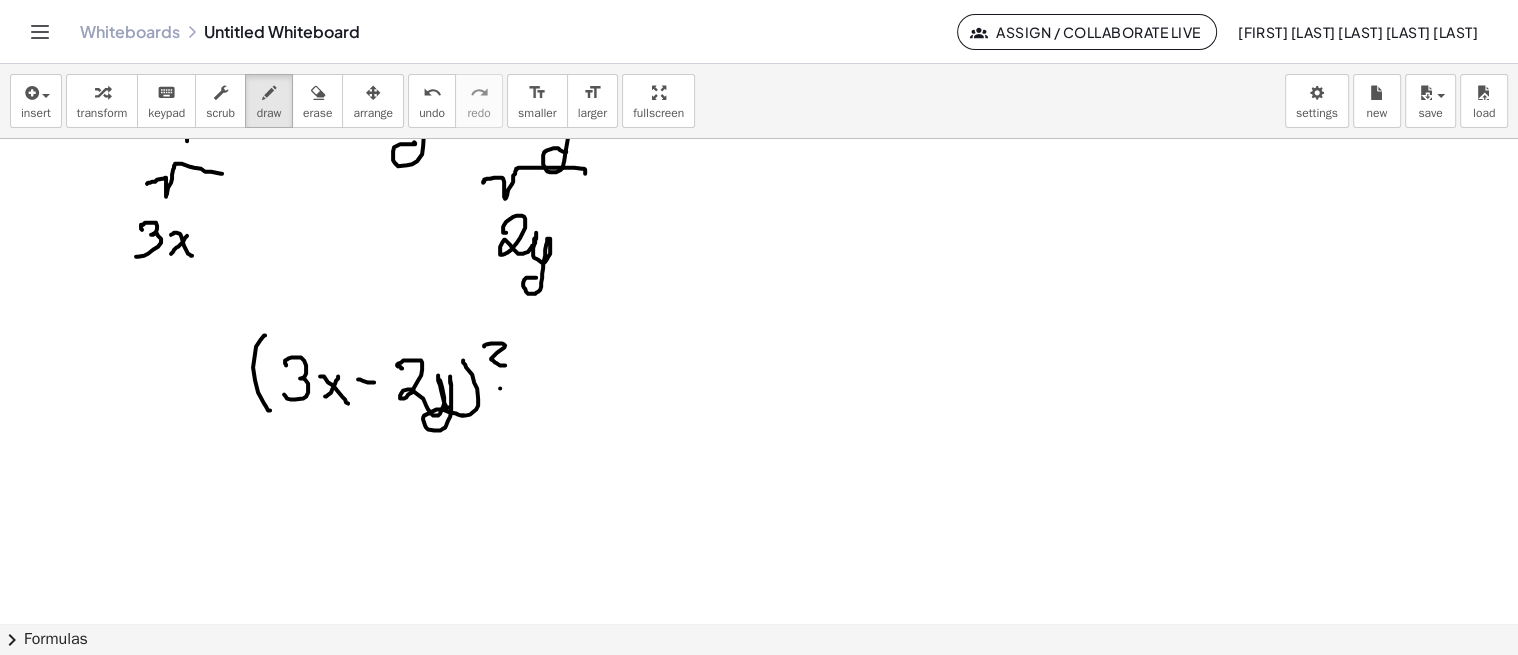 click at bounding box center [759, -1045] 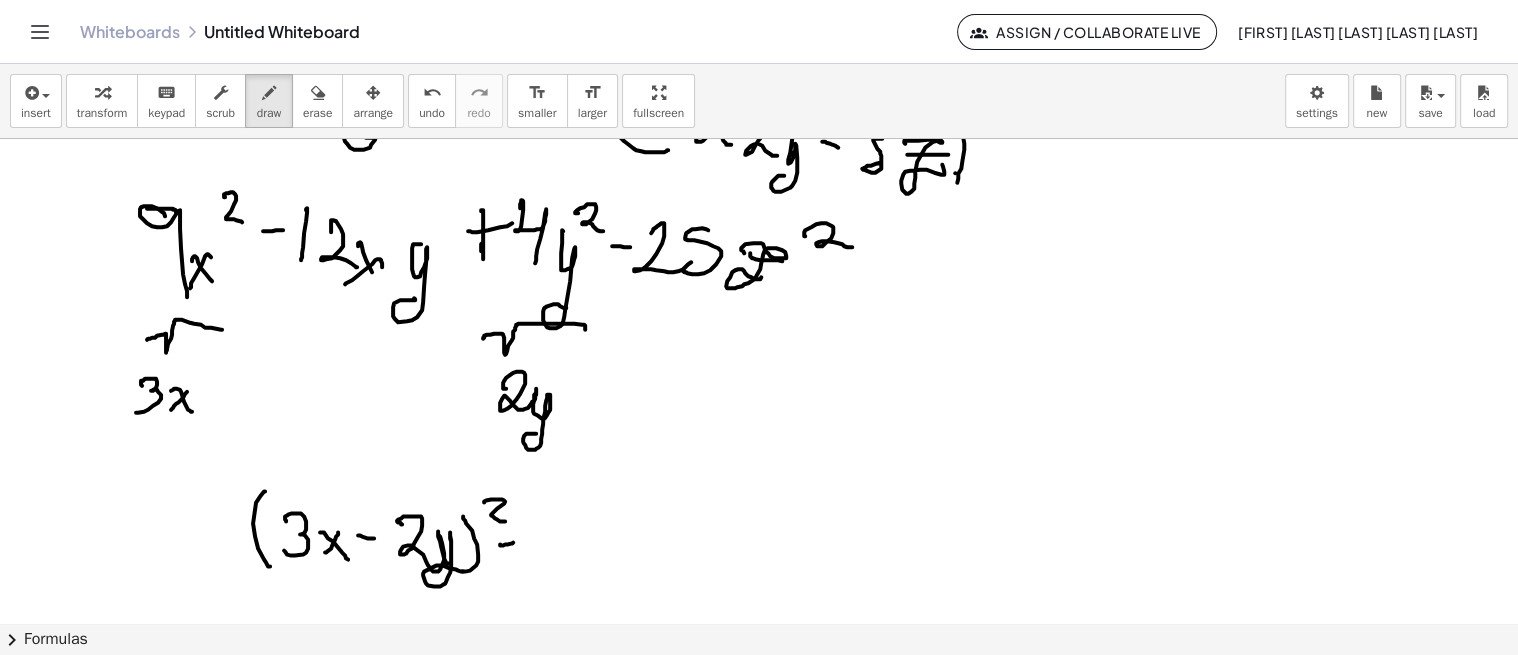 scroll, scrollTop: 2731, scrollLeft: 0, axis: vertical 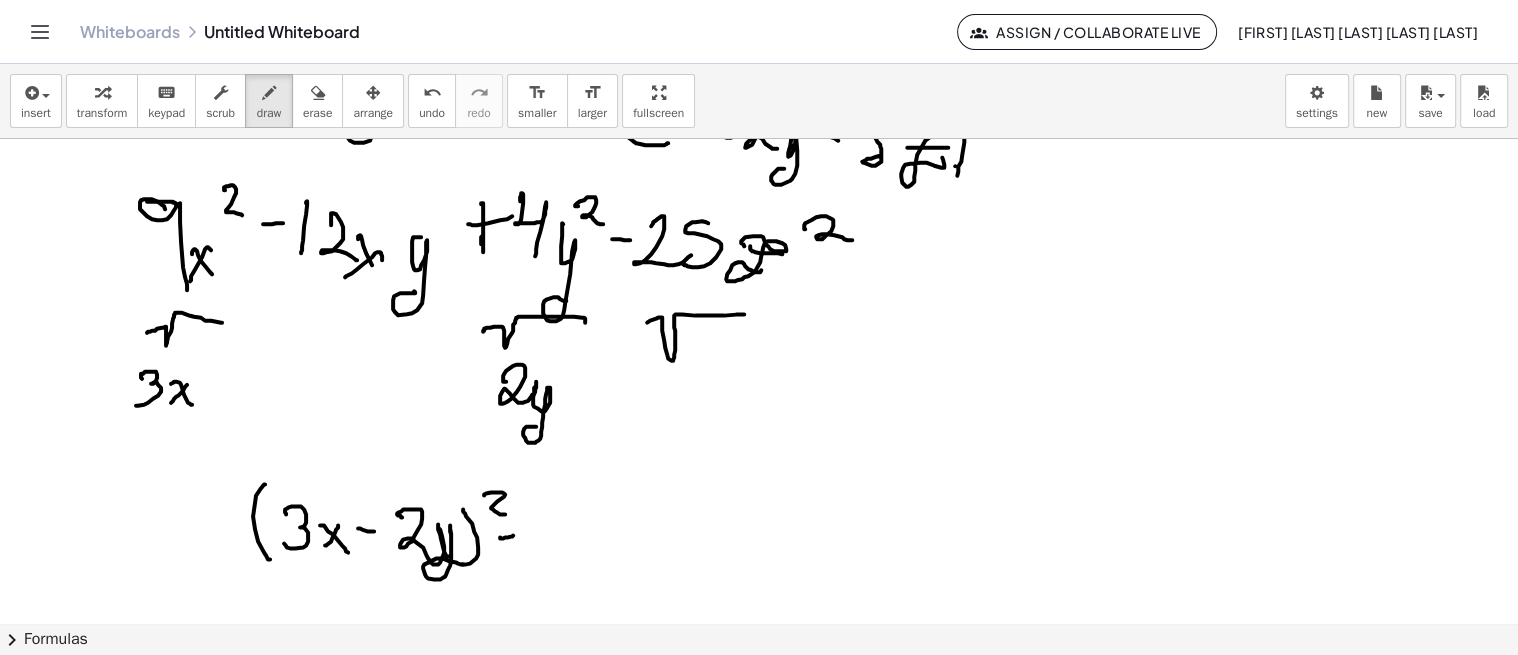 click at bounding box center [759, -896] 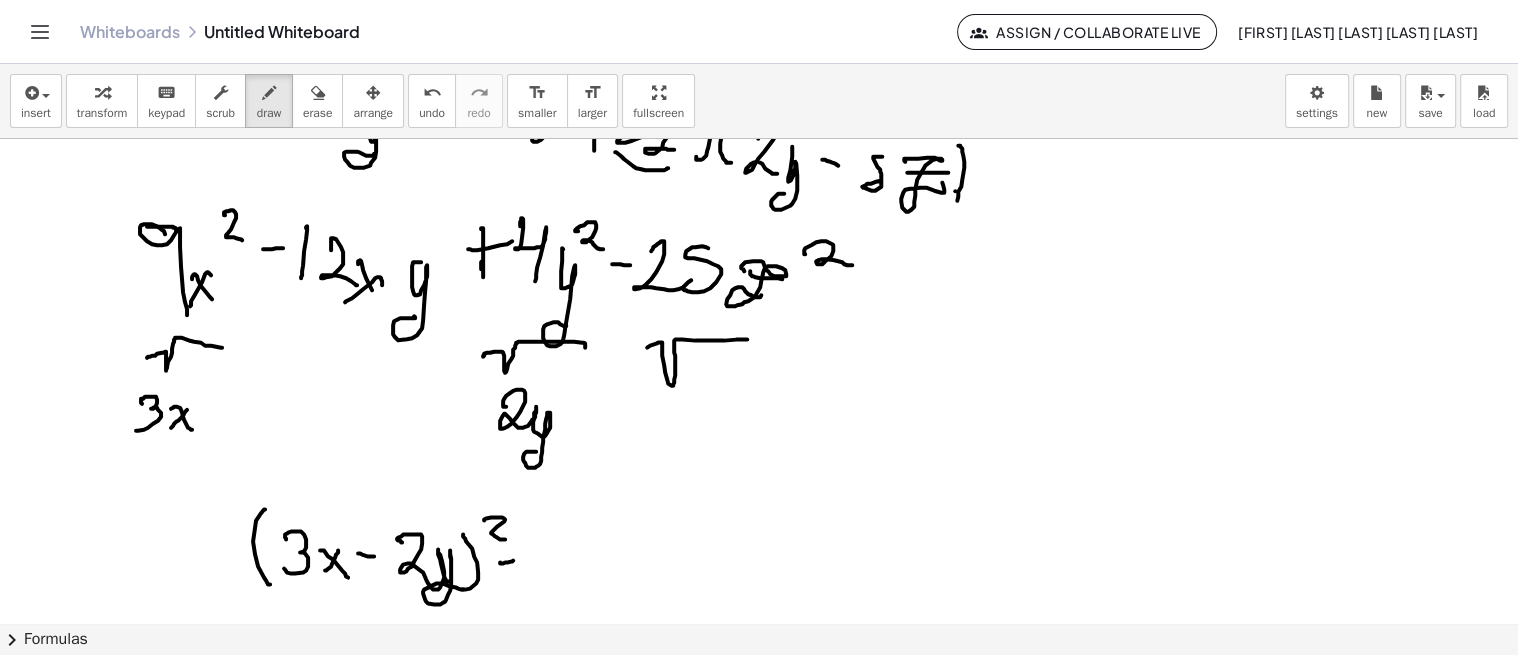 scroll, scrollTop: 2705, scrollLeft: 0, axis: vertical 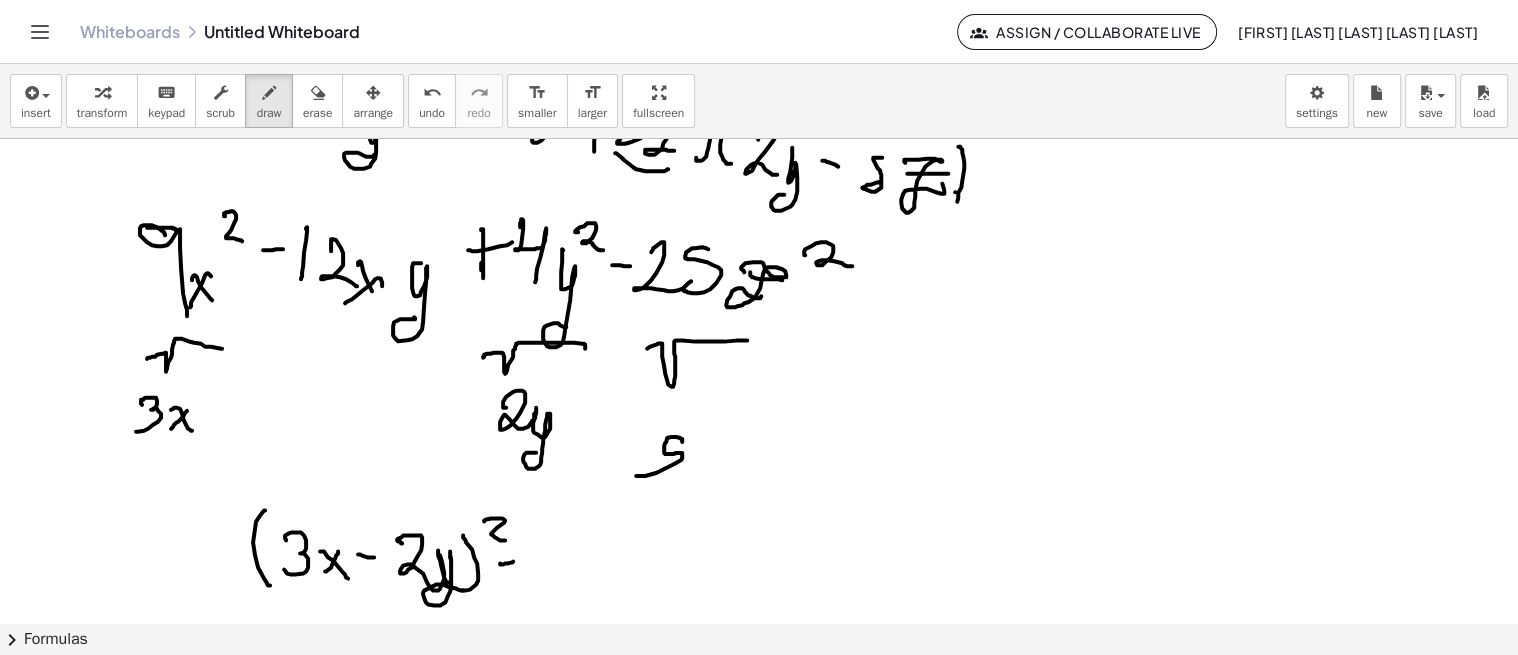 drag, startPoint x: 682, startPoint y: 437, endPoint x: 647, endPoint y: 466, distance: 45.453274 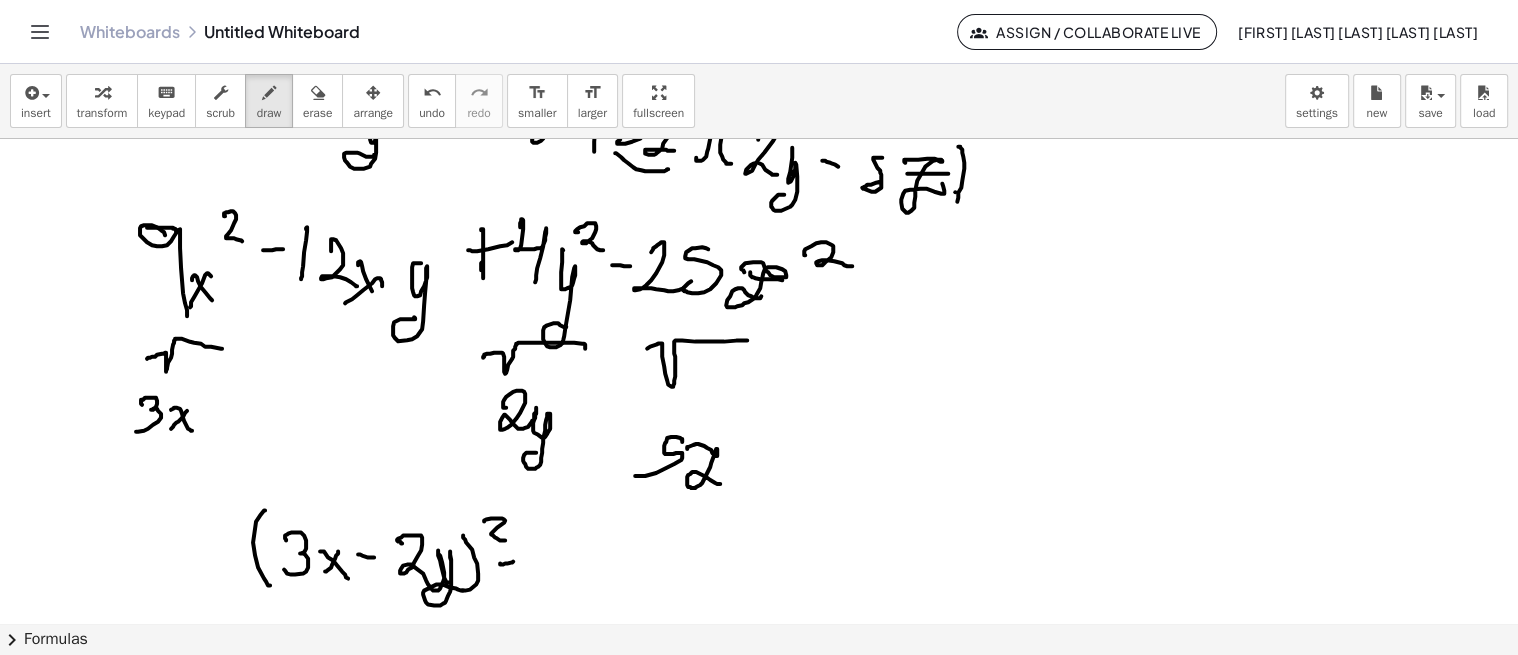 drag, startPoint x: 688, startPoint y: 445, endPoint x: 718, endPoint y: 463, distance: 34.98571 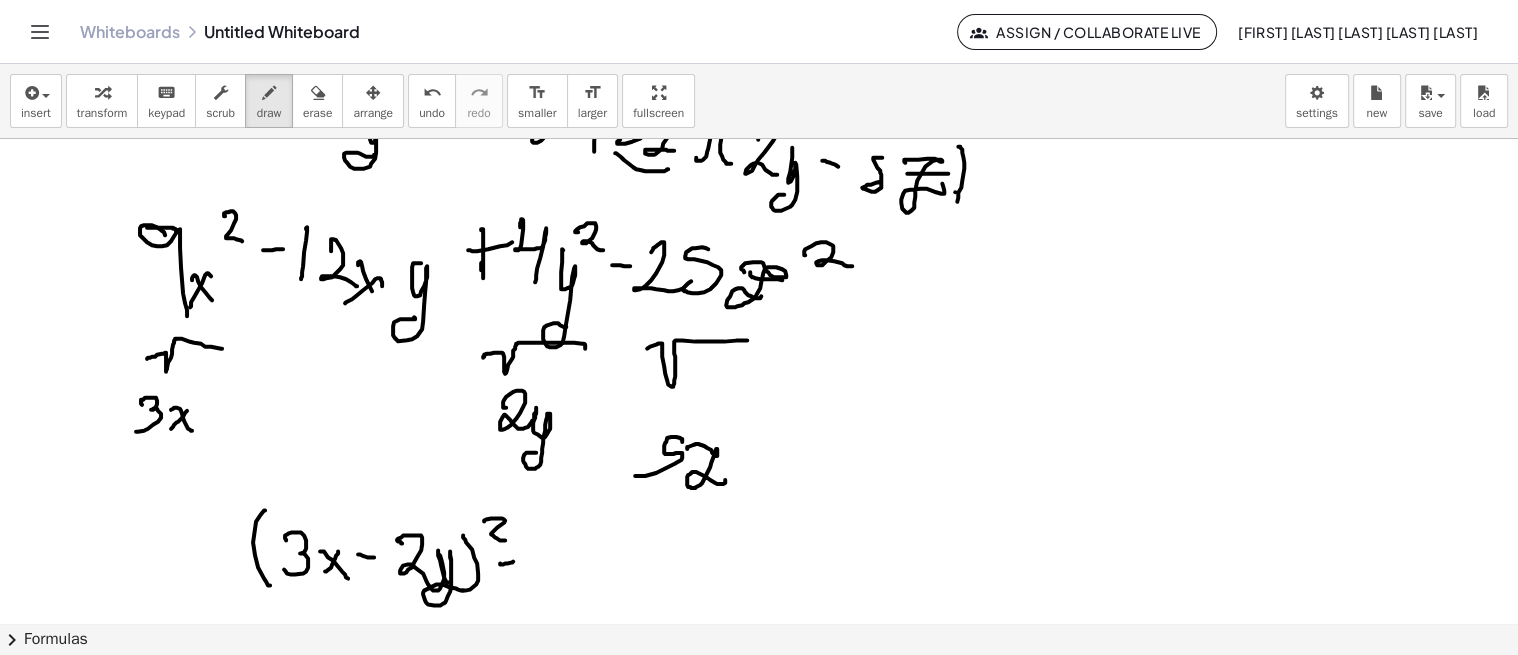 click at bounding box center (759, -870) 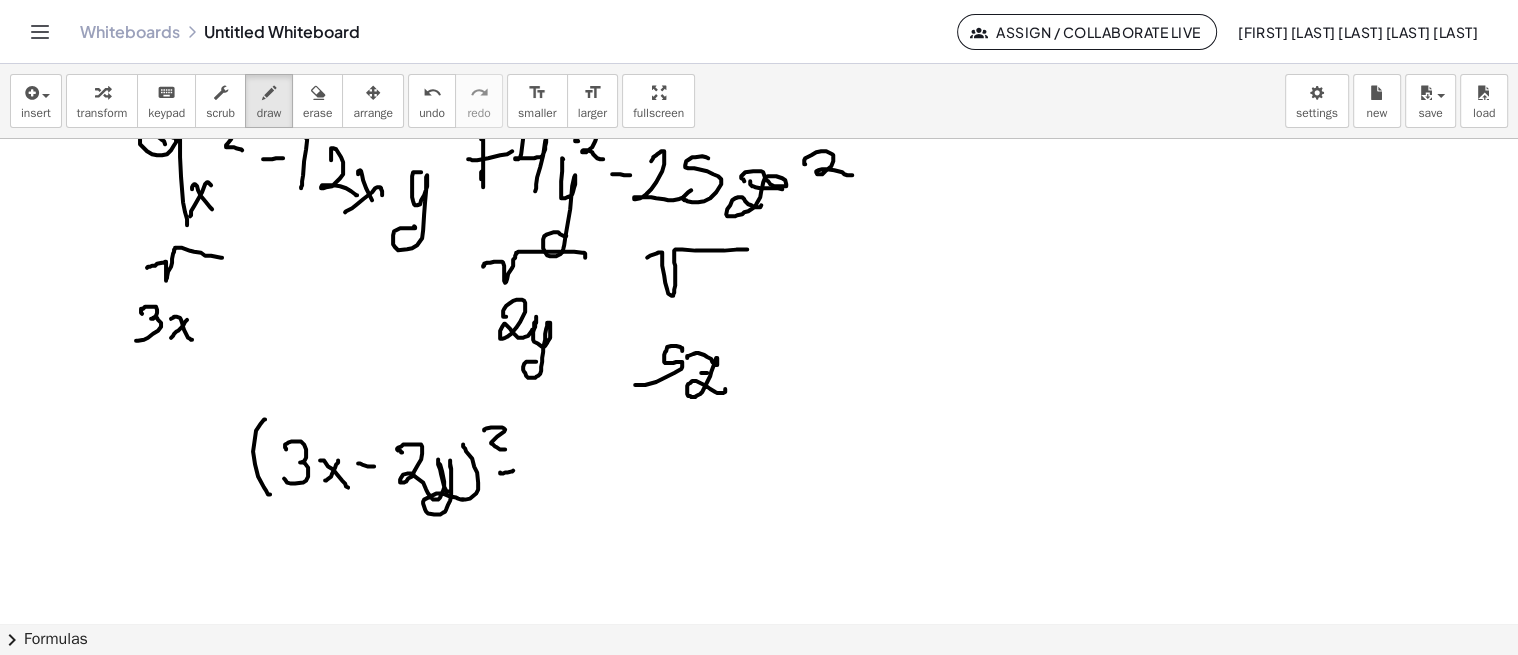 scroll, scrollTop: 2797, scrollLeft: 0, axis: vertical 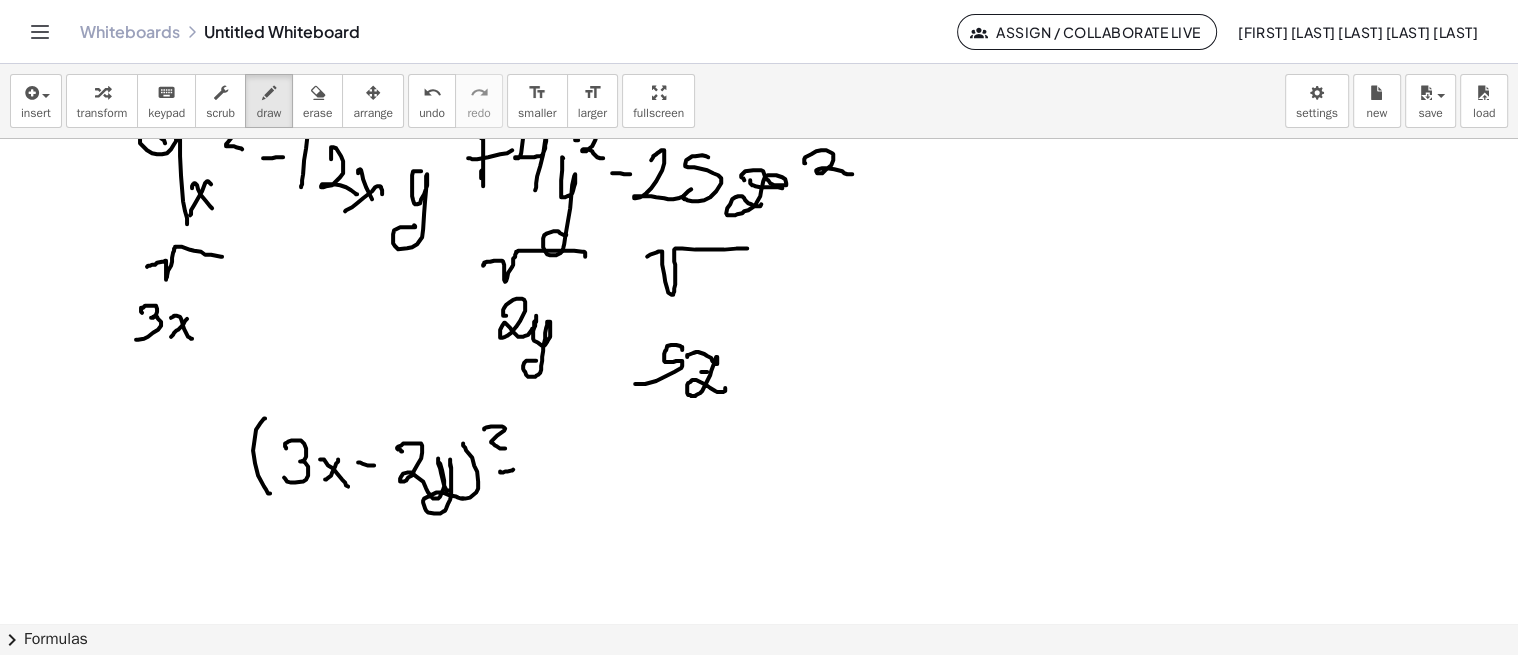 drag, startPoint x: 555, startPoint y: 444, endPoint x: 542, endPoint y: 490, distance: 47.801674 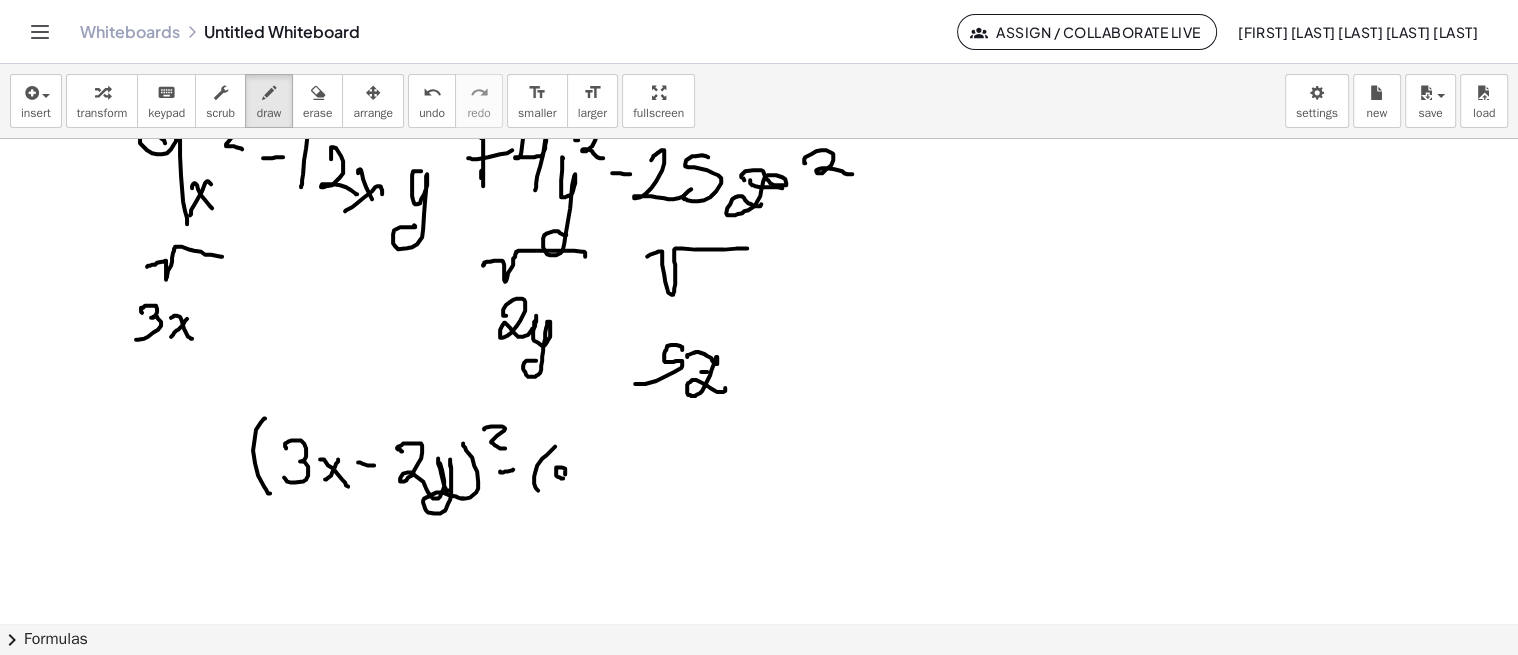 drag, startPoint x: 565, startPoint y: 472, endPoint x: 551, endPoint y: 487, distance: 20.518284 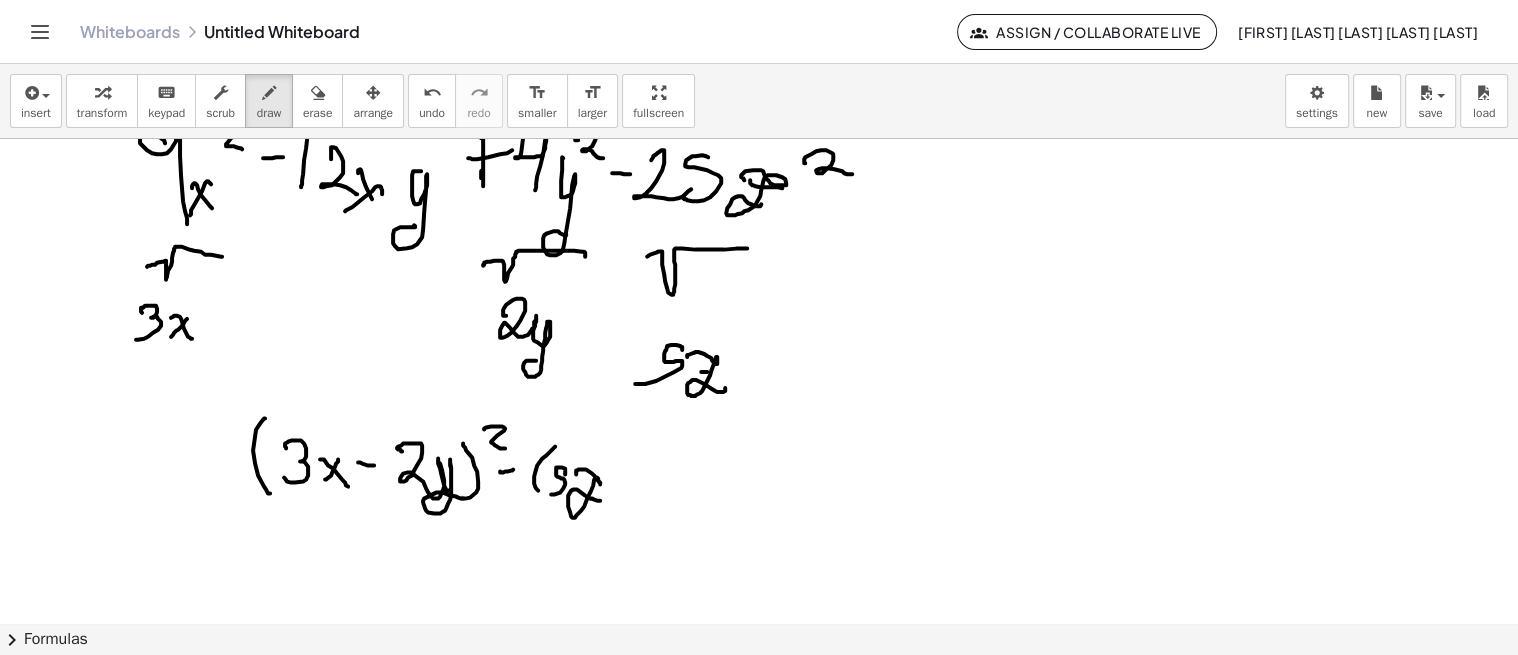 drag, startPoint x: 577, startPoint y: 468, endPoint x: 594, endPoint y: 481, distance: 21.400934 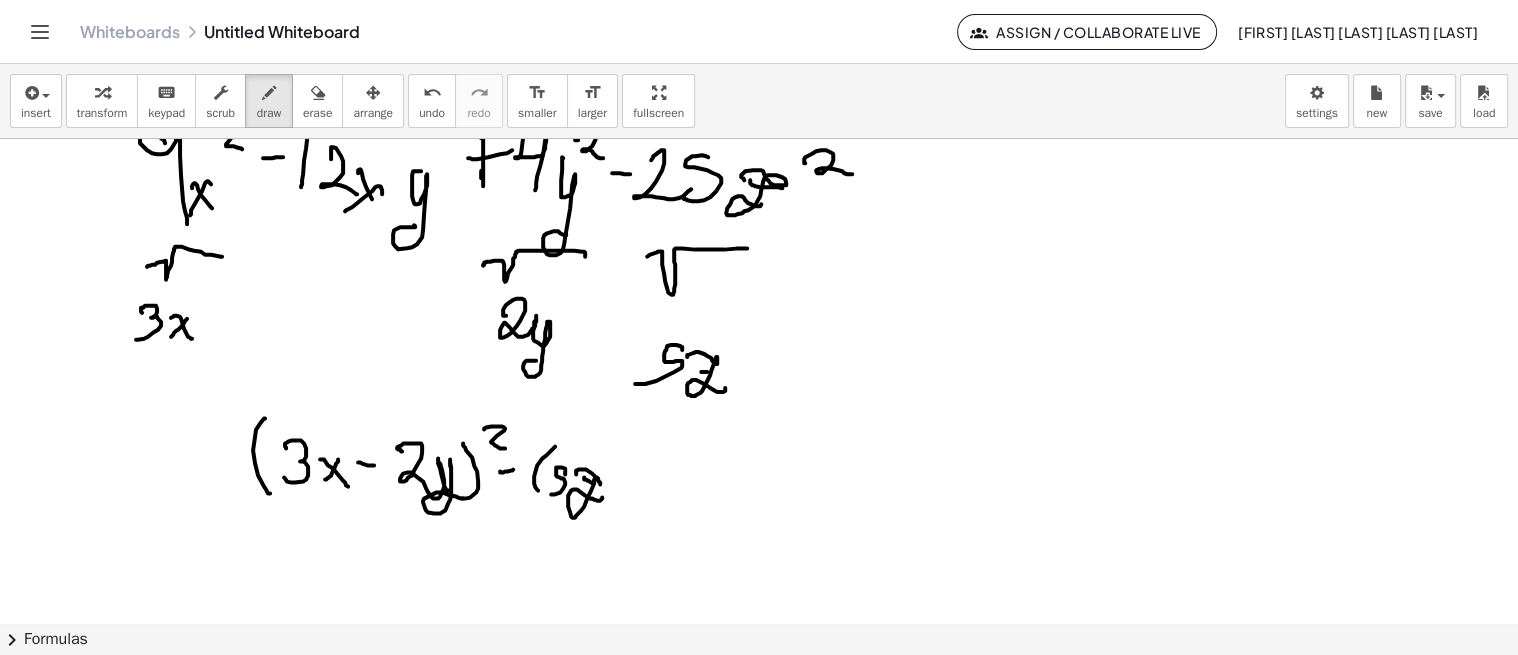 drag, startPoint x: 594, startPoint y: 481, endPoint x: 606, endPoint y: 480, distance: 12.0415945 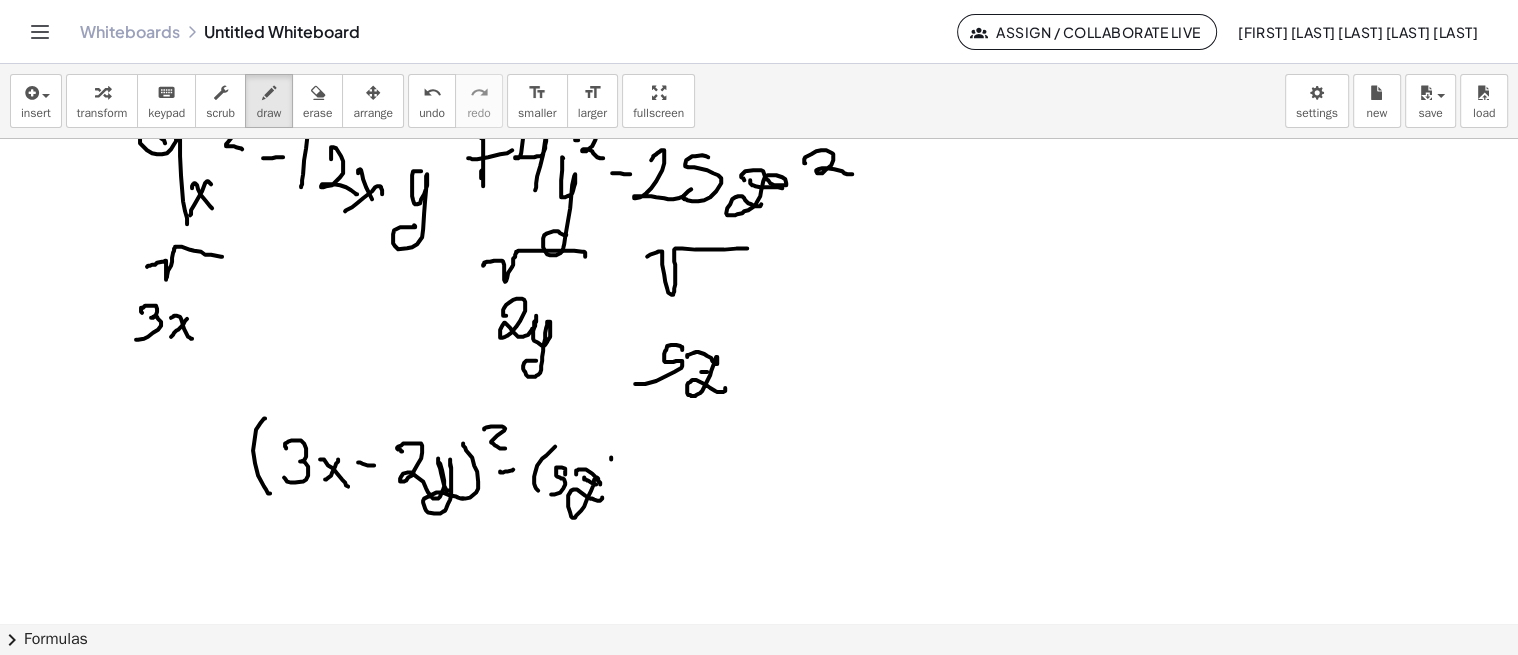 drag, startPoint x: 611, startPoint y: 455, endPoint x: 605, endPoint y: 512, distance: 57.31492 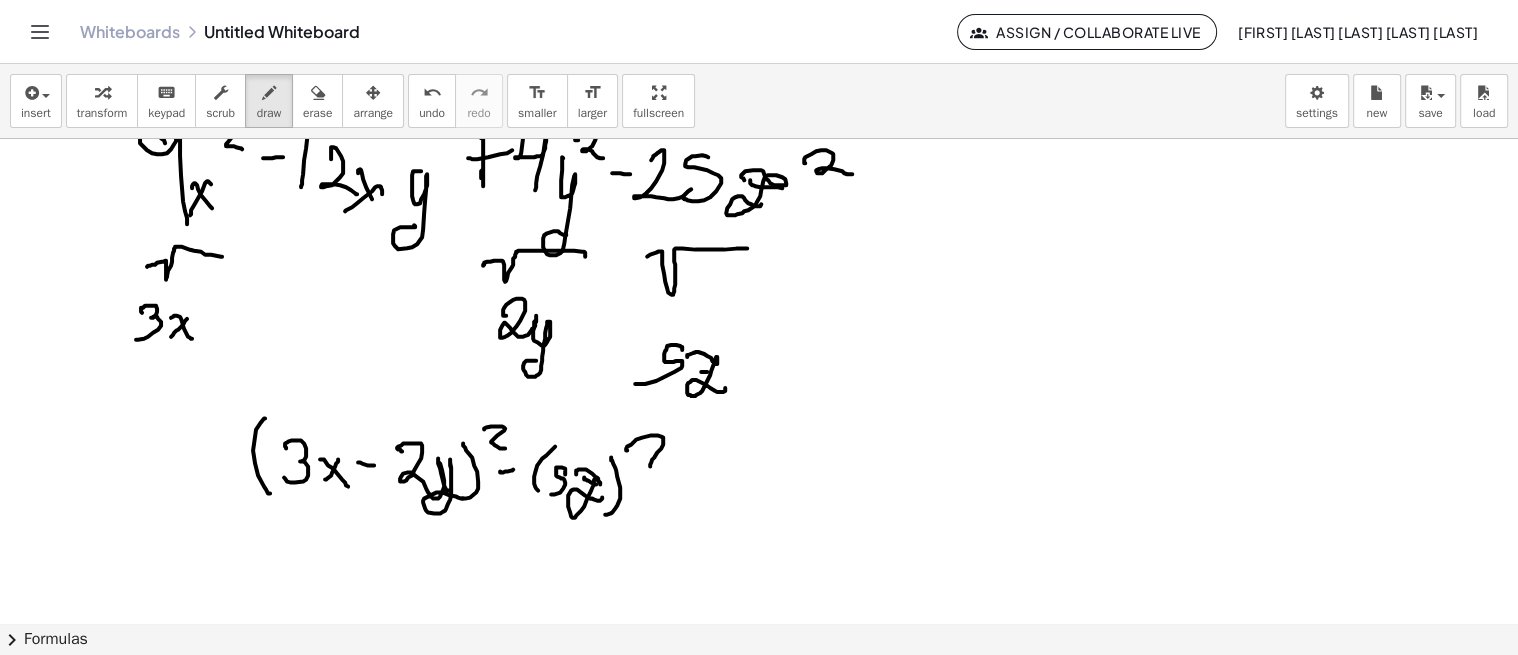 drag, startPoint x: 631, startPoint y: 442, endPoint x: 678, endPoint y: 467, distance: 53.235325 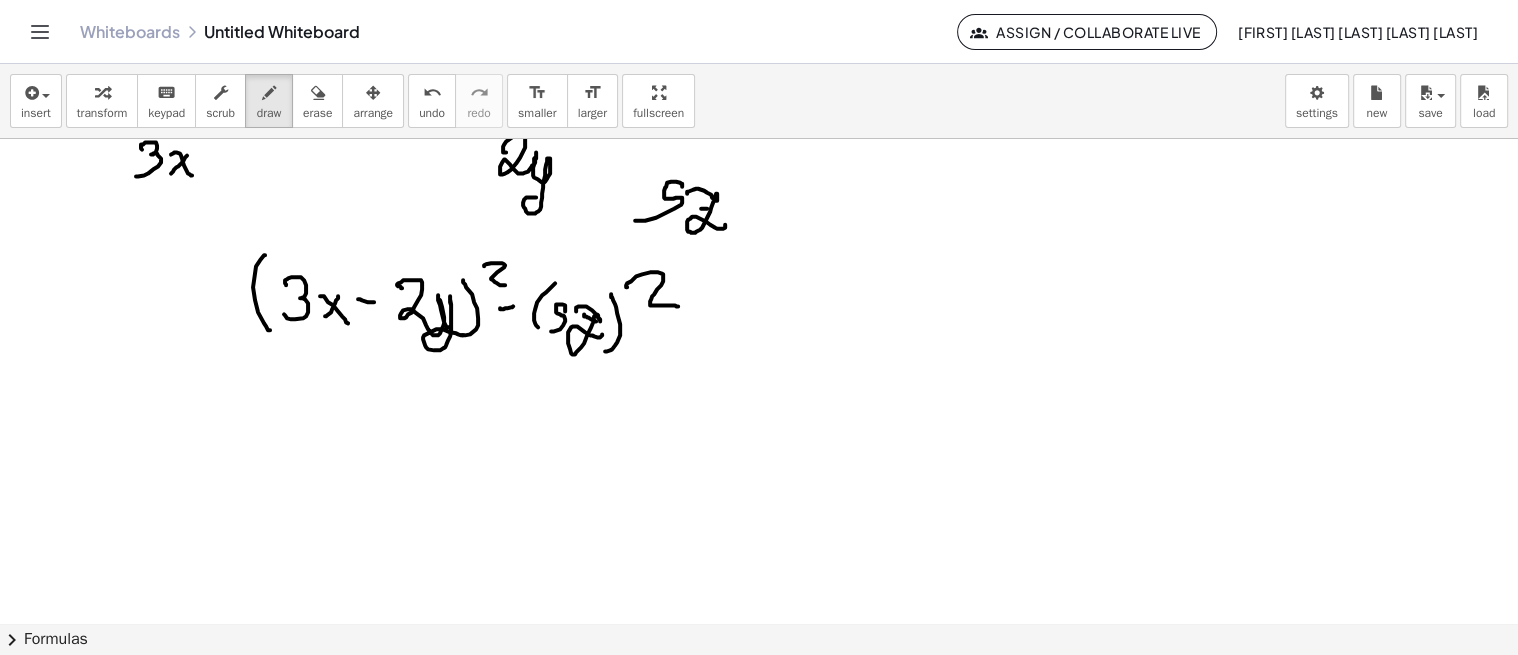 scroll, scrollTop: 2966, scrollLeft: 0, axis: vertical 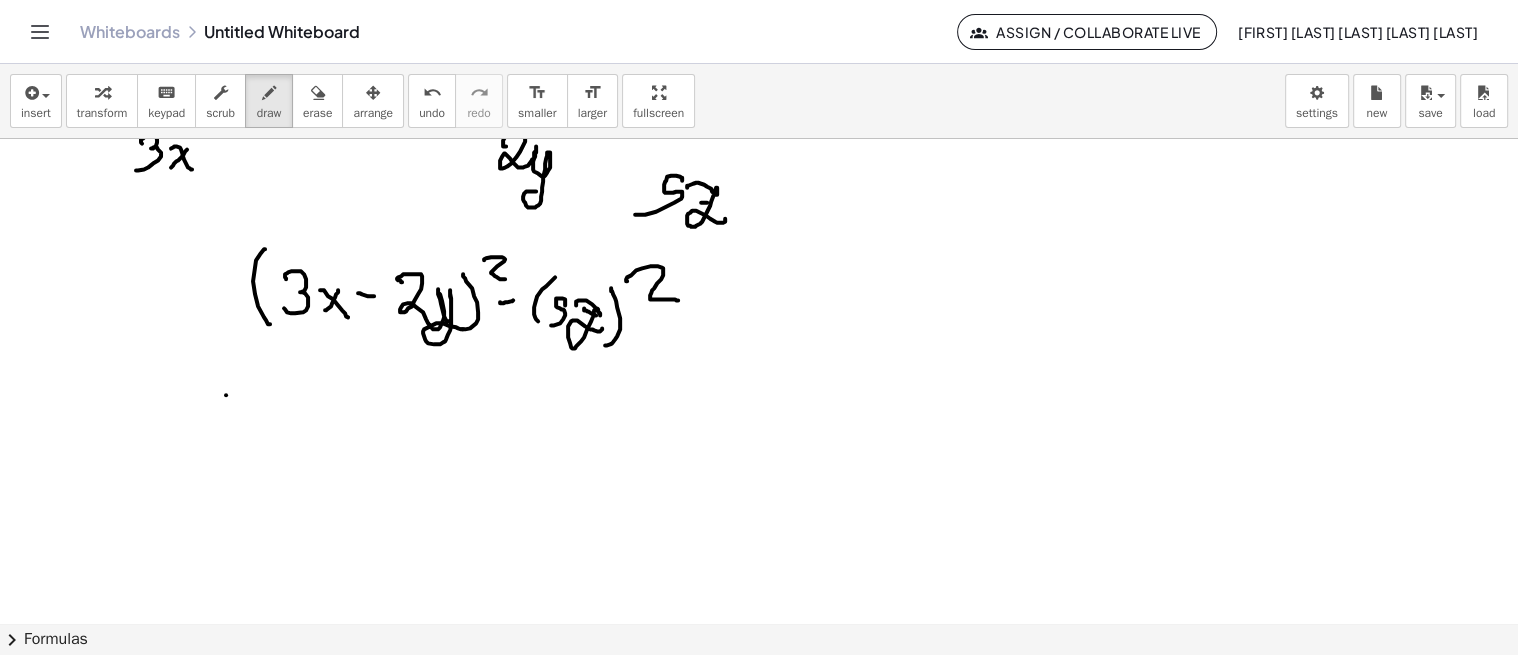 drag, startPoint x: 226, startPoint y: 393, endPoint x: 217, endPoint y: 432, distance: 40.024994 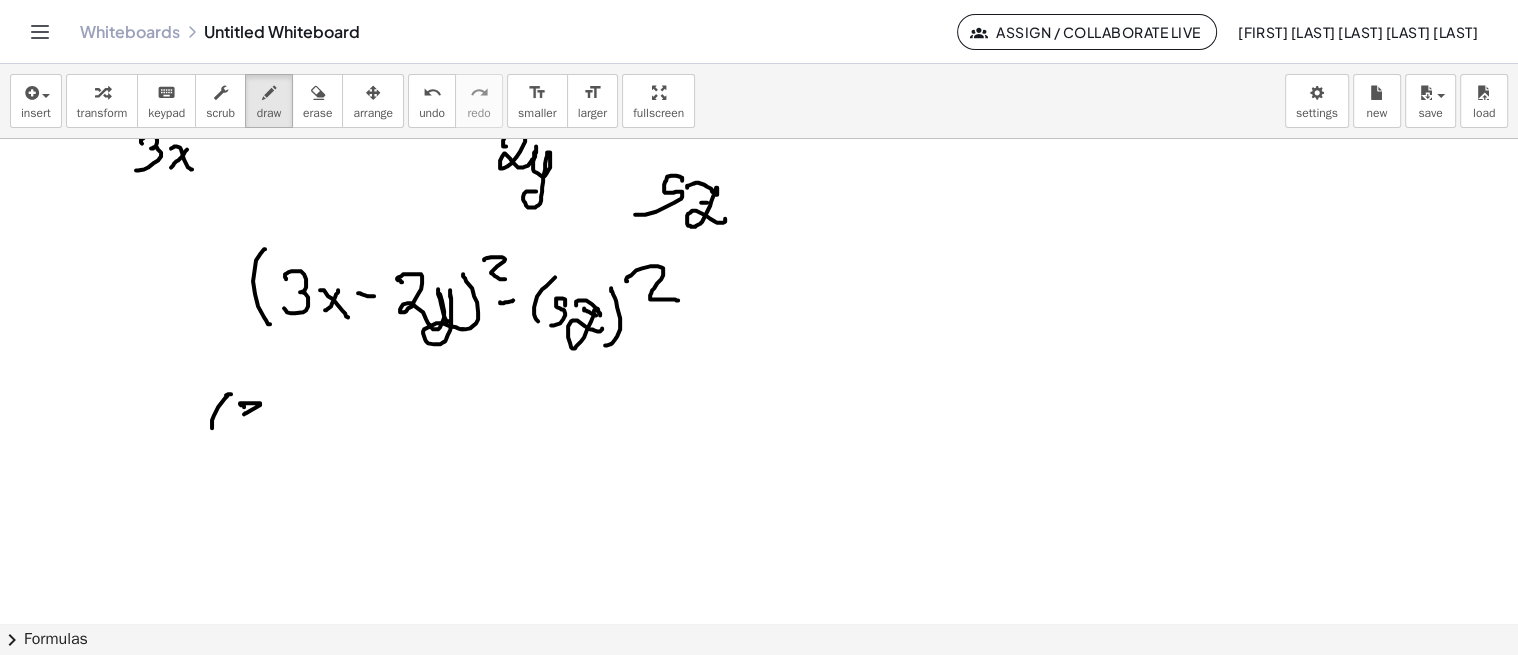 drag, startPoint x: 244, startPoint y: 405, endPoint x: 245, endPoint y: 432, distance: 27.018513 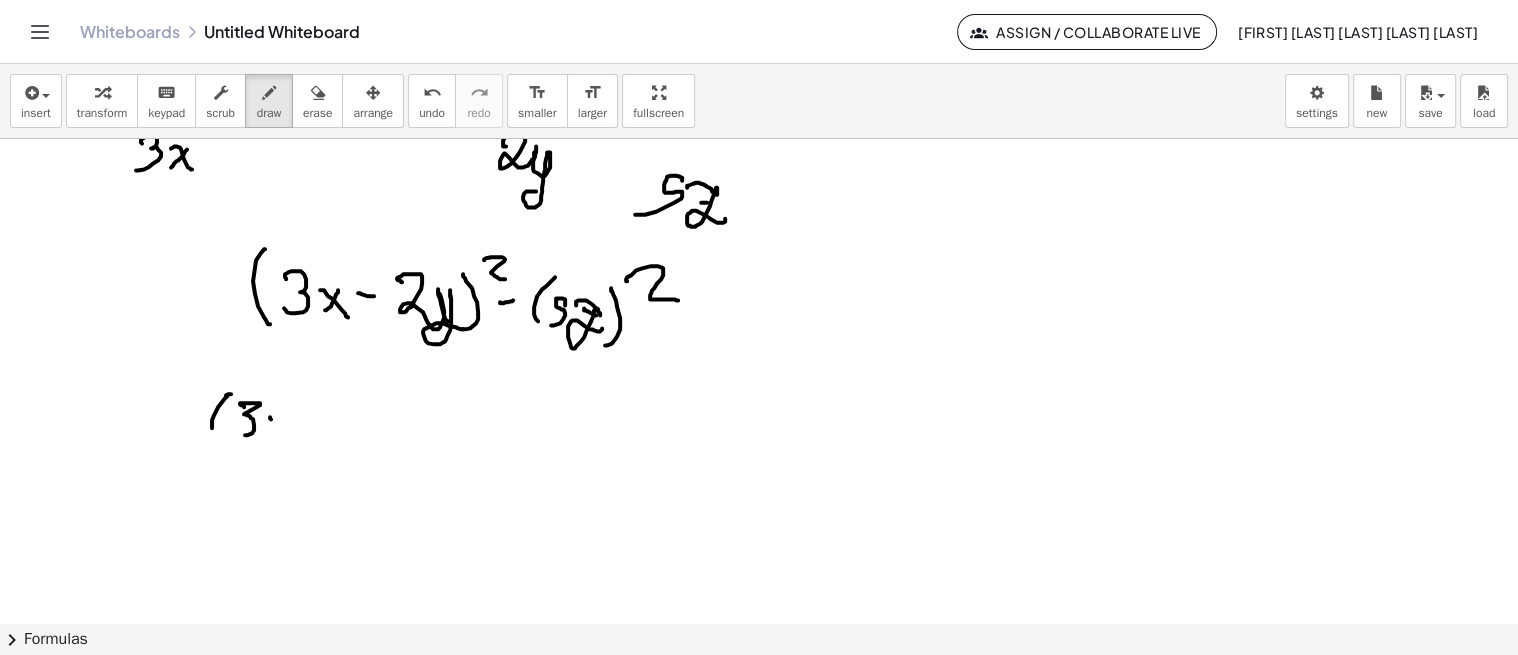 drag, startPoint x: 271, startPoint y: 417, endPoint x: 297, endPoint y: 440, distance: 34.713108 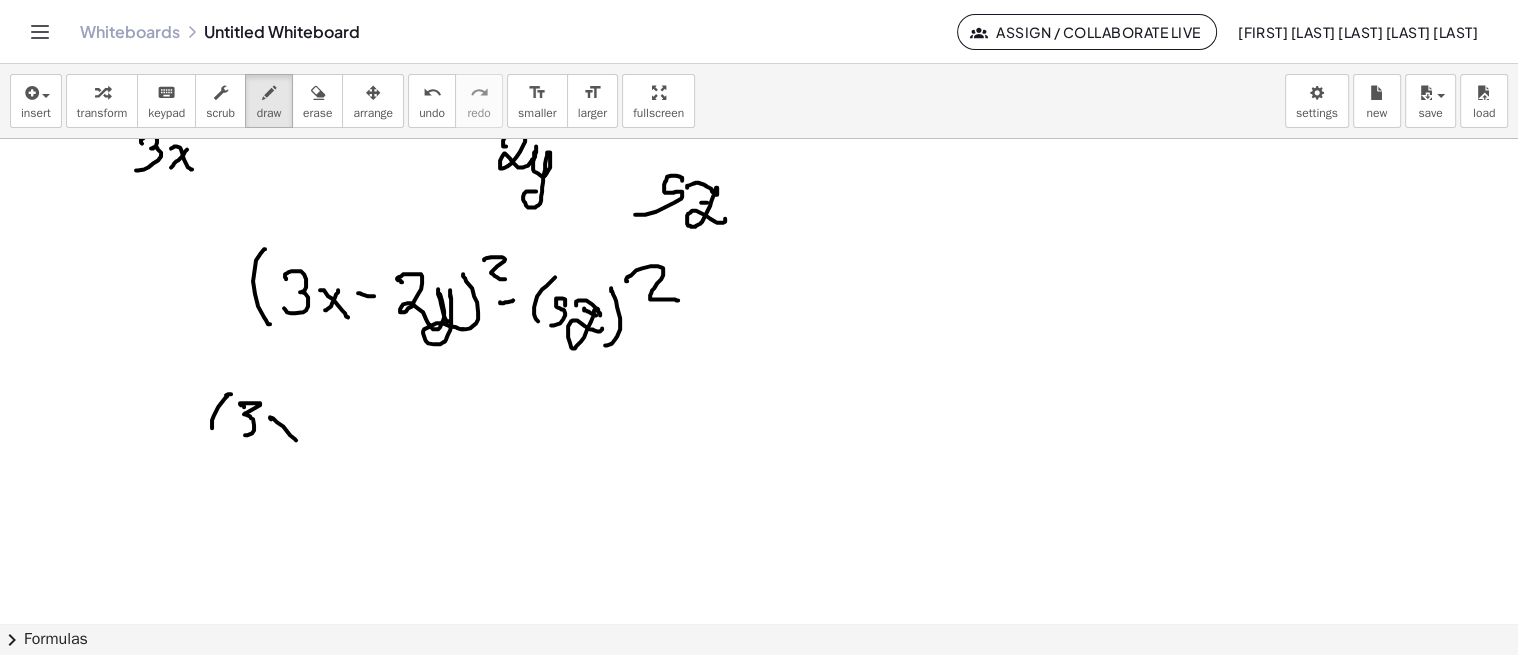 drag, startPoint x: 286, startPoint y: 417, endPoint x: 273, endPoint y: 438, distance: 24.698177 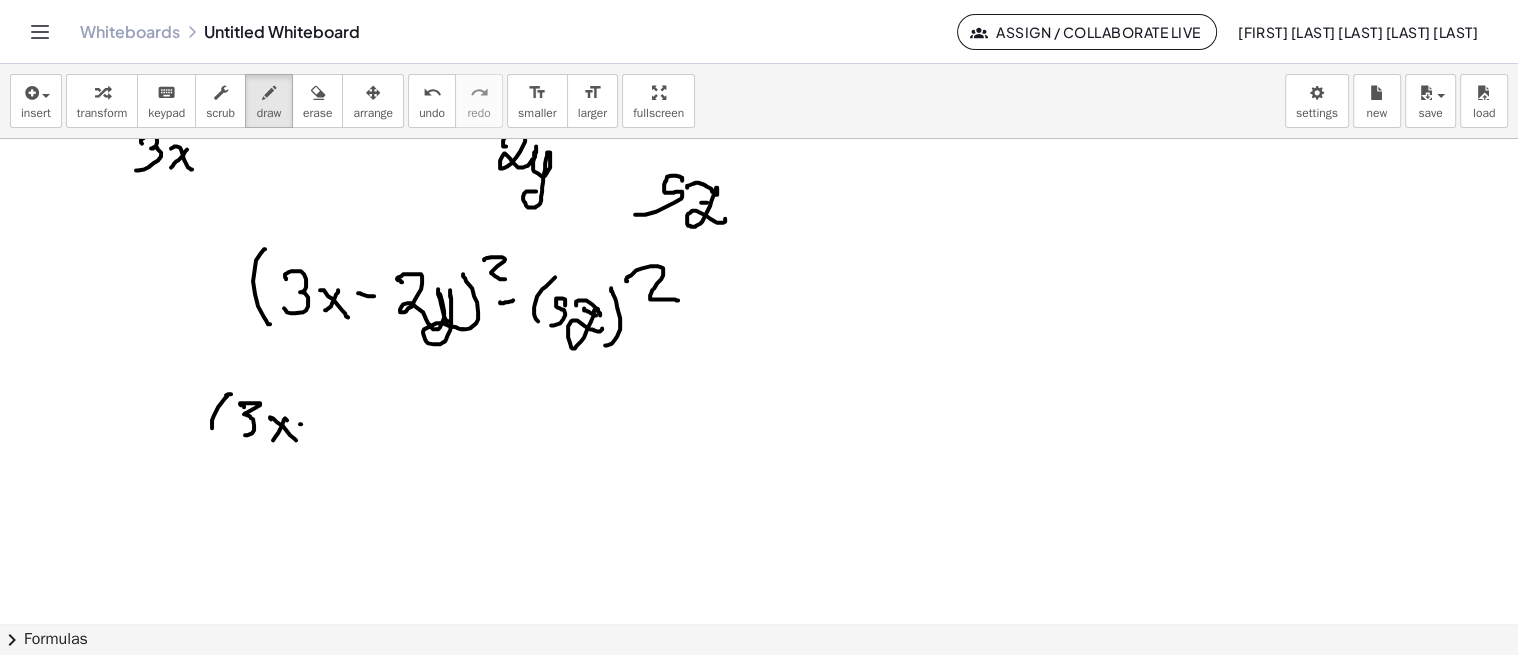 drag, startPoint x: 300, startPoint y: 422, endPoint x: 316, endPoint y: 423, distance: 16.03122 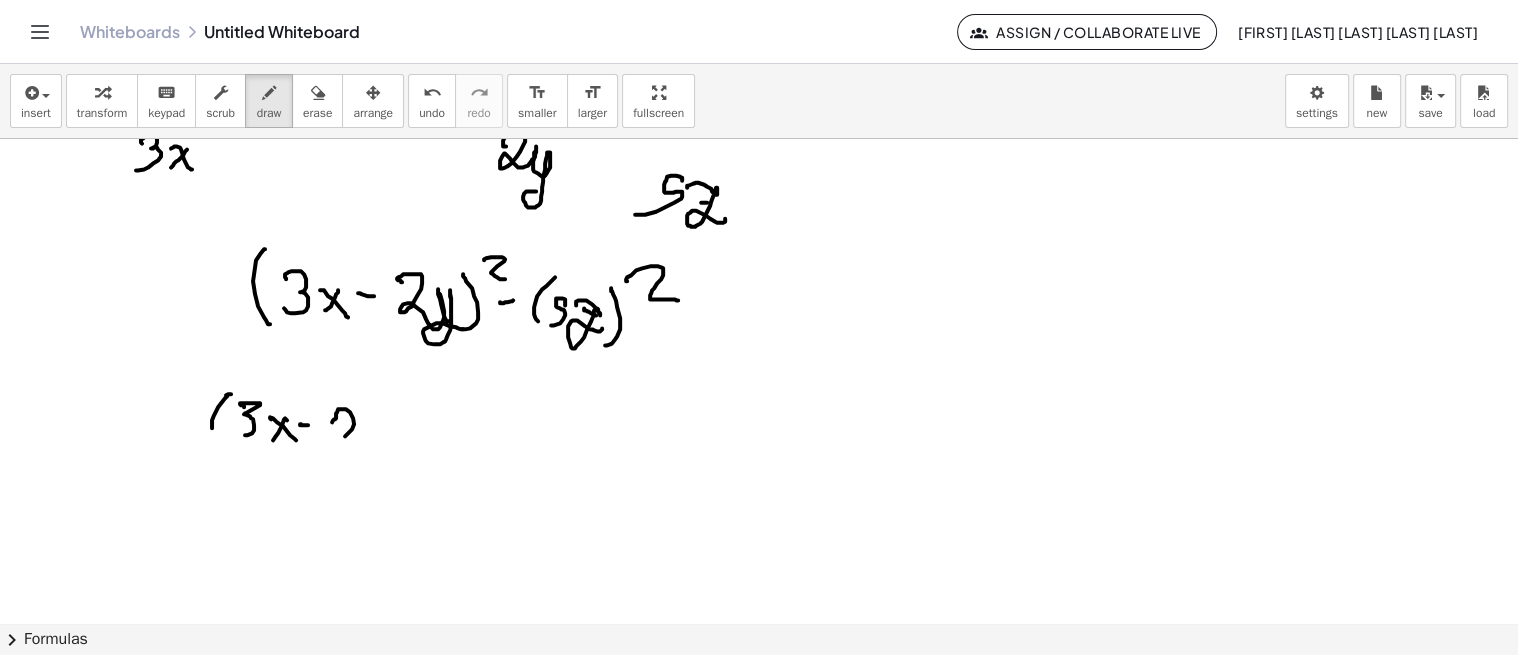 drag, startPoint x: 332, startPoint y: 420, endPoint x: 363, endPoint y: 443, distance: 38.600517 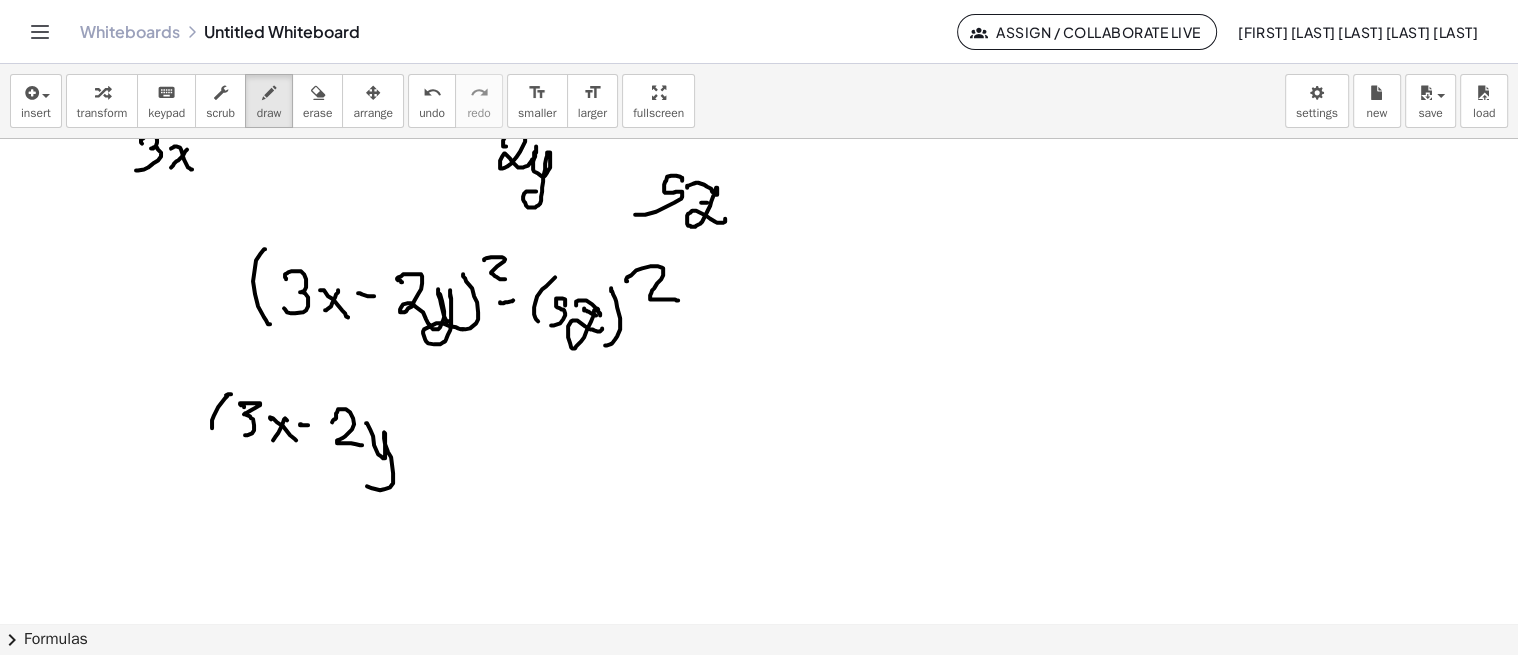 drag, startPoint x: 367, startPoint y: 421, endPoint x: 380, endPoint y: 464, distance: 44.922153 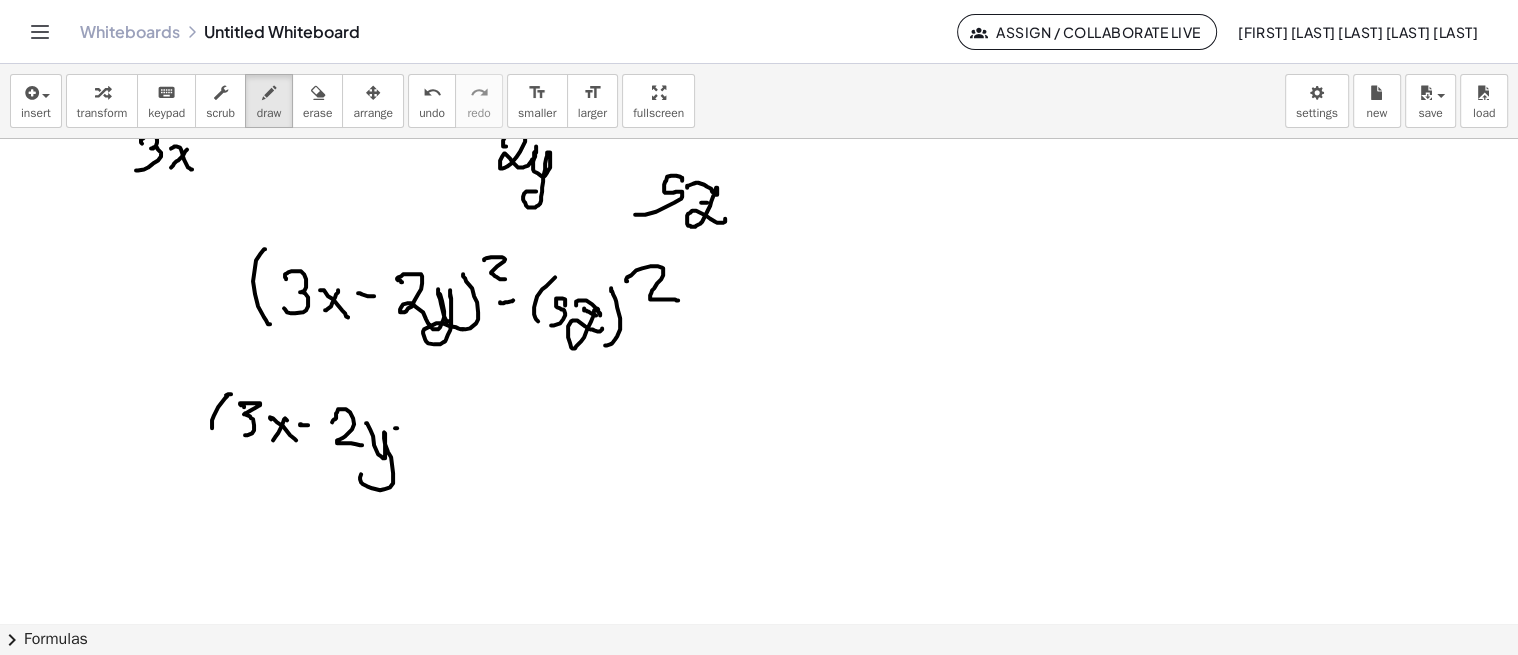 drag, startPoint x: 395, startPoint y: 426, endPoint x: 427, endPoint y: 425, distance: 32.01562 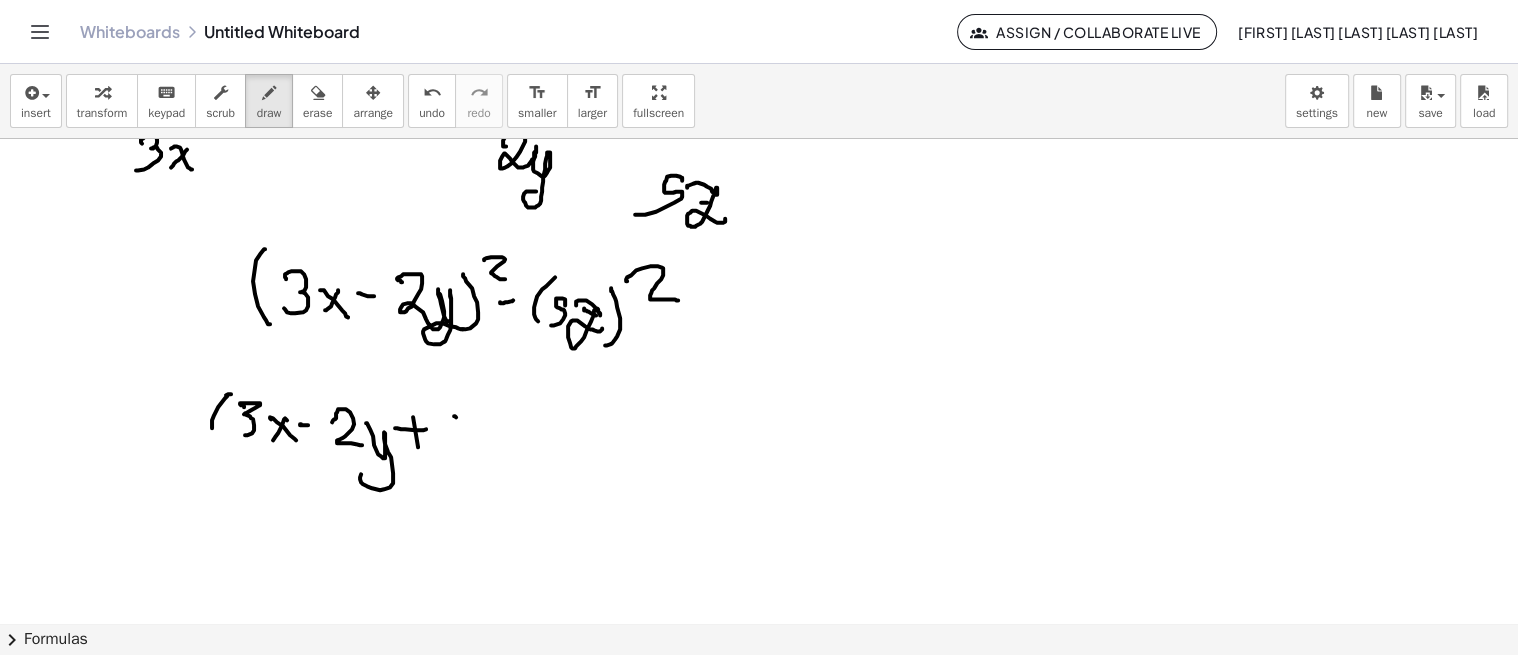 drag, startPoint x: 456, startPoint y: 415, endPoint x: 447, endPoint y: 438, distance: 24.698177 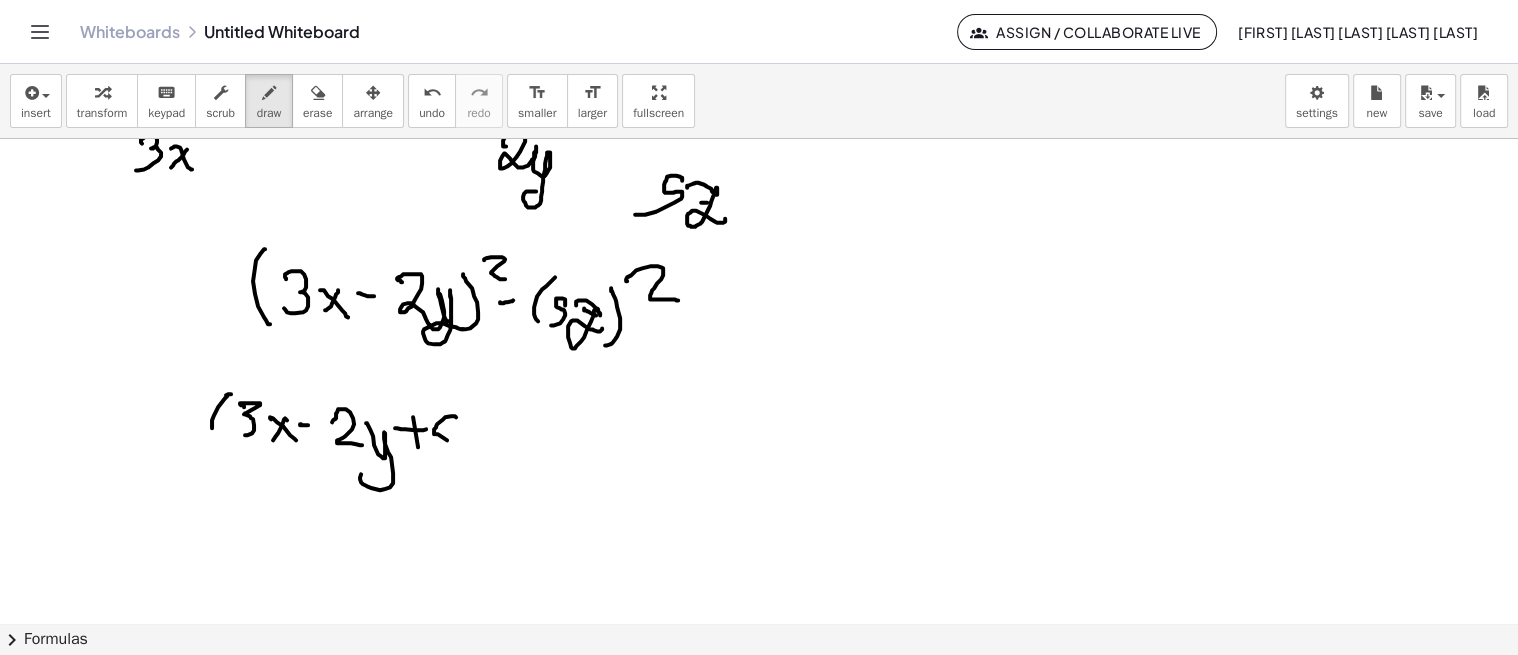 drag, startPoint x: 447, startPoint y: 438, endPoint x: 434, endPoint y: 451, distance: 18.384777 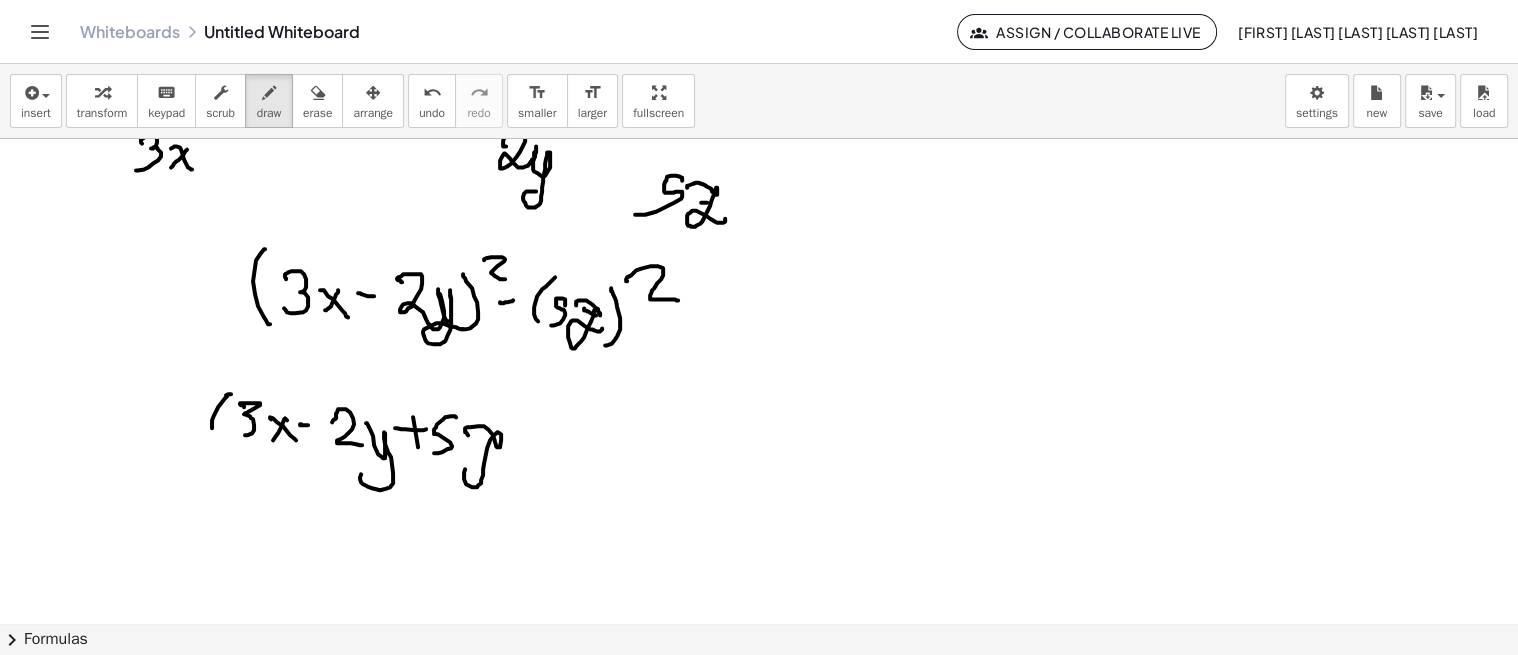 drag, startPoint x: 465, startPoint y: 430, endPoint x: 497, endPoint y: 455, distance: 40.60788 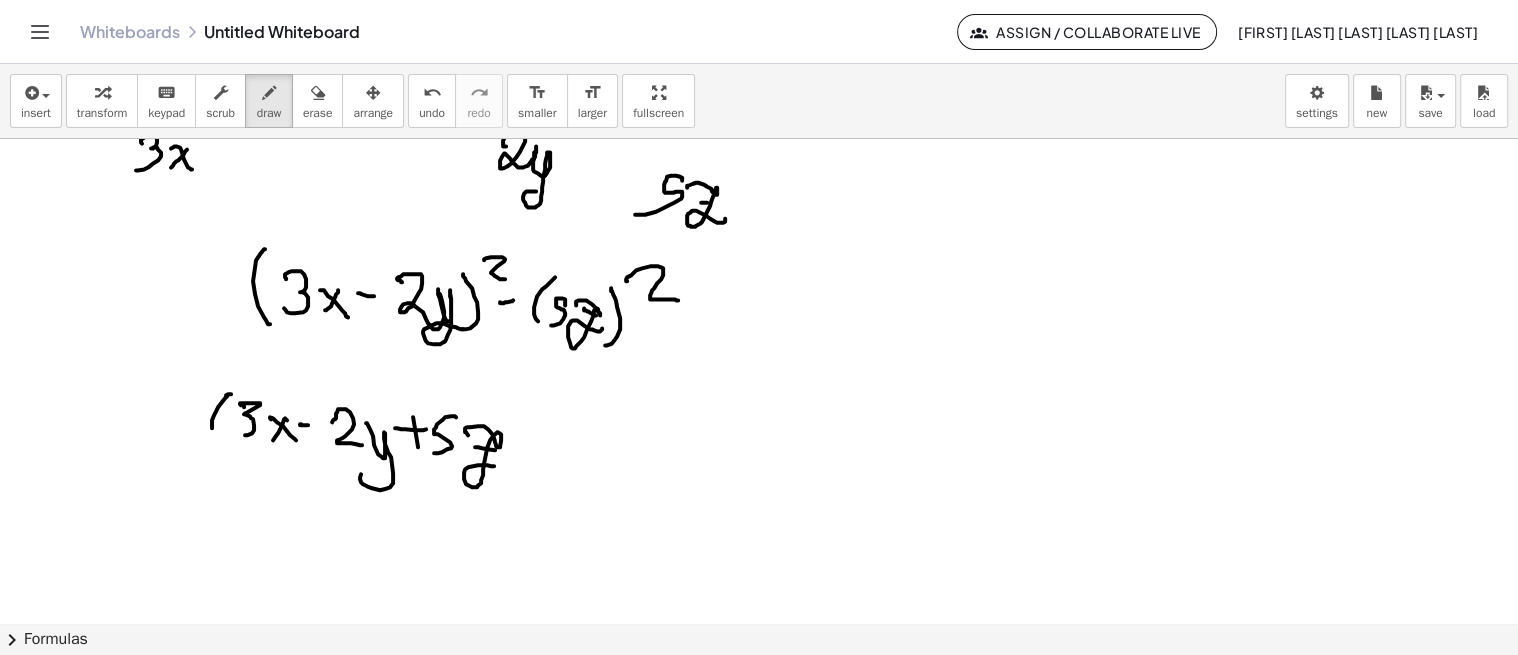 click at bounding box center [759, -889] 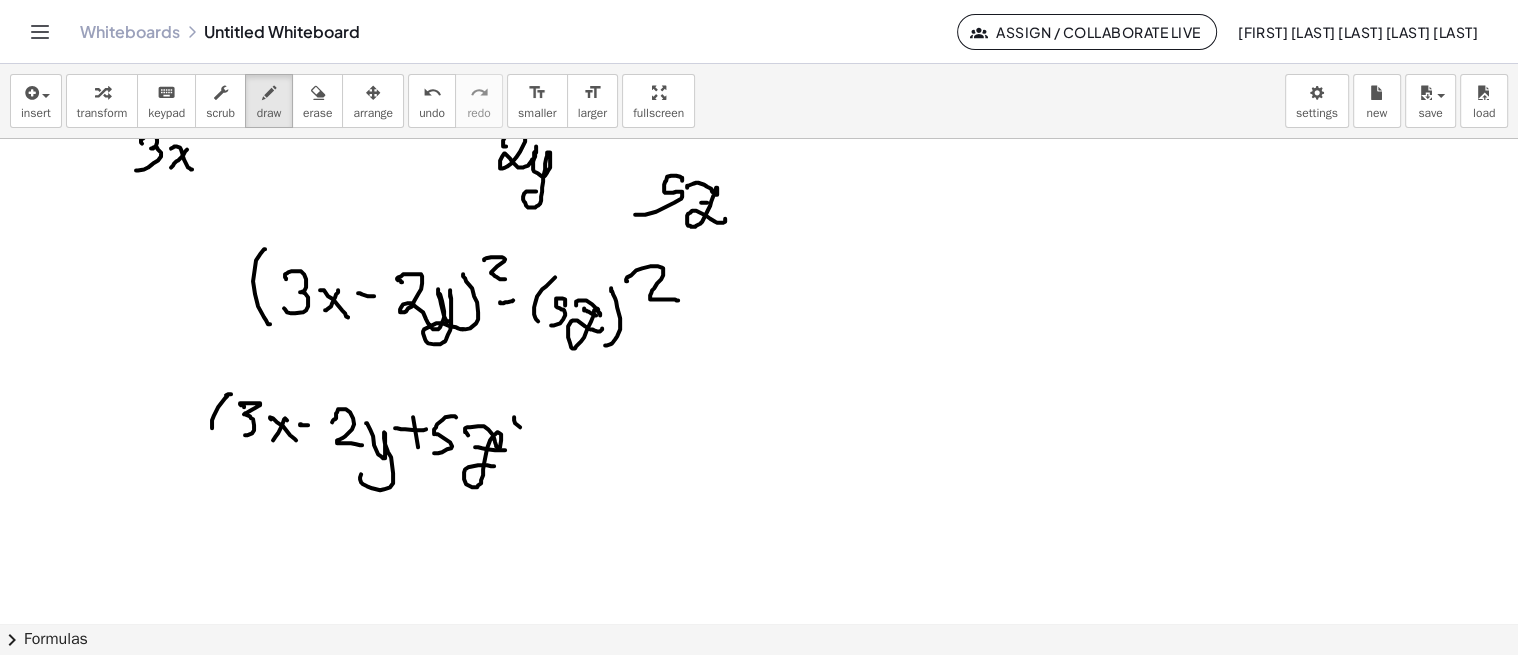 click at bounding box center (759, -889) 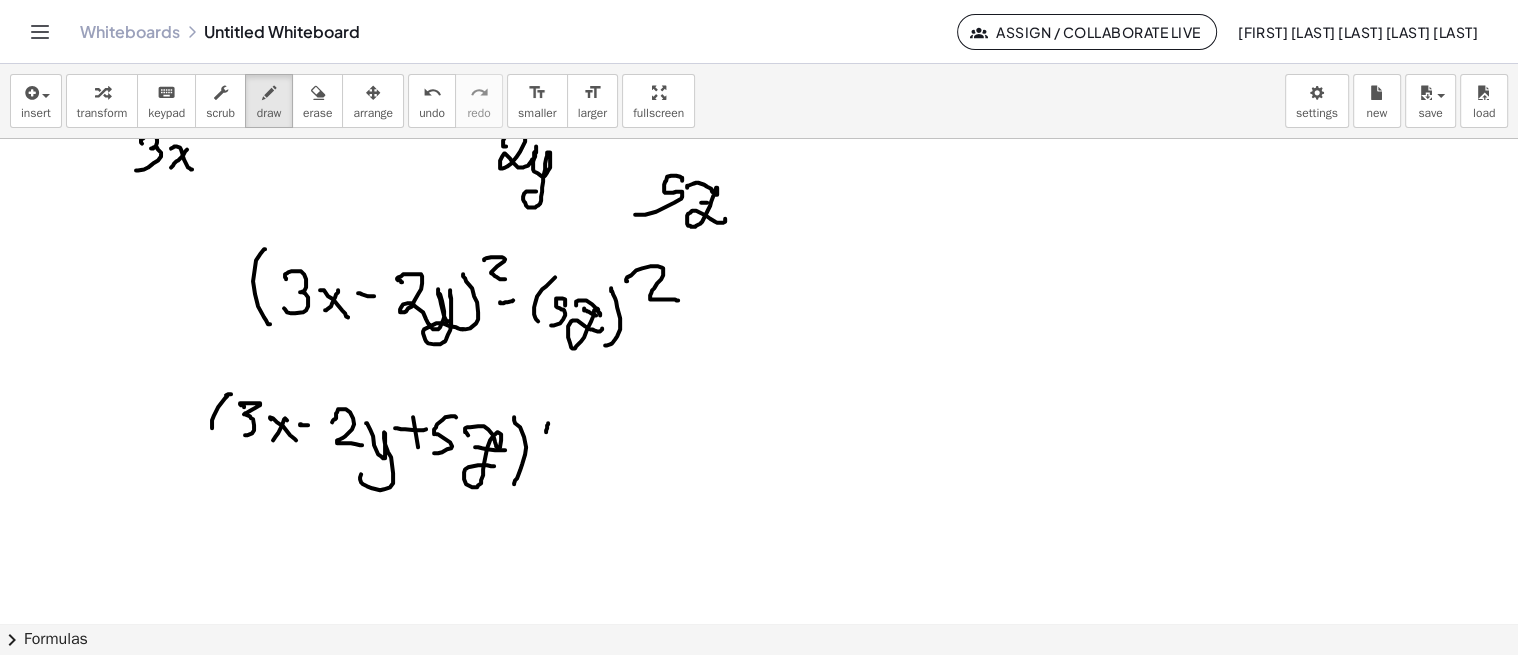 click at bounding box center [759, -889] 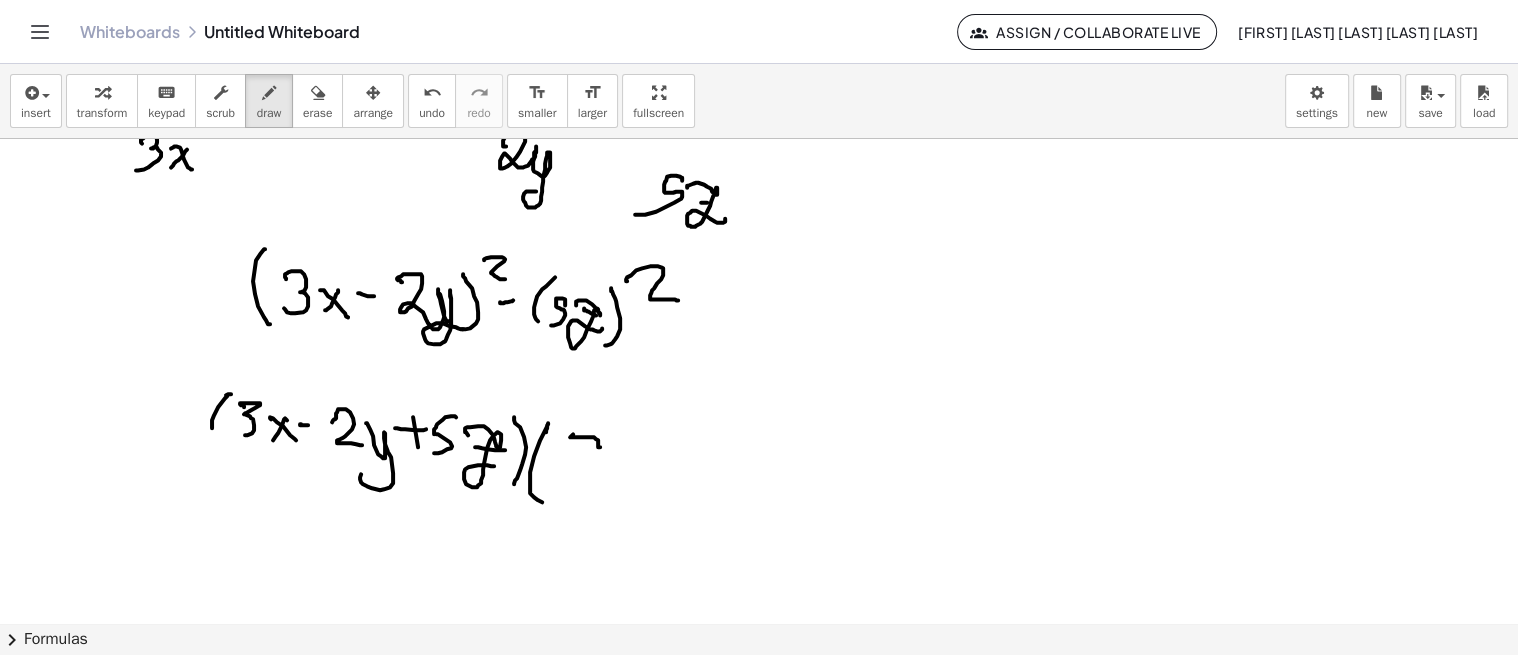 click at bounding box center [759, -889] 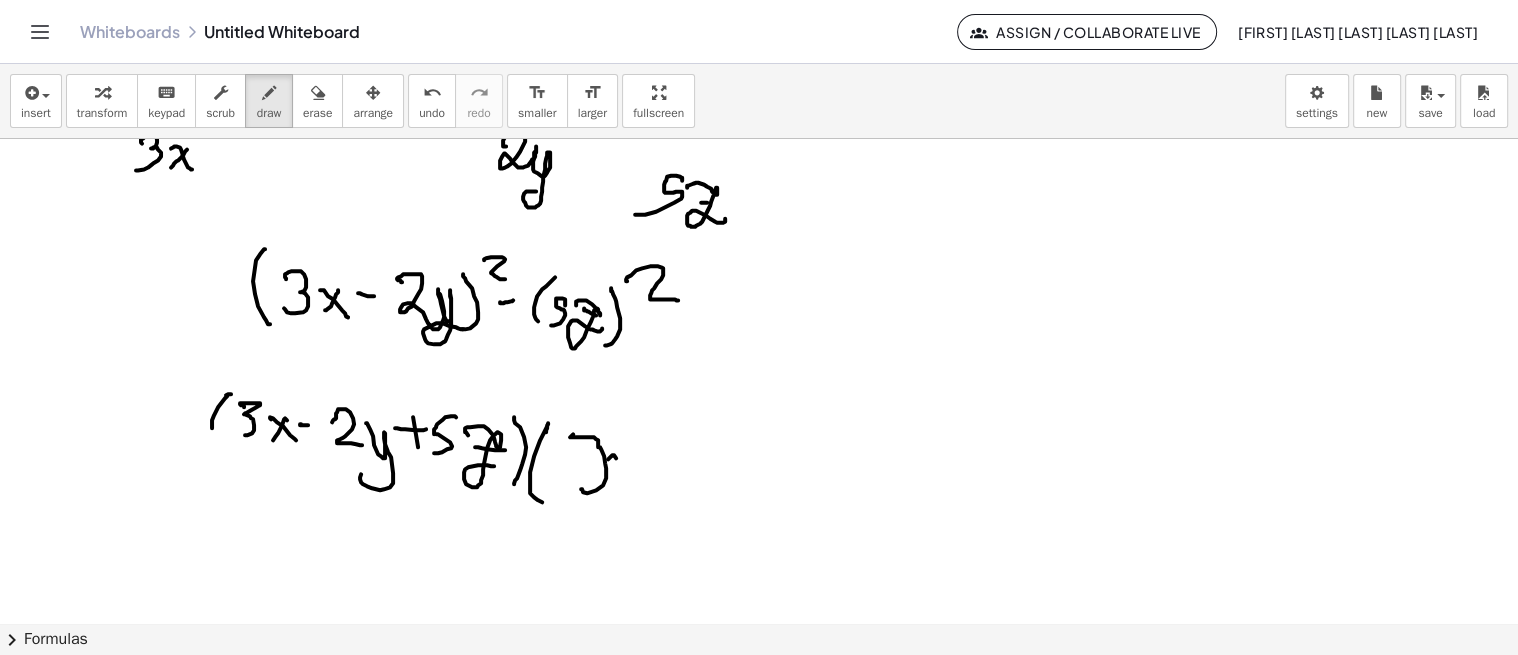 click at bounding box center (759, -889) 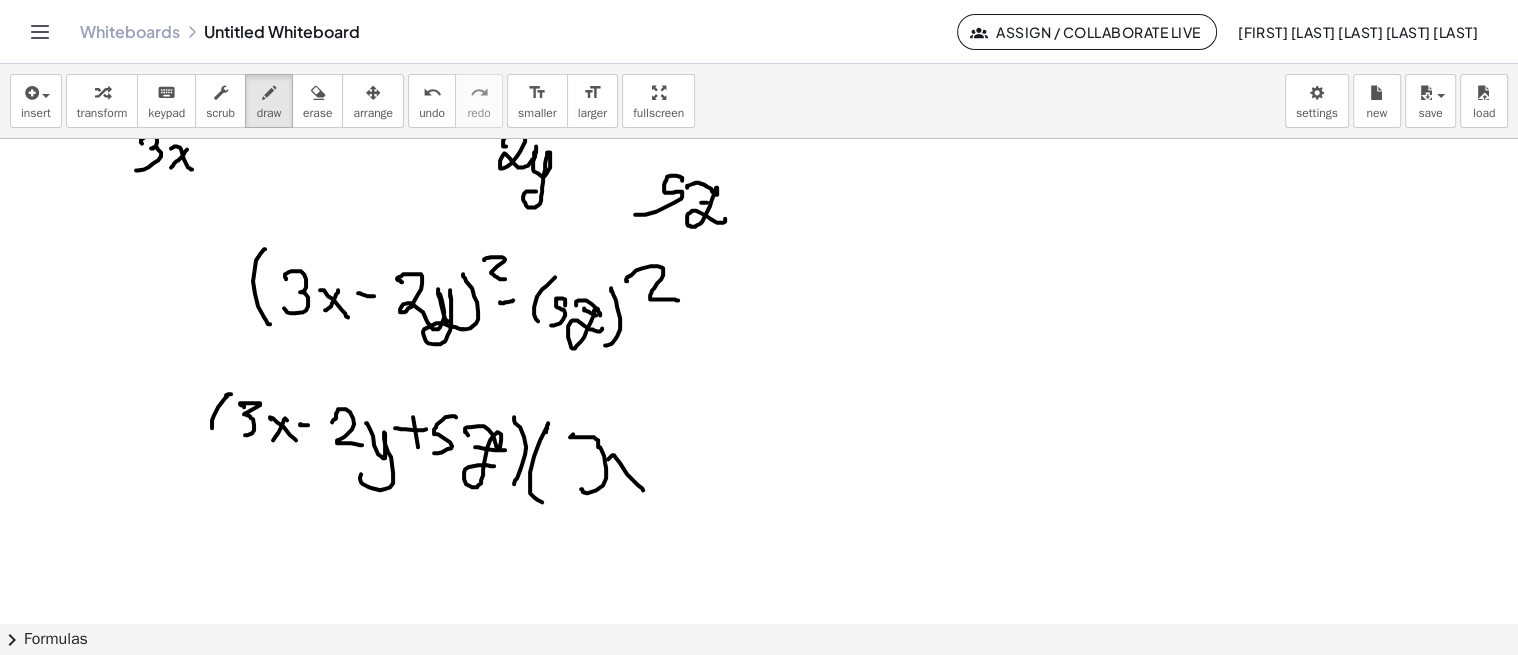 click at bounding box center [759, -889] 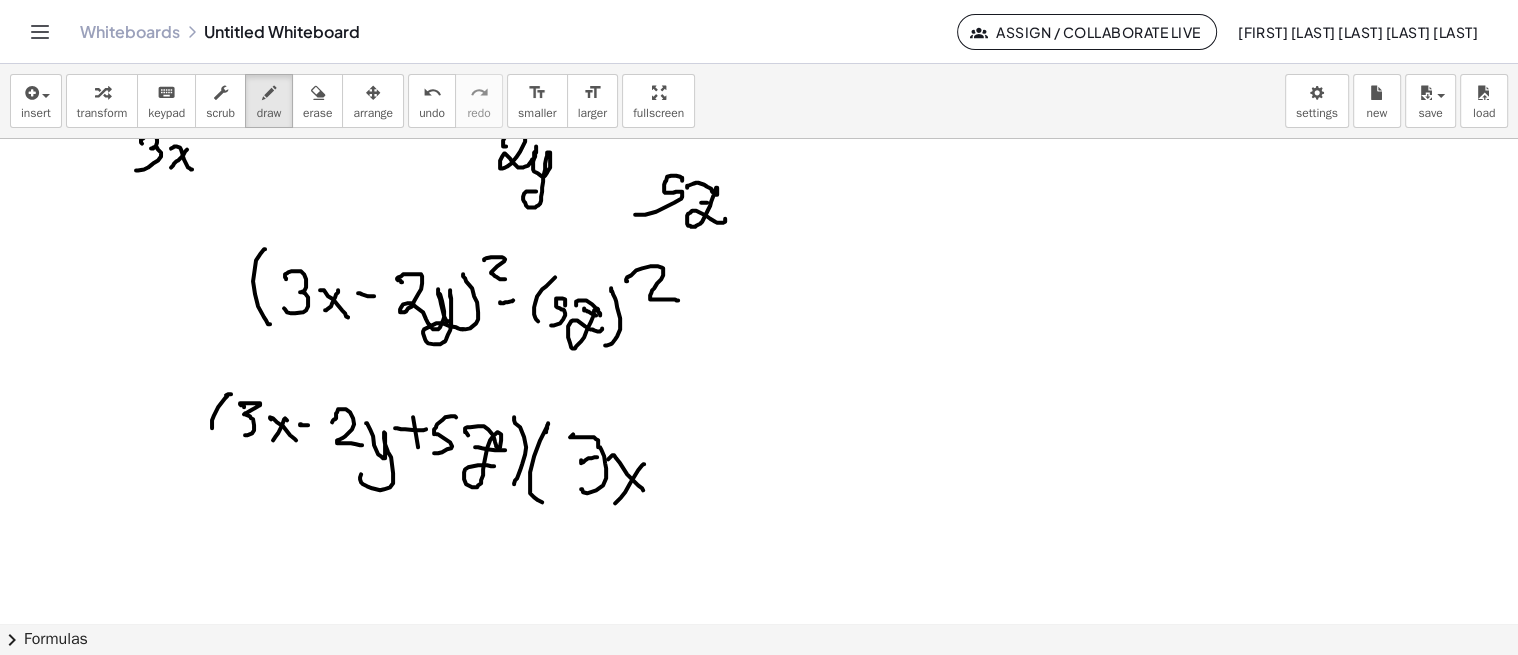 click at bounding box center [759, -889] 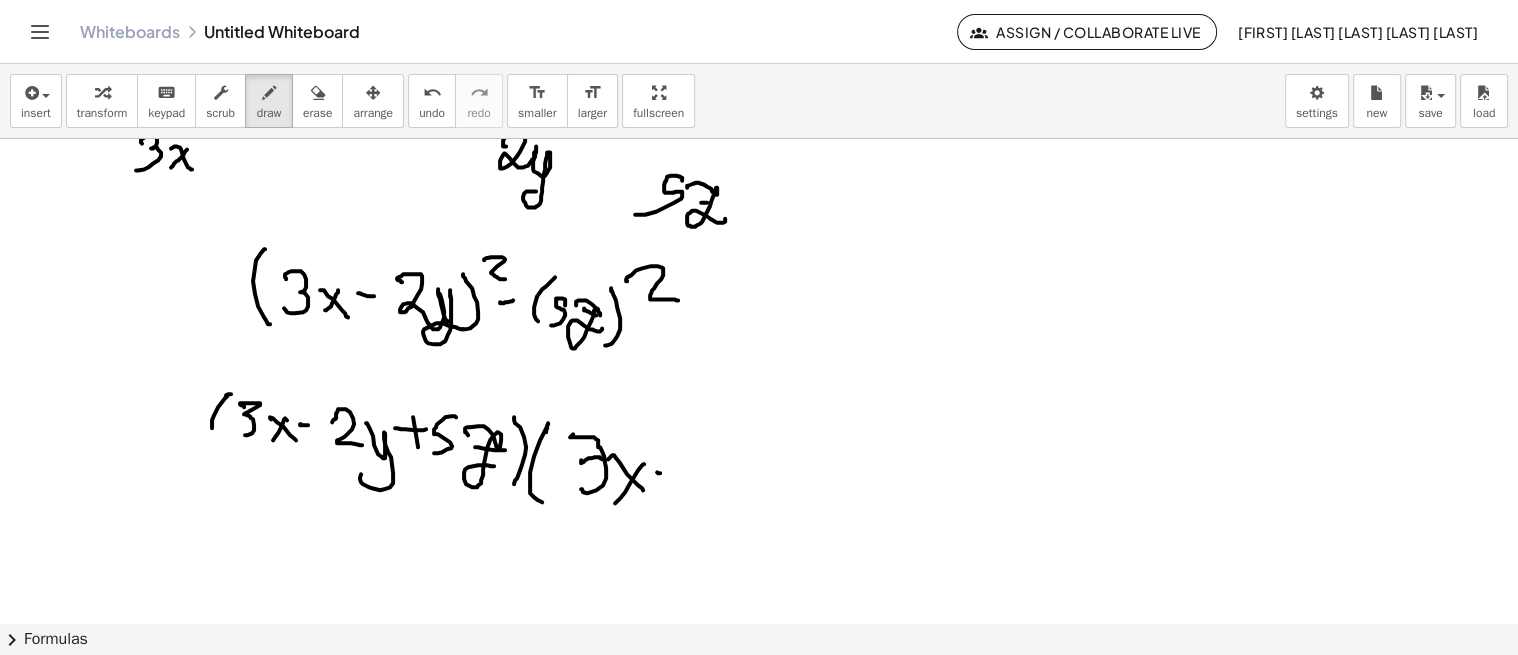 click at bounding box center [759, -889] 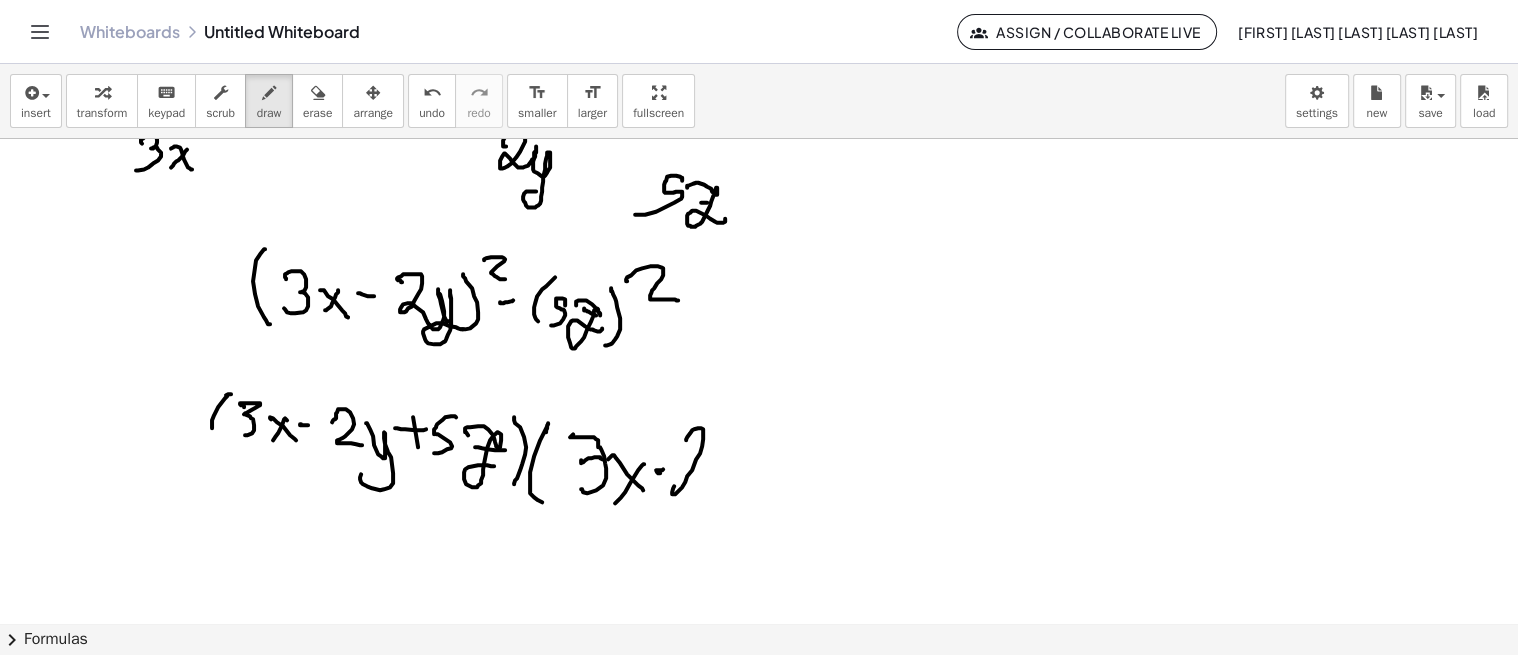 click at bounding box center [759, -889] 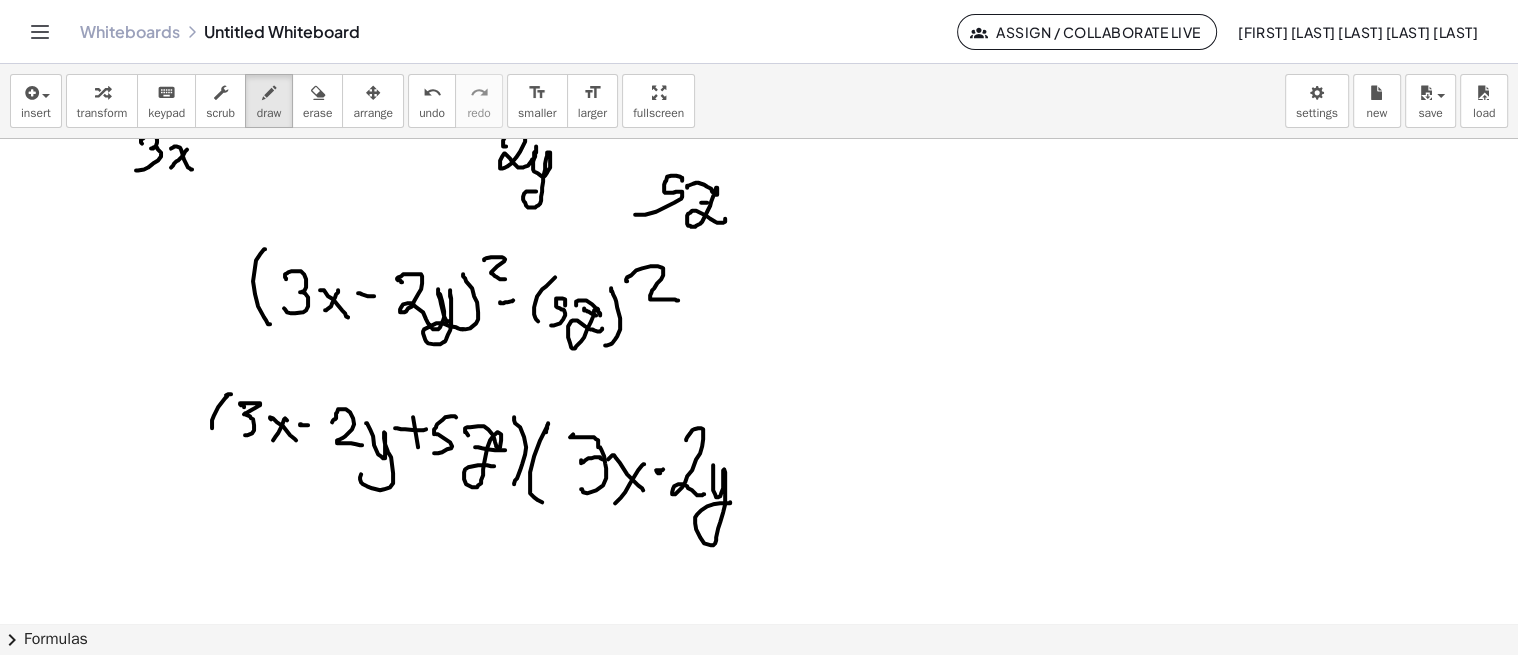 click at bounding box center [759, -889] 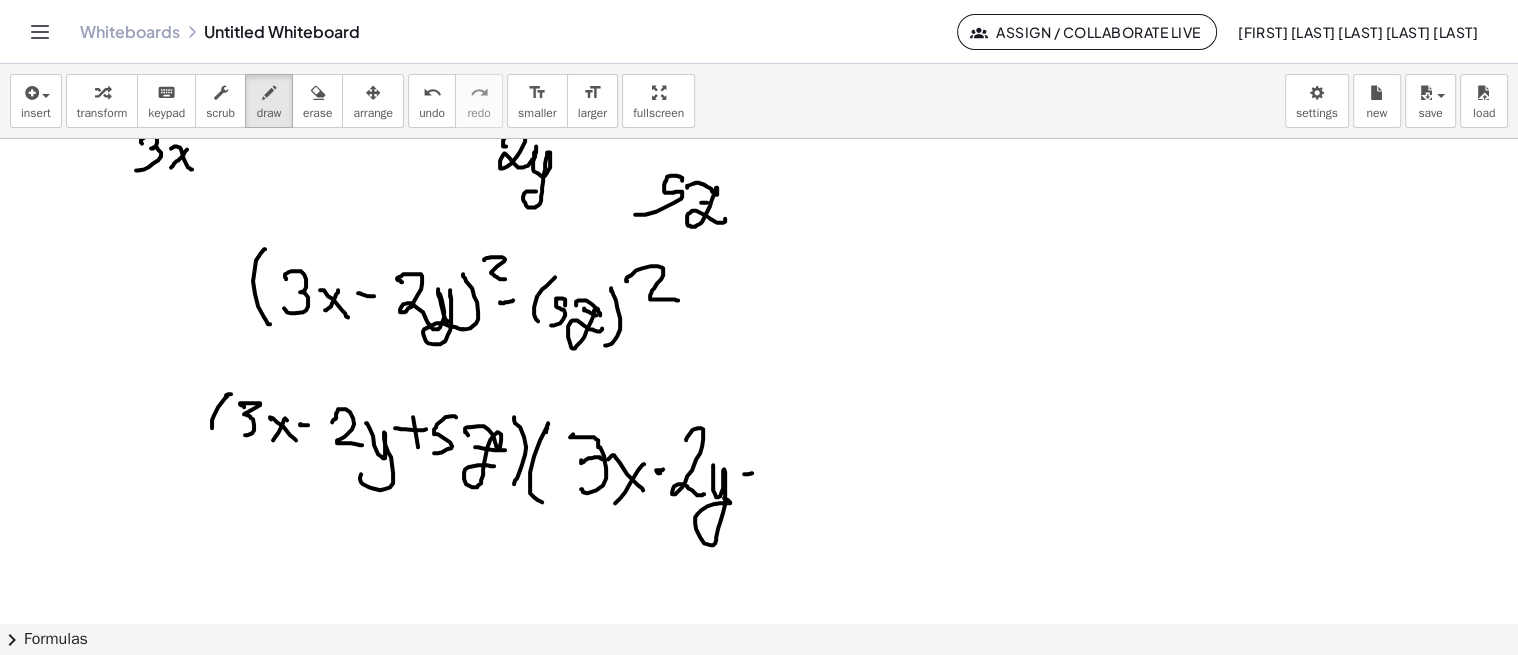 click at bounding box center [759, -889] 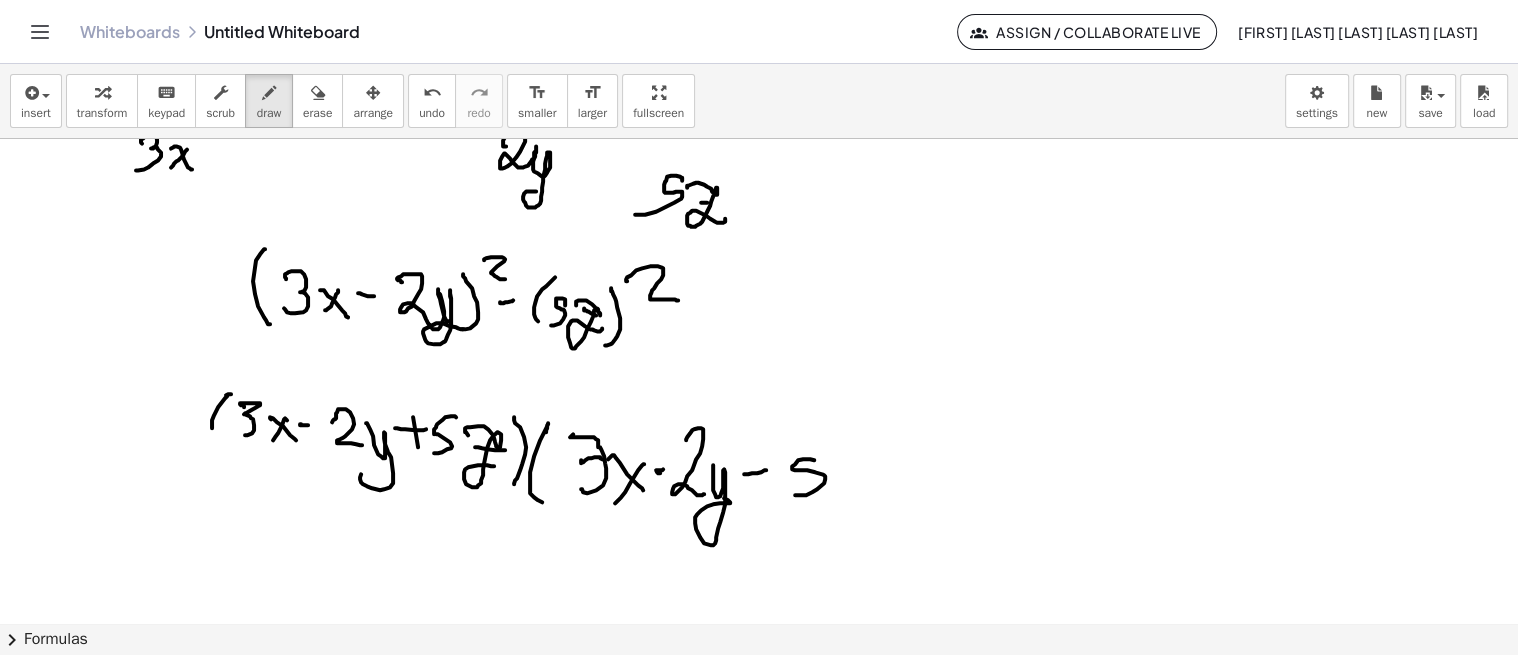 click at bounding box center (759, -889) 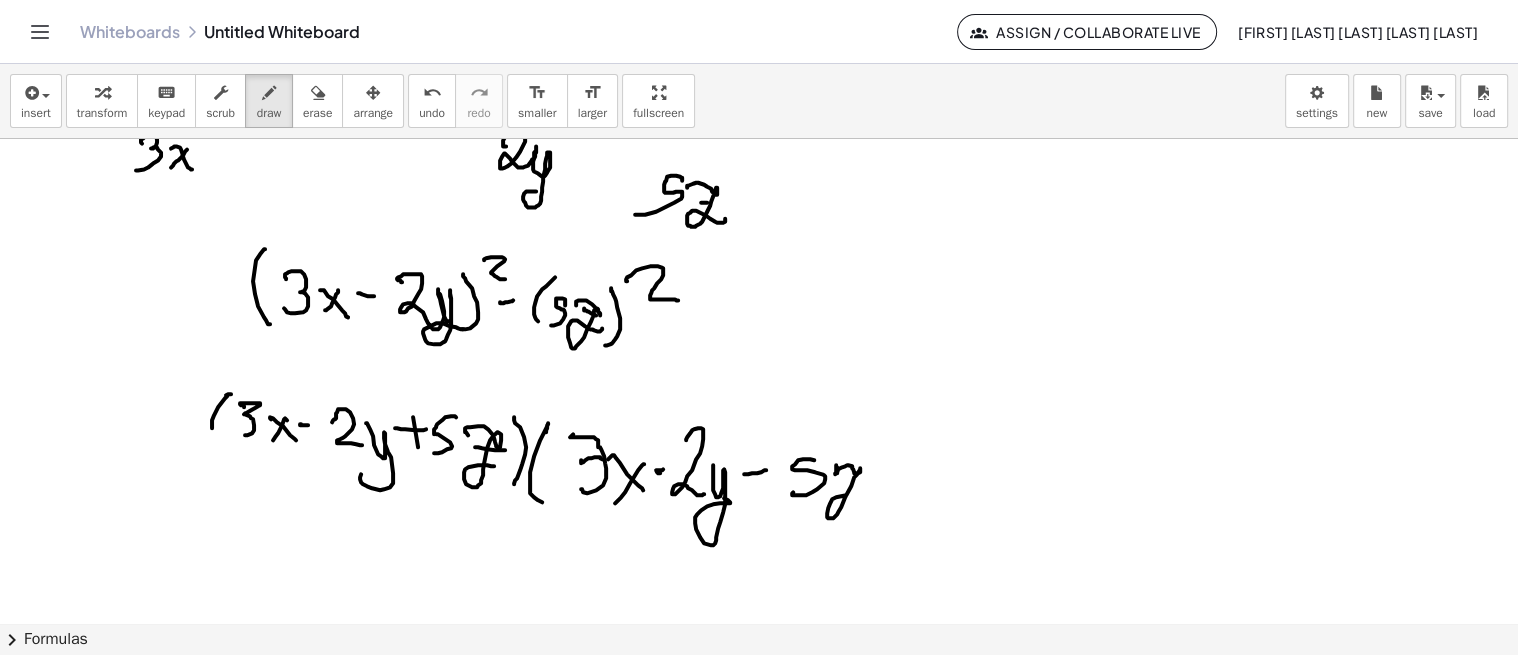 click at bounding box center (759, -889) 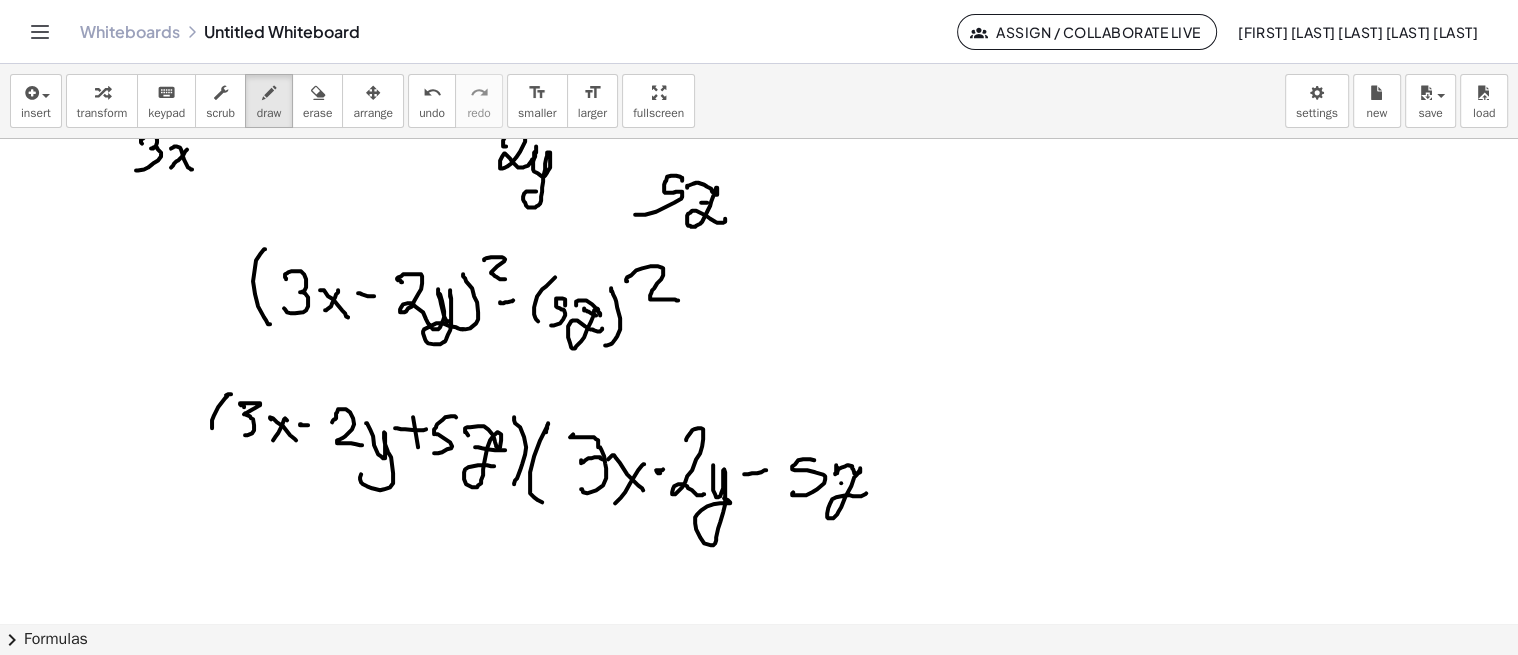 click at bounding box center (759, -889) 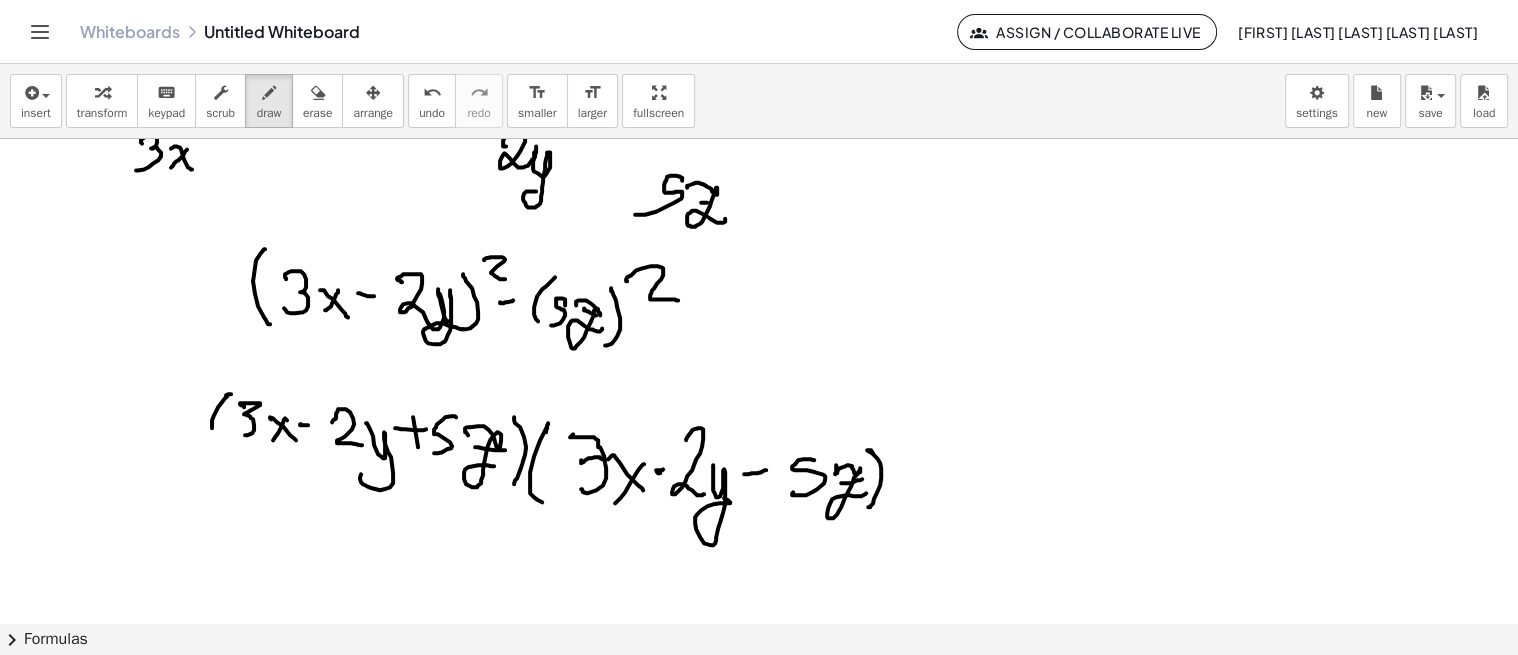 click at bounding box center (759, -889) 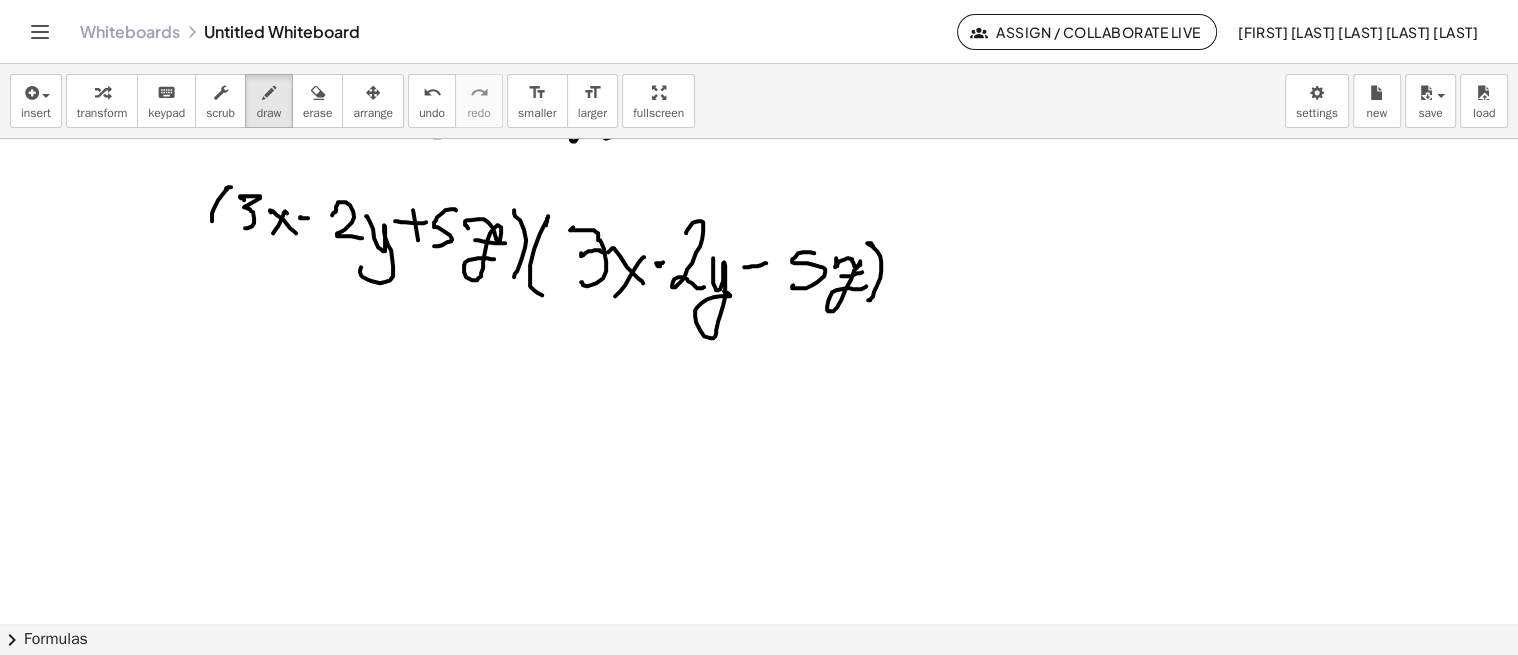 scroll, scrollTop: 3174, scrollLeft: 0, axis: vertical 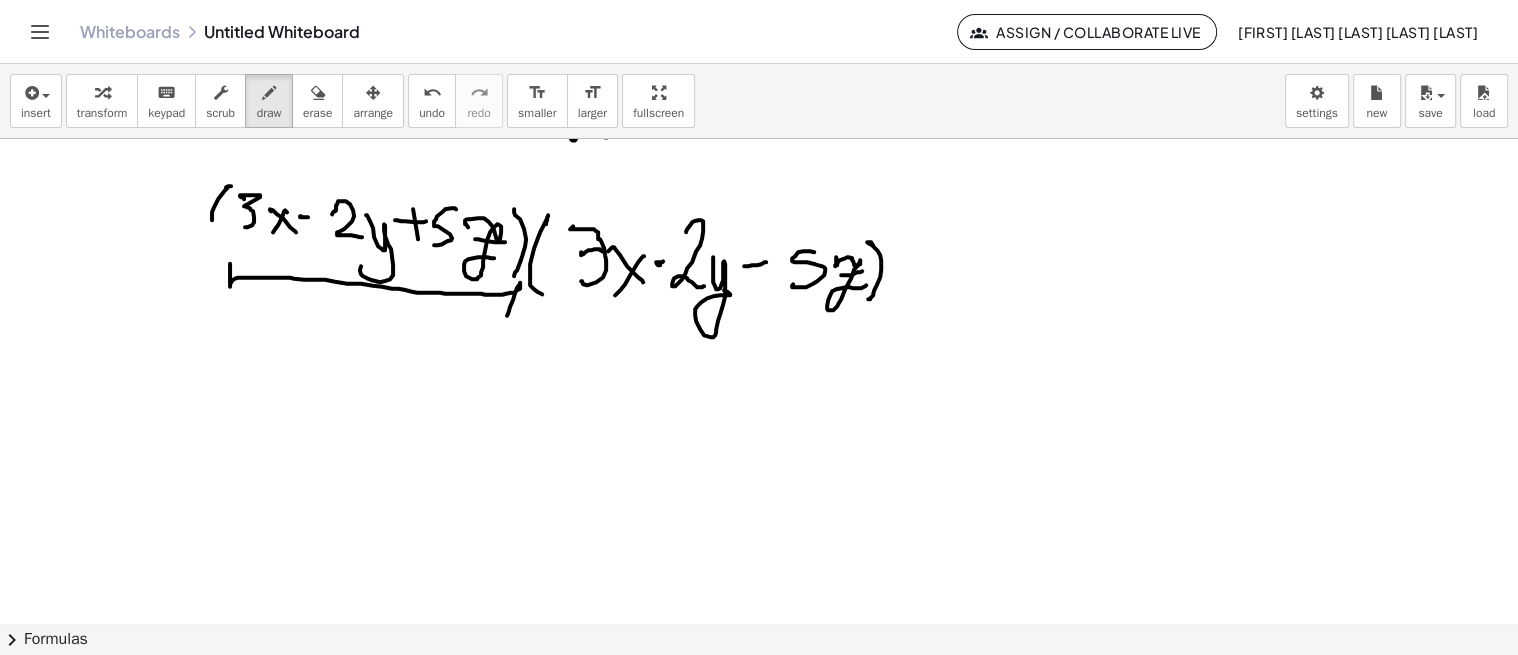 click at bounding box center [759, -1097] 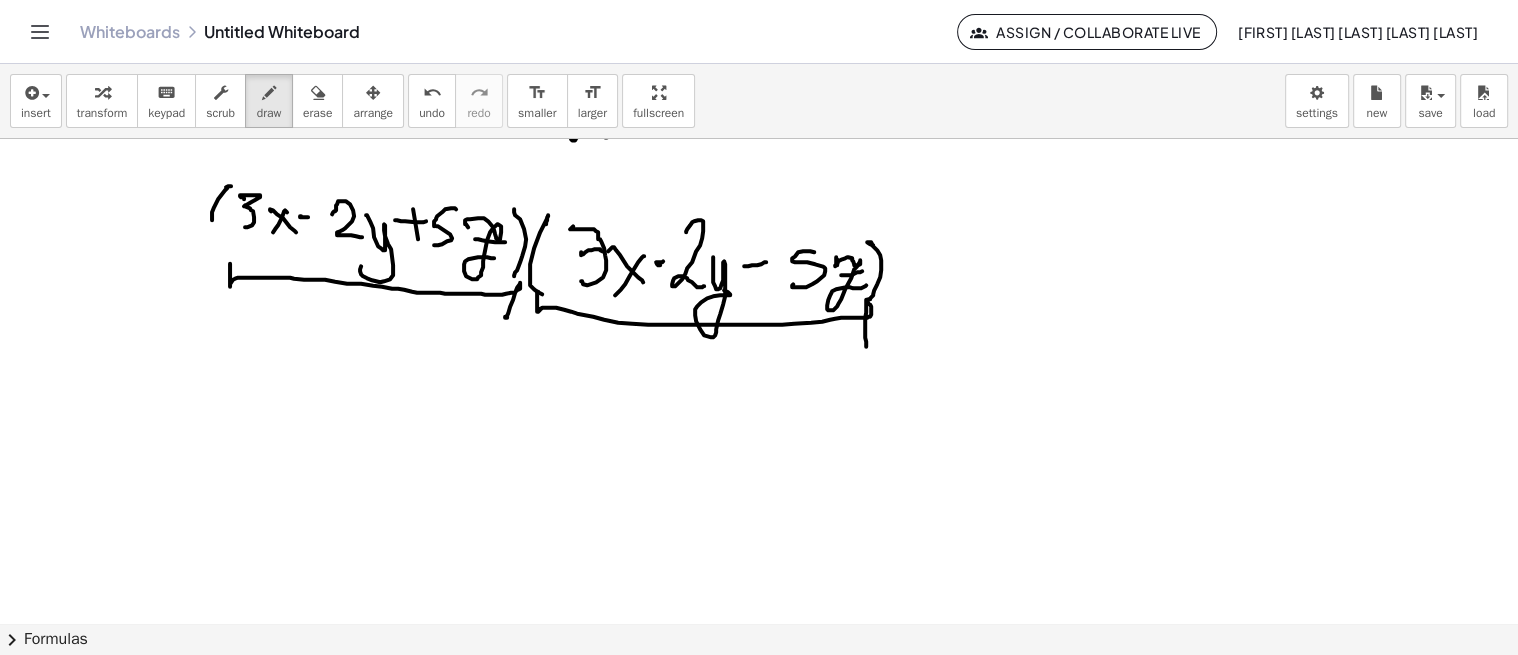 click at bounding box center [759, -1097] 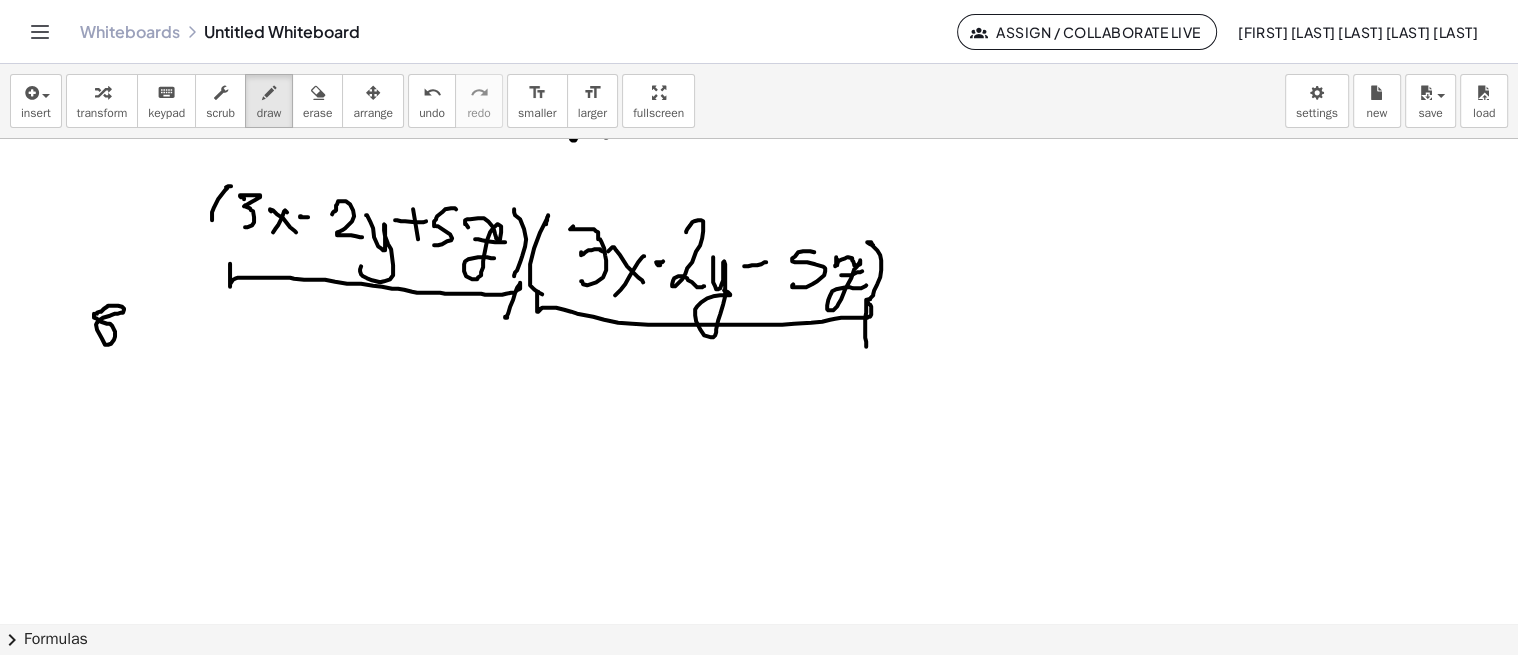click at bounding box center [759, -1097] 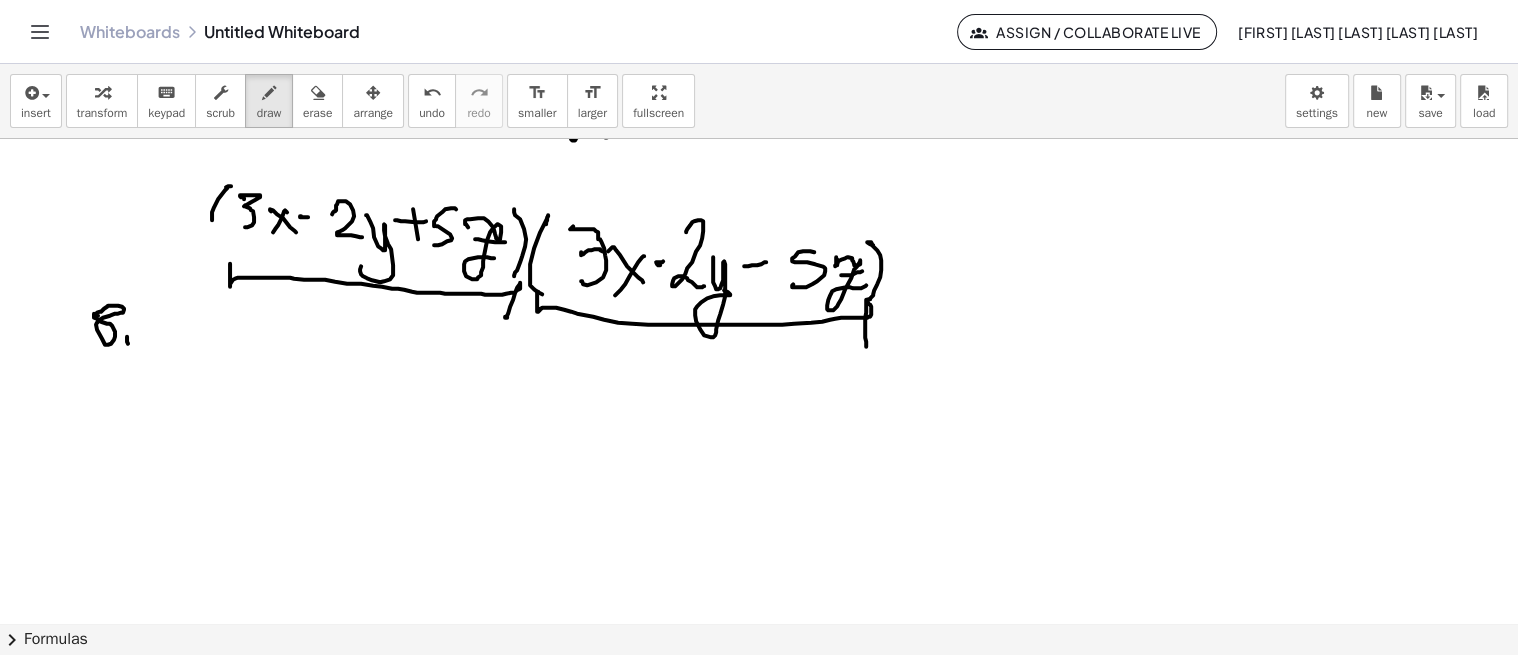 click at bounding box center [759, -1097] 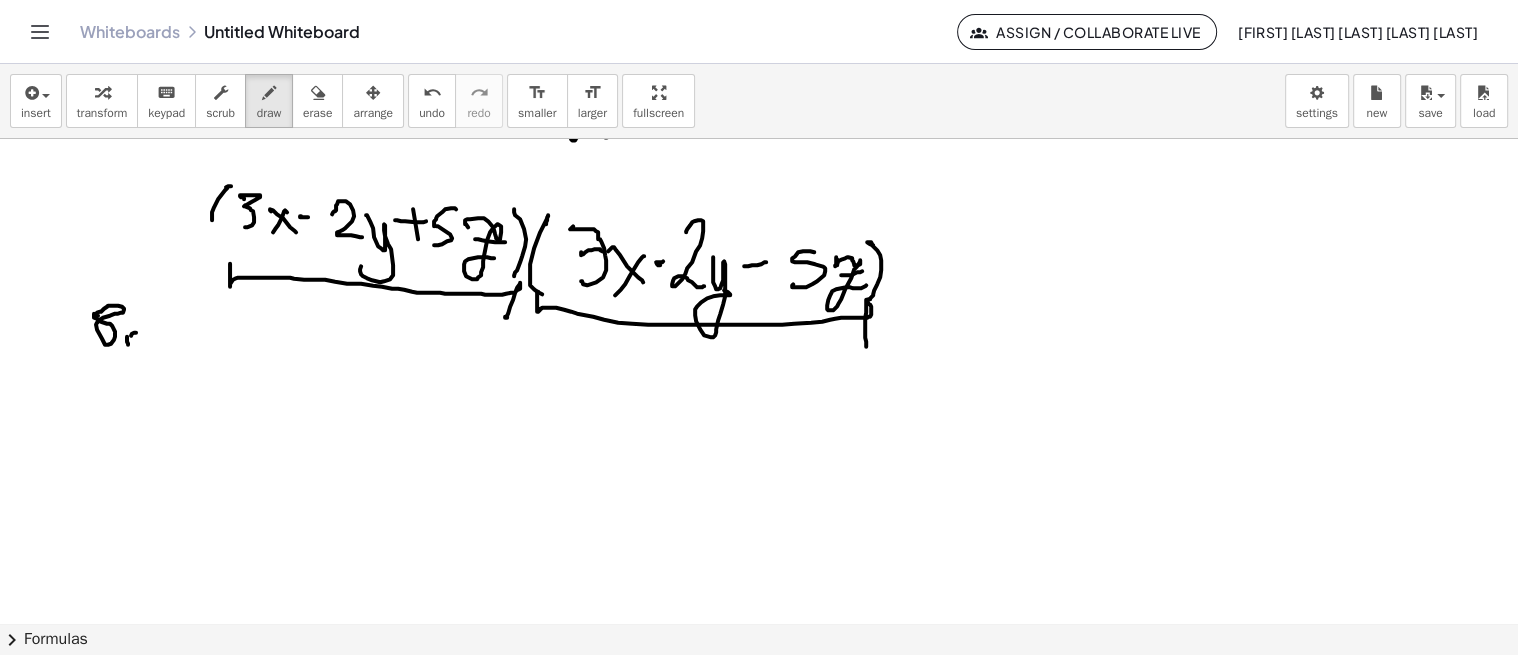 click at bounding box center [759, -1097] 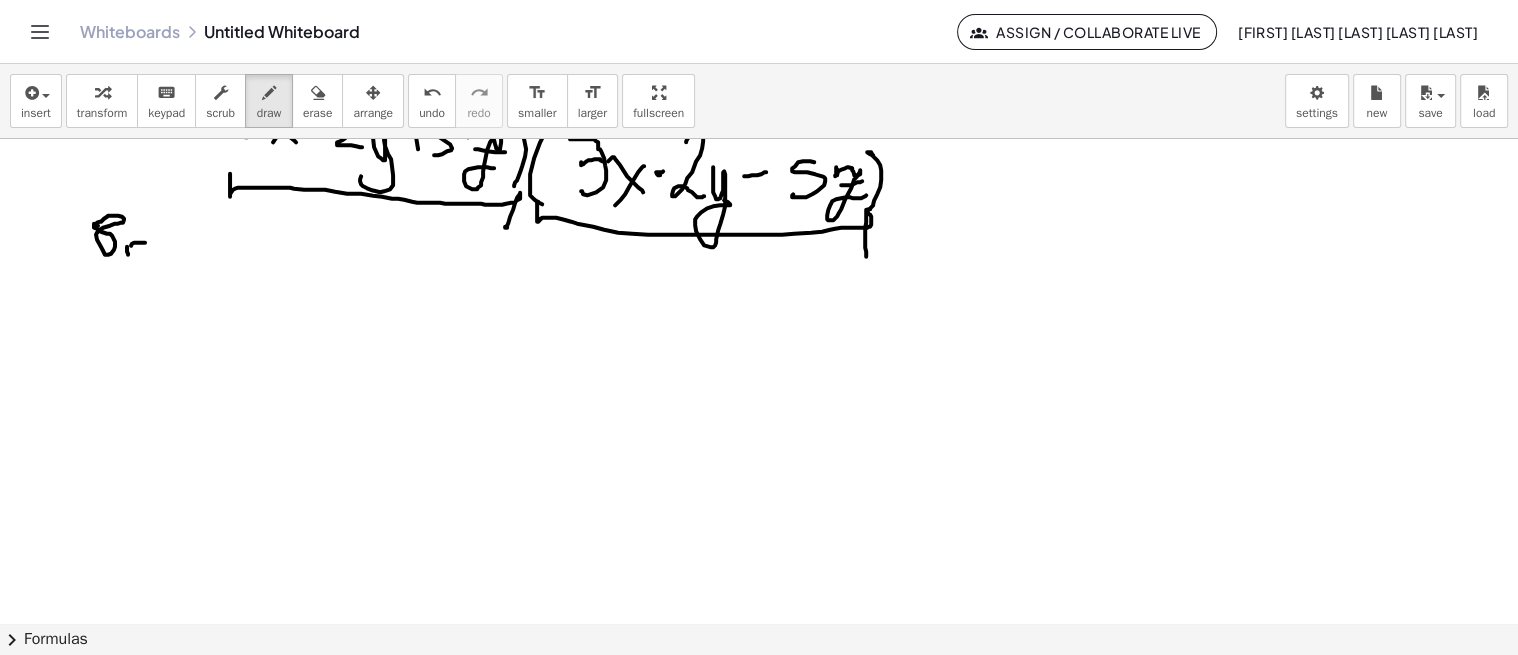 scroll, scrollTop: 3266, scrollLeft: 0, axis: vertical 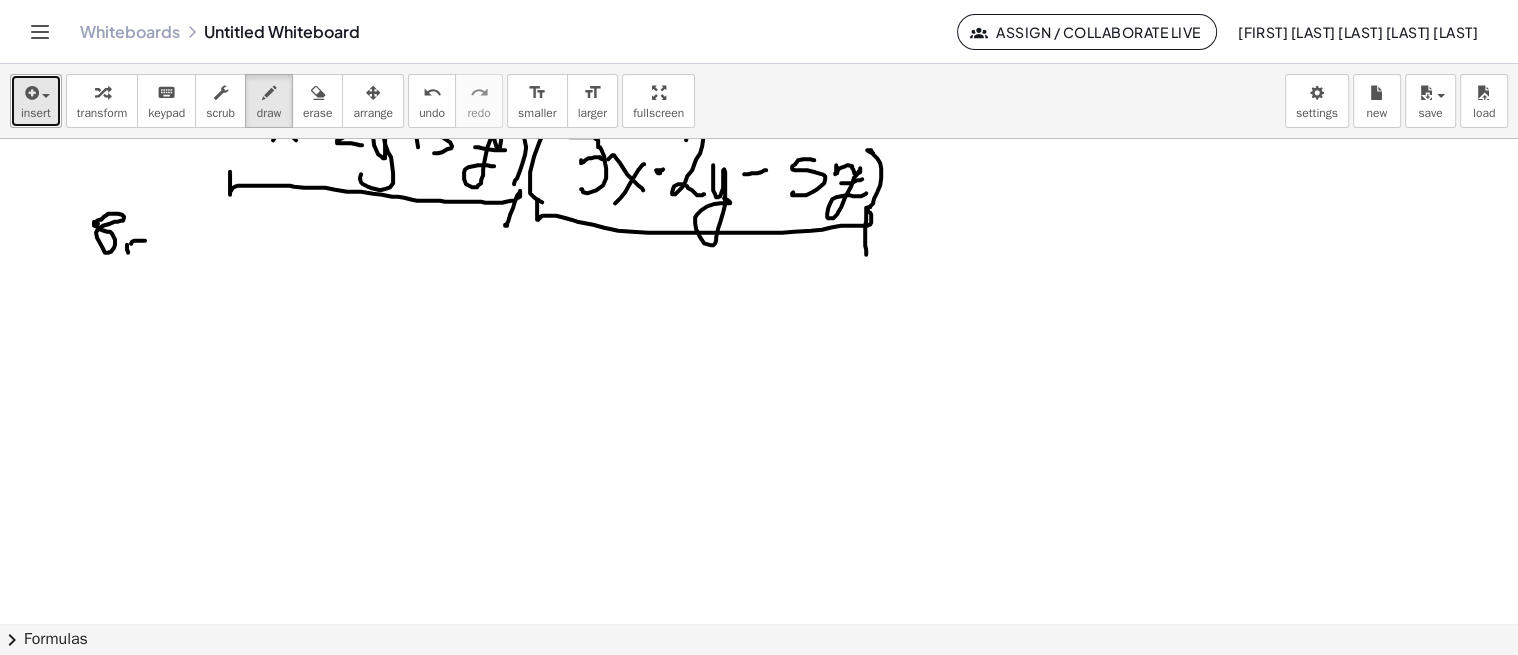click on "insert" at bounding box center [36, 113] 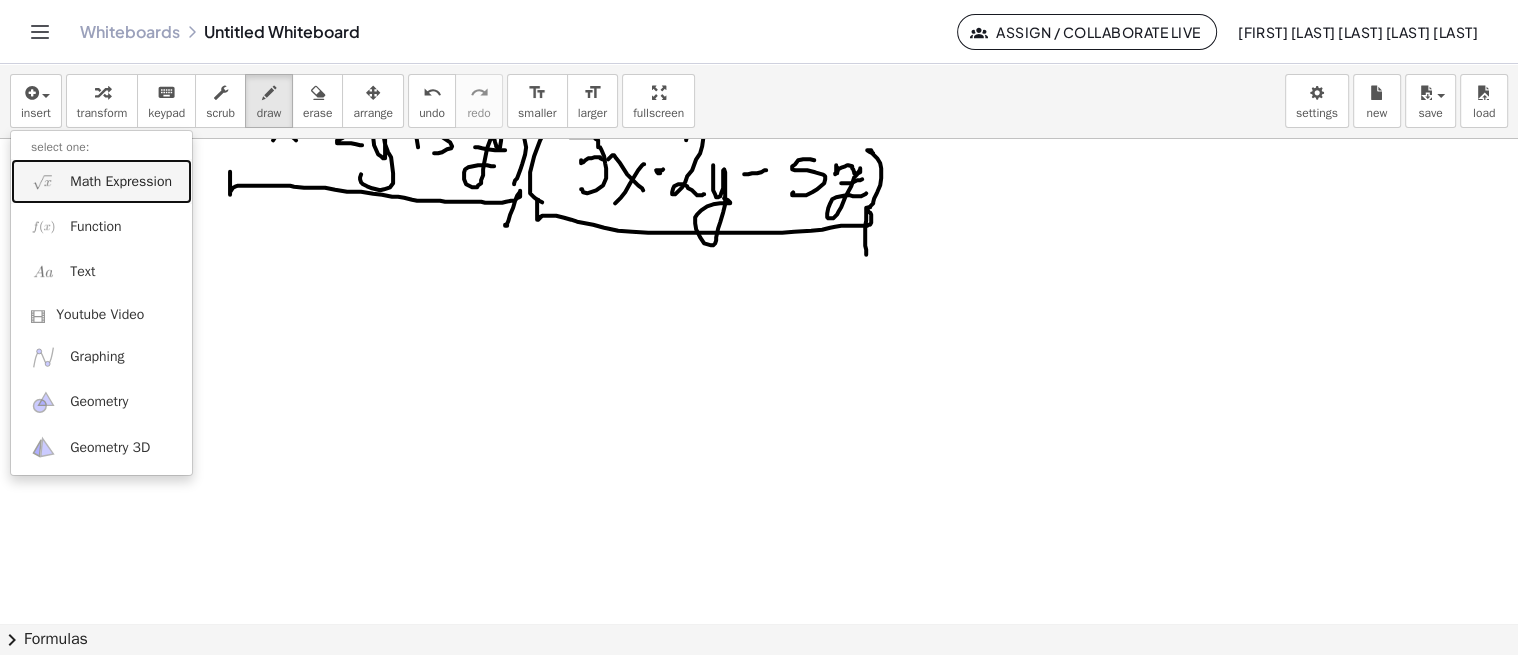 click on "Math Expression" at bounding box center [121, 182] 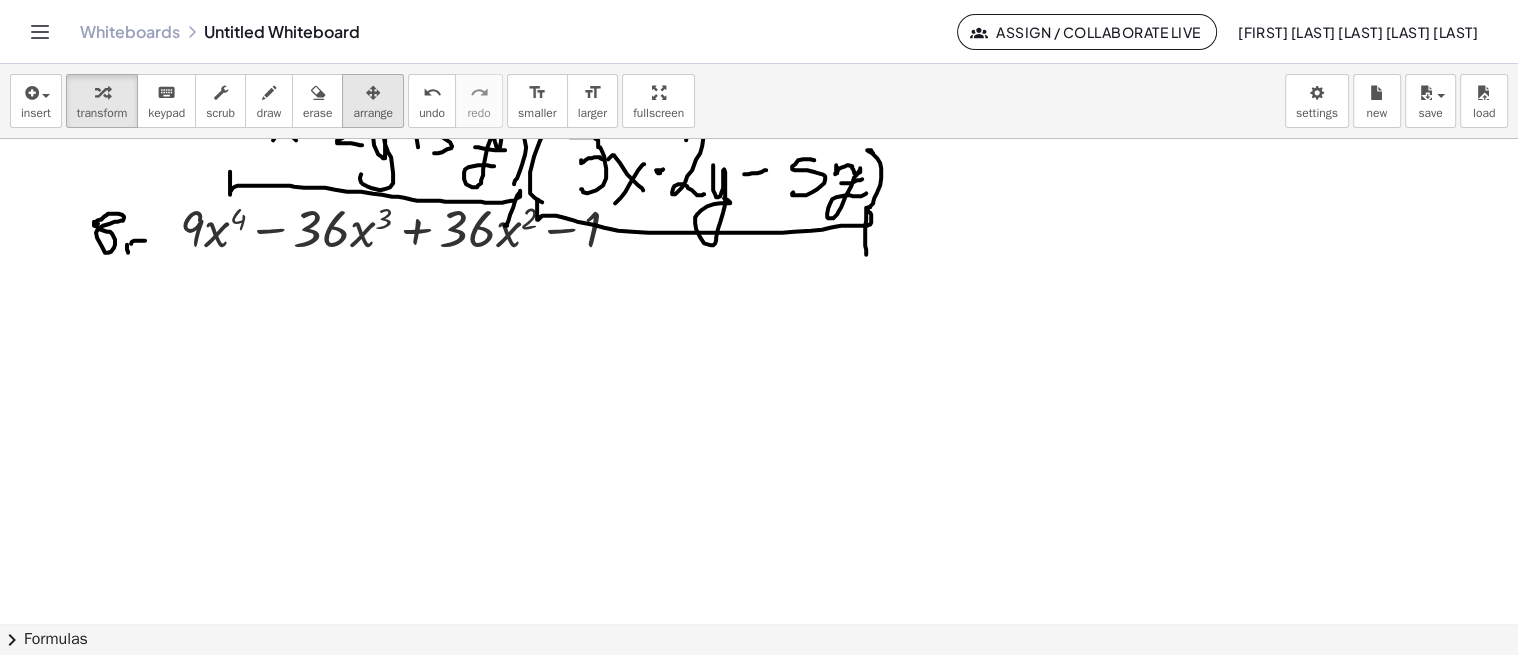 click at bounding box center [373, 93] 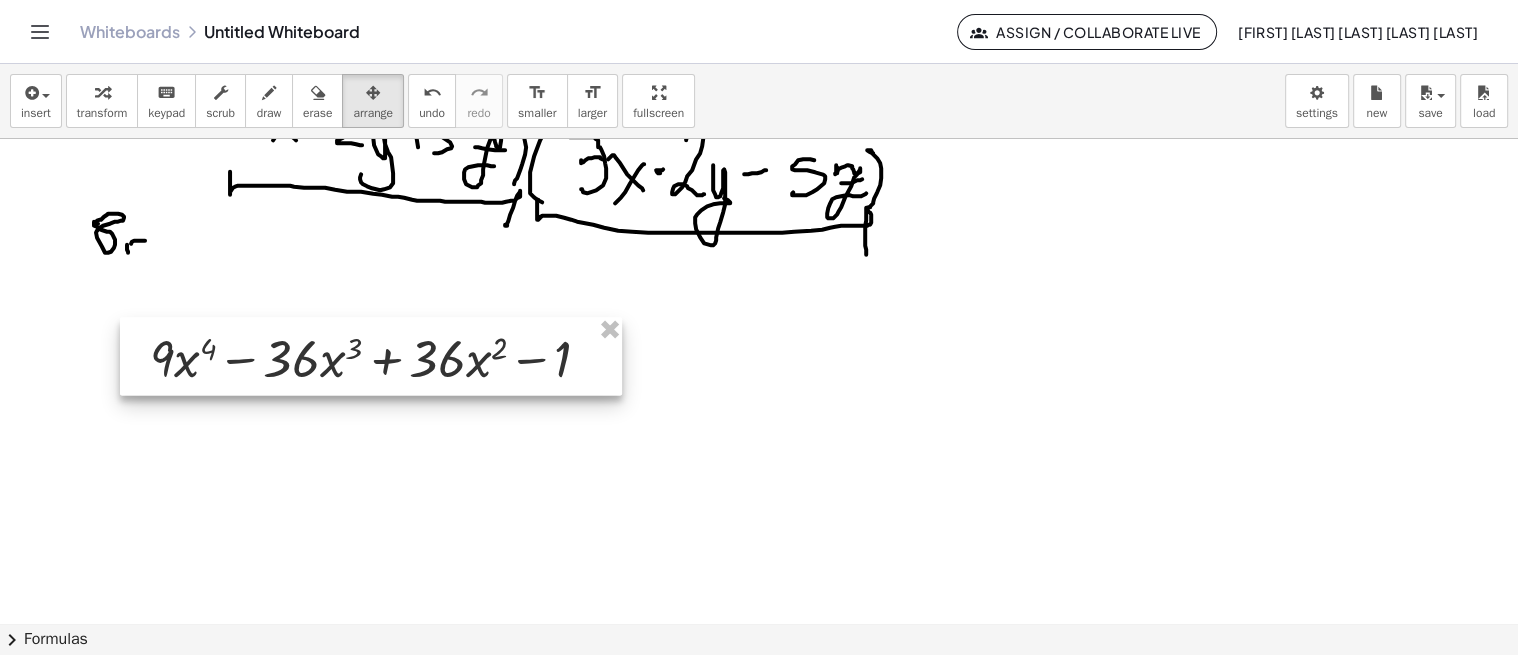 drag, startPoint x: 353, startPoint y: 207, endPoint x: 322, endPoint y: 332, distance: 128.78665 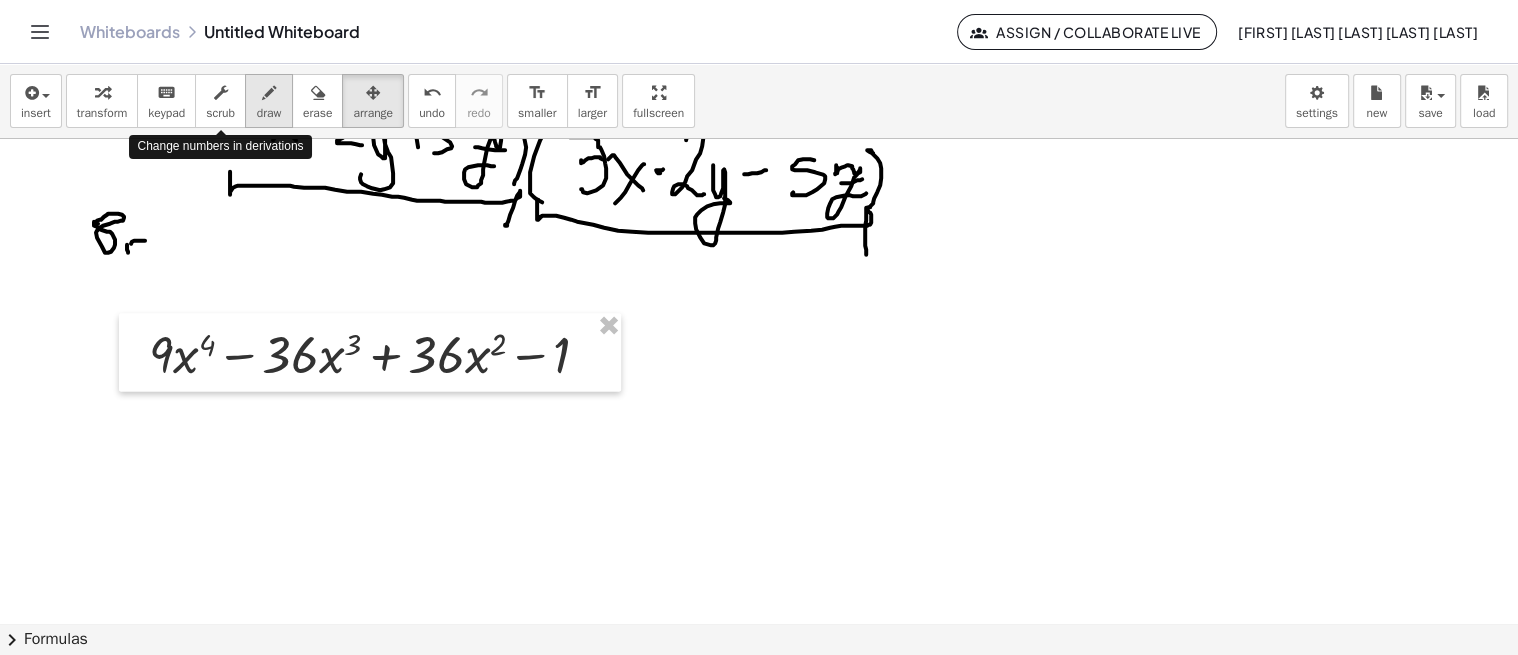 click on "draw" at bounding box center (269, 113) 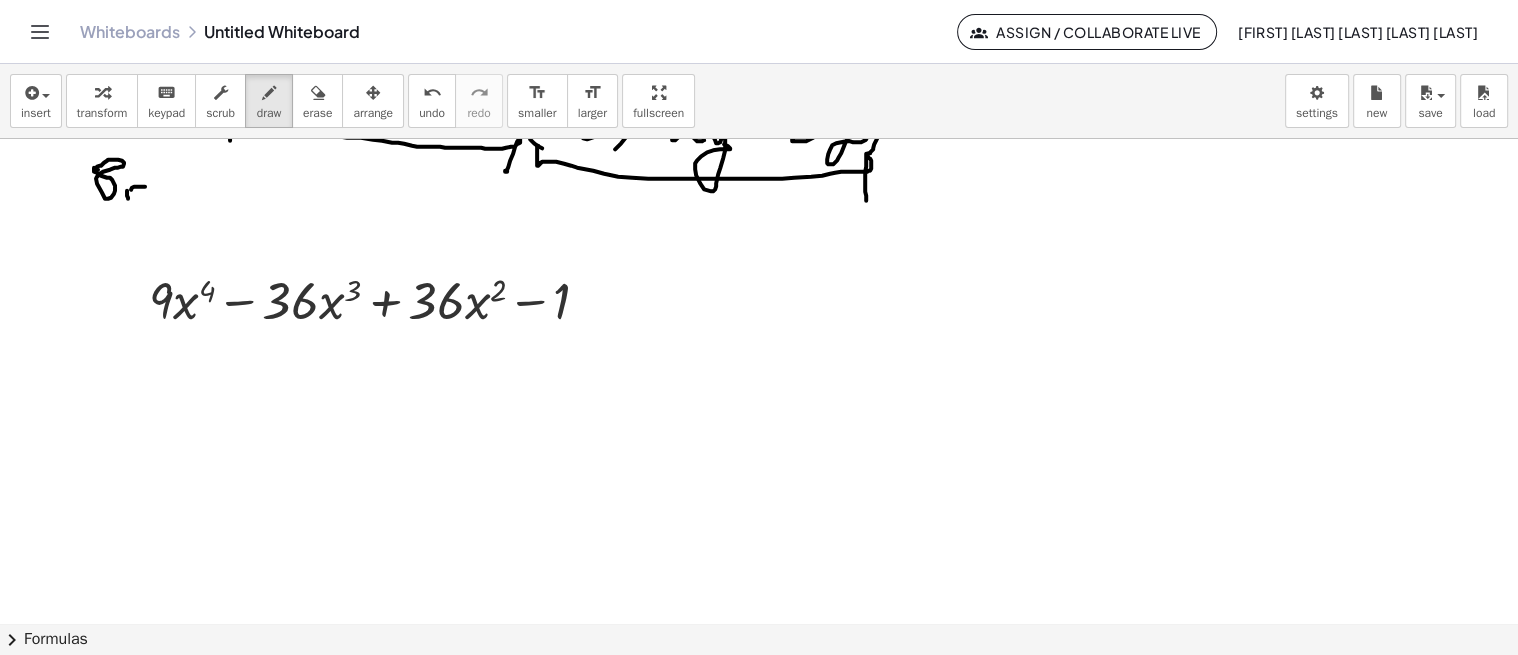 scroll, scrollTop: 3320, scrollLeft: 0, axis: vertical 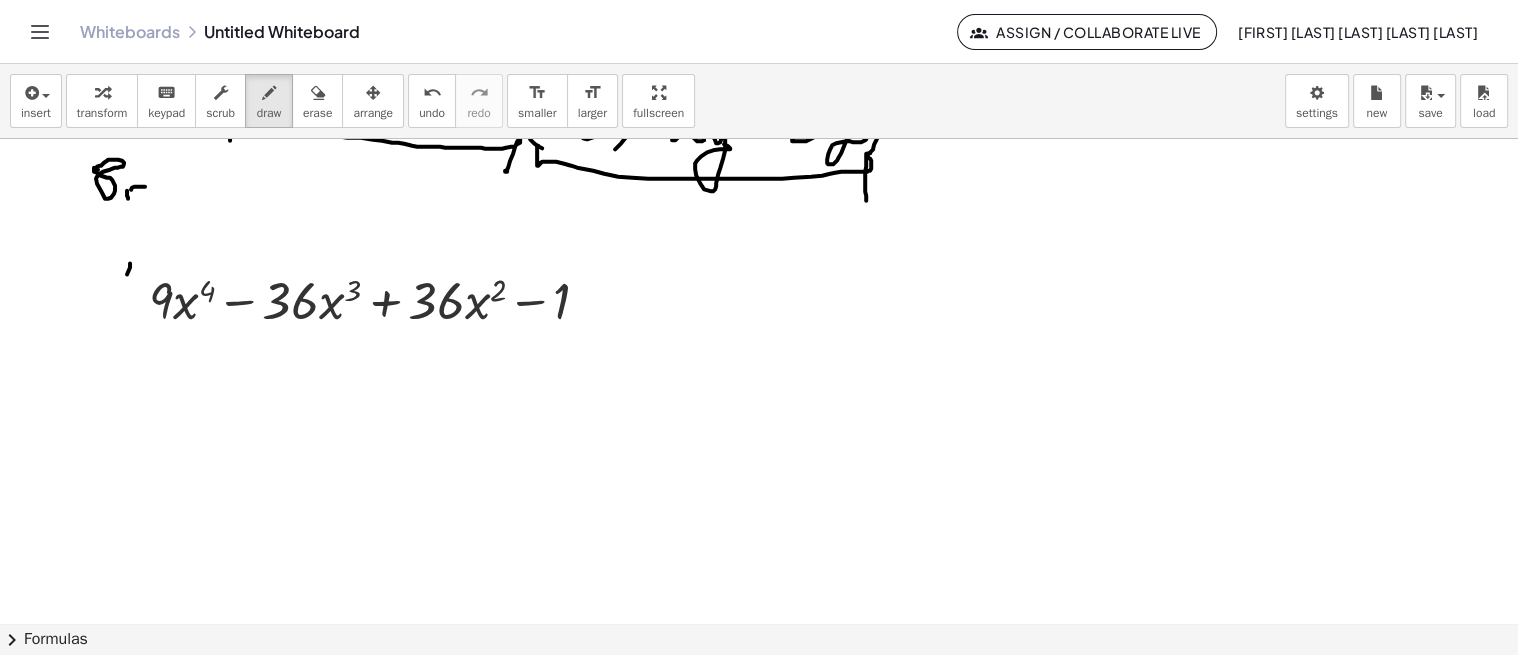 drag, startPoint x: 127, startPoint y: 272, endPoint x: 120, endPoint y: 324, distance: 52.46904 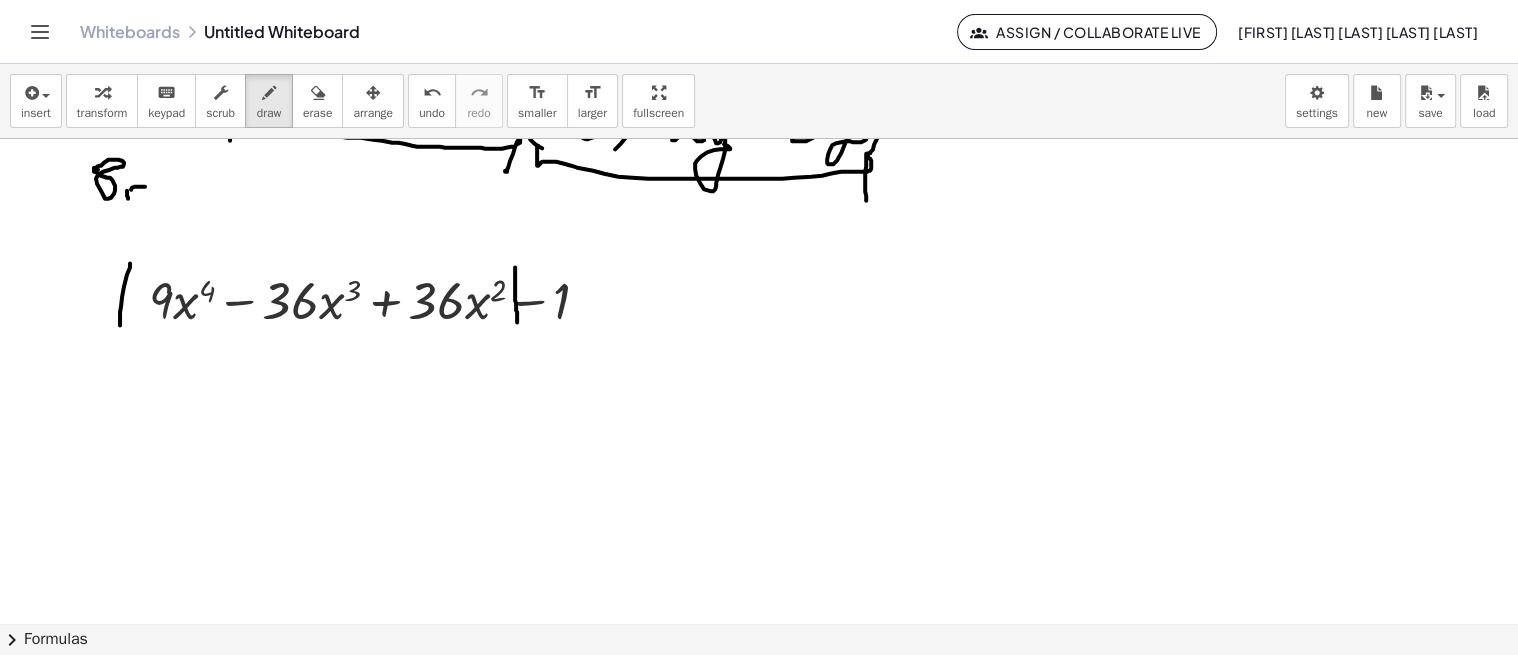 drag, startPoint x: 515, startPoint y: 265, endPoint x: 517, endPoint y: 320, distance: 55.03635 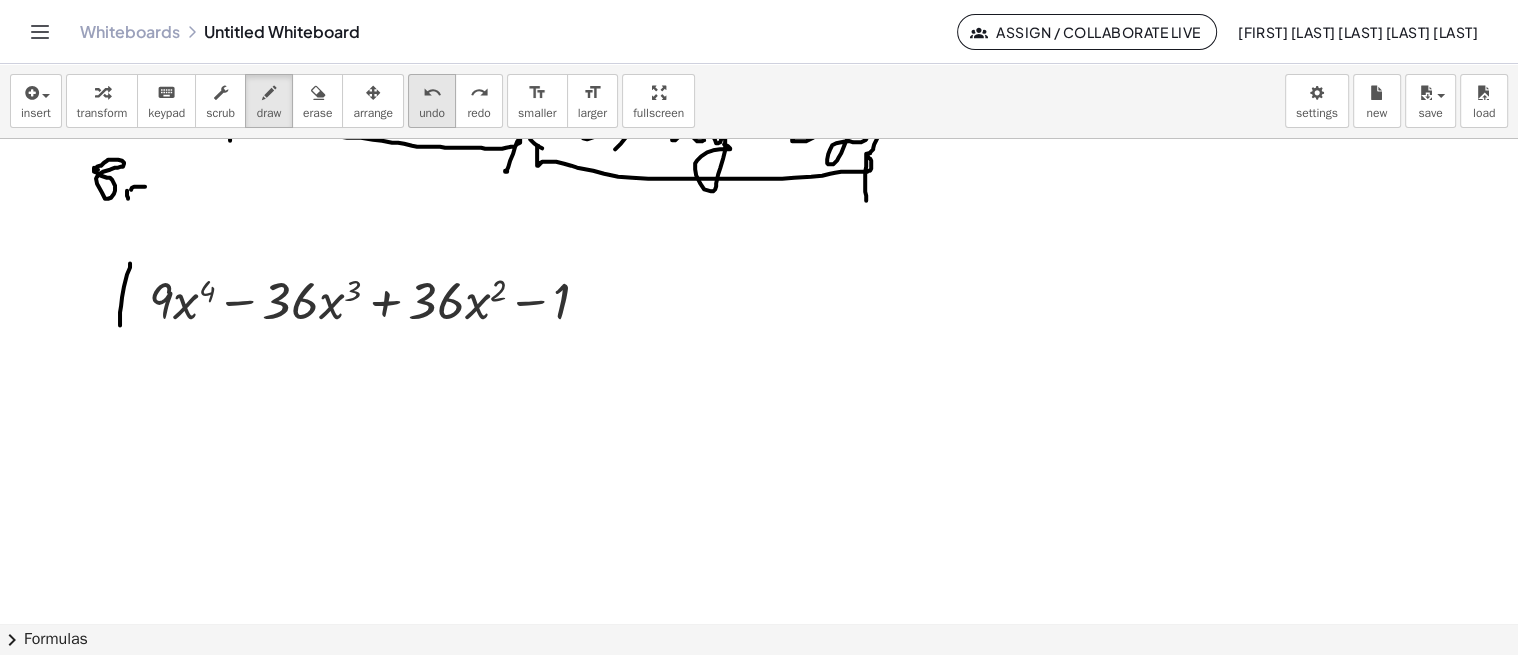 click on "undo" at bounding box center [432, 113] 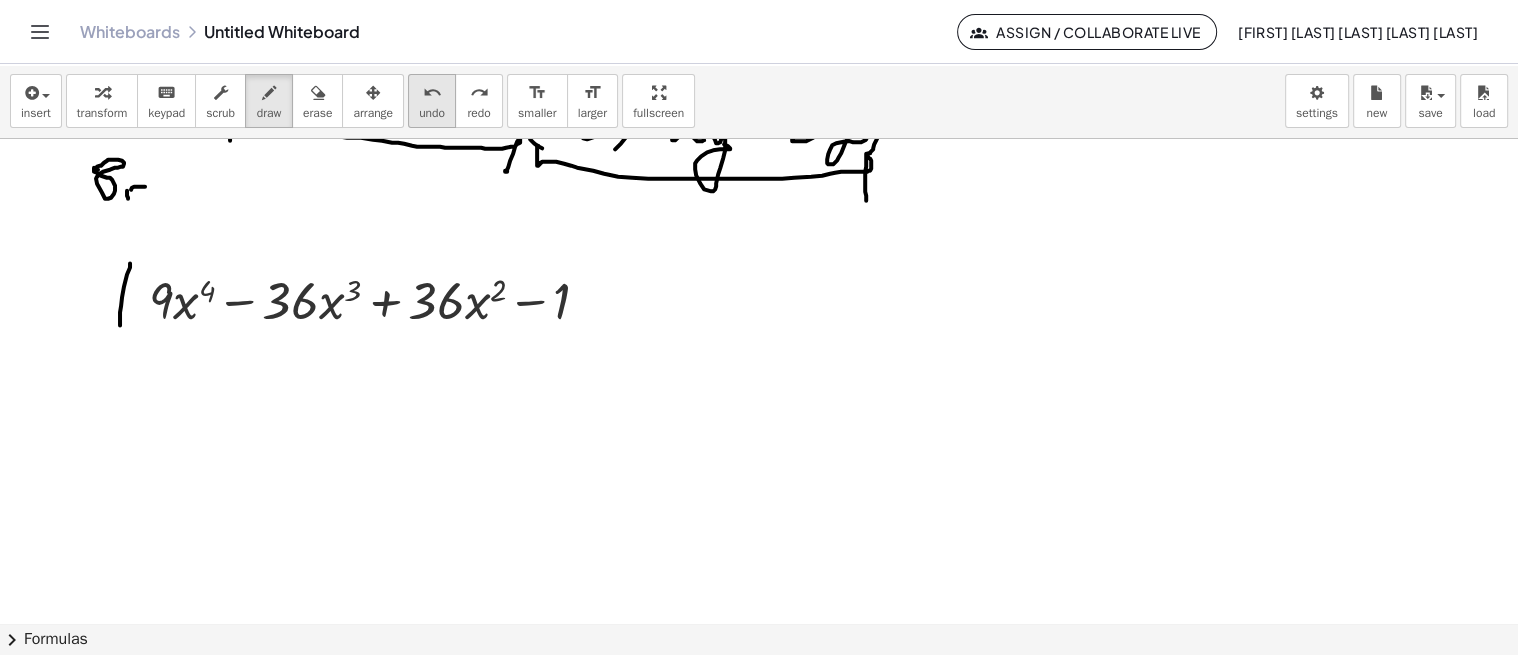 click on "undo" at bounding box center (432, 113) 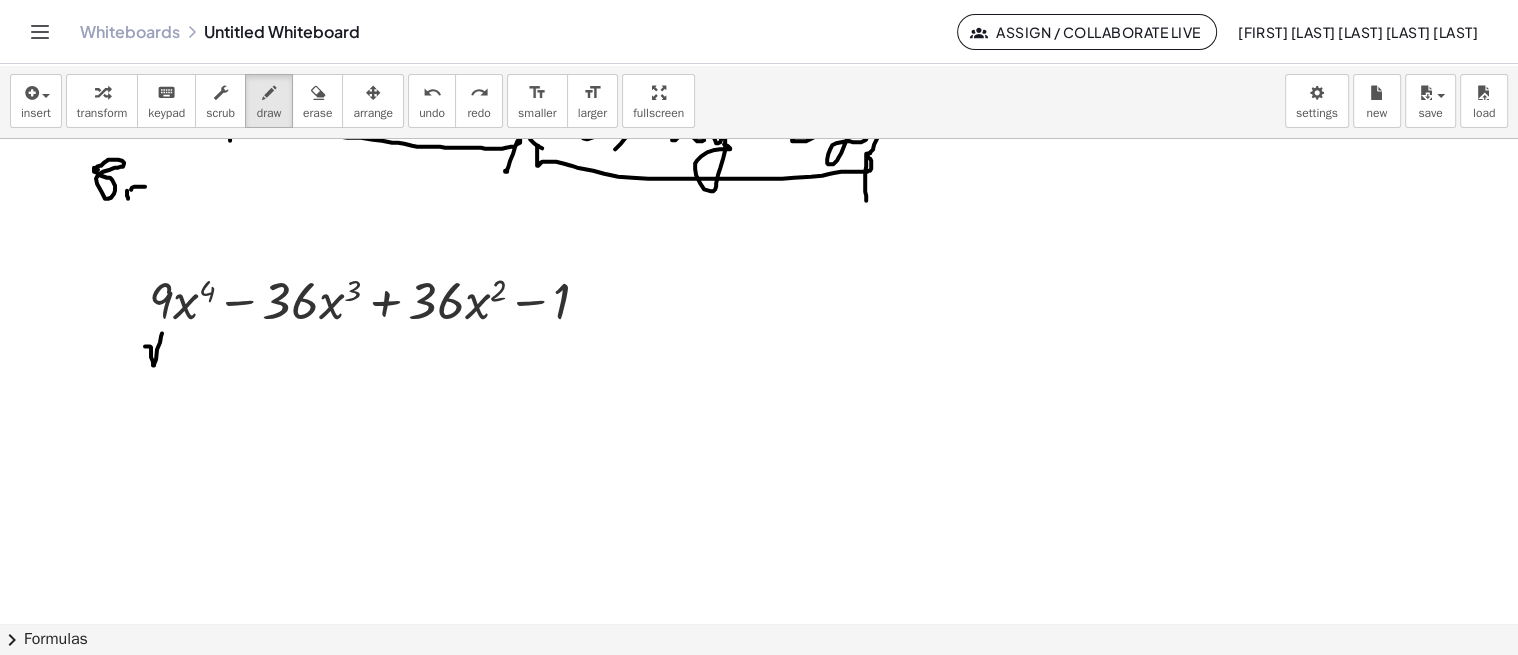 drag, startPoint x: 147, startPoint y: 344, endPoint x: 203, endPoint y: 340, distance: 56.142673 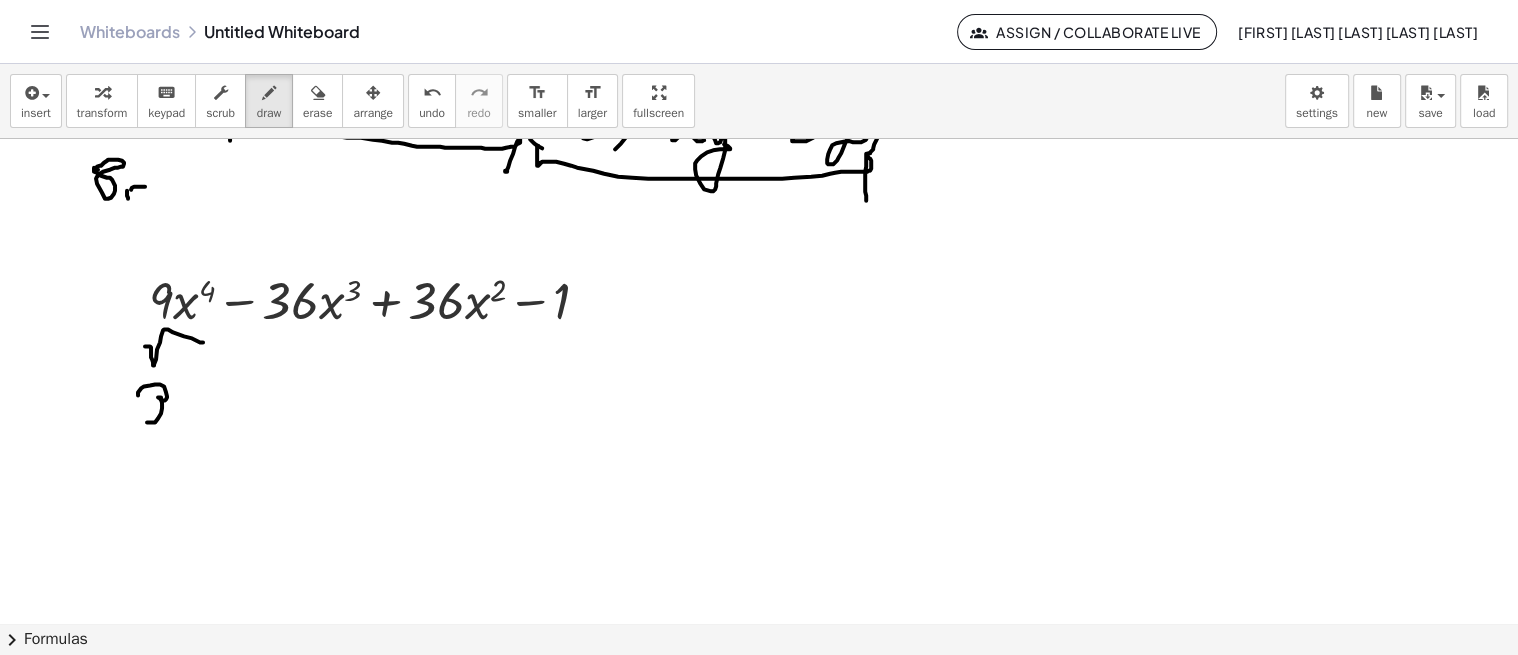 drag, startPoint x: 150, startPoint y: 383, endPoint x: 142, endPoint y: 417, distance: 34.928497 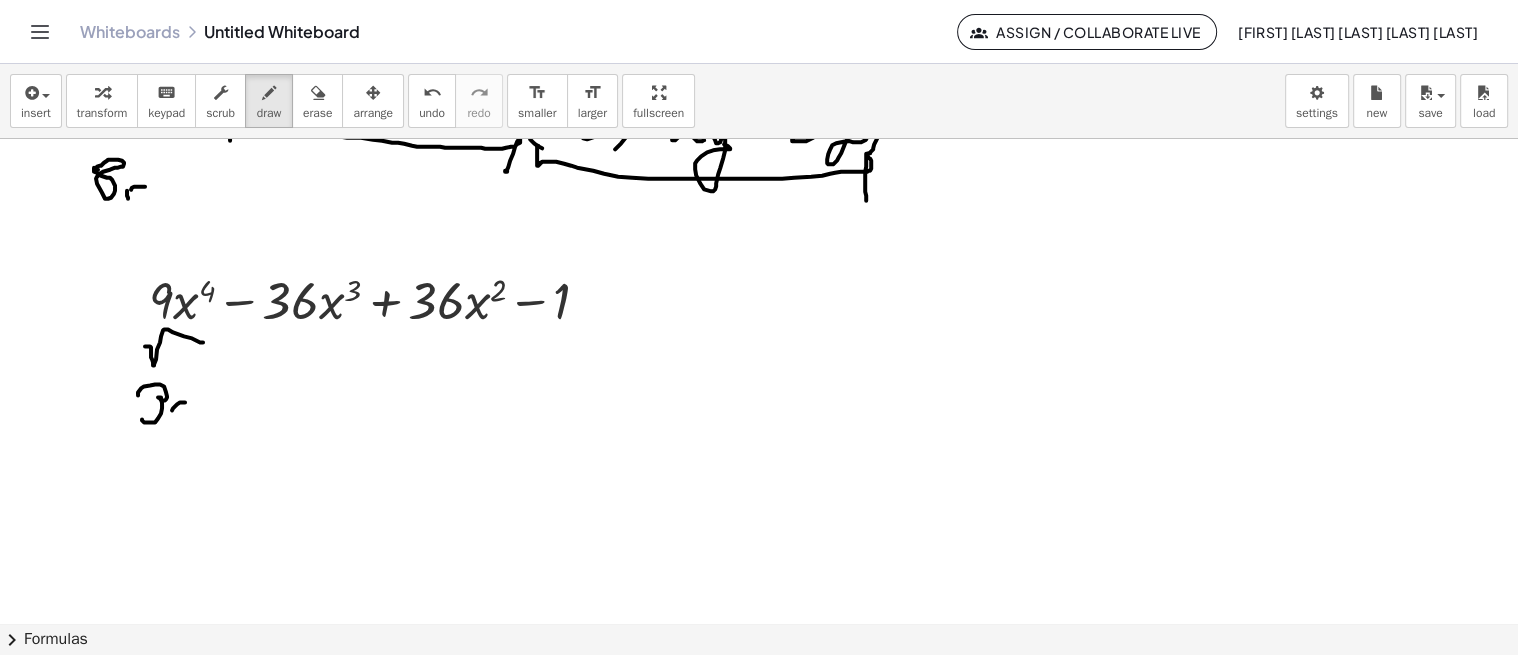 drag, startPoint x: 185, startPoint y: 400, endPoint x: 204, endPoint y: 441, distance: 45.188496 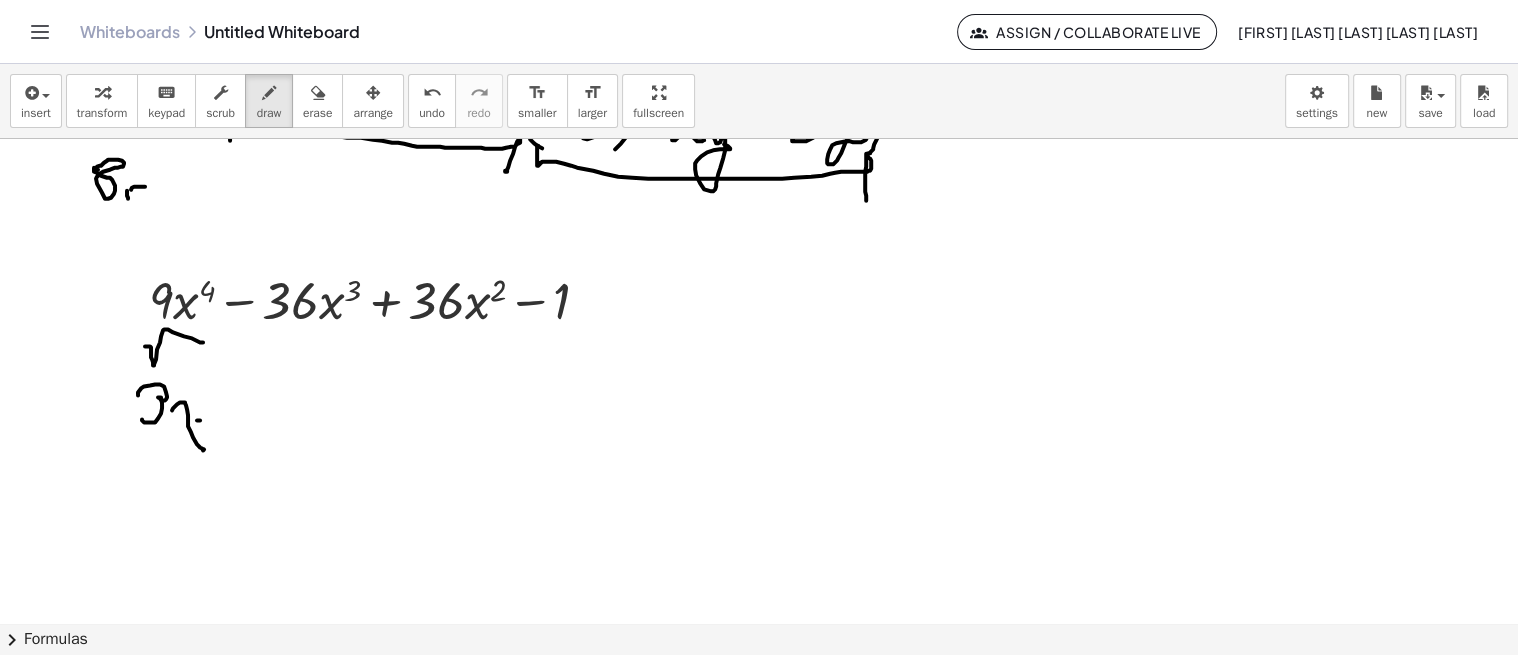 drag, startPoint x: 197, startPoint y: 418, endPoint x: 172, endPoint y: 427, distance: 26.57066 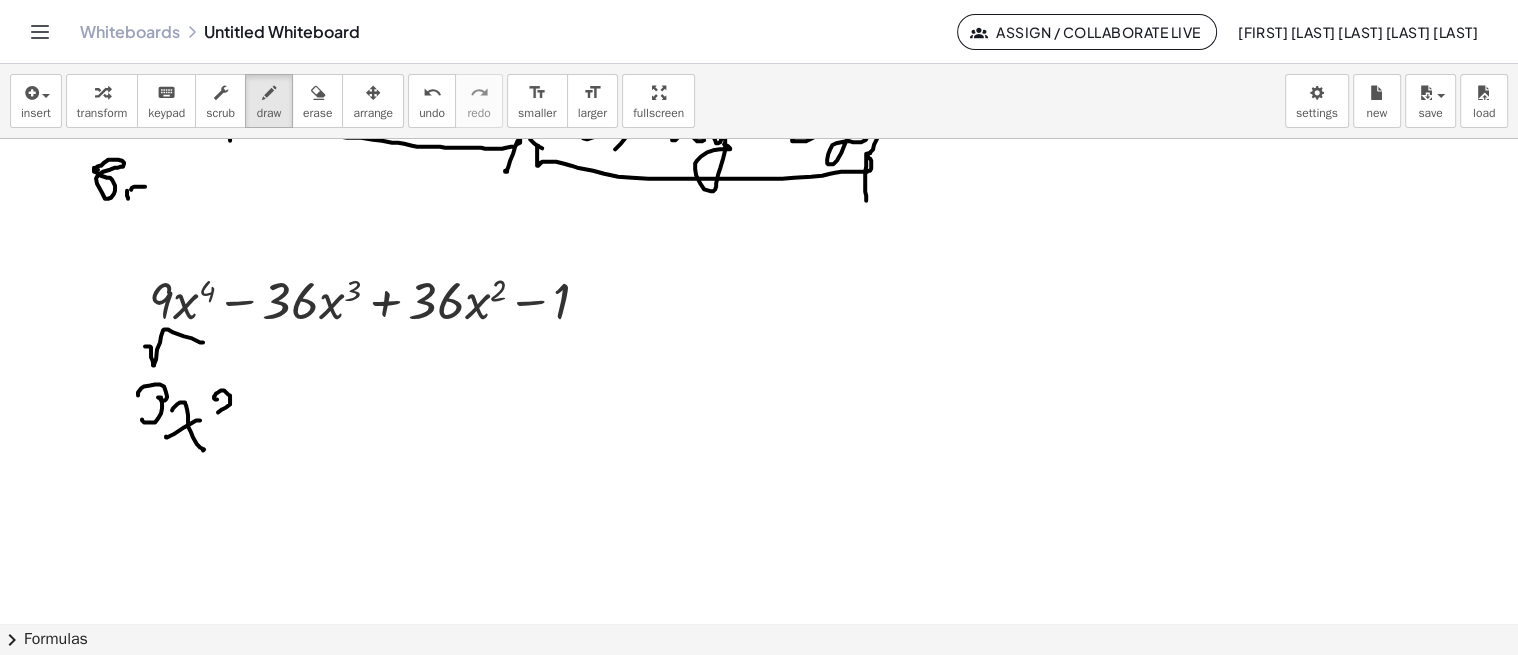 drag, startPoint x: 215, startPoint y: 397, endPoint x: 232, endPoint y: 411, distance: 22.022715 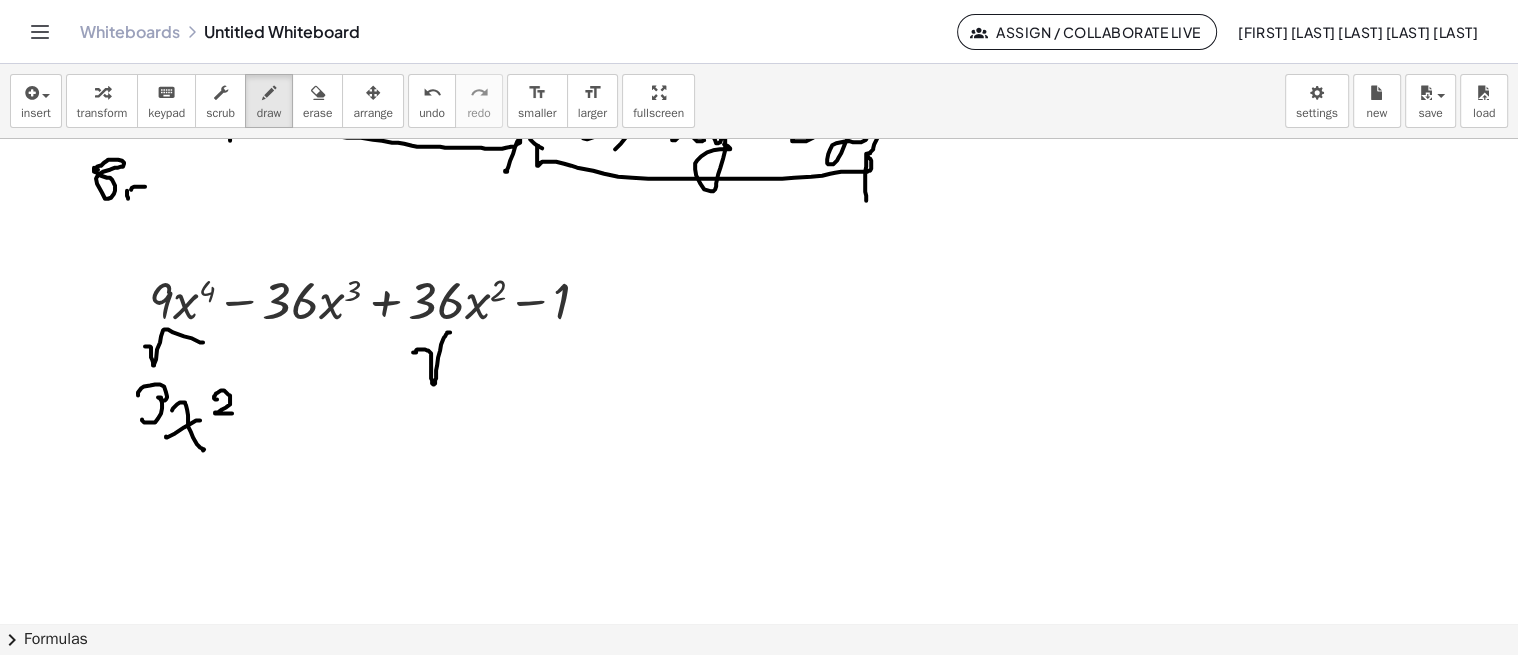 drag, startPoint x: 413, startPoint y: 350, endPoint x: 496, endPoint y: 344, distance: 83.21658 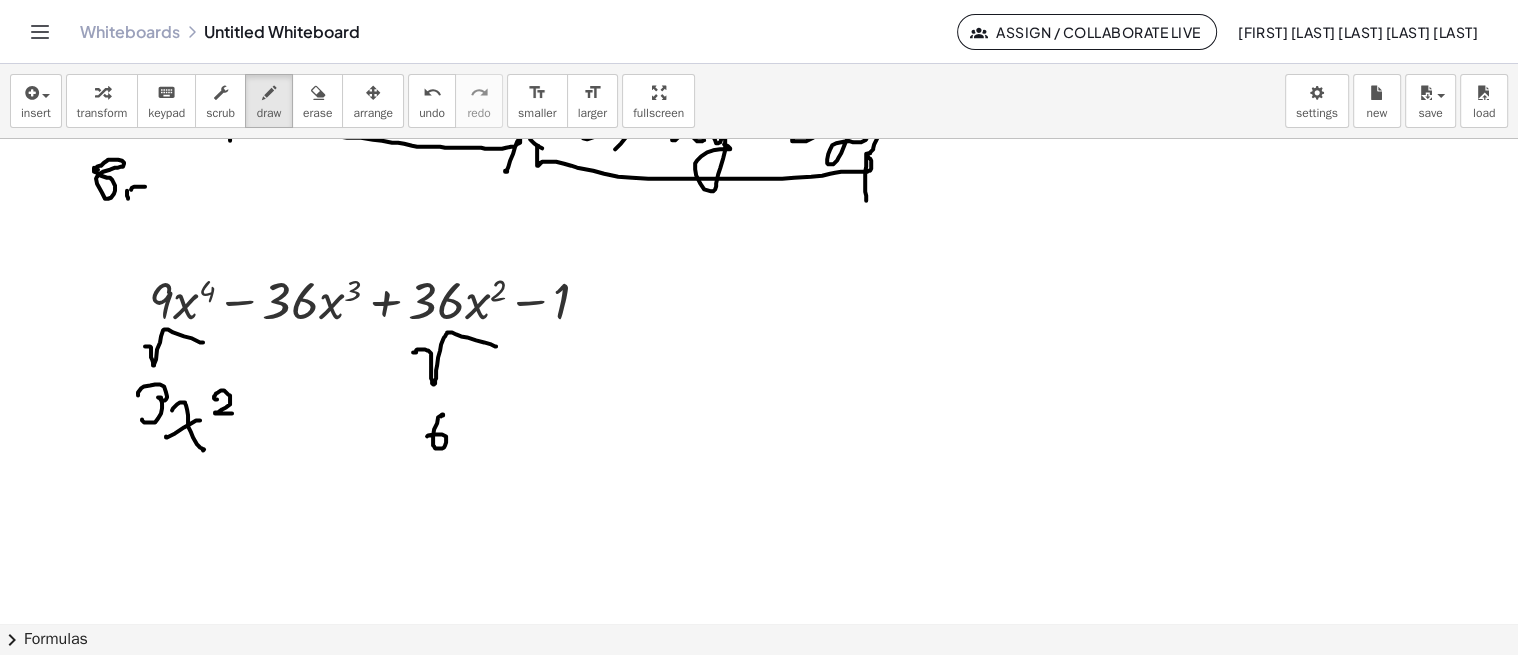 drag, startPoint x: 441, startPoint y: 414, endPoint x: 427, endPoint y: 434, distance: 24.41311 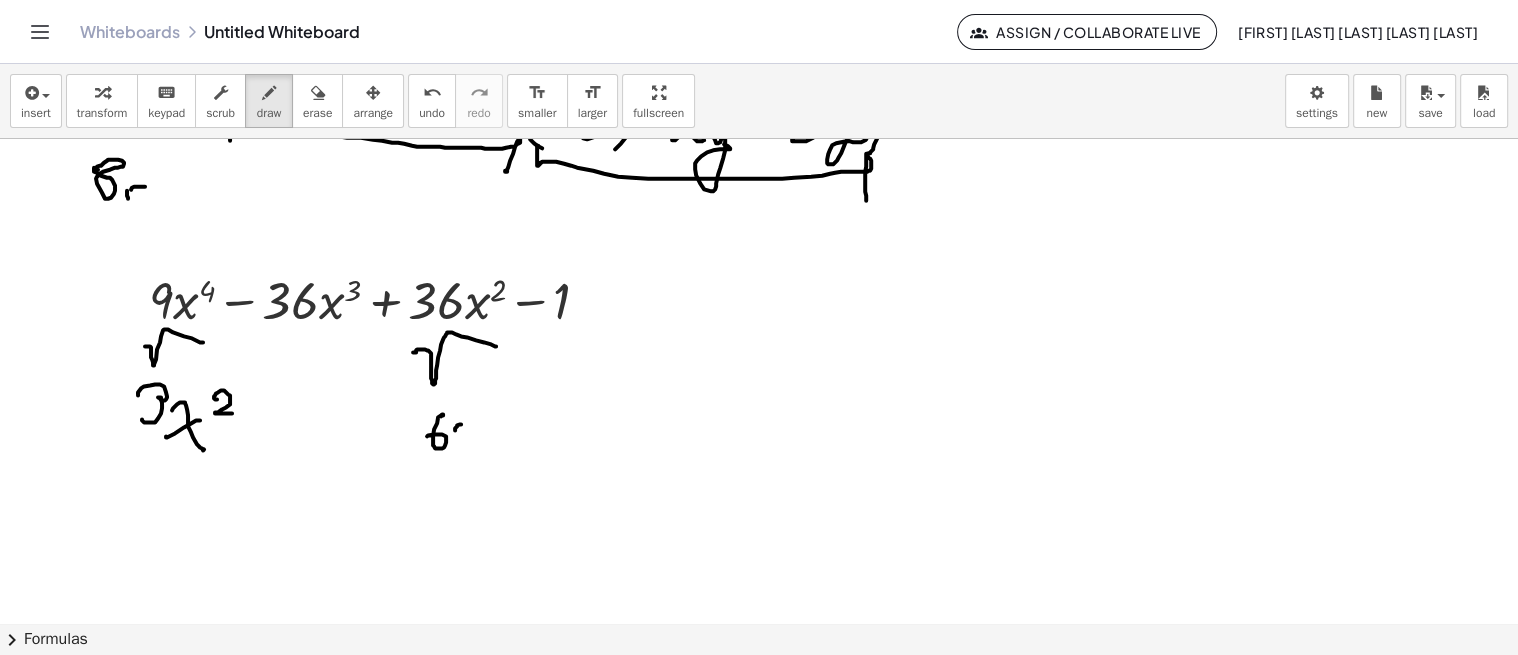 drag, startPoint x: 455, startPoint y: 427, endPoint x: 490, endPoint y: 457, distance: 46.09772 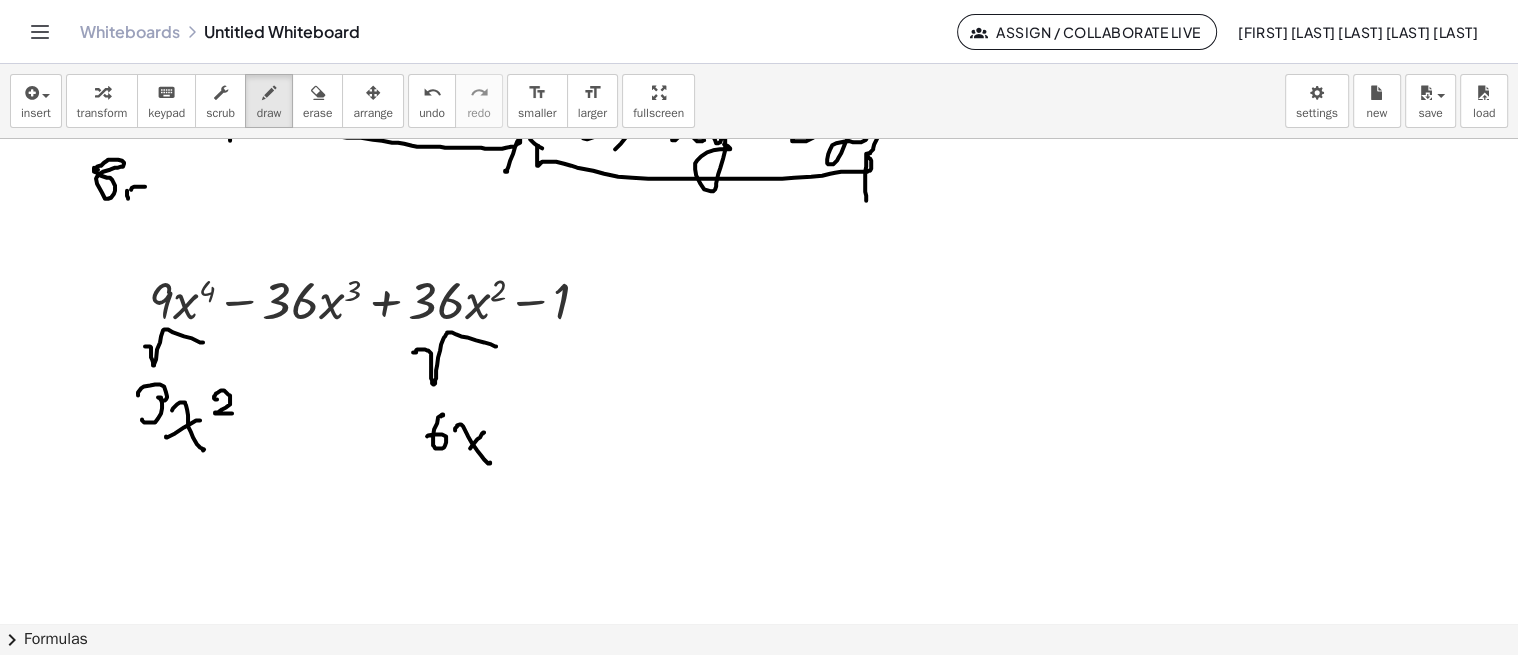 drag, startPoint x: 484, startPoint y: 430, endPoint x: 457, endPoint y: 452, distance: 34.828148 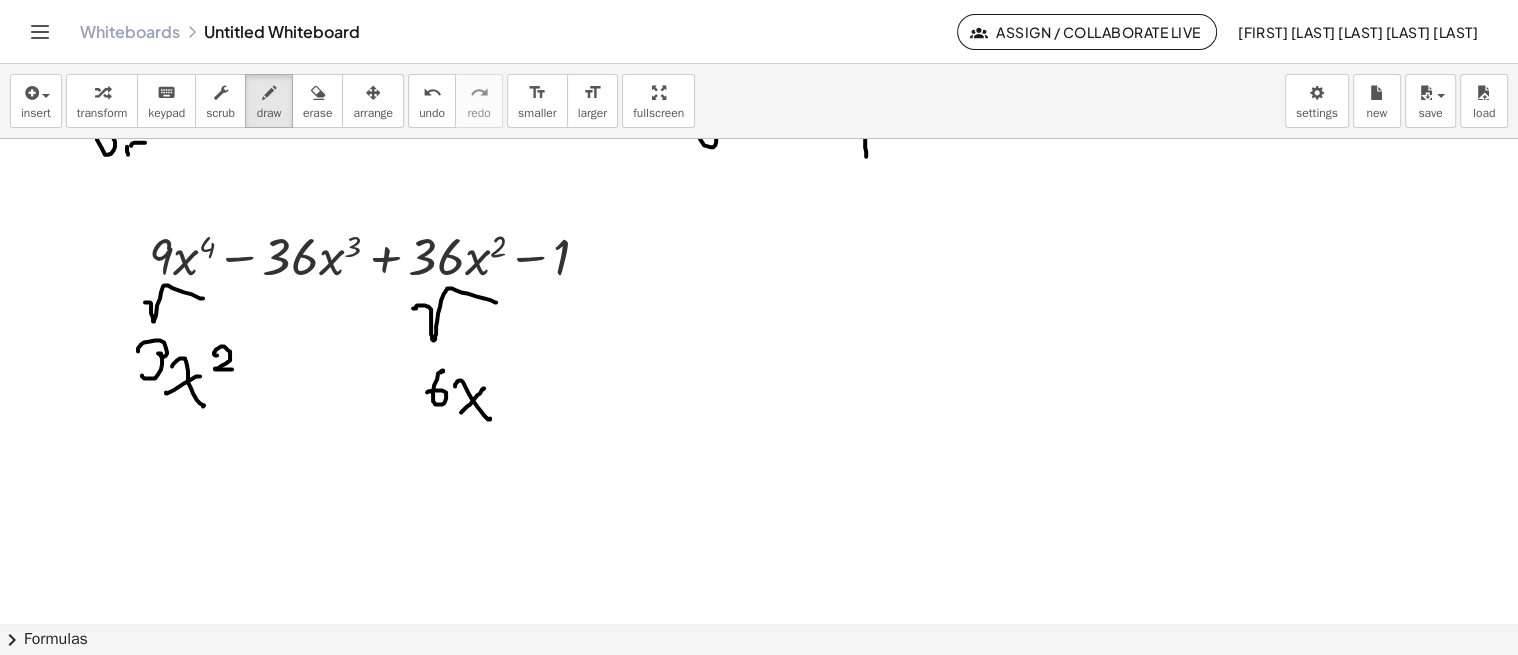 scroll, scrollTop: 3377, scrollLeft: 0, axis: vertical 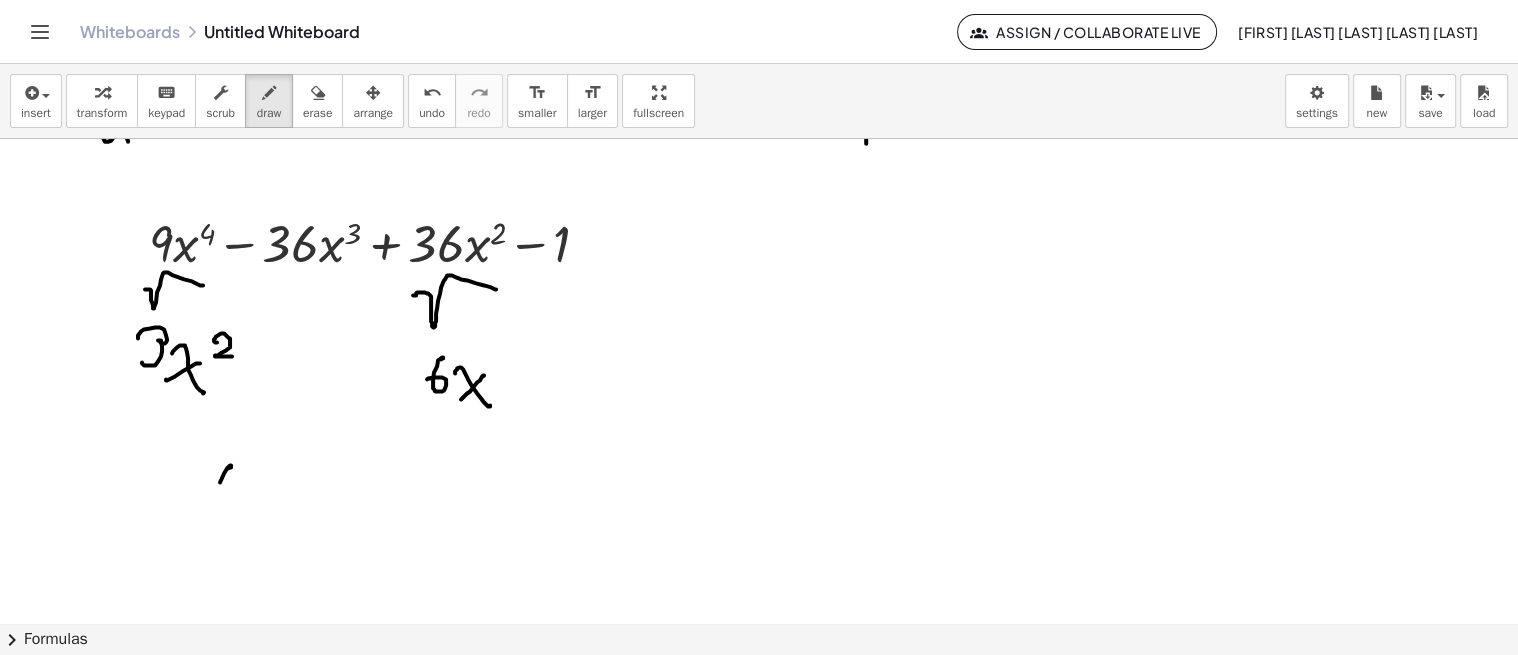 drag, startPoint x: 228, startPoint y: 466, endPoint x: 225, endPoint y: 512, distance: 46.09772 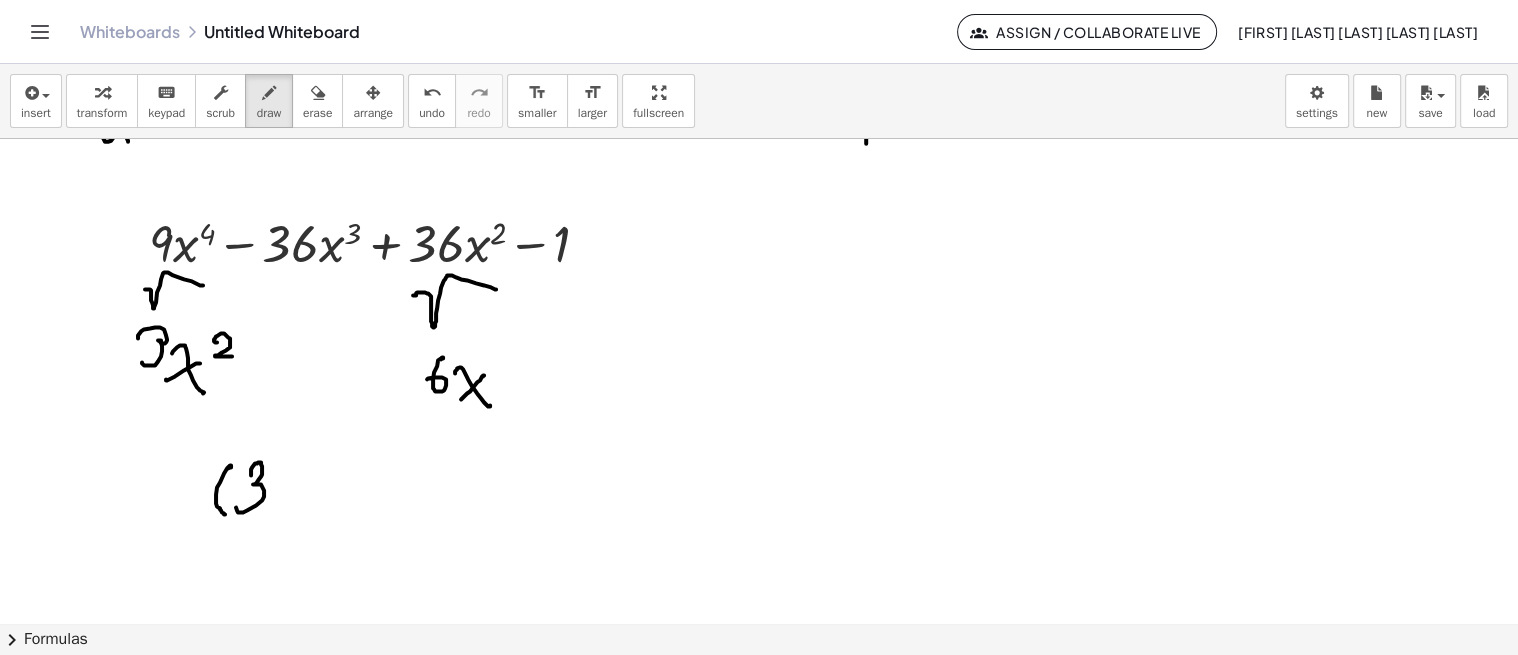 drag, startPoint x: 251, startPoint y: 468, endPoint x: 252, endPoint y: 492, distance: 24.020824 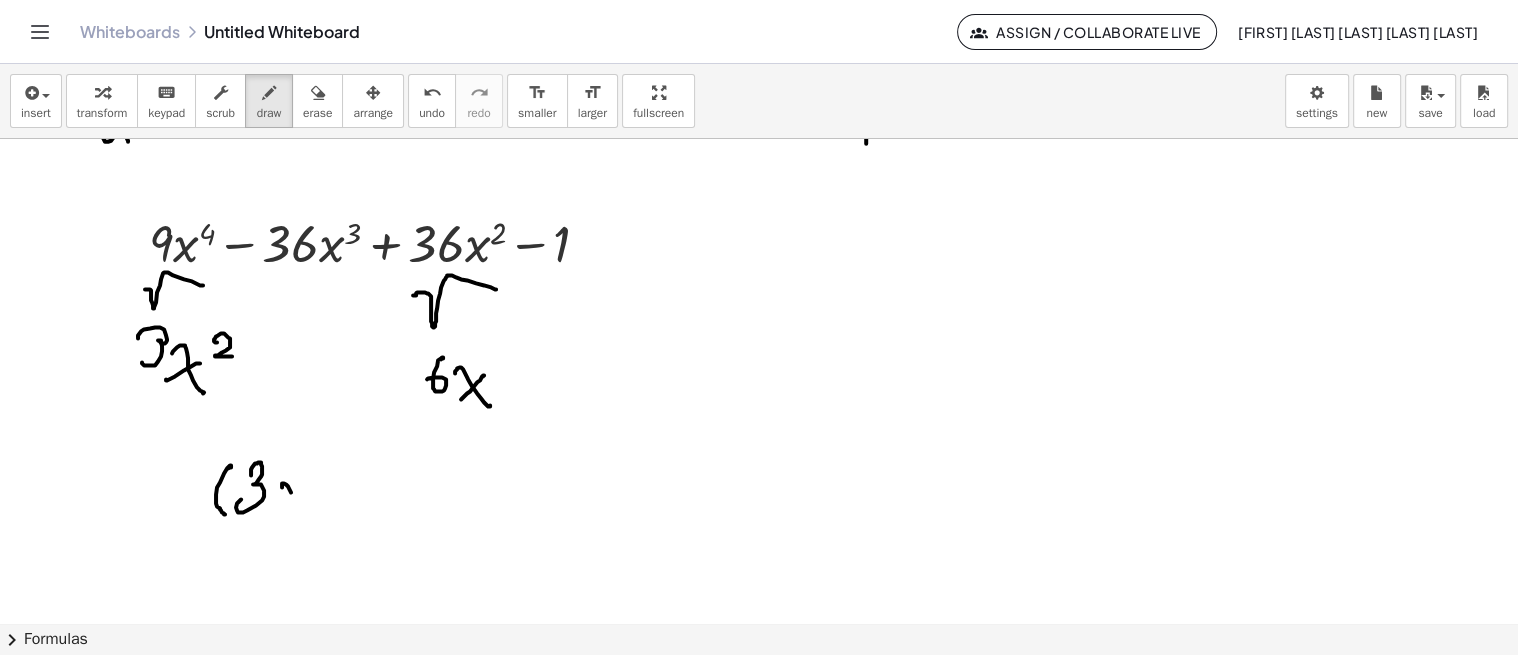 drag, startPoint x: 282, startPoint y: 481, endPoint x: 320, endPoint y: 511, distance: 48.414875 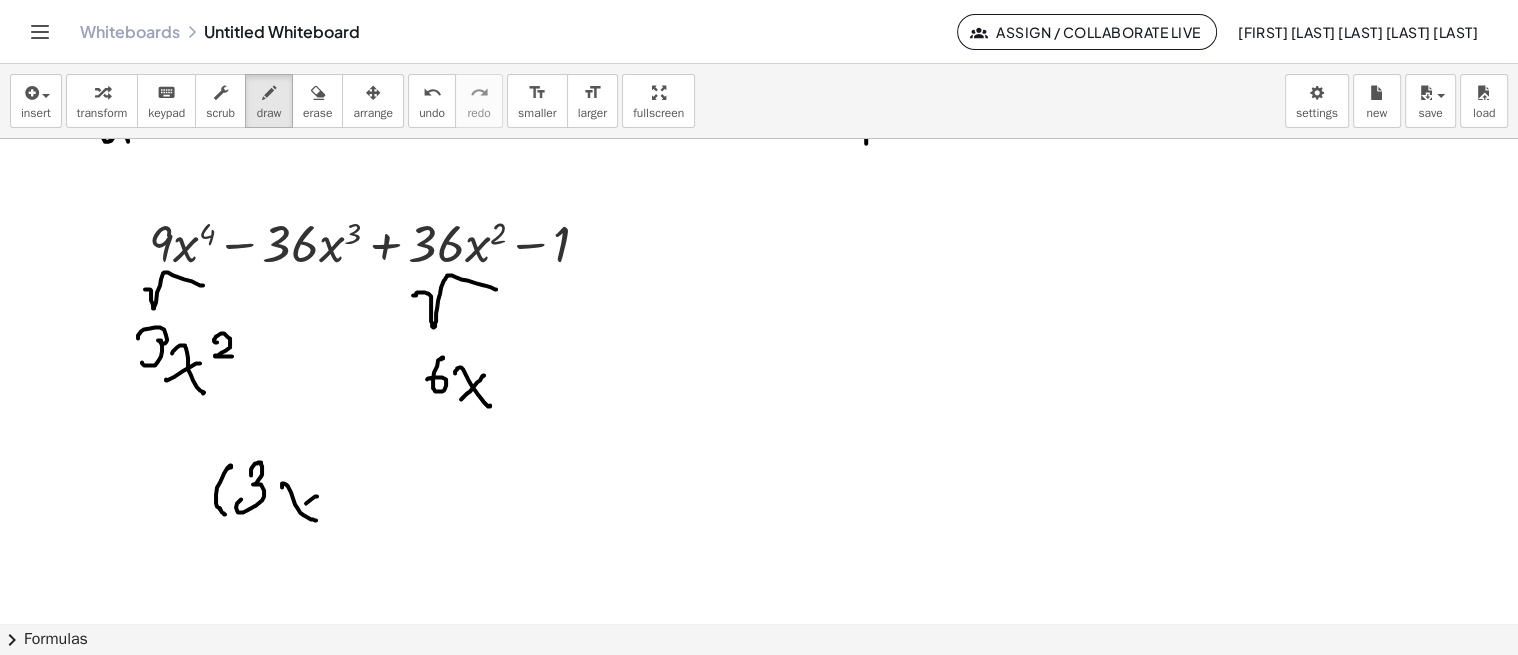 drag, startPoint x: 306, startPoint y: 501, endPoint x: 292, endPoint y: 507, distance: 15.231546 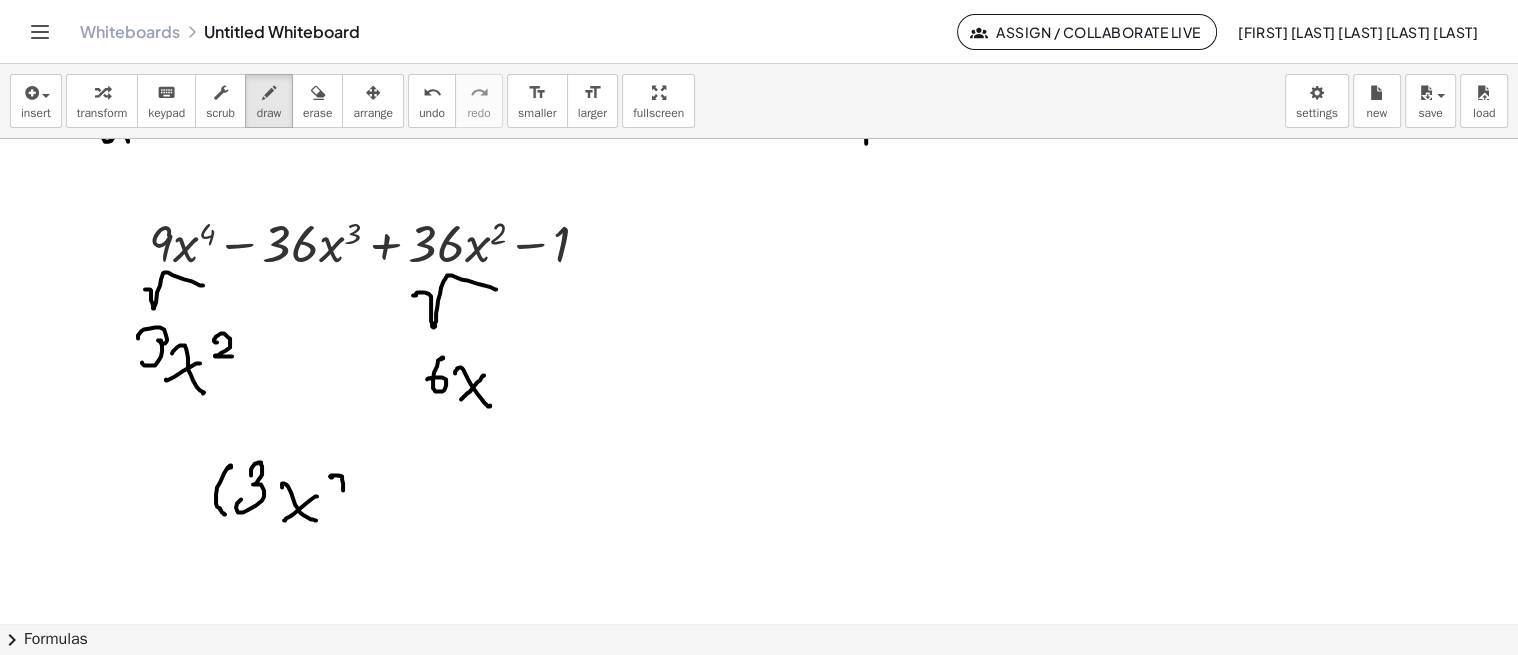 drag, startPoint x: 331, startPoint y: 475, endPoint x: 350, endPoint y: 498, distance: 29.832869 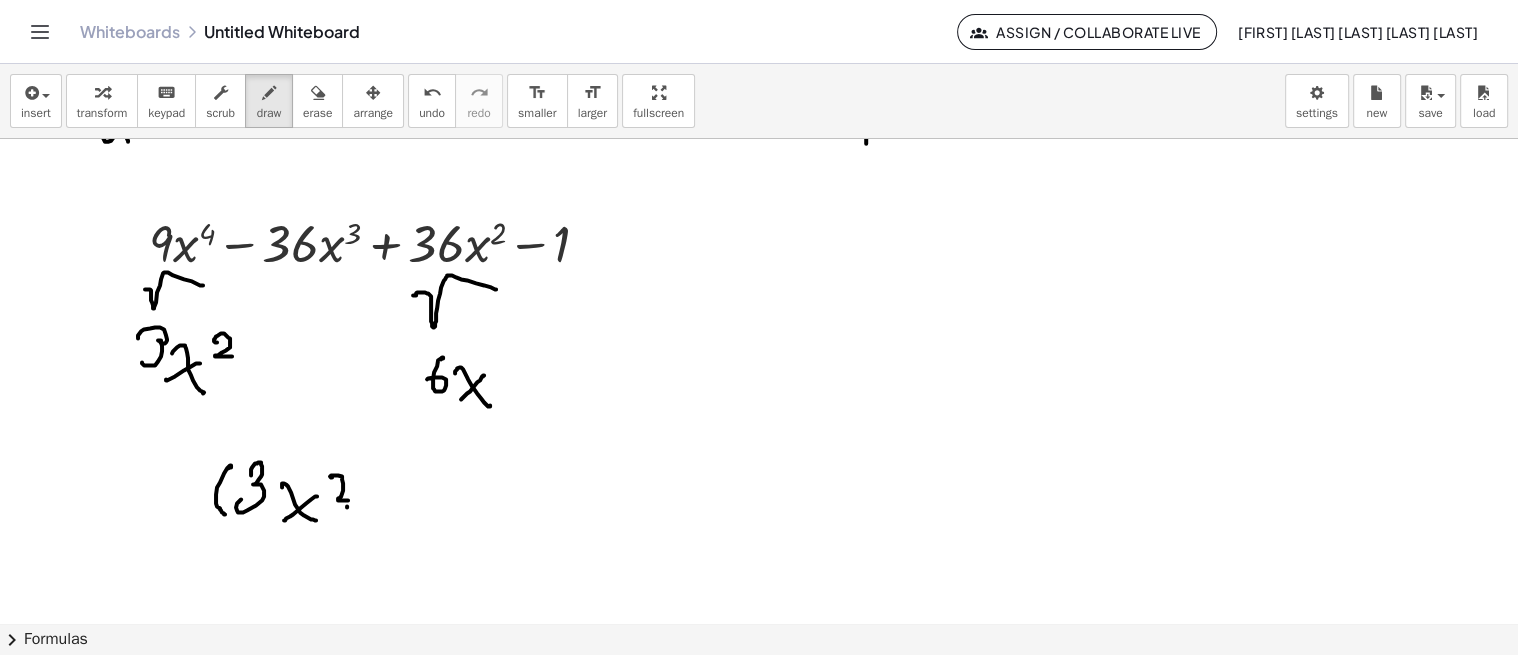 drag, startPoint x: 347, startPoint y: 504, endPoint x: 373, endPoint y: 504, distance: 26 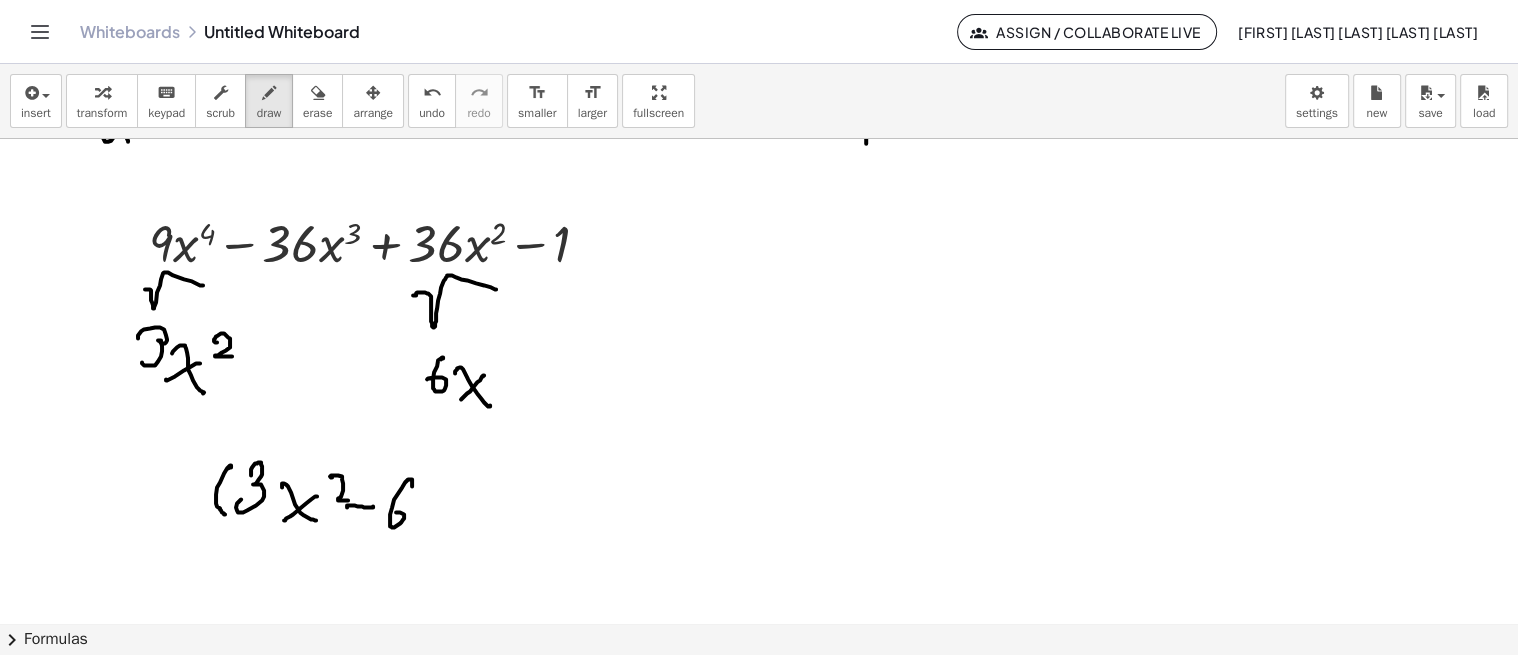 drag, startPoint x: 412, startPoint y: 483, endPoint x: 406, endPoint y: 503, distance: 20.880613 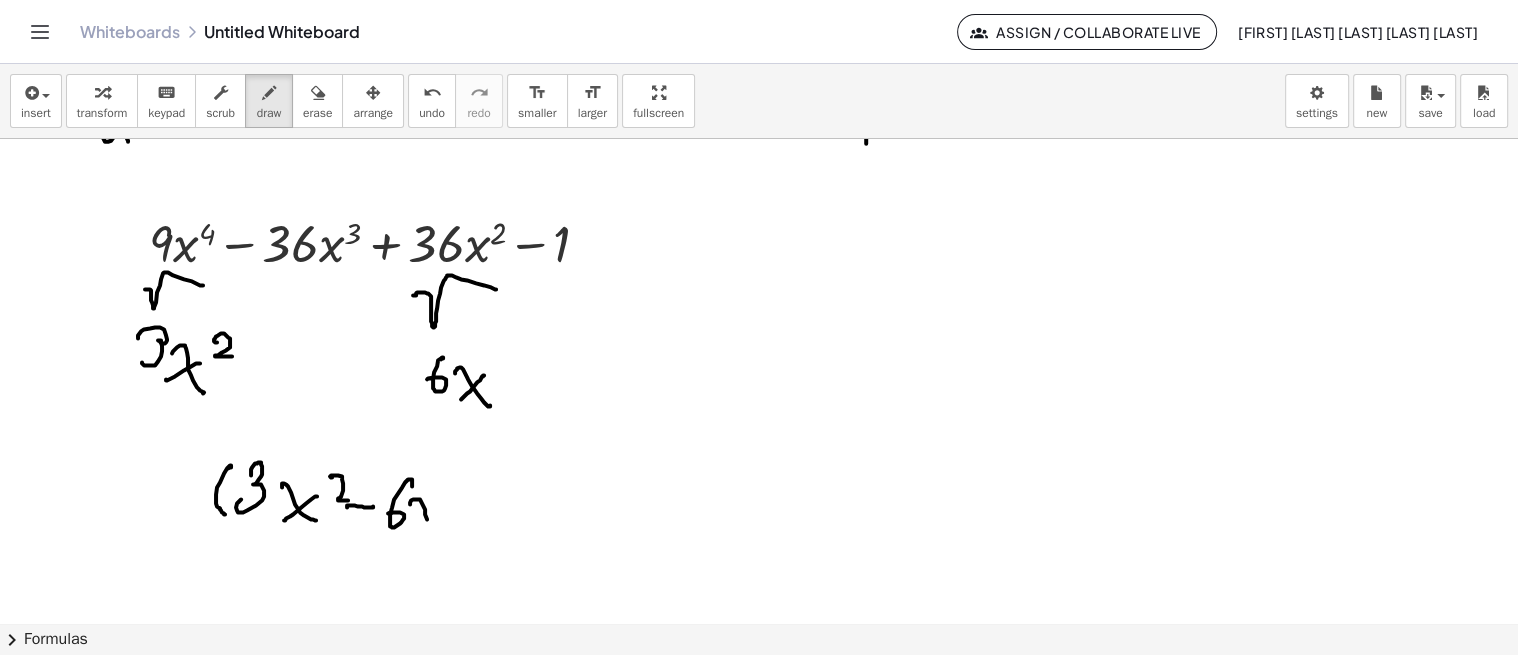 drag, startPoint x: 417, startPoint y: 497, endPoint x: 431, endPoint y: 524, distance: 30.413813 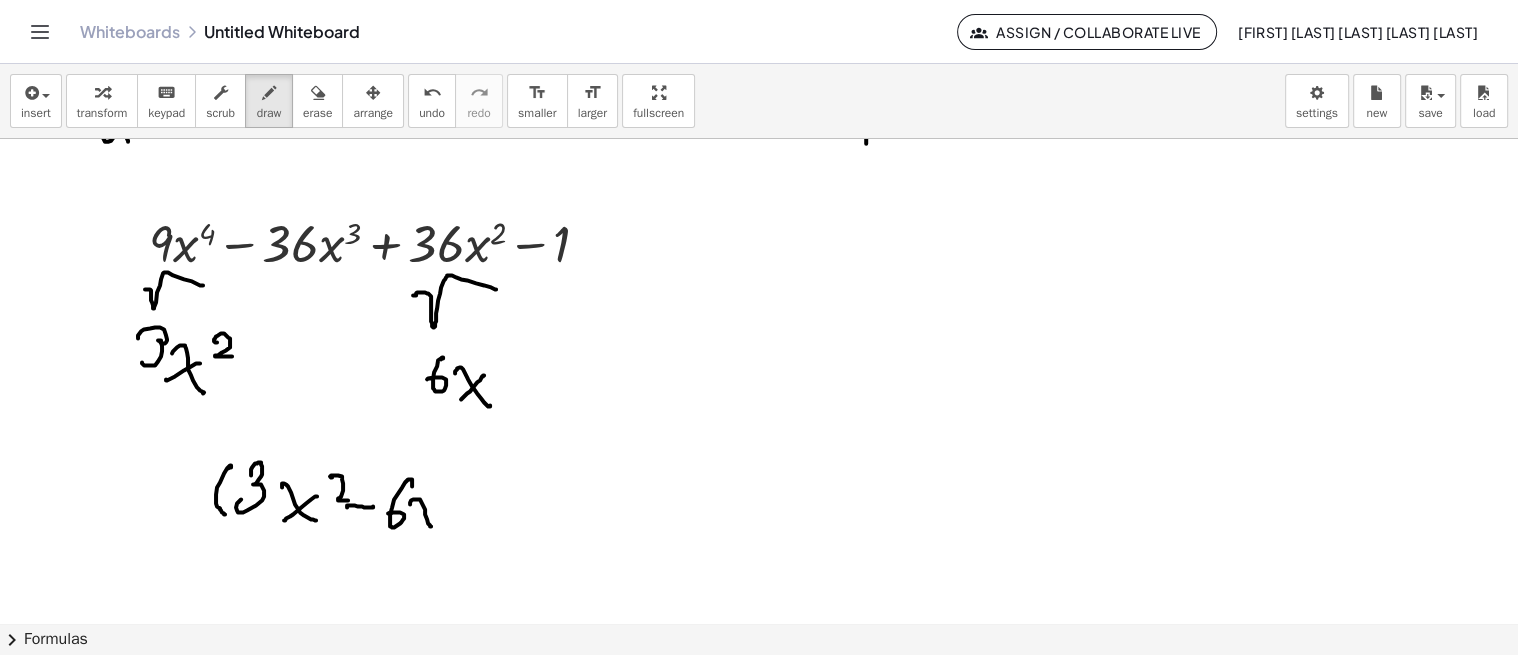 click at bounding box center (759, -1300) 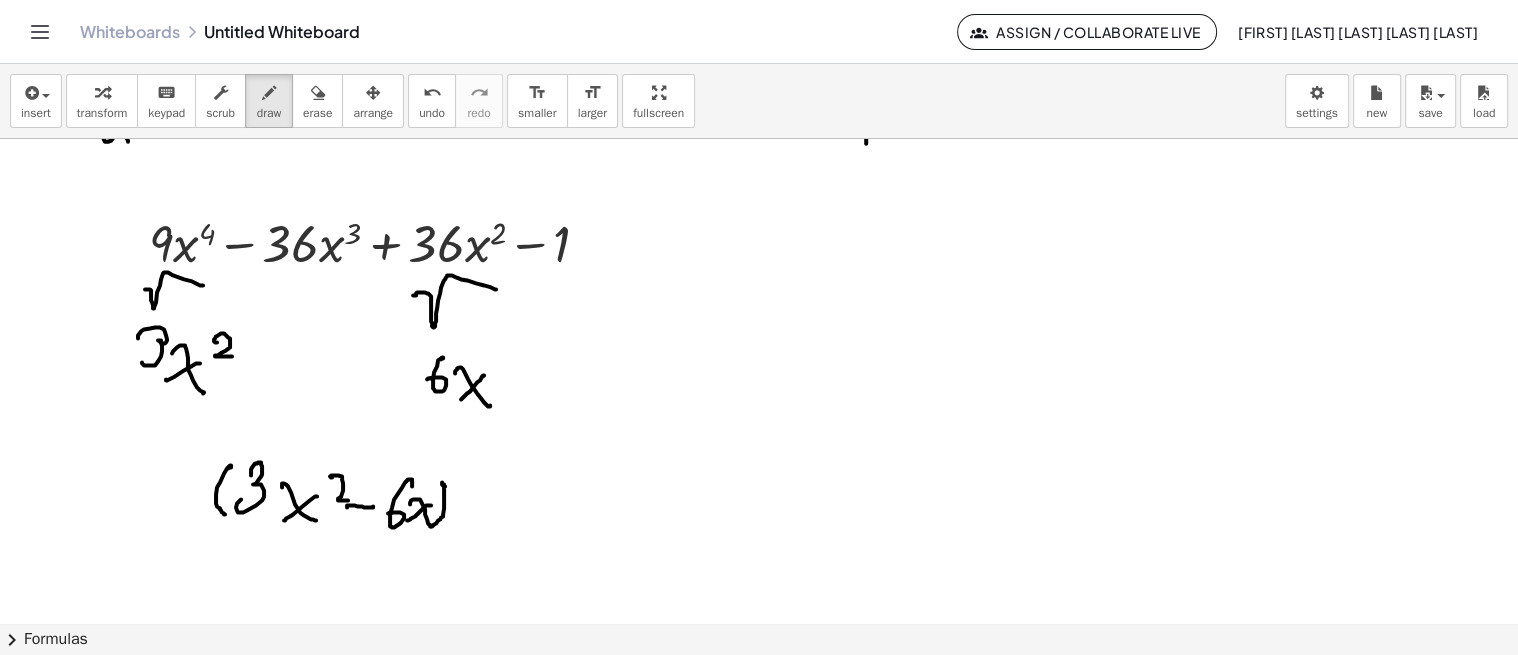 drag, startPoint x: 442, startPoint y: 480, endPoint x: 450, endPoint y: 498, distance: 19.697716 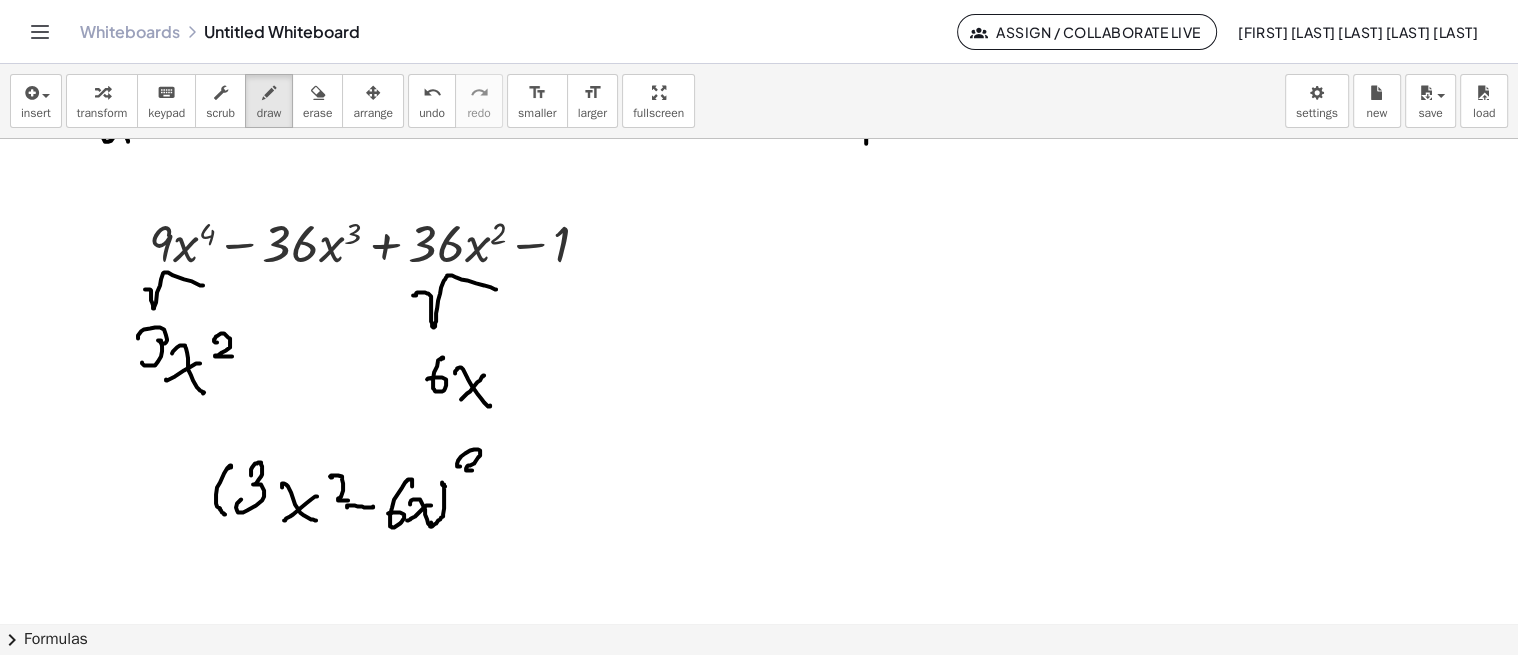 drag, startPoint x: 457, startPoint y: 464, endPoint x: 485, endPoint y: 474, distance: 29.732138 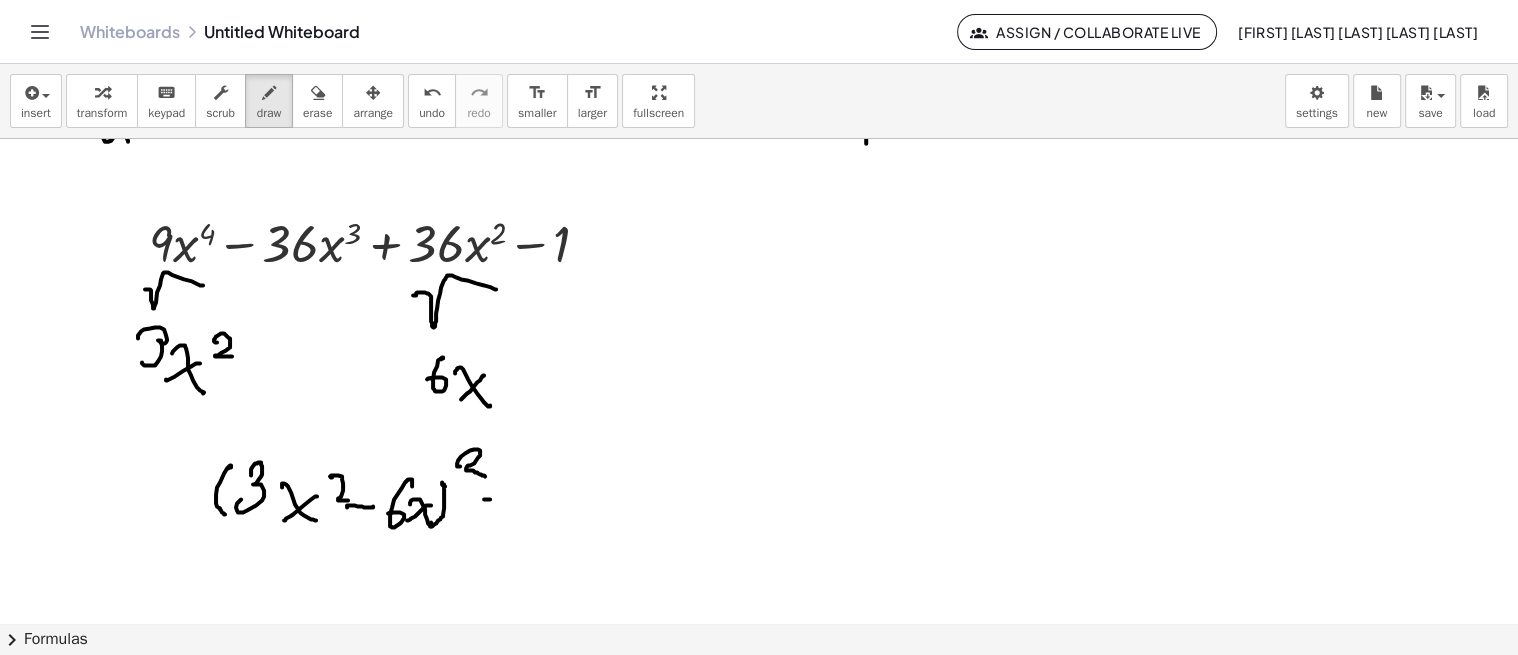 drag, startPoint x: 484, startPoint y: 497, endPoint x: 511, endPoint y: 496, distance: 27.018513 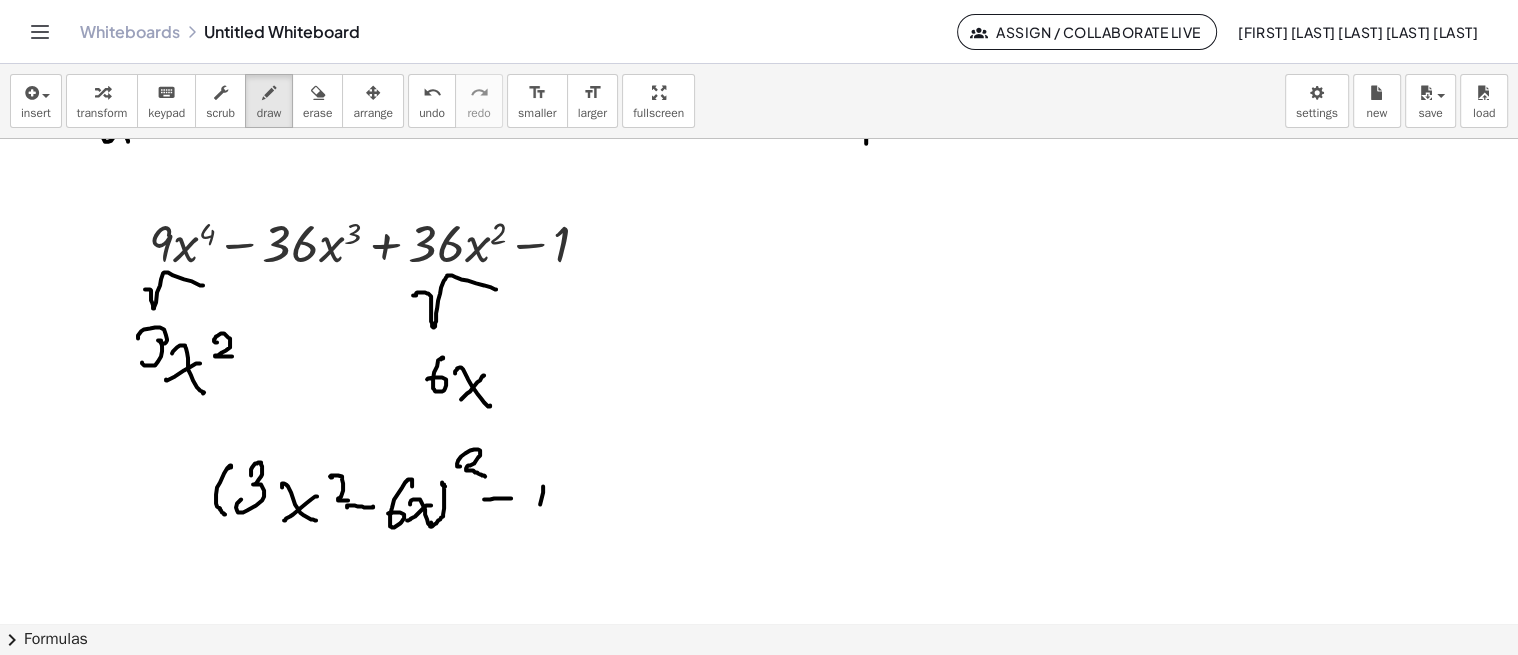 drag, startPoint x: 542, startPoint y: 494, endPoint x: 531, endPoint y: 530, distance: 37.64306 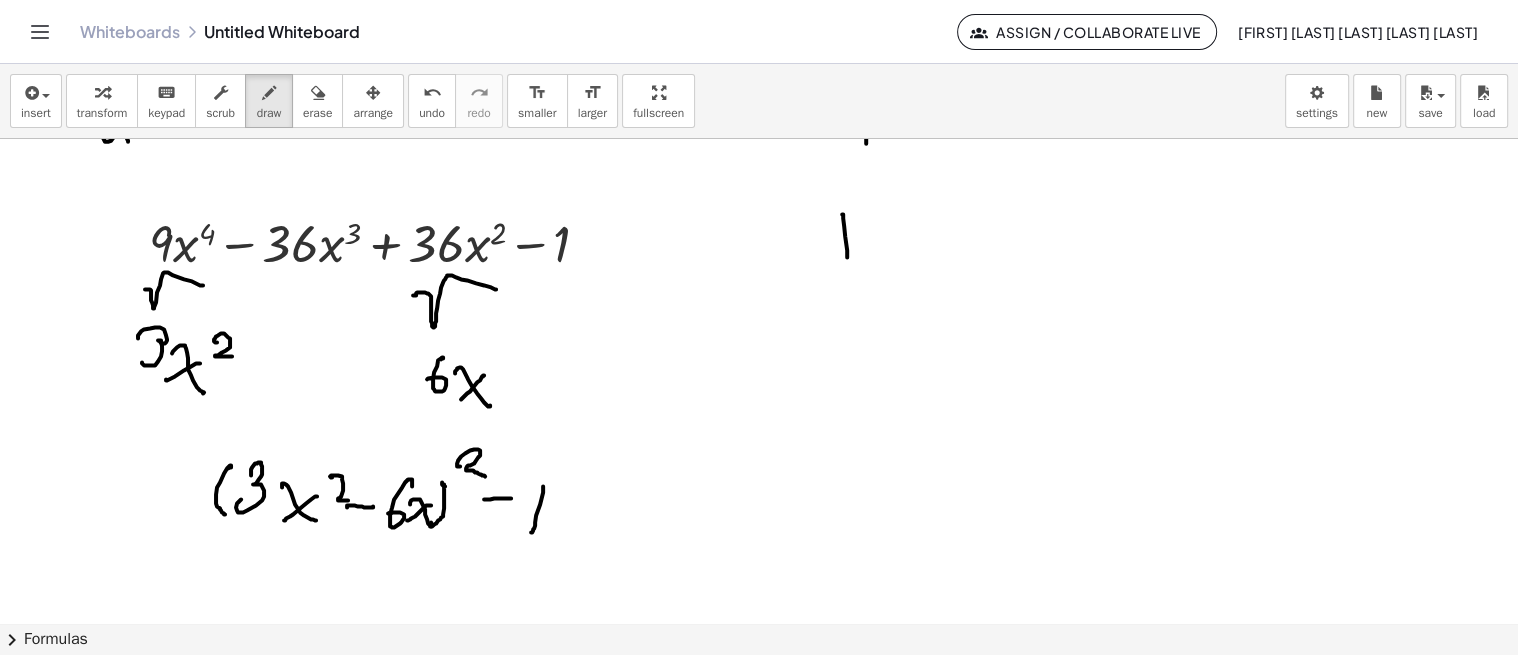 click at bounding box center [759, -1300] 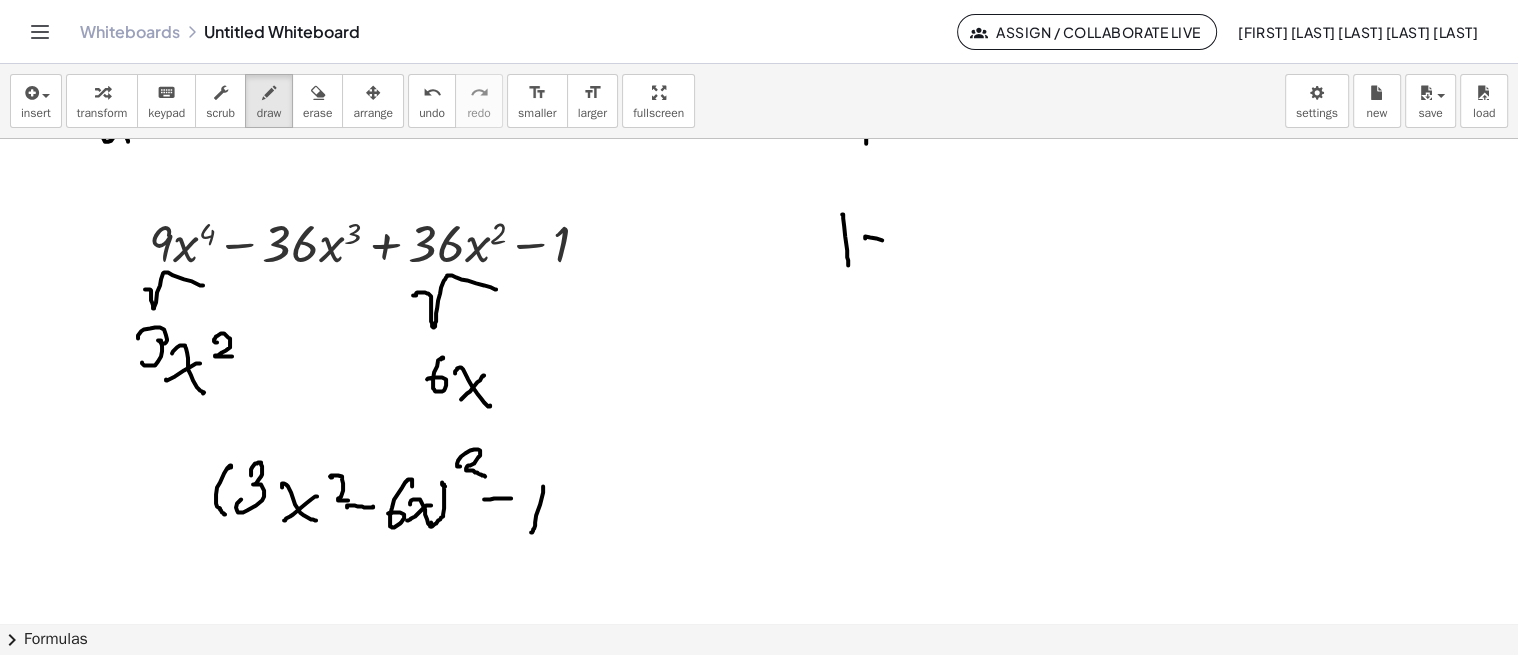 drag, startPoint x: 865, startPoint y: 234, endPoint x: 888, endPoint y: 245, distance: 25.495098 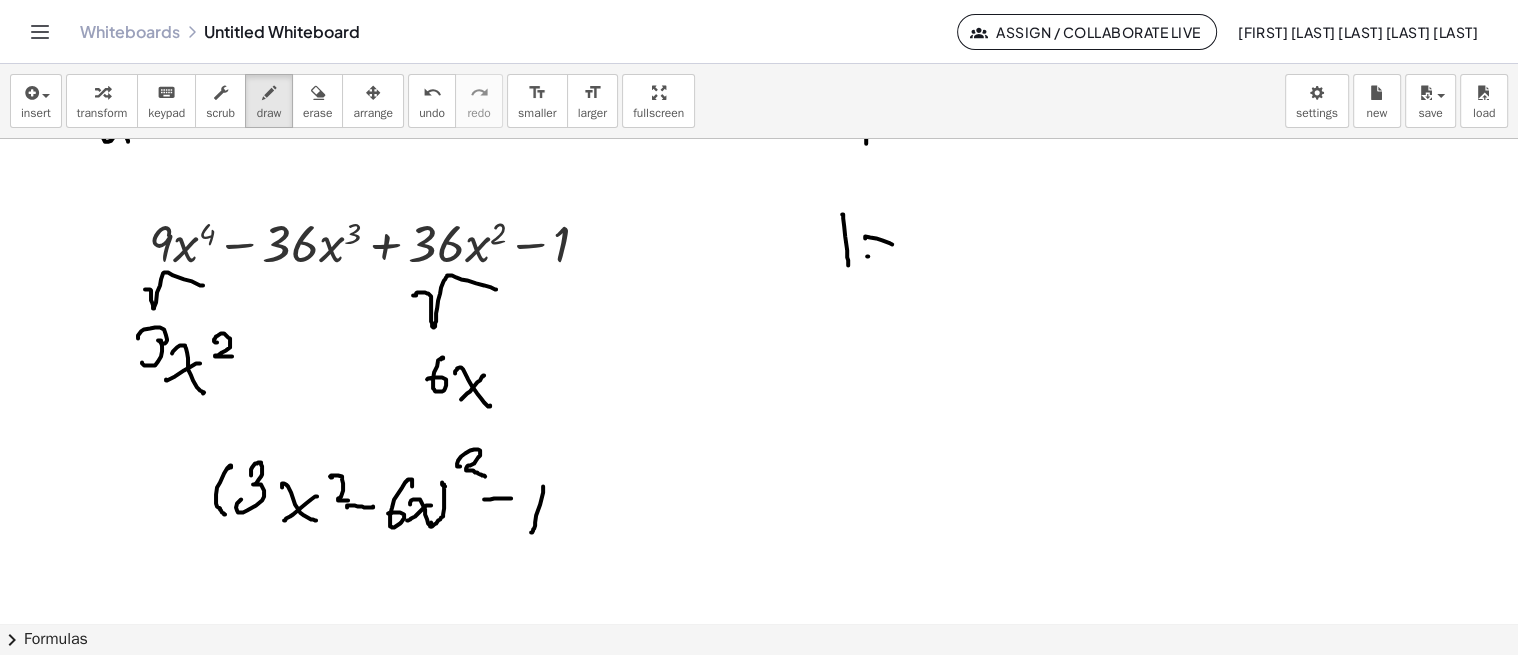drag, startPoint x: 867, startPoint y: 254, endPoint x: 917, endPoint y: 242, distance: 51.41984 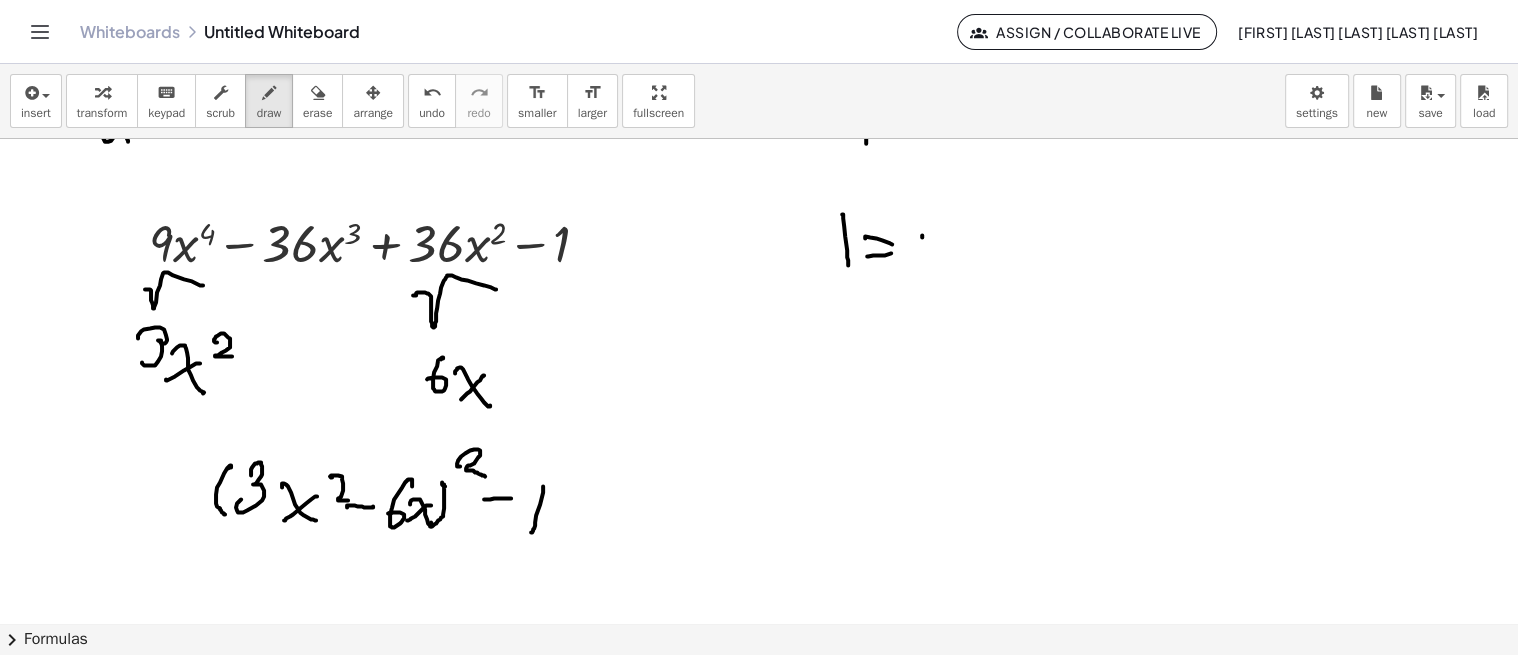drag, startPoint x: 922, startPoint y: 233, endPoint x: 913, endPoint y: 277, distance: 44.911022 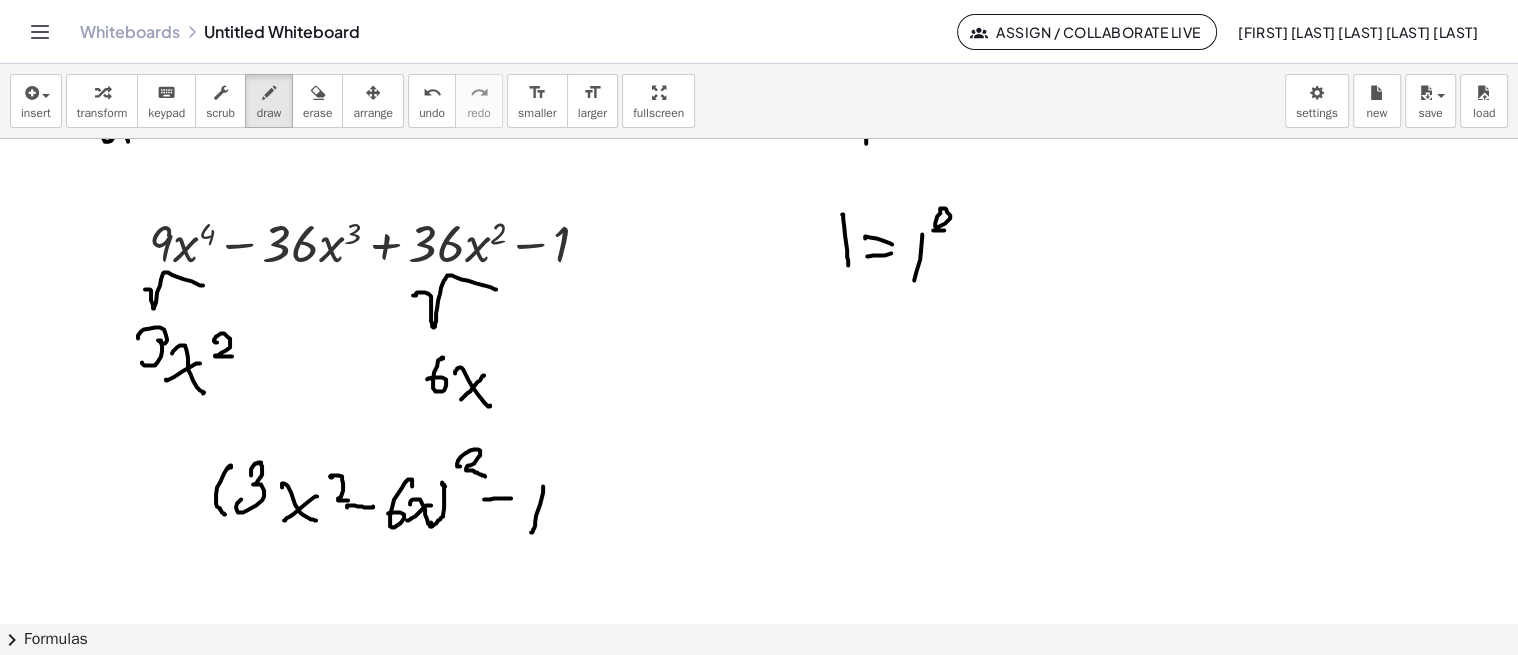 drag, startPoint x: 942, startPoint y: 206, endPoint x: 975, endPoint y: 231, distance: 41.400482 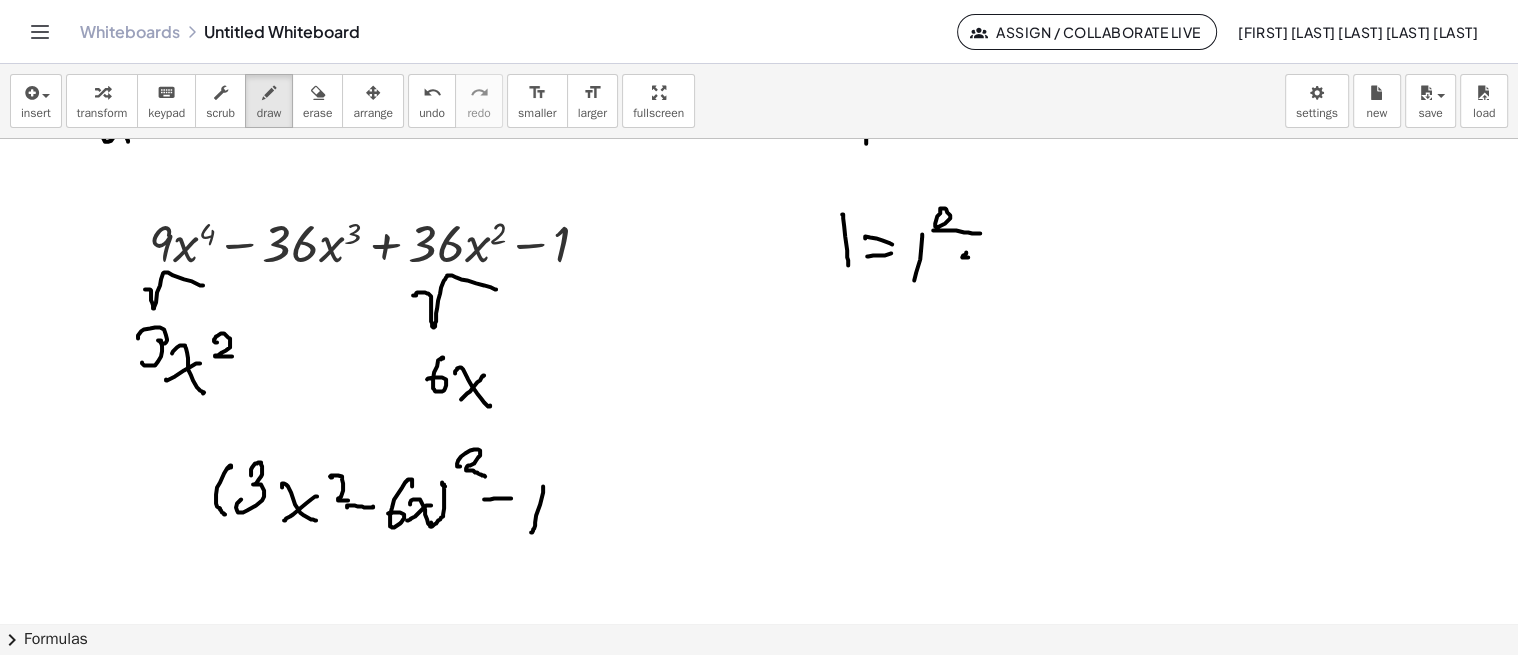 drag, startPoint x: 966, startPoint y: 251, endPoint x: 984, endPoint y: 256, distance: 18.681541 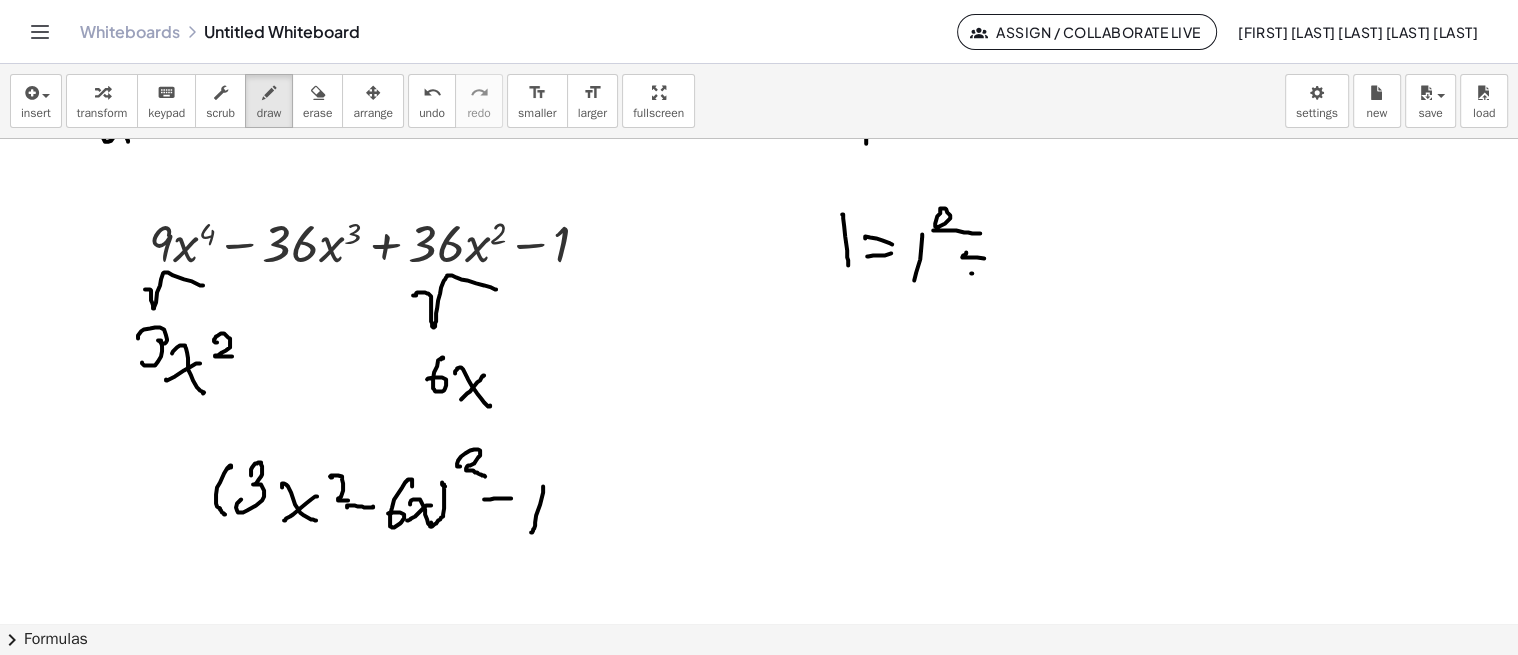 drag, startPoint x: 971, startPoint y: 271, endPoint x: 996, endPoint y: 270, distance: 25.019993 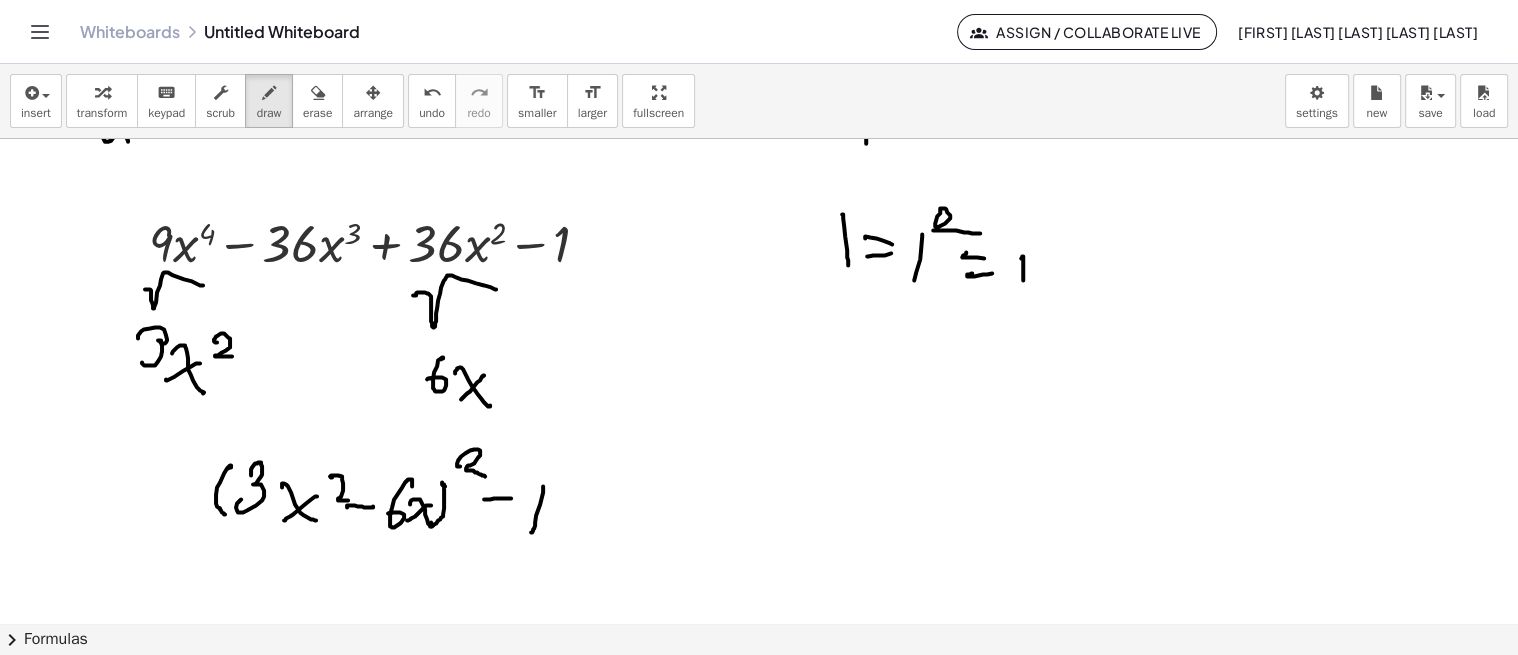click at bounding box center [759, -1300] 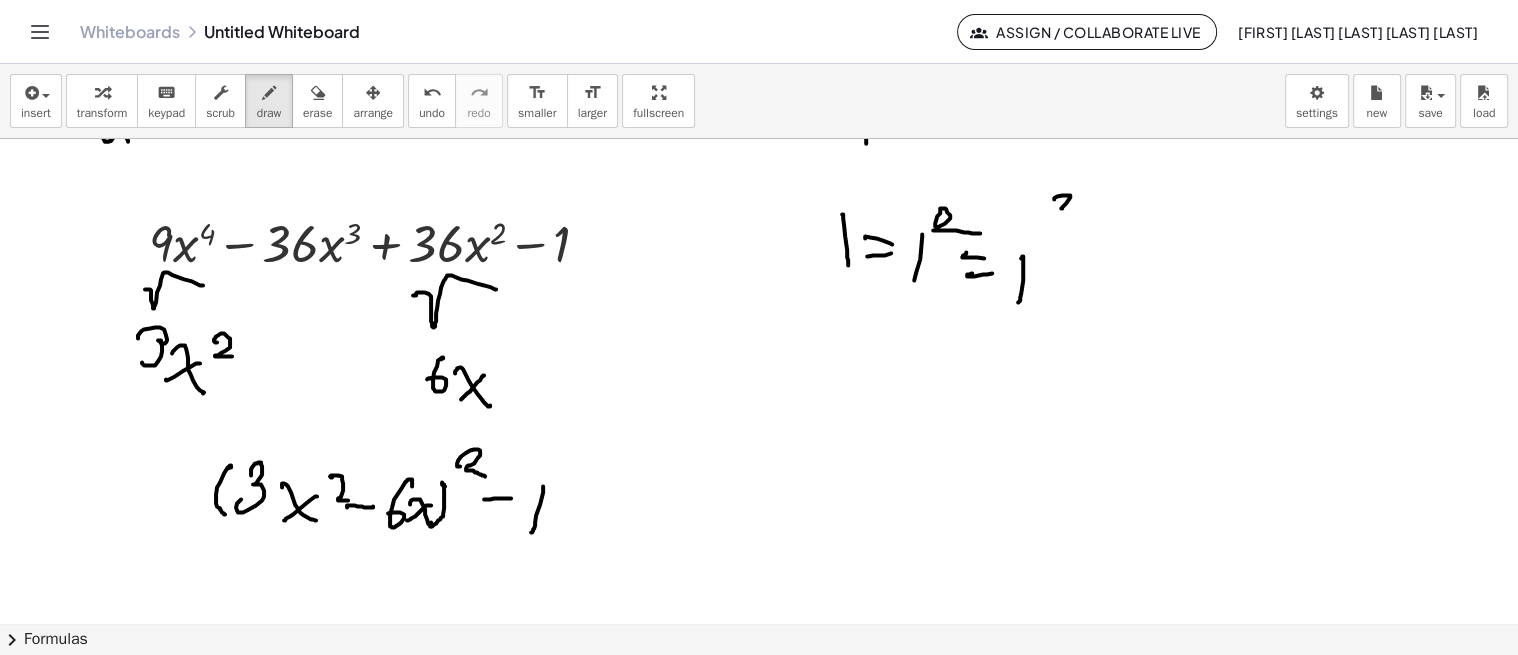 click at bounding box center (759, -1300) 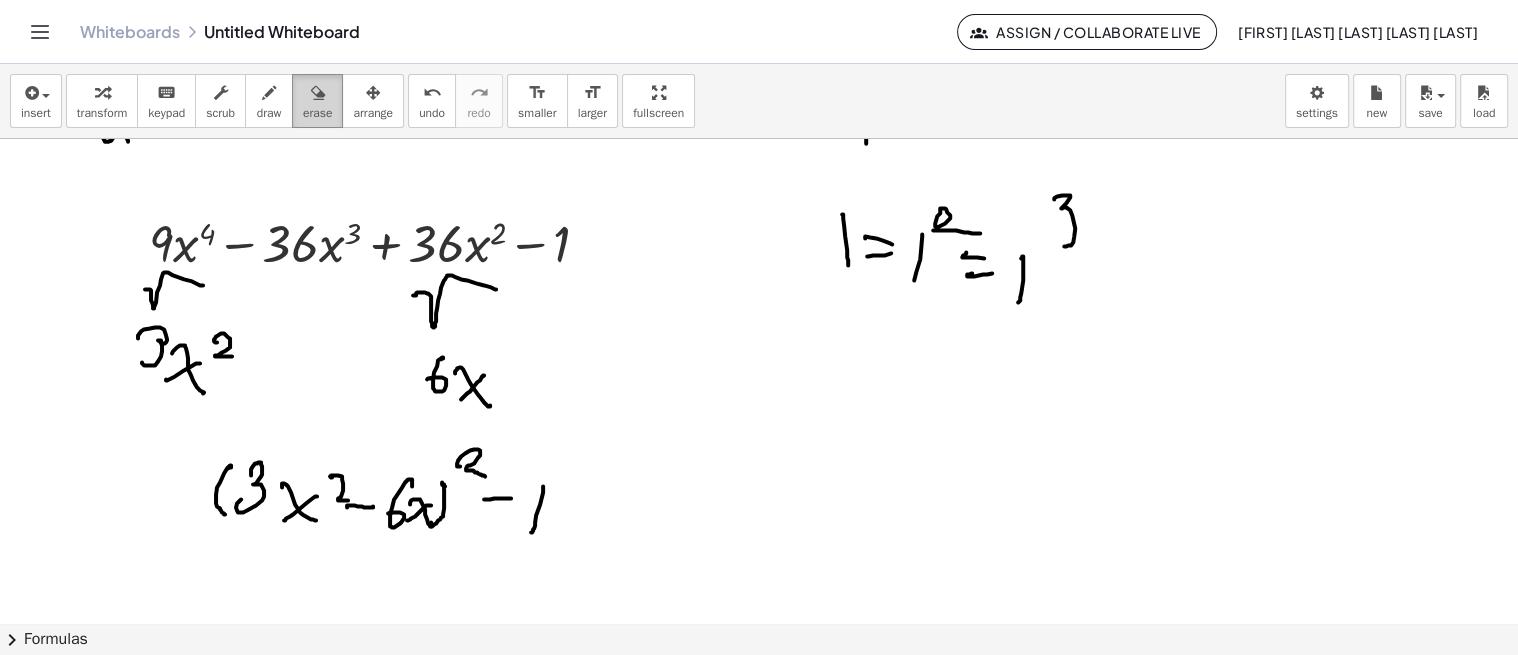 click at bounding box center (318, 93) 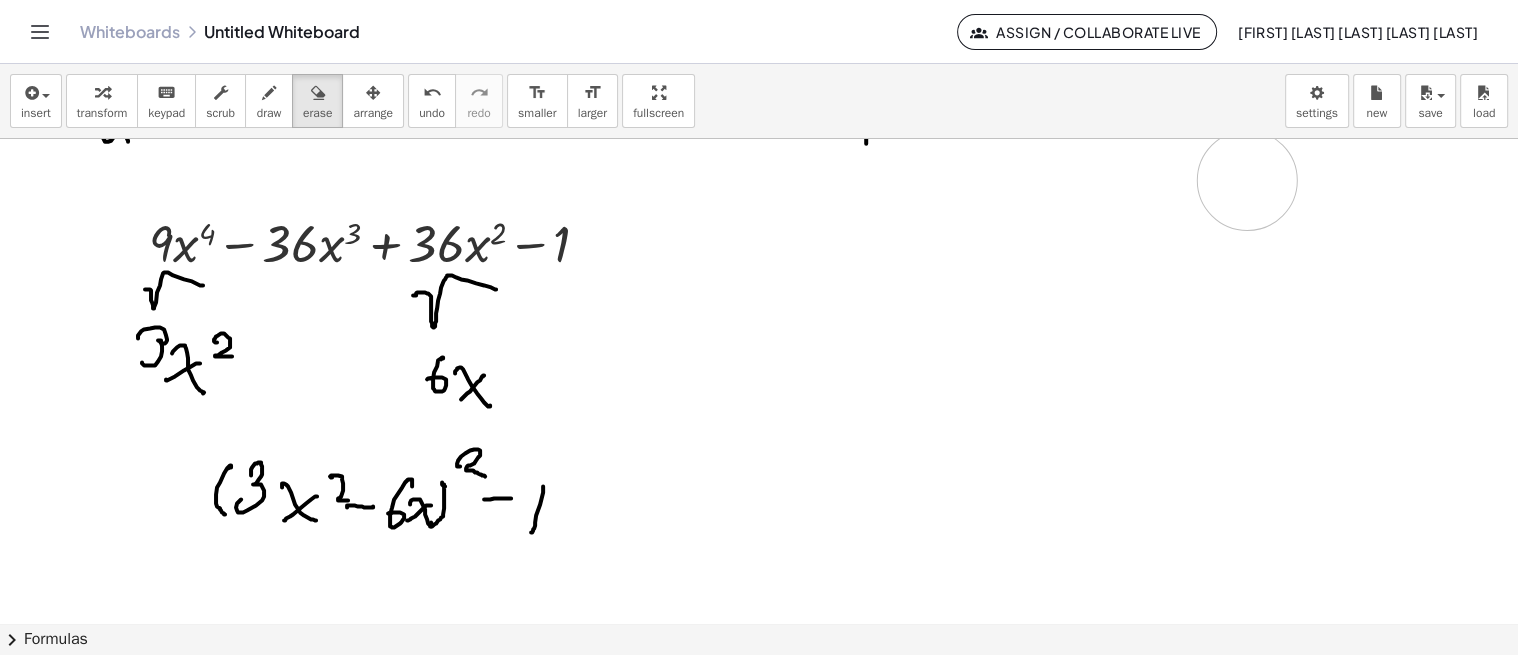 click at bounding box center (759, -1300) 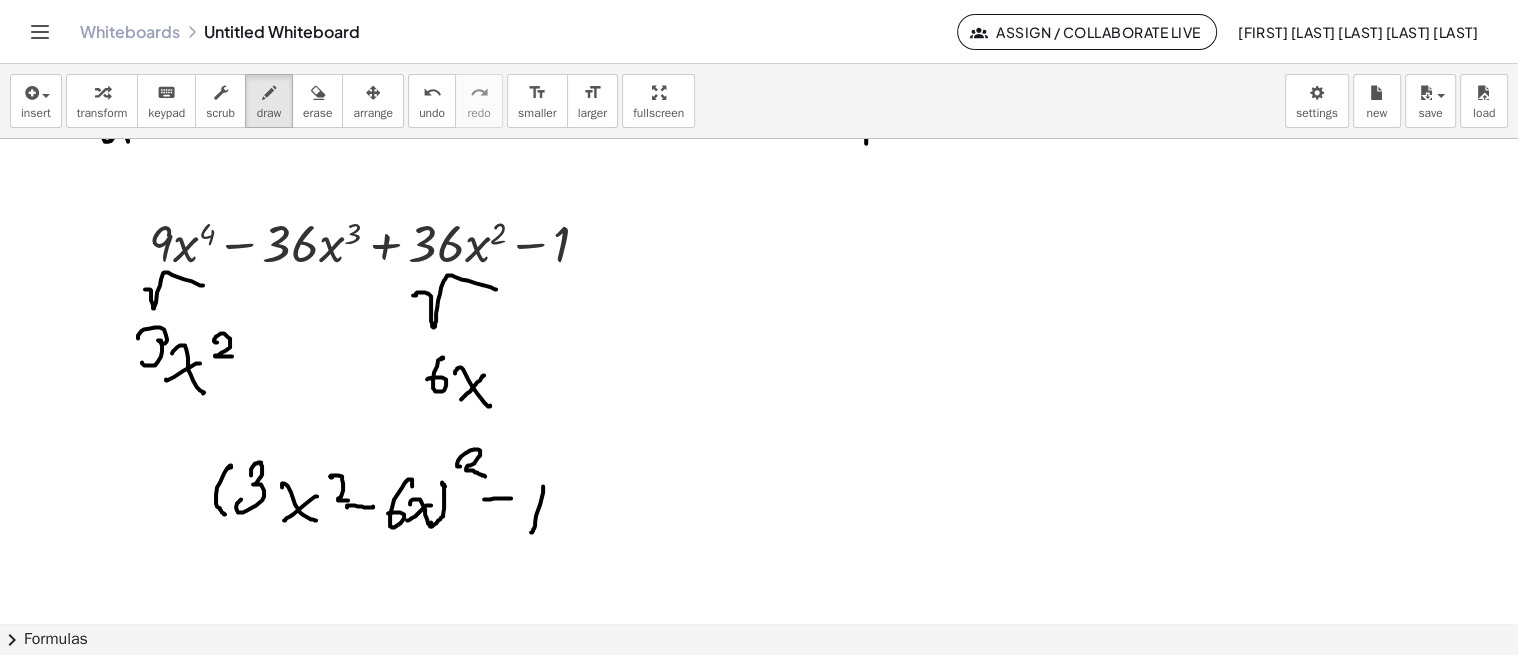 click at bounding box center (269, 92) 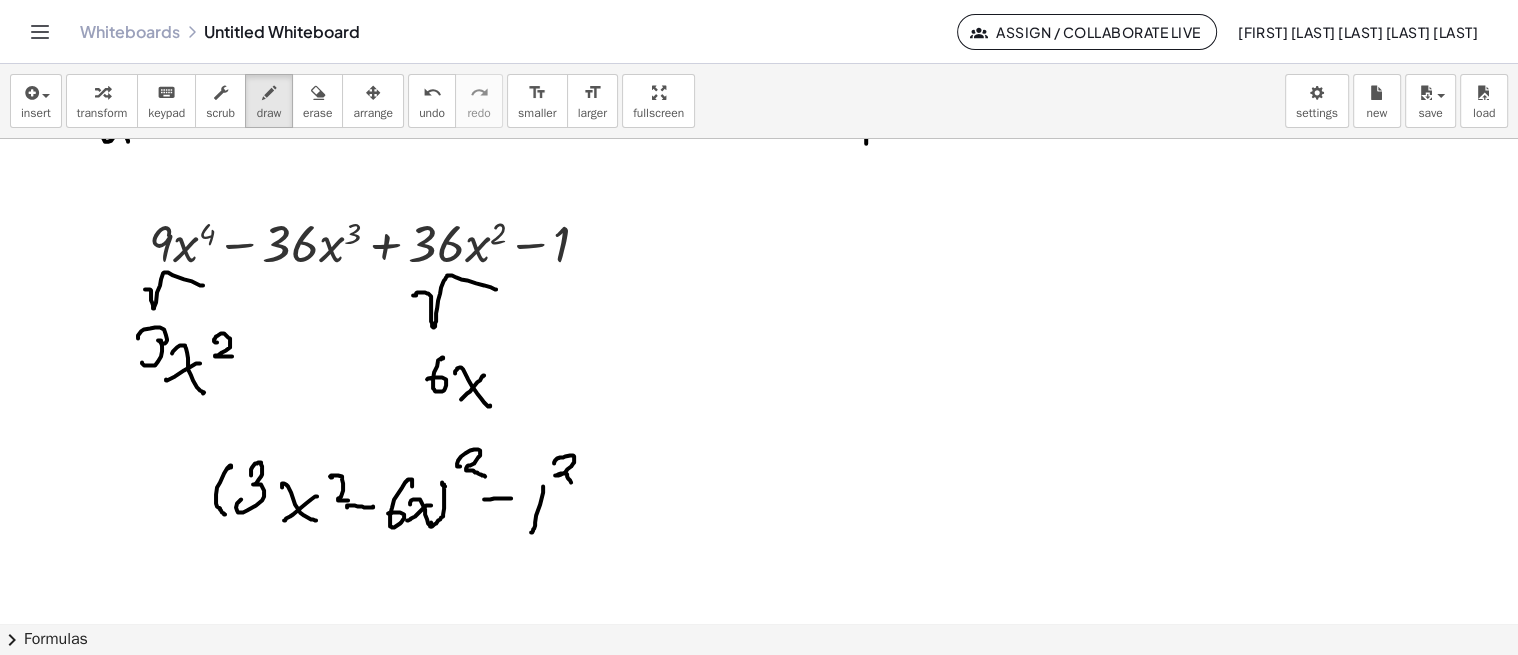 click at bounding box center [759, -1300] 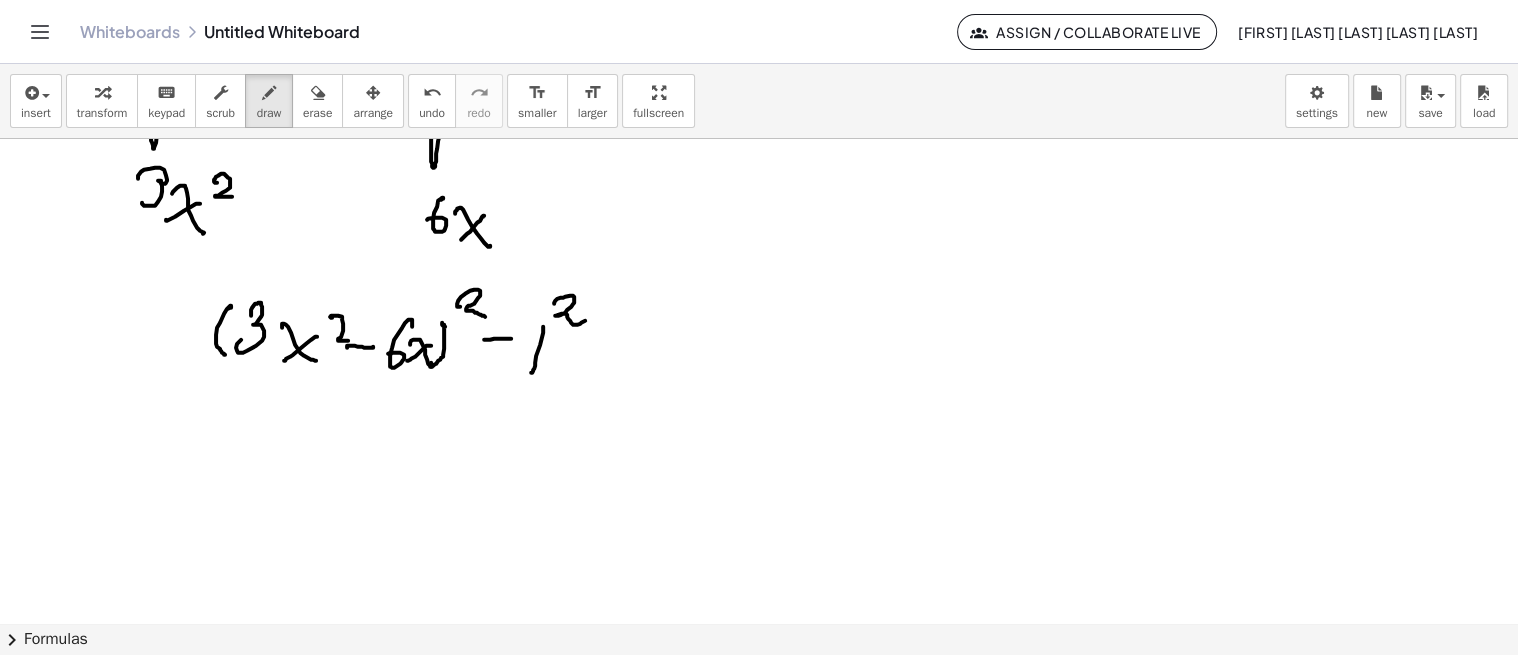 scroll, scrollTop: 3537, scrollLeft: 0, axis: vertical 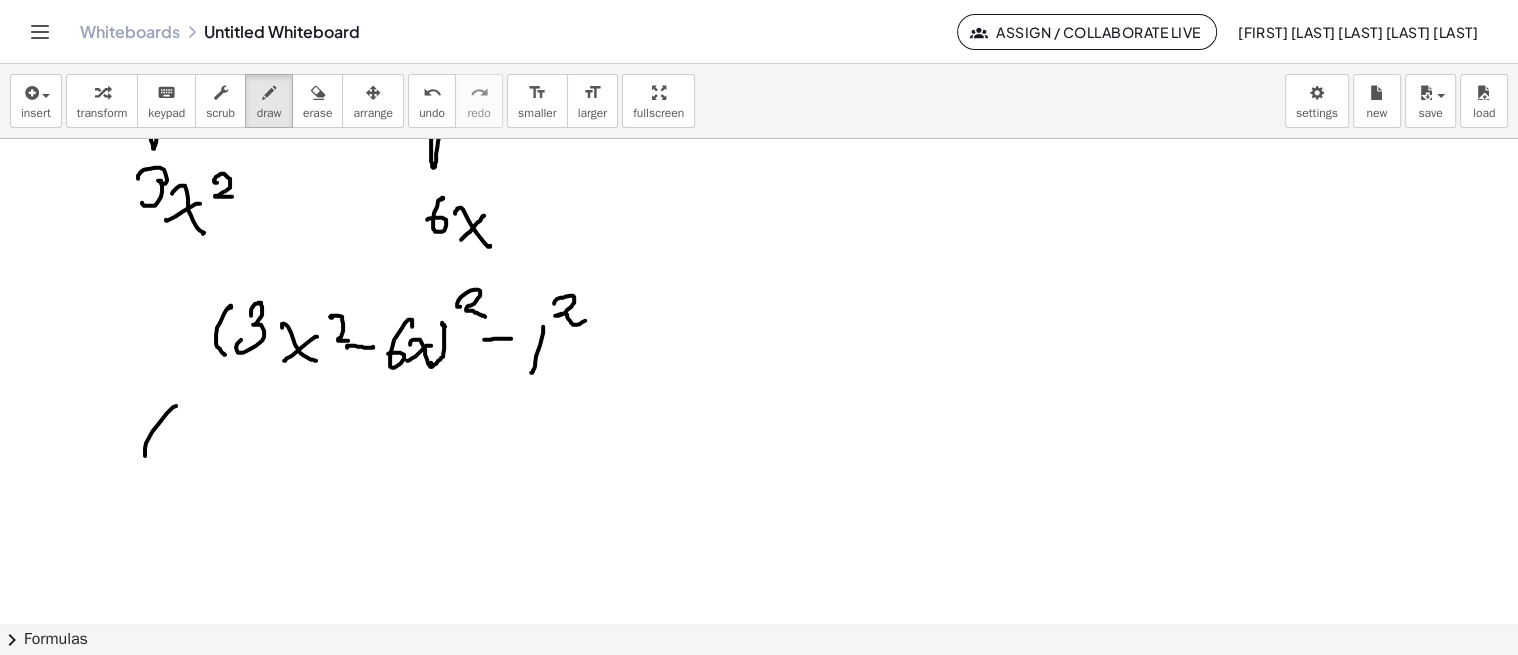 click at bounding box center (759, -1217) 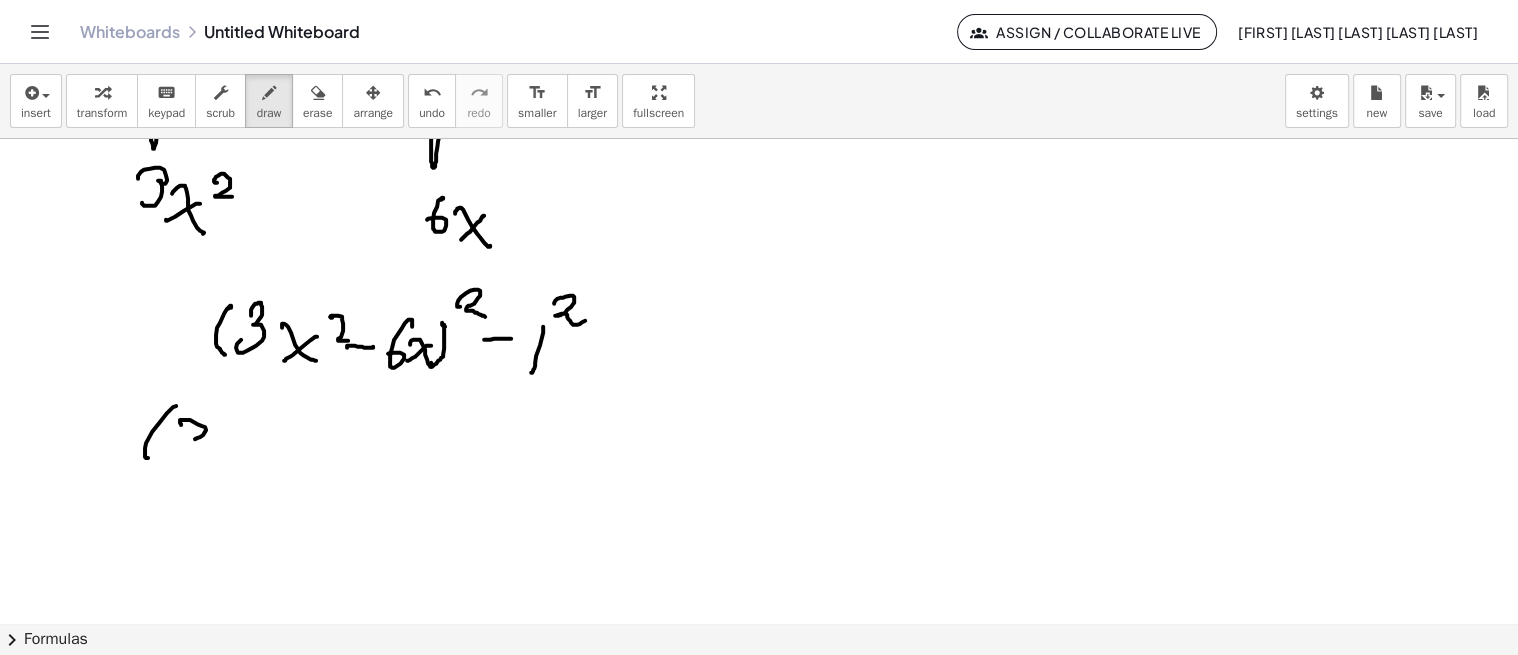 click at bounding box center [759, -1217] 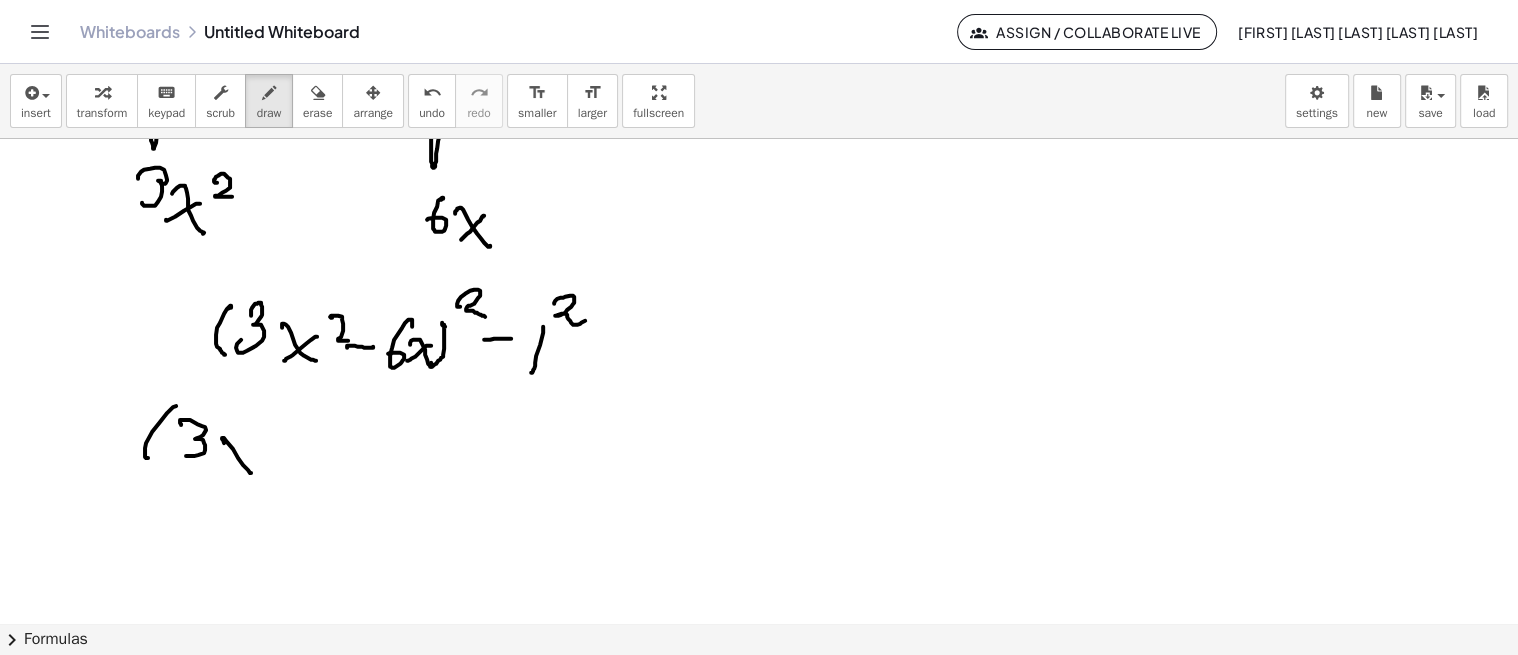 click at bounding box center [759, -1217] 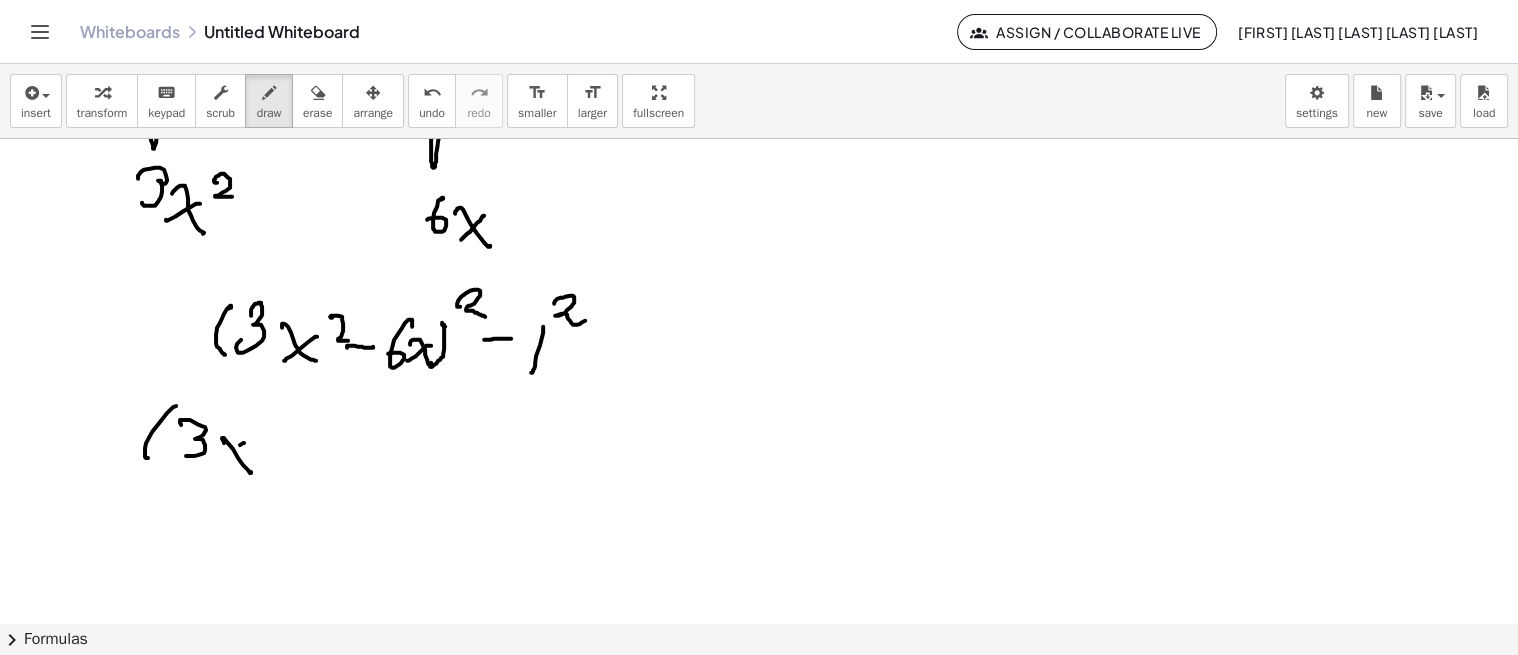 click at bounding box center [759, -1217] 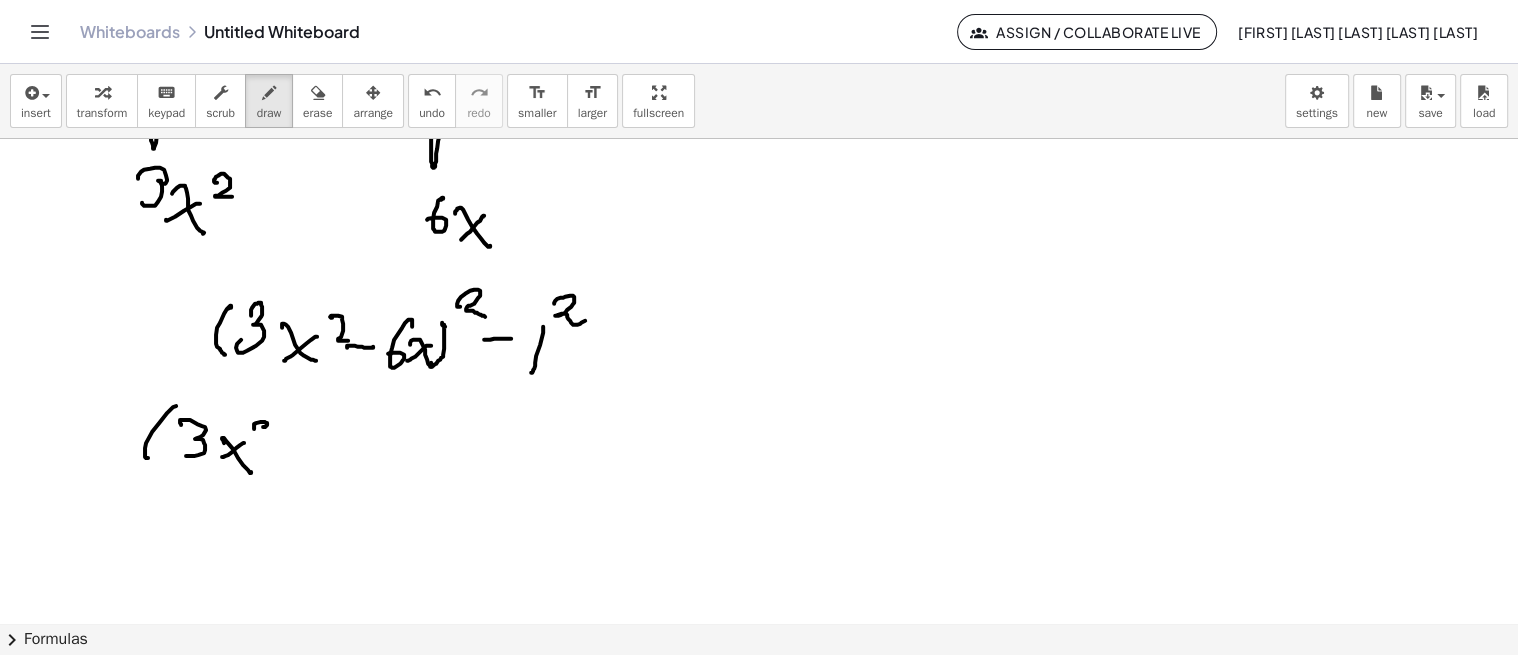 click at bounding box center [759, -1217] 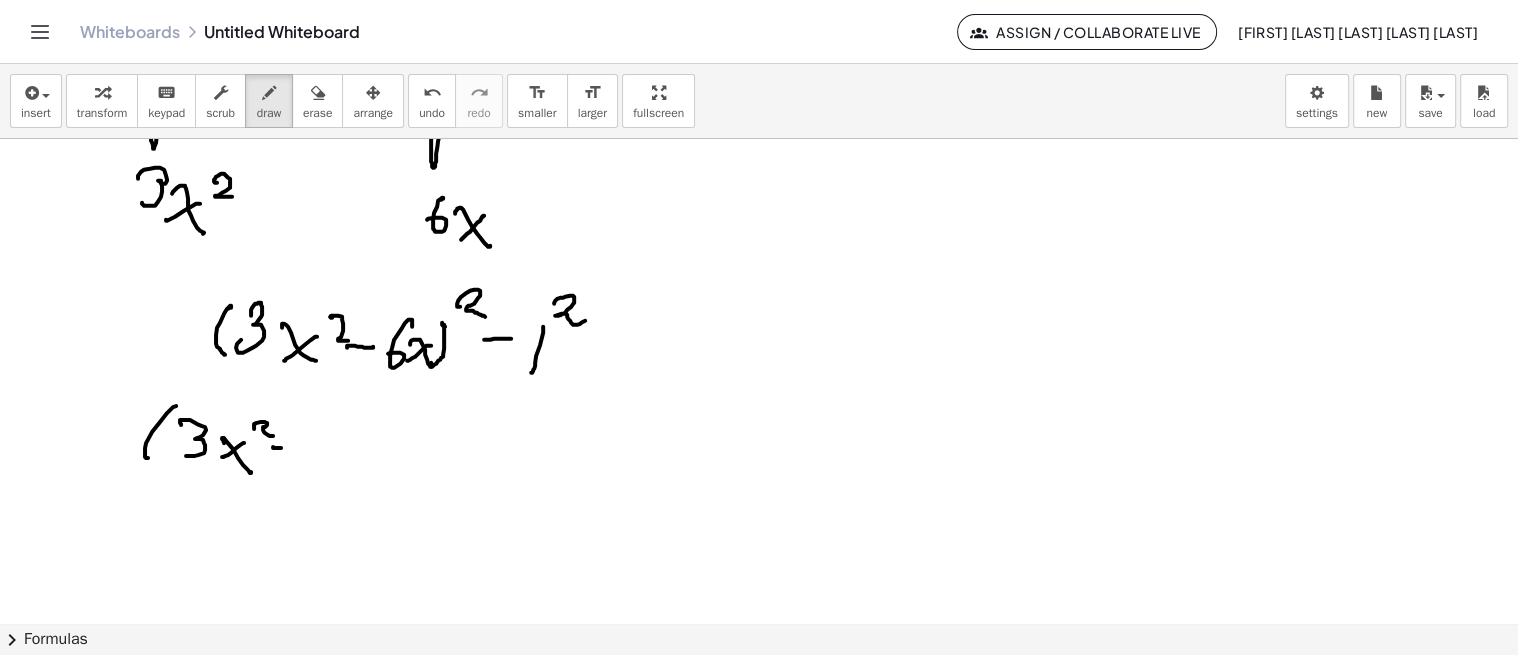 click at bounding box center (759, -1217) 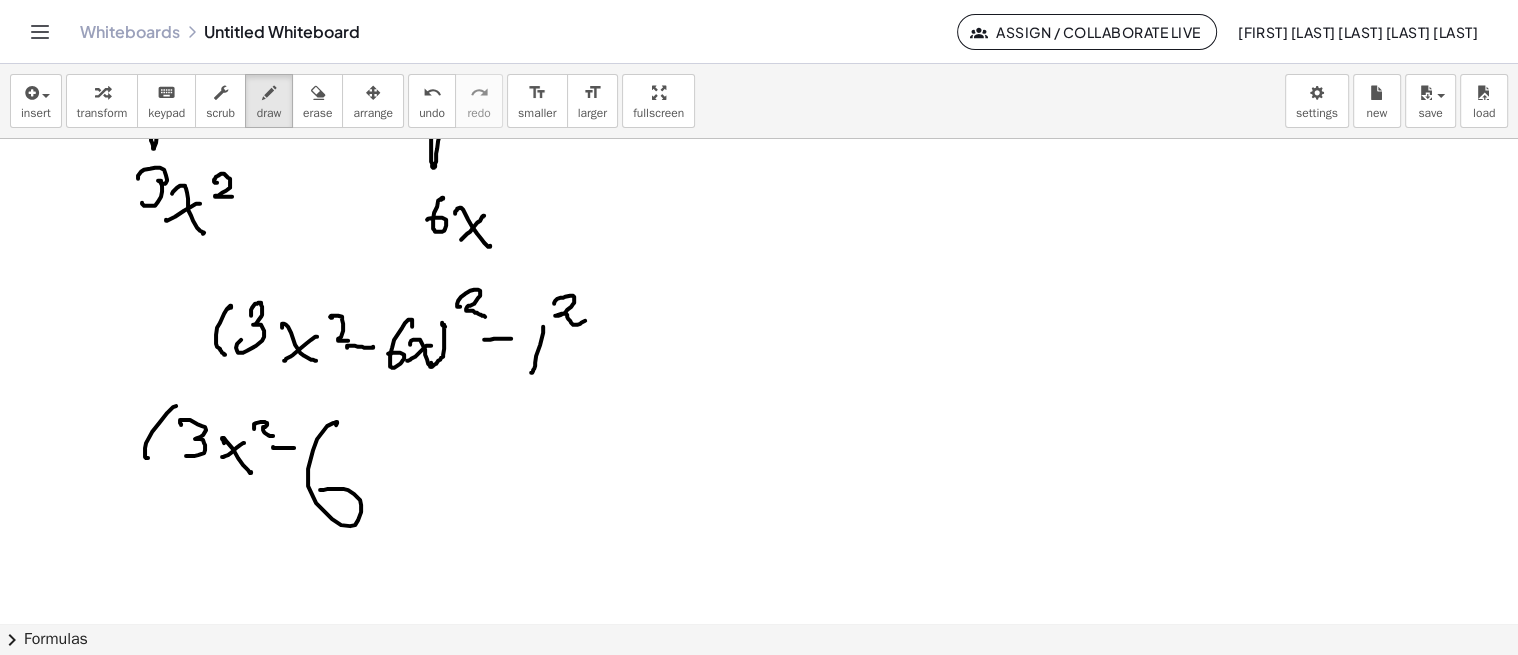 click at bounding box center (759, -1217) 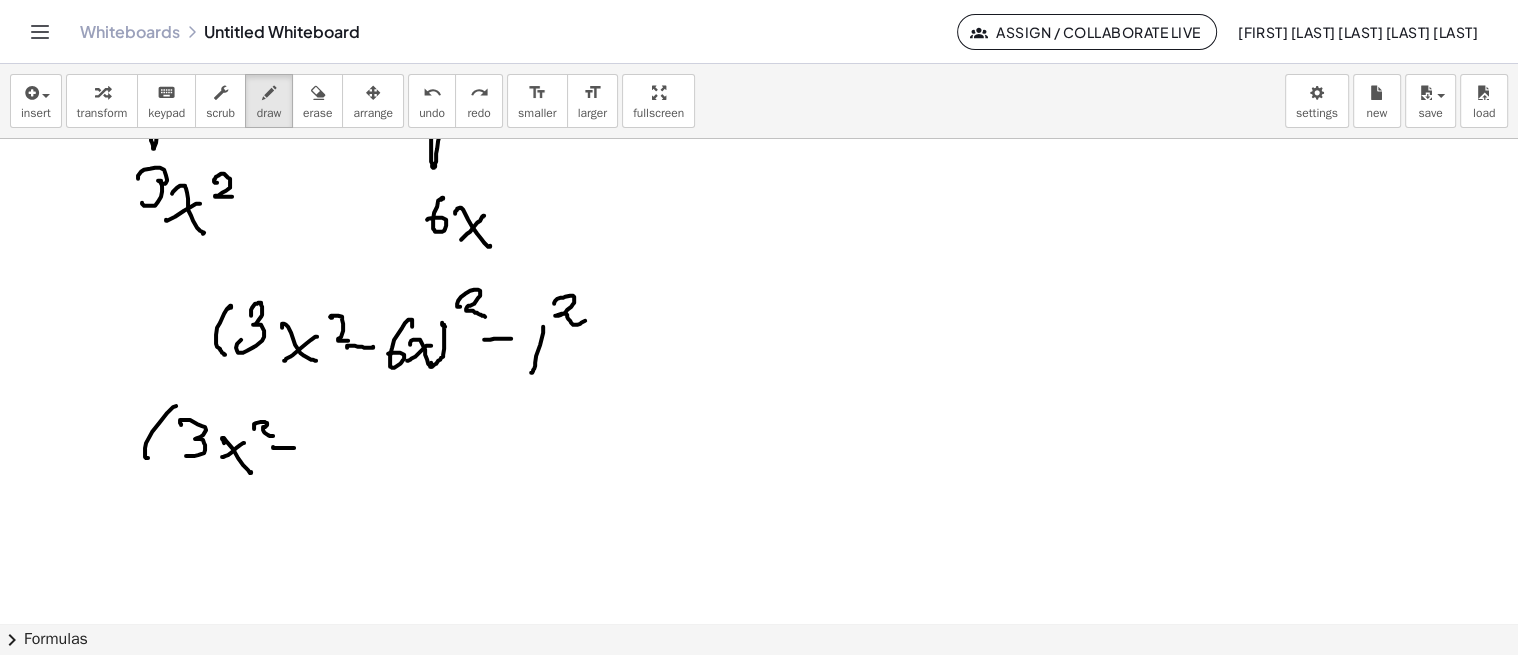 click on "undo undo" at bounding box center [432, 101] 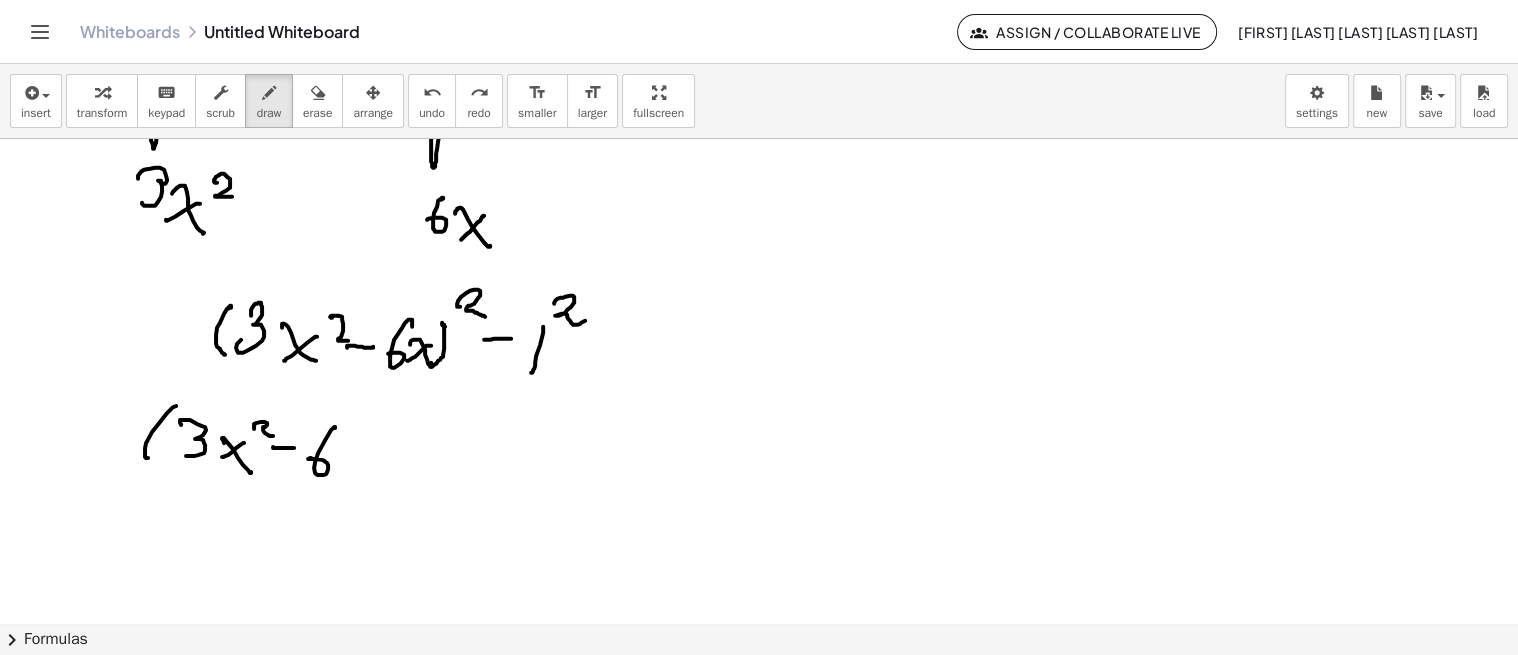 click at bounding box center (759, -1217) 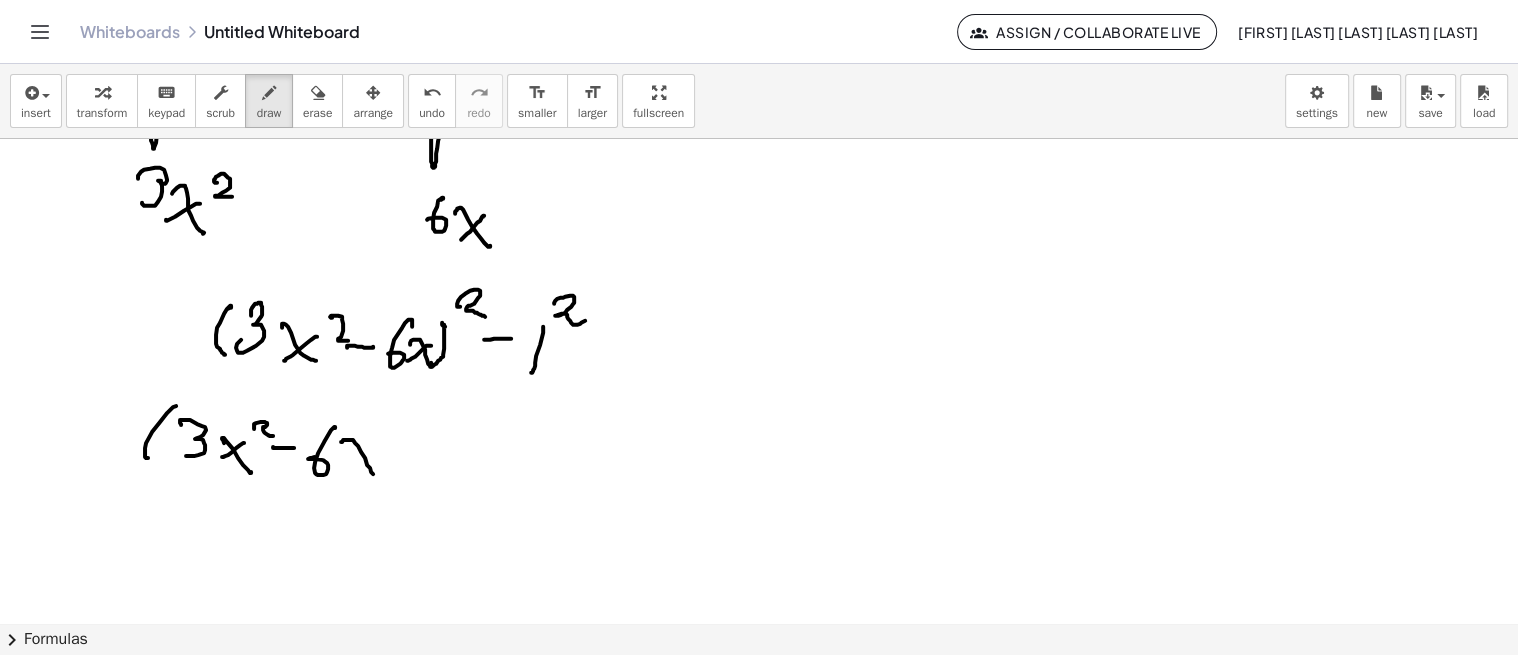 click at bounding box center (759, -1217) 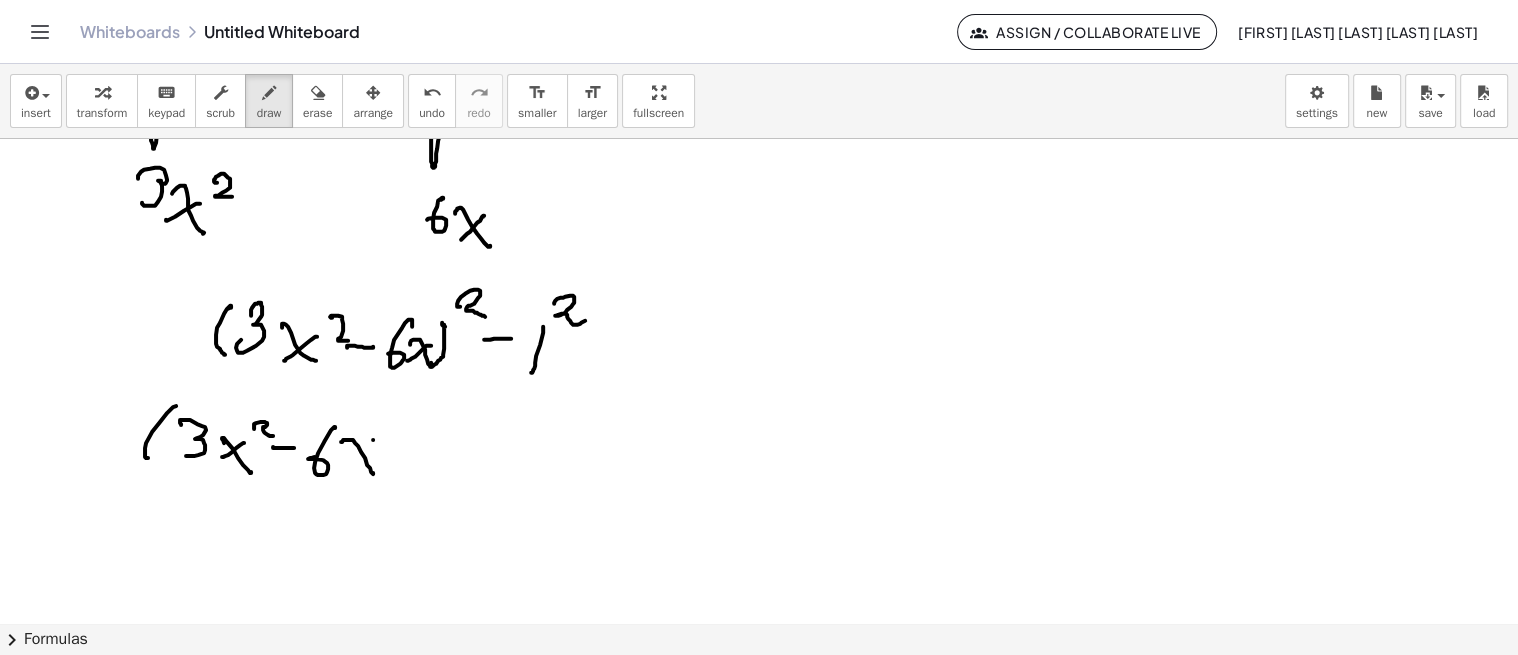 click at bounding box center (759, -1217) 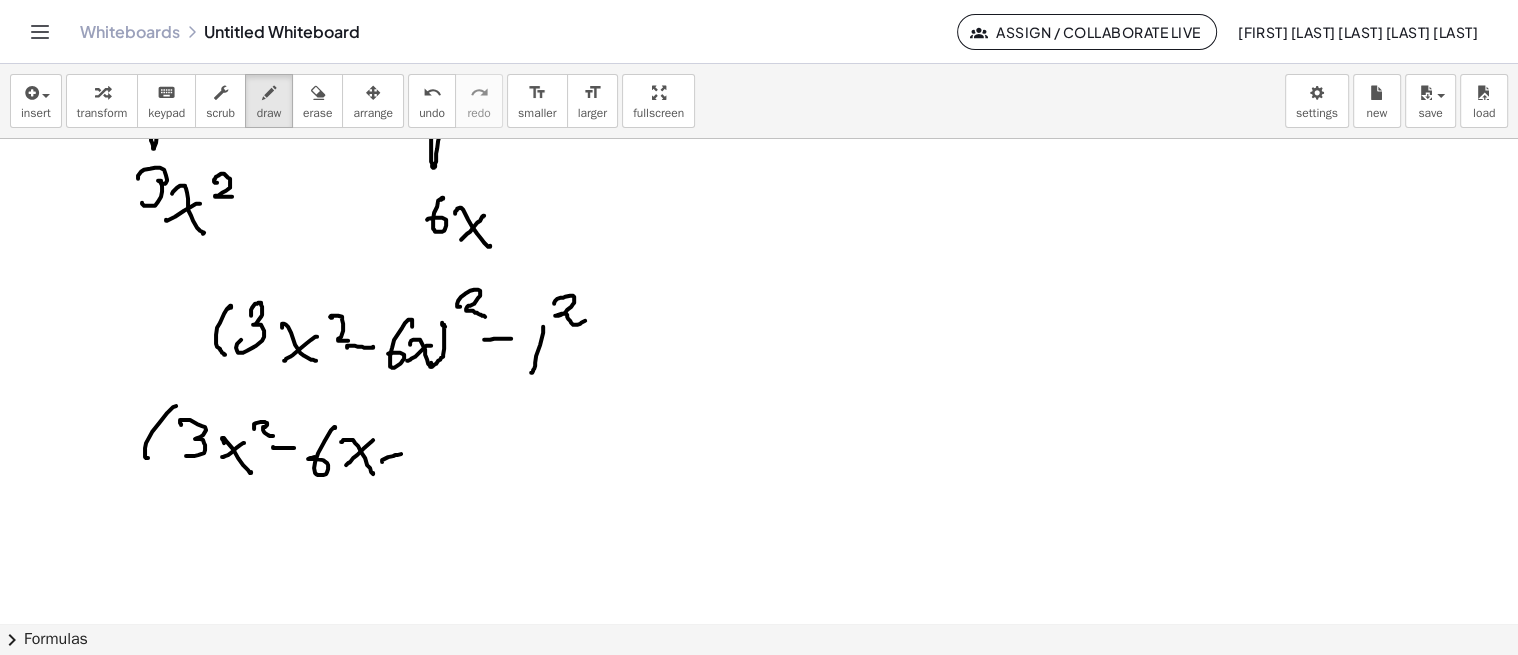 click at bounding box center [759, -1217] 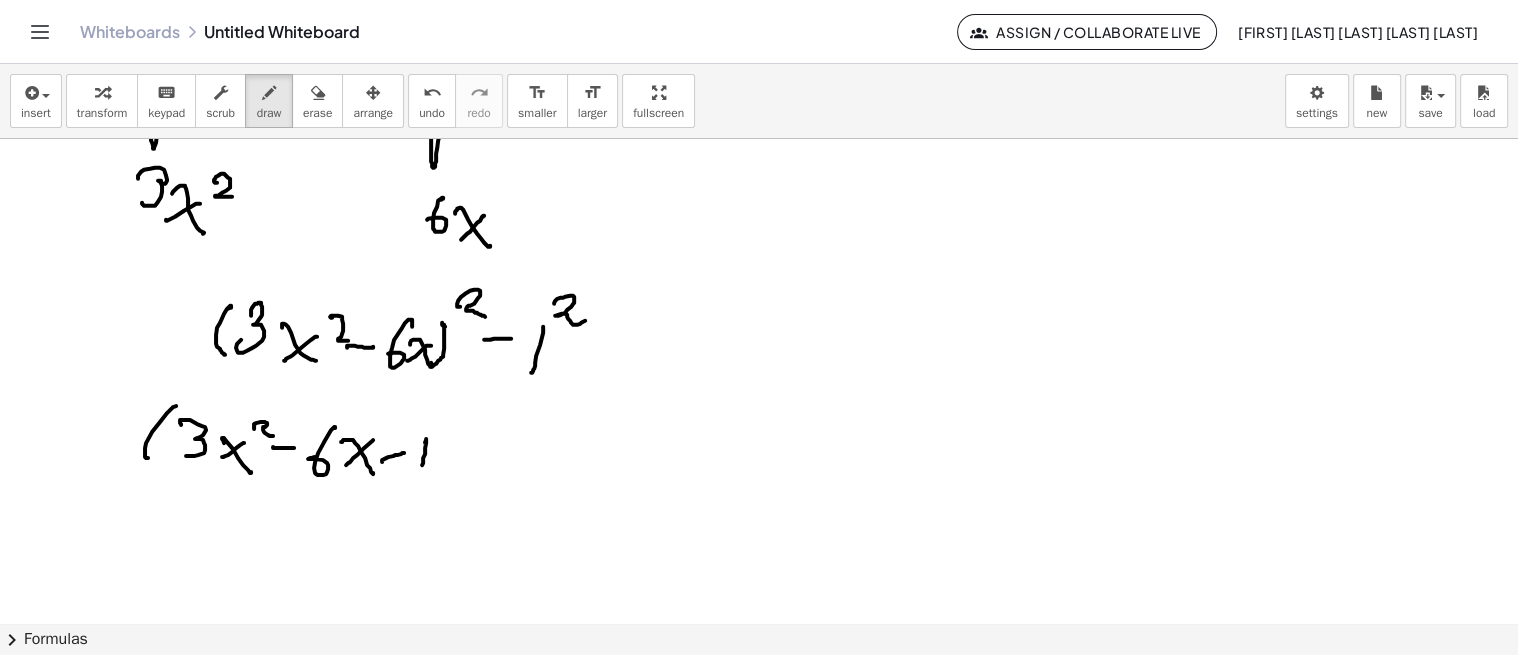 click at bounding box center (759, -1217) 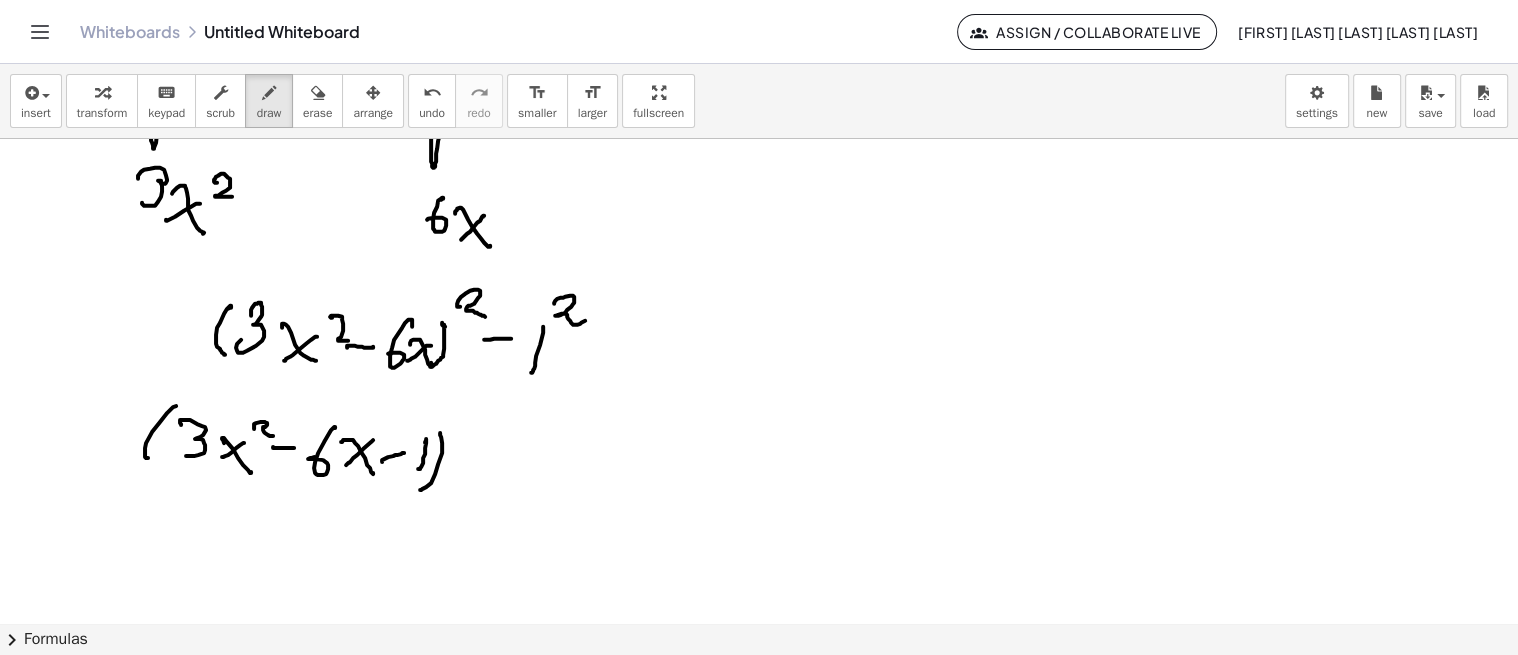 click at bounding box center (759, -1217) 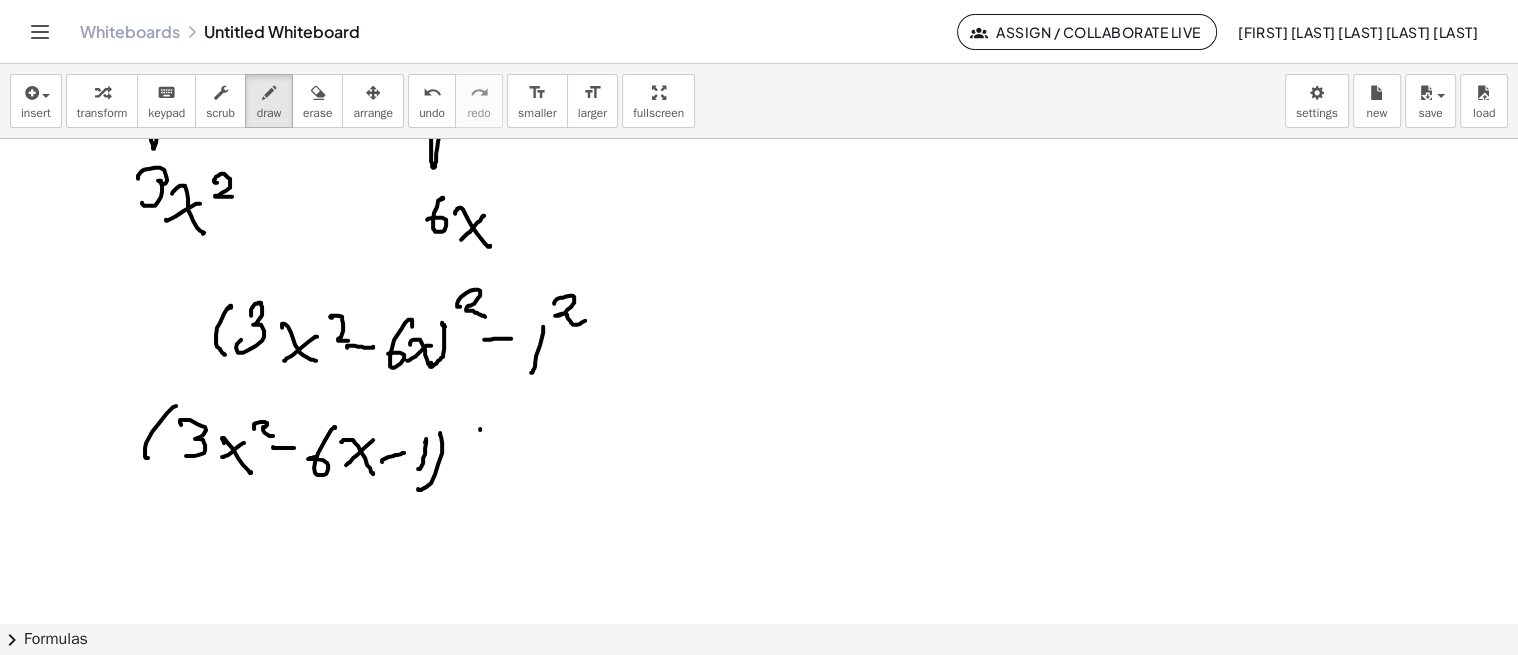 click at bounding box center (759, -1217) 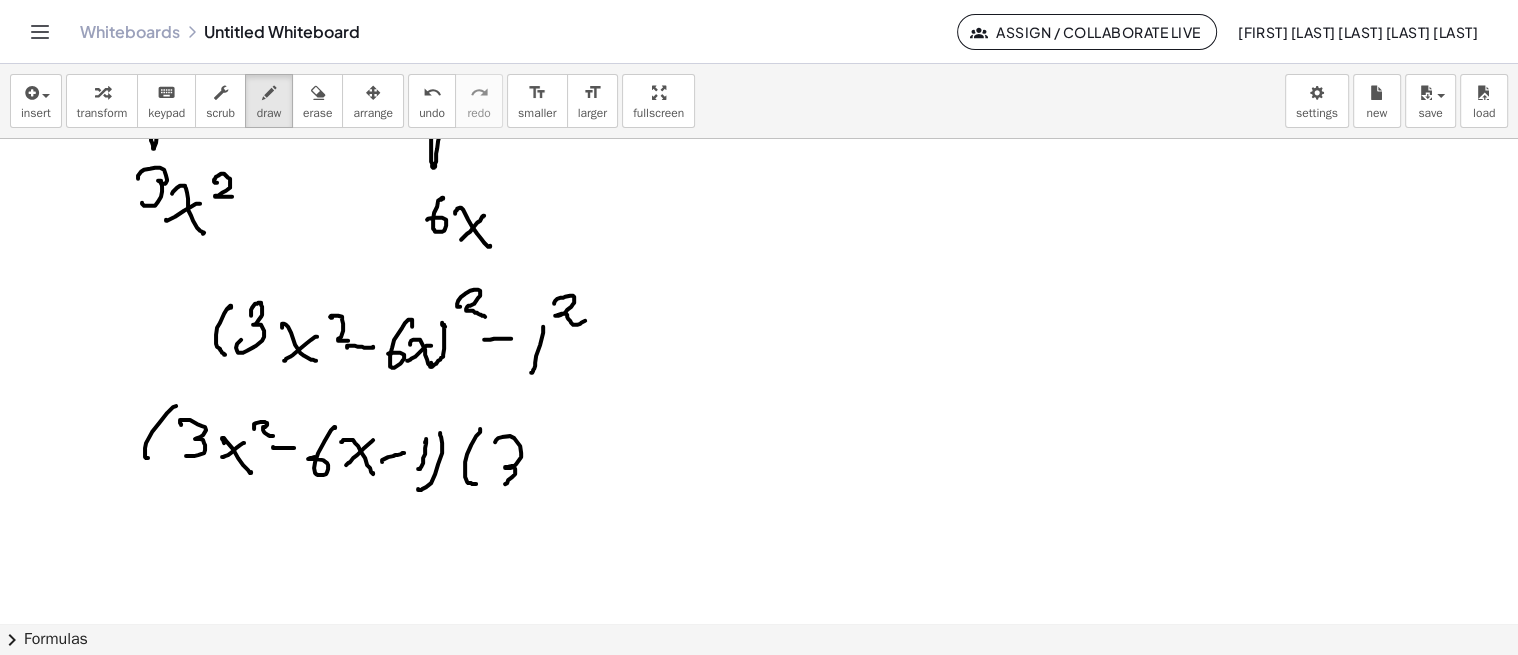 click at bounding box center [759, -1217] 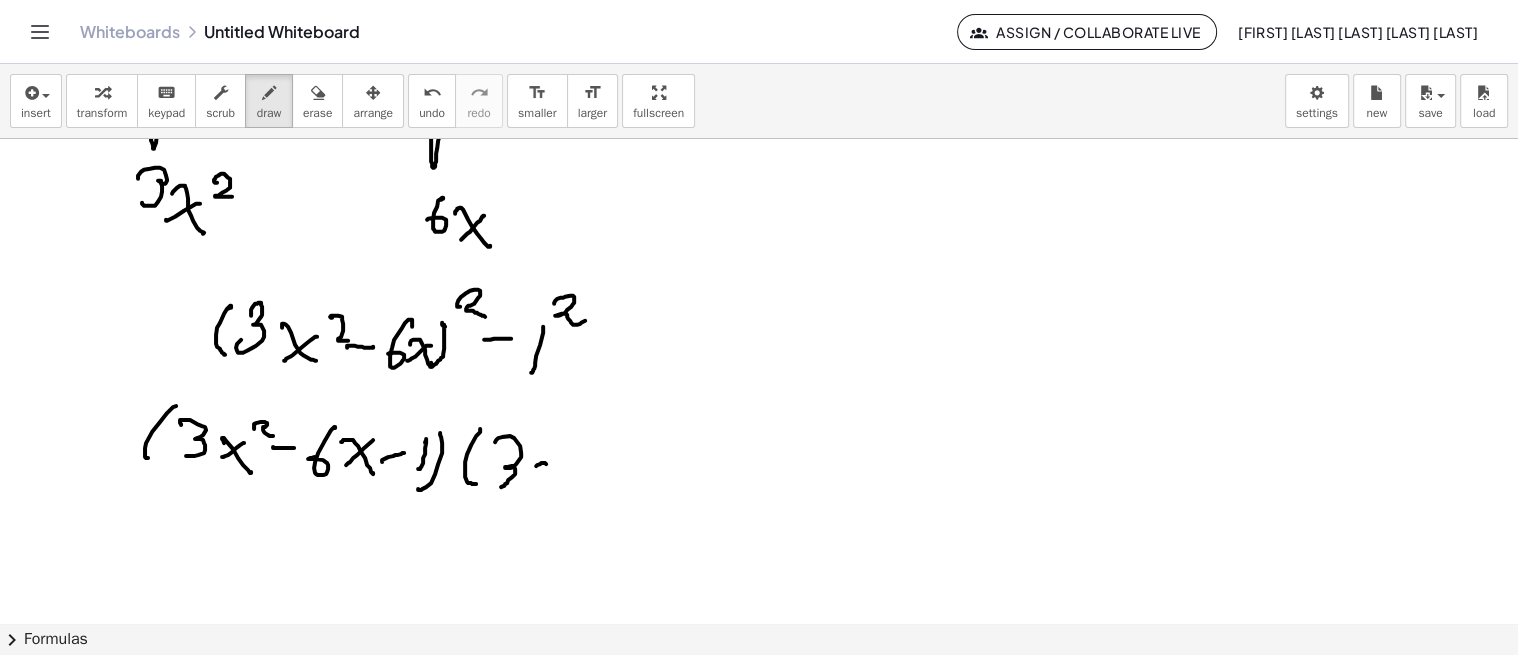 click at bounding box center (759, -1217) 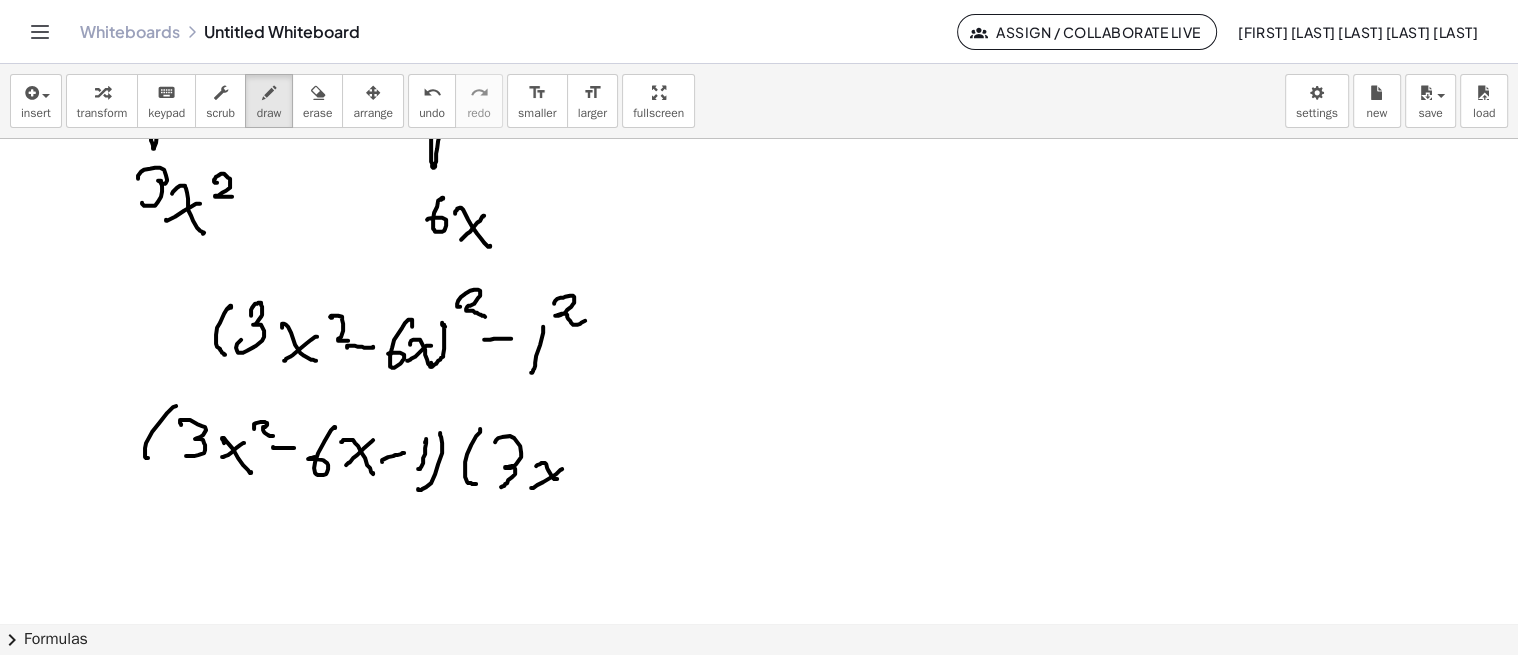 click at bounding box center (759, -1217) 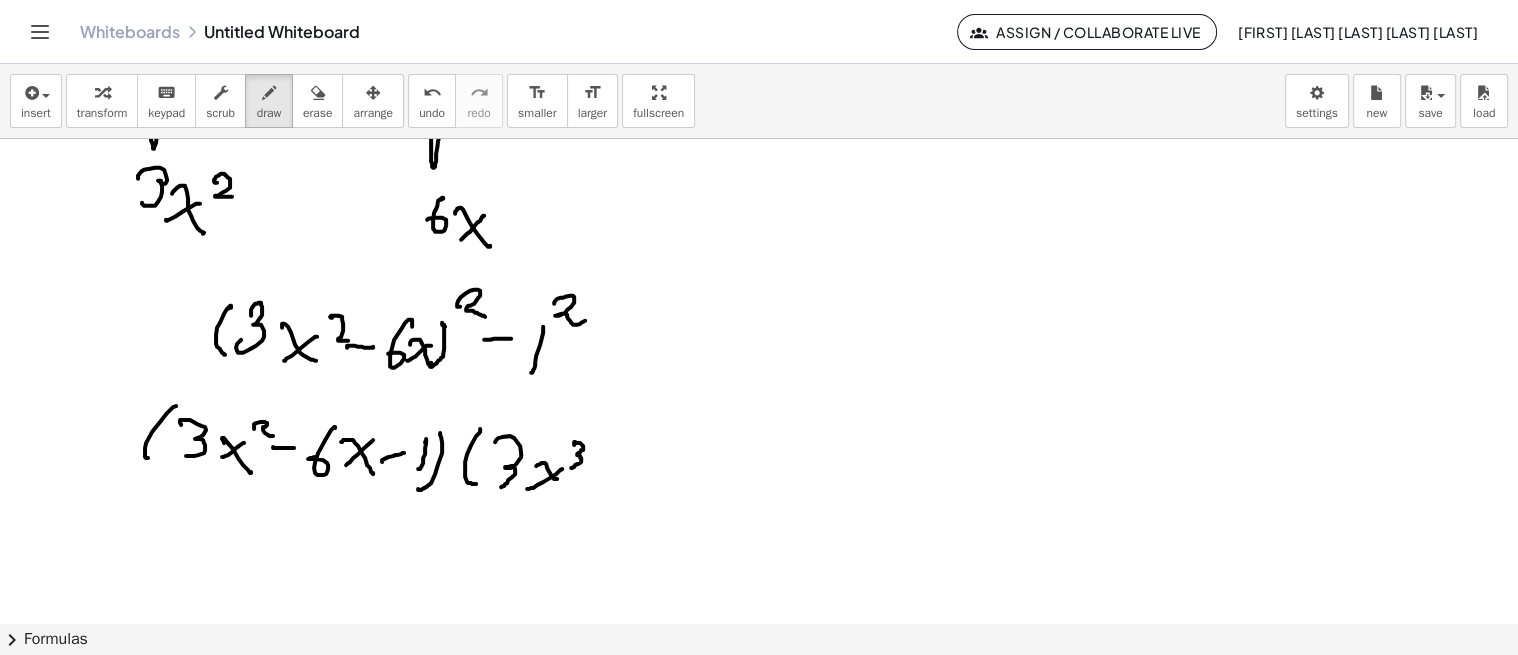 click at bounding box center (759, -1217) 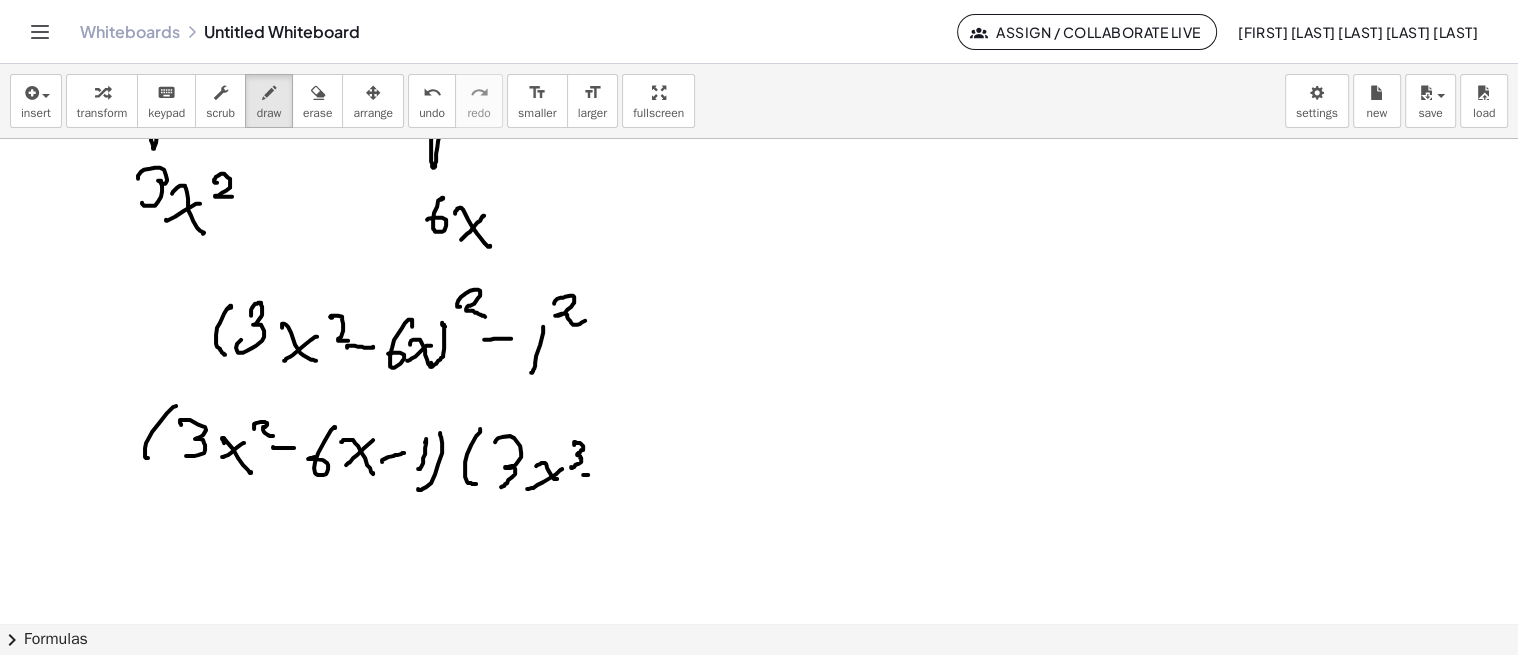 click at bounding box center (759, -1217) 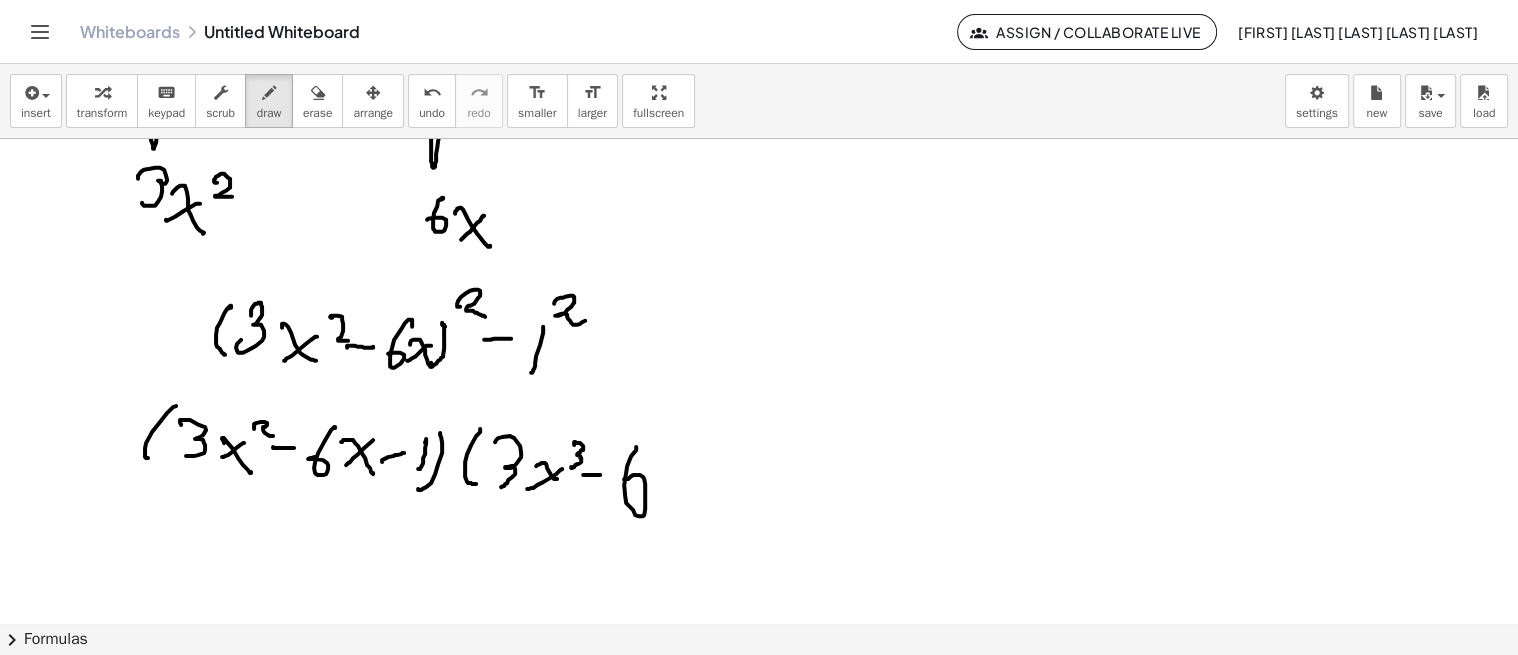 click at bounding box center (759, -1217) 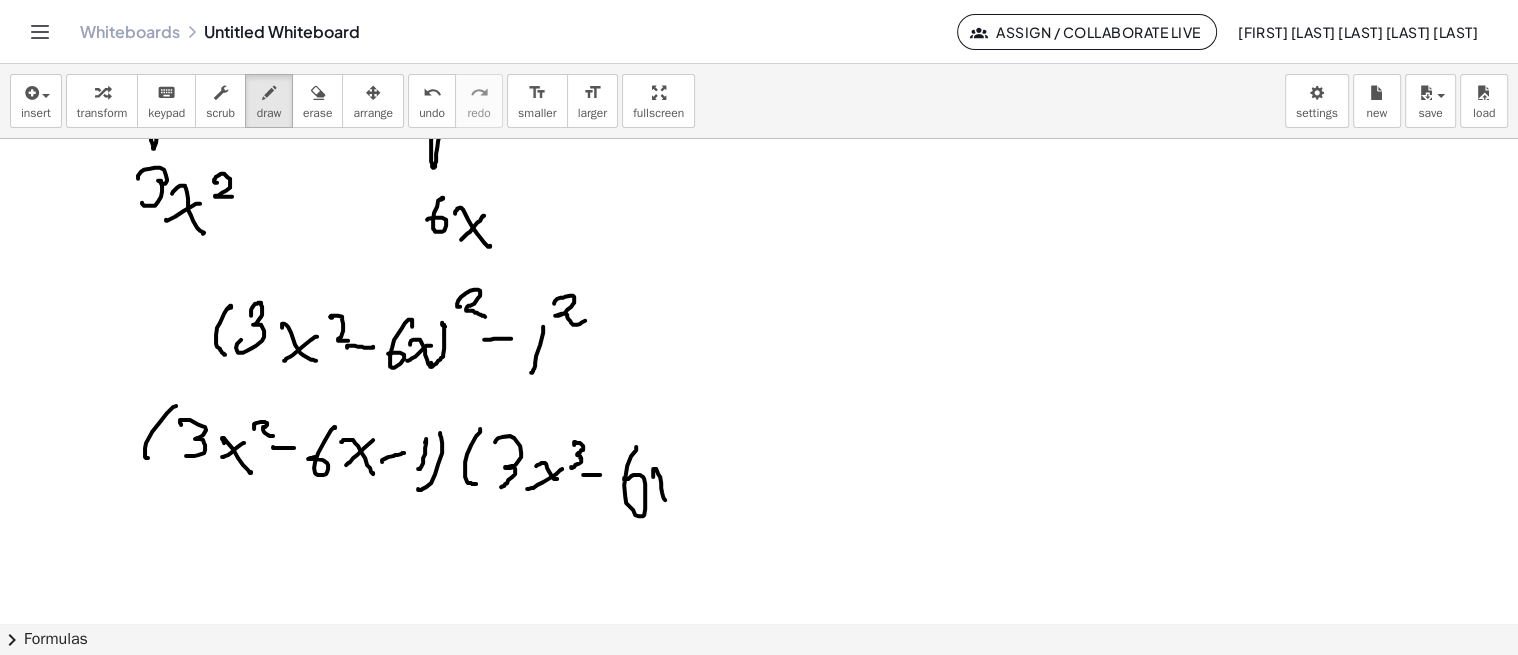 click at bounding box center (759, -1217) 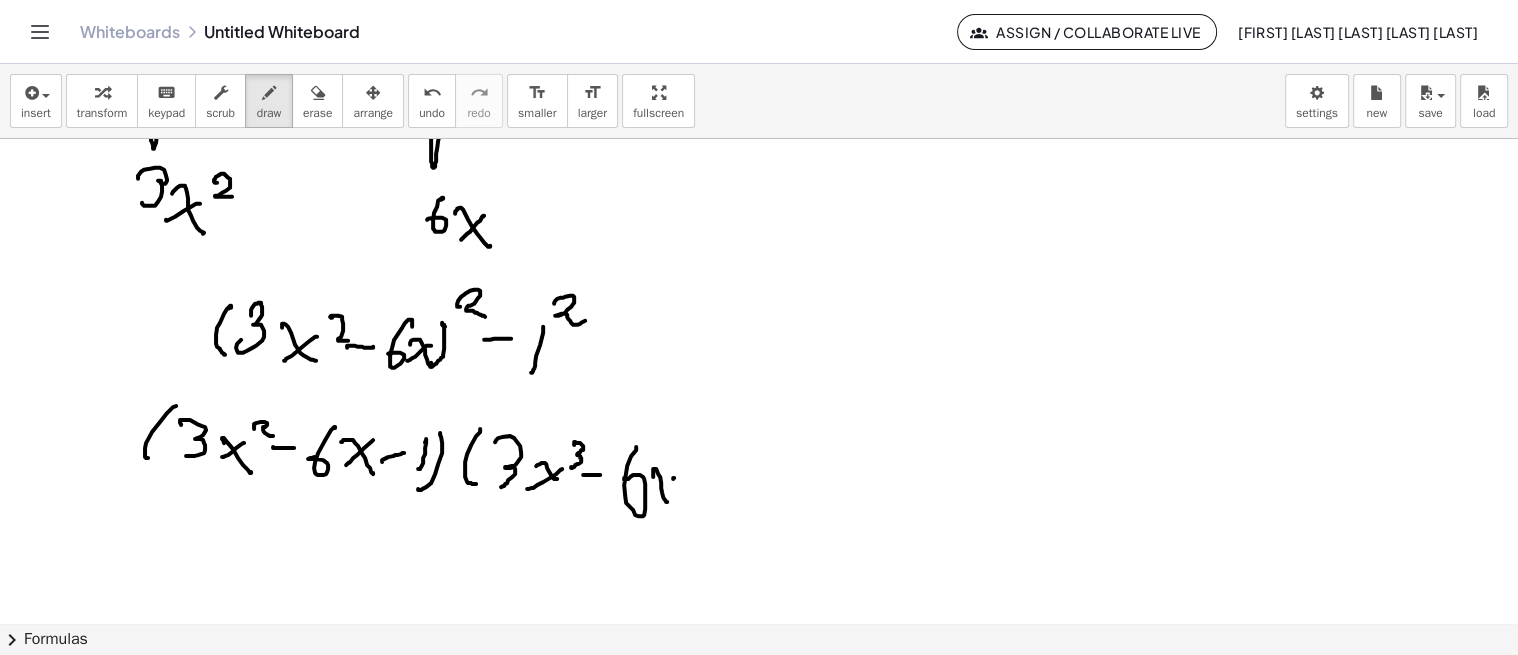 click at bounding box center [759, -1217] 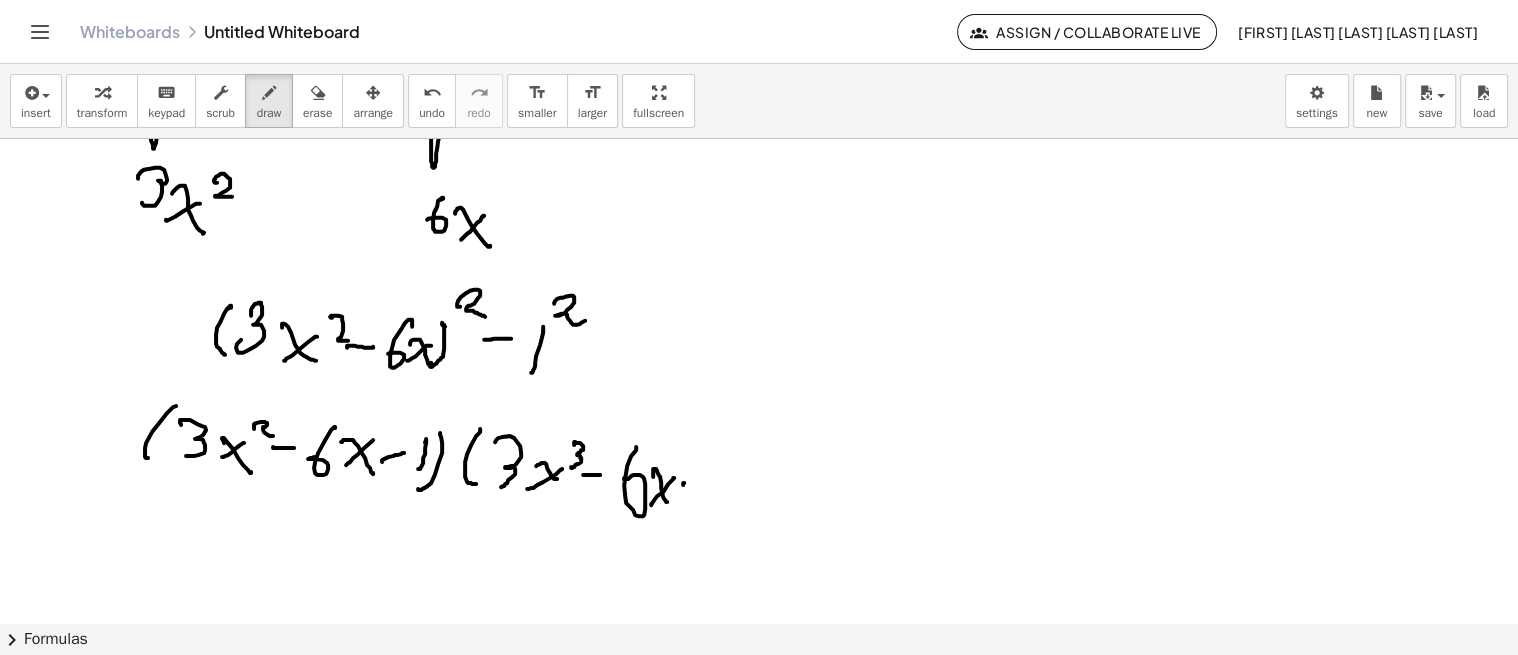 click at bounding box center [759, -1217] 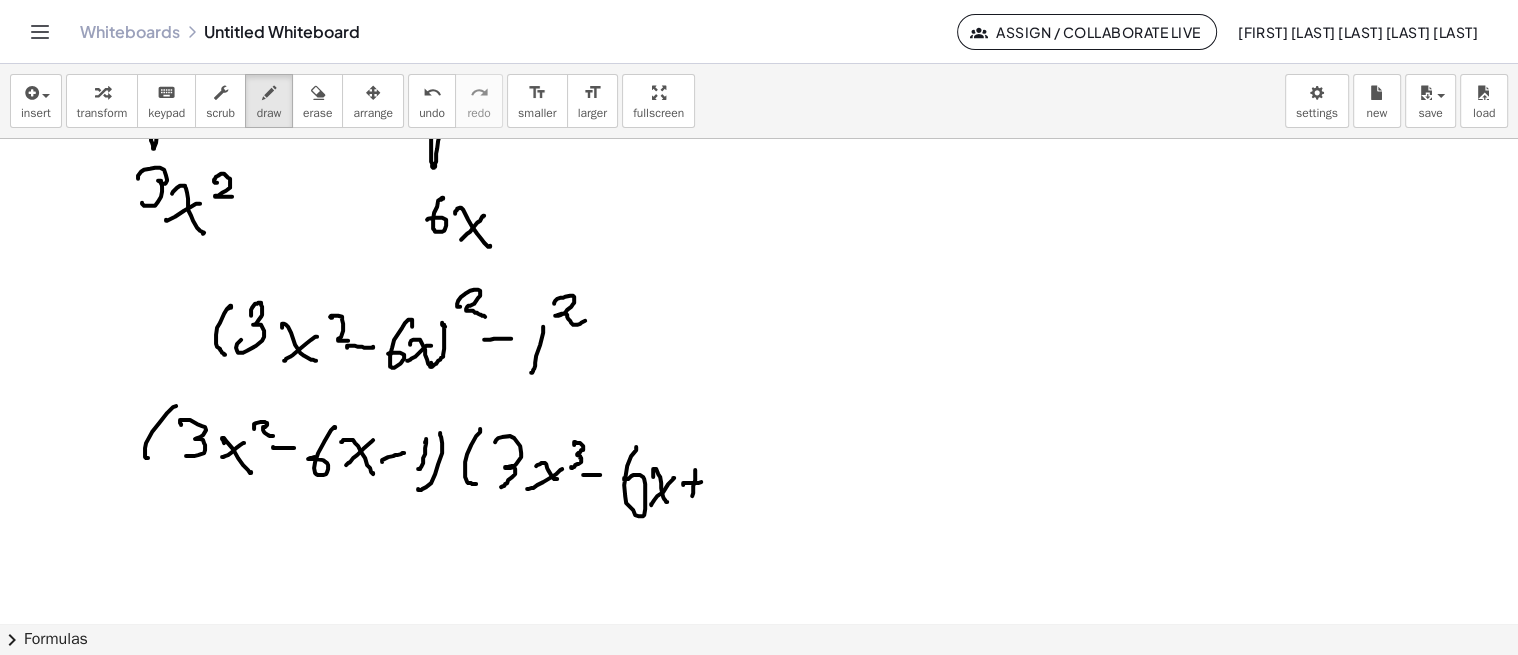 click at bounding box center (759, -1217) 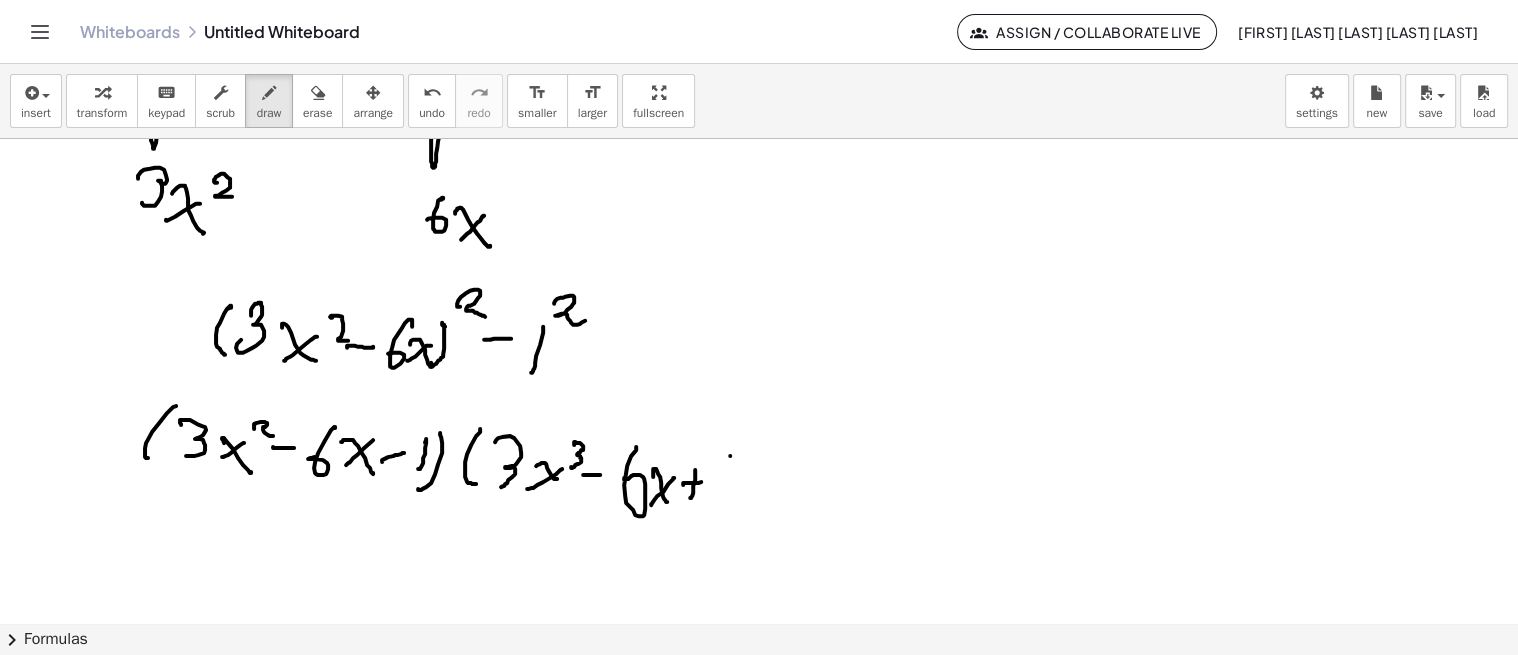 click at bounding box center (759, -1217) 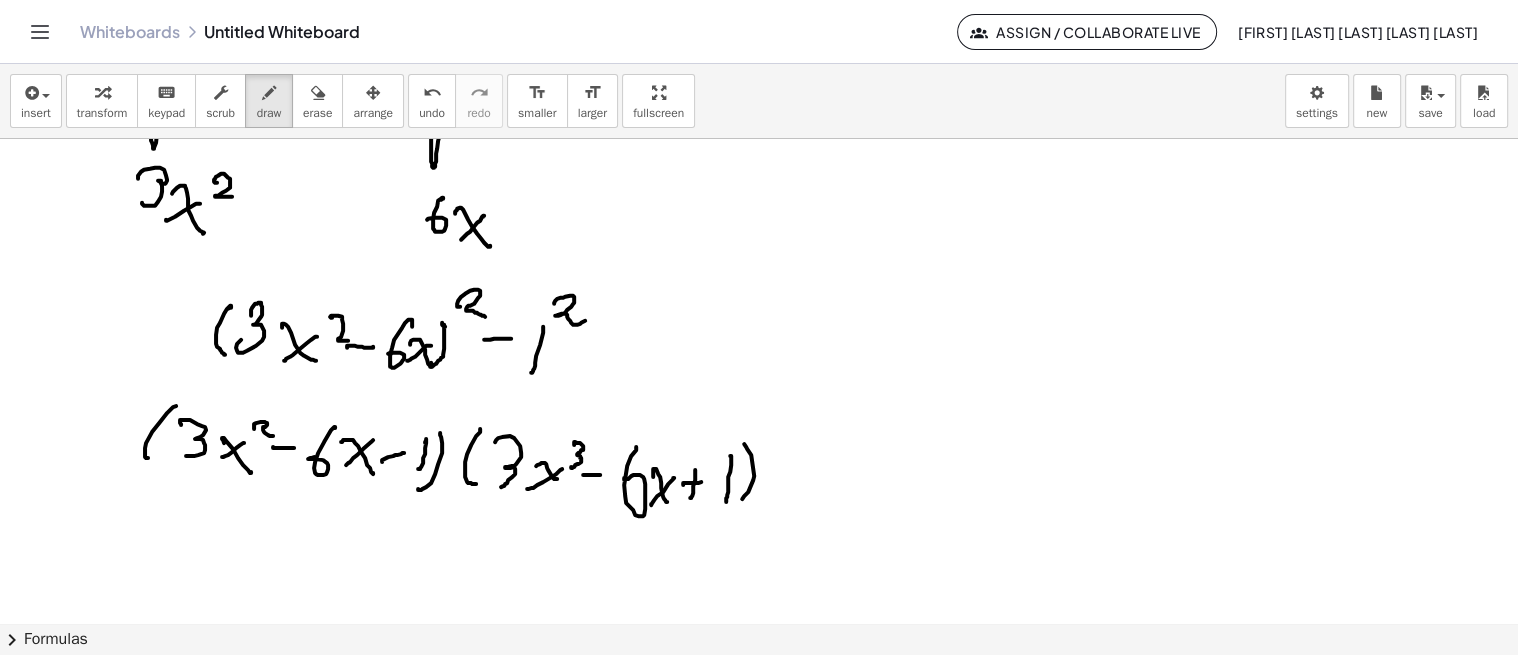 click at bounding box center [759, -1217] 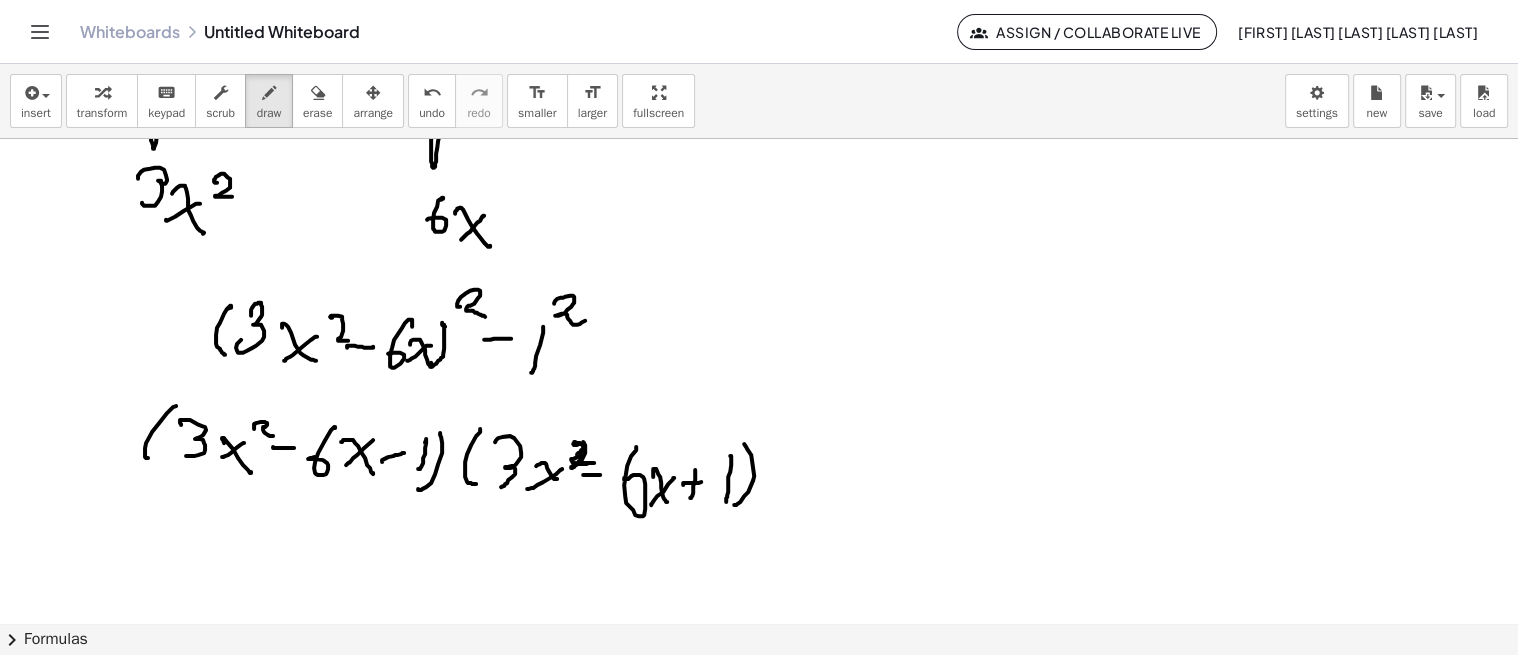 click at bounding box center (759, -1217) 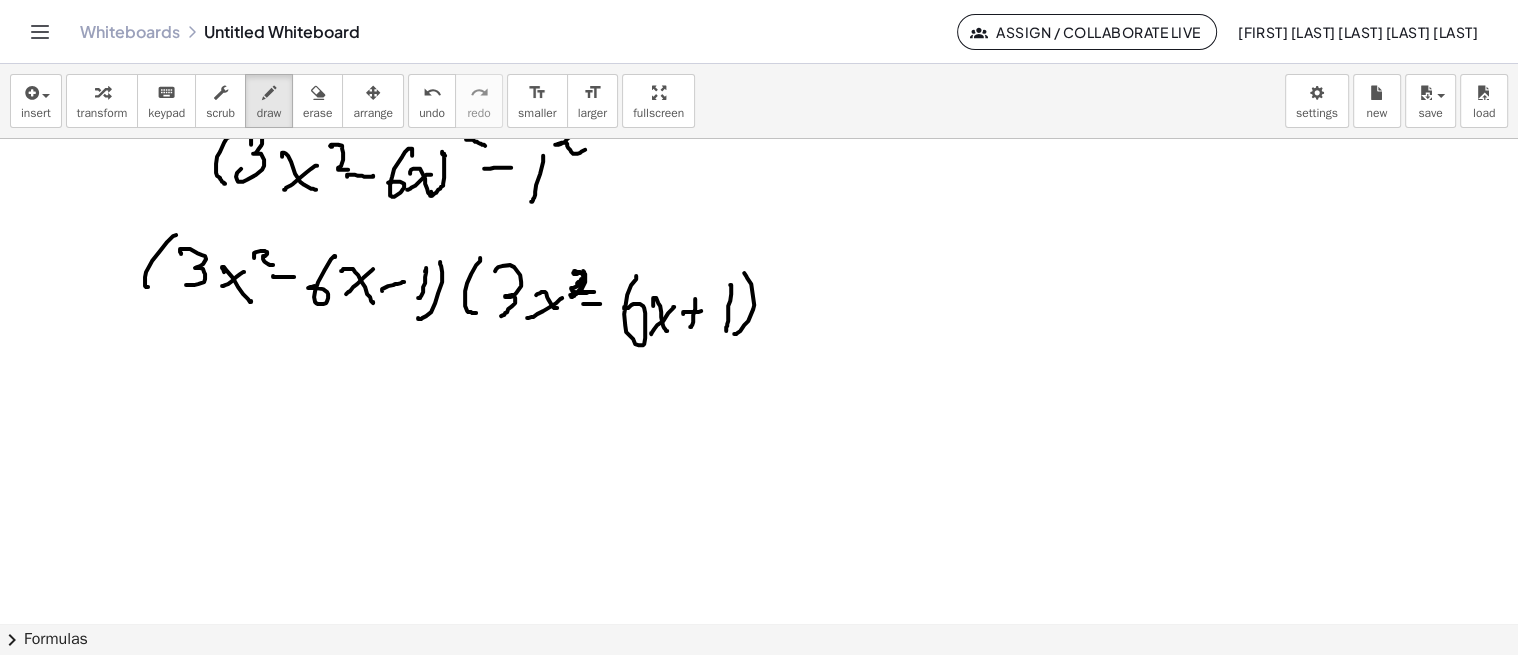scroll, scrollTop: 3707, scrollLeft: 0, axis: vertical 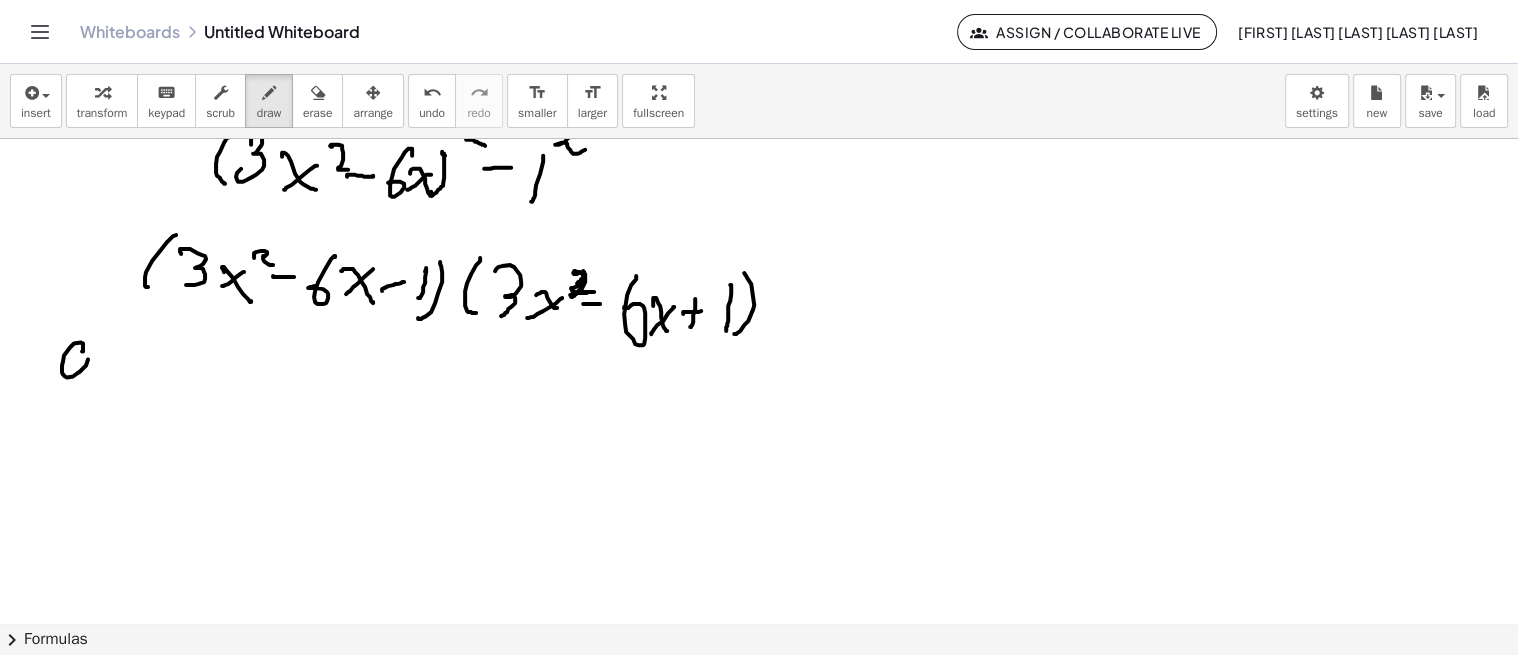 click at bounding box center [759, -1387] 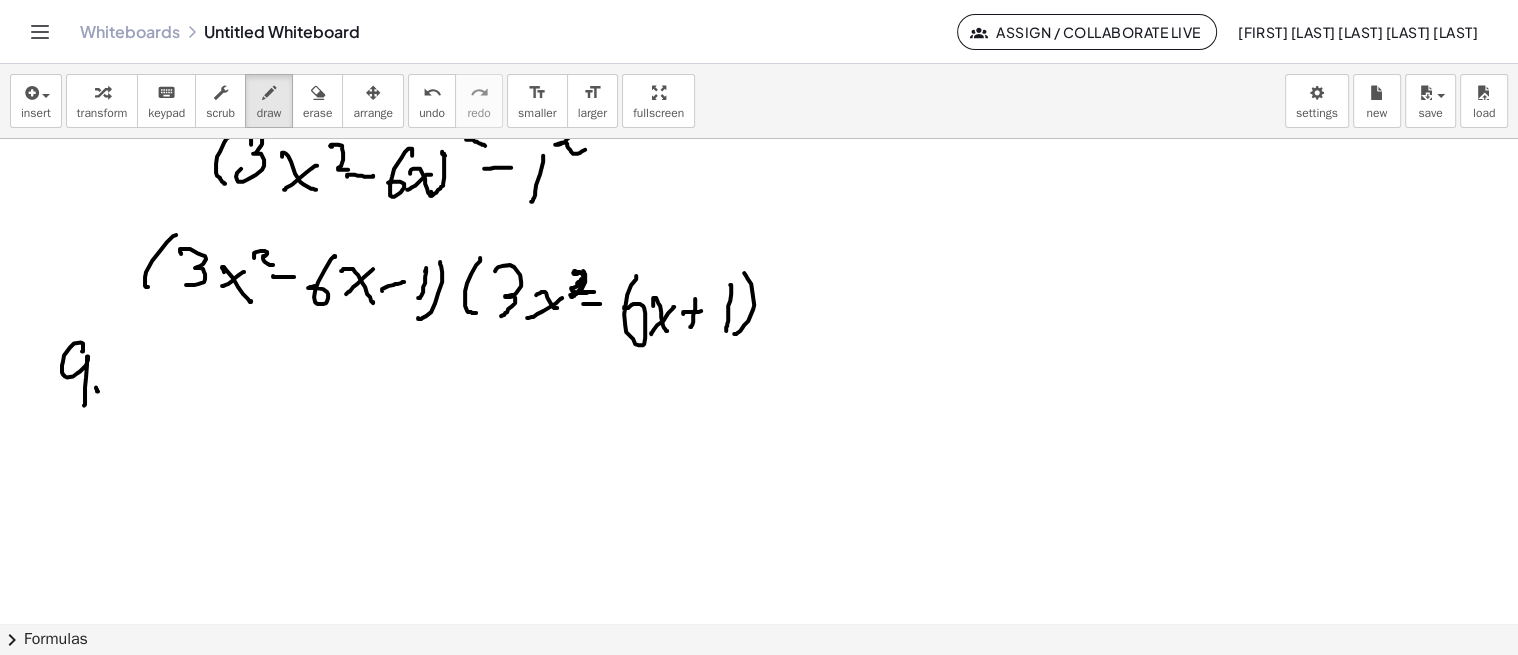 click at bounding box center (759, -1387) 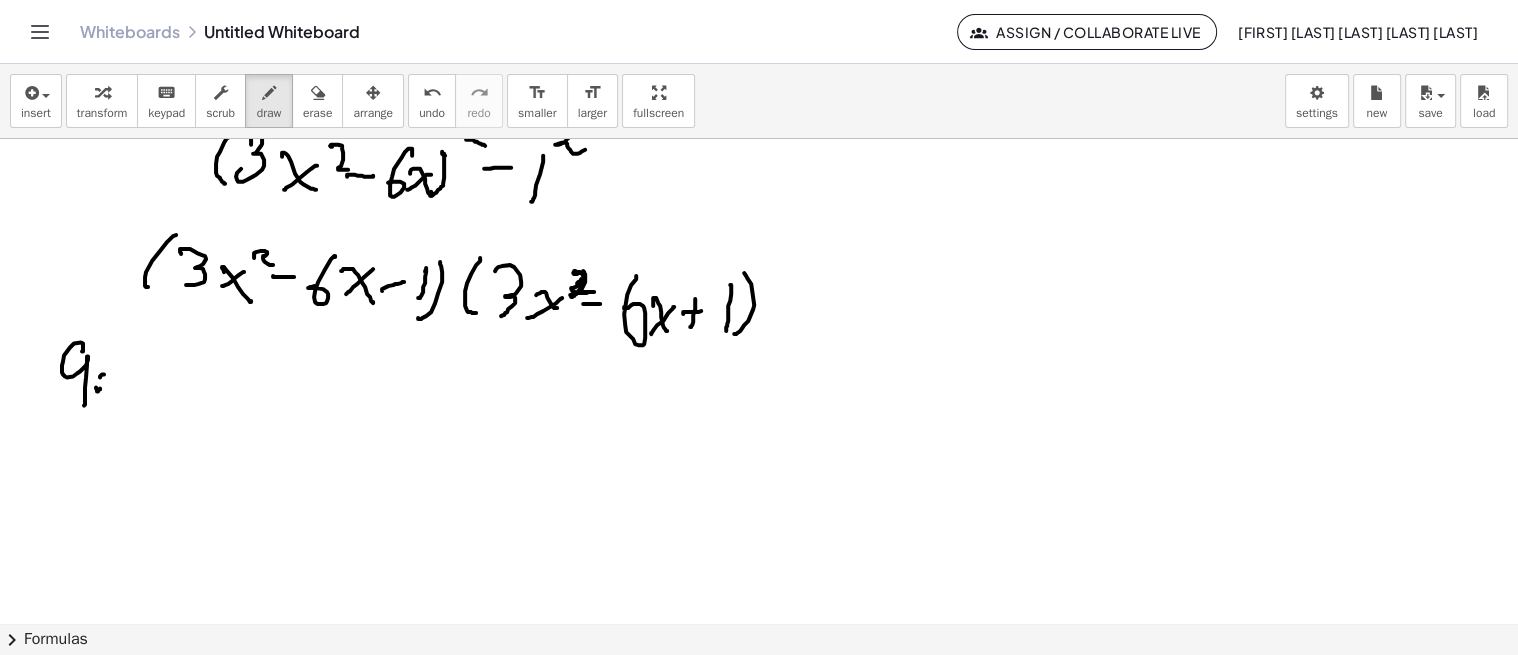 click at bounding box center [759, -1387] 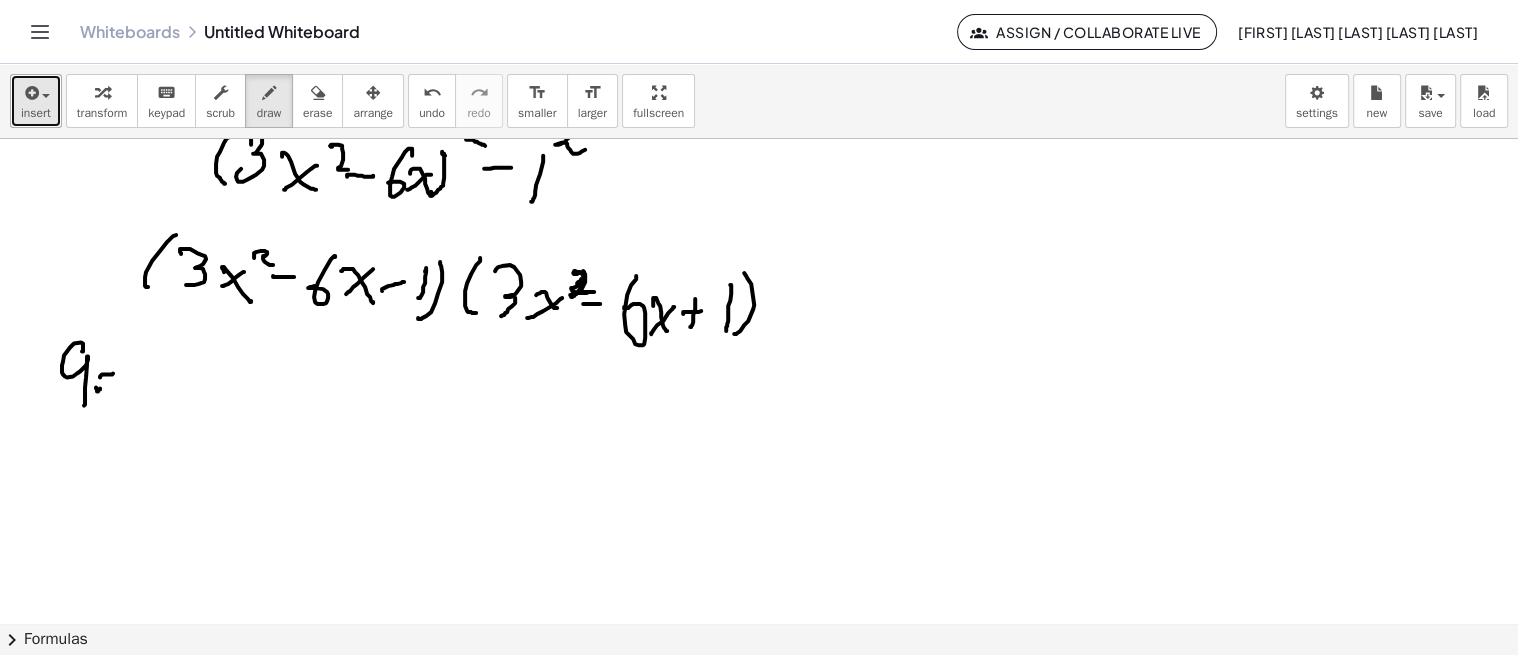 click at bounding box center [30, 93] 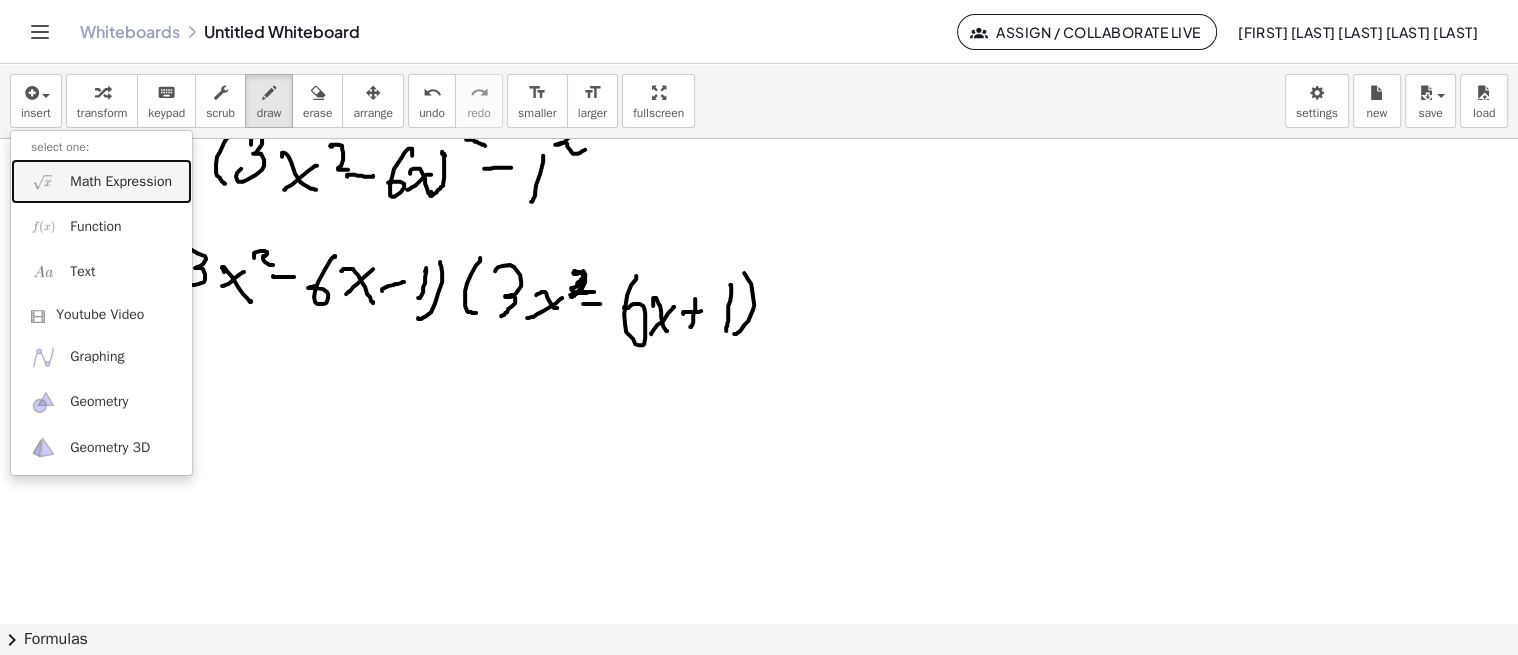 click on "Math Expression" at bounding box center [101, 181] 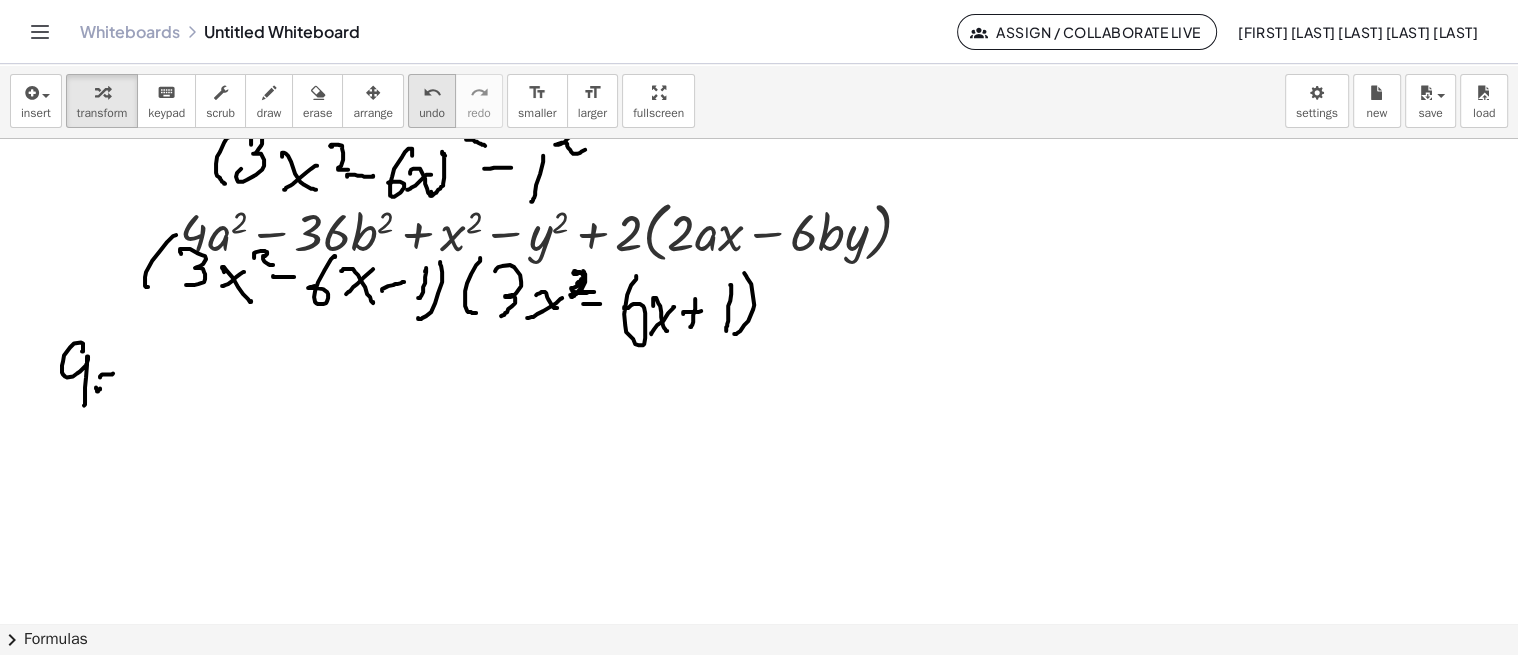 click on "undo" at bounding box center [432, 93] 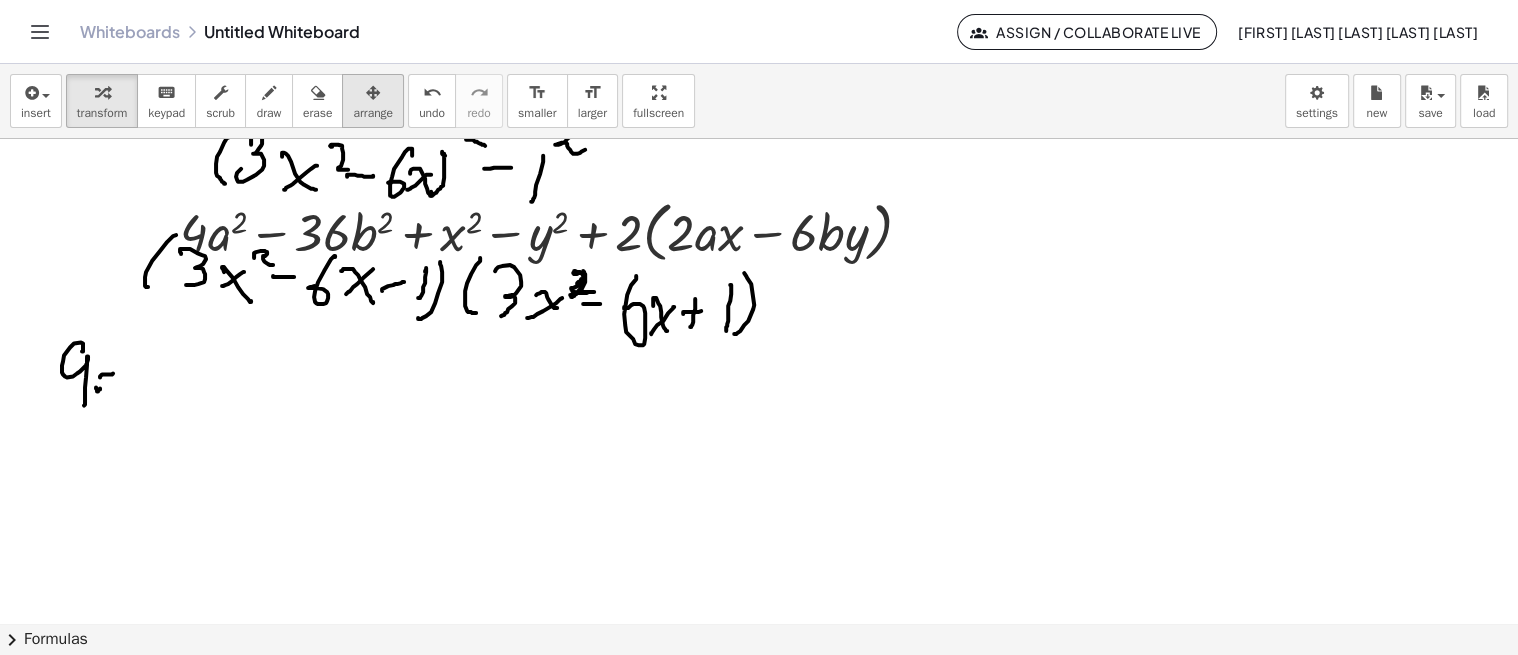 click at bounding box center [373, 92] 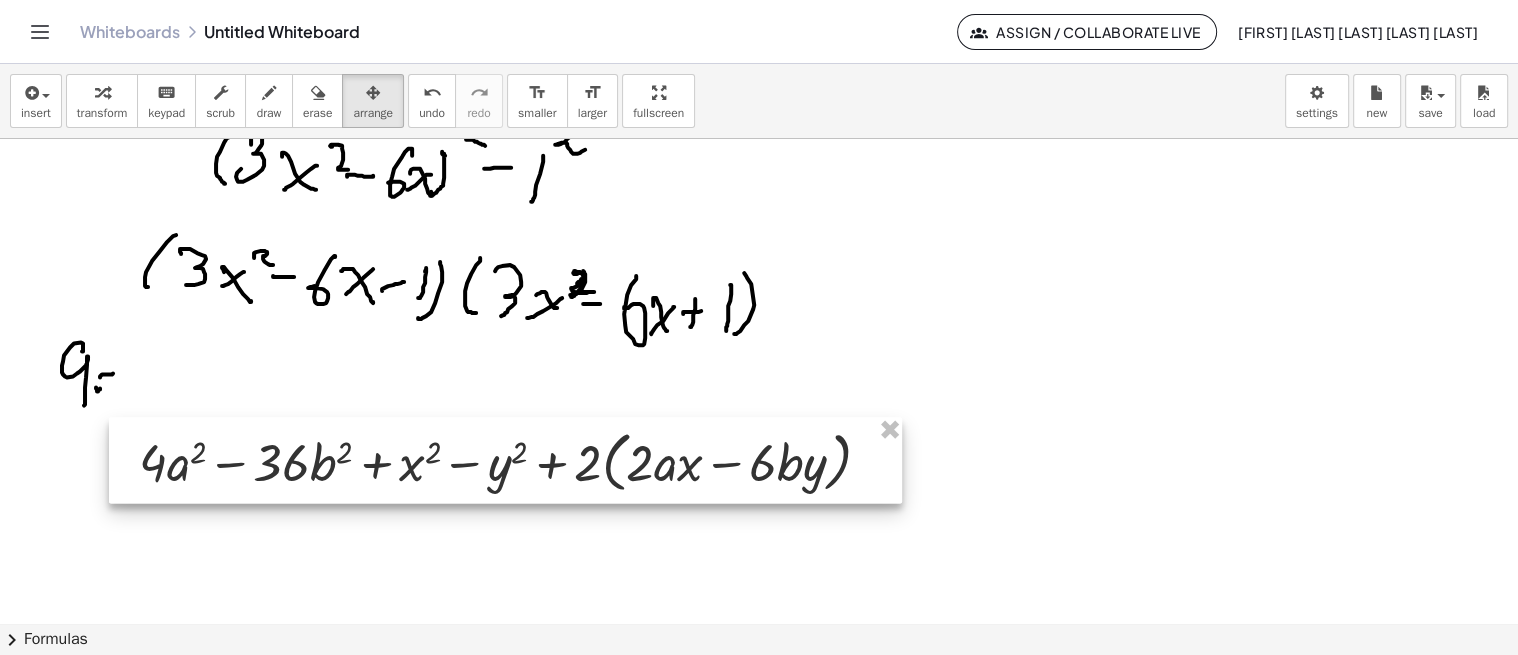 drag, startPoint x: 405, startPoint y: 242, endPoint x: 357, endPoint y: 461, distance: 224.19858 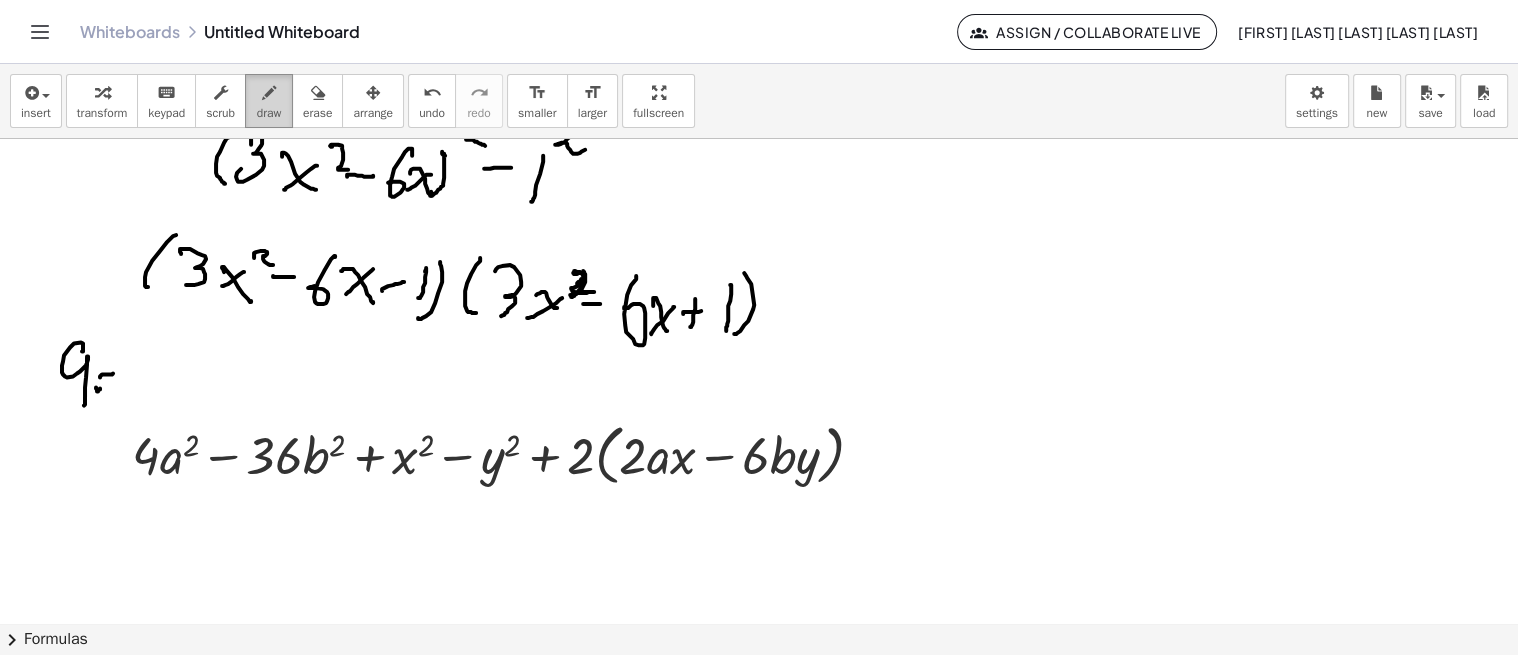 click on "draw" at bounding box center (269, 113) 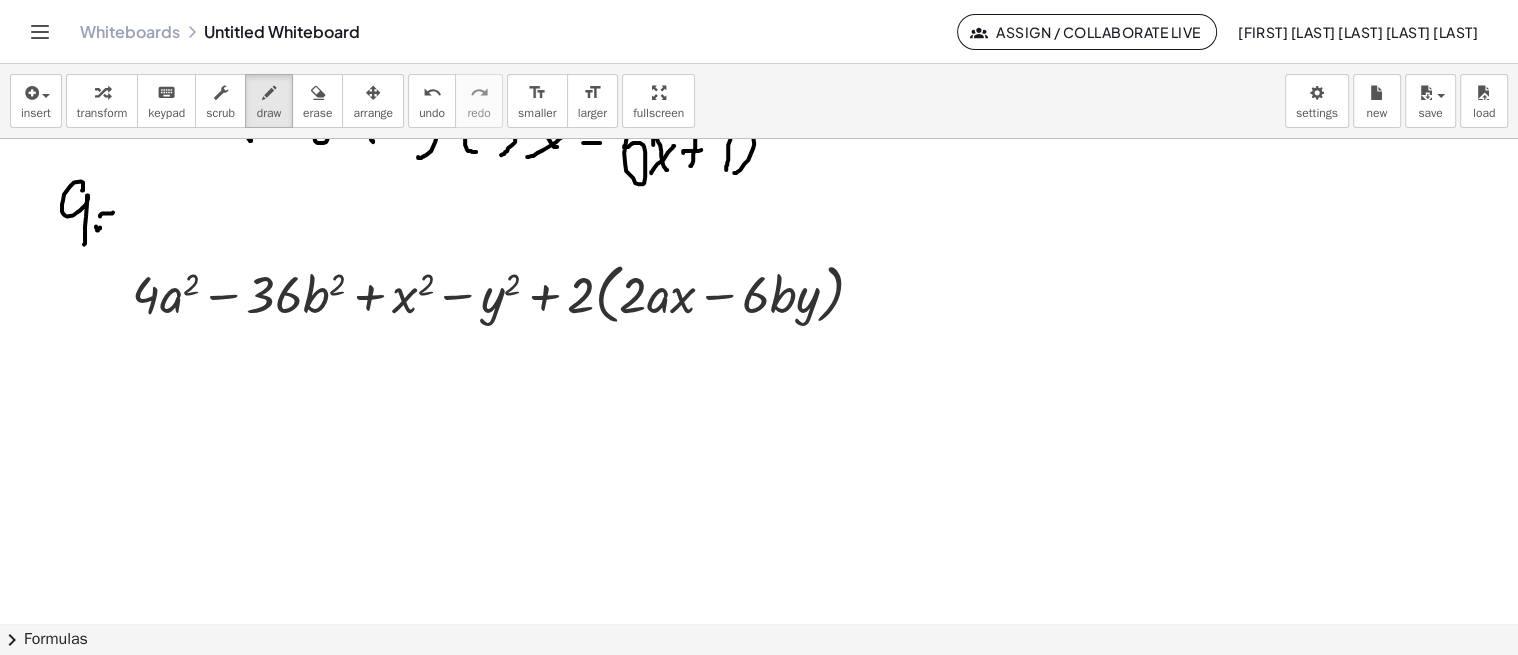 scroll, scrollTop: 3870, scrollLeft: 0, axis: vertical 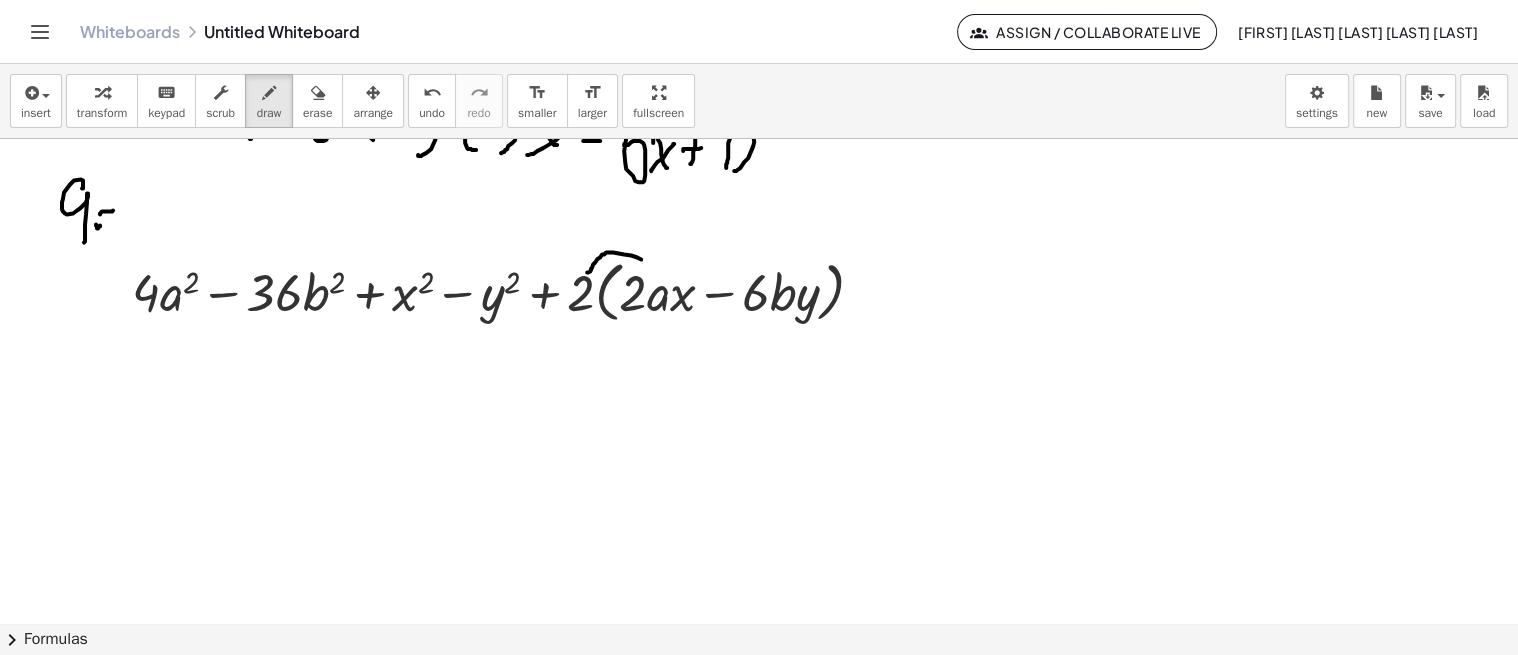 drag, startPoint x: 587, startPoint y: 271, endPoint x: 645, endPoint y: 270, distance: 58.00862 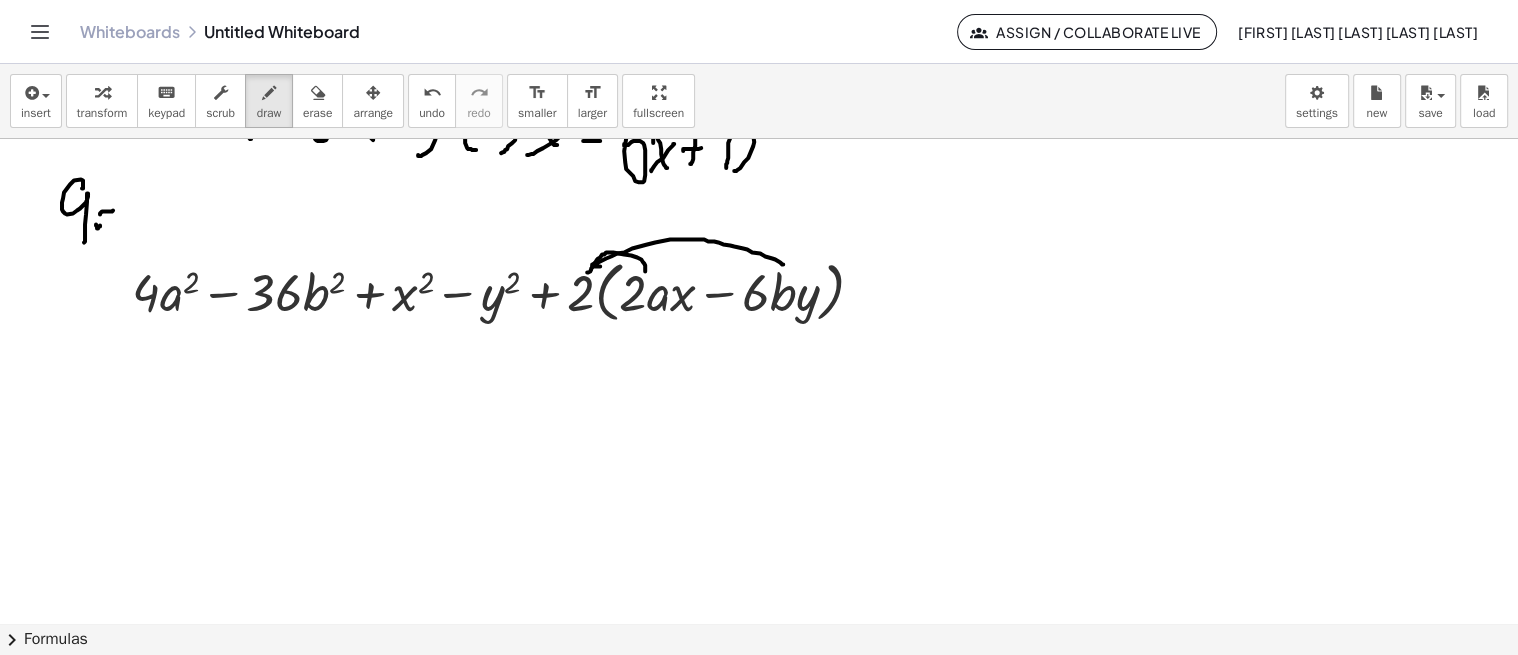 drag, startPoint x: 600, startPoint y: 265, endPoint x: 785, endPoint y: 264, distance: 185.0027 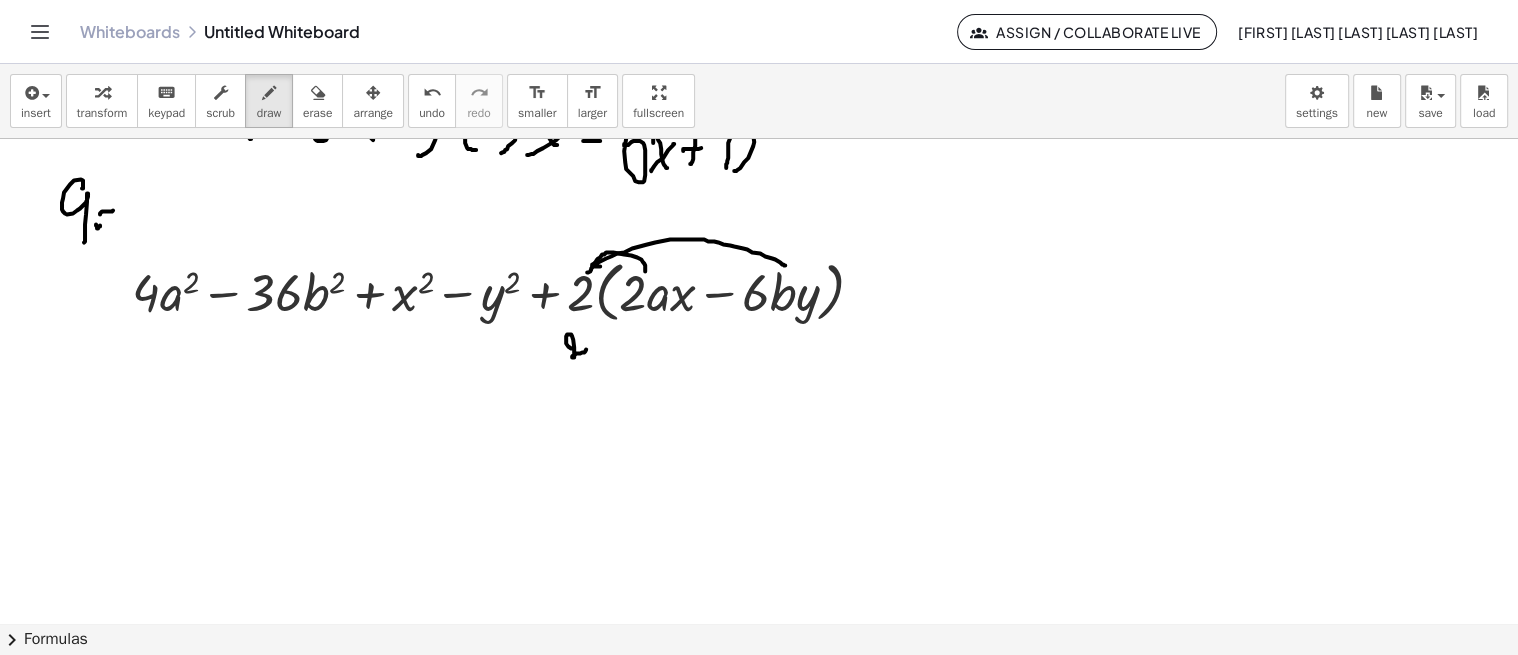 drag, startPoint x: 573, startPoint y: 347, endPoint x: 585, endPoint y: 370, distance: 25.942244 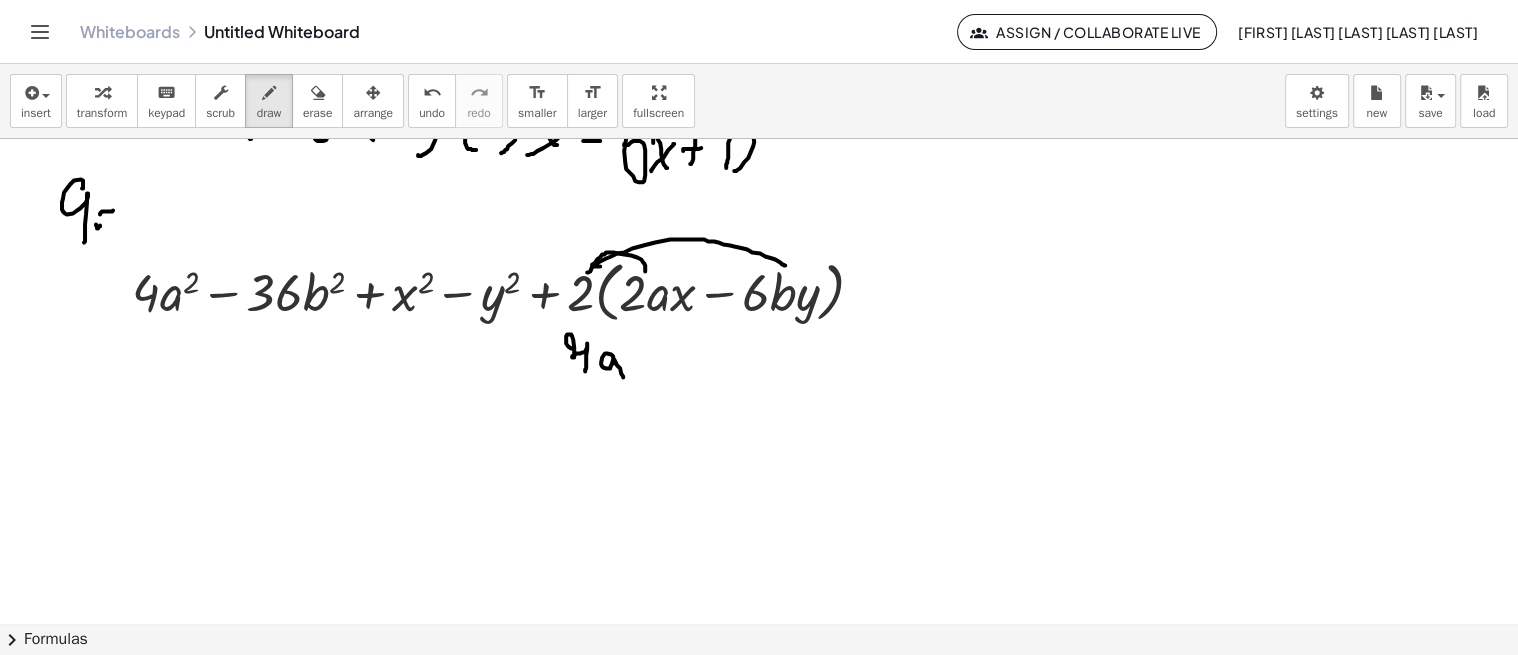 drag, startPoint x: 605, startPoint y: 352, endPoint x: 625, endPoint y: 373, distance: 29 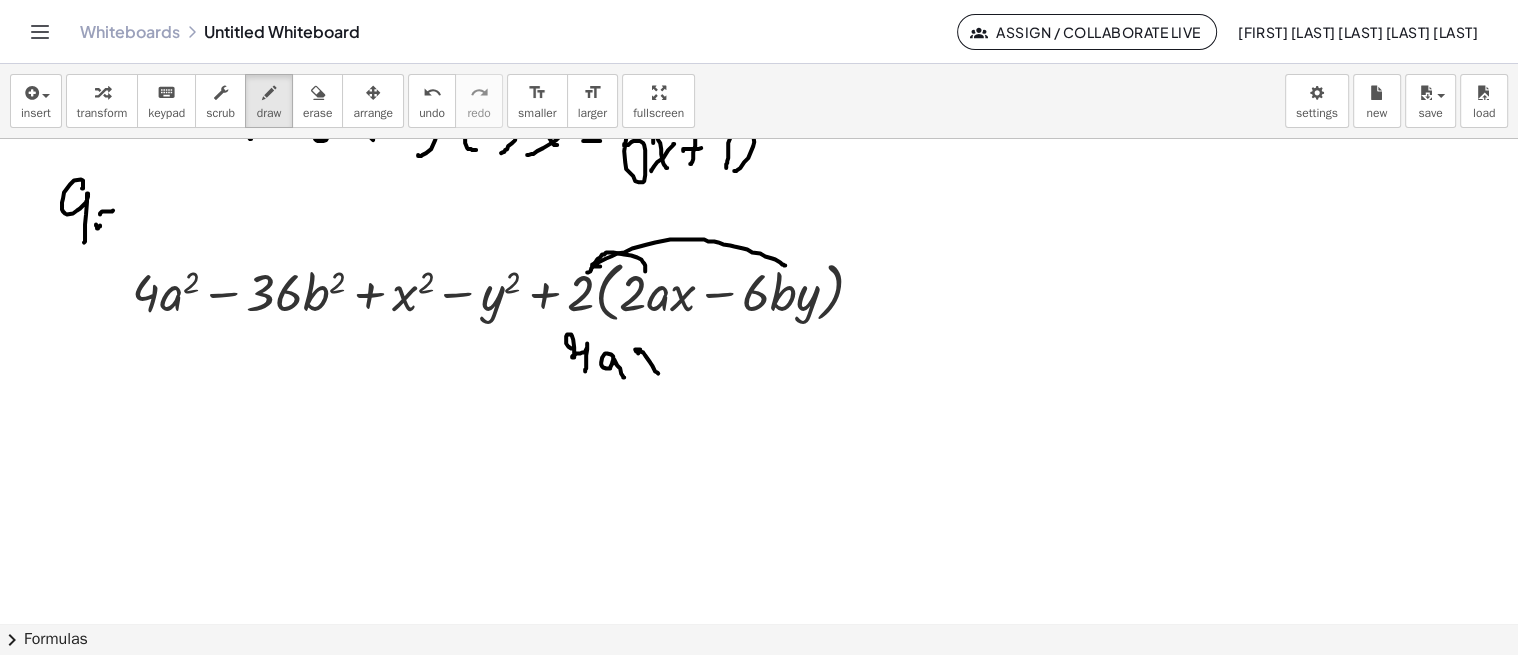 drag, startPoint x: 636, startPoint y: 350, endPoint x: 661, endPoint y: 366, distance: 29.681644 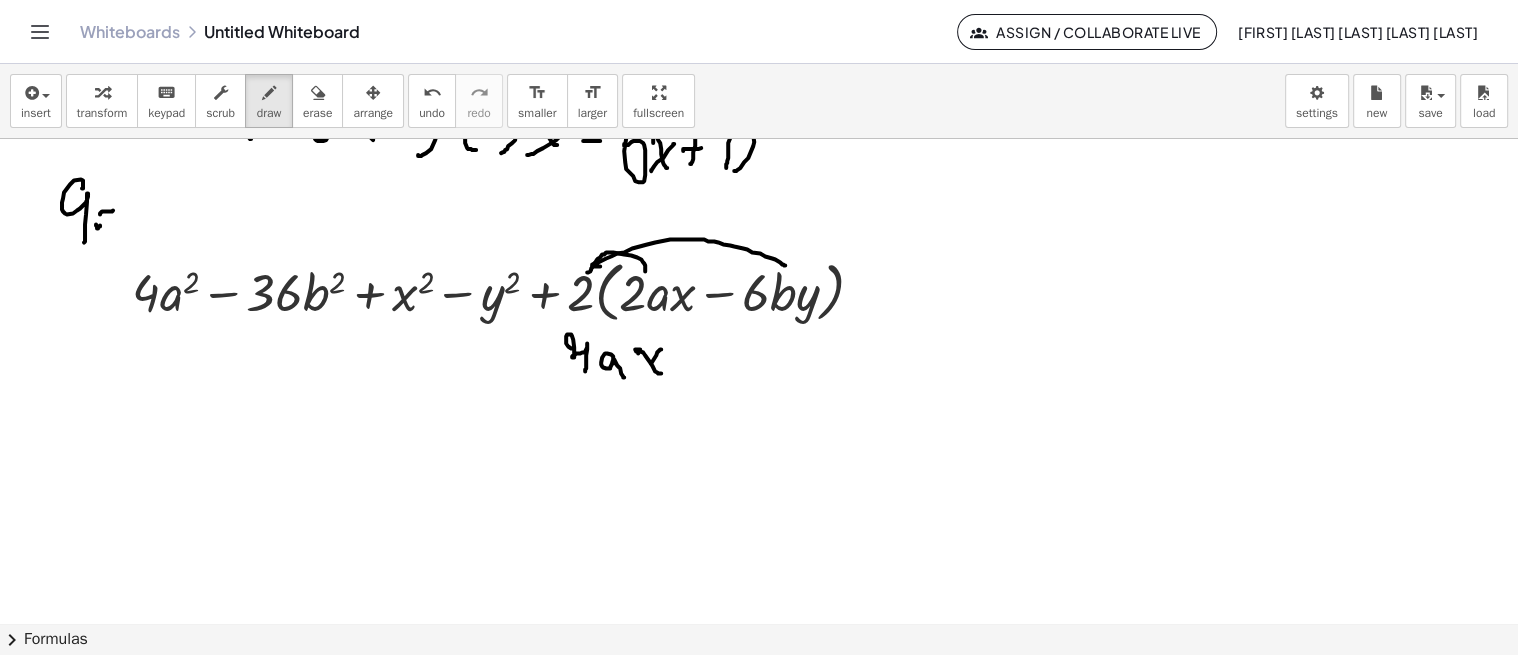 drag, startPoint x: 660, startPoint y: 348, endPoint x: 638, endPoint y: 374, distance: 34.058773 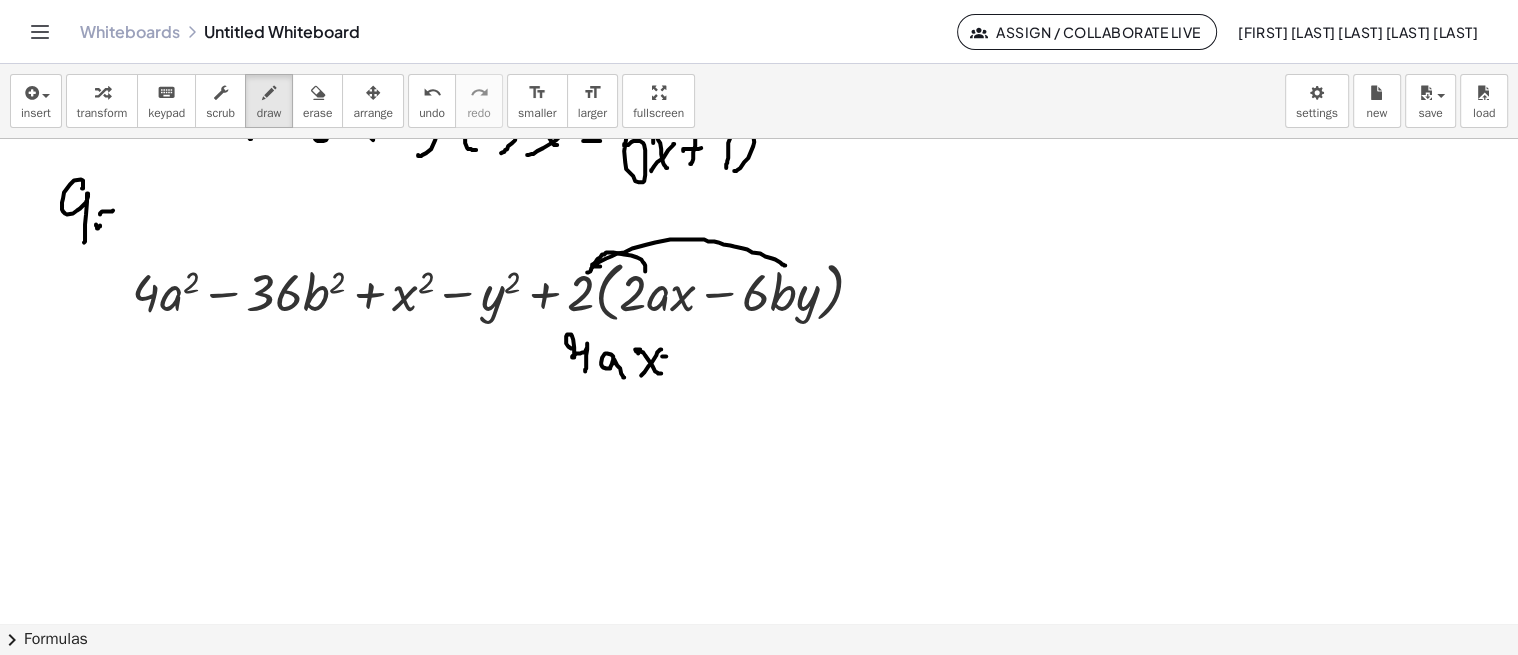 drag, startPoint x: 662, startPoint y: 355, endPoint x: 676, endPoint y: 355, distance: 14 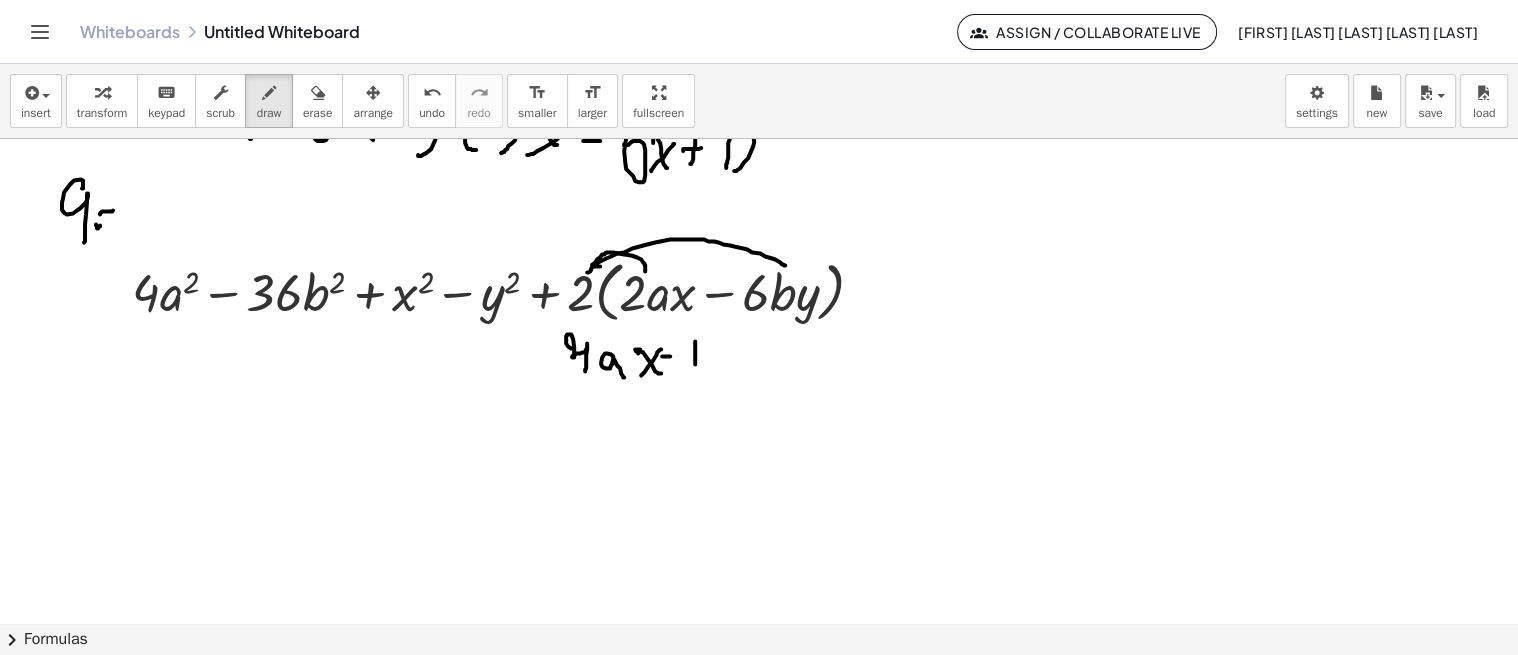 drag, startPoint x: 695, startPoint y: 340, endPoint x: 705, endPoint y: 353, distance: 16.40122 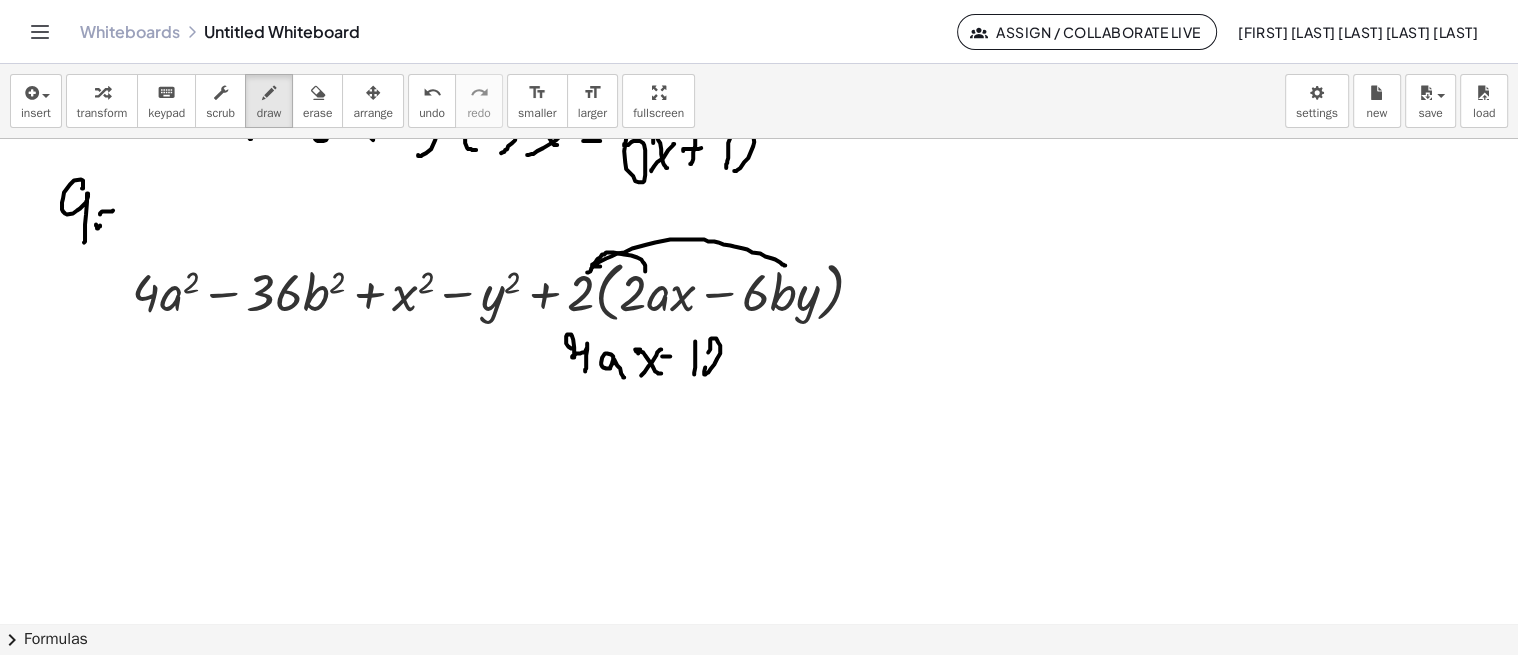 drag, startPoint x: 710, startPoint y: 340, endPoint x: 731, endPoint y: 378, distance: 43.416588 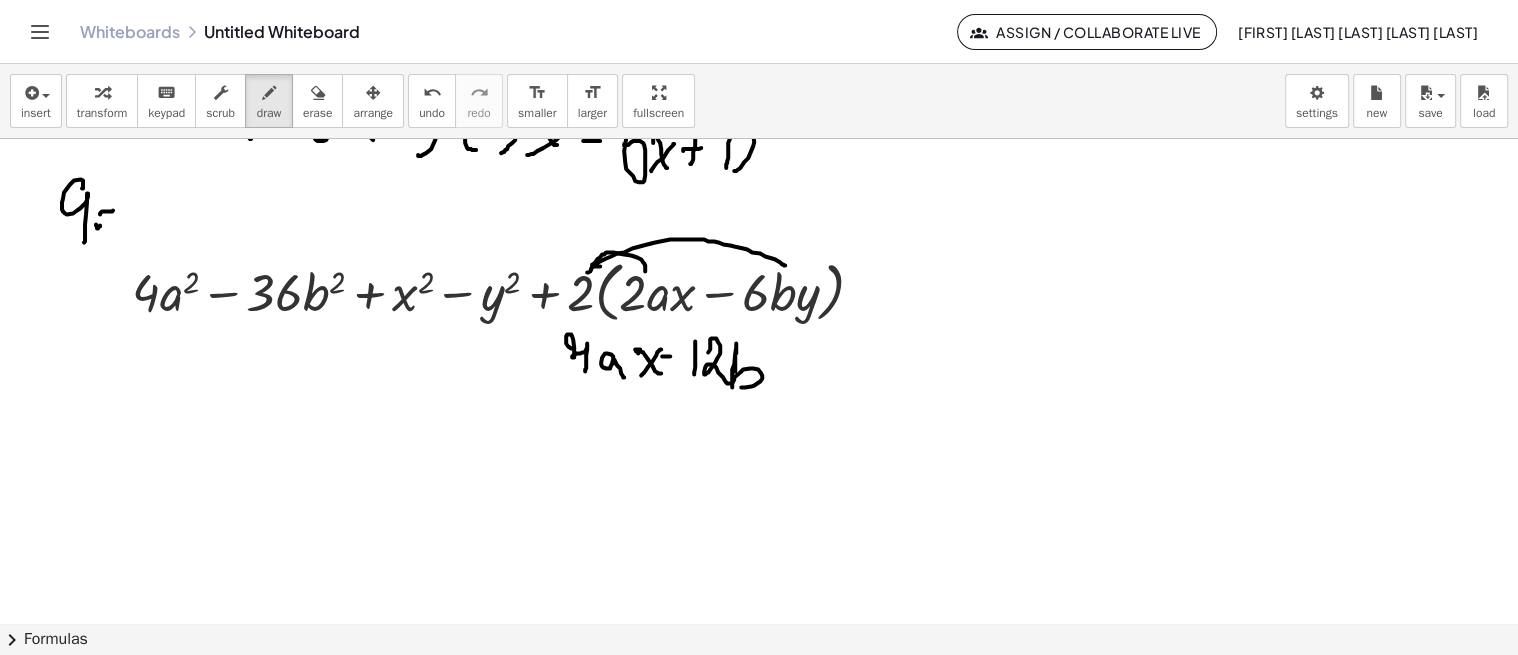 drag, startPoint x: 735, startPoint y: 355, endPoint x: 736, endPoint y: 383, distance: 28.01785 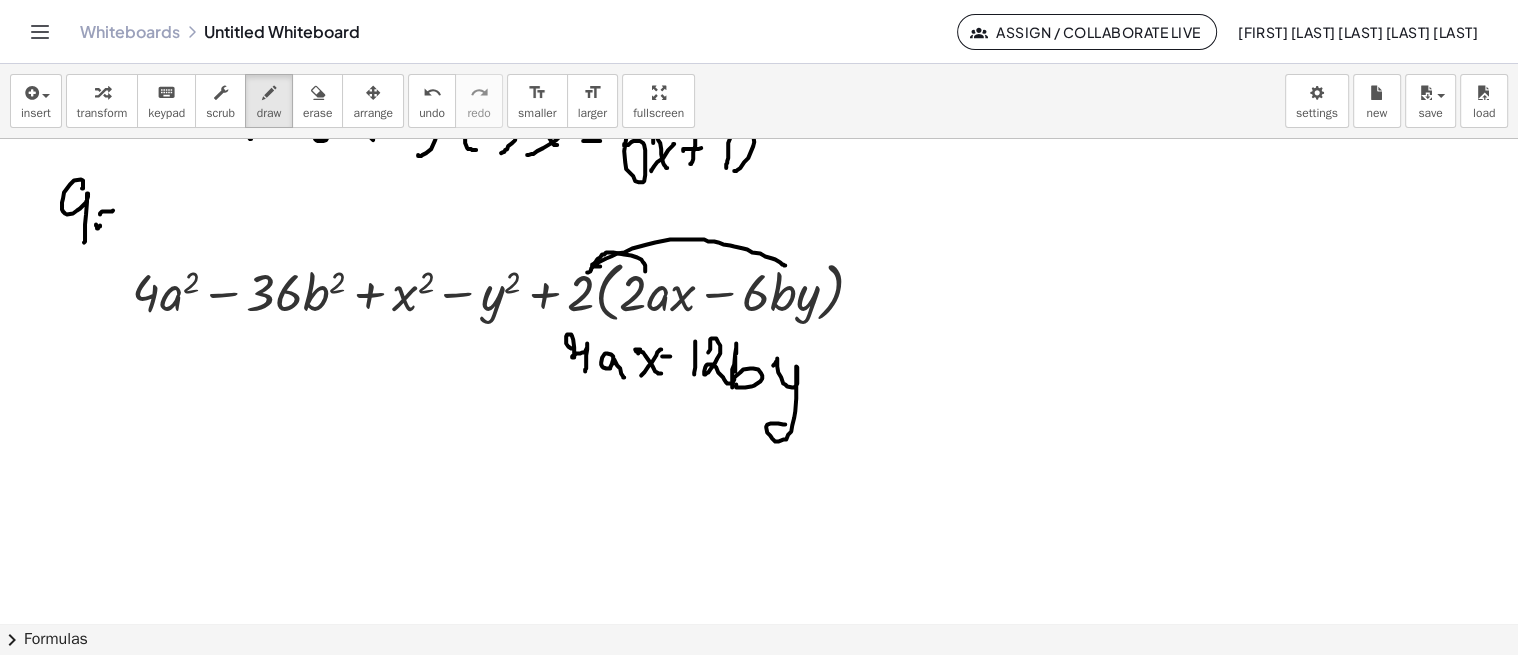 drag, startPoint x: 776, startPoint y: 360, endPoint x: 781, endPoint y: 413, distance: 53.235325 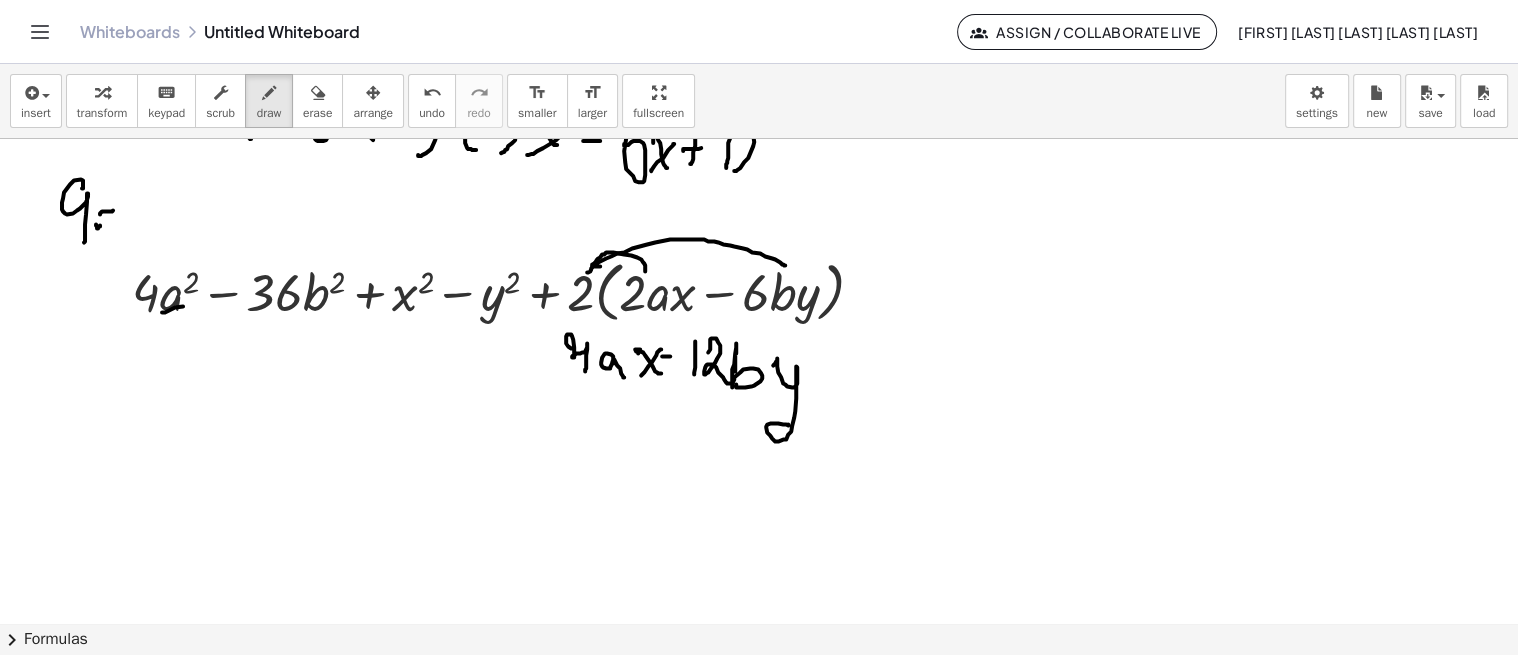 drag, startPoint x: 162, startPoint y: 311, endPoint x: 191, endPoint y: 303, distance: 30.083218 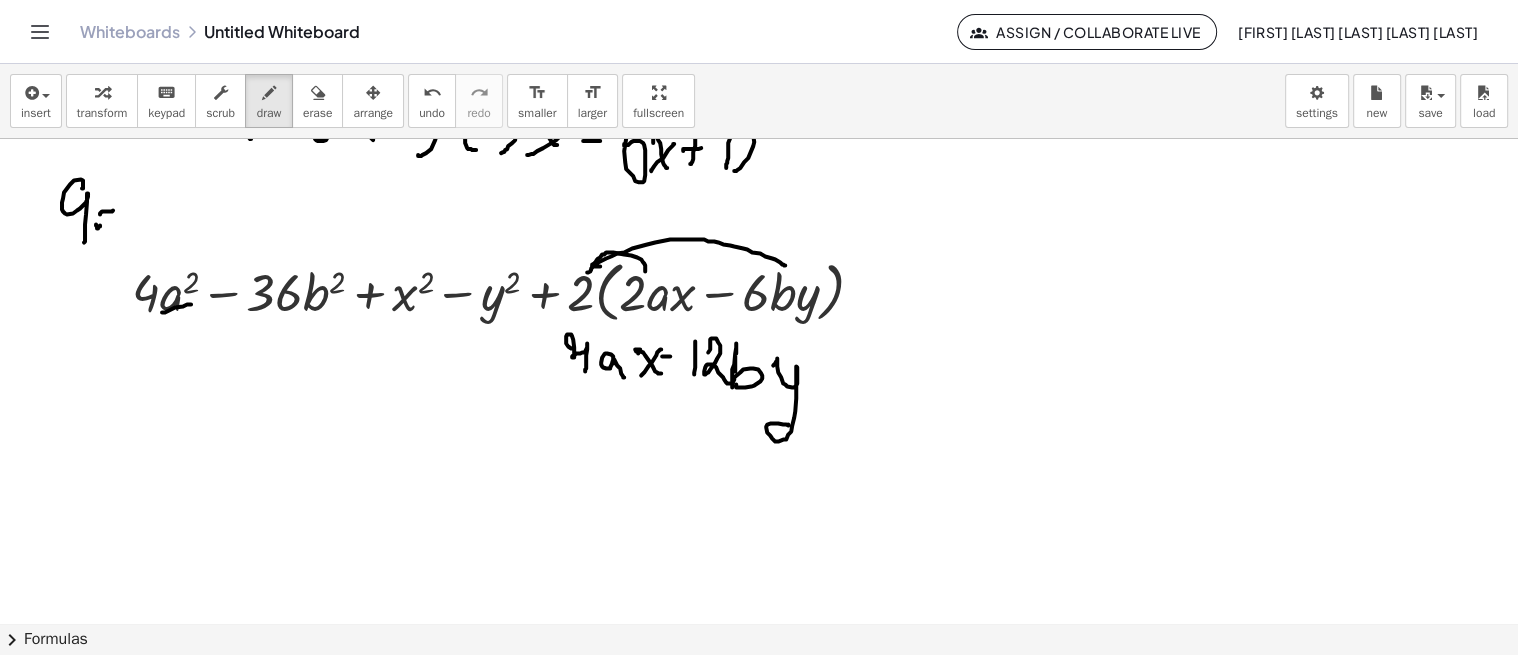 drag, startPoint x: 388, startPoint y: 312, endPoint x: 407, endPoint y: 303, distance: 21.023796 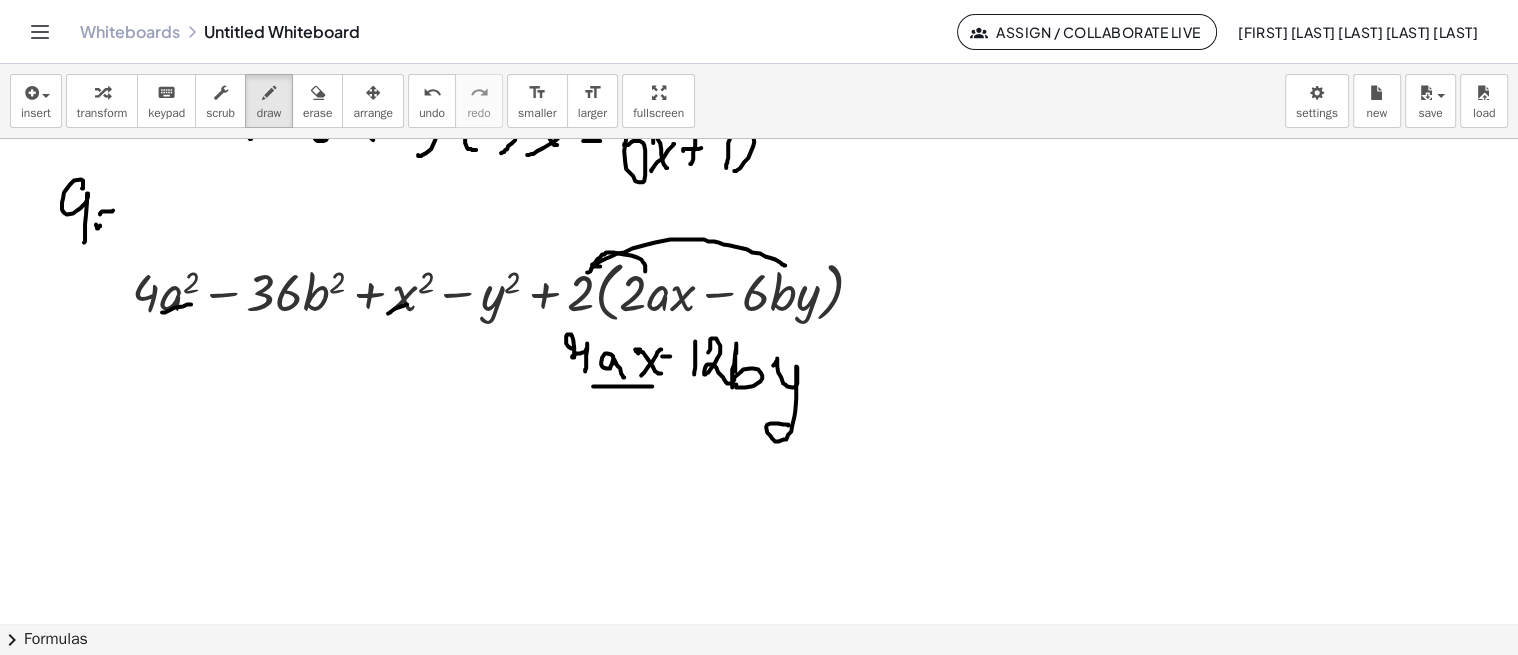 click at bounding box center (759, -1550) 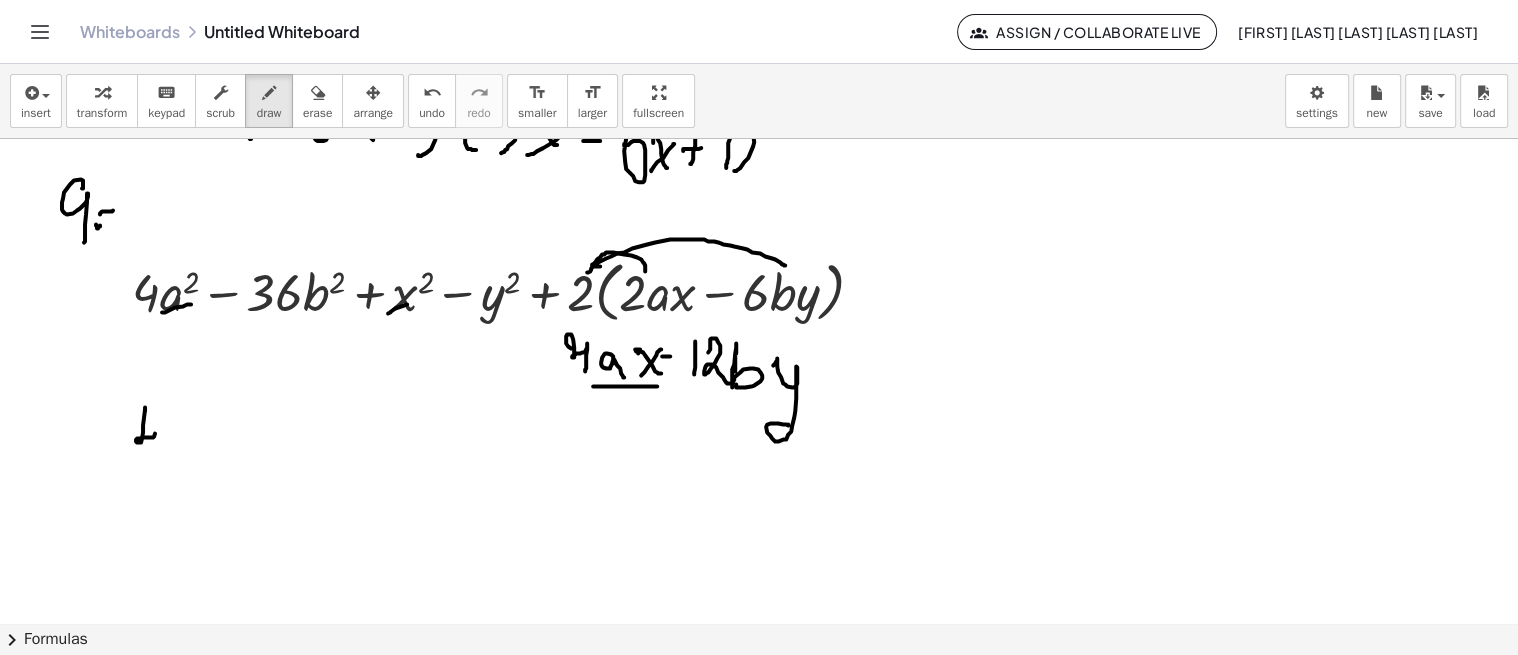drag, startPoint x: 145, startPoint y: 406, endPoint x: 158, endPoint y: 470, distance: 65.30697 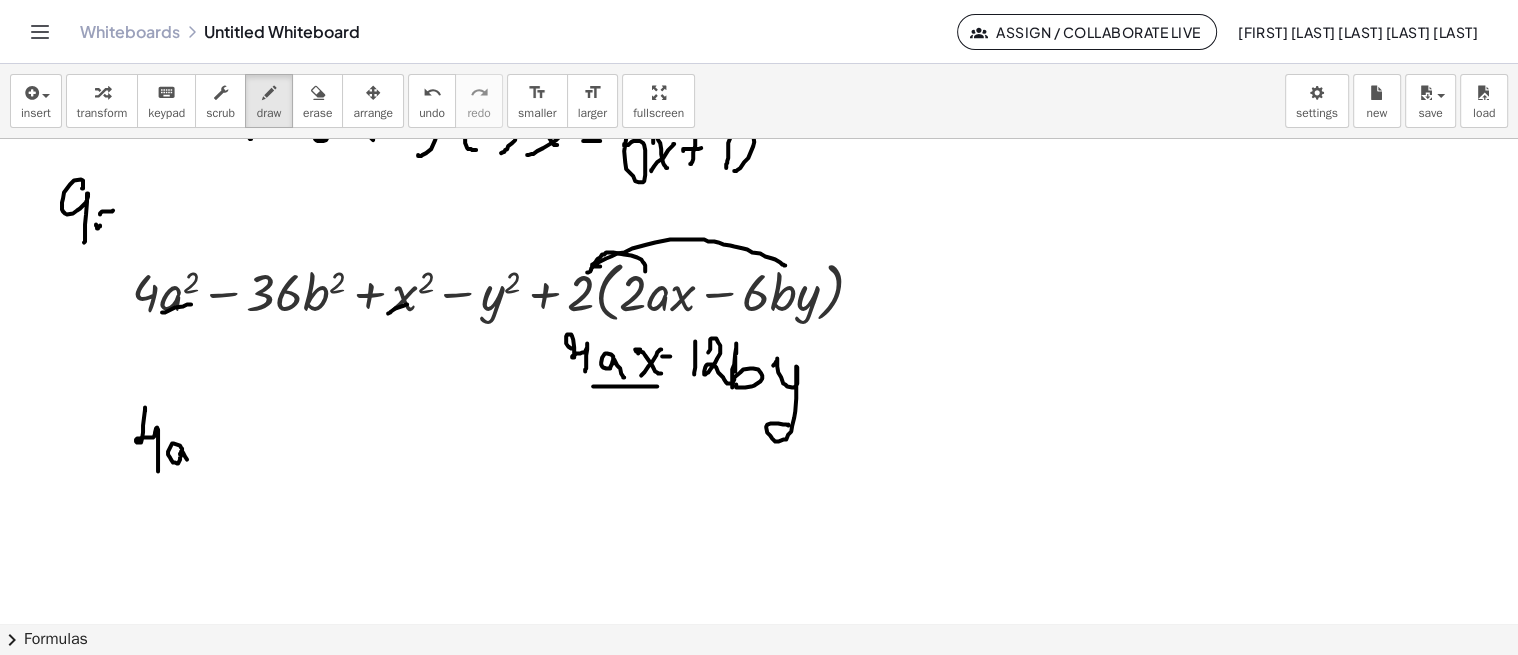 drag, startPoint x: 180, startPoint y: 453, endPoint x: 193, endPoint y: 464, distance: 17.029387 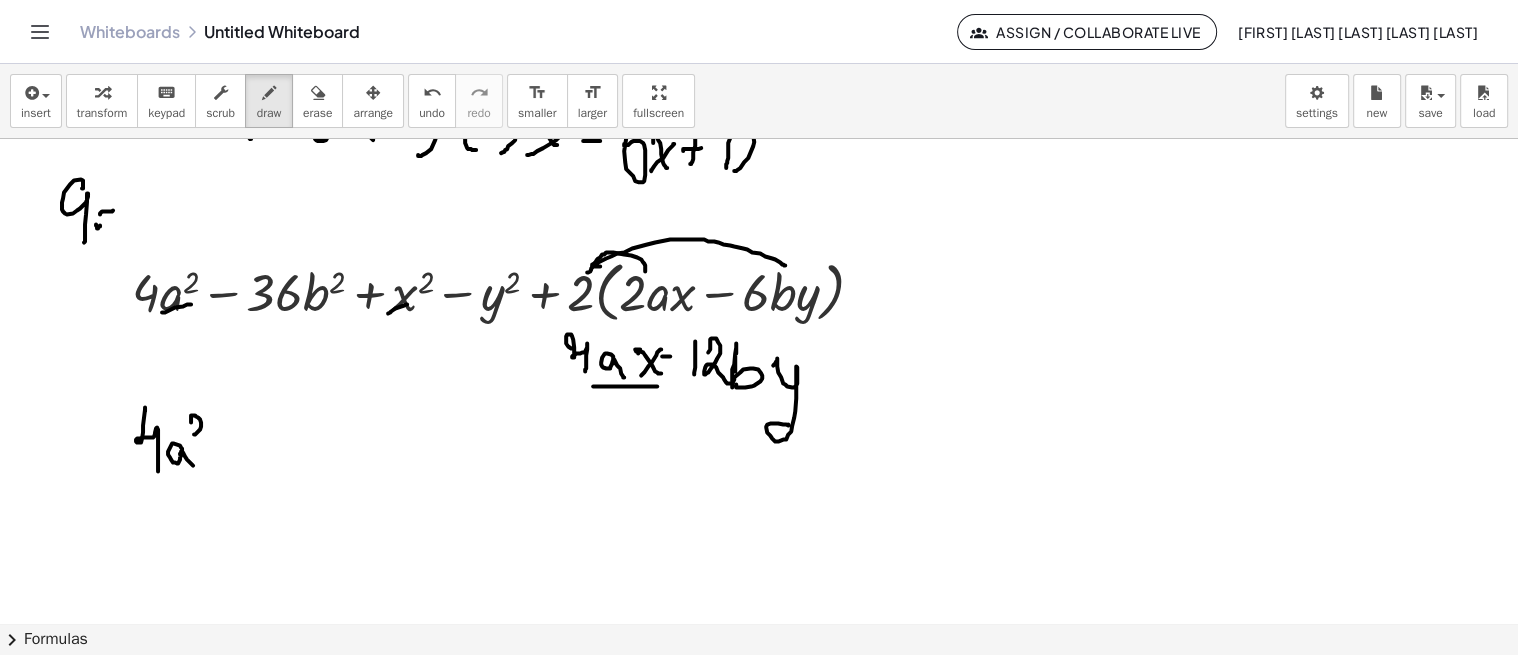 drag, startPoint x: 191, startPoint y: 420, endPoint x: 217, endPoint y: 431, distance: 28.231188 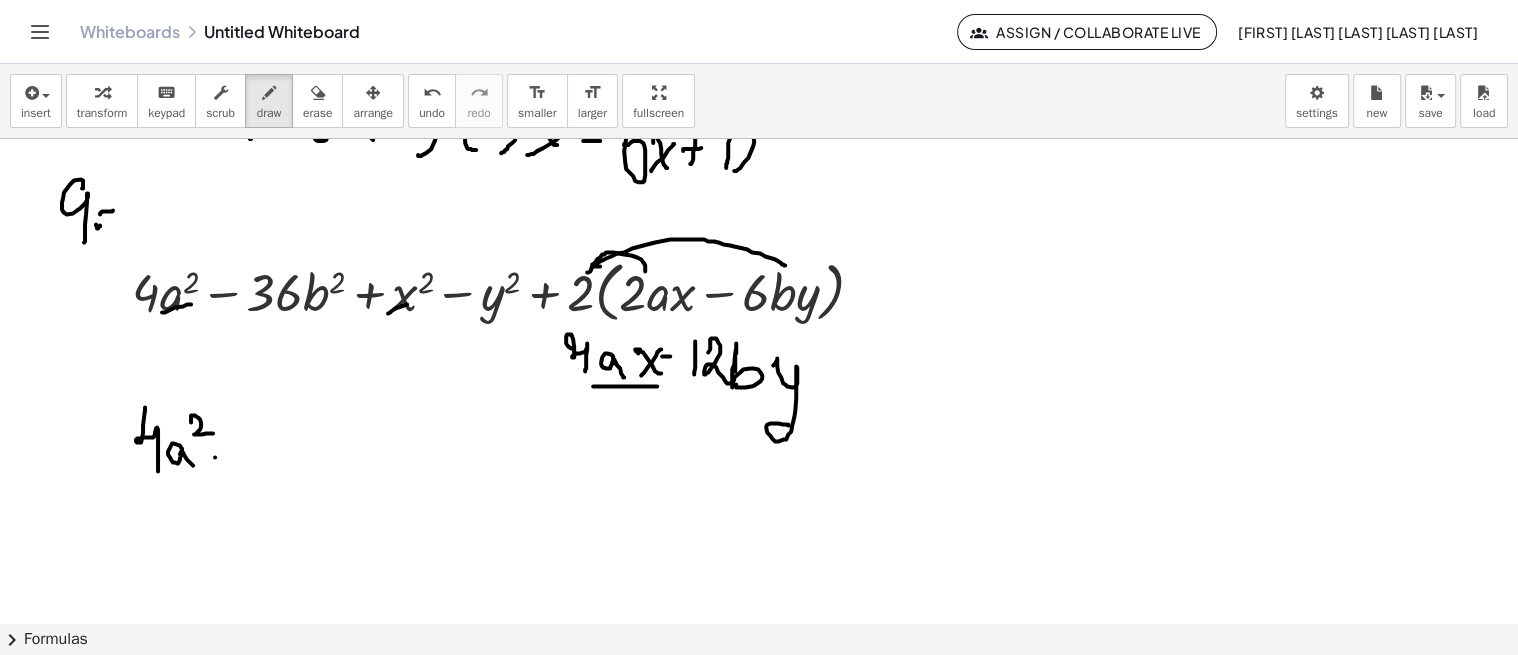 drag, startPoint x: 215, startPoint y: 456, endPoint x: 235, endPoint y: 453, distance: 20.22375 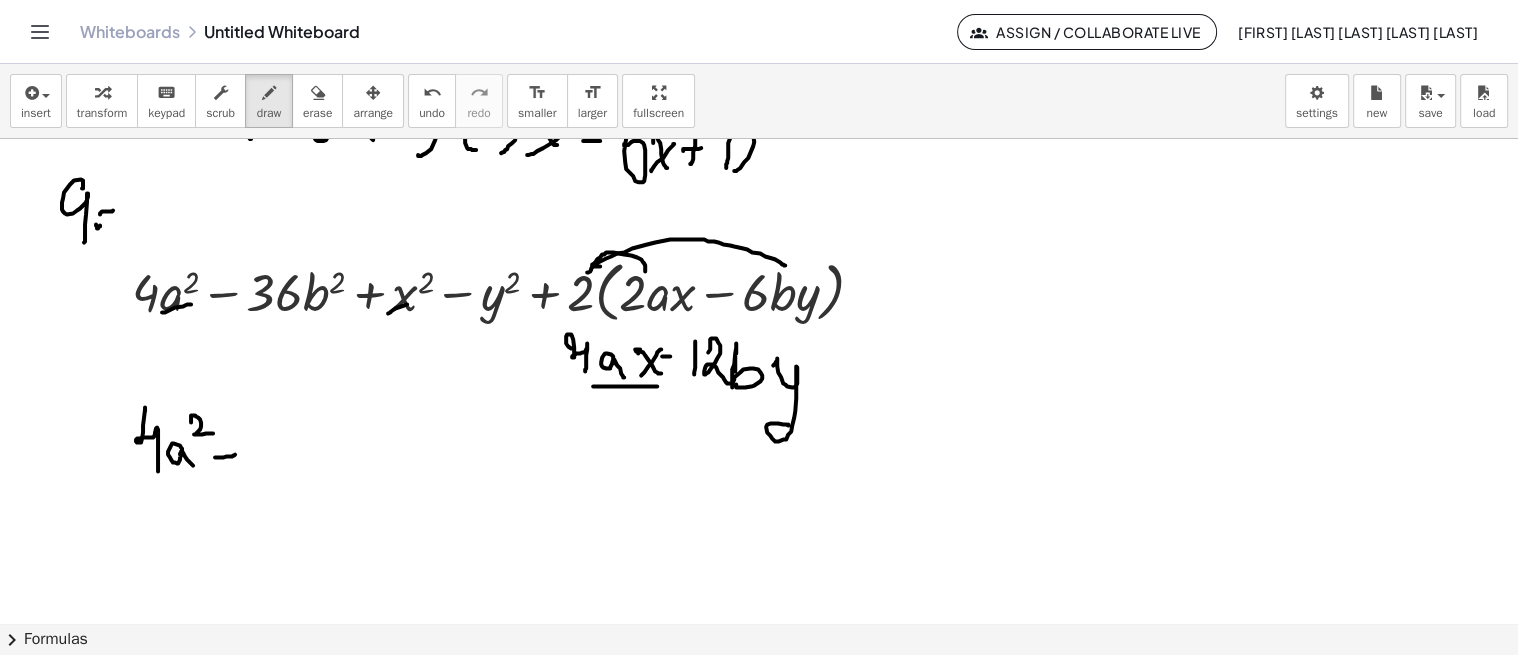 drag, startPoint x: 224, startPoint y: 440, endPoint x: 224, endPoint y: 466, distance: 26 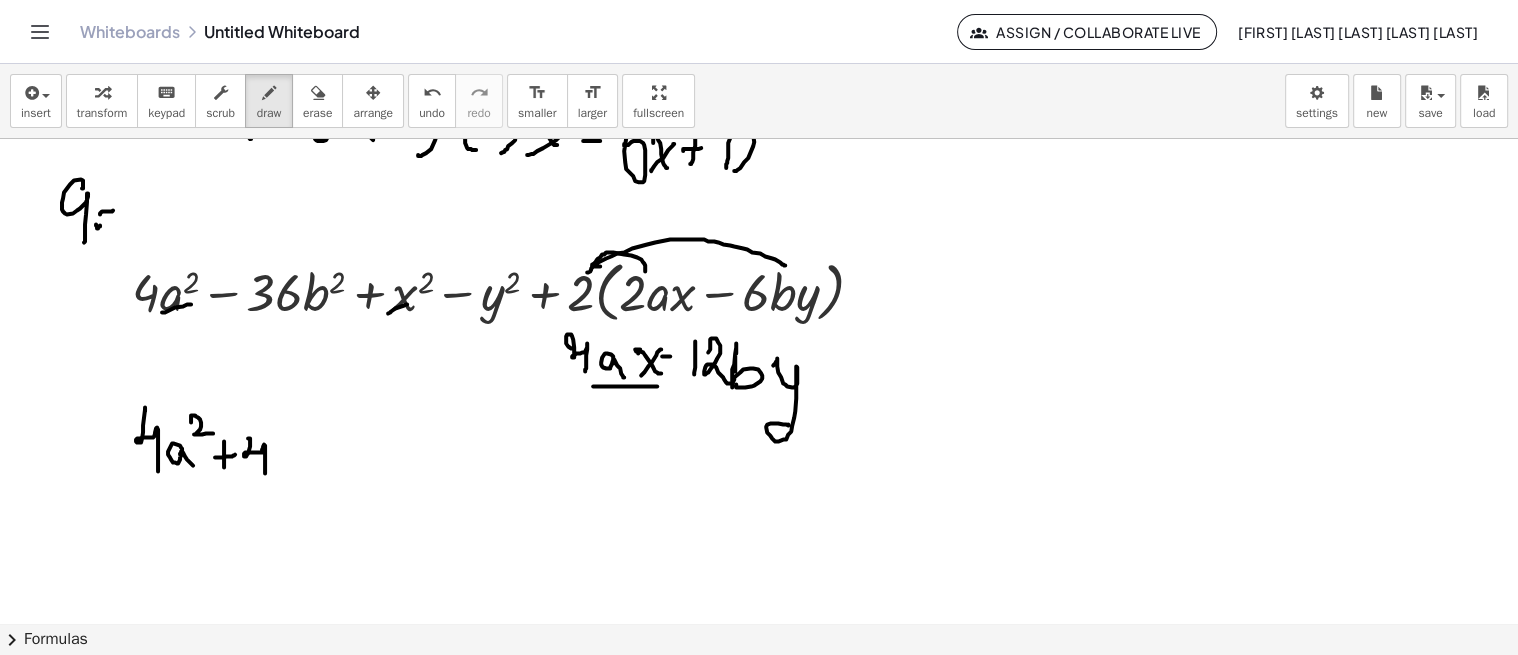 drag, startPoint x: 248, startPoint y: 437, endPoint x: 265, endPoint y: 478, distance: 44.38468 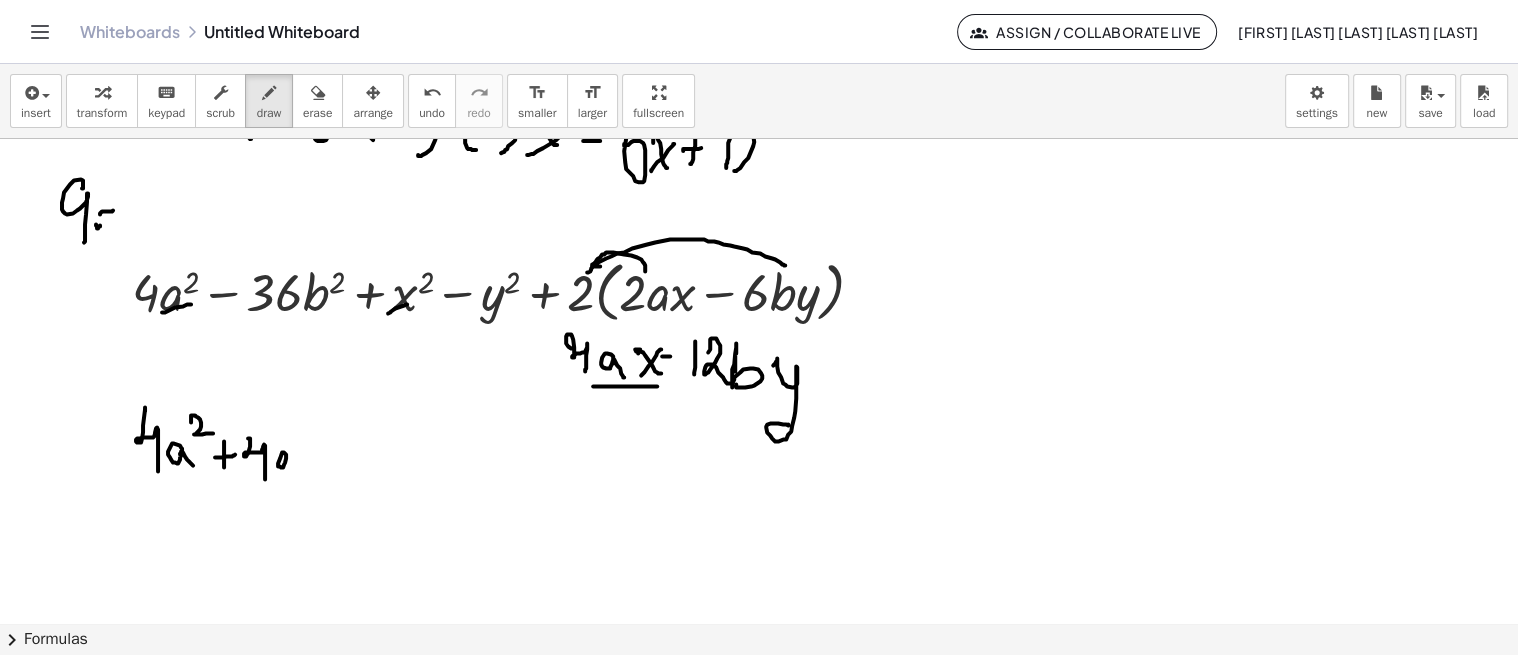 drag, startPoint x: 283, startPoint y: 466, endPoint x: 307, endPoint y: 471, distance: 24.5153 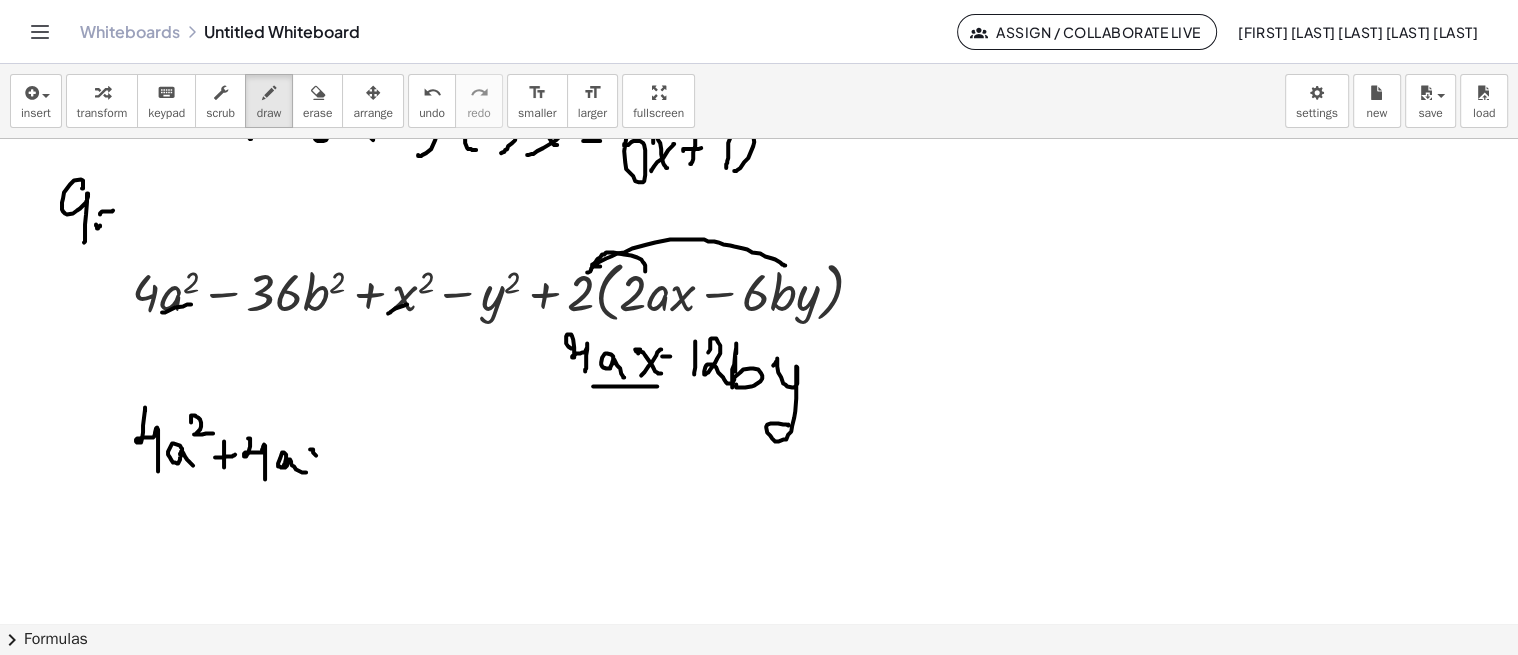 drag, startPoint x: 316, startPoint y: 454, endPoint x: 330, endPoint y: 457, distance: 14.3178215 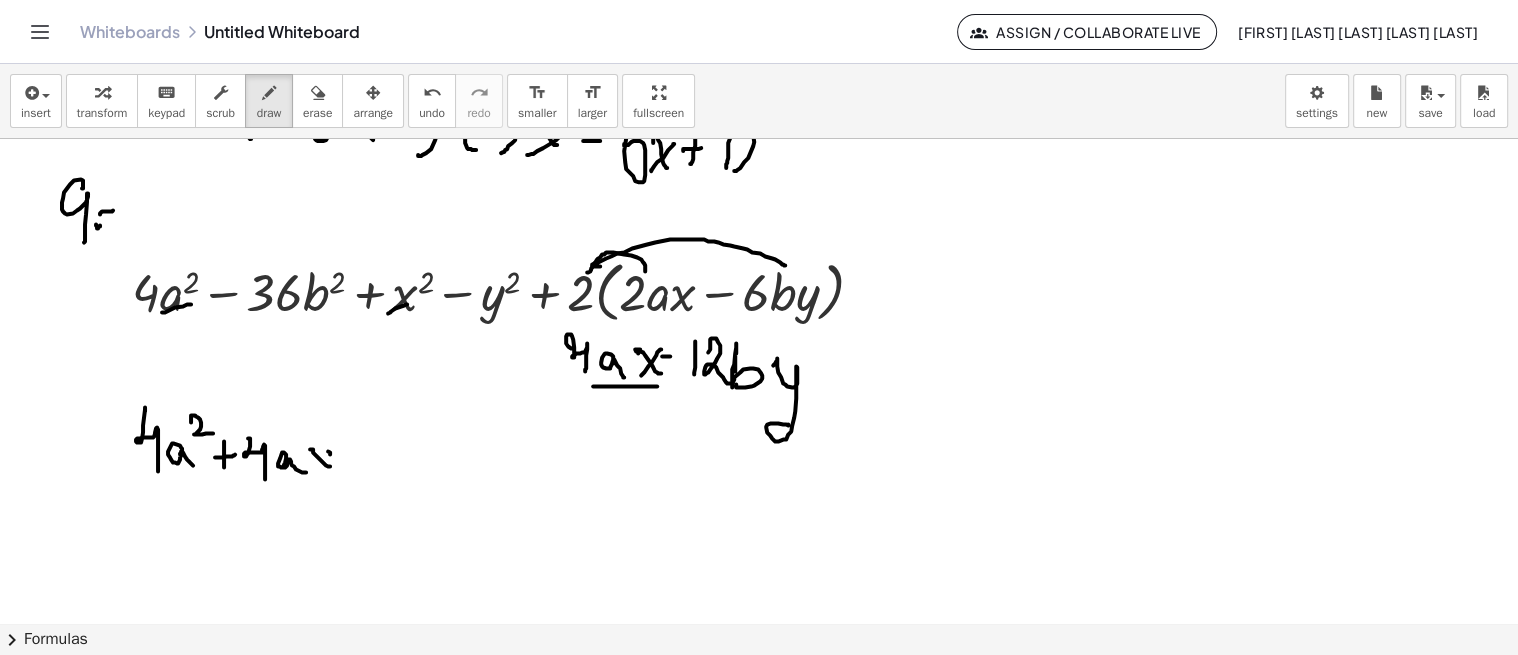 drag, startPoint x: 328, startPoint y: 450, endPoint x: 314, endPoint y: 466, distance: 21.260292 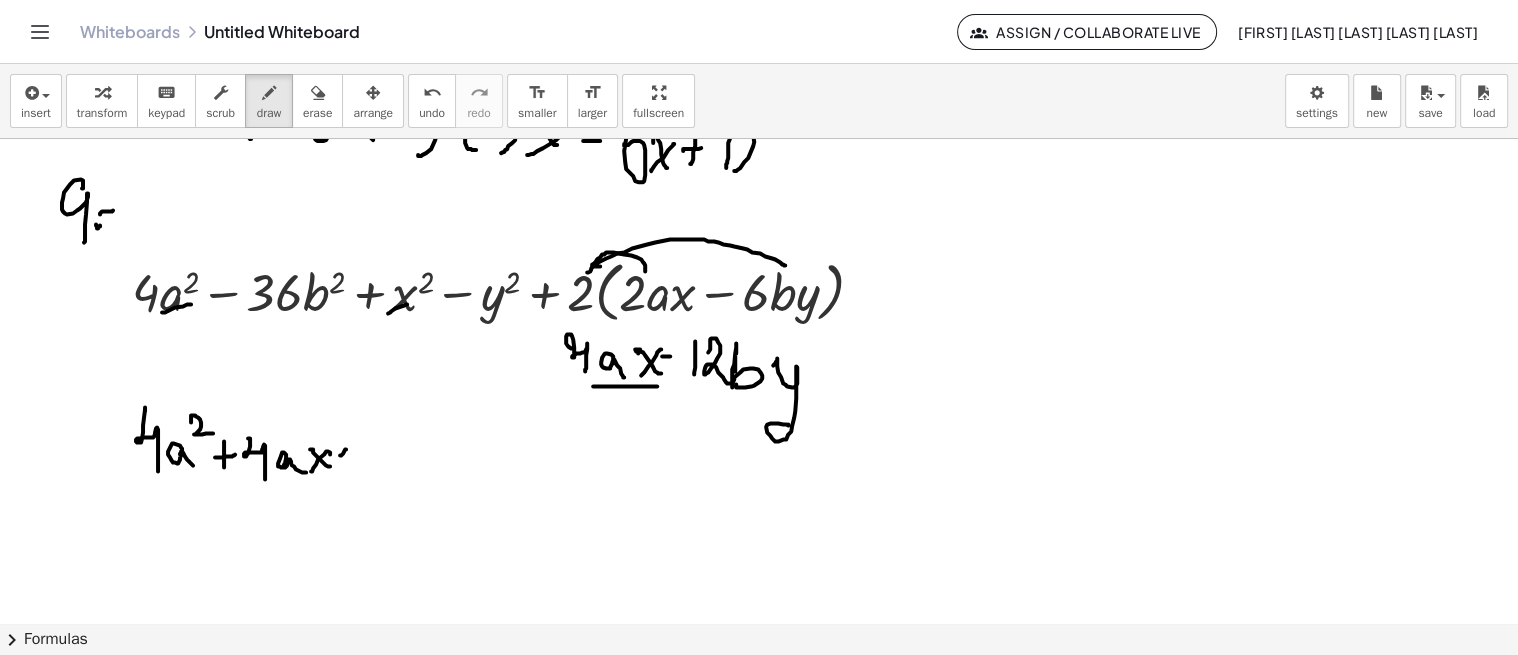 drag, startPoint x: 341, startPoint y: 454, endPoint x: 361, endPoint y: 444, distance: 22.36068 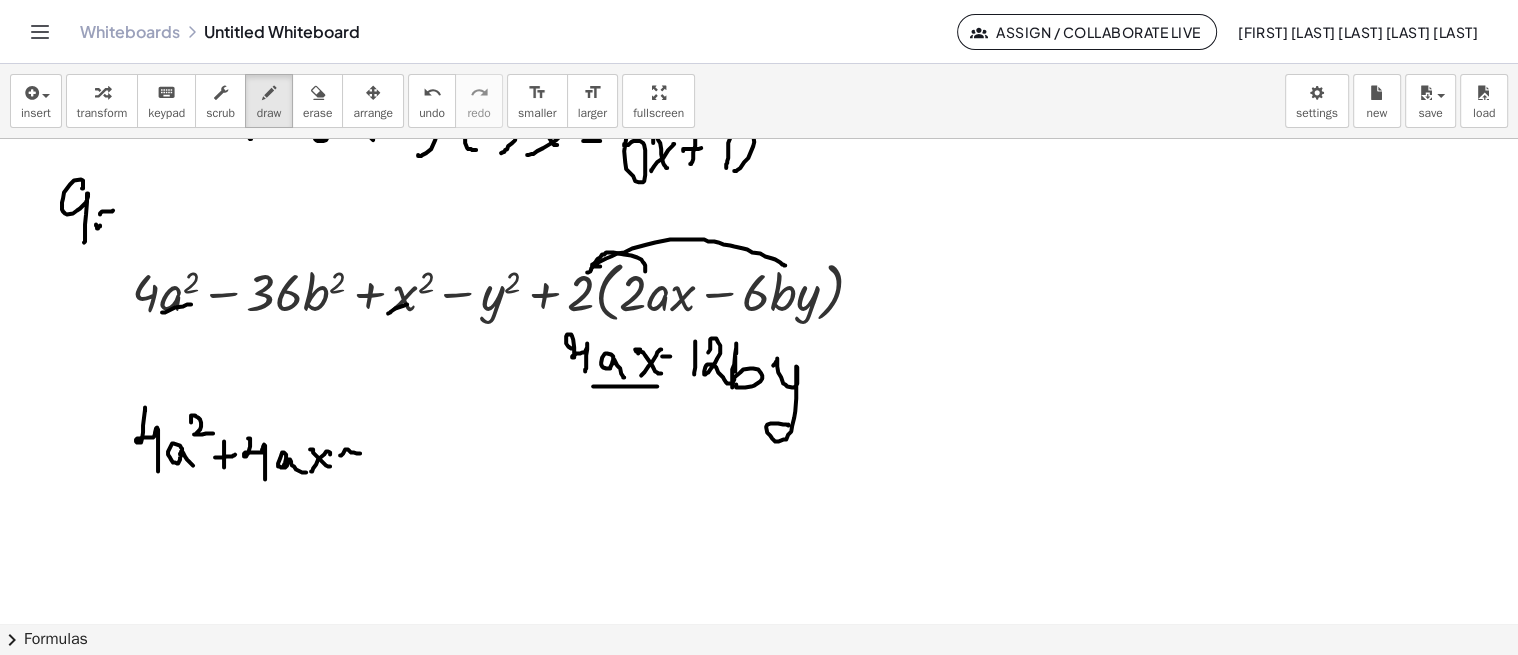 drag, startPoint x: 353, startPoint y: 445, endPoint x: 352, endPoint y: 463, distance: 18.027756 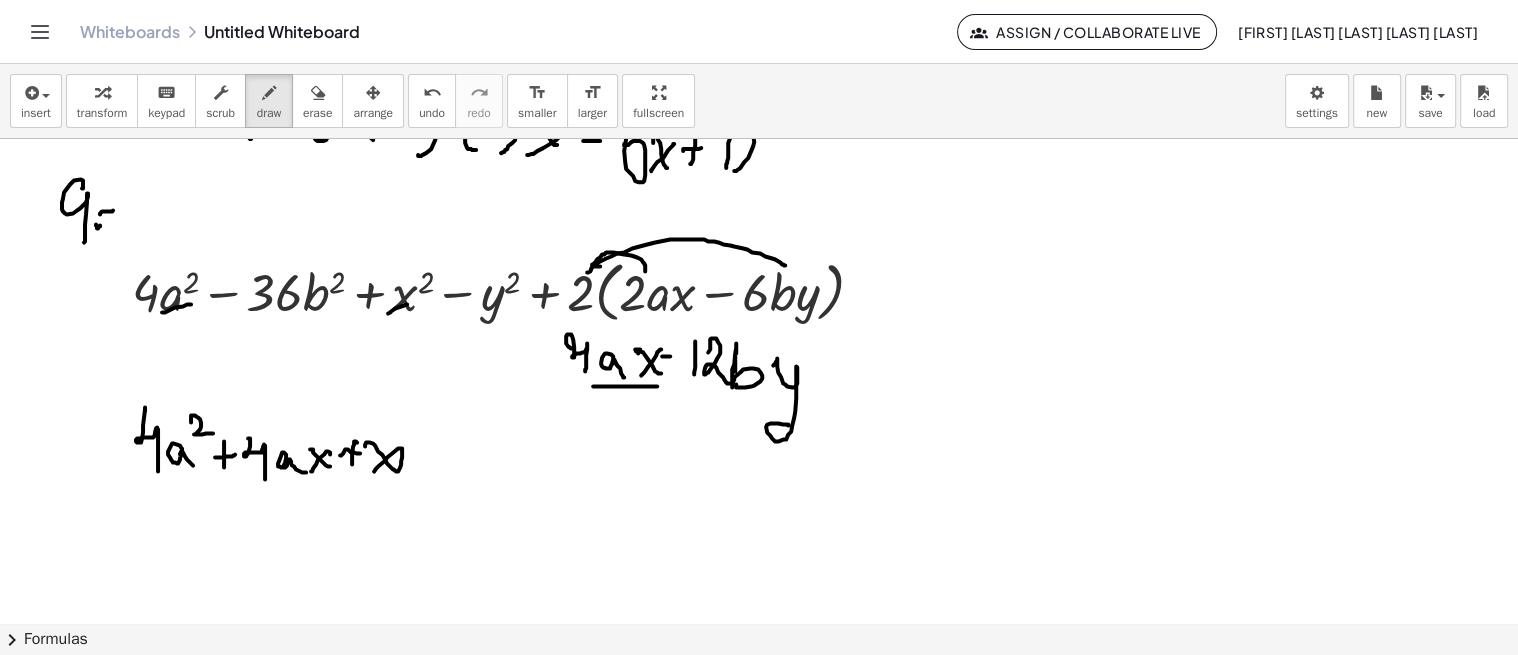drag, startPoint x: 367, startPoint y: 441, endPoint x: 378, endPoint y: 464, distance: 25.495098 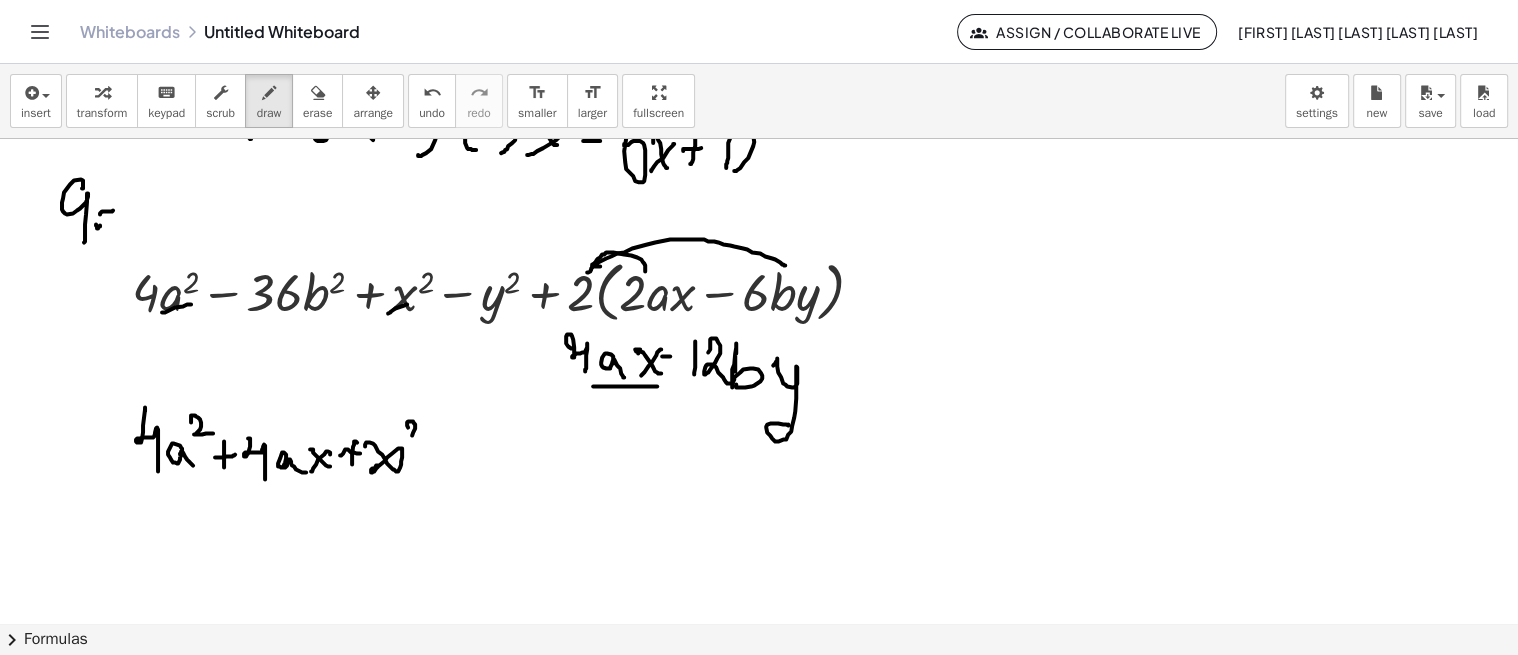 drag, startPoint x: 408, startPoint y: 426, endPoint x: 422, endPoint y: 437, distance: 17.804493 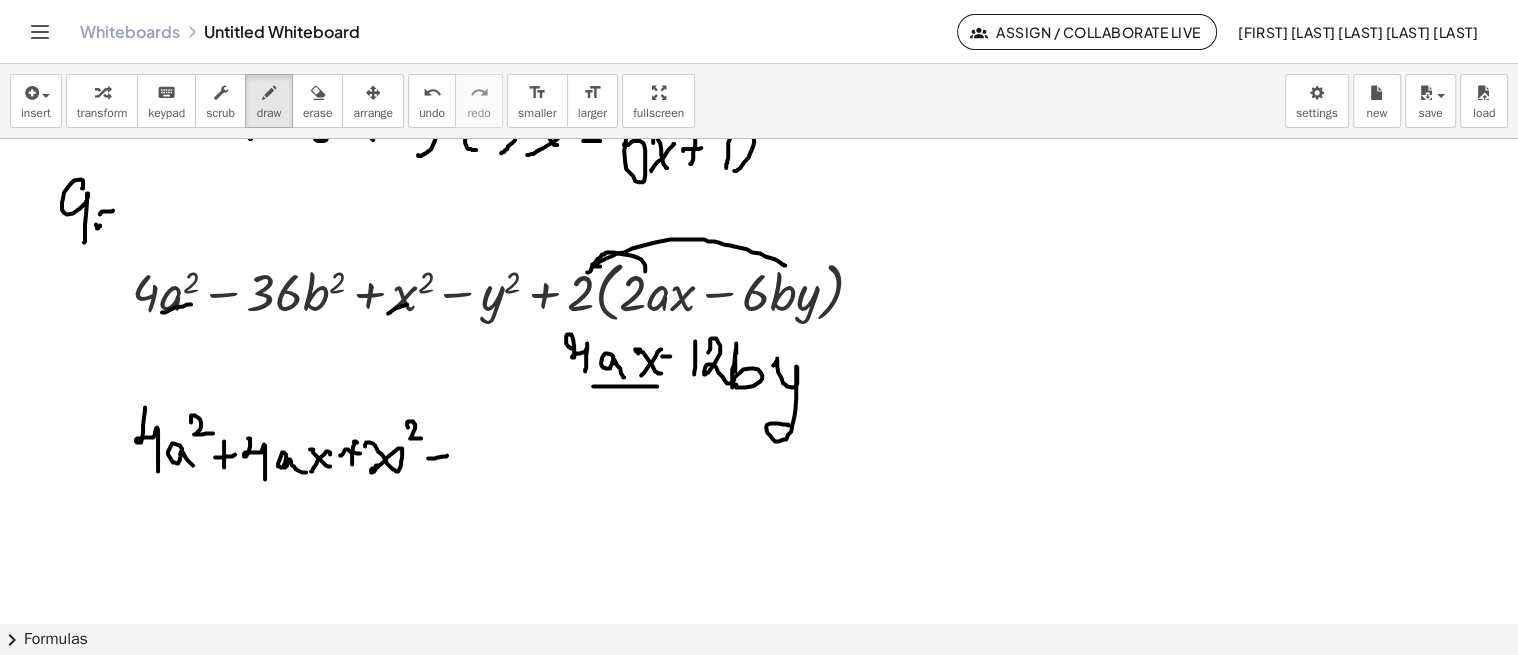 drag, startPoint x: 428, startPoint y: 457, endPoint x: 447, endPoint y: 453, distance: 19.416489 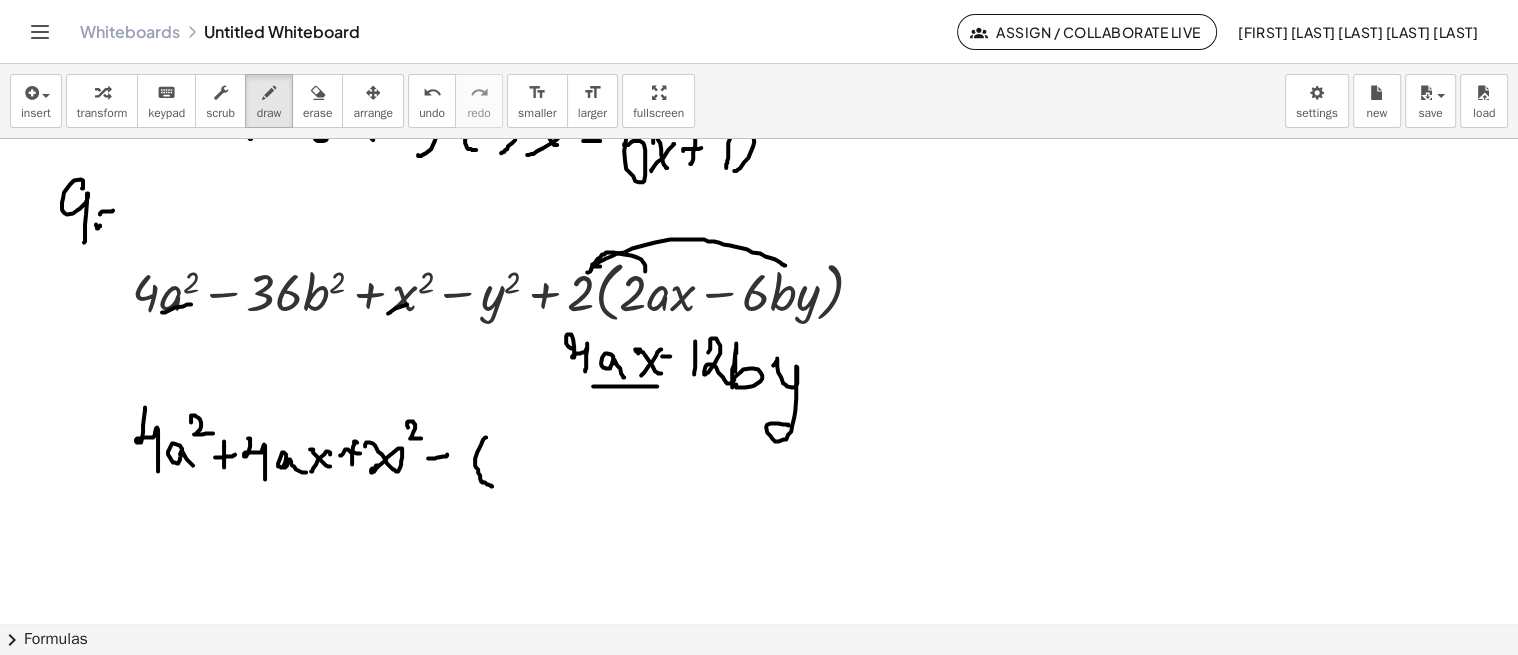 drag, startPoint x: 483, startPoint y: 438, endPoint x: 492, endPoint y: 485, distance: 47.853943 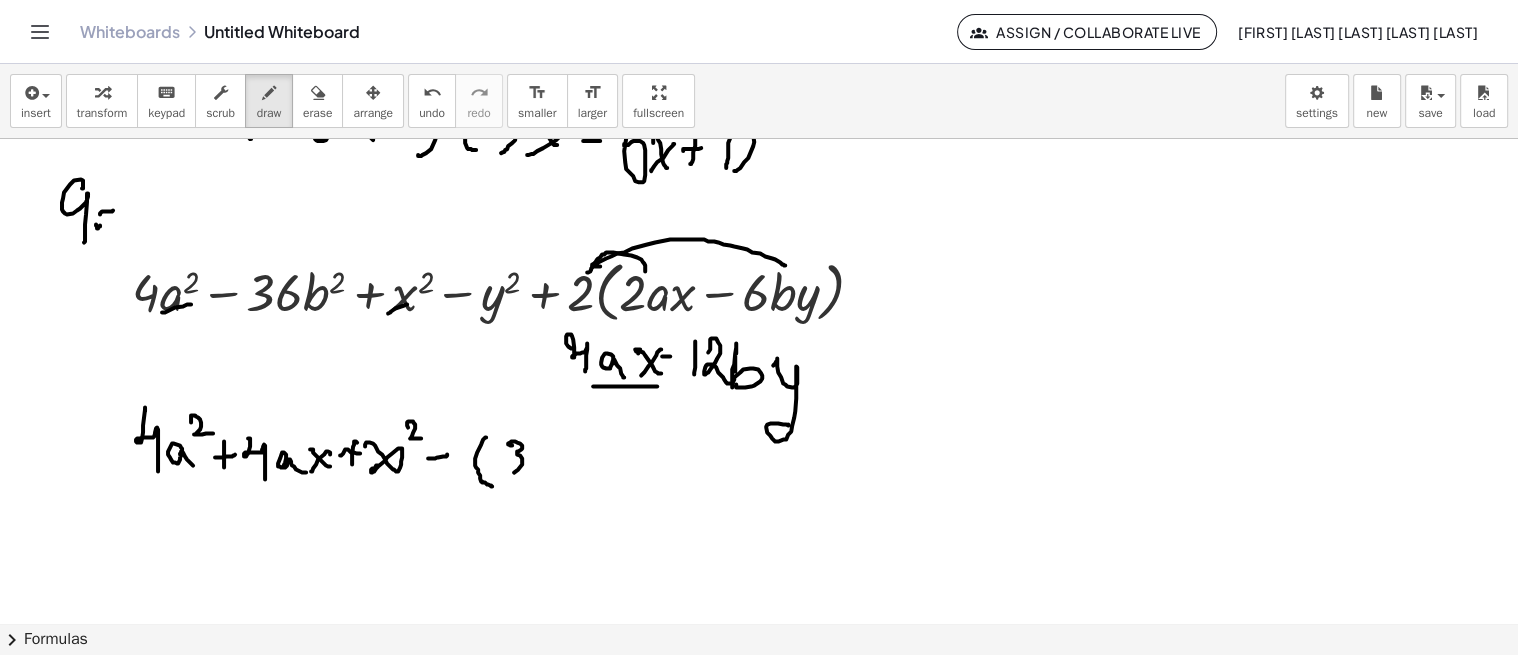 drag, startPoint x: 515, startPoint y: 440, endPoint x: 531, endPoint y: 461, distance: 26.400757 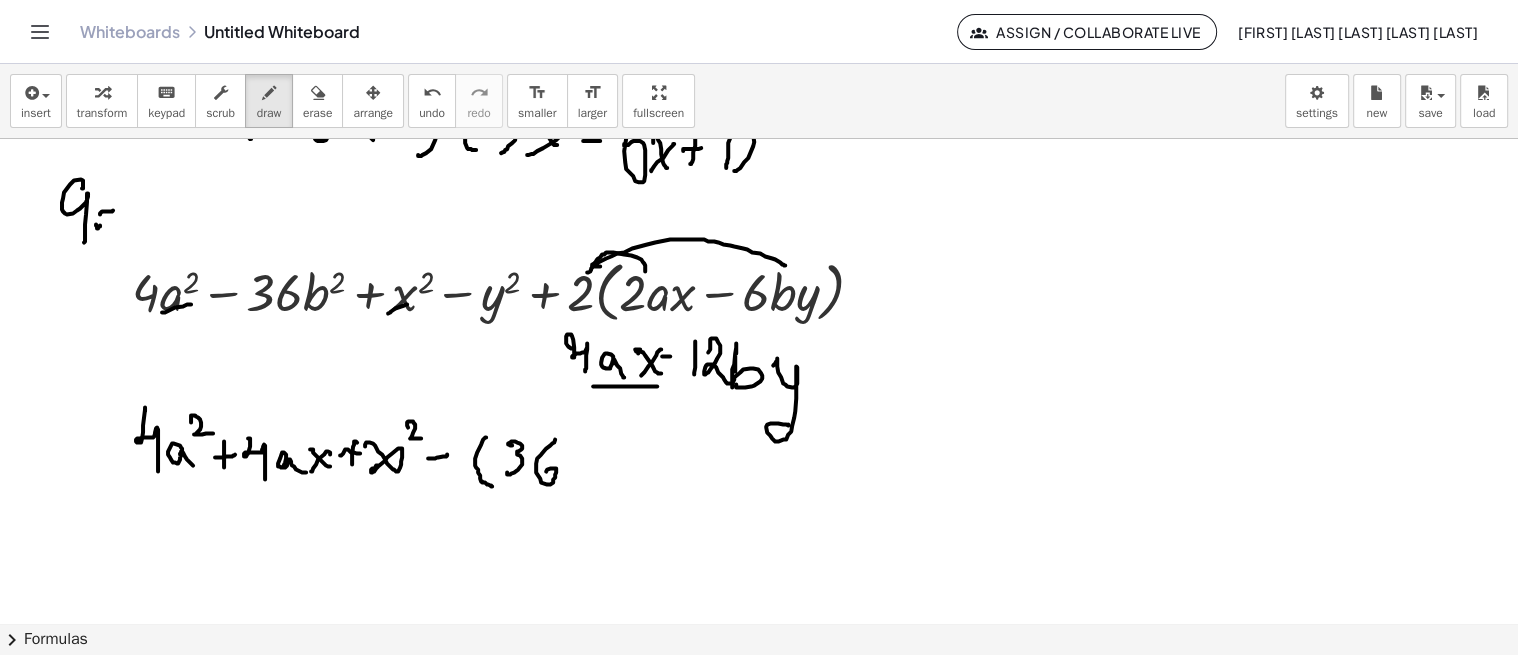 drag, startPoint x: 541, startPoint y: 453, endPoint x: 550, endPoint y: 471, distance: 20.12461 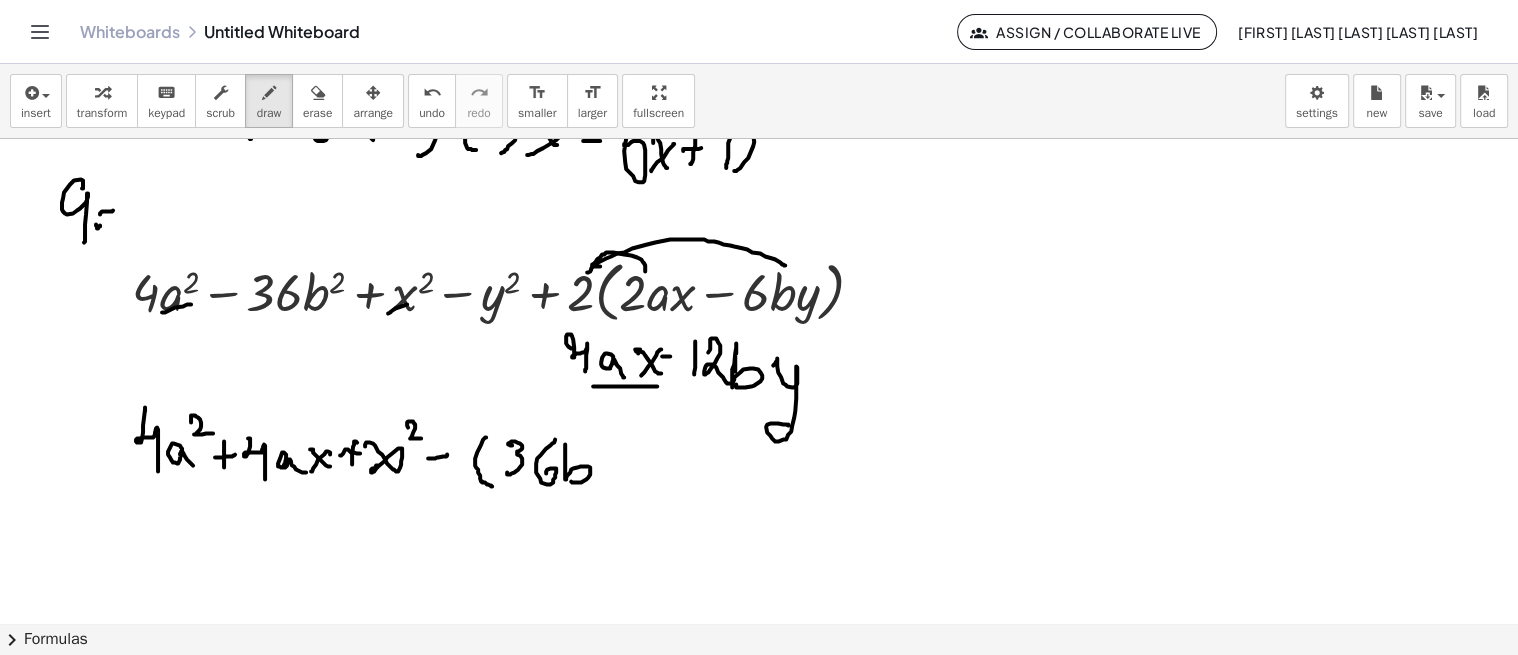 click at bounding box center (759, -1550) 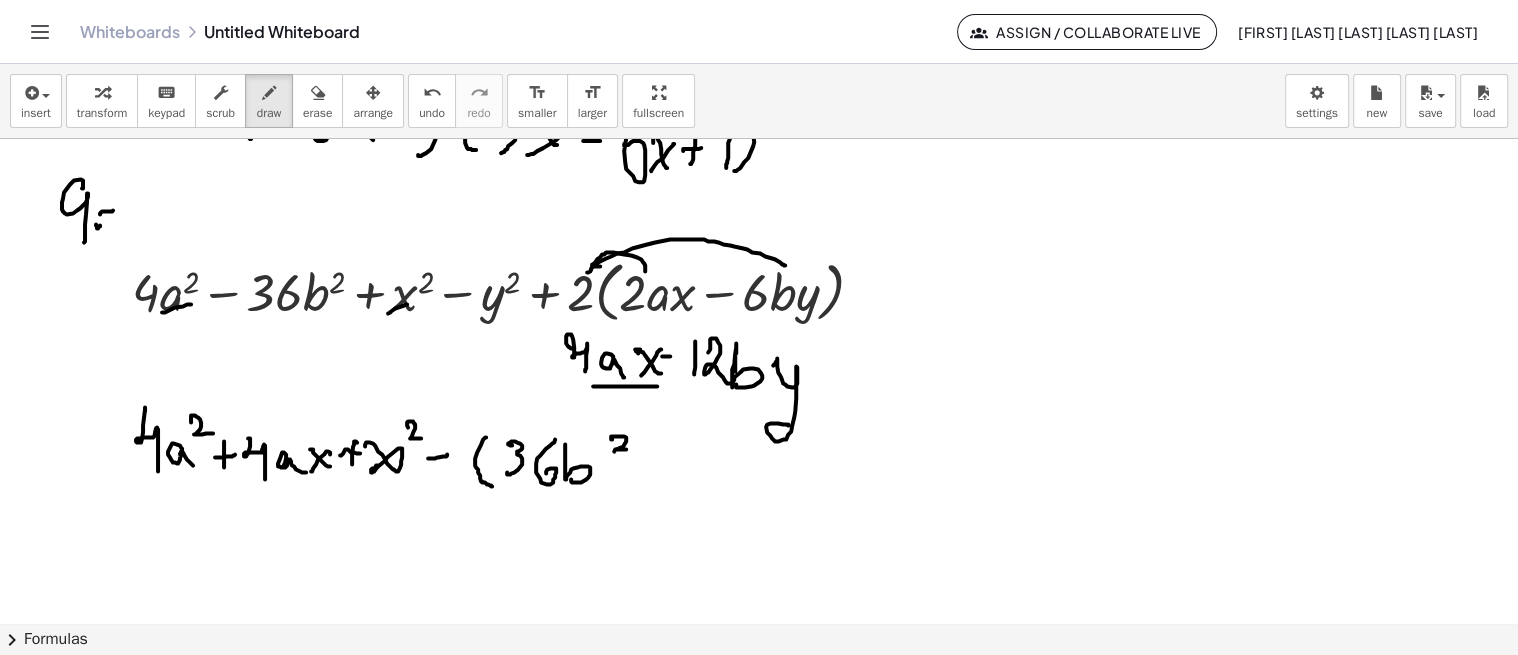 click at bounding box center [759, -1550] 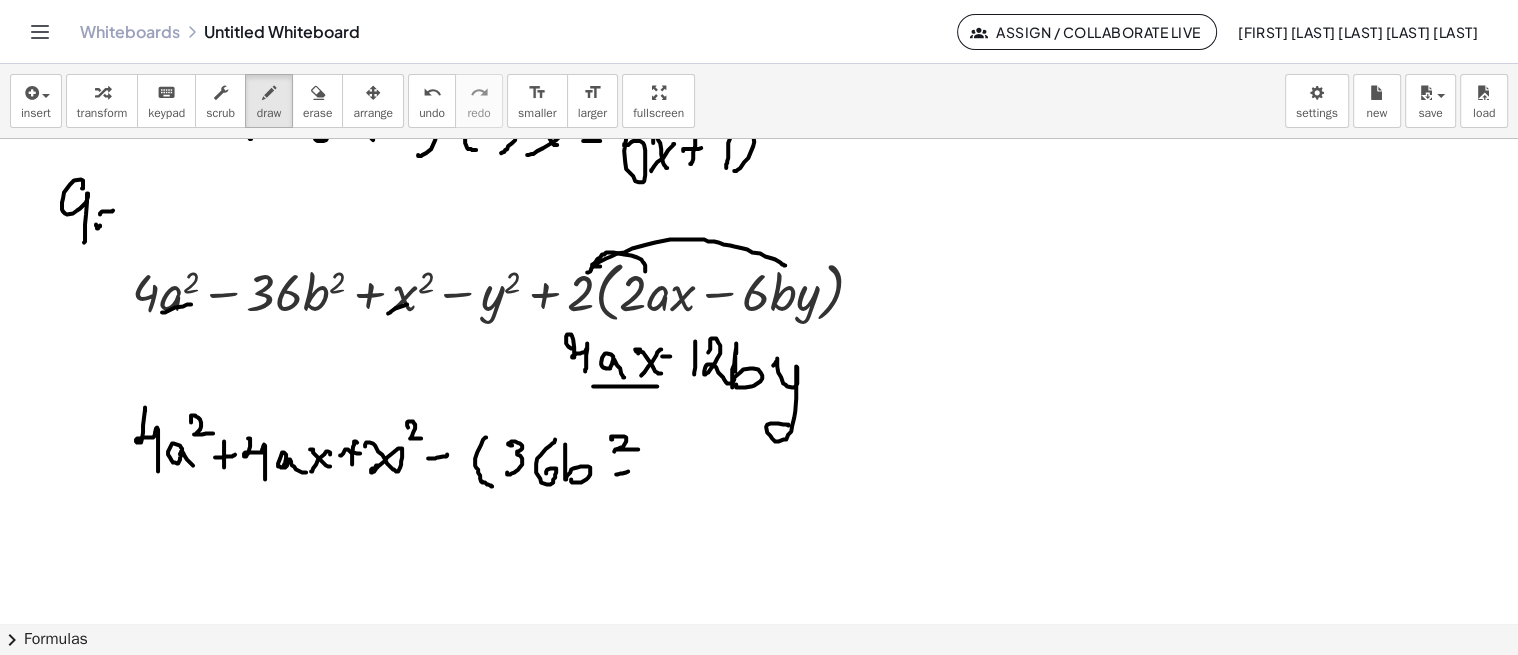 click at bounding box center [759, -1550] 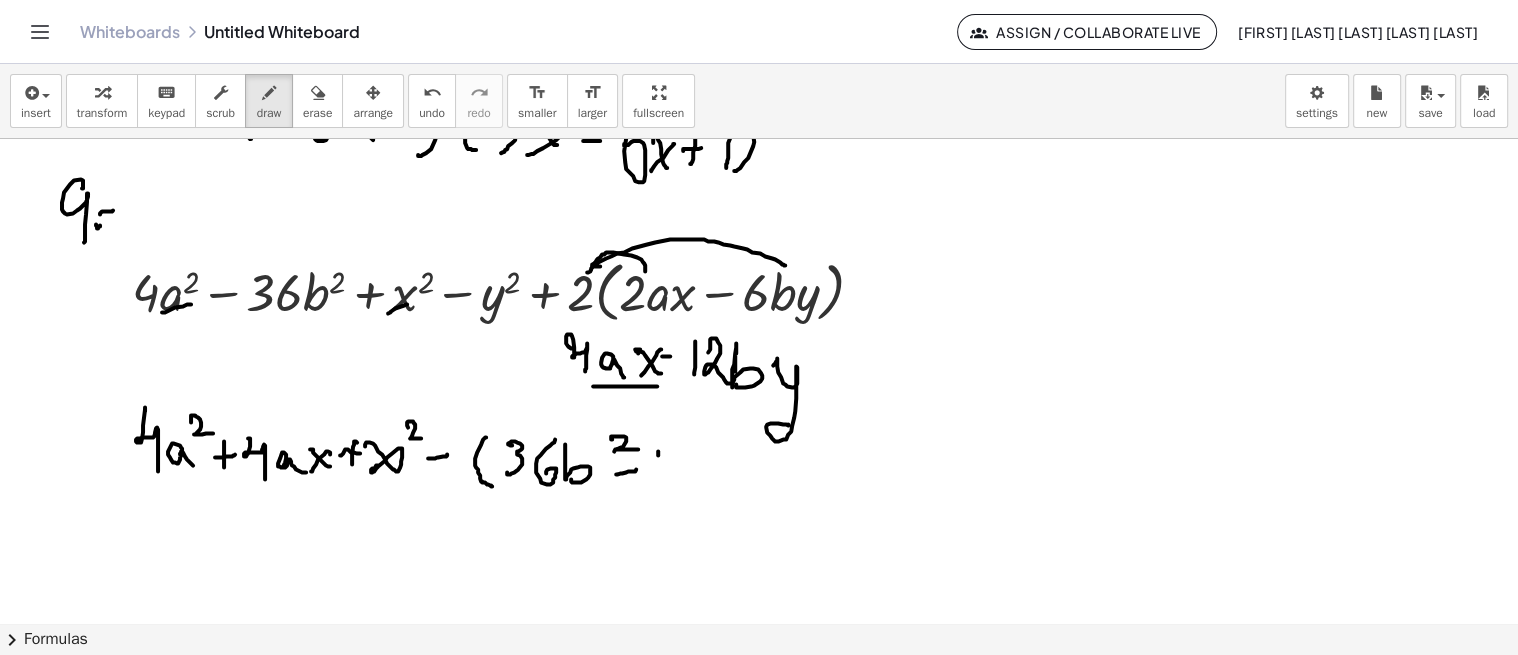 click at bounding box center [759, -1550] 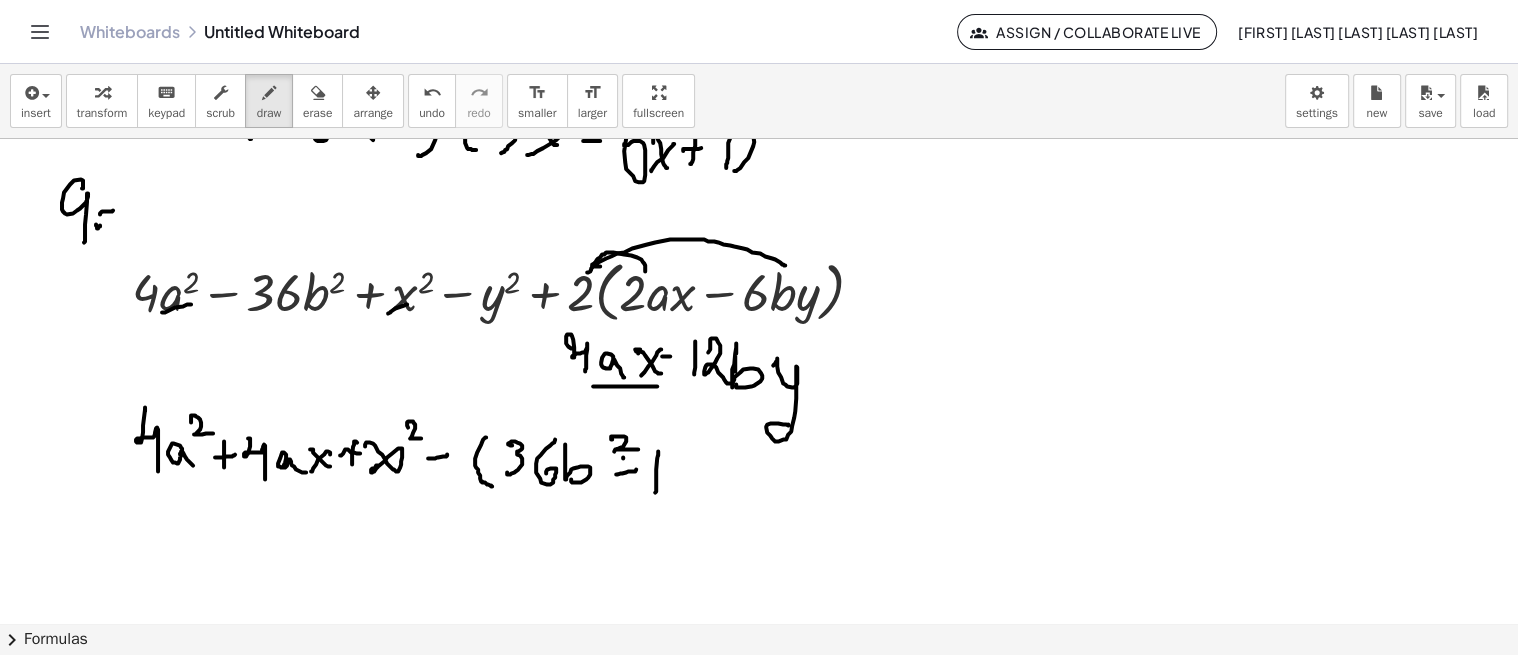 click at bounding box center [759, -1550] 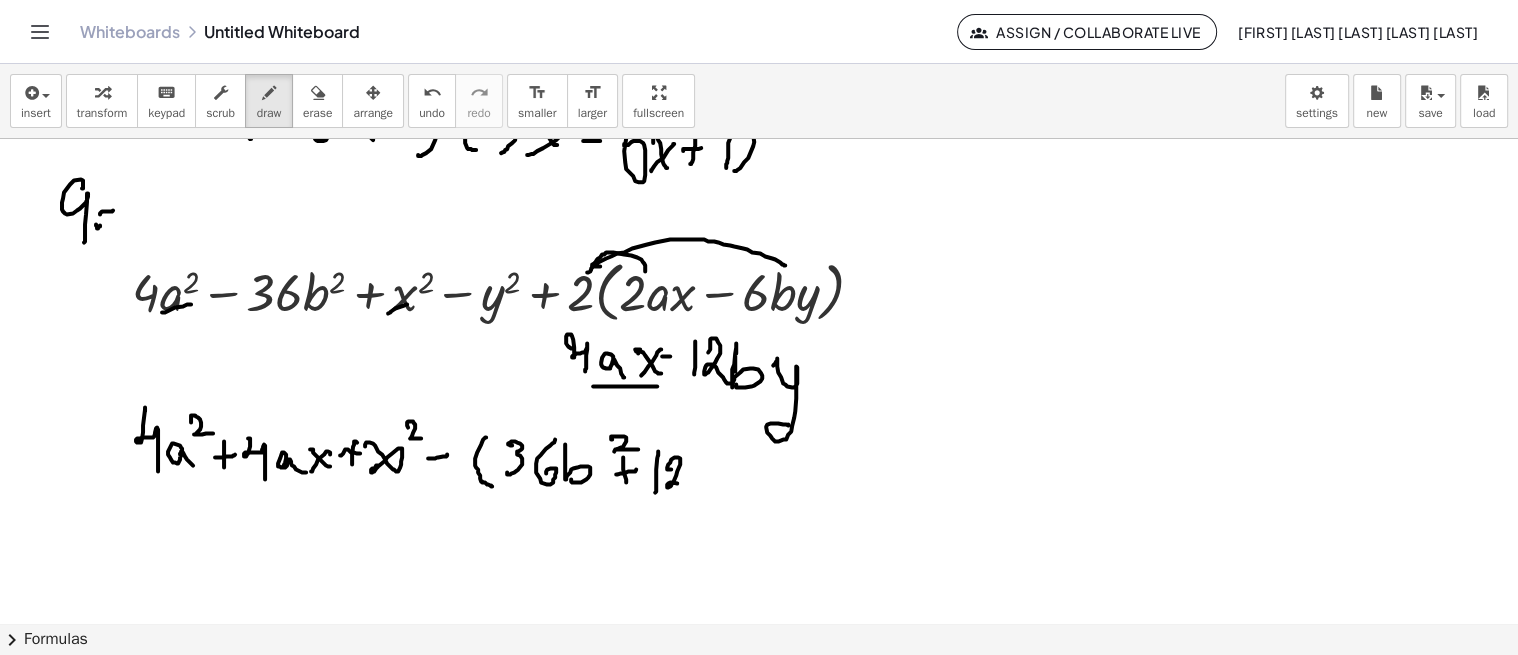 click at bounding box center (759, -1550) 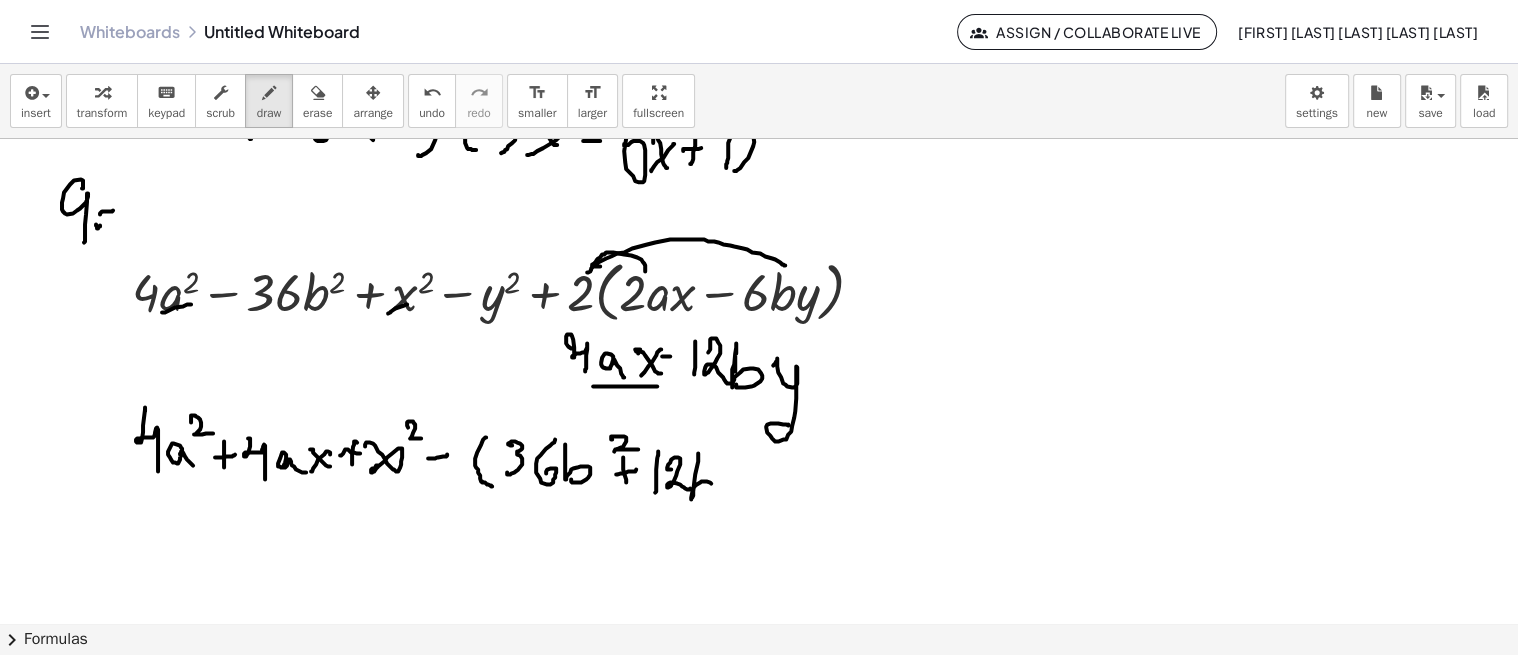click at bounding box center [759, -1550] 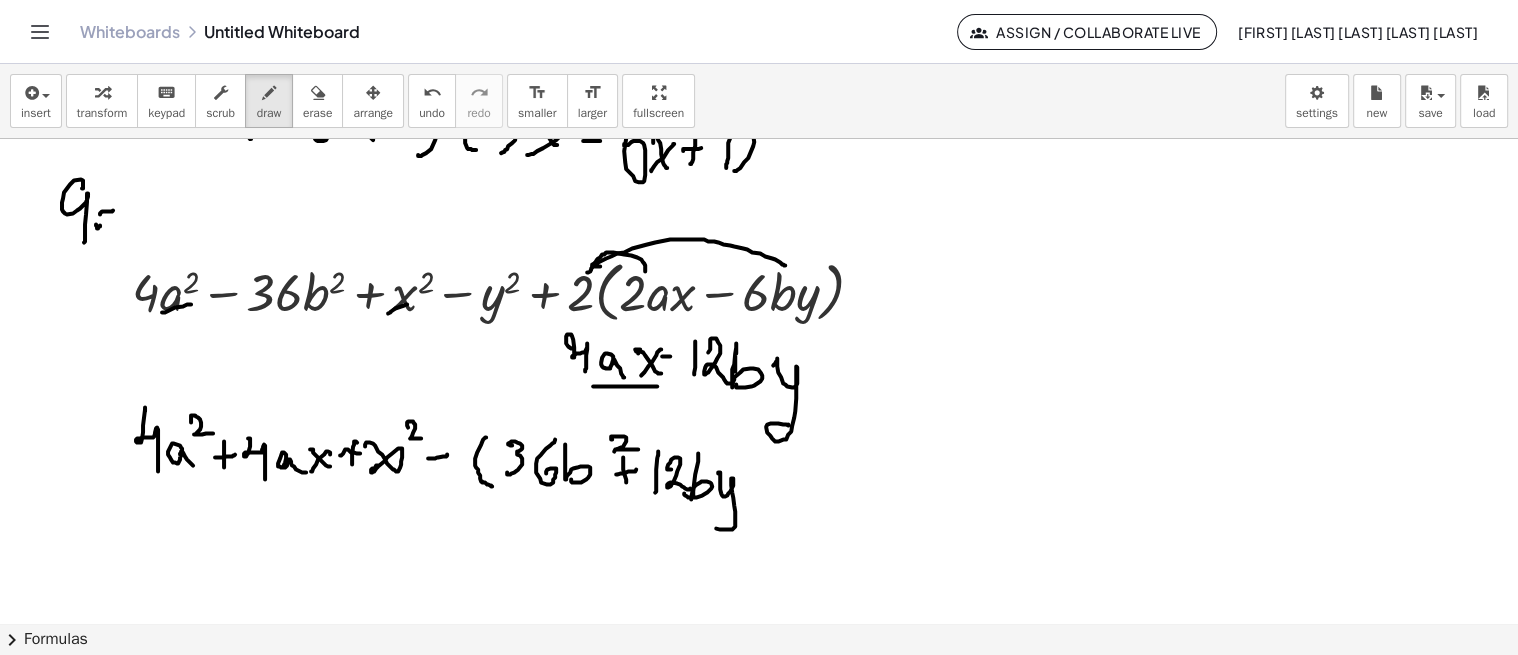 click at bounding box center (759, -1550) 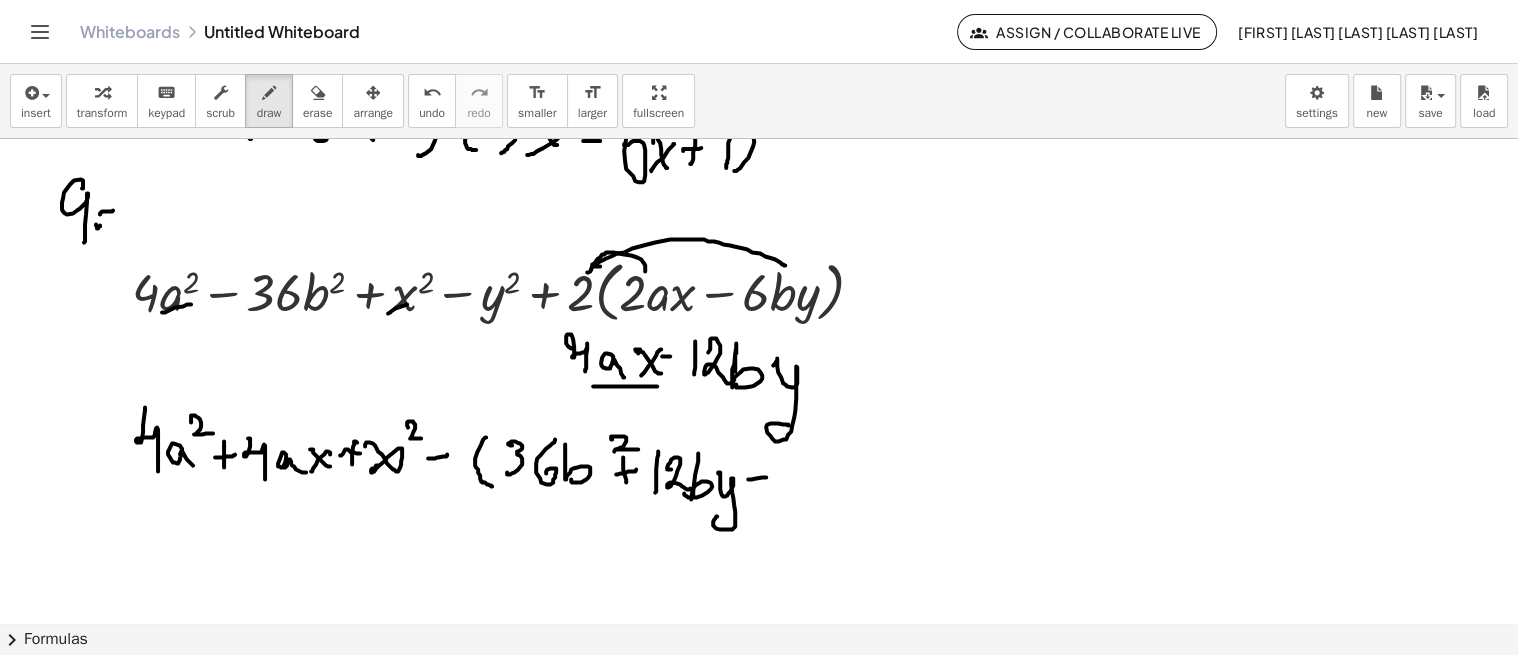 click at bounding box center [759, -1550] 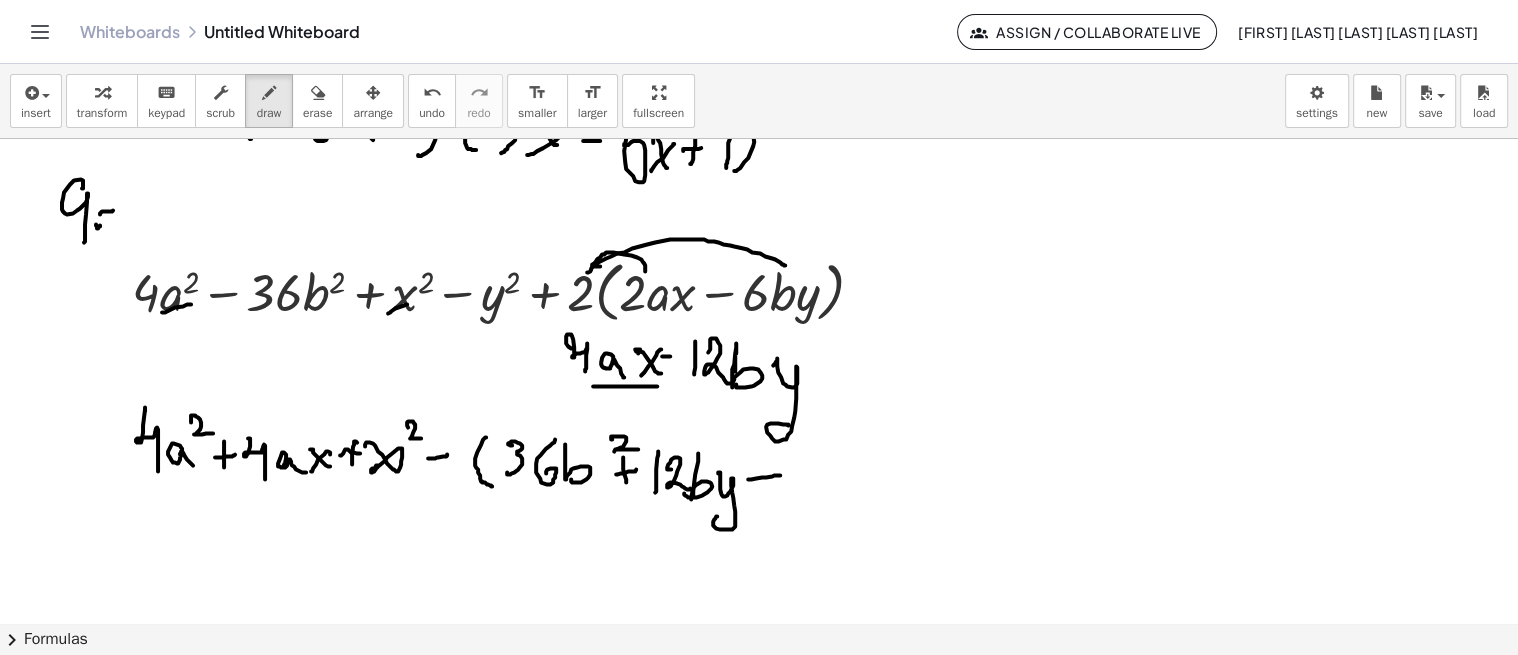 click at bounding box center [759, -1550] 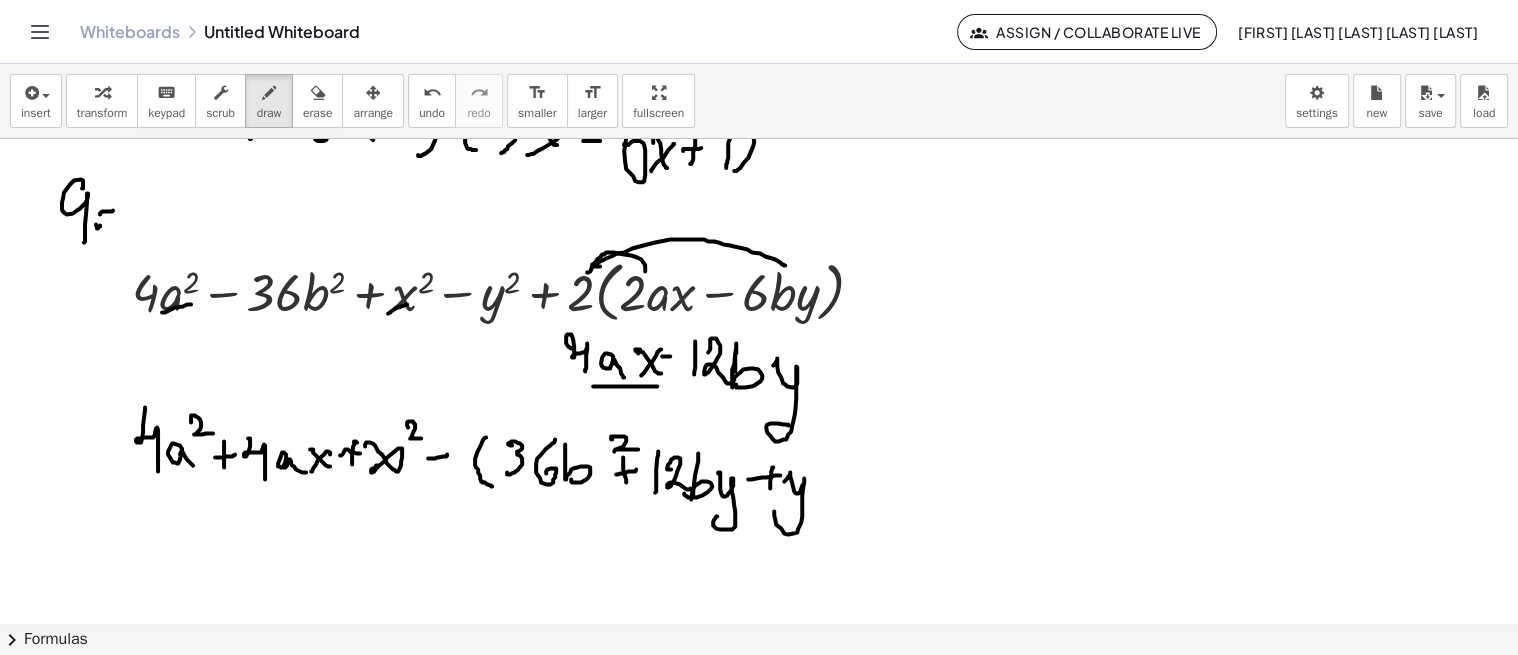 click at bounding box center [759, -1550] 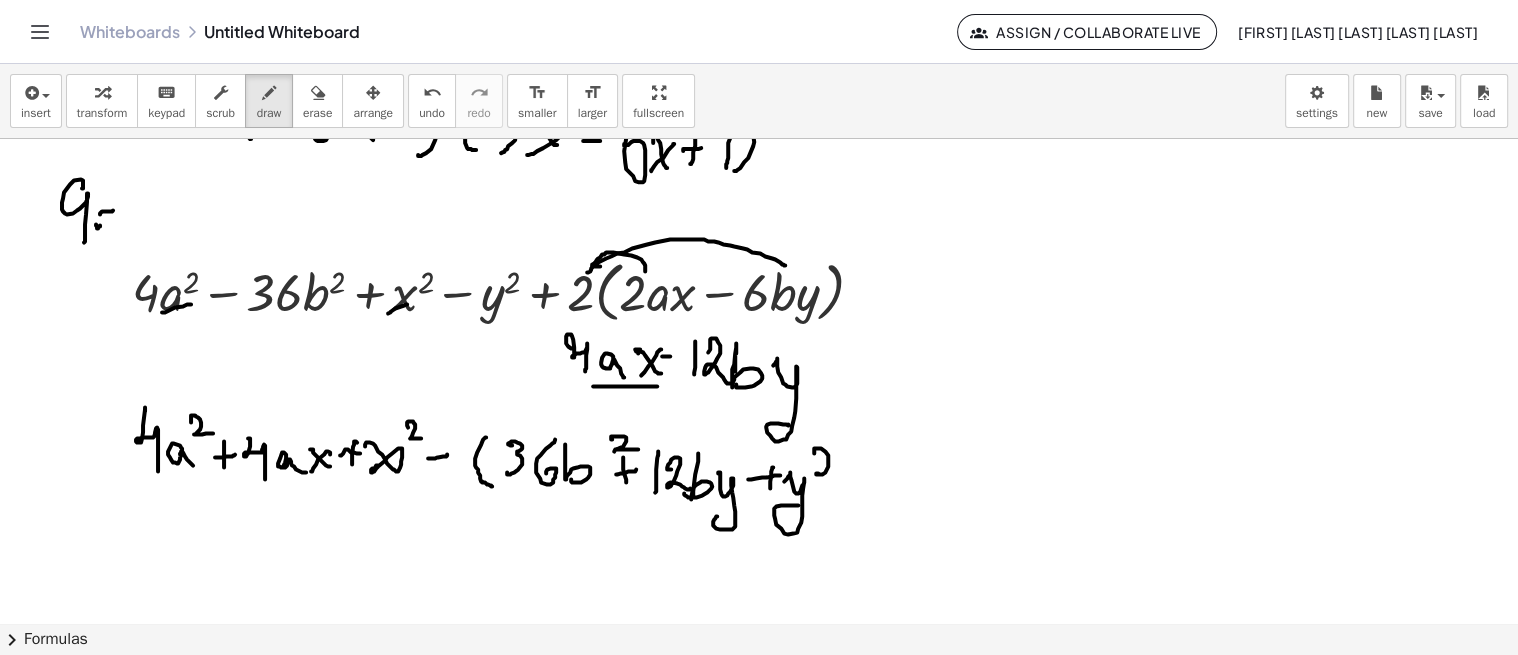click at bounding box center (759, -1550) 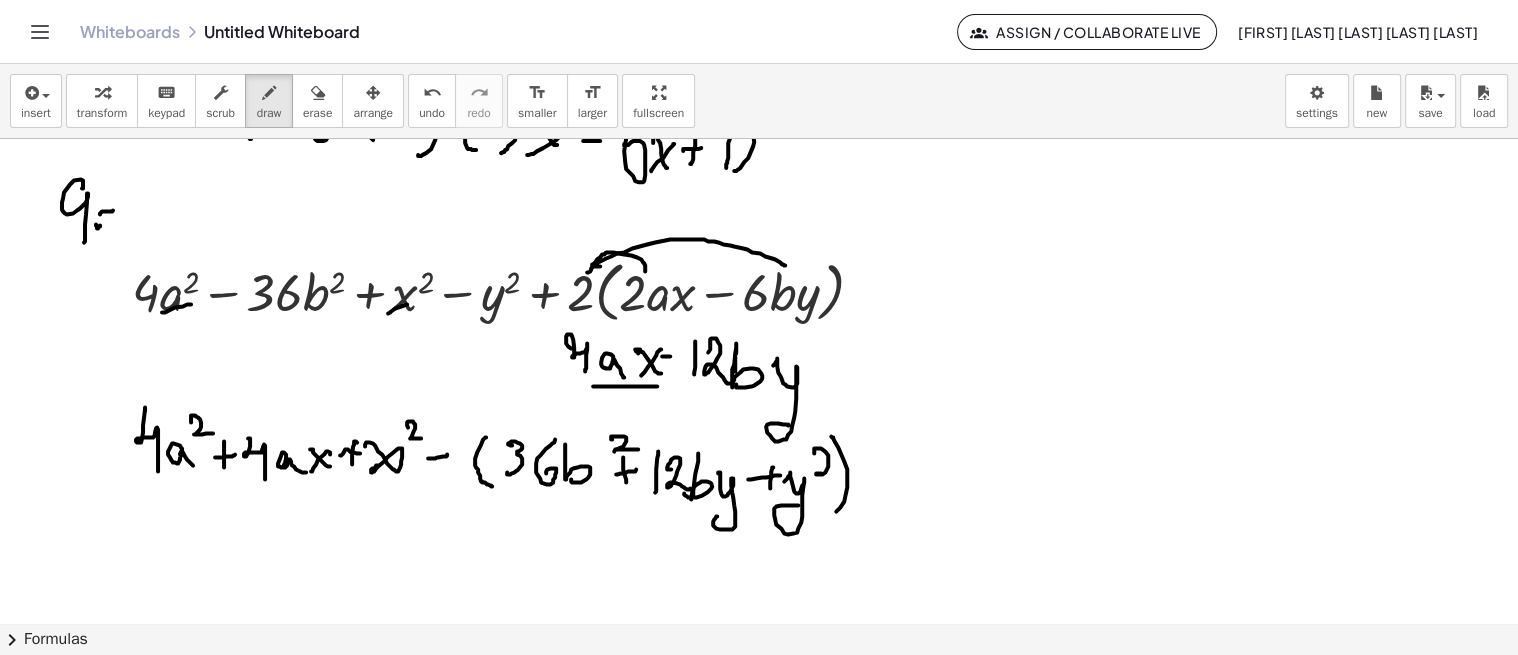 click at bounding box center [759, -1550] 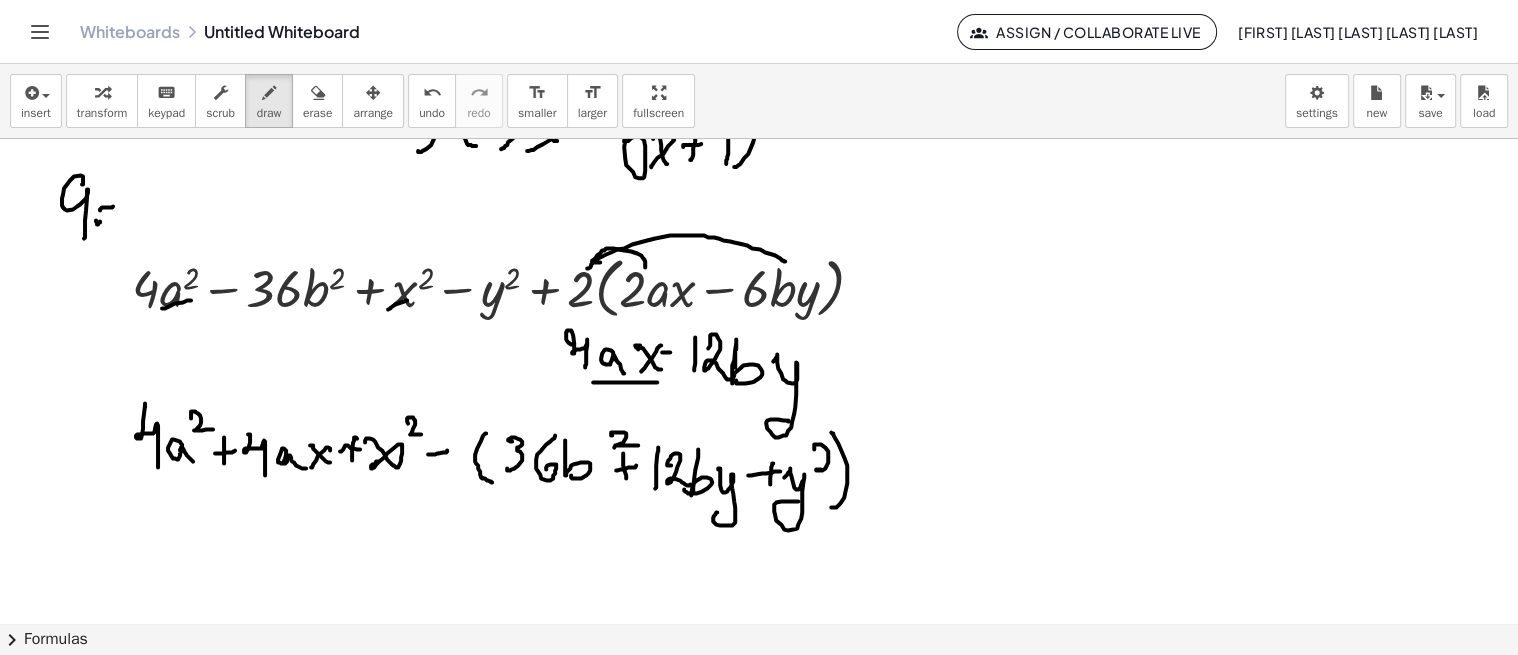 scroll, scrollTop: 3877, scrollLeft: 0, axis: vertical 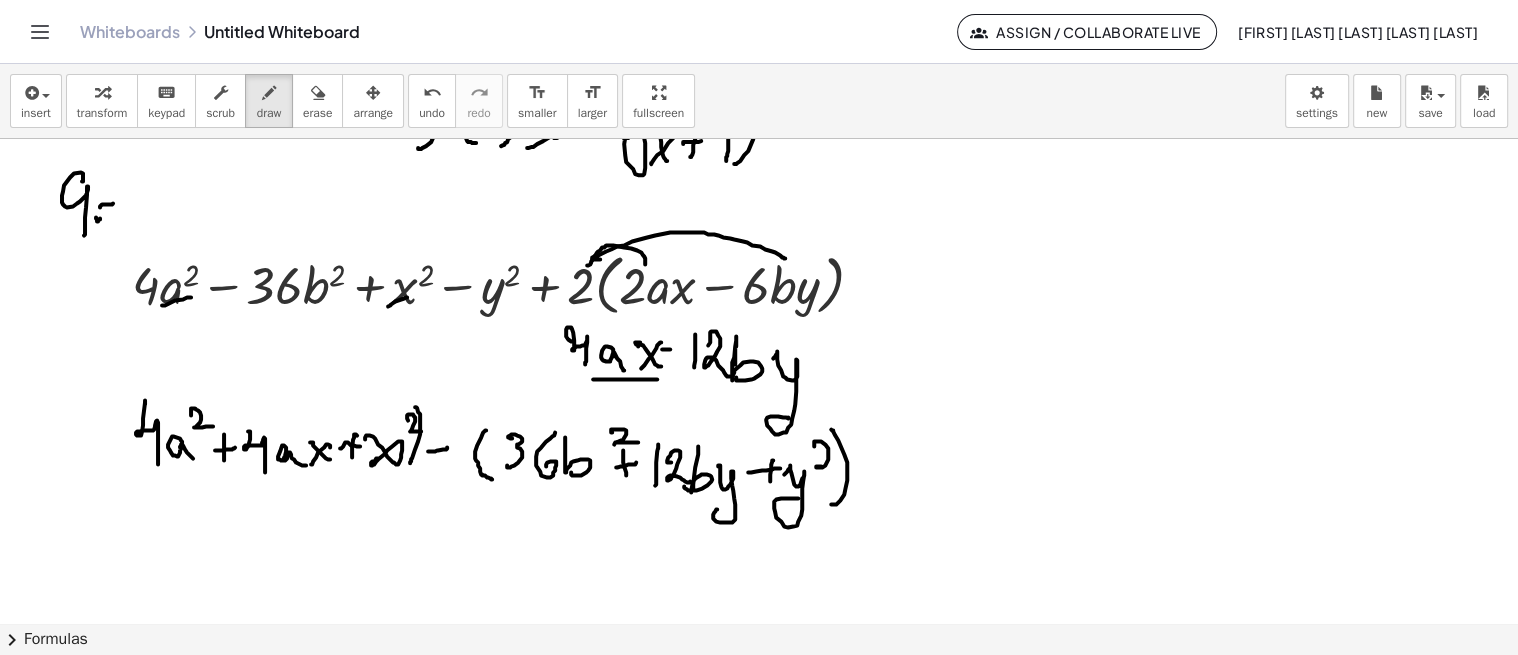 click at bounding box center [759, -1315] 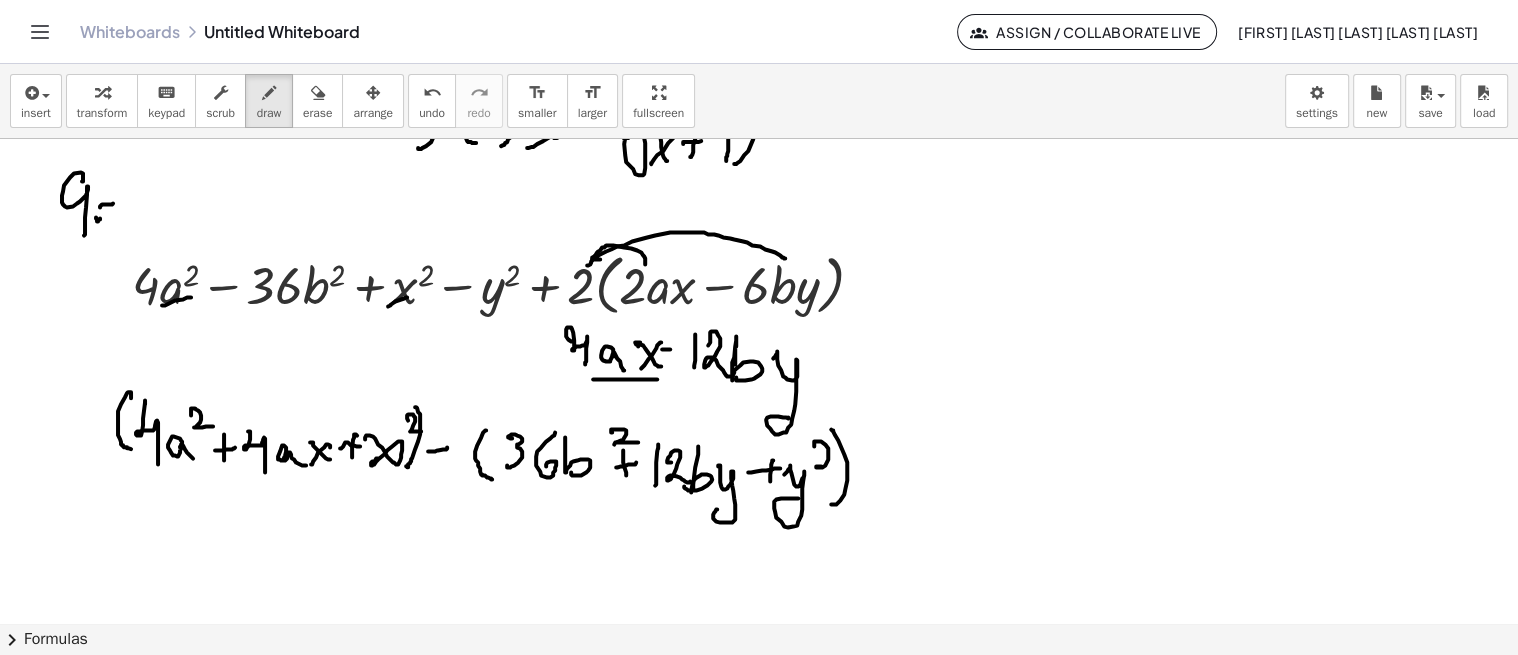 click at bounding box center [759, -1315] 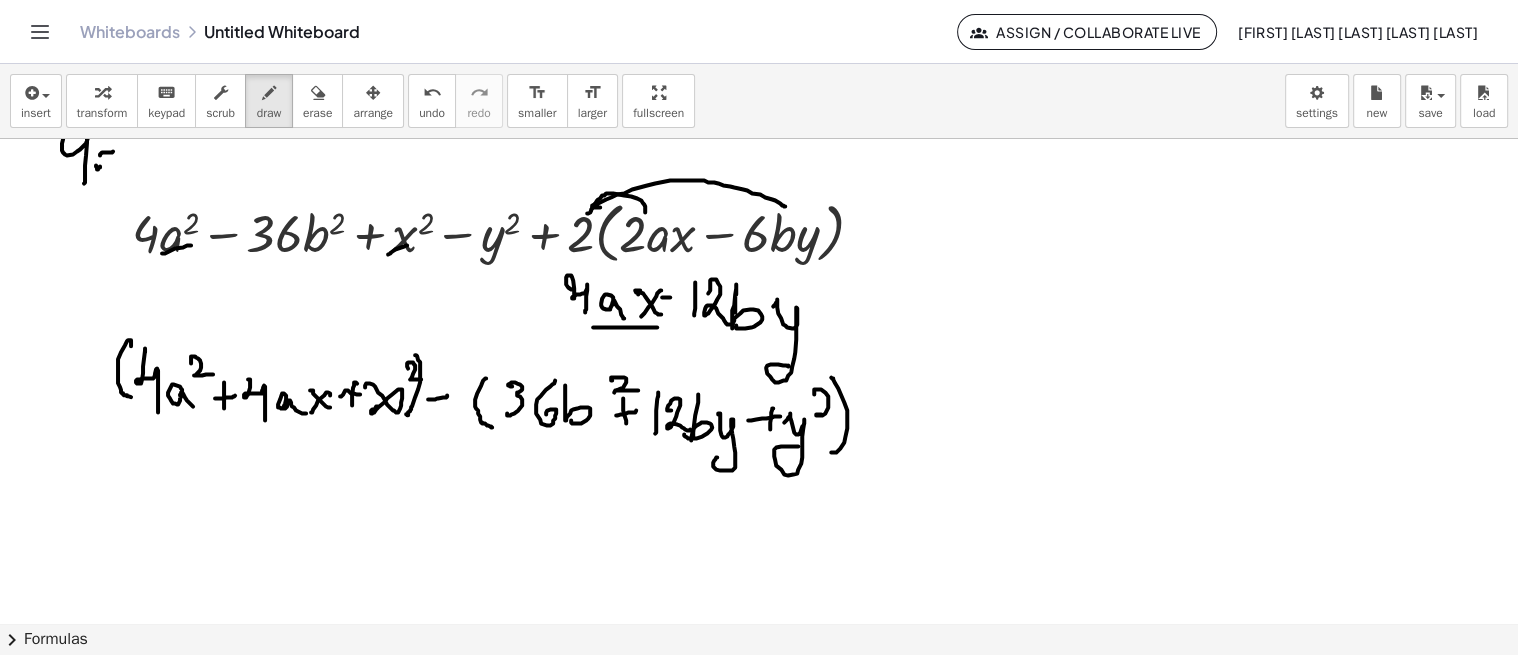 scroll, scrollTop: 3934, scrollLeft: 0, axis: vertical 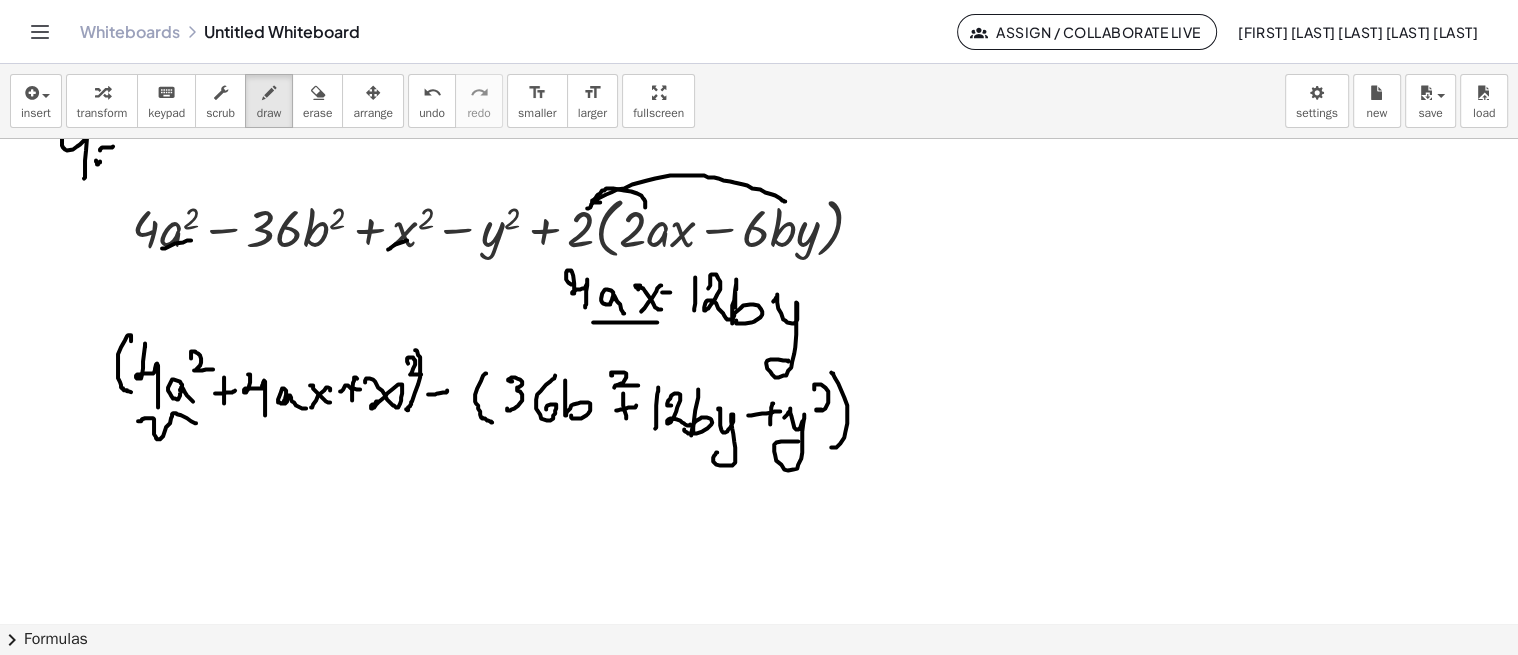 click at bounding box center [759, -1372] 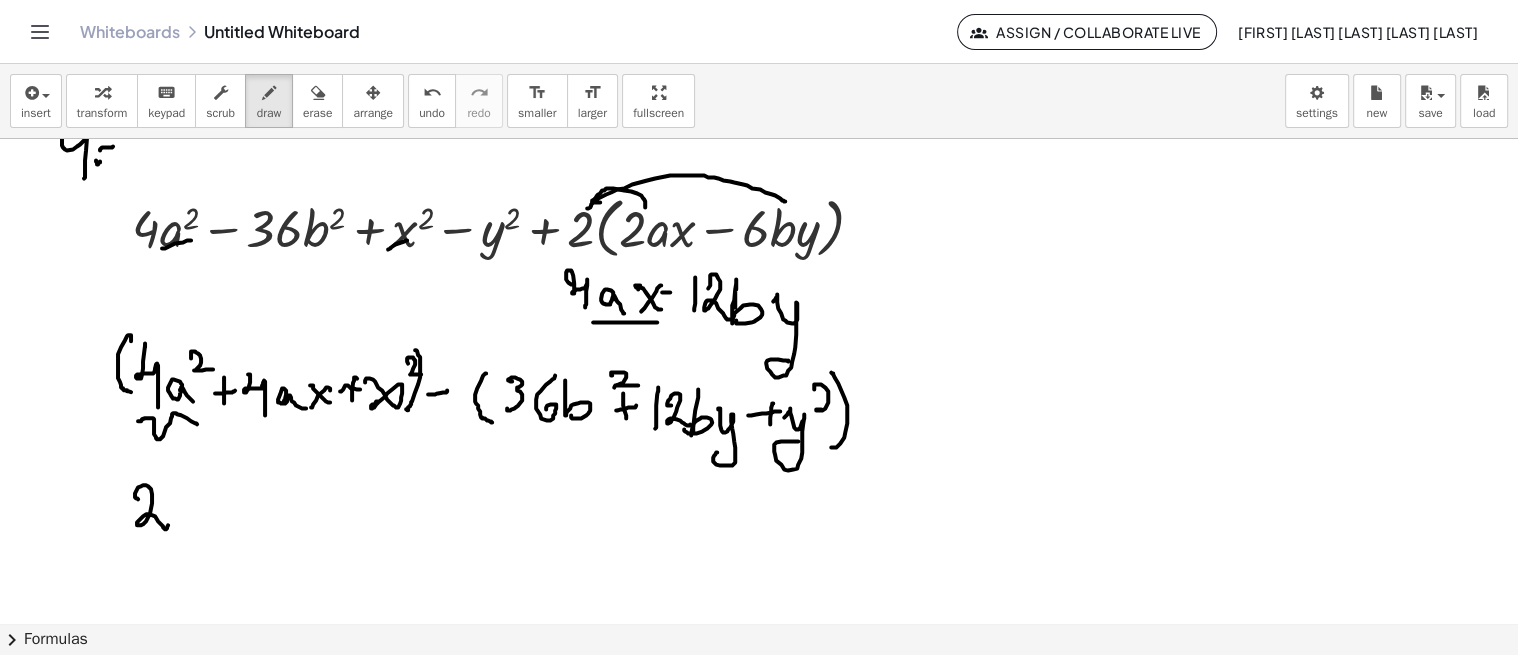 click at bounding box center [759, -1372] 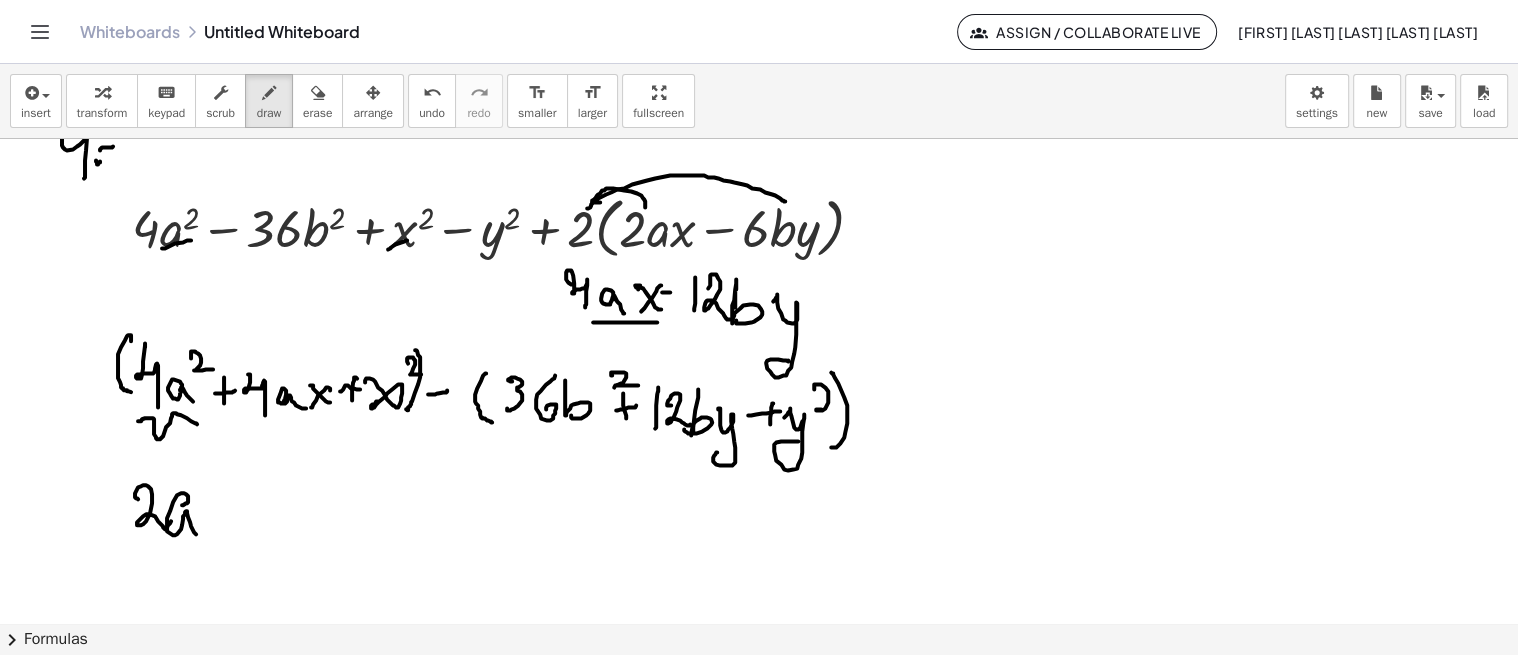 click at bounding box center [759, -1372] 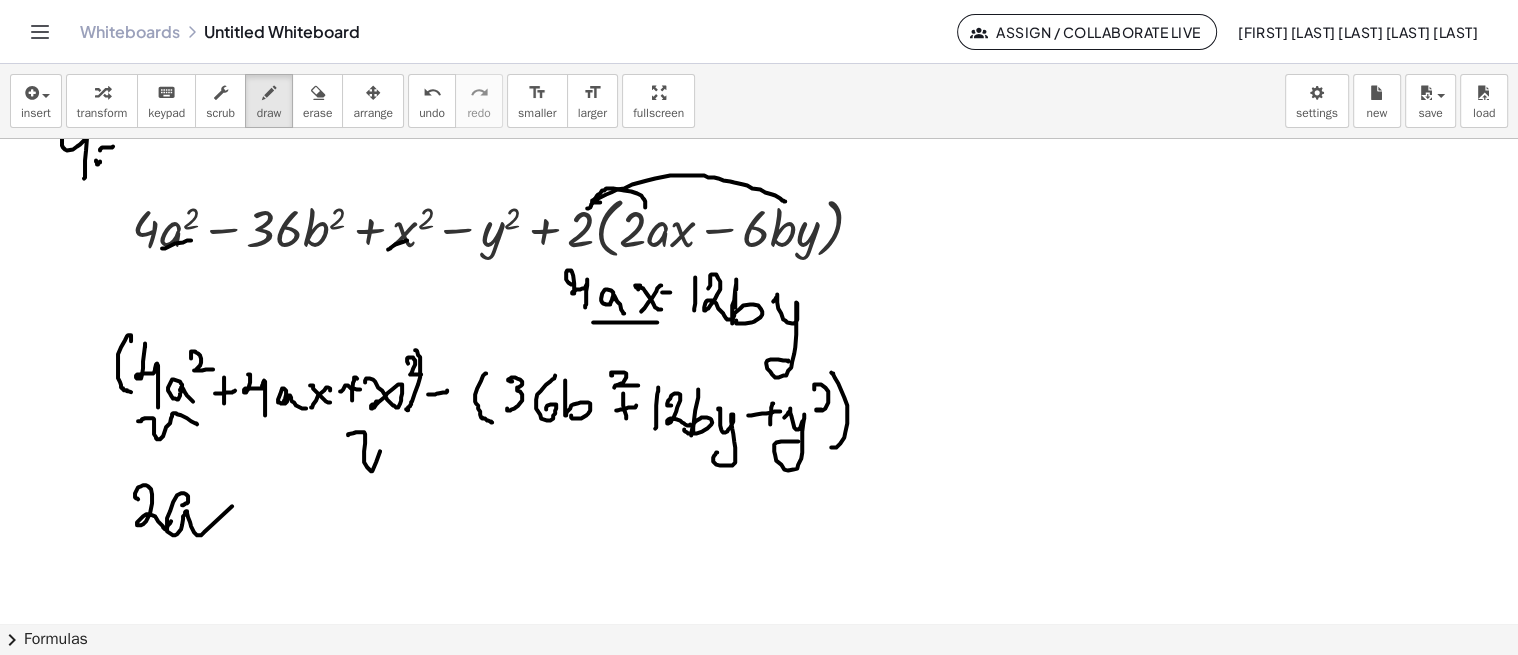 click at bounding box center (759, -1372) 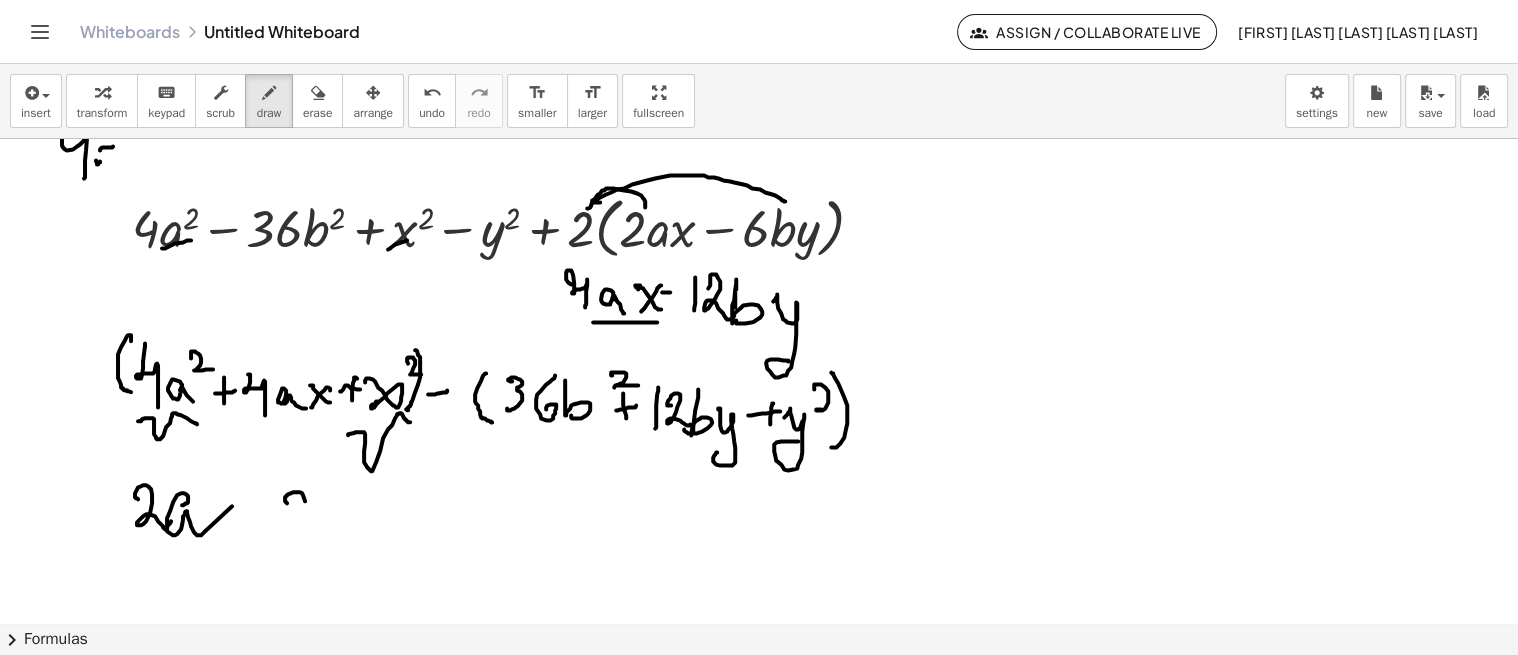 click at bounding box center [759, -1372] 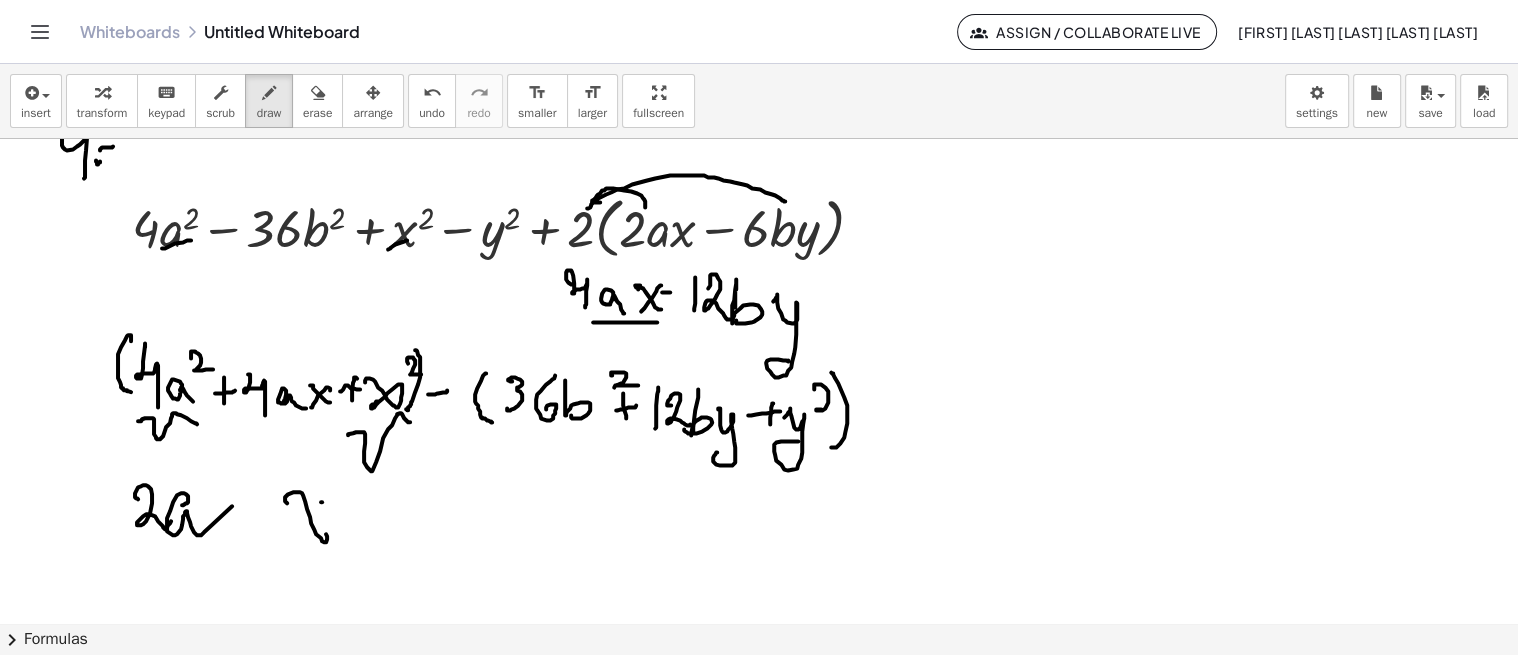 click at bounding box center (759, -1372) 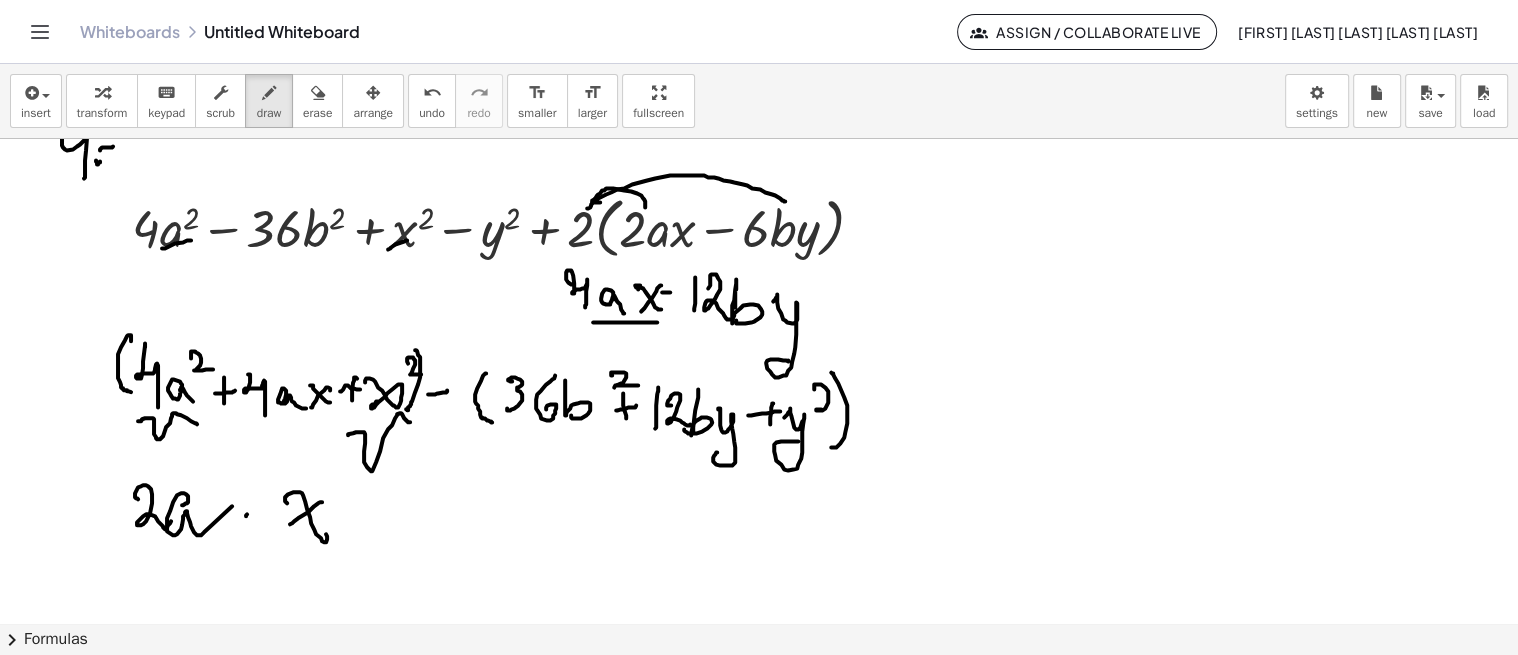 click at bounding box center (759, -1372) 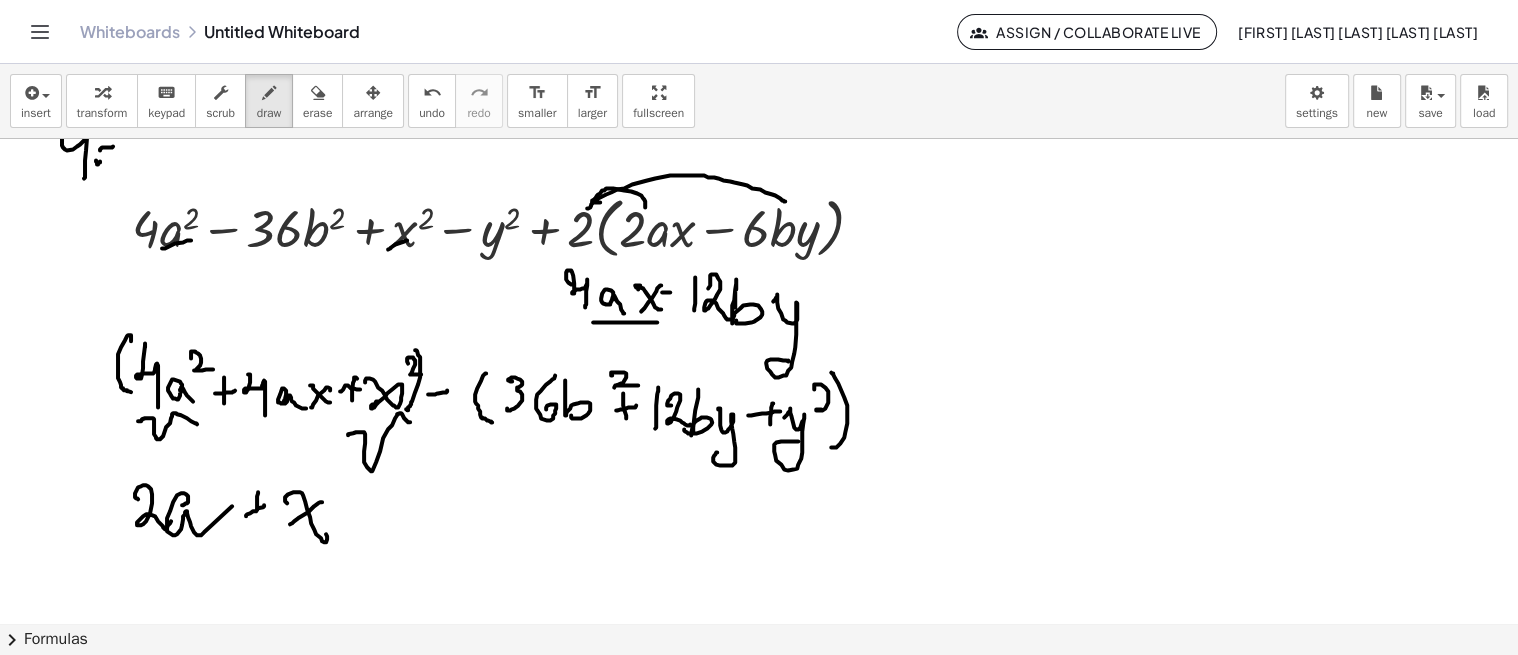 drag, startPoint x: 258, startPoint y: 492, endPoint x: 257, endPoint y: 520, distance: 28.01785 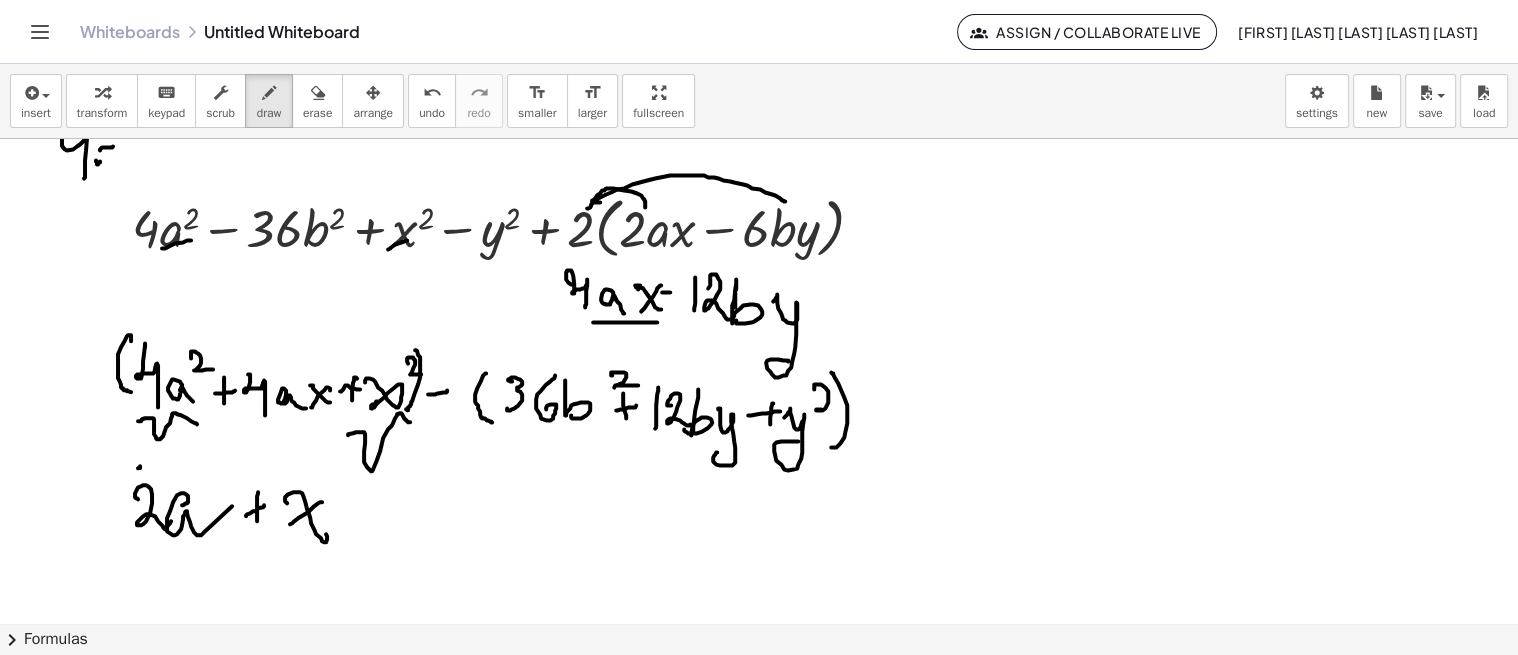 drag, startPoint x: 140, startPoint y: 466, endPoint x: 133, endPoint y: 547, distance: 81.3019 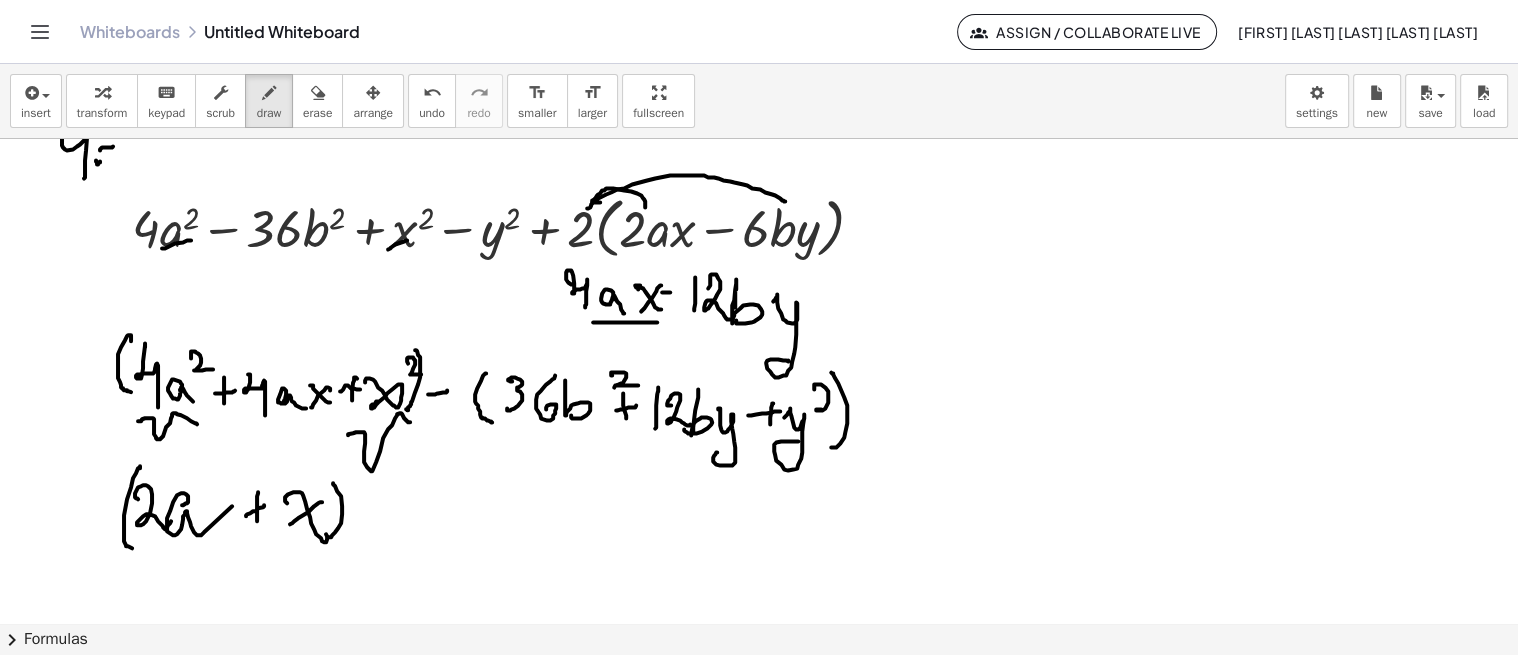 drag, startPoint x: 333, startPoint y: 482, endPoint x: 326, endPoint y: 532, distance: 50.48762 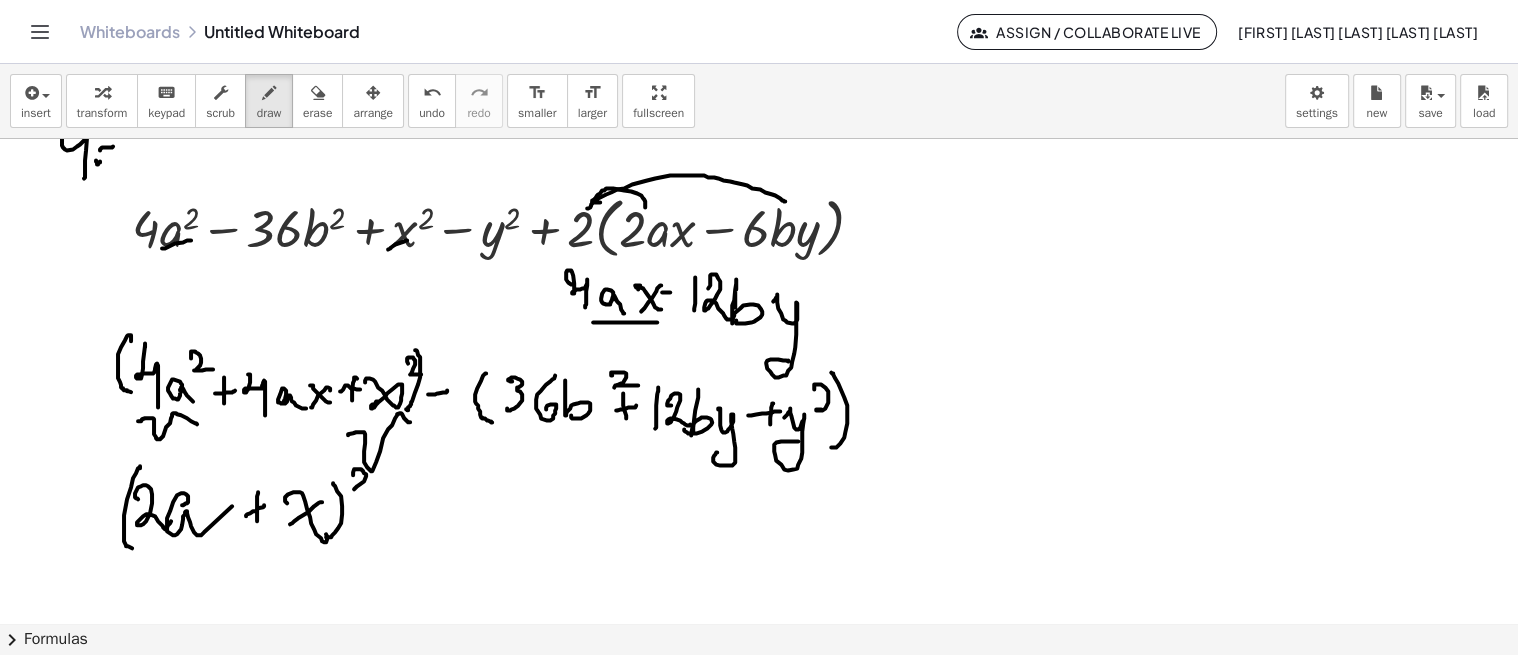 drag, startPoint x: 353, startPoint y: 473, endPoint x: 374, endPoint y: 491, distance: 27.658634 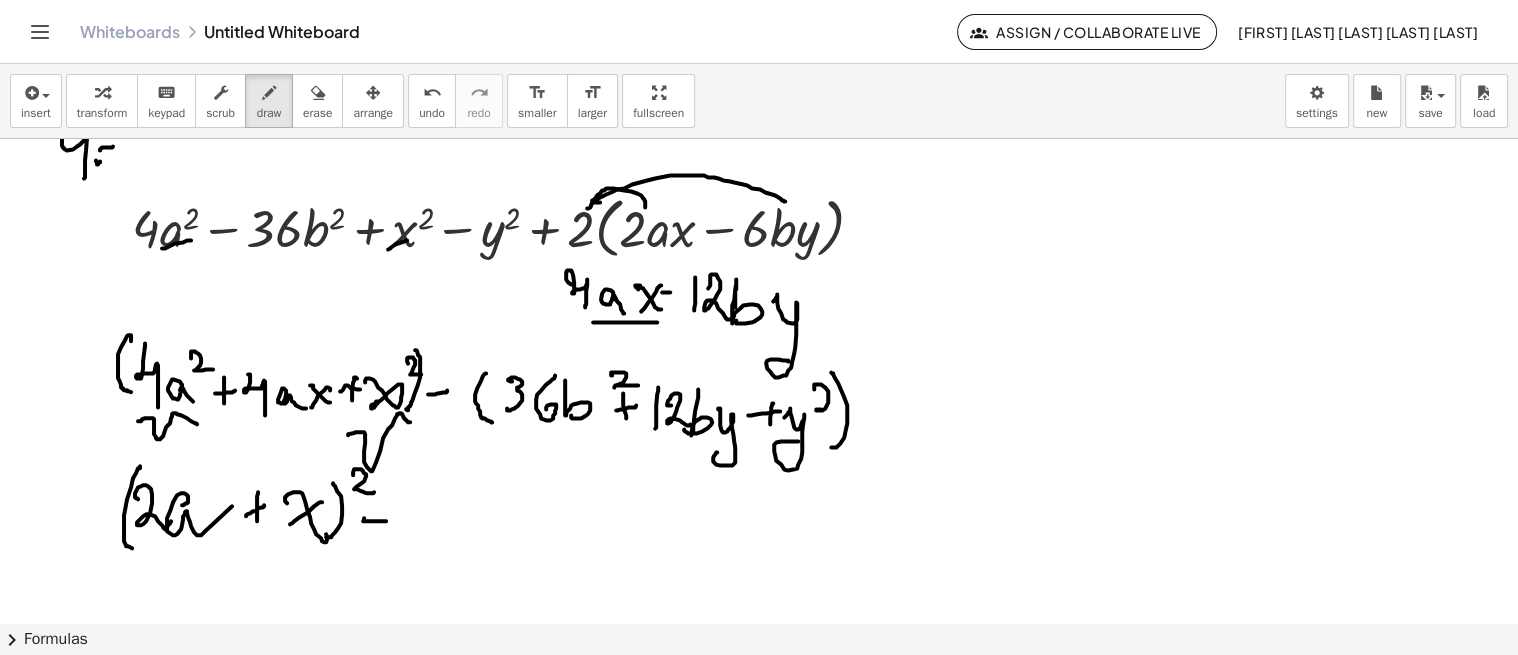 drag, startPoint x: 363, startPoint y: 520, endPoint x: 430, endPoint y: 498, distance: 70.5195 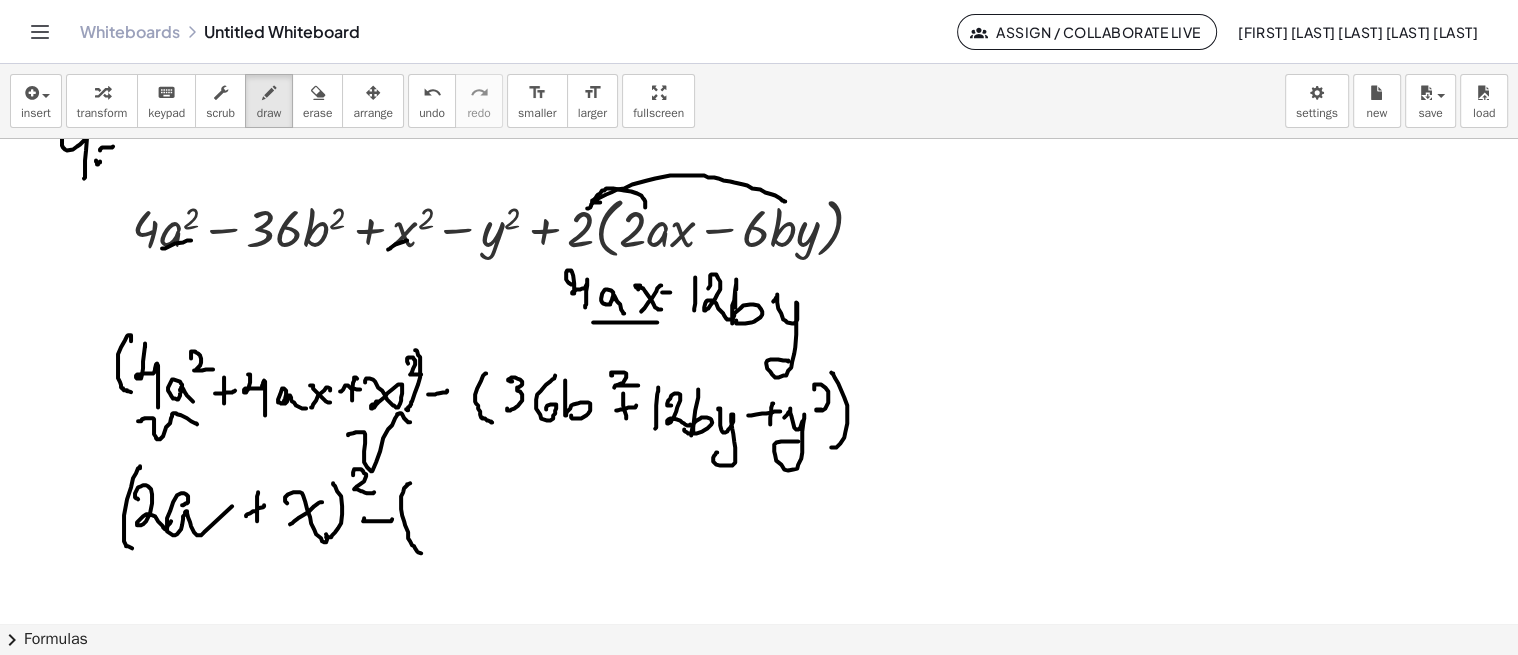 click at bounding box center (759, -1372) 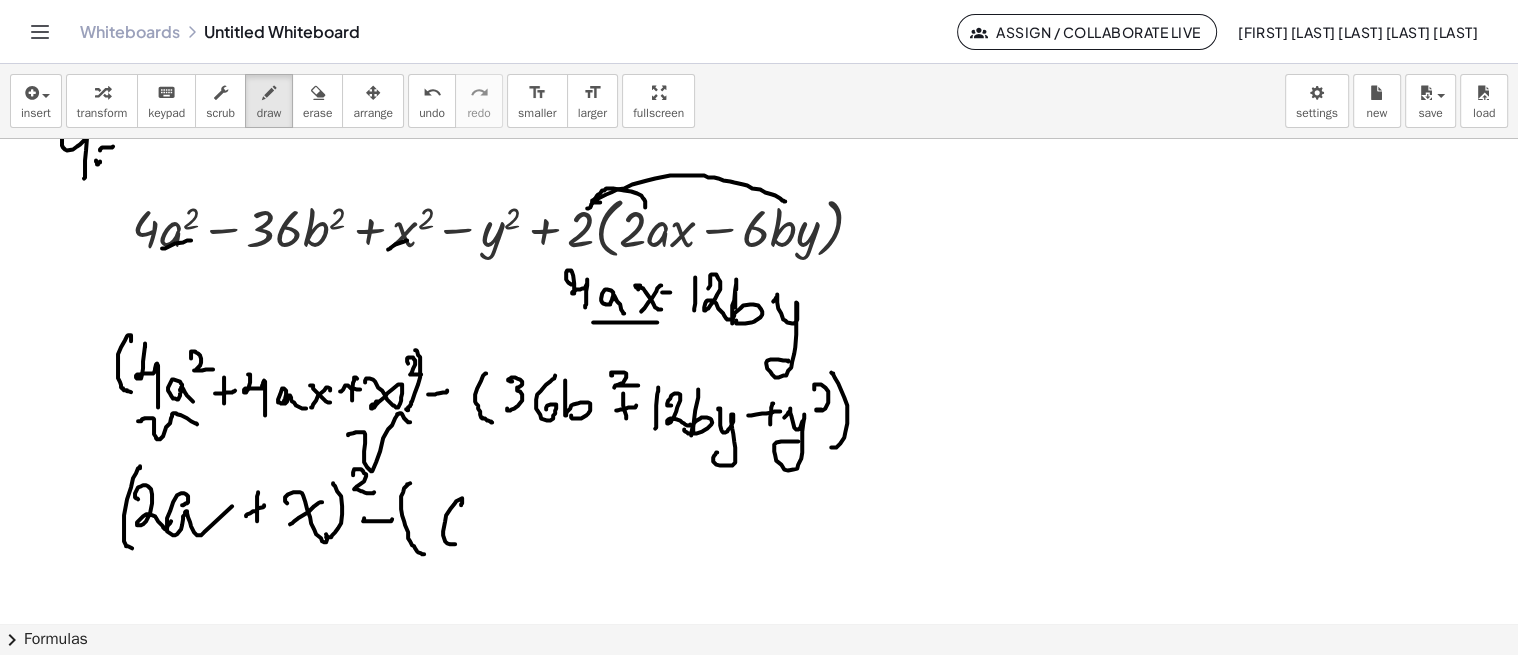 click at bounding box center (759, -1372) 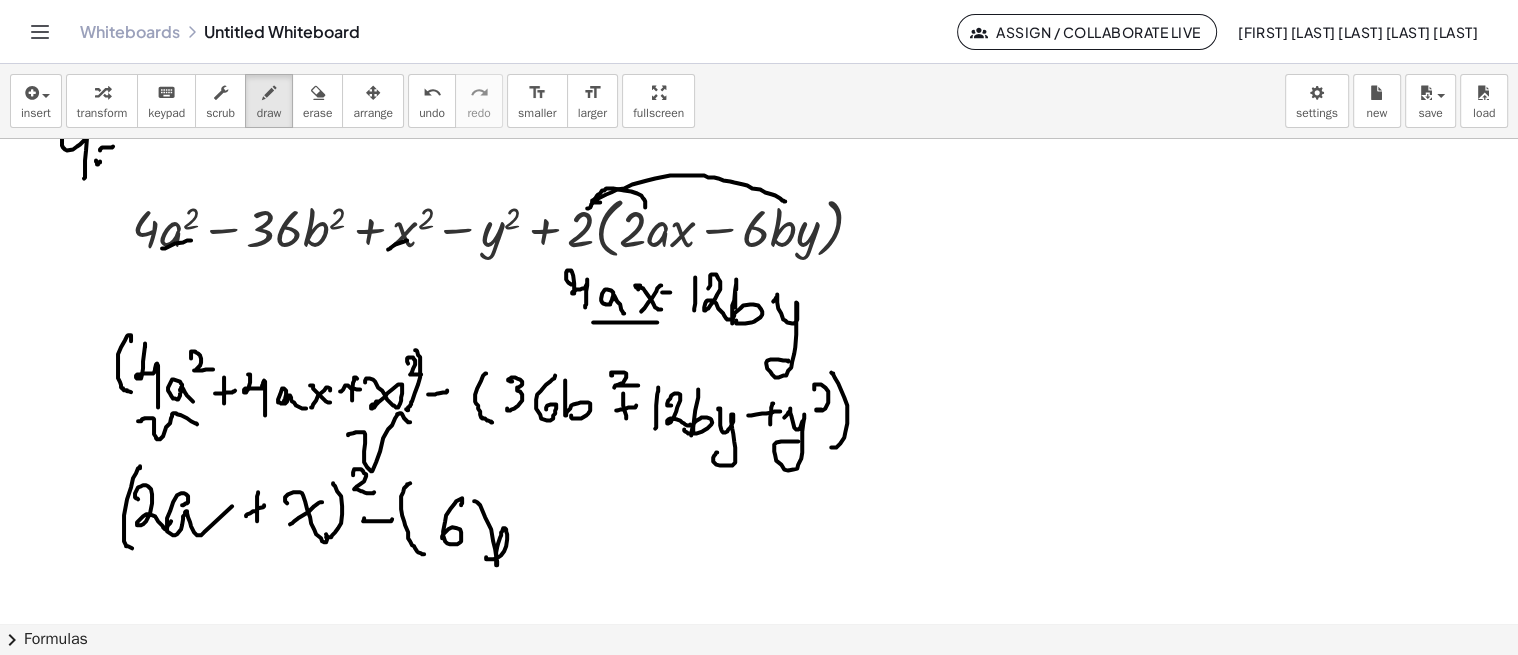 click at bounding box center (759, -1372) 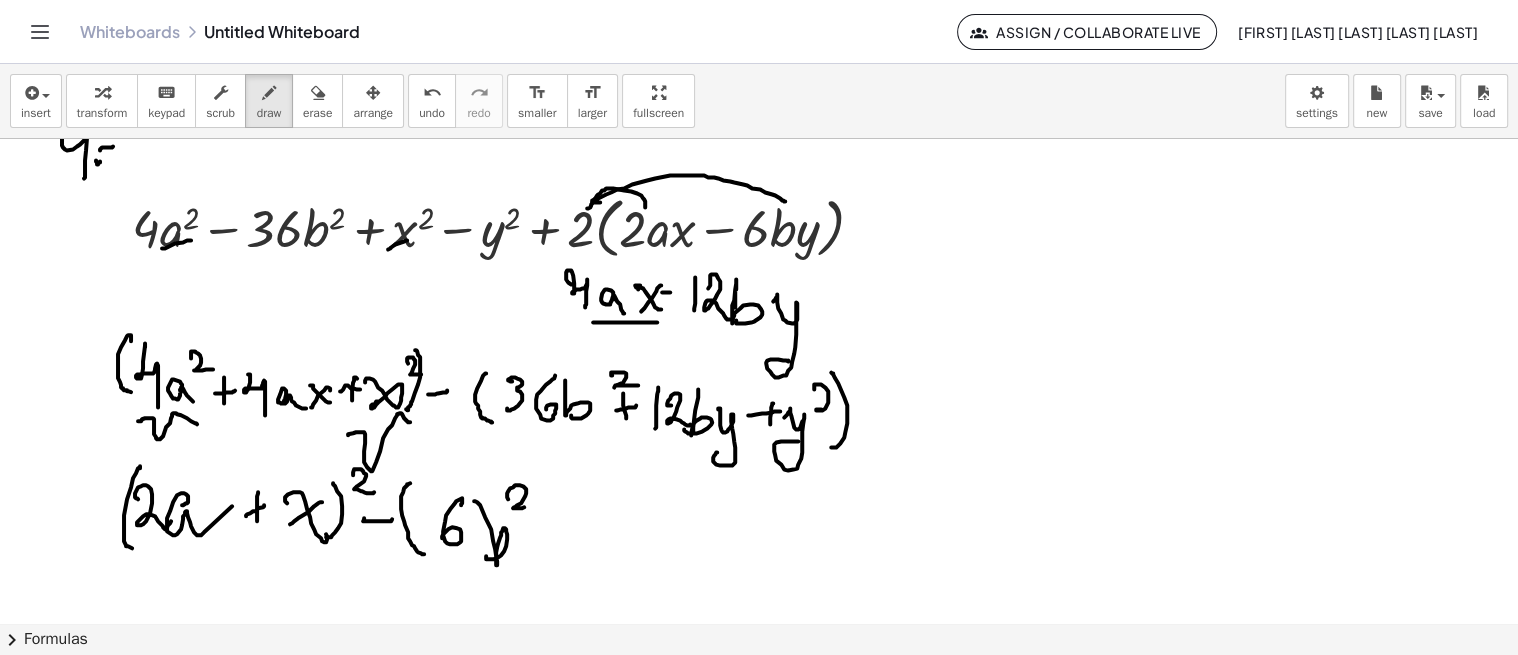 click at bounding box center (759, -1372) 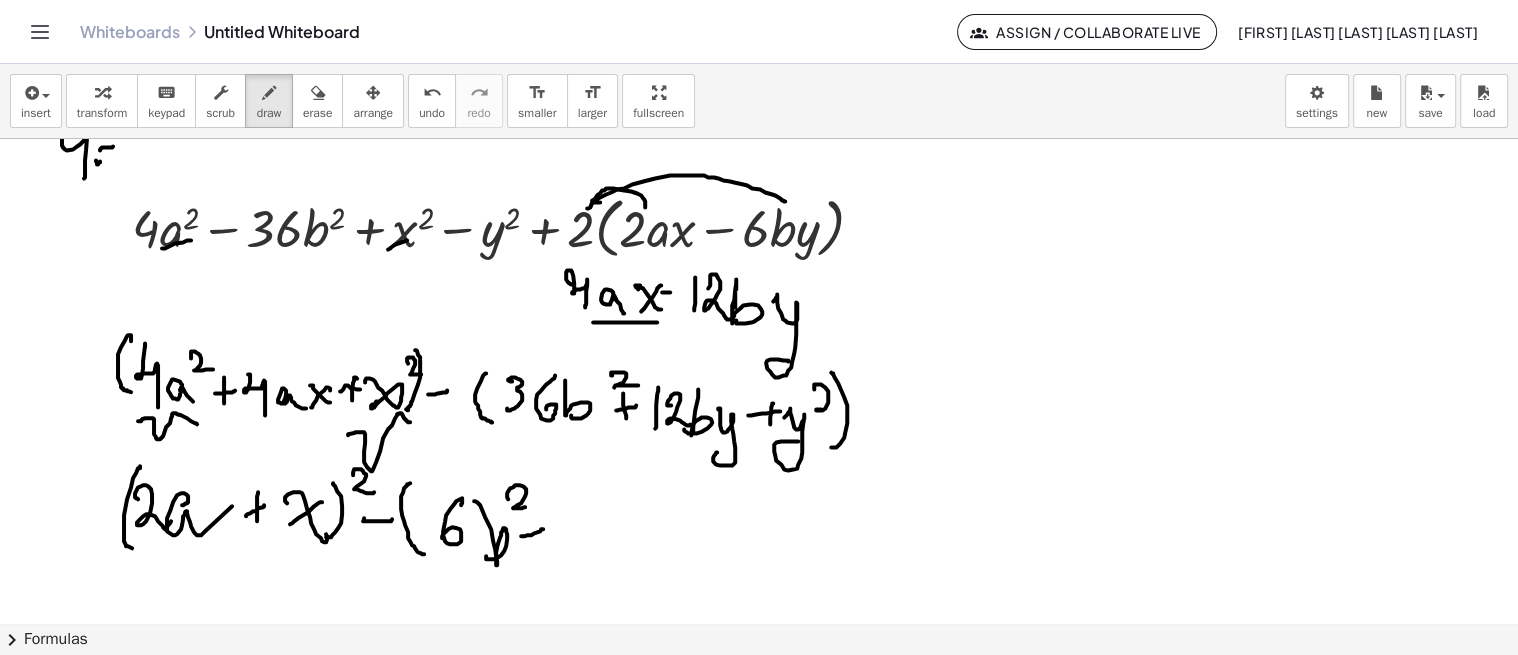 click at bounding box center (759, -1372) 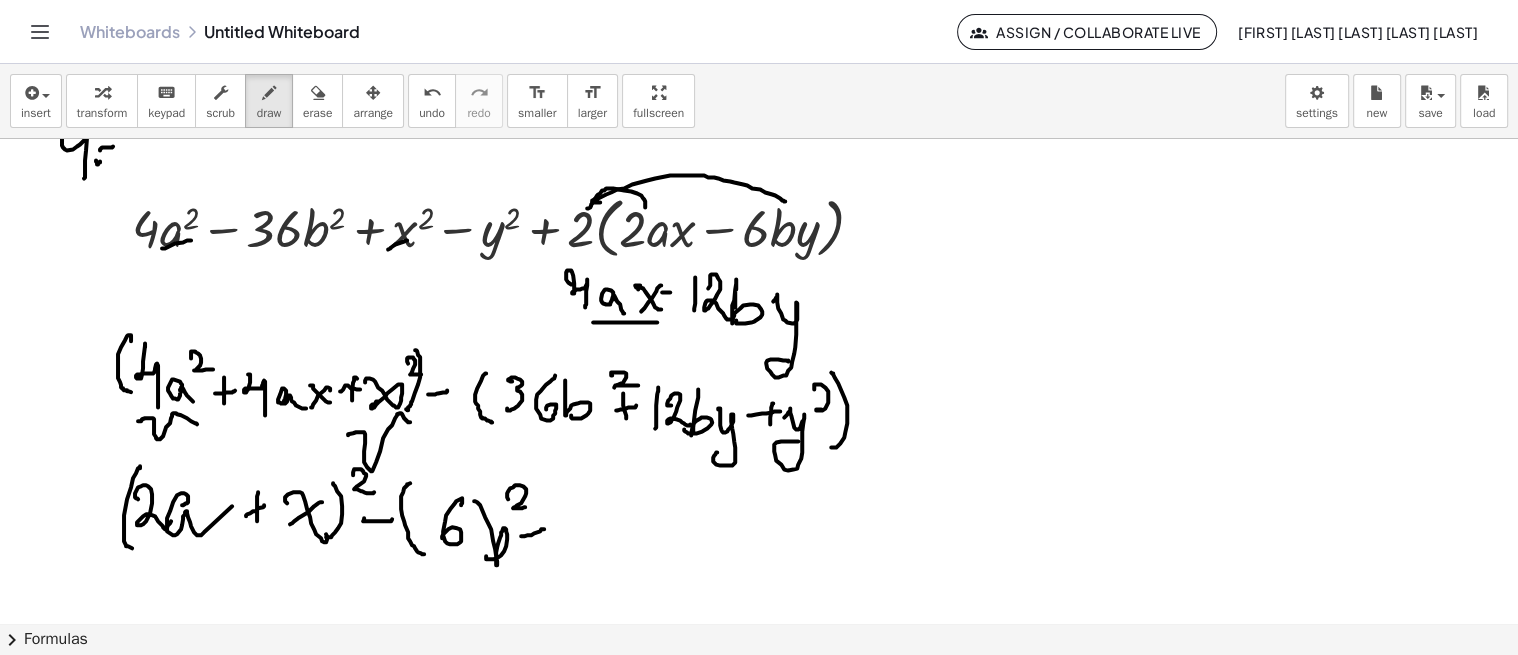 click at bounding box center (759, -1372) 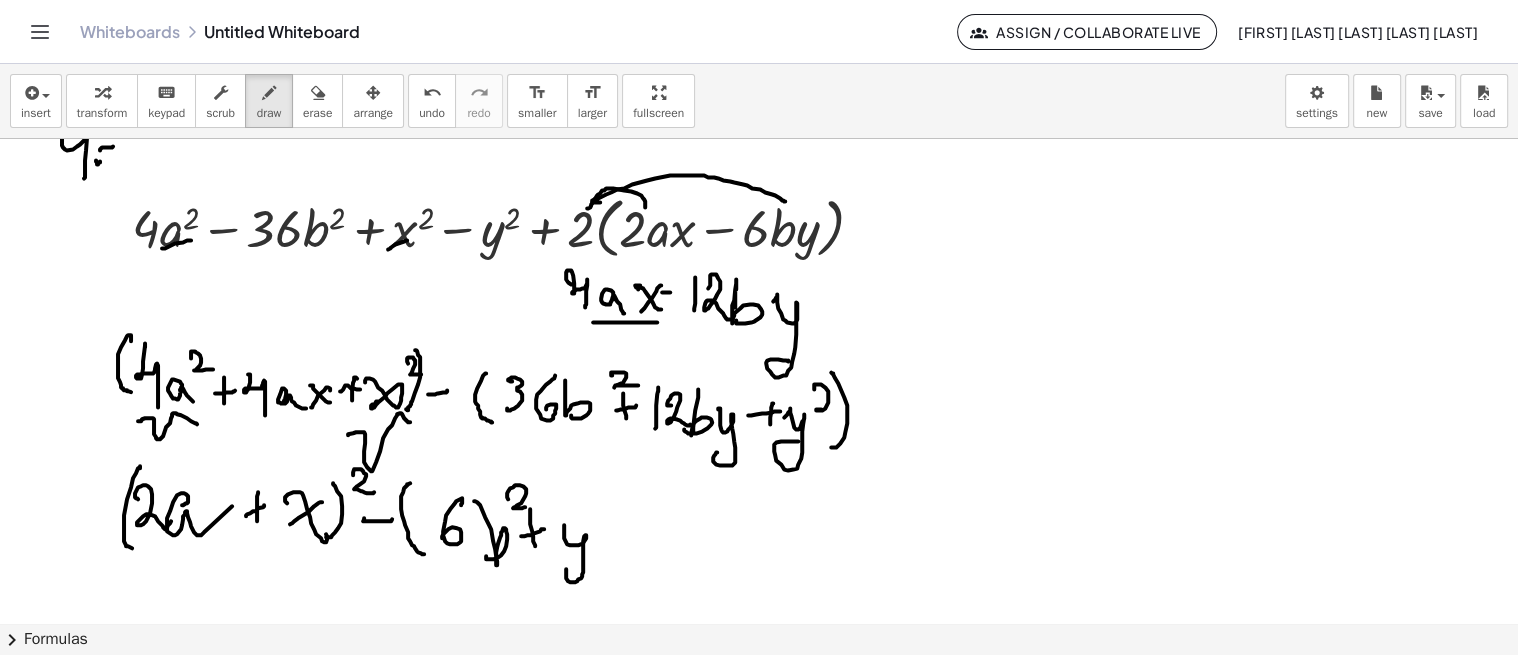 click at bounding box center [759, -1372] 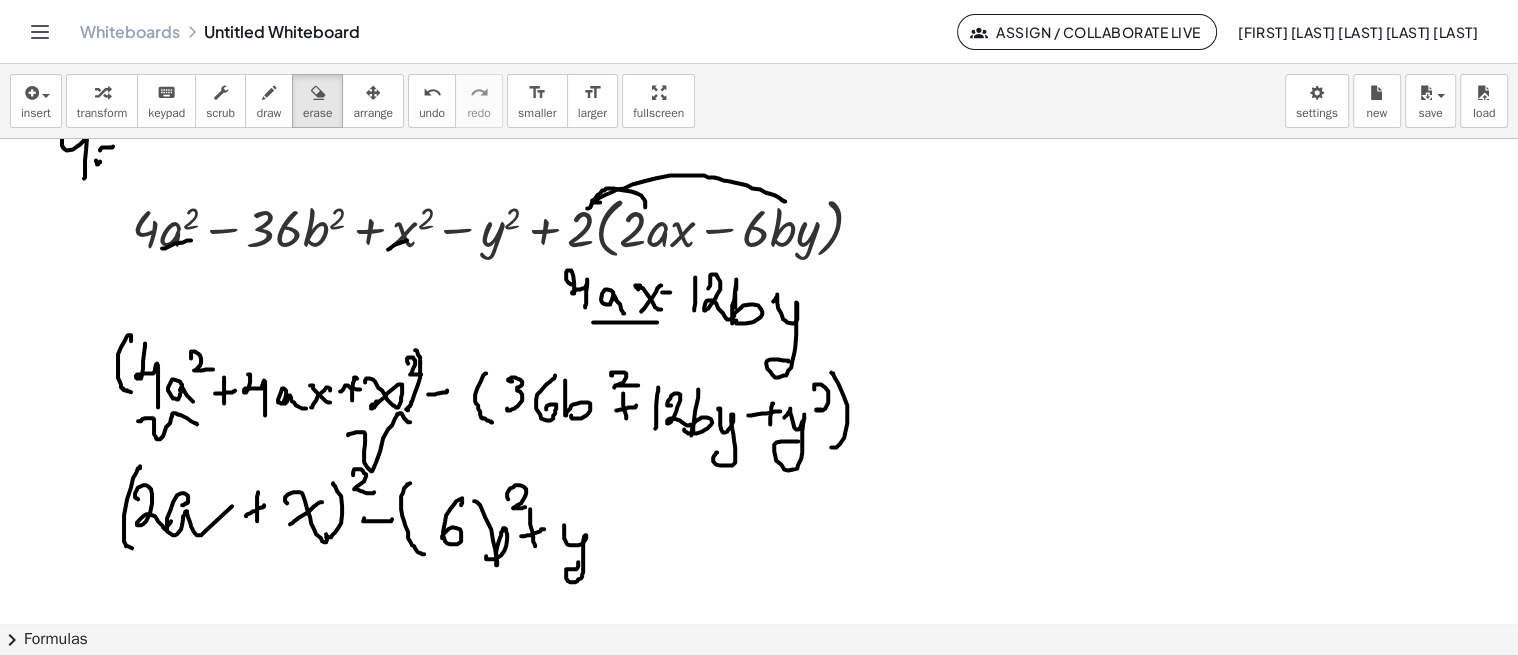drag, startPoint x: 311, startPoint y: 102, endPoint x: 505, endPoint y: 311, distance: 285.16135 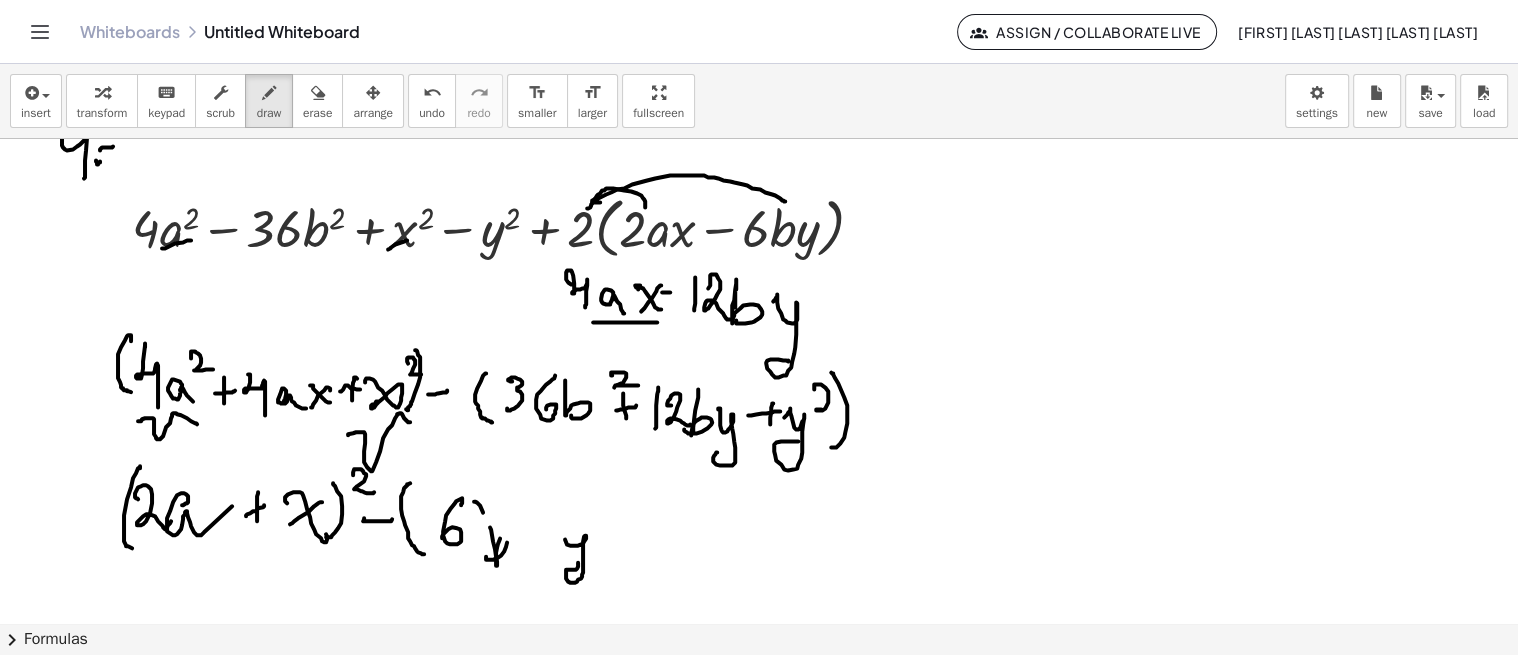 drag, startPoint x: 275, startPoint y: 87, endPoint x: 362, endPoint y: 270, distance: 202.62773 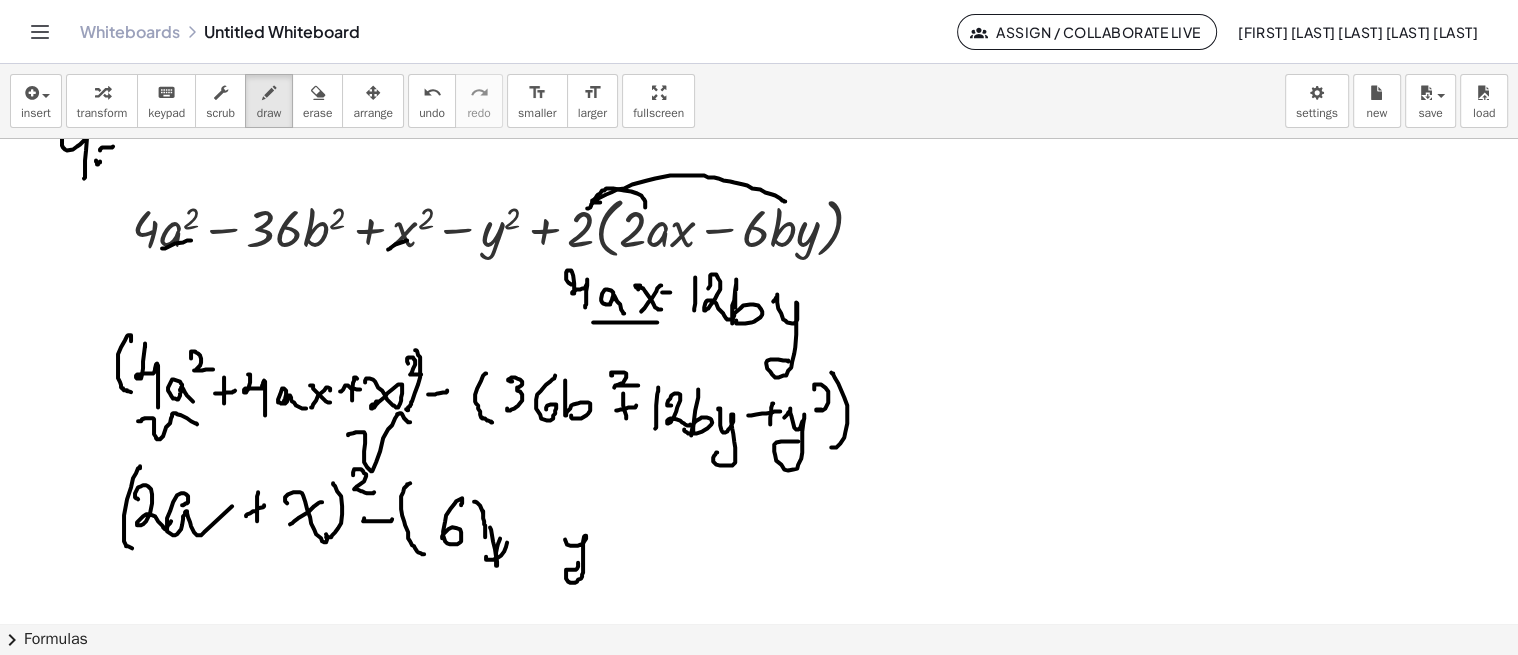 drag, startPoint x: 483, startPoint y: 513, endPoint x: 485, endPoint y: 536, distance: 23.086792 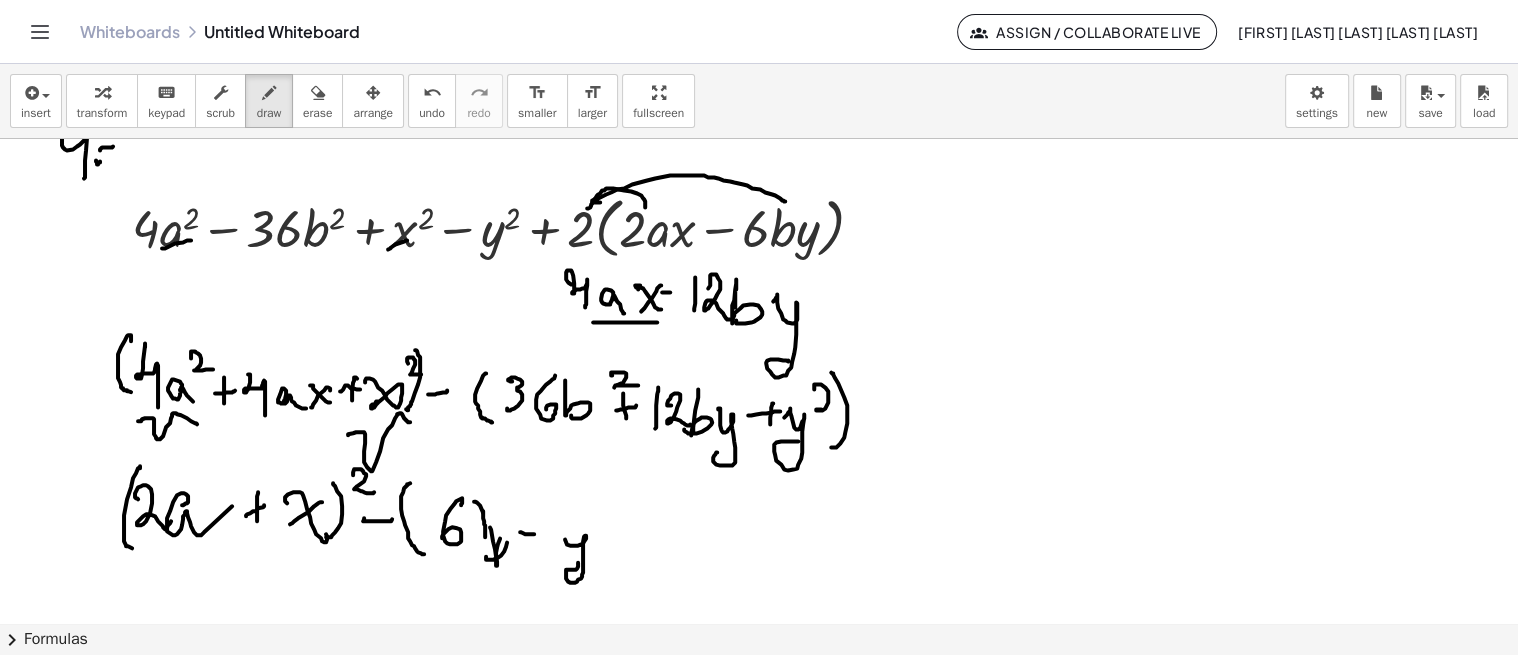 drag, startPoint x: 525, startPoint y: 533, endPoint x: 541, endPoint y: 533, distance: 16 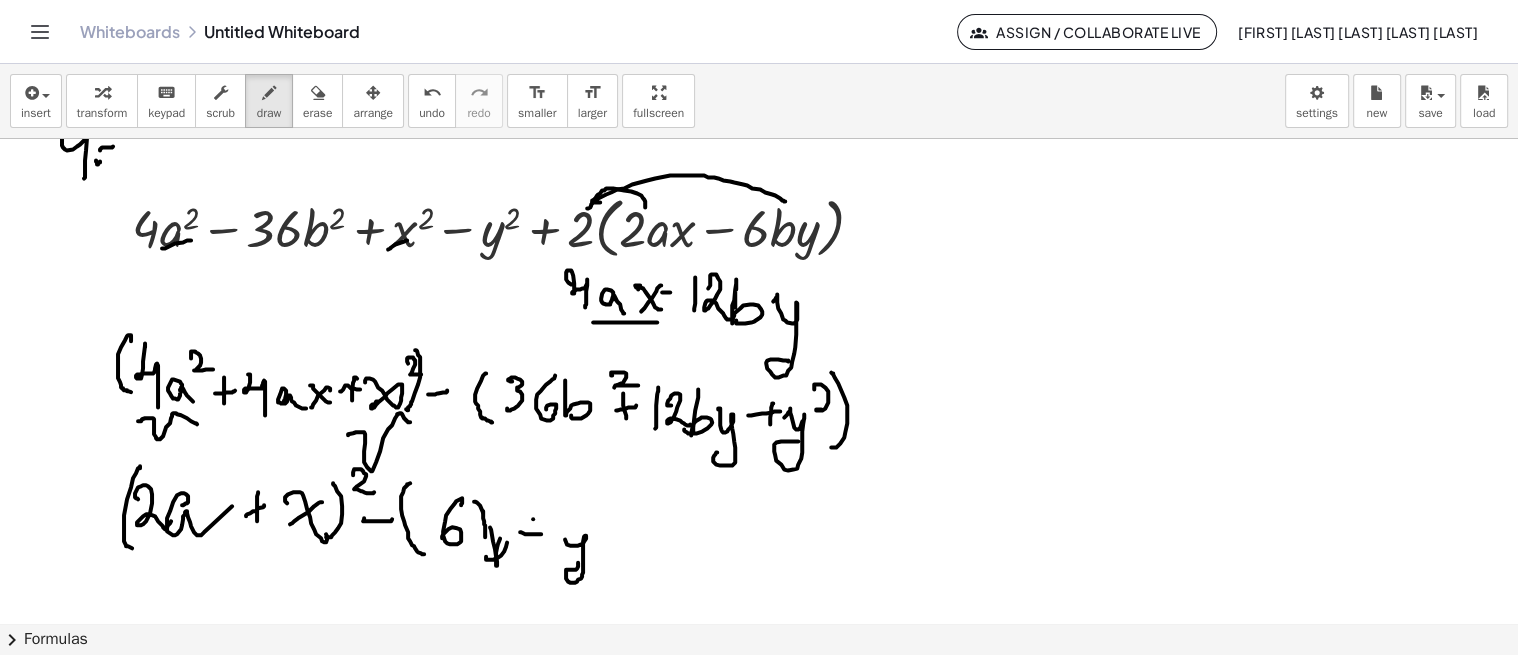 drag, startPoint x: 533, startPoint y: 518, endPoint x: 528, endPoint y: 554, distance: 36.345562 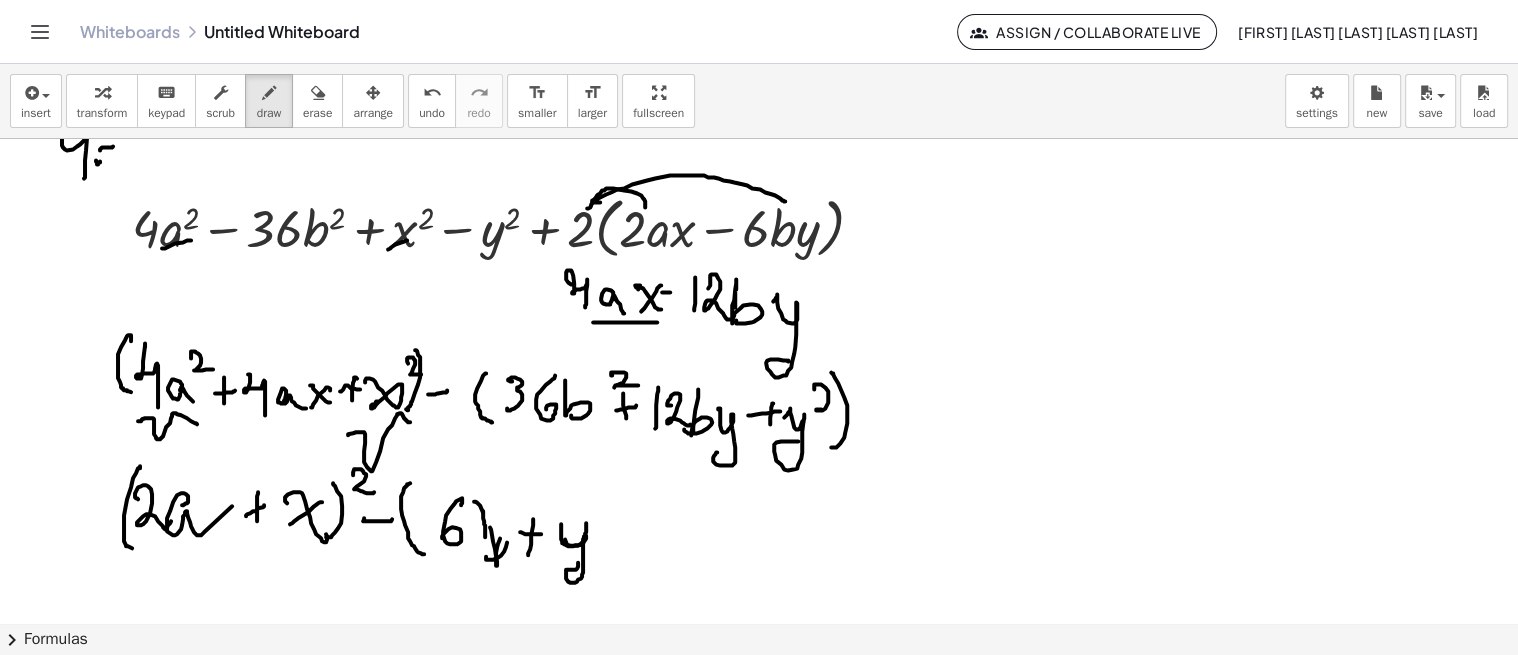 drag, startPoint x: 561, startPoint y: 523, endPoint x: 586, endPoint y: 522, distance: 25.019993 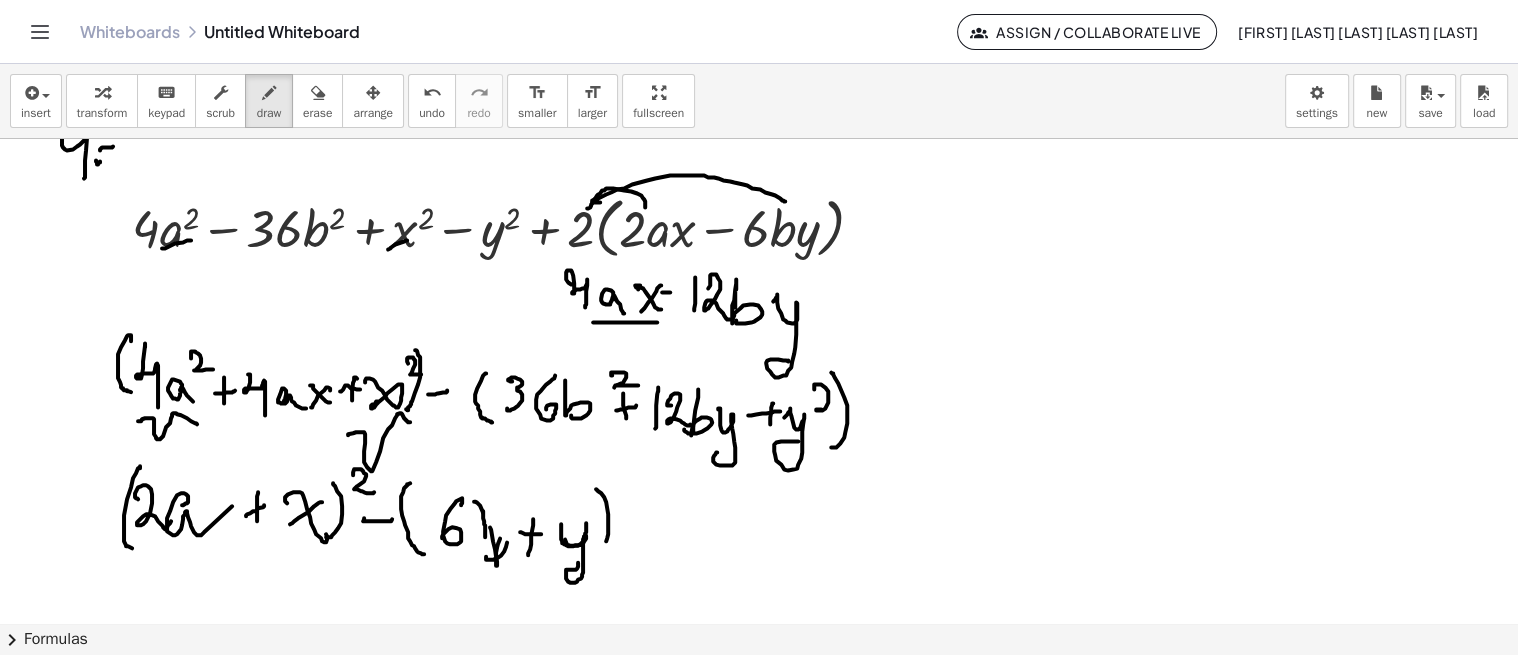 drag, startPoint x: 596, startPoint y: 488, endPoint x: 596, endPoint y: 551, distance: 63 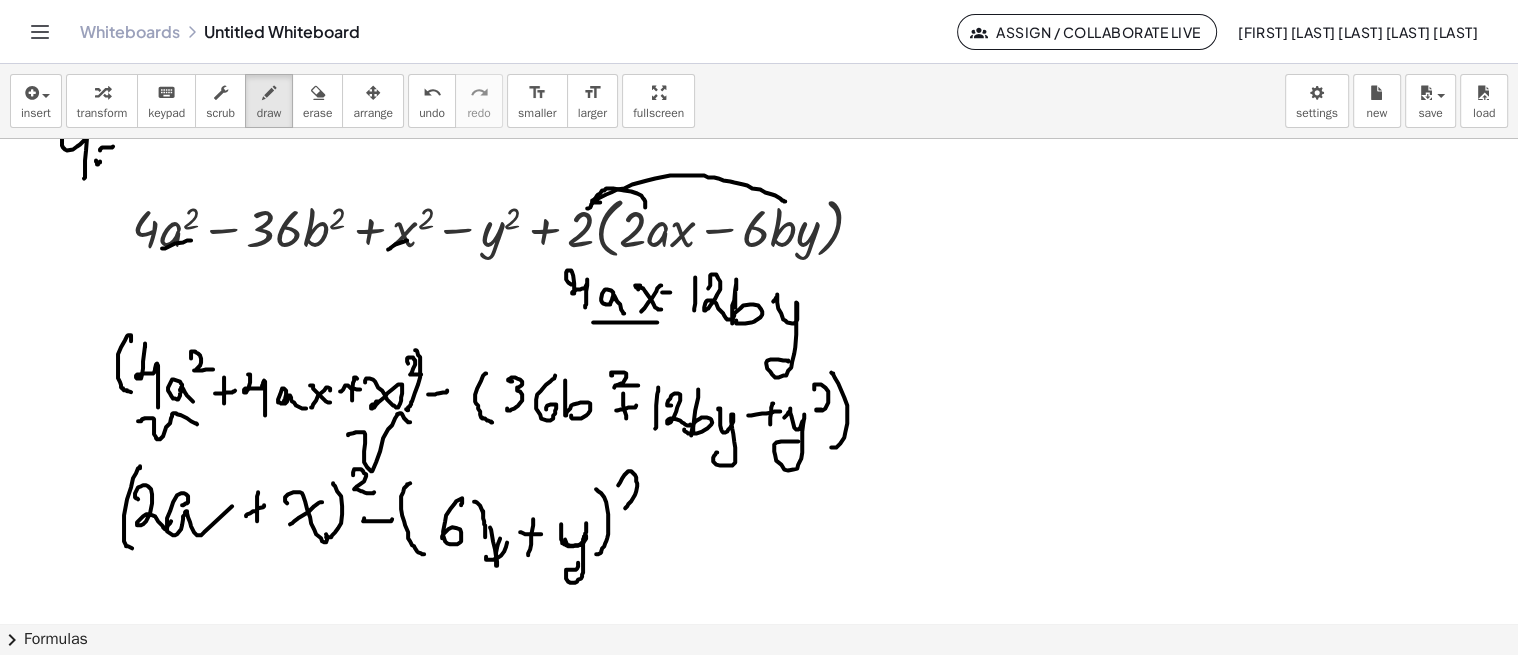drag, startPoint x: 627, startPoint y: 471, endPoint x: 654, endPoint y: 508, distance: 45.80393 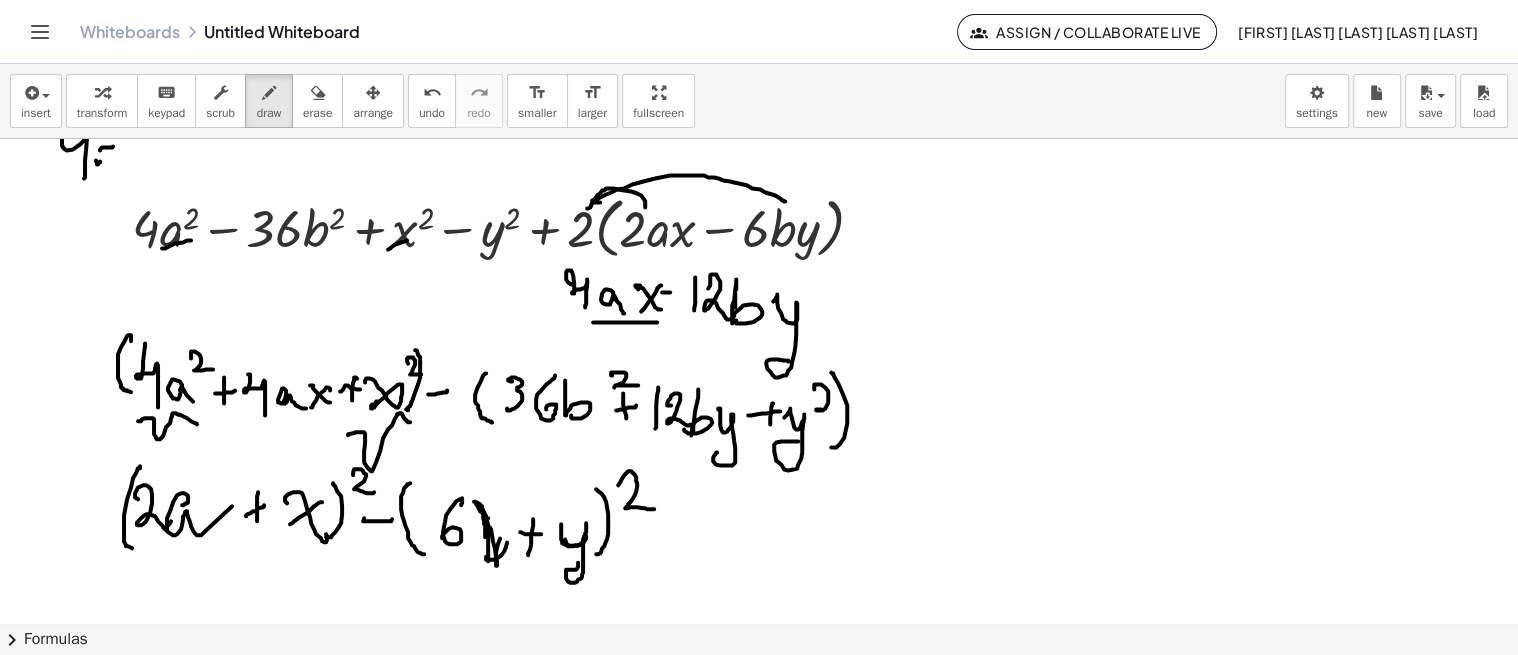 drag, startPoint x: 485, startPoint y: 515, endPoint x: 500, endPoint y: 542, distance: 30.88689 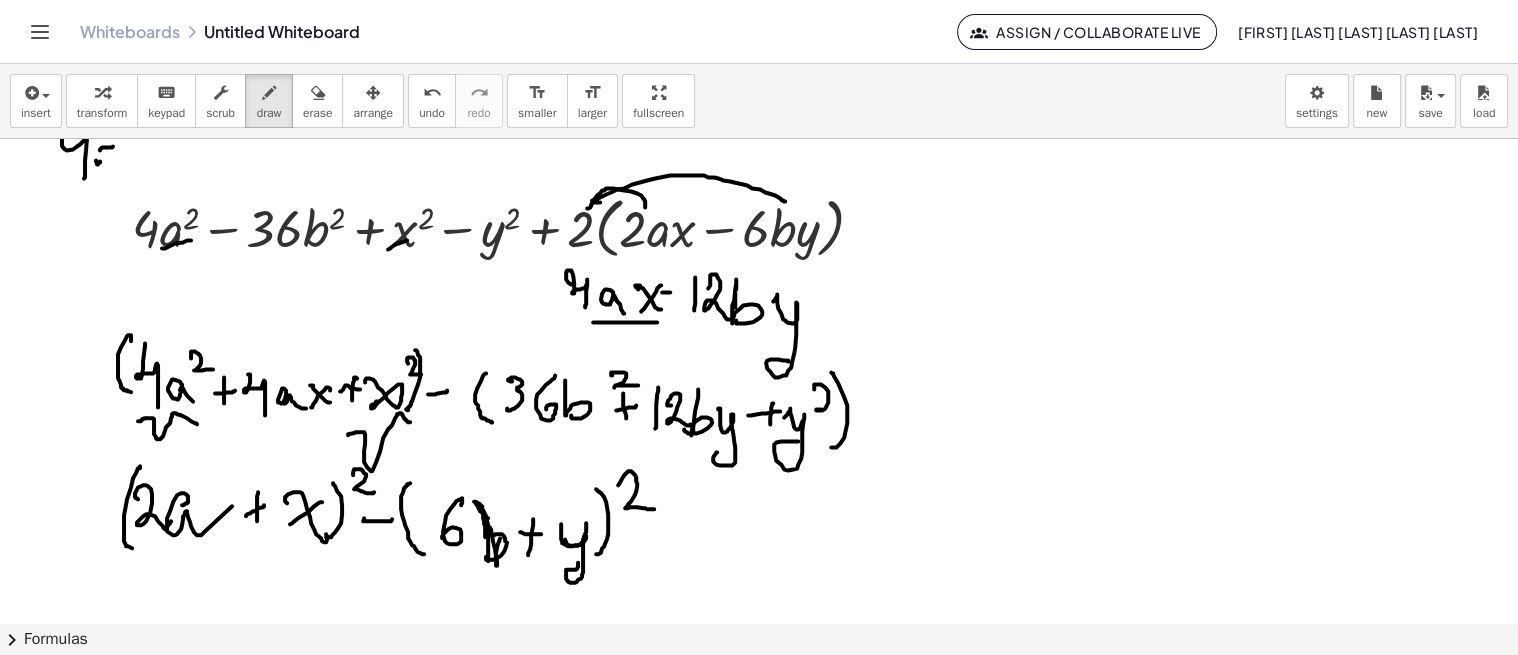 click at bounding box center [759, -1372] 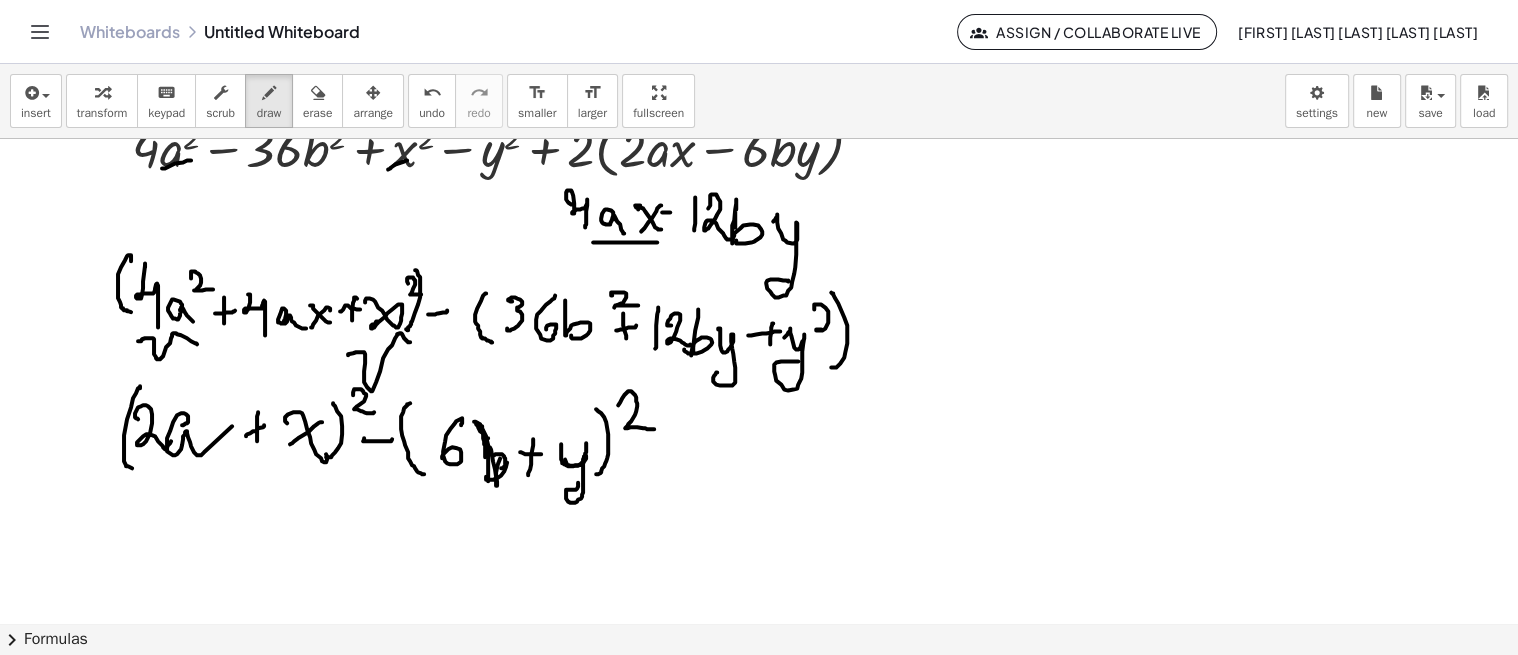scroll, scrollTop: 4020, scrollLeft: 0, axis: vertical 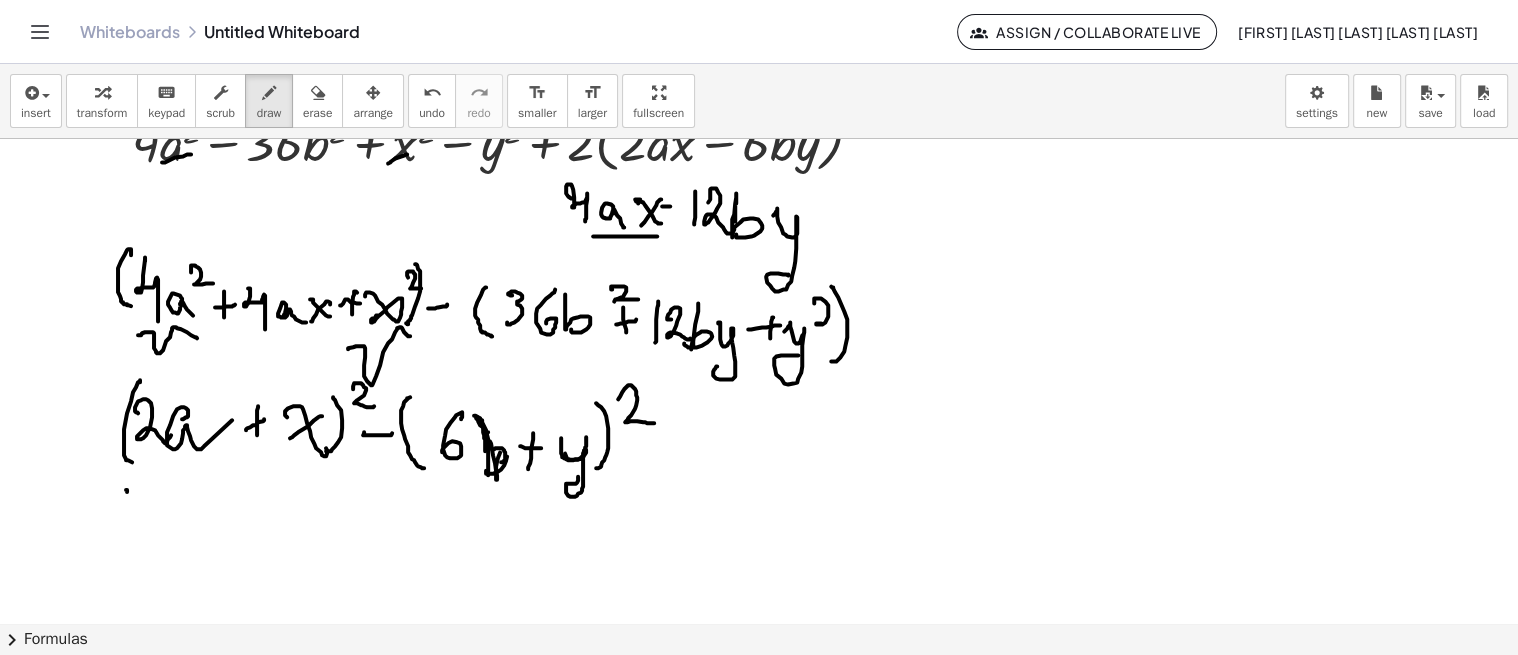click at bounding box center (759, -1458) 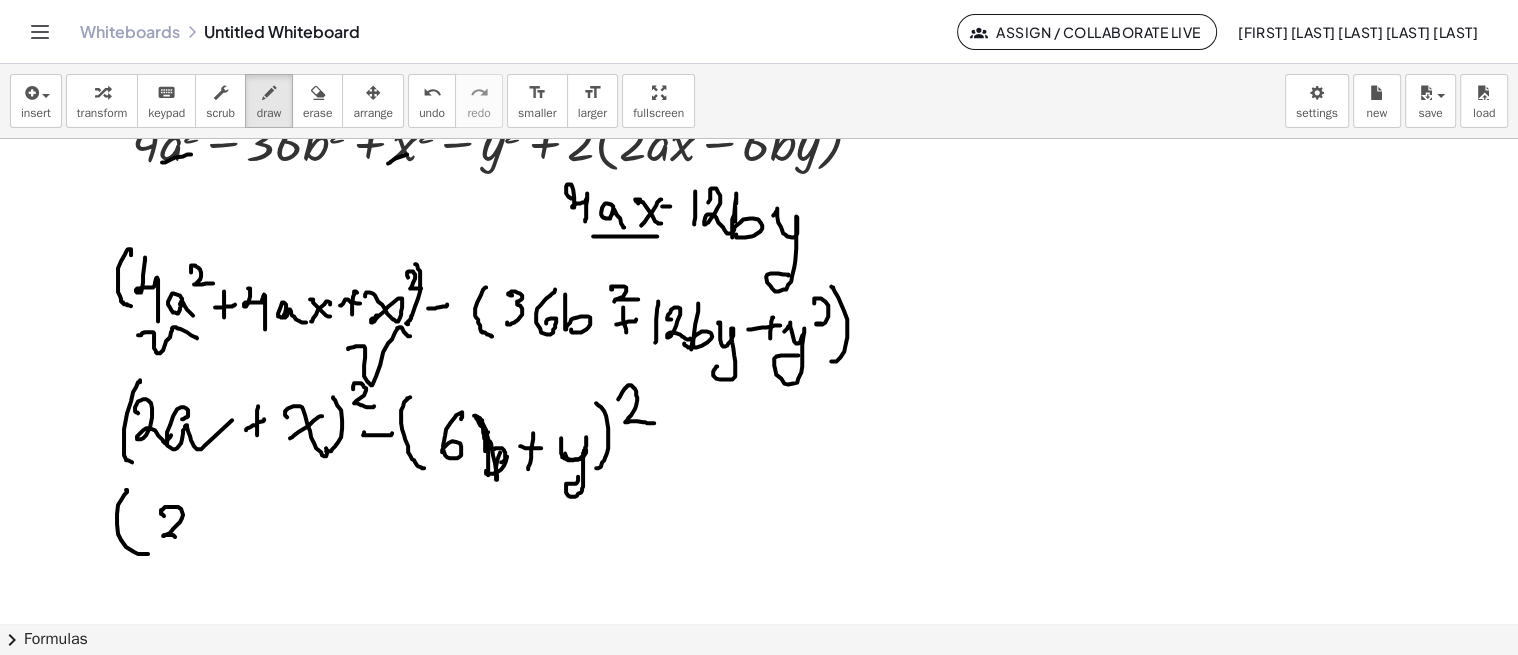 click at bounding box center (759, -1458) 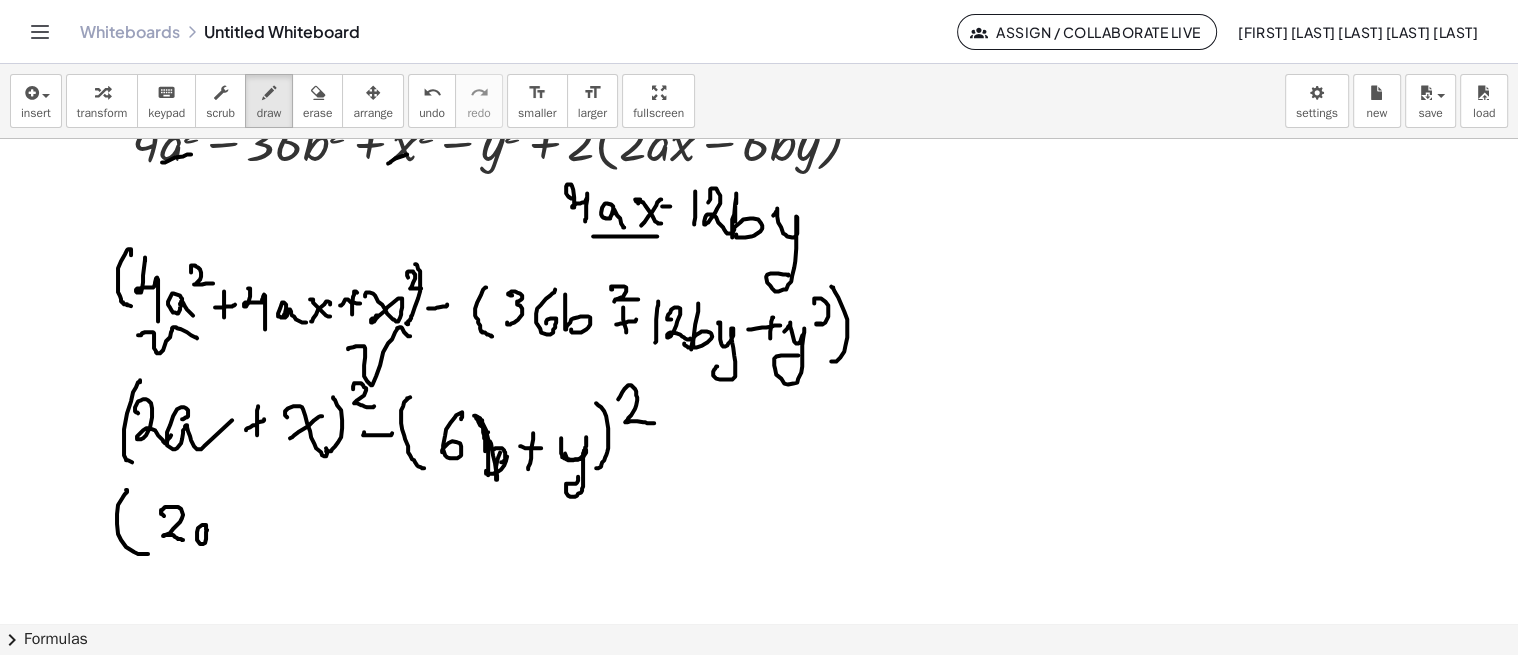 click at bounding box center [759, -1458] 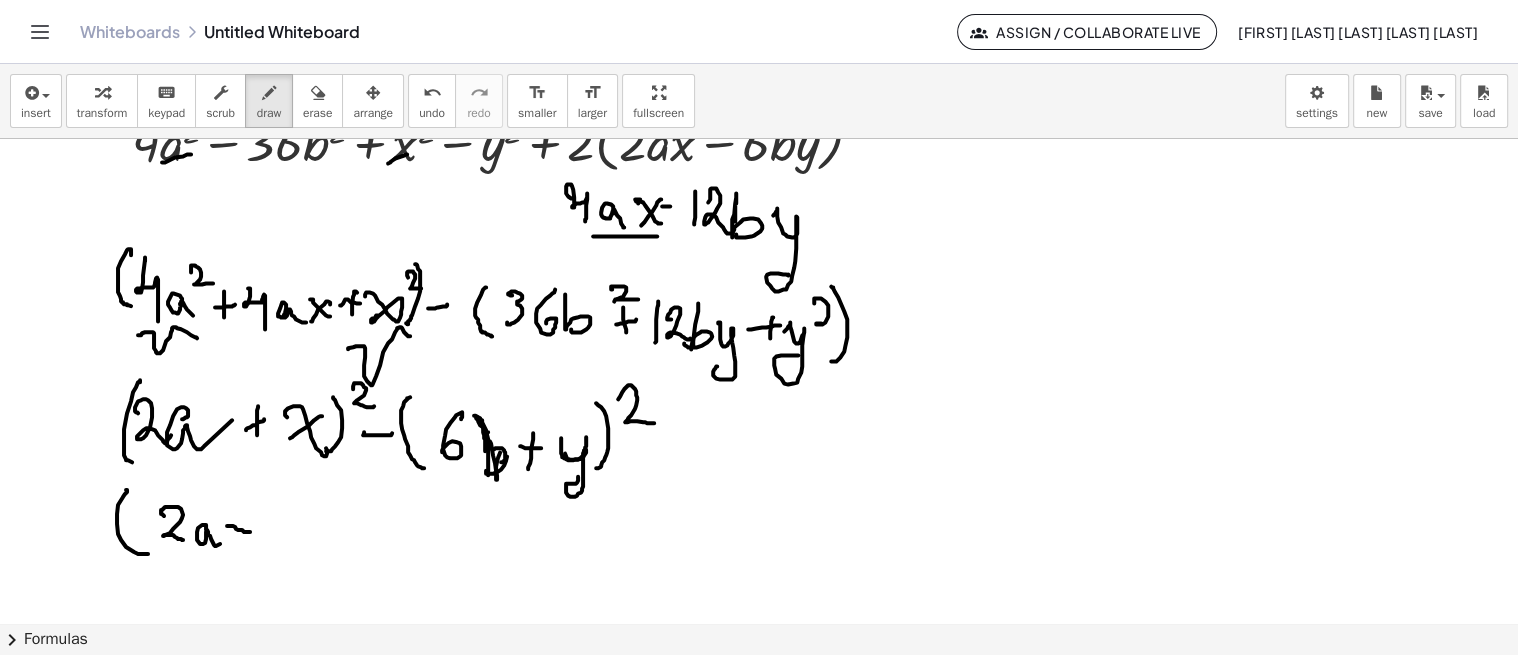 click at bounding box center [759, -1458] 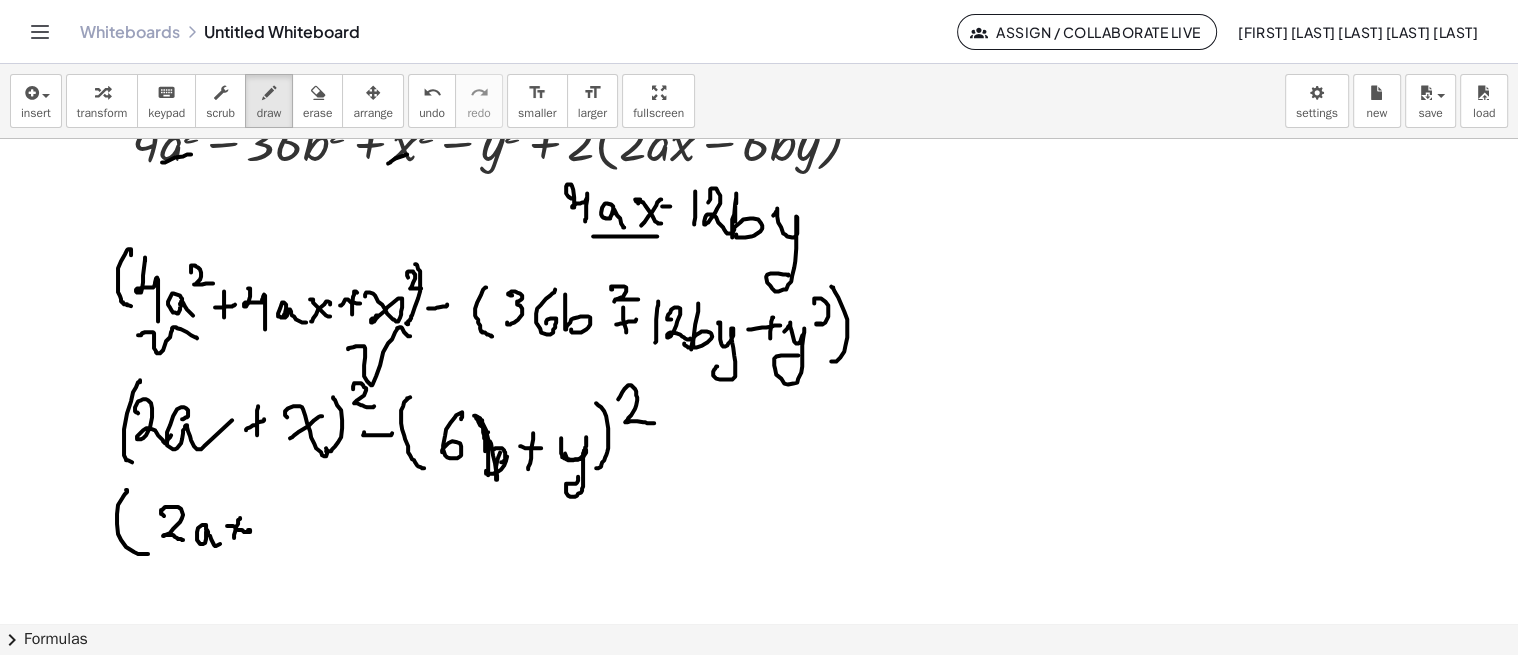click at bounding box center (759, -1458) 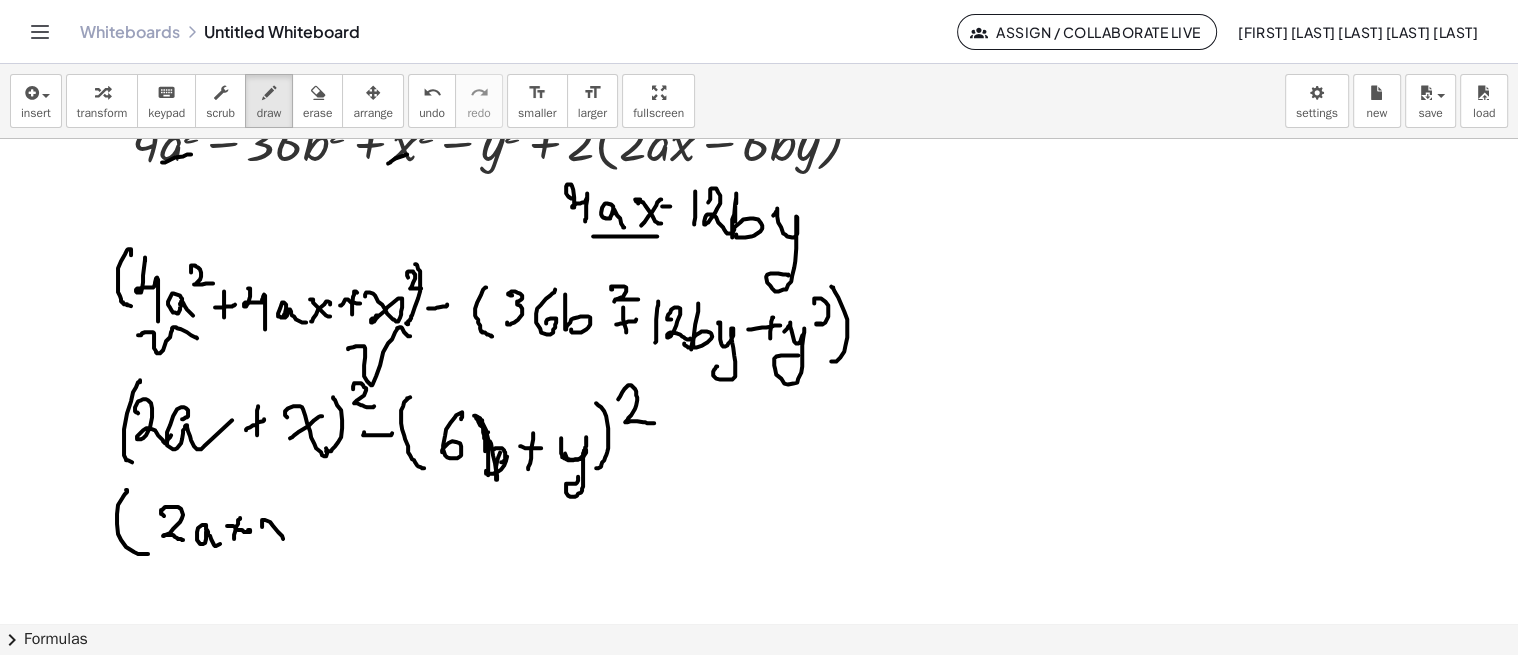 click at bounding box center [759, -1458] 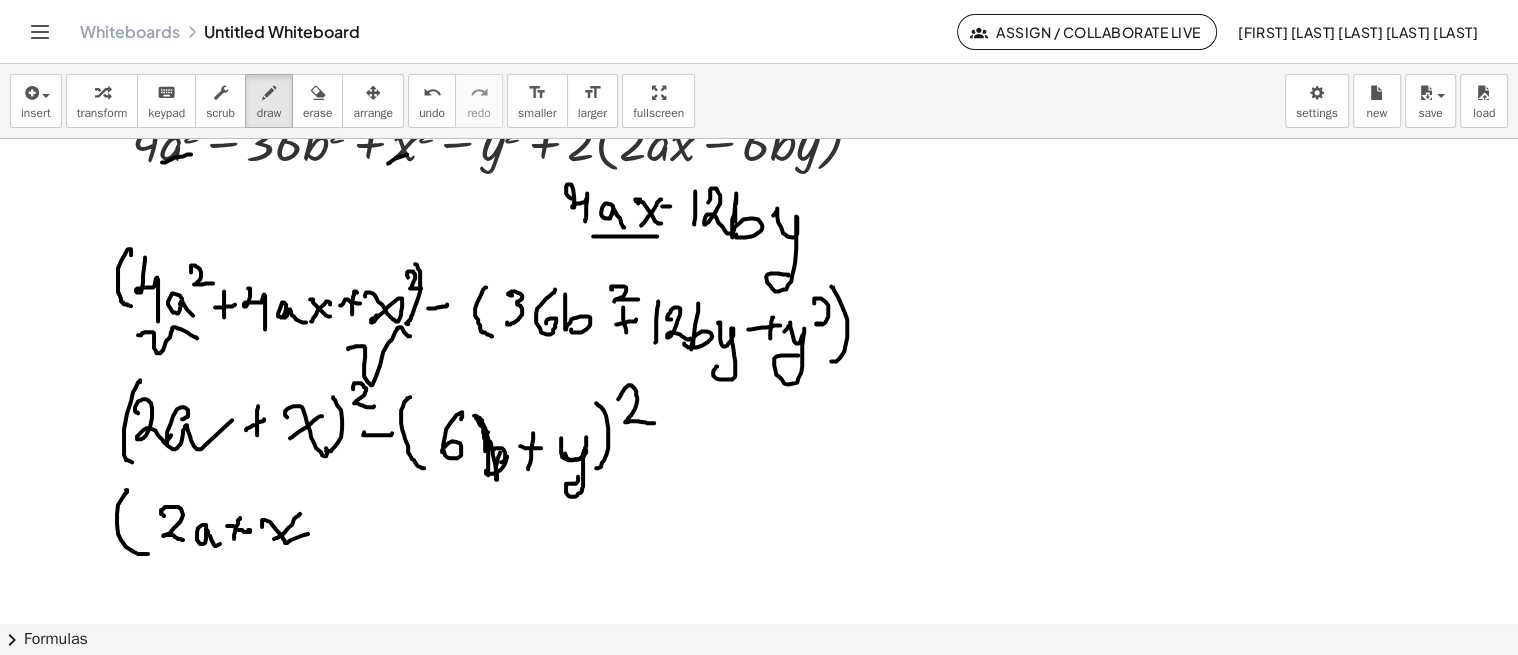 click at bounding box center (759, -1458) 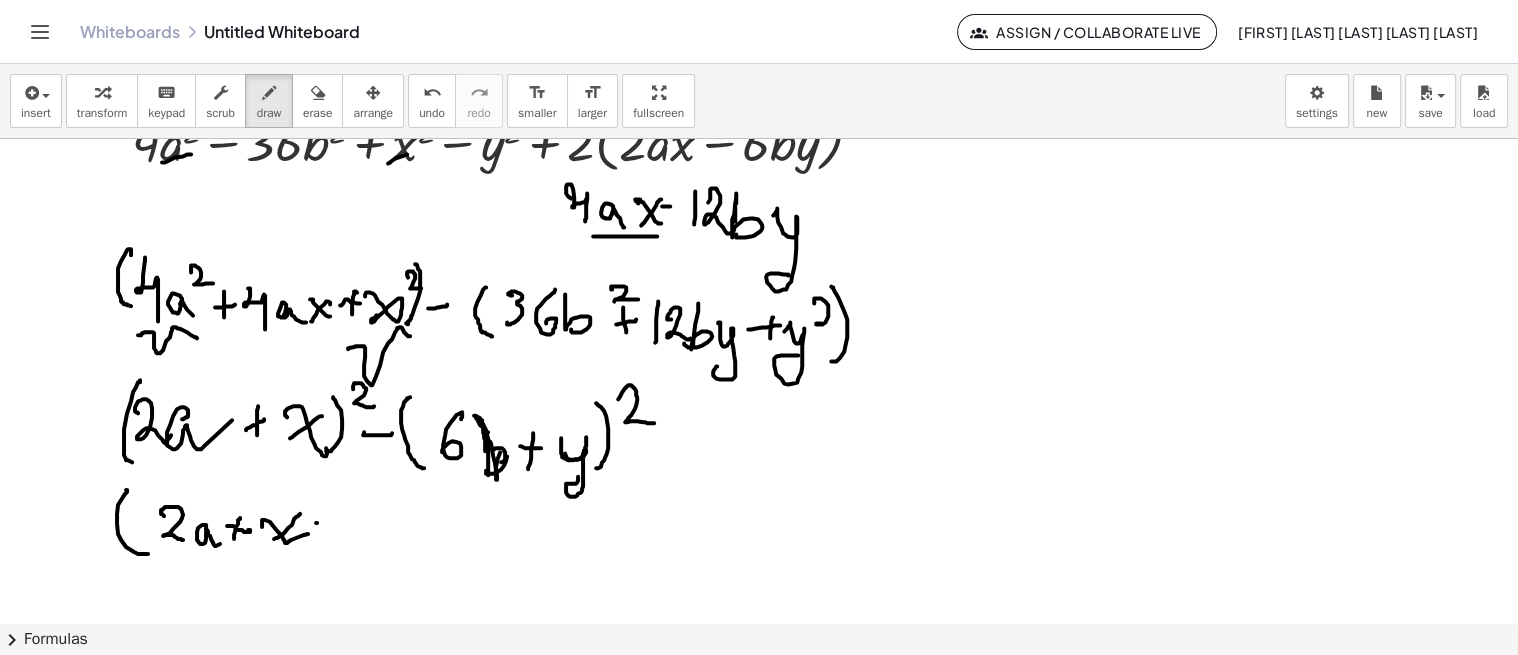 click at bounding box center [759, -1458] 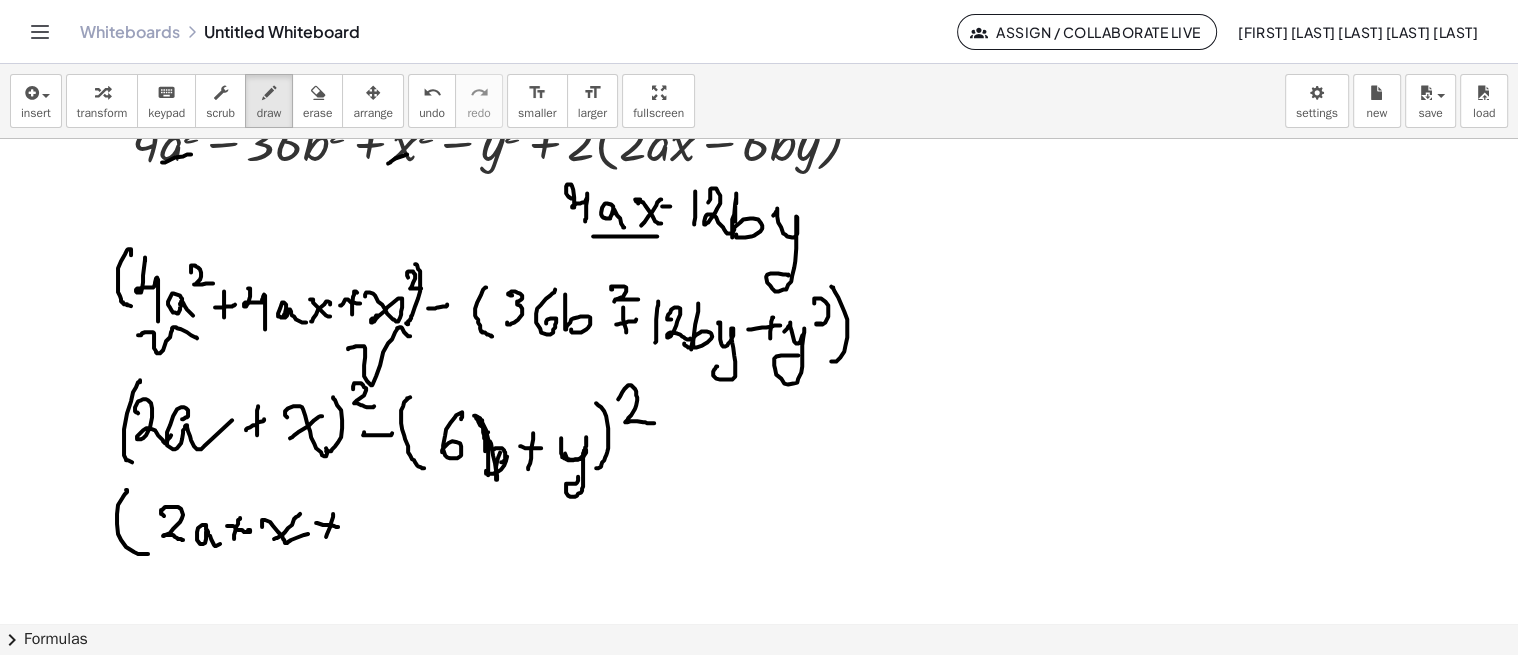 click at bounding box center [759, -1458] 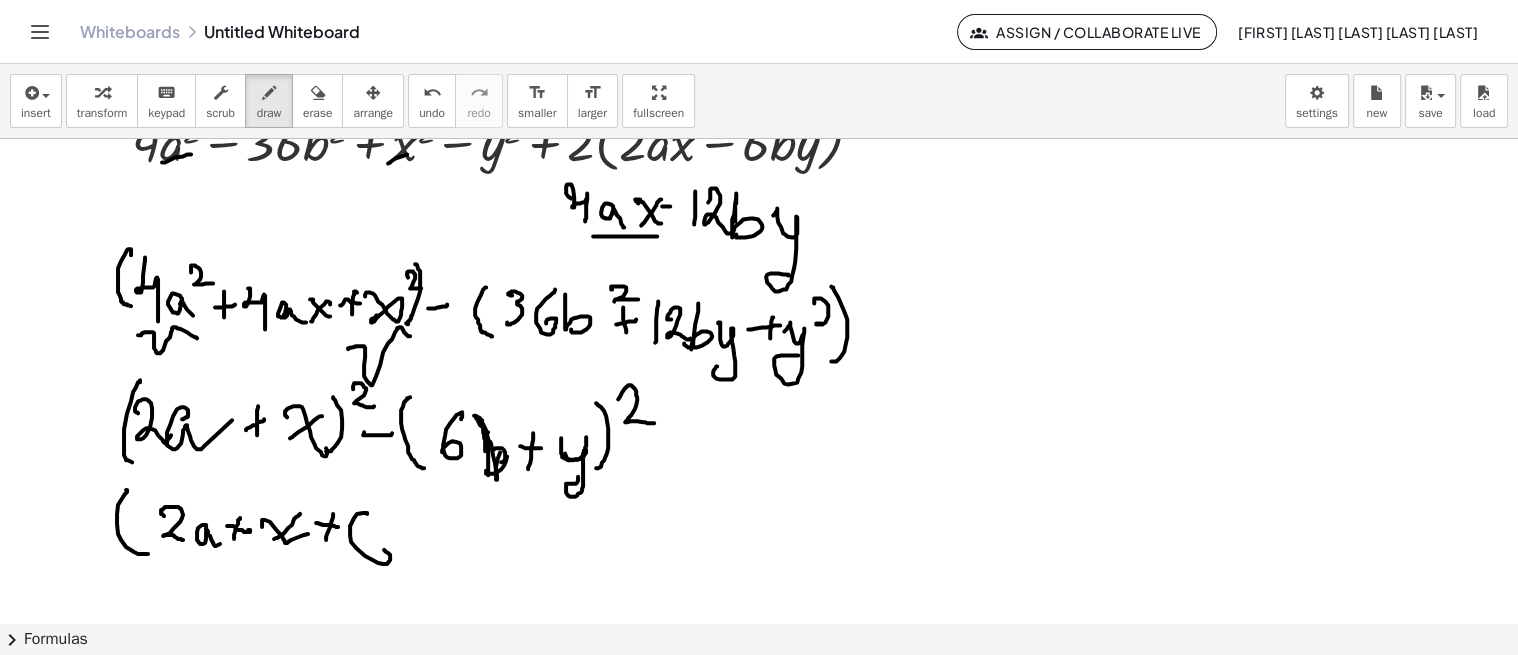click at bounding box center [759, -1458] 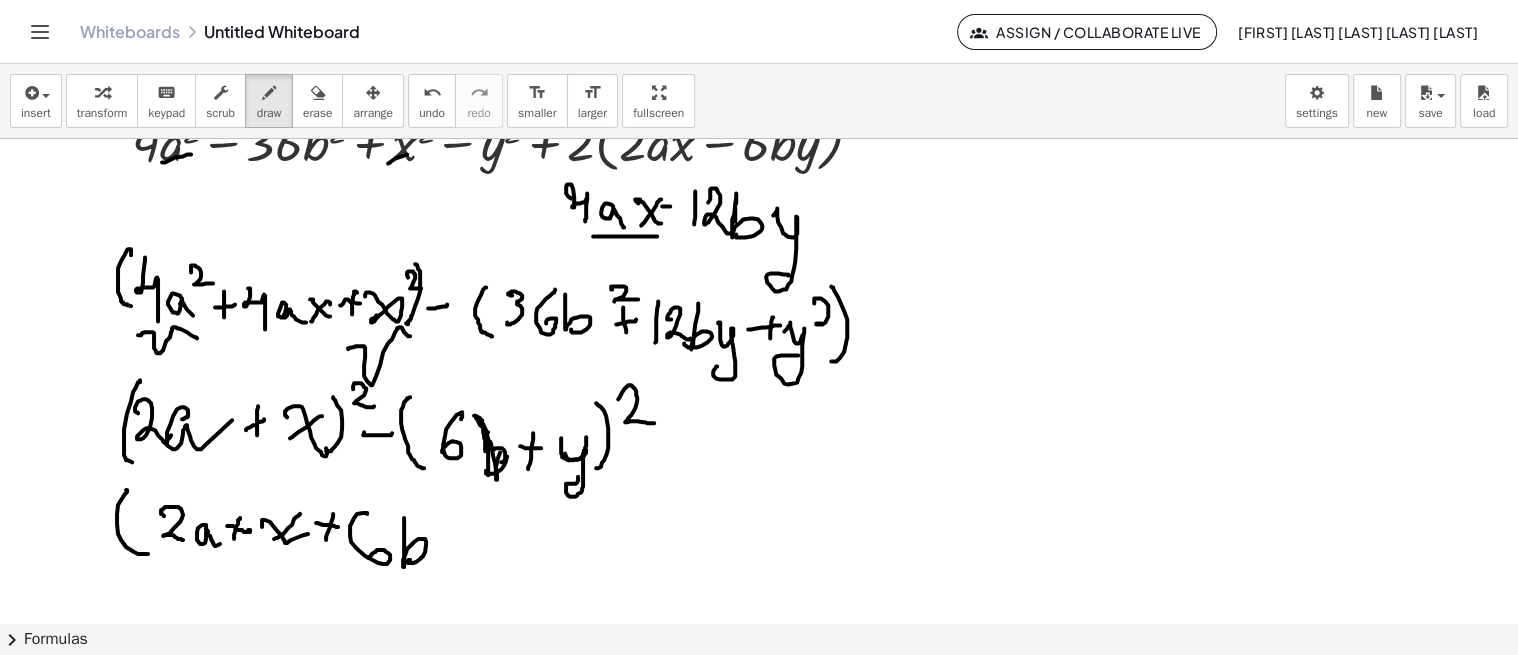click at bounding box center (759, -1458) 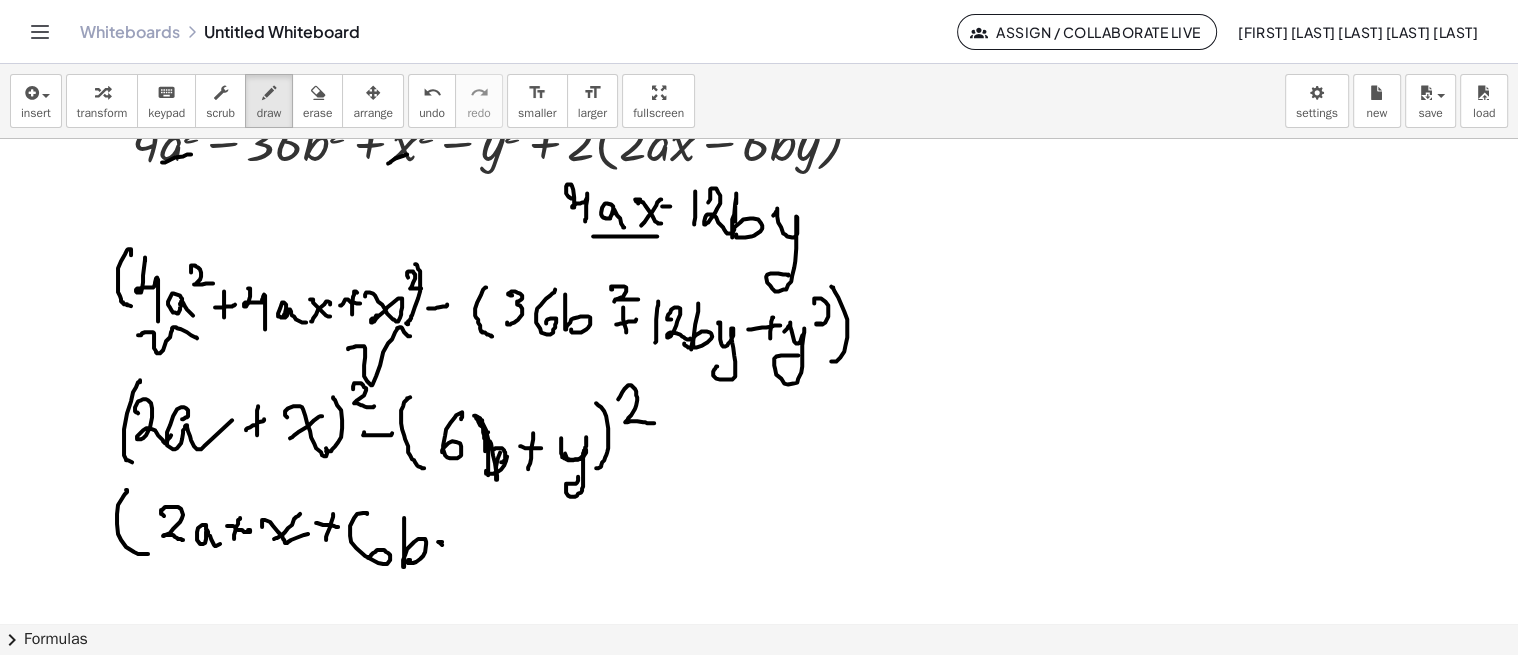click at bounding box center (759, -1458) 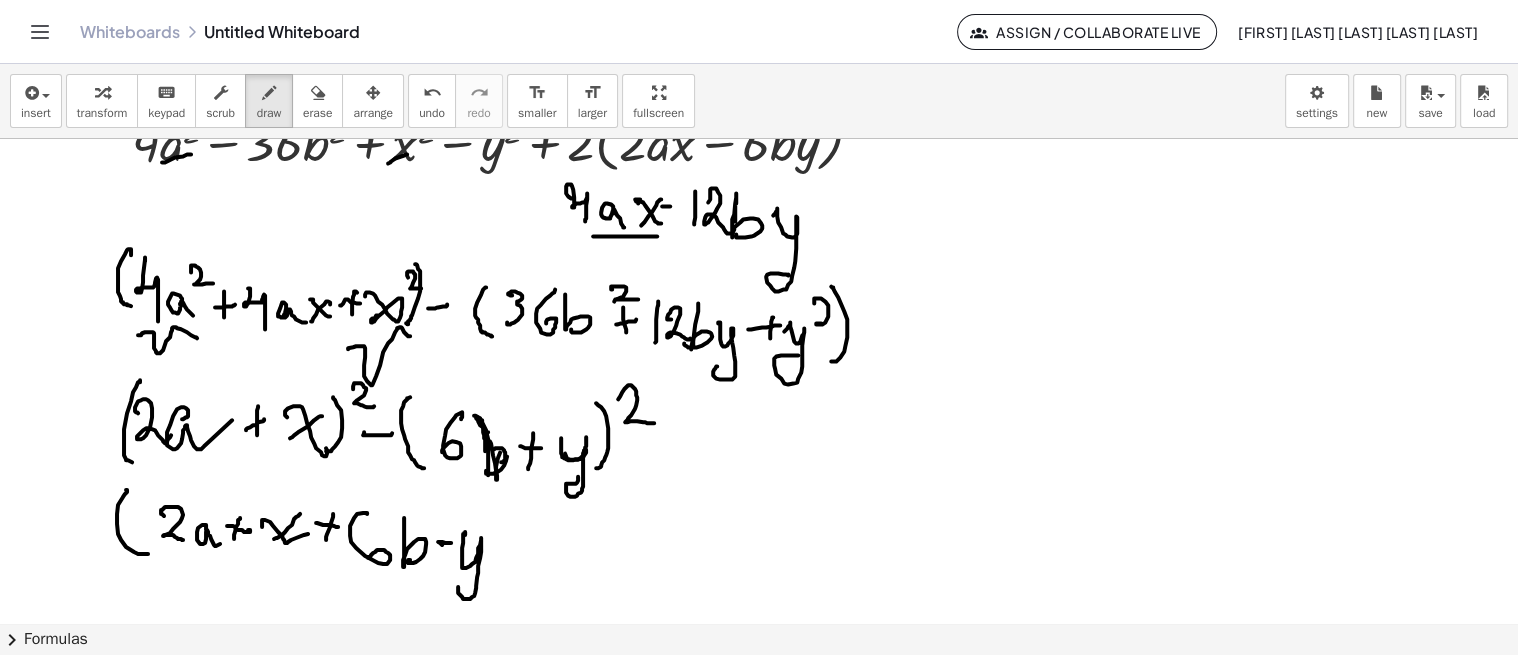click at bounding box center (759, -1458) 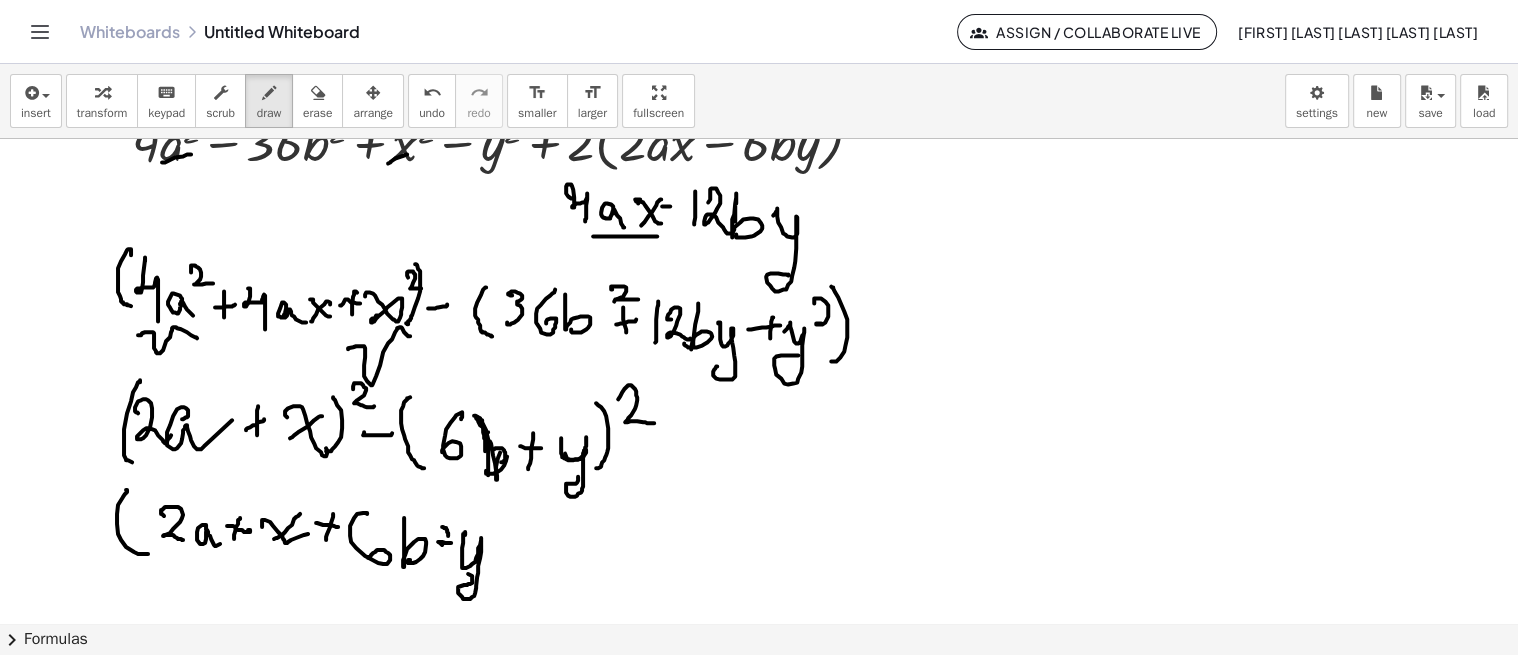 click at bounding box center [759, -1458] 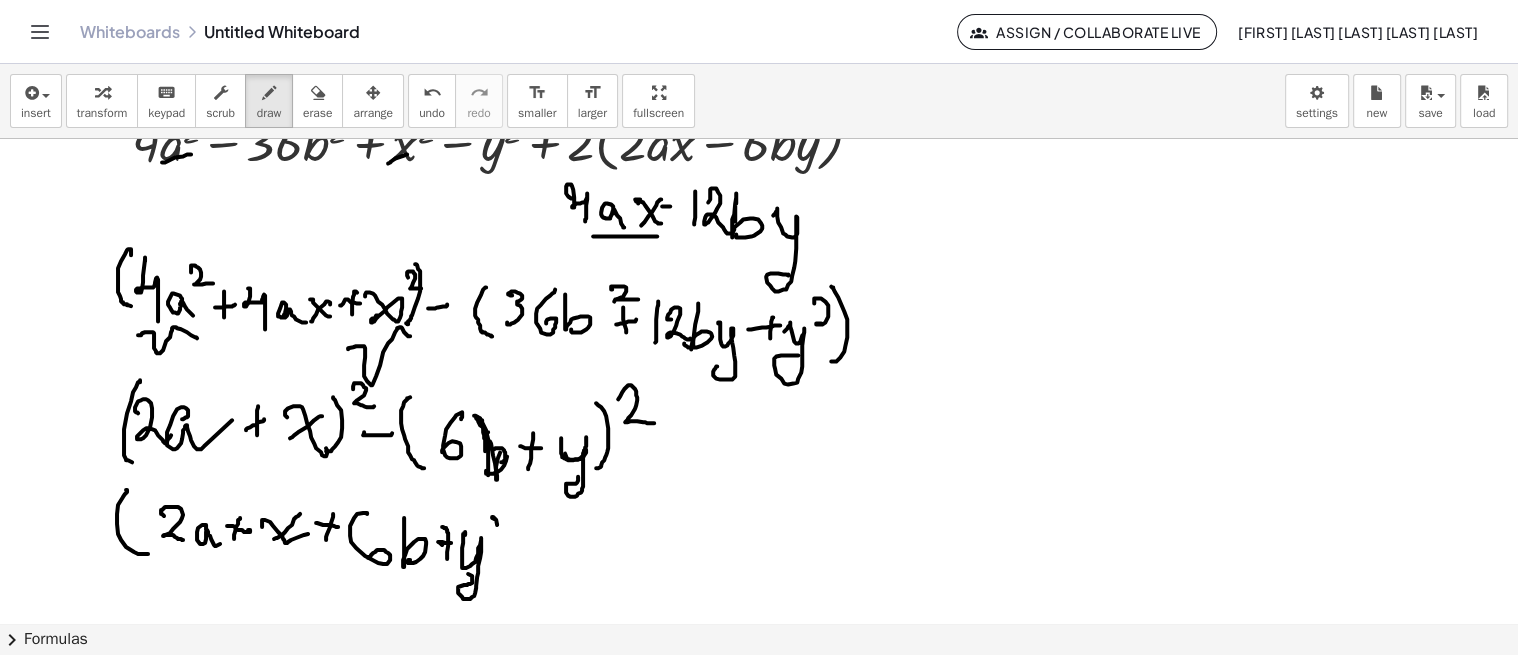 click at bounding box center [759, -1458] 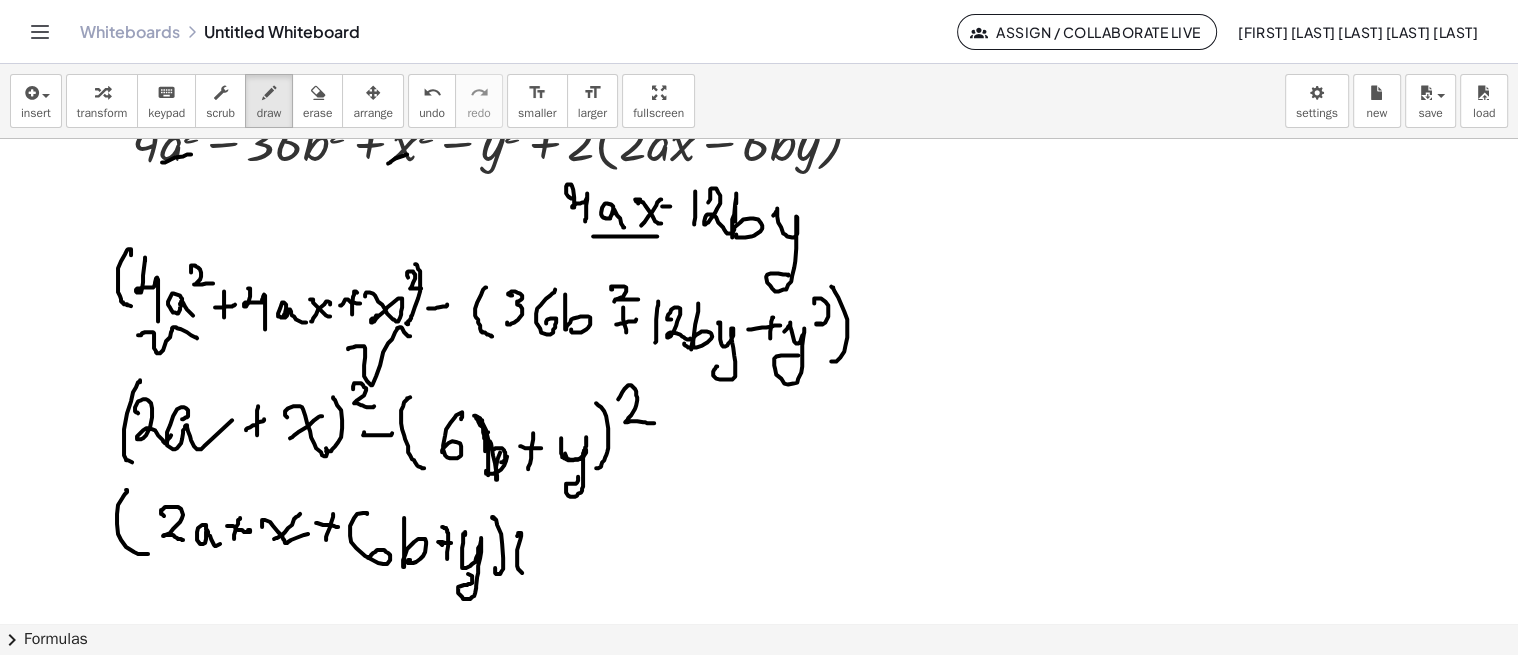 click at bounding box center (759, -1458) 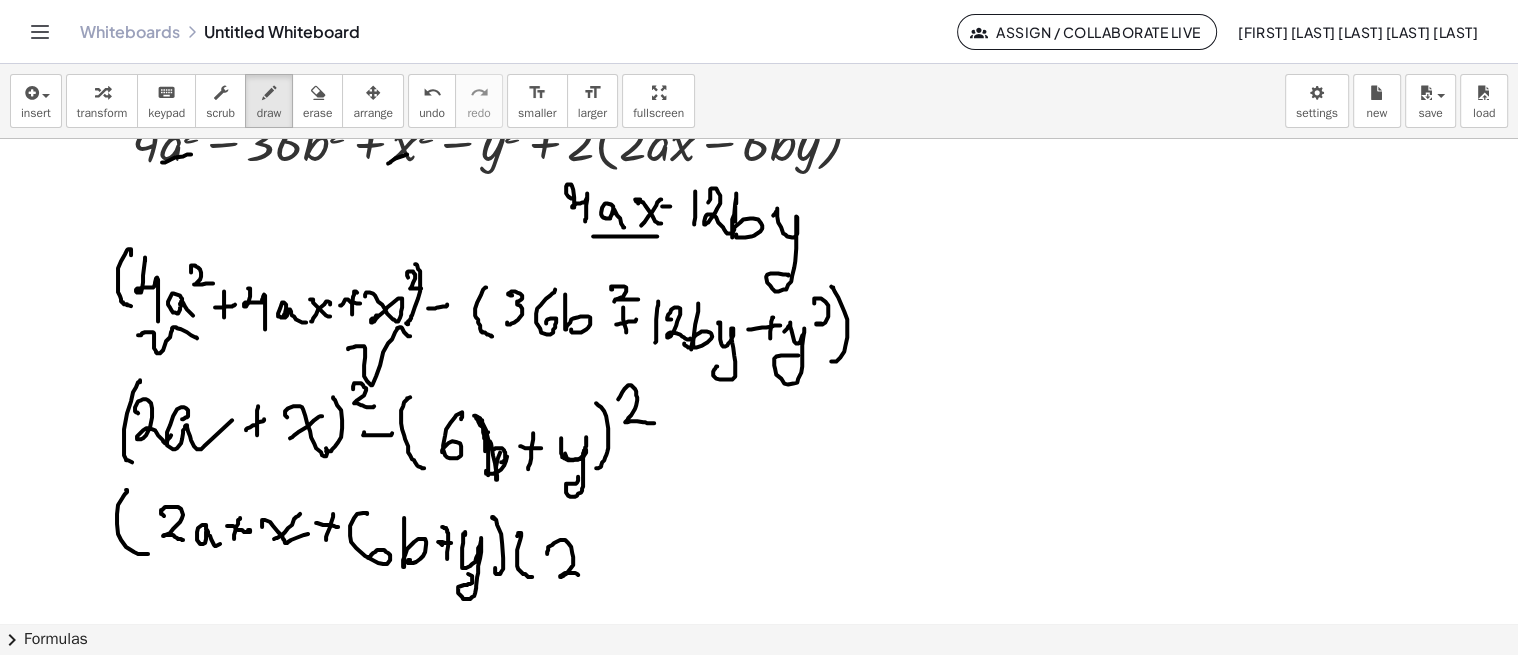 click at bounding box center [759, -1458] 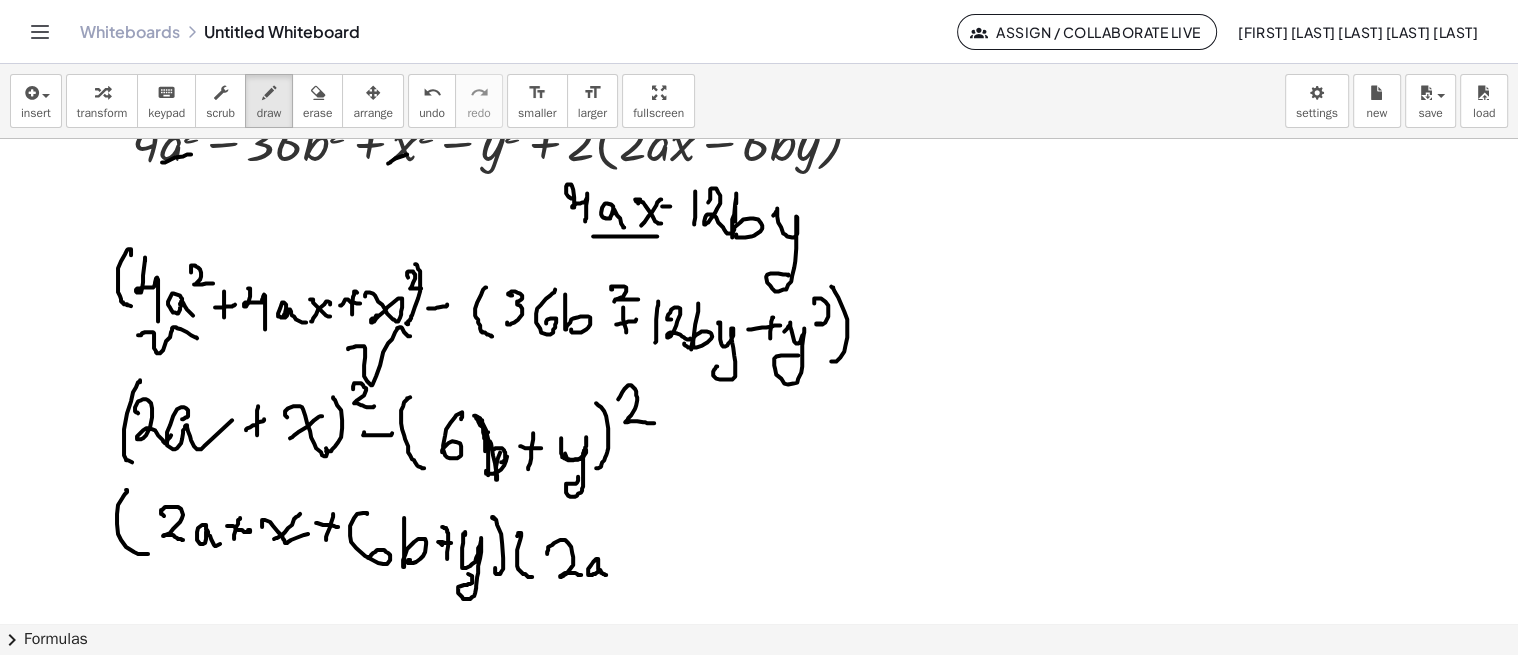 click at bounding box center (759, -1458) 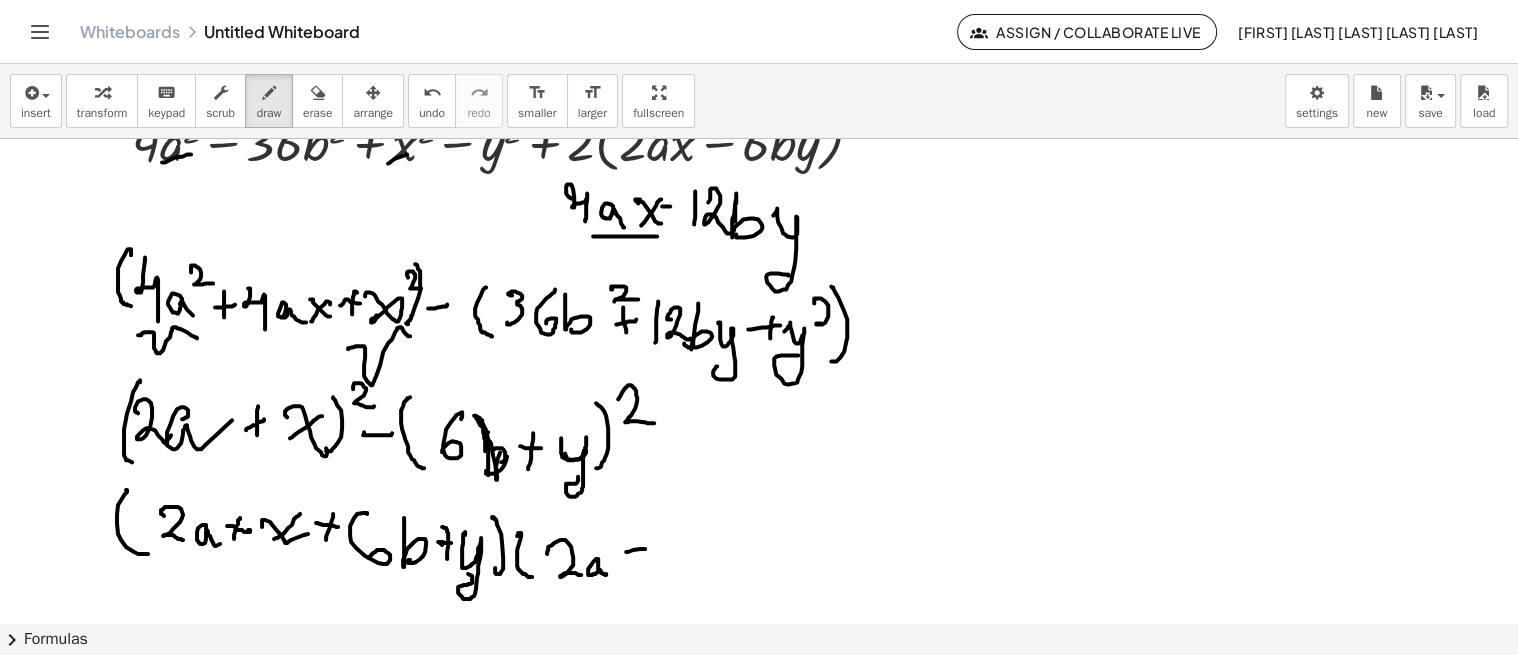 click at bounding box center (759, -1458) 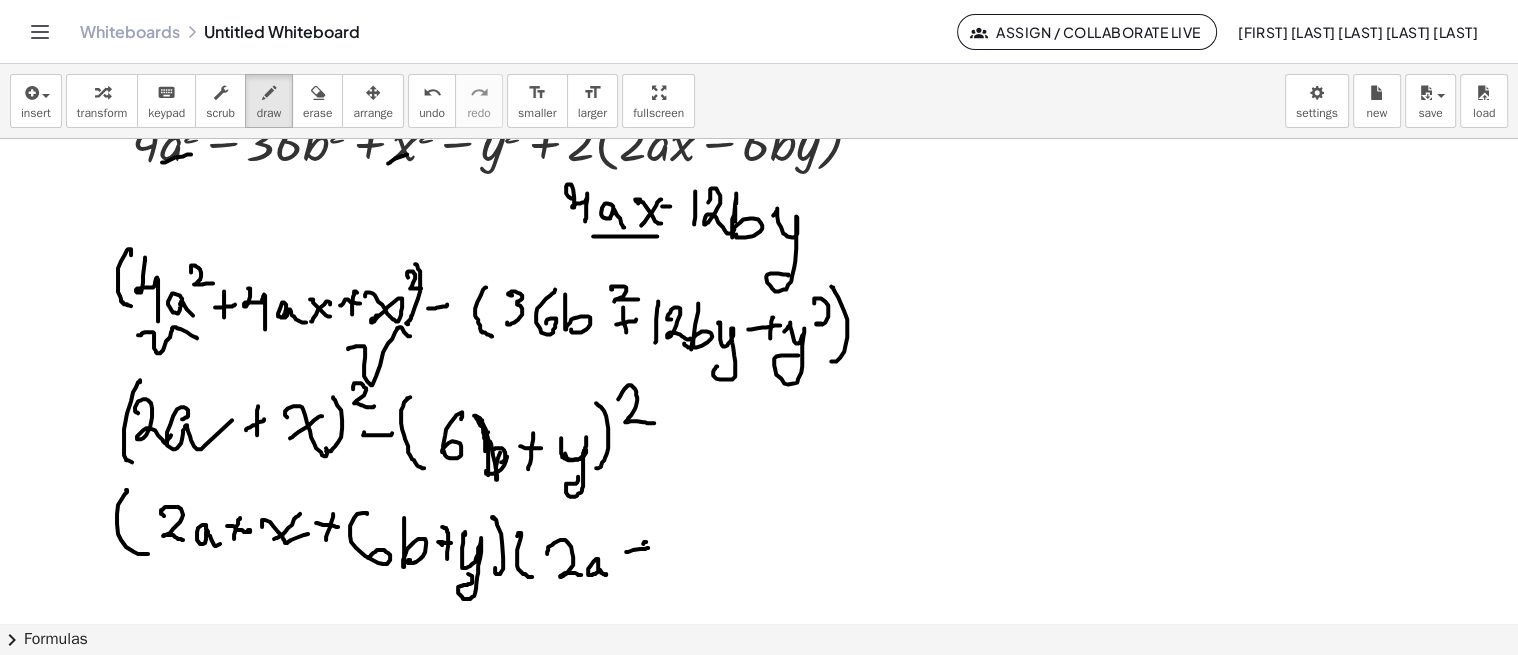 click at bounding box center [759, -1458] 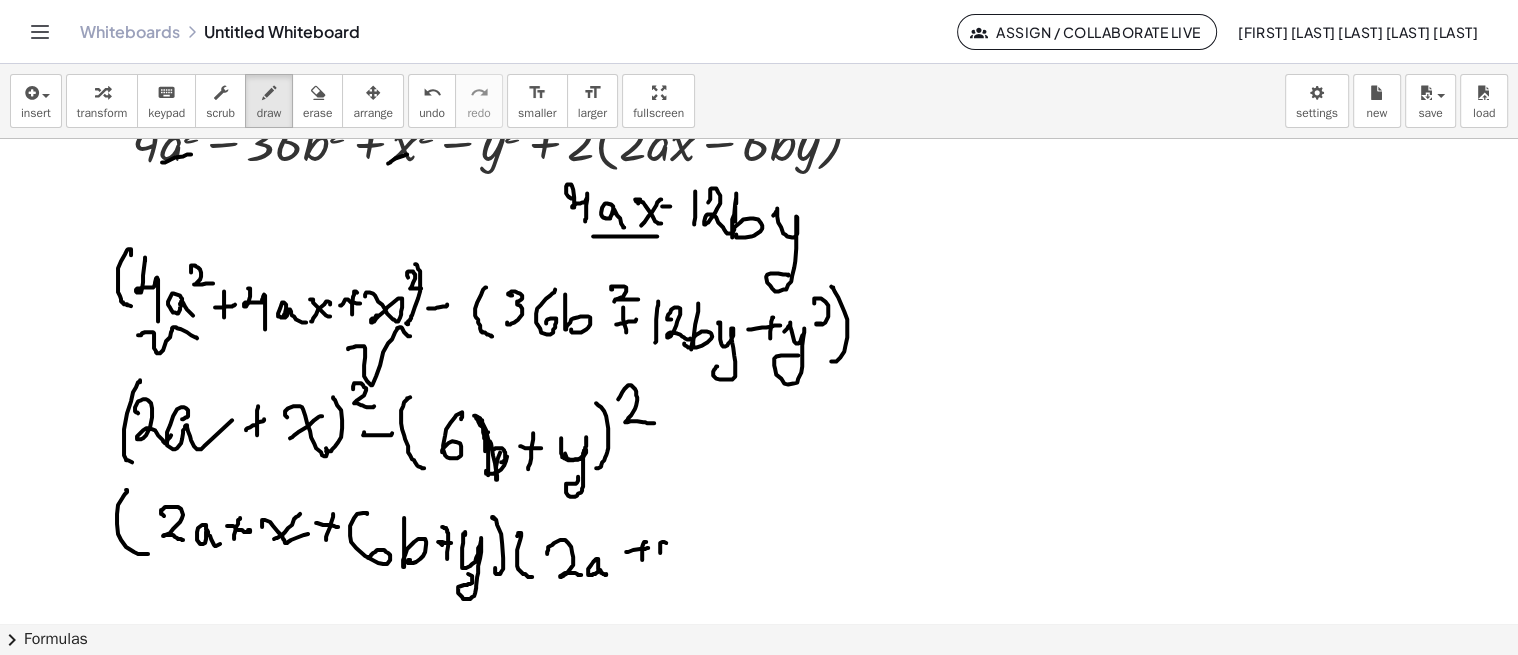 click at bounding box center [759, -1458] 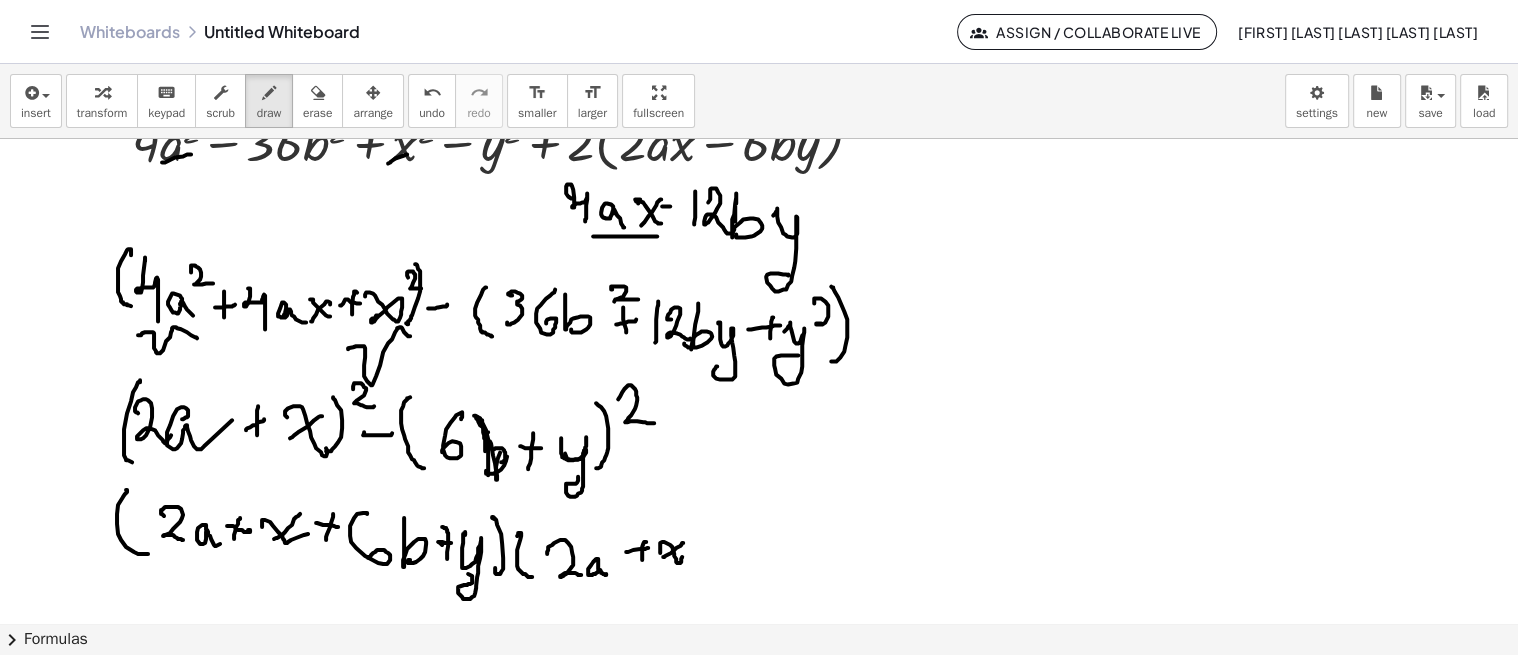click at bounding box center (759, -1458) 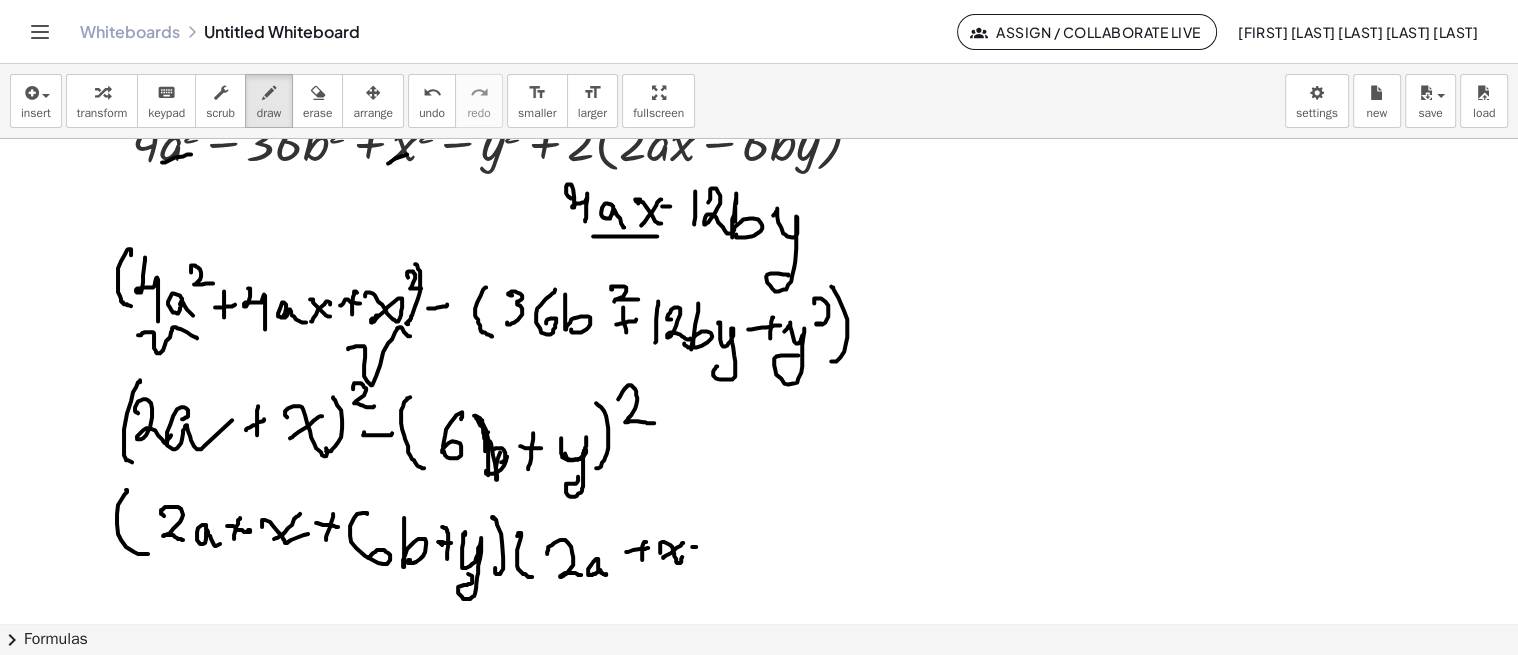 click at bounding box center [759, -1458] 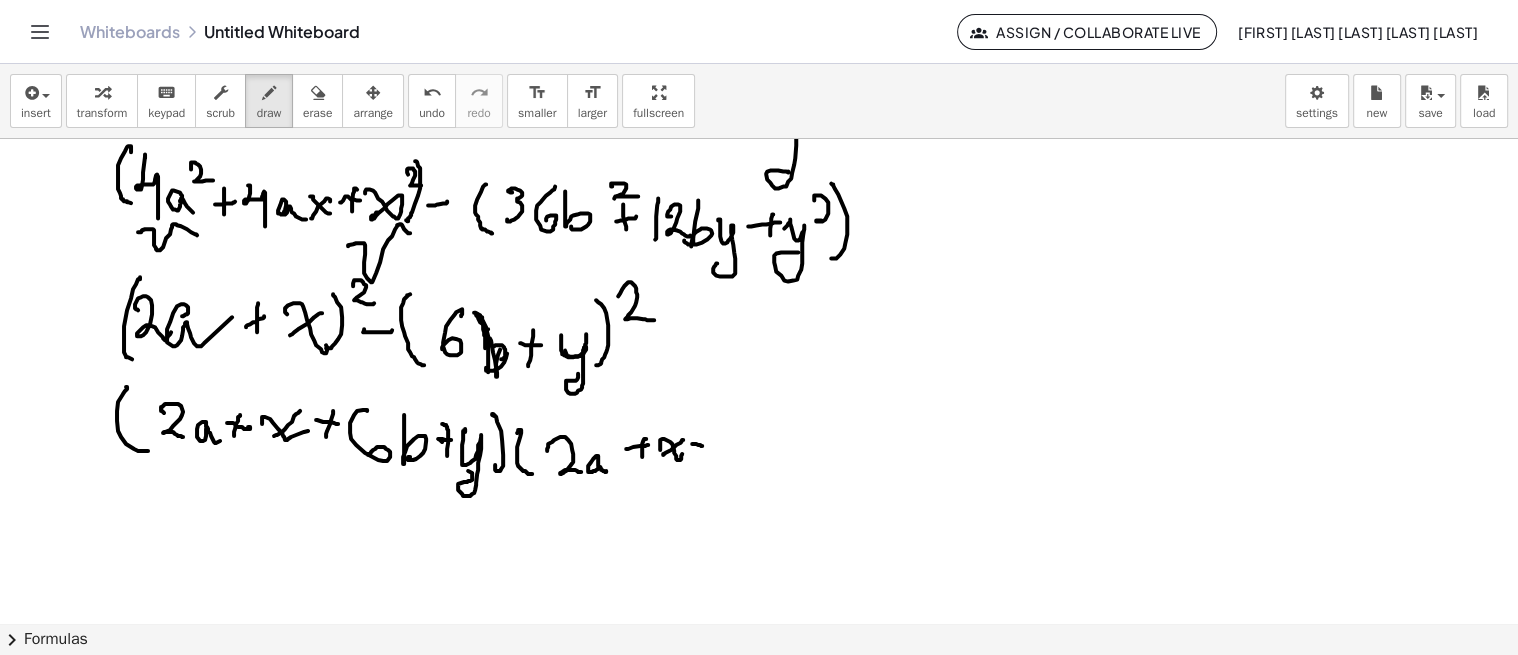 scroll, scrollTop: 4125, scrollLeft: 0, axis: vertical 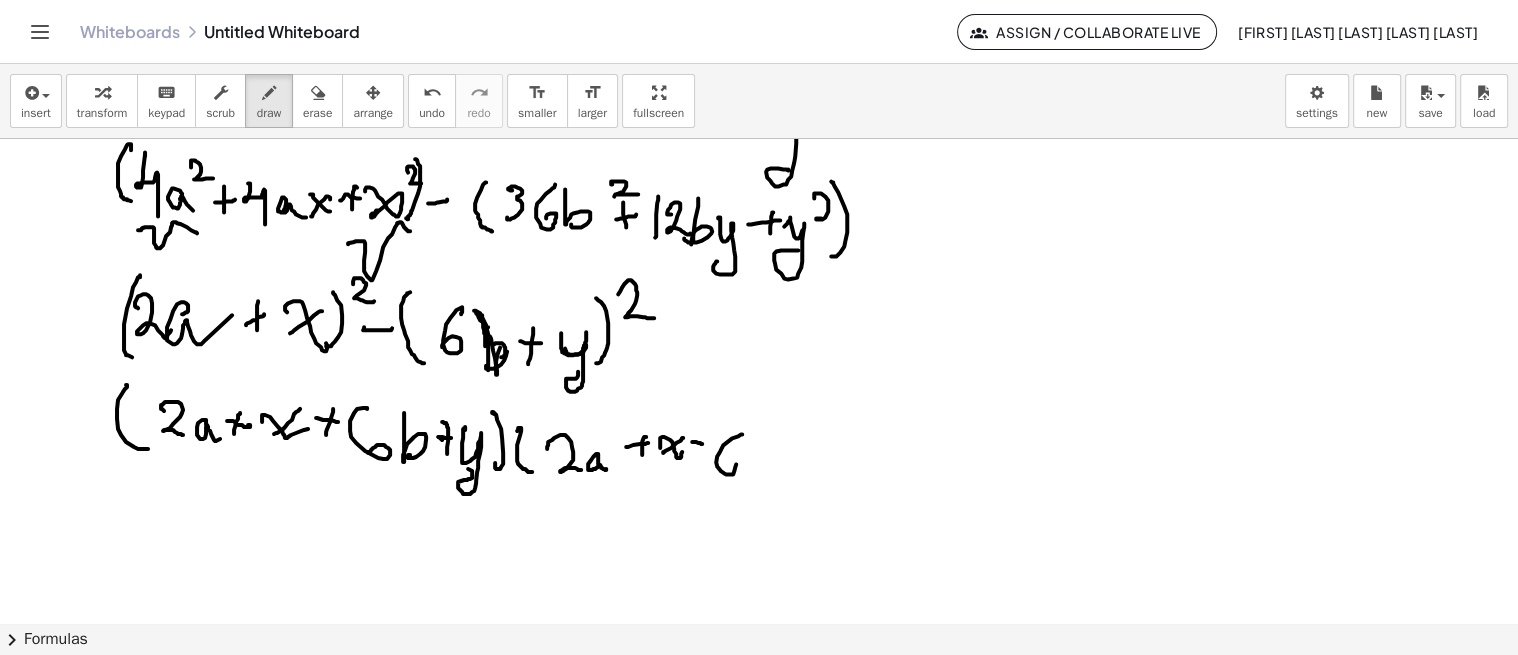 click at bounding box center (759, -1563) 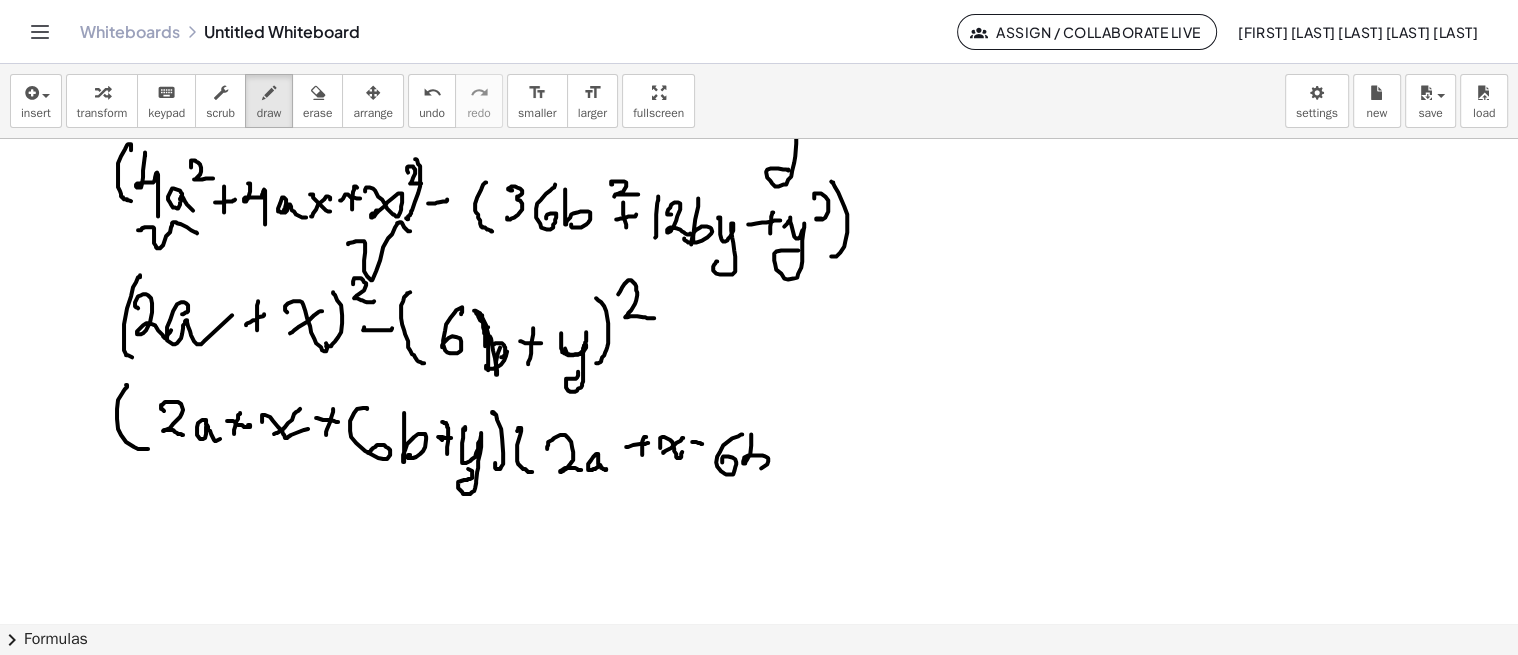 click at bounding box center (759, -1563) 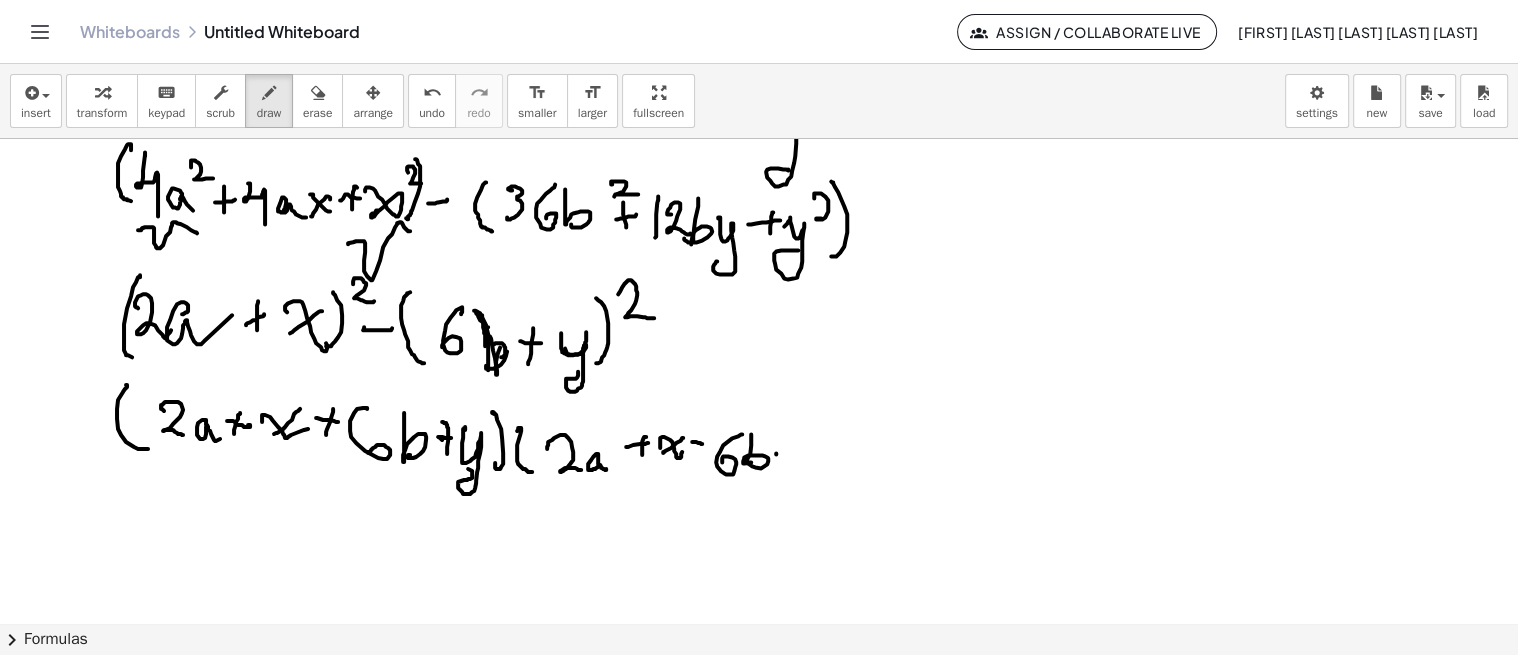 click at bounding box center [759, -1563] 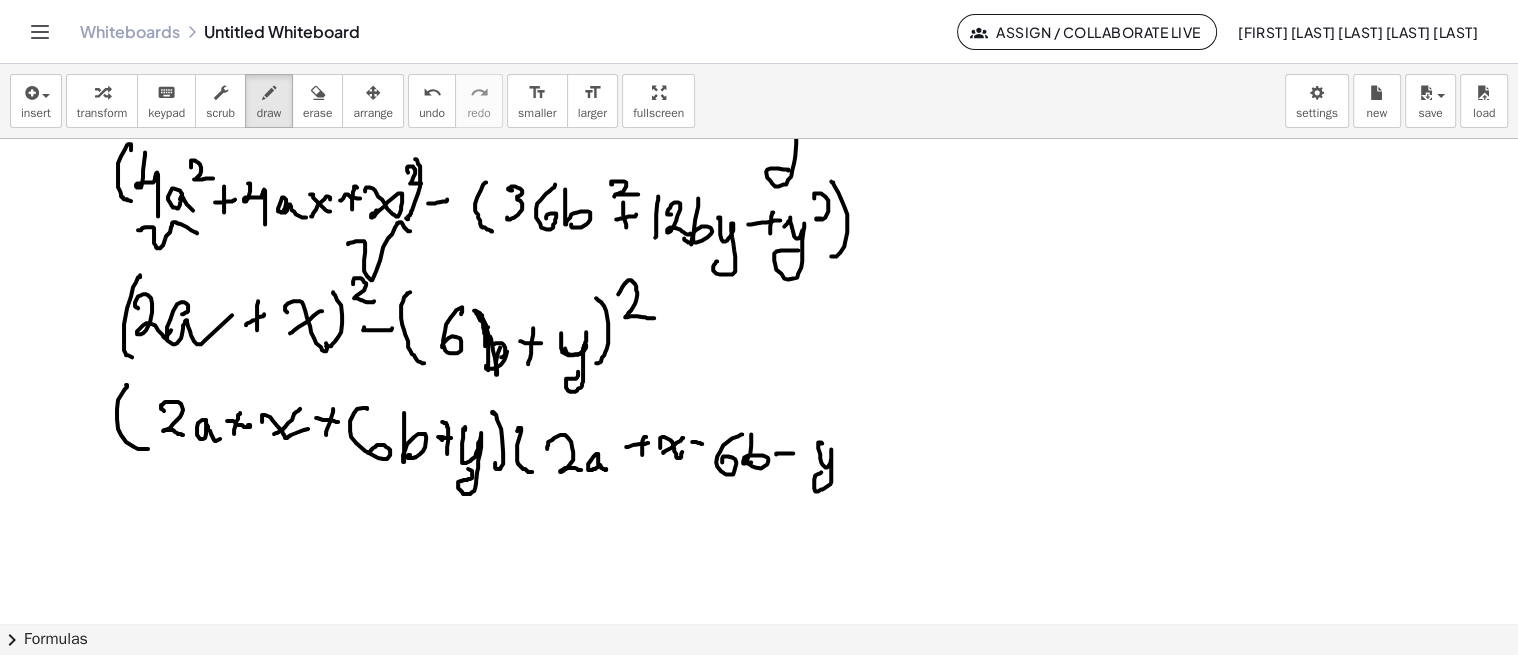 click at bounding box center (759, -1563) 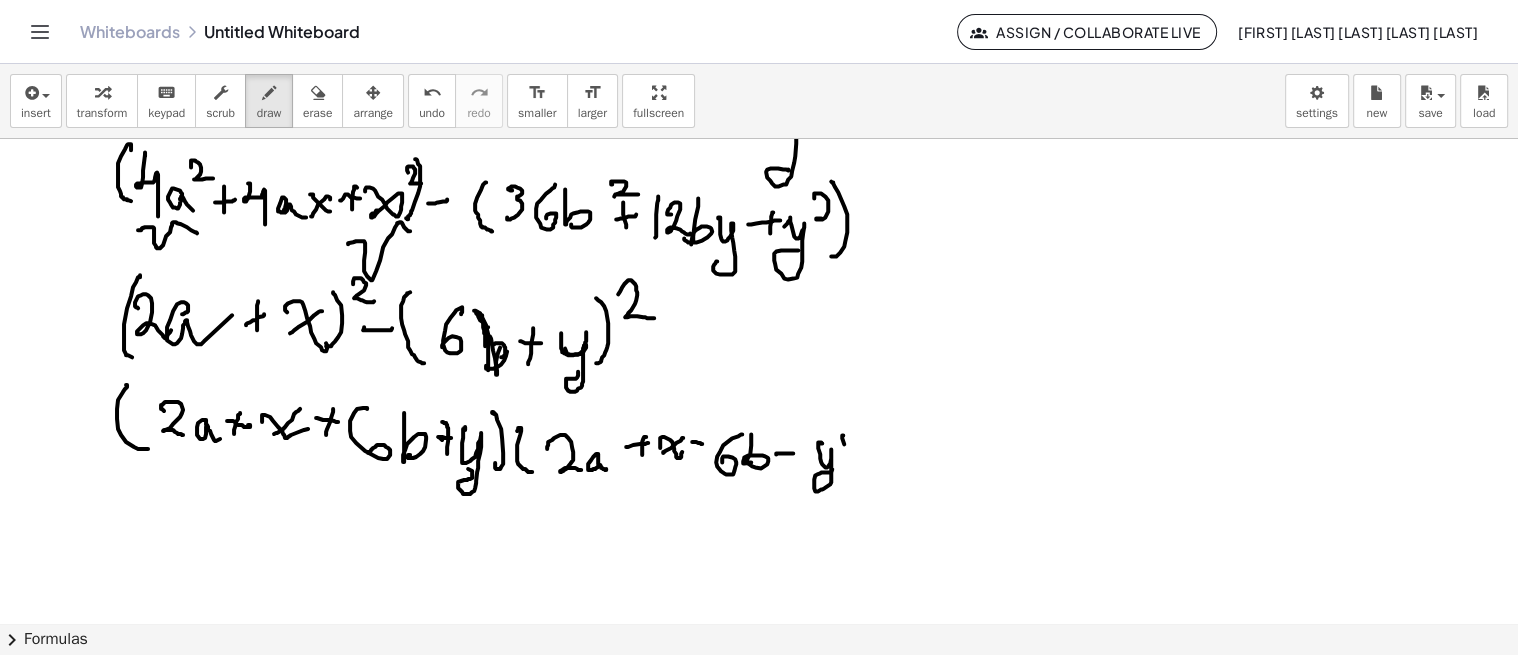 click at bounding box center [759, -1563] 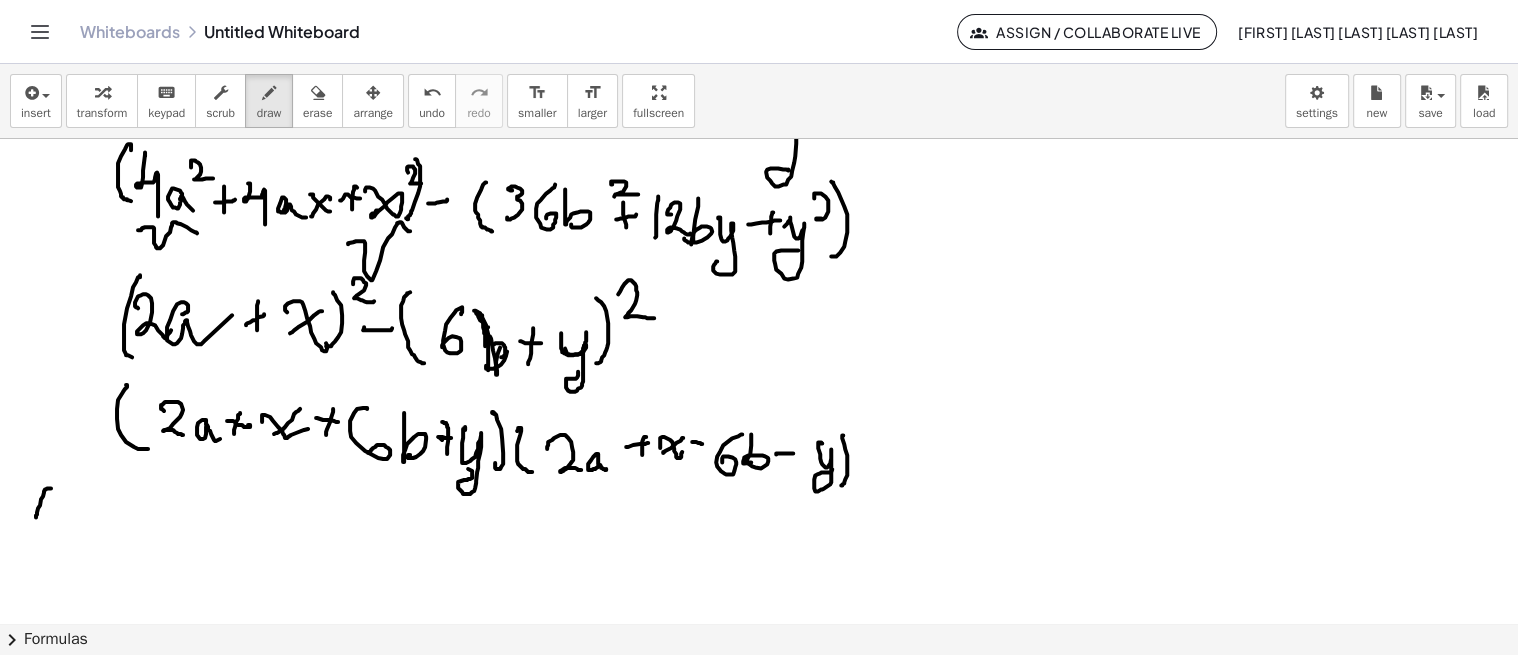 click at bounding box center [759, -1563] 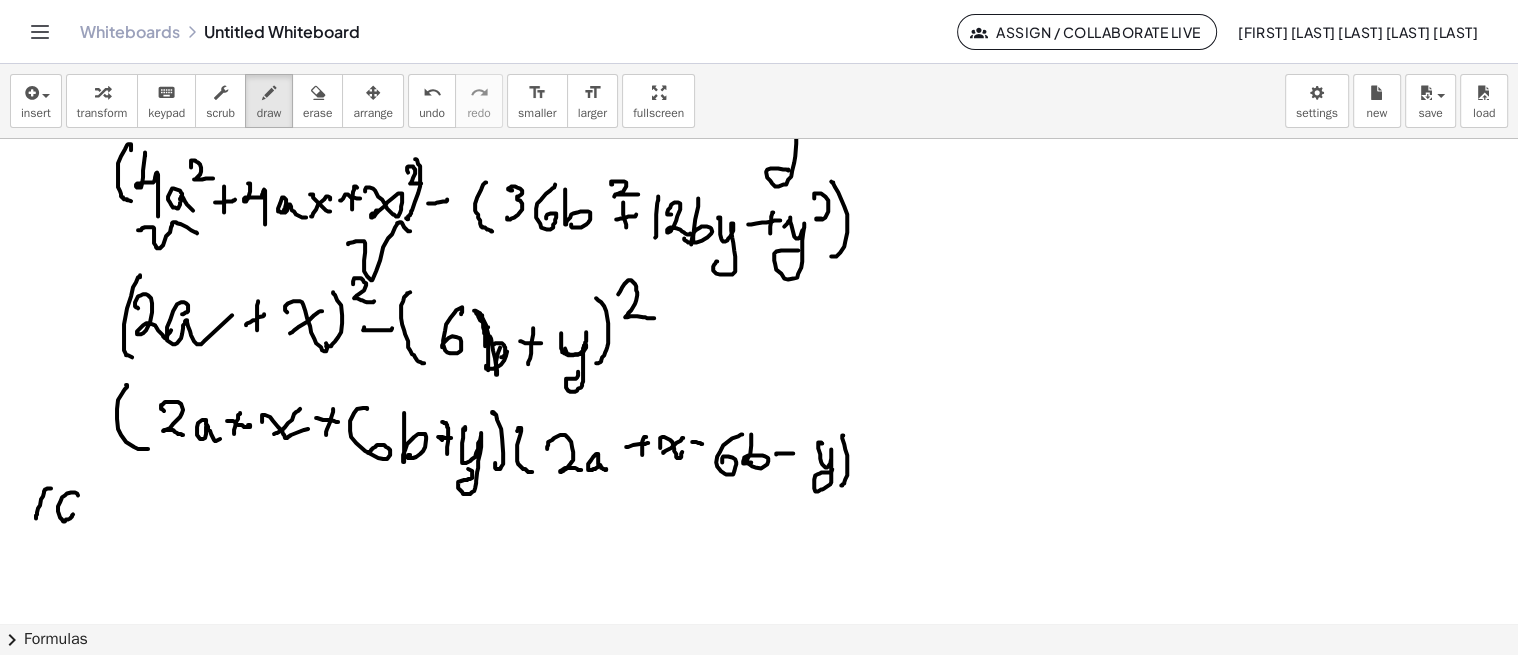 click at bounding box center (759, -1563) 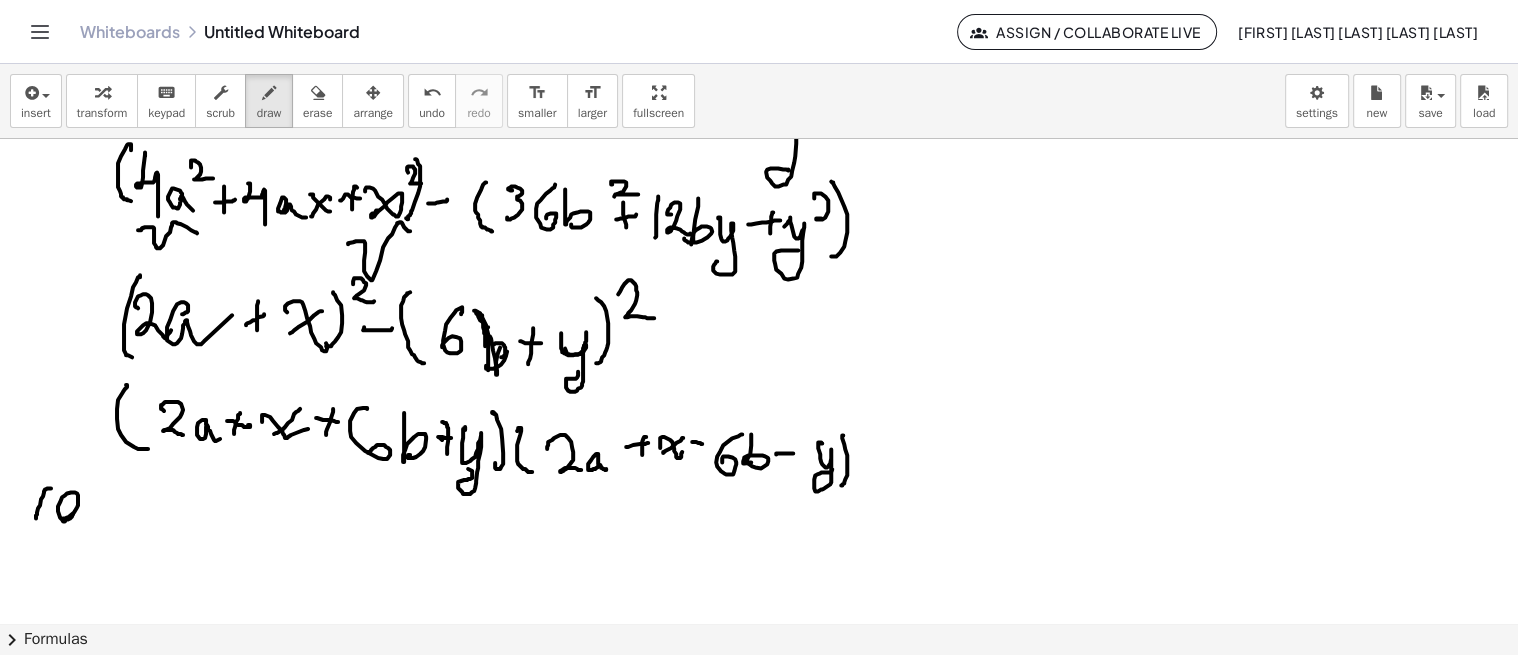 click at bounding box center (759, -1563) 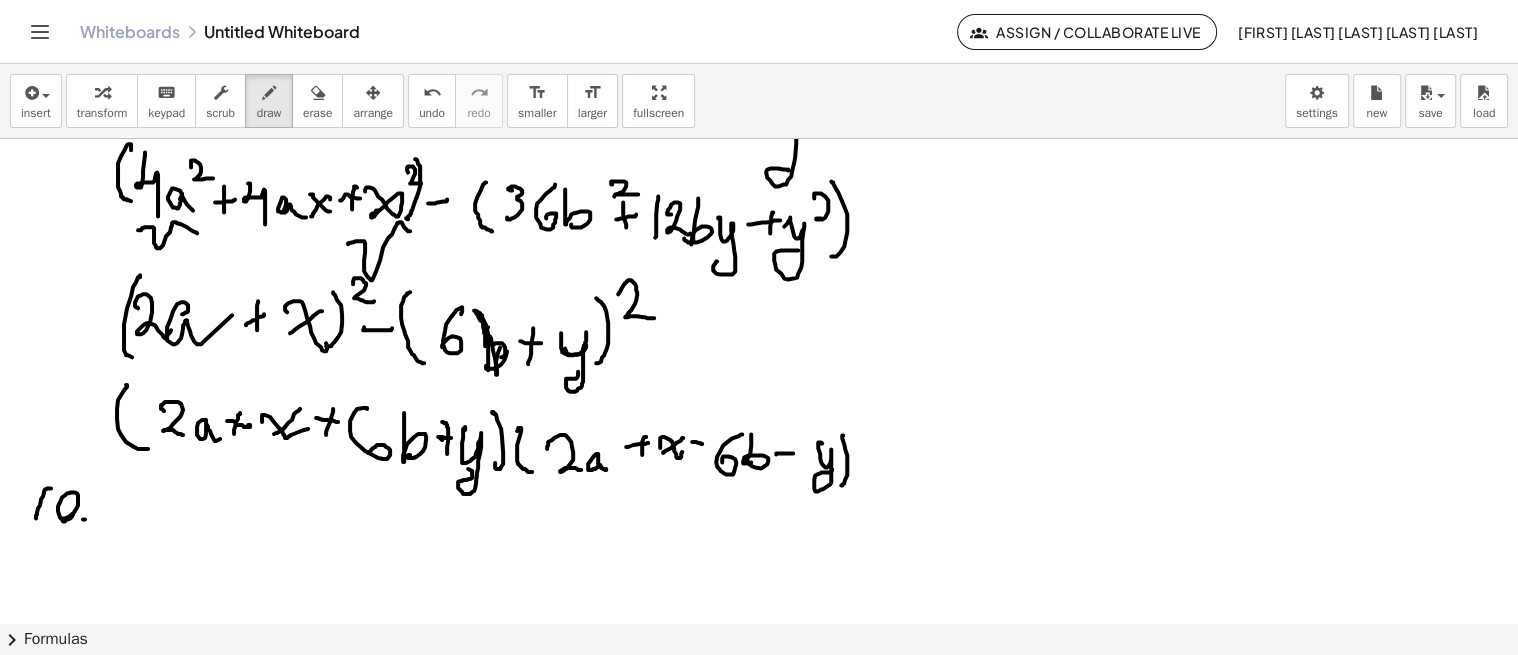 click at bounding box center [759, -1563] 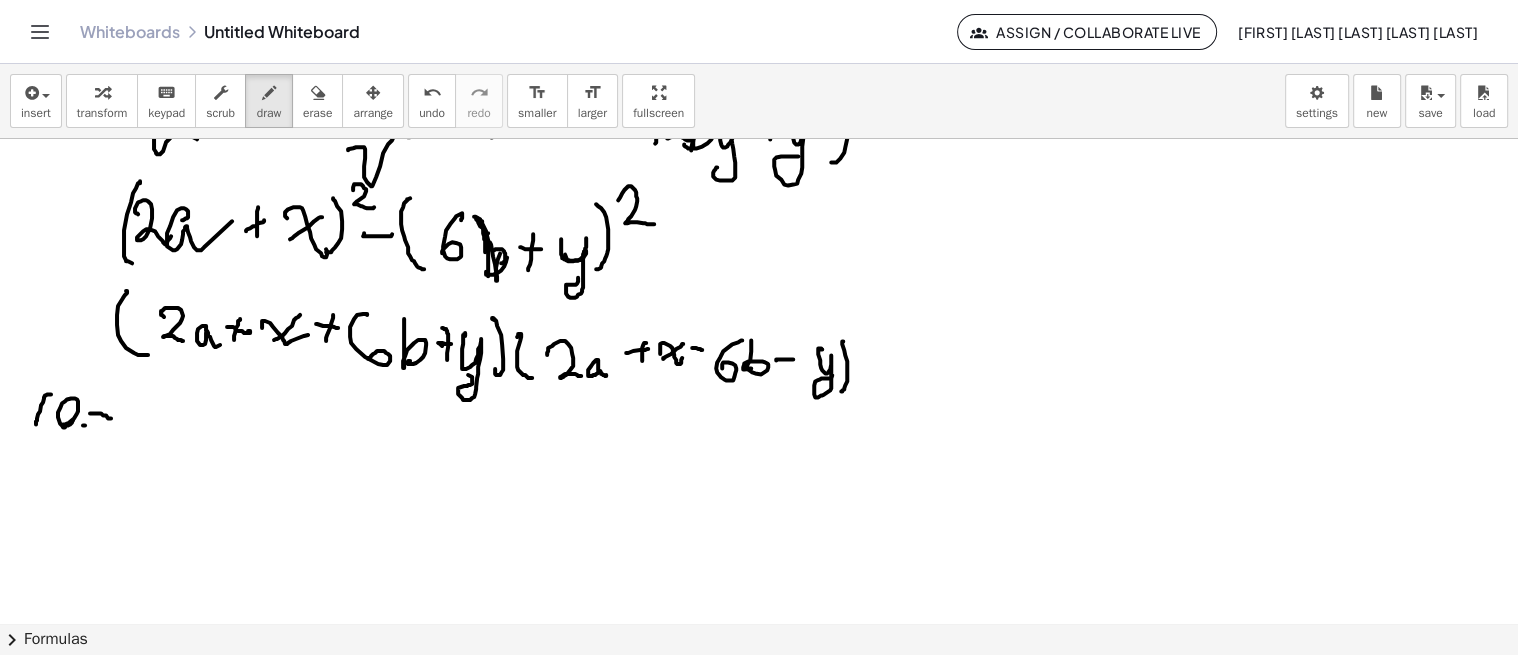 scroll, scrollTop: 4227, scrollLeft: 0, axis: vertical 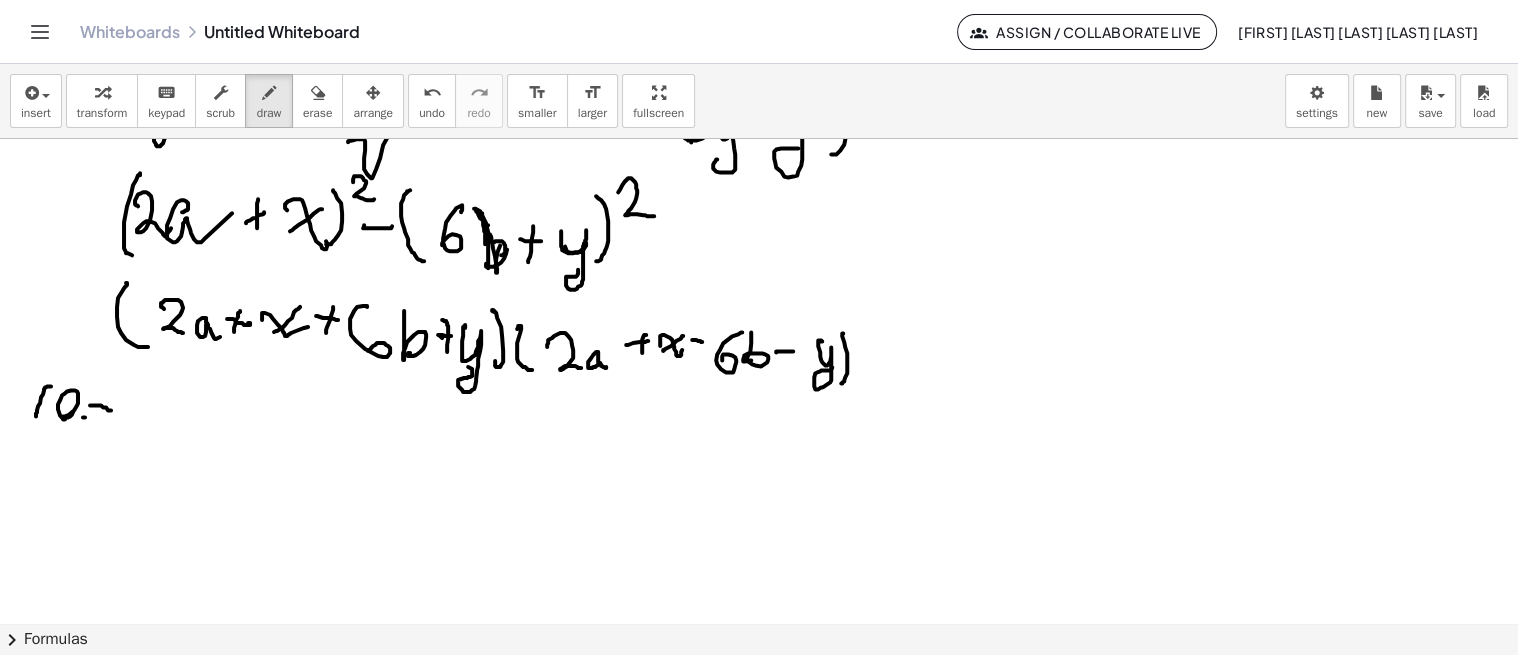 click on "chevron_right  Formulas" 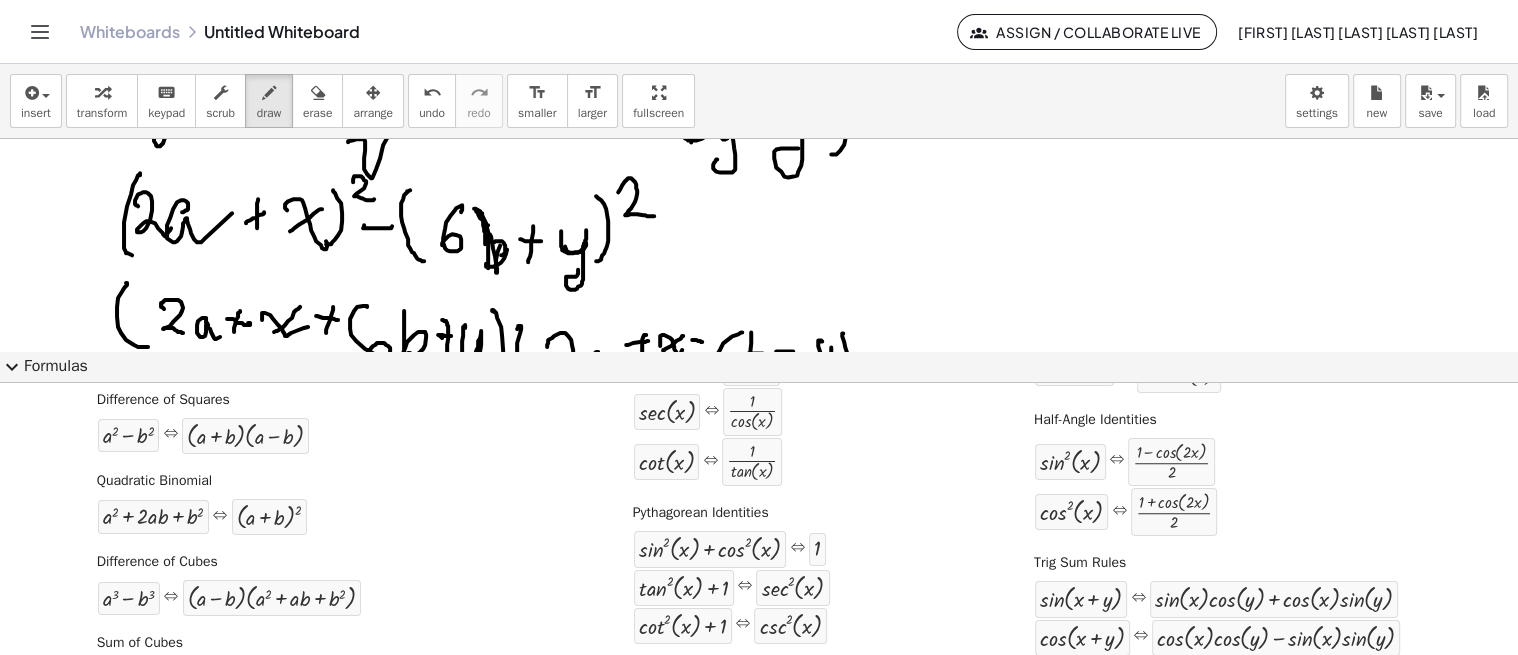 scroll, scrollTop: 427, scrollLeft: 0, axis: vertical 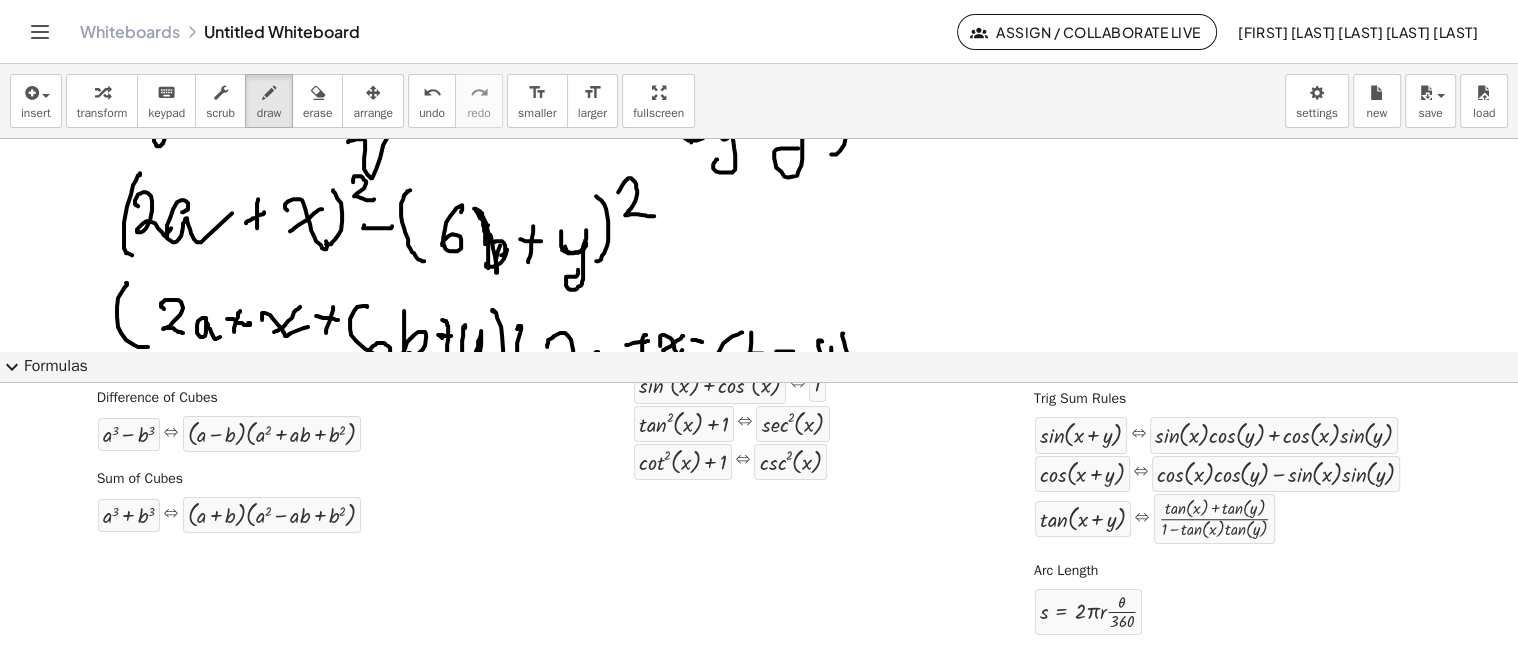 click on "⇔" at bounding box center [171, 515] 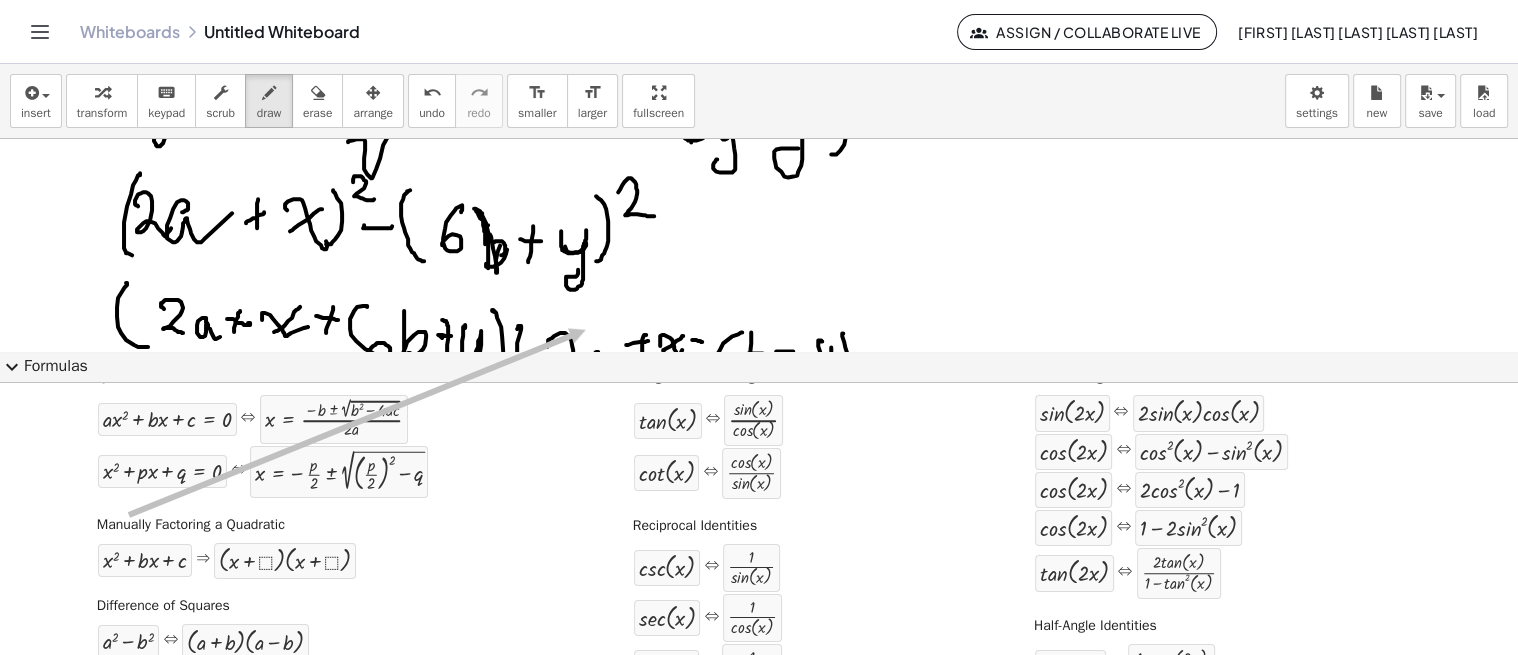 scroll, scrollTop: 0, scrollLeft: 0, axis: both 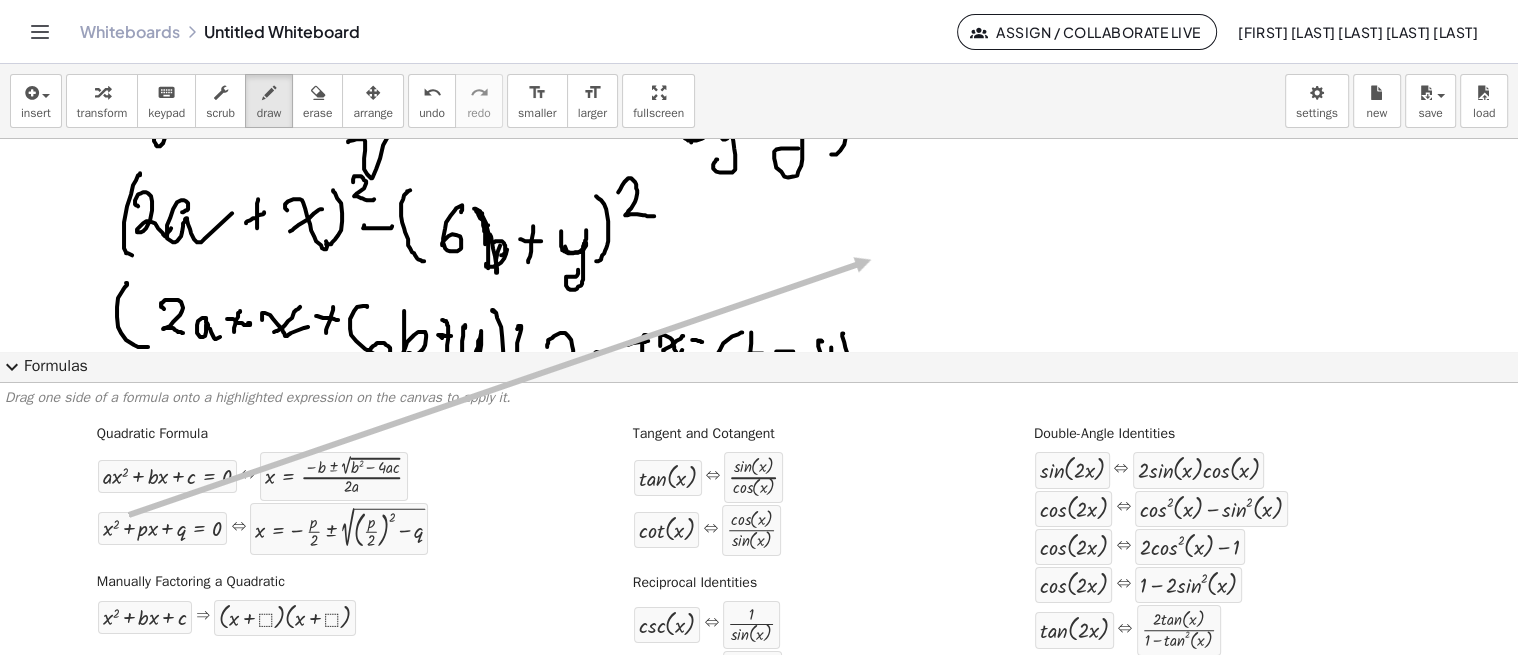 drag, startPoint x: 123, startPoint y: 514, endPoint x: 868, endPoint y: 256, distance: 788.4092 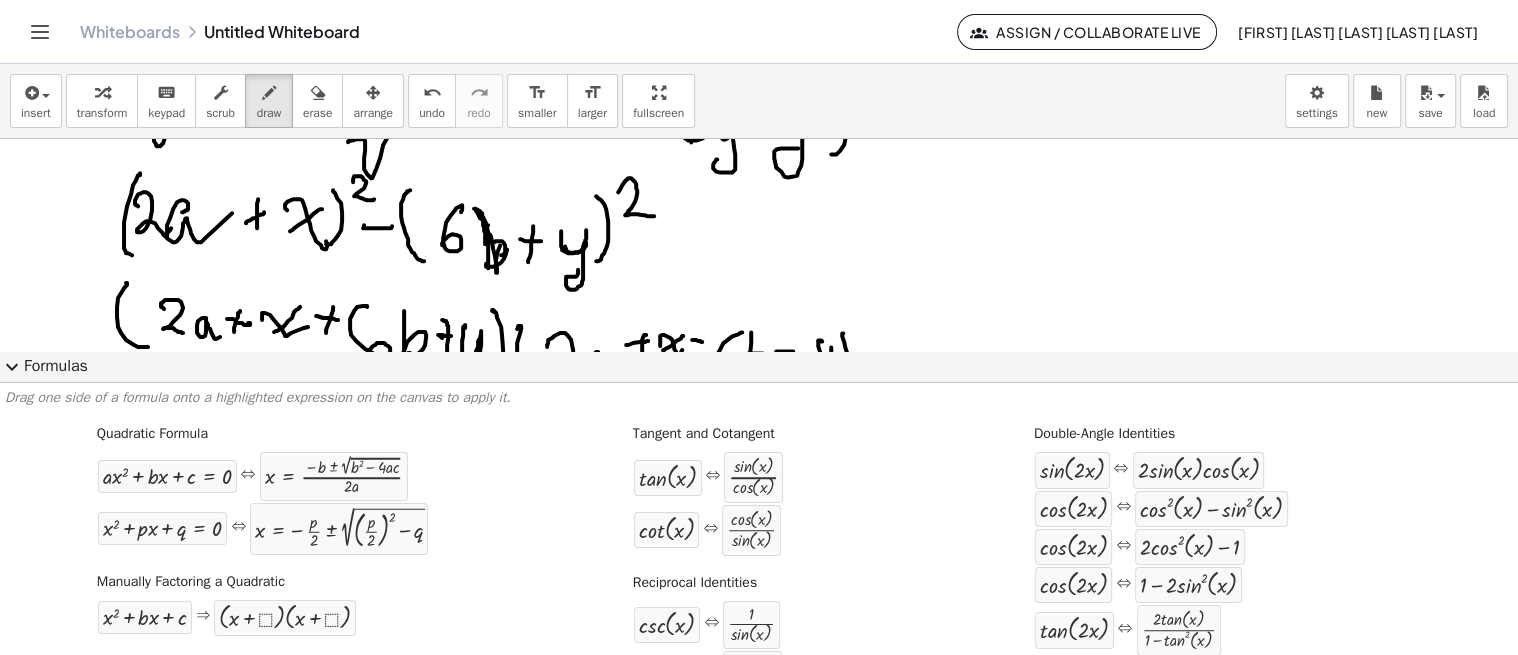click on "expand_more  Formulas" 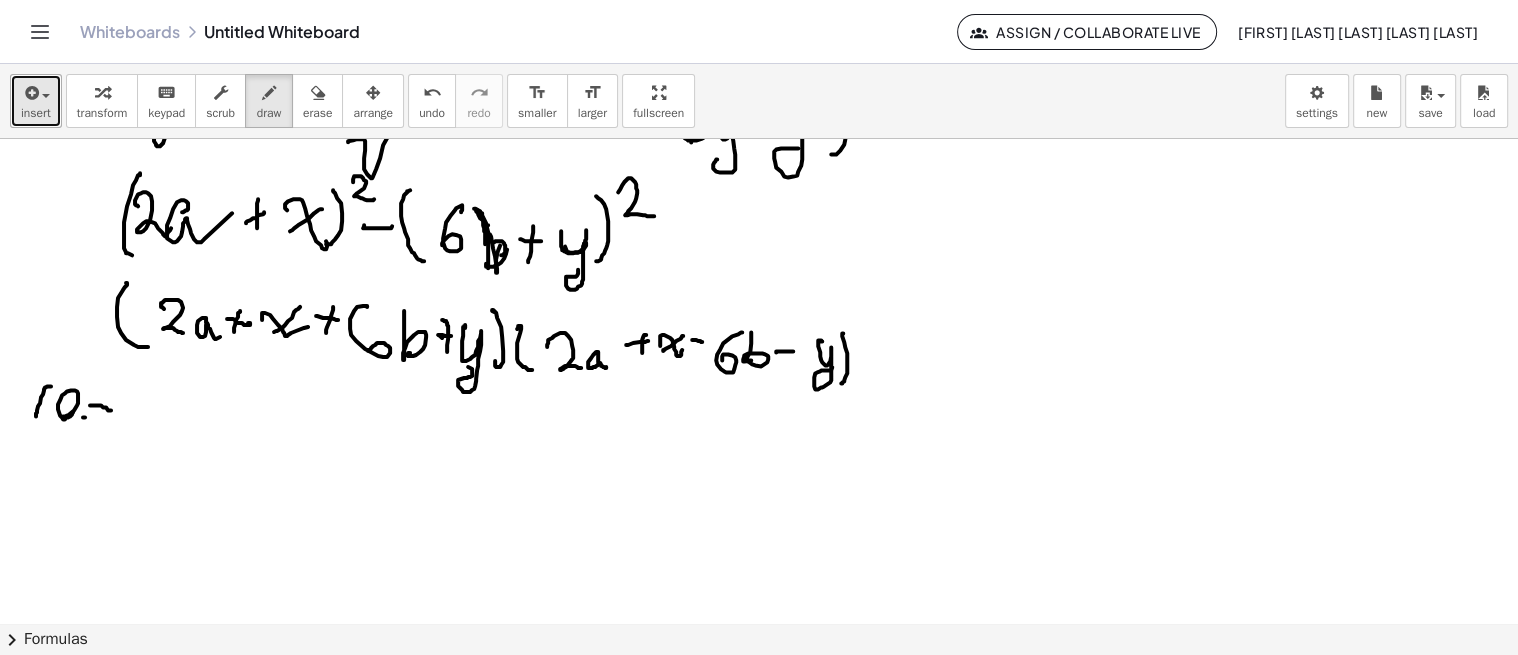 click on "insert" at bounding box center [36, 101] 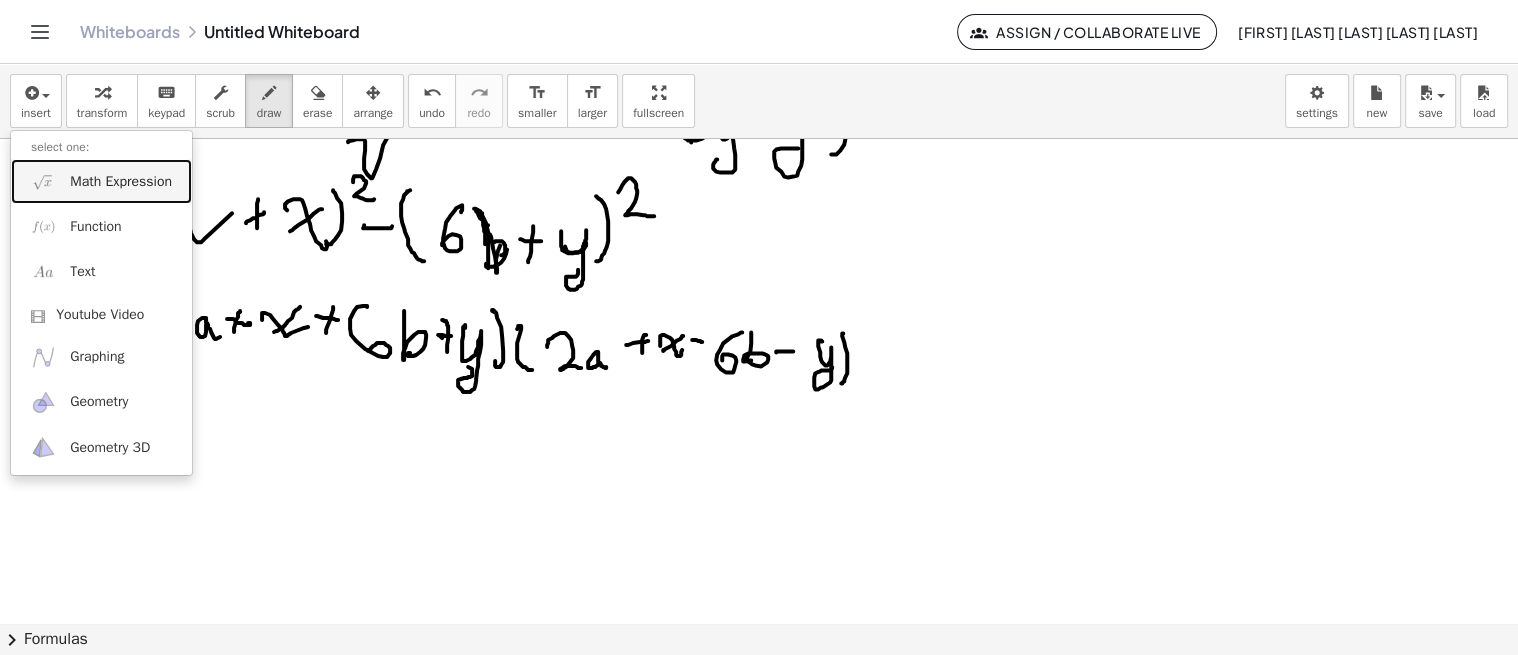 click 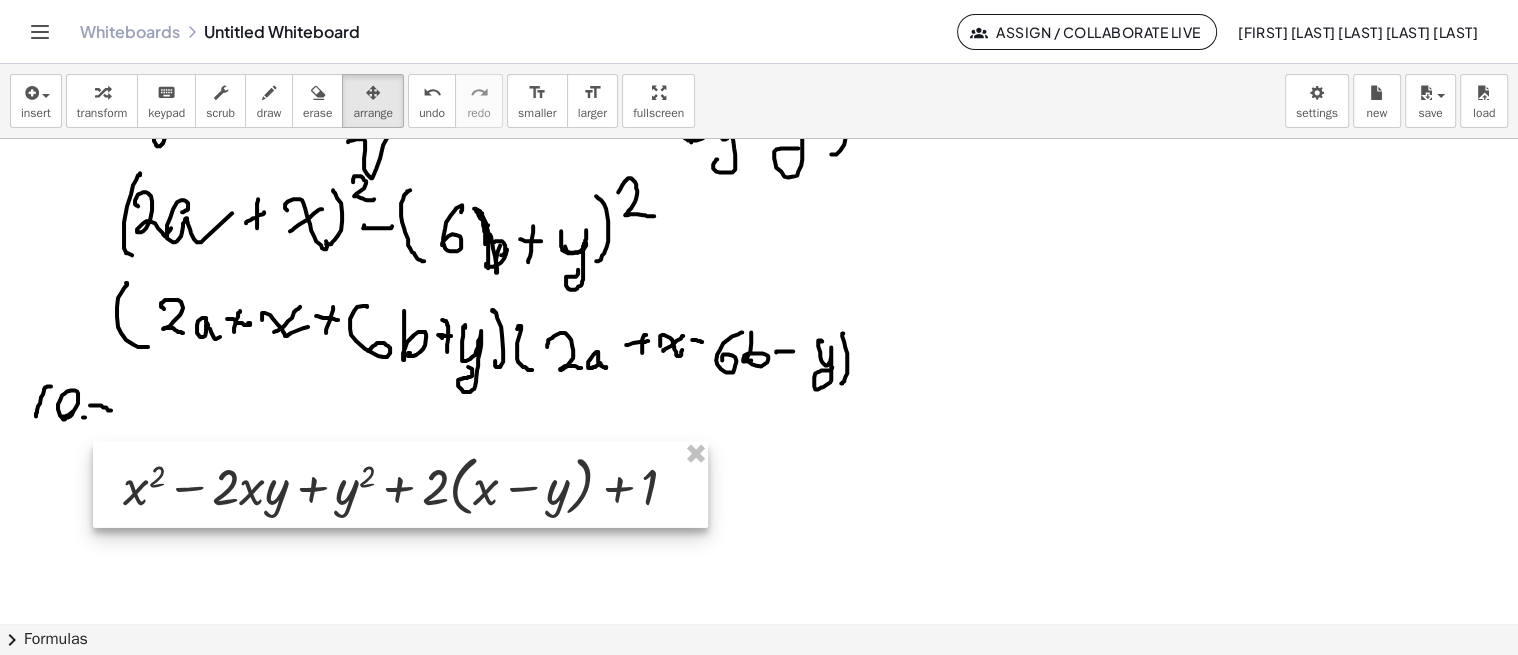 drag, startPoint x: 412, startPoint y: 208, endPoint x: 355, endPoint y: 462, distance: 260.3171 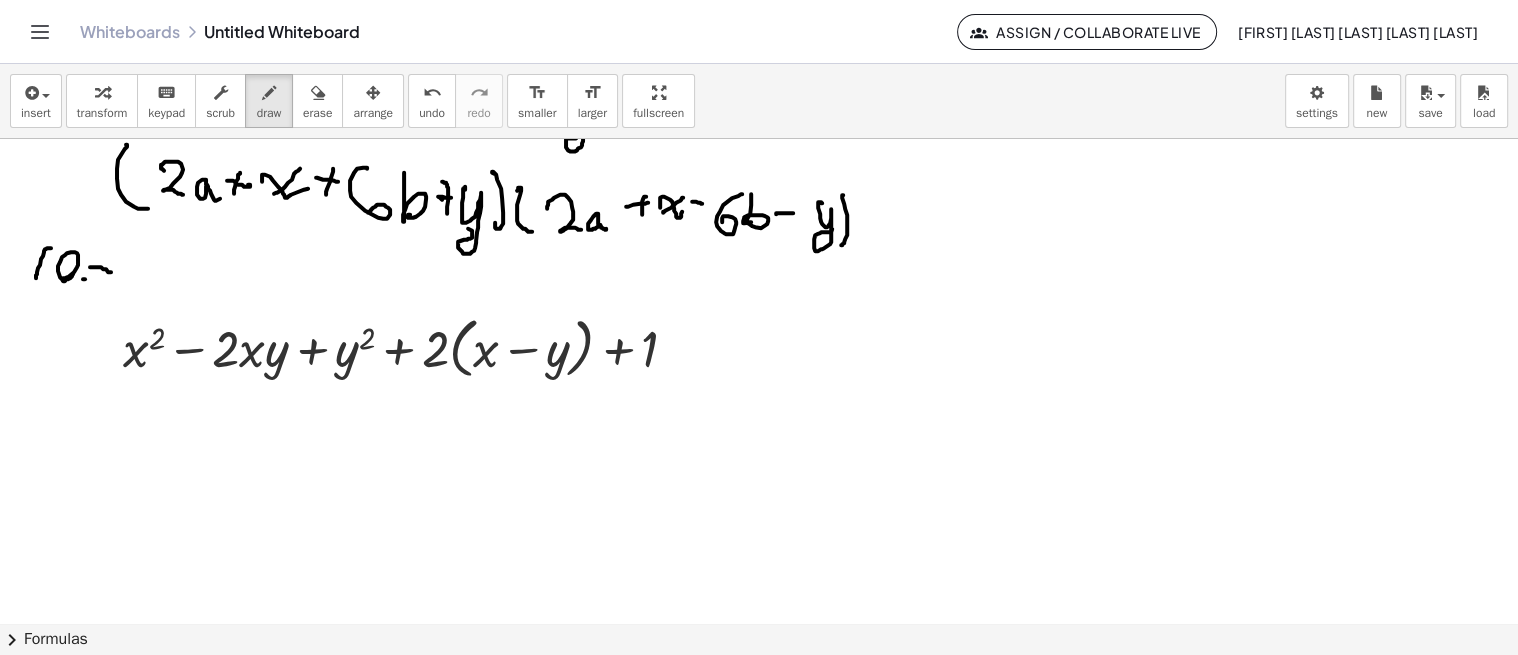 scroll, scrollTop: 4365, scrollLeft: 0, axis: vertical 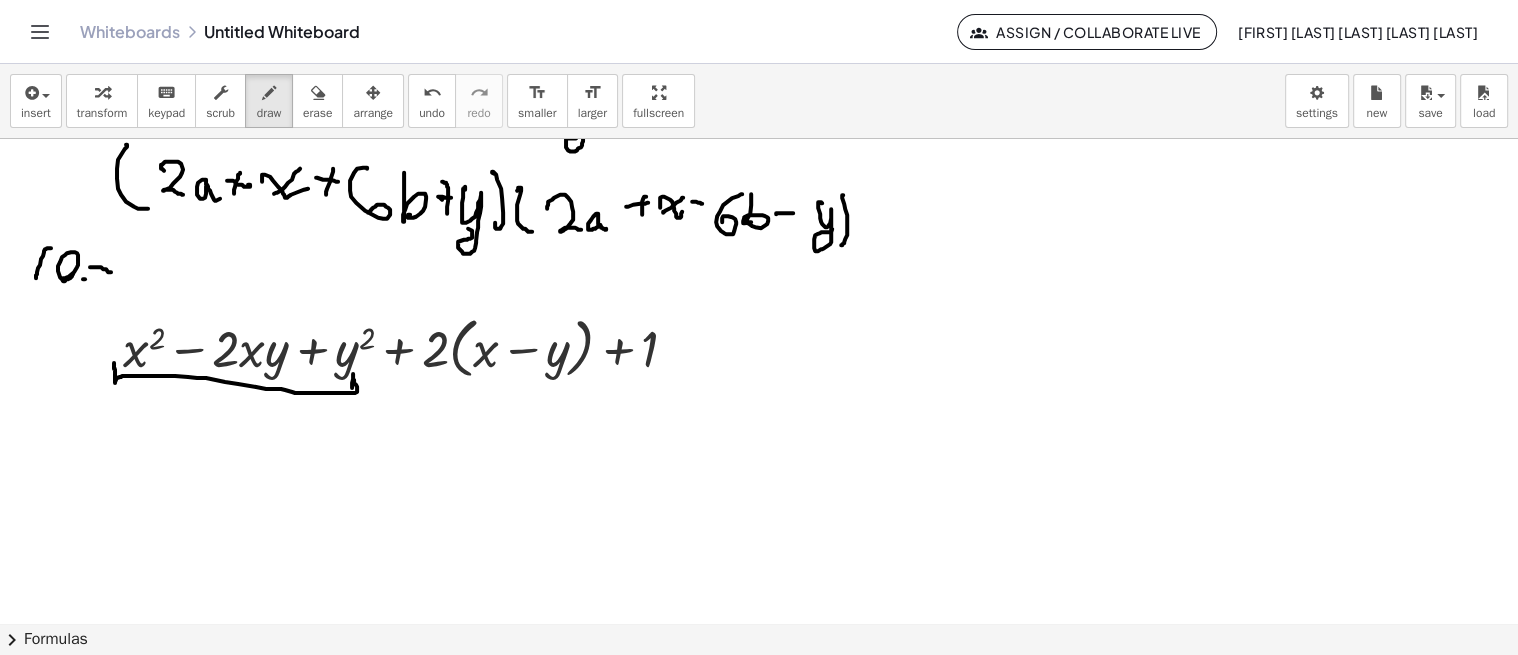 drag, startPoint x: 114, startPoint y: 361, endPoint x: 352, endPoint y: 396, distance: 240.55977 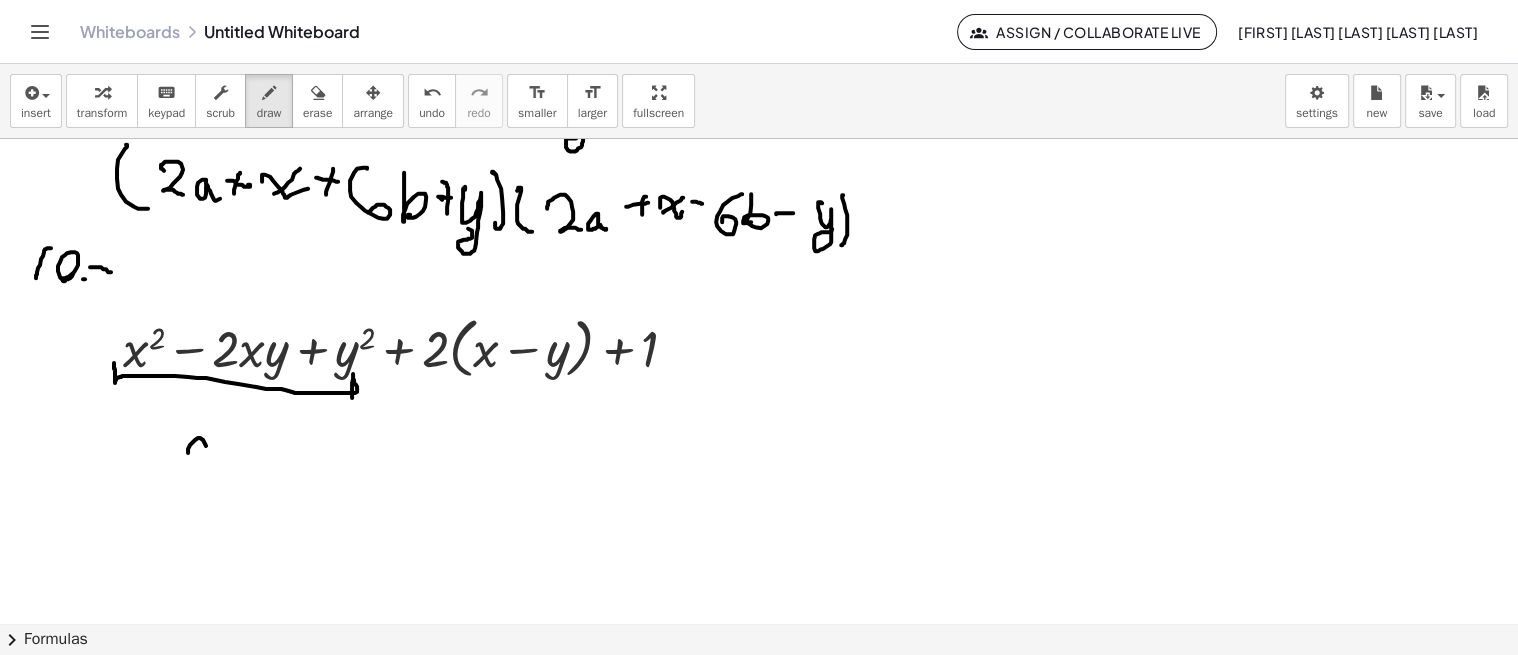 drag, startPoint x: 193, startPoint y: 440, endPoint x: 225, endPoint y: 456, distance: 35.77709 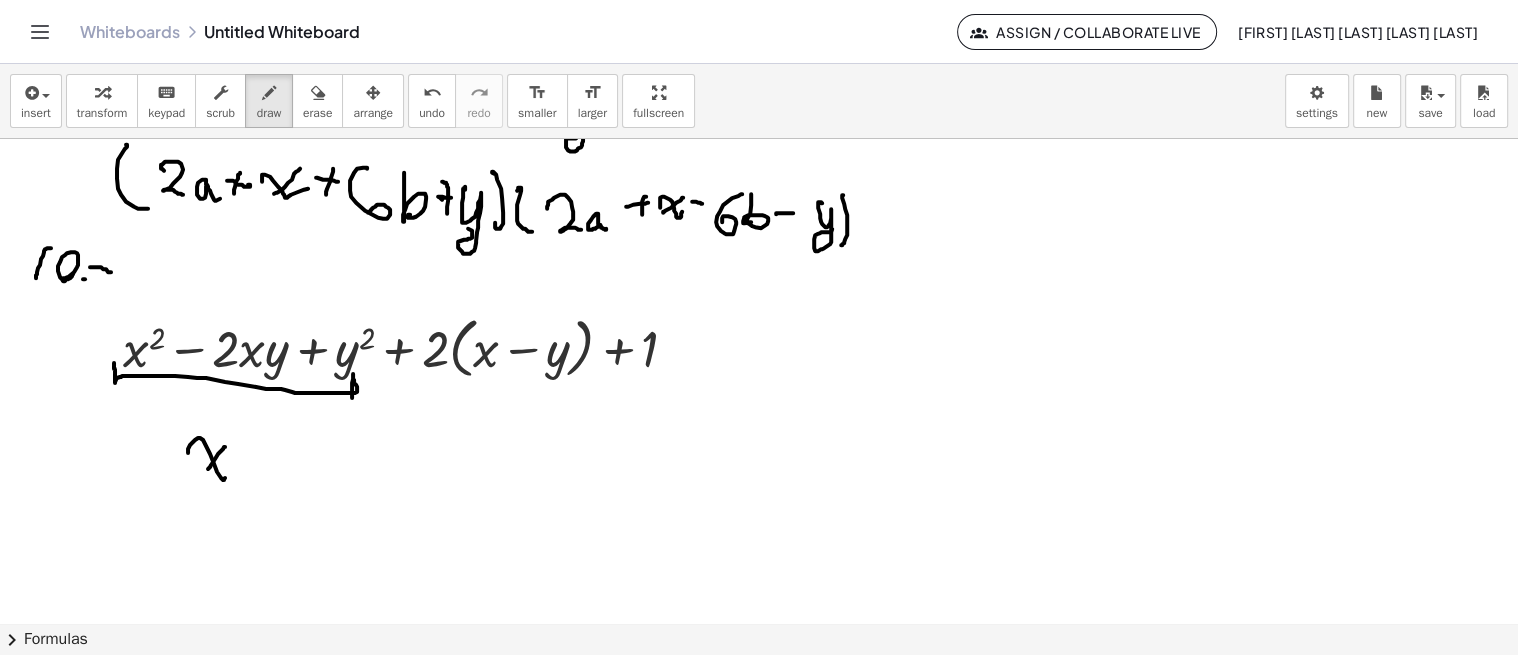 drag, startPoint x: 225, startPoint y: 445, endPoint x: 207, endPoint y: 468, distance: 29.206163 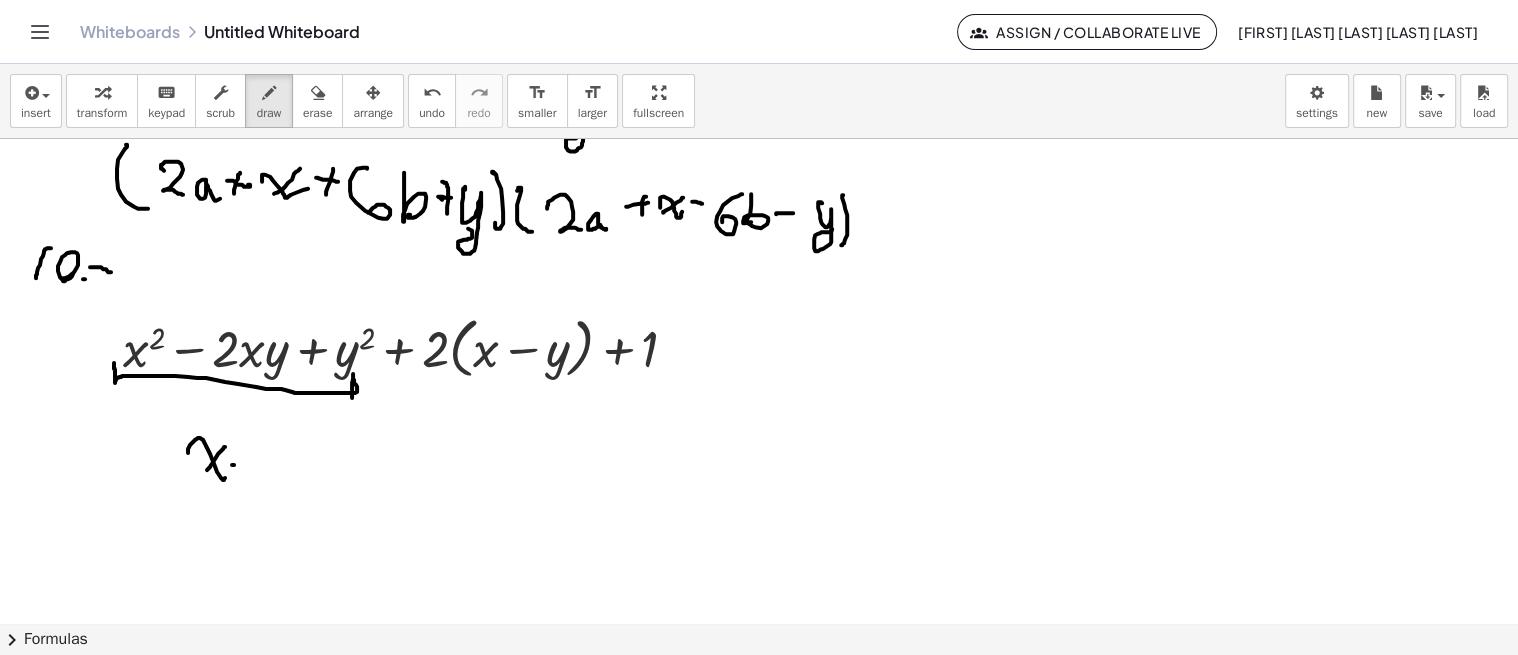 drag, startPoint x: 234, startPoint y: 463, endPoint x: 261, endPoint y: 462, distance: 27.018513 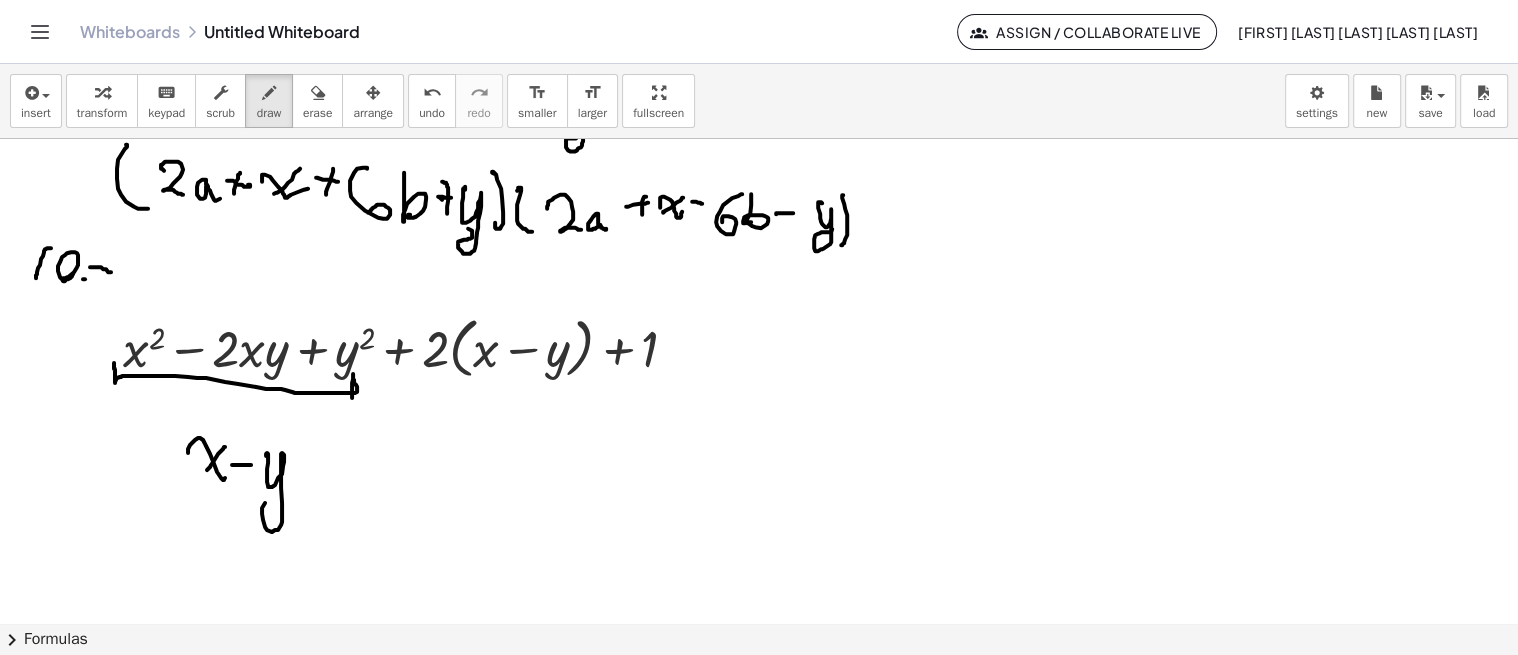 drag, startPoint x: 267, startPoint y: 451, endPoint x: 277, endPoint y: 498, distance: 48.052055 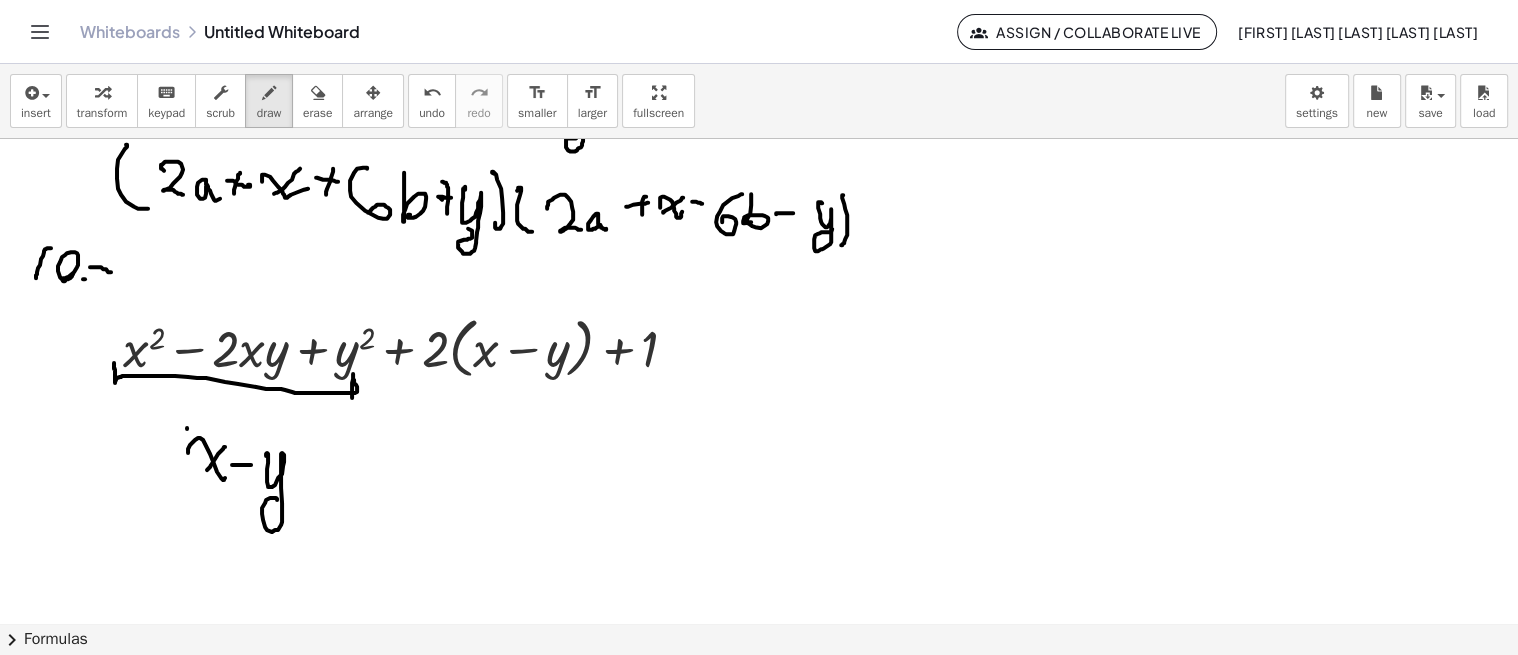 drag, startPoint x: 187, startPoint y: 426, endPoint x: 187, endPoint y: 503, distance: 77 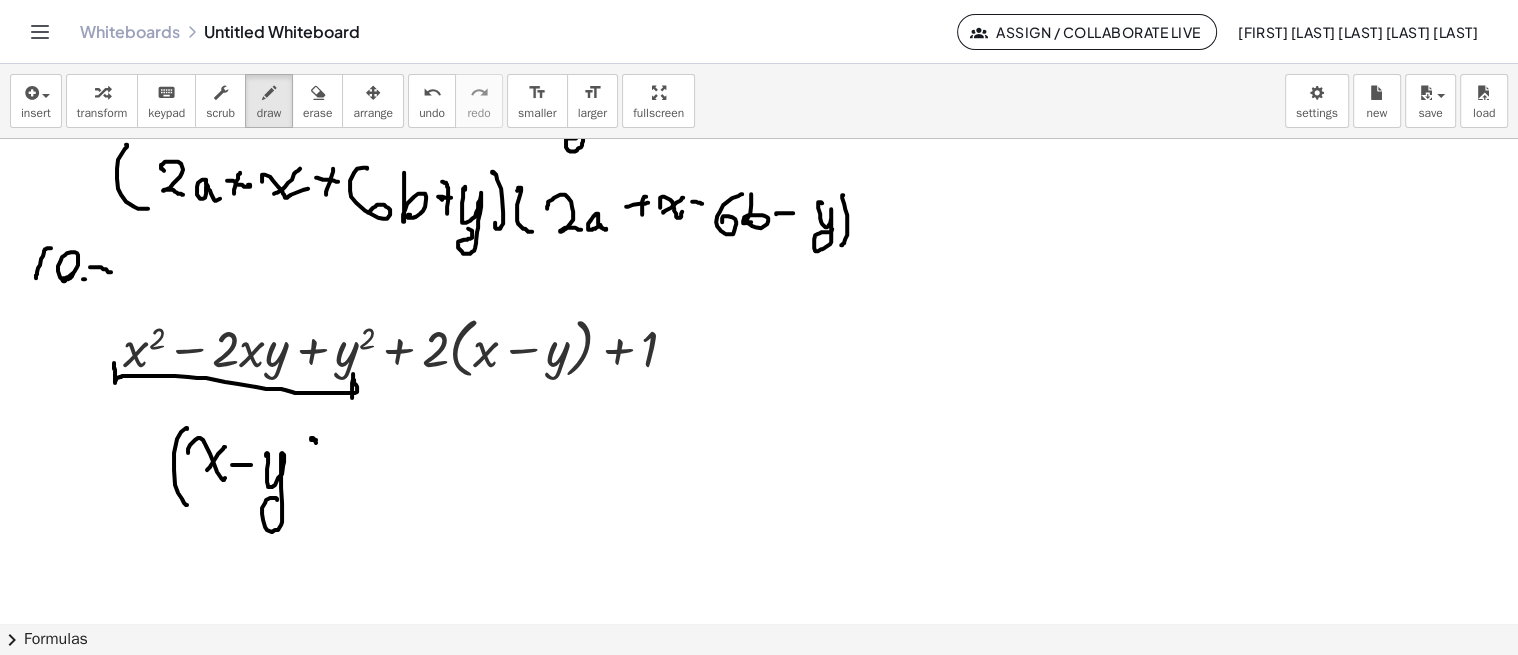 drag, startPoint x: 316, startPoint y: 438, endPoint x: 315, endPoint y: 507, distance: 69.00725 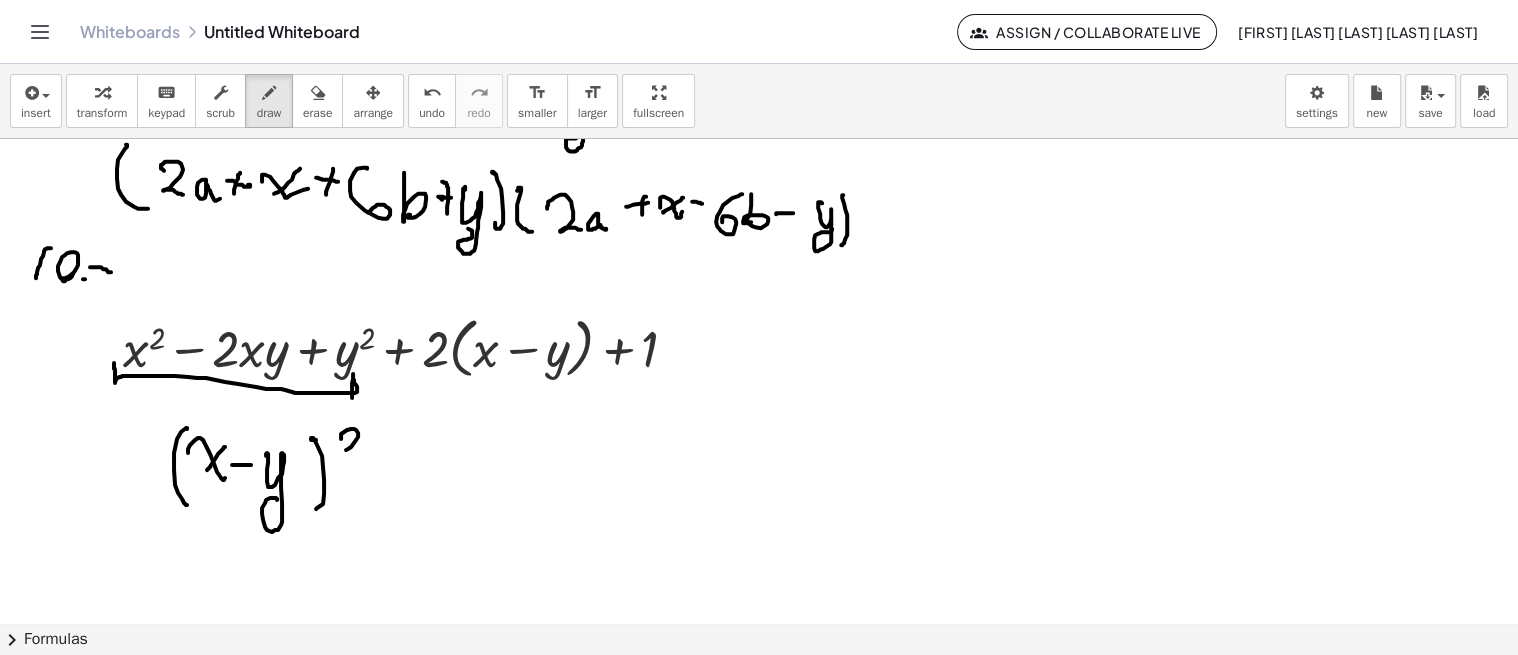 drag, startPoint x: 341, startPoint y: 434, endPoint x: 370, endPoint y: 456, distance: 36.40055 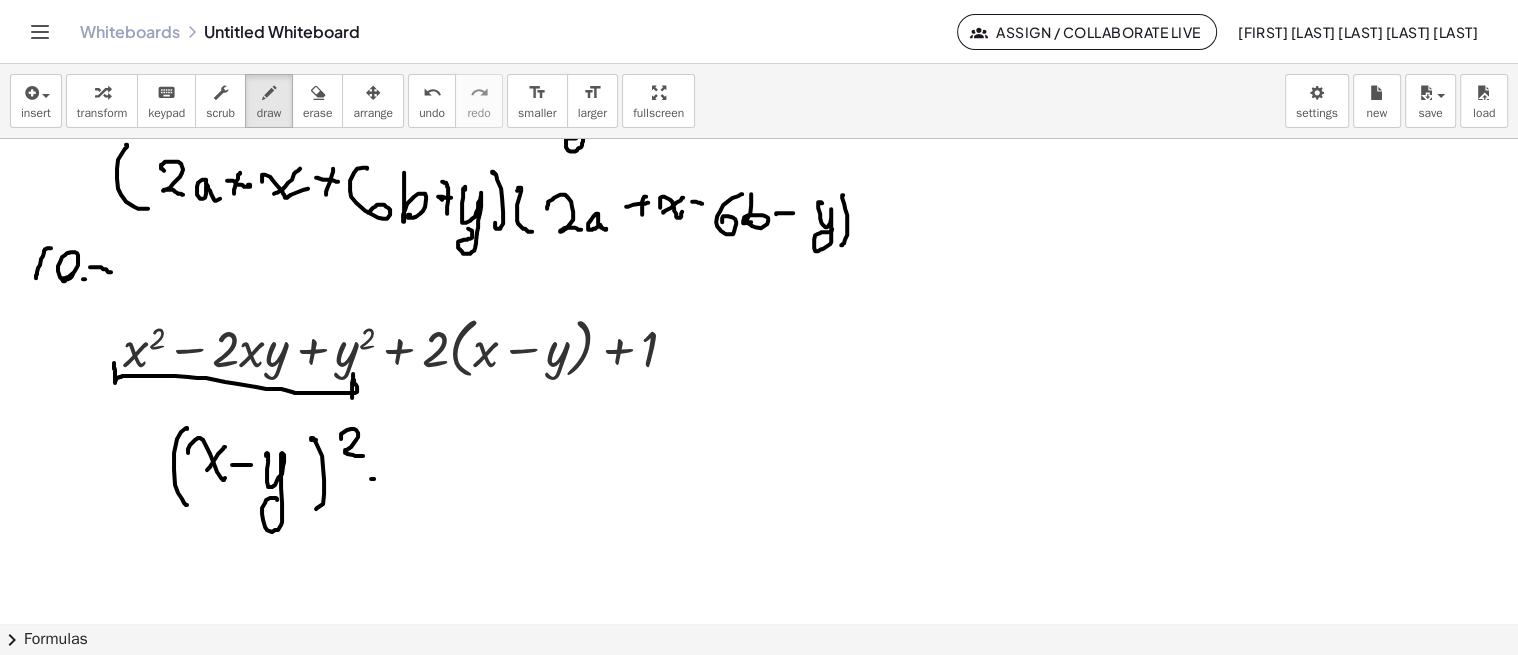 drag, startPoint x: 372, startPoint y: 477, endPoint x: 387, endPoint y: 468, distance: 17.492855 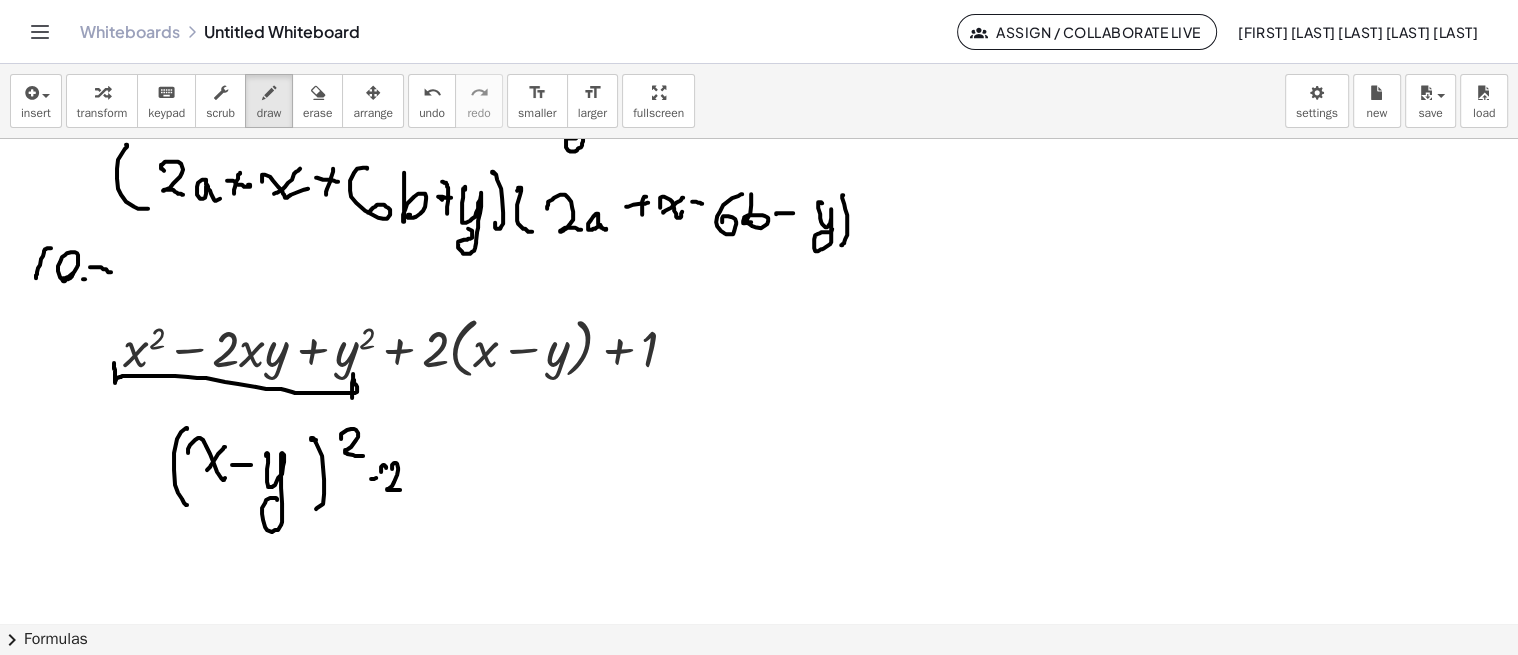 drag, startPoint x: 392, startPoint y: 466, endPoint x: 434, endPoint y: 458, distance: 42.755116 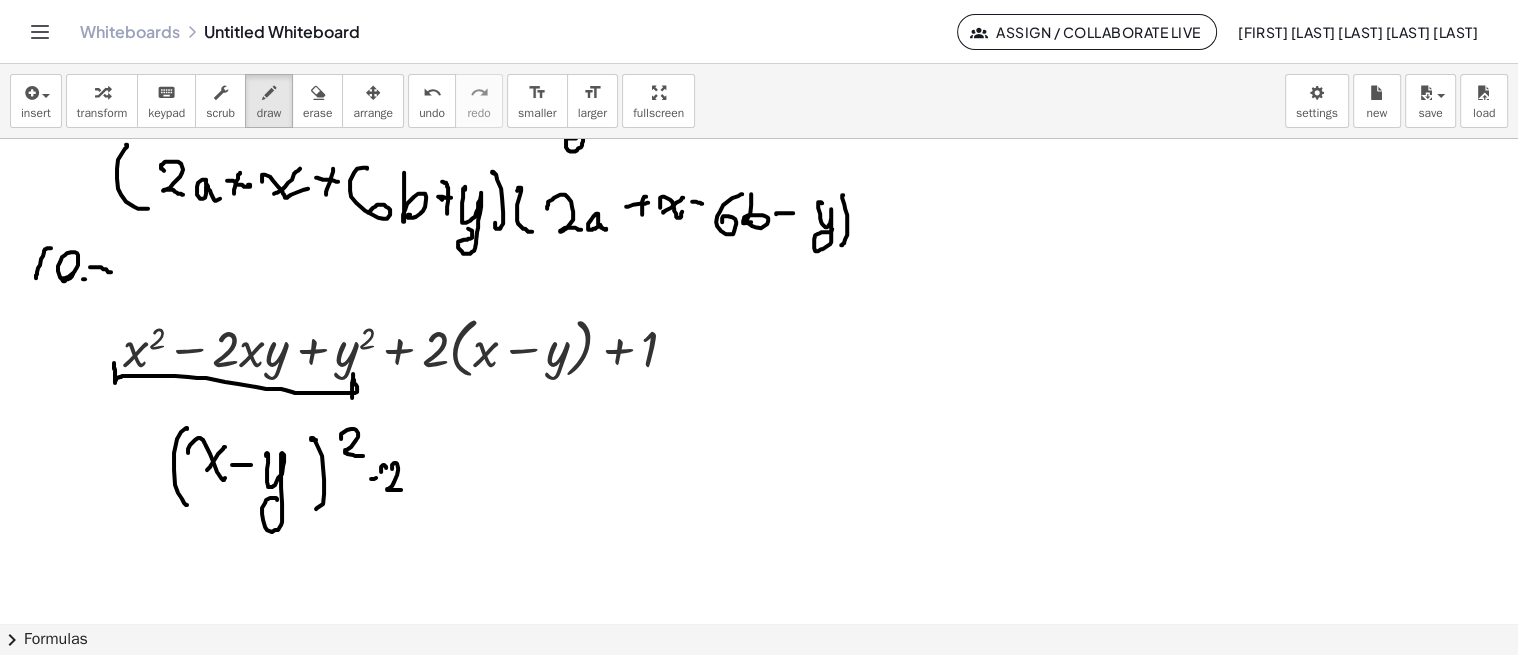 drag, startPoint x: 444, startPoint y: 444, endPoint x: 427, endPoint y: 500, distance: 58.5235 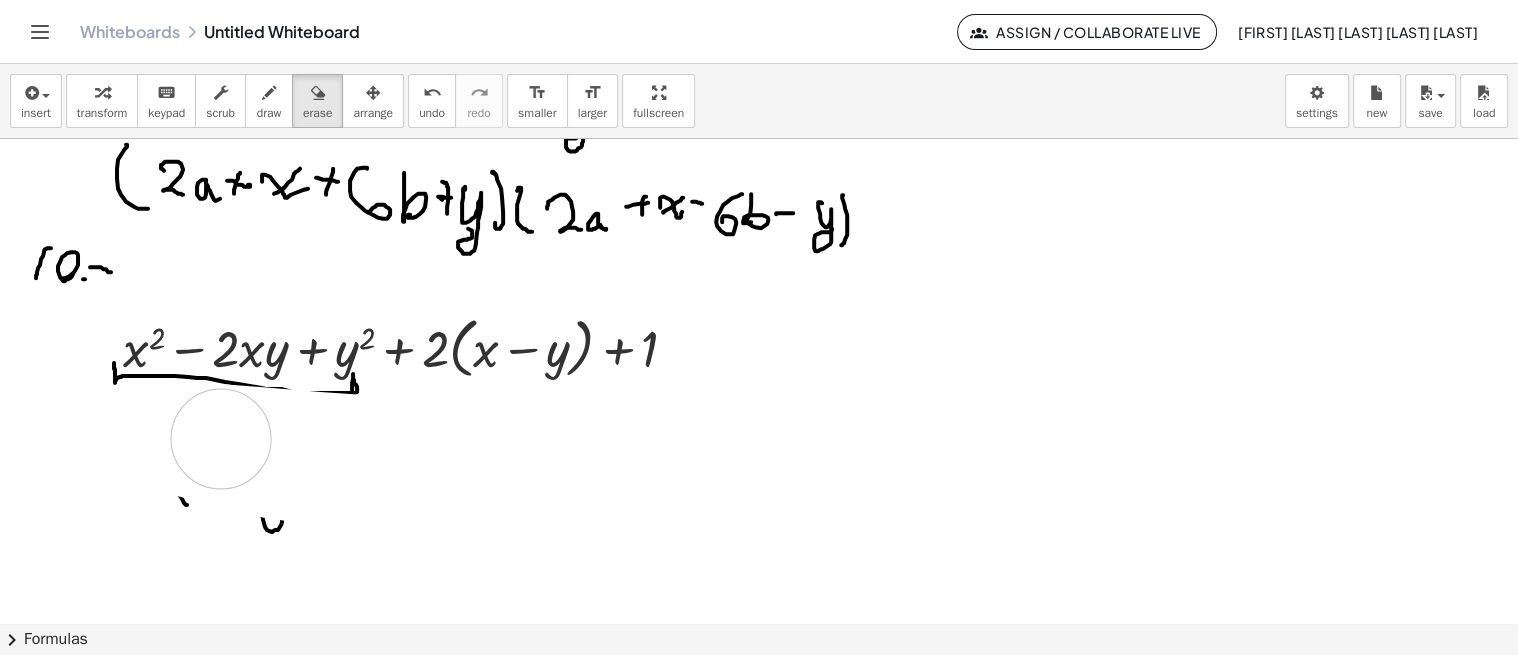 drag, startPoint x: 510, startPoint y: 514, endPoint x: 237, endPoint y: 478, distance: 275.3634 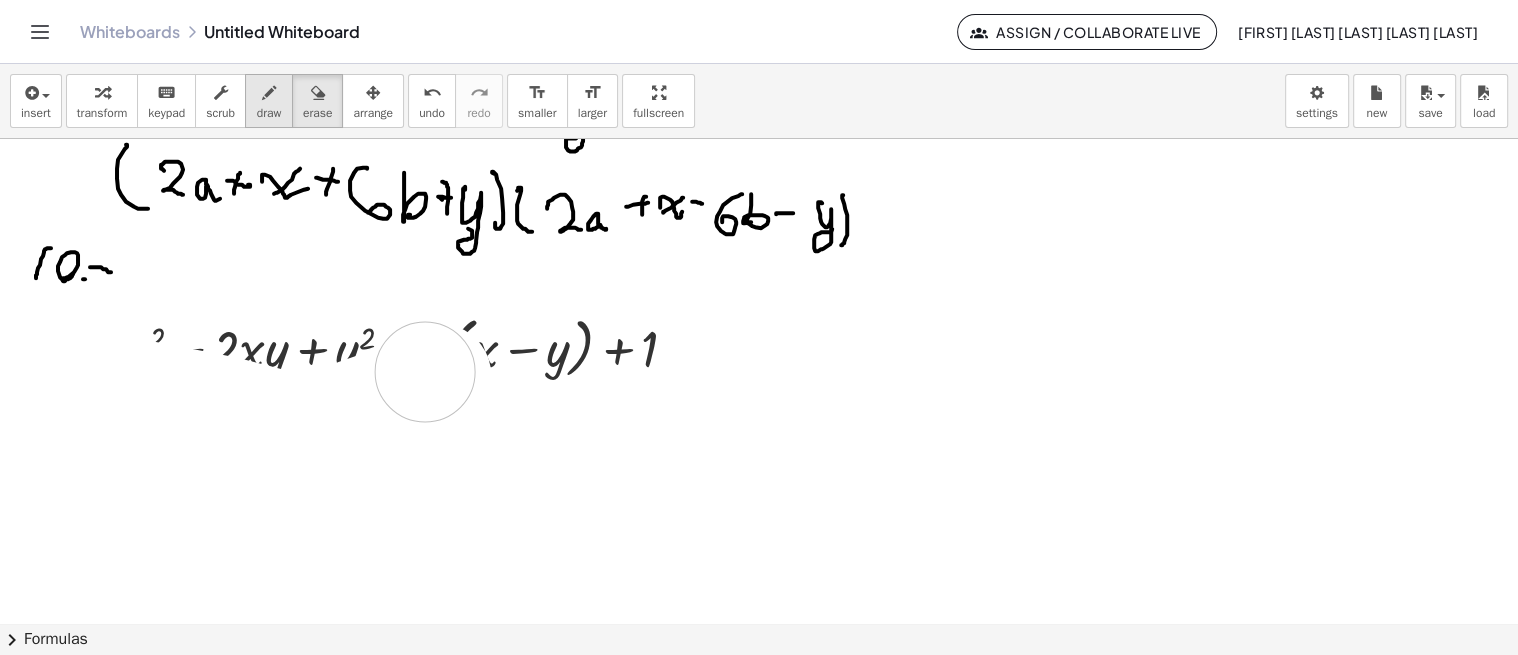 drag, startPoint x: 153, startPoint y: 410, endPoint x: 288, endPoint y: 106, distance: 332.6274 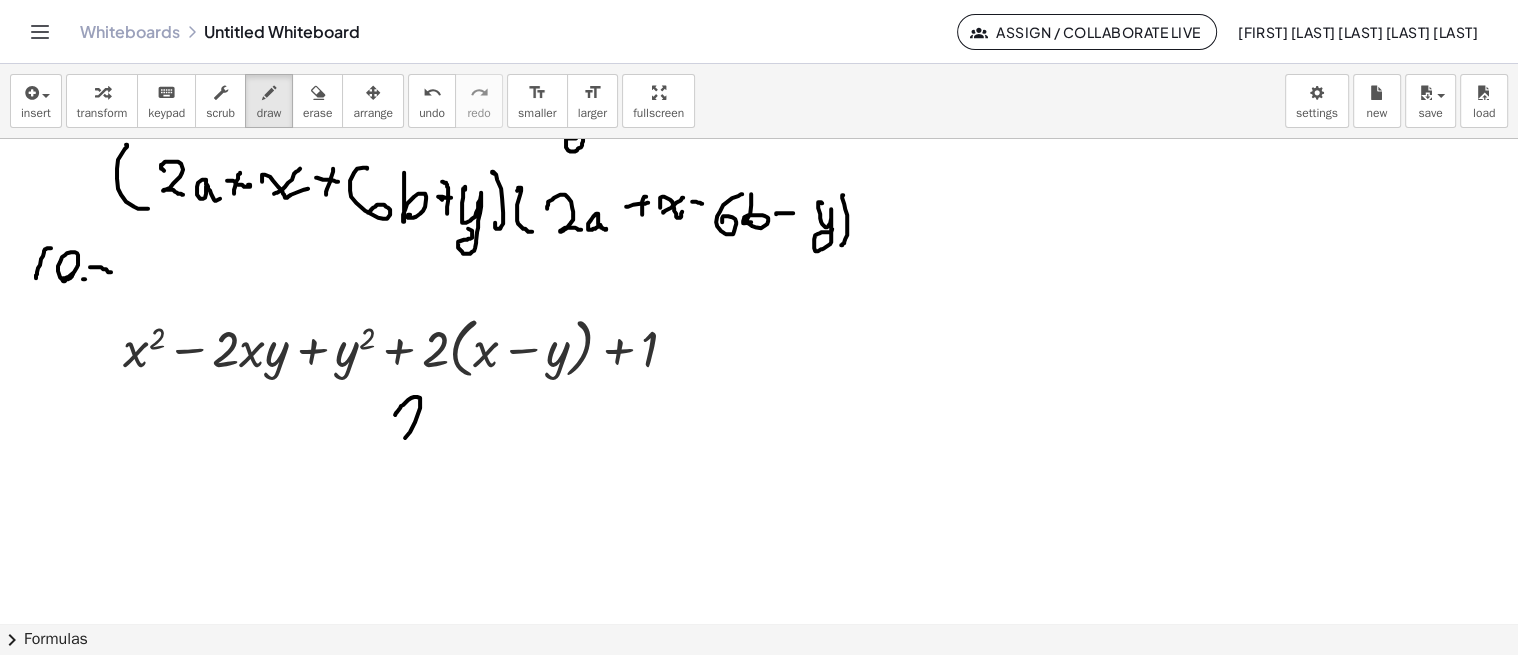 drag, startPoint x: 397, startPoint y: 410, endPoint x: 408, endPoint y: 442, distance: 33.83785 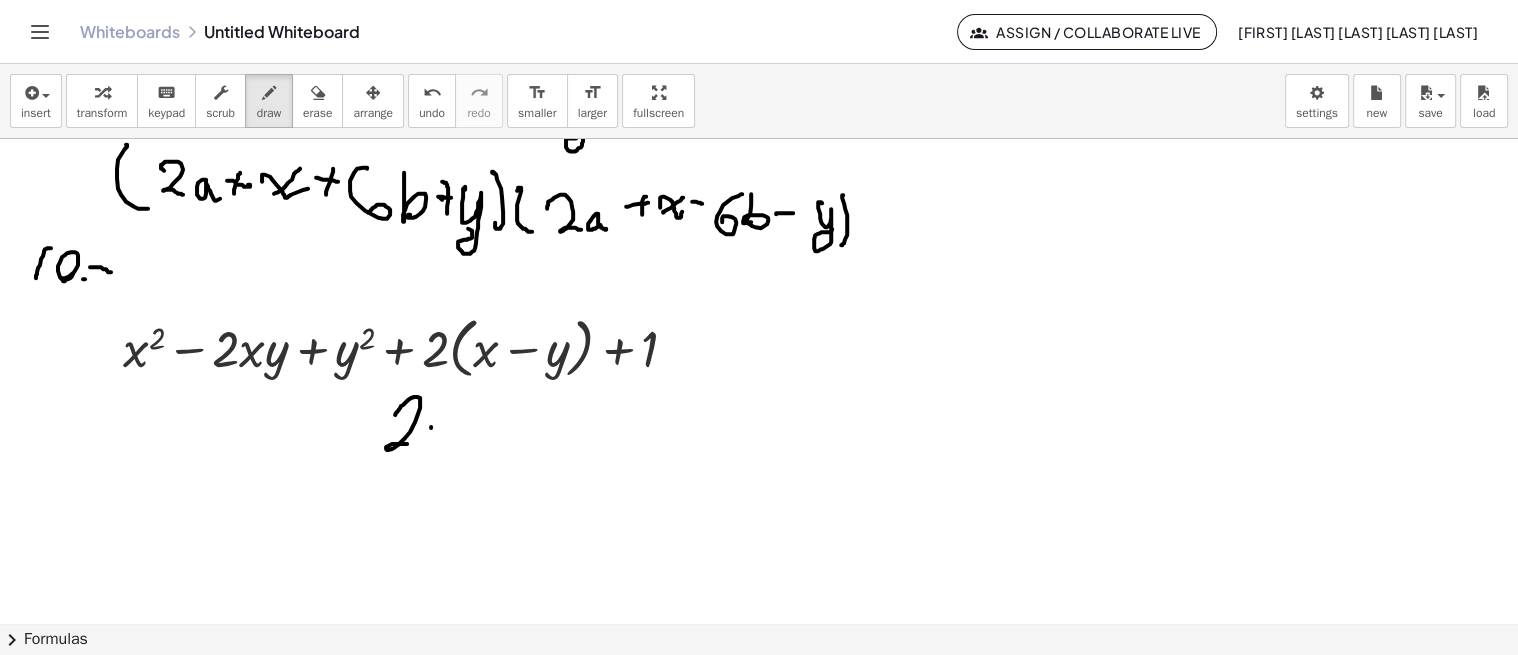 drag, startPoint x: 431, startPoint y: 425, endPoint x: 456, endPoint y: 447, distance: 33.30165 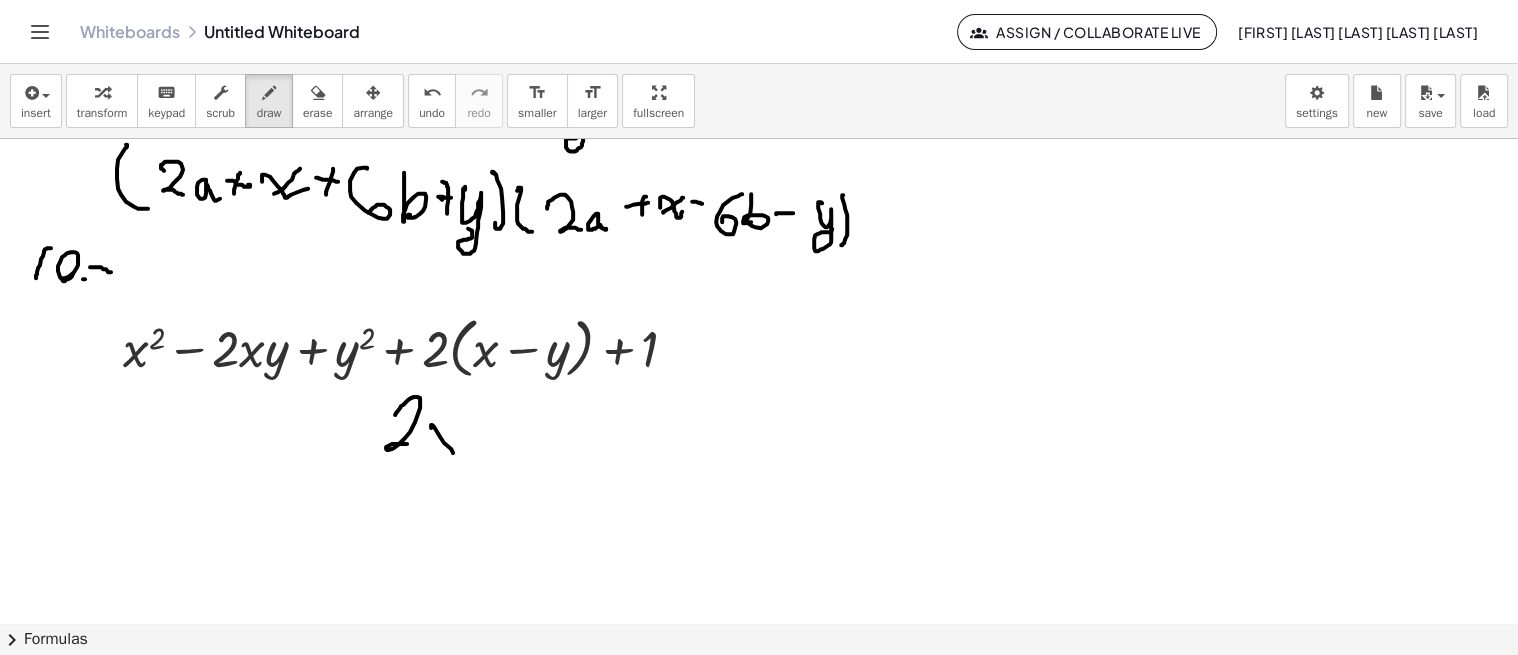 drag, startPoint x: 447, startPoint y: 432, endPoint x: 422, endPoint y: 458, distance: 36.069378 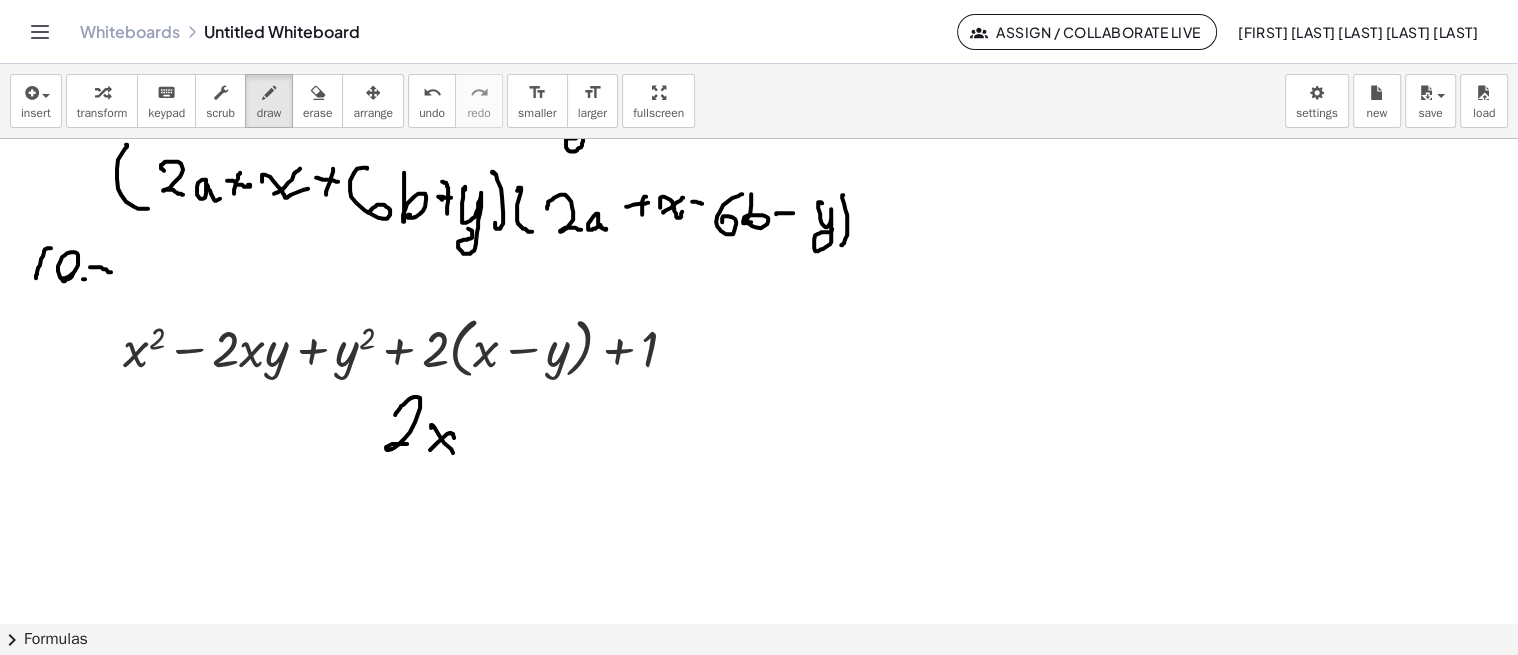 drag, startPoint x: 471, startPoint y: 425, endPoint x: 514, endPoint y: 436, distance: 44.38468 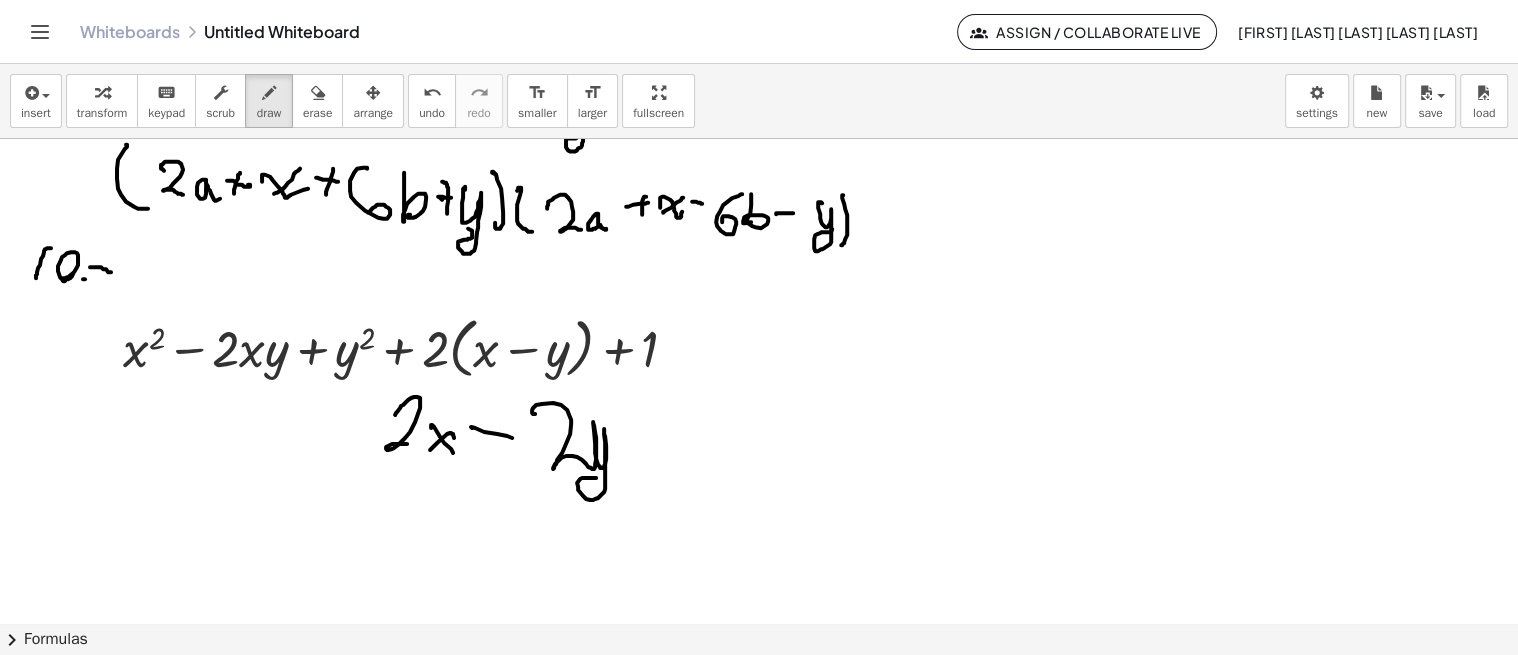 drag, startPoint x: 536, startPoint y: 403, endPoint x: 597, endPoint y: 473, distance: 92.84934 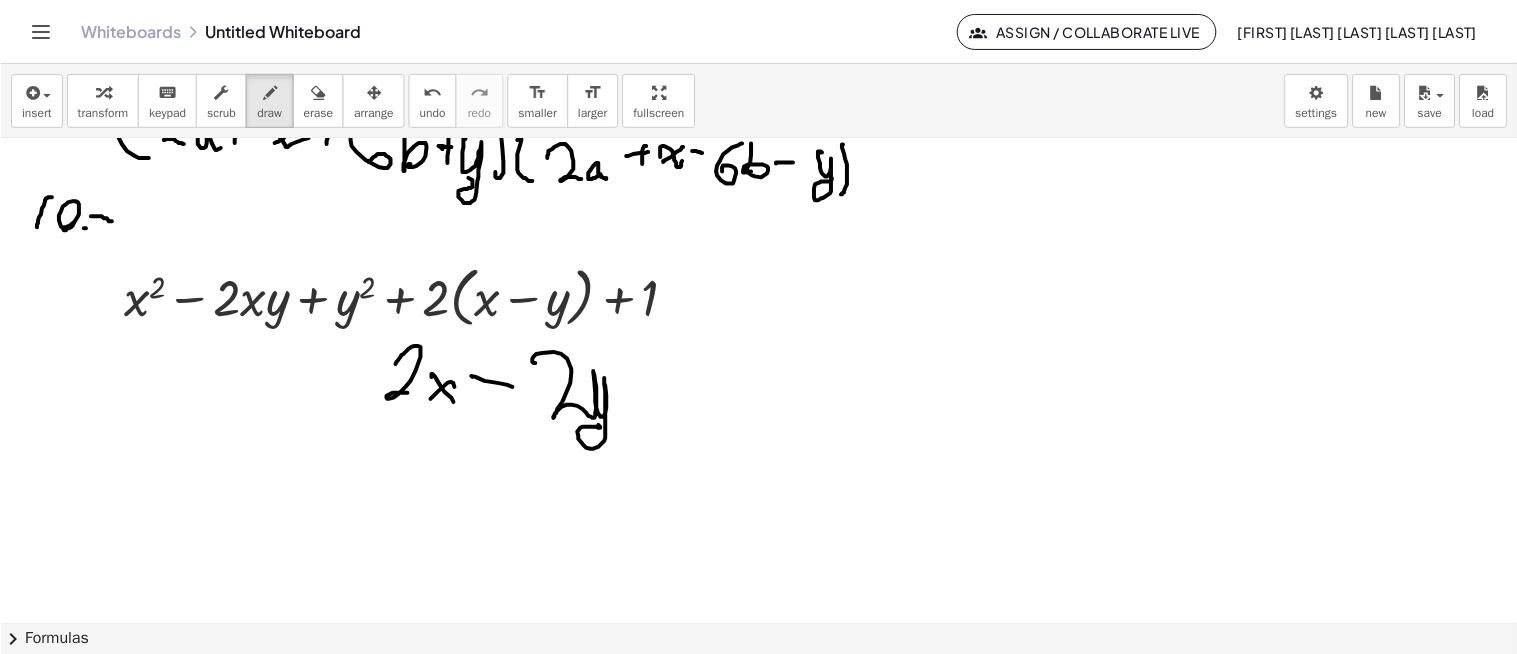 scroll, scrollTop: 4417, scrollLeft: 0, axis: vertical 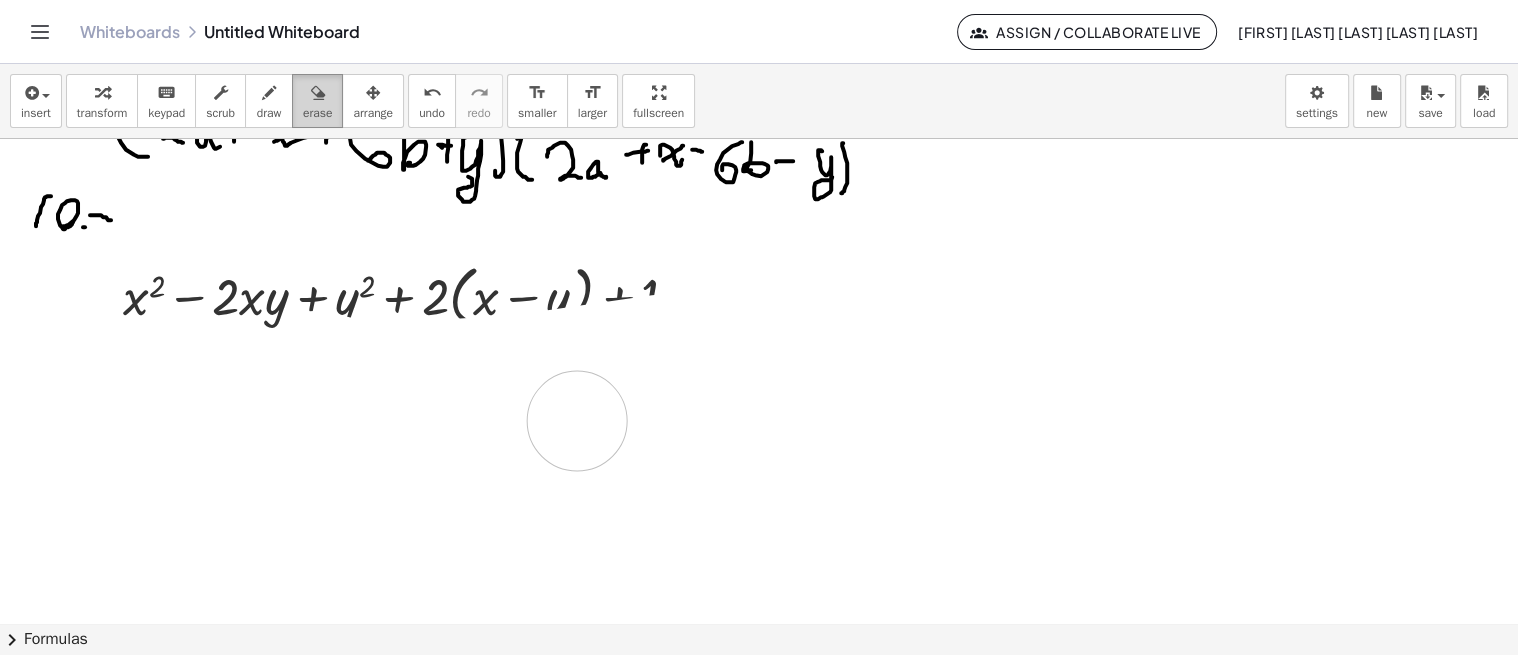 drag, startPoint x: 703, startPoint y: 338, endPoint x: 332, endPoint y: 113, distance: 433.8963 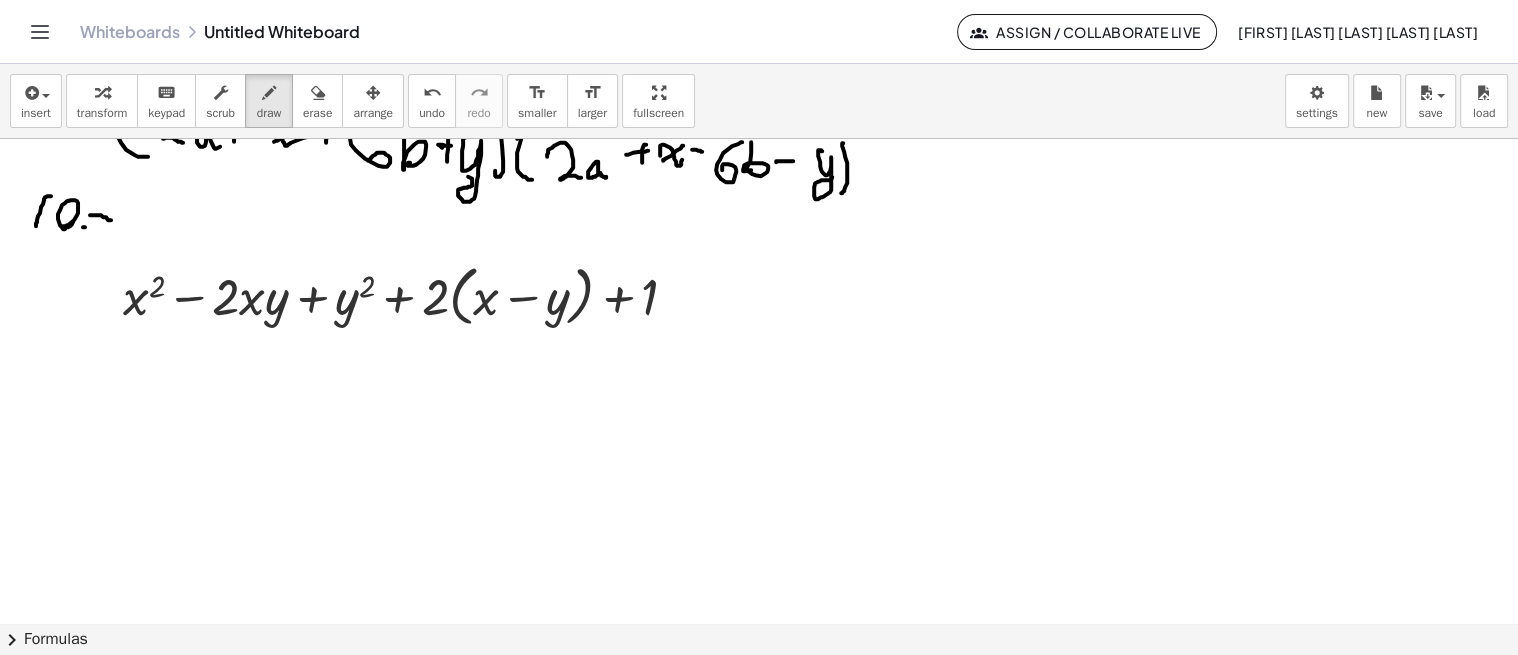 drag, startPoint x: 151, startPoint y: 362, endPoint x: 141, endPoint y: 427, distance: 65.76473 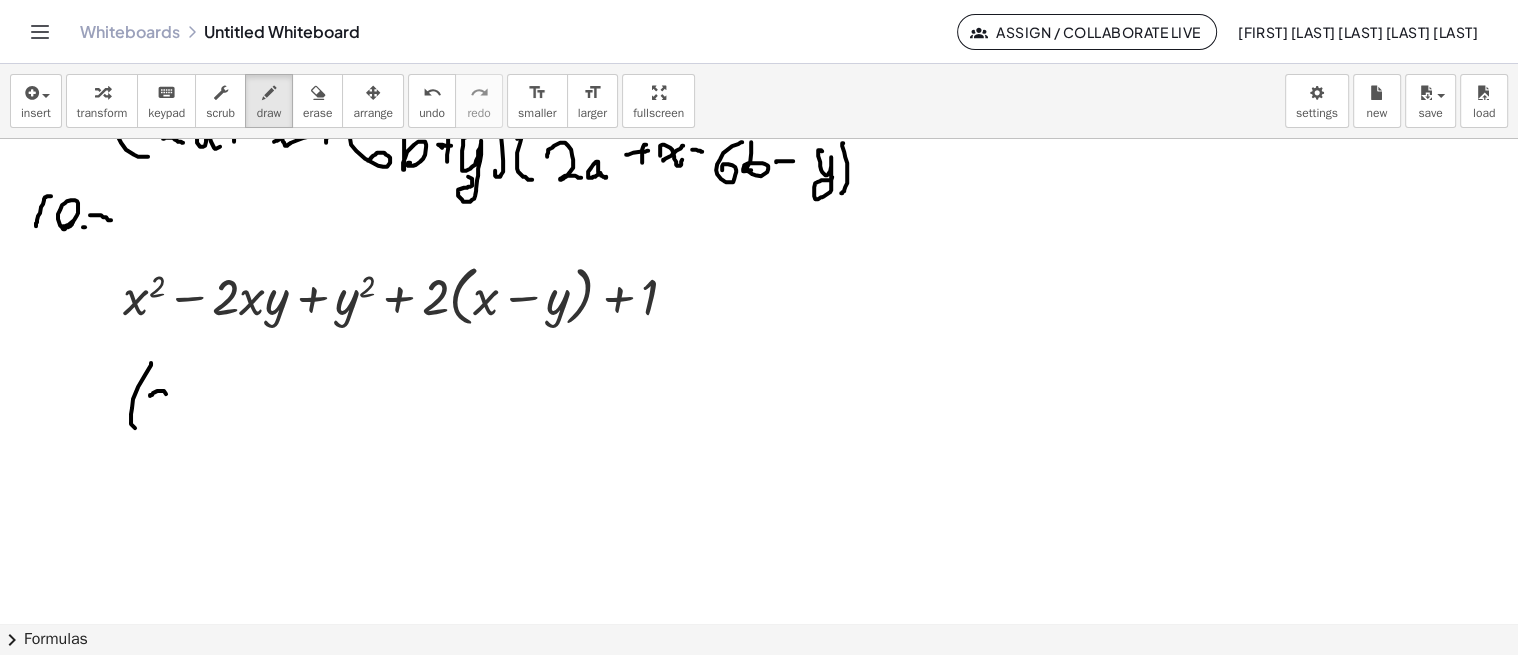 drag, startPoint x: 163, startPoint y: 390, endPoint x: 182, endPoint y: 424, distance: 38.948685 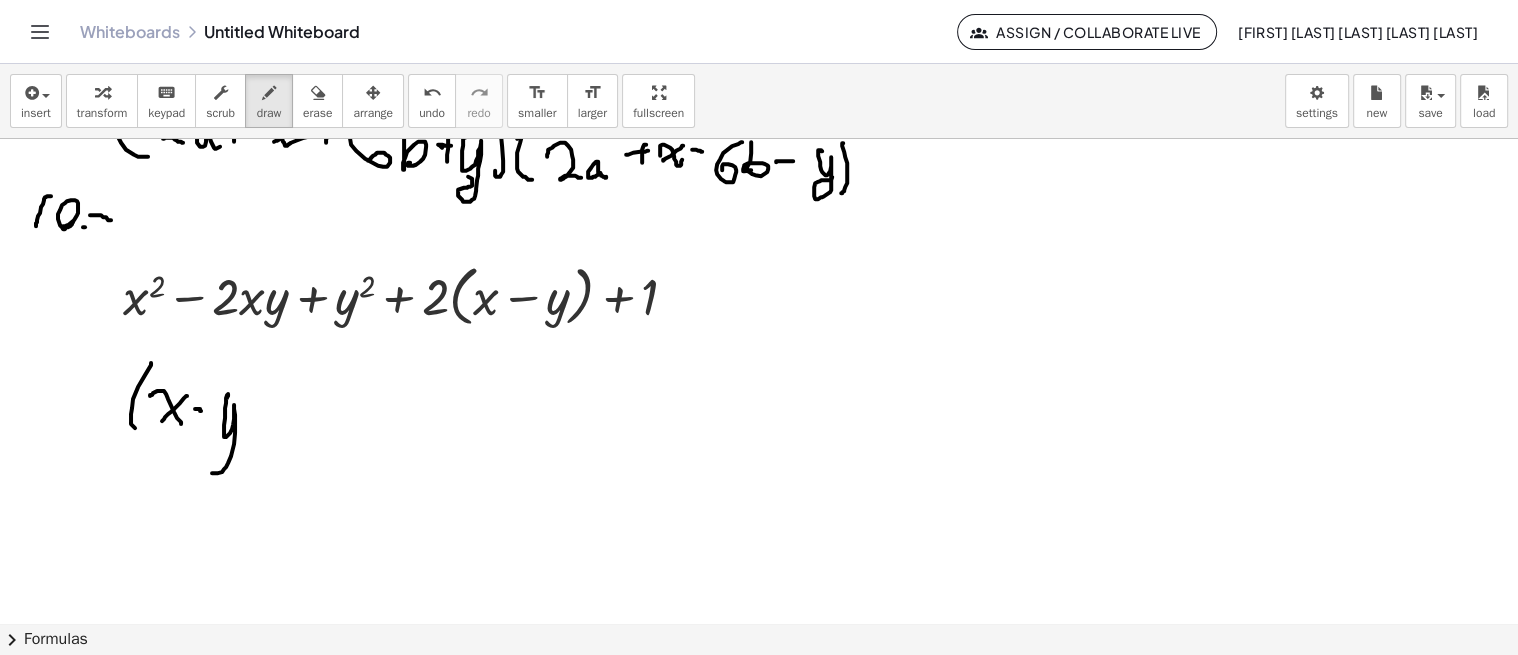 drag, startPoint x: 227, startPoint y: 396, endPoint x: 238, endPoint y: 450, distance: 55.108982 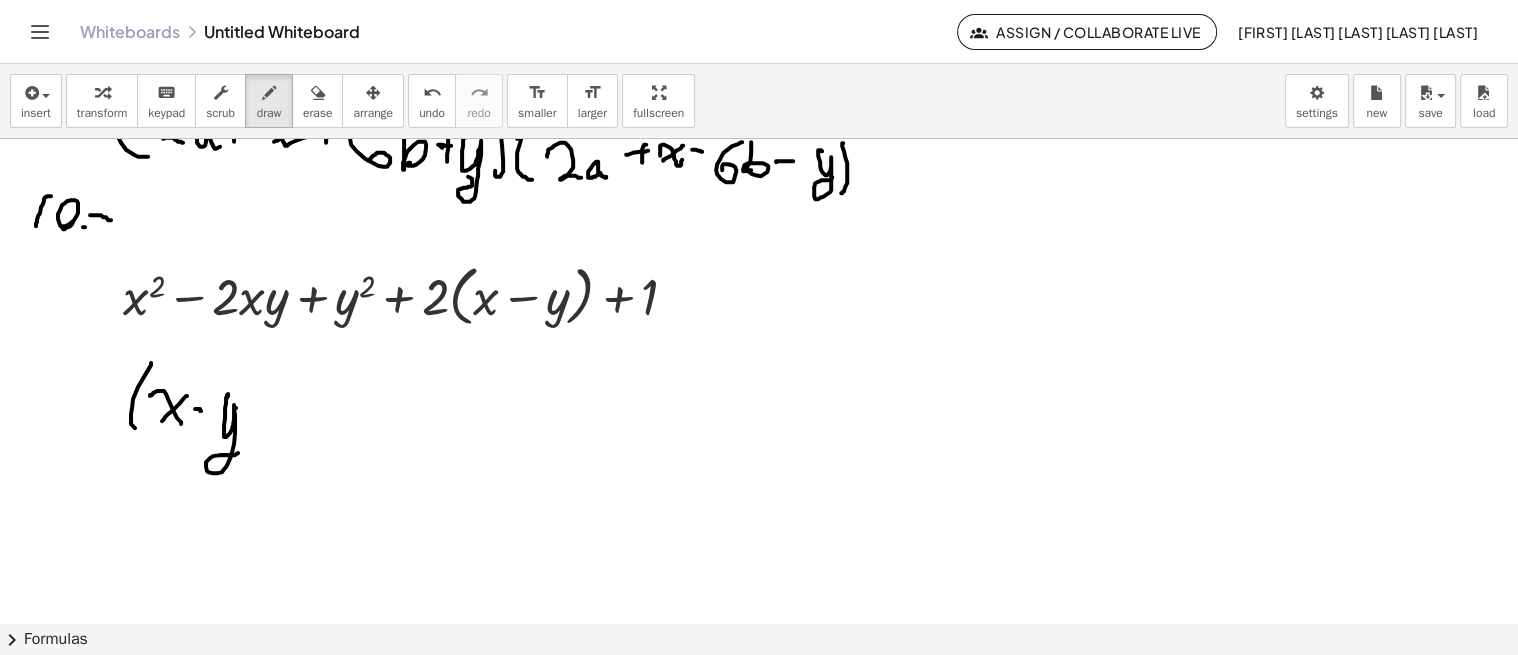 drag, startPoint x: 236, startPoint y: 407, endPoint x: 261, endPoint y: 411, distance: 25.317978 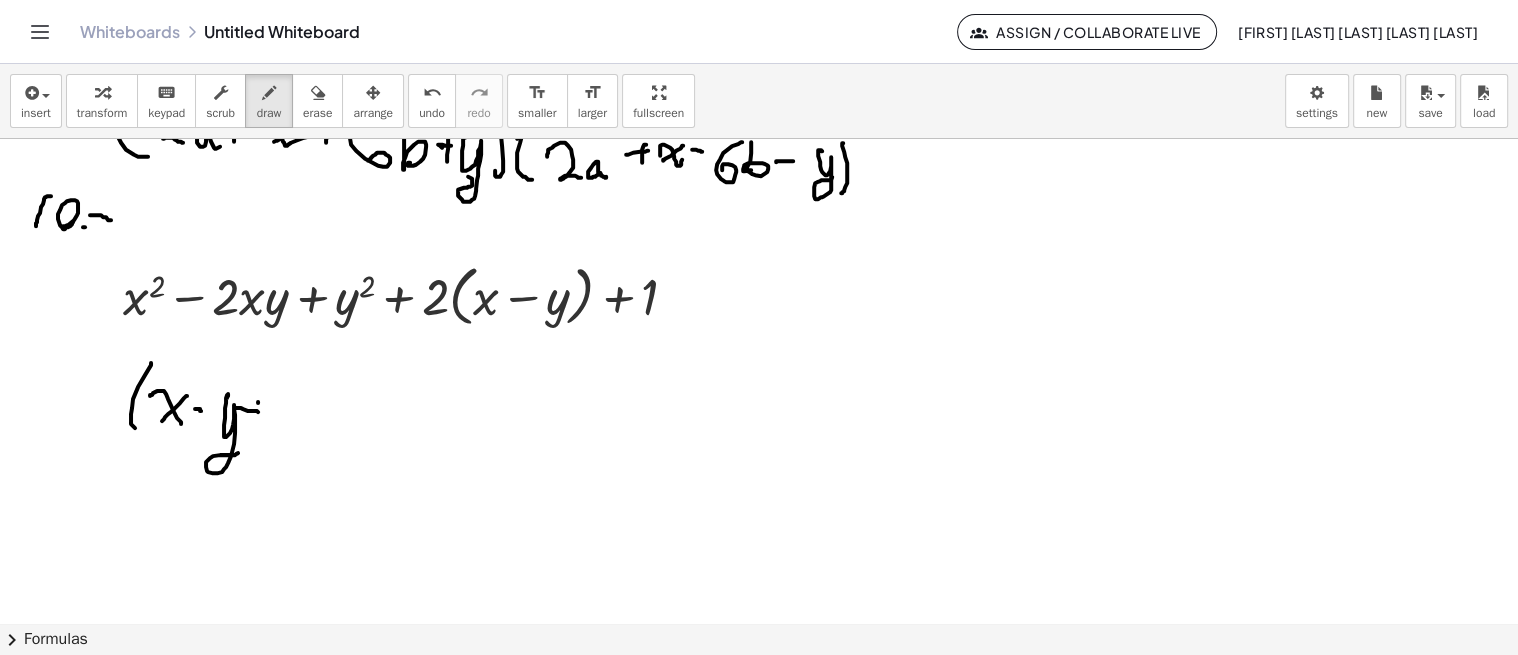 drag, startPoint x: 258, startPoint y: 401, endPoint x: 253, endPoint y: 436, distance: 35.35534 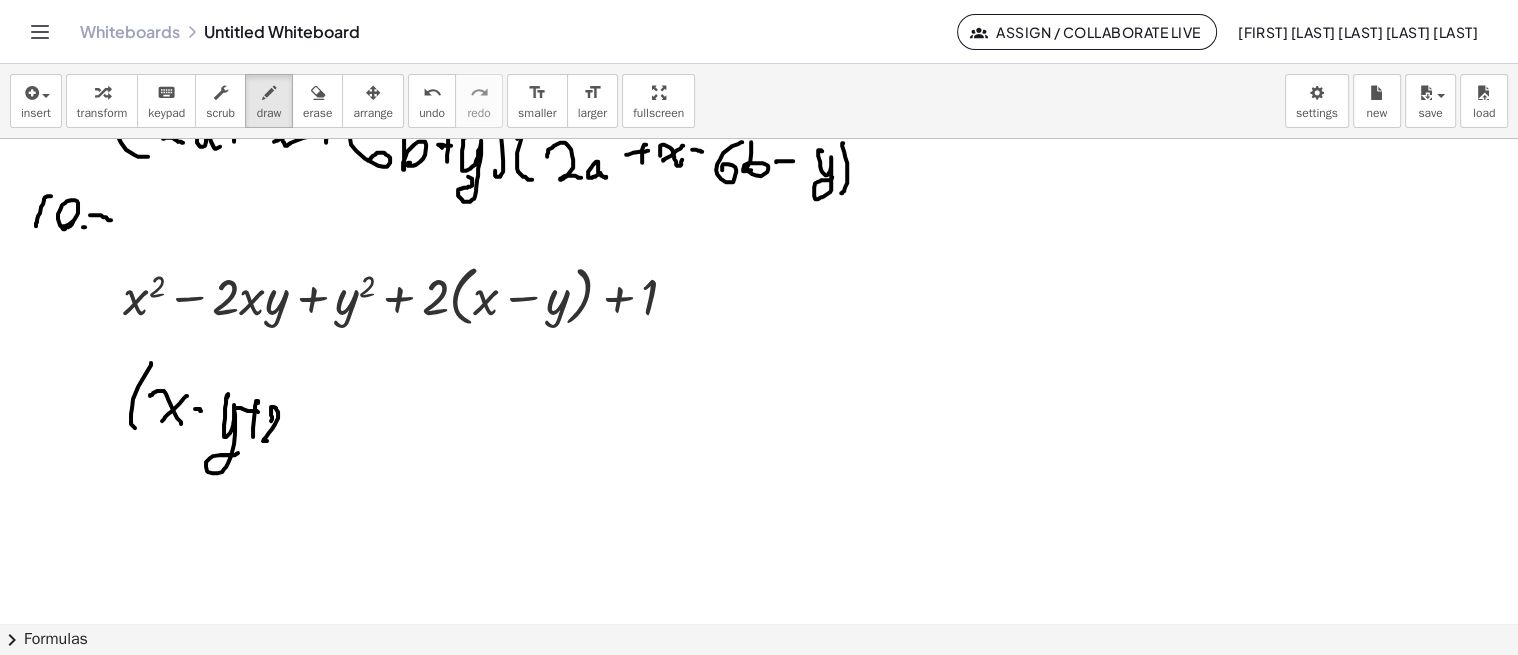 drag, startPoint x: 272, startPoint y: 418, endPoint x: 278, endPoint y: 431, distance: 14.3178215 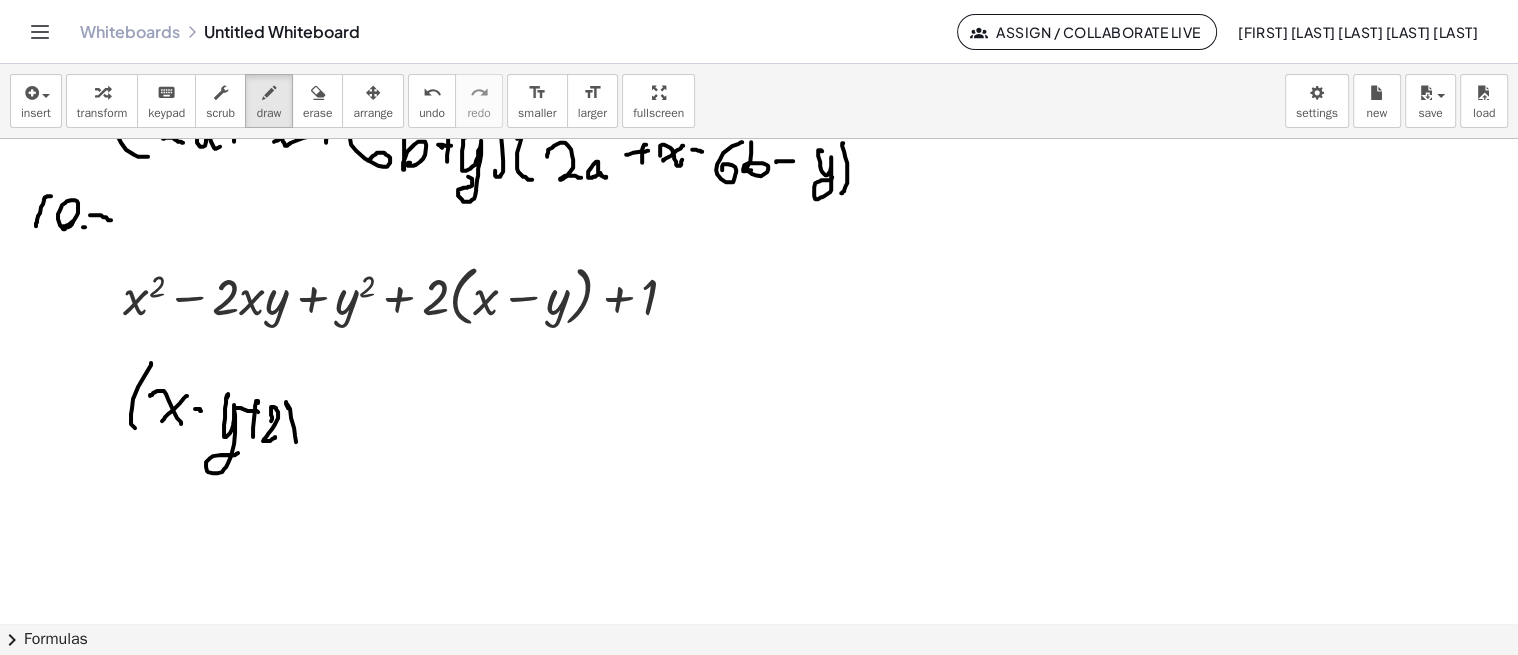 drag, startPoint x: 290, startPoint y: 408, endPoint x: 286, endPoint y: 453, distance: 45.17743 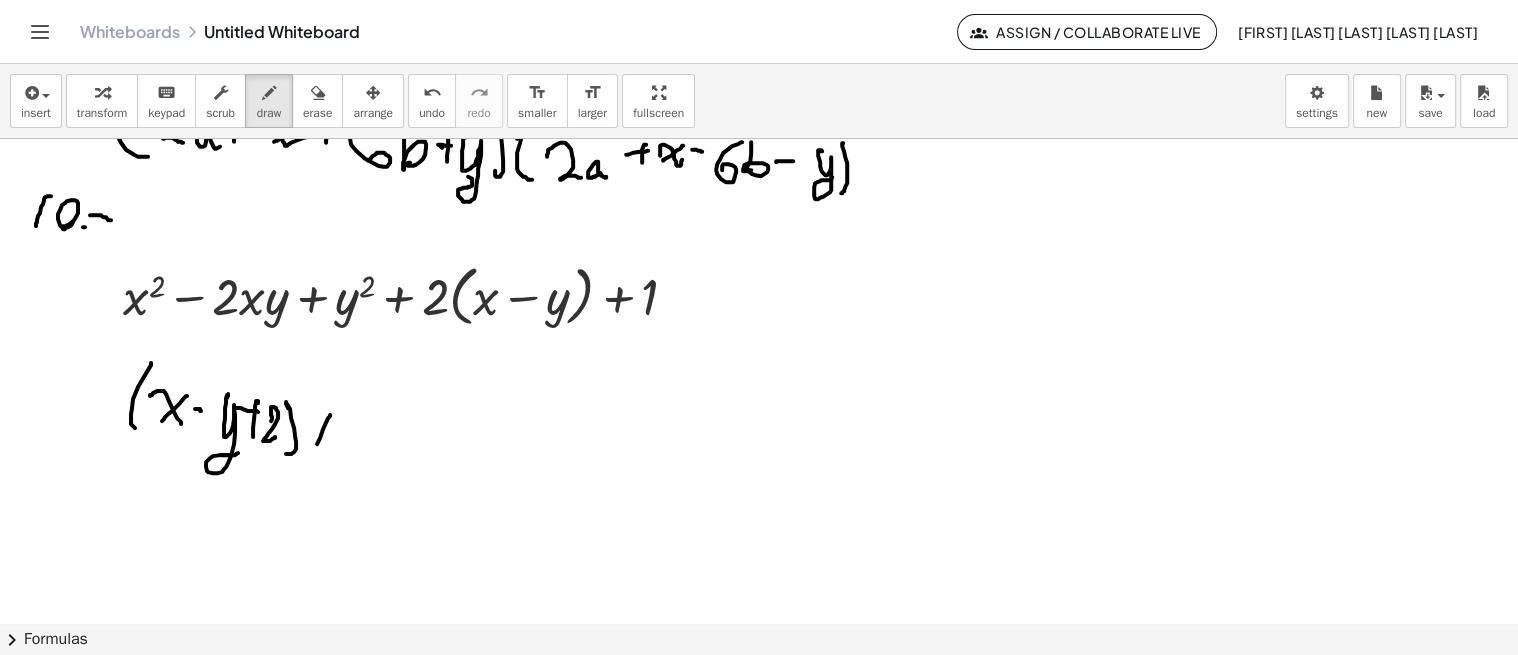 drag, startPoint x: 330, startPoint y: 415, endPoint x: 321, endPoint y: 456, distance: 41.976185 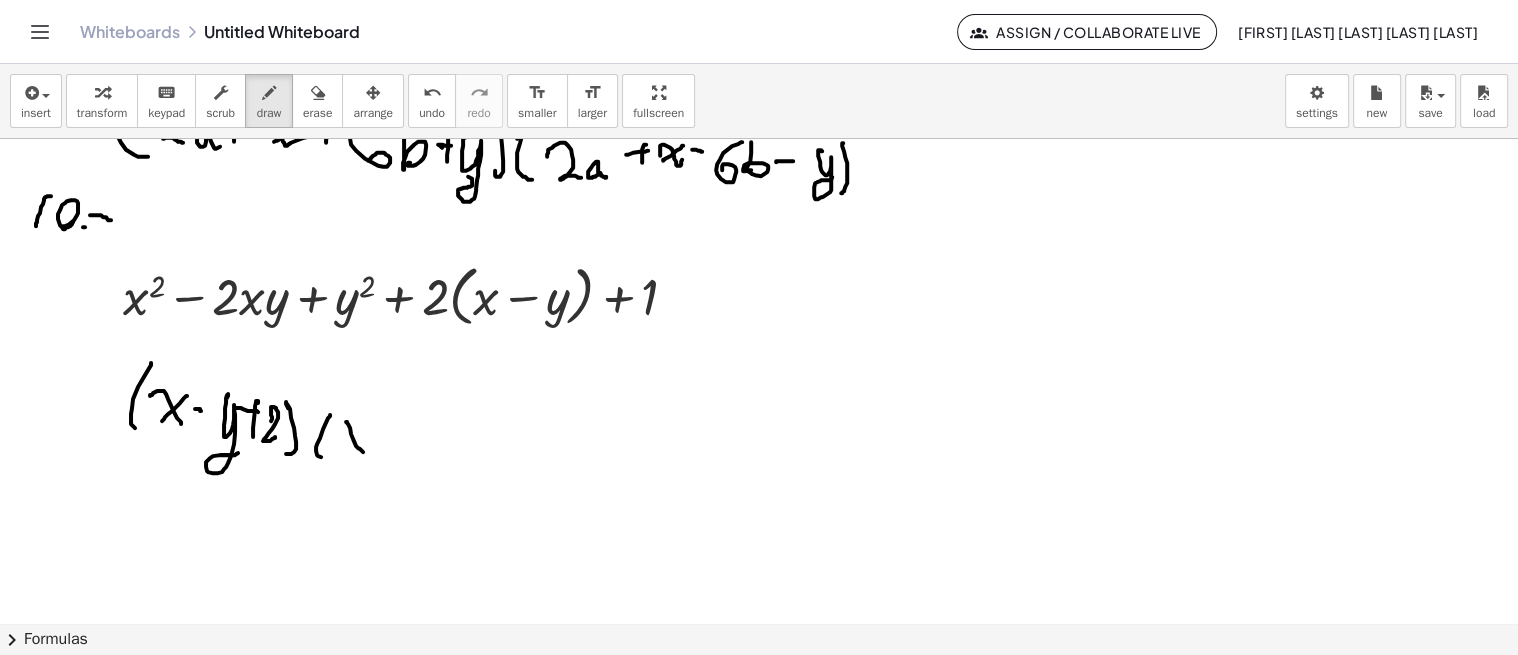 drag, startPoint x: 347, startPoint y: 422, endPoint x: 367, endPoint y: 458, distance: 41.18252 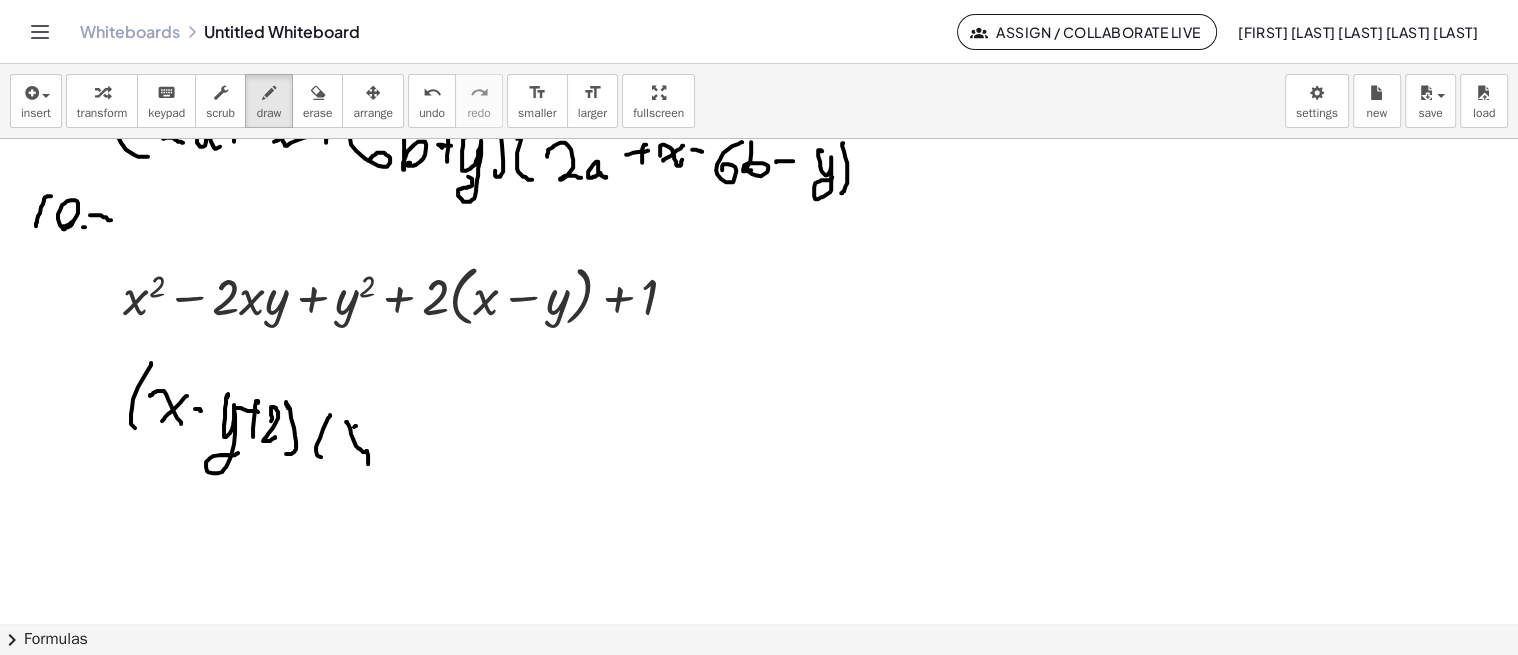 drag, startPoint x: 356, startPoint y: 425, endPoint x: 341, endPoint y: 451, distance: 30.016663 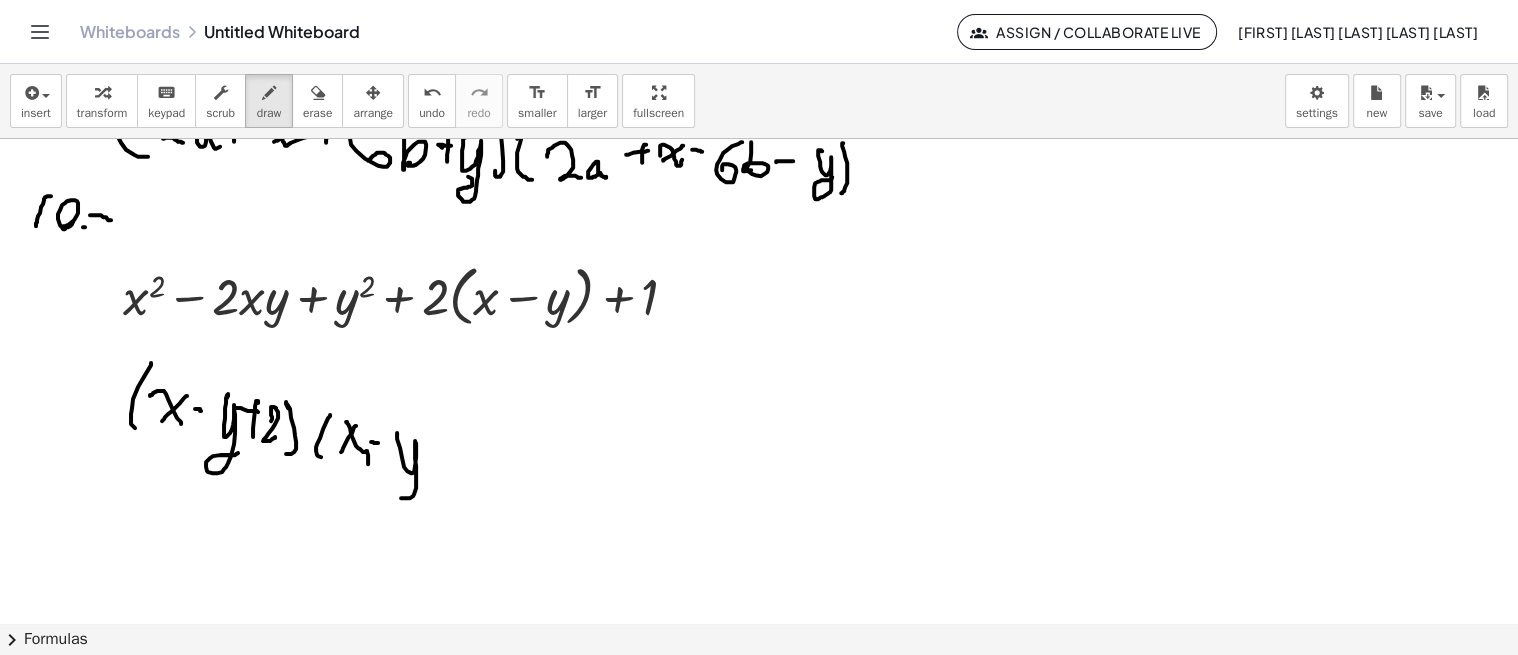 drag, startPoint x: 397, startPoint y: 432, endPoint x: 417, endPoint y: 477, distance: 49.24429 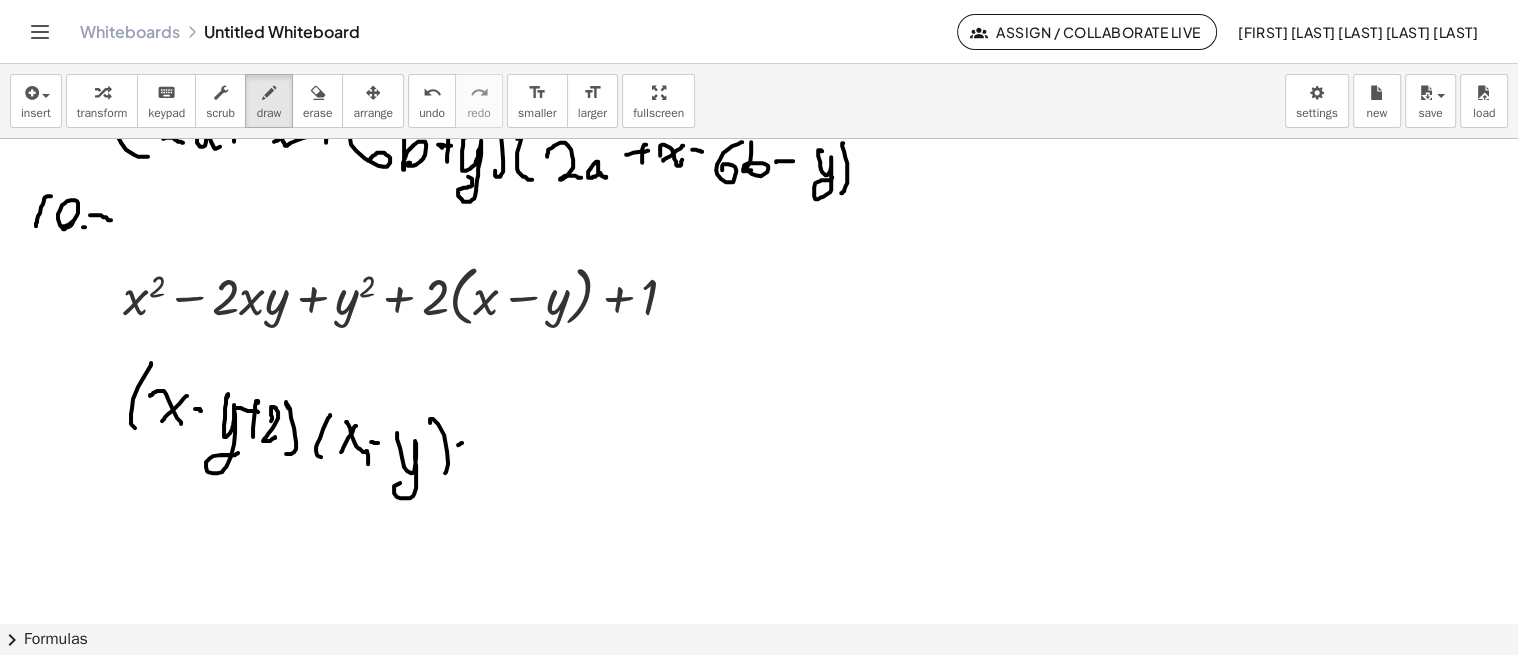 drag, startPoint x: 461, startPoint y: 442, endPoint x: 472, endPoint y: 441, distance: 11.045361 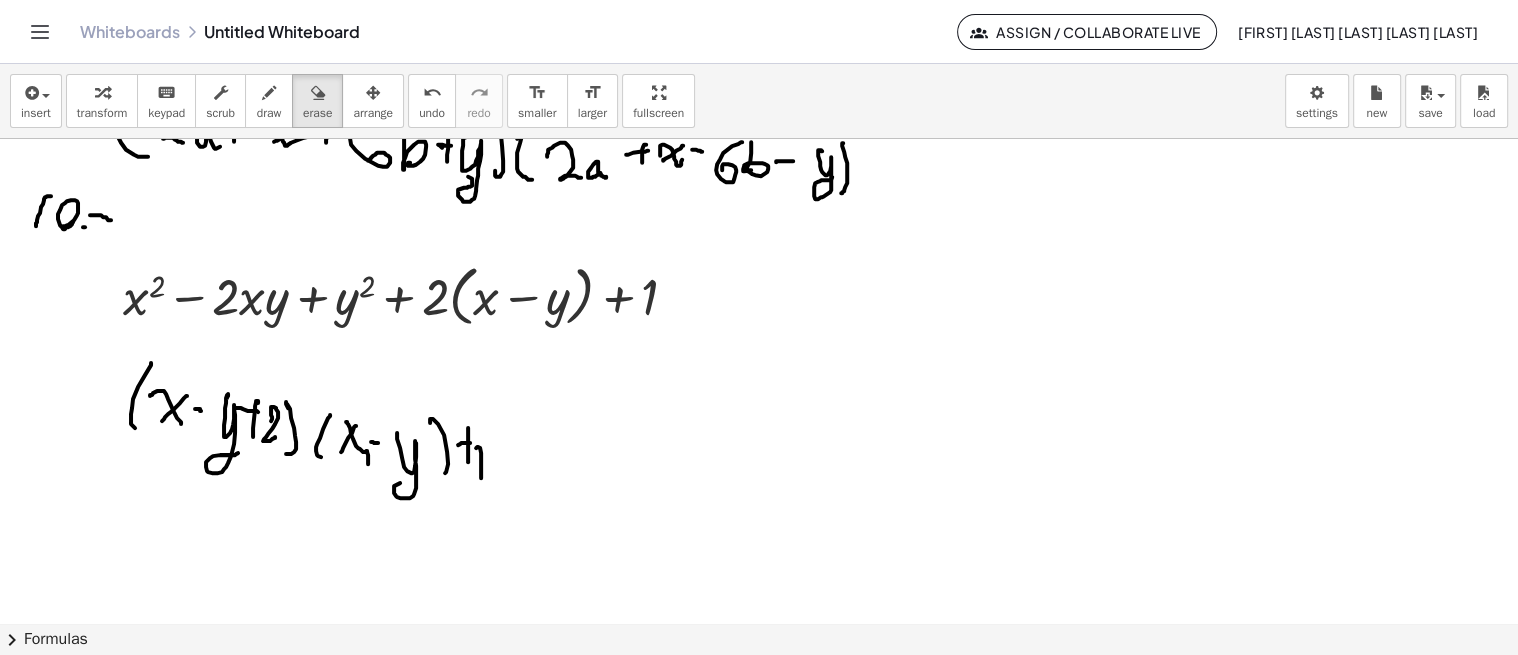 drag, startPoint x: 312, startPoint y: 114, endPoint x: 611, endPoint y: 426, distance: 432.14 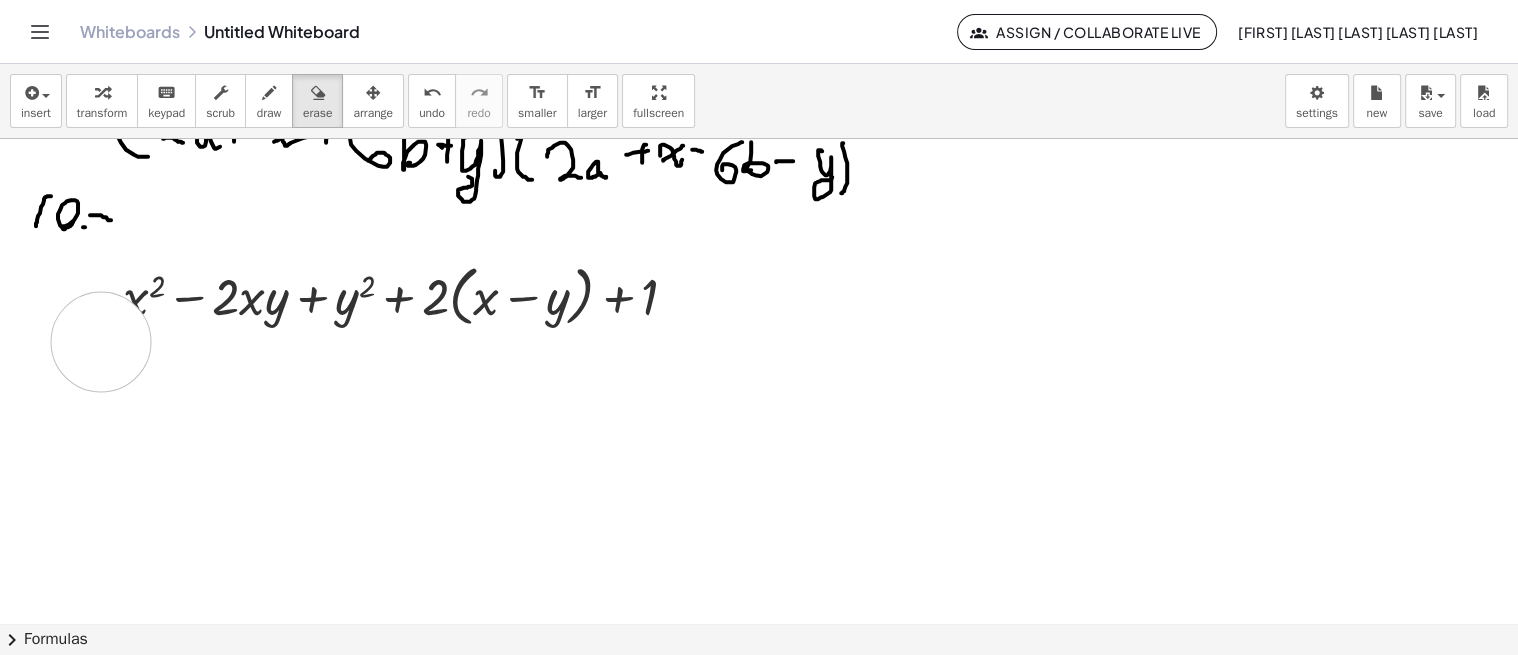 drag, startPoint x: 177, startPoint y: 508, endPoint x: 675, endPoint y: 317, distance: 533.37134 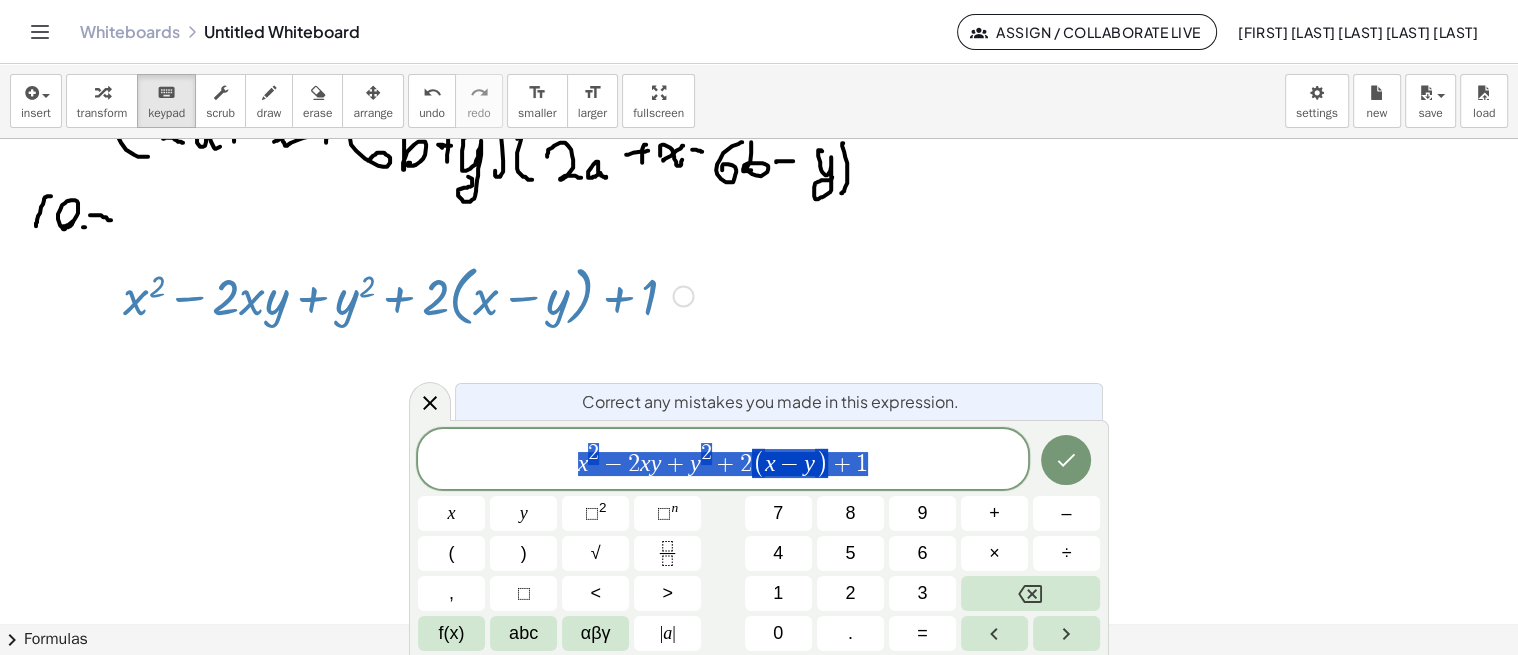 drag, startPoint x: 894, startPoint y: 472, endPoint x: 485, endPoint y: 465, distance: 409.0599 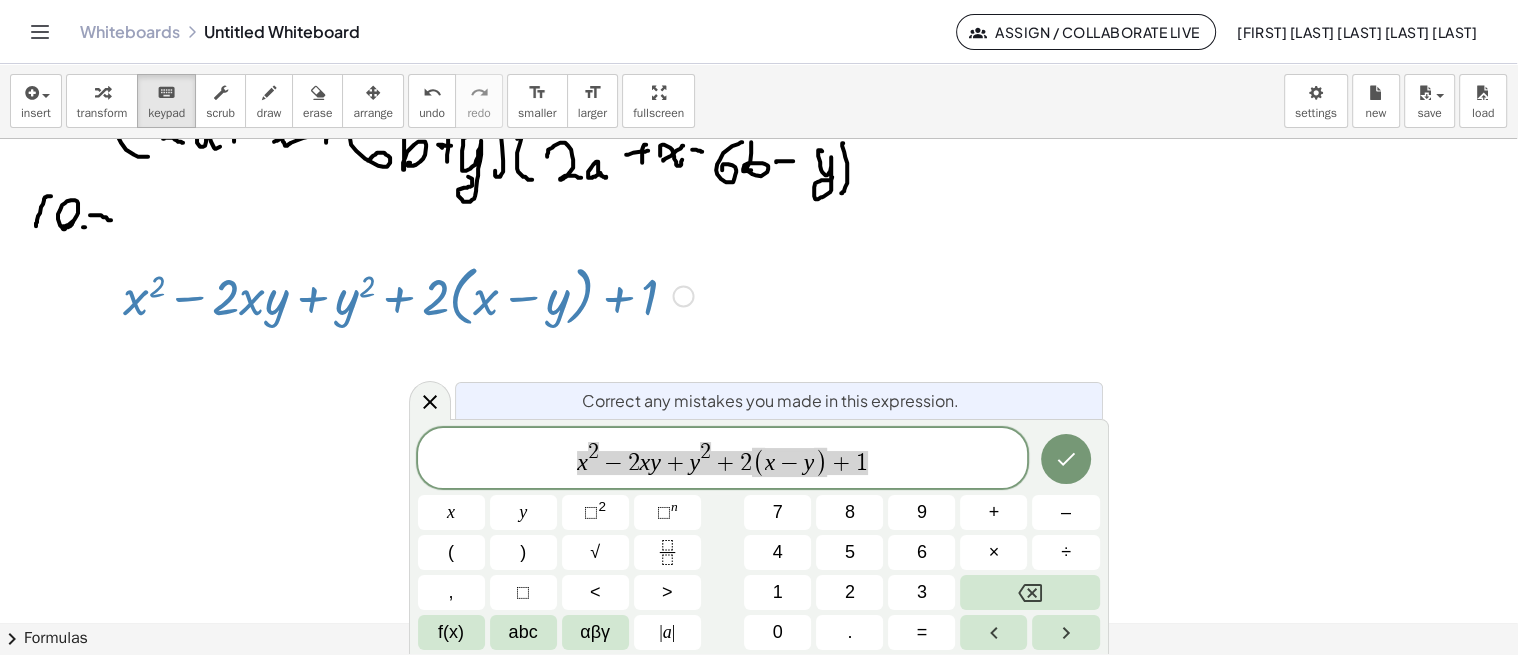 scroll, scrollTop: 4416, scrollLeft: 0, axis: vertical 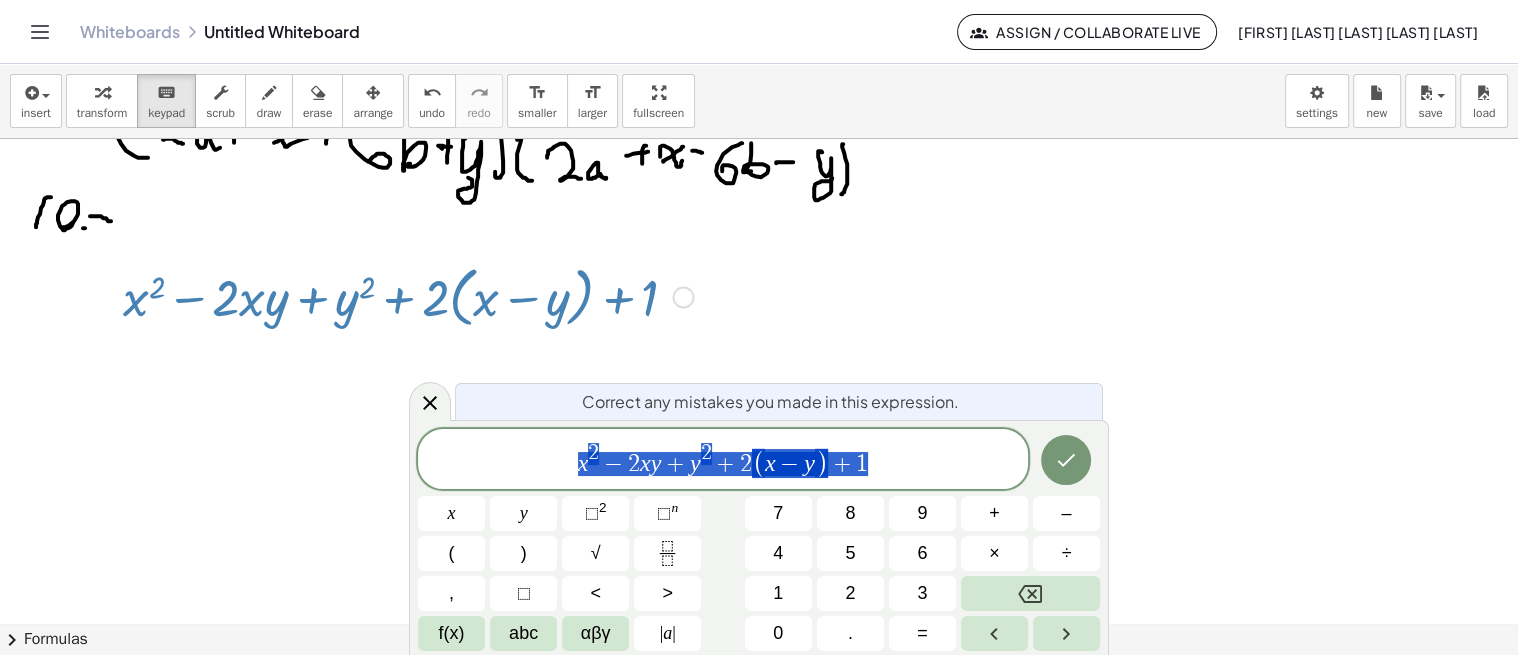 click at bounding box center [430, 401] 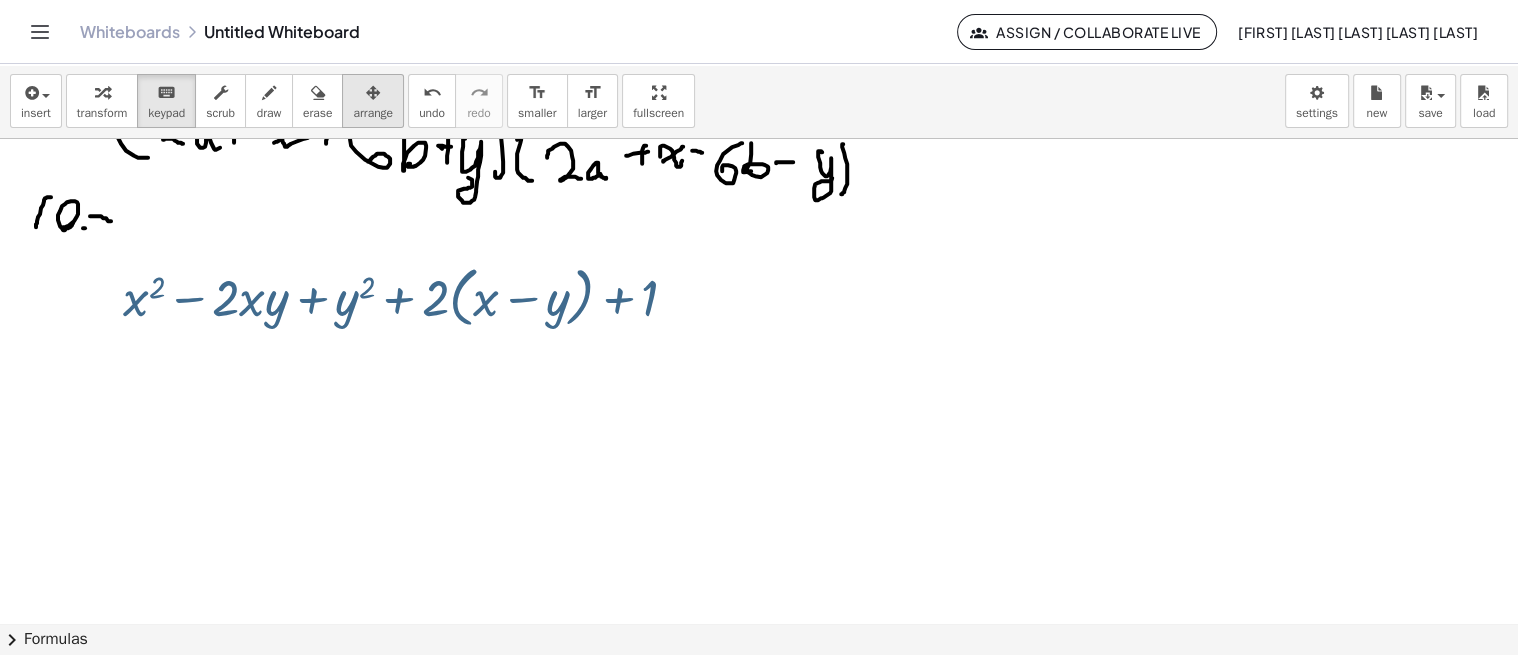 scroll, scrollTop: 4417, scrollLeft: 0, axis: vertical 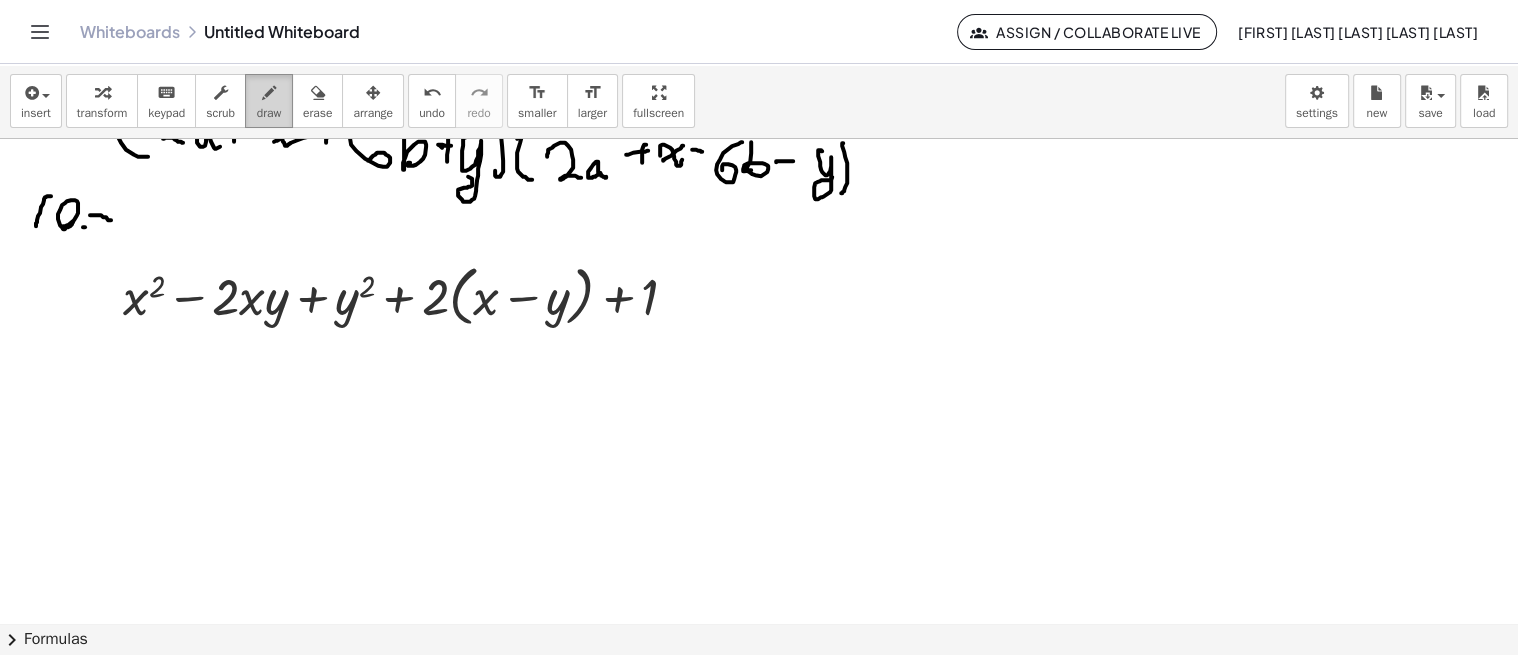 click at bounding box center [269, 93] 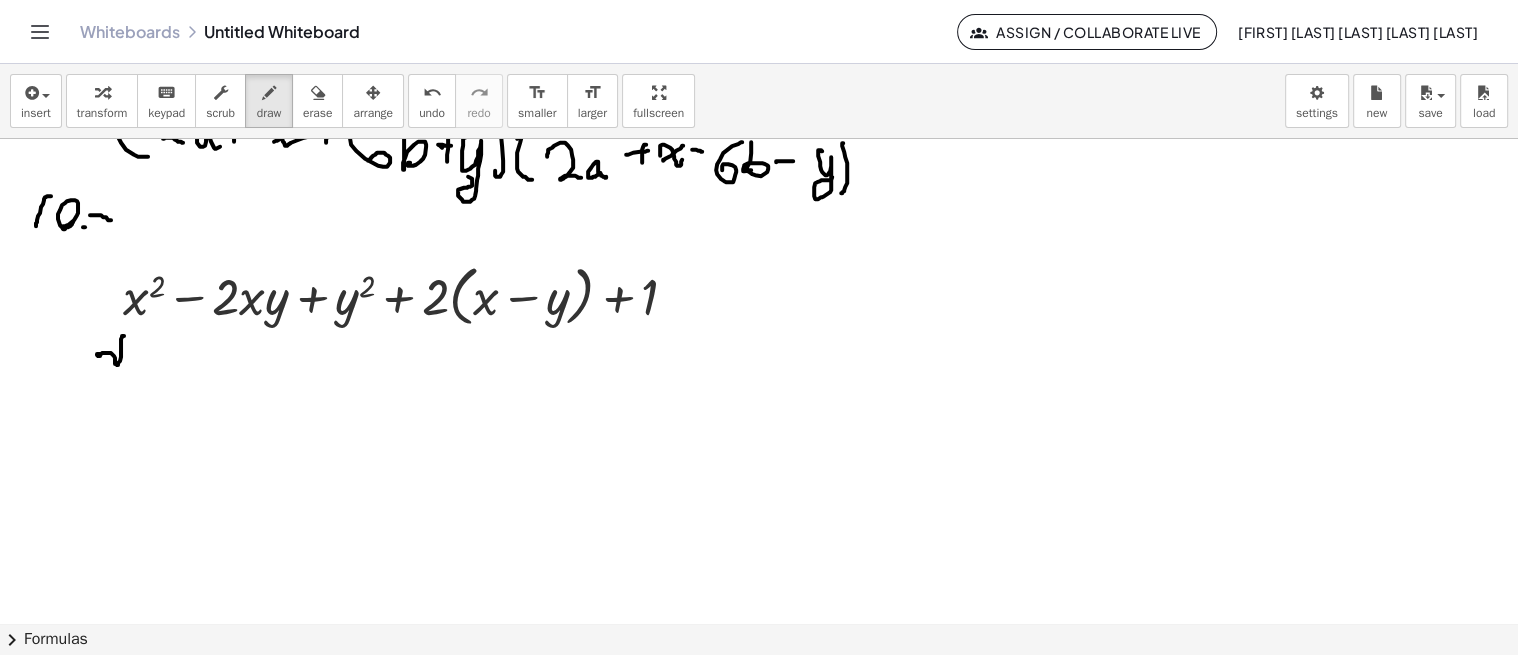 drag, startPoint x: 97, startPoint y: 353, endPoint x: 158, endPoint y: 336, distance: 63.324562 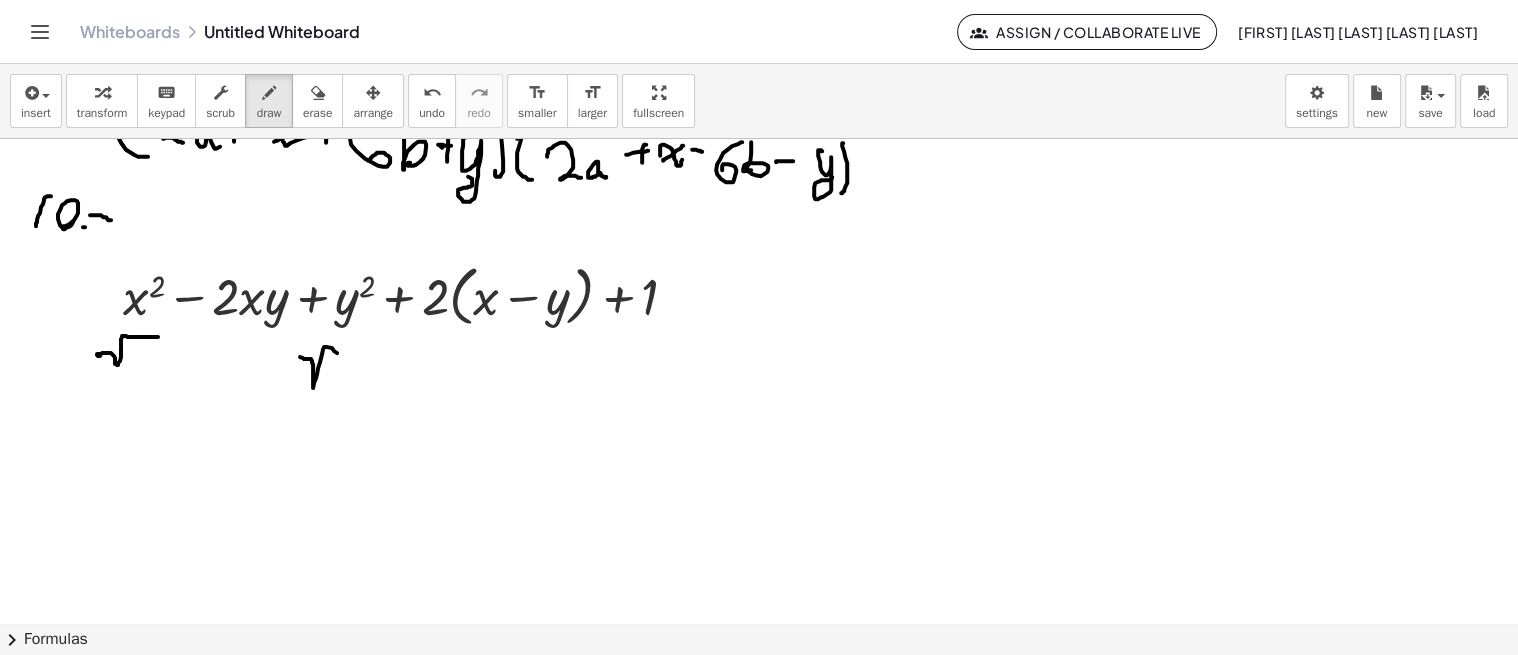 drag, startPoint x: 300, startPoint y: 356, endPoint x: 365, endPoint y: 352, distance: 65.12296 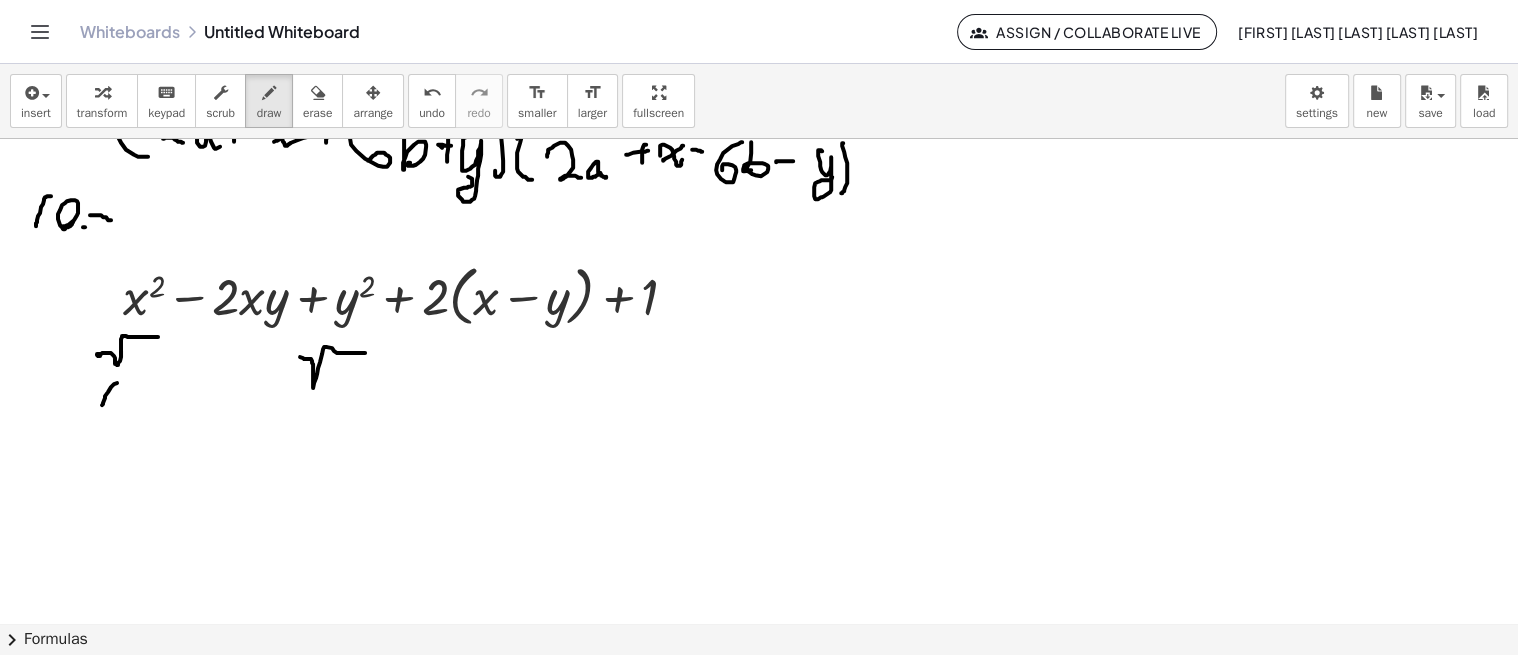 drag, startPoint x: 102, startPoint y: 404, endPoint x: 152, endPoint y: 408, distance: 50.159744 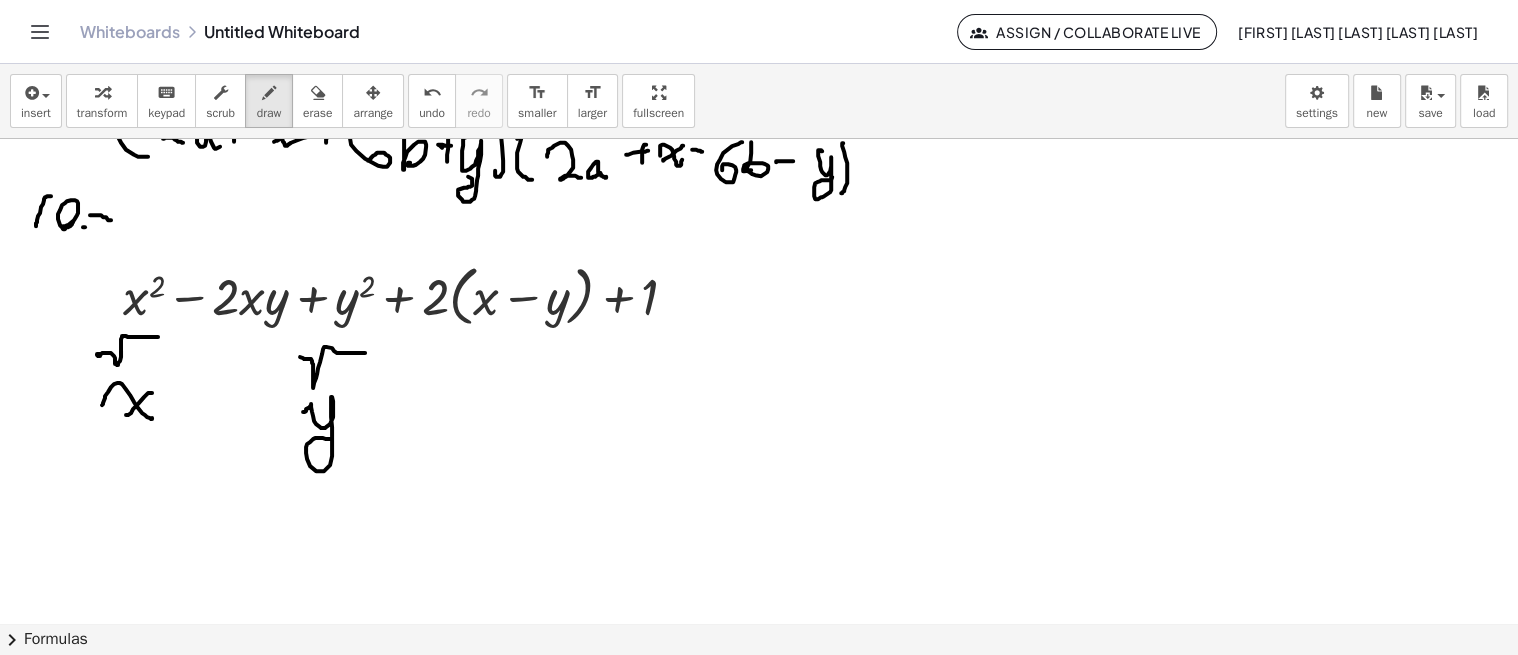 drag, startPoint x: 310, startPoint y: 406, endPoint x: 331, endPoint y: 438, distance: 38.27532 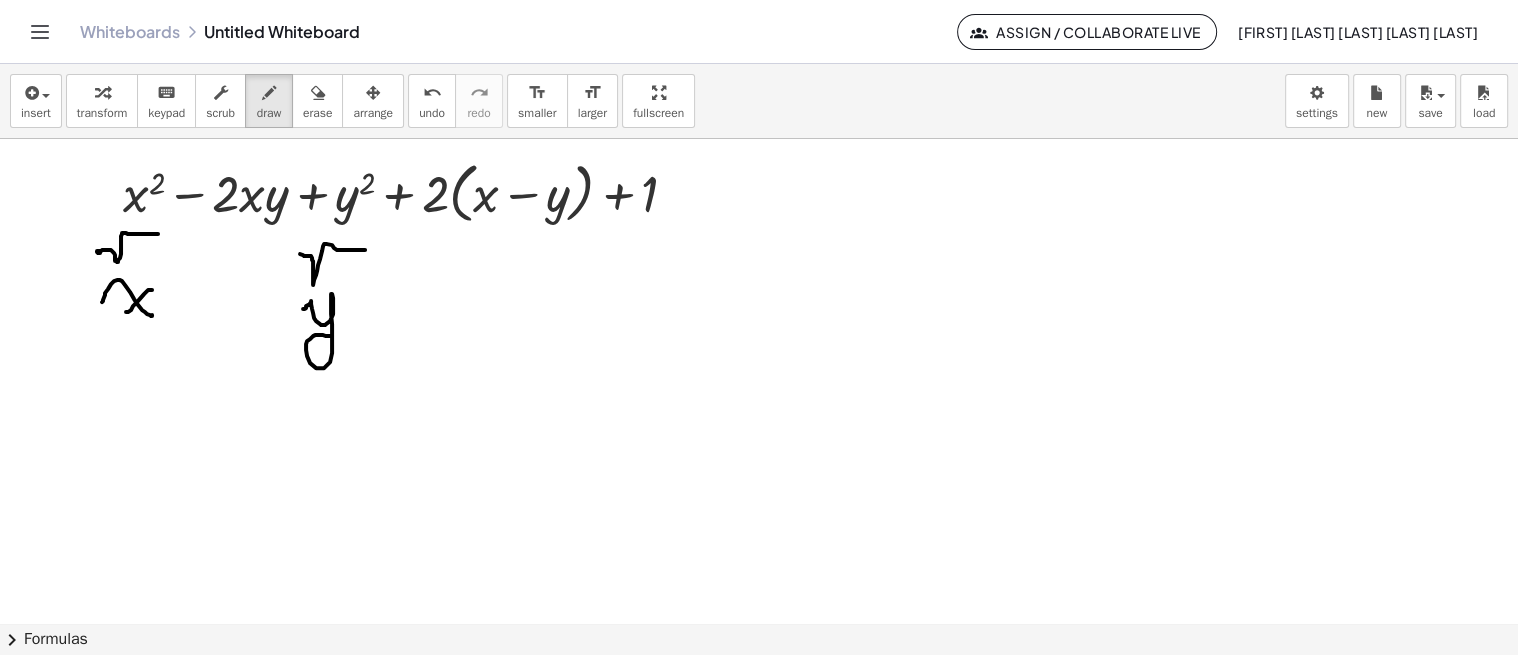 scroll, scrollTop: 4519, scrollLeft: 0, axis: vertical 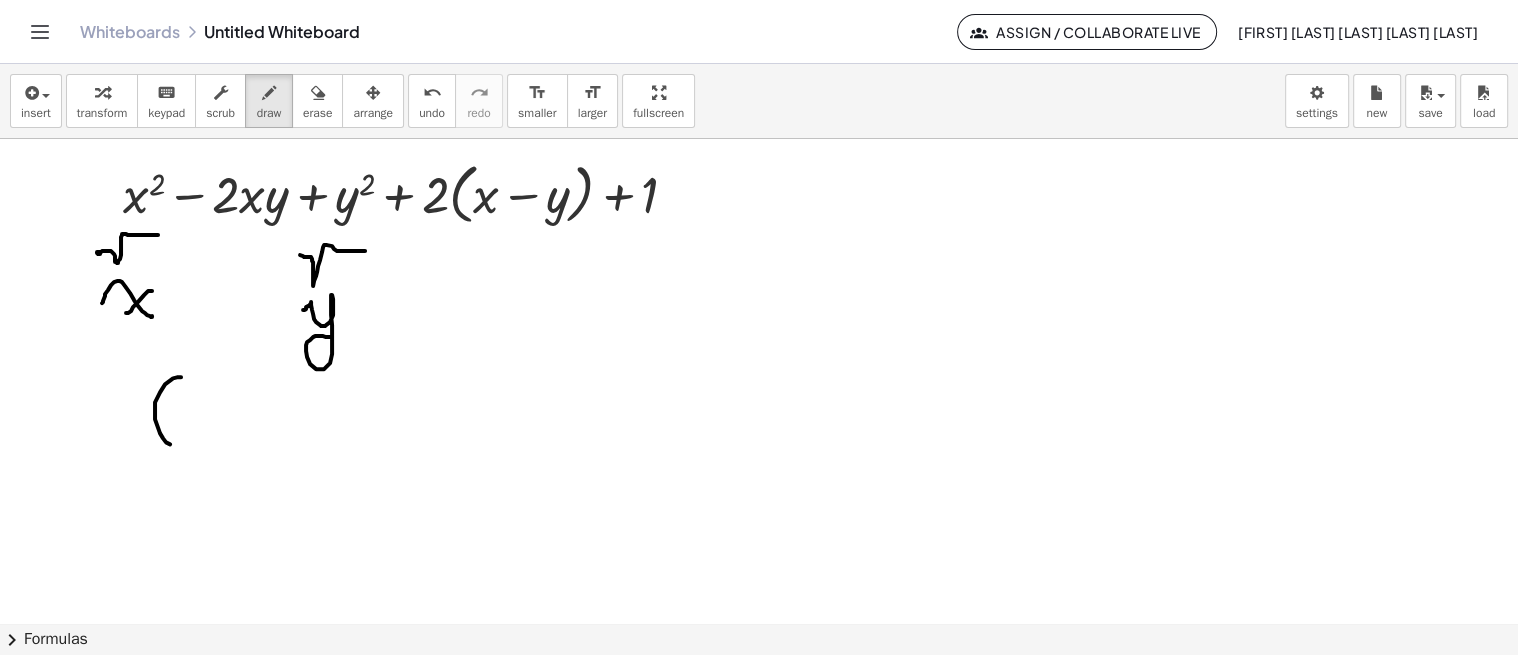 drag, startPoint x: 181, startPoint y: 376, endPoint x: 176, endPoint y: 438, distance: 62.201286 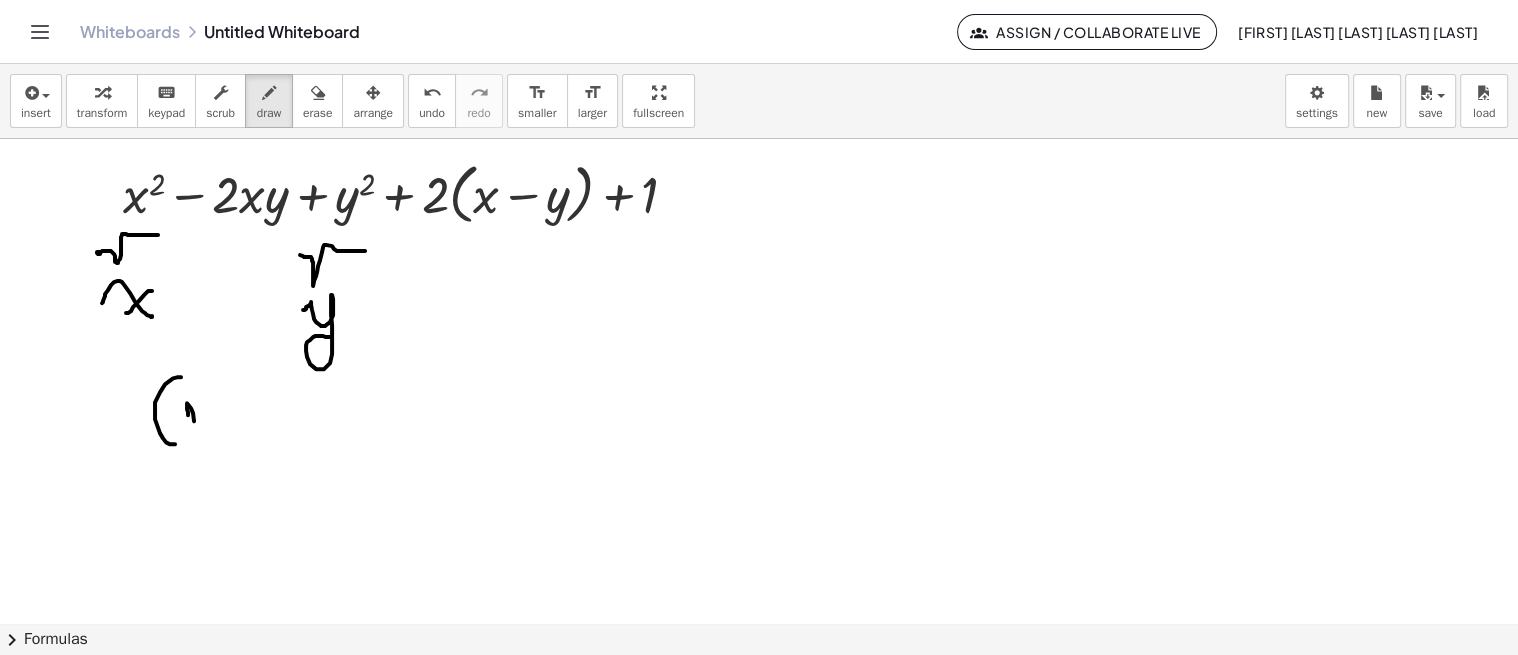 drag, startPoint x: 187, startPoint y: 404, endPoint x: 213, endPoint y: 440, distance: 44.407207 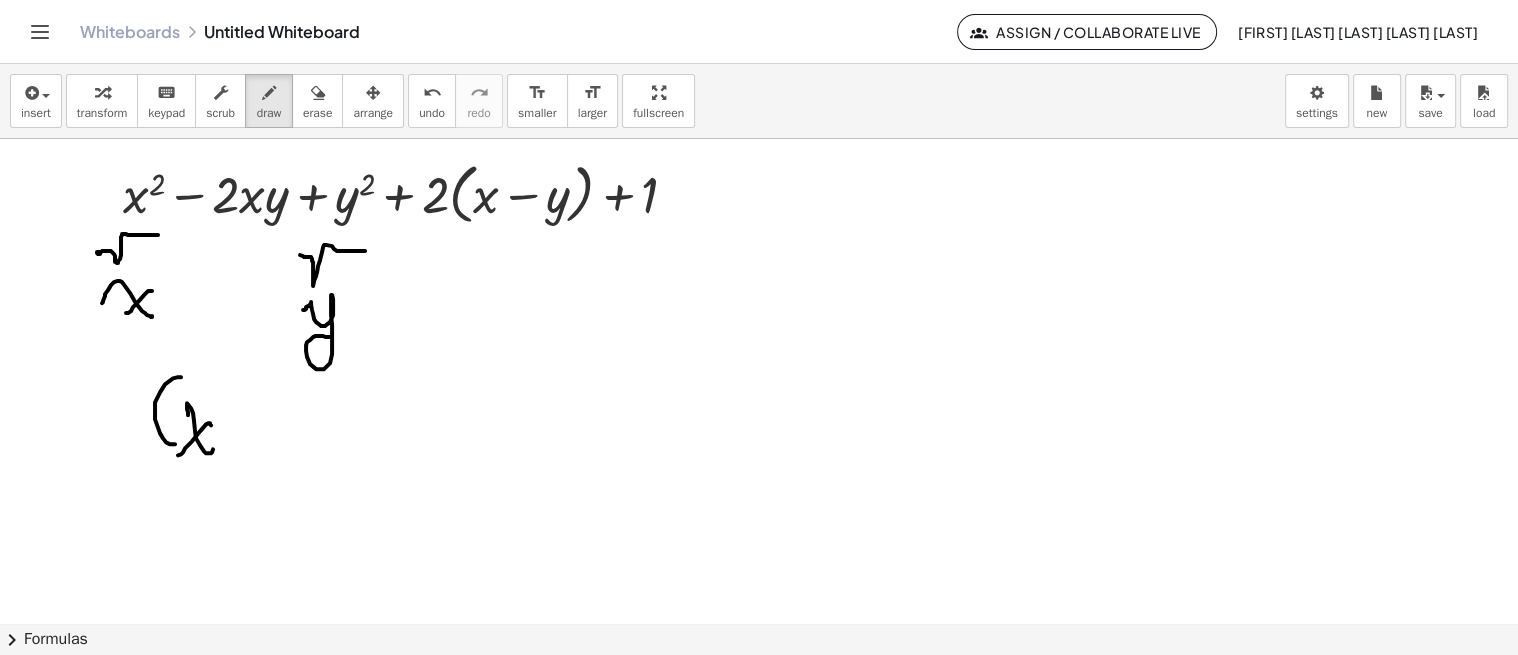 drag, startPoint x: 210, startPoint y: 422, endPoint x: 178, endPoint y: 454, distance: 45.254833 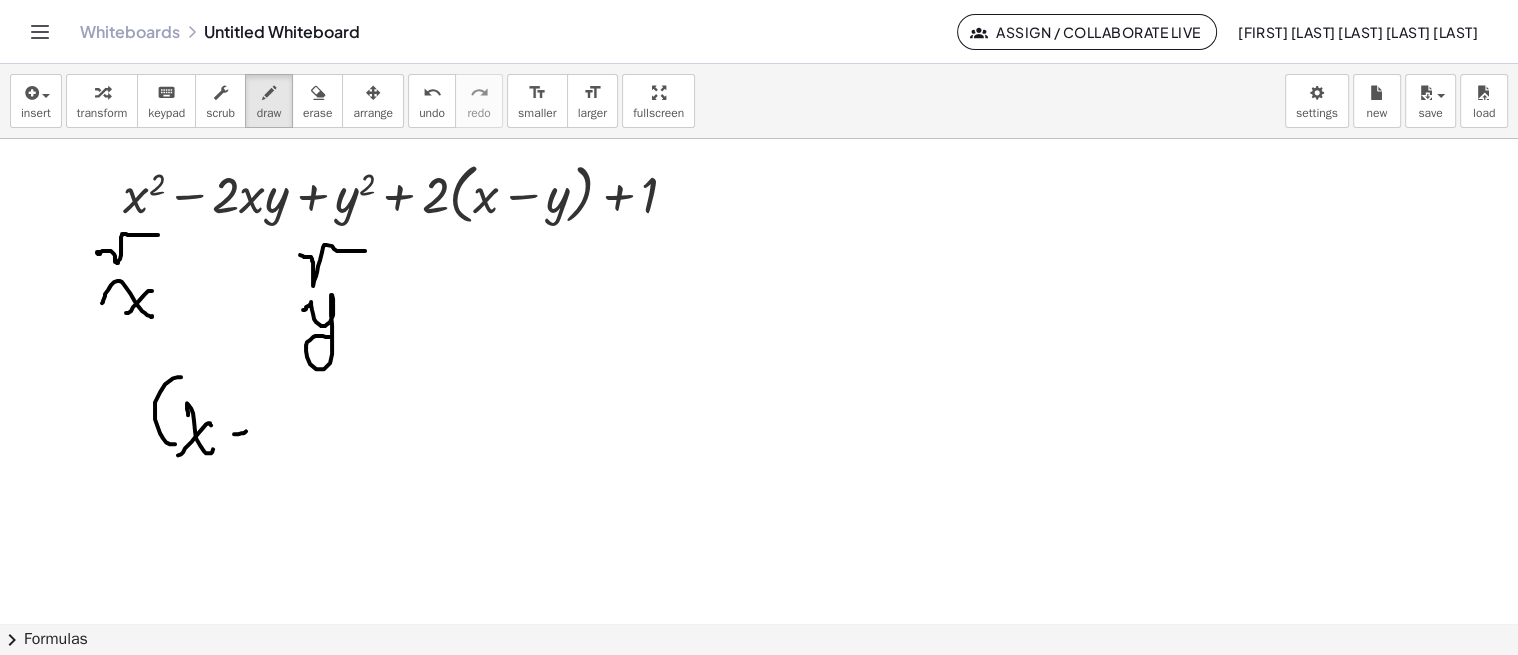 drag, startPoint x: 234, startPoint y: 433, endPoint x: 257, endPoint y: 431, distance: 23.086792 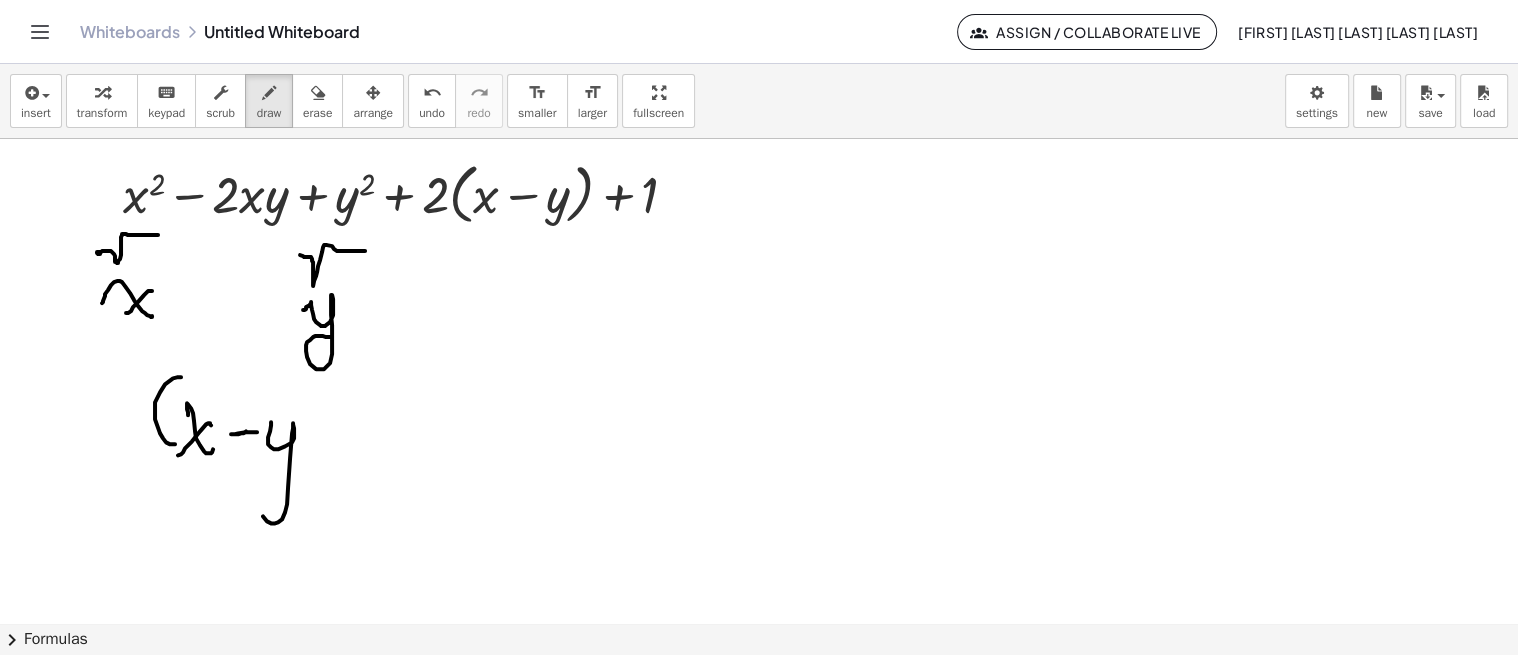 drag, startPoint x: 271, startPoint y: 421, endPoint x: 301, endPoint y: 486, distance: 71.5891 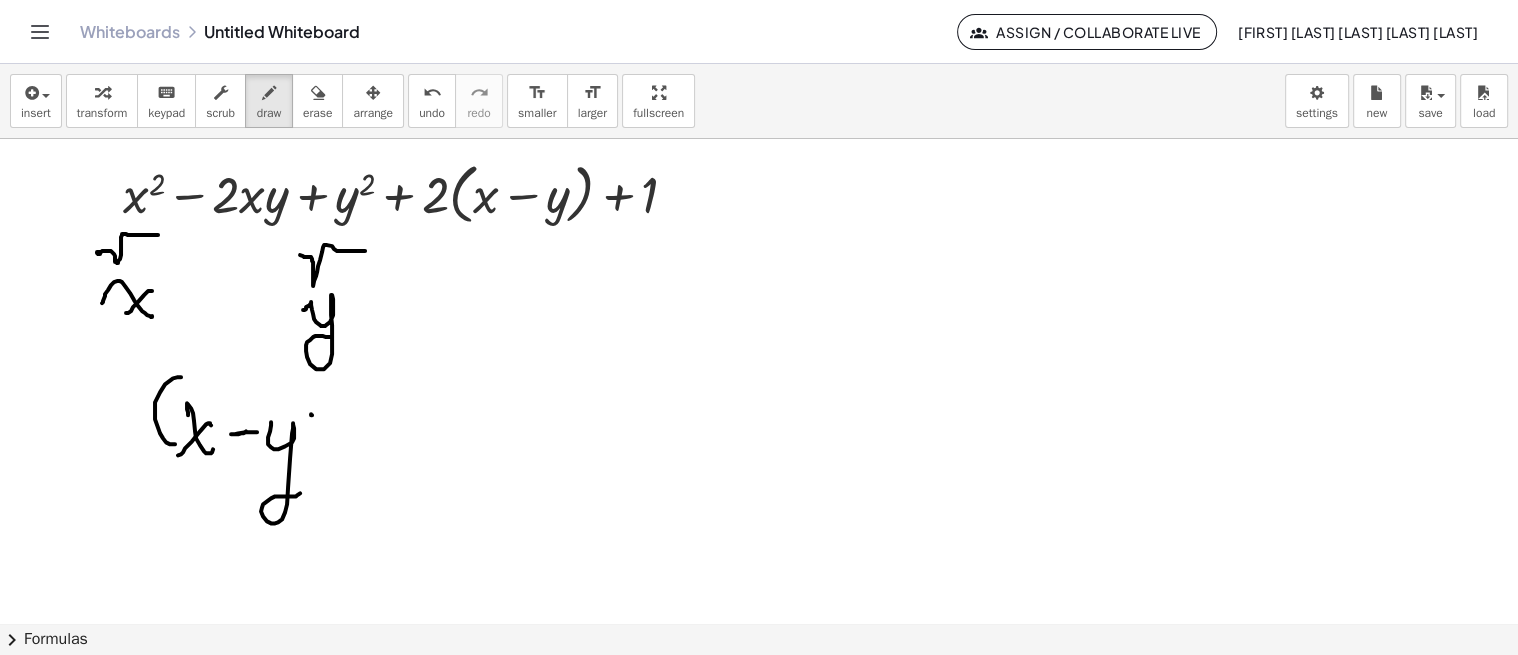 drag, startPoint x: 312, startPoint y: 414, endPoint x: 311, endPoint y: 468, distance: 54.00926 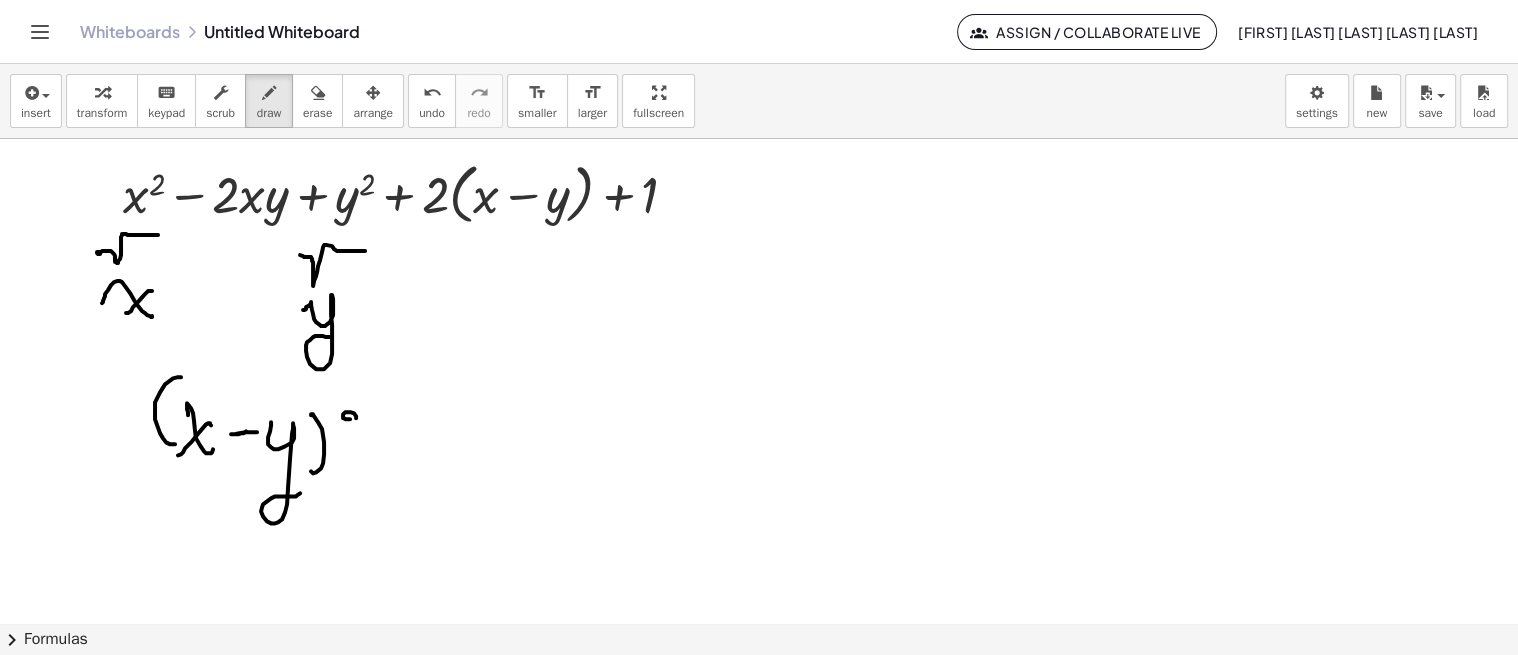 drag, startPoint x: 344, startPoint y: 417, endPoint x: 358, endPoint y: 434, distance: 22.022715 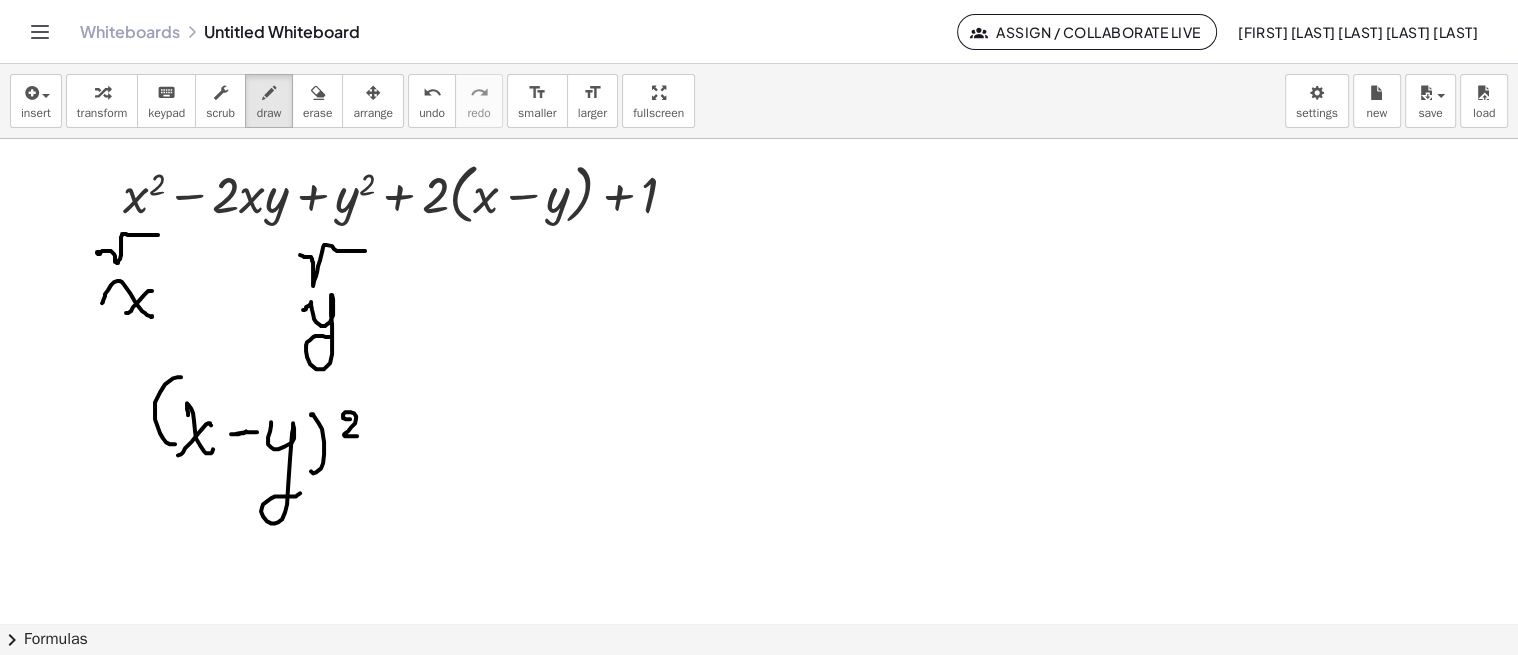drag, startPoint x: 357, startPoint y: 455, endPoint x: 388, endPoint y: 450, distance: 31.400637 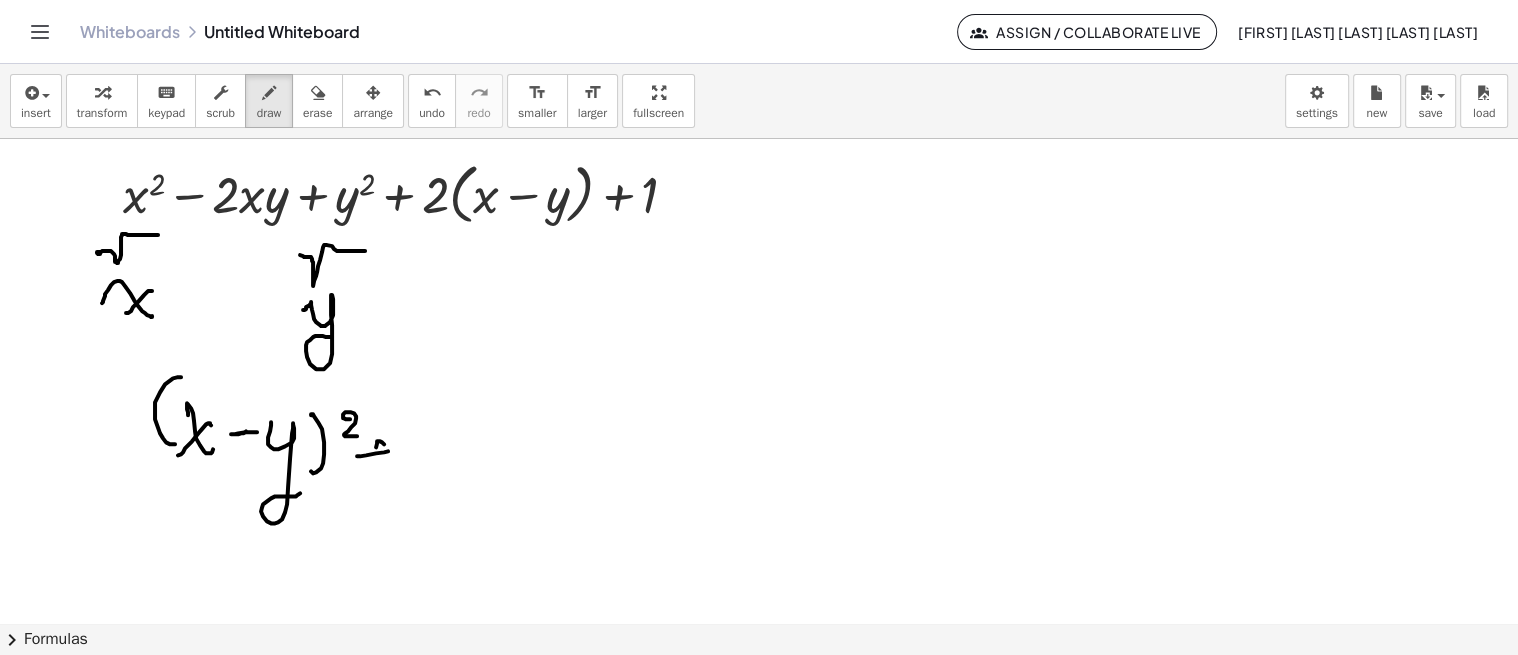 drag, startPoint x: 377, startPoint y: 440, endPoint x: 373, endPoint y: 471, distance: 31.257 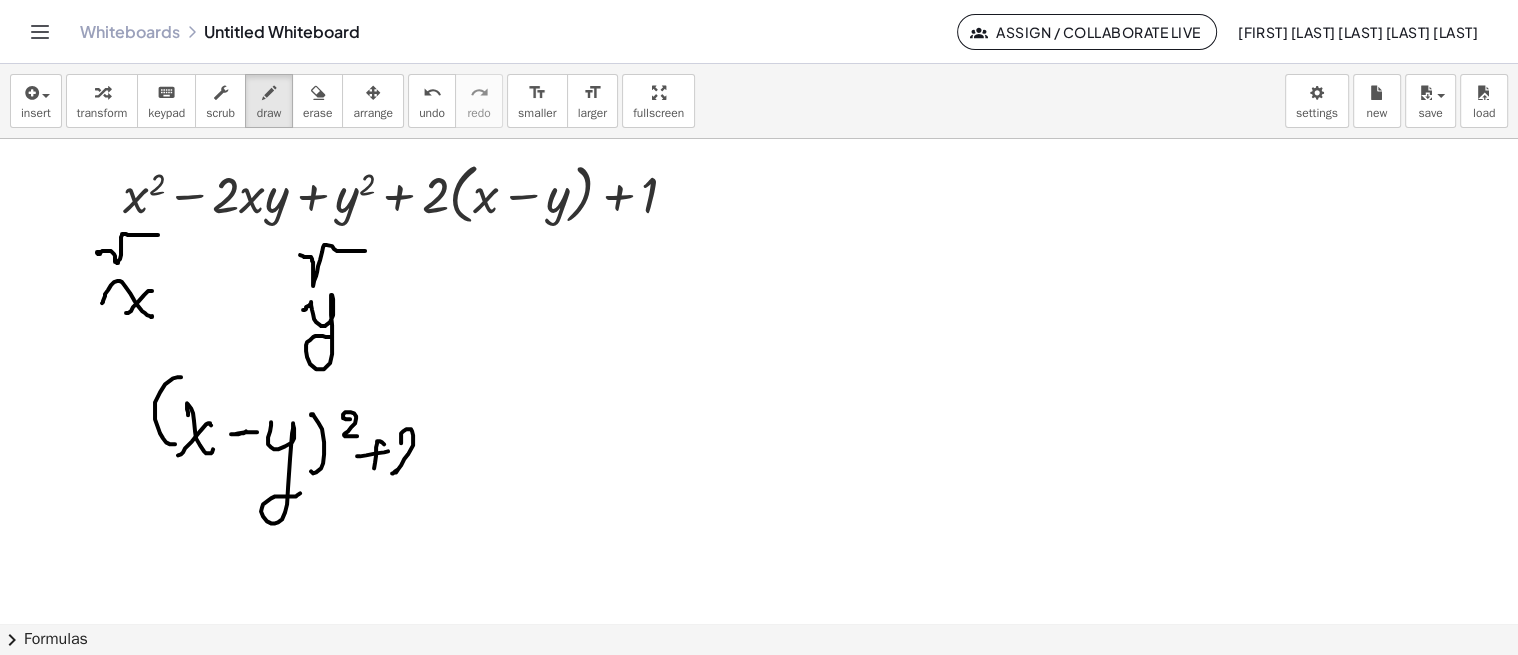 drag, startPoint x: 401, startPoint y: 432, endPoint x: 426, endPoint y: 464, distance: 40.60788 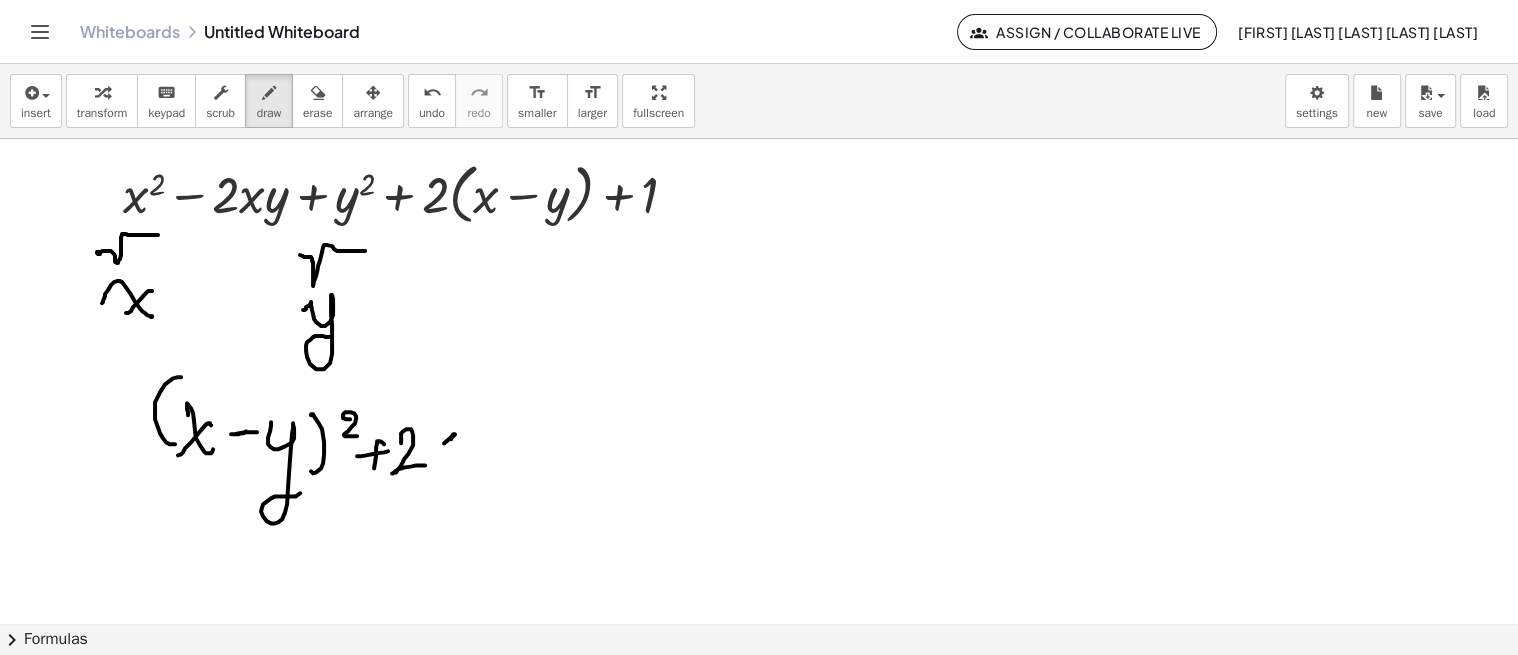 drag, startPoint x: 451, startPoint y: 436, endPoint x: 456, endPoint y: 474, distance: 38.327538 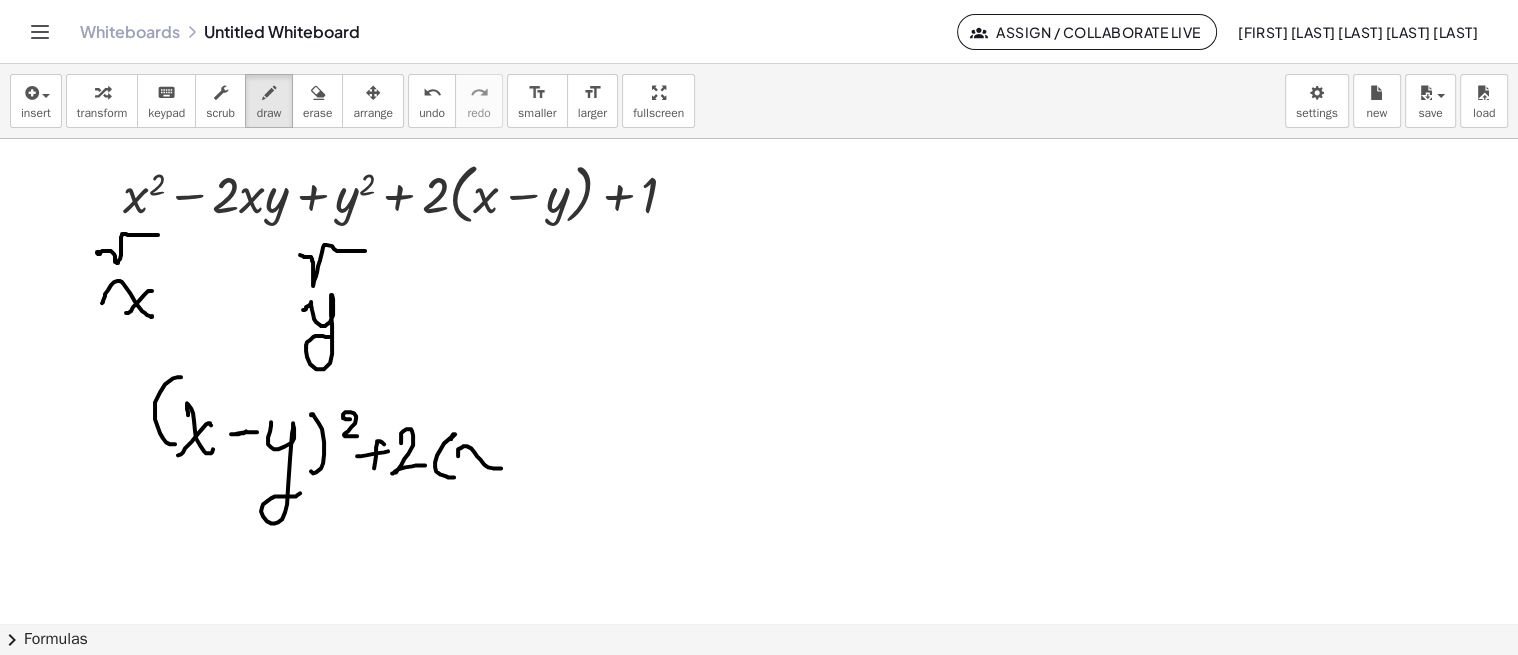 drag, startPoint x: 458, startPoint y: 455, endPoint x: 498, endPoint y: 440, distance: 42.72002 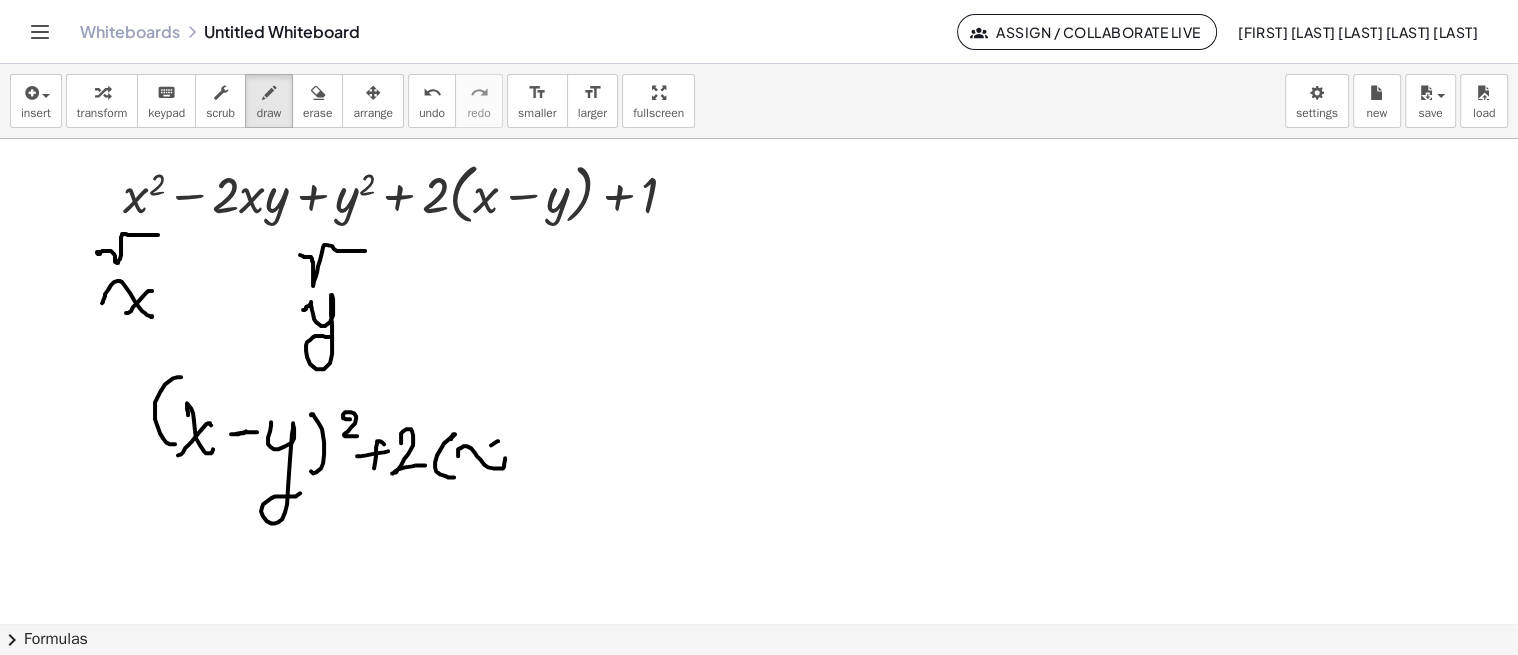drag, startPoint x: 498, startPoint y: 440, endPoint x: 483, endPoint y: 456, distance: 21.931713 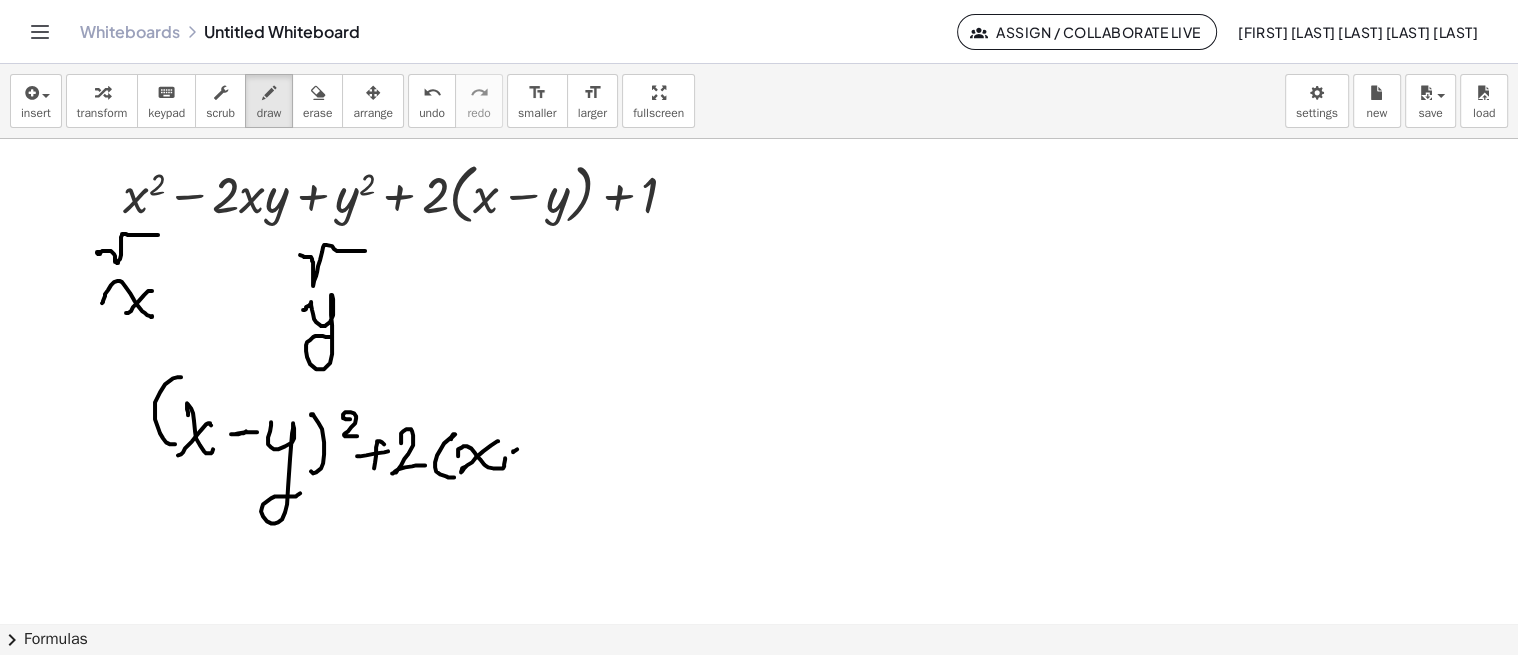 drag, startPoint x: 513, startPoint y: 451, endPoint x: 537, endPoint y: 448, distance: 24.186773 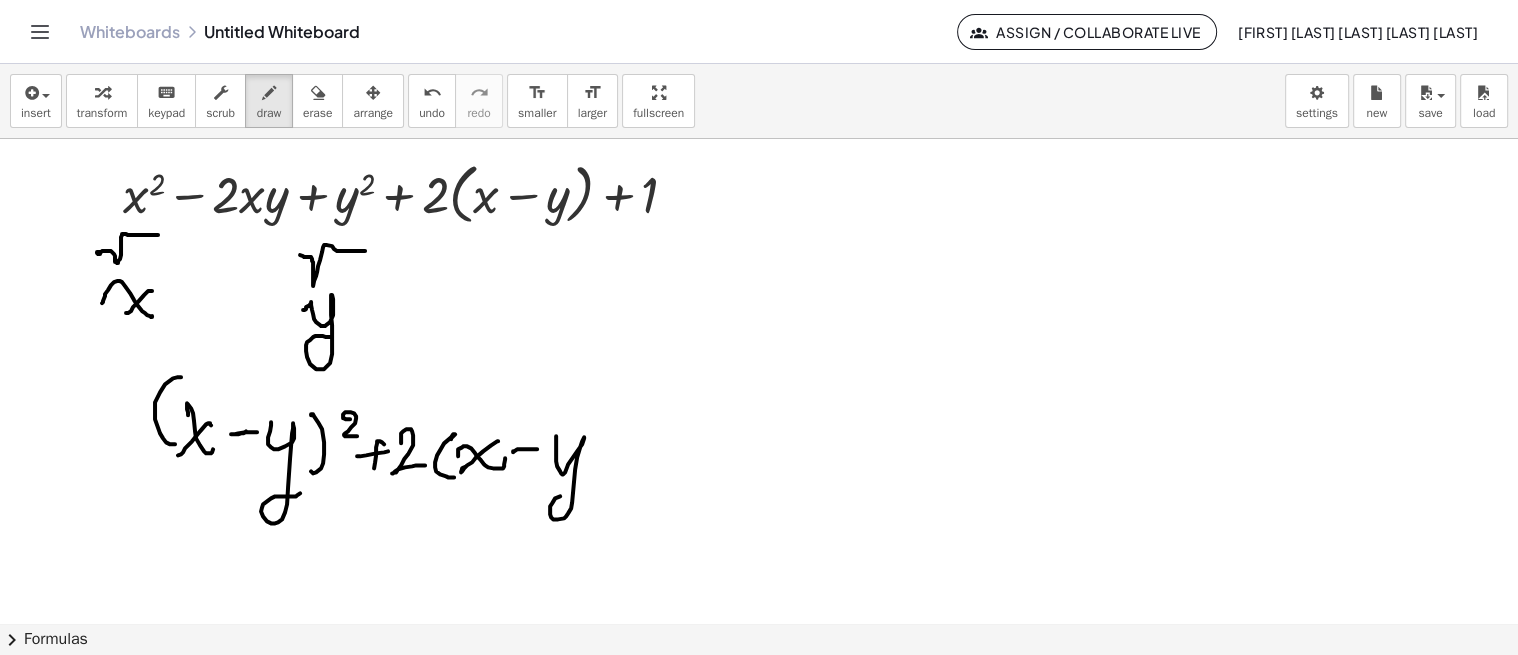drag, startPoint x: 556, startPoint y: 460, endPoint x: 581, endPoint y: 490, distance: 39.051247 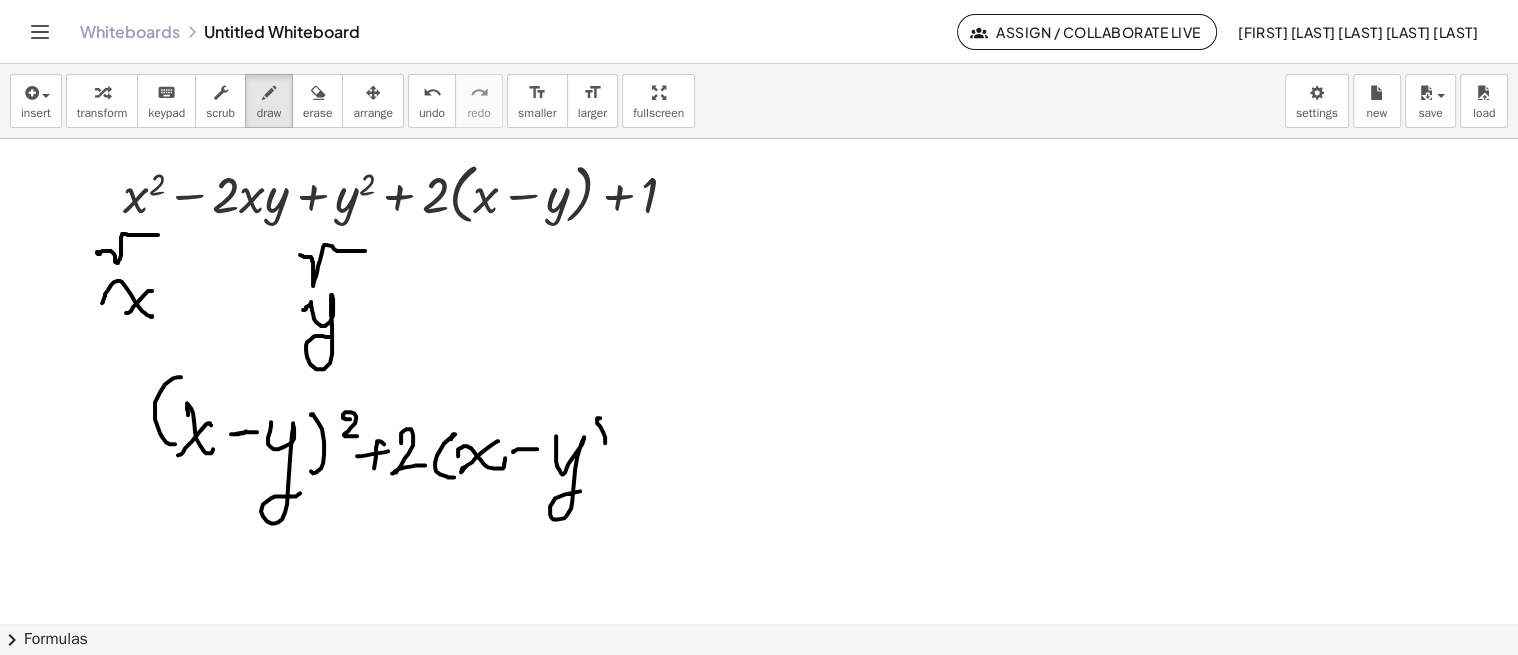 drag, startPoint x: 598, startPoint y: 417, endPoint x: 586, endPoint y: 460, distance: 44.64303 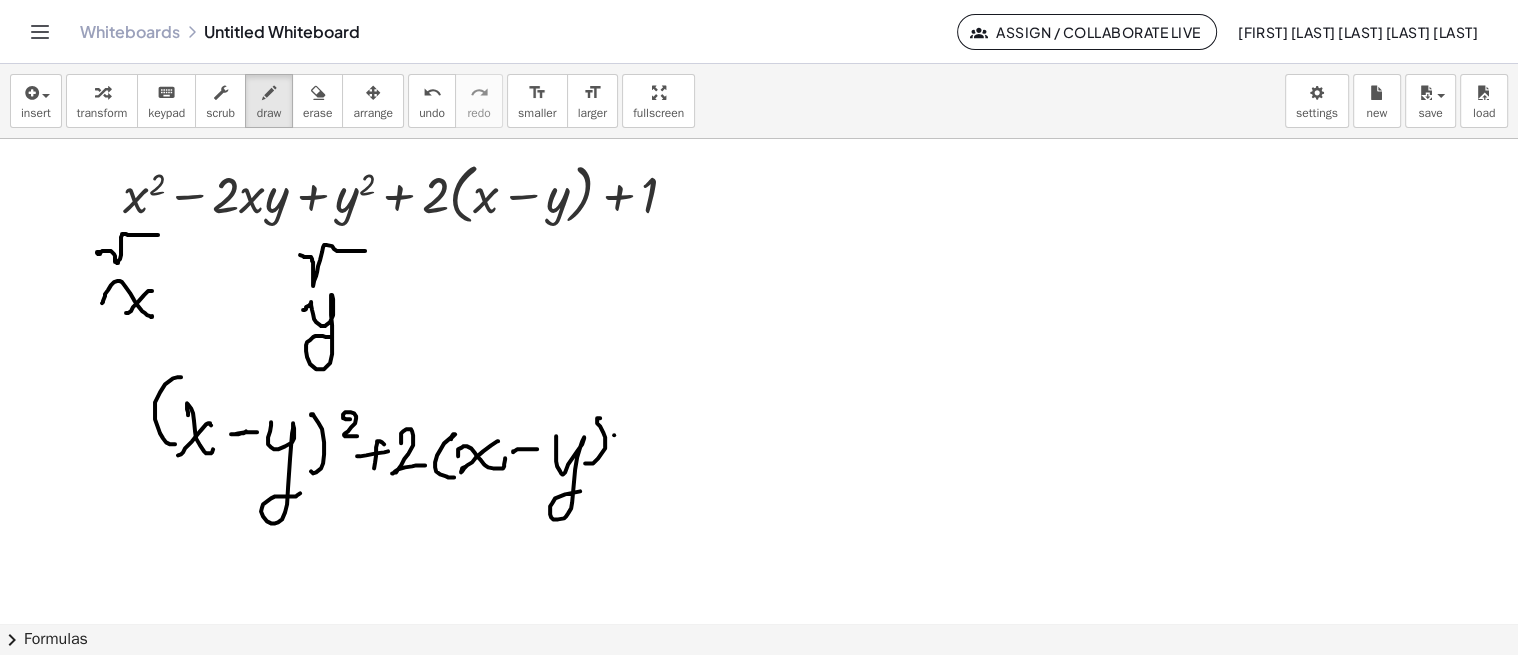 drag, startPoint x: 614, startPoint y: 434, endPoint x: 637, endPoint y: 437, distance: 23.194826 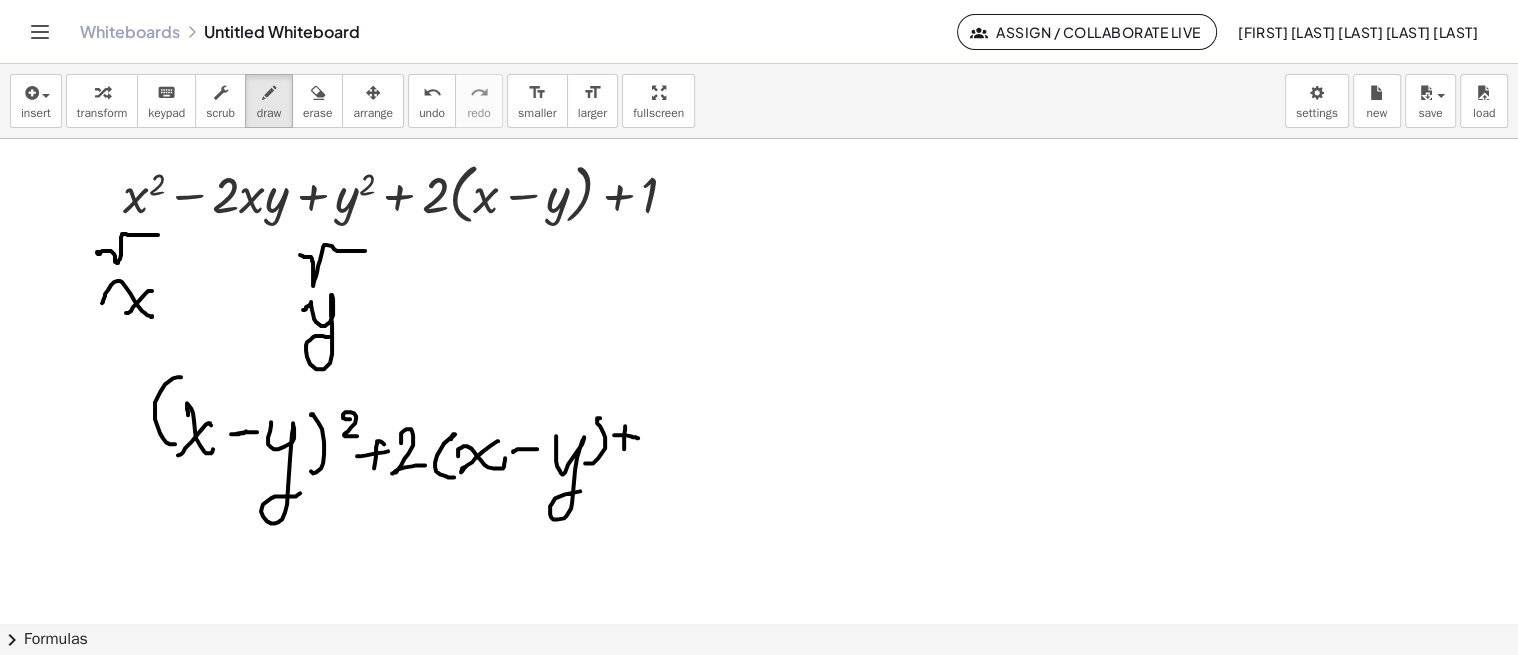 drag, startPoint x: 625, startPoint y: 428, endPoint x: 624, endPoint y: 458, distance: 30.016663 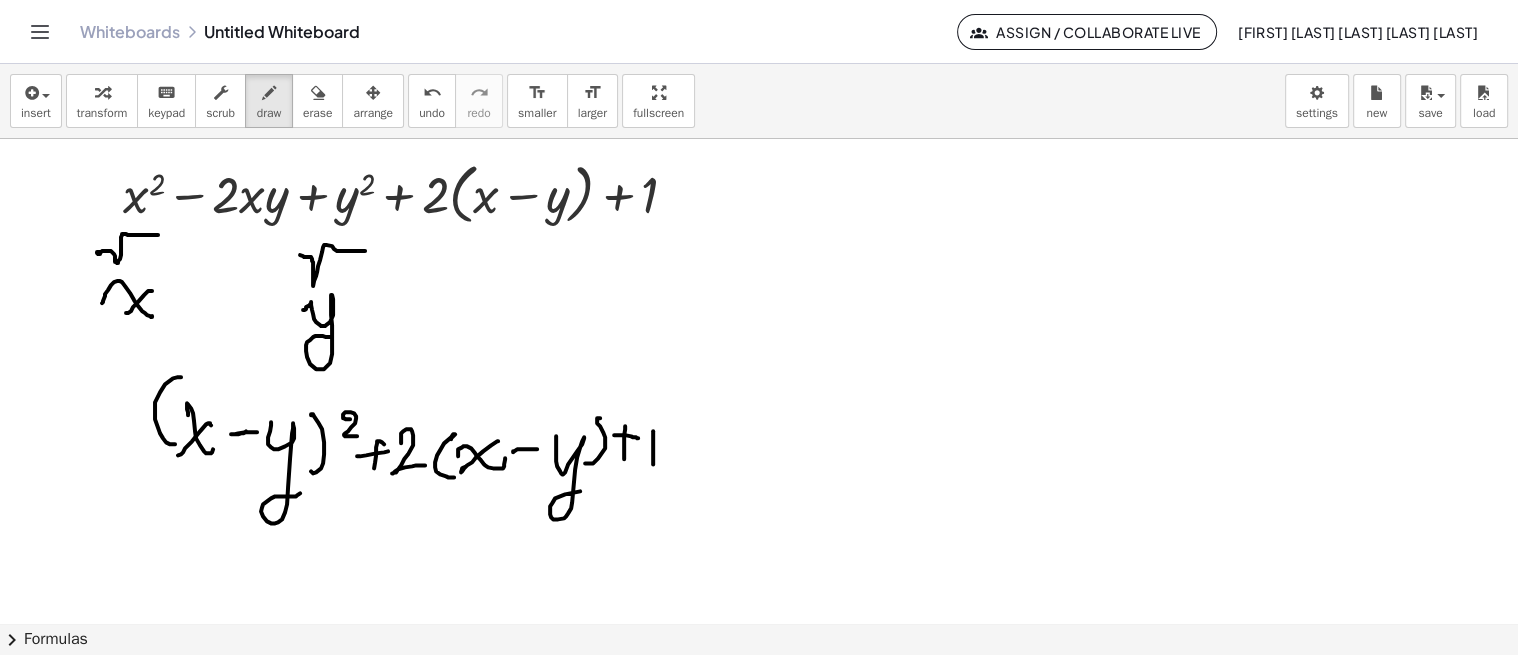 drag, startPoint x: 653, startPoint y: 431, endPoint x: 654, endPoint y: 467, distance: 36.013885 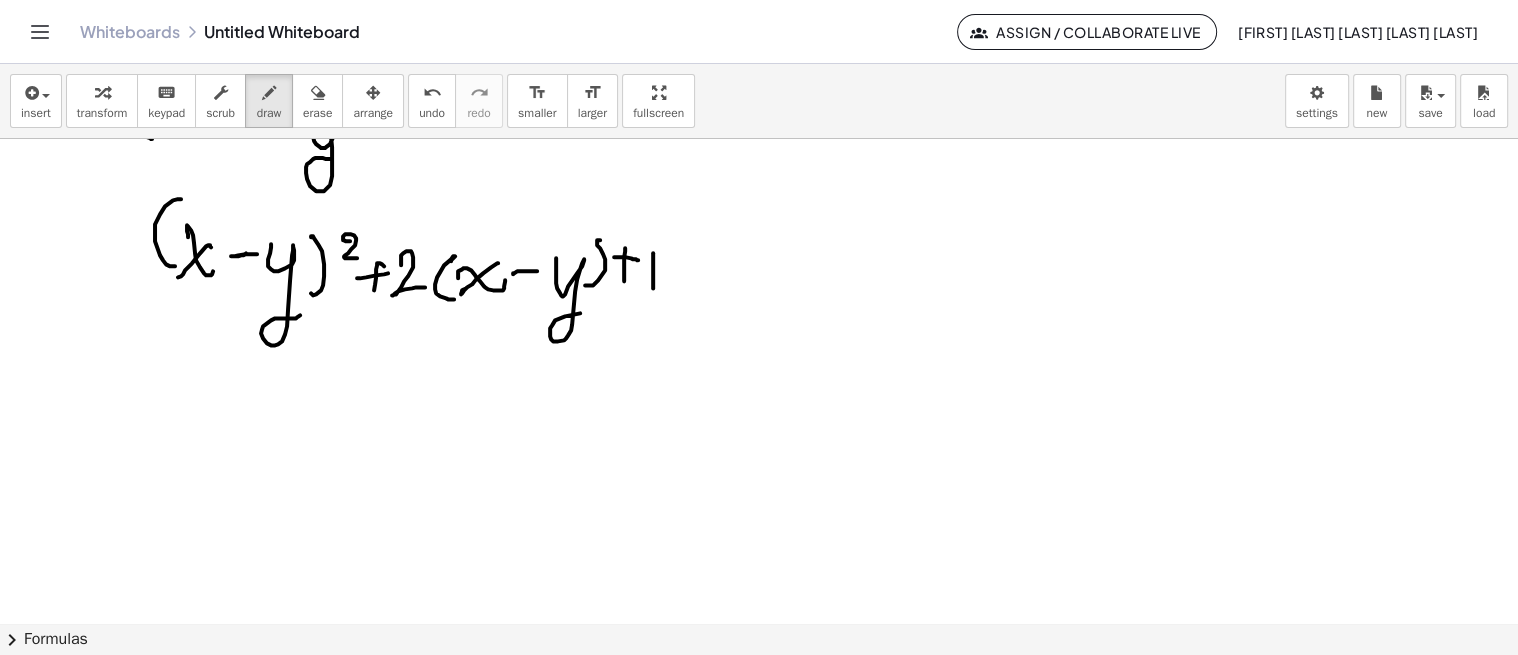 scroll, scrollTop: 4698, scrollLeft: 0, axis: vertical 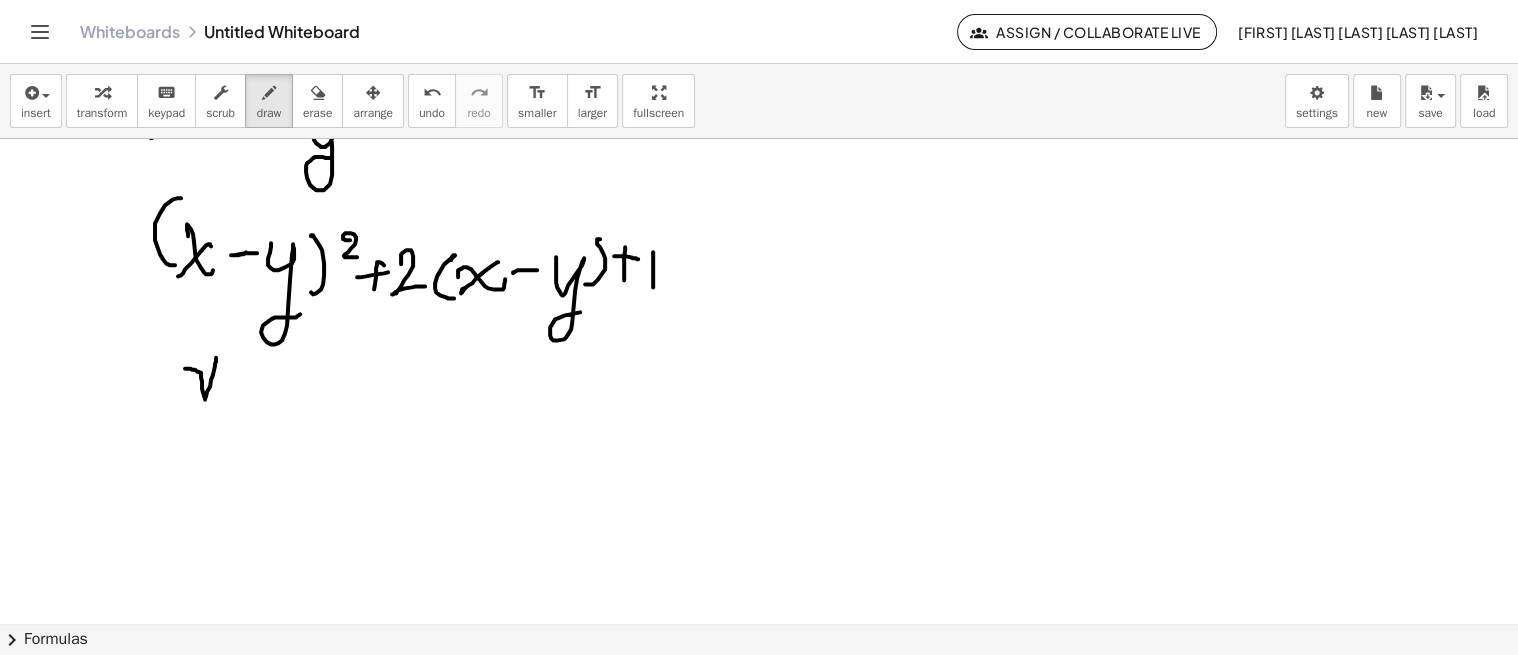 drag, startPoint x: 190, startPoint y: 367, endPoint x: 266, endPoint y: 358, distance: 76.53104 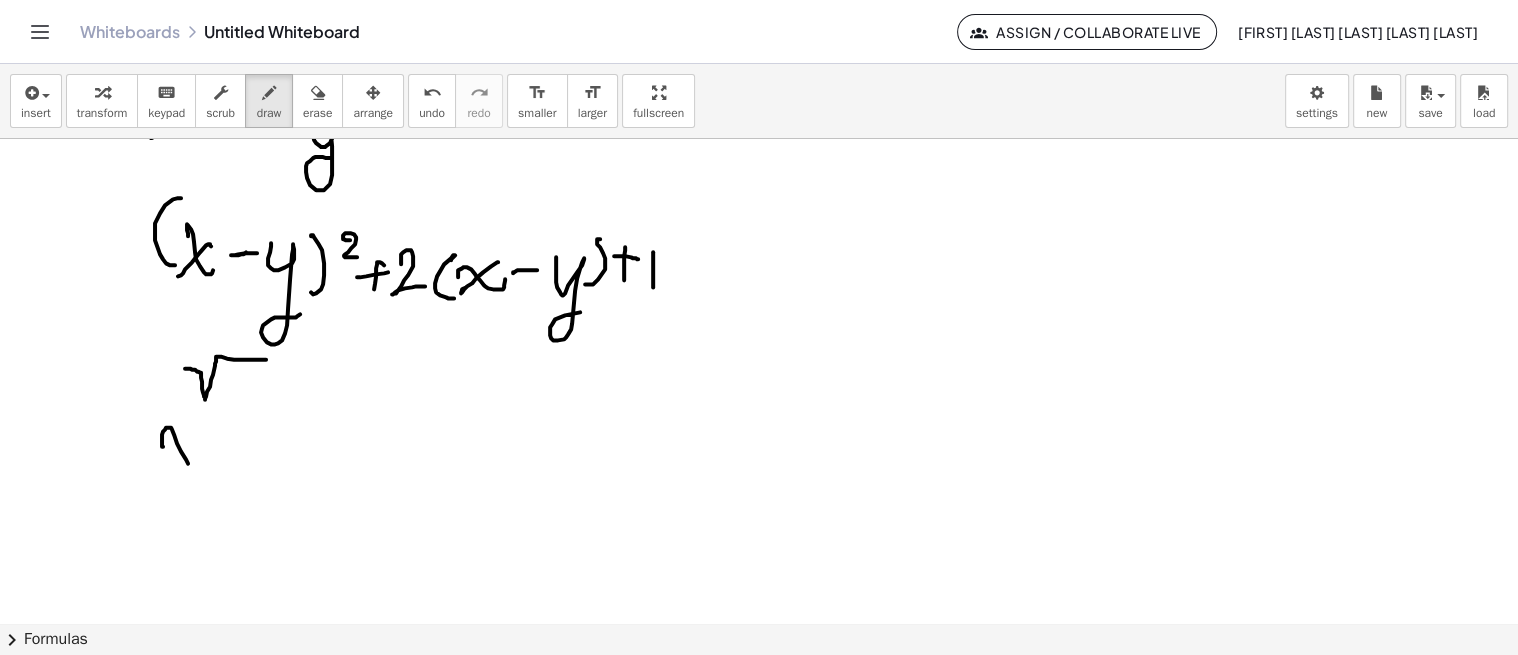 drag, startPoint x: 163, startPoint y: 445, endPoint x: 192, endPoint y: 450, distance: 29.427877 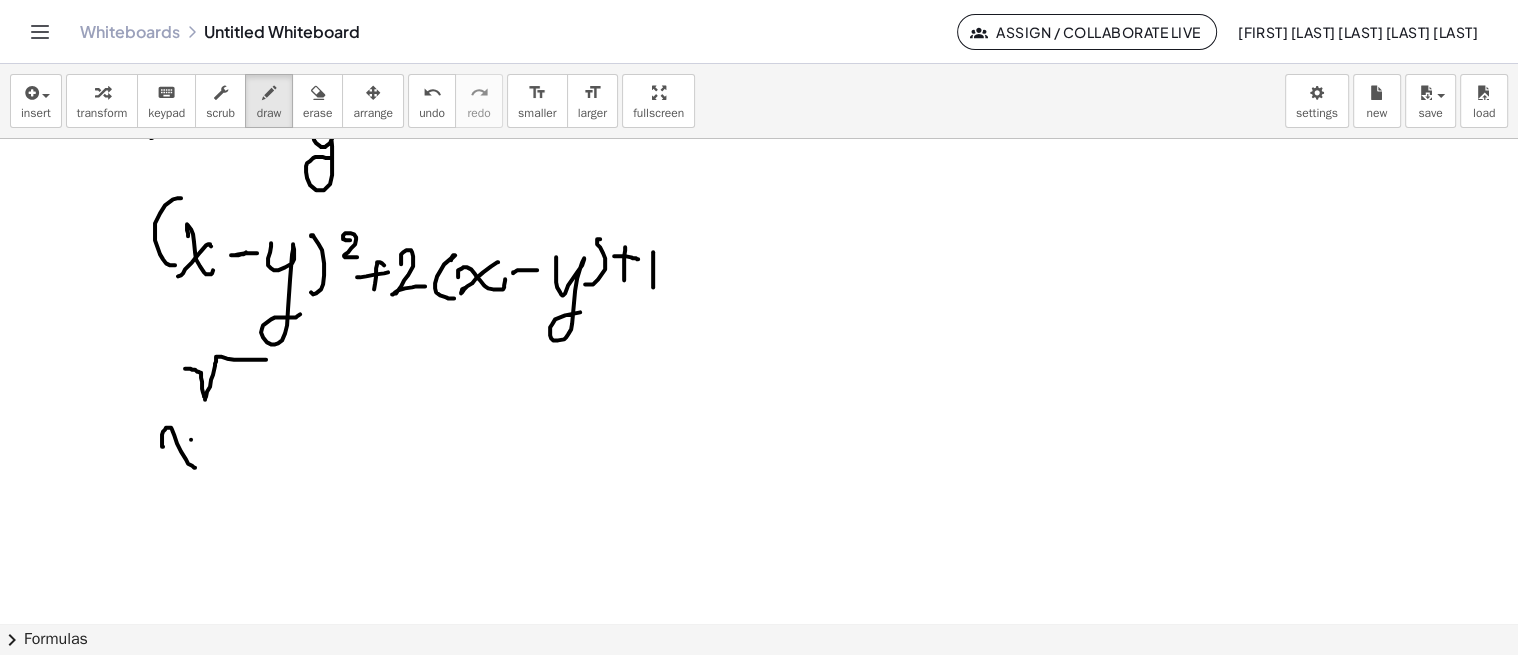 drag, startPoint x: 191, startPoint y: 438, endPoint x: 168, endPoint y: 455, distance: 28.600698 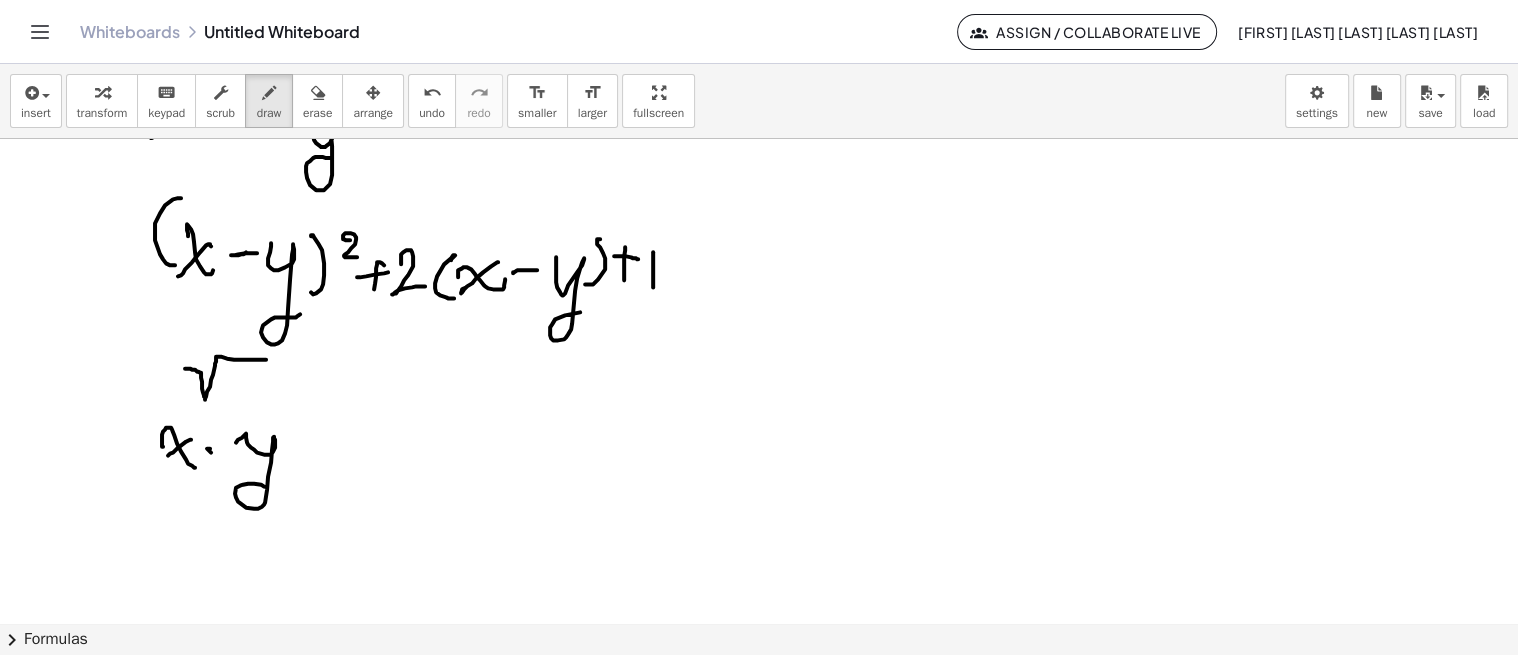 drag, startPoint x: 244, startPoint y: 434, endPoint x: 268, endPoint y: 487, distance: 58.18075 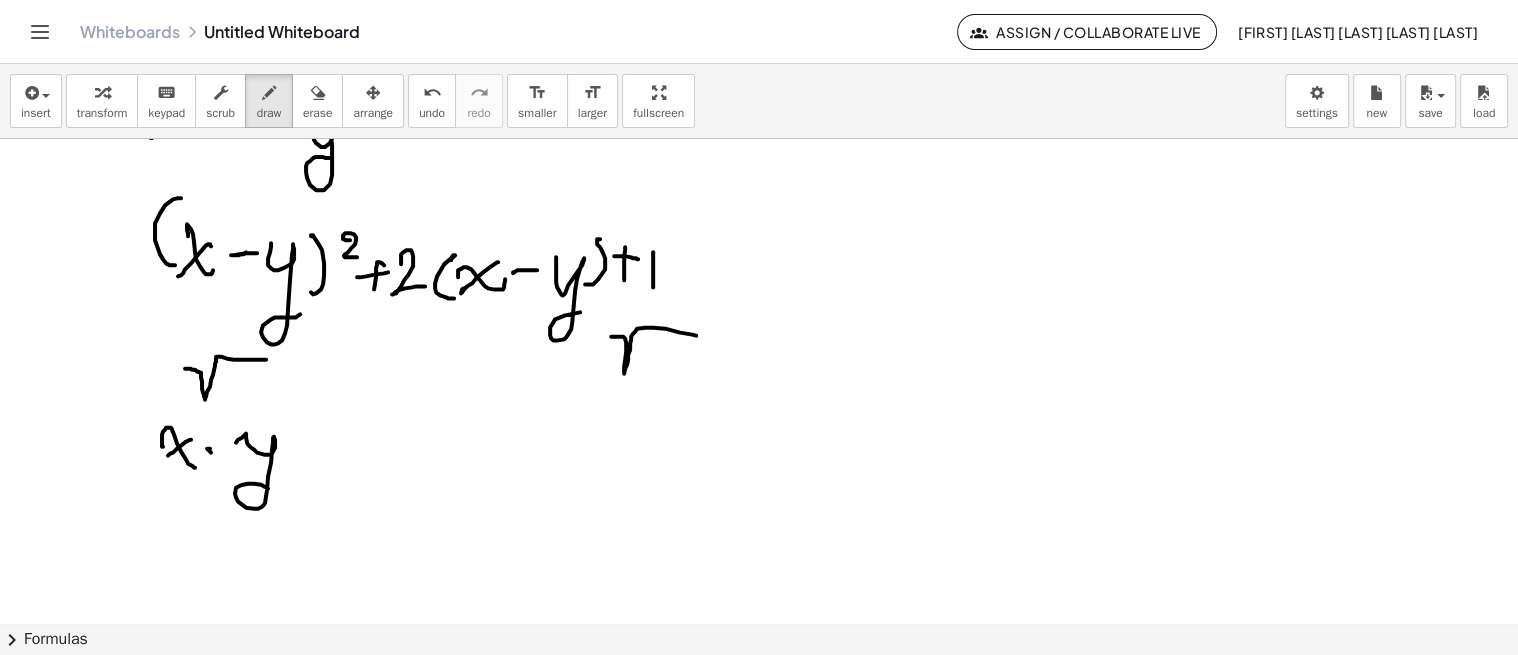 drag, startPoint x: 611, startPoint y: 335, endPoint x: 664, endPoint y: 336, distance: 53.009434 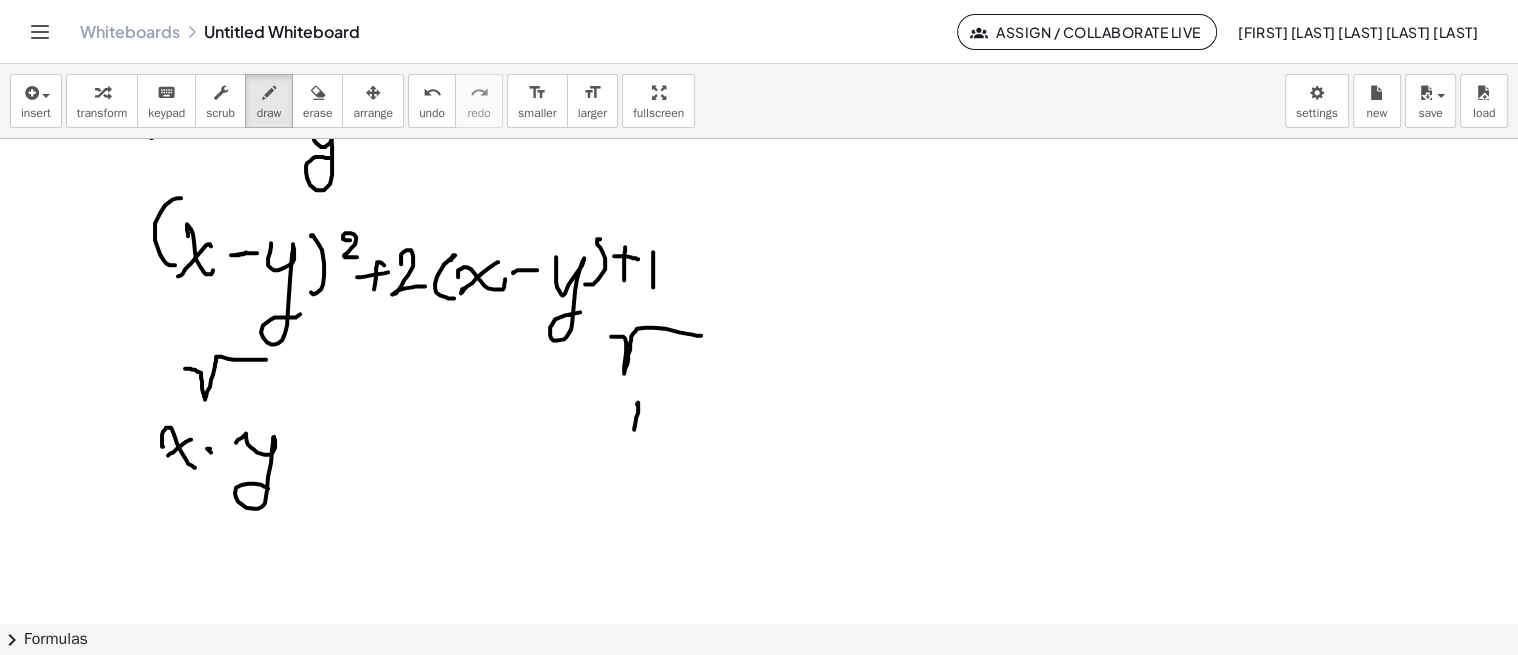 drag, startPoint x: 637, startPoint y: 403, endPoint x: 634, endPoint y: 428, distance: 25.179358 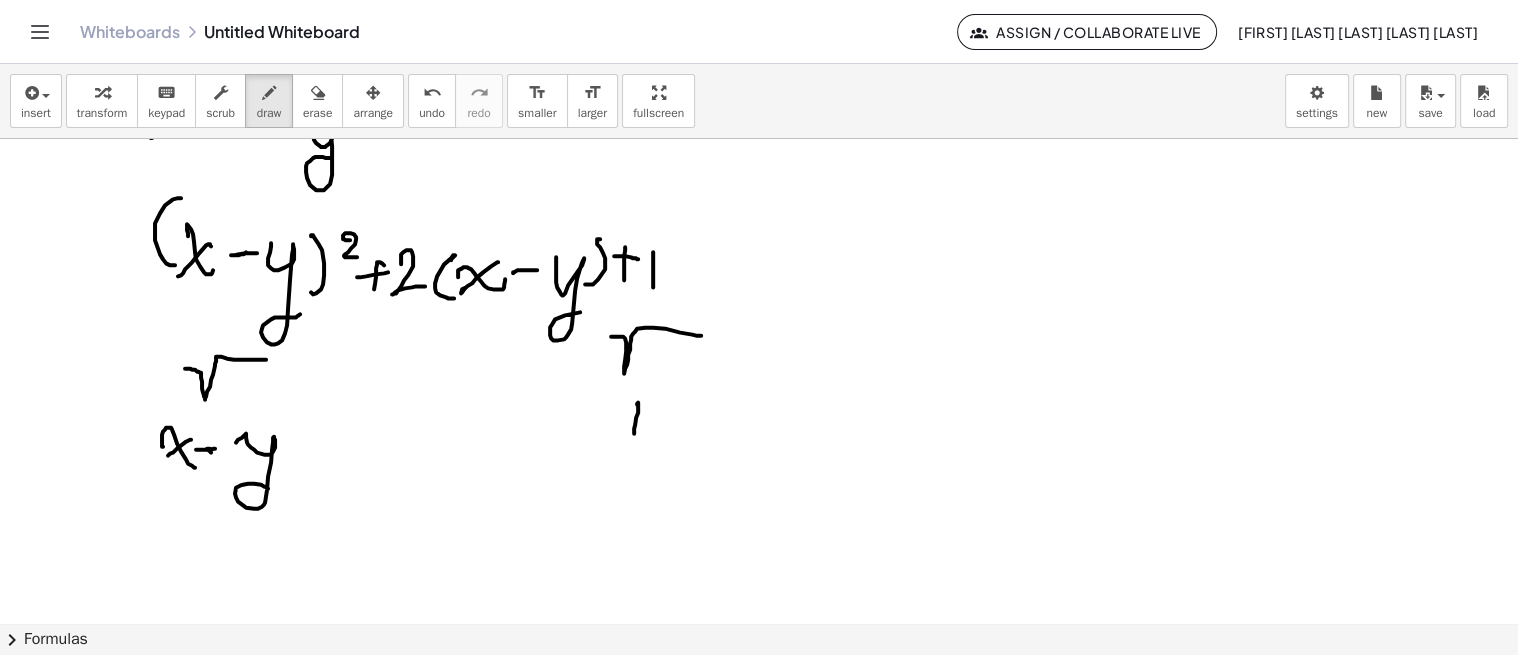 drag, startPoint x: 196, startPoint y: 448, endPoint x: 215, endPoint y: 447, distance: 19.026299 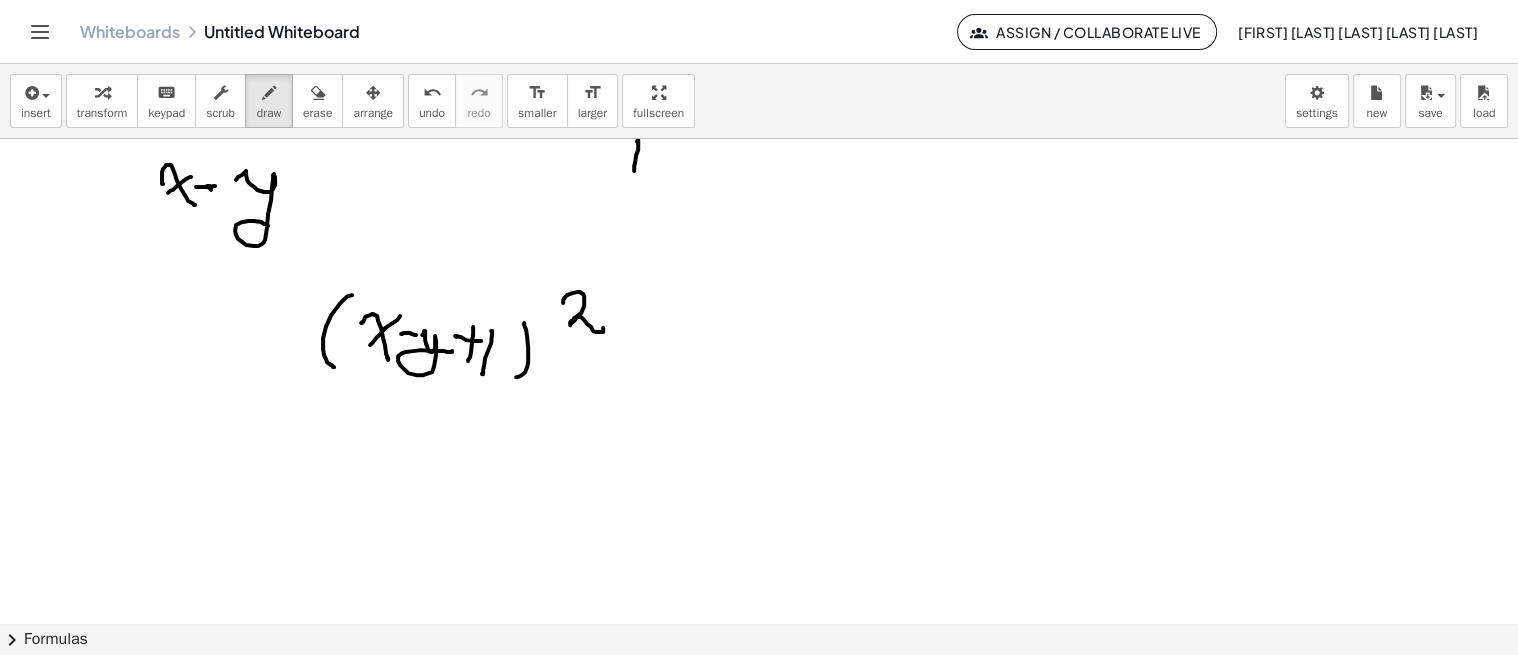 scroll, scrollTop: 4962, scrollLeft: 0, axis: vertical 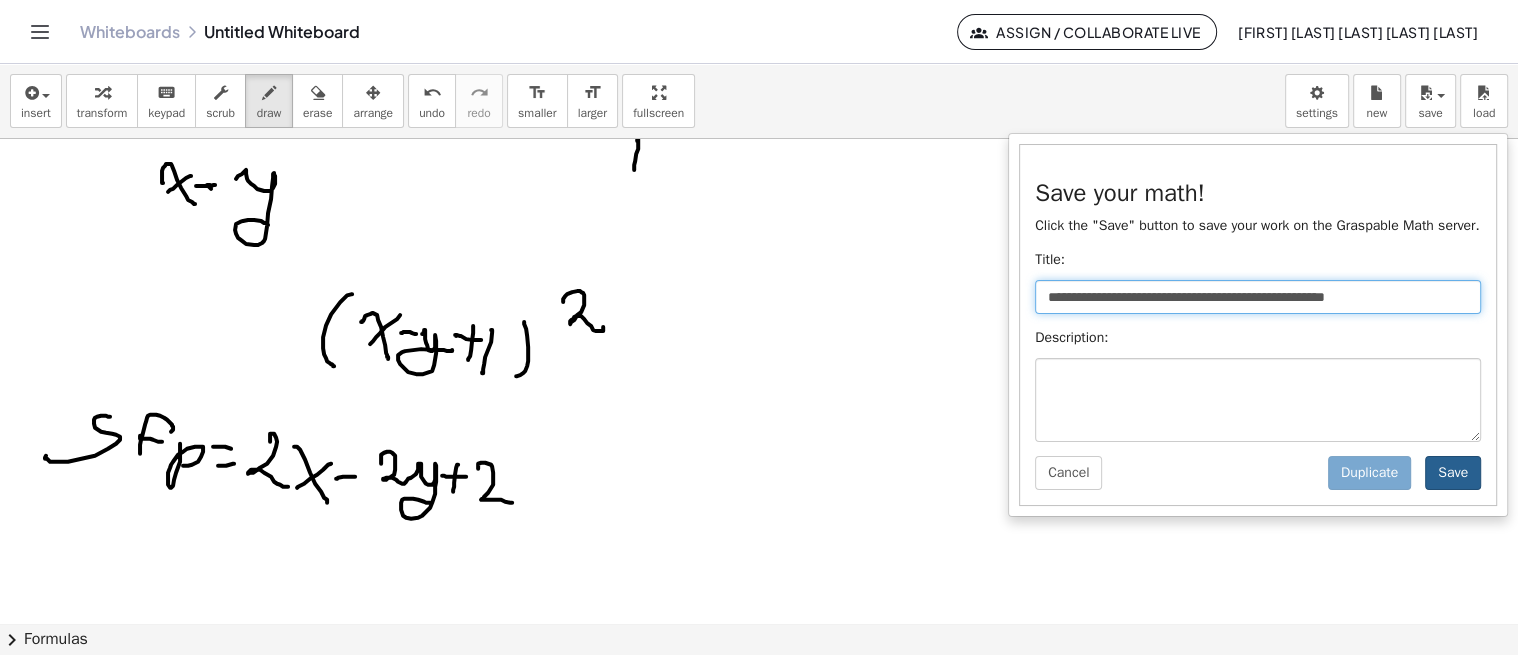 type on "**********" 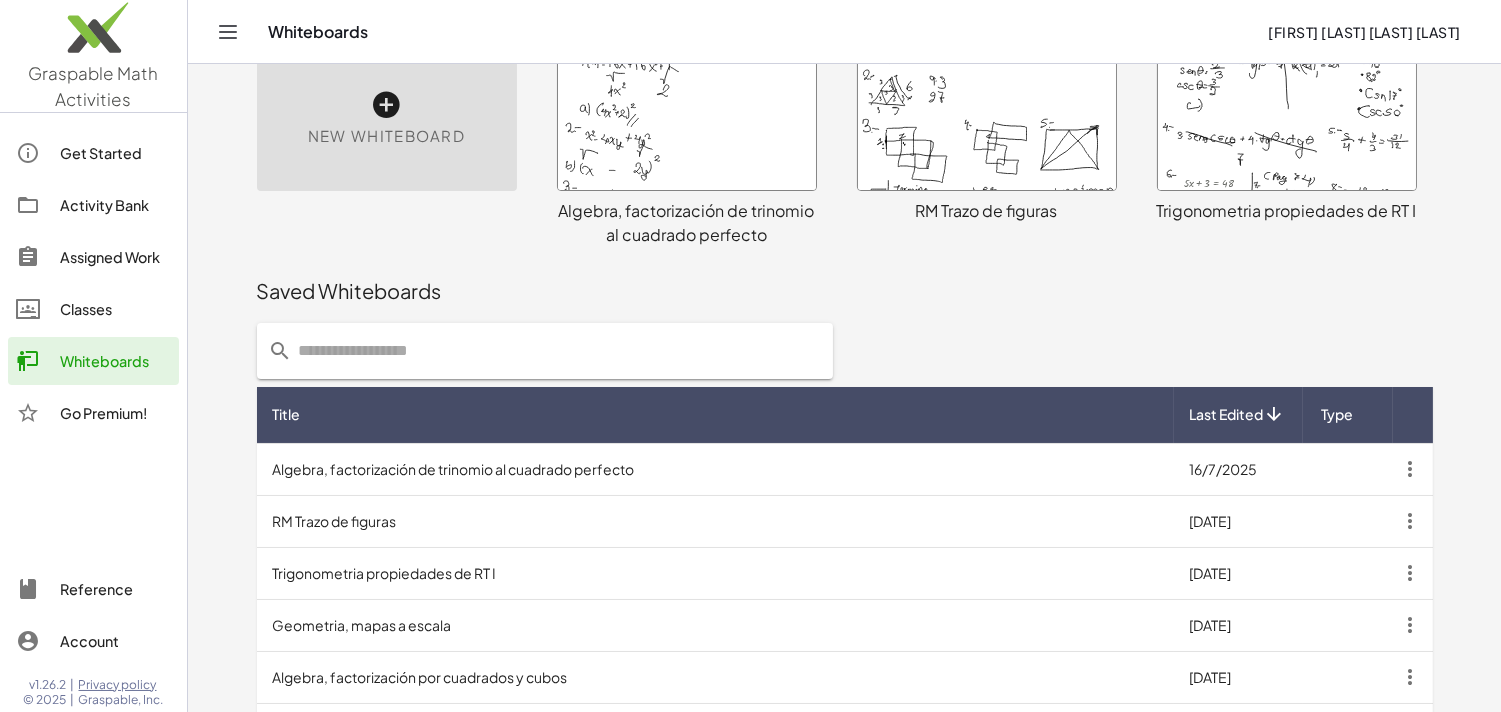 scroll, scrollTop: 97, scrollLeft: 0, axis: vertical 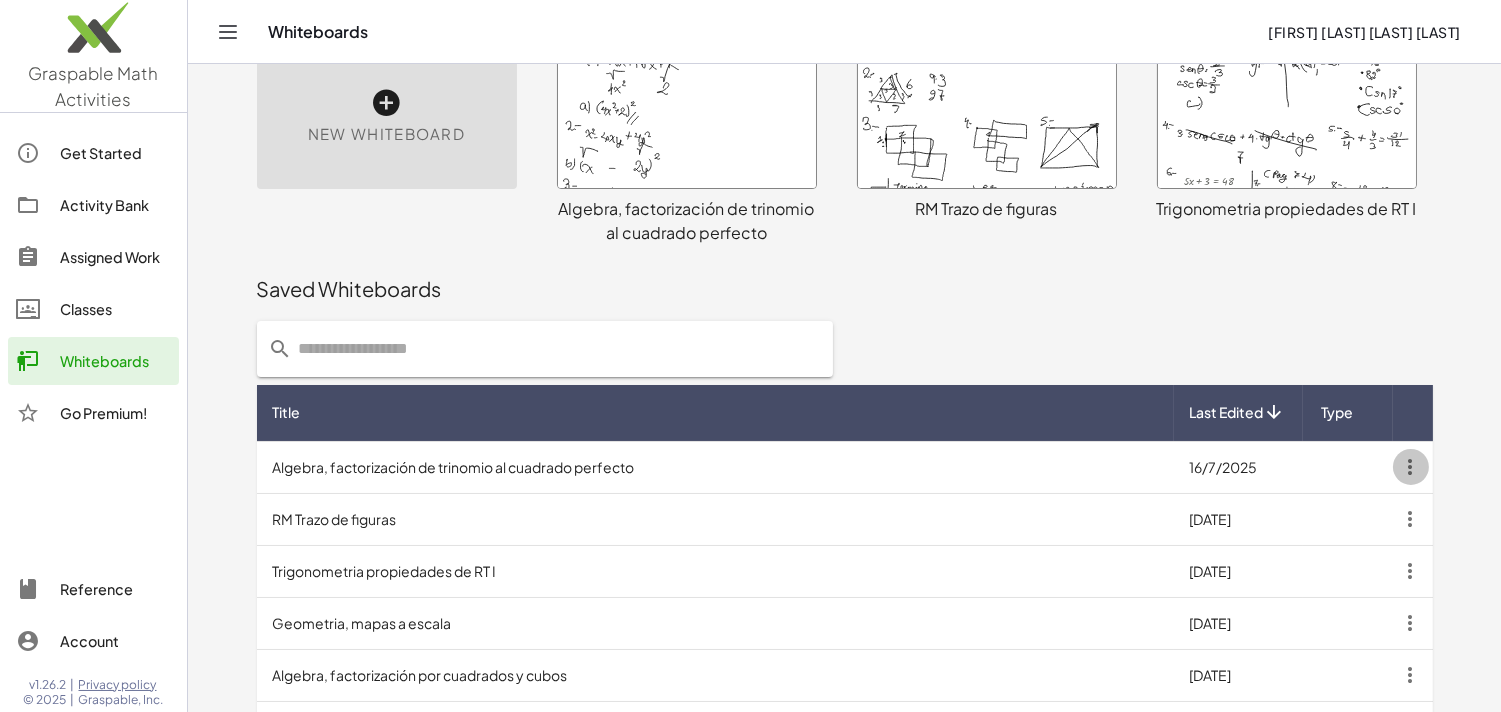 click 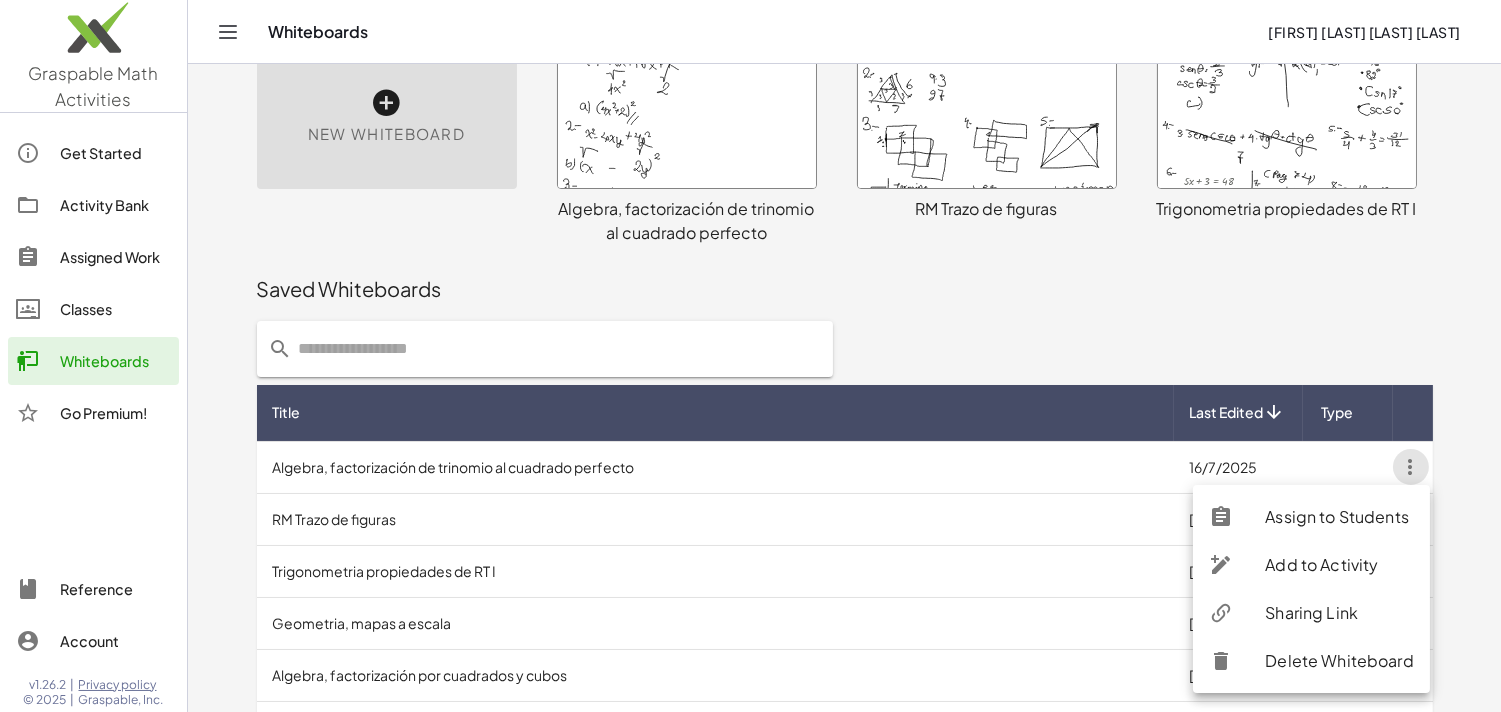 click on "Sharing Link" 